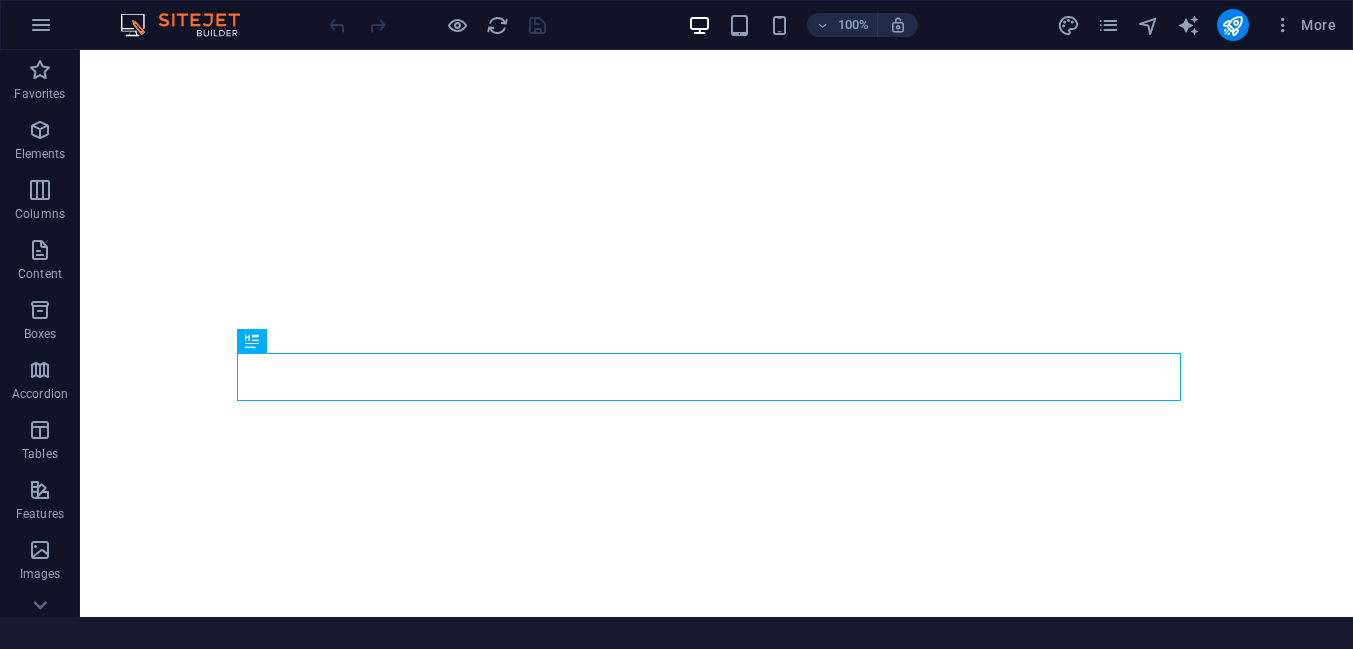 scroll, scrollTop: 0, scrollLeft: 0, axis: both 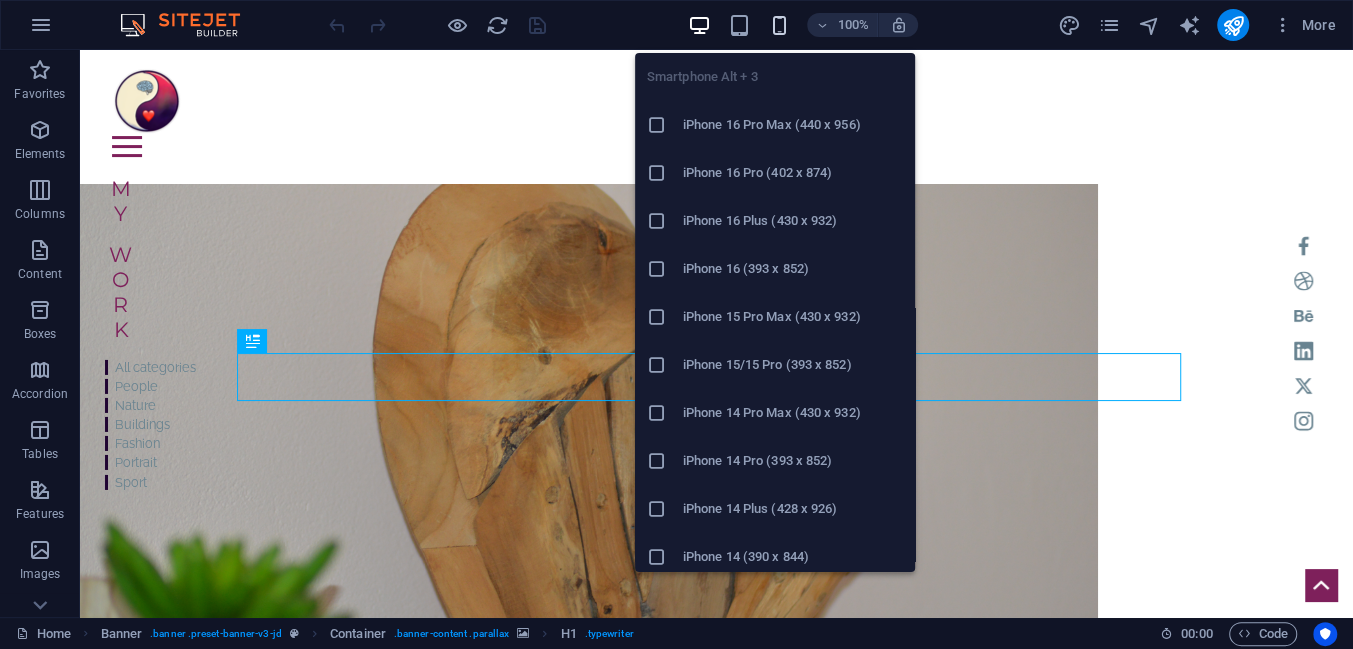 click at bounding box center [779, 25] 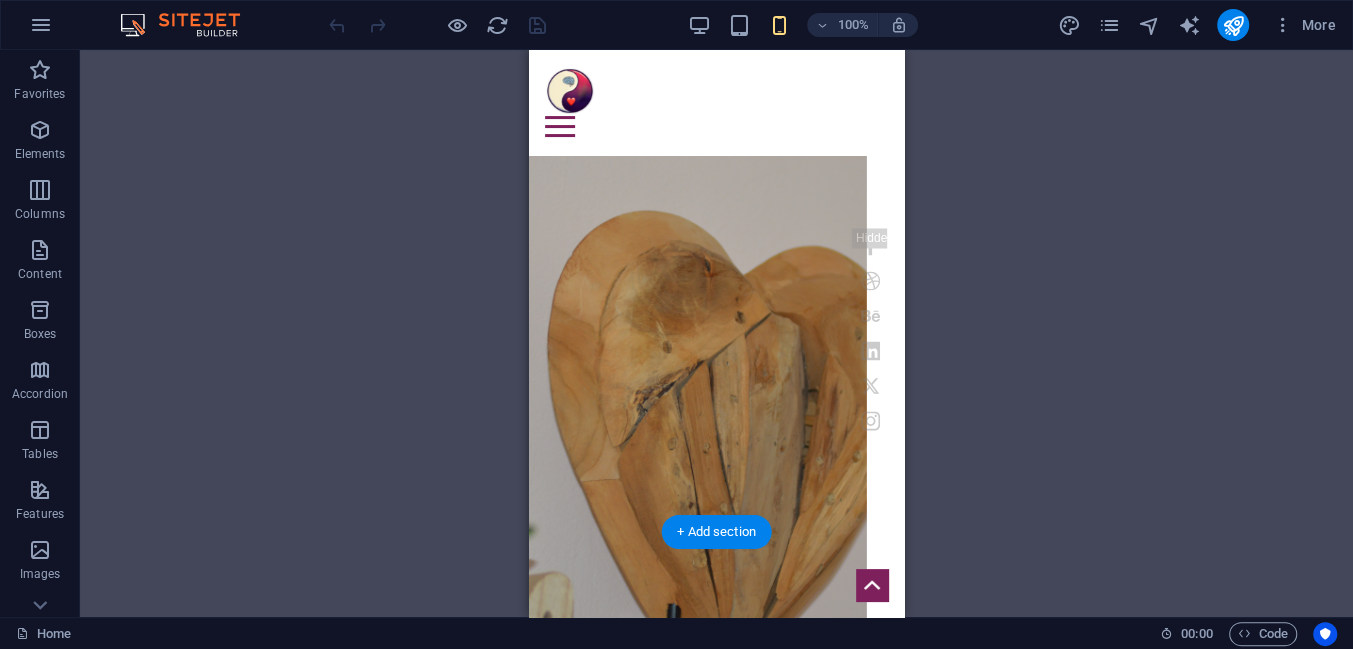 scroll, scrollTop: 0, scrollLeft: 0, axis: both 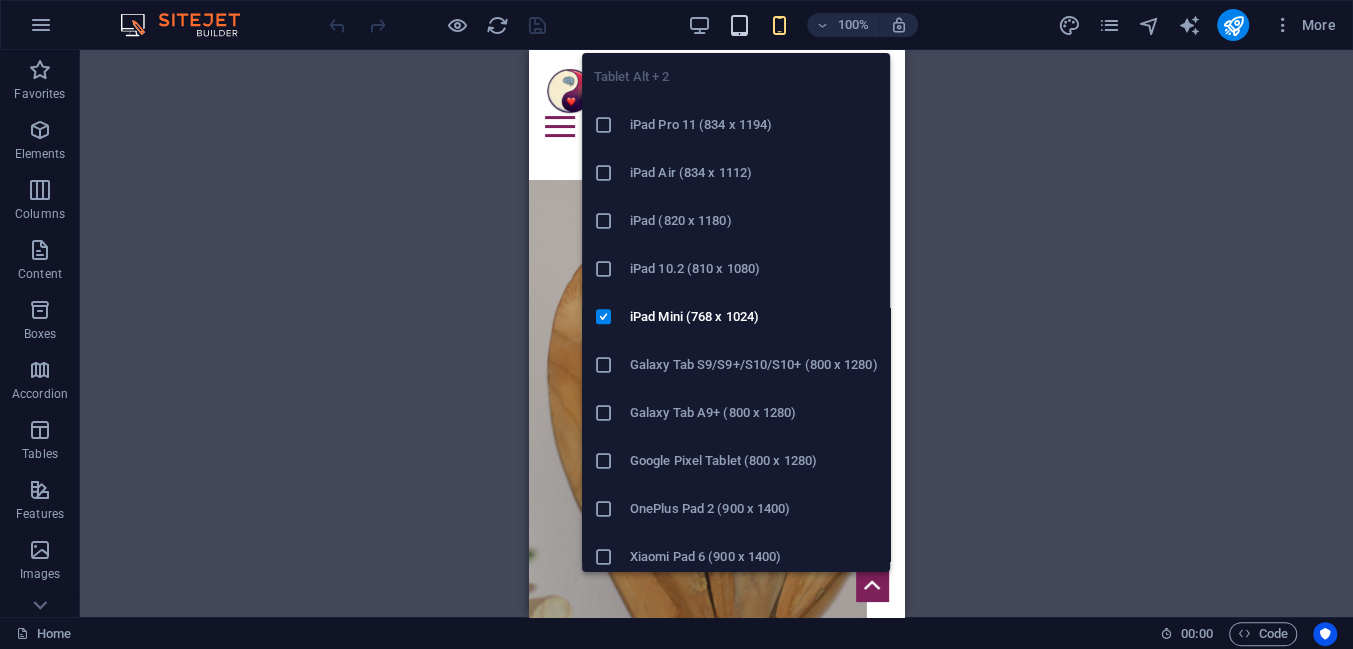 click 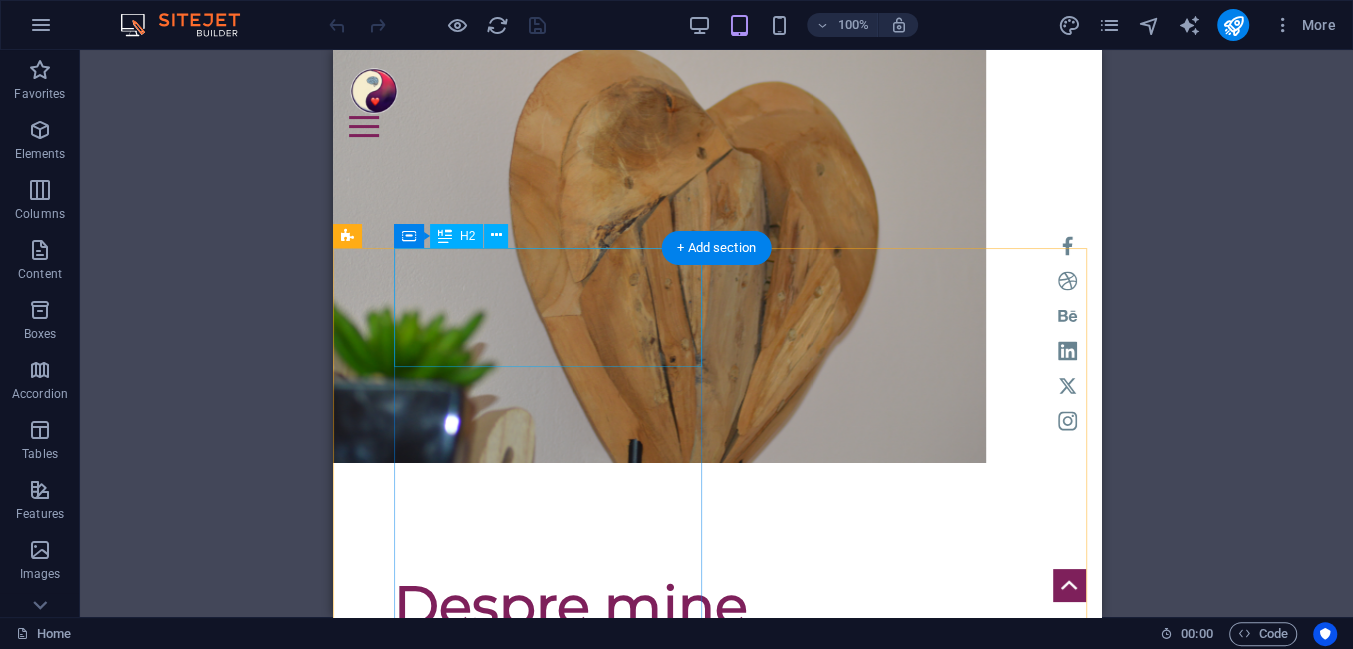 scroll, scrollTop: 363, scrollLeft: 0, axis: vertical 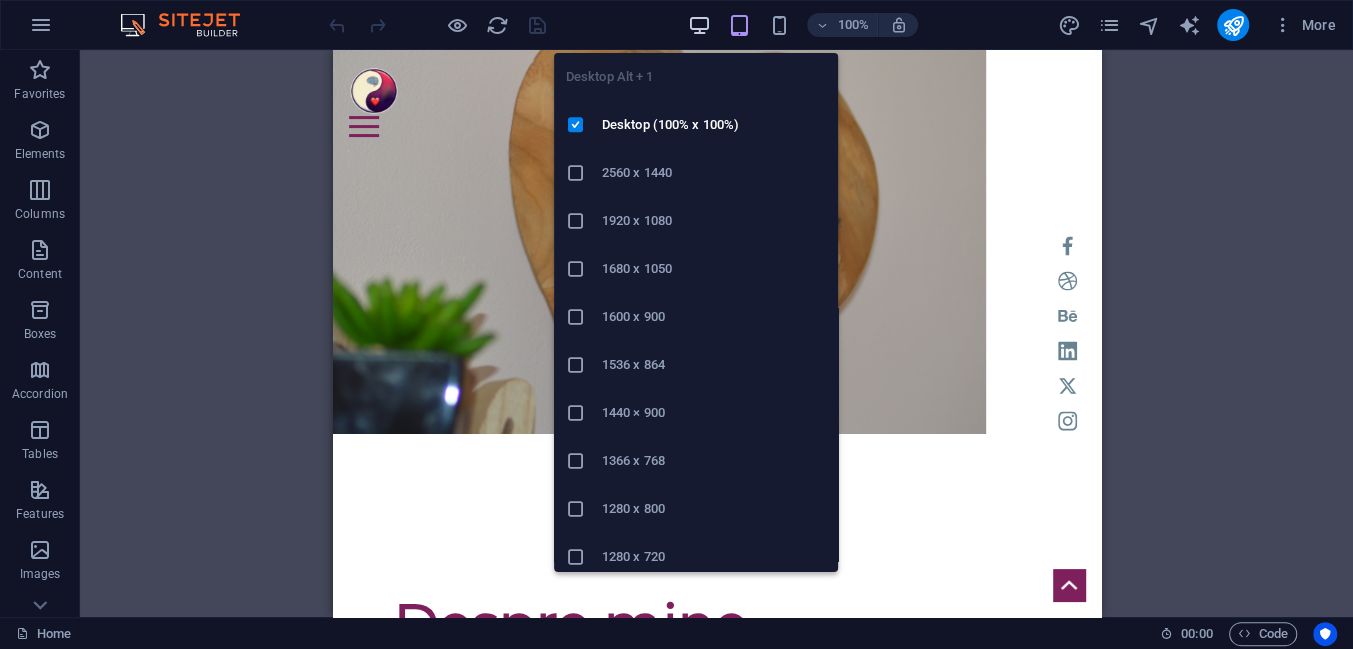 click 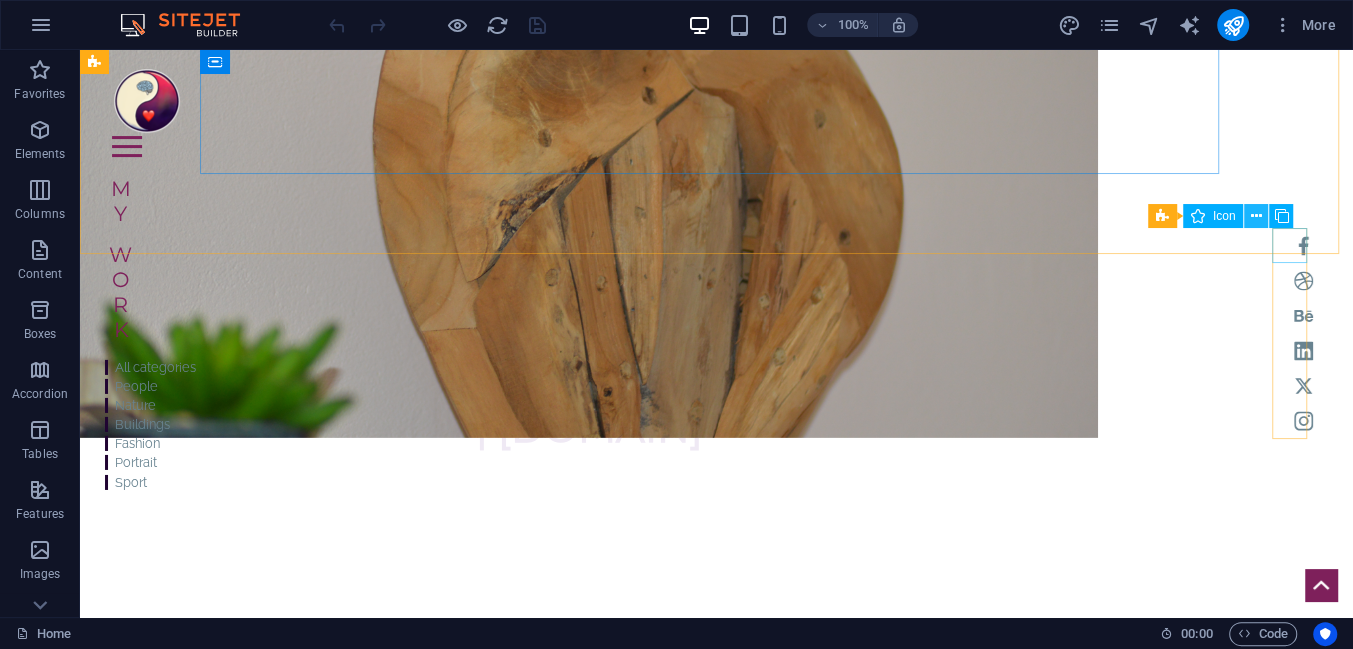 click 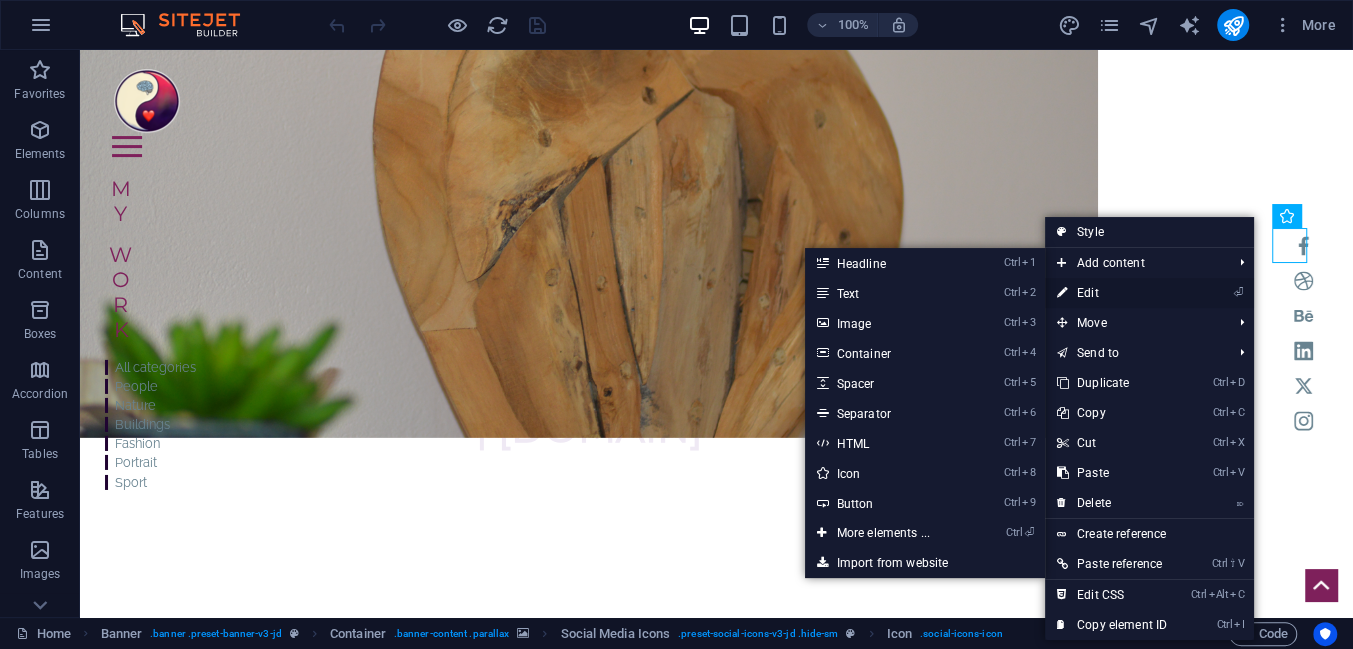 click on "⏎  Edit" 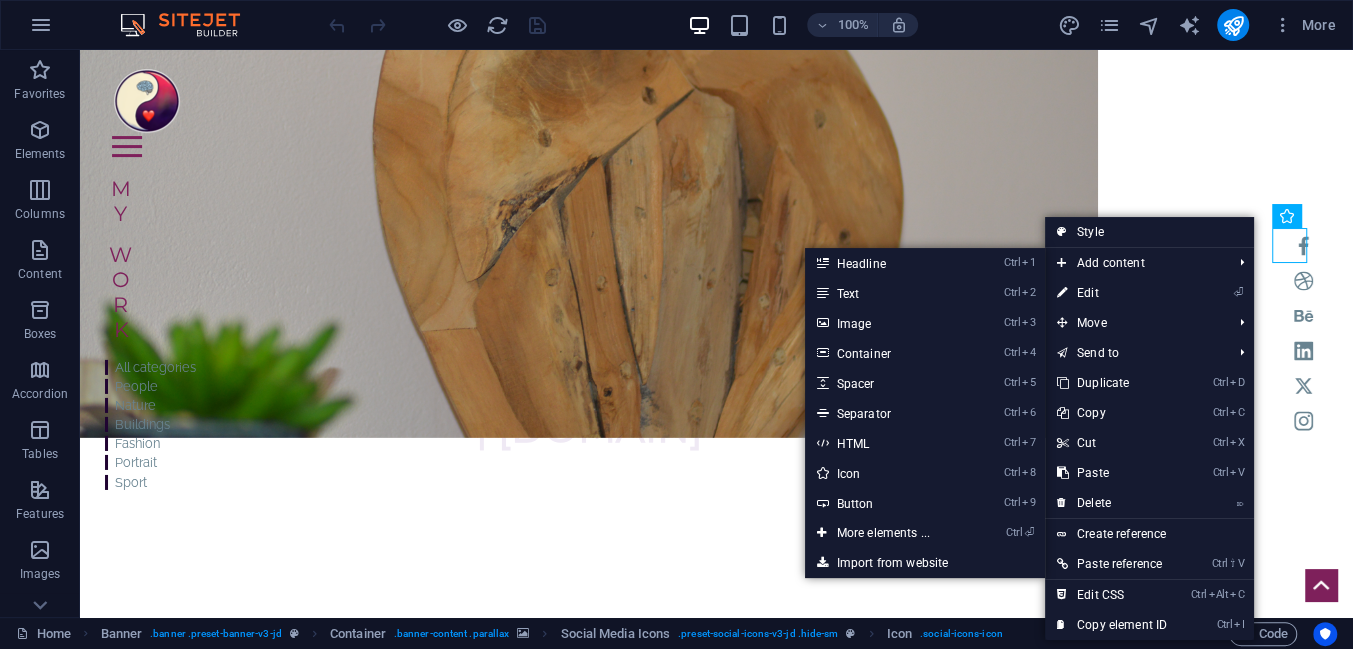 select on "xMidYMid" 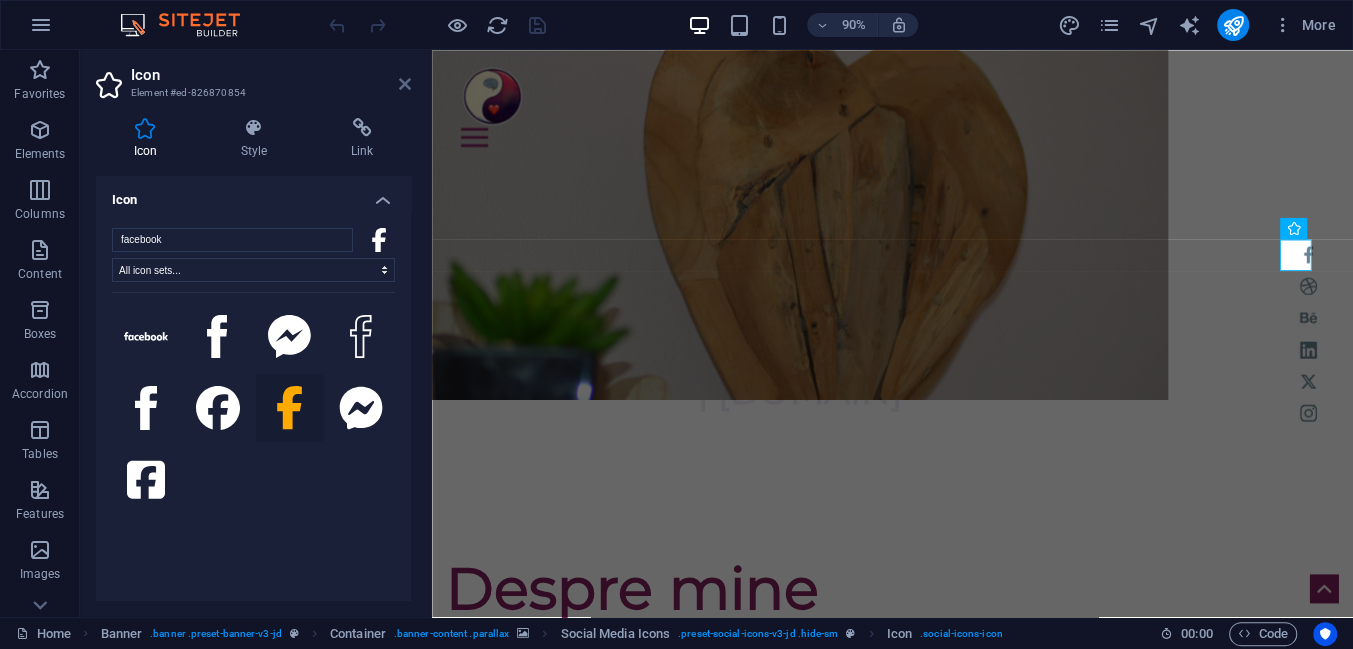 click 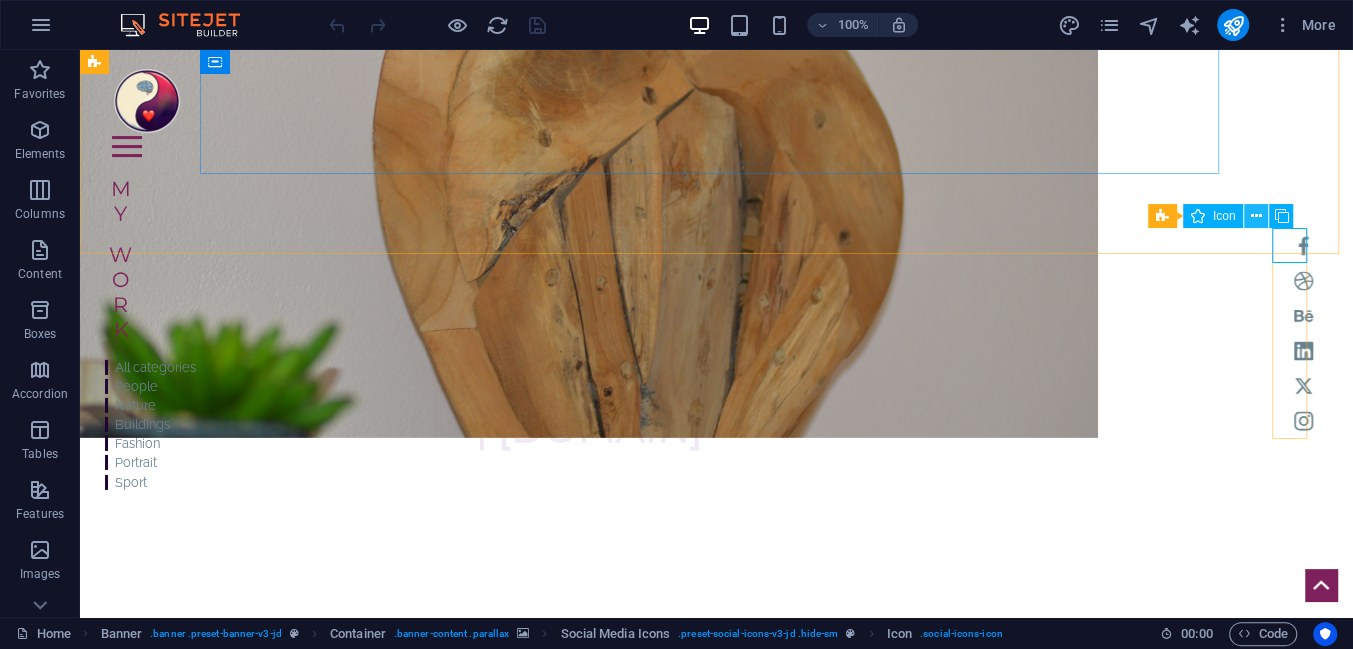 click 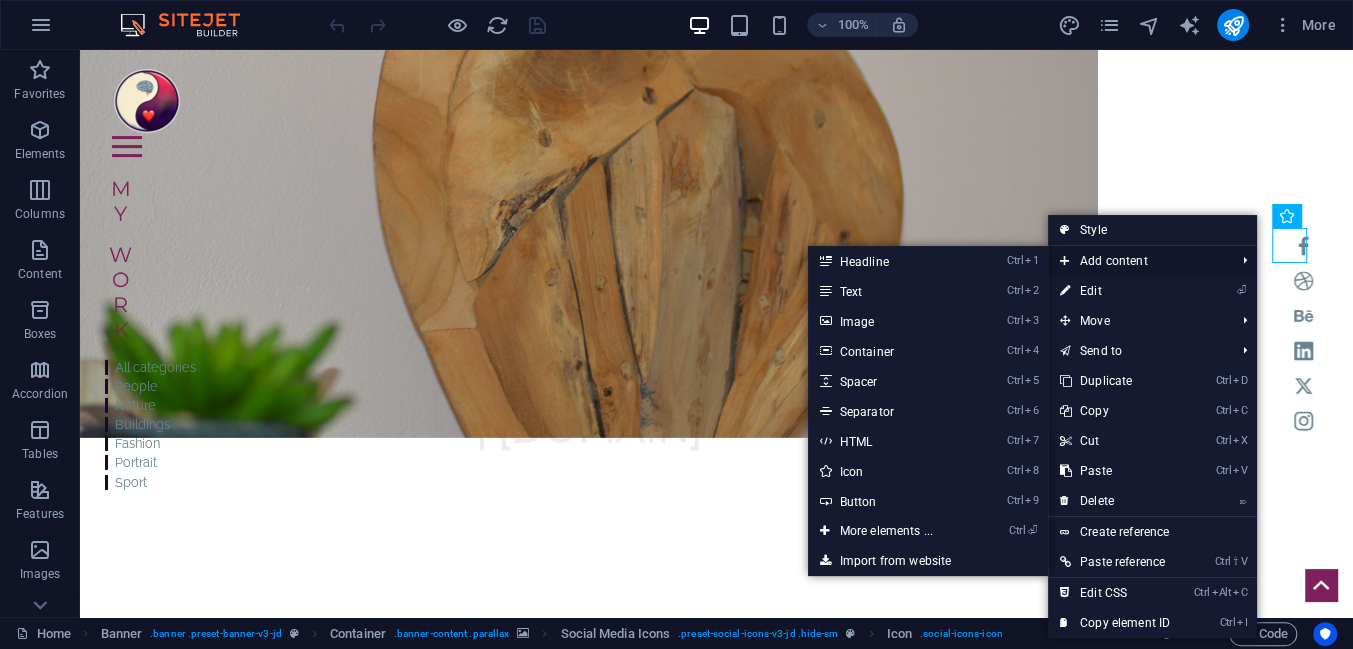 click on "Add content" 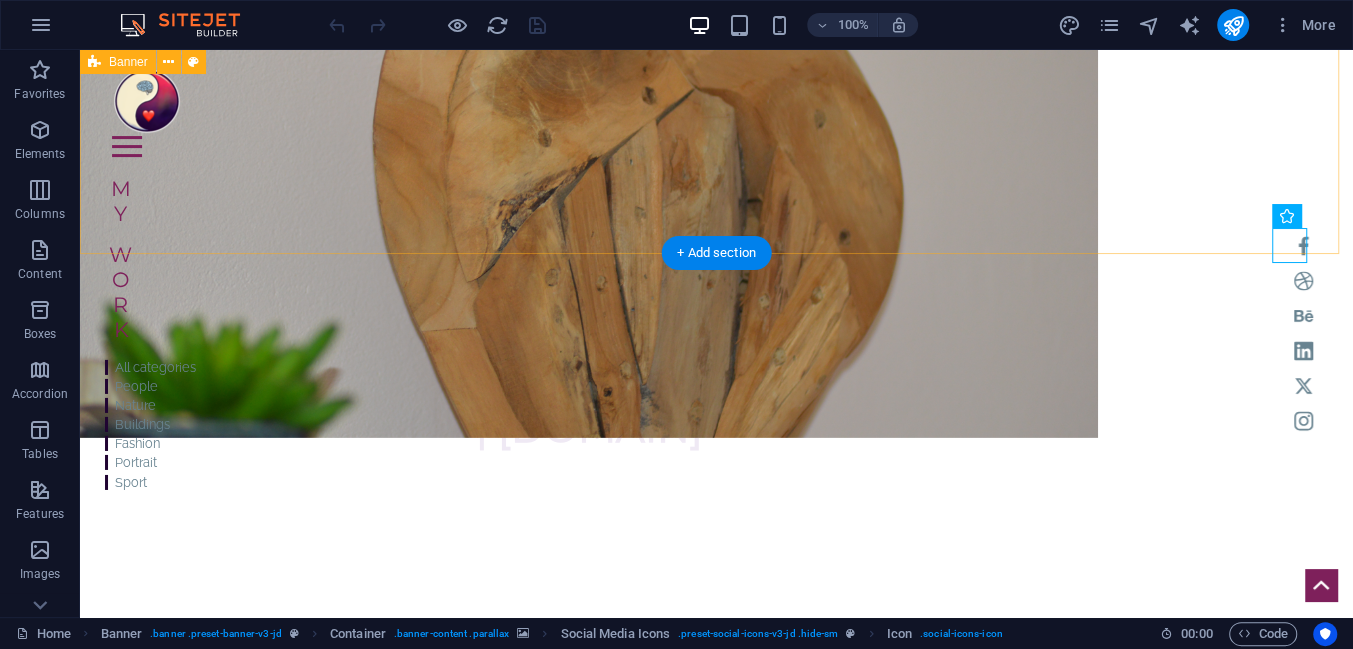 click on "Home Work About Pricing News Contact Home Work About Pricing News Contact | cristinateodorescu.ro My Work All categories People Nature Buildings Fashion Portrait Sport" 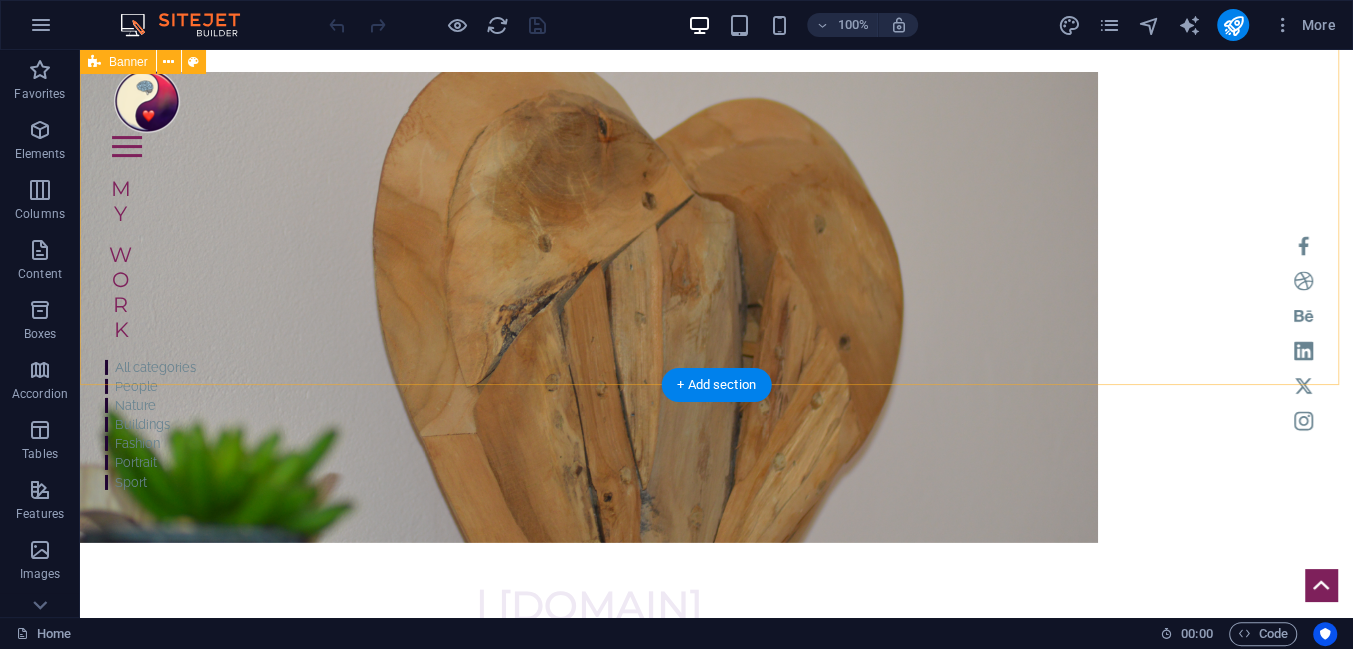 scroll, scrollTop: 181, scrollLeft: 0, axis: vertical 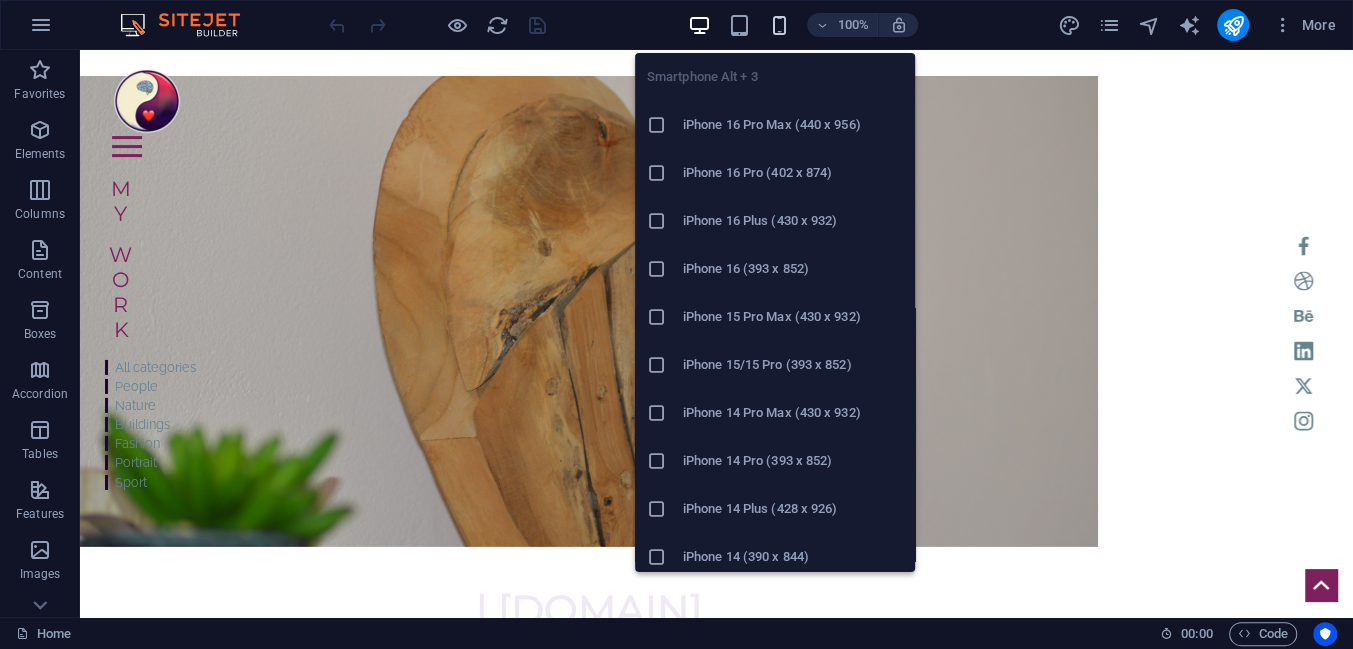 click 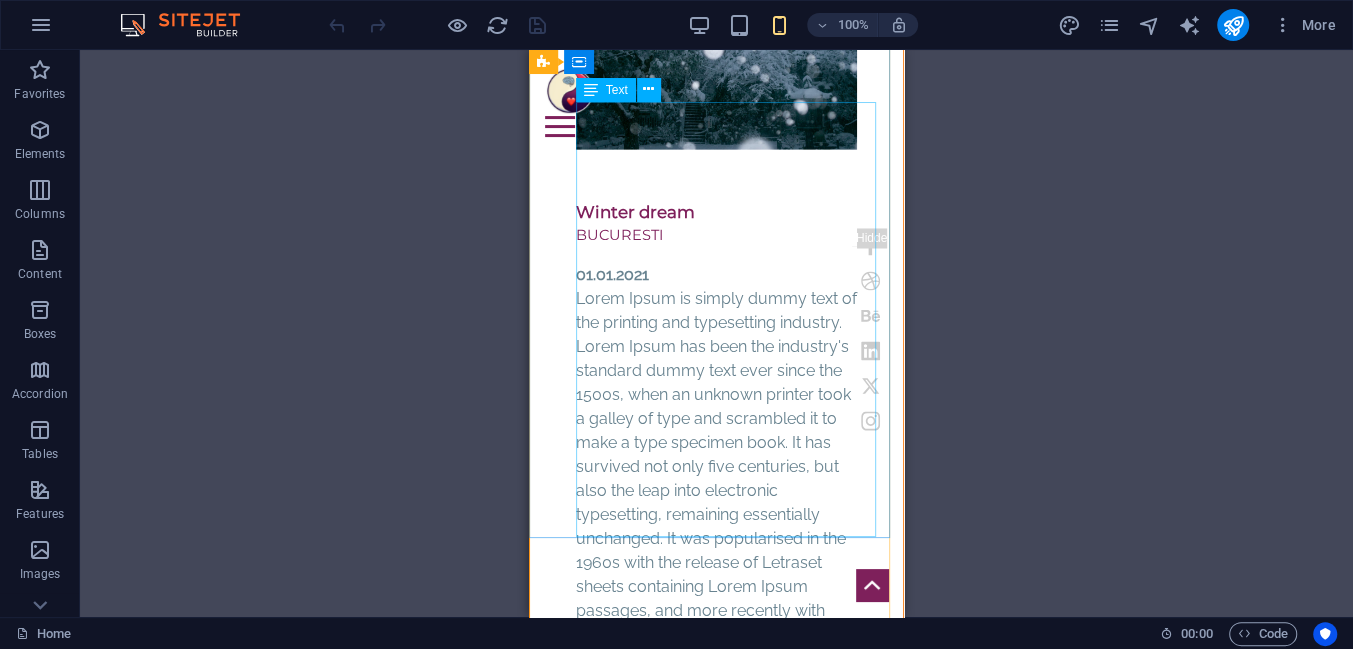 scroll, scrollTop: 2714, scrollLeft: 0, axis: vertical 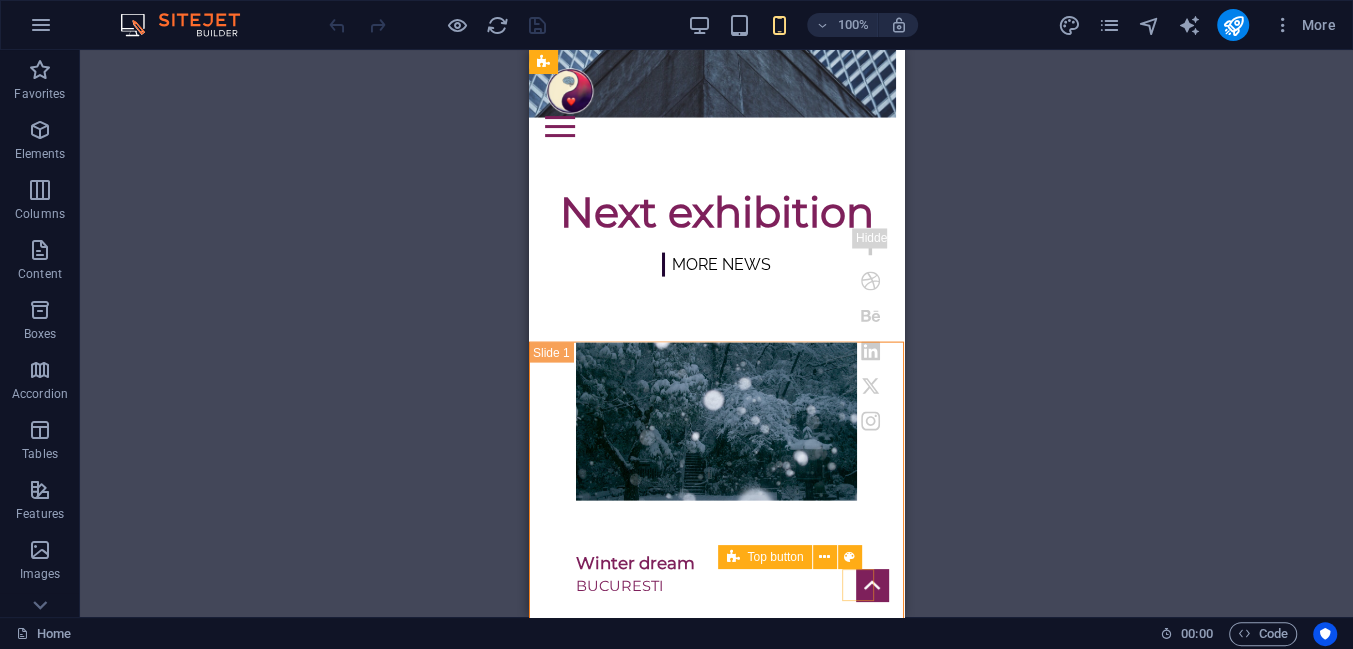 click 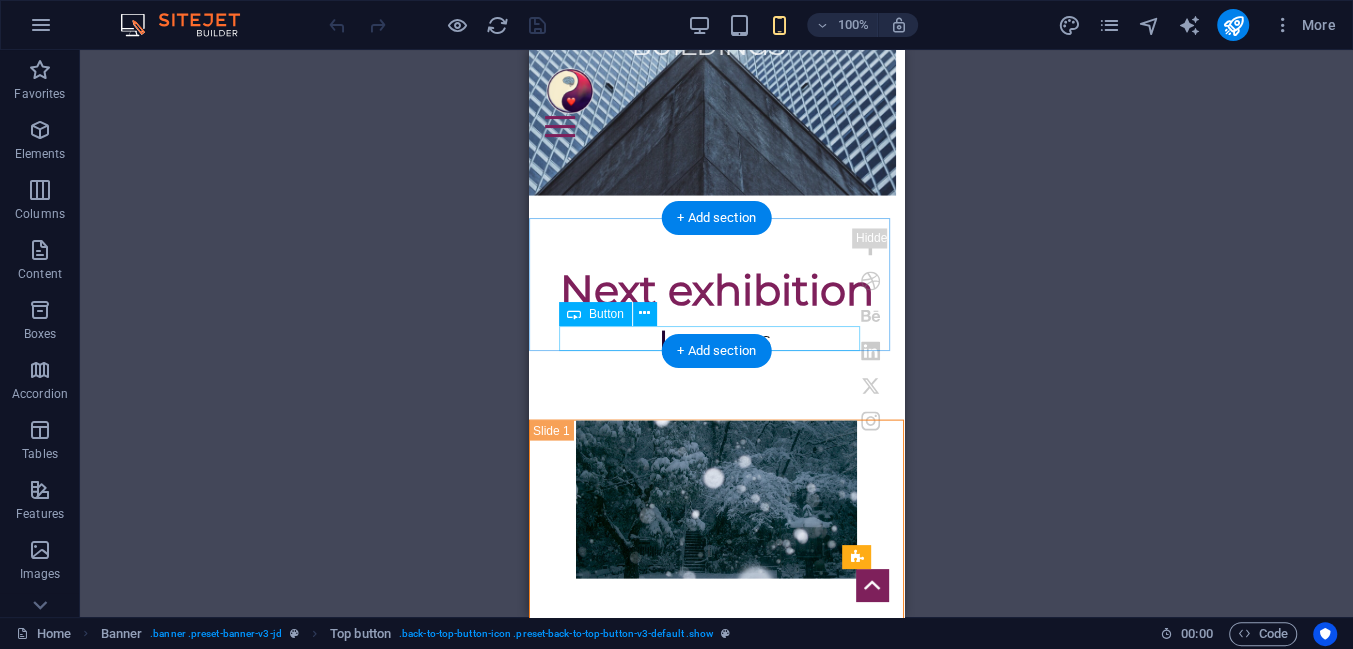 scroll, scrollTop: 2181, scrollLeft: 0, axis: vertical 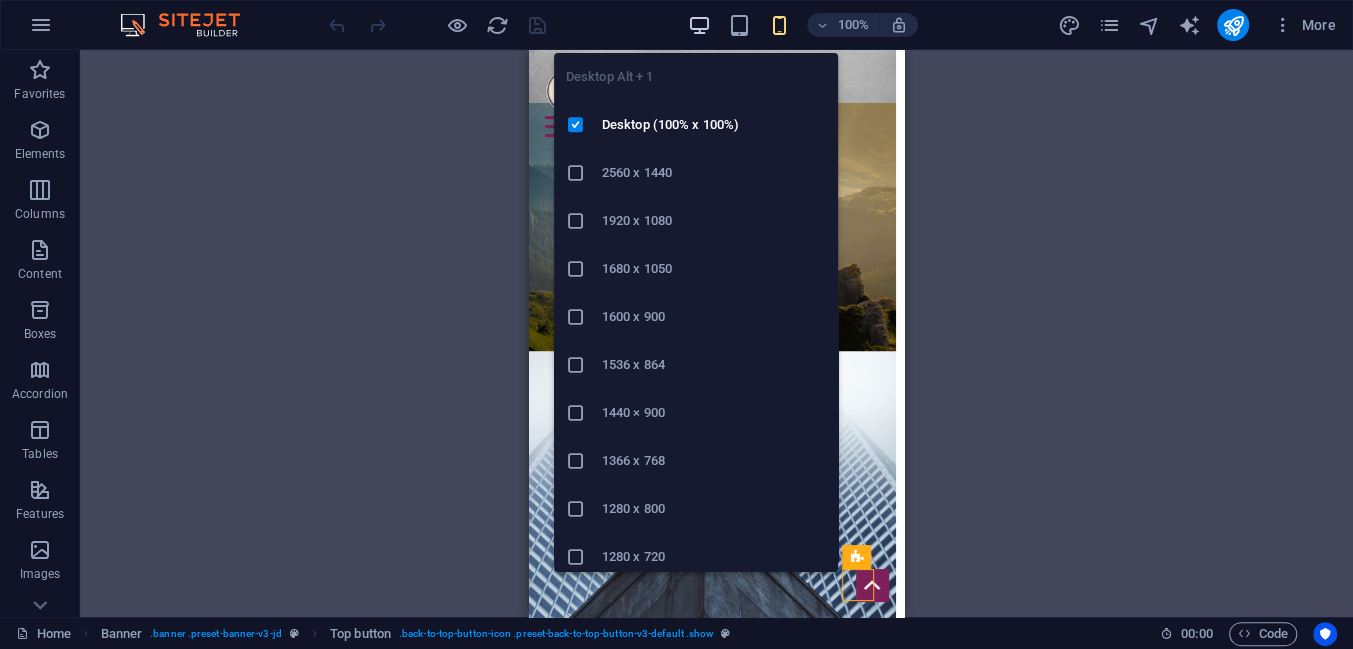 click 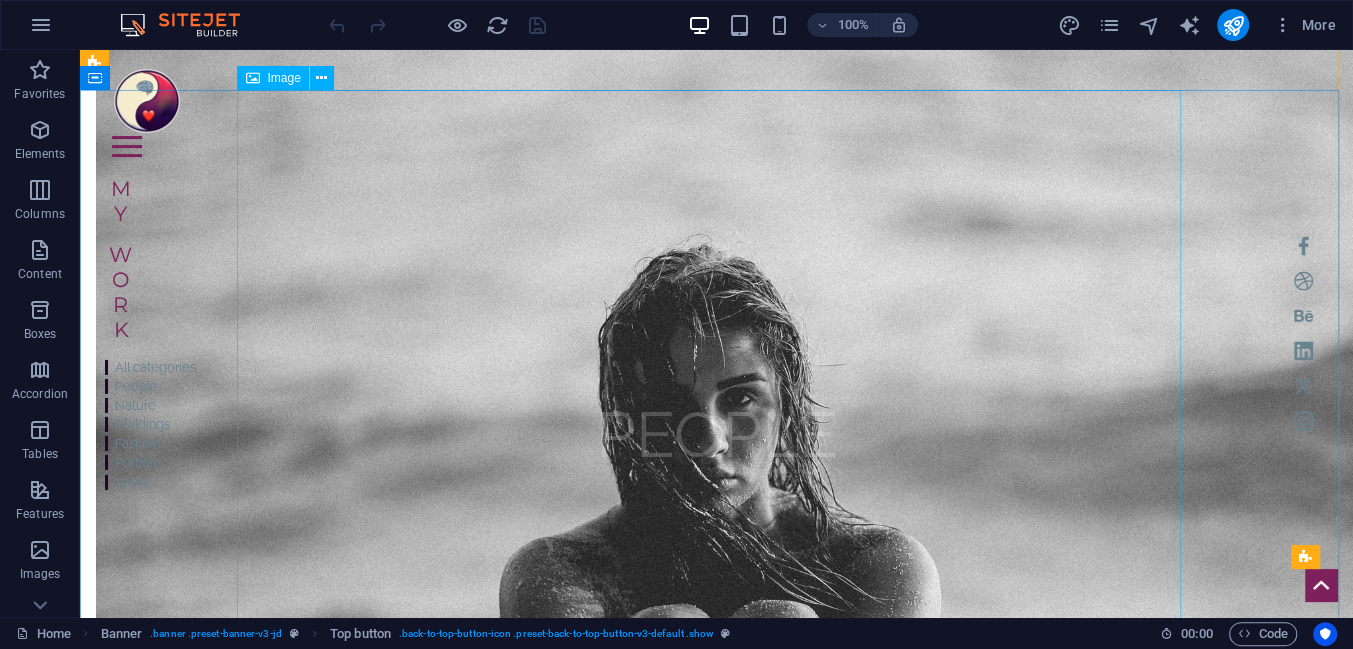 scroll, scrollTop: 2000, scrollLeft: 0, axis: vertical 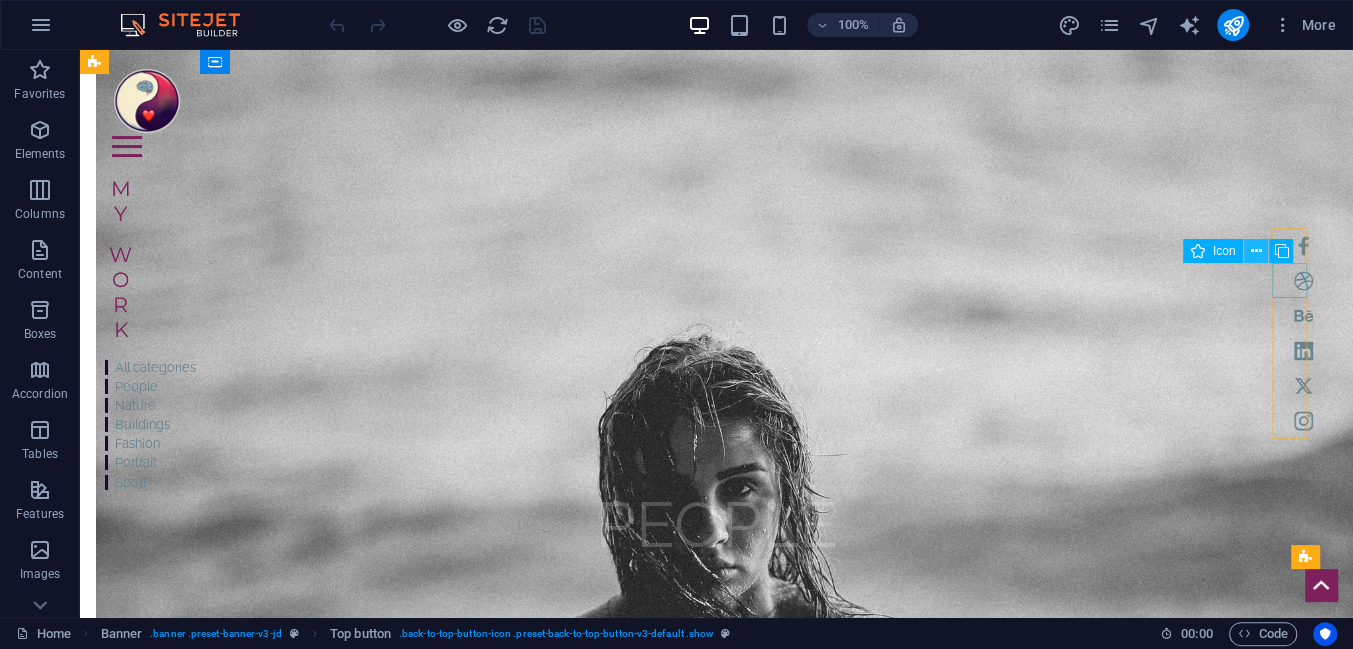 click 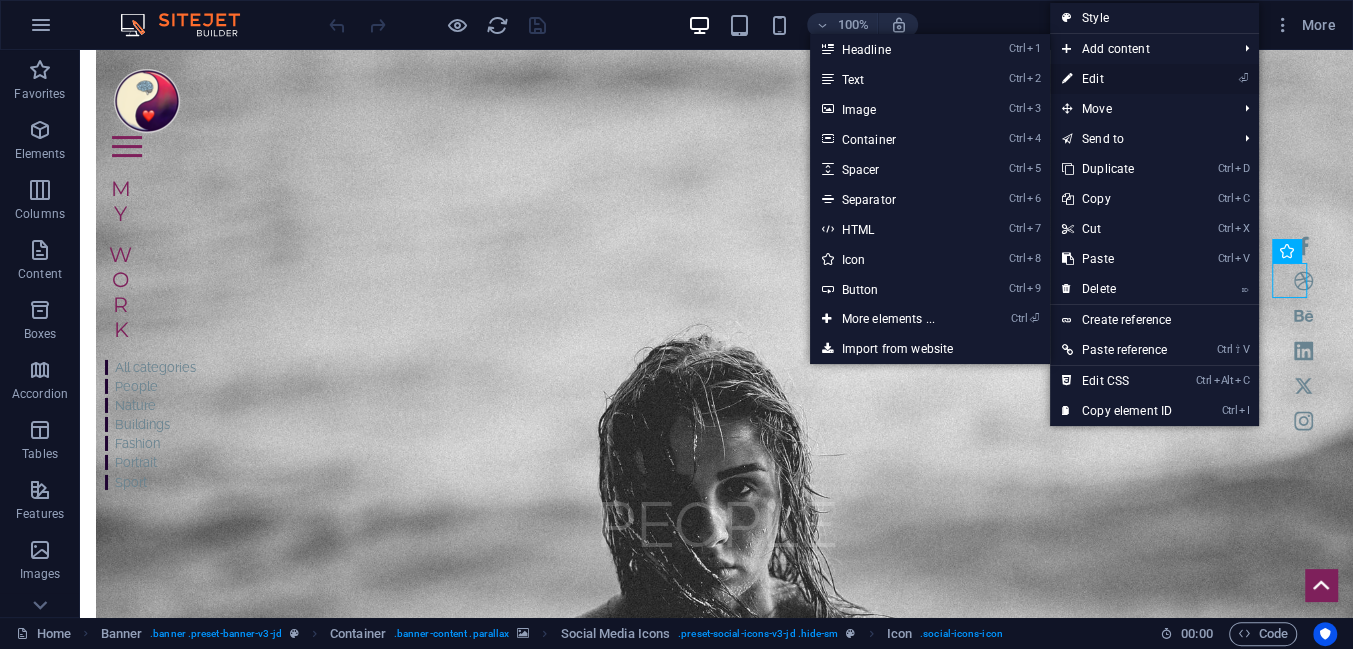 drag, startPoint x: 738, startPoint y: 35, endPoint x: 1104, endPoint y: 77, distance: 368.40195 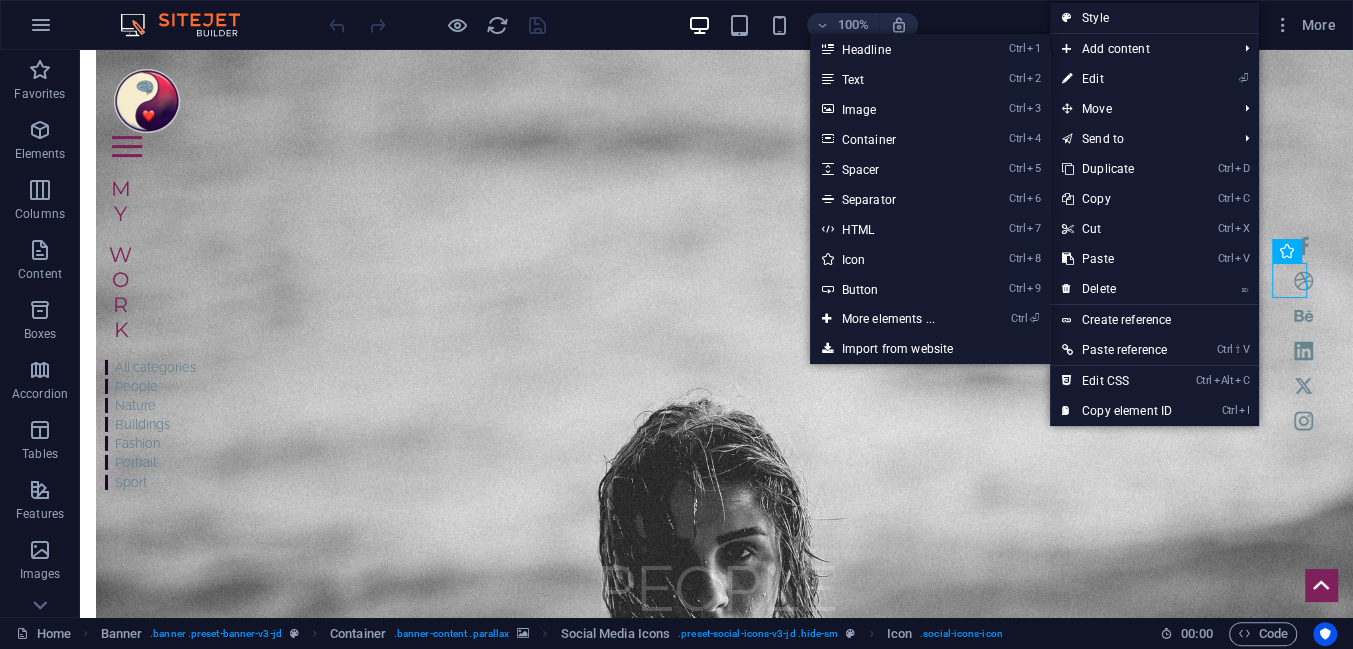 select on "xMidYMid" 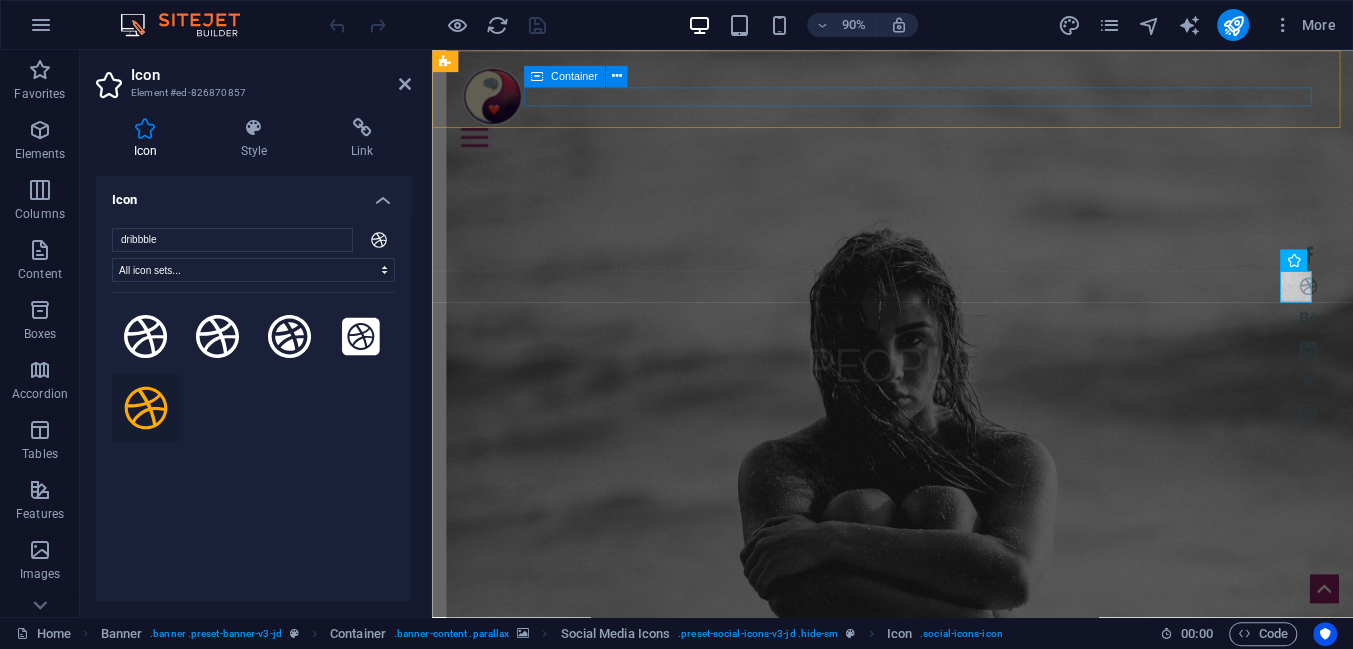 scroll, scrollTop: 1938, scrollLeft: 0, axis: vertical 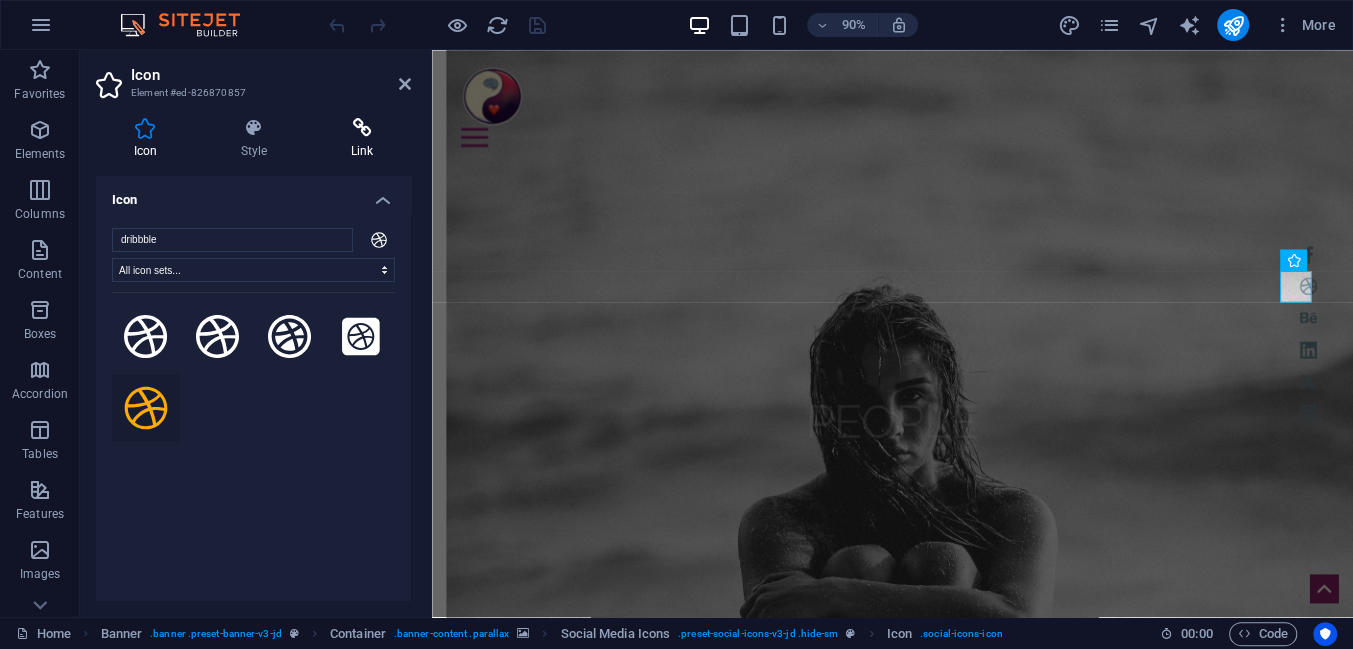 click on "Link" 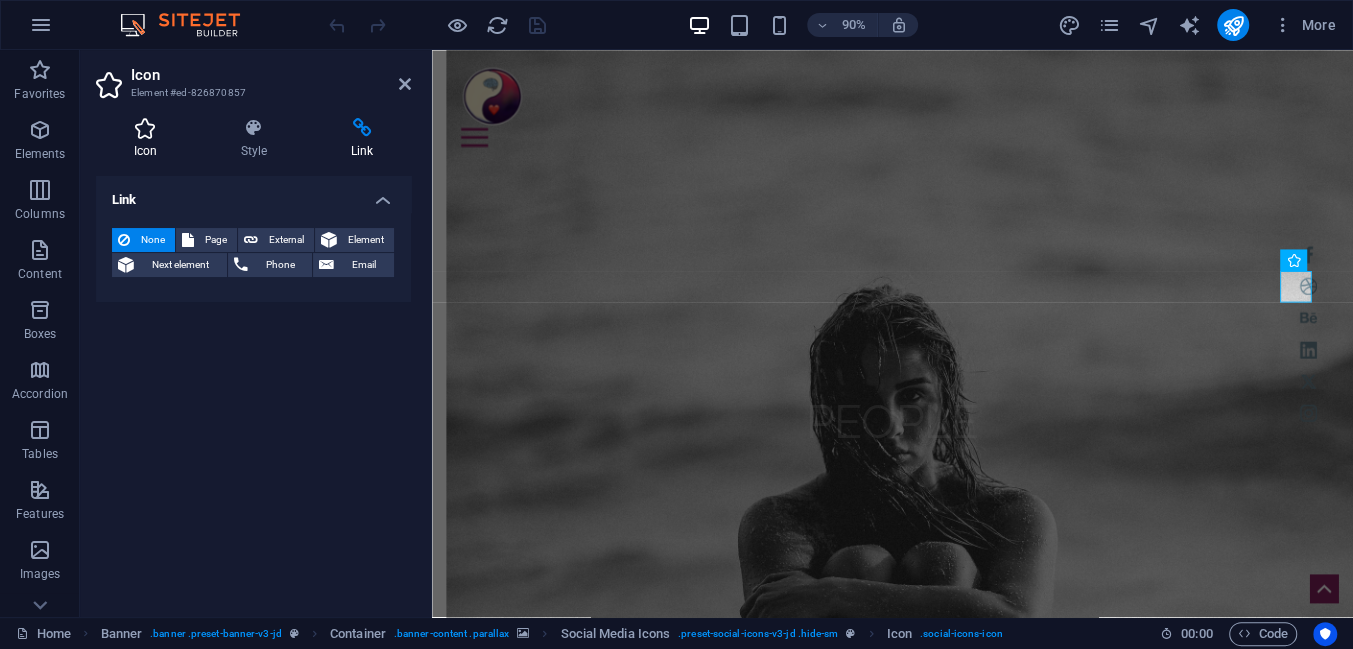 click 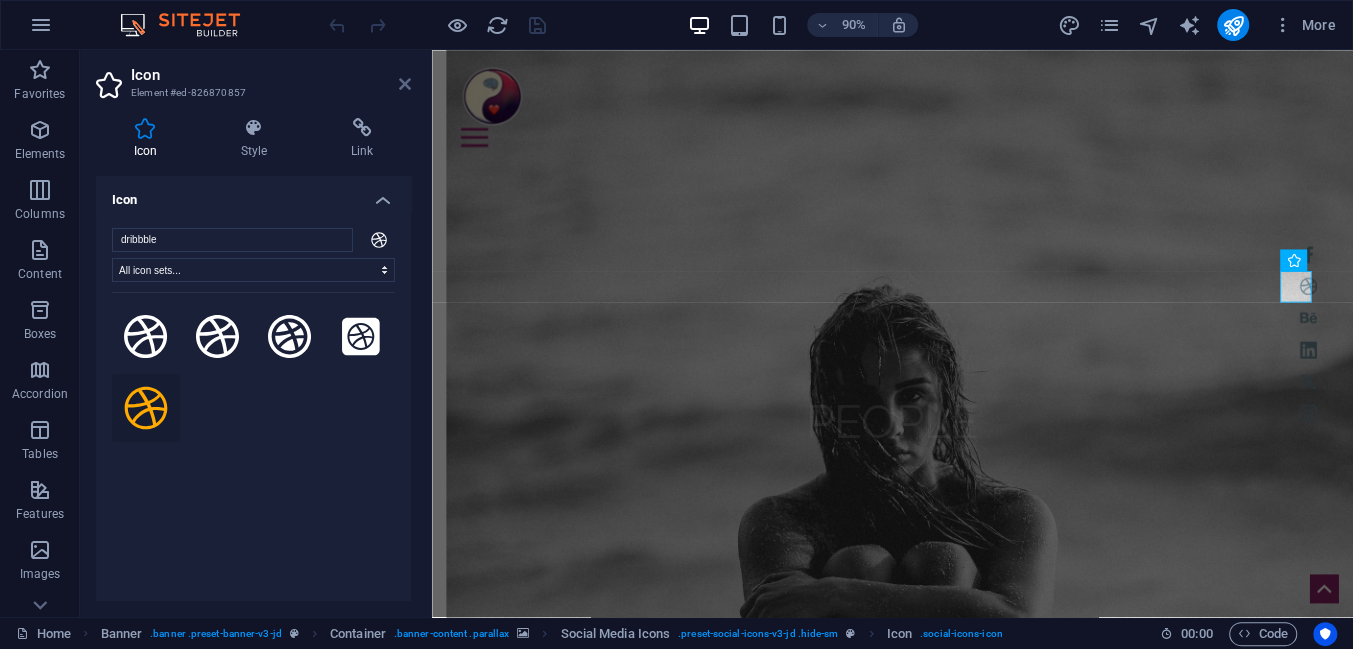 click 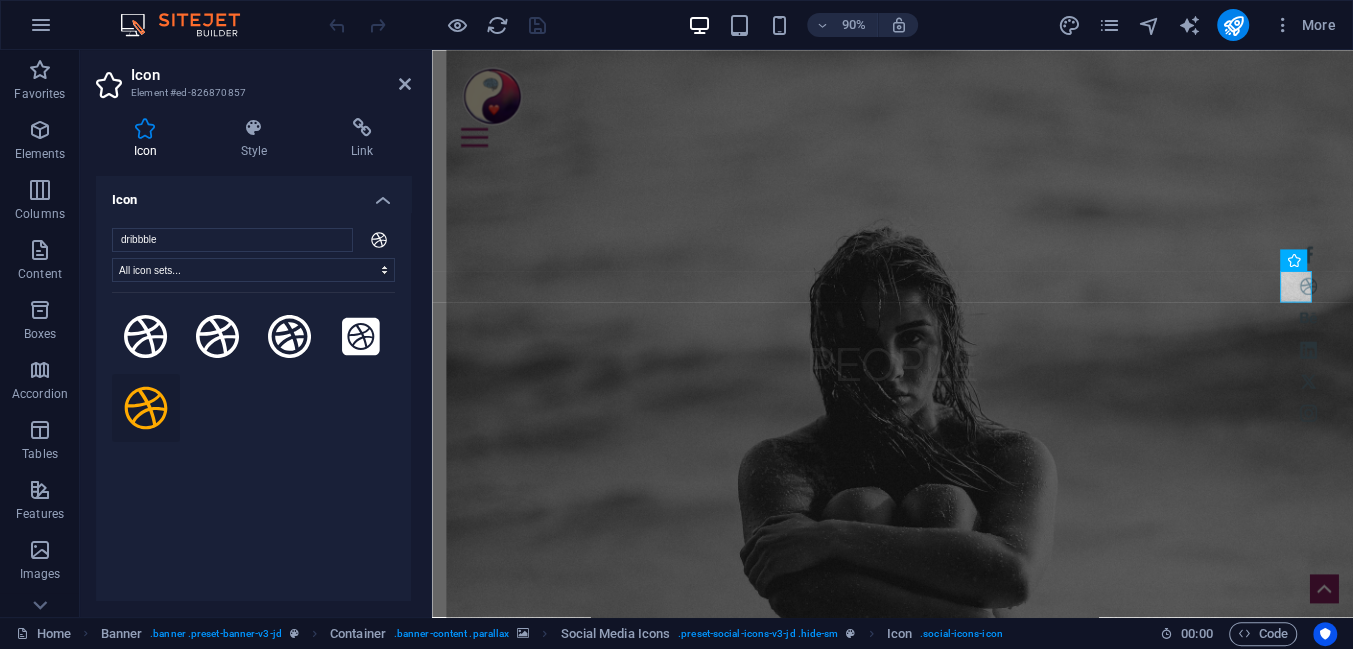 scroll, scrollTop: 2000, scrollLeft: 0, axis: vertical 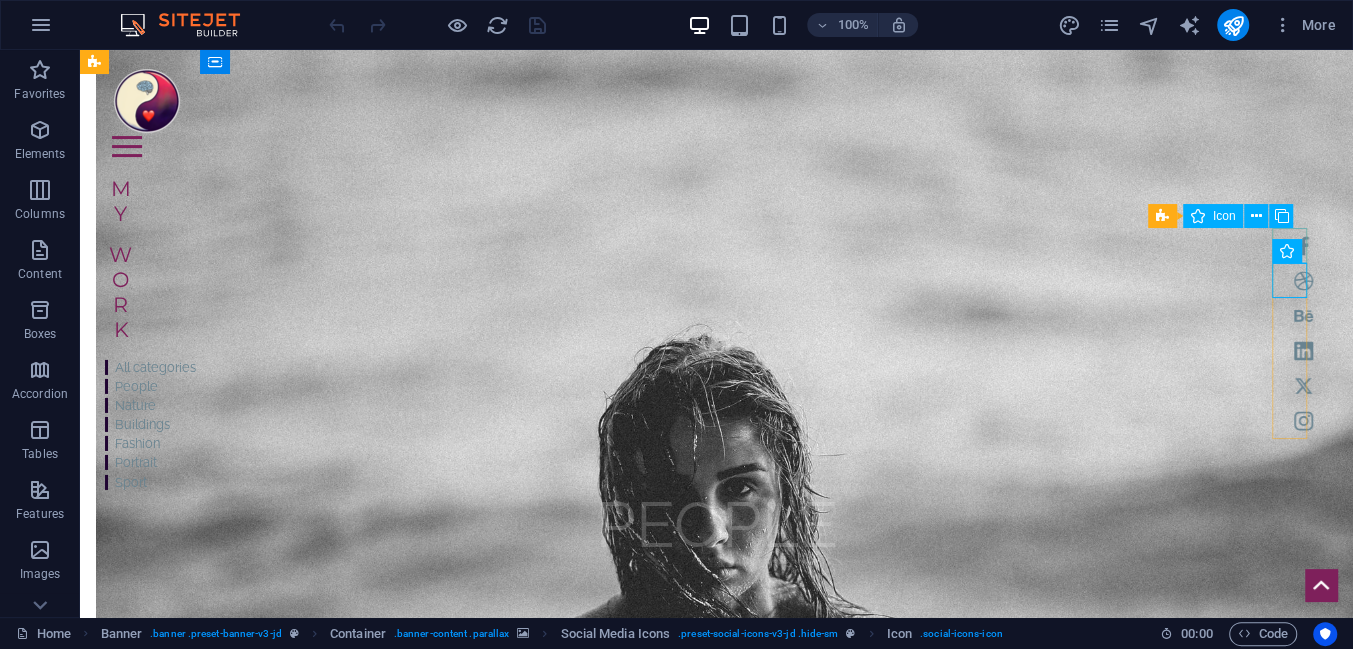 click 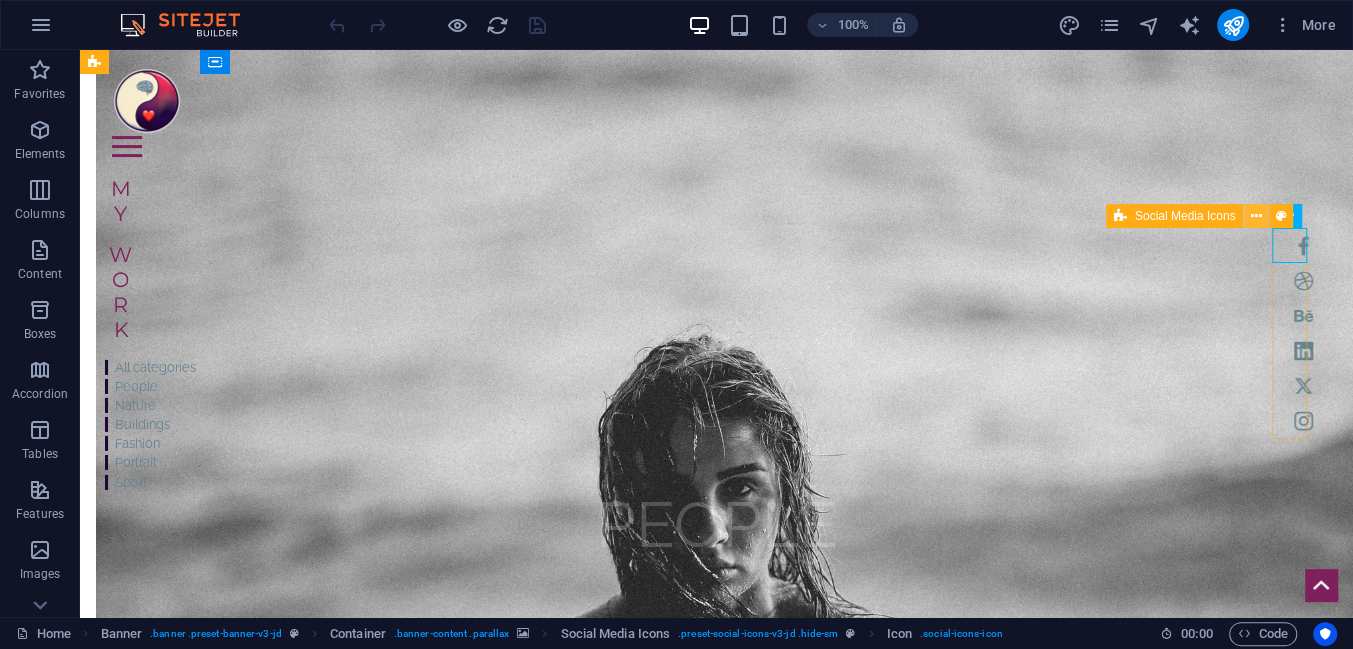 click 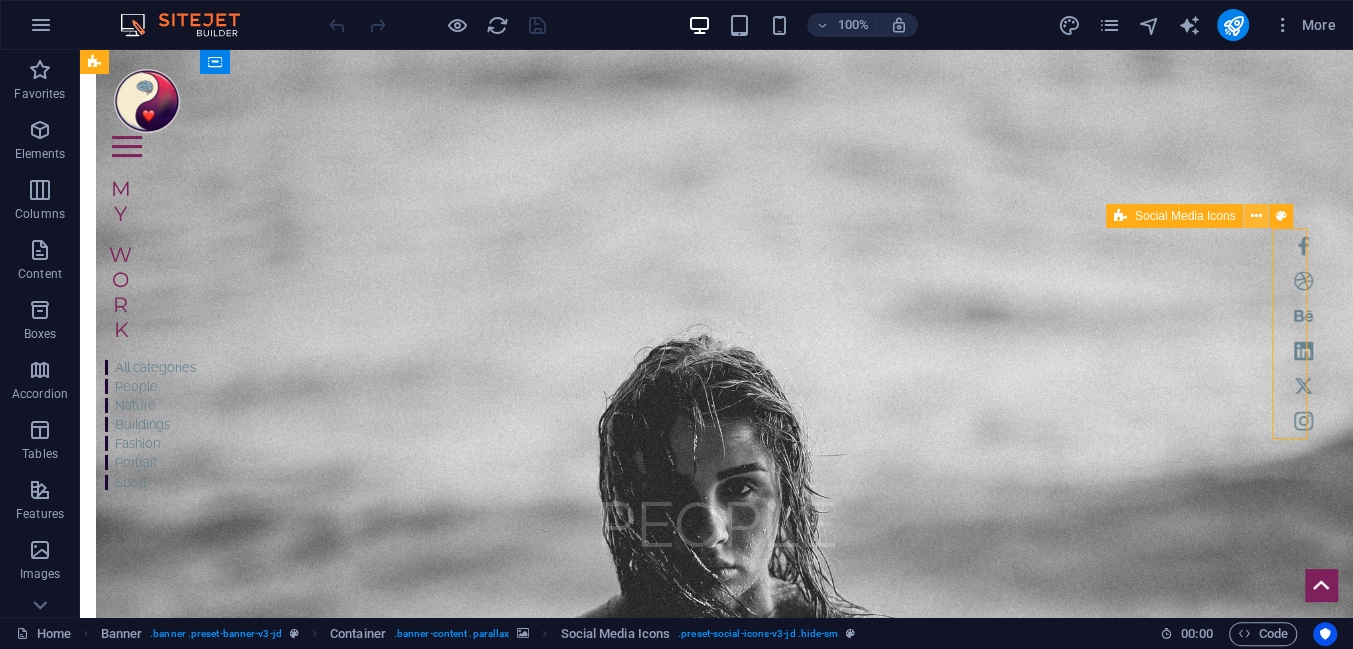 click 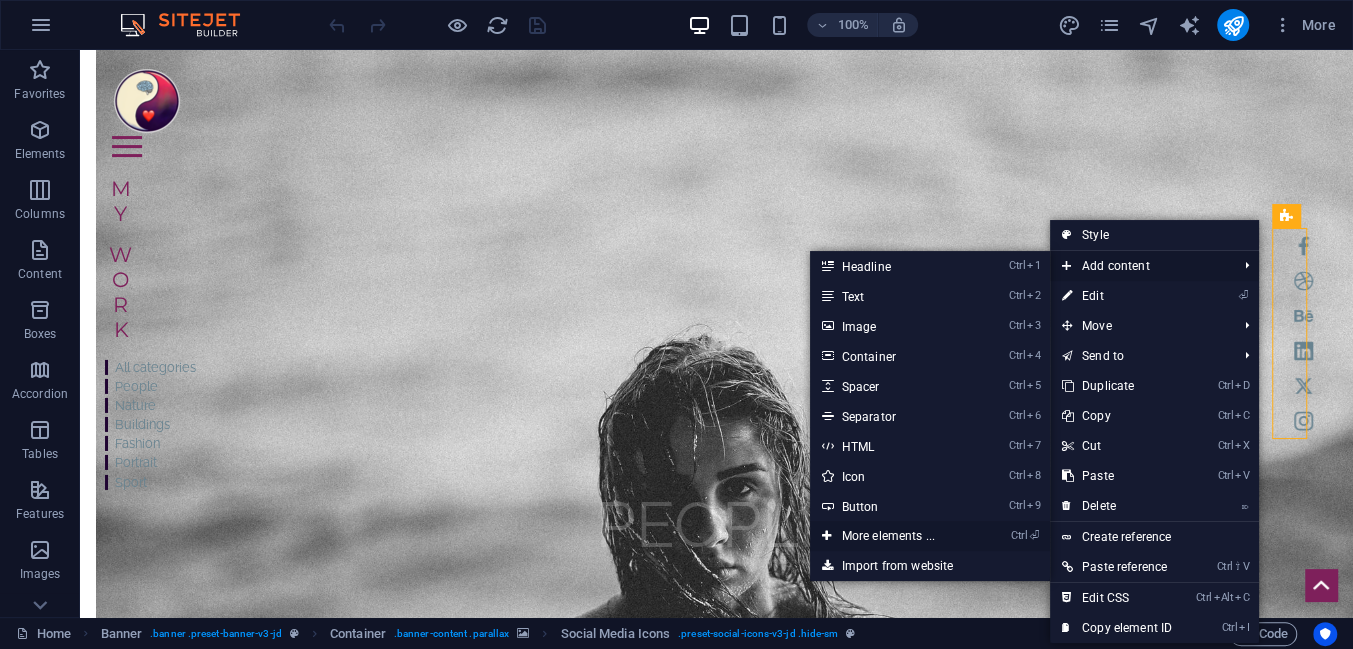click on "Ctrl ⏎  More elements ..." 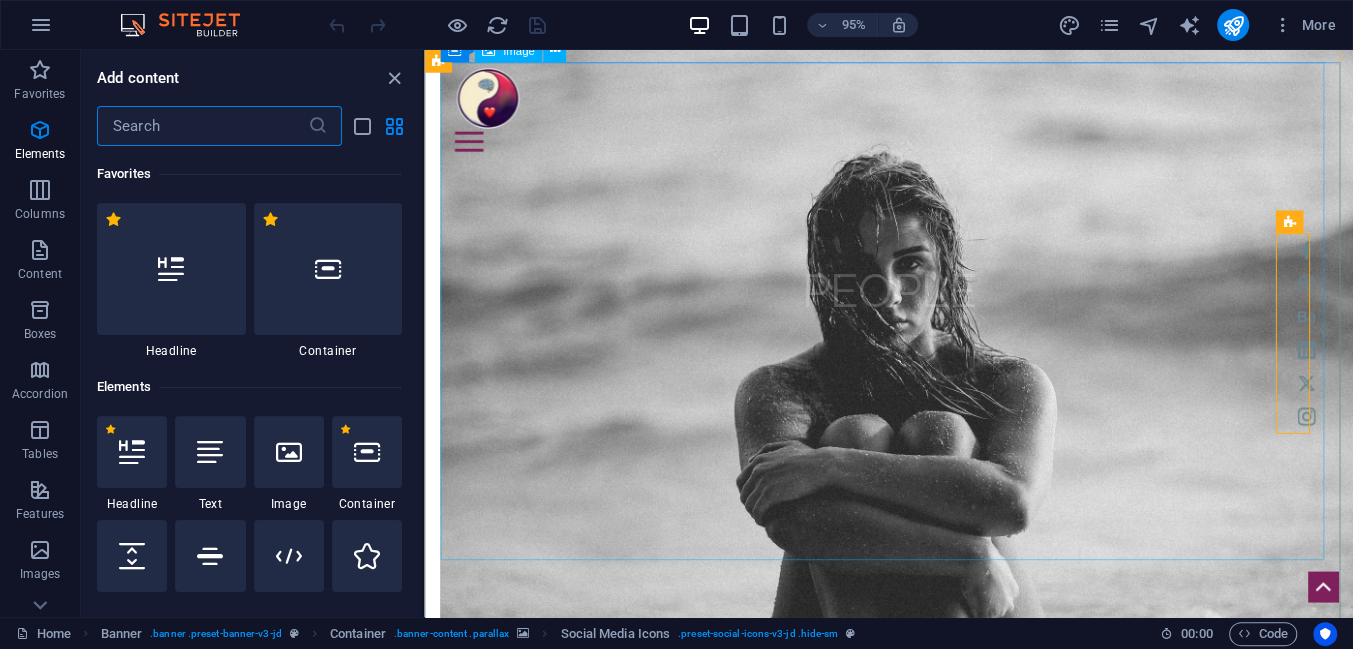 scroll, scrollTop: 213, scrollLeft: 0, axis: vertical 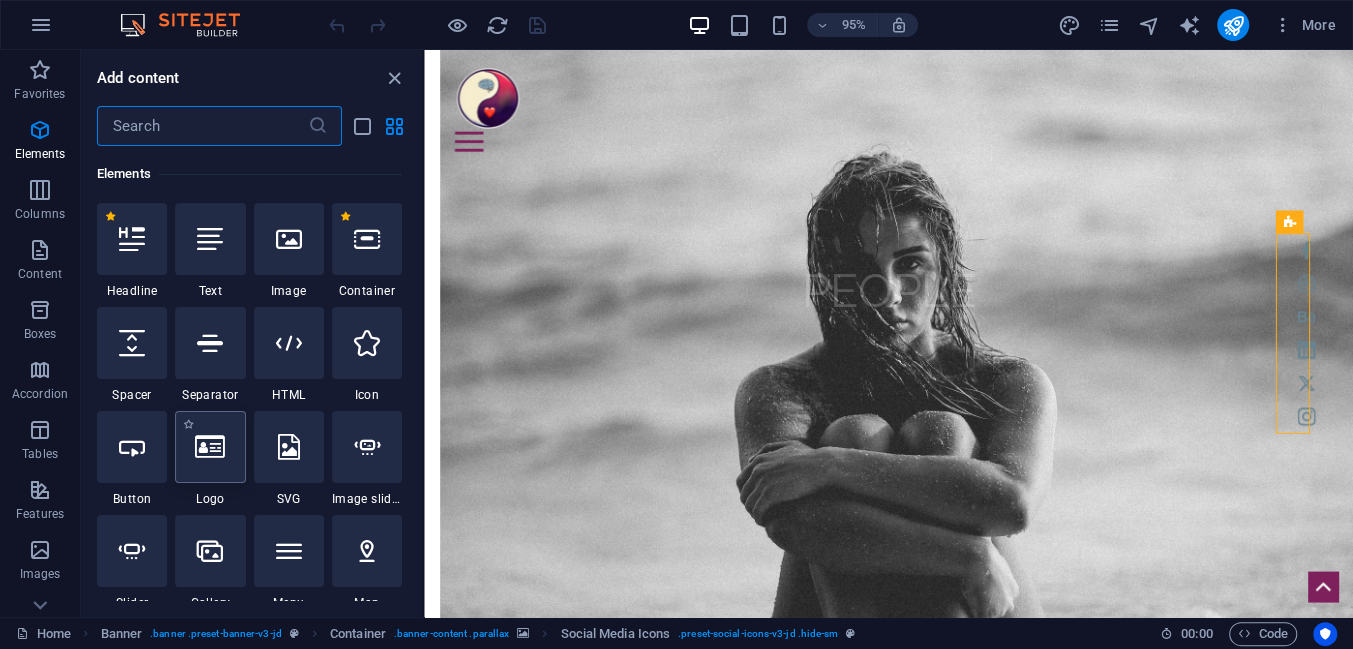 click 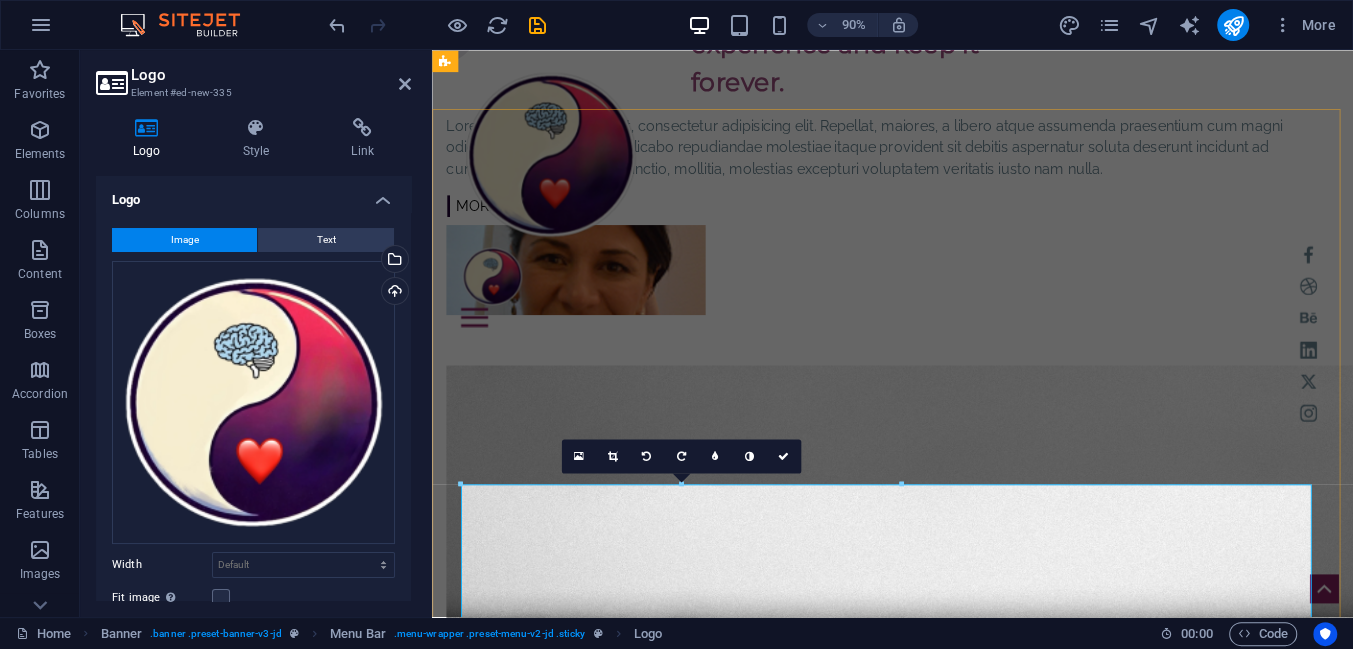 scroll, scrollTop: 1914, scrollLeft: 0, axis: vertical 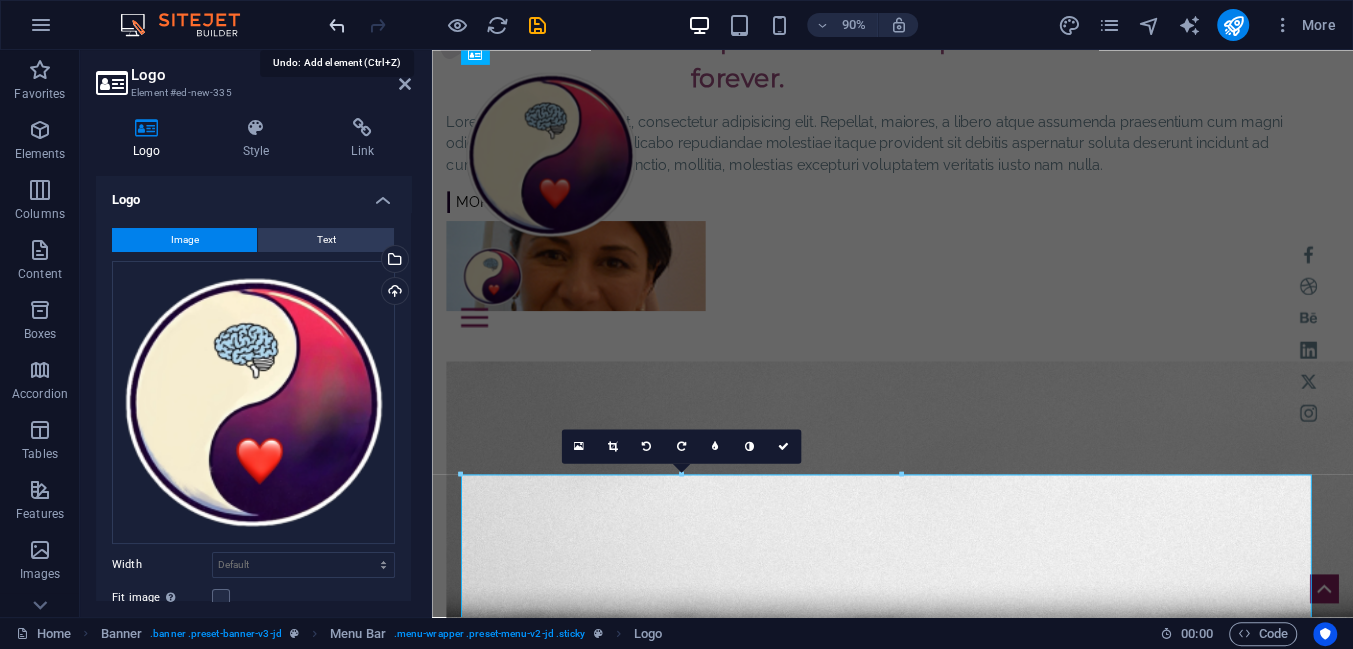 click 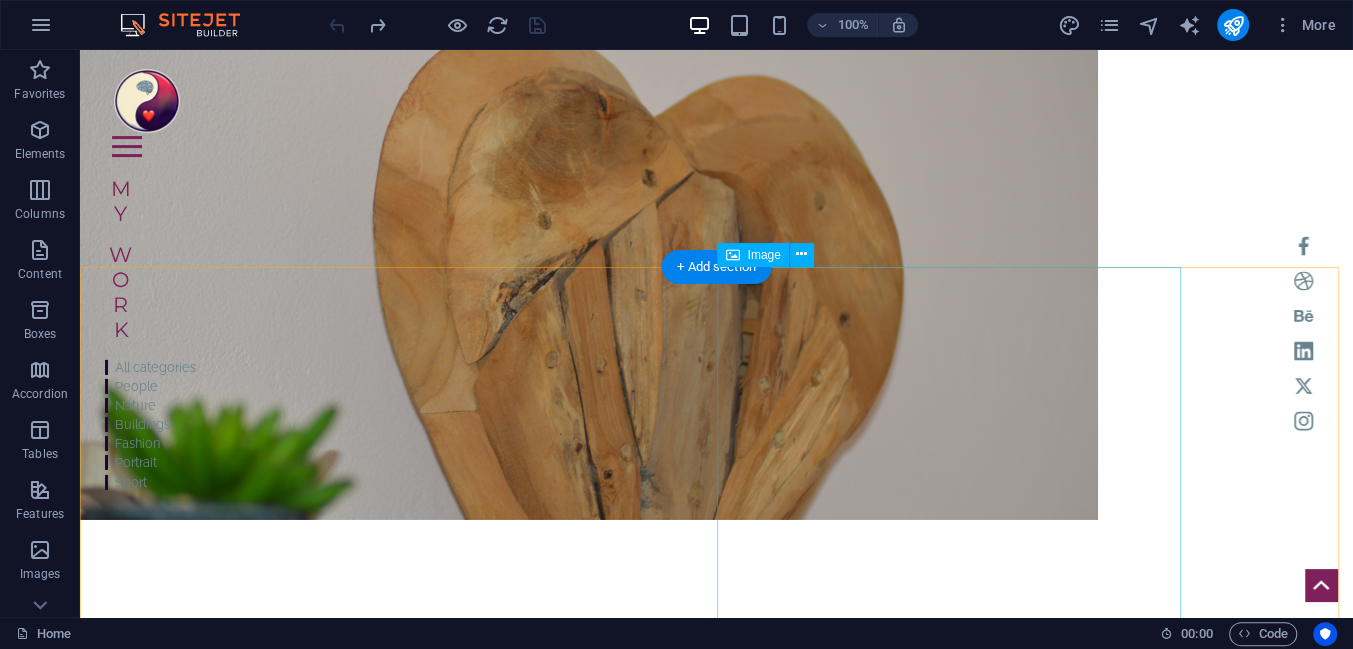 scroll, scrollTop: 0, scrollLeft: 0, axis: both 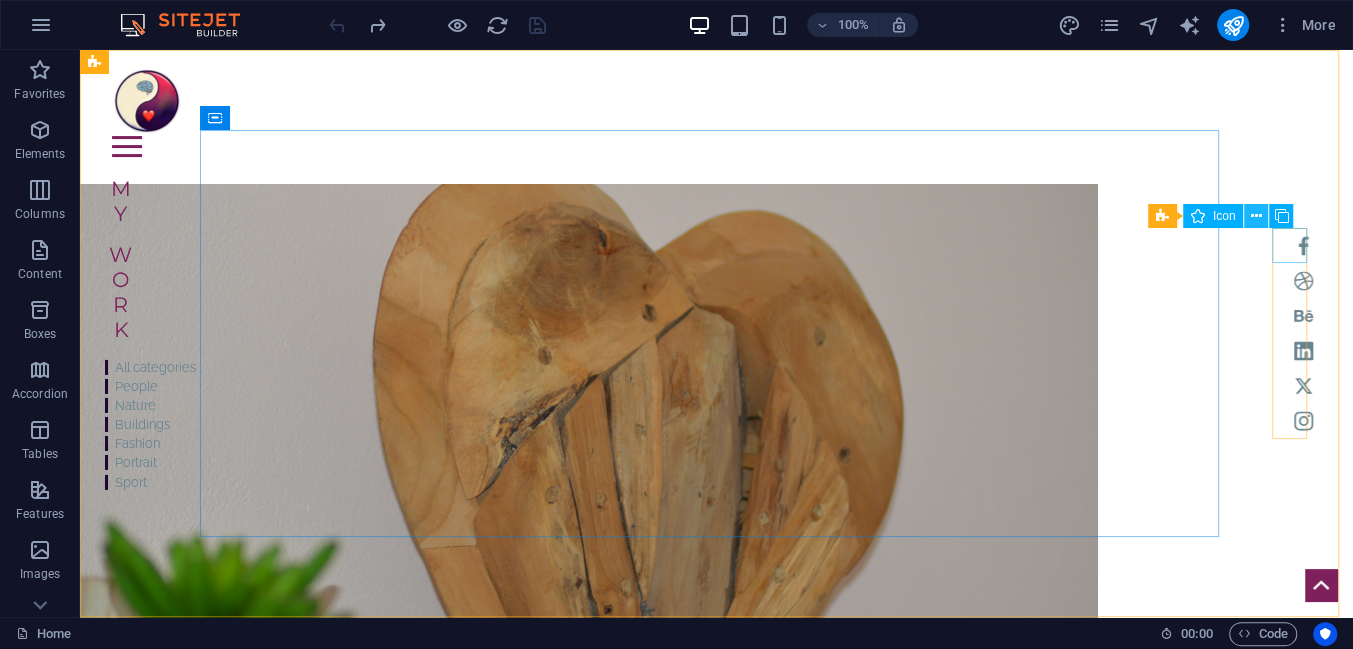 click 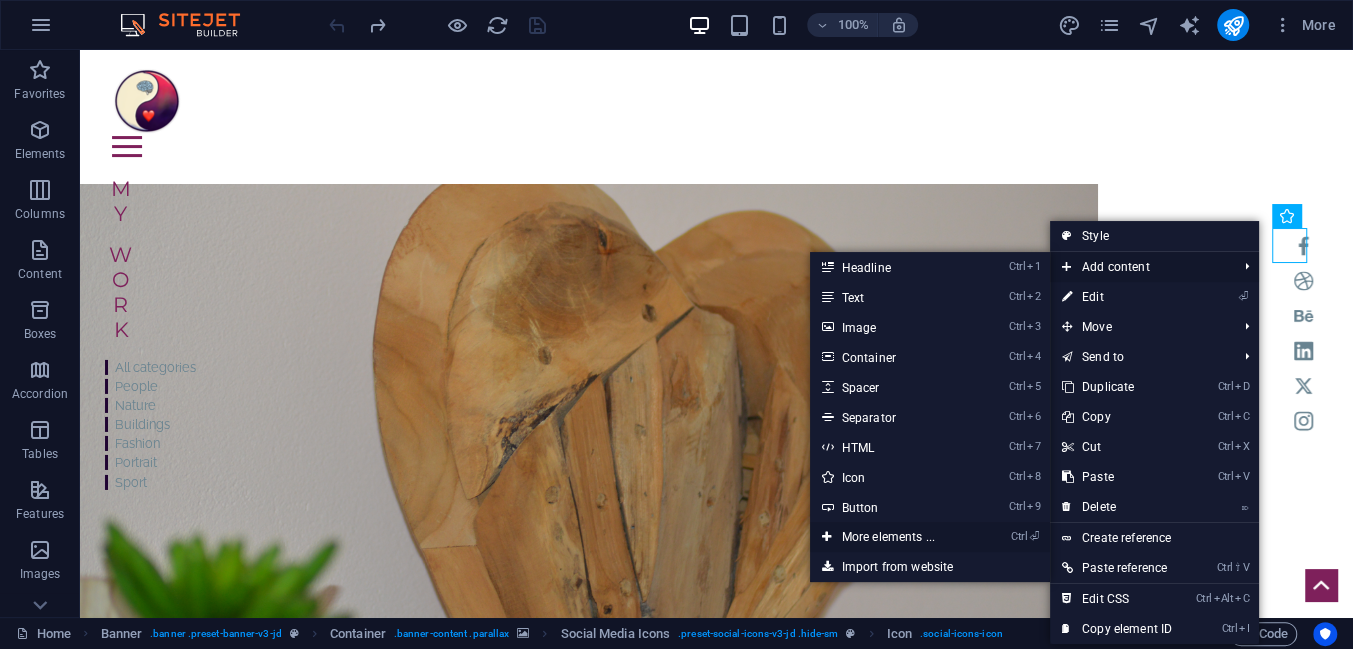 click on "Ctrl ⏎  More elements ..." 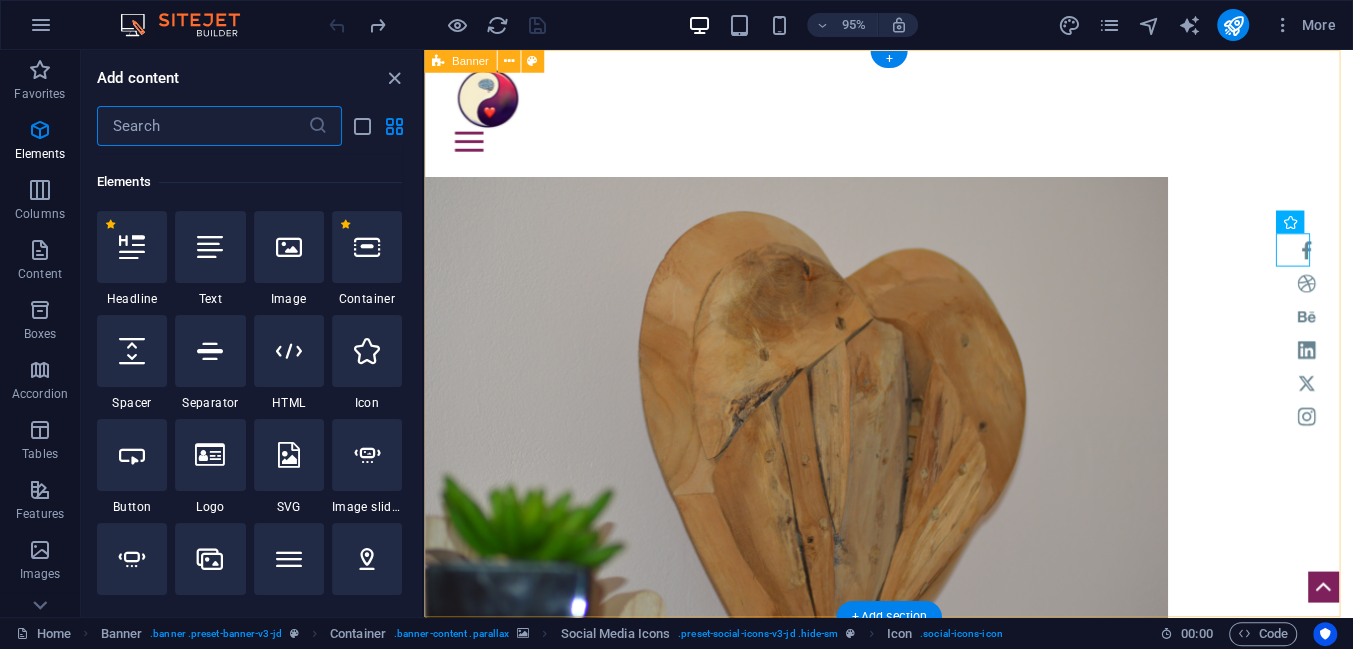 scroll, scrollTop: 213, scrollLeft: 0, axis: vertical 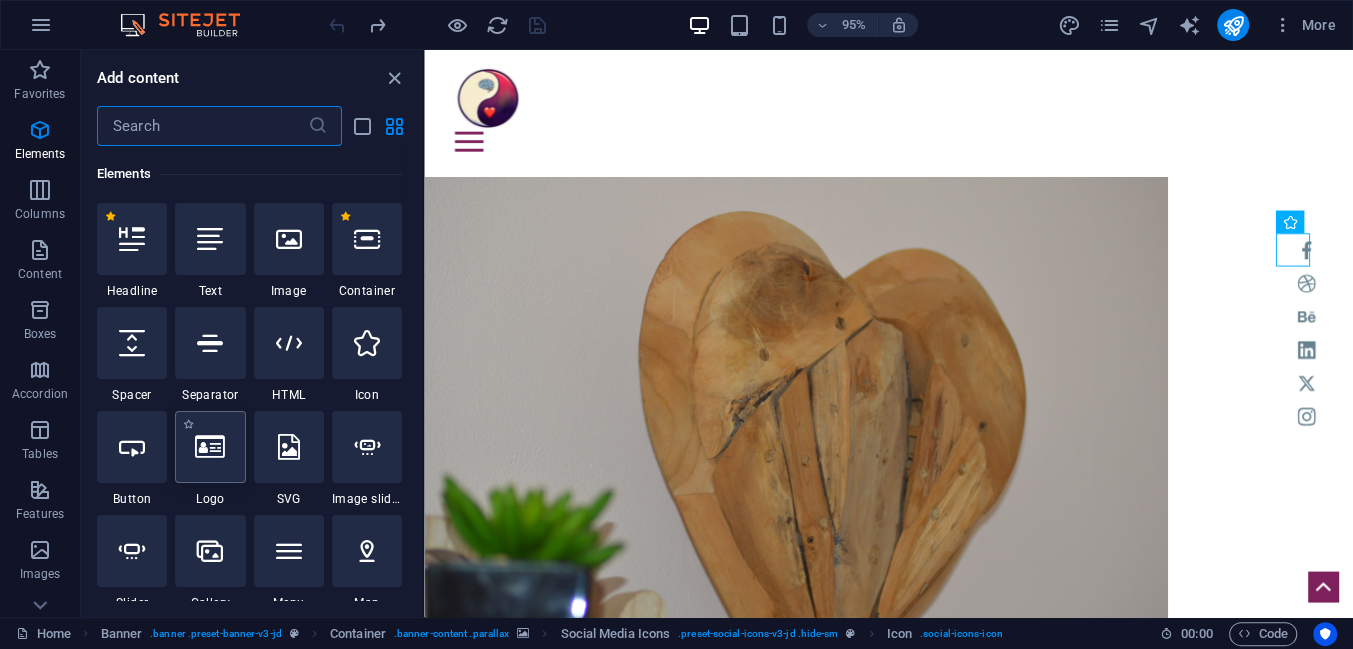 click 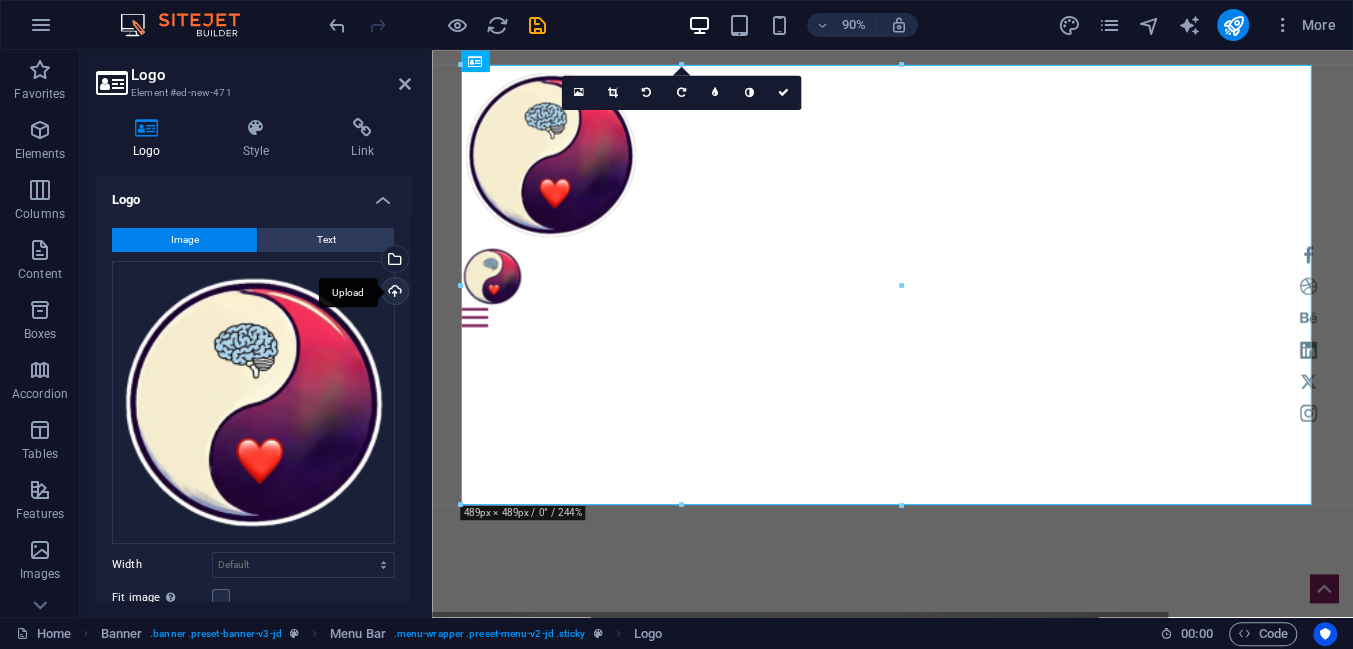 click on "Upload" 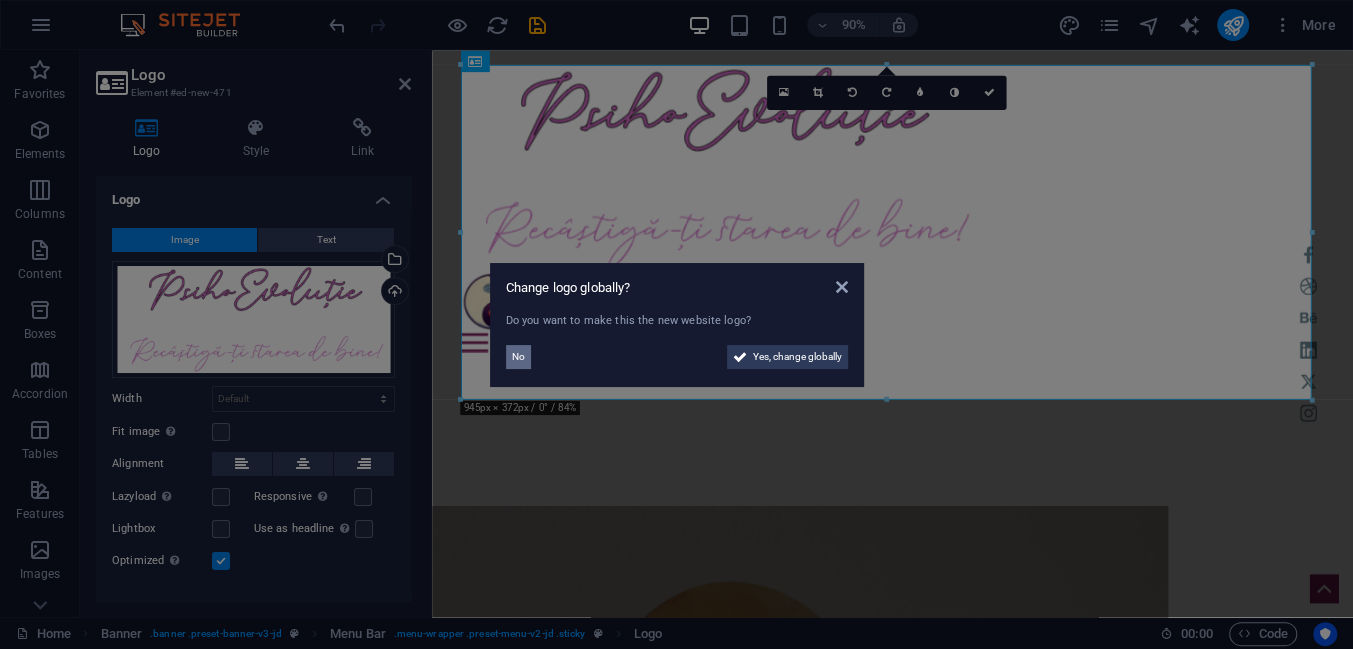 click on "No" 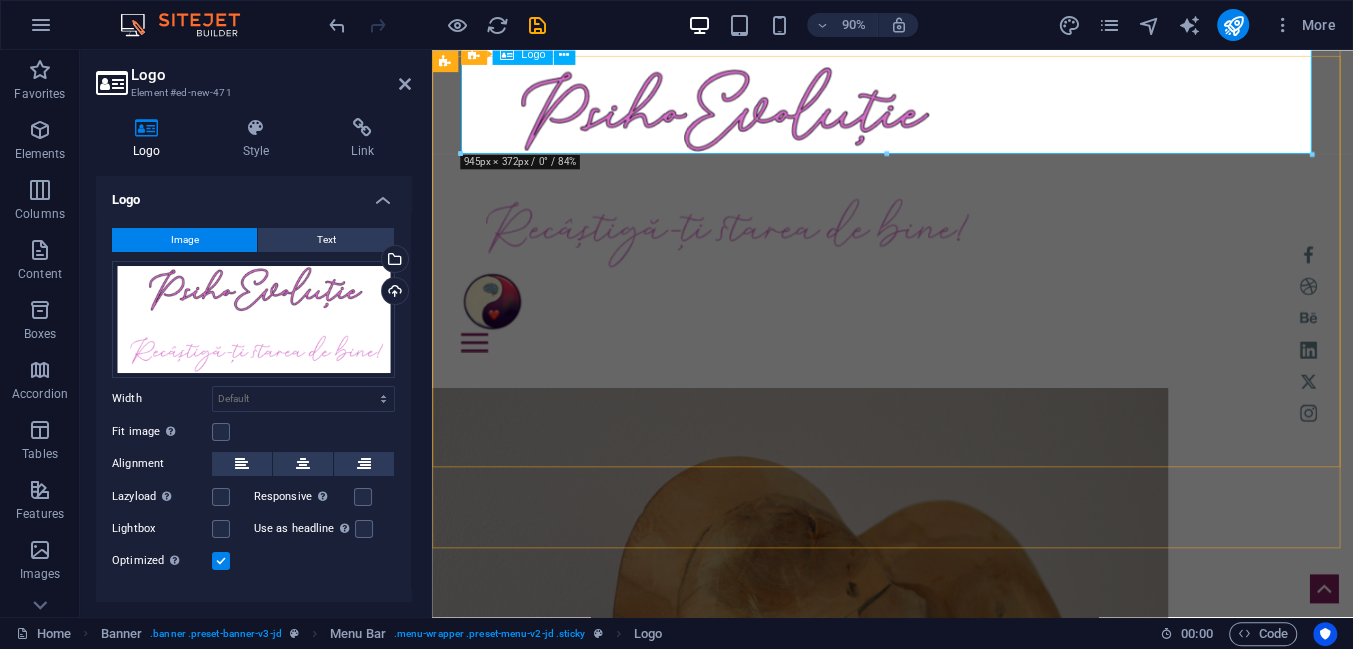 scroll, scrollTop: 0, scrollLeft: 0, axis: both 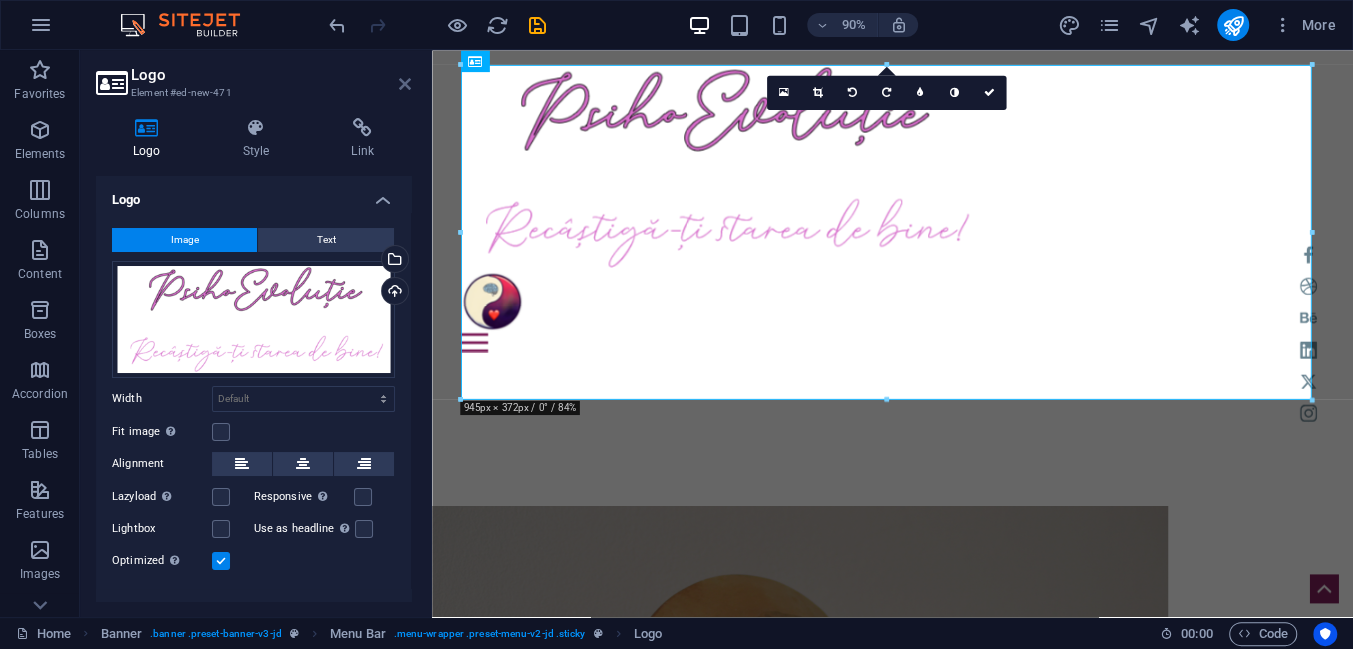 click 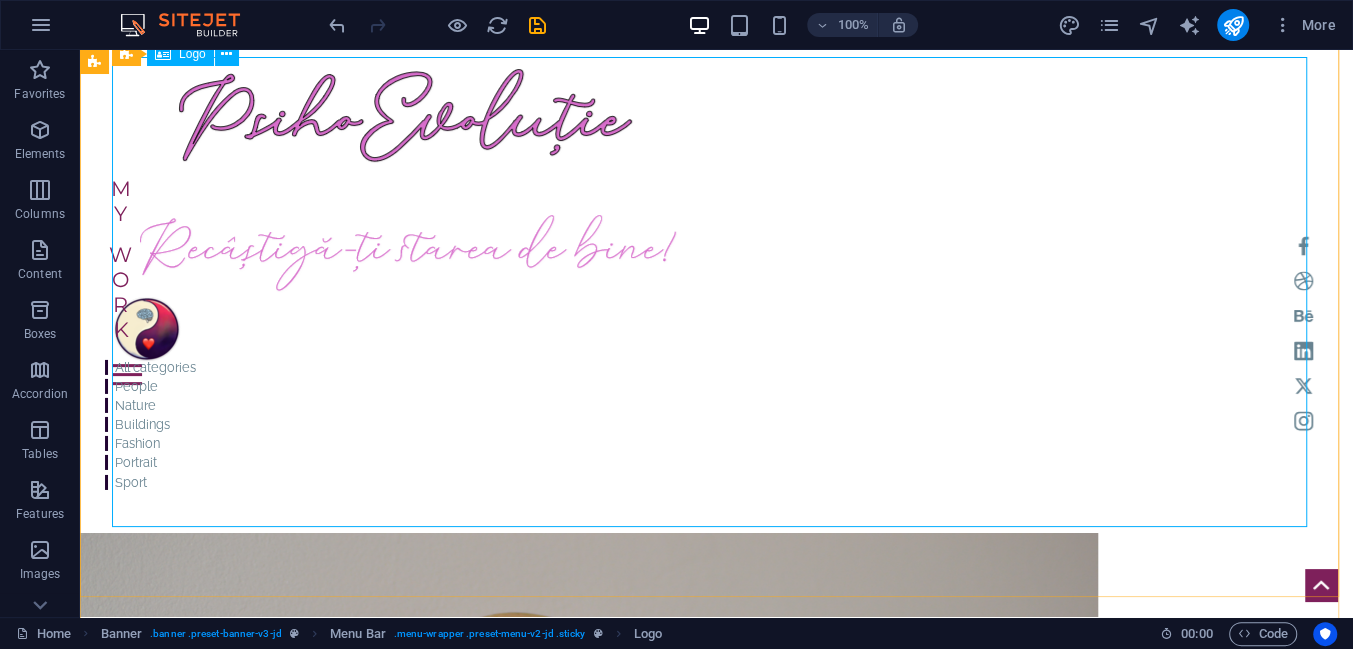 scroll, scrollTop: 0, scrollLeft: 0, axis: both 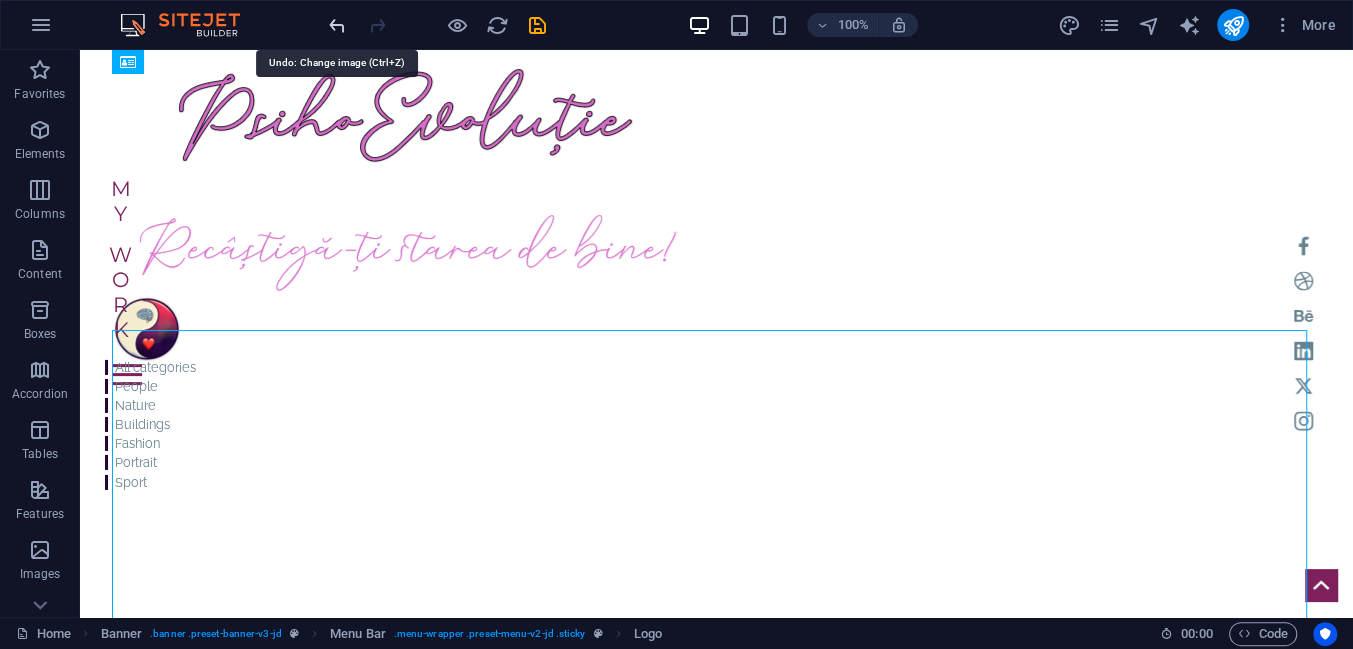 click 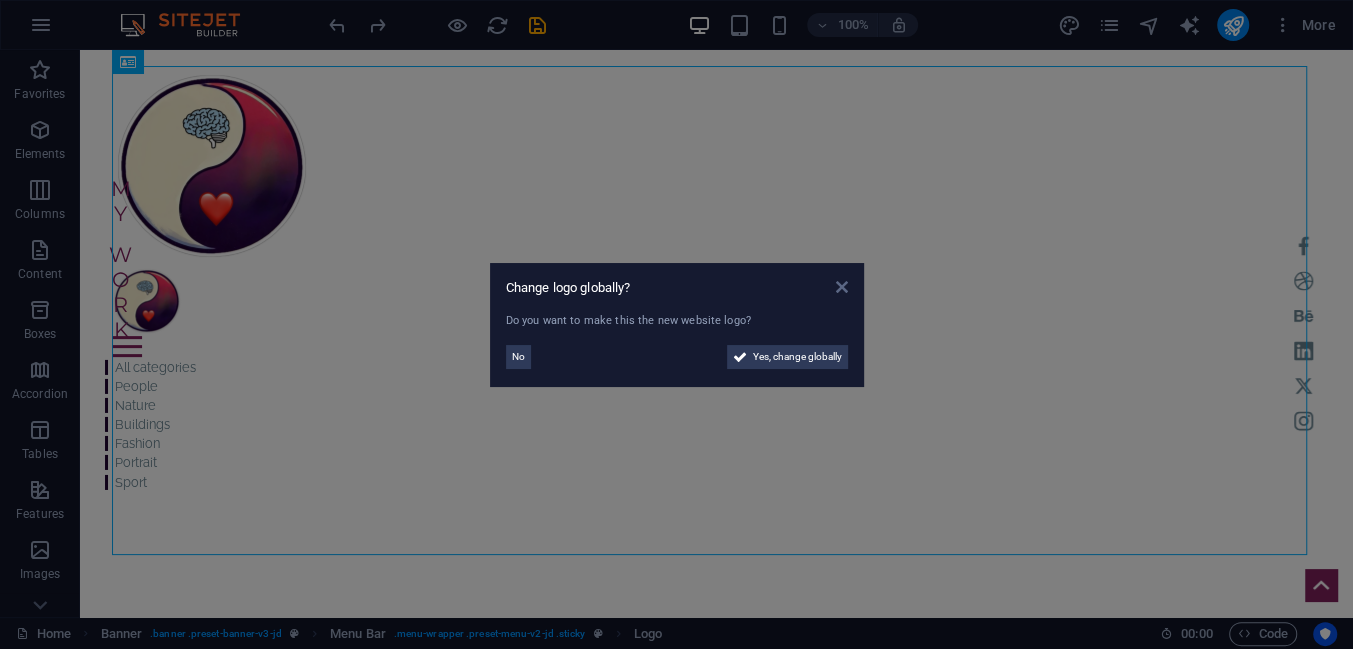 click 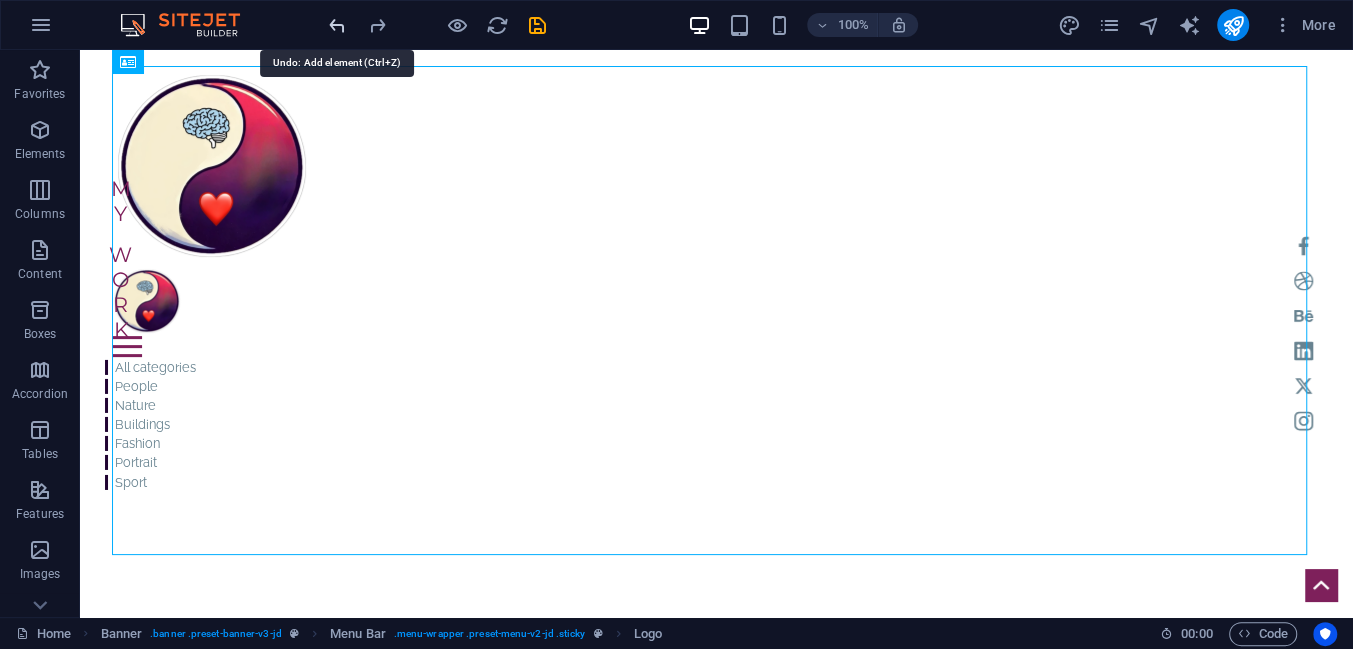 click 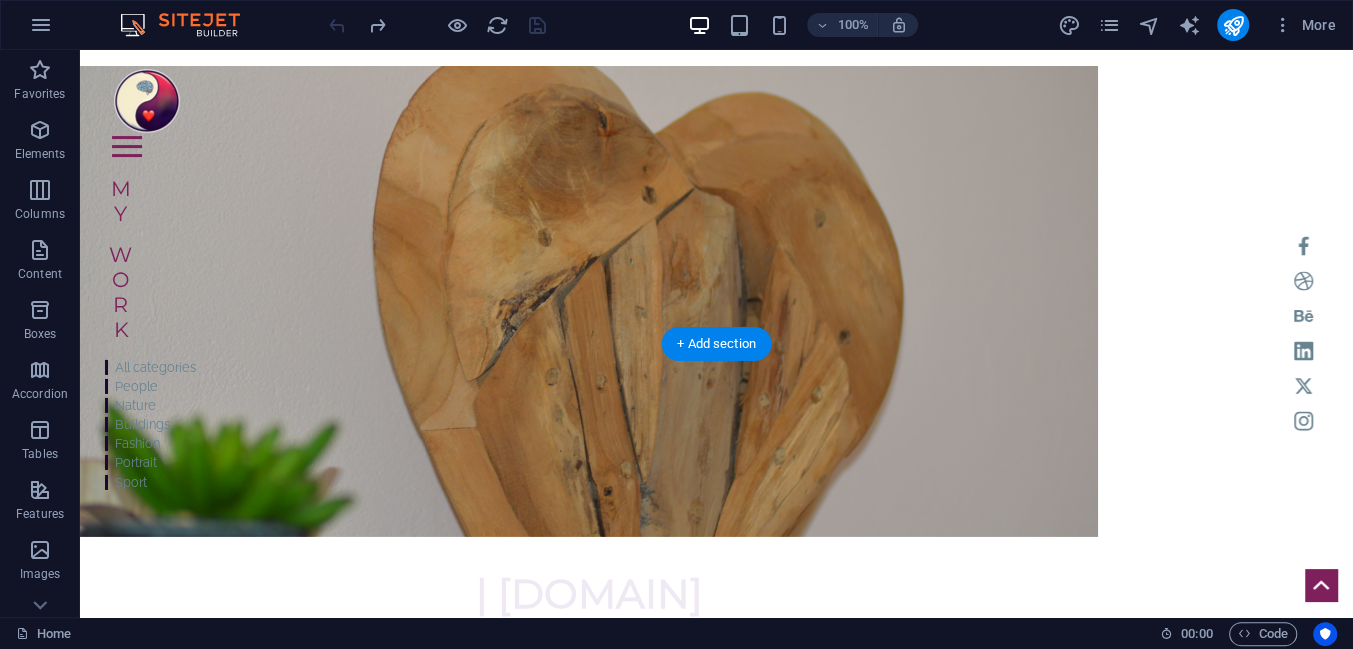 scroll, scrollTop: 0, scrollLeft: 0, axis: both 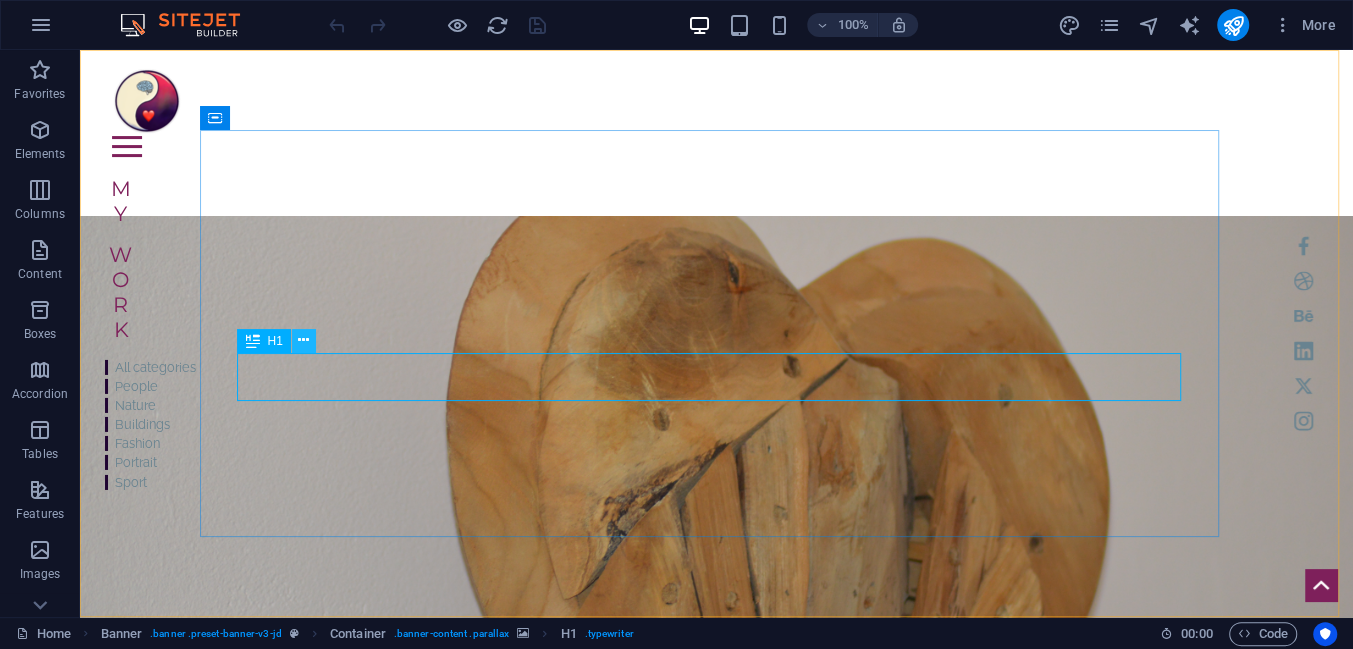 click at bounding box center [304, 341] 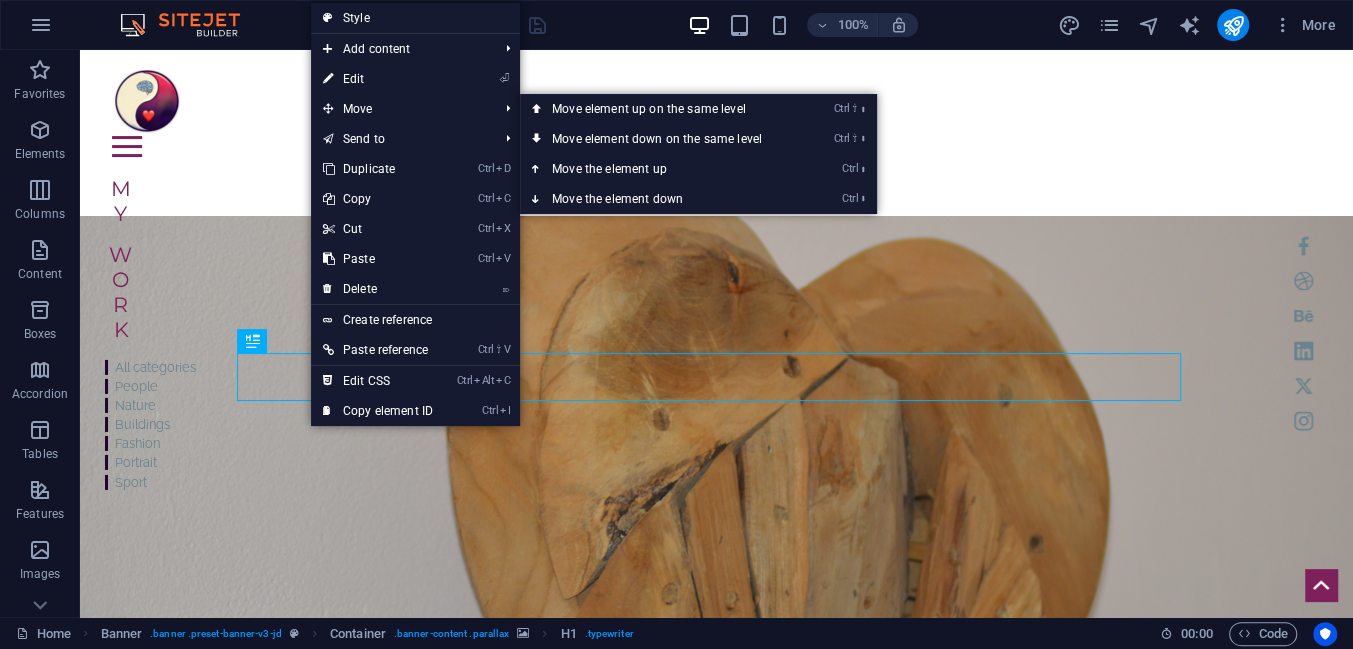 click on "⏎  Edit" at bounding box center (378, 79) 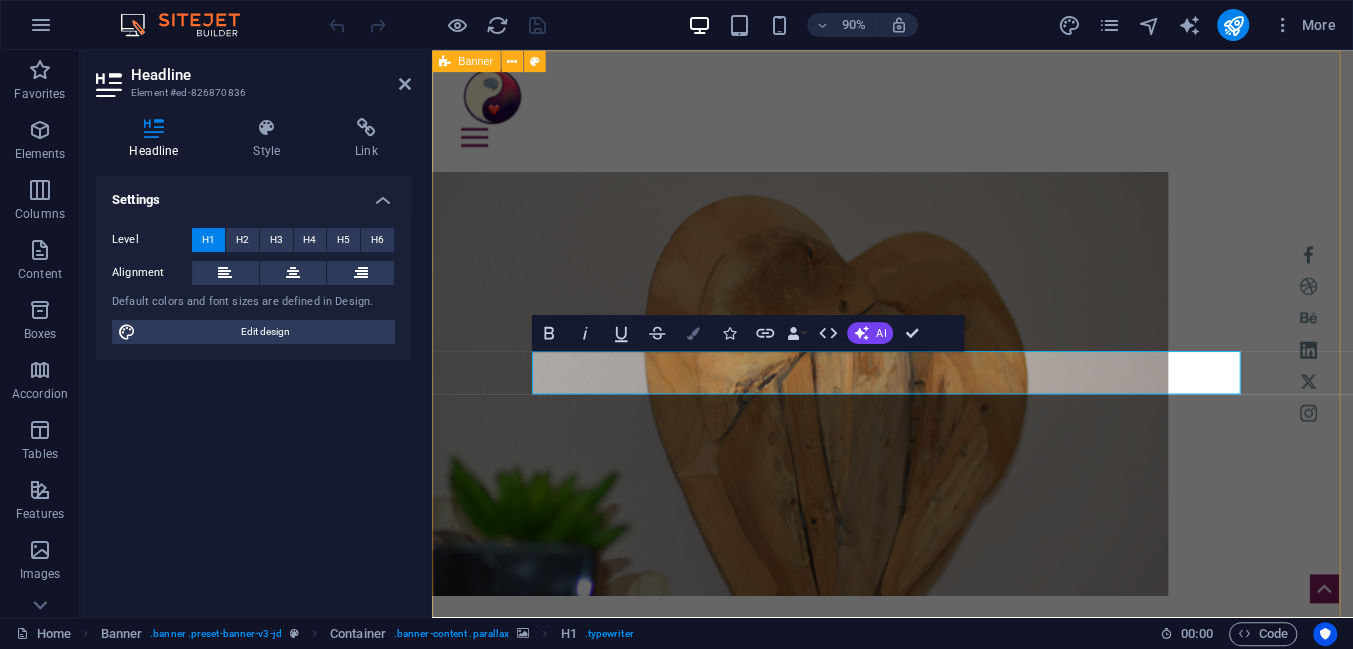 click at bounding box center (693, 333) 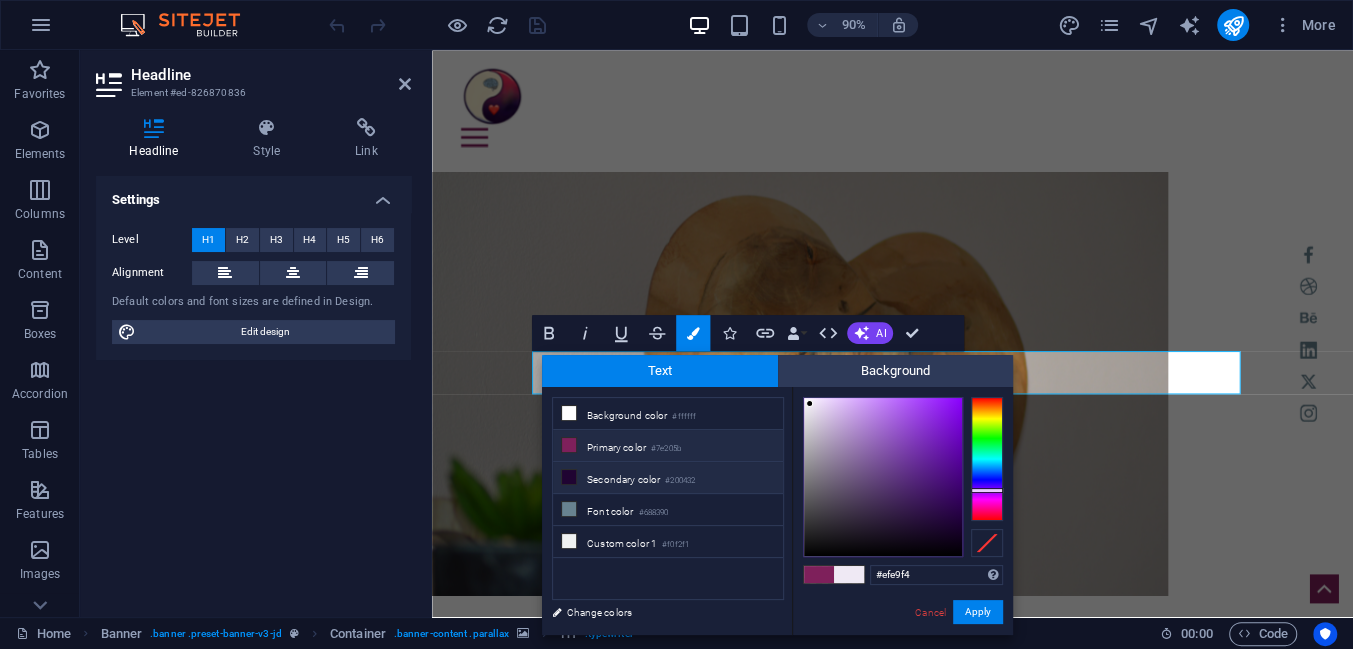 click on "Secondary color
#200432" at bounding box center [668, 478] 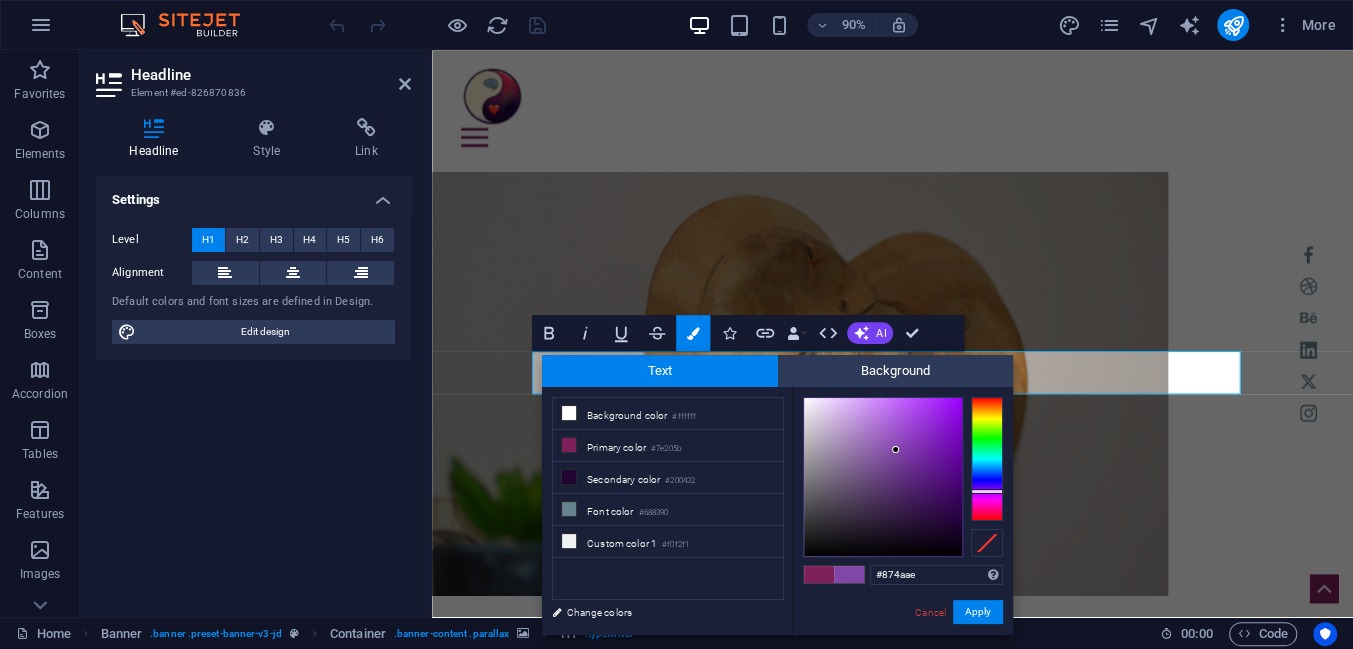 type on "#884bb0" 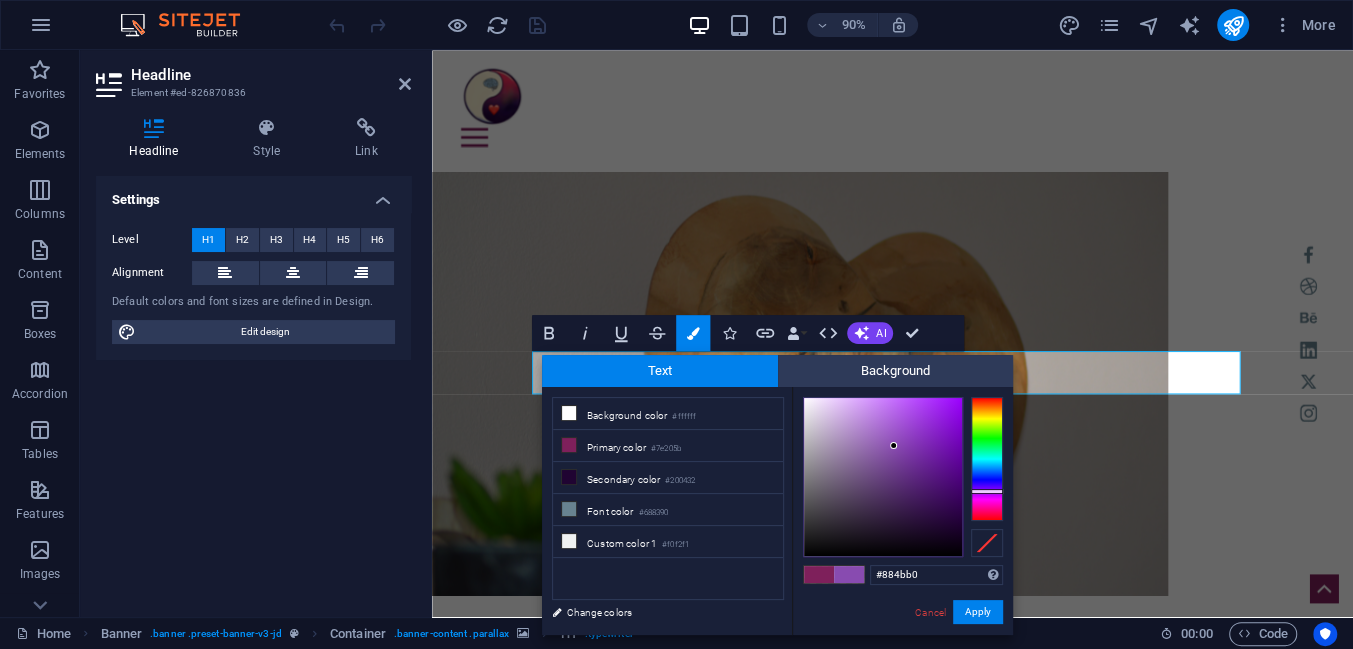 drag, startPoint x: 947, startPoint y: 525, endPoint x: 894, endPoint y: 446, distance: 95.131485 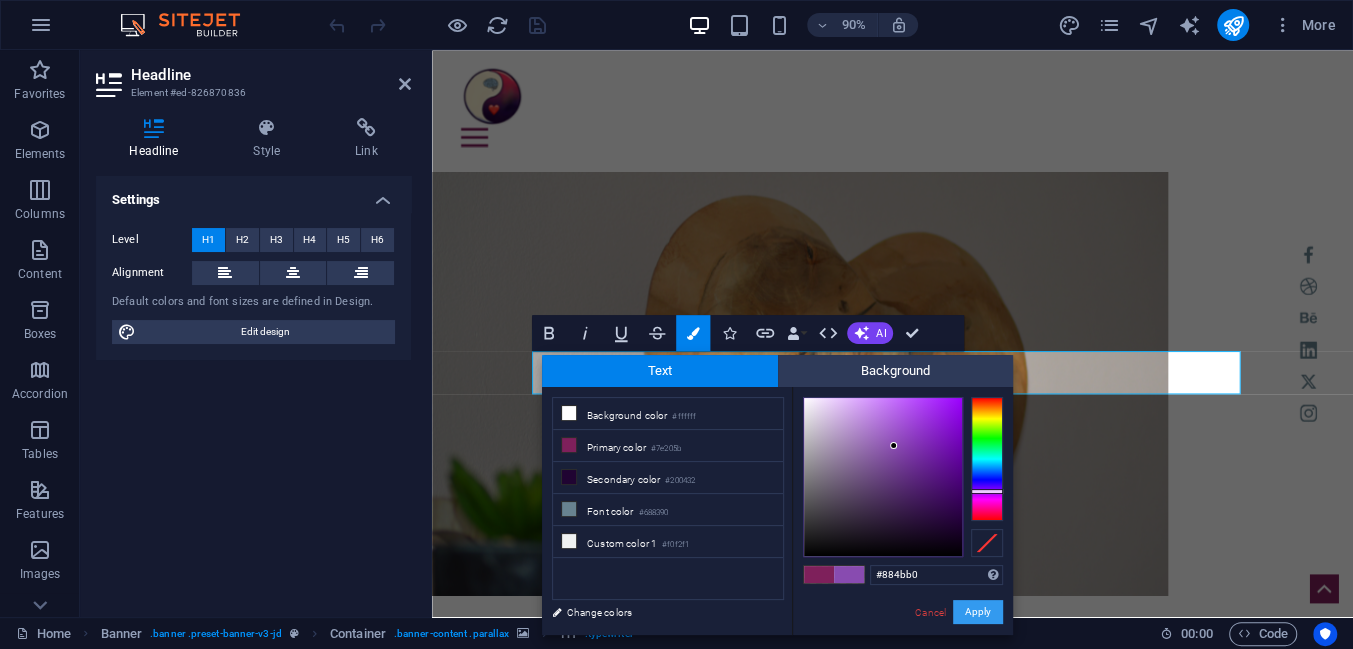 click on "Apply" at bounding box center (978, 612) 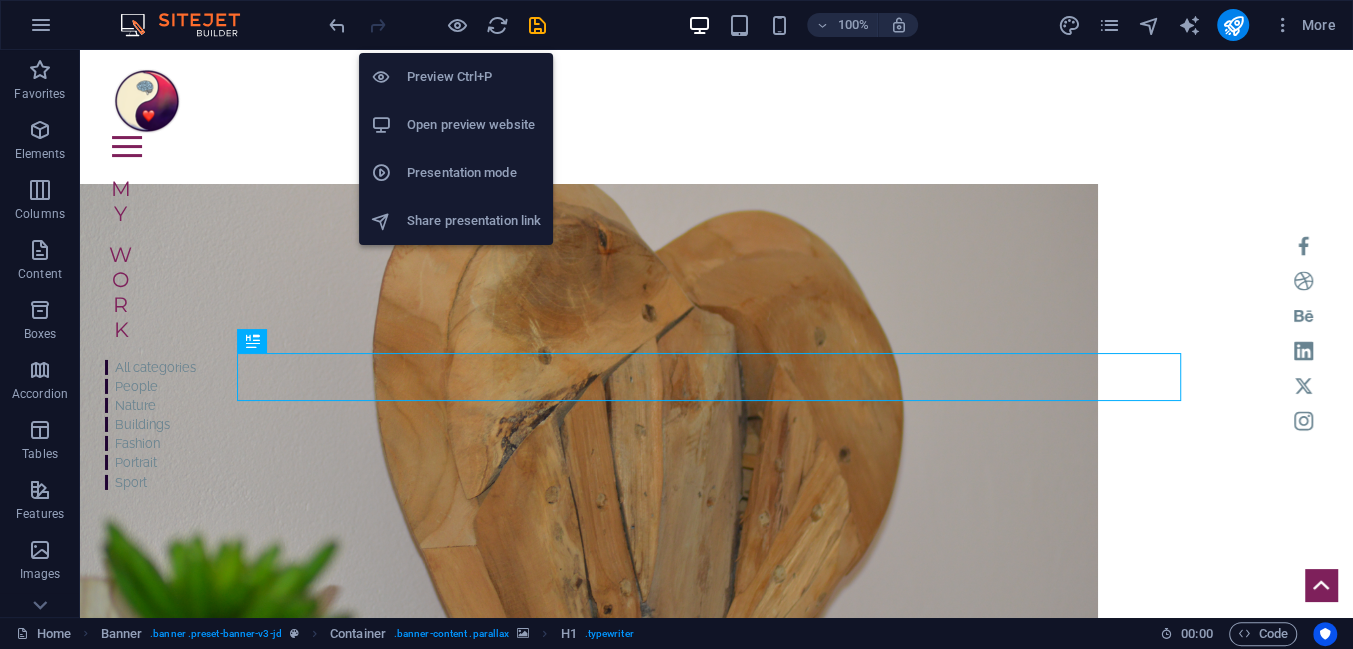 click on "Open preview website" at bounding box center (474, 125) 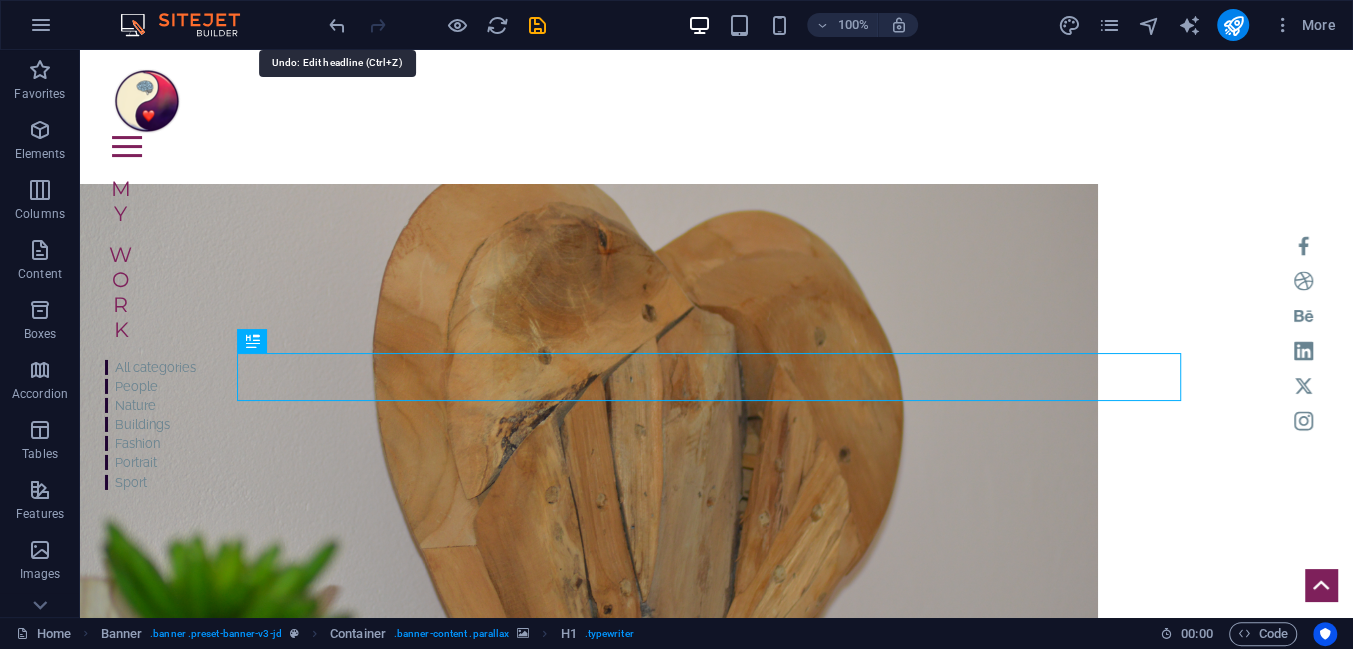 click at bounding box center [337, 25] 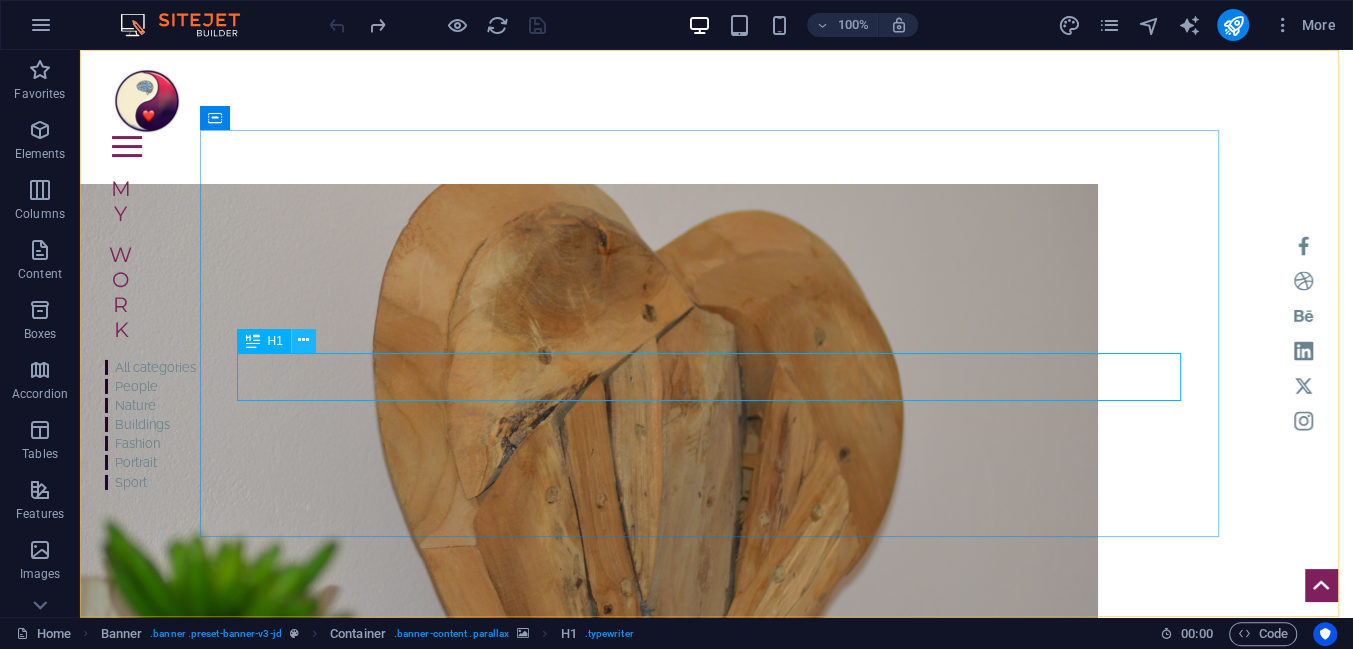 click at bounding box center [303, 340] 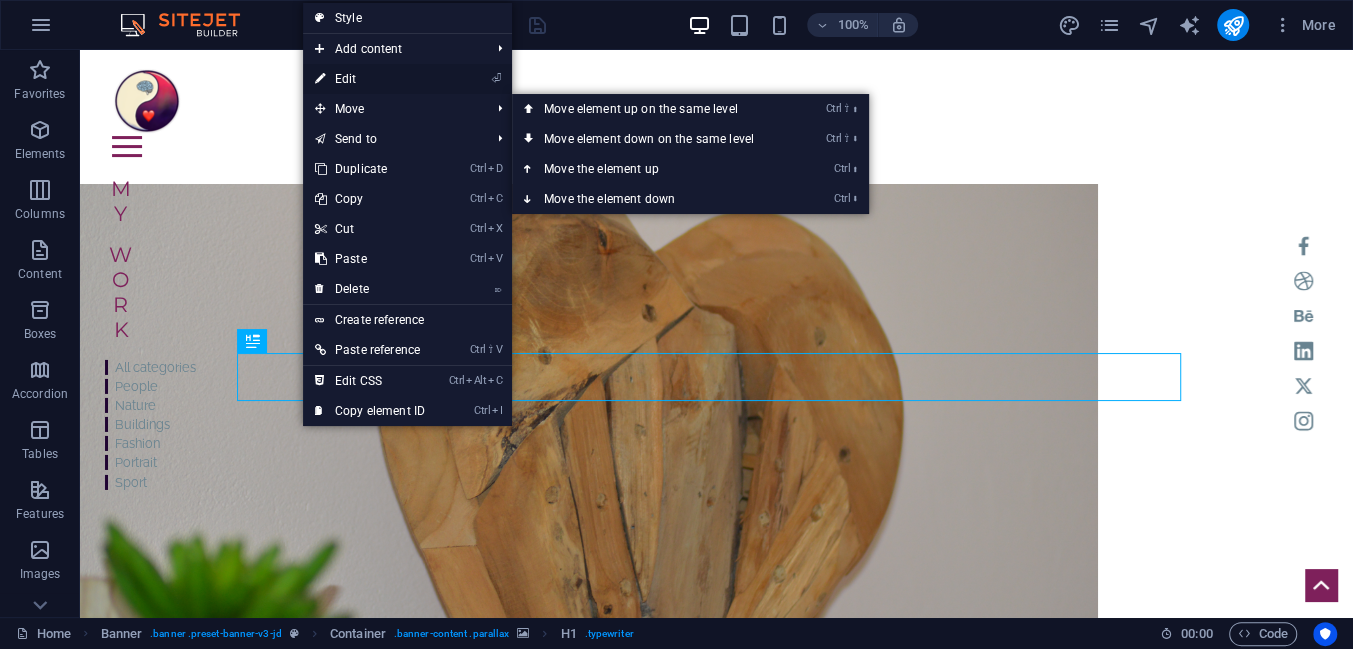 click on "⏎  Edit" at bounding box center (370, 79) 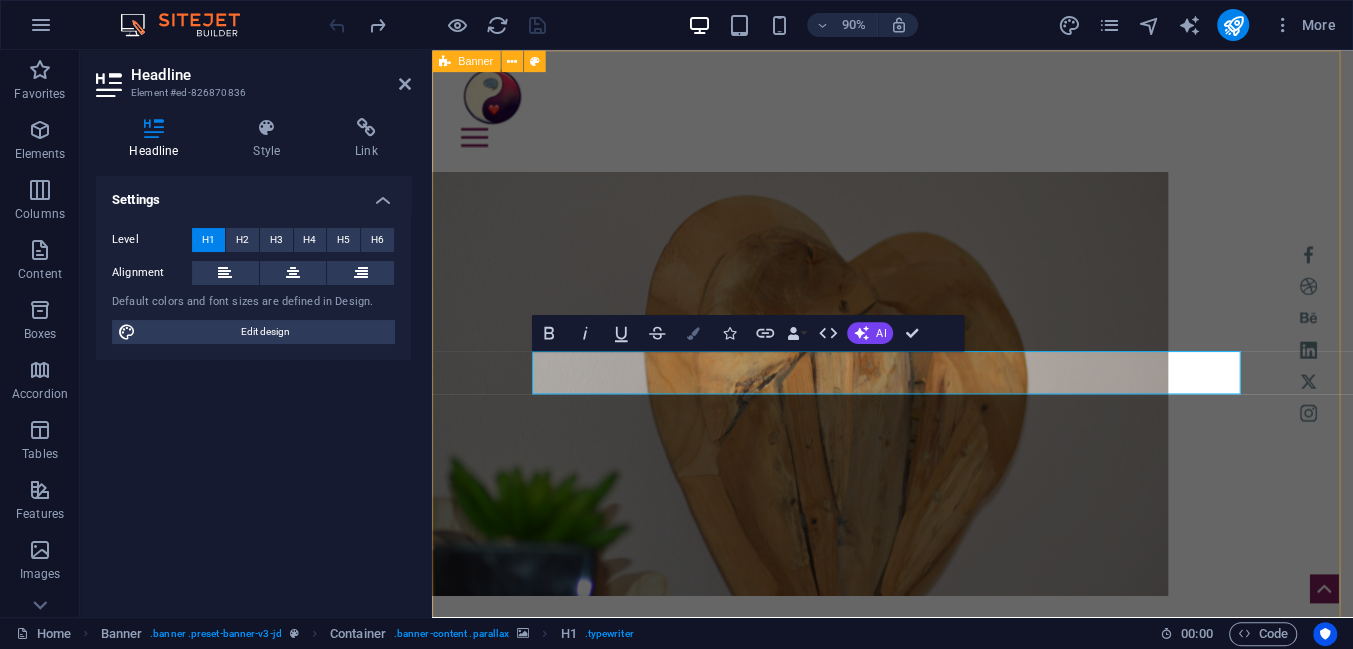 click at bounding box center (693, 333) 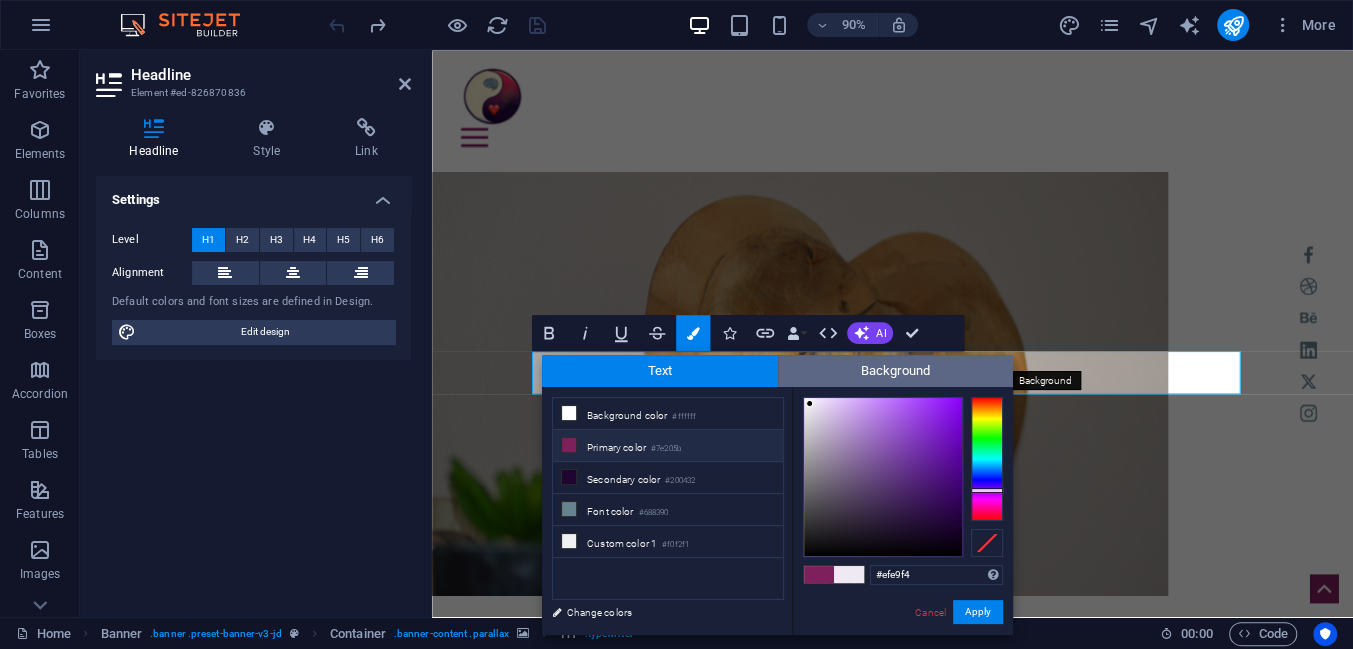 click on "Background" at bounding box center [896, 371] 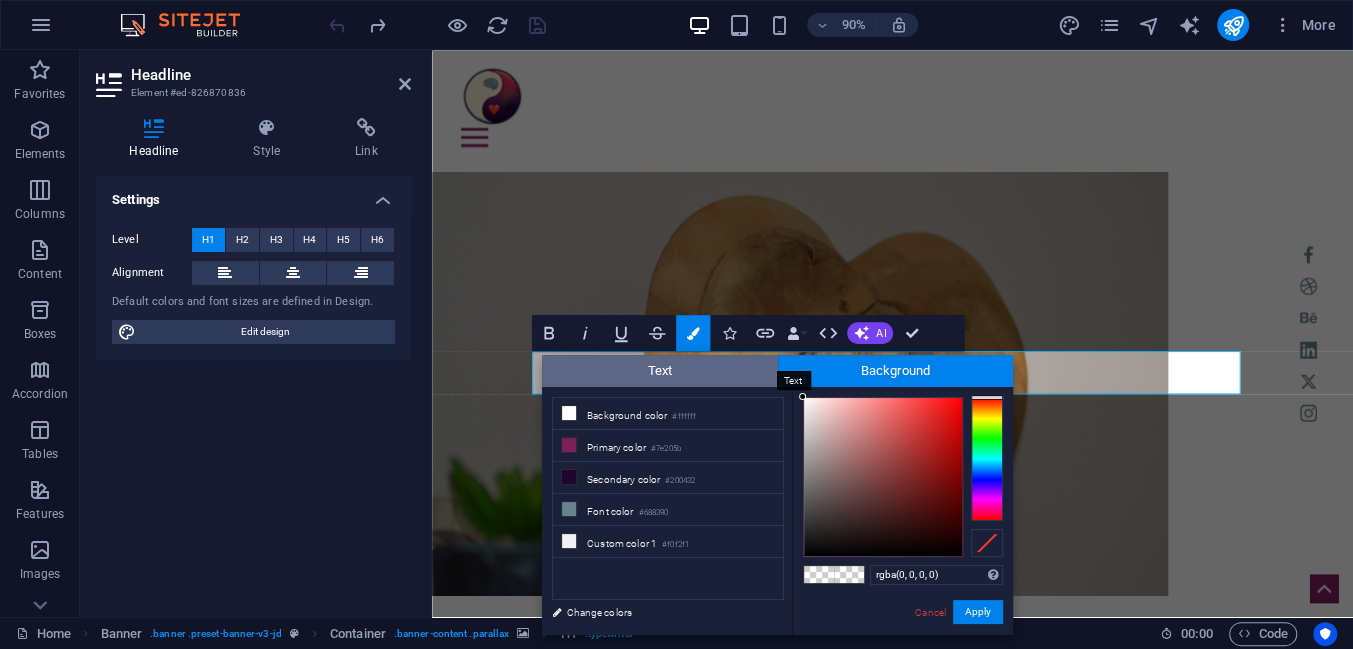 click on "Text" at bounding box center (660, 371) 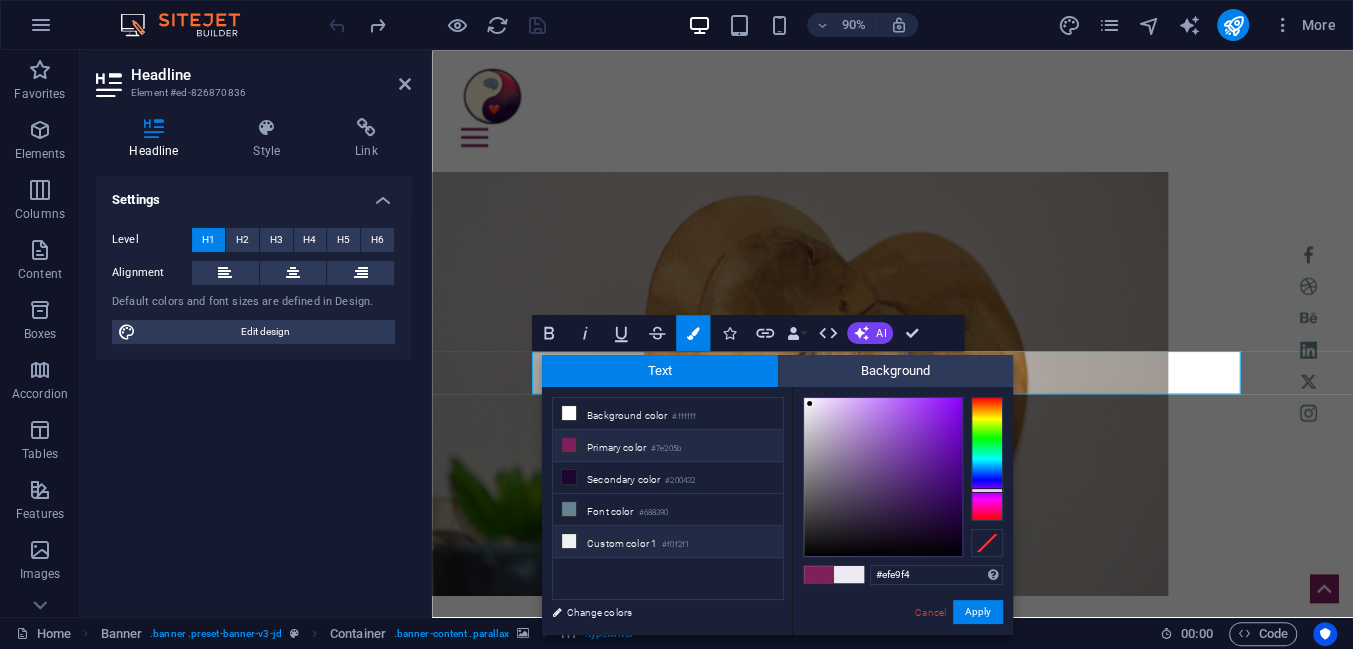 click on "Custom color 1
#f0f2f1" at bounding box center (668, 542) 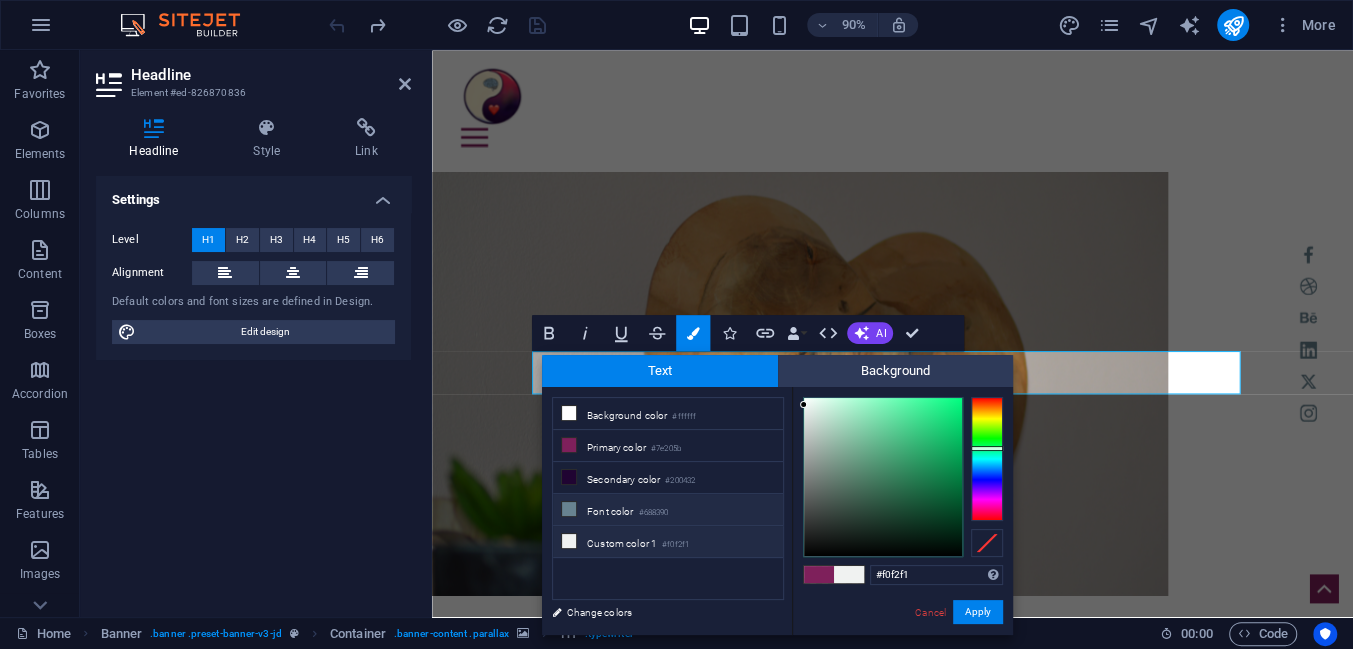 click on "Font color
#688390" at bounding box center (668, 510) 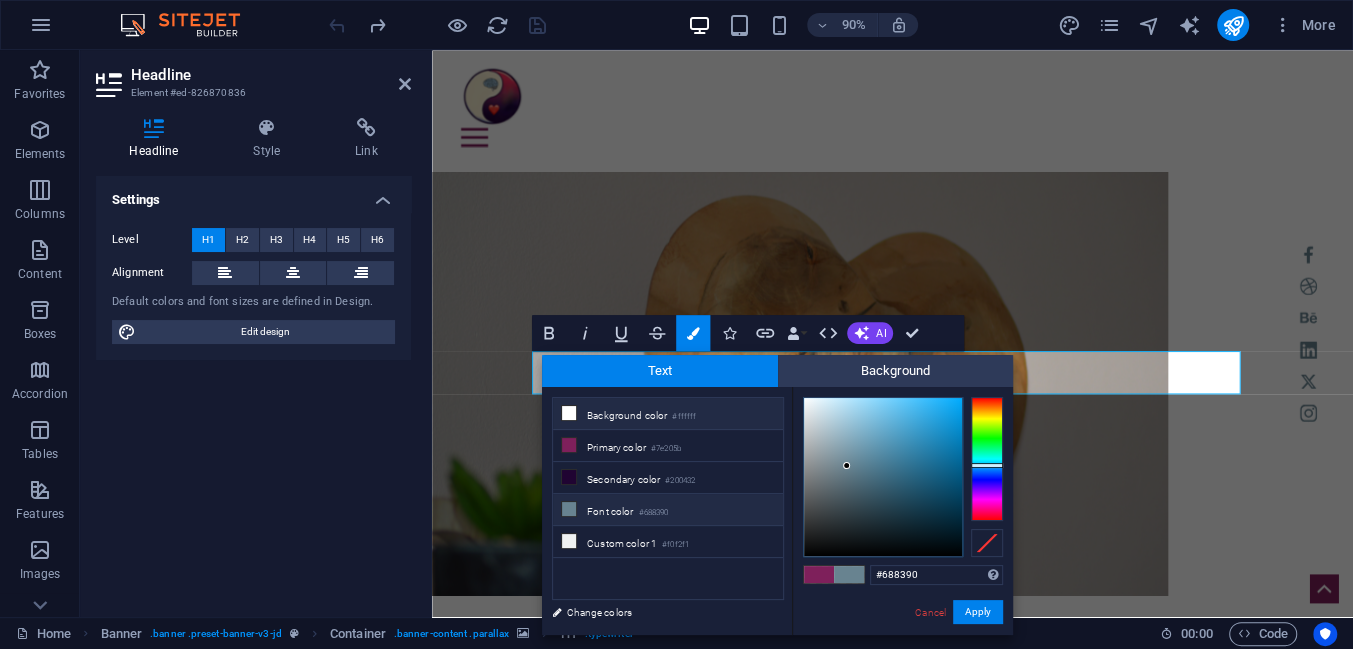 click on "Background color
#ffffff" at bounding box center [668, 414] 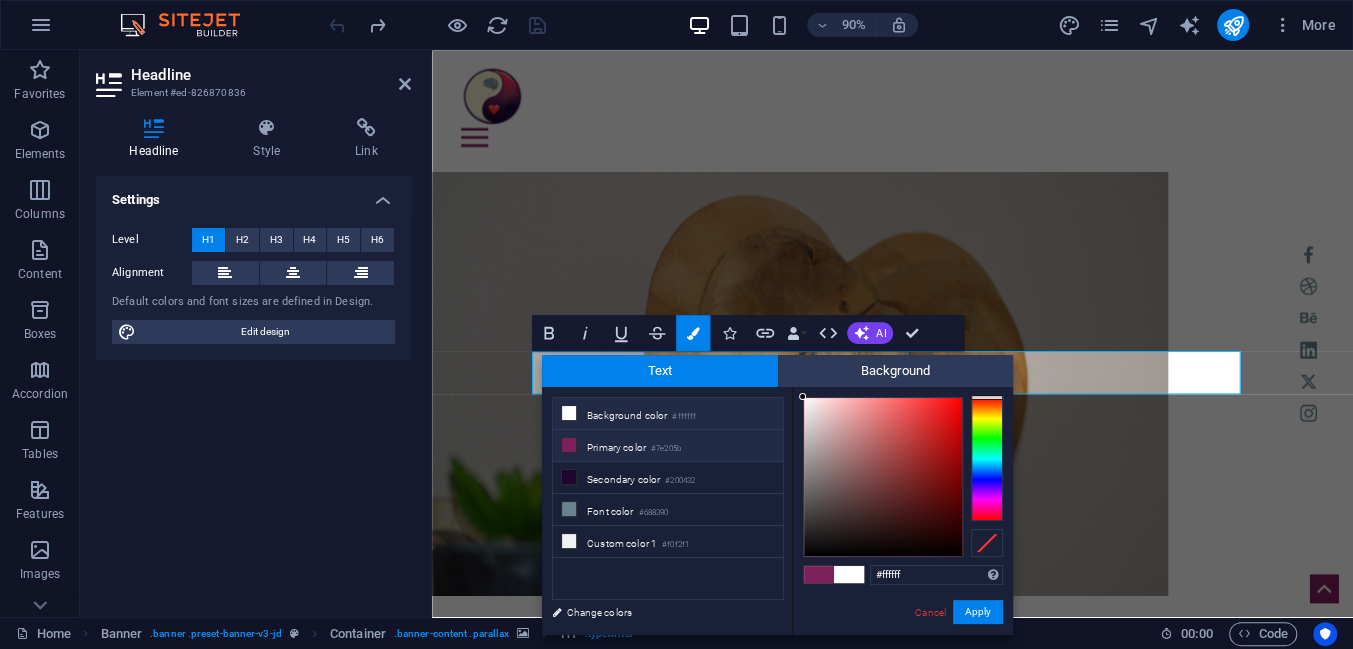 click on "Primary color
#7e205b" at bounding box center [668, 446] 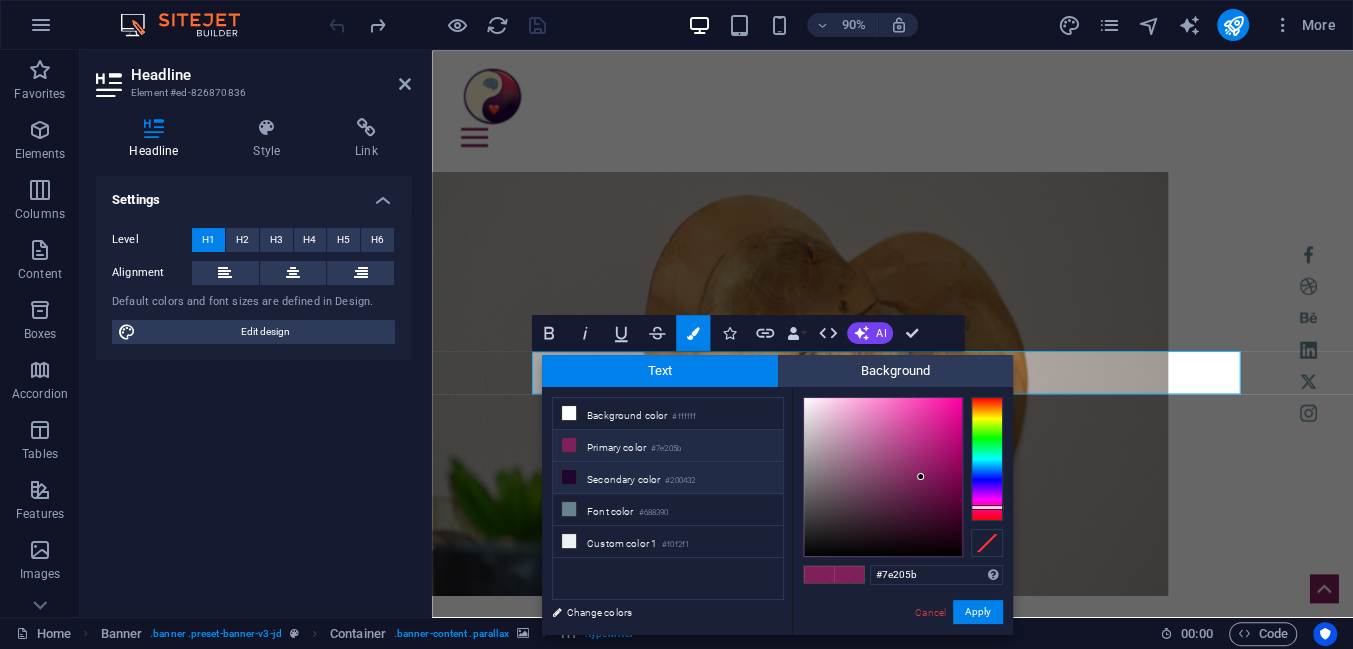 click on "Secondary color
#200432" at bounding box center (668, 478) 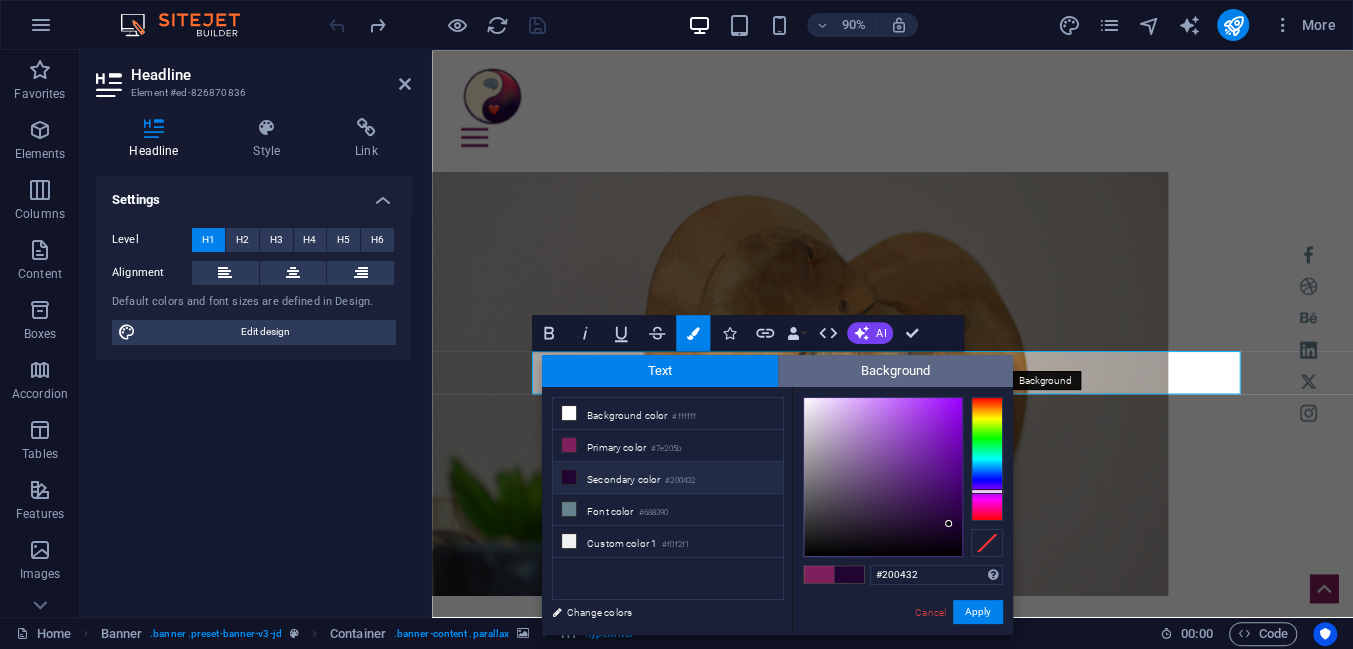 click on "Background" at bounding box center [896, 371] 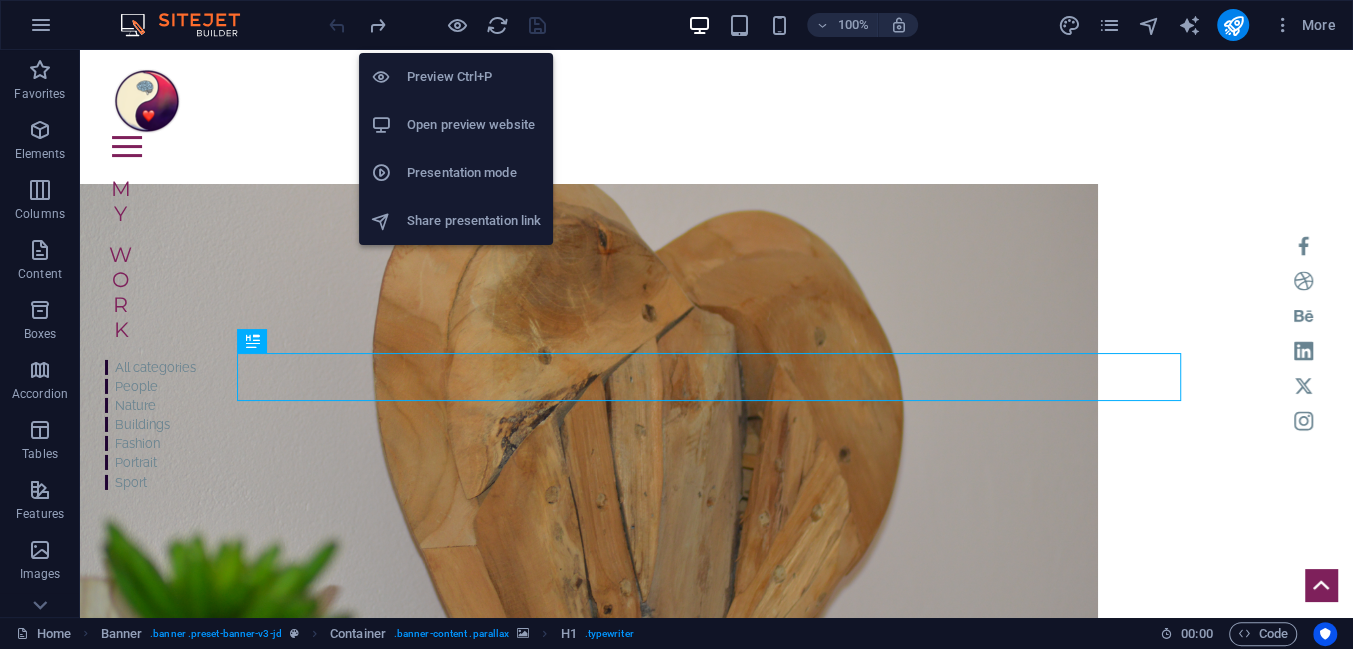 click on "Open preview website" at bounding box center [474, 125] 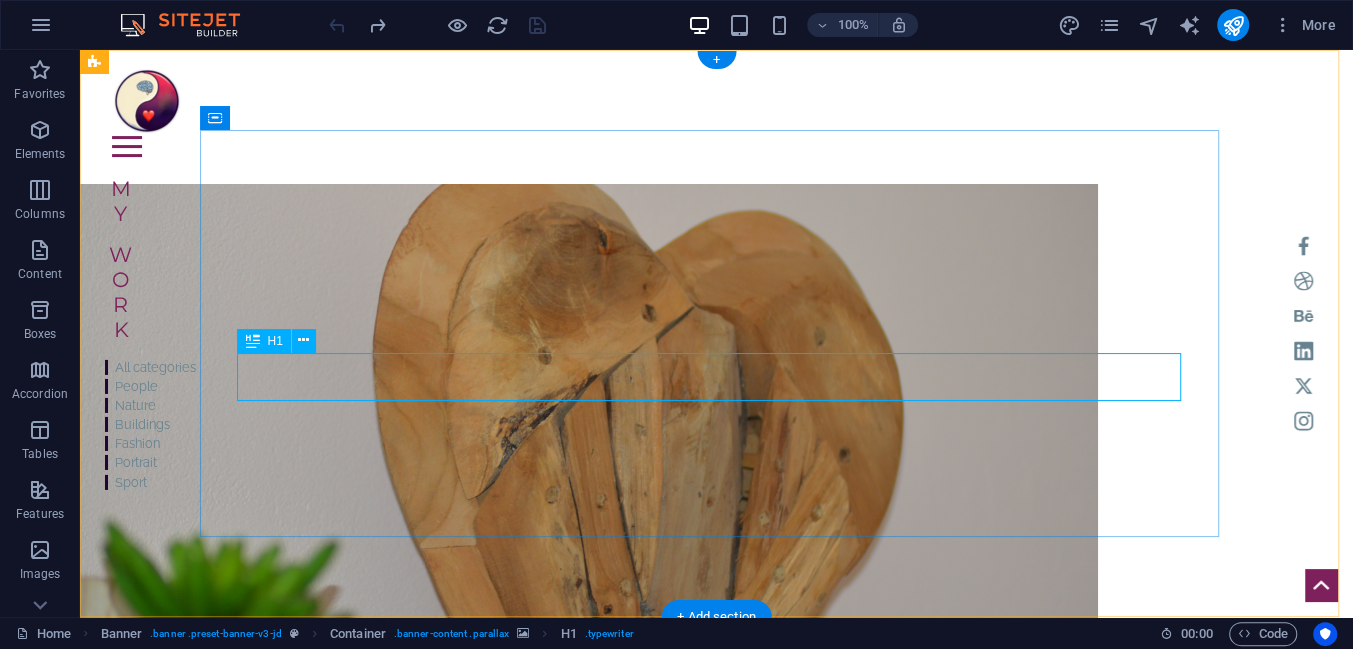 click on "| cristinateodorescu.ro" at bounding box center (589, 791) 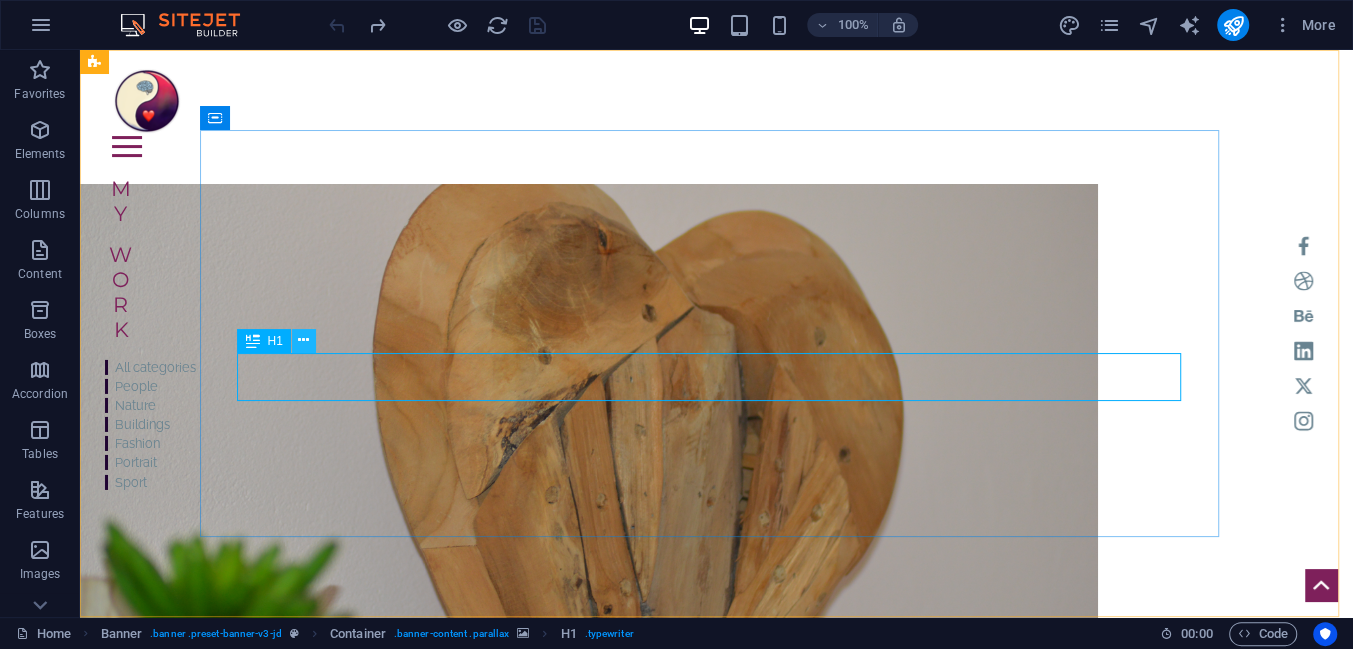 click at bounding box center [303, 340] 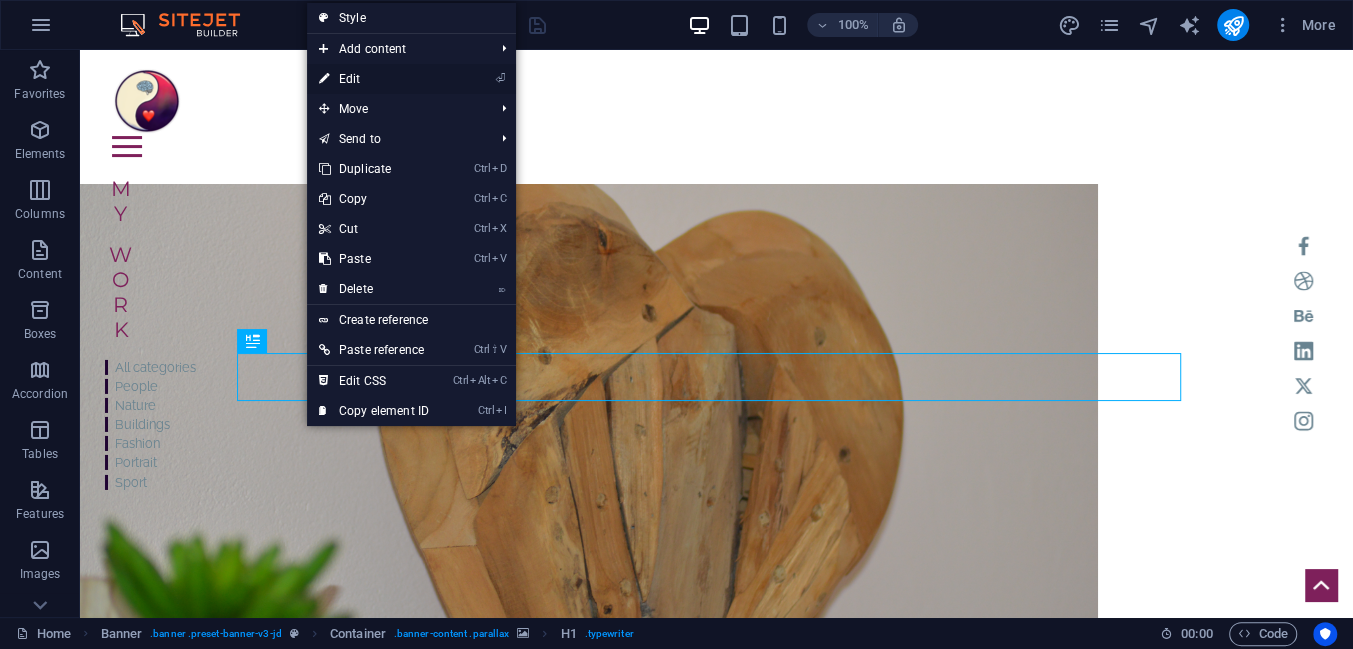 click on "⏎  Edit" at bounding box center [374, 79] 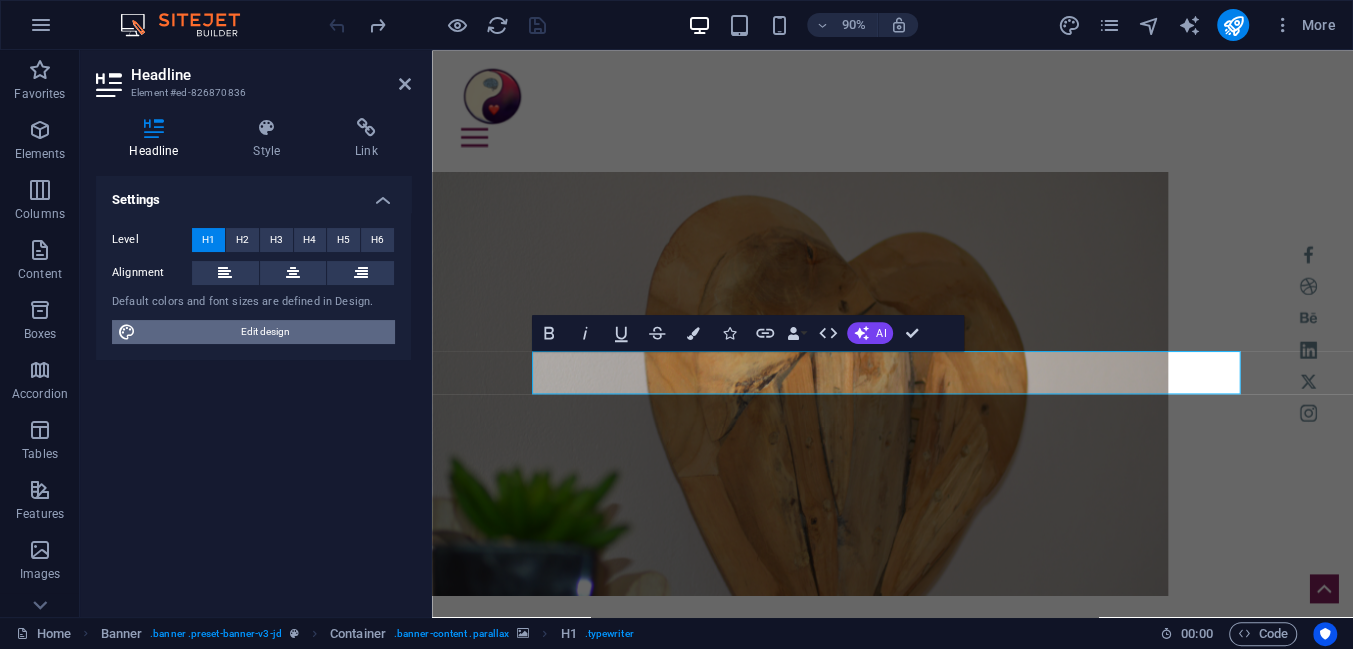 click on "Edit design" at bounding box center (265, 332) 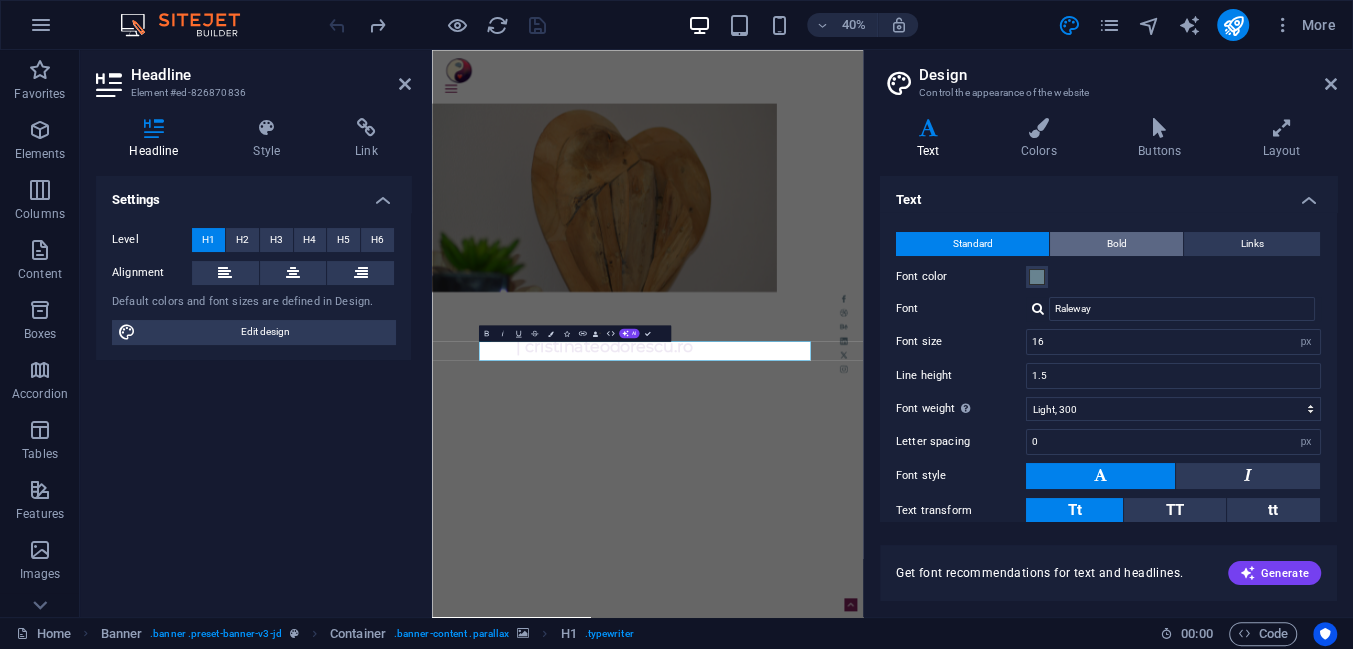 click on "Bold" at bounding box center [1116, 244] 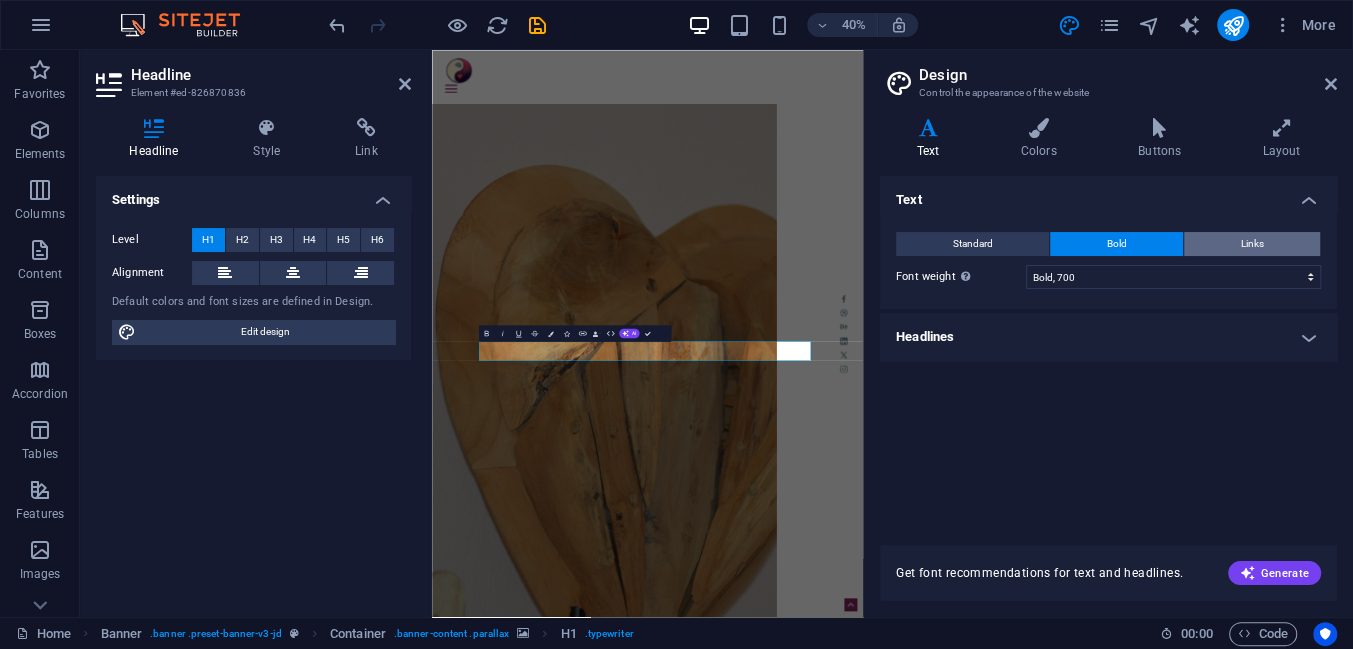 click on "Links" at bounding box center (1252, 244) 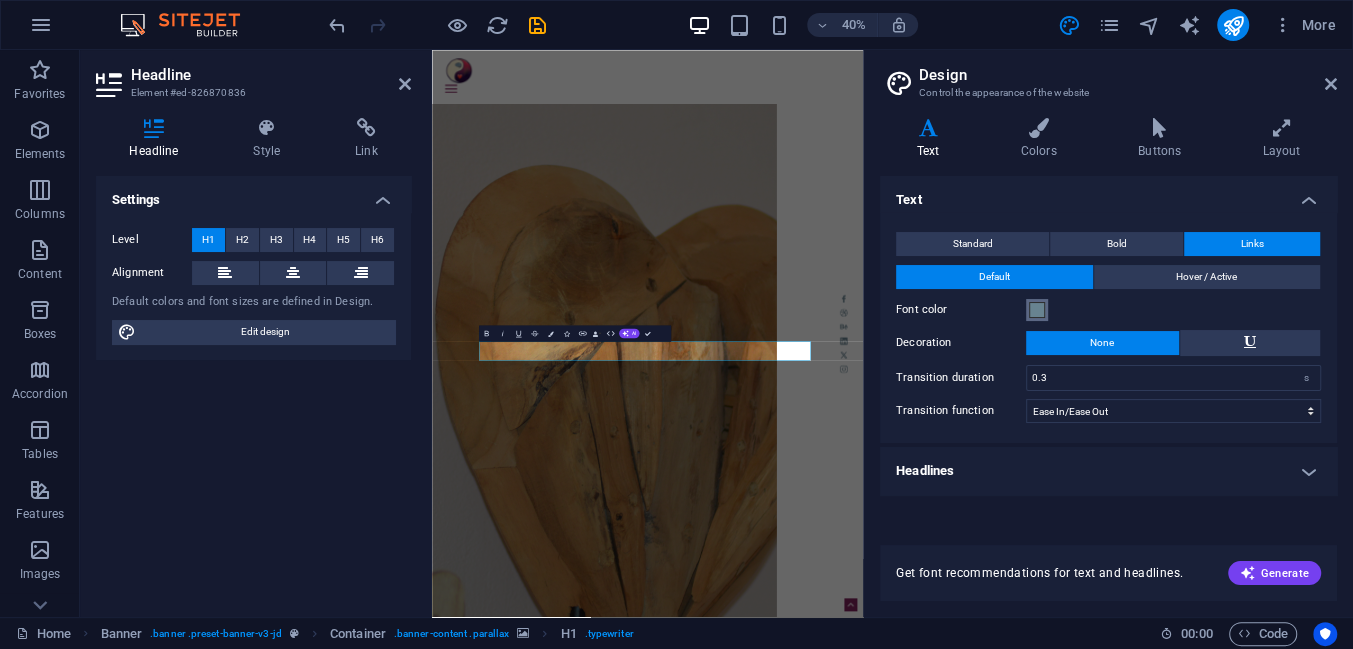 click at bounding box center [1037, 310] 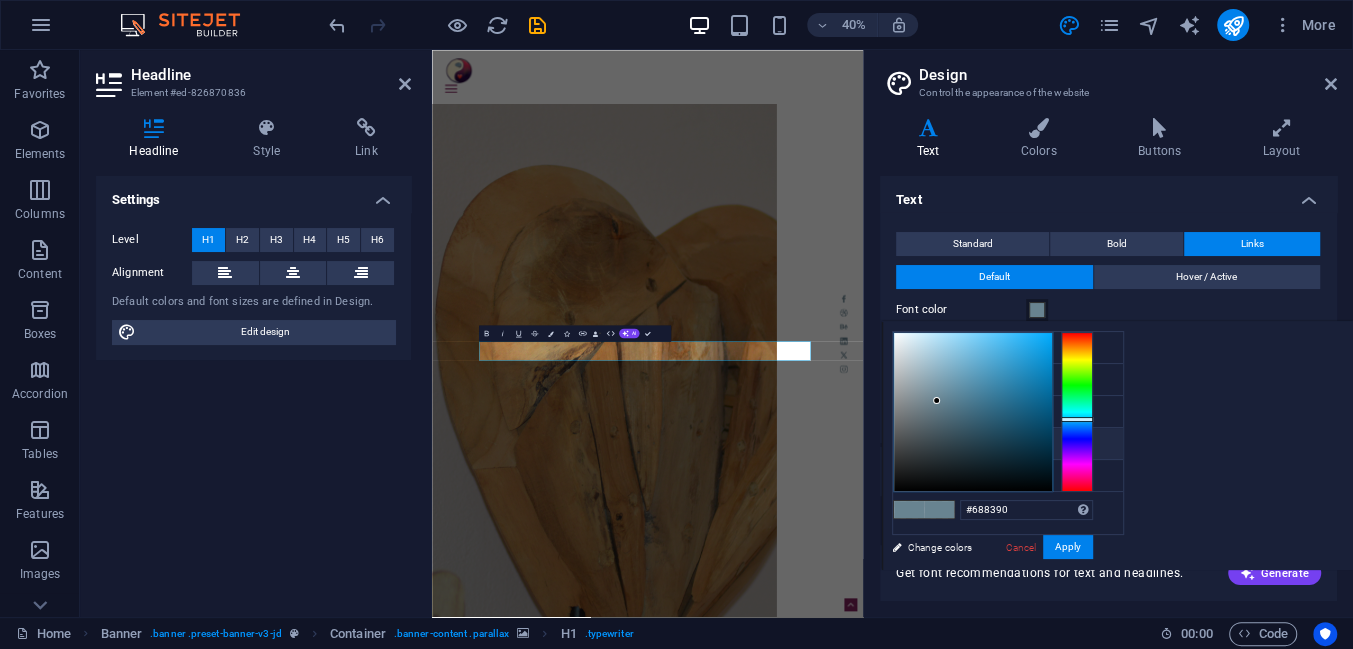 click at bounding box center [1037, 310] 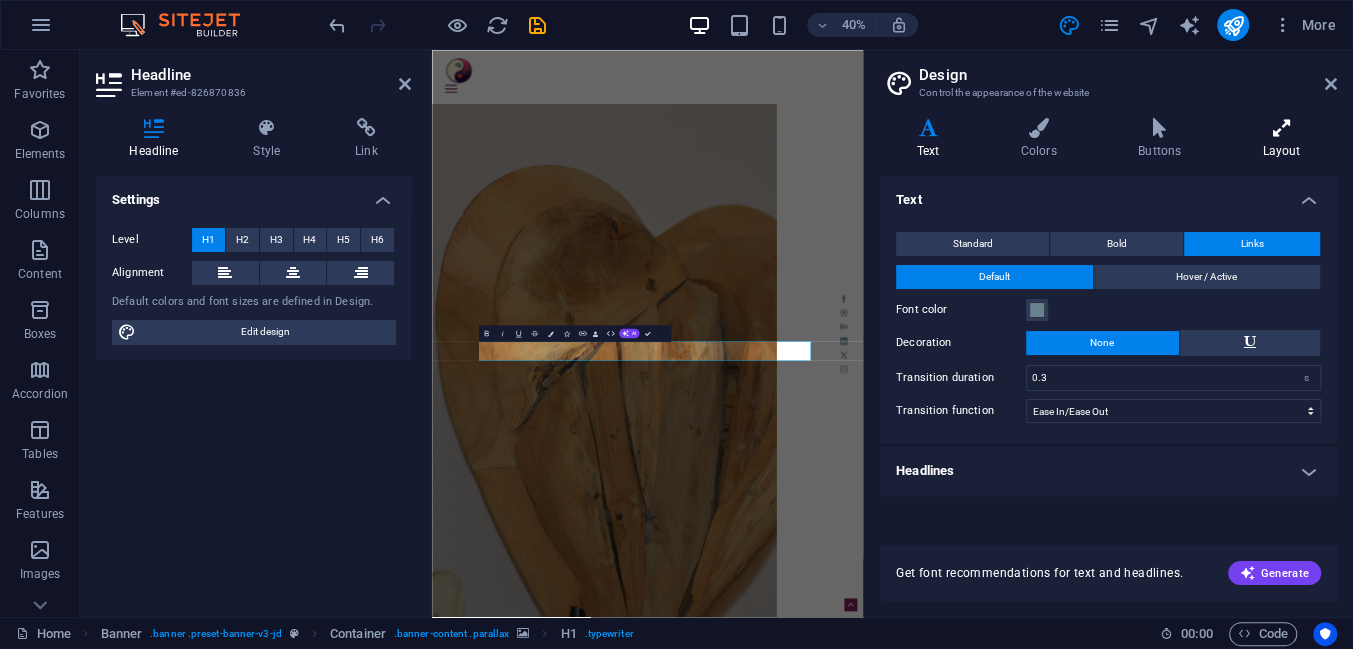 click on "Layout" at bounding box center [1281, 139] 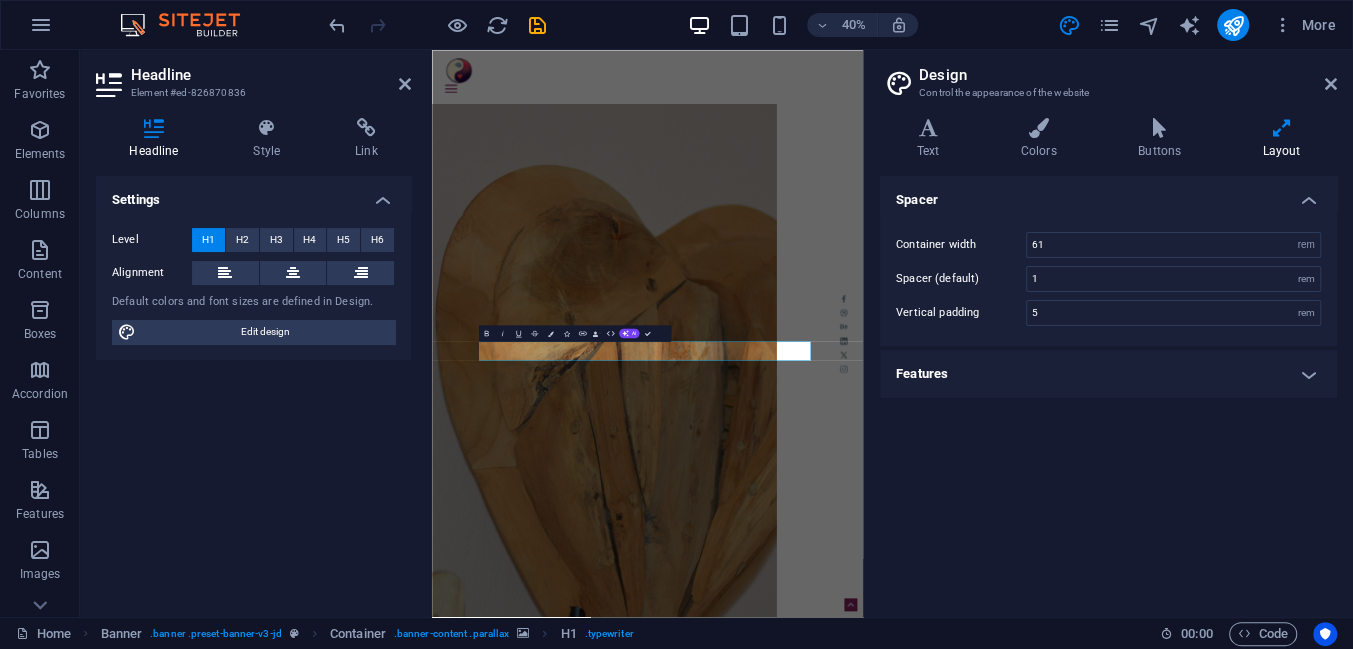 click on "Features" at bounding box center (1108, 374) 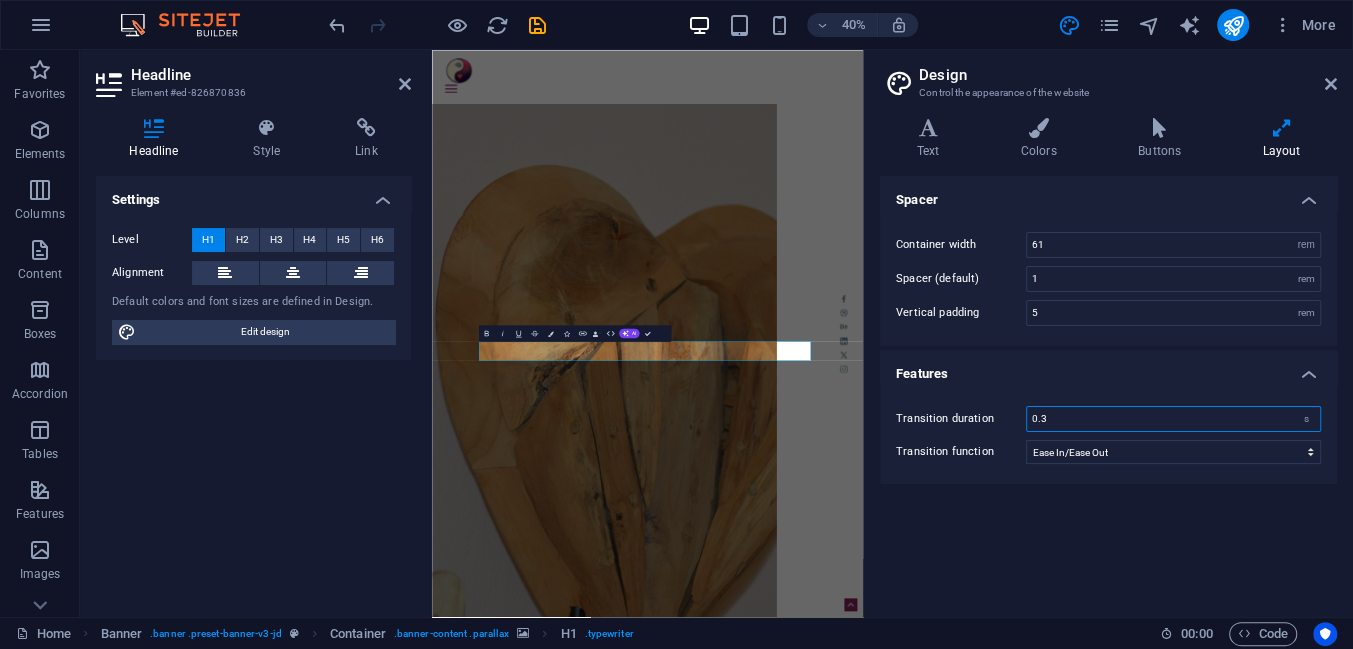 drag, startPoint x: 1032, startPoint y: 415, endPoint x: 1056, endPoint y: 416, distance: 24.020824 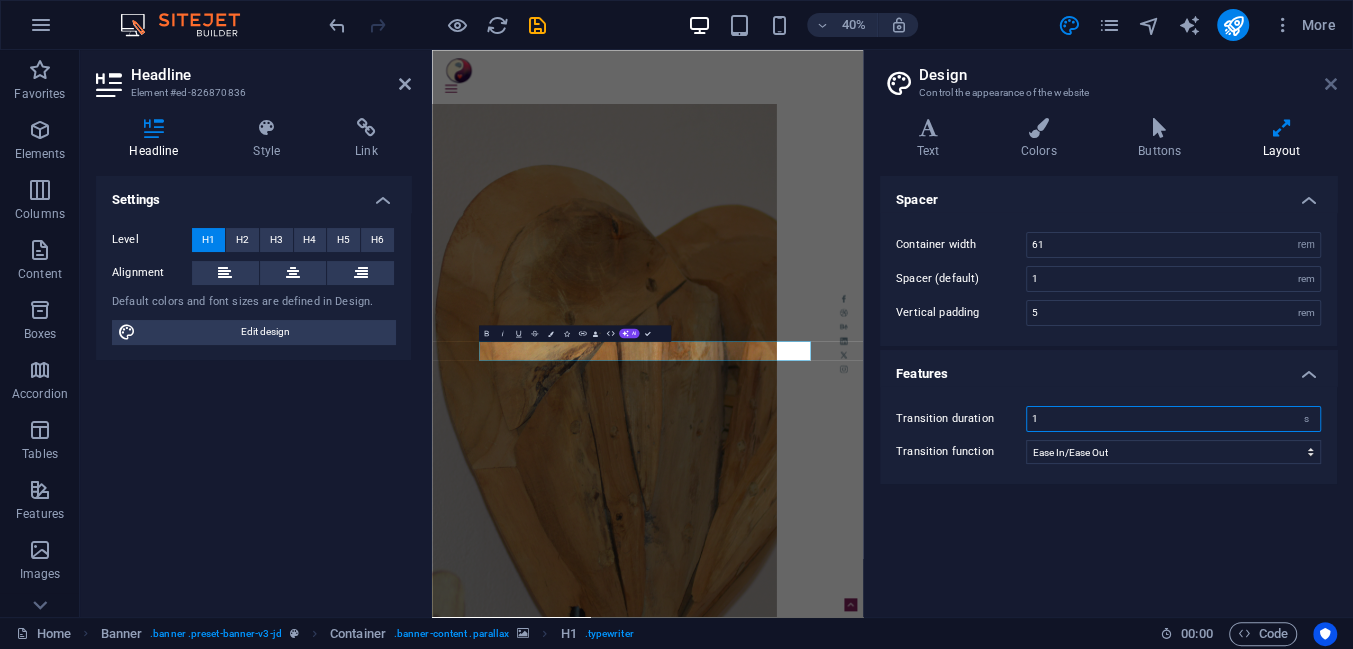 type on "1" 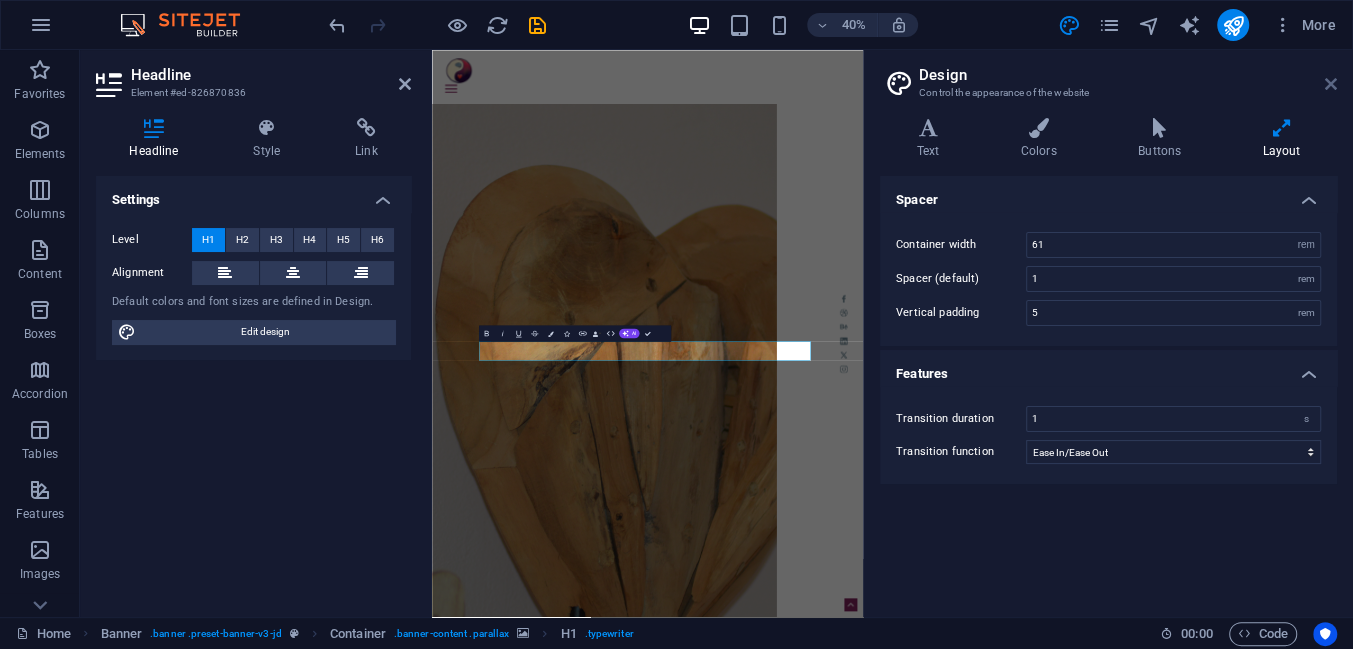 click at bounding box center [1331, 84] 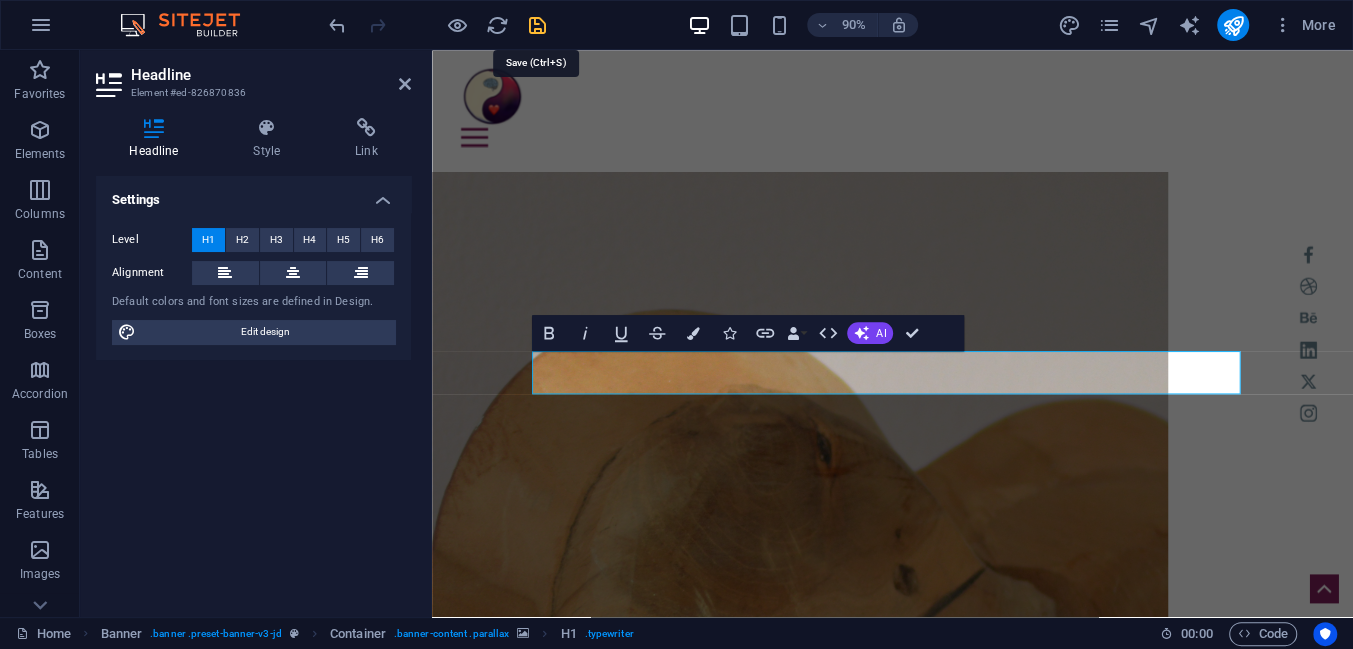 click at bounding box center (537, 25) 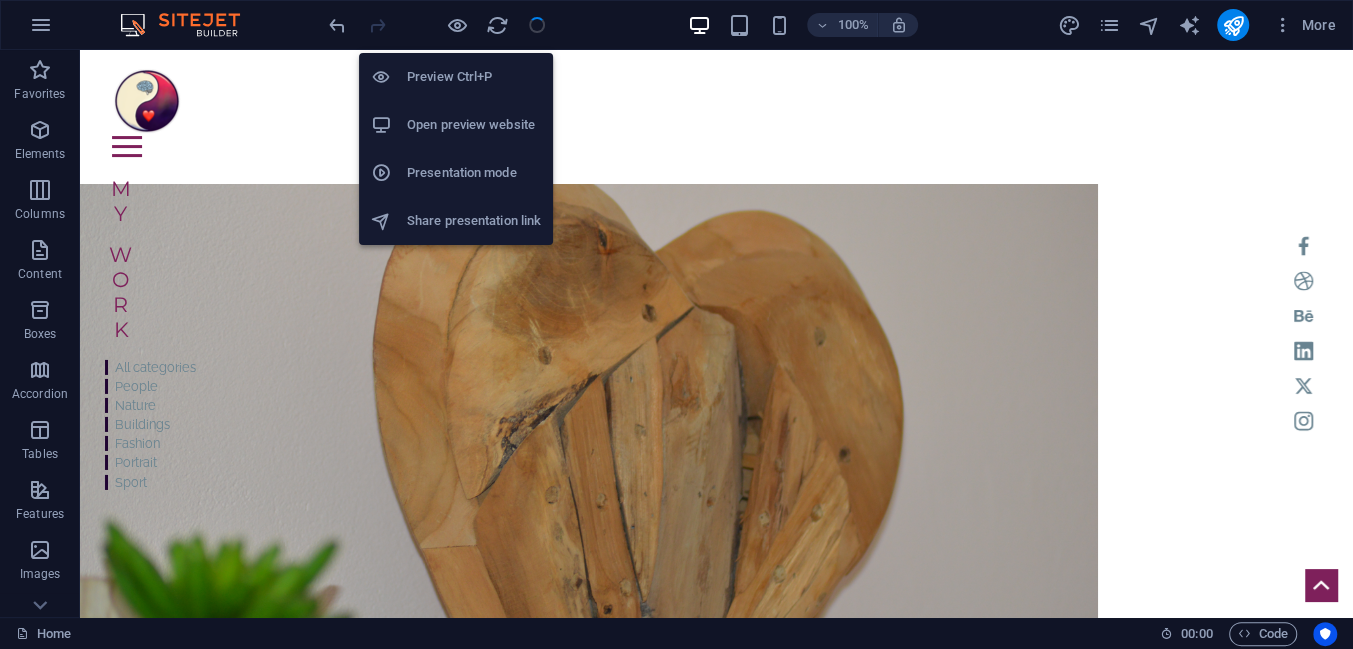 click on "Open preview website" at bounding box center [474, 125] 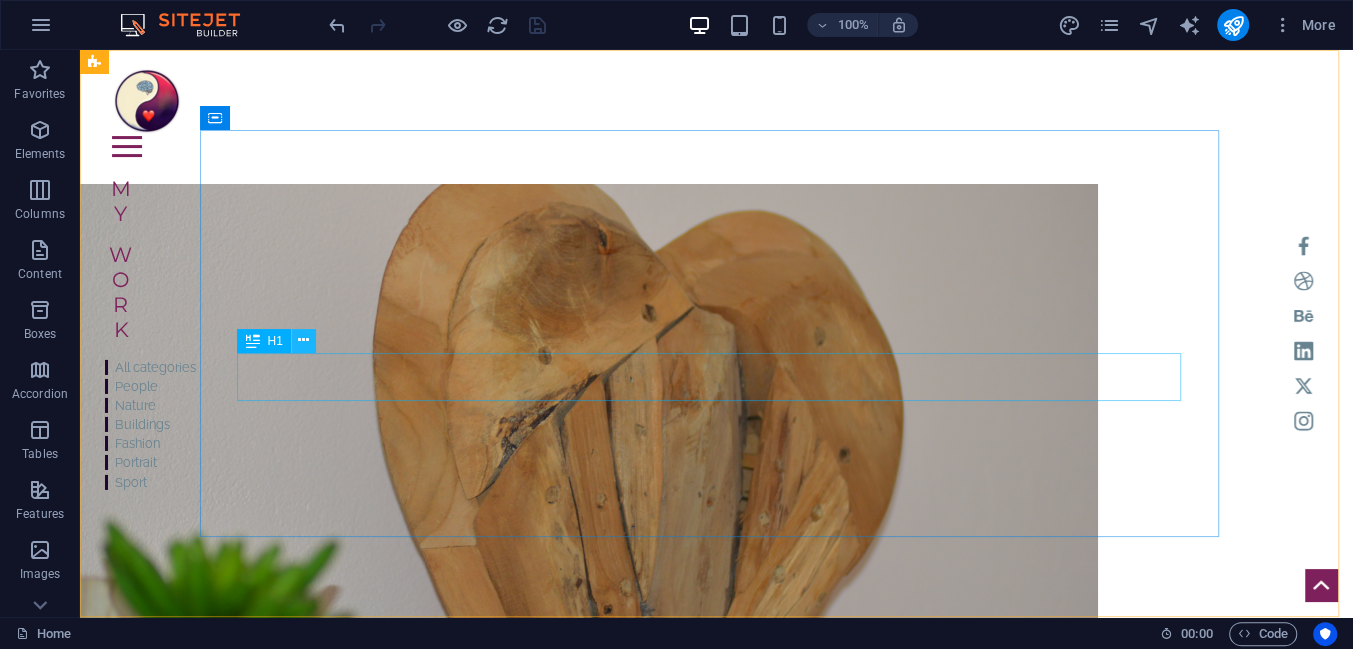 click at bounding box center [303, 340] 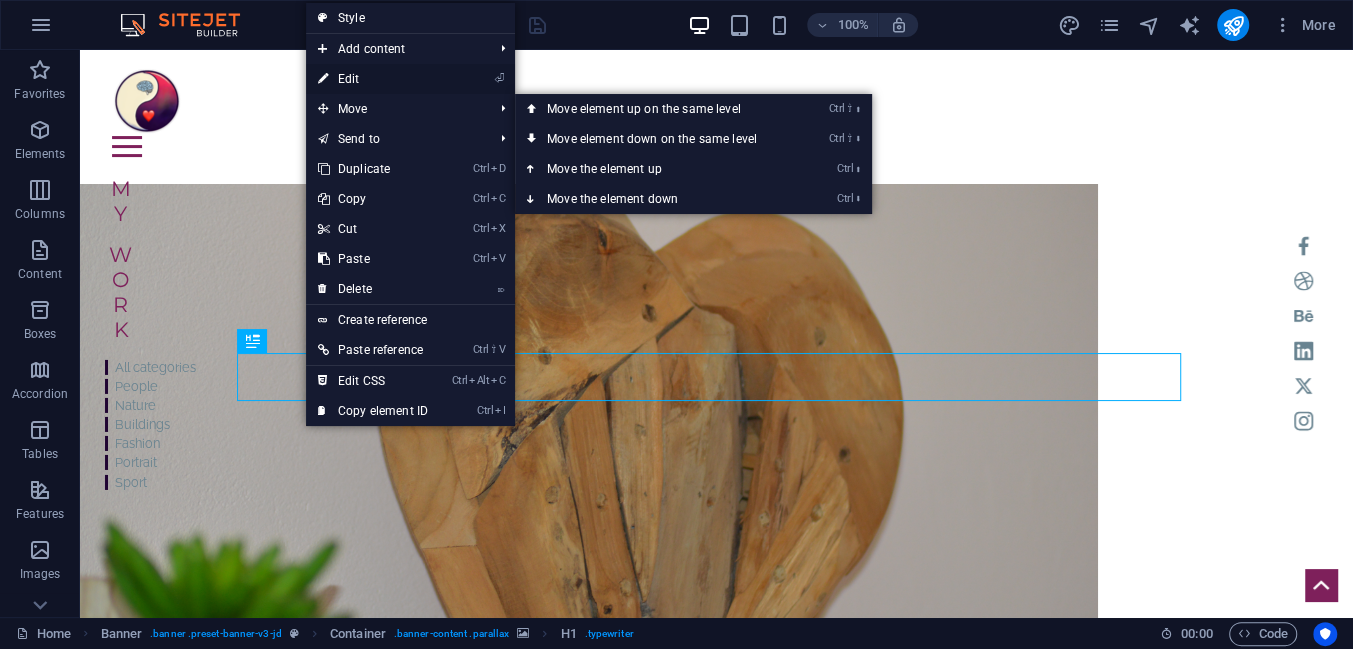 click on "⏎  Edit" at bounding box center (373, 79) 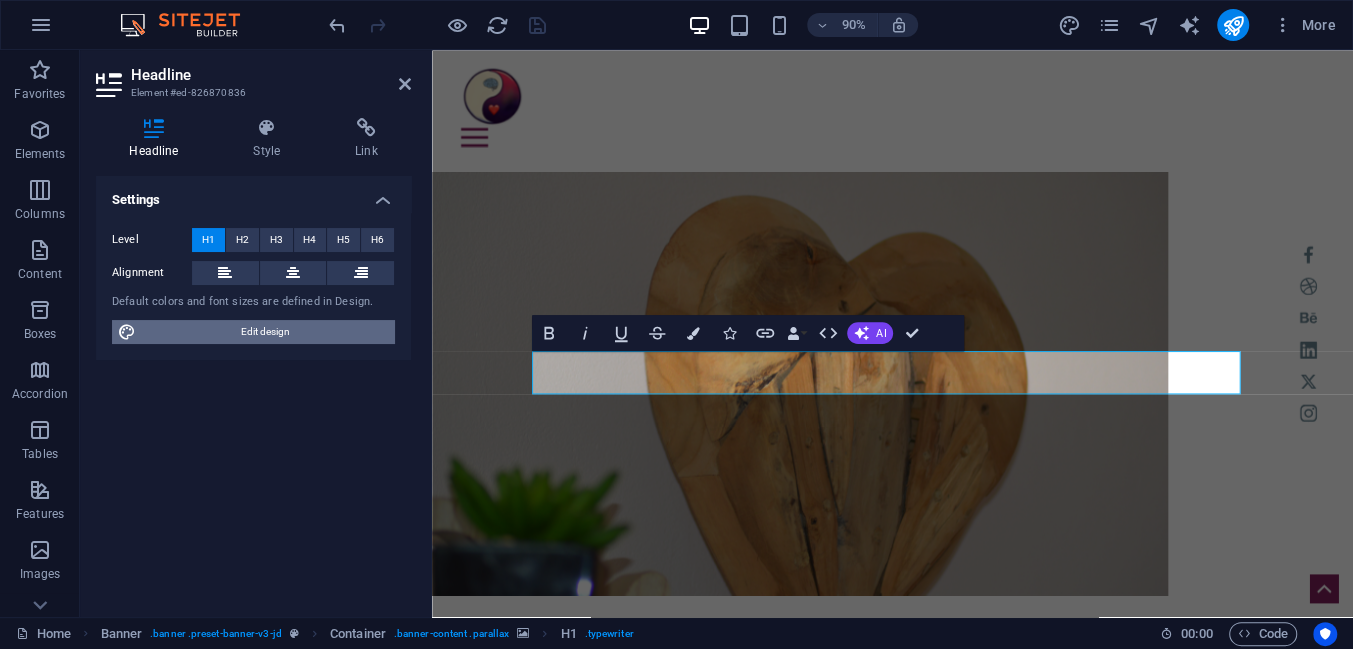 click on "Edit design" at bounding box center [265, 332] 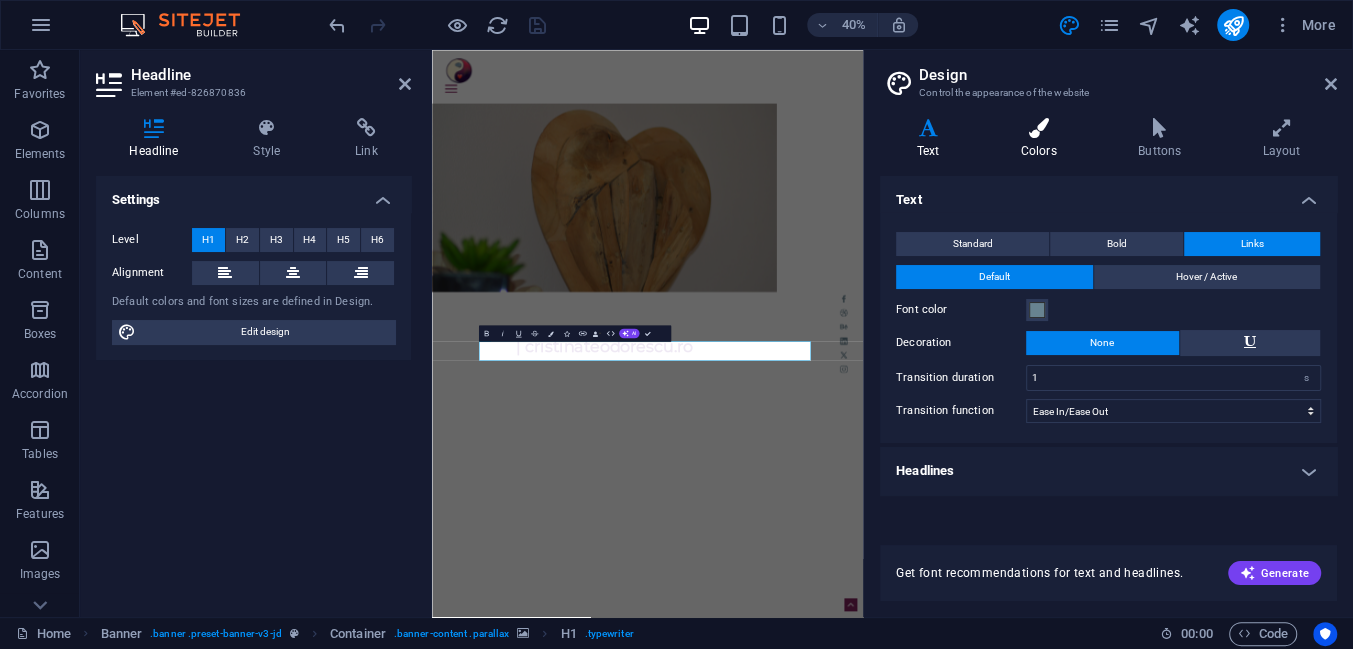 click at bounding box center (1038, 128) 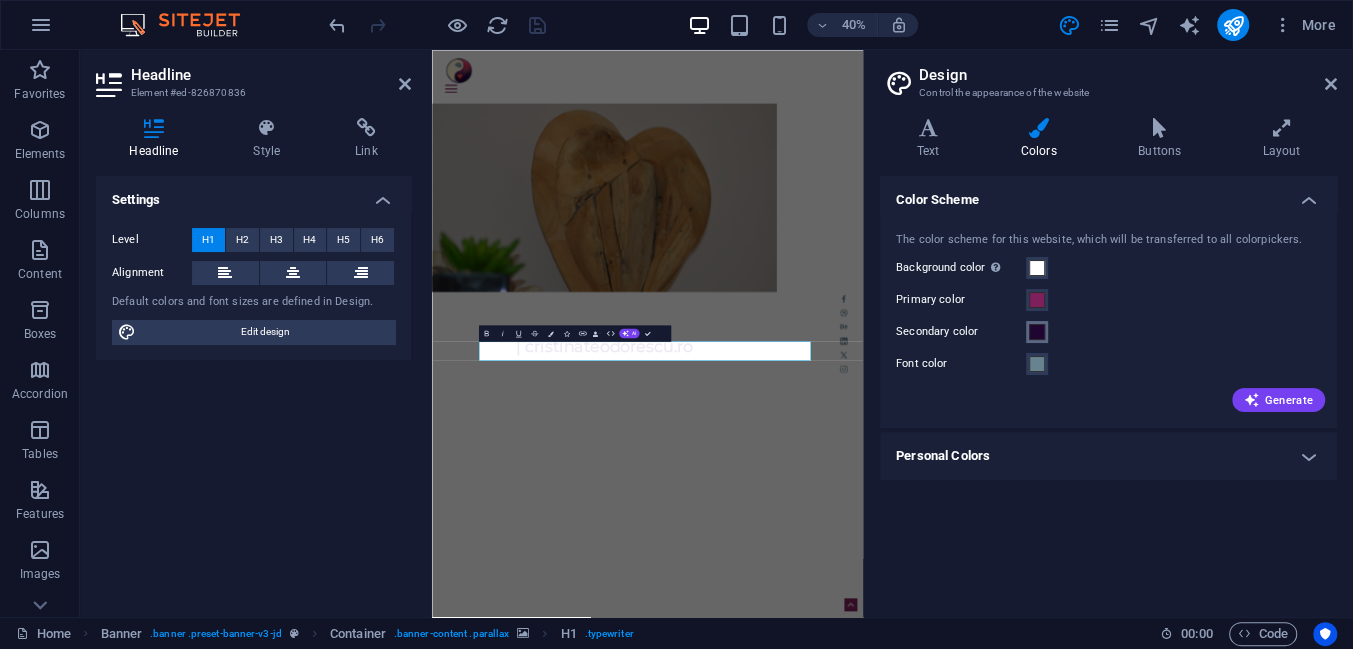 click at bounding box center [1037, 332] 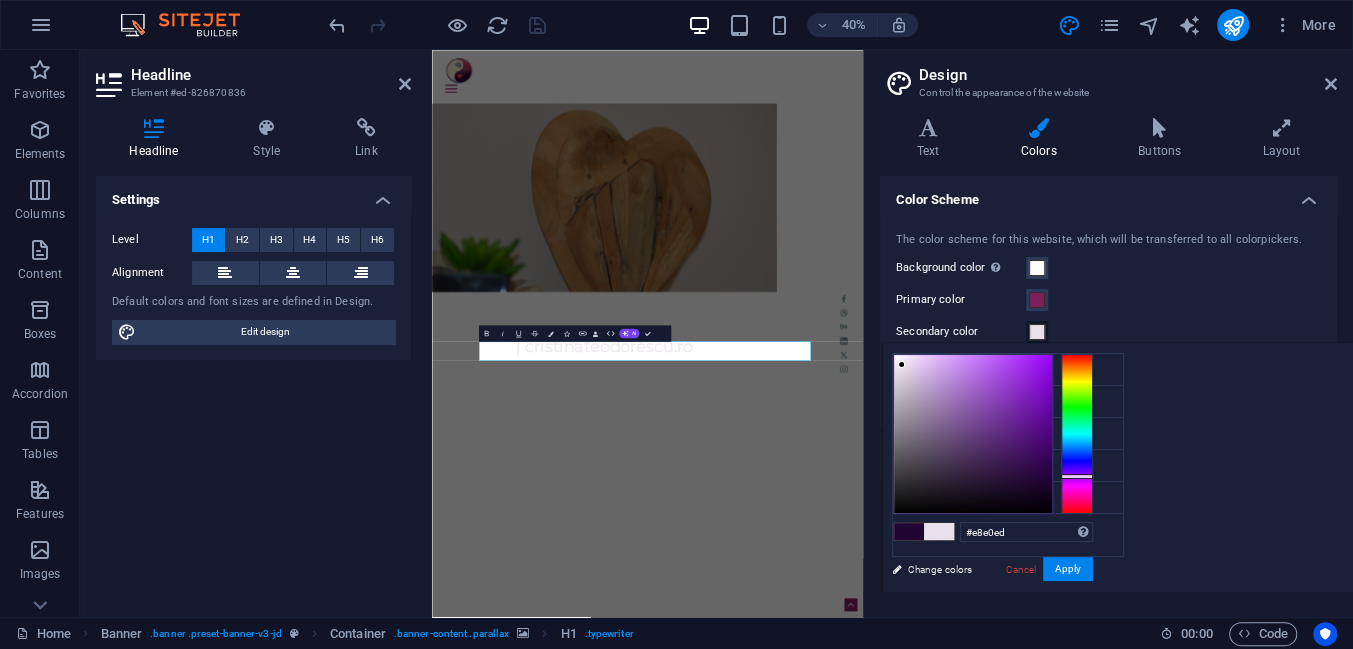 type on "#e9e1ed" 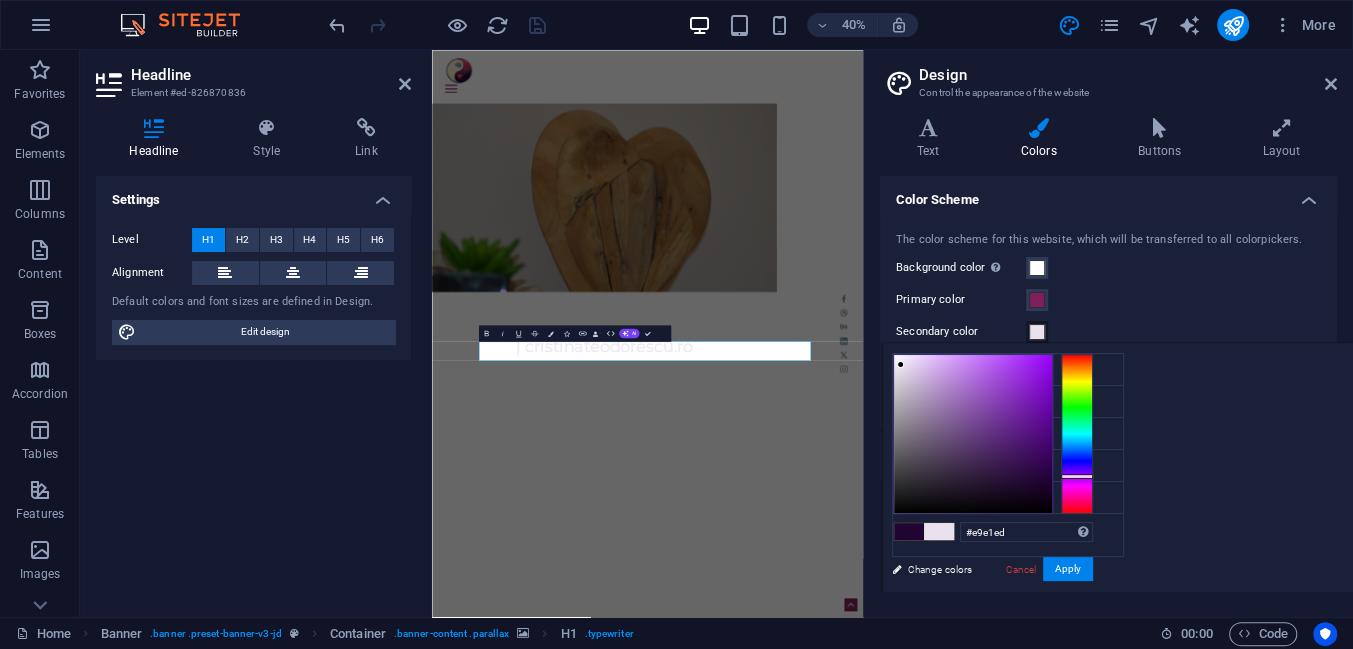 drag, startPoint x: 1035, startPoint y: 480, endPoint x: 904, endPoint y: 365, distance: 174.31581 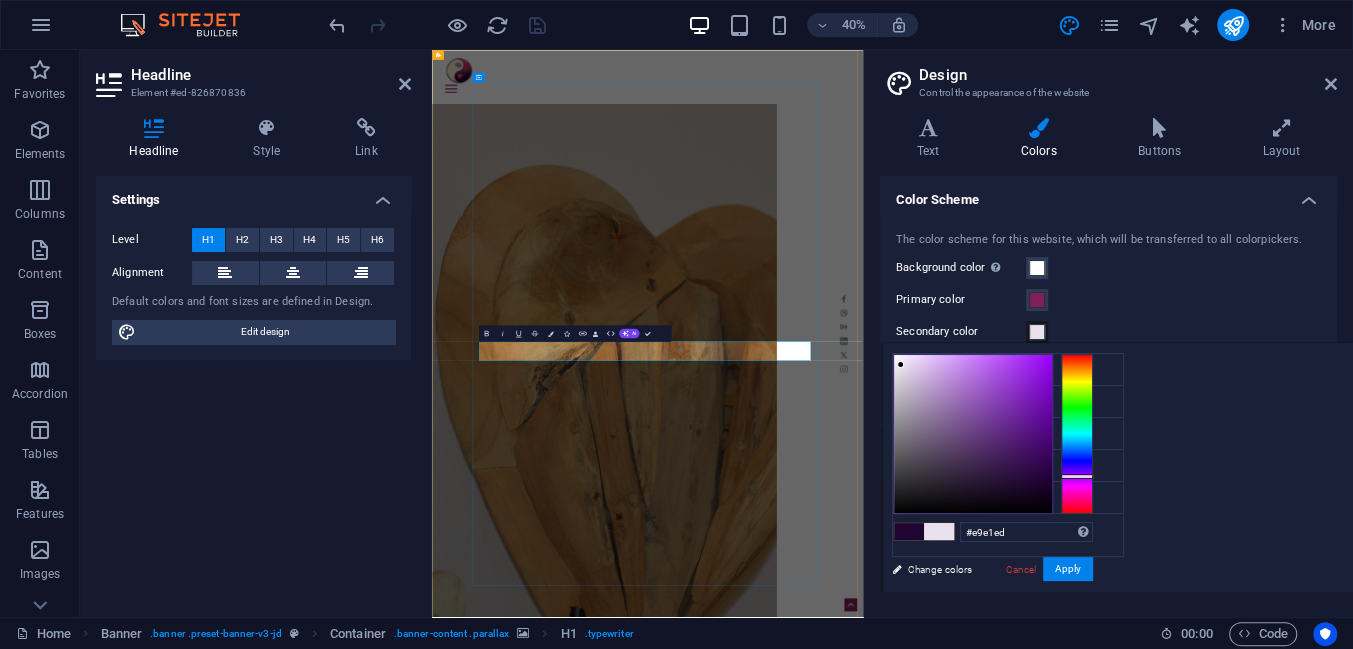click on "| cristinateodorescu.ro" at bounding box center [863, 1643] 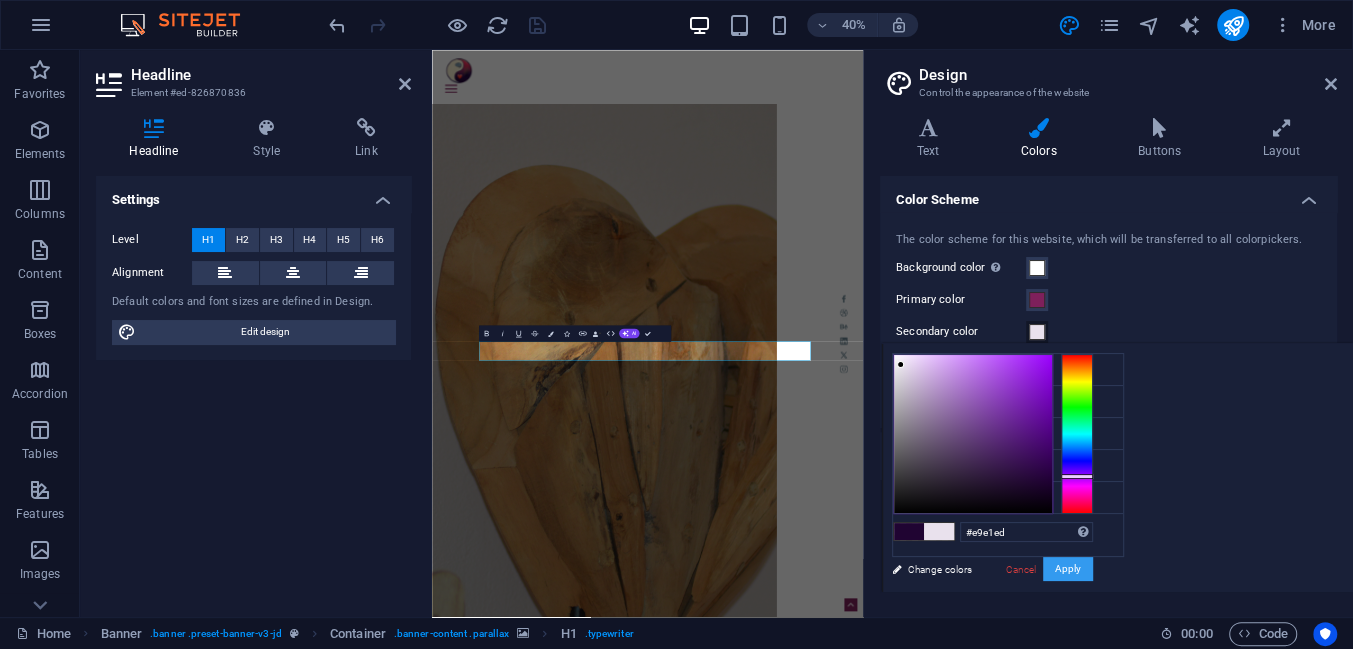 click on "Apply" at bounding box center (1068, 569) 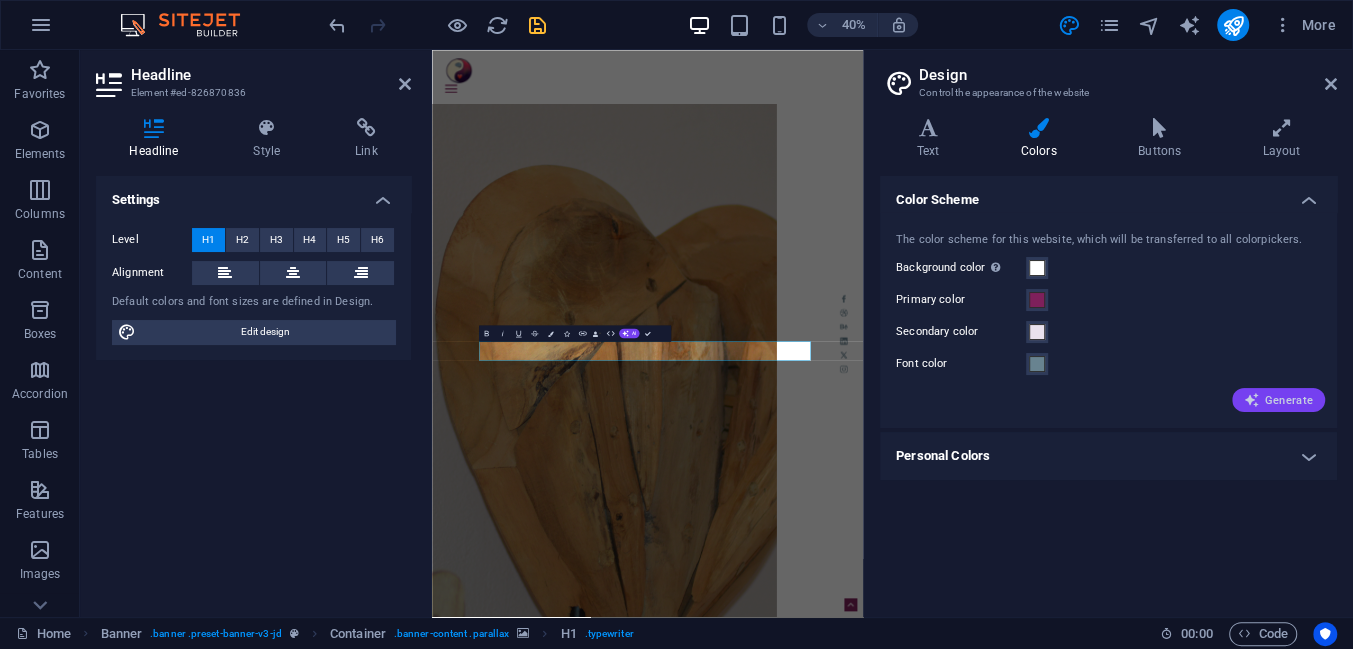 click on "Generate" at bounding box center [1278, 400] 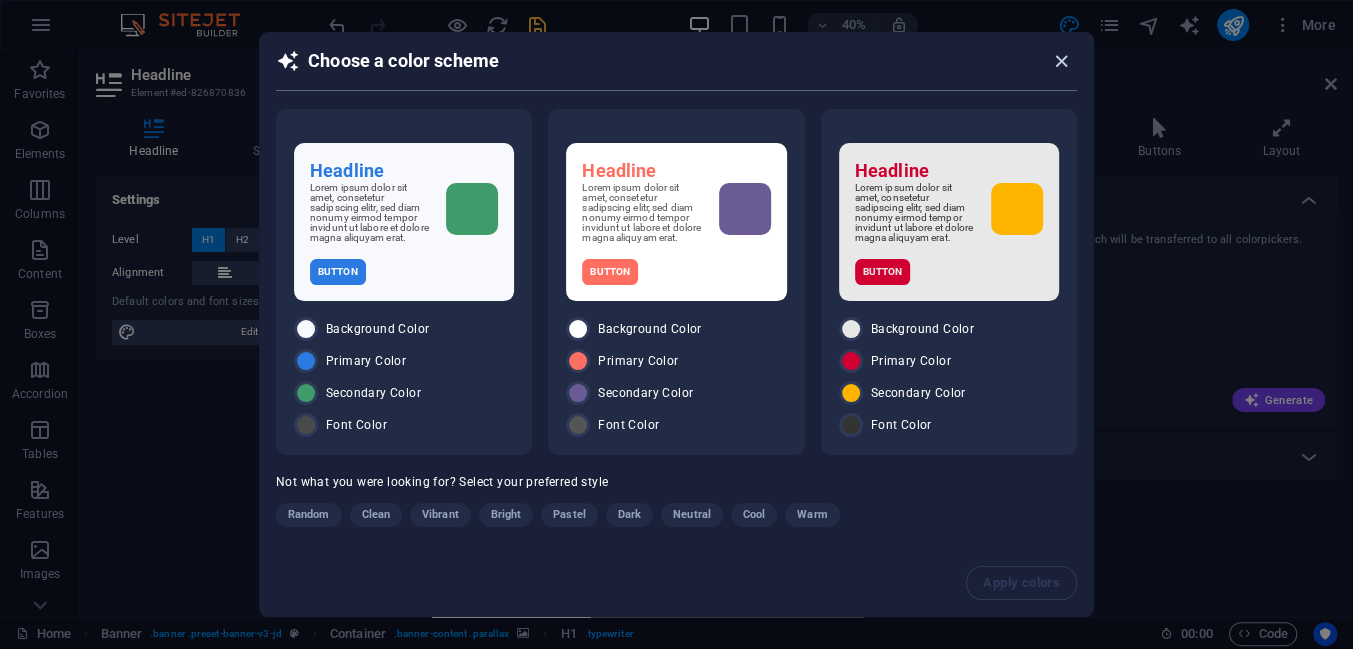 click at bounding box center (1061, 61) 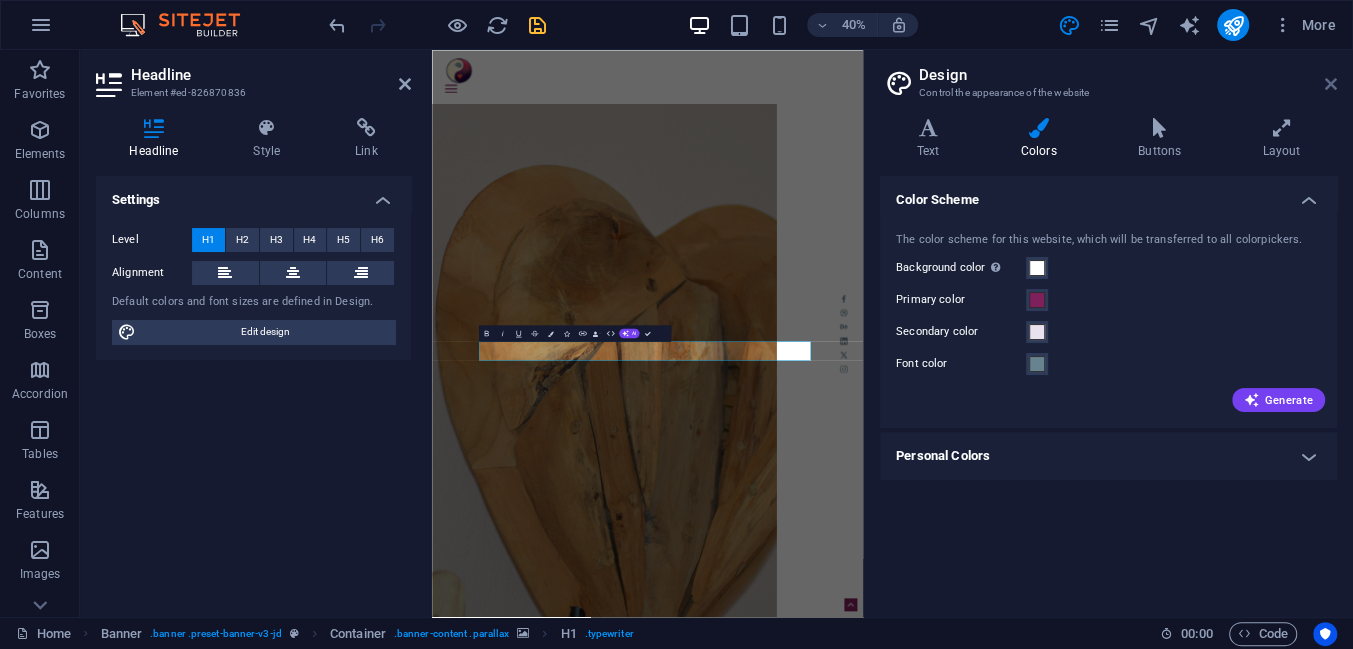 click at bounding box center [1331, 84] 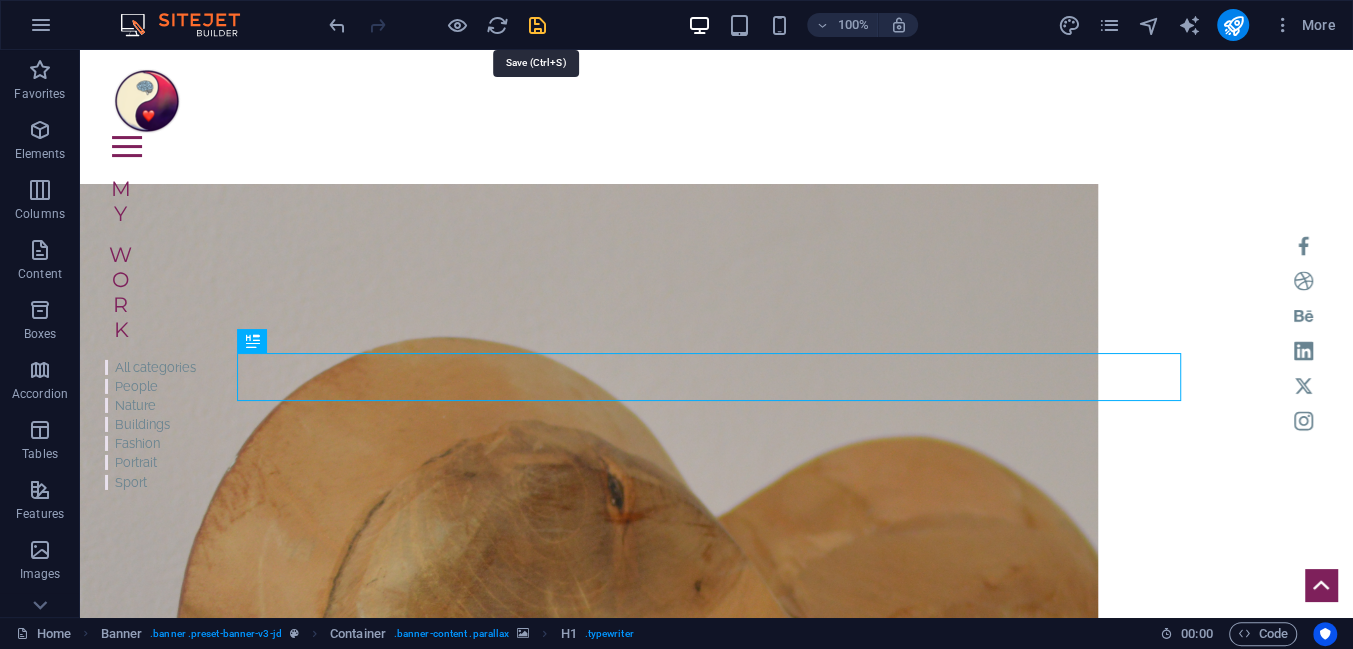 click at bounding box center [537, 25] 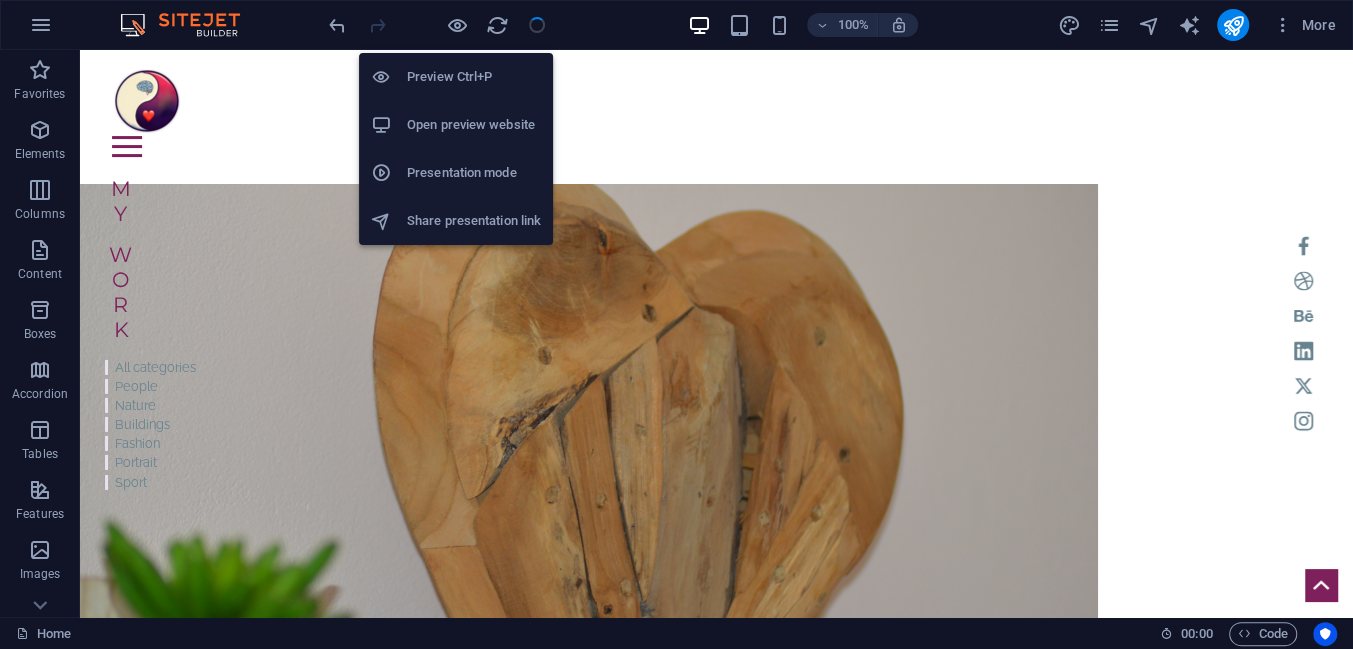 click on "Open preview website" at bounding box center (474, 125) 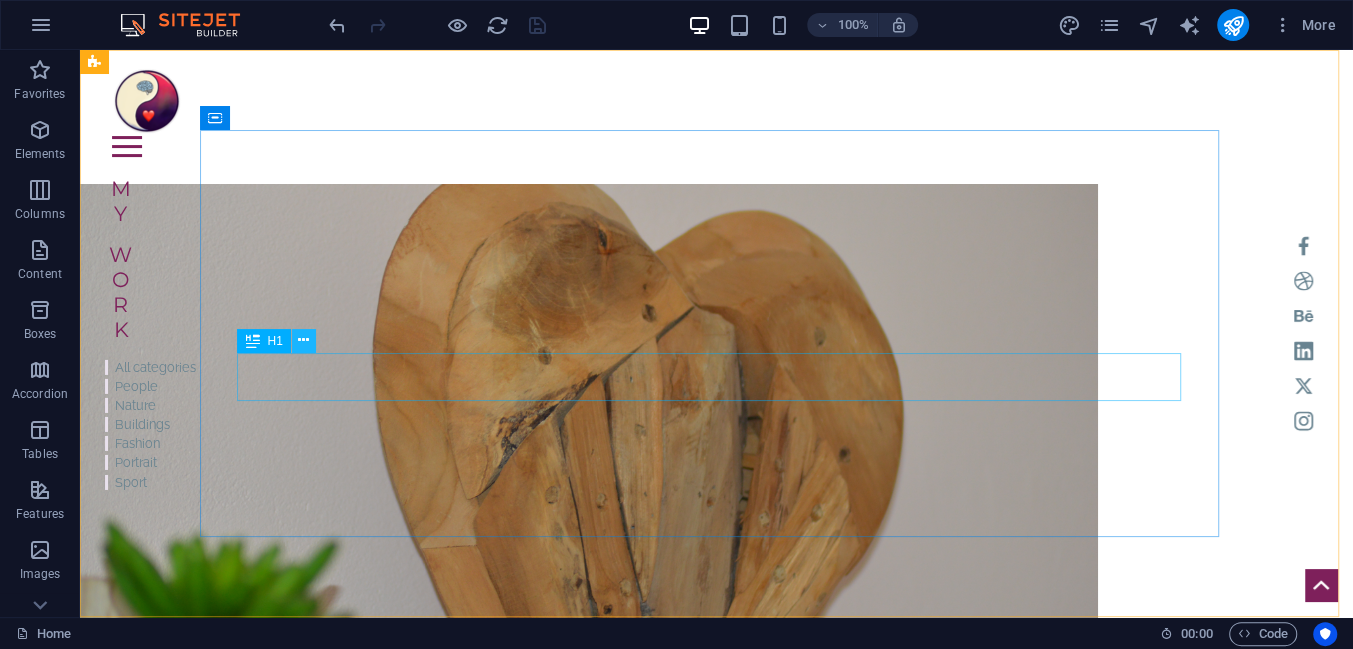 click at bounding box center [303, 340] 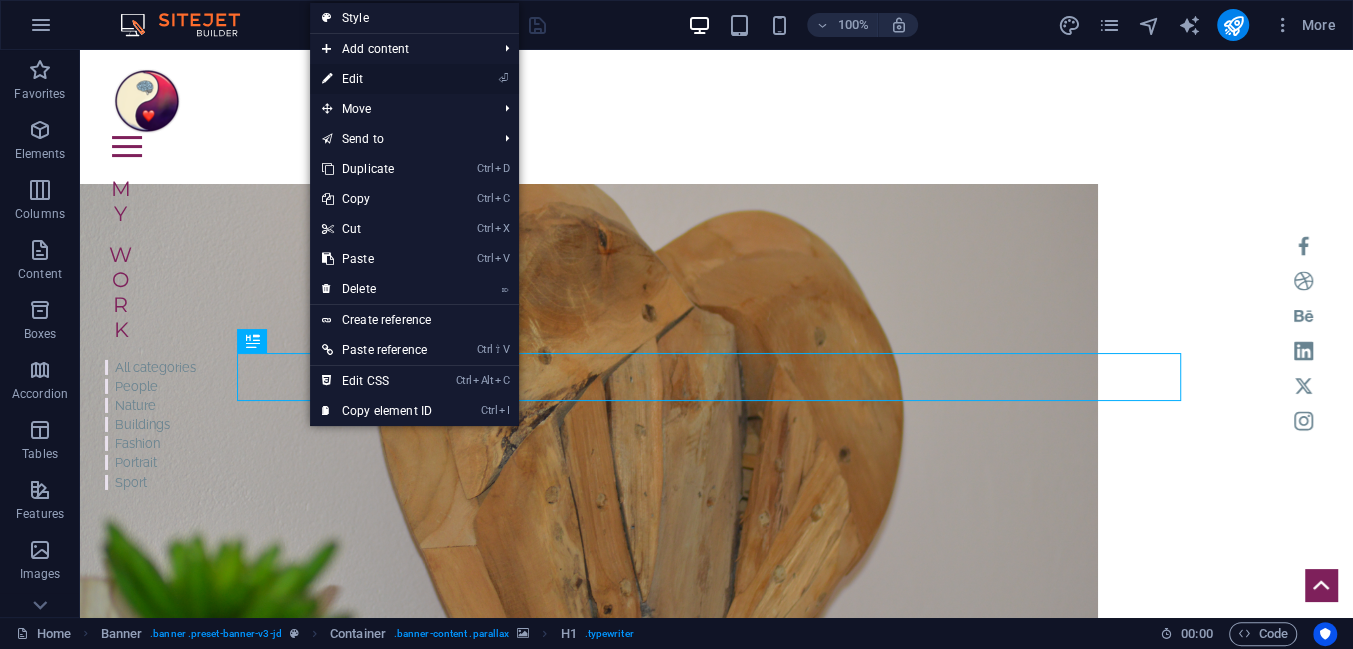 click on "⏎  Edit" at bounding box center (377, 79) 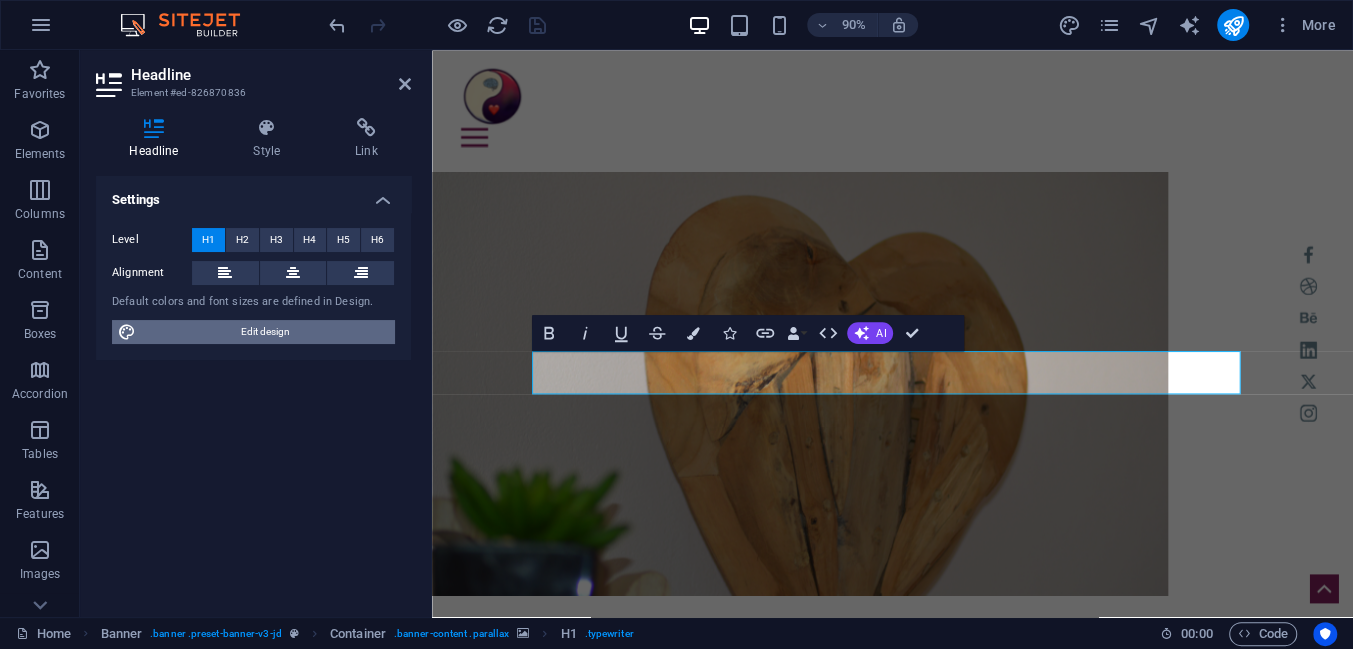 click on "Edit design" at bounding box center (265, 332) 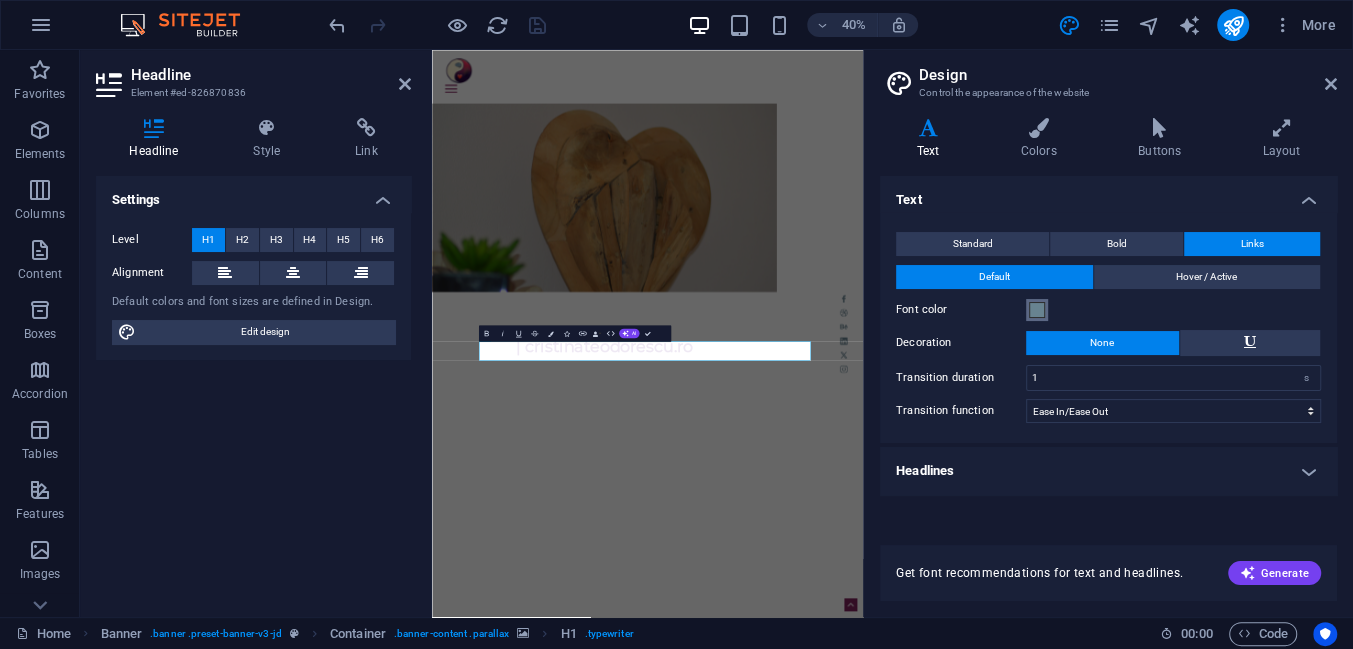 click at bounding box center [1037, 310] 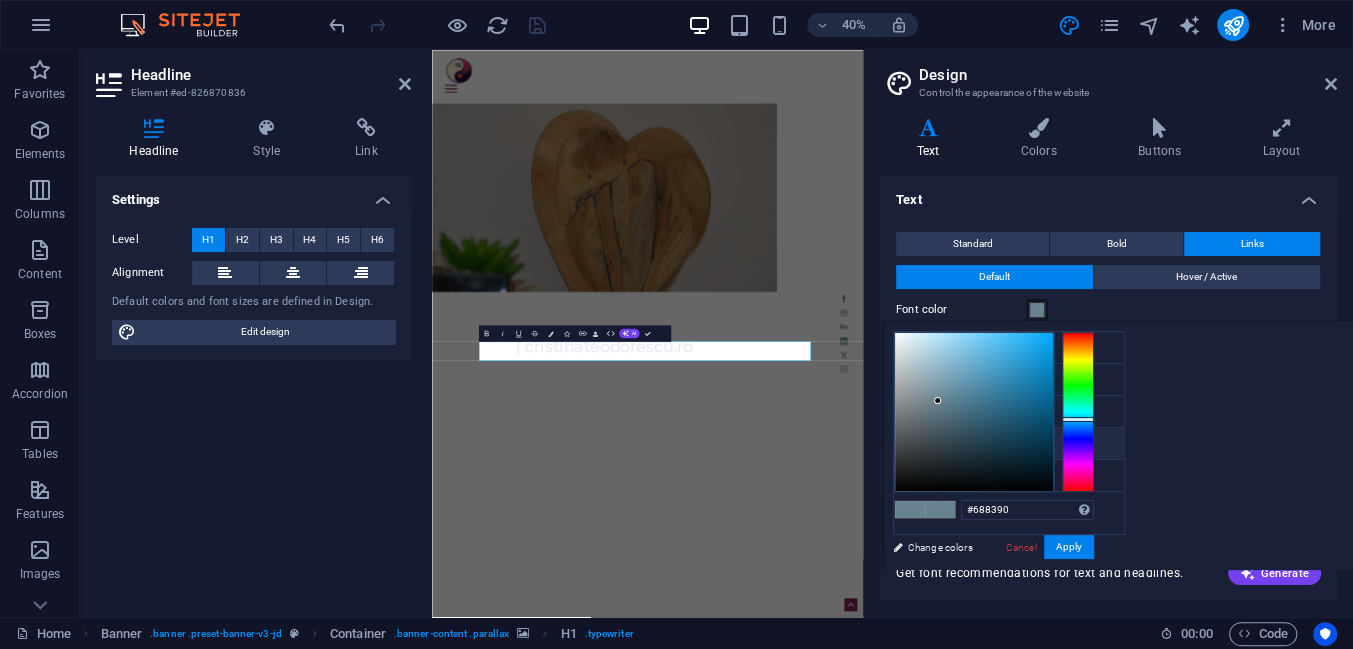 click at bounding box center [1037, 310] 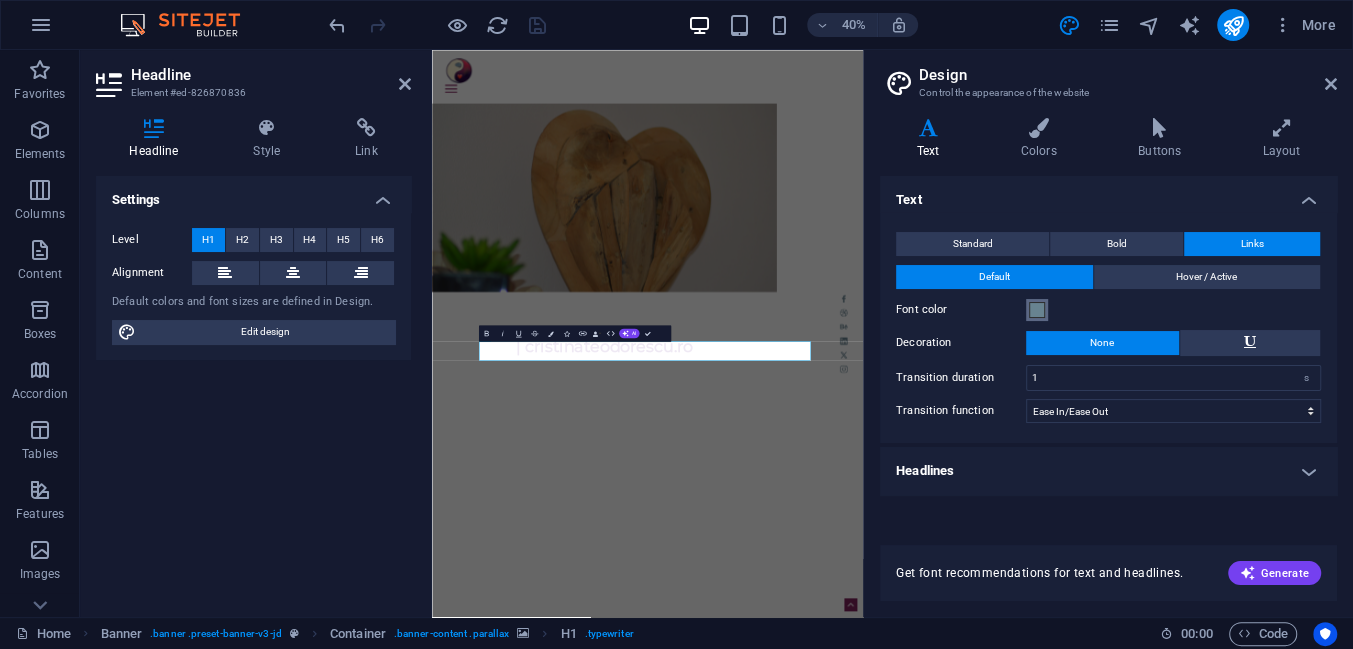 click at bounding box center (1037, 310) 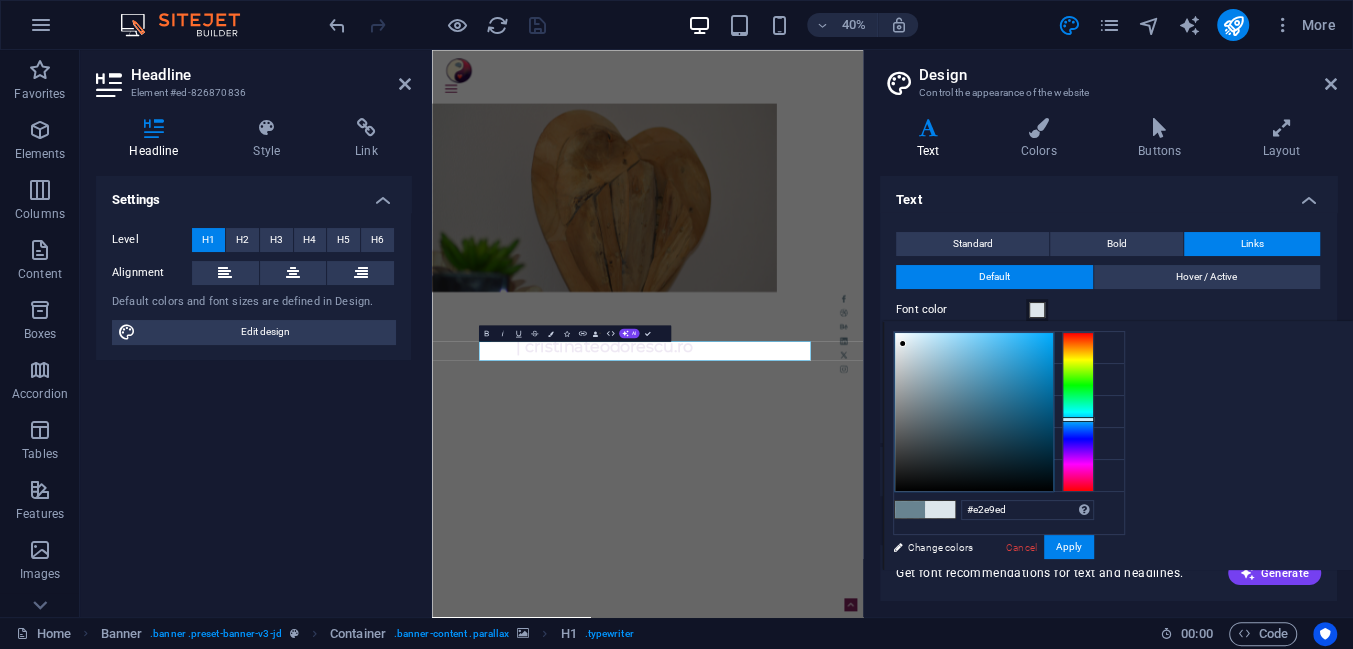 type on "#e3ebee" 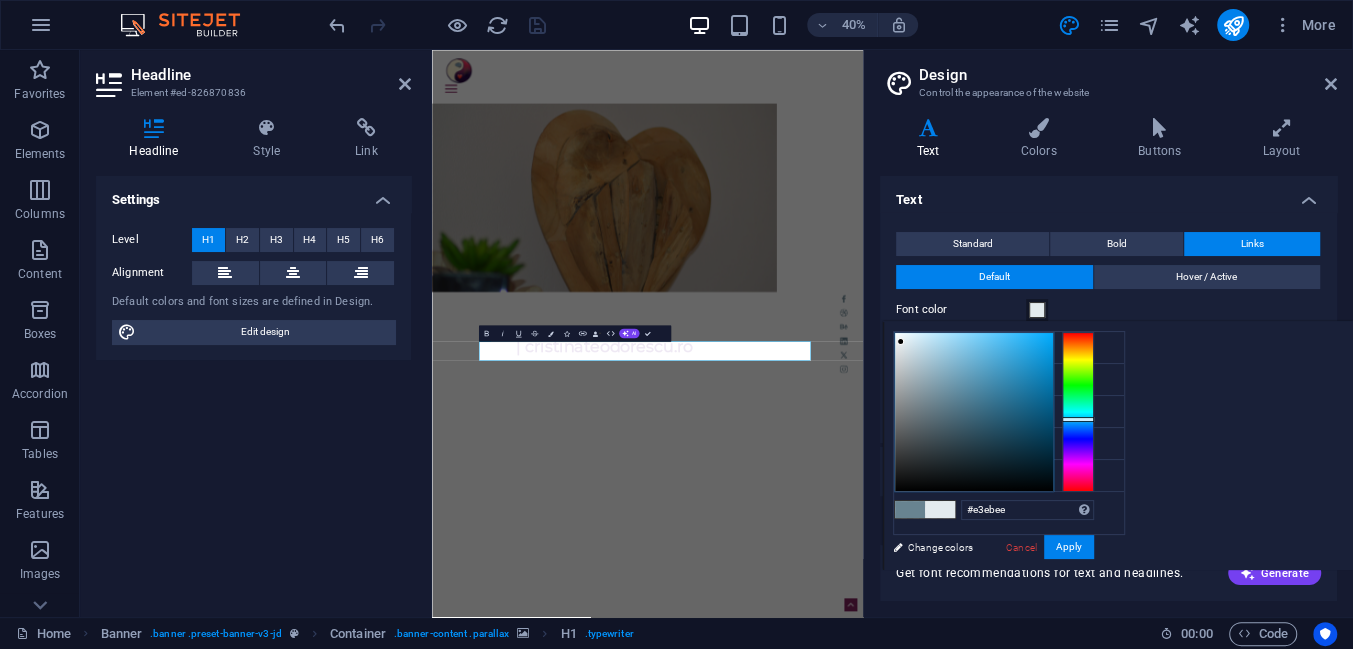 drag, startPoint x: 937, startPoint y: 400, endPoint x: 901, endPoint y: 342, distance: 68.26419 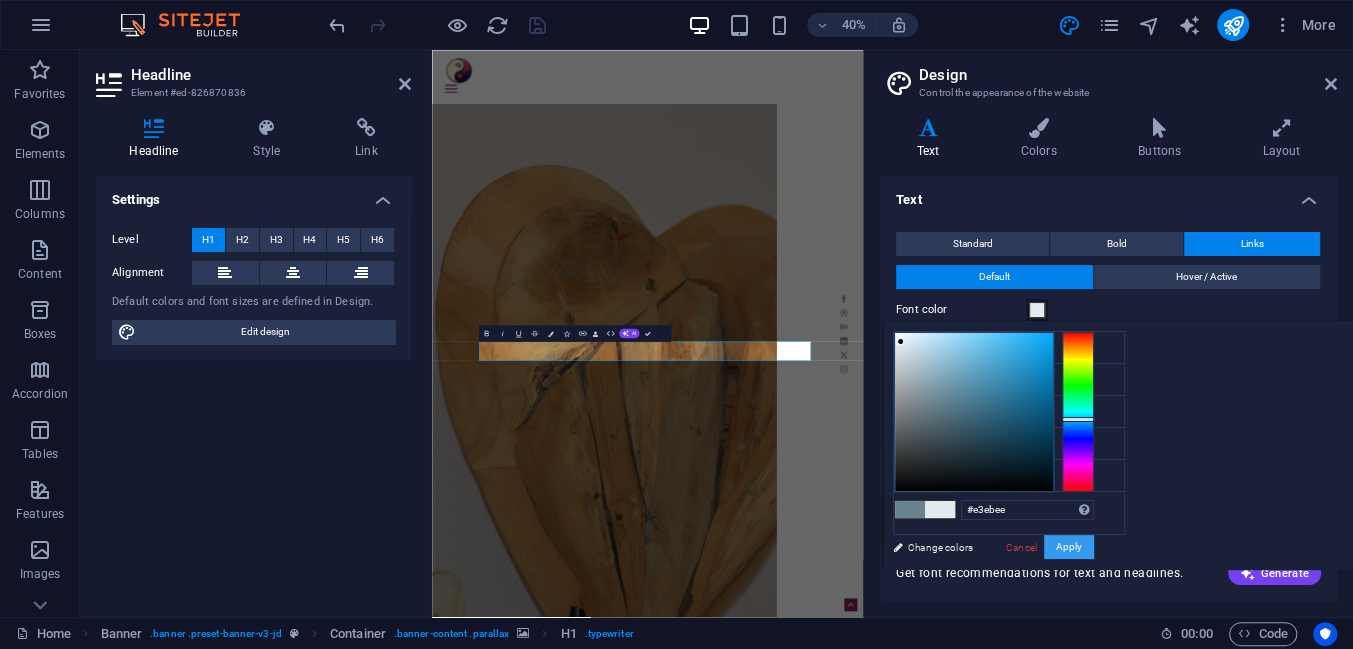 click on "Apply" at bounding box center (1069, 547) 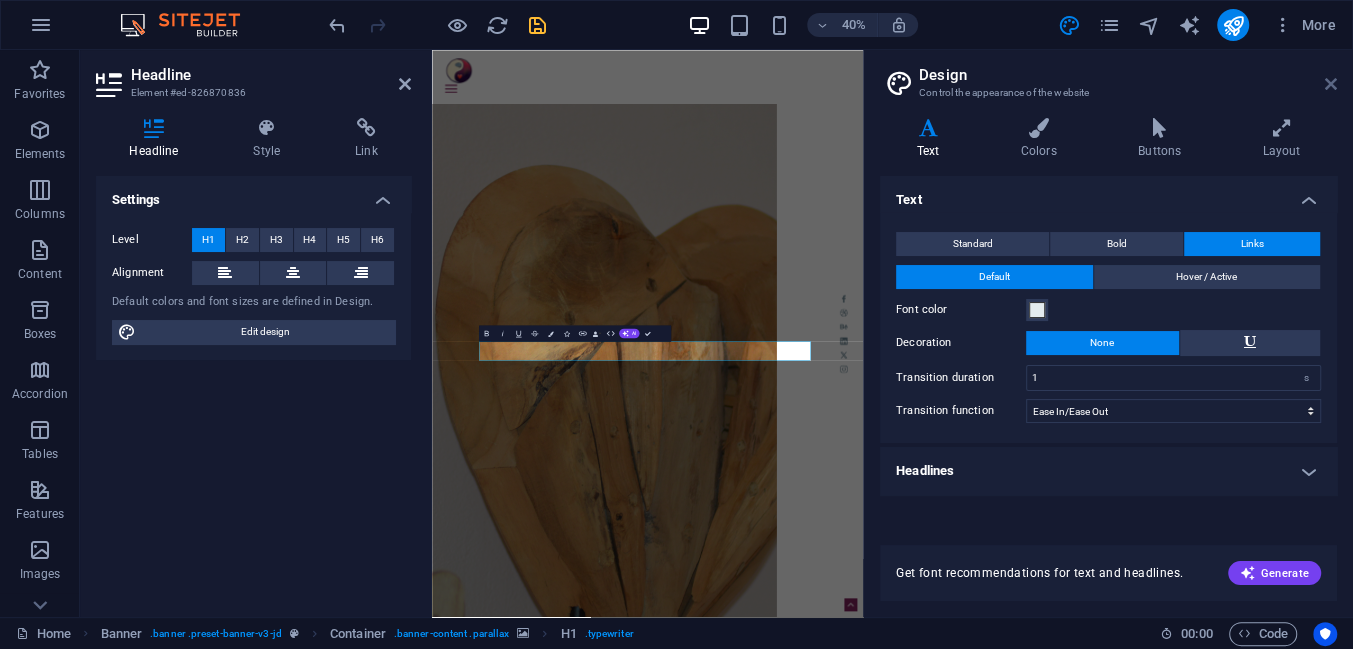 drag, startPoint x: 1332, startPoint y: 90, endPoint x: 1000, endPoint y: 43, distance: 335.3103 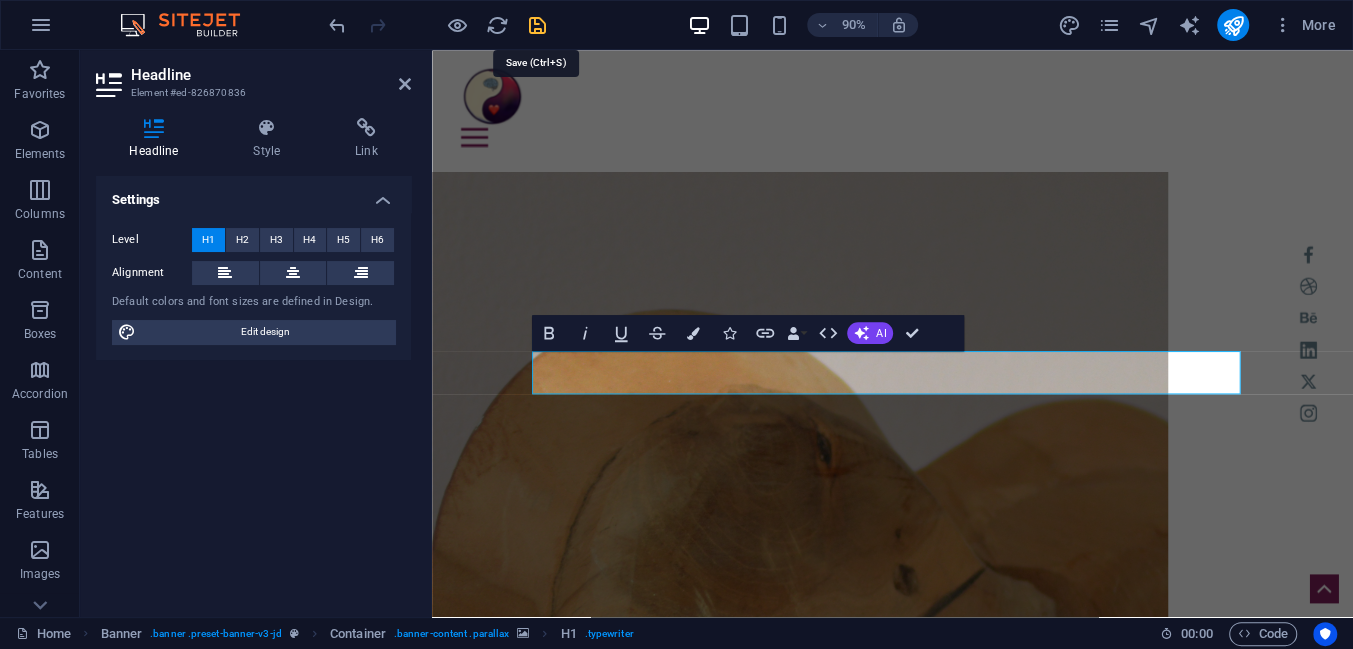 click at bounding box center (537, 25) 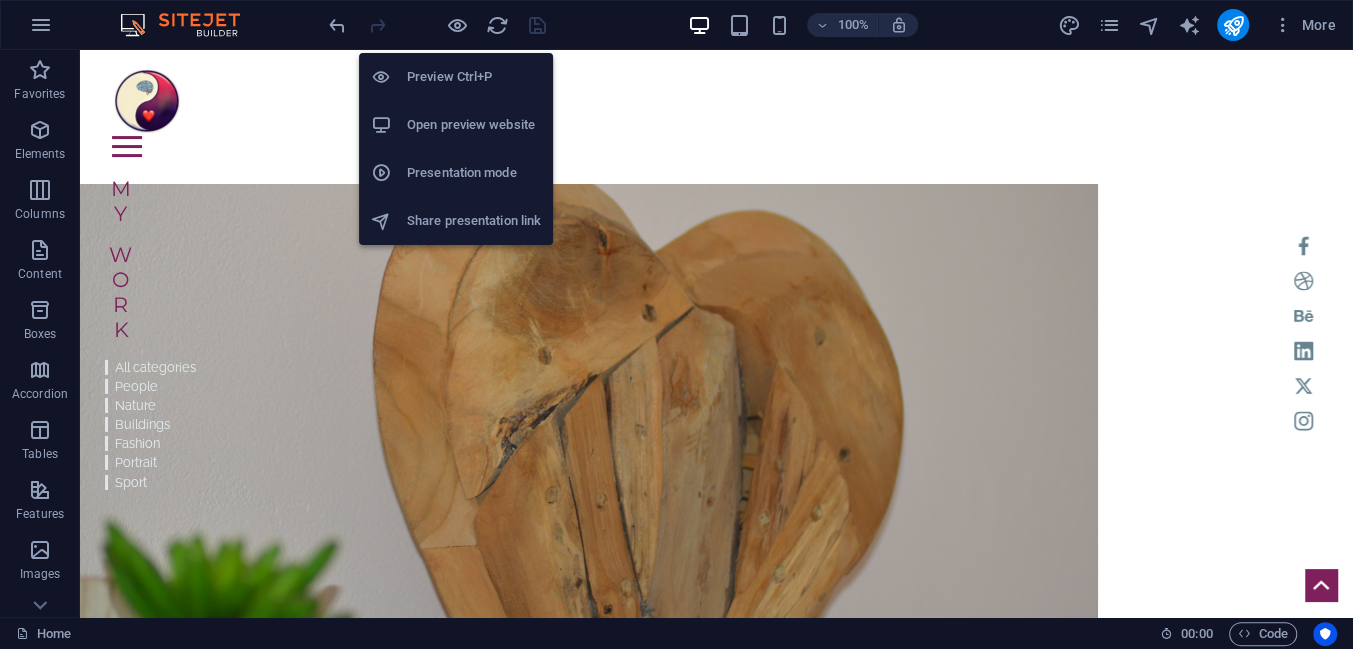 click on "Open preview website" at bounding box center (474, 125) 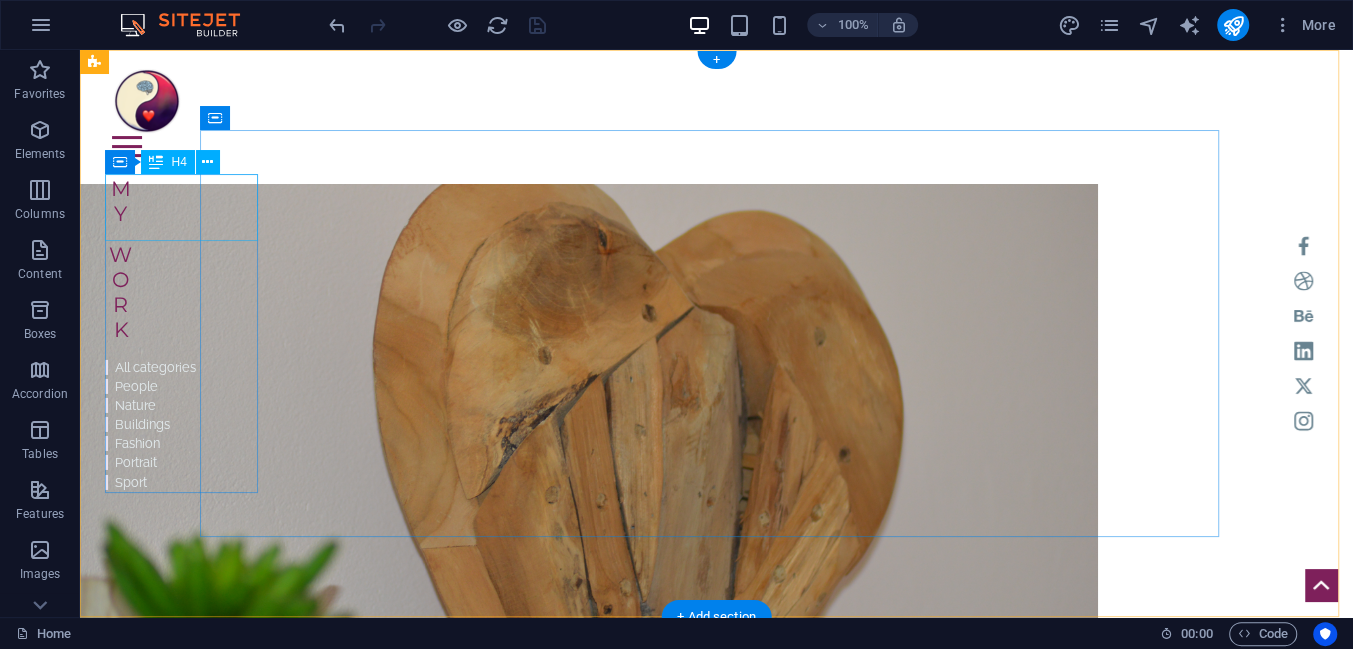click on "My" at bounding box center (150, 200) 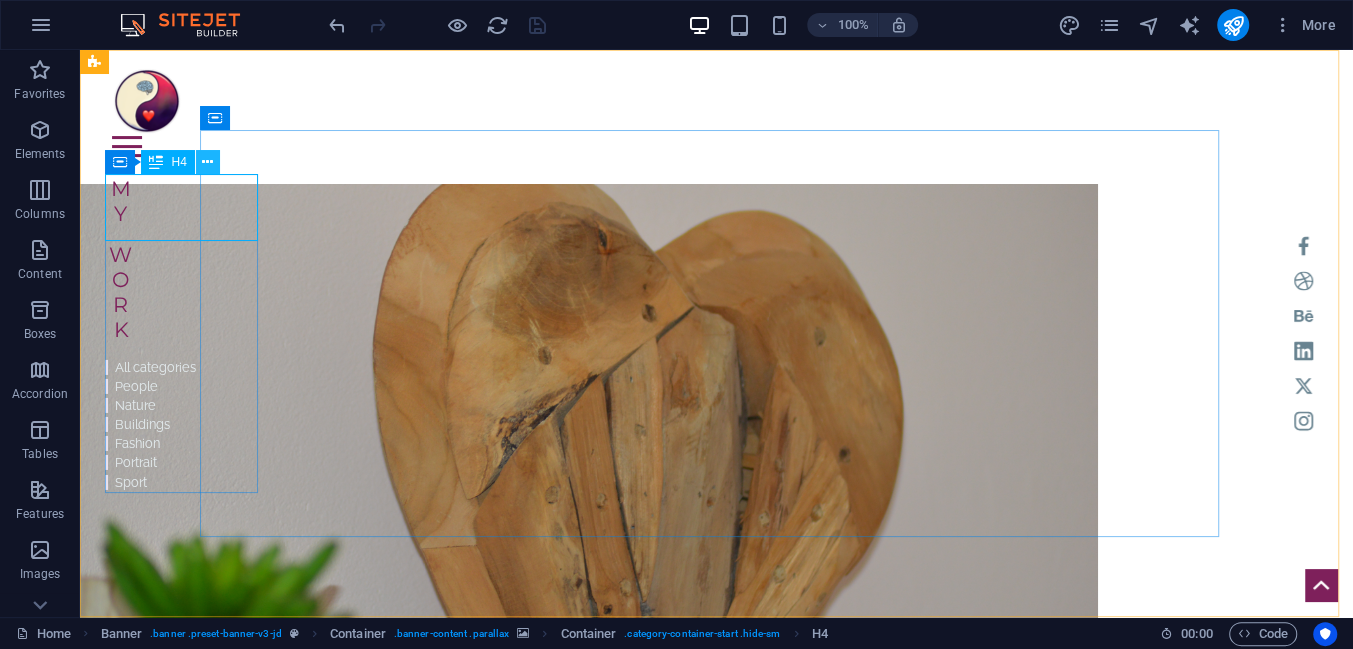 click at bounding box center [207, 162] 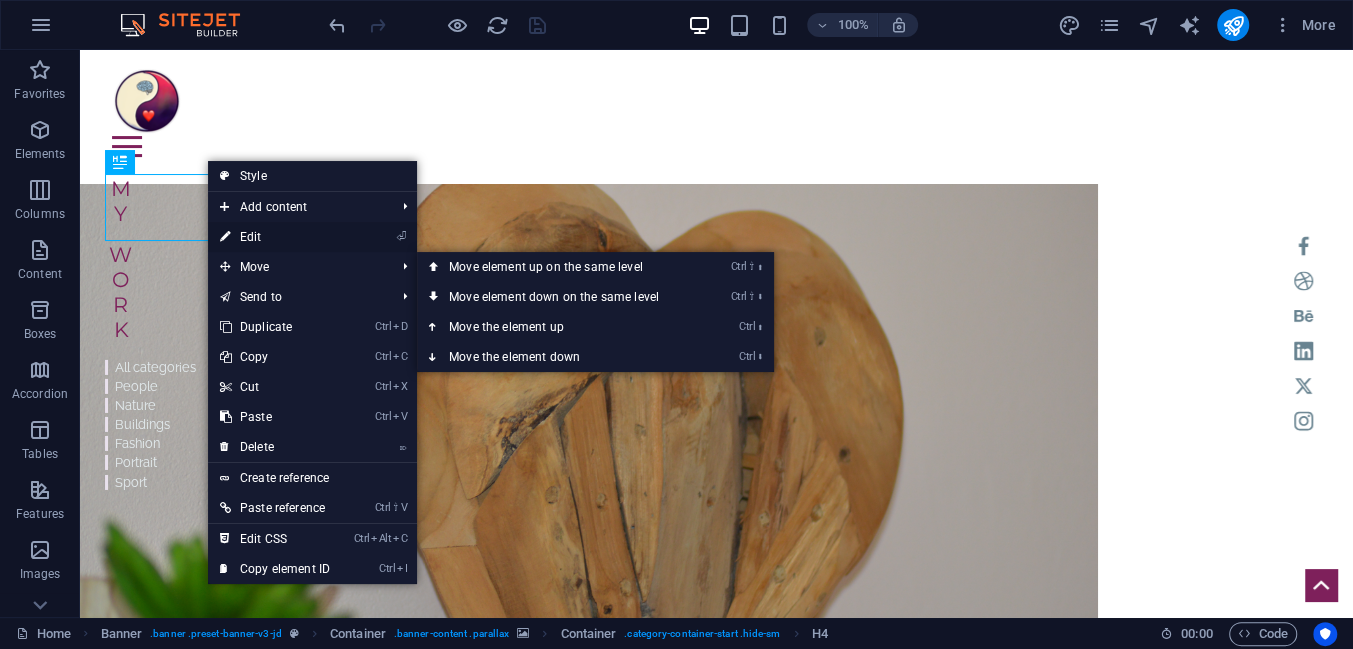 click on "⏎  Edit" at bounding box center (275, 237) 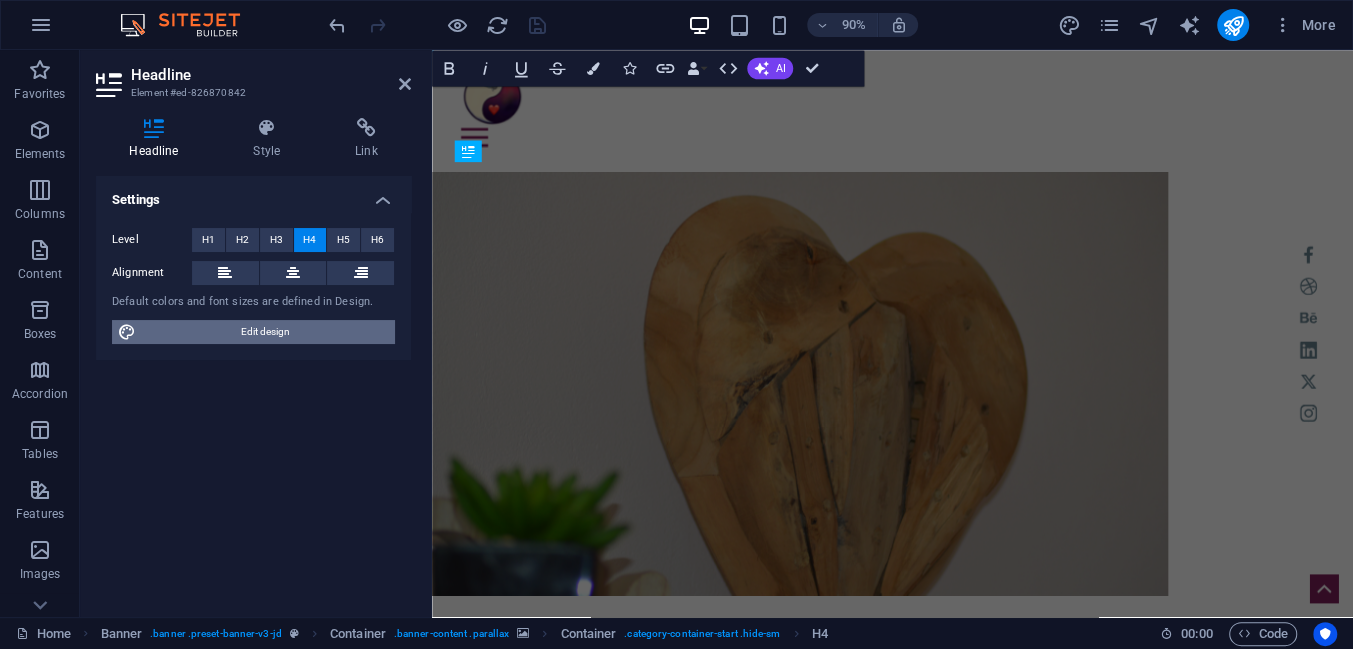 click on "Edit design" at bounding box center (265, 332) 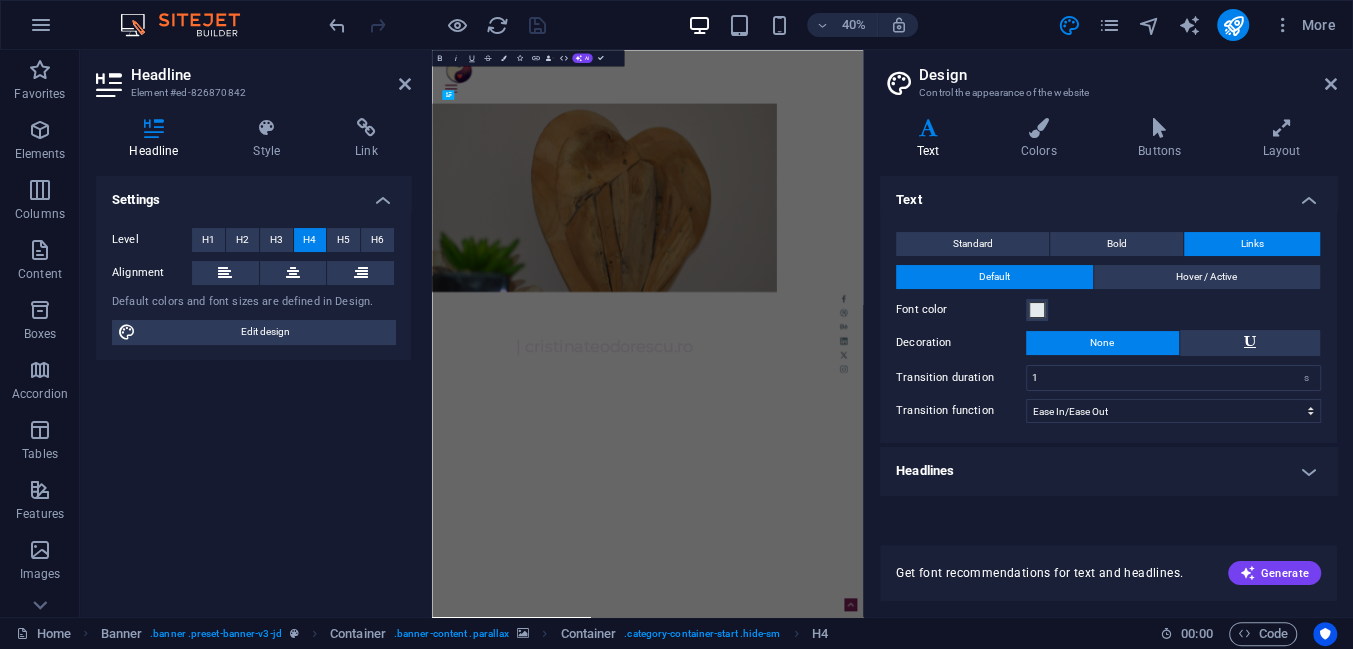 click on "Links" at bounding box center (1252, 244) 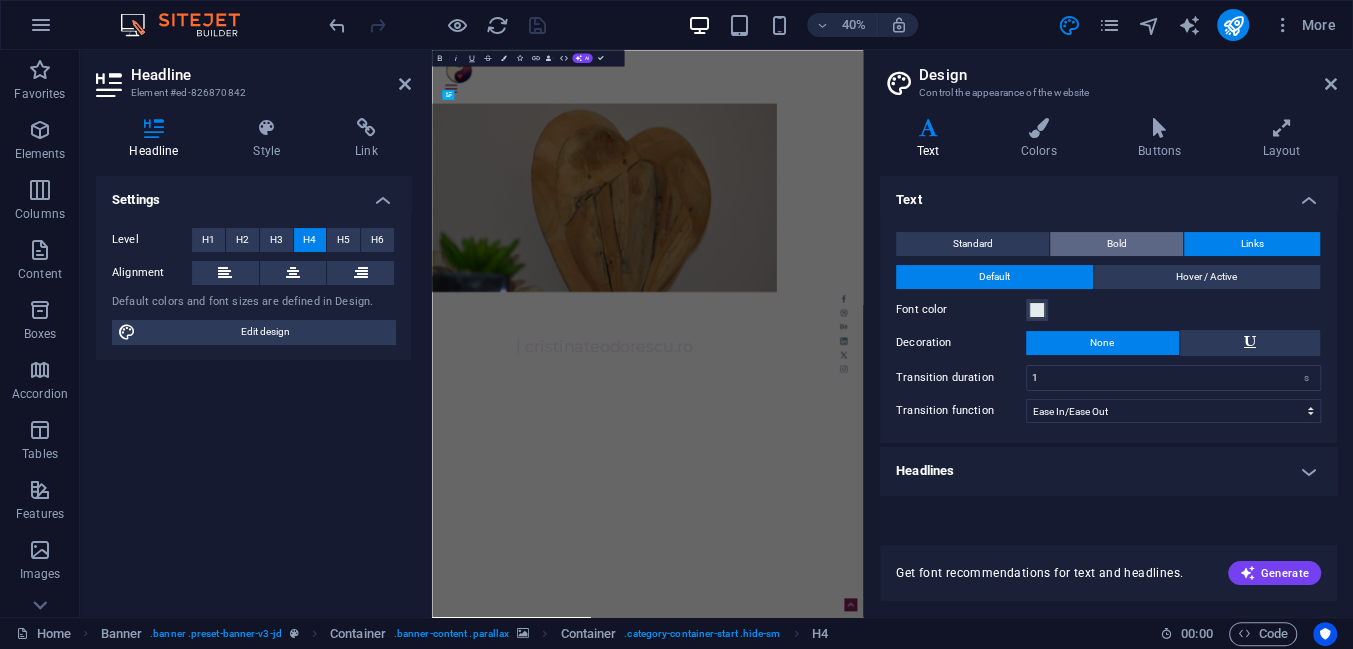 click on "Bold" at bounding box center [1117, 244] 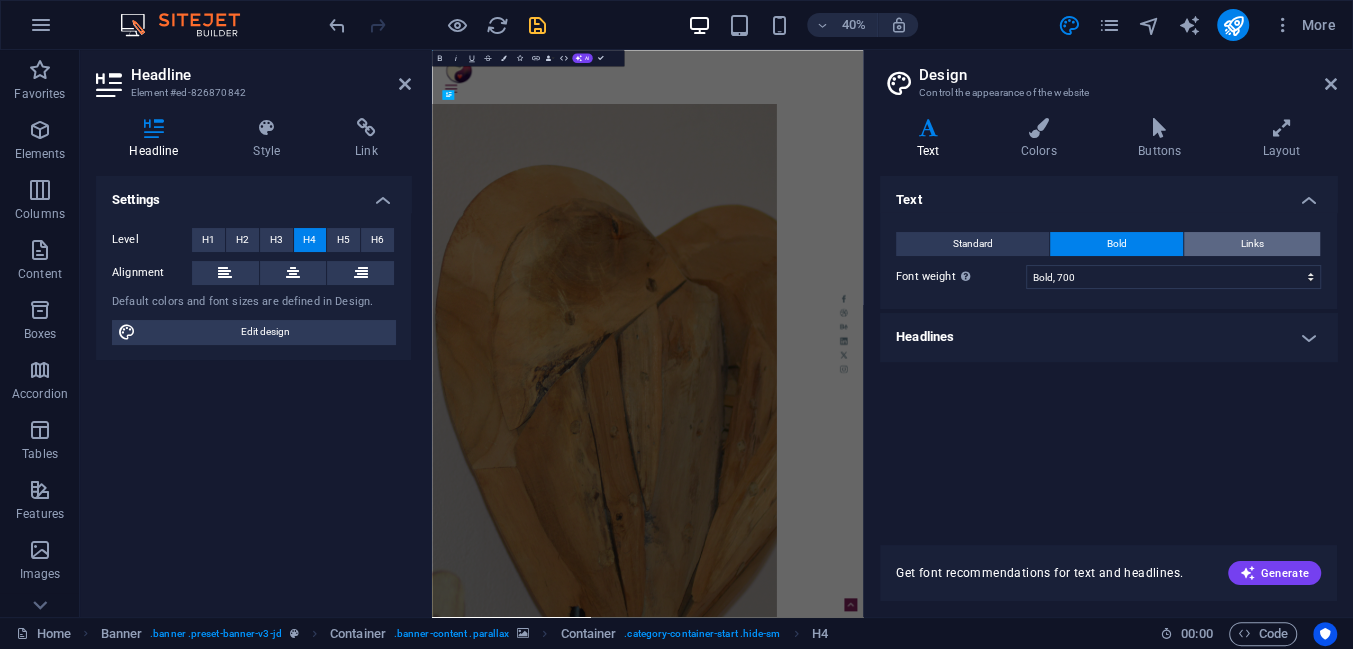 click on "Links" at bounding box center [1252, 244] 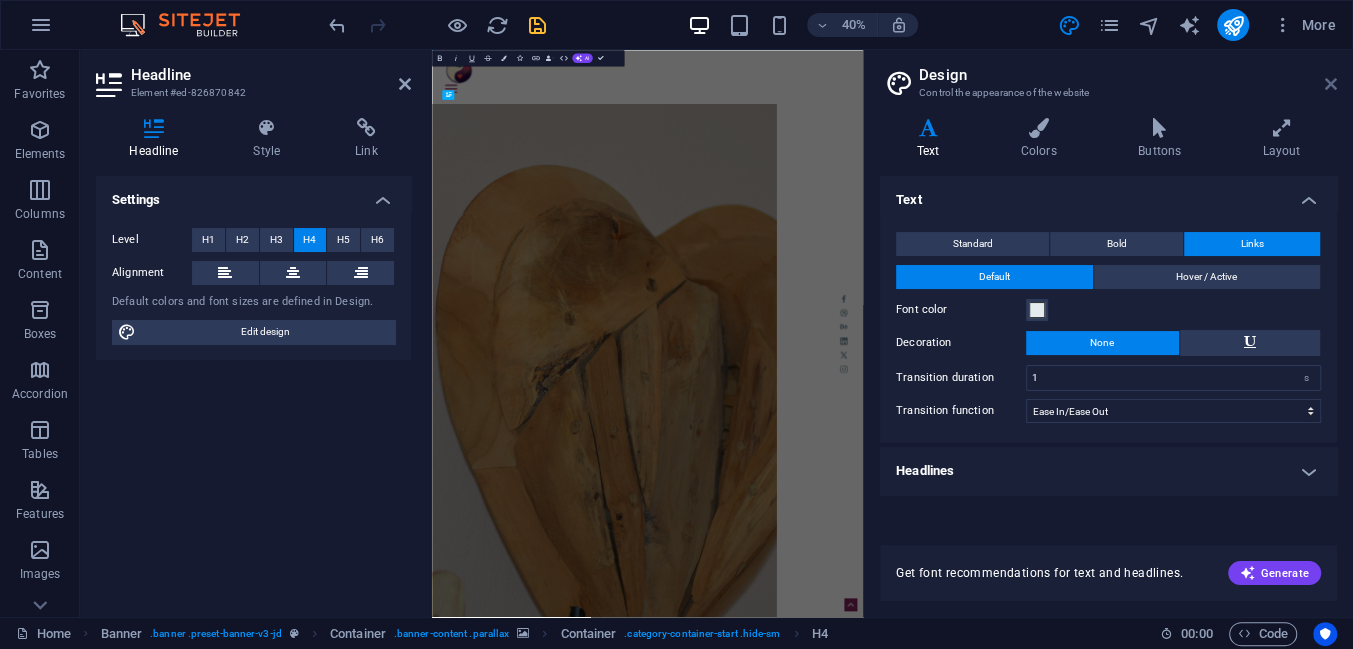 click at bounding box center [1331, 84] 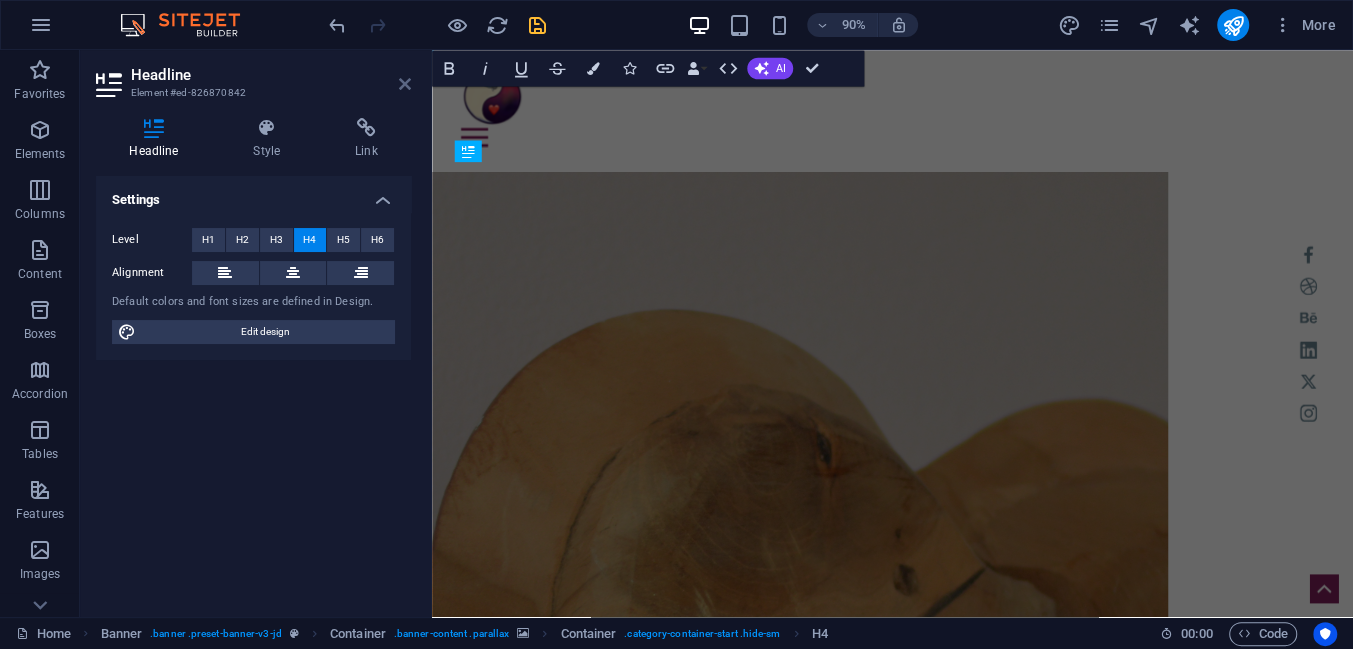 click at bounding box center [405, 84] 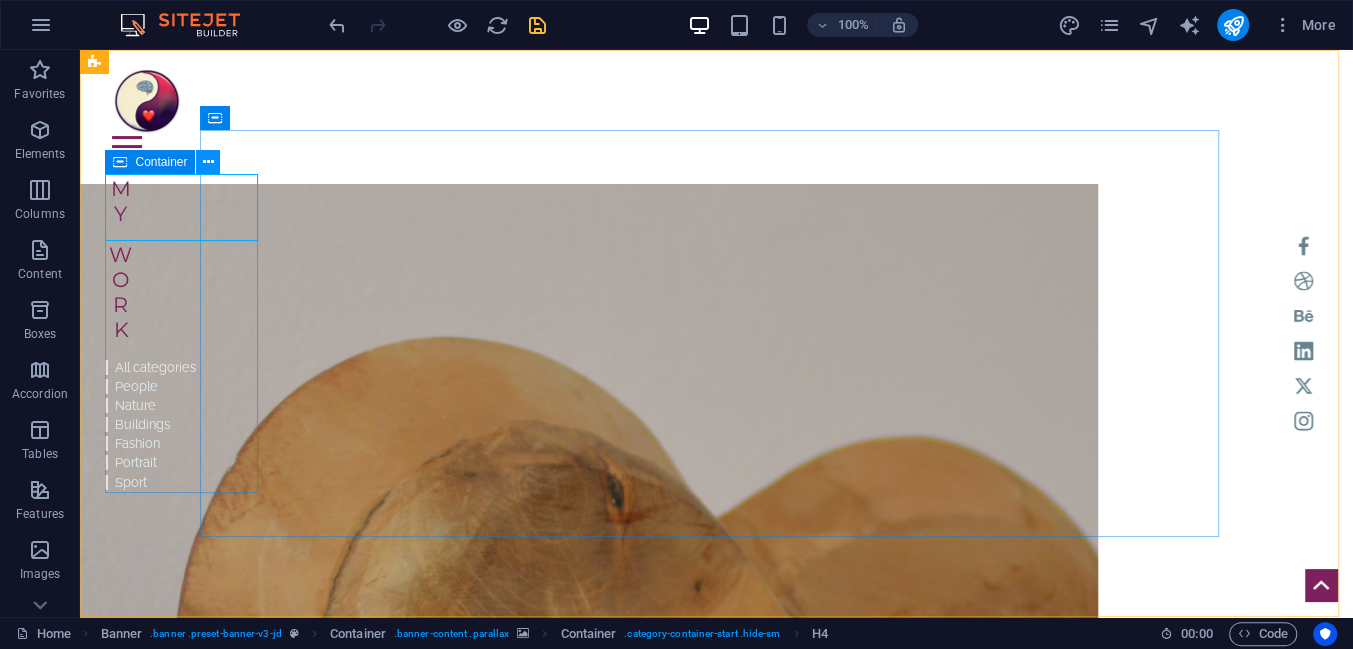 click at bounding box center [208, 162] 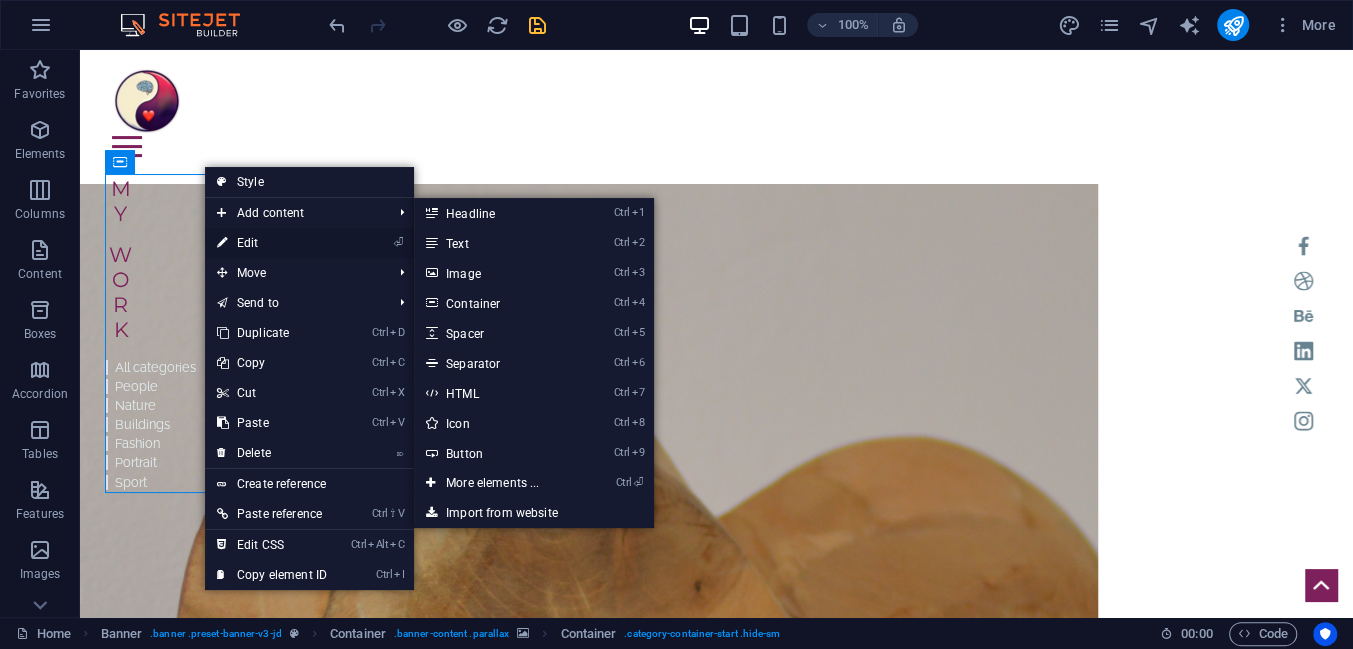 click on "⏎  Edit" at bounding box center (272, 243) 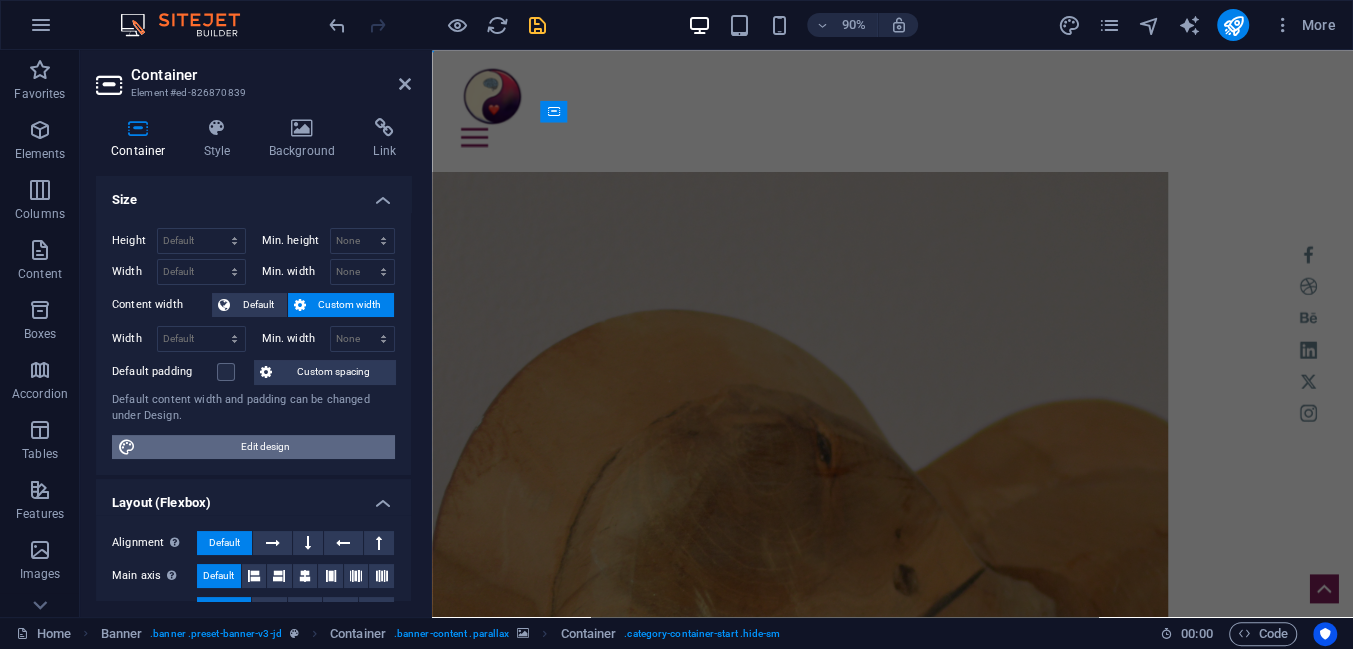 click on "Edit design" at bounding box center [265, 447] 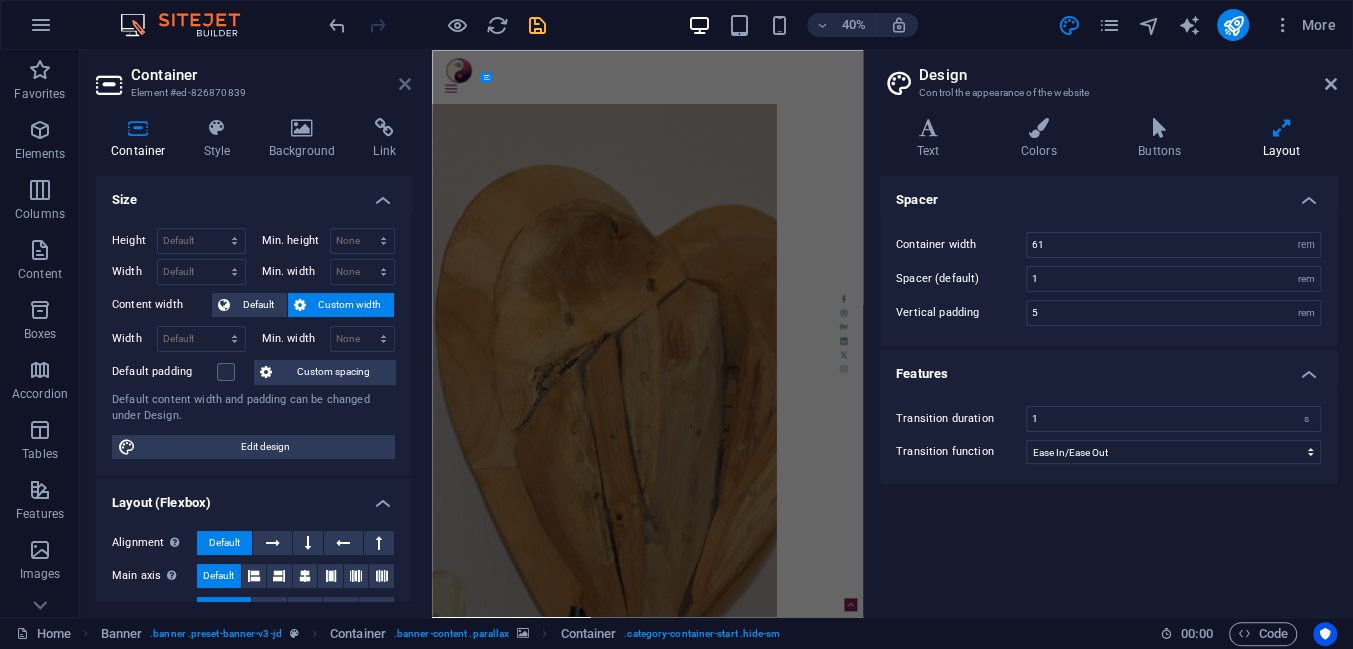click at bounding box center [405, 84] 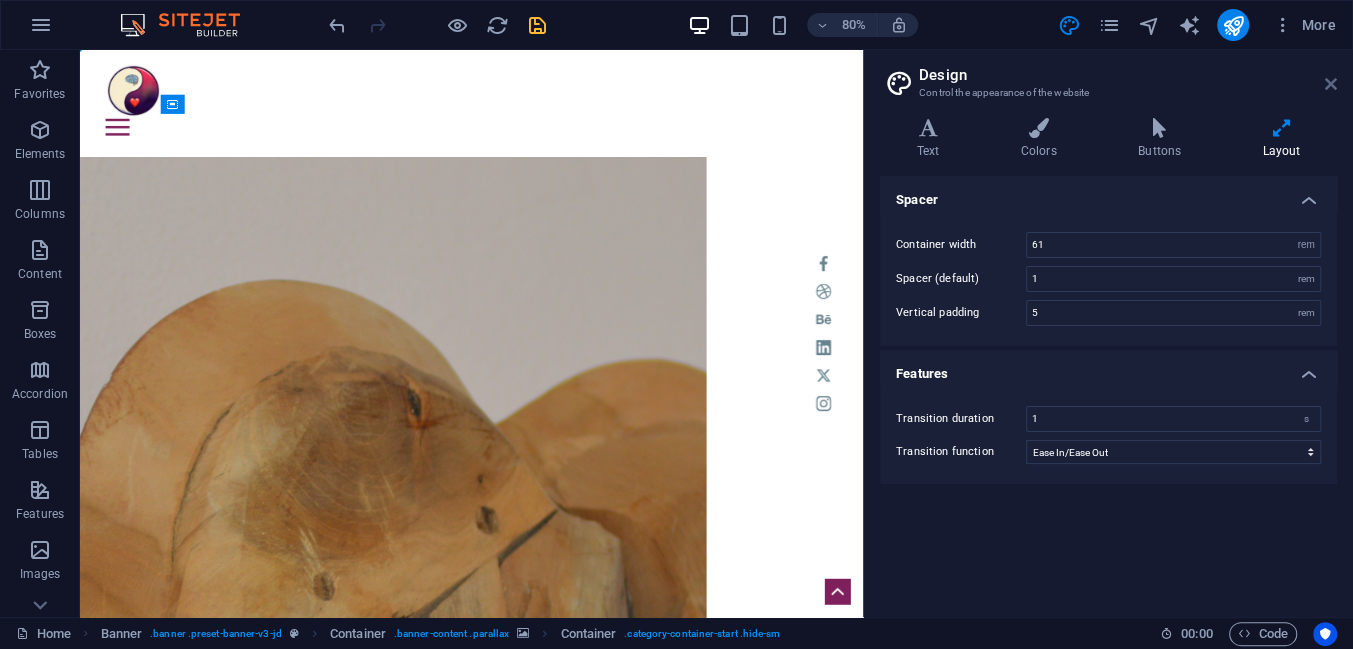 click at bounding box center (1331, 84) 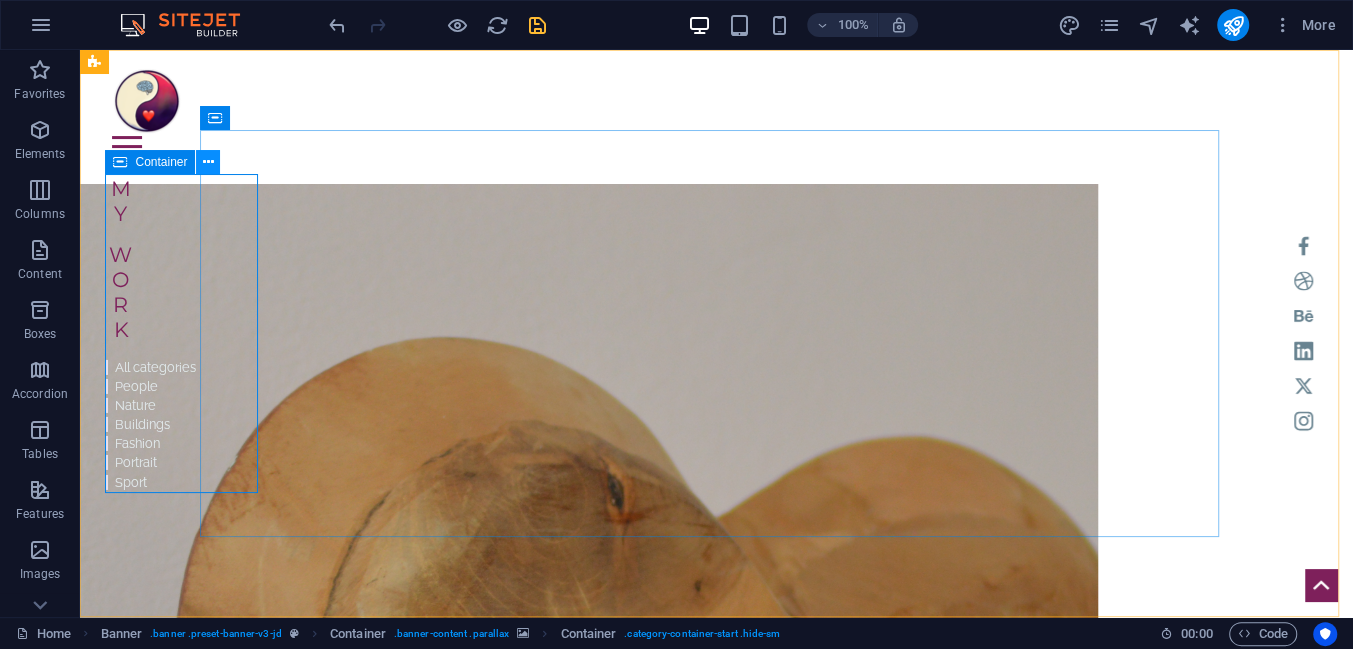 click at bounding box center (208, 162) 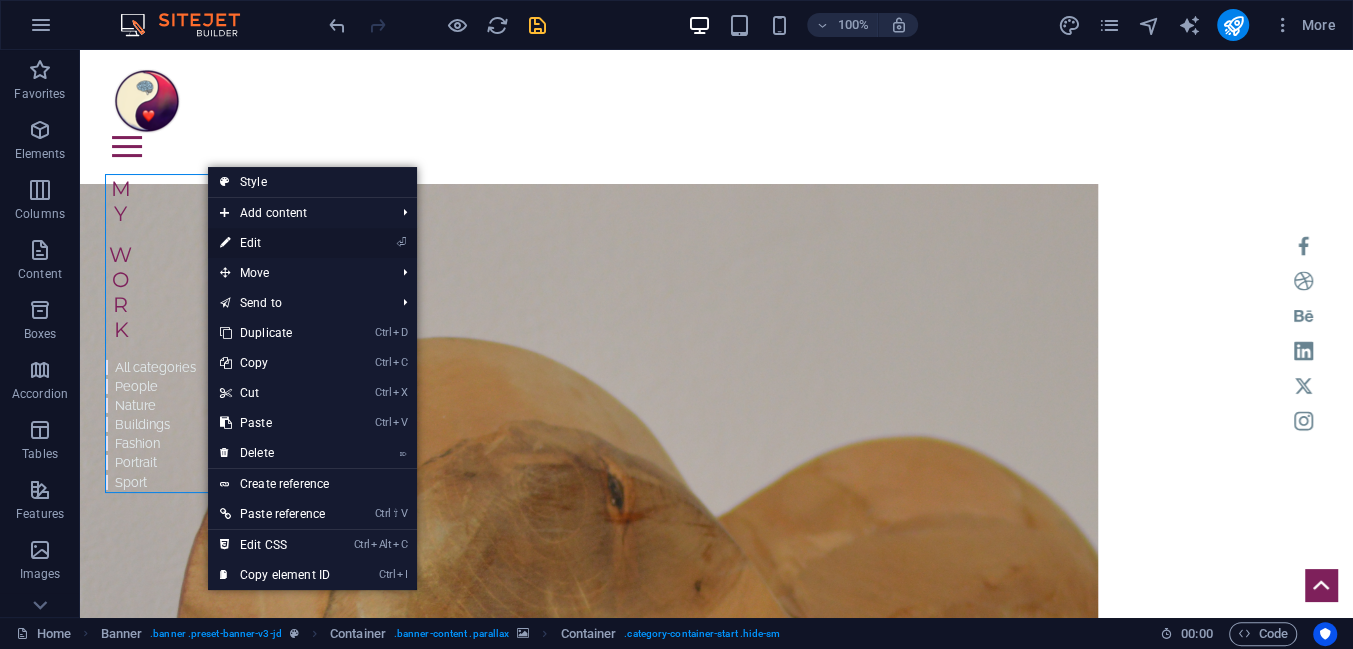 click on "⏎  Edit" at bounding box center (275, 243) 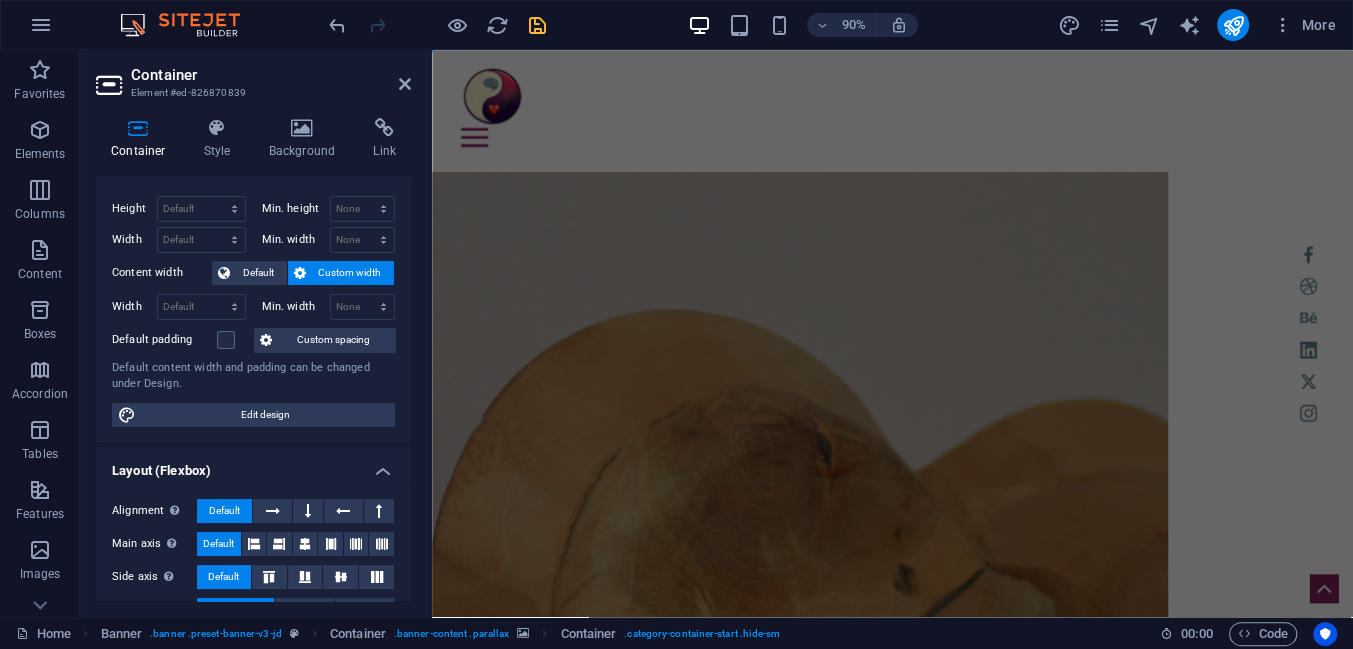 scroll, scrollTop: 0, scrollLeft: 0, axis: both 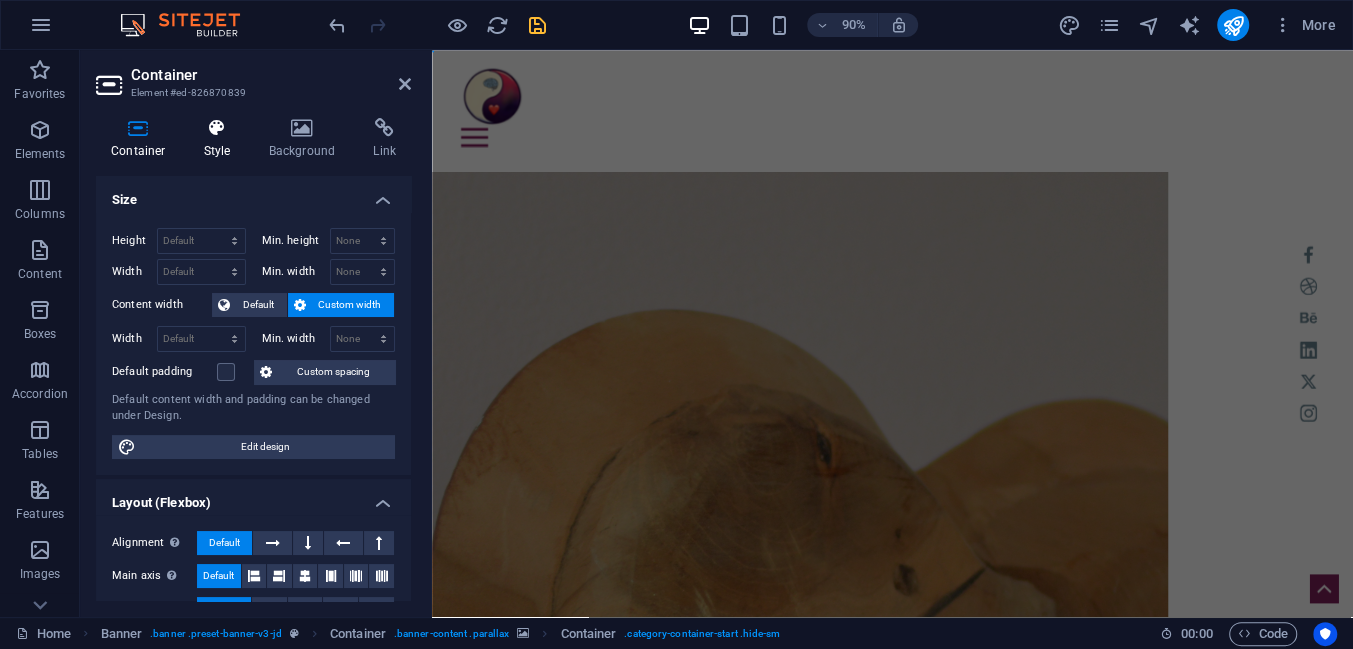 click at bounding box center [217, 128] 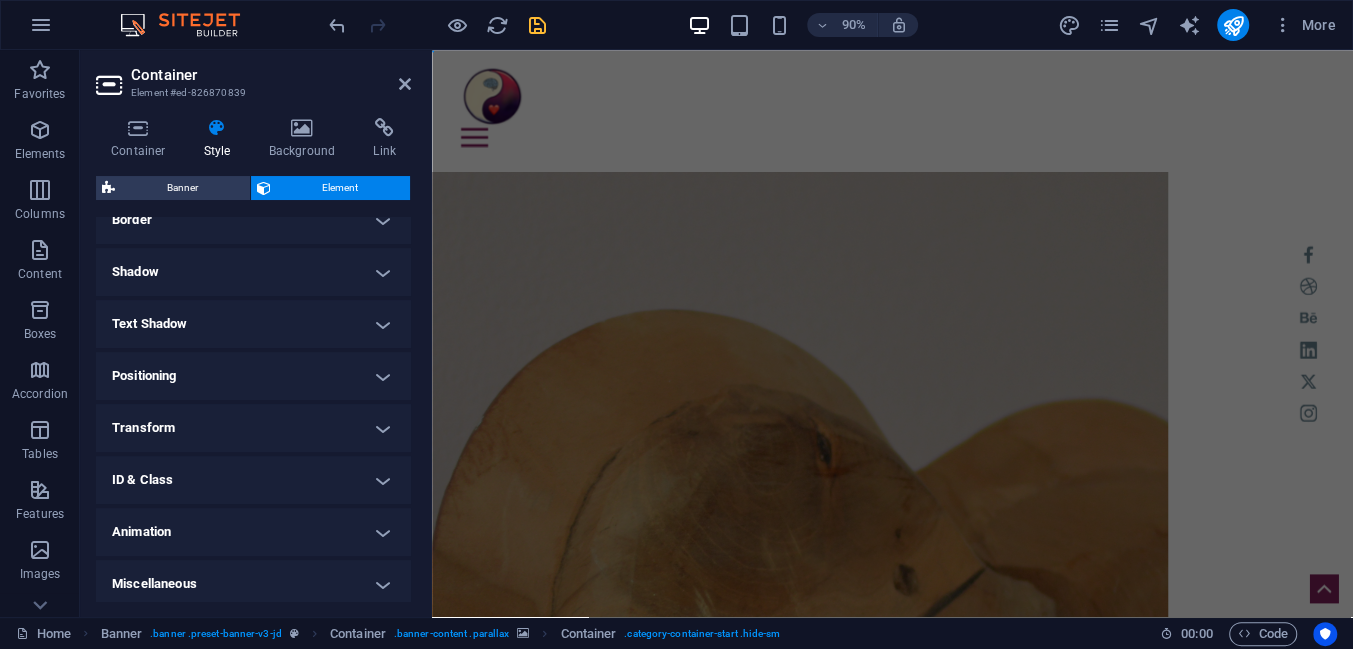 scroll, scrollTop: 460, scrollLeft: 0, axis: vertical 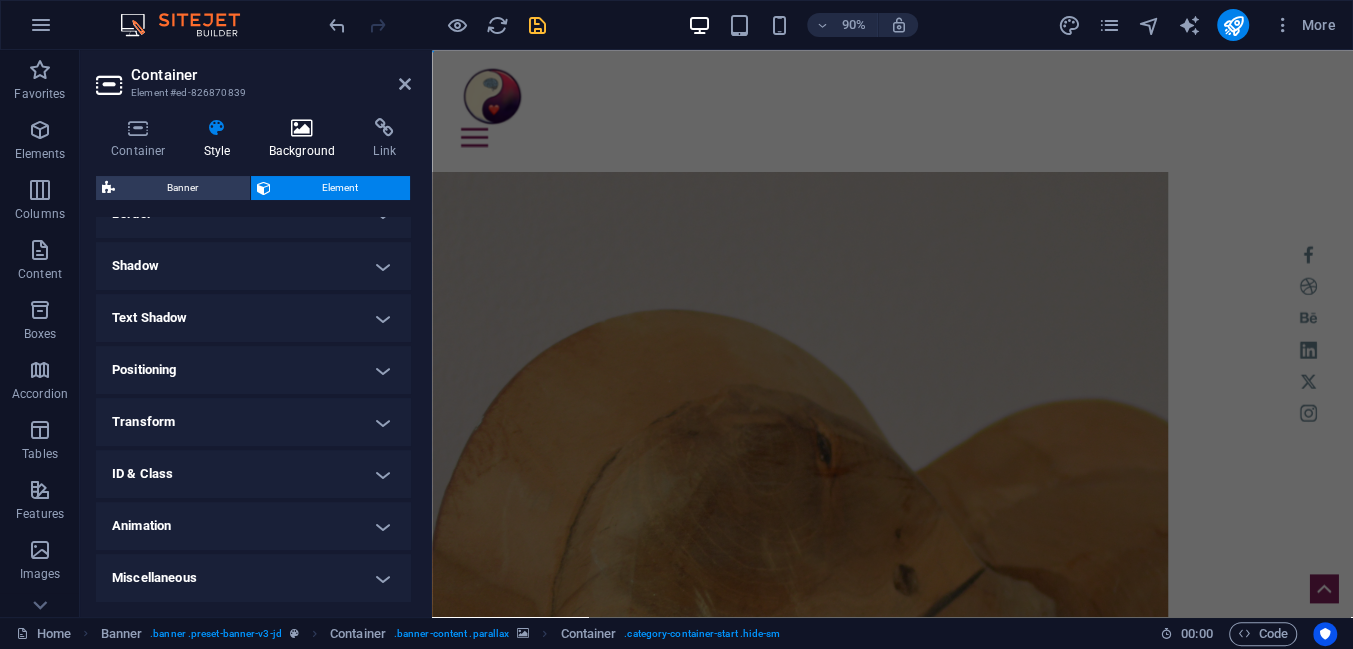 click at bounding box center [302, 128] 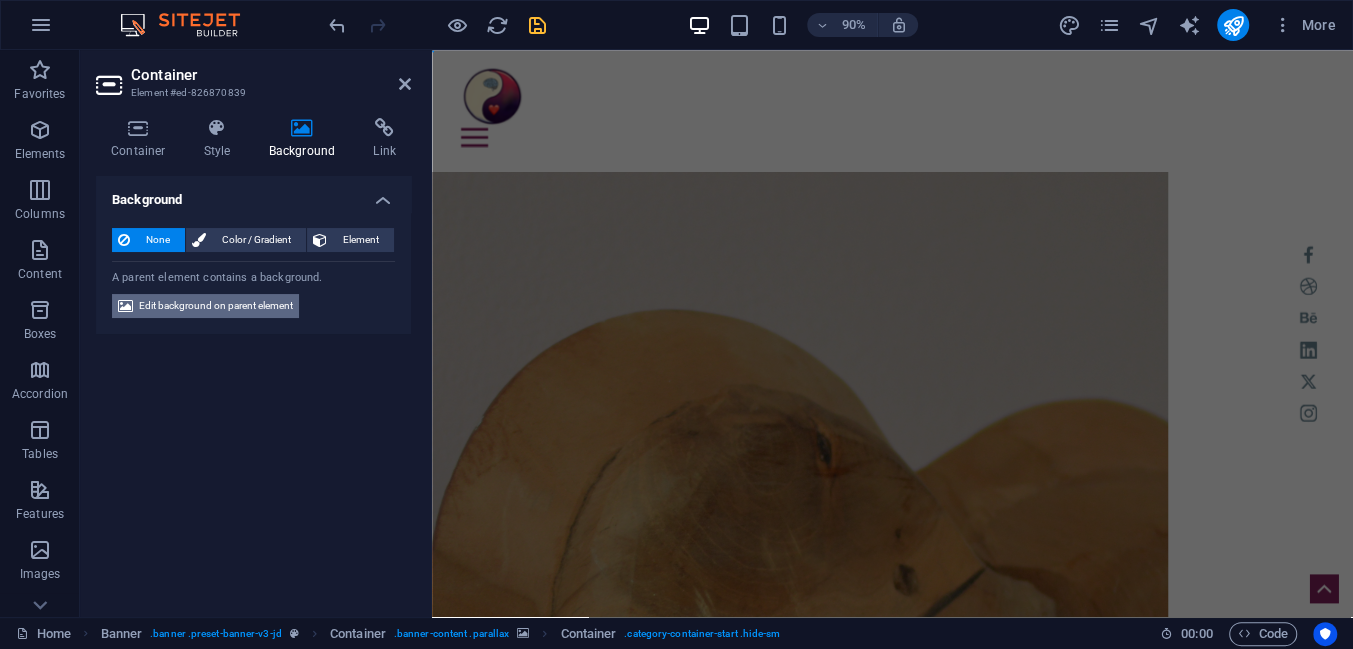 click on "Edit background on parent element" at bounding box center [216, 306] 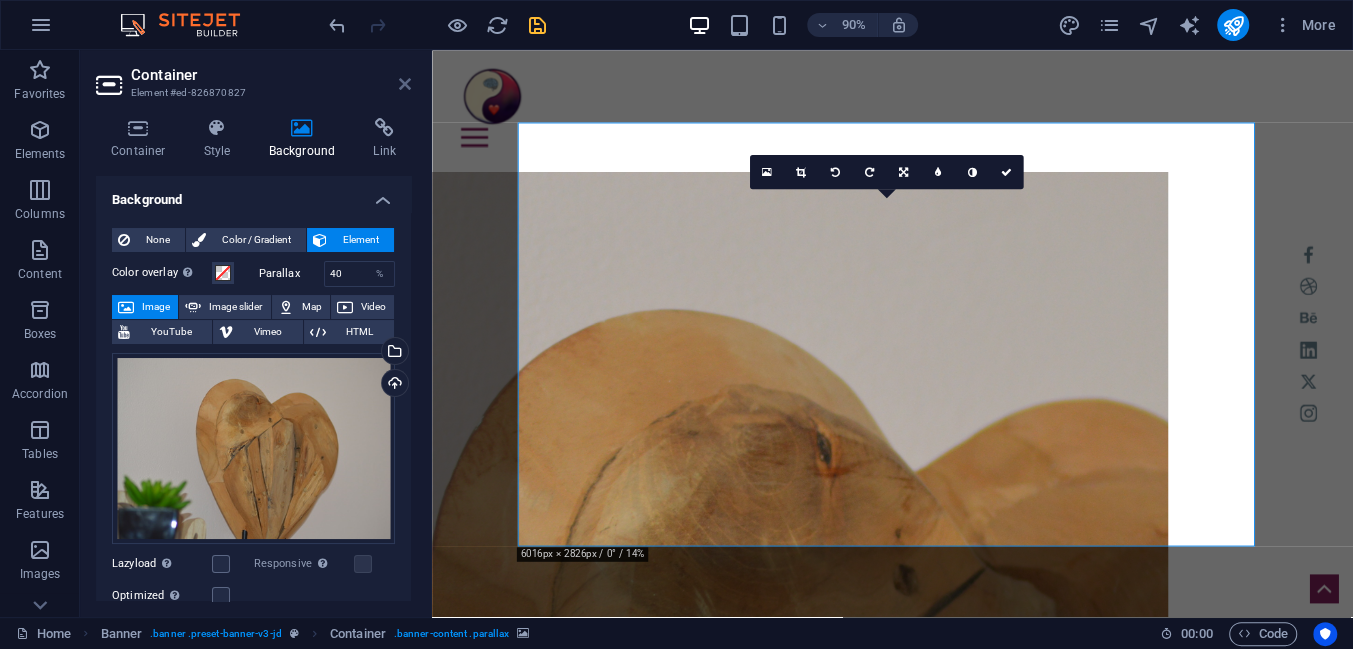 click at bounding box center [405, 84] 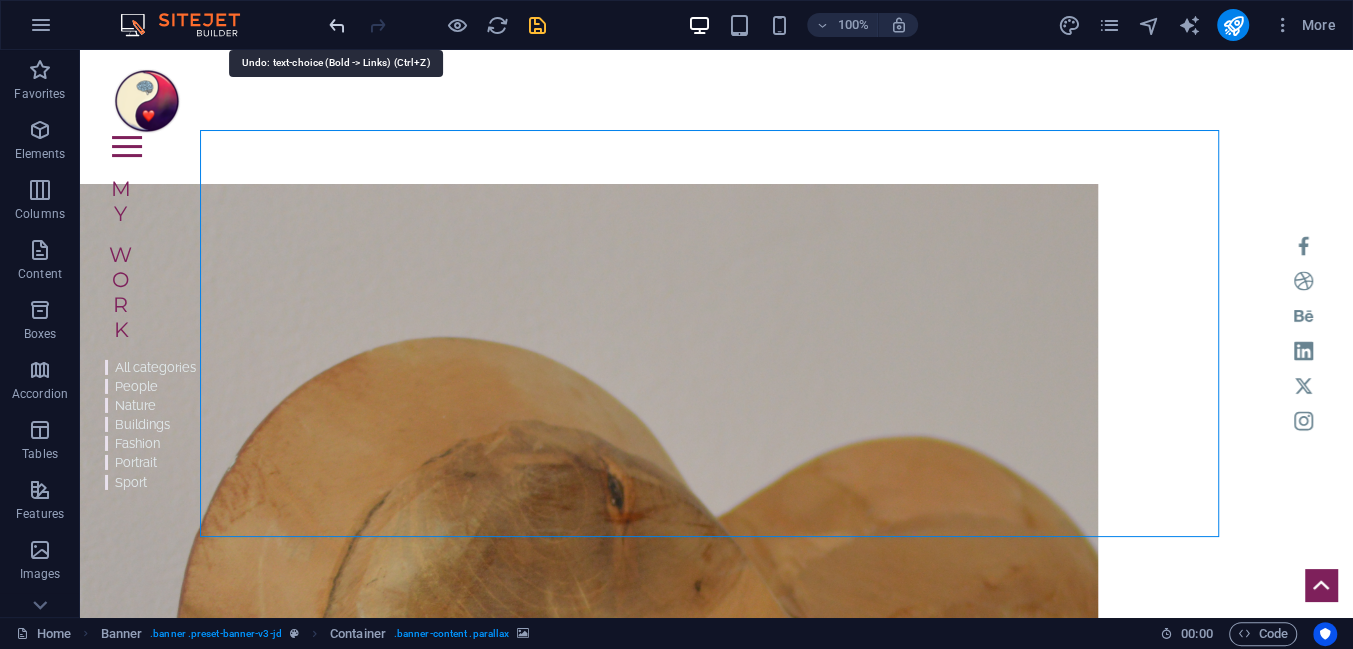click at bounding box center (337, 25) 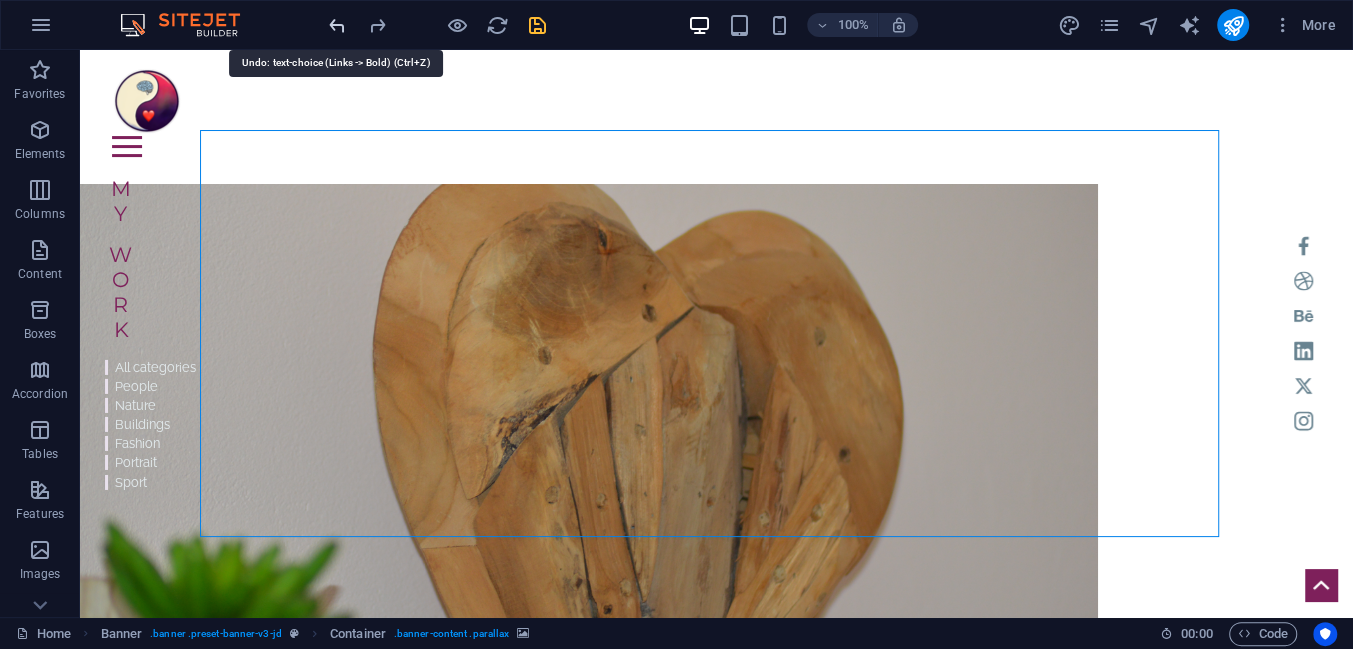 click at bounding box center [337, 25] 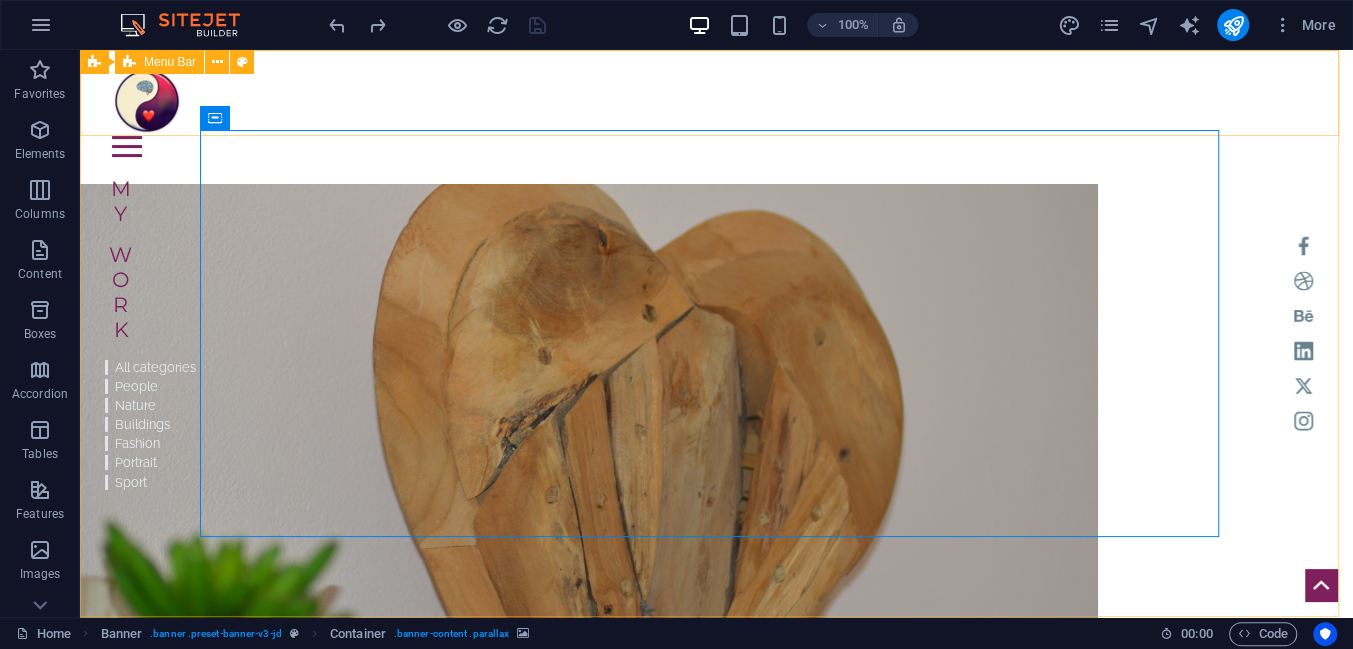 click on "Menu Bar" at bounding box center [170, 62] 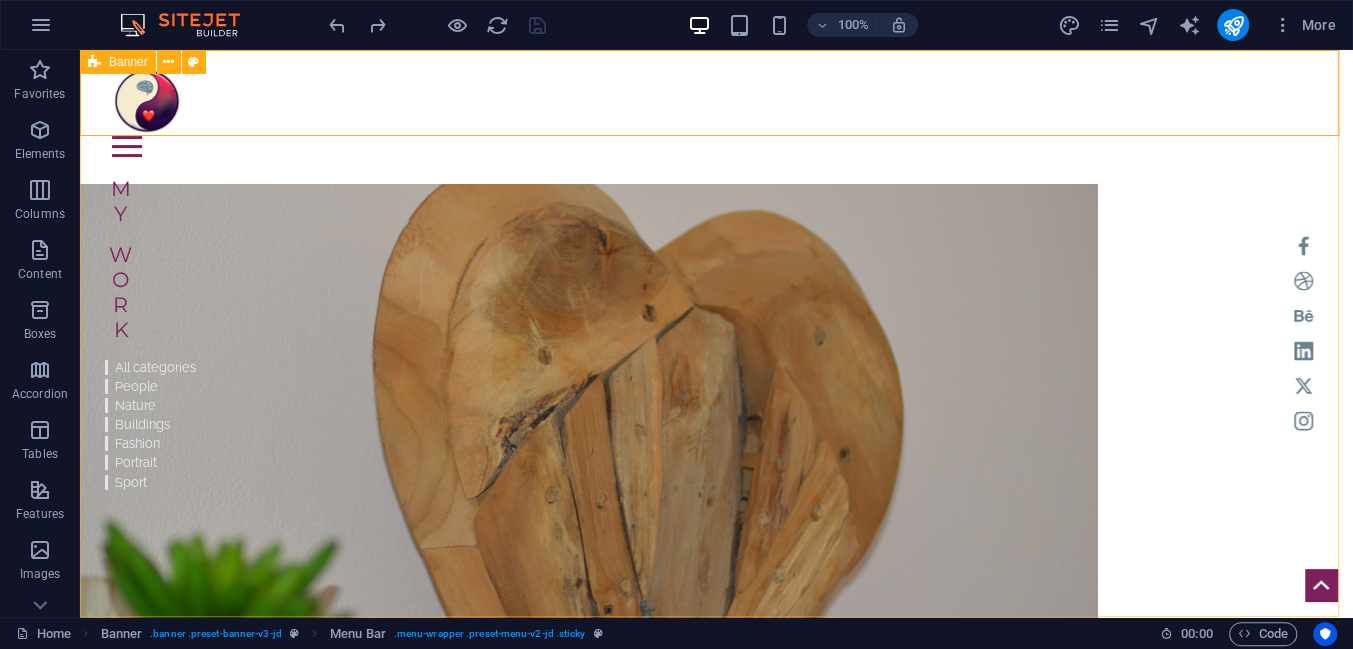 click at bounding box center (94, 62) 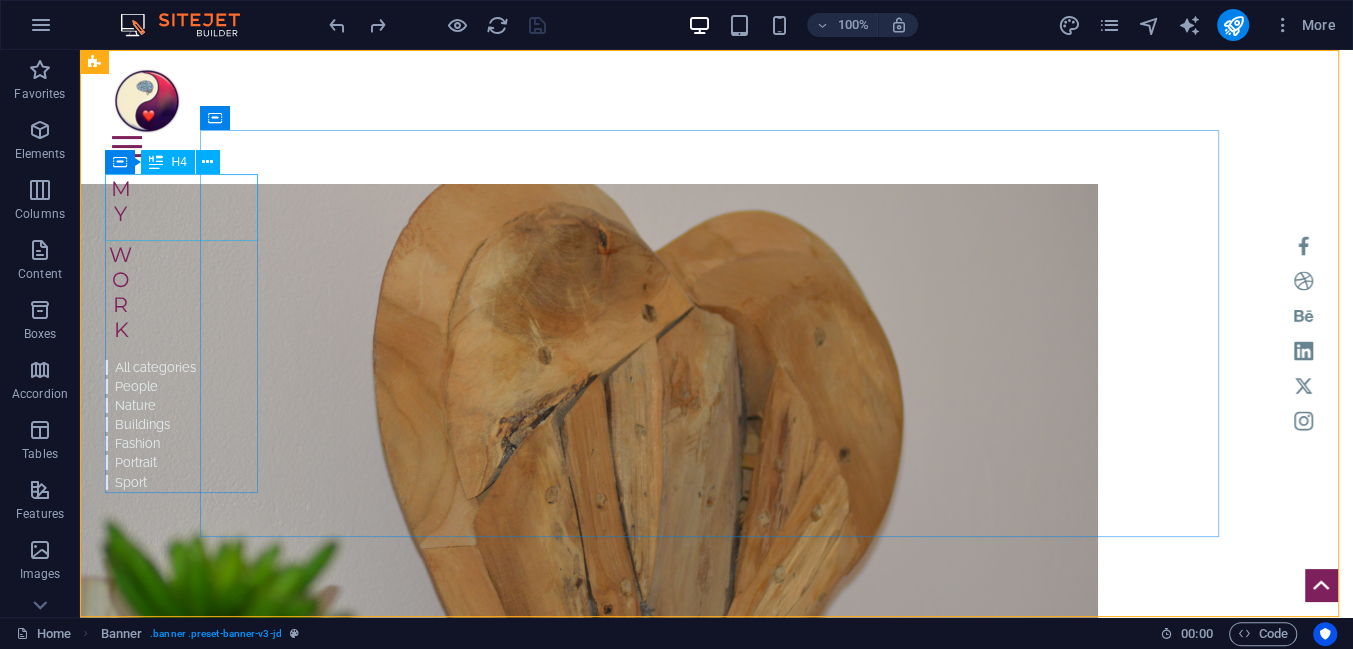 click on "H4" at bounding box center [178, 162] 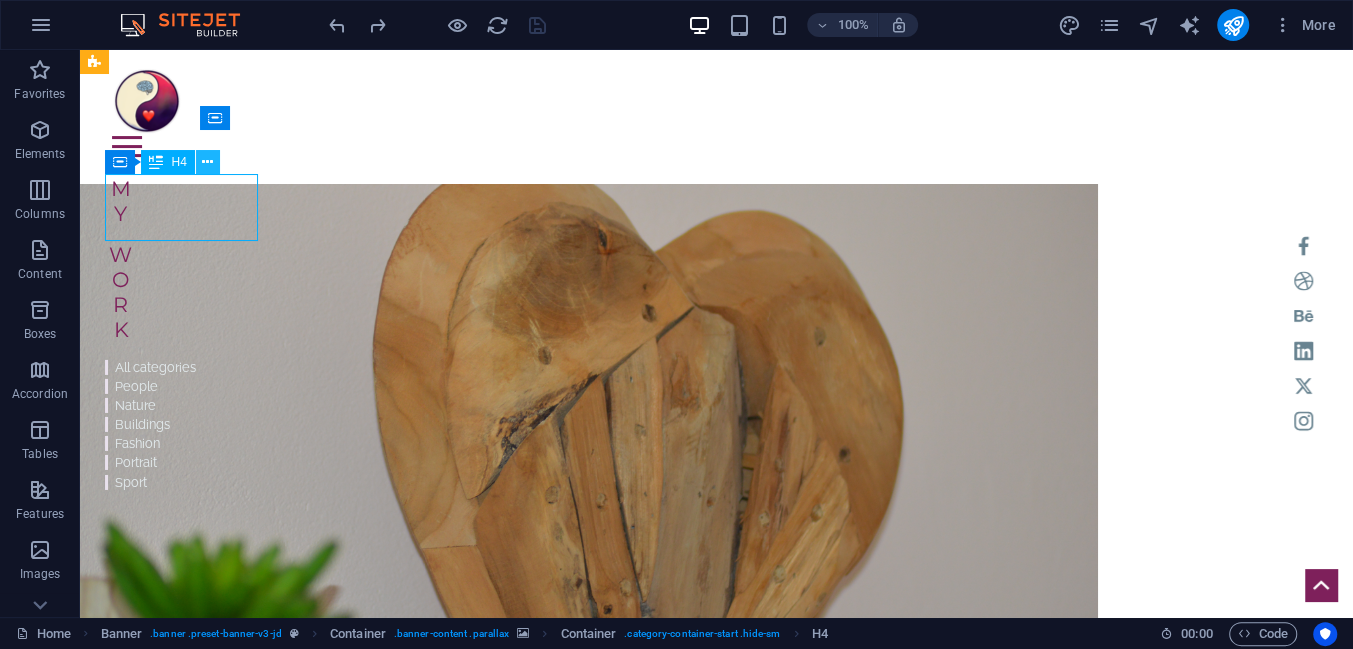click at bounding box center [207, 162] 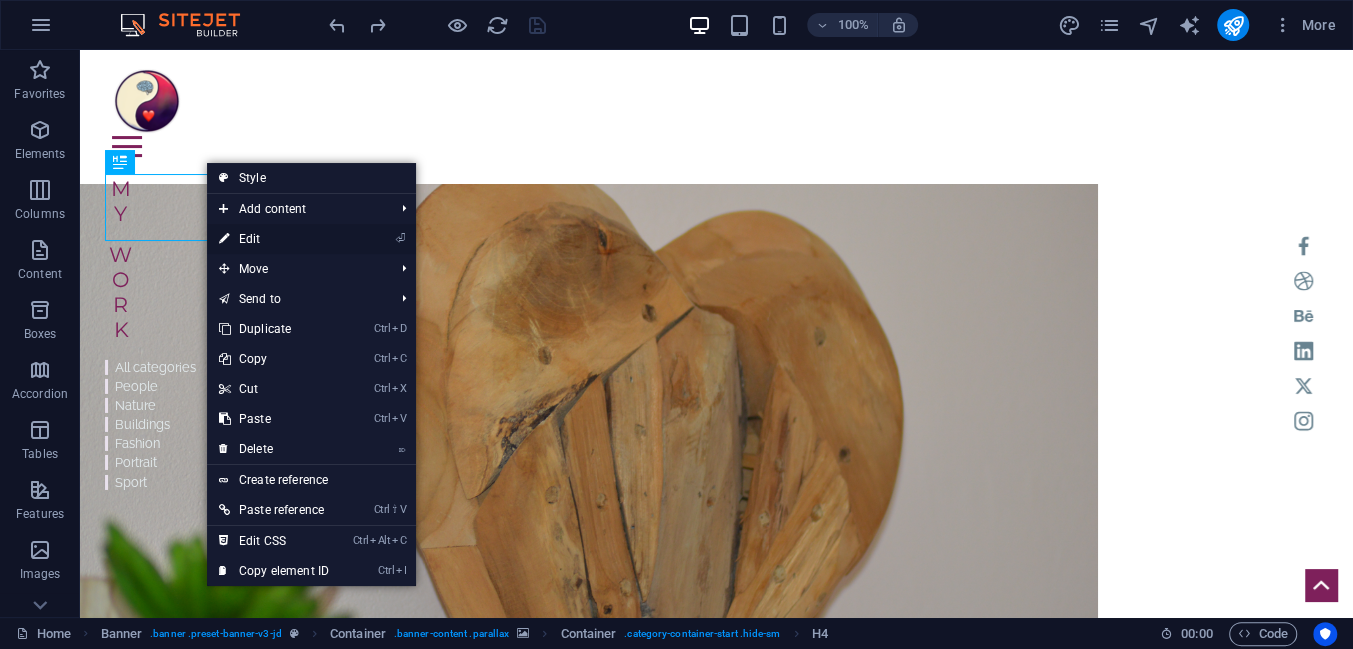 click on "⏎  Edit" at bounding box center (274, 239) 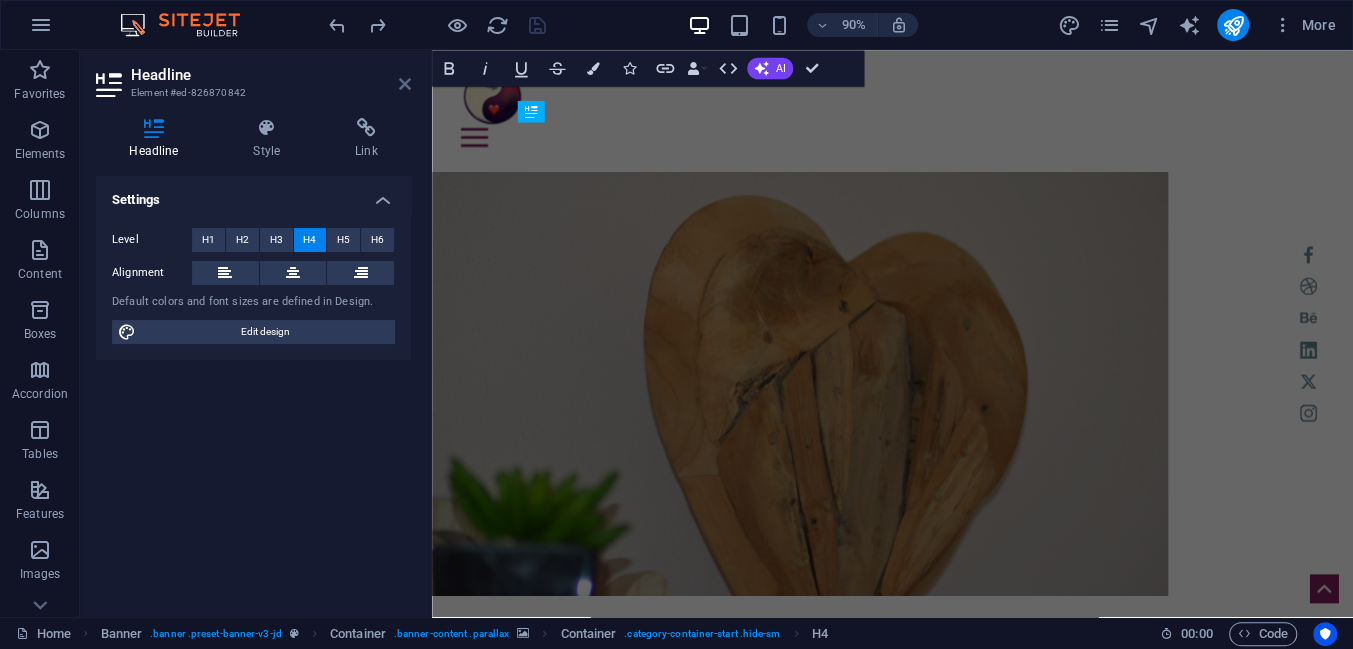 drag, startPoint x: 403, startPoint y: 86, endPoint x: 323, endPoint y: 37, distance: 93.813644 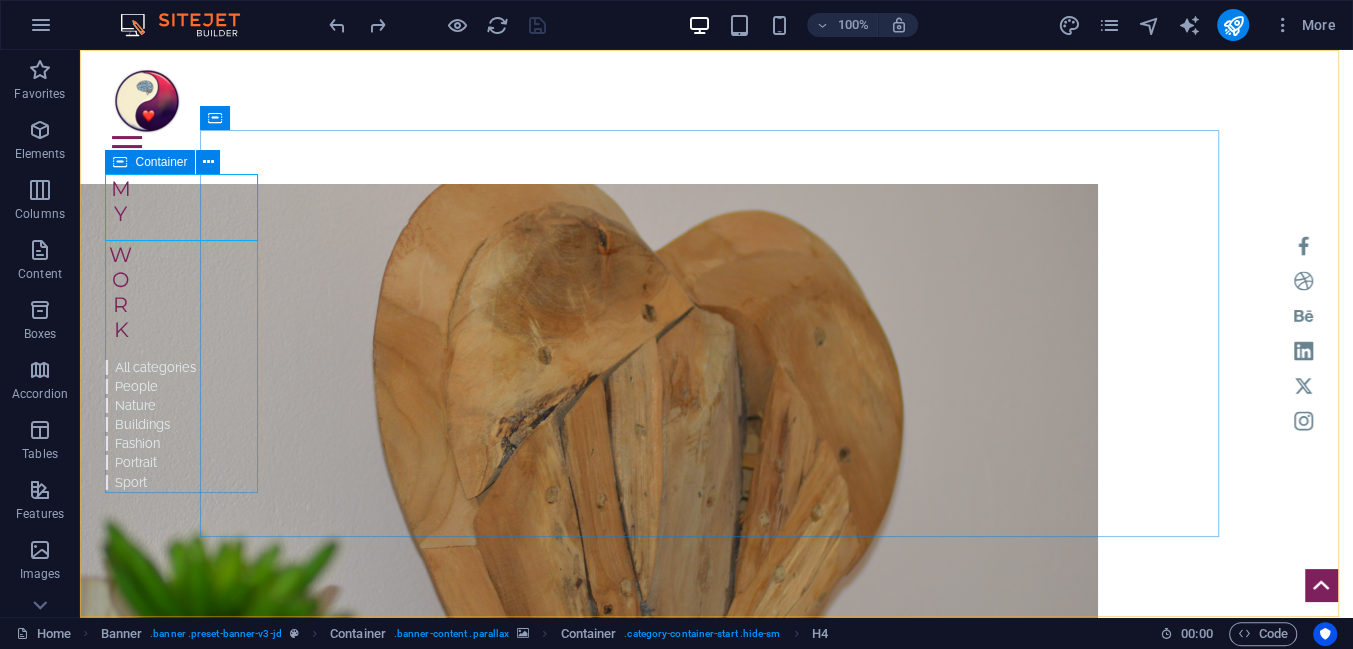 click on "Container" at bounding box center [150, 162] 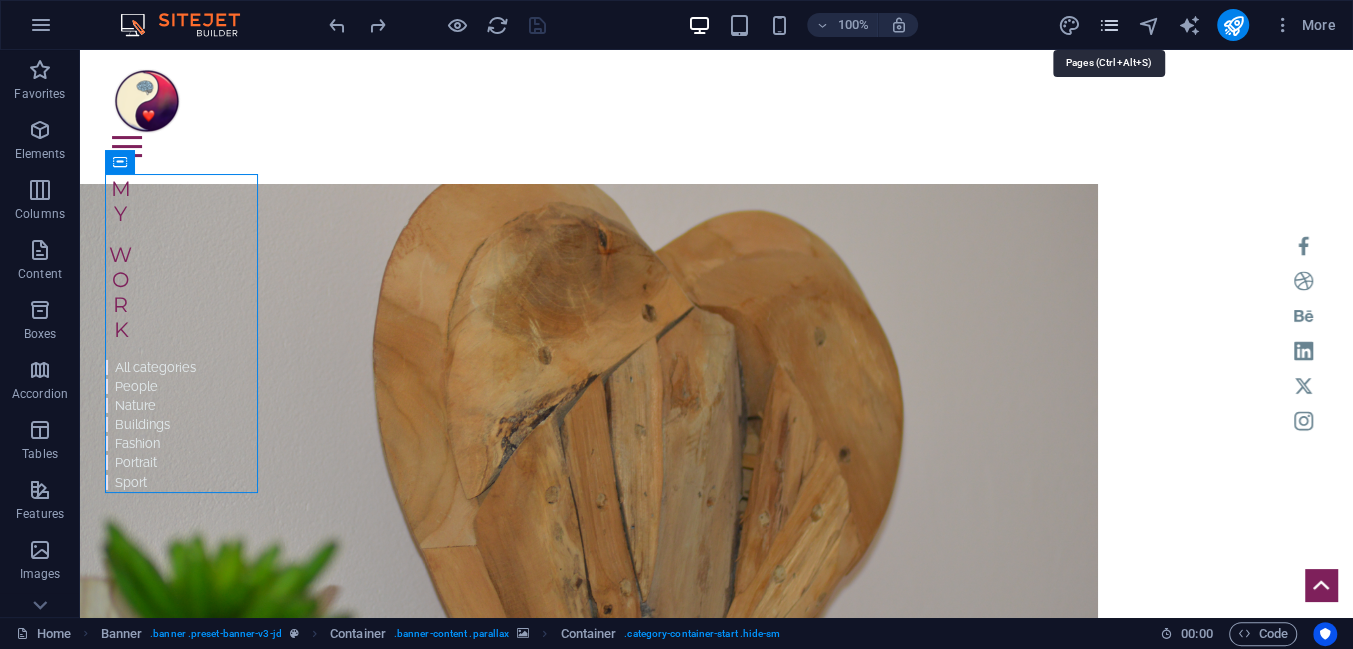 click at bounding box center (1108, 25) 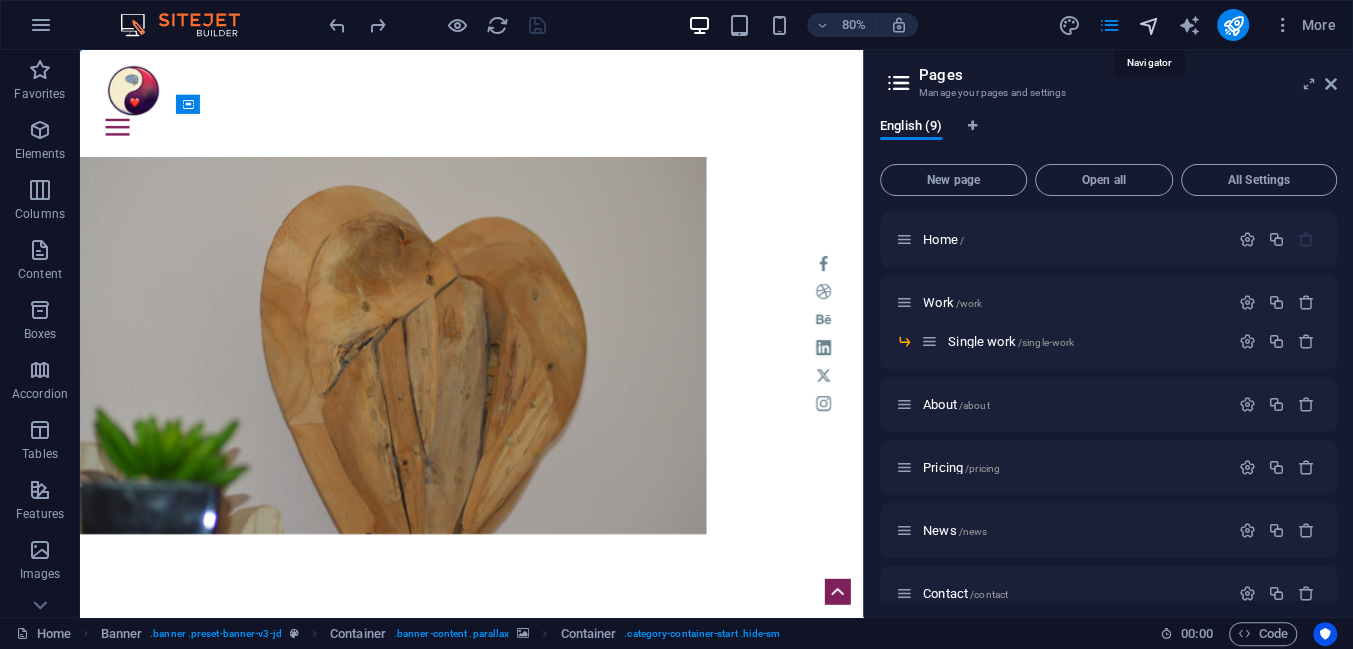 click at bounding box center (1148, 25) 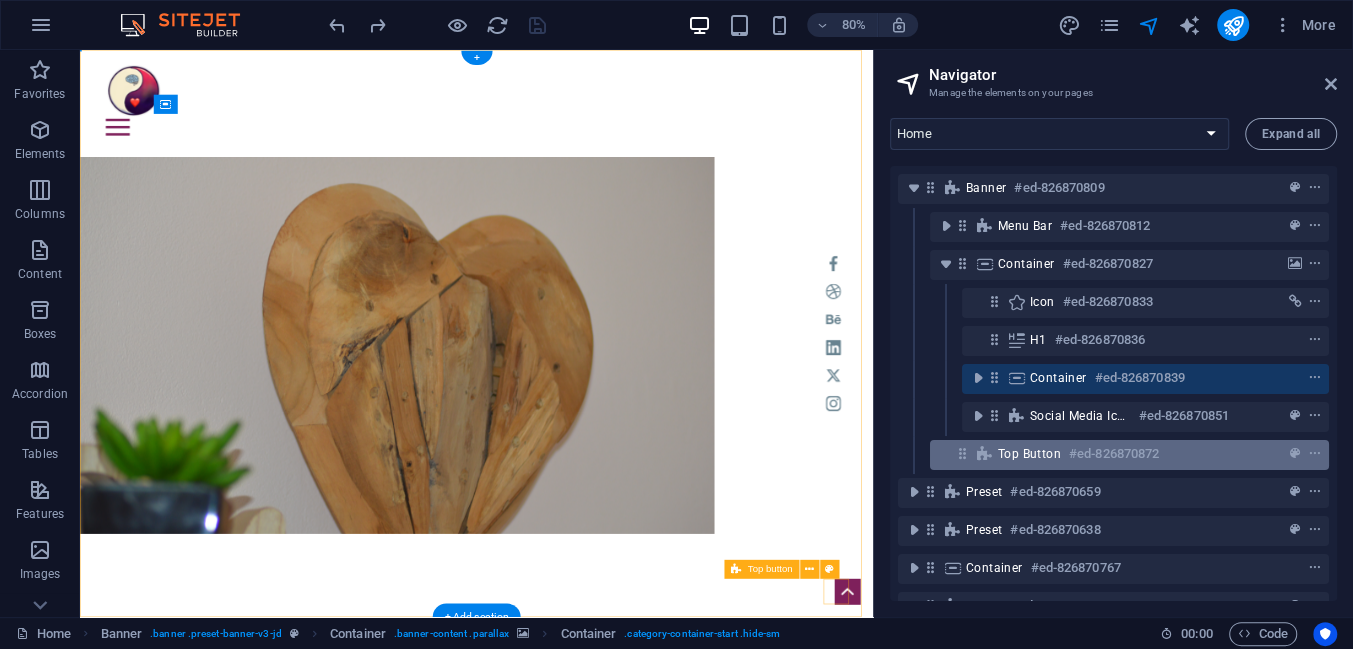 click on "Top button" at bounding box center [1029, 454] 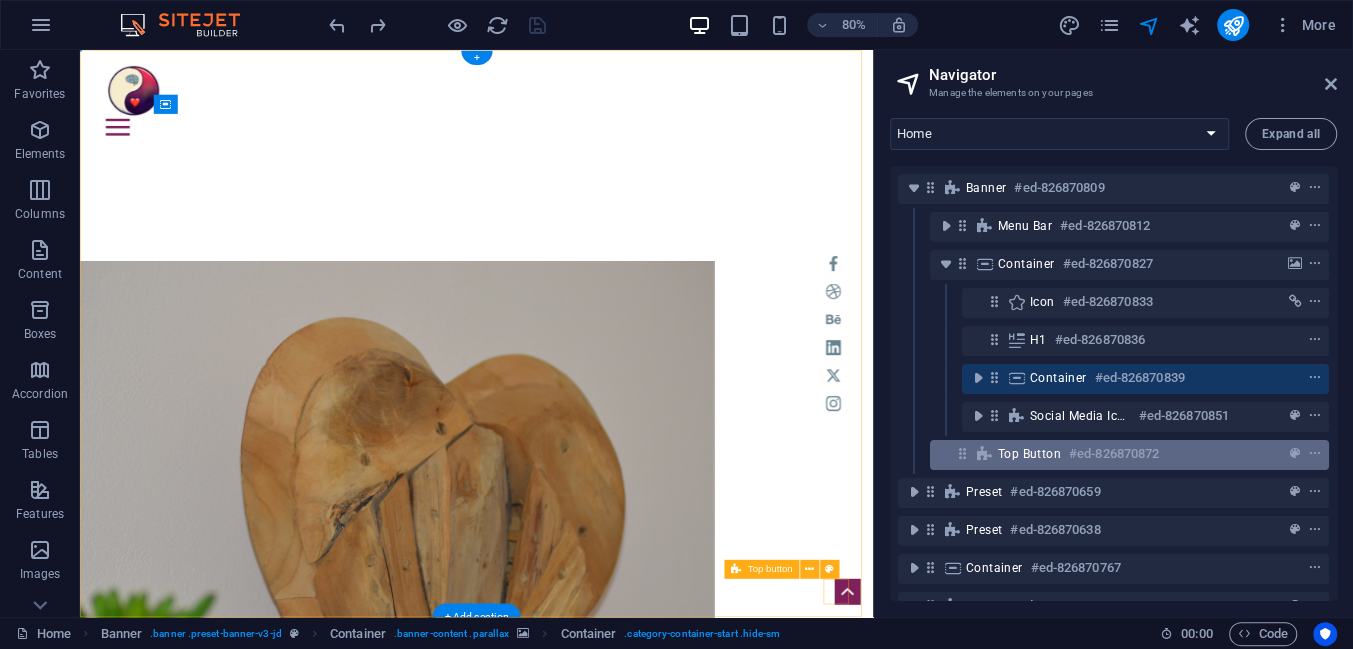 scroll, scrollTop: 322, scrollLeft: 0, axis: vertical 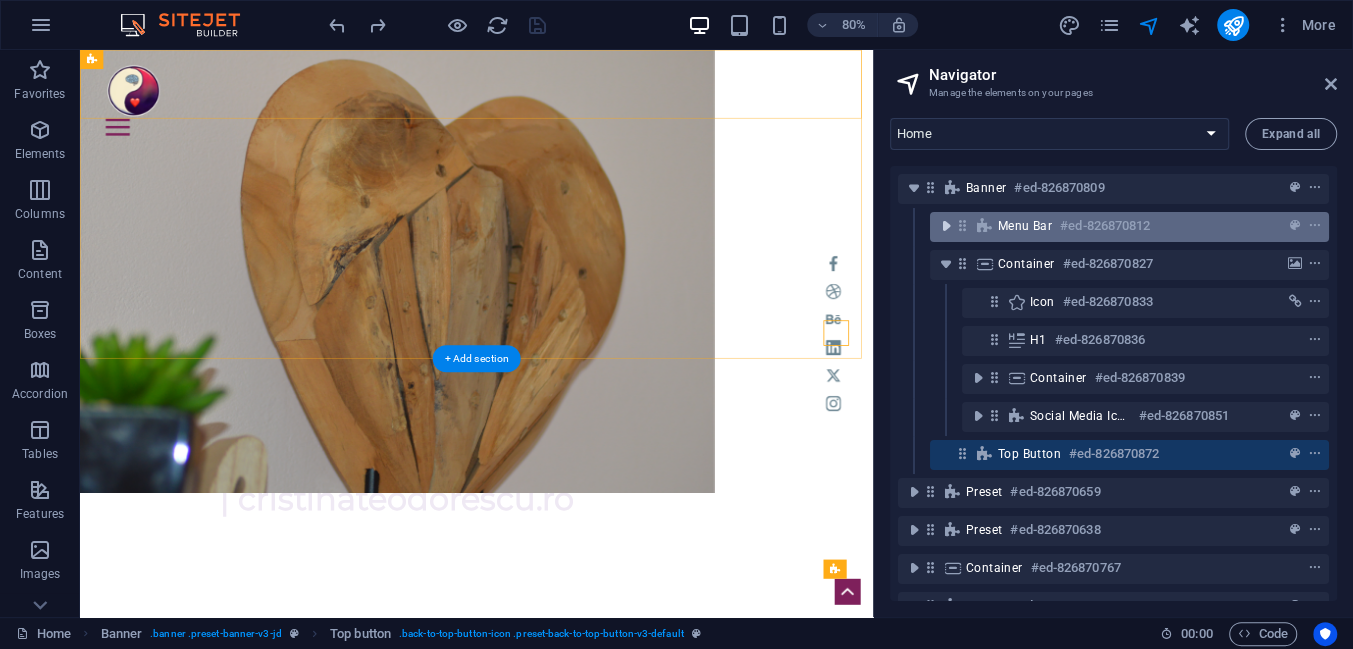 click at bounding box center (946, 226) 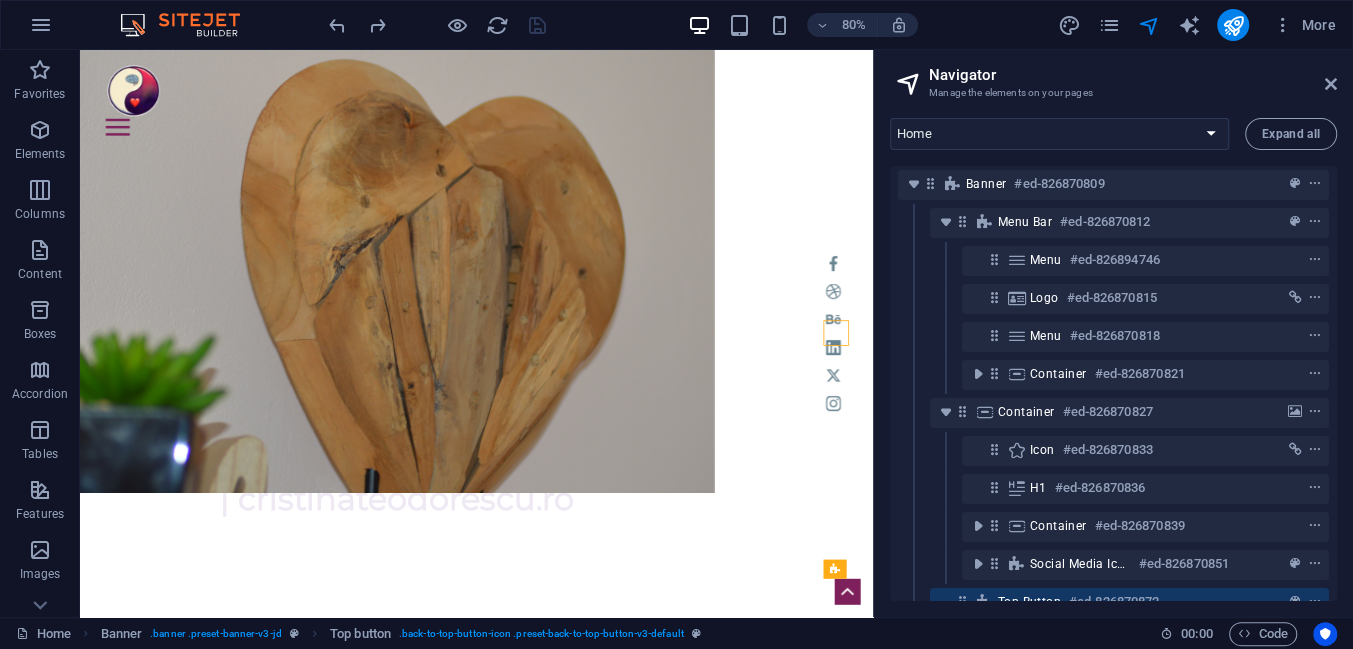 scroll, scrollTop: 0, scrollLeft: 0, axis: both 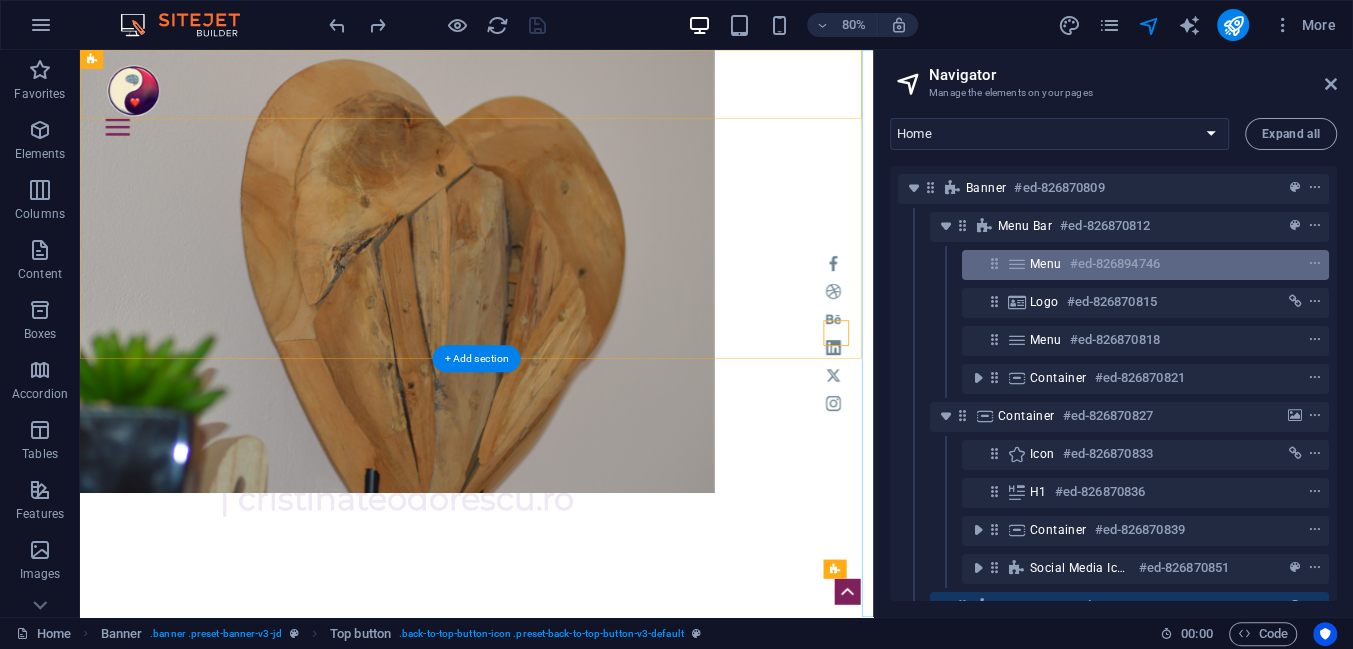 click on "#ed-826894746" at bounding box center [1115, 264] 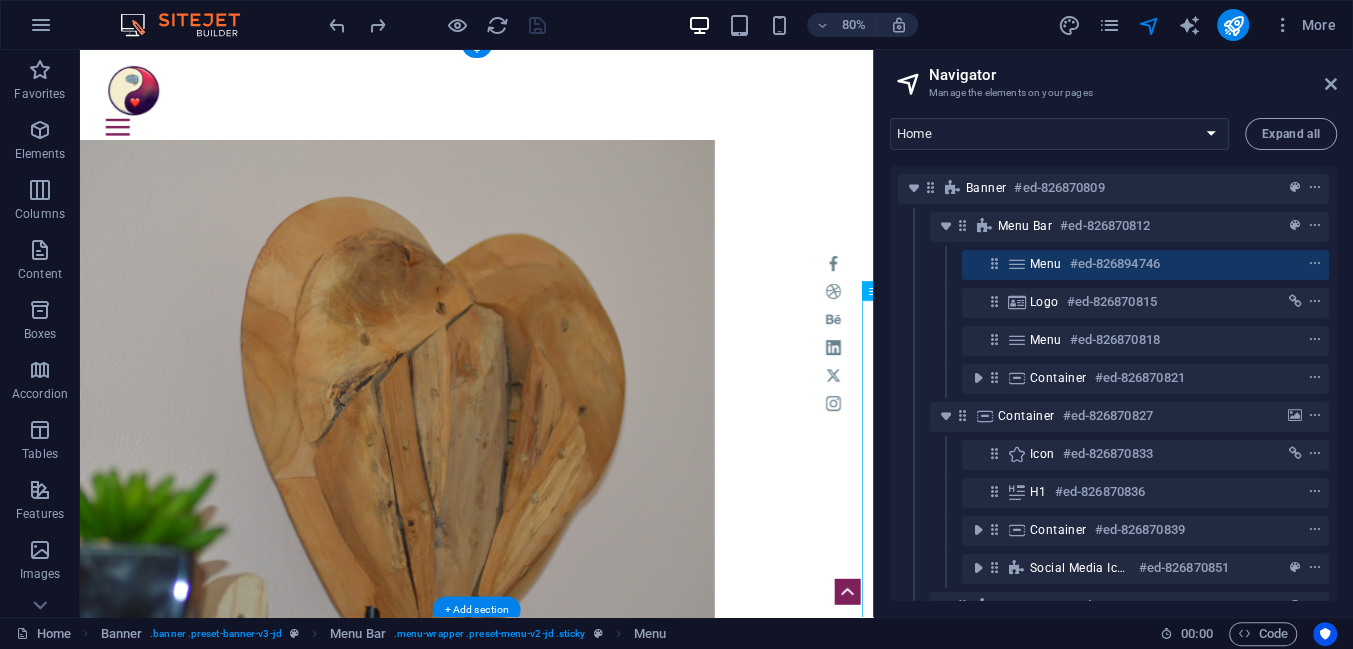 scroll, scrollTop: 0, scrollLeft: 0, axis: both 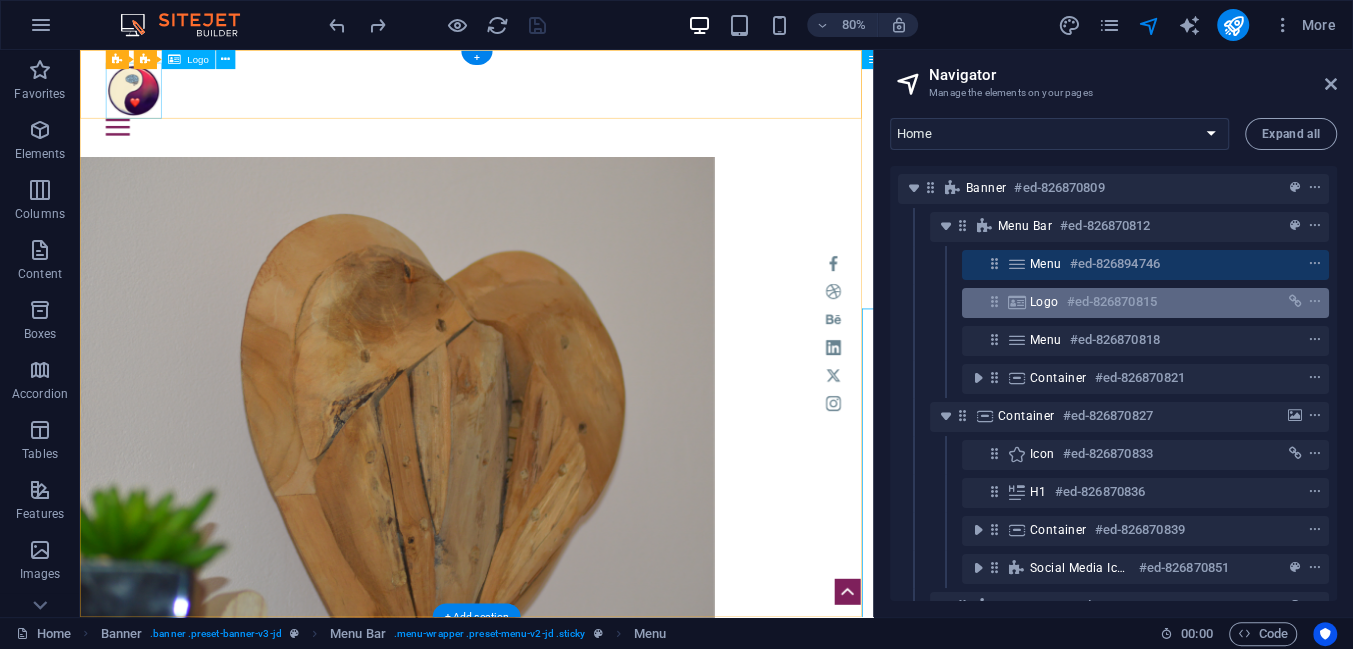 click on "Logo" at bounding box center (1044, 302) 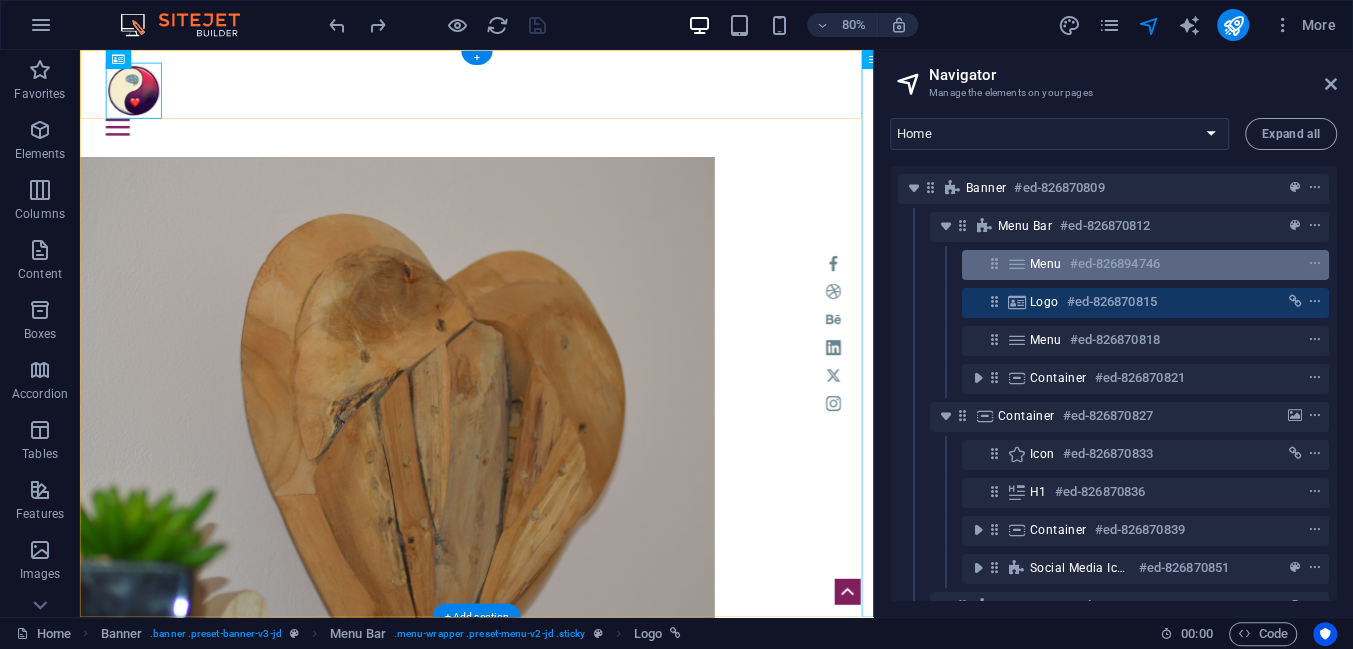 click on "Menu" at bounding box center (1046, 264) 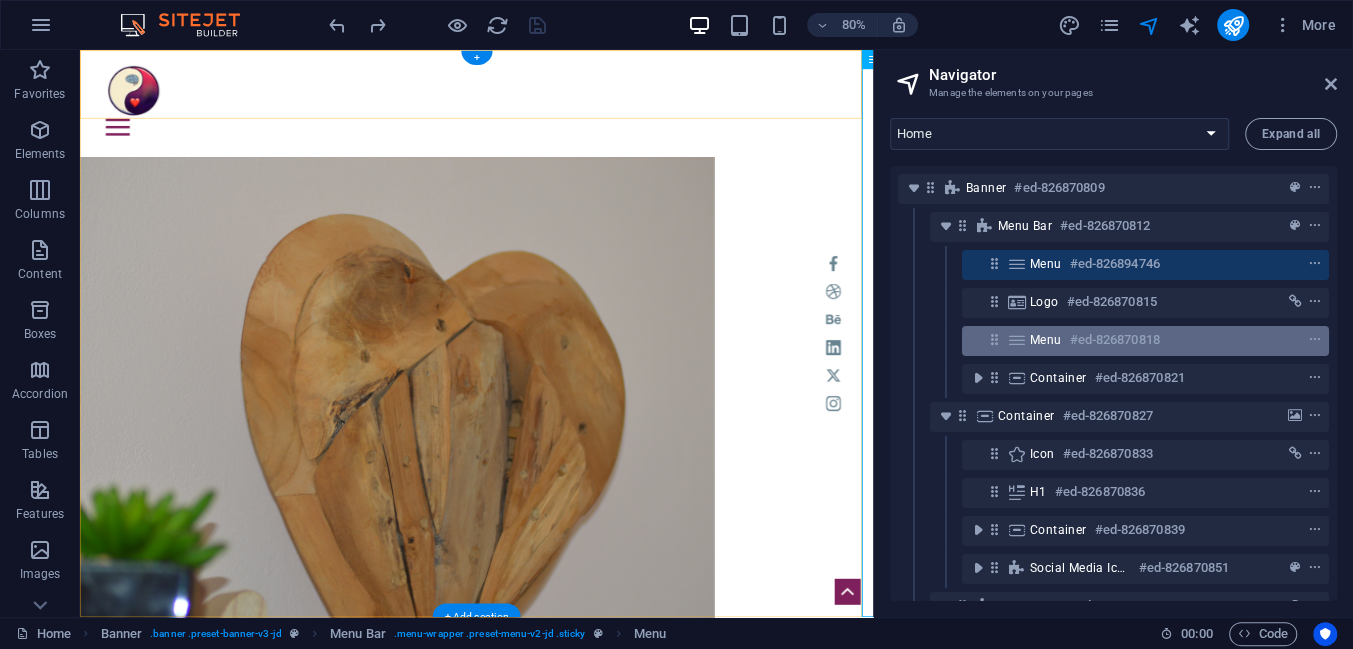 click on "Menu" at bounding box center [1046, 340] 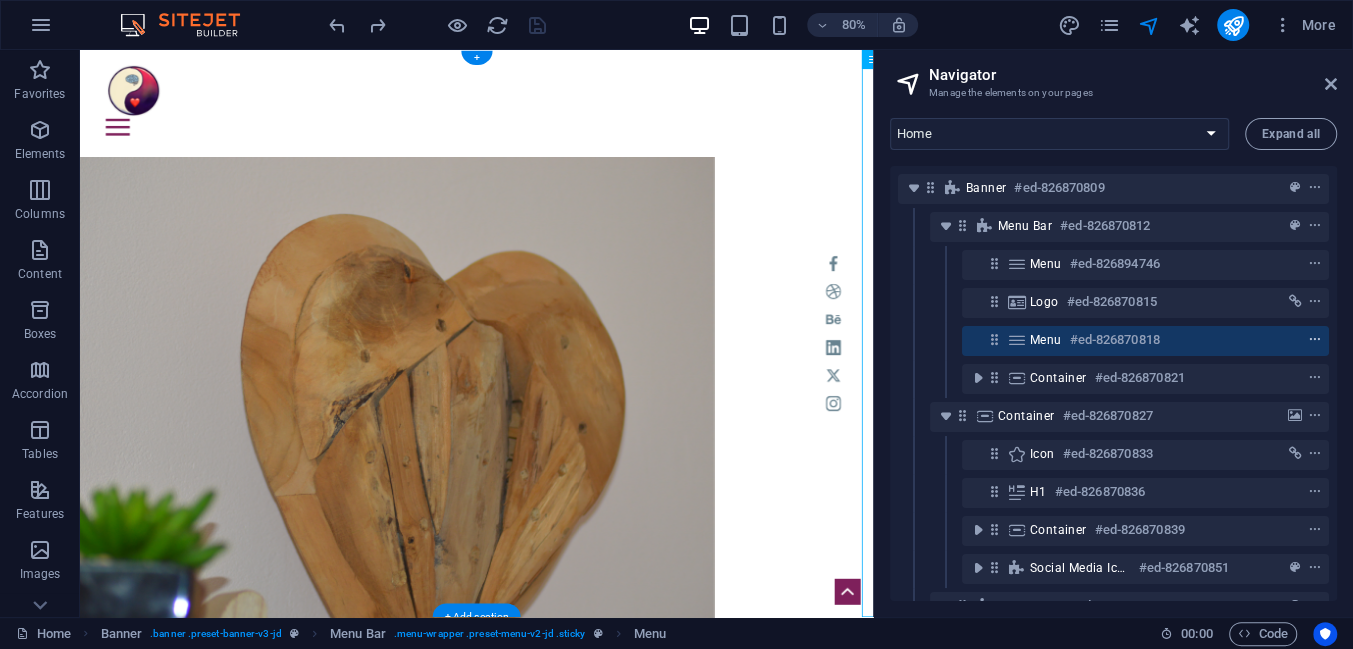 click at bounding box center [1315, 340] 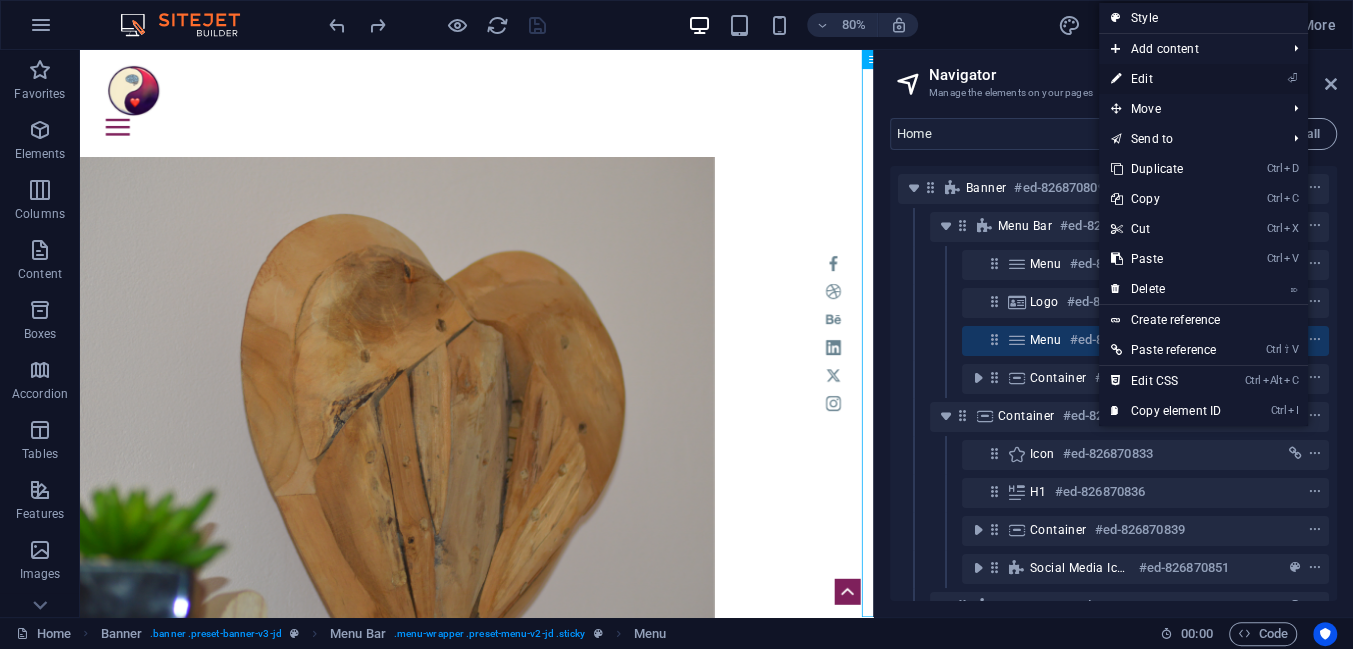 click on "⏎  Edit" at bounding box center [1166, 79] 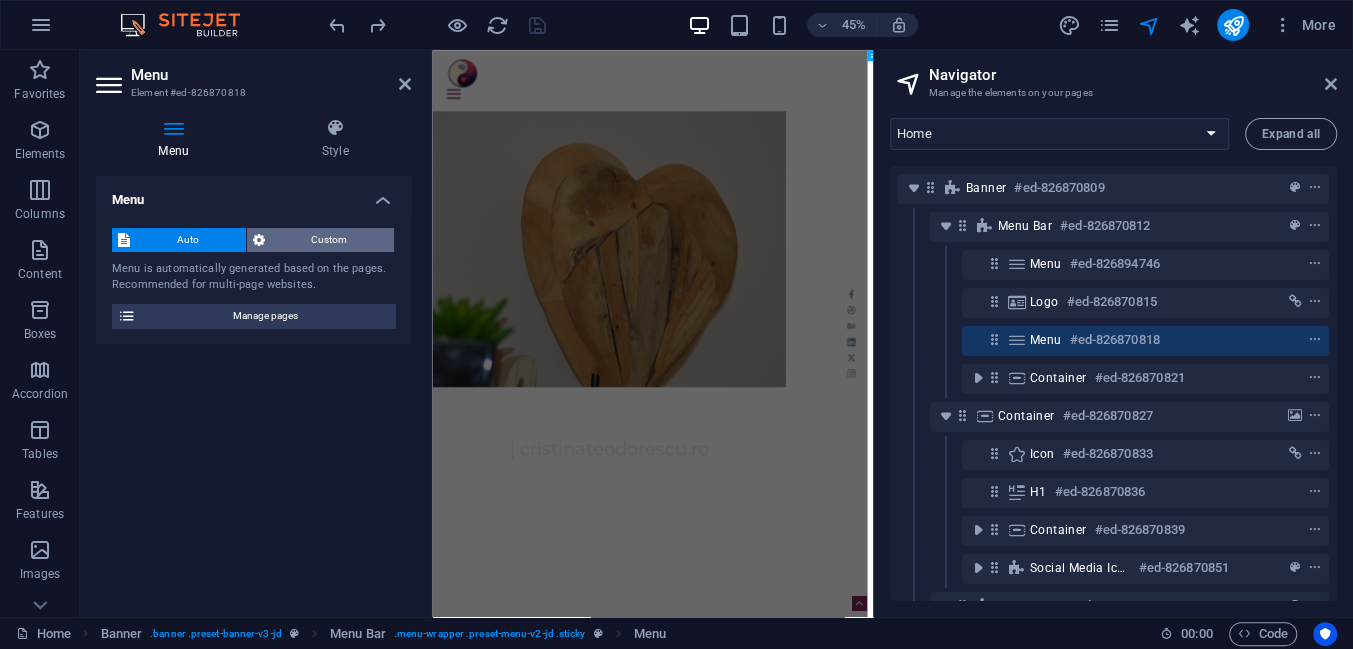 click on "Custom" at bounding box center [330, 240] 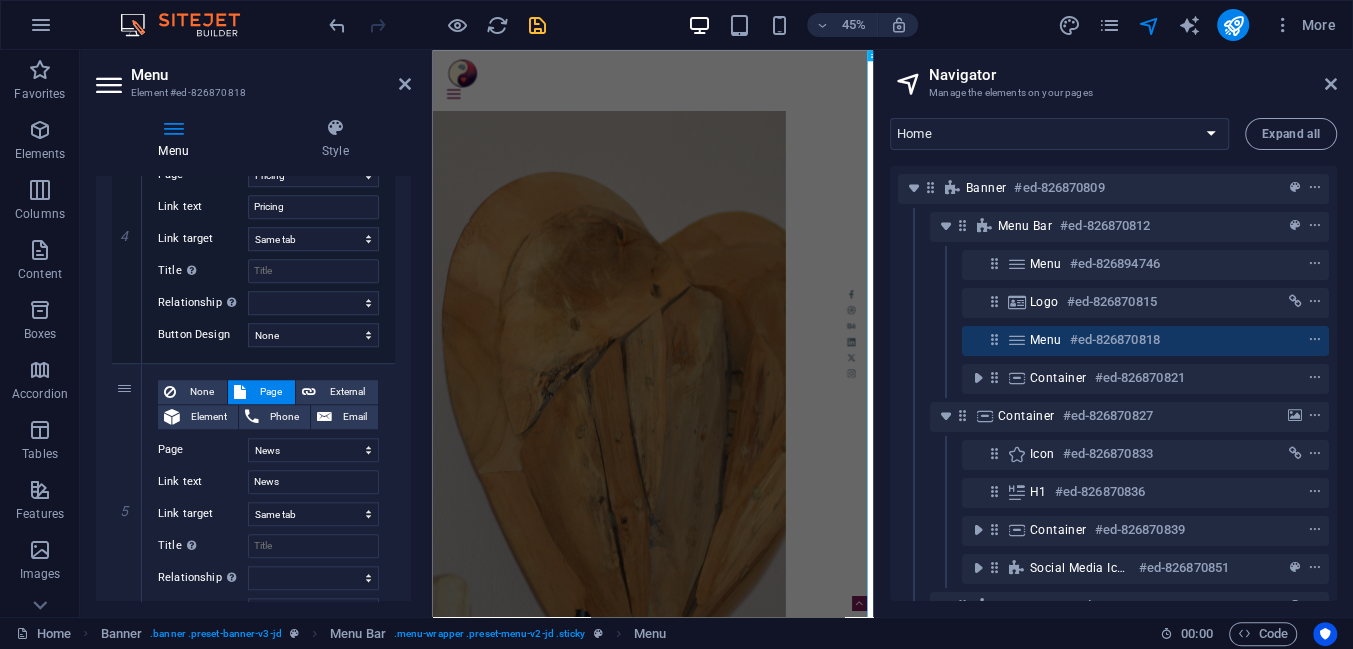 scroll, scrollTop: 909, scrollLeft: 0, axis: vertical 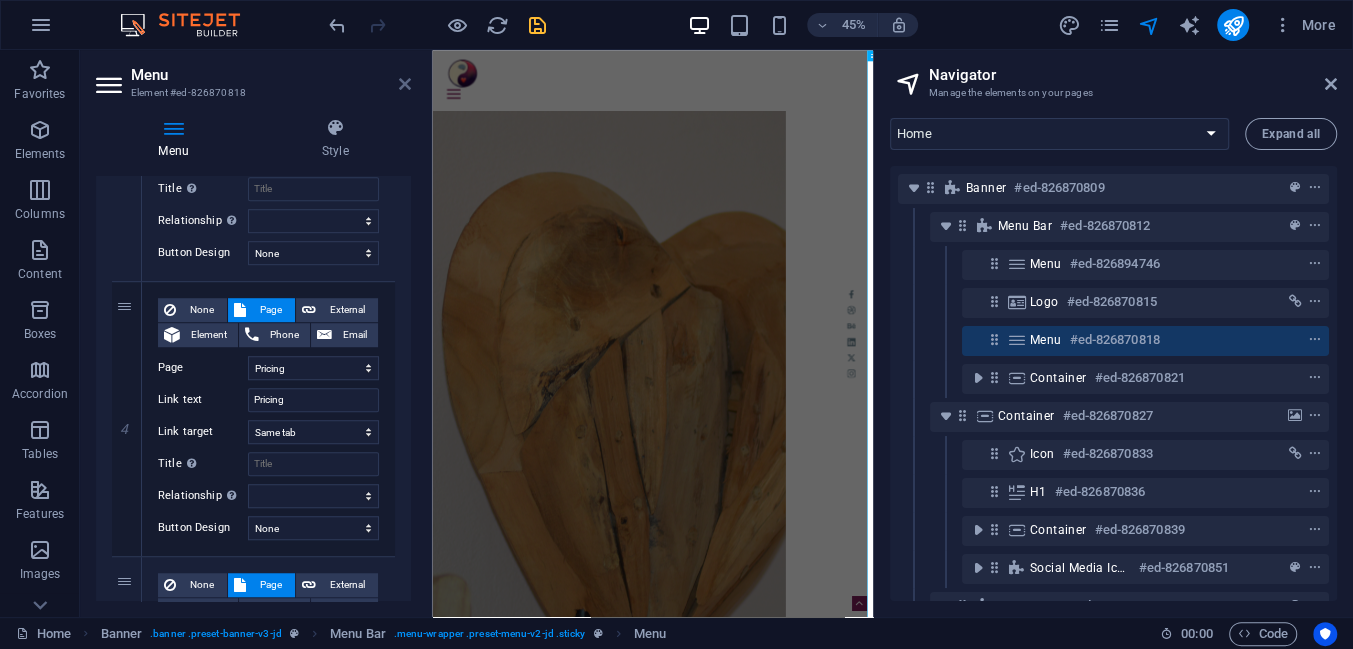 click at bounding box center [405, 84] 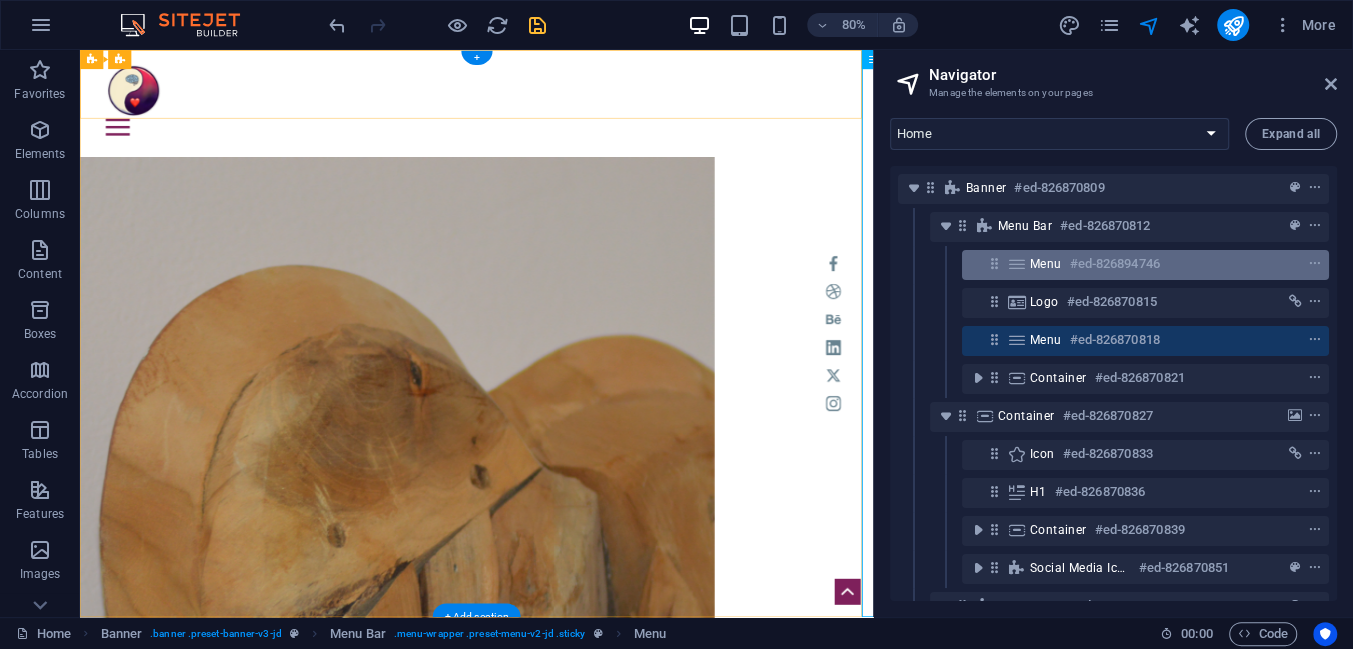 click on "#ed-826894746" at bounding box center (1115, 264) 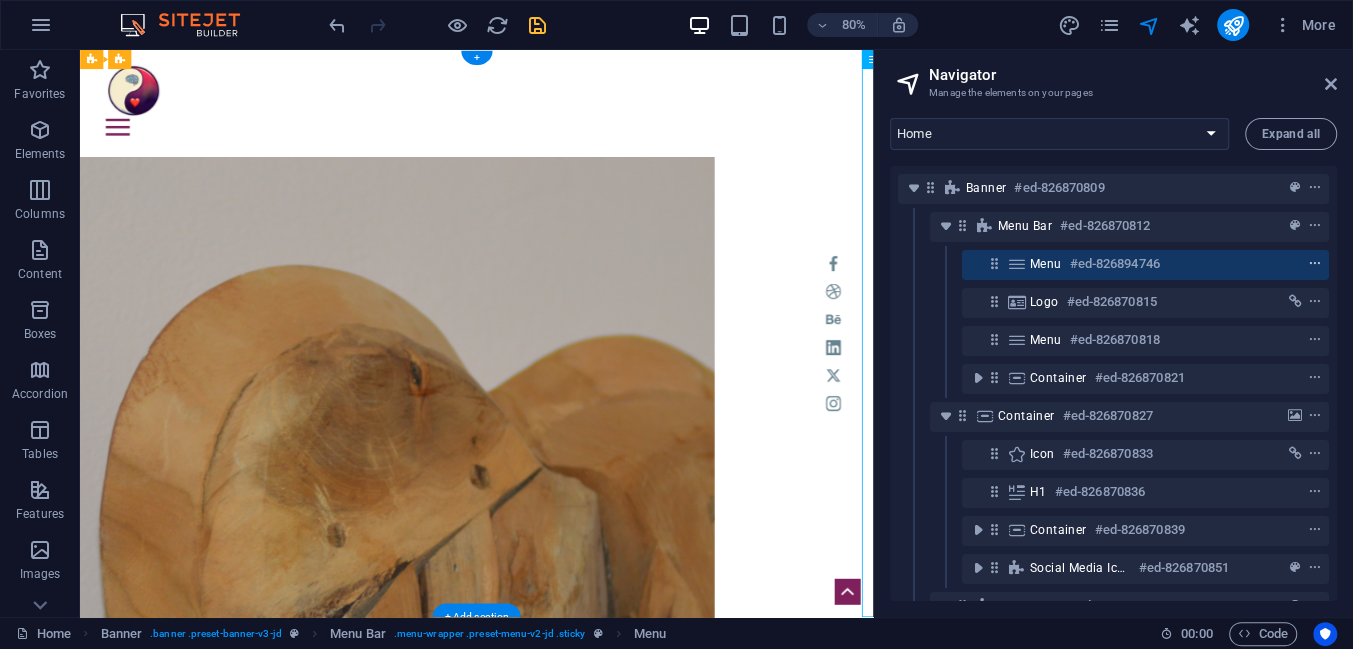click at bounding box center [1315, 264] 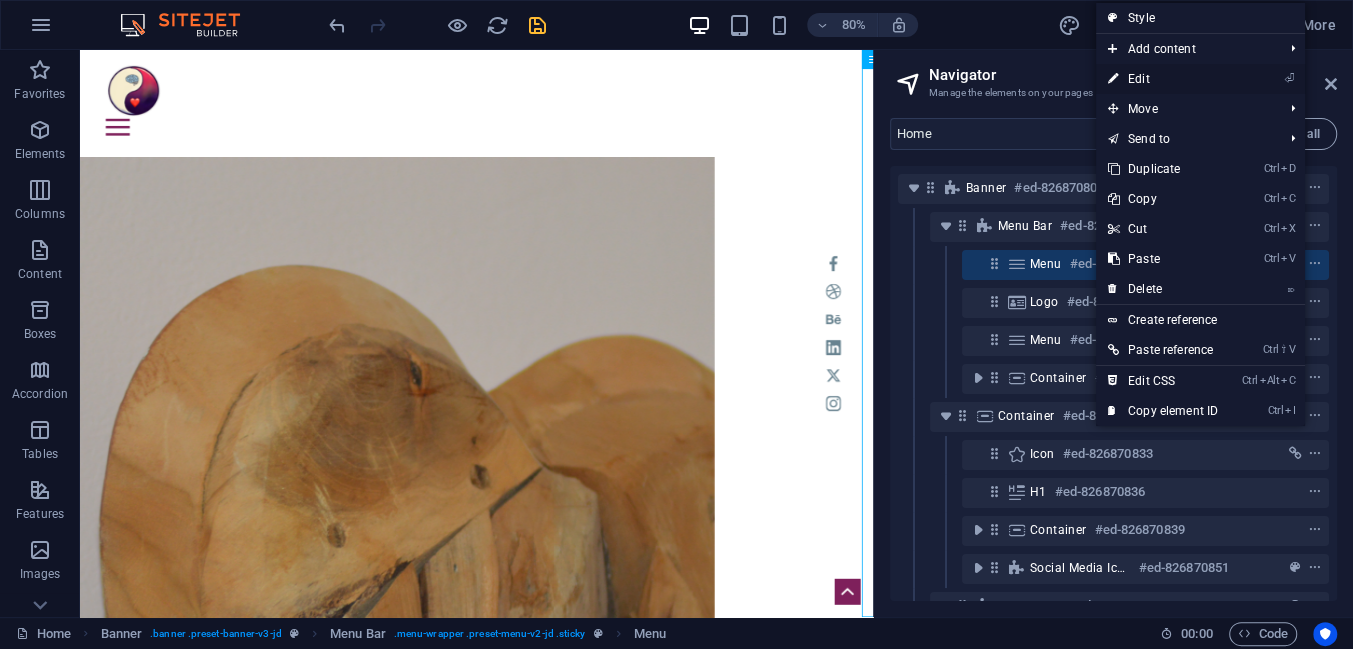 click on "⏎  Edit" at bounding box center [1163, 79] 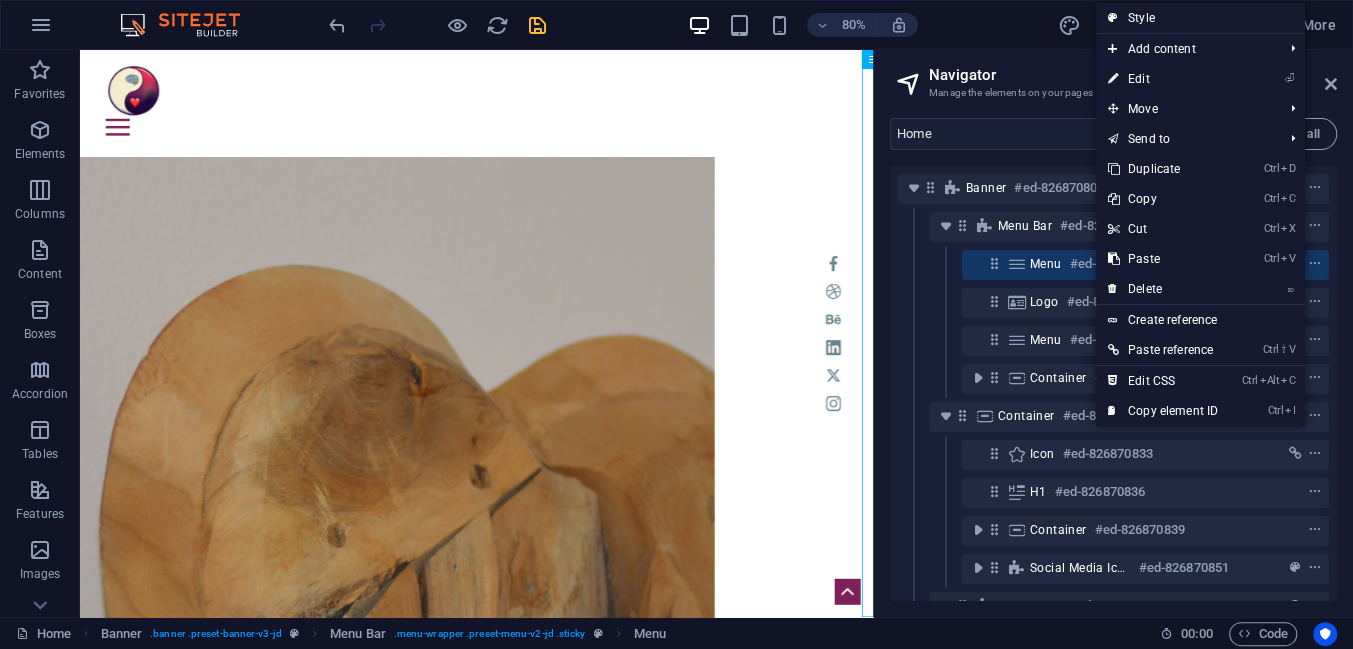 select 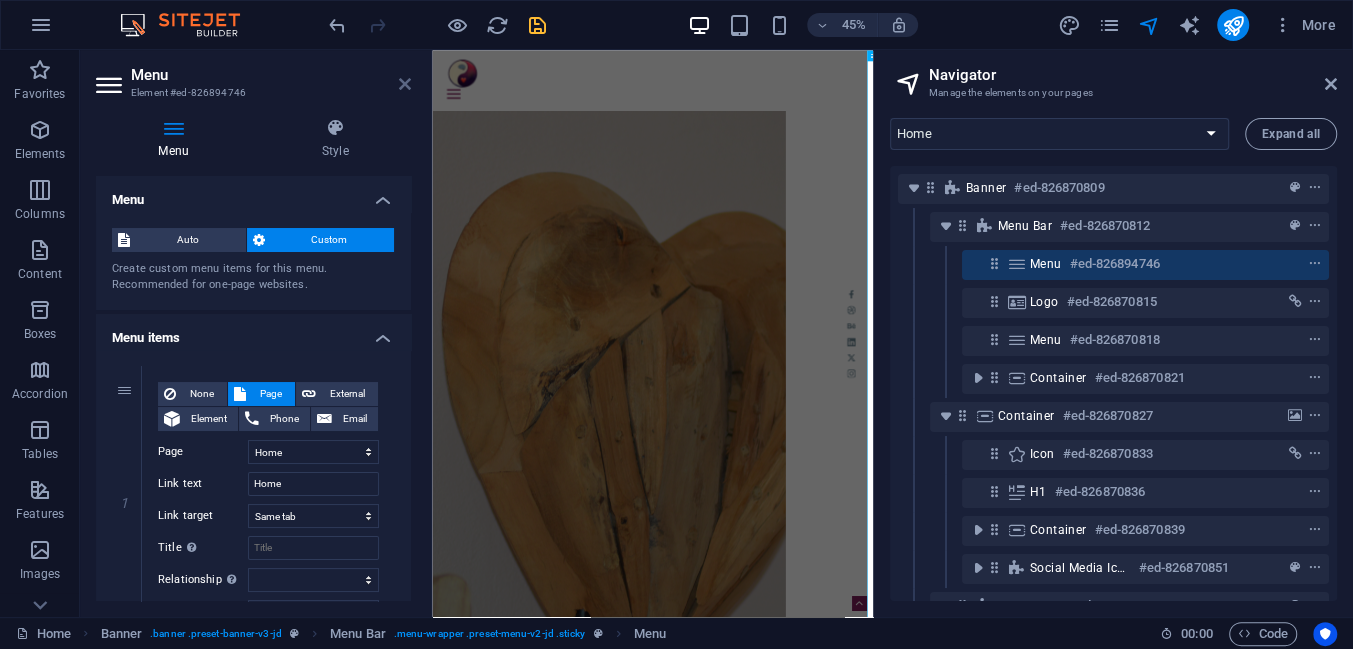 click at bounding box center (405, 84) 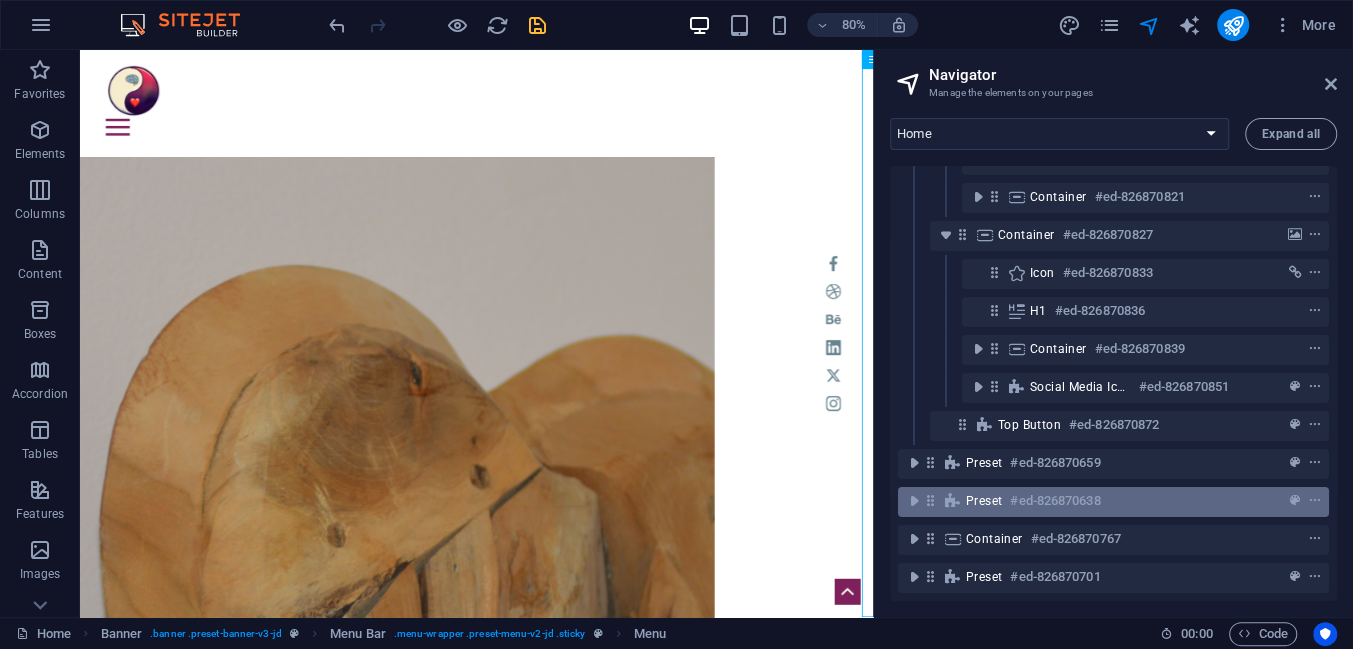 scroll, scrollTop: 232, scrollLeft: 0, axis: vertical 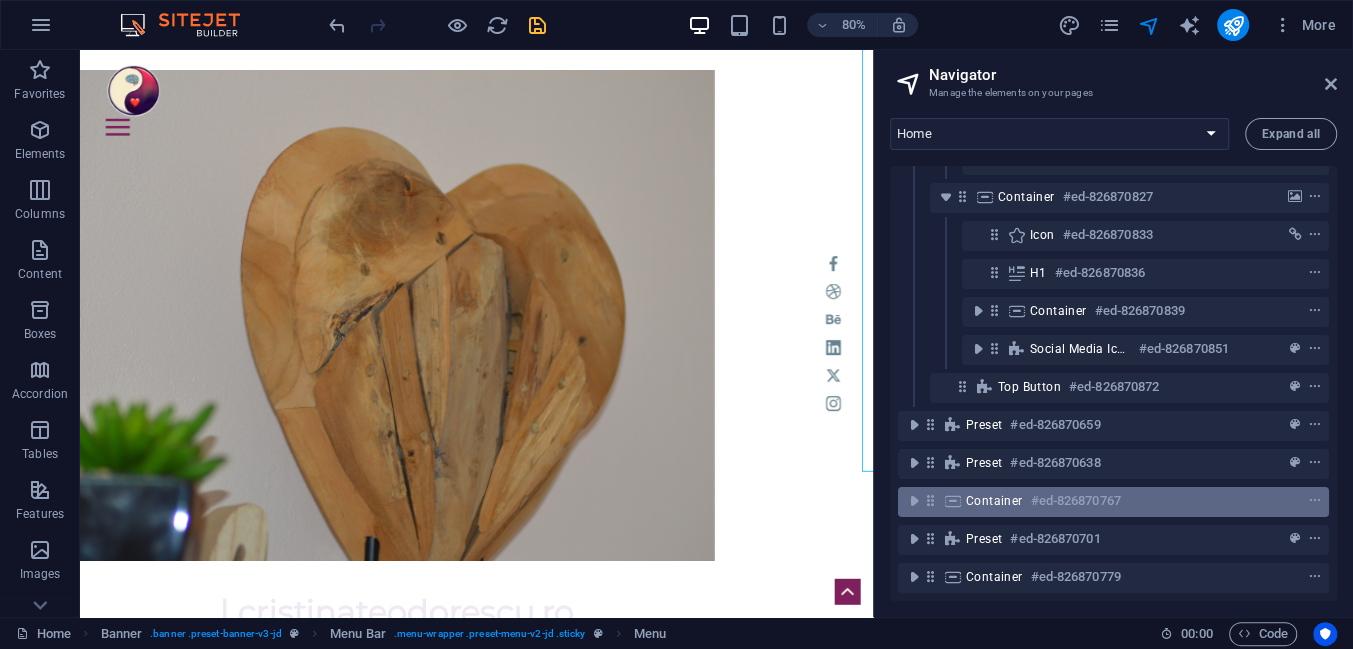 click on "Container" at bounding box center [994, 501] 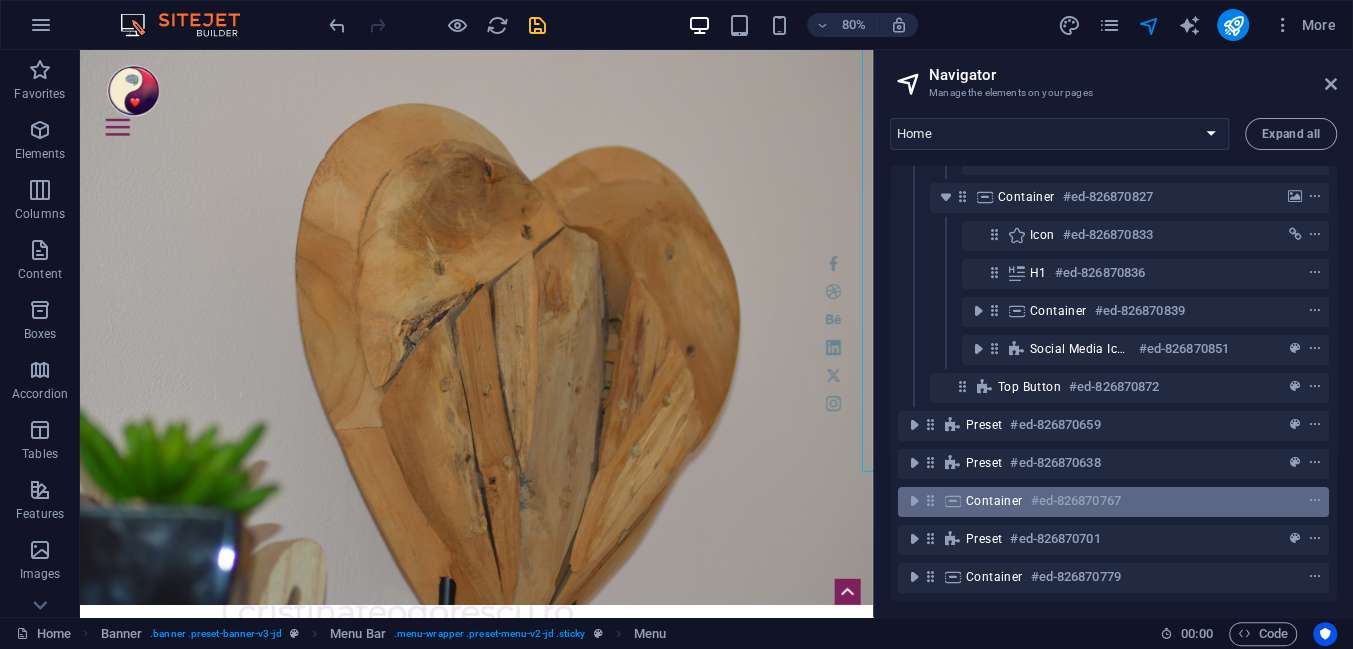 scroll, scrollTop: 1641, scrollLeft: 0, axis: vertical 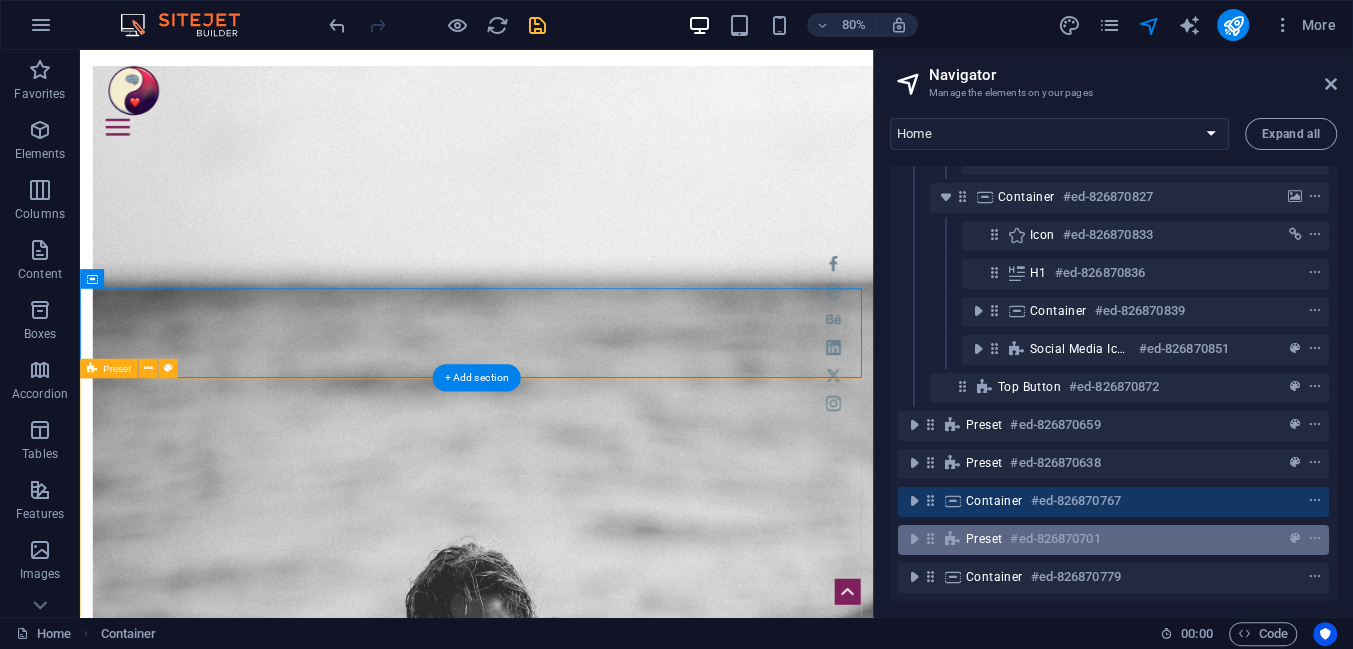 click on "Preset" at bounding box center (984, 539) 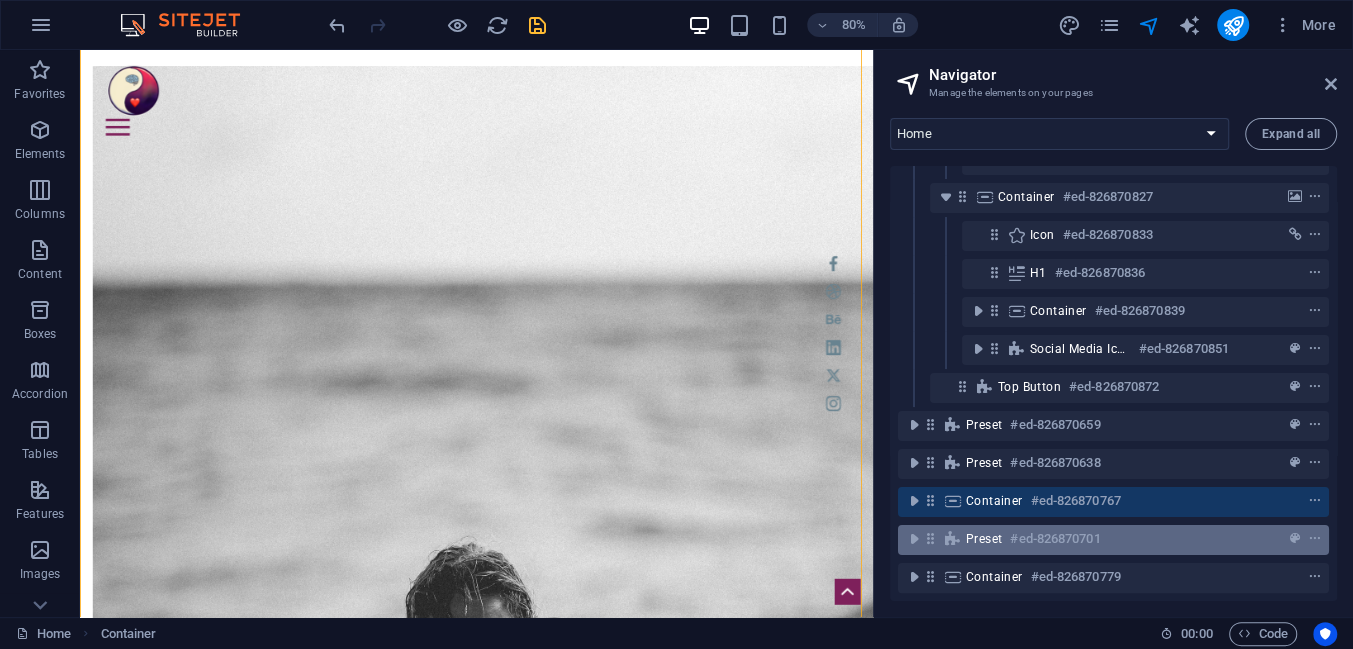 scroll, scrollTop: 3041, scrollLeft: 0, axis: vertical 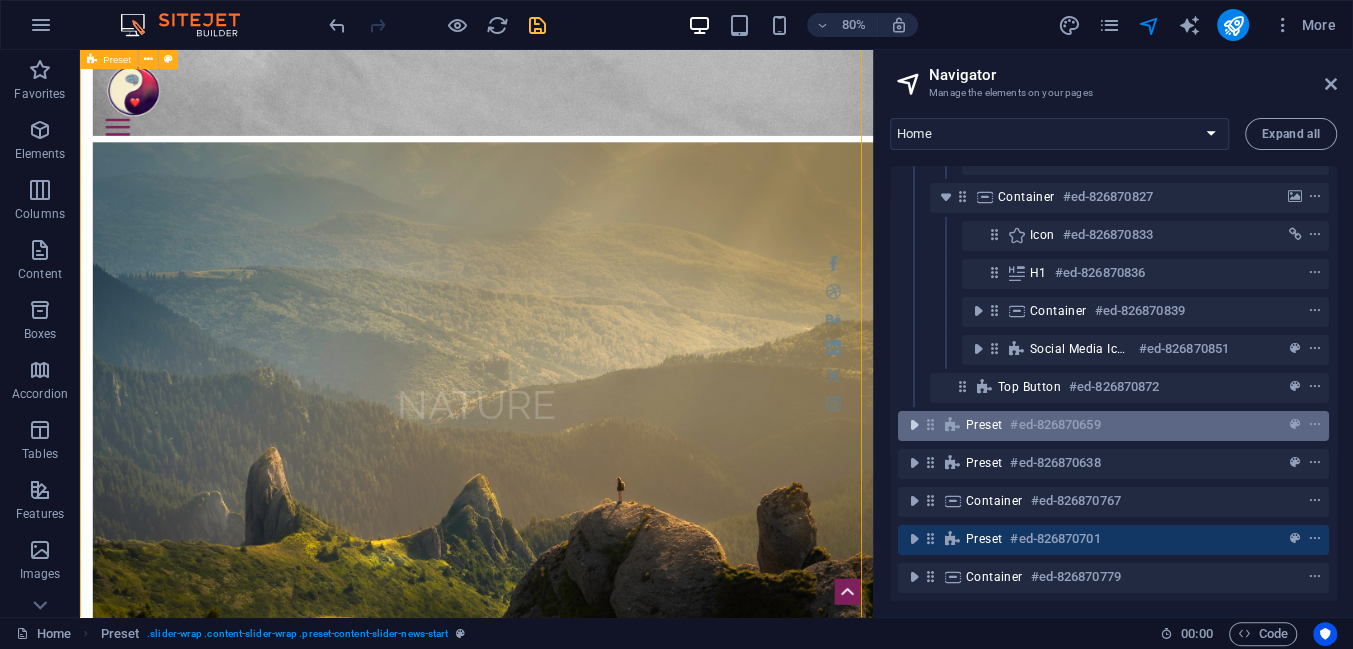 click at bounding box center (914, 425) 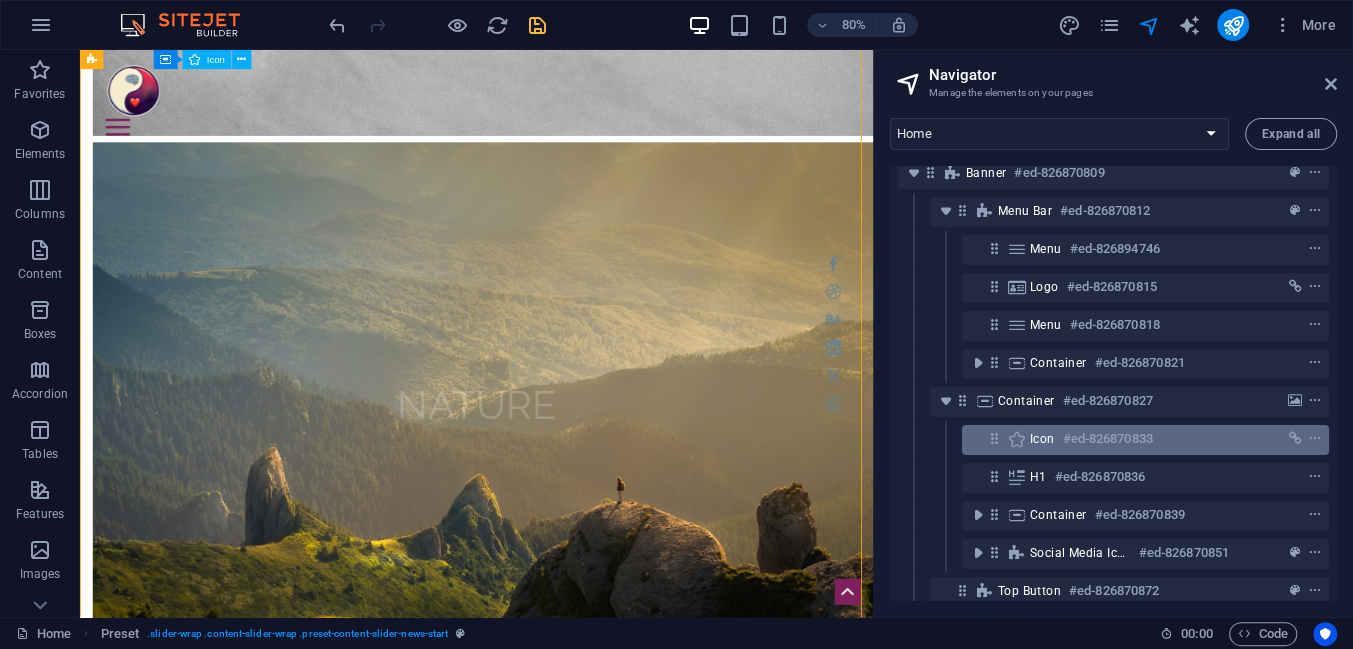 scroll, scrollTop: 0, scrollLeft: 0, axis: both 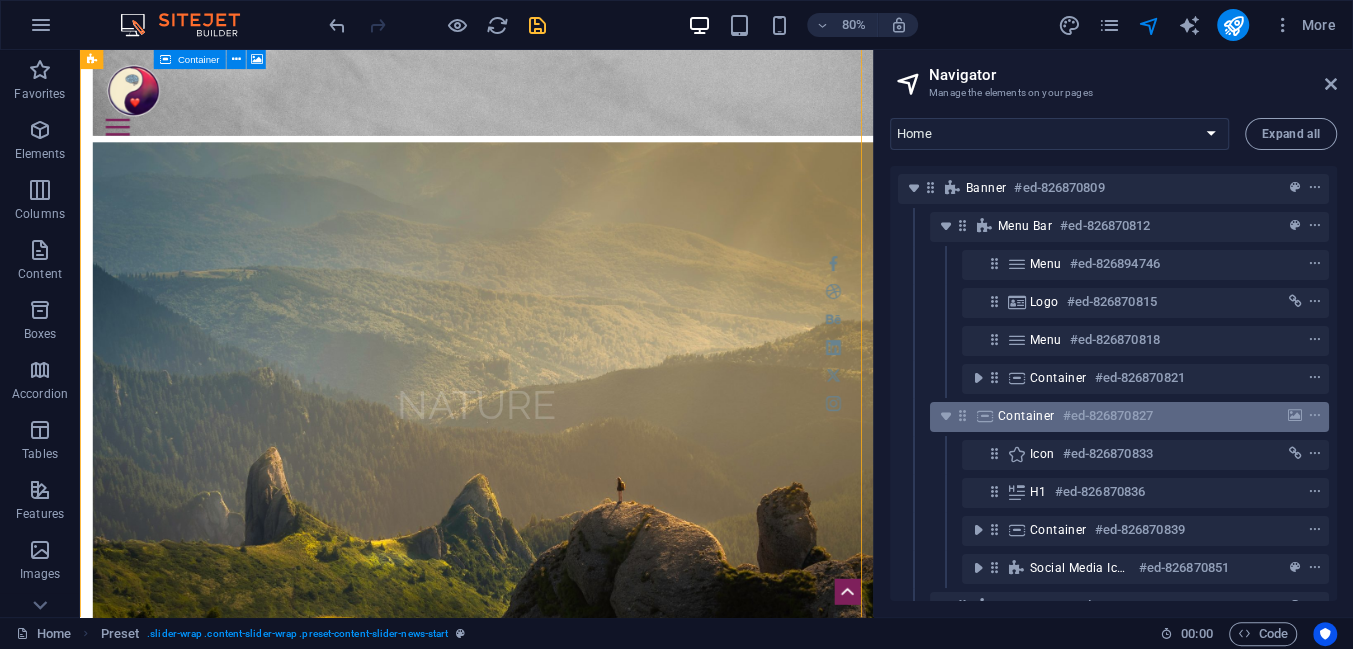 click on "Container" at bounding box center (1026, 416) 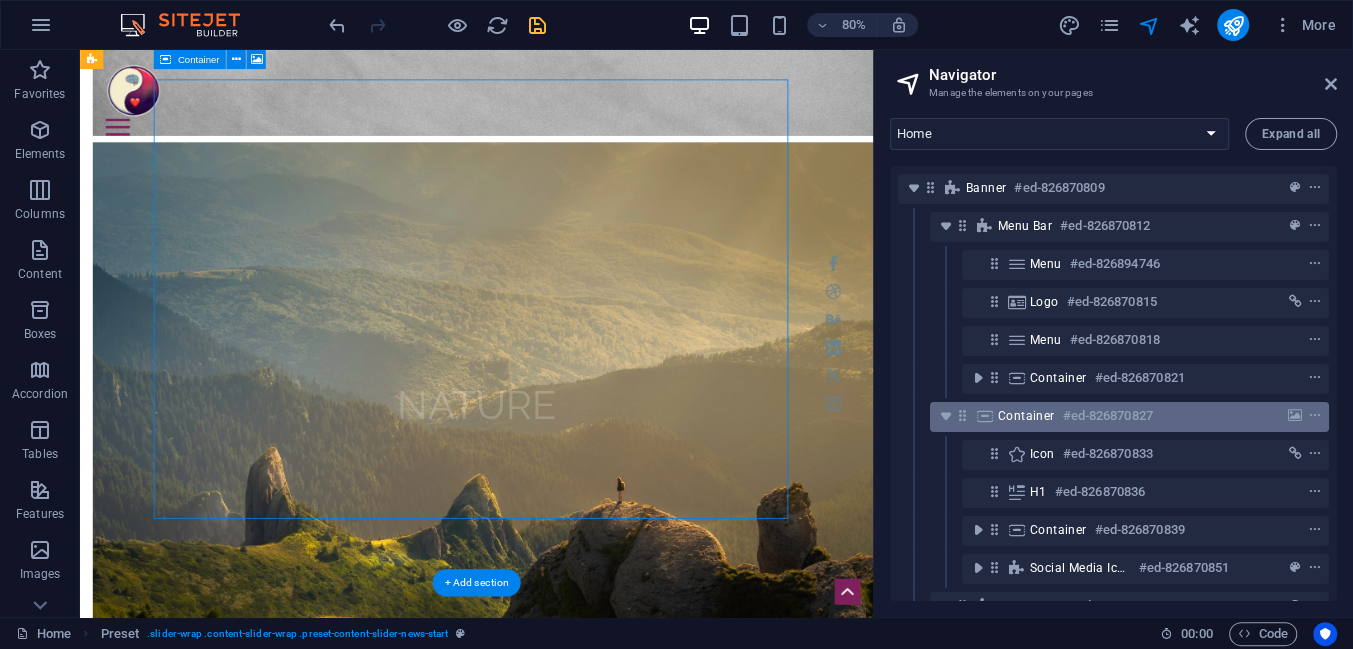 scroll, scrollTop: 42, scrollLeft: 0, axis: vertical 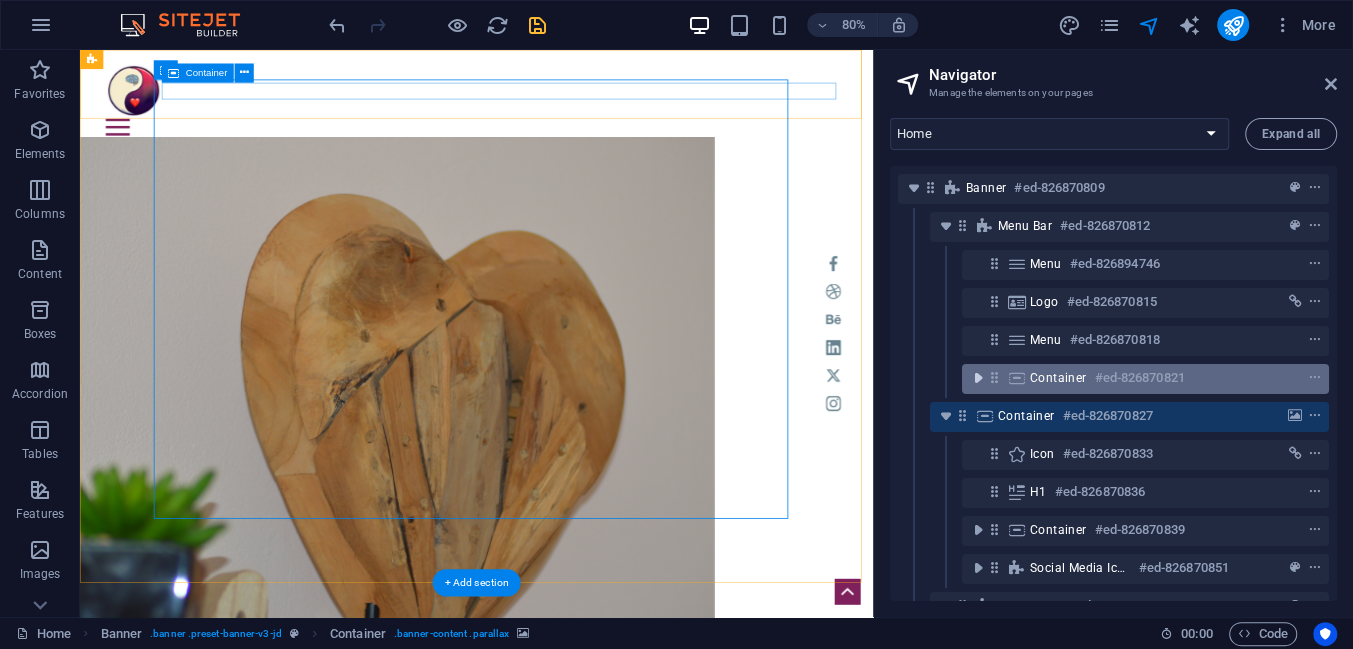 click at bounding box center [978, 378] 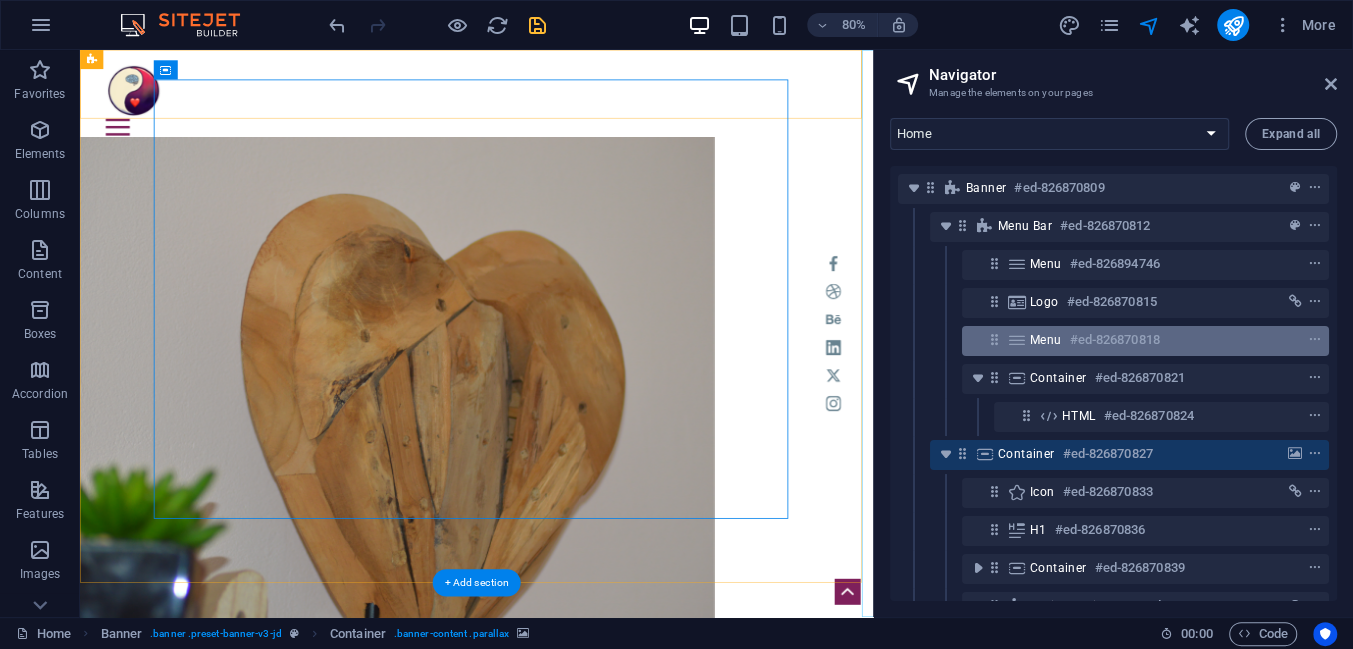 click on "Menu" at bounding box center [1046, 340] 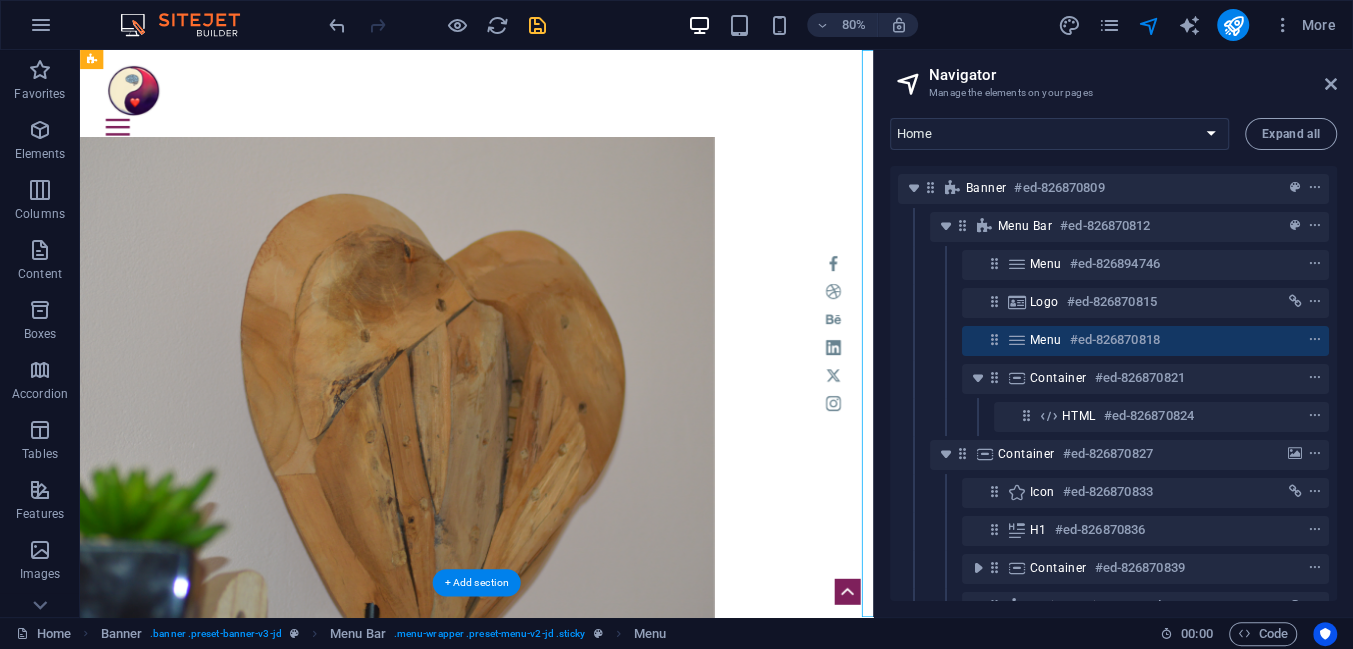 click on "Menu" at bounding box center [1046, 340] 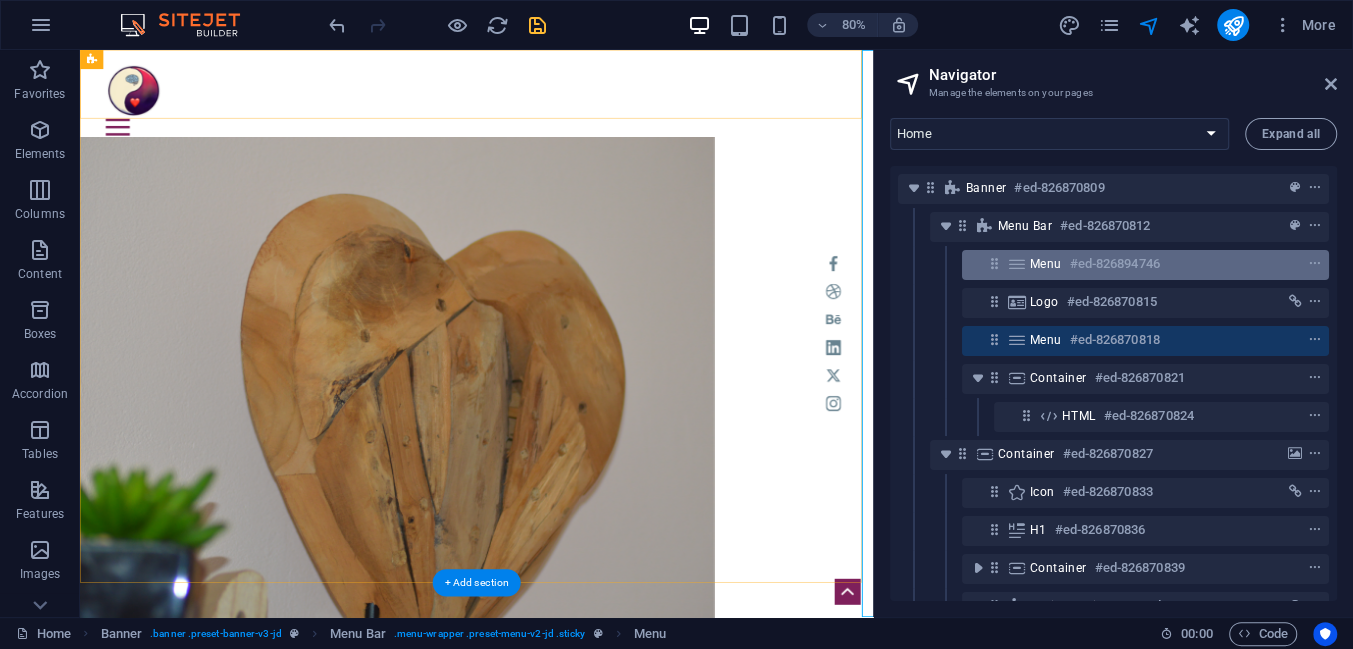 click on "Menu" at bounding box center (1046, 264) 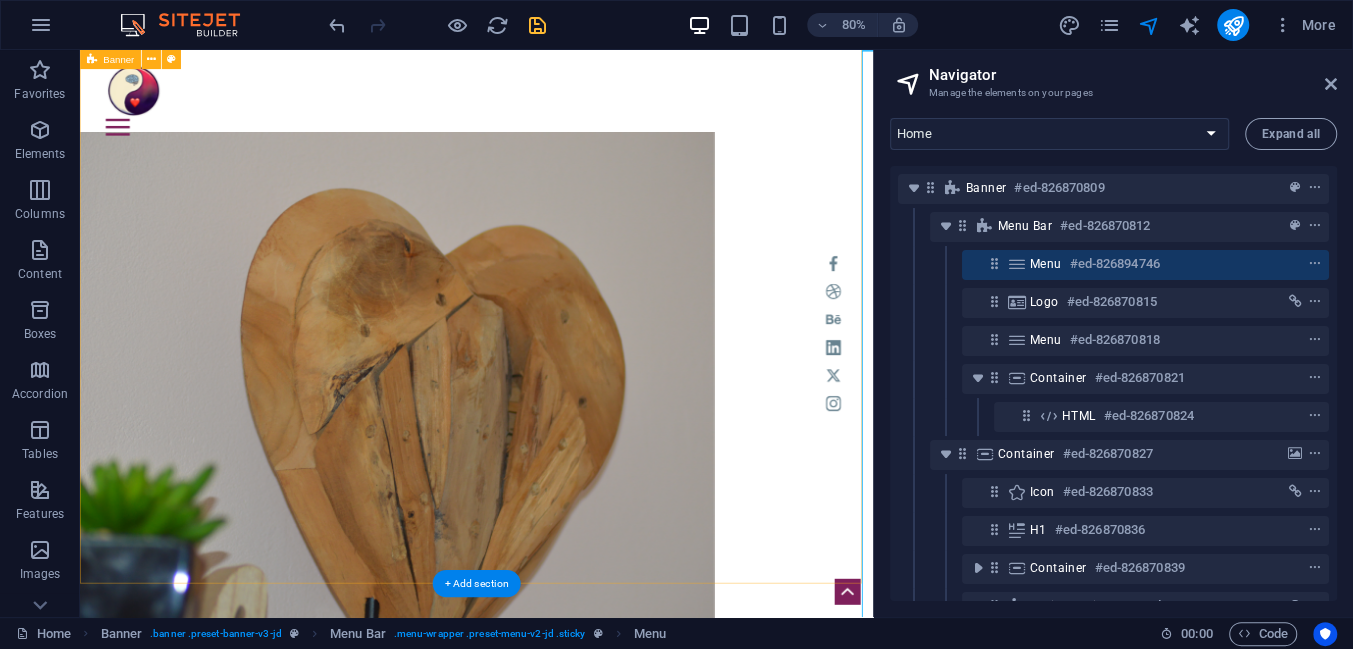scroll, scrollTop: 0, scrollLeft: 0, axis: both 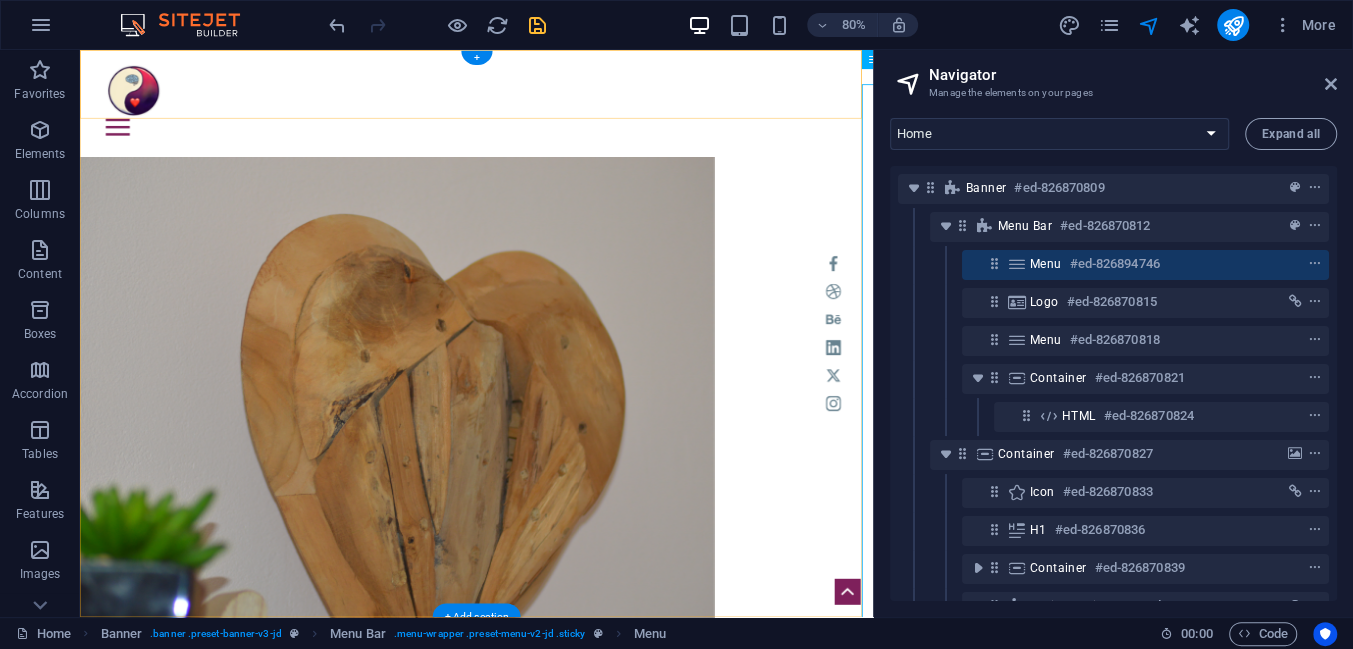 click on "Menu" at bounding box center (1046, 264) 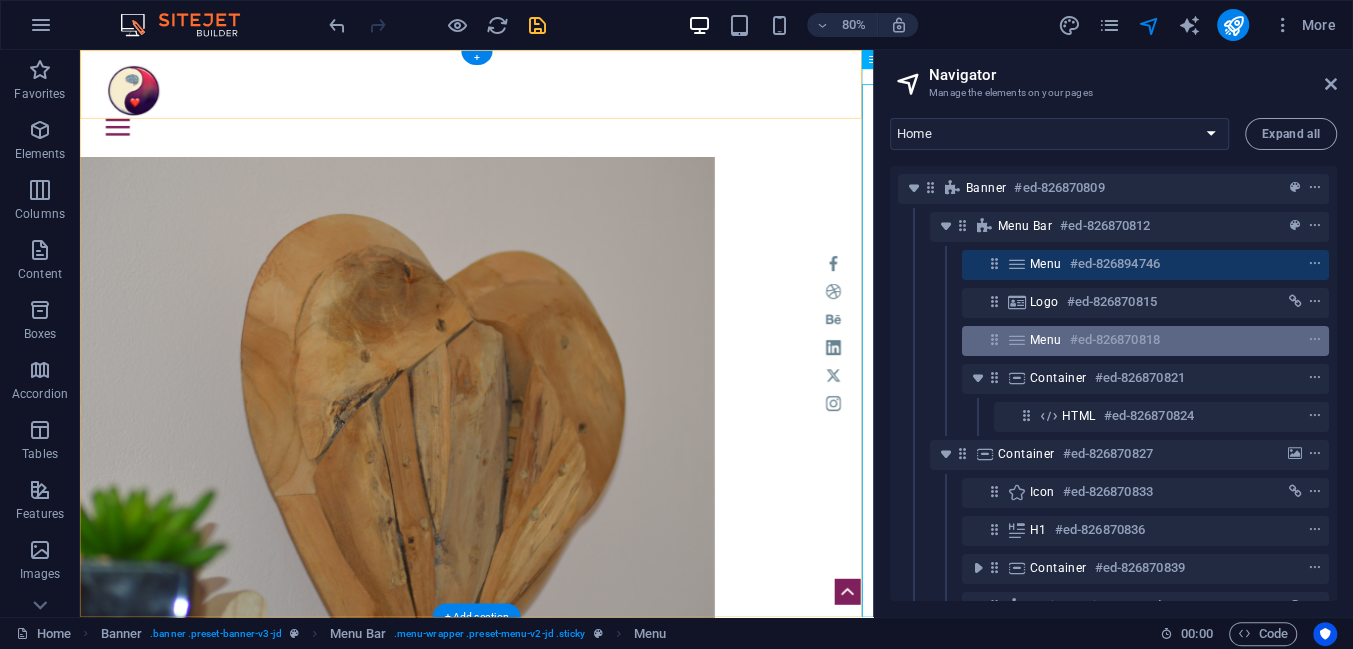 click on "Menu" at bounding box center [1046, 340] 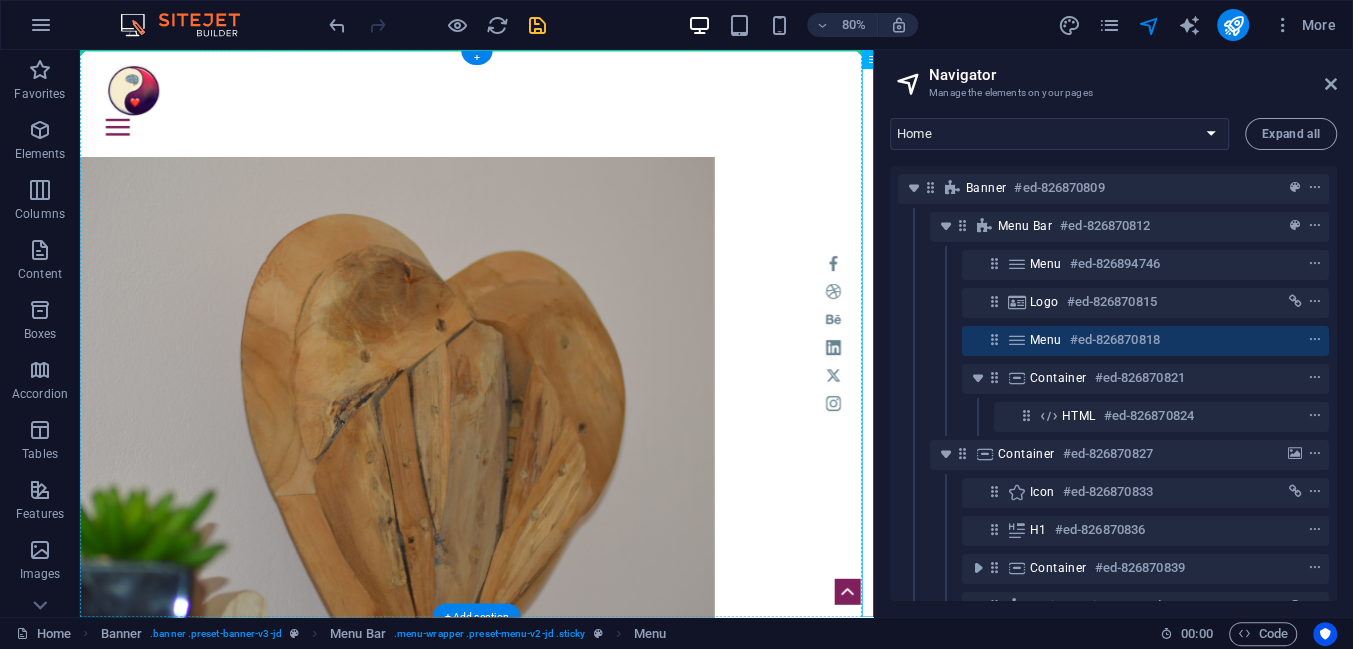 drag, startPoint x: 947, startPoint y: 110, endPoint x: 1028, endPoint y: 65, distance: 92.660675 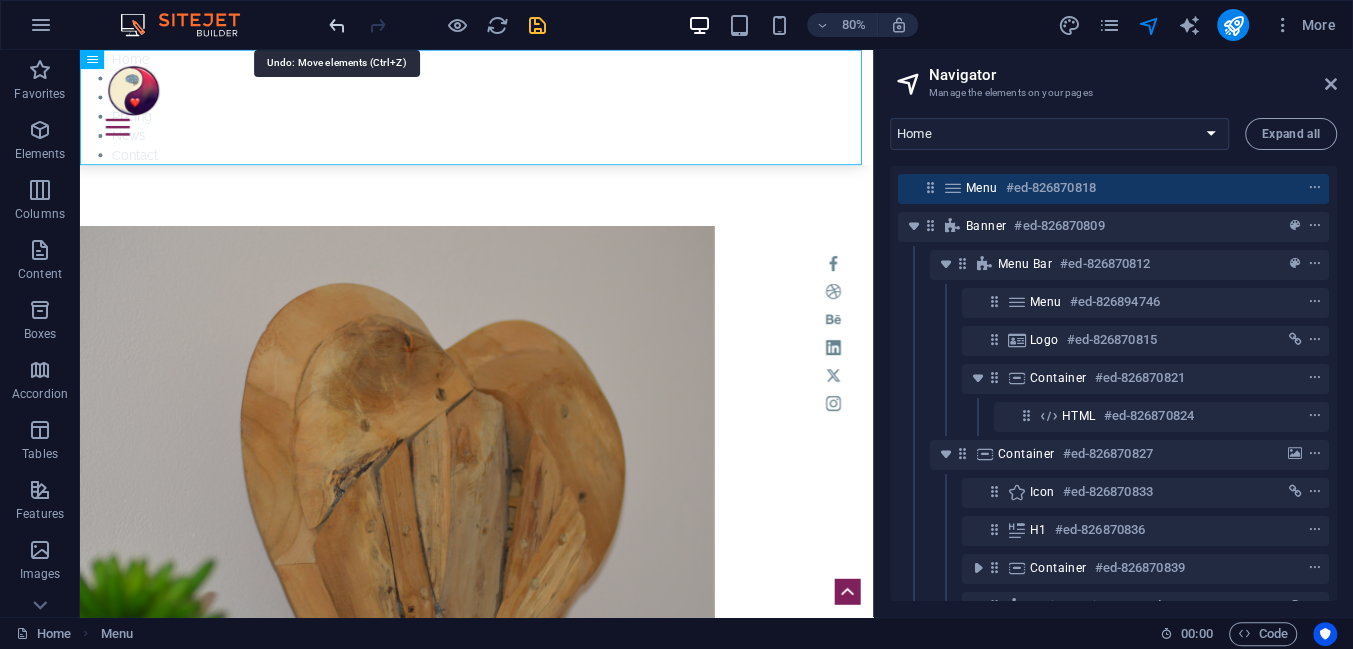 click at bounding box center [337, 25] 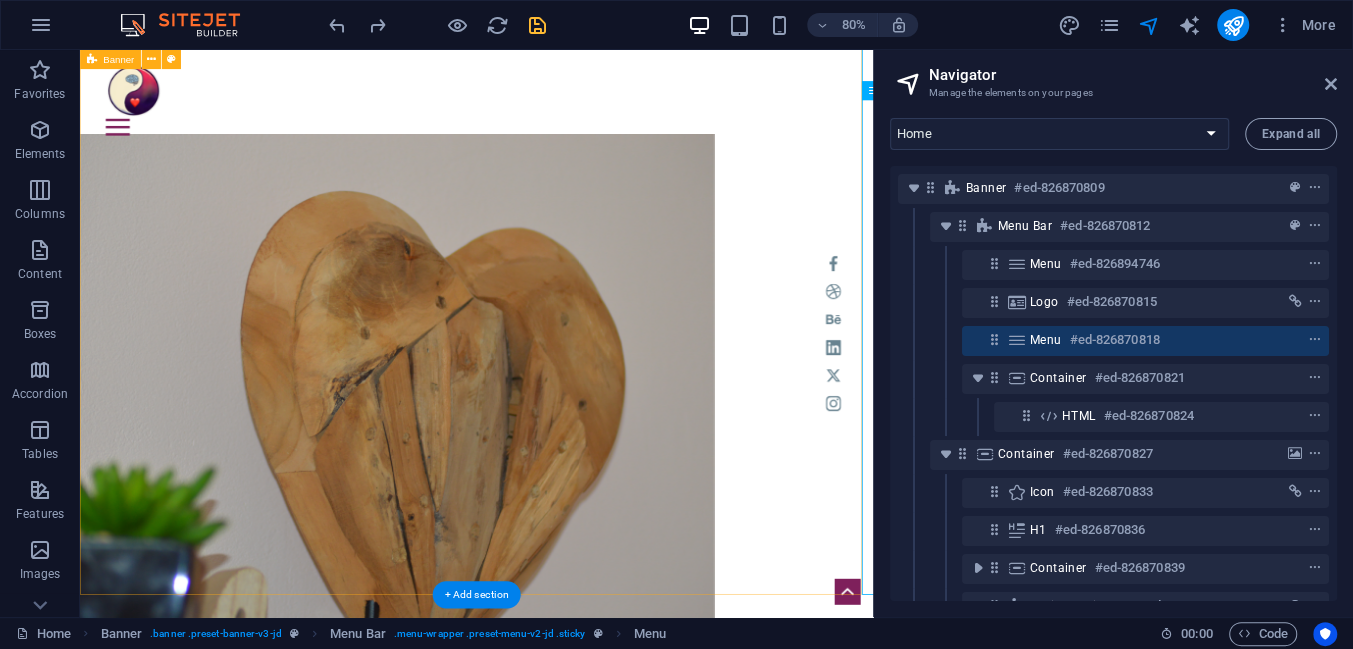 scroll, scrollTop: 0, scrollLeft: 0, axis: both 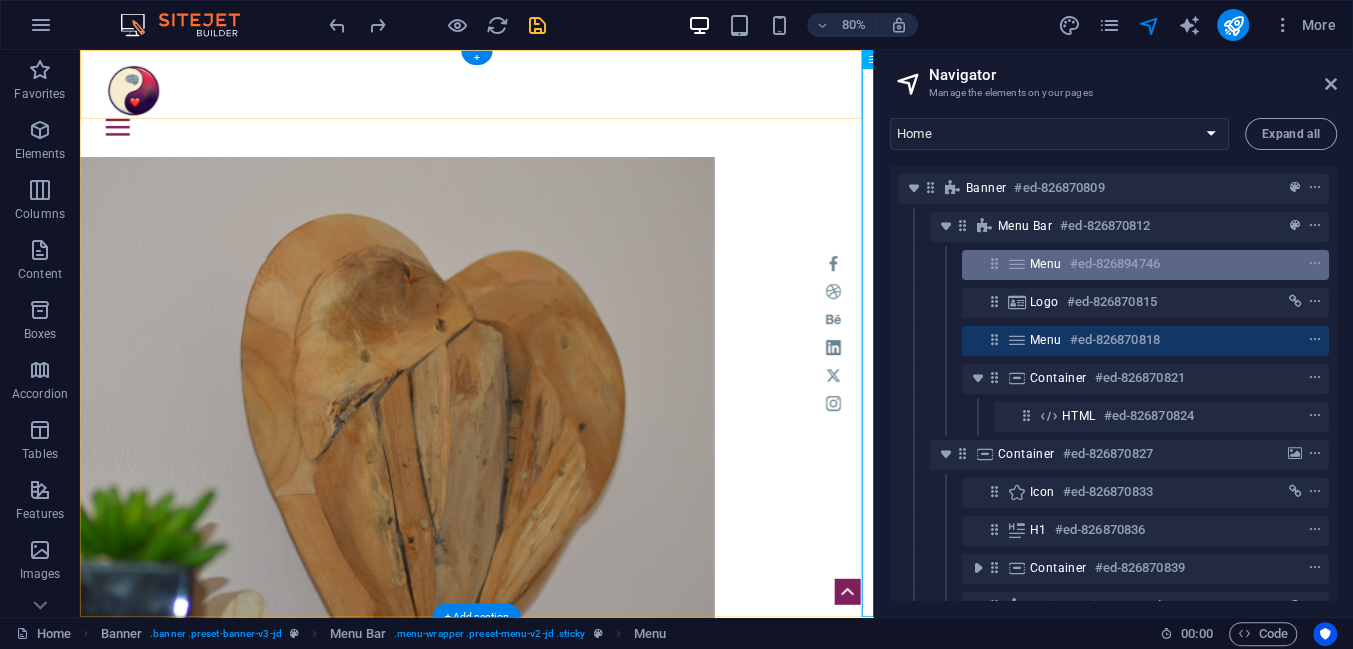 click on "Menu #ed-826894746" at bounding box center [1129, 264] 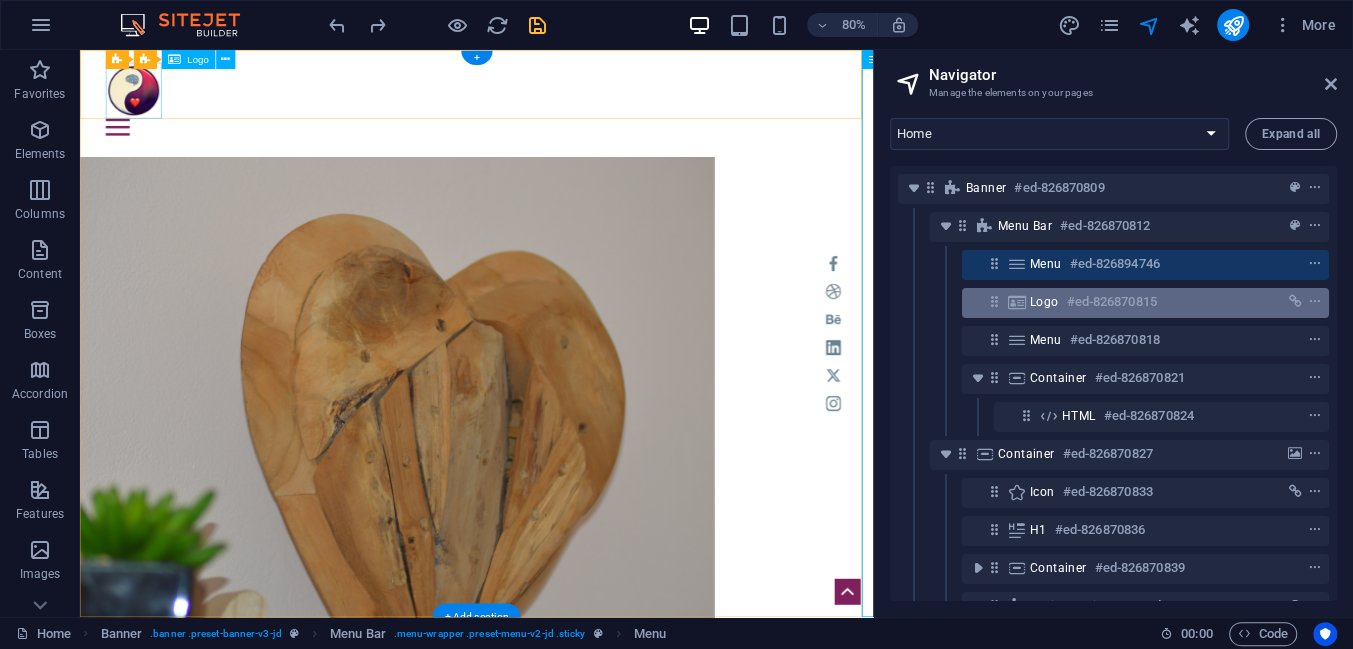 click on "Logo" at bounding box center [1044, 302] 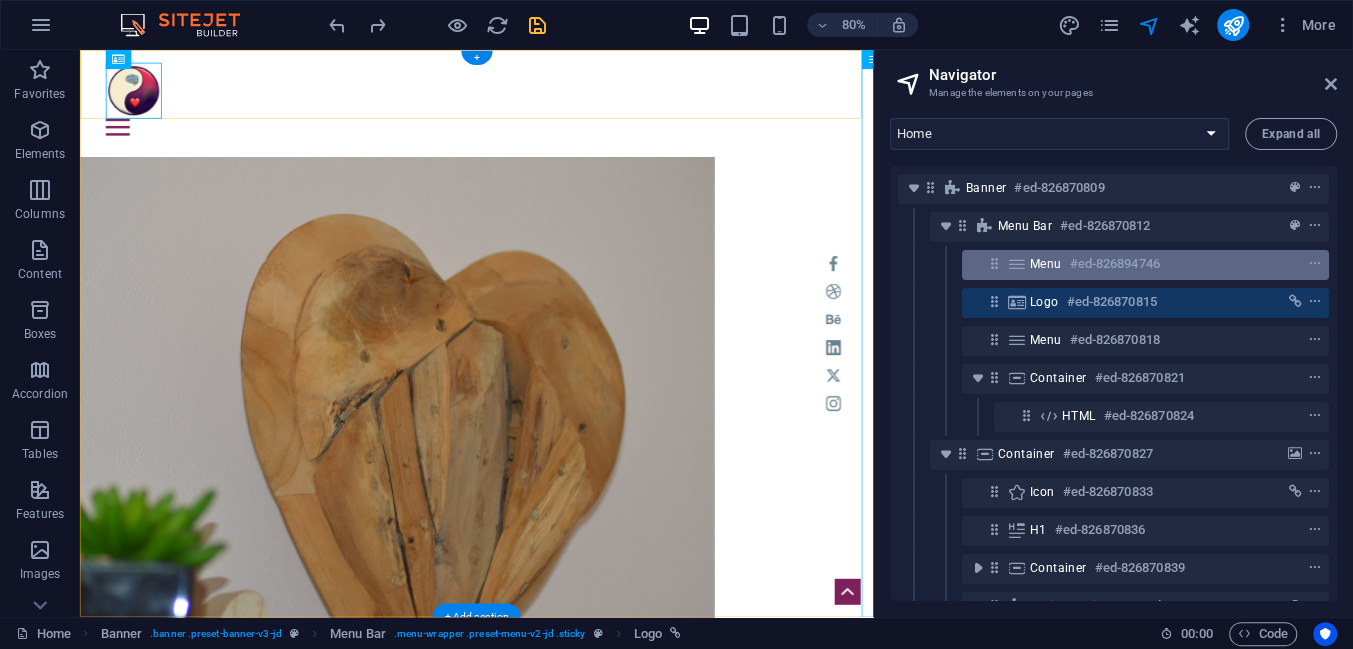 click on "Menu" at bounding box center [1046, 264] 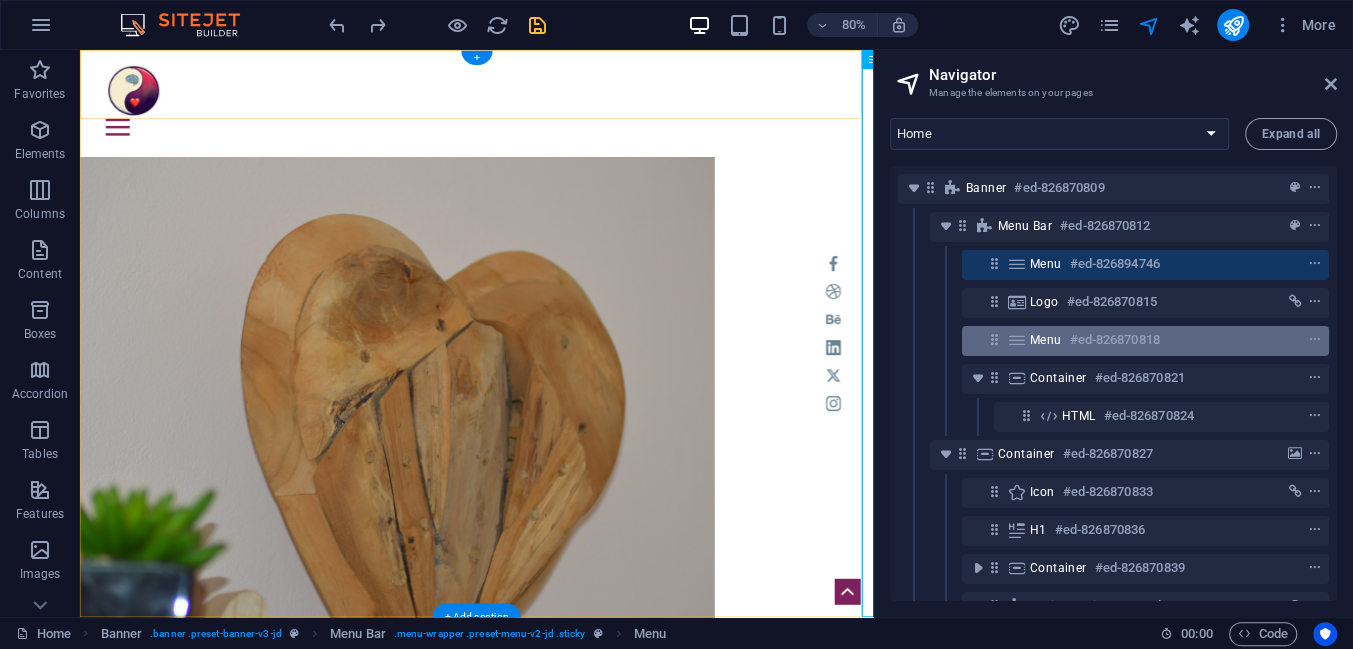 click on "Menu" at bounding box center (1046, 340) 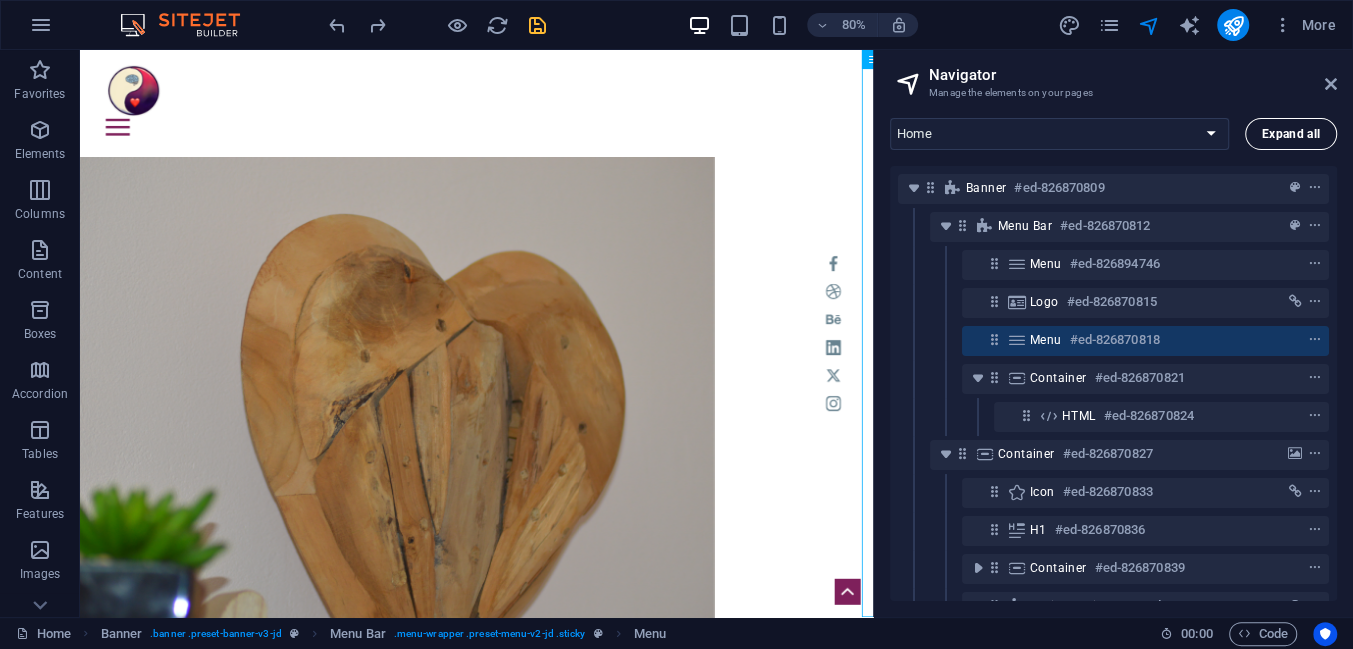 click on "Expand all" at bounding box center (1291, 134) 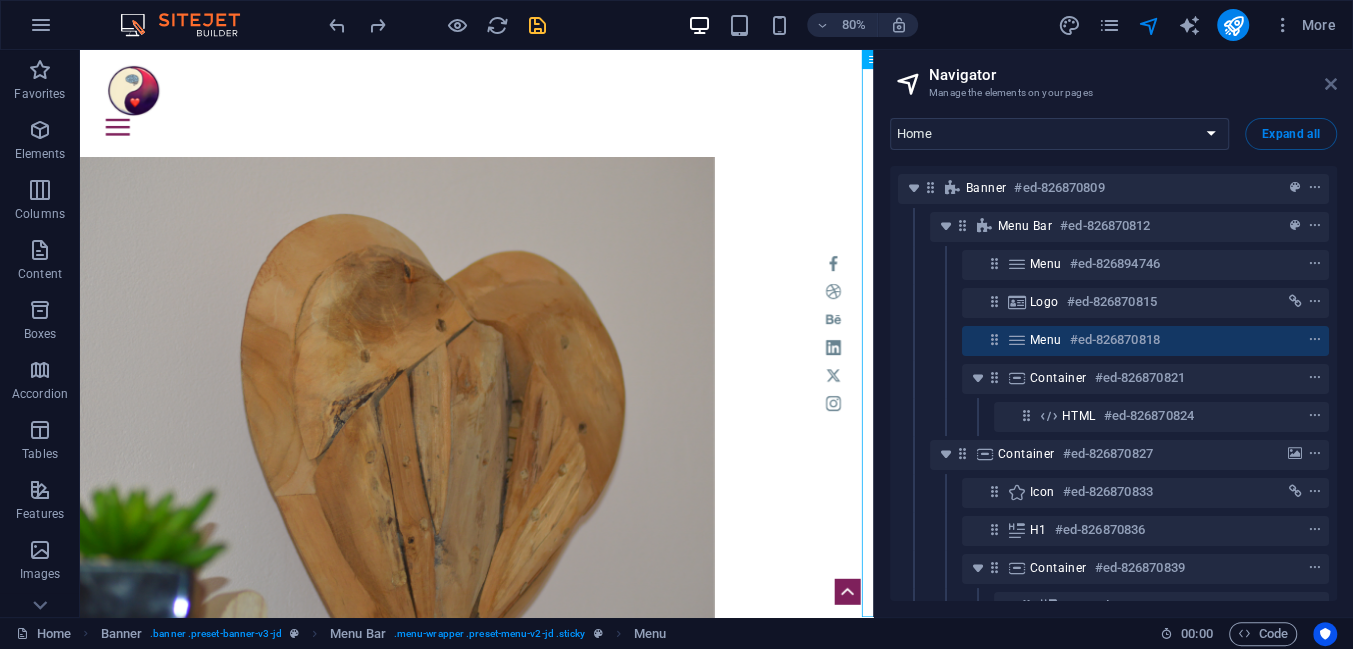 click at bounding box center (1331, 84) 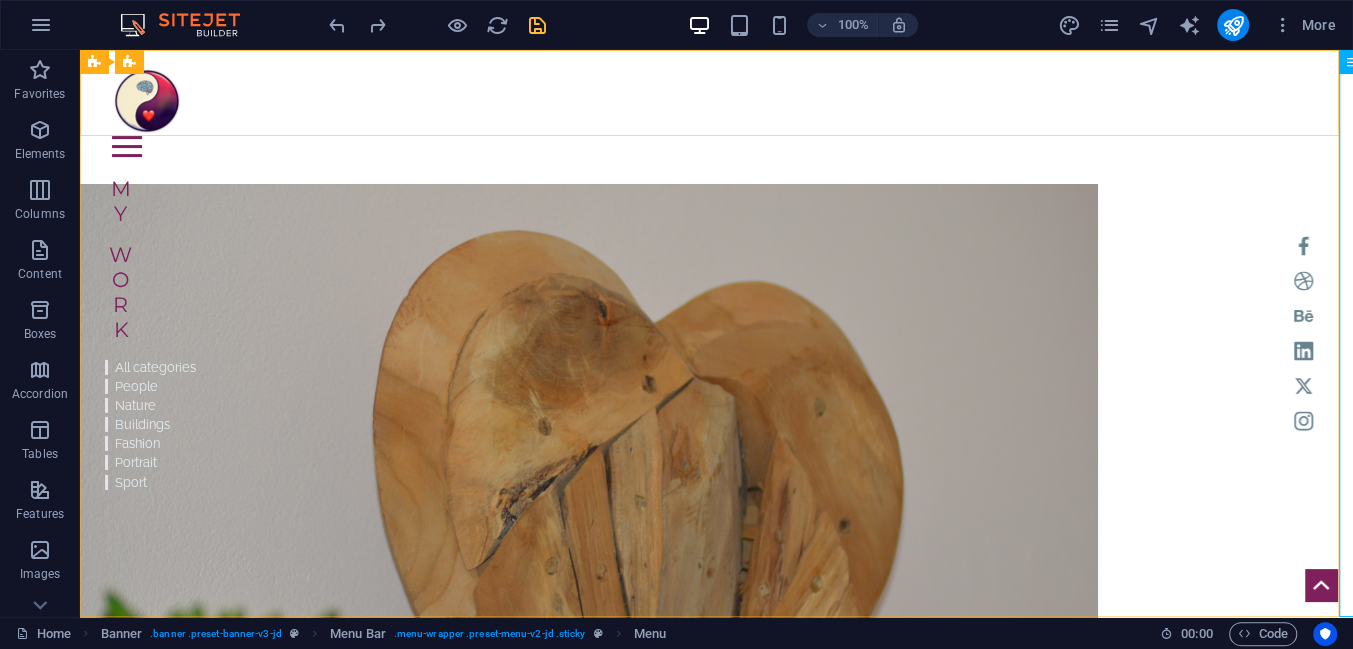click at bounding box center (1354, 62) 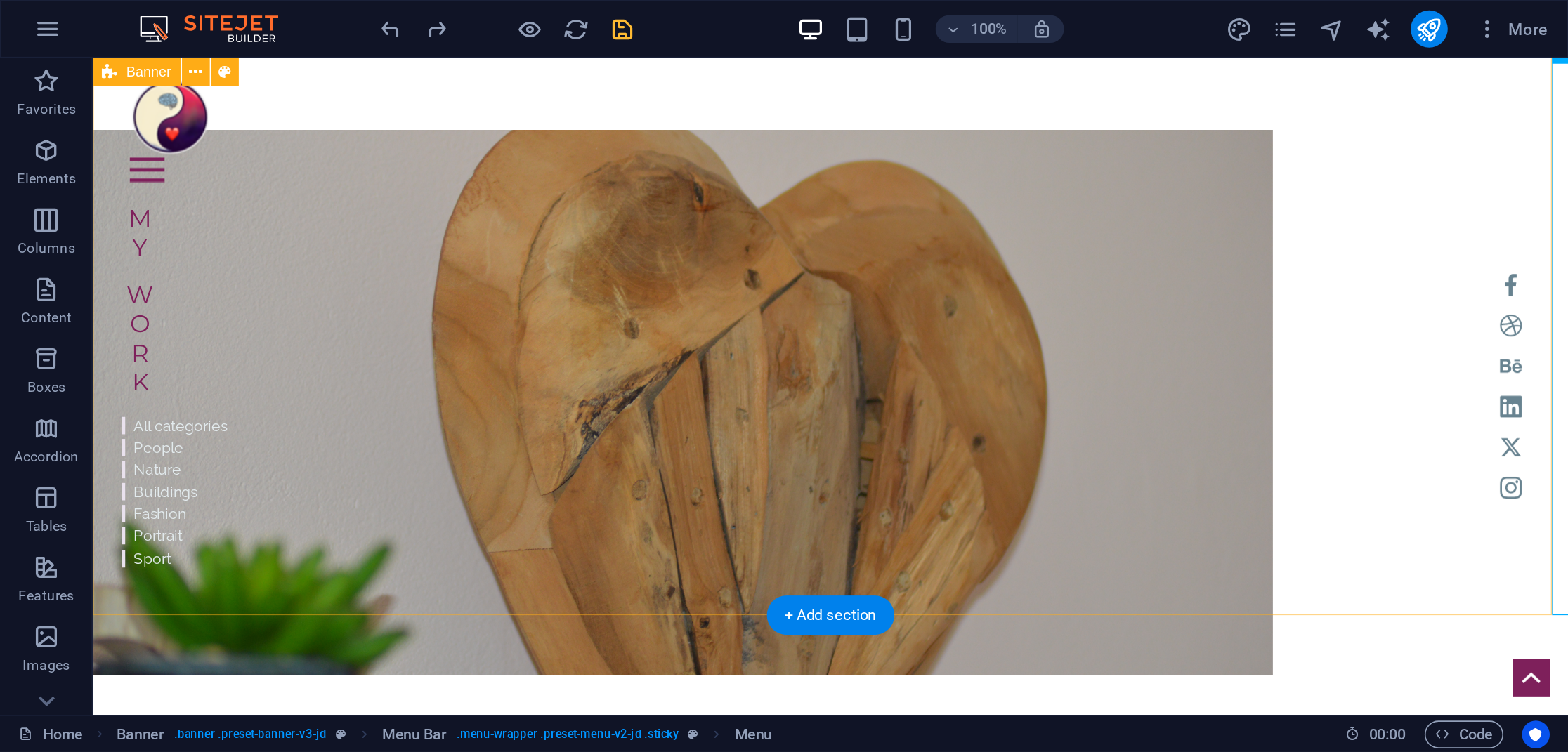 scroll, scrollTop: 0, scrollLeft: 0, axis: both 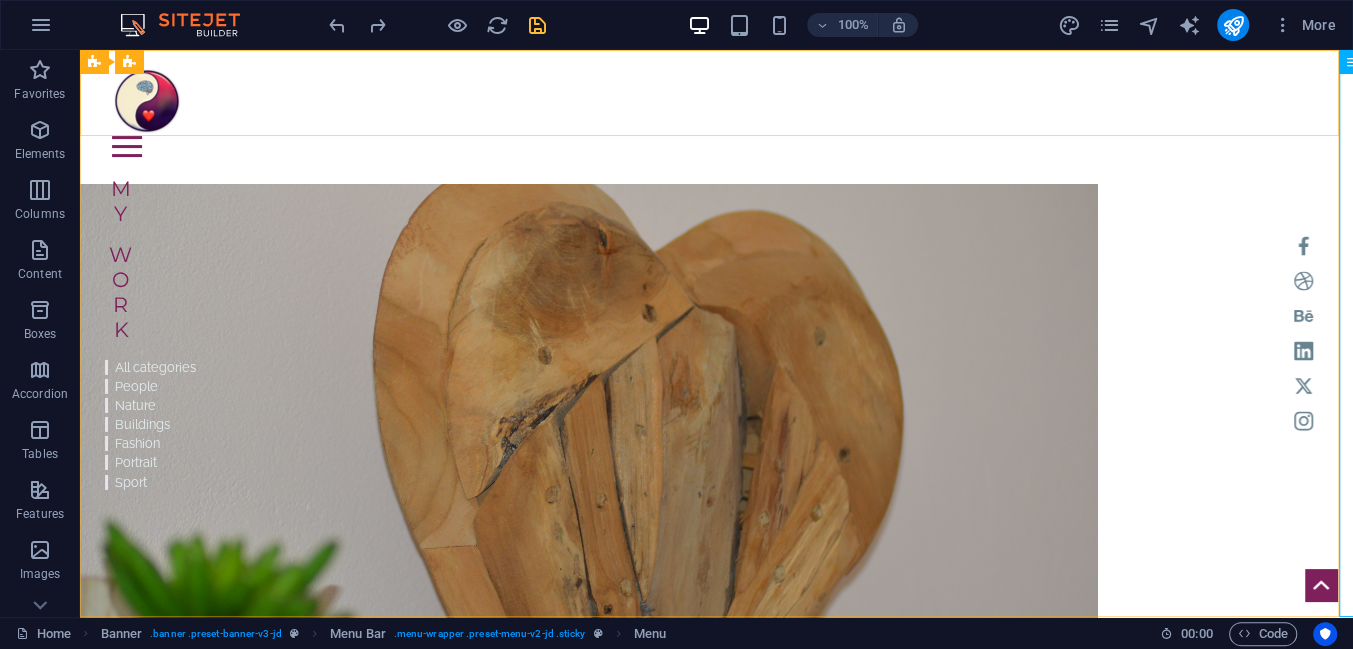 click at bounding box center [1354, 62] 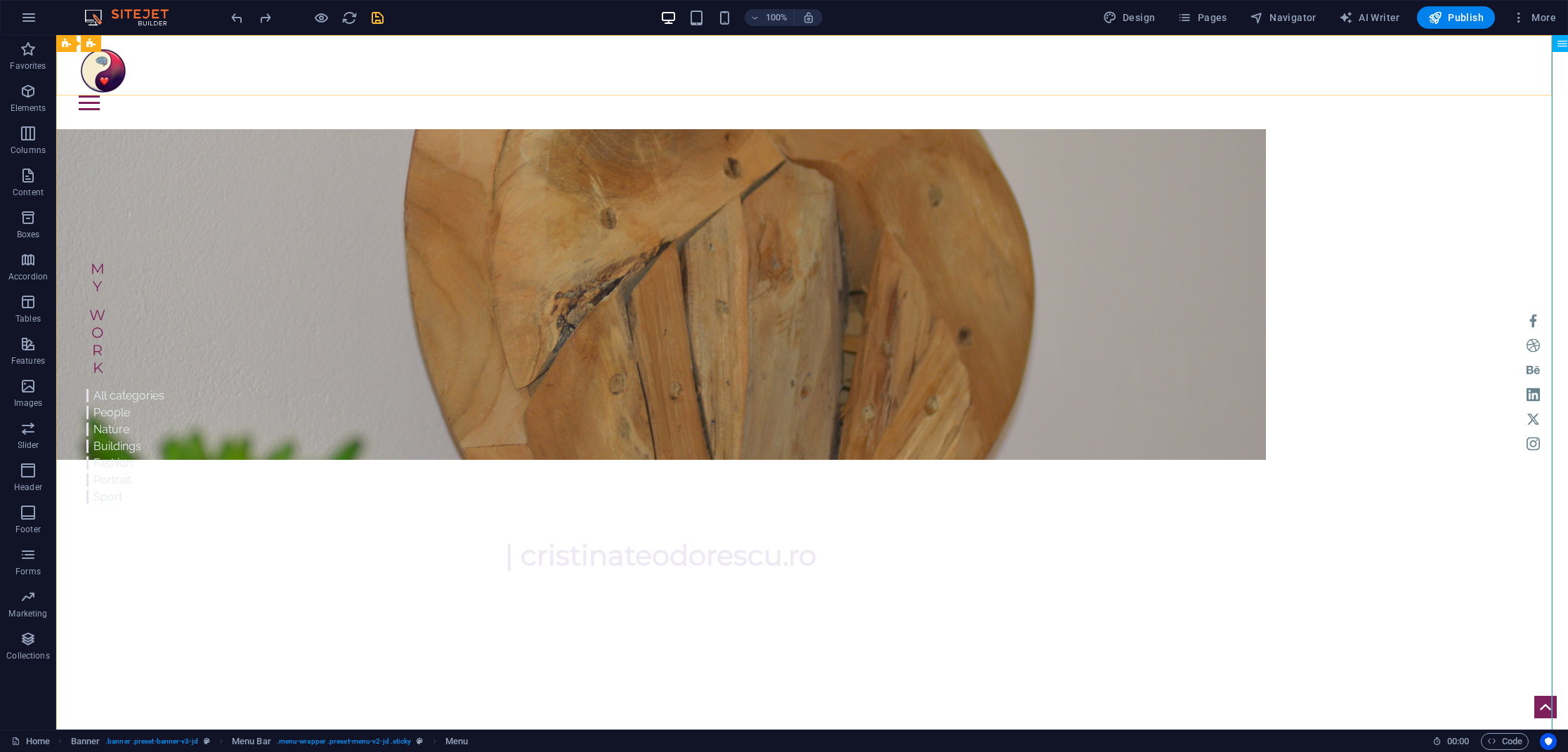 click at bounding box center (1562, 44) 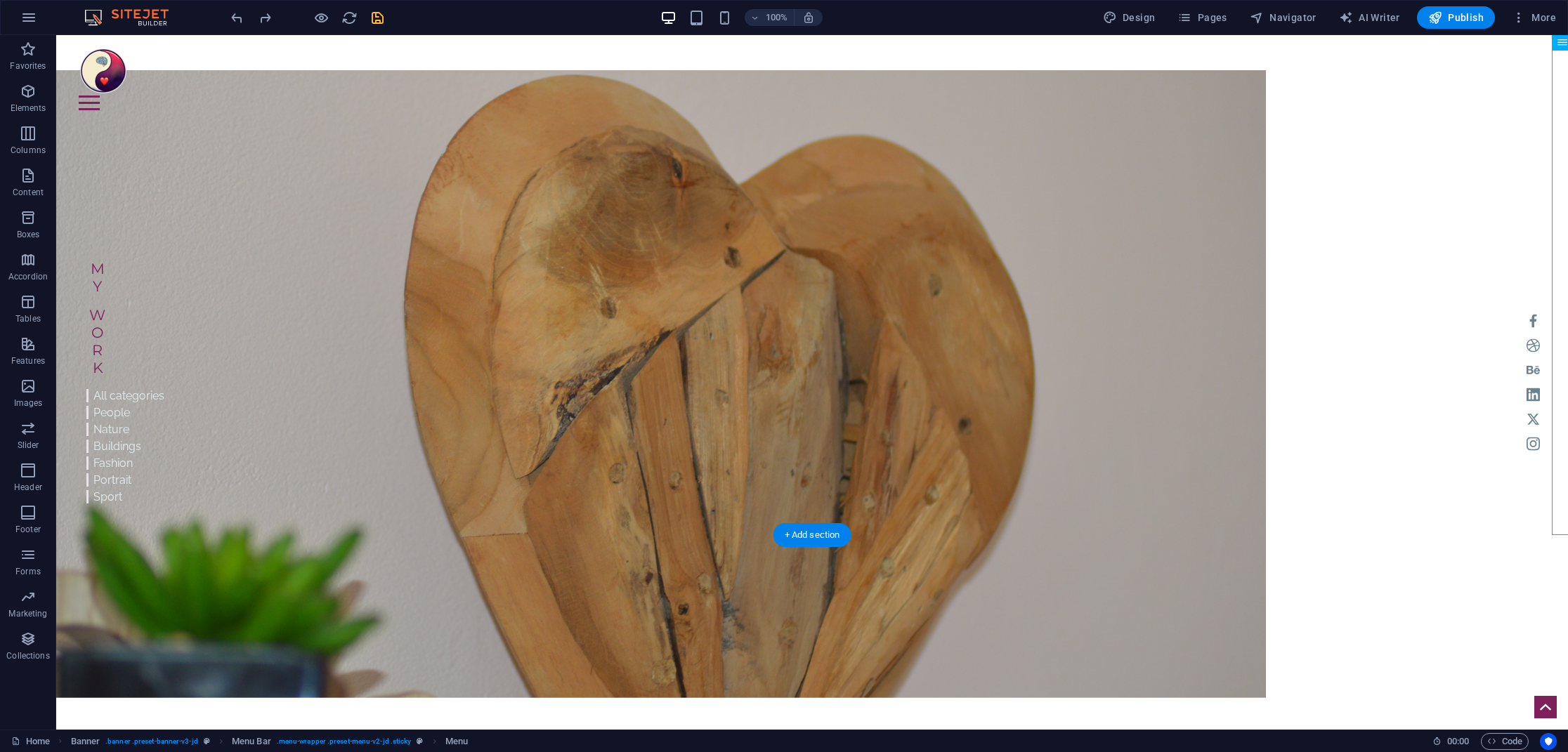 scroll, scrollTop: 0, scrollLeft: 0, axis: both 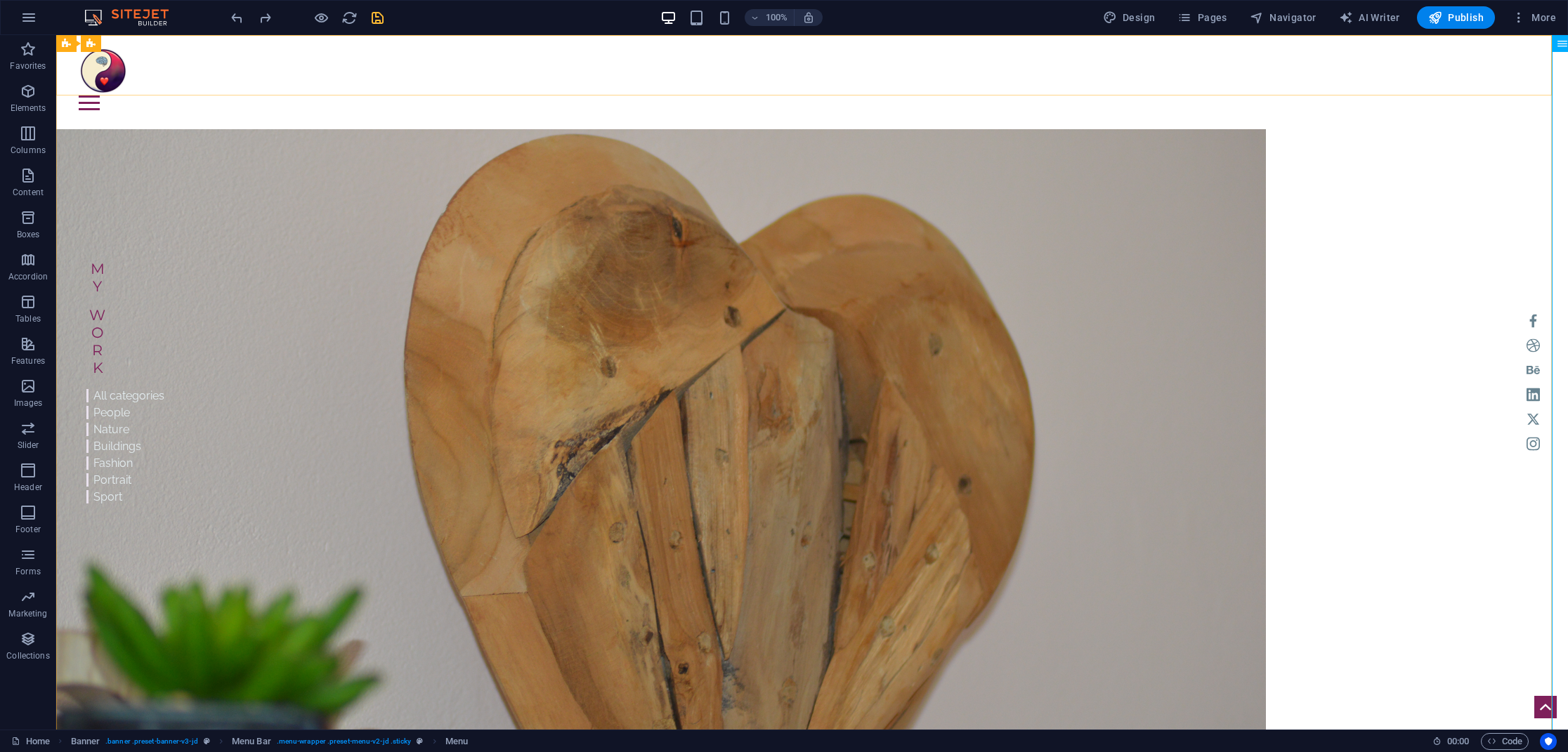 click at bounding box center [1562, 44] 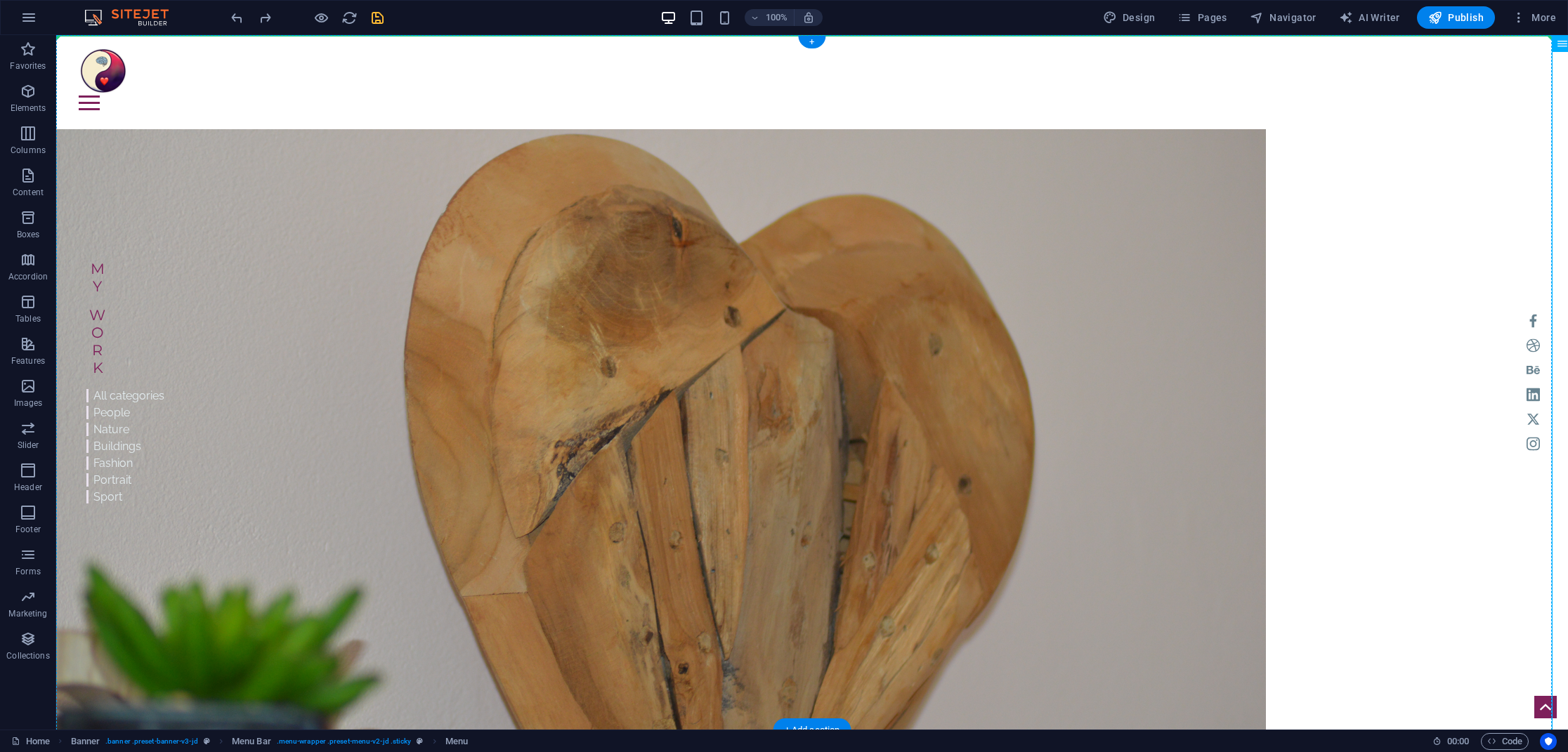 drag, startPoint x: 1617, startPoint y: 79, endPoint x: 1543, endPoint y: 45, distance: 81.43709 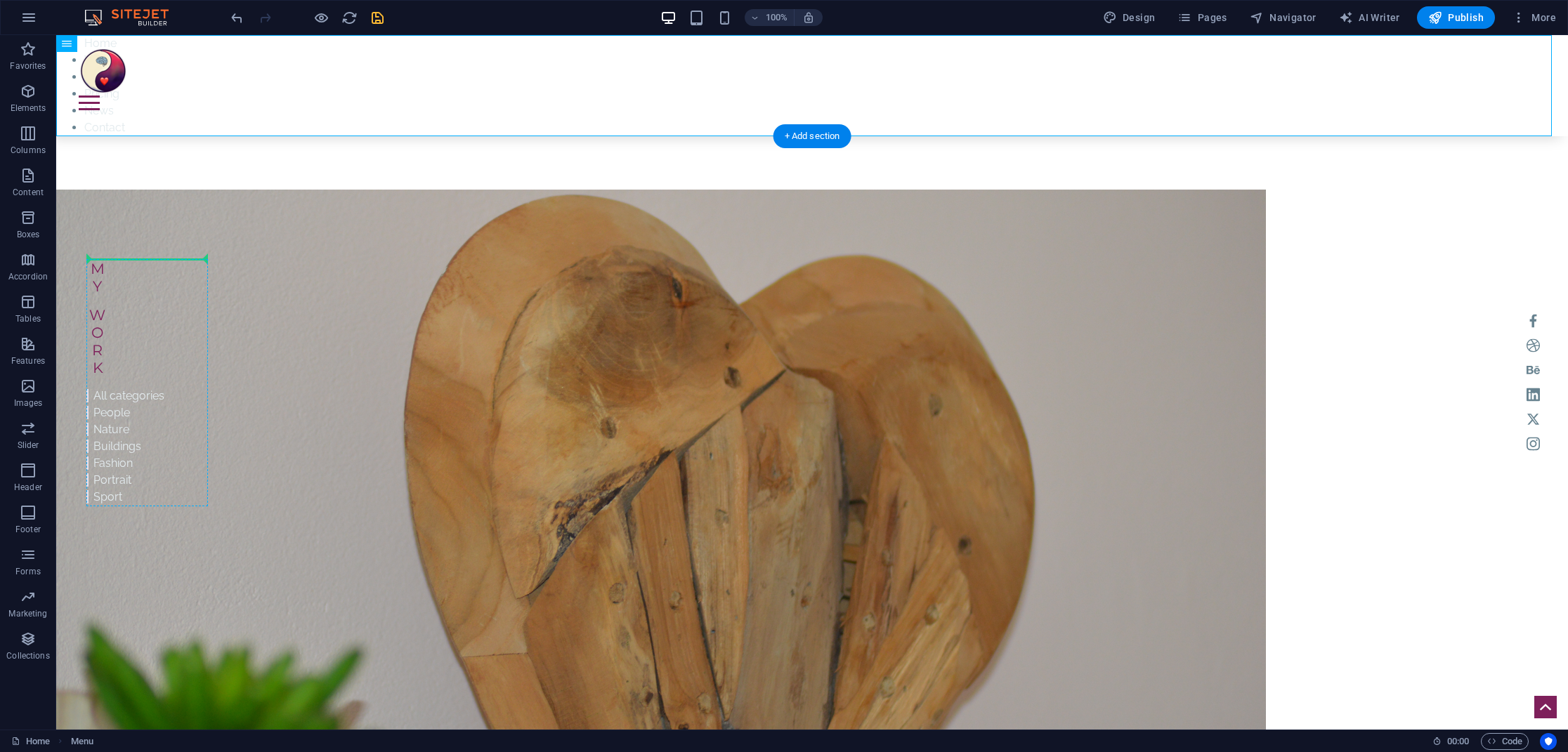 drag, startPoint x: 118, startPoint y: 78, endPoint x: 97, endPoint y: 270, distance: 193.14502 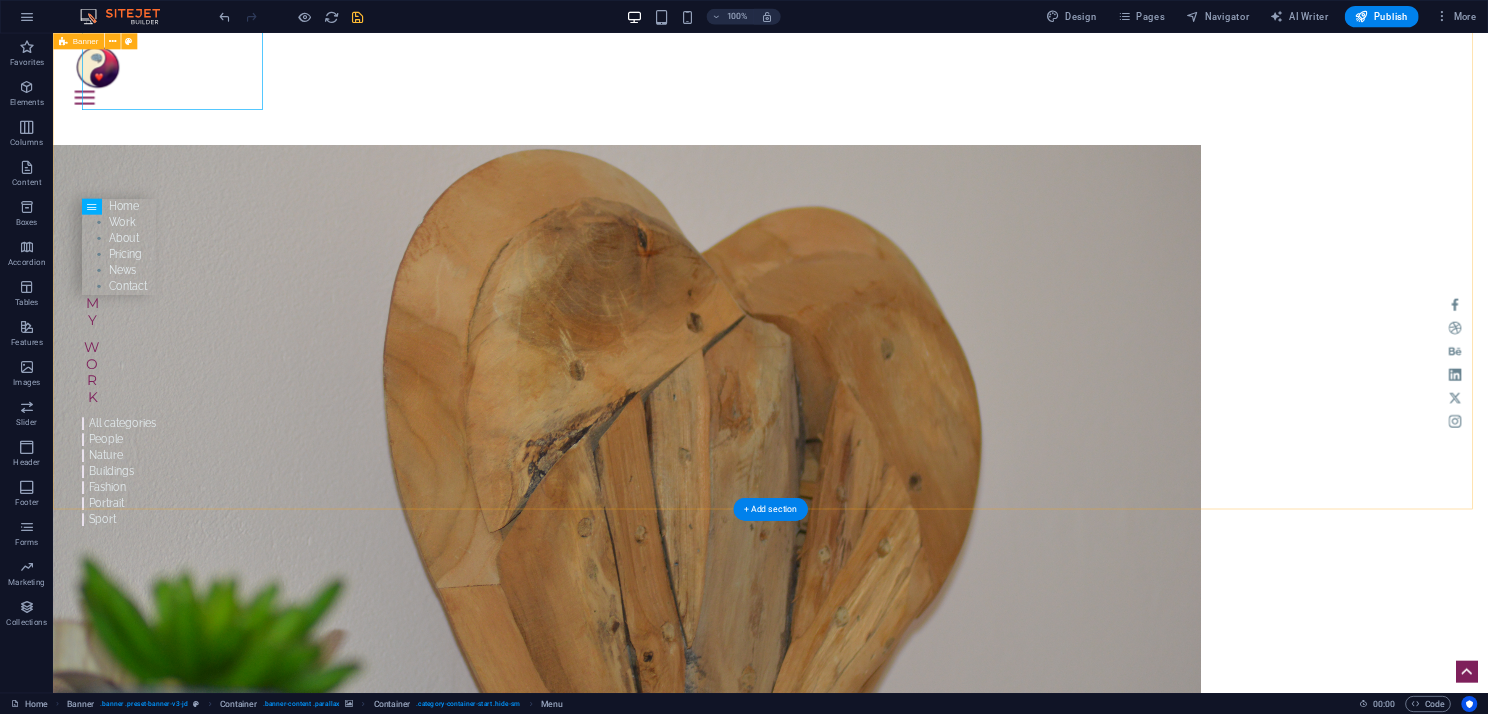 scroll, scrollTop: 0, scrollLeft: 0, axis: both 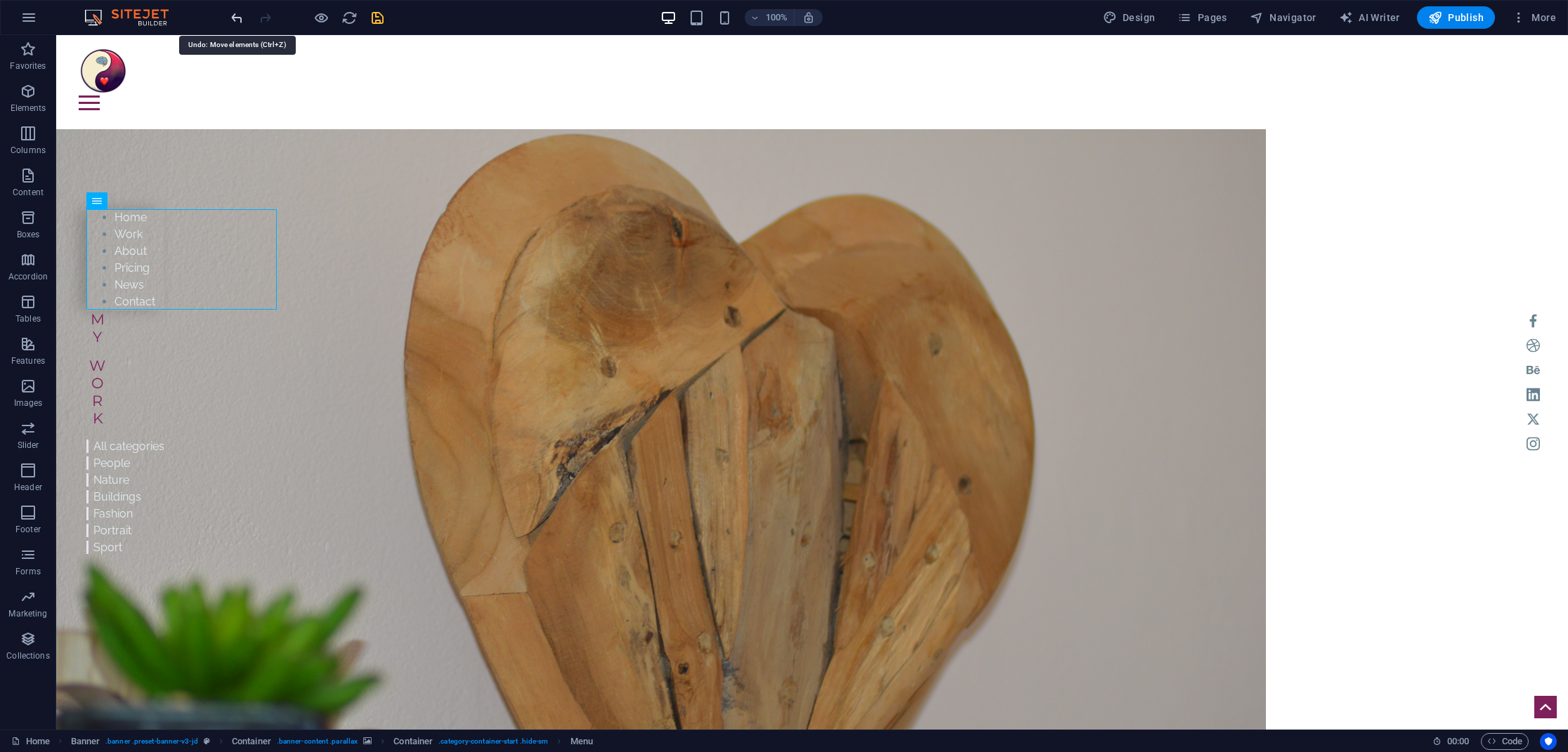 click at bounding box center [237, 18] 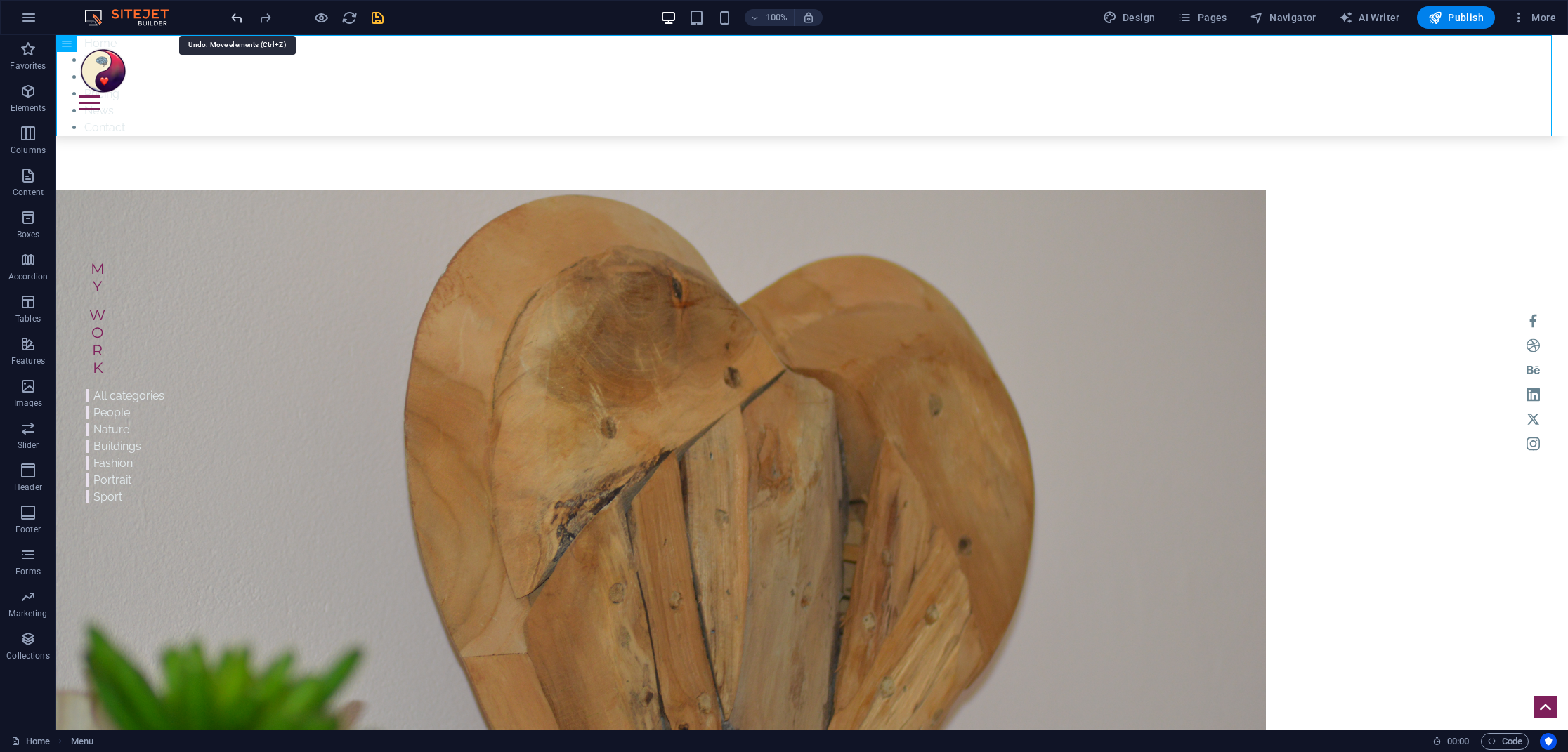 click at bounding box center (237, 18) 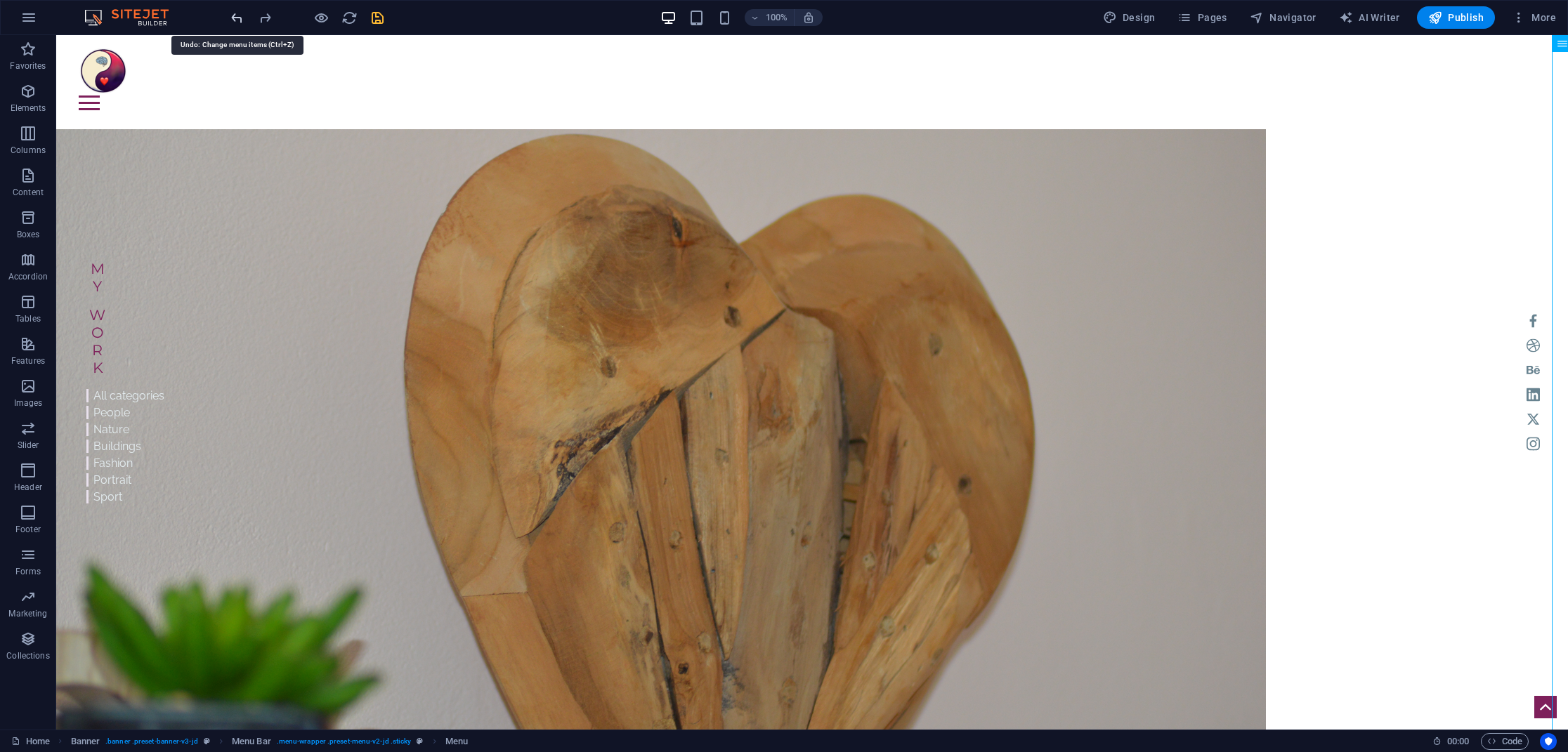 click at bounding box center (237, 18) 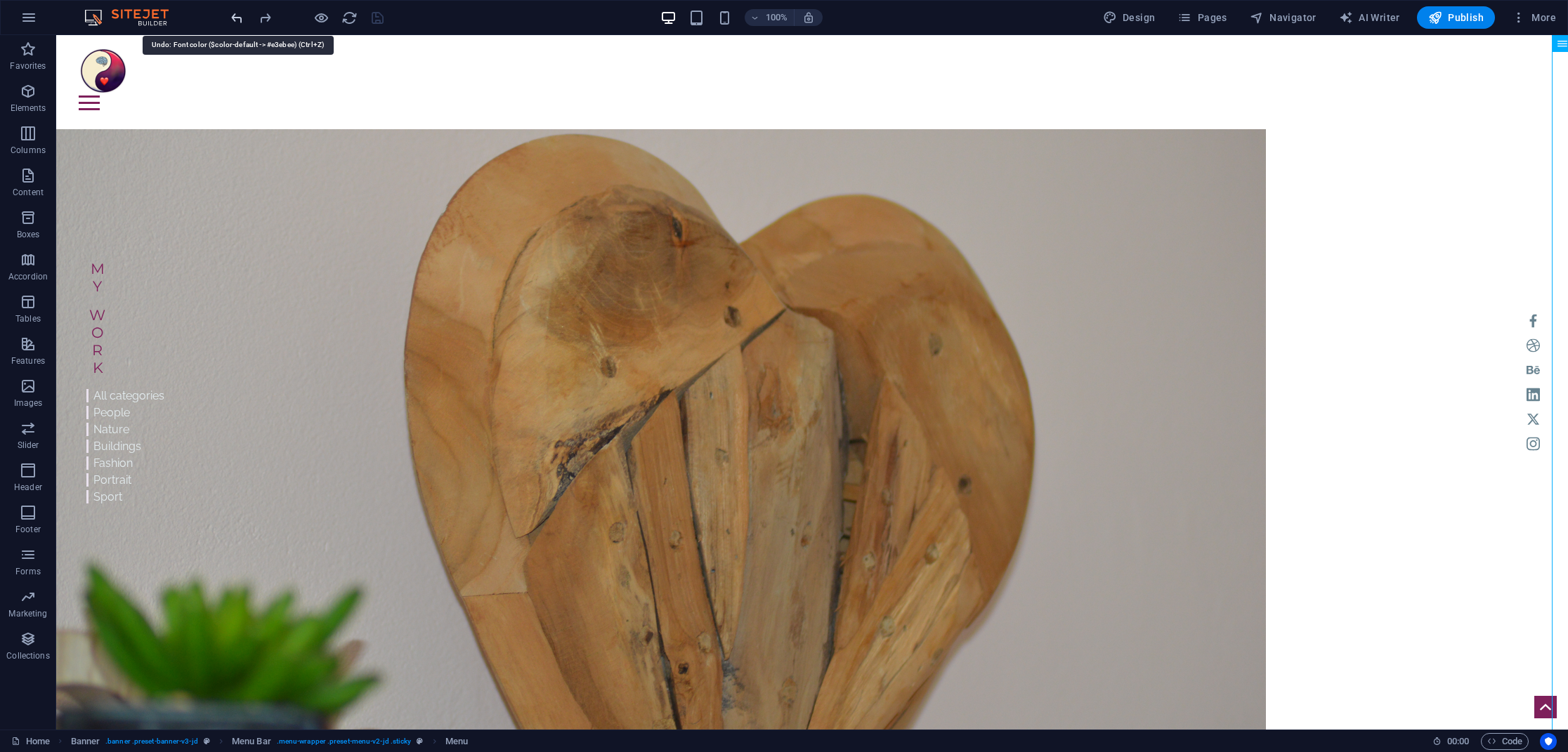 click at bounding box center (237, 18) 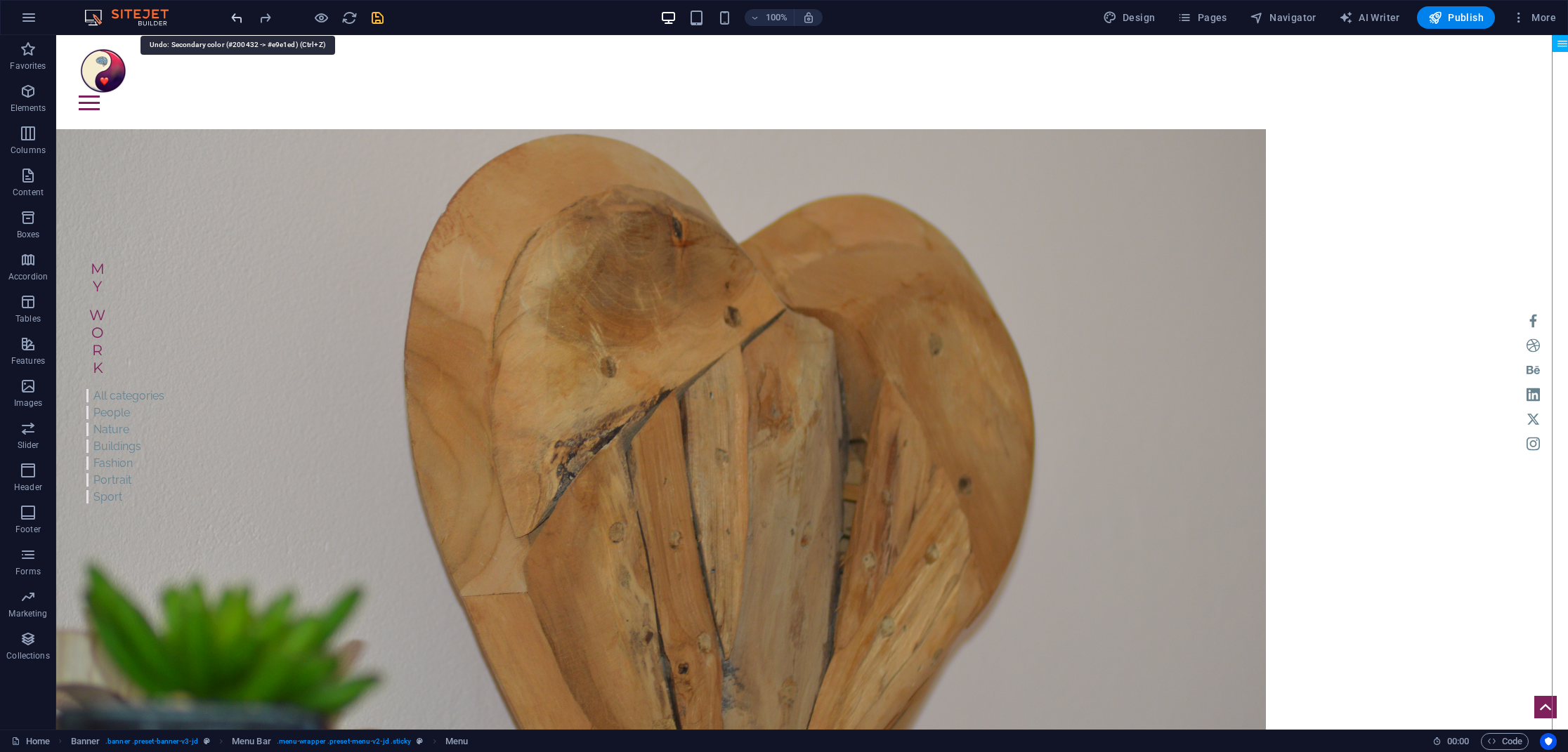 click at bounding box center (237, 18) 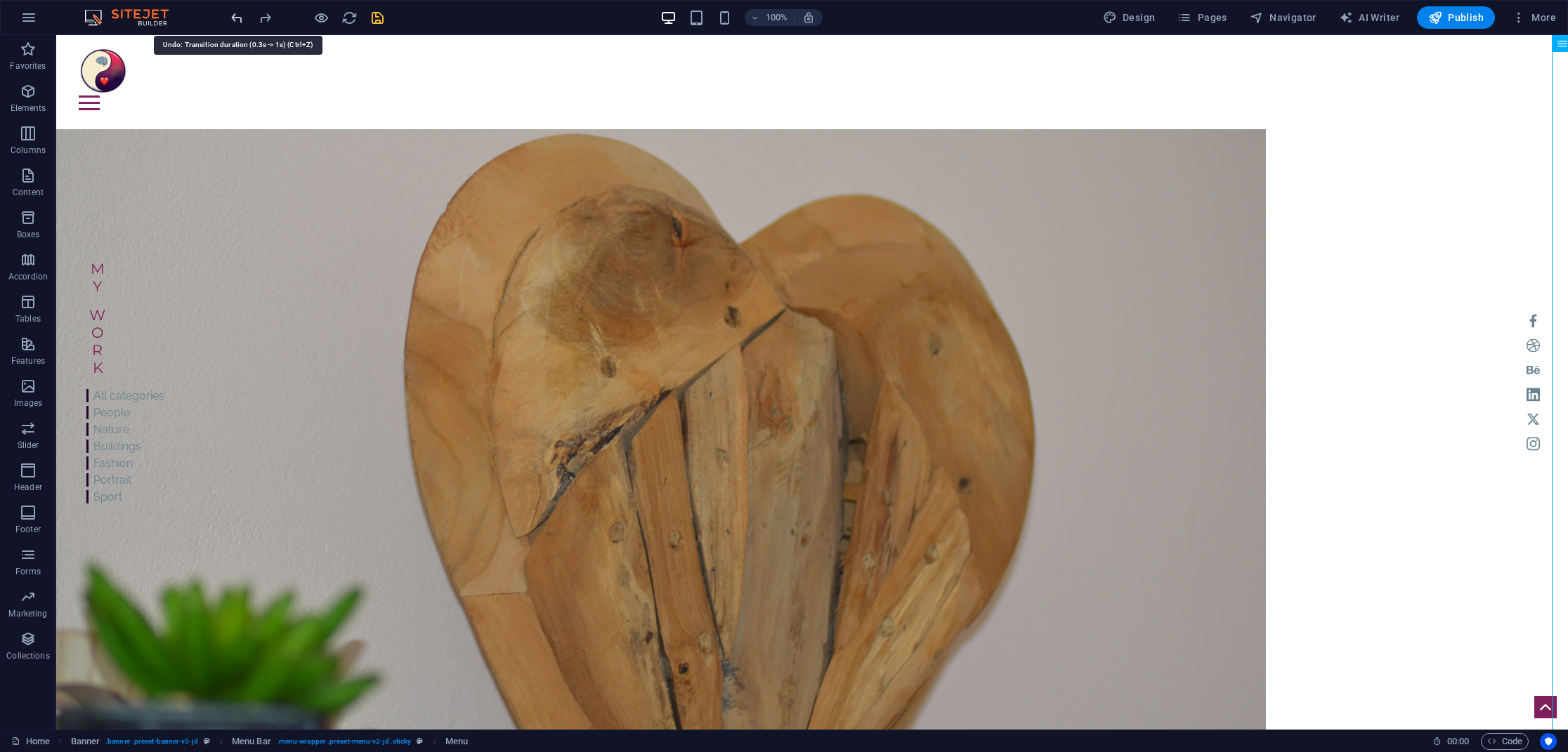 click at bounding box center [237, 18] 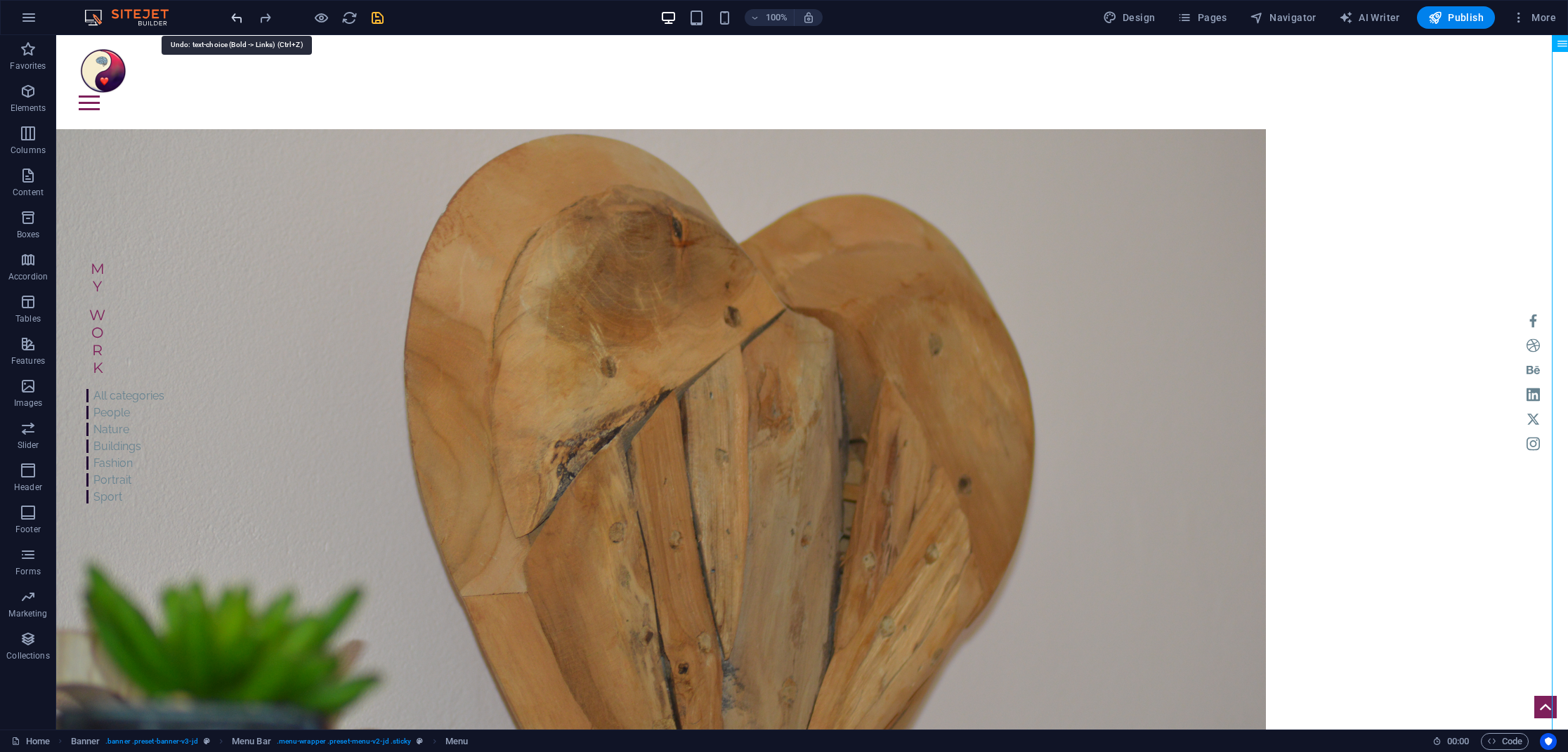 click at bounding box center (237, 18) 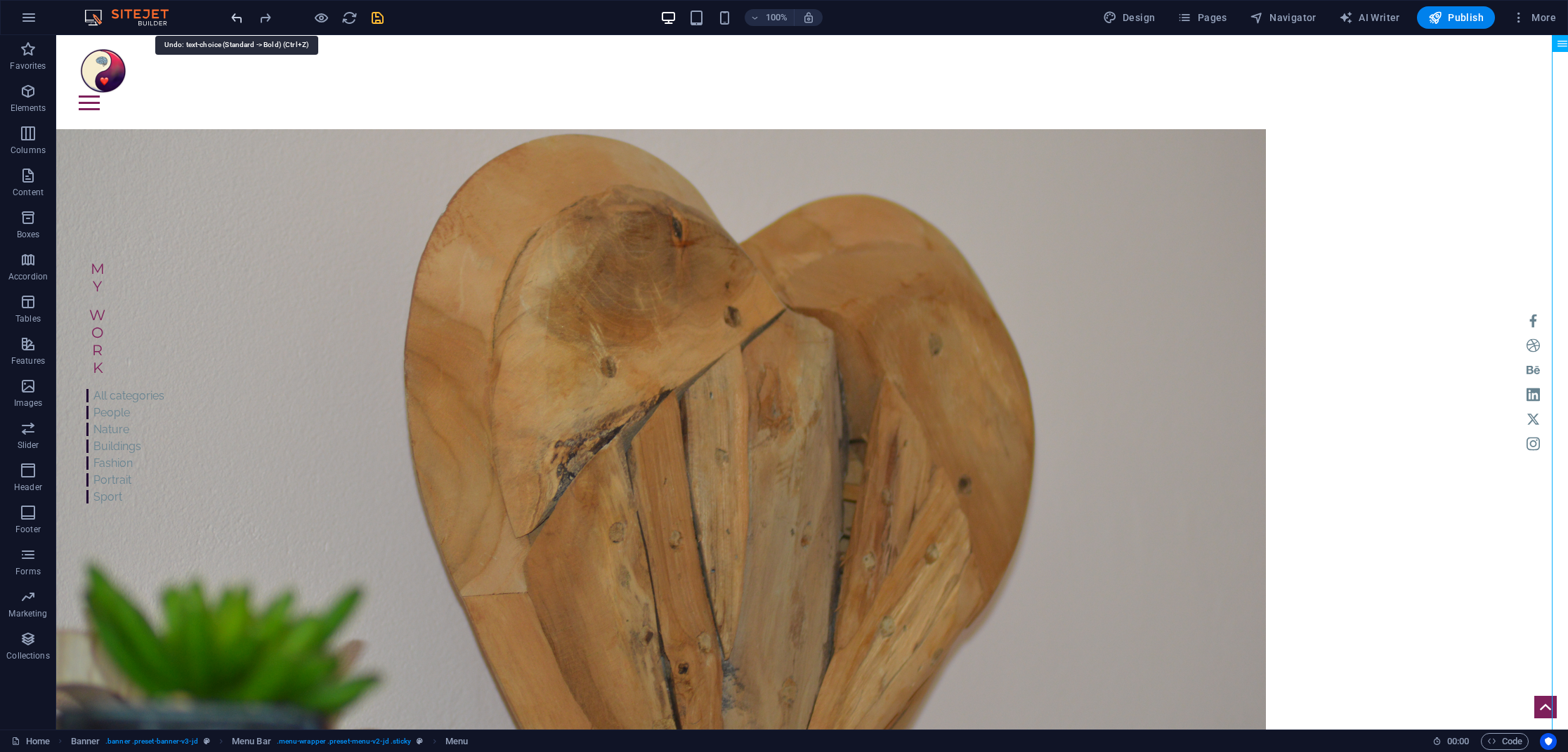 click at bounding box center [237, 18] 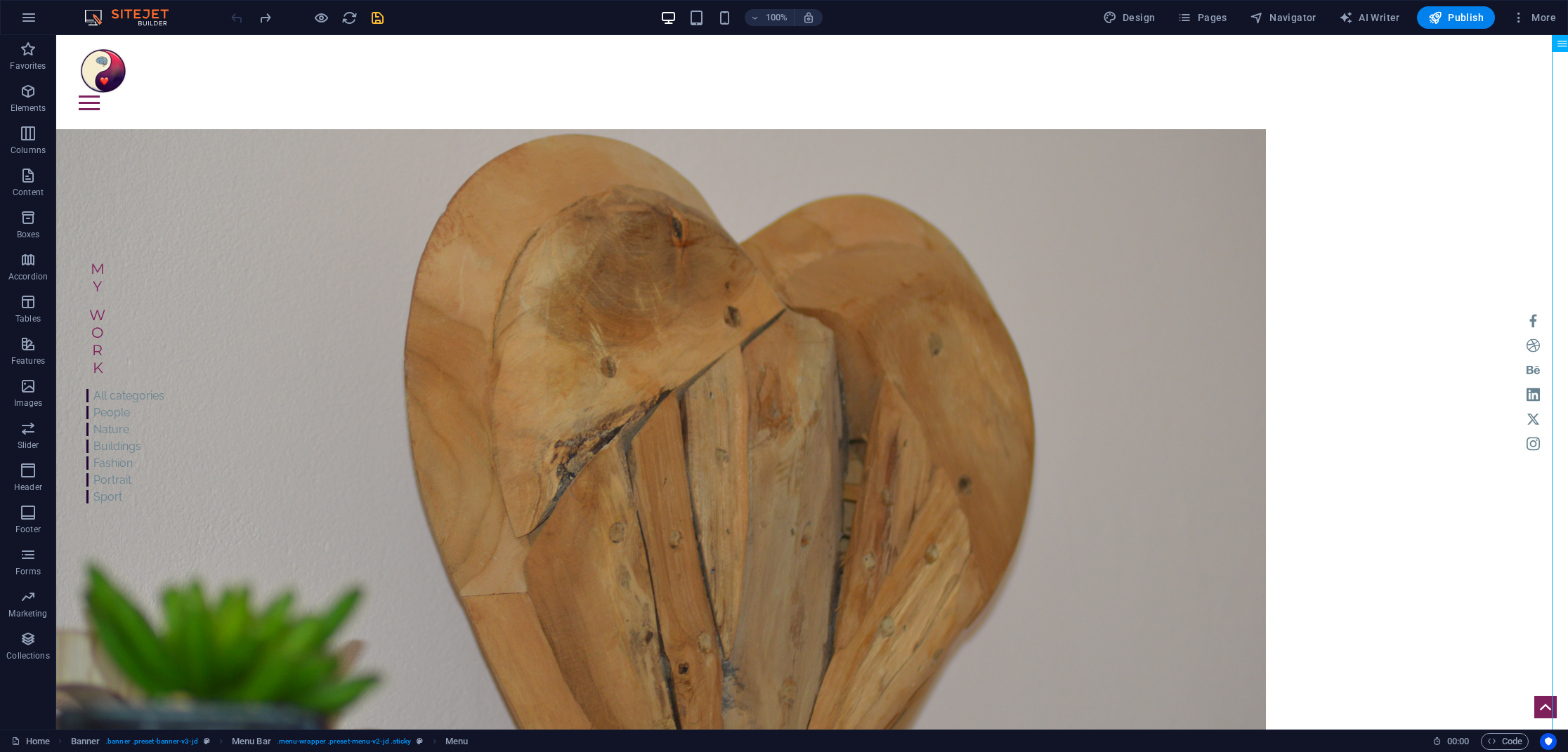 click at bounding box center (307, 18) 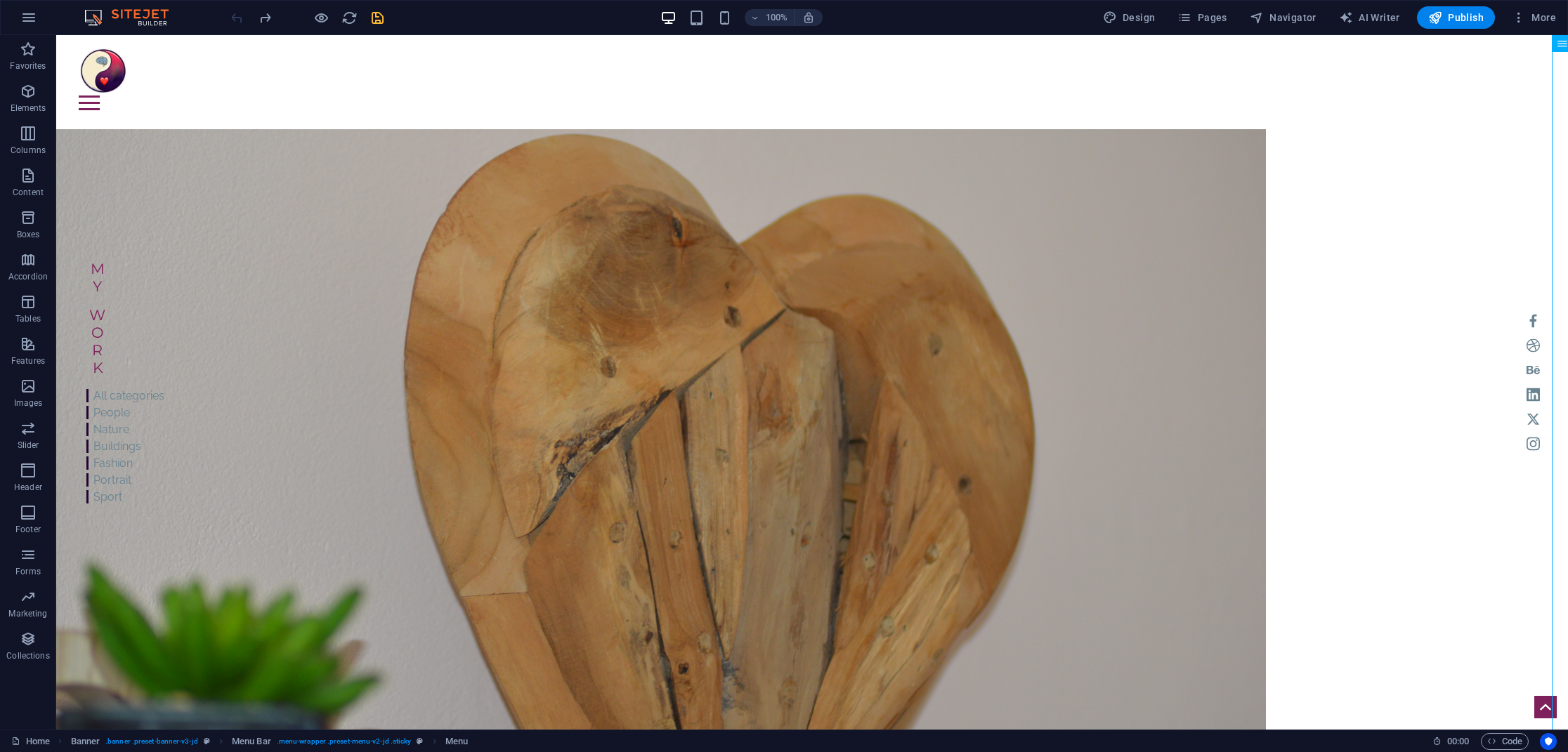 click at bounding box center [307, 18] 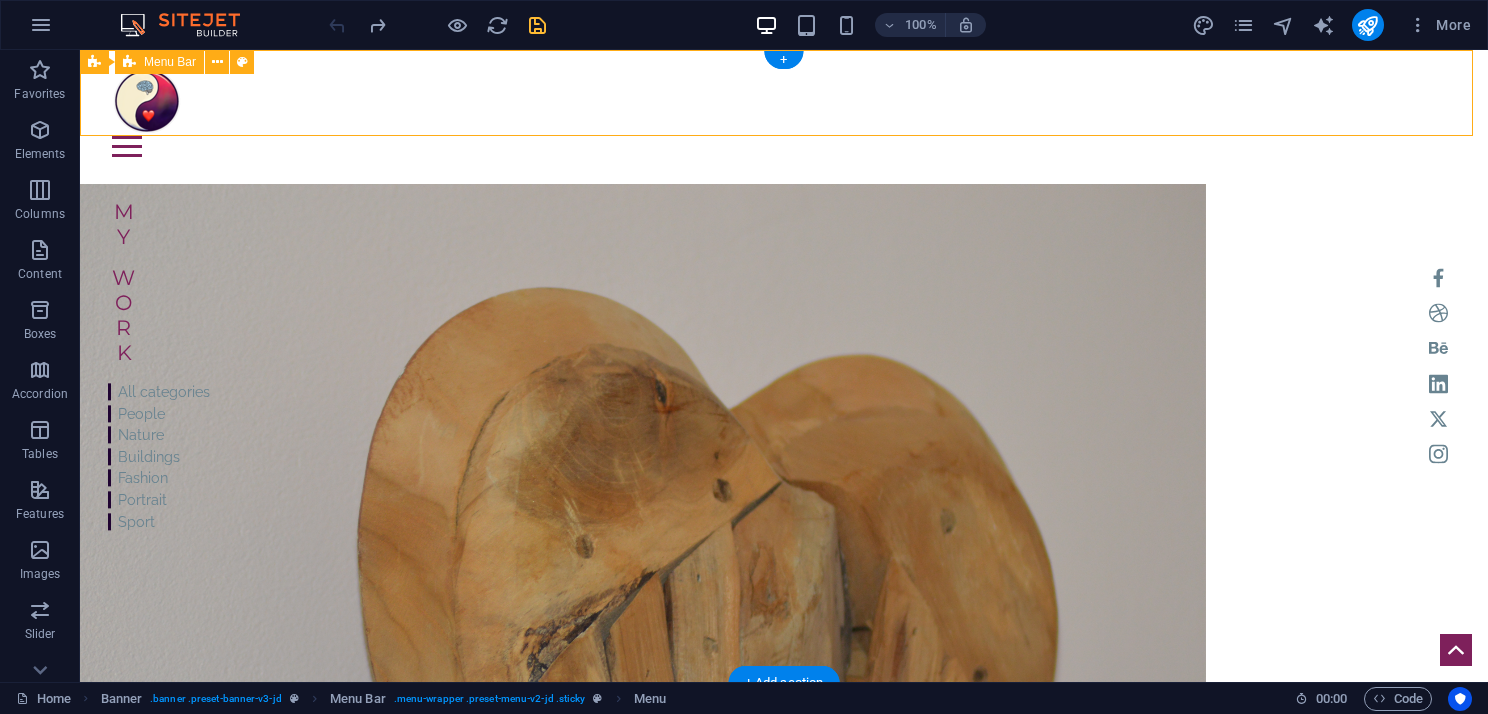 drag, startPoint x: 2171, startPoint y: 51, endPoint x: 930, endPoint y: 80, distance: 1241.3387 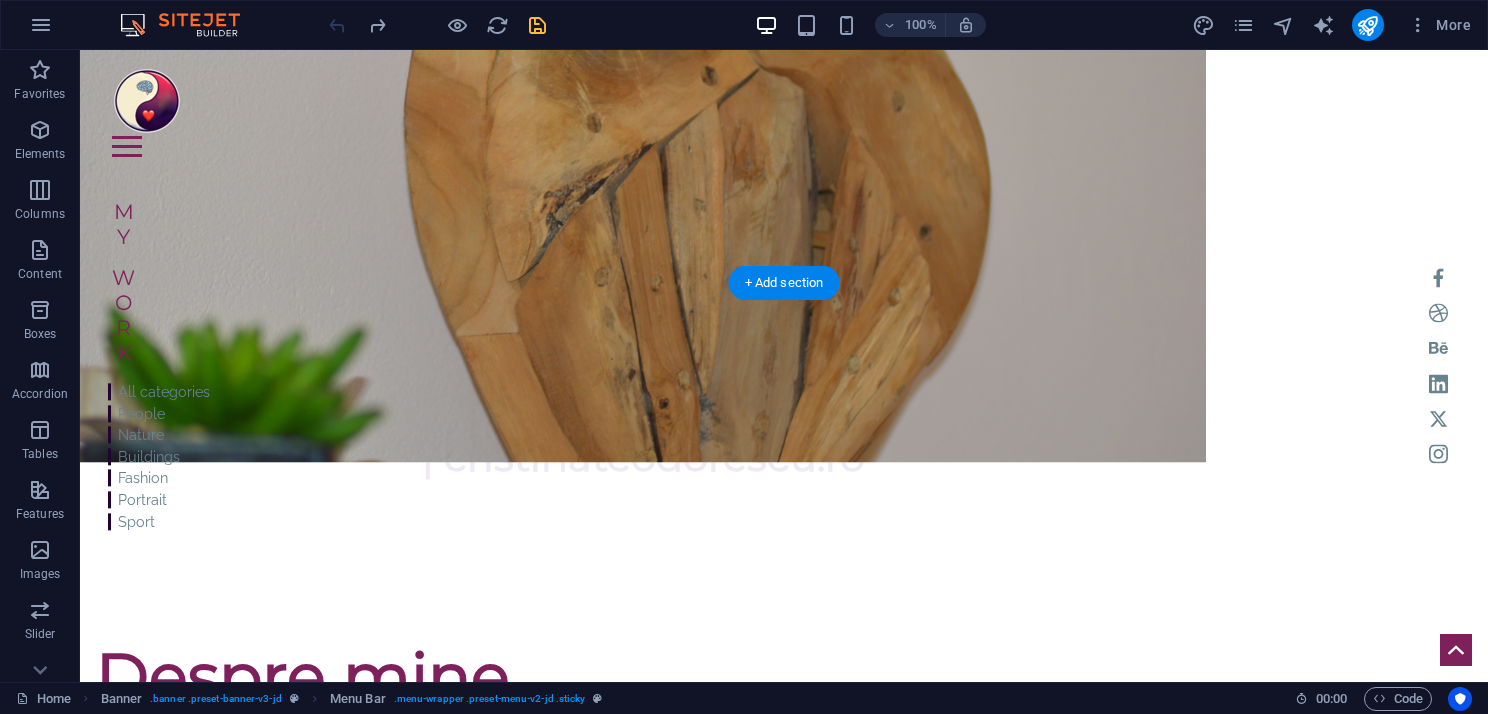 scroll, scrollTop: 0, scrollLeft: 0, axis: both 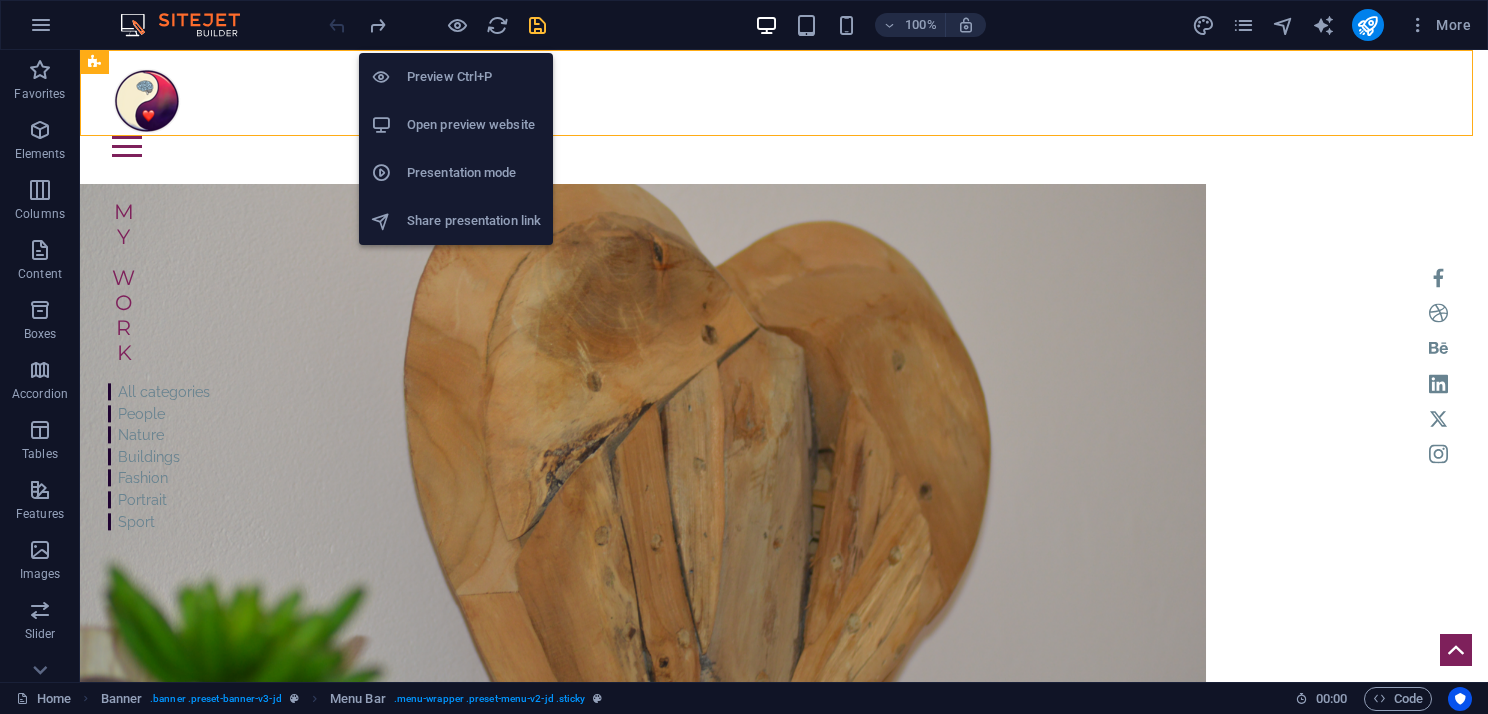 click on "Open preview website" at bounding box center [474, 125] 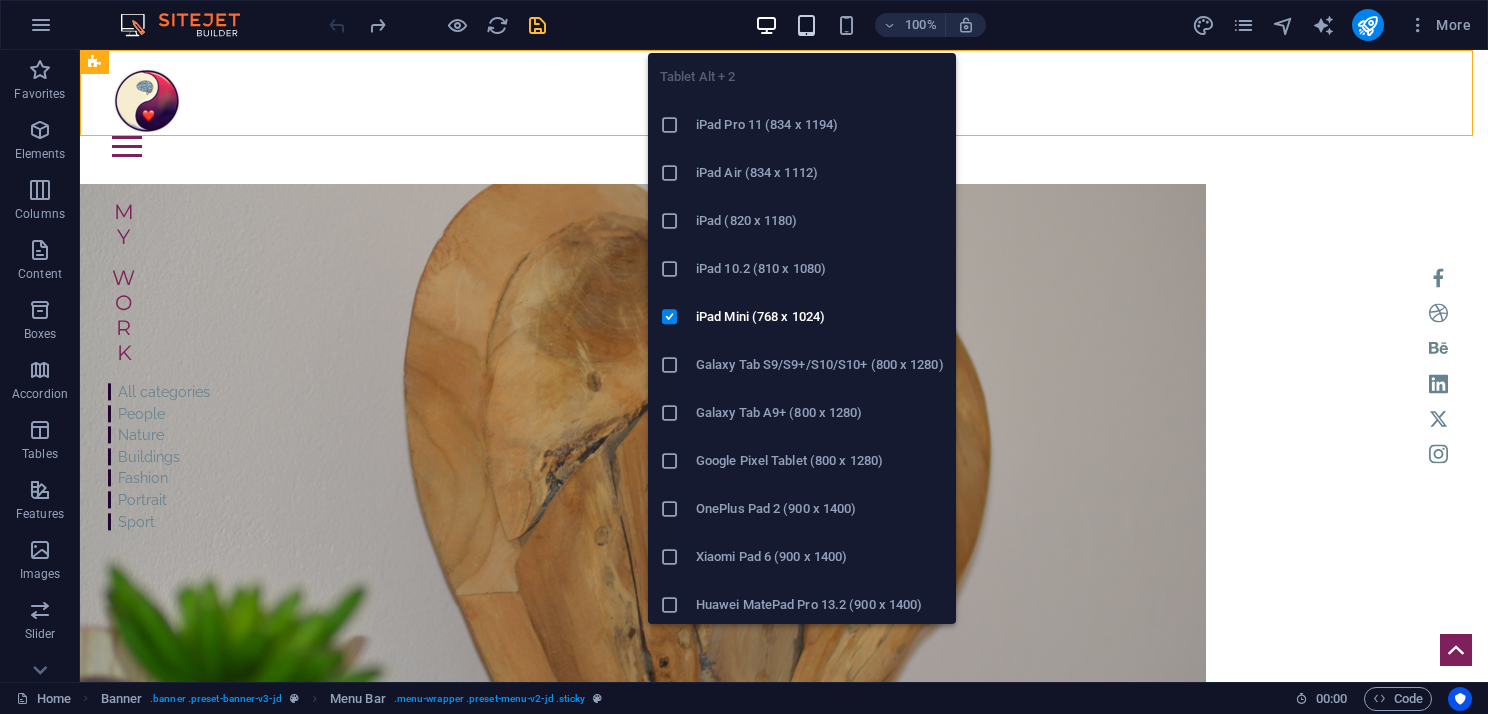 click at bounding box center [806, 25] 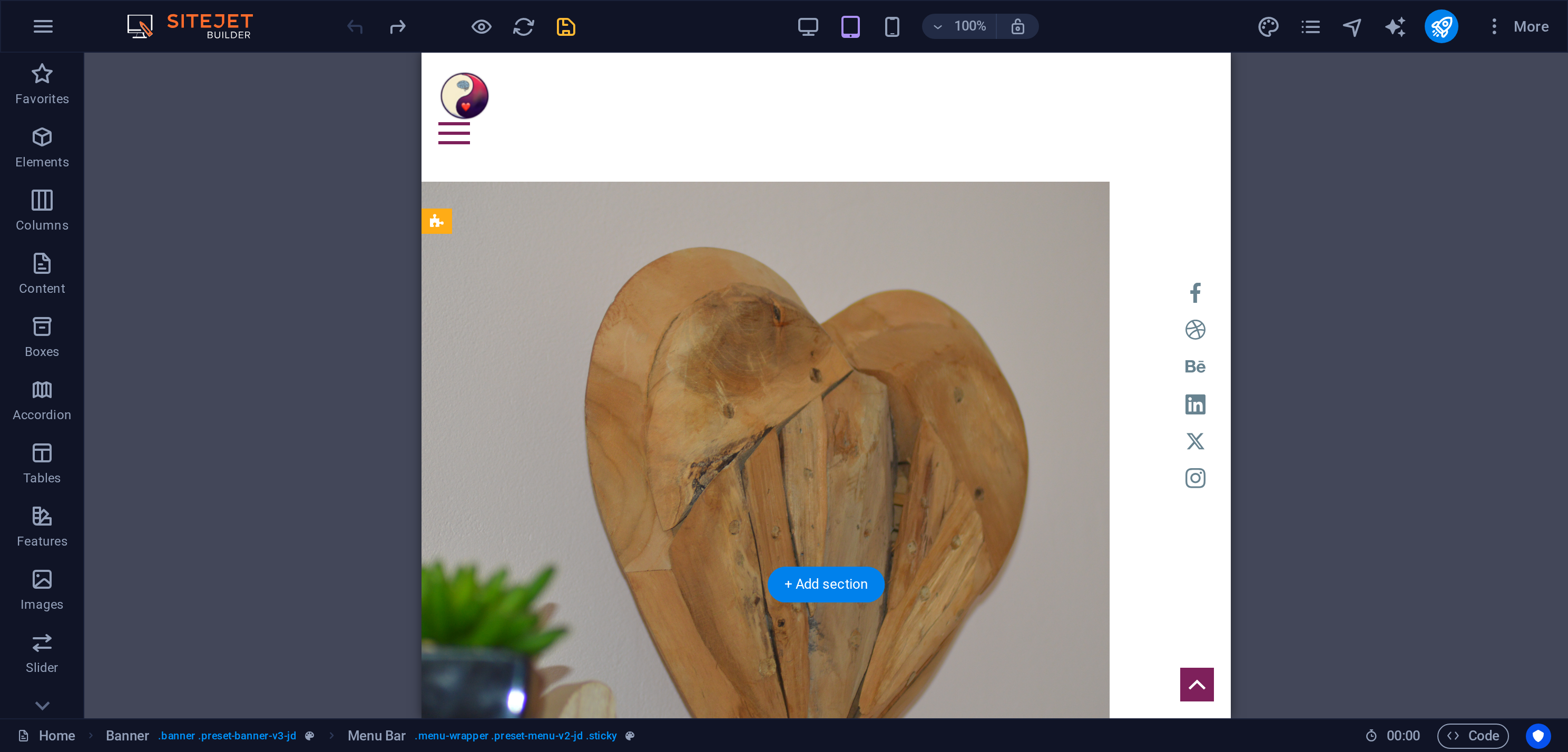 scroll, scrollTop: 0, scrollLeft: 0, axis: both 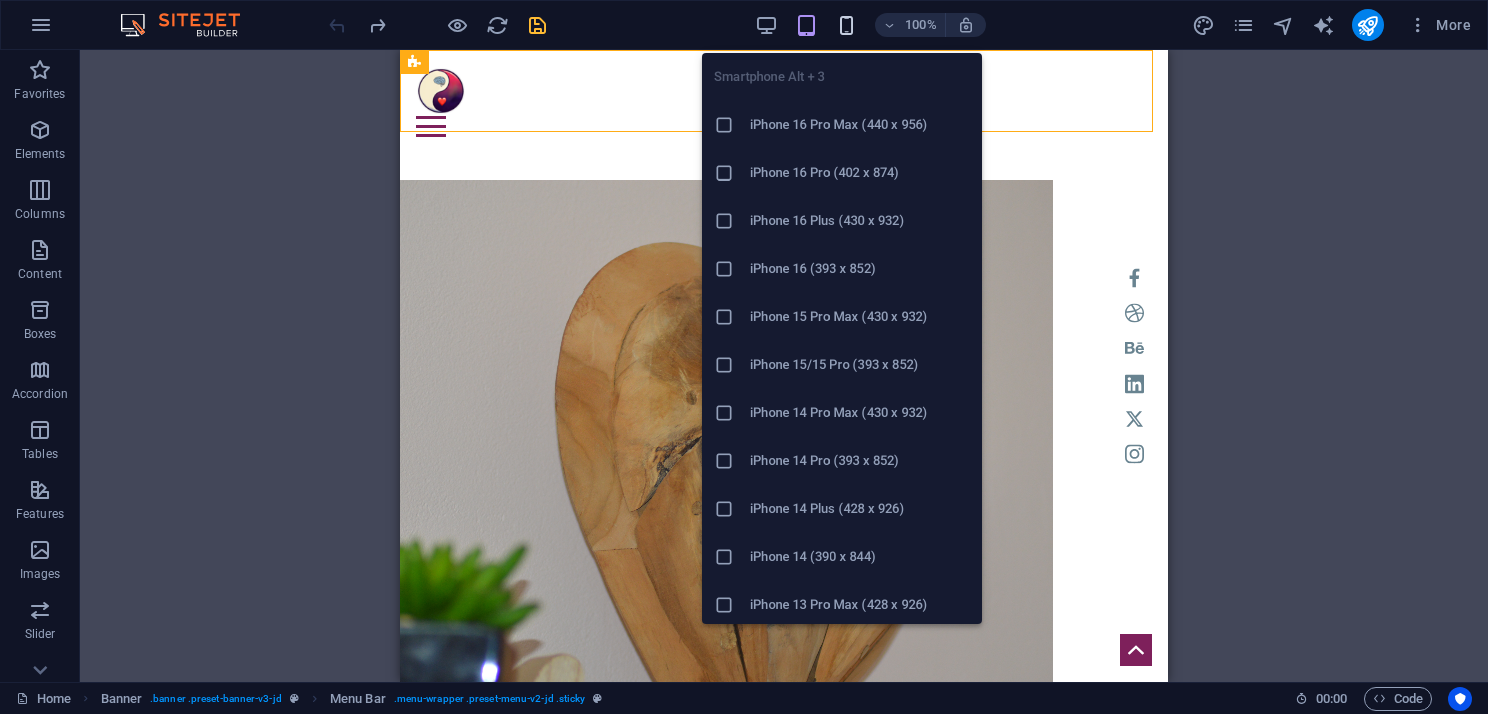 click at bounding box center (846, 25) 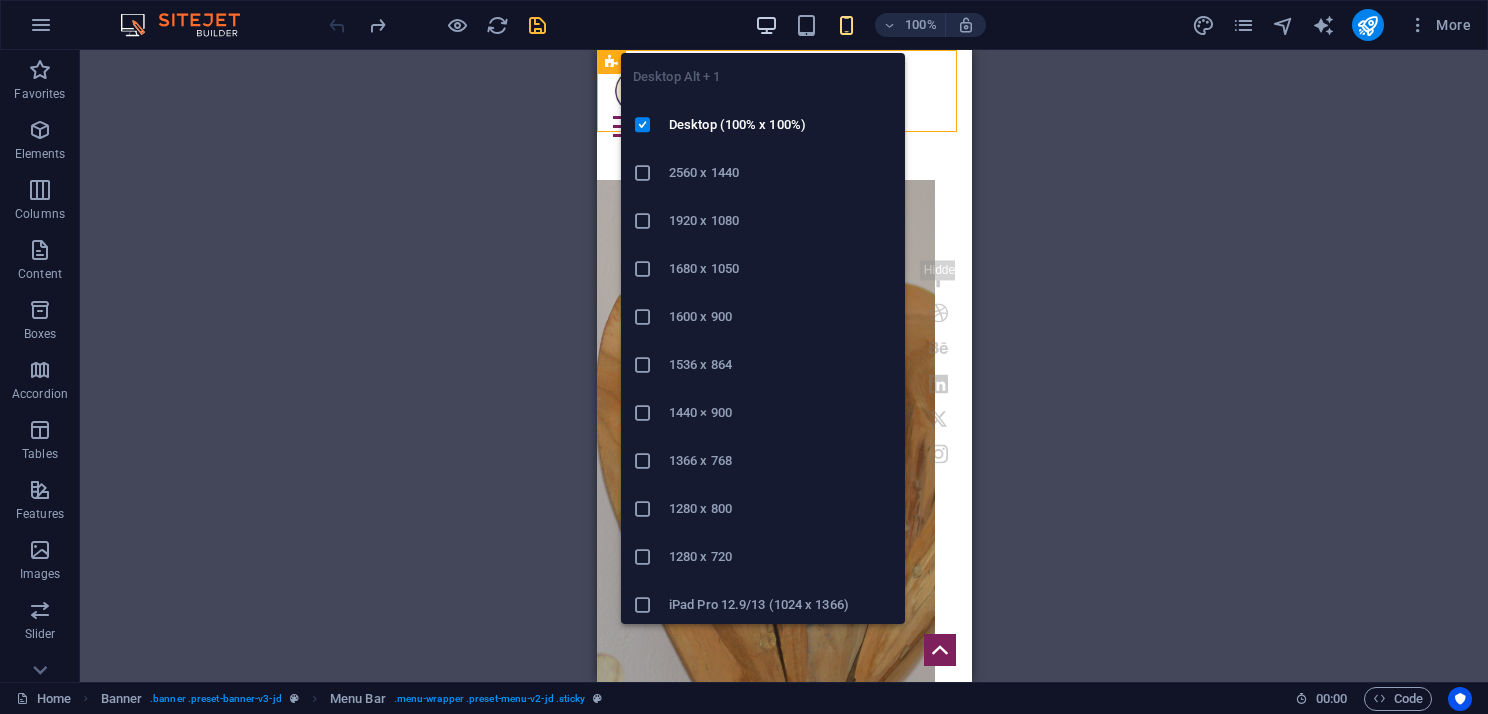 click at bounding box center [766, 25] 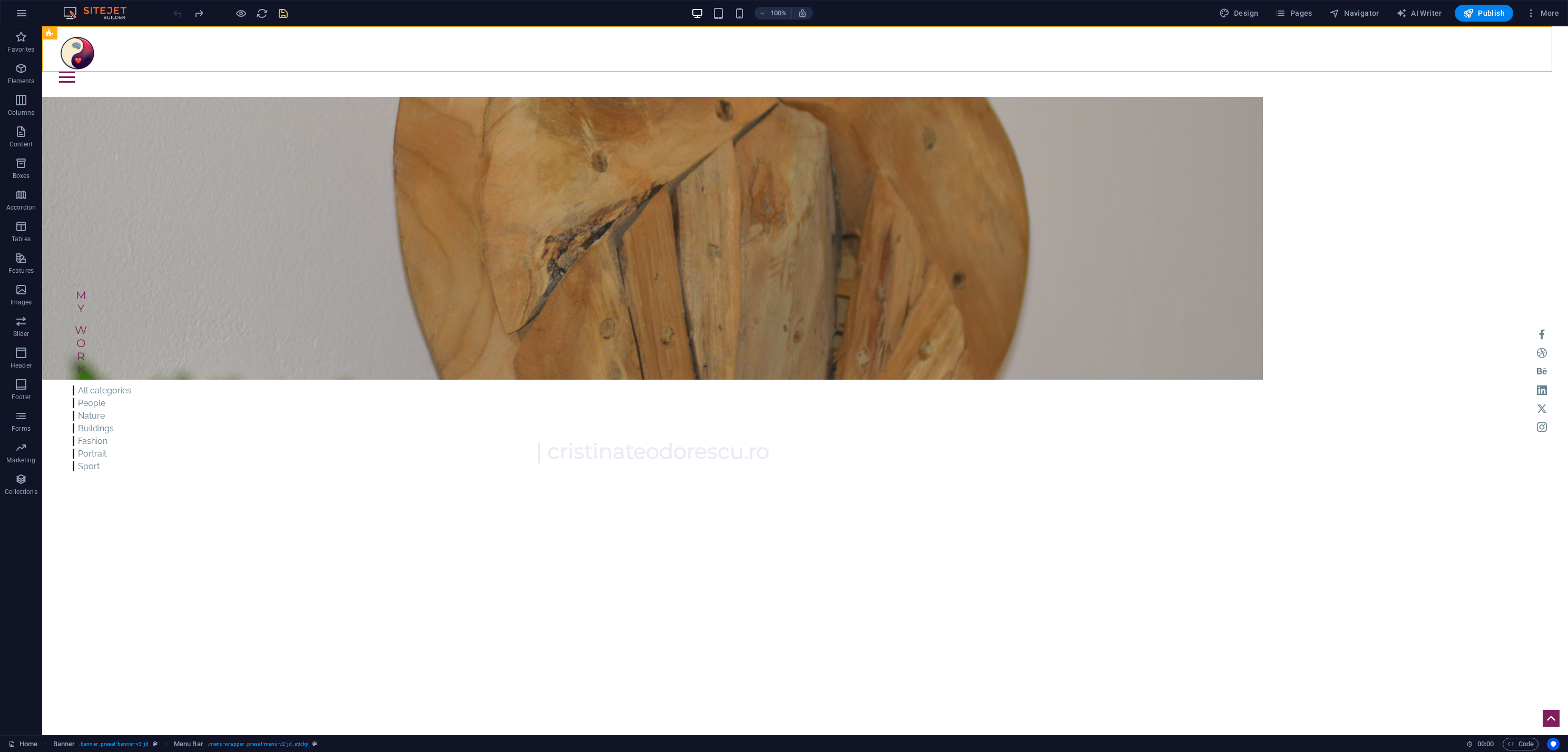 drag, startPoint x: 806, startPoint y: 26, endPoint x: 1100, endPoint y: 54, distance: 295.3303 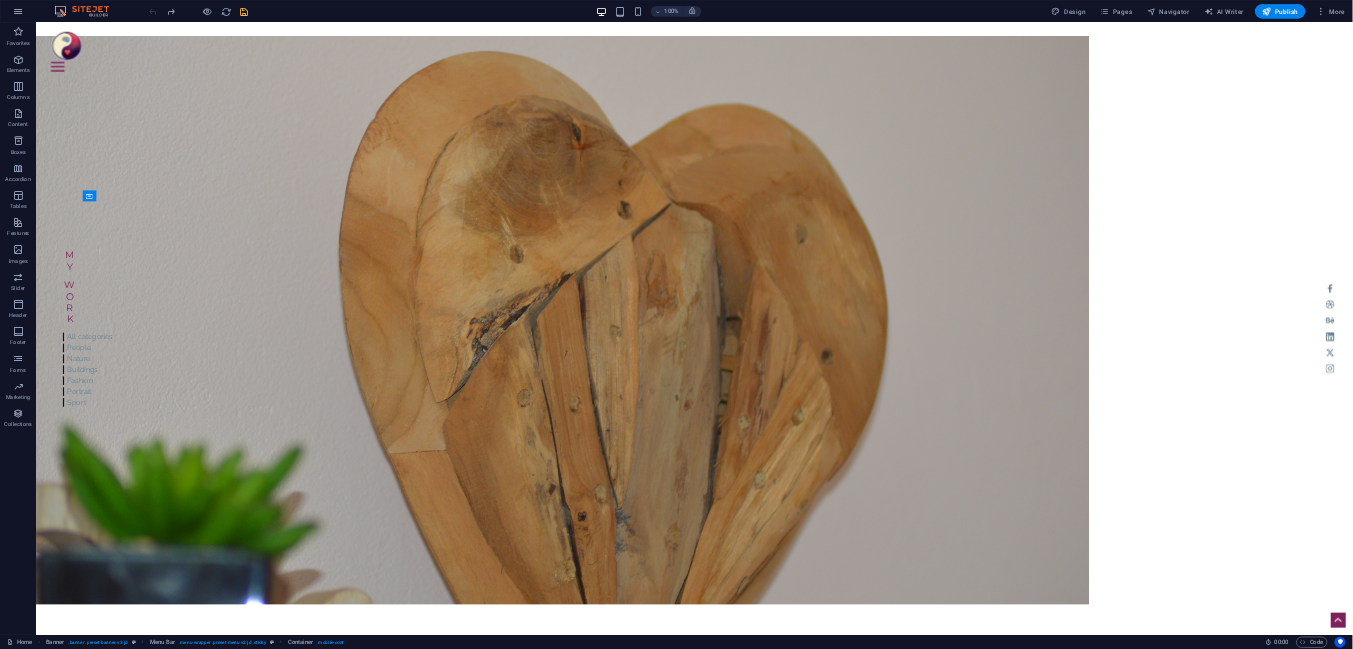 scroll, scrollTop: 0, scrollLeft: 0, axis: both 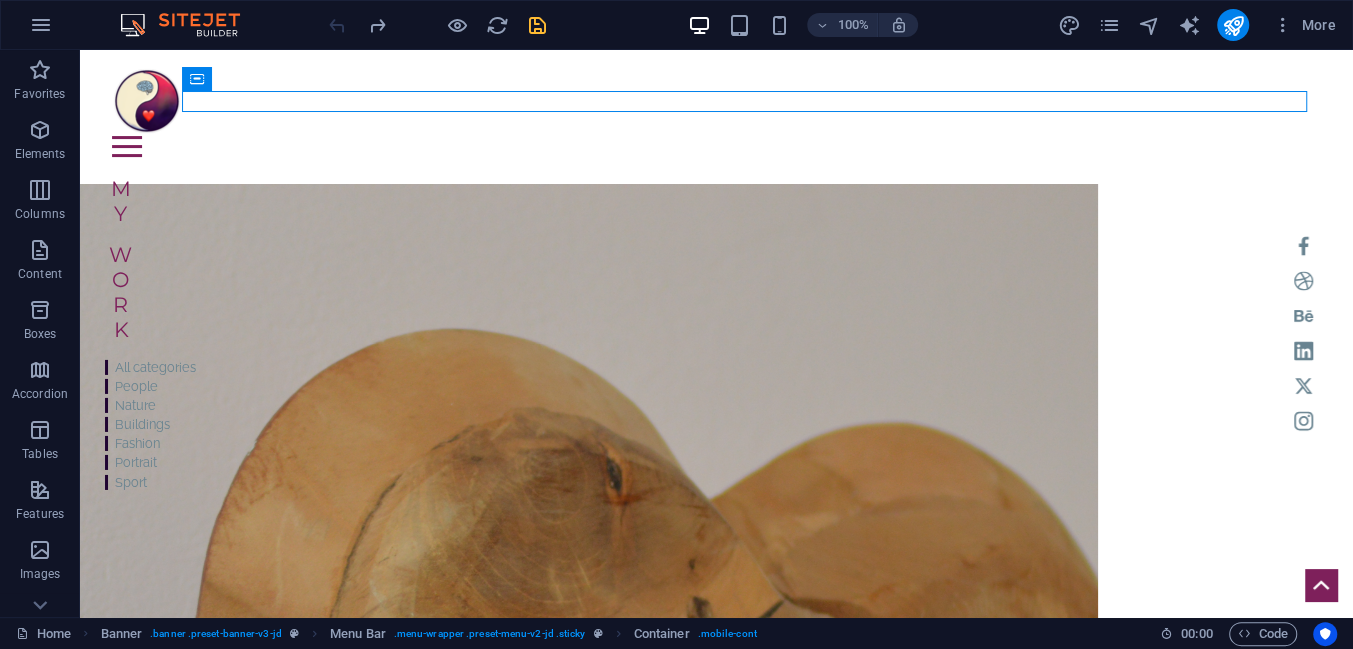 drag, startPoint x: 2870, startPoint y: 53, endPoint x: 882, endPoint y: 75, distance: 1988.1217 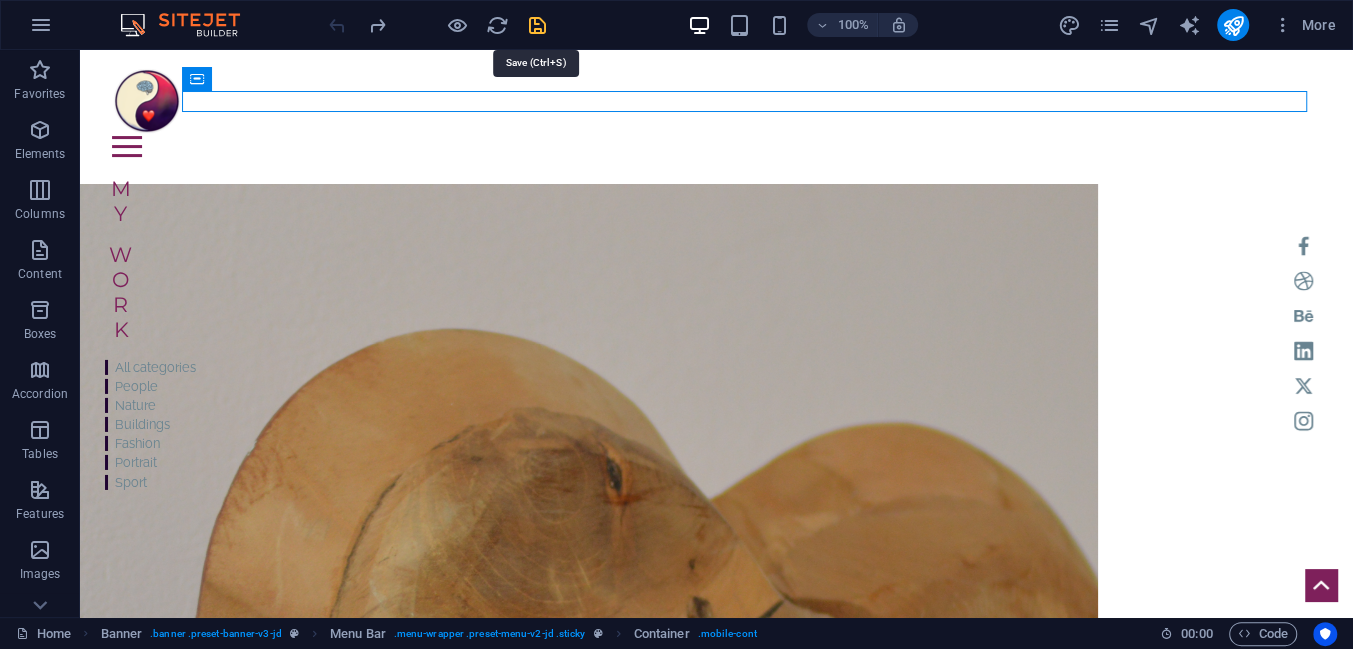 click at bounding box center (537, 25) 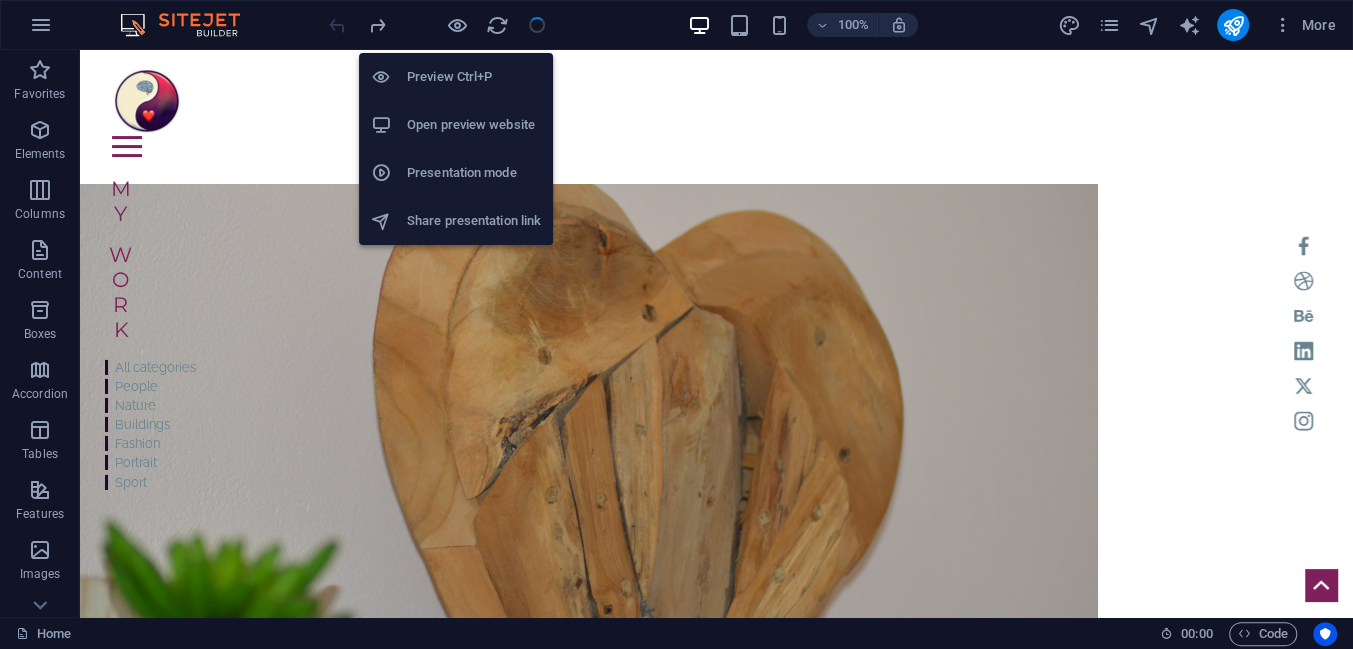 click on "Open preview website" at bounding box center [474, 125] 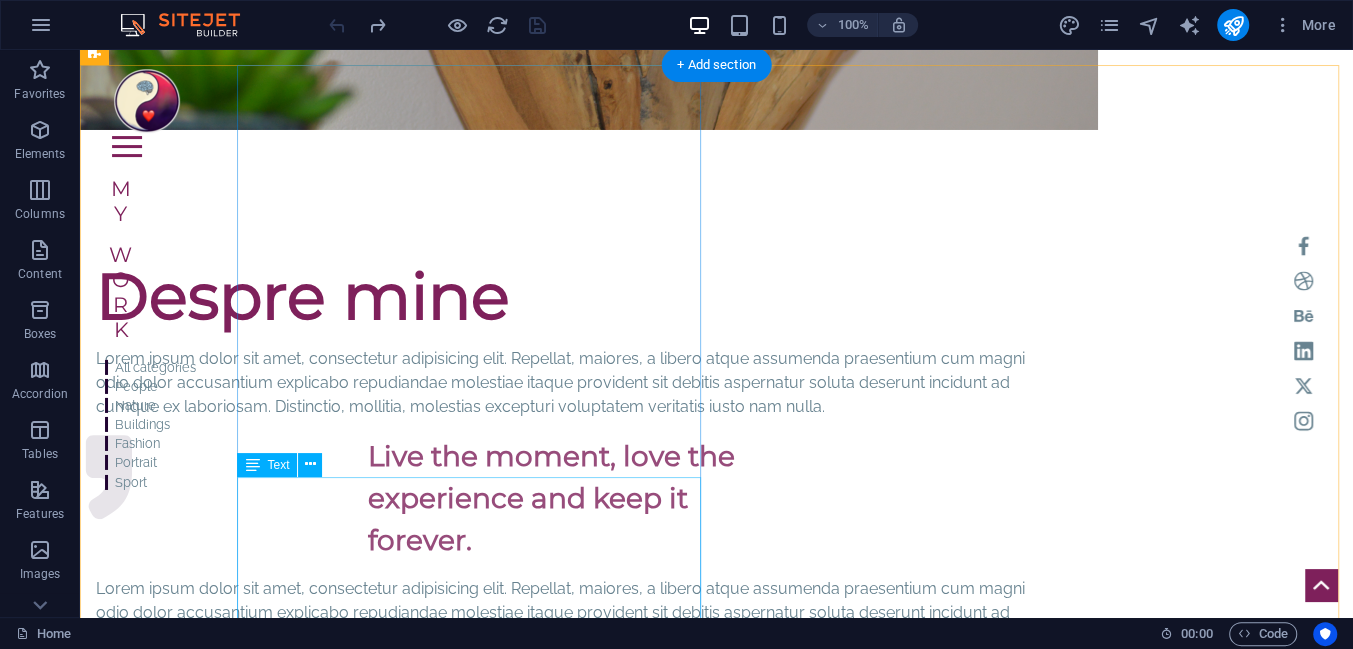 scroll, scrollTop: 909, scrollLeft: 0, axis: vertical 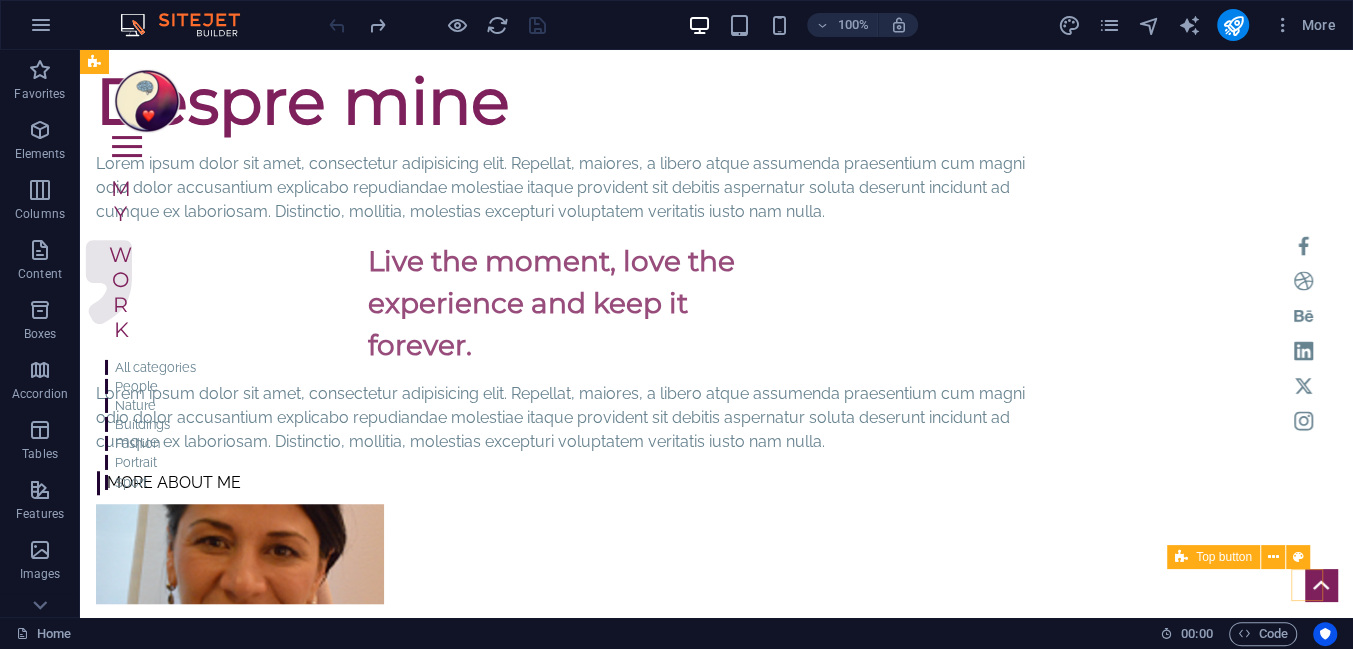 click at bounding box center (1321, 585) 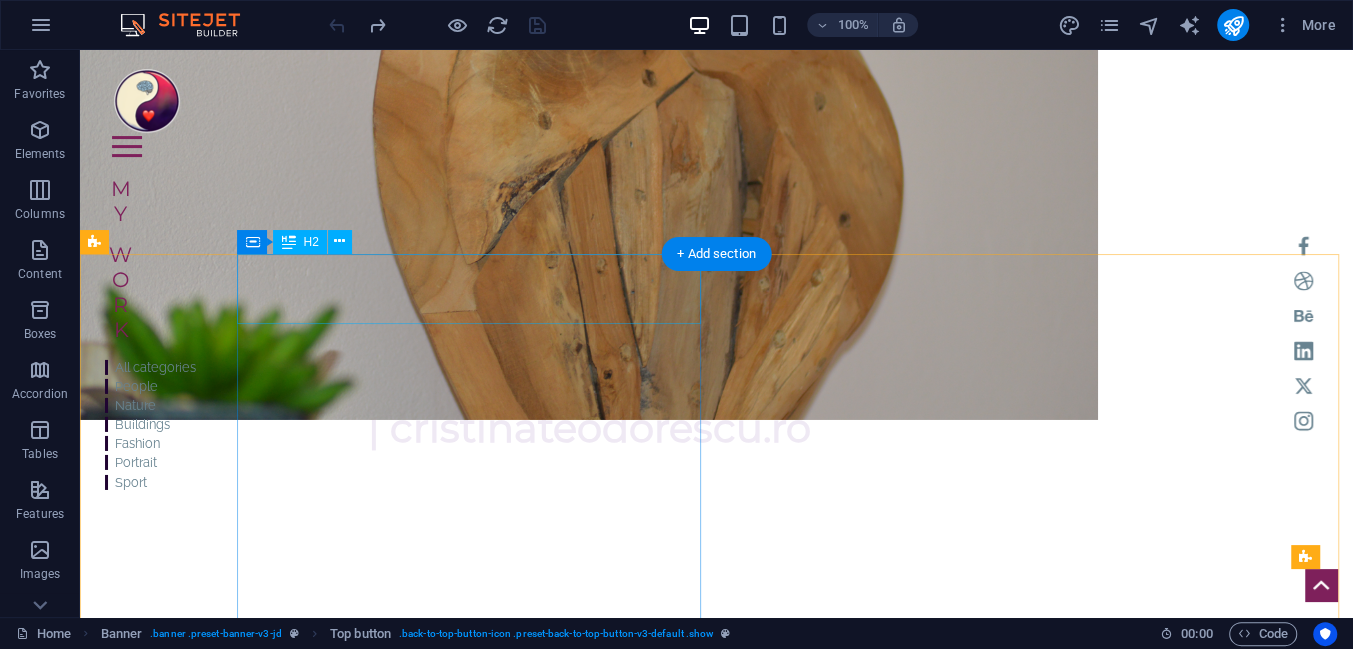 scroll, scrollTop: 0, scrollLeft: 0, axis: both 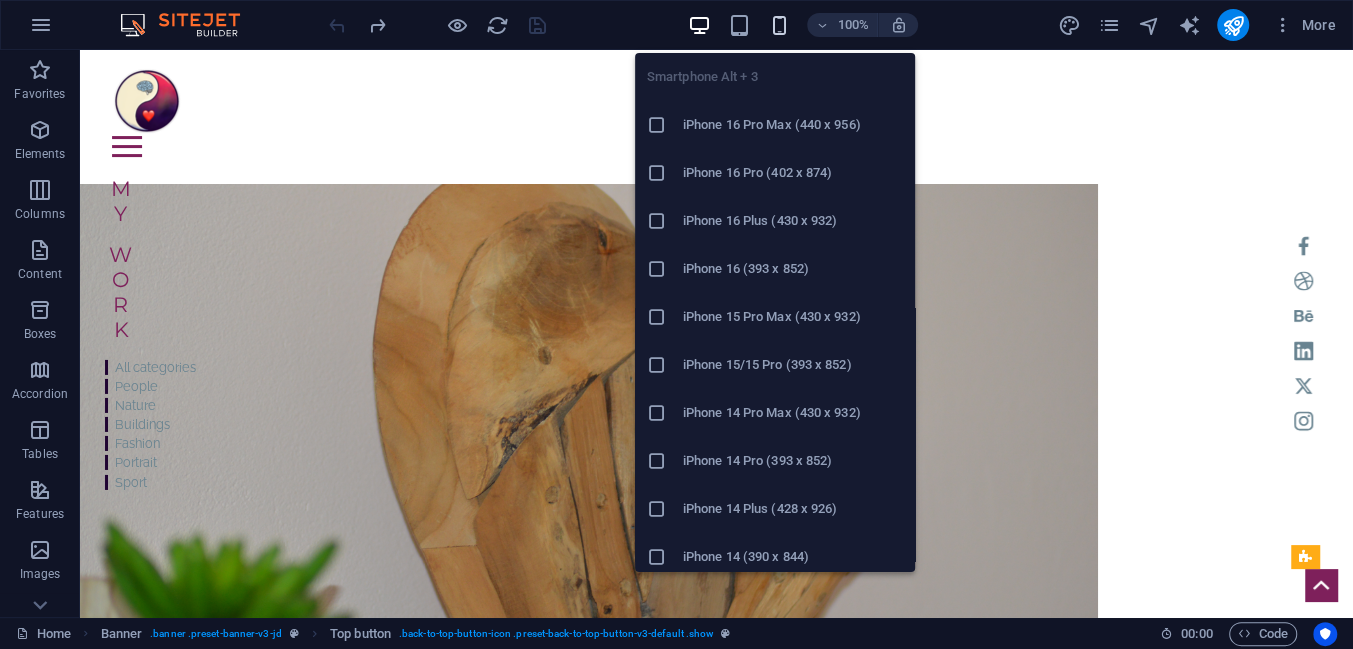 click at bounding box center [779, 25] 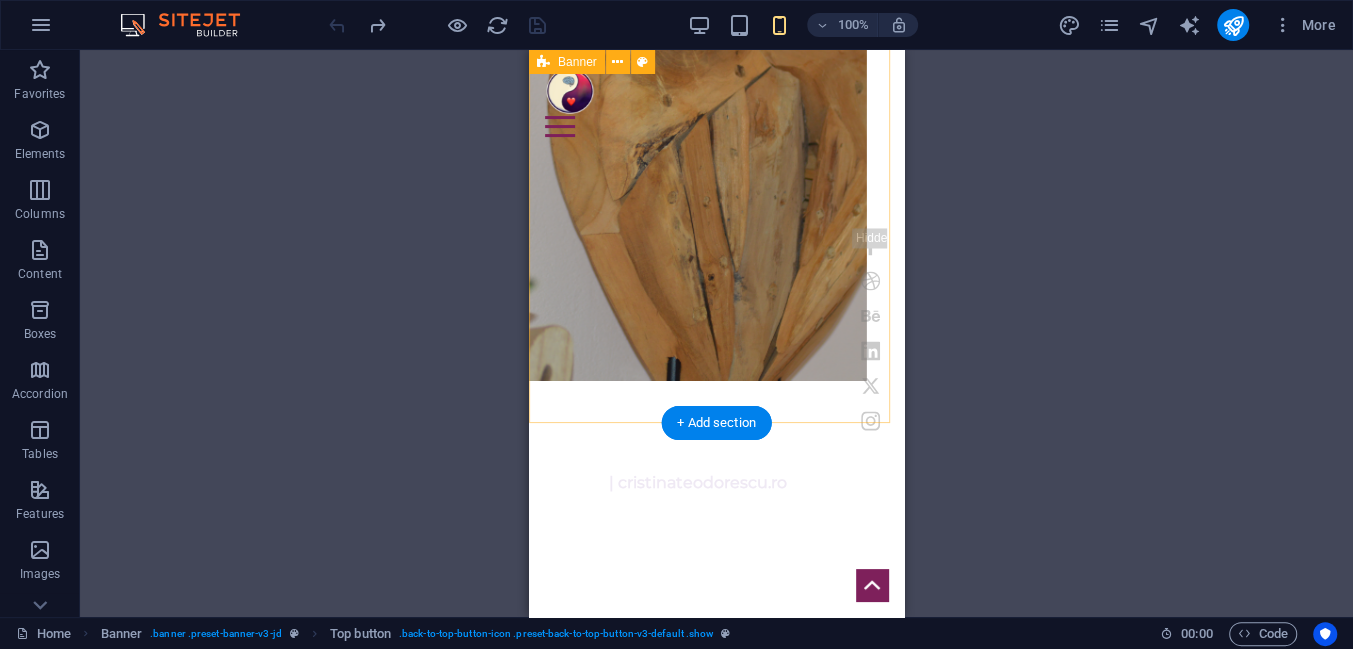 scroll, scrollTop: 0, scrollLeft: 0, axis: both 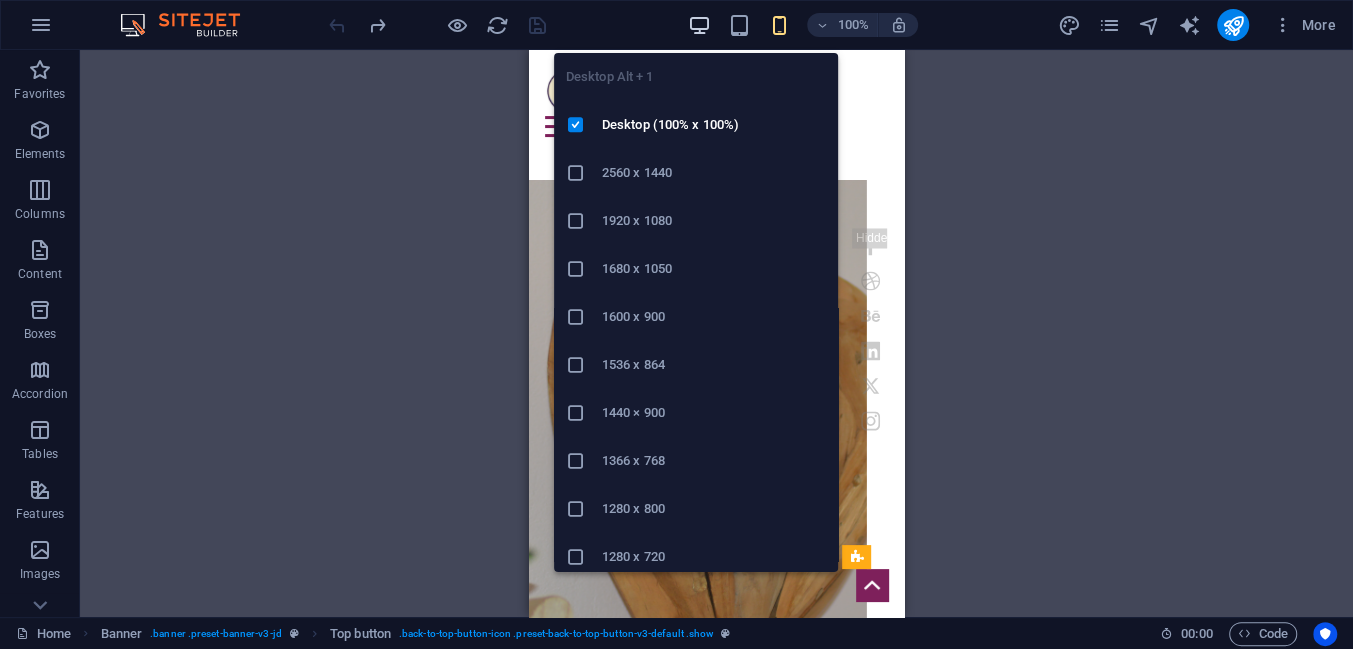 click at bounding box center (699, 25) 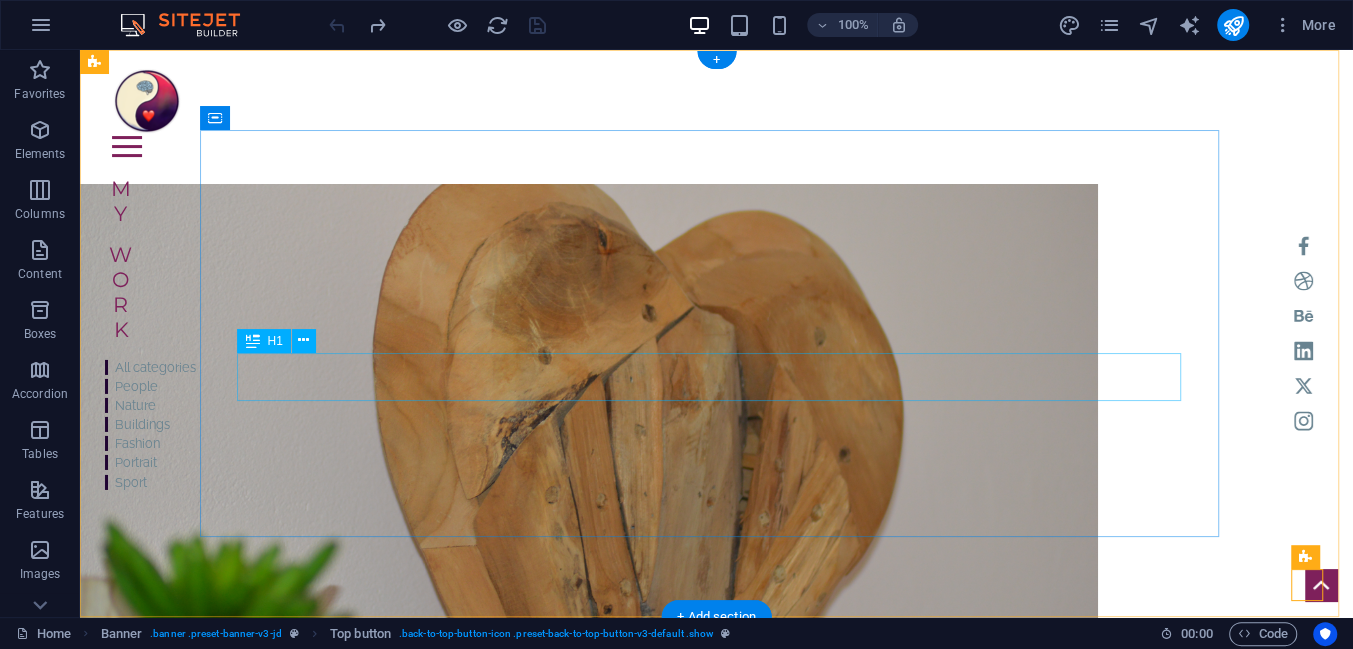 click on "| cristinateodorescu.ro" at bounding box center [589, 791] 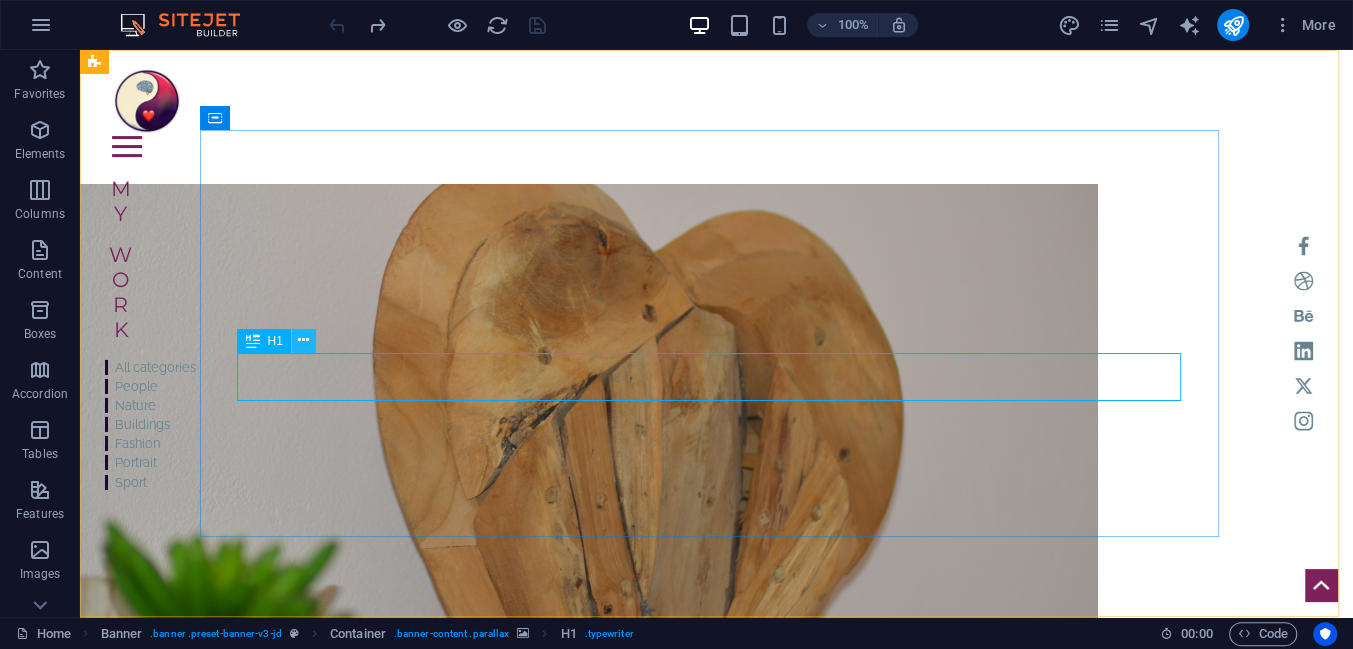click at bounding box center [303, 340] 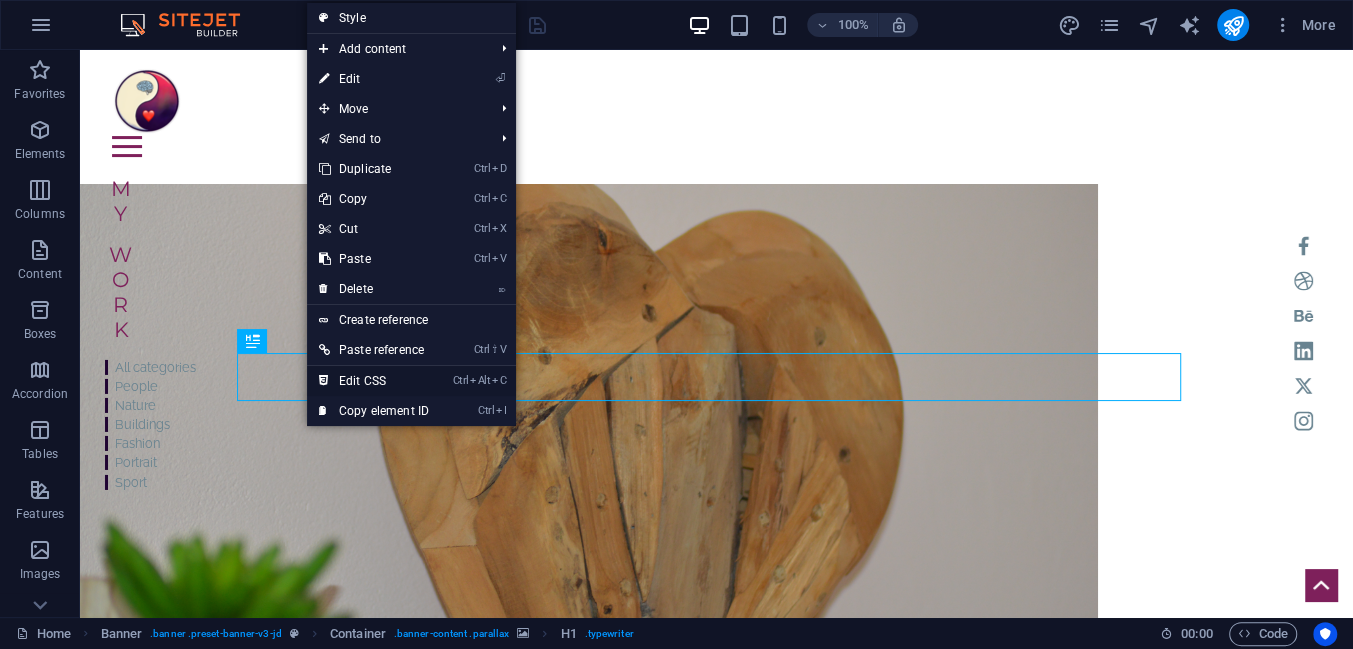 click on "Ctrl Alt C  Edit CSS" at bounding box center (374, 381) 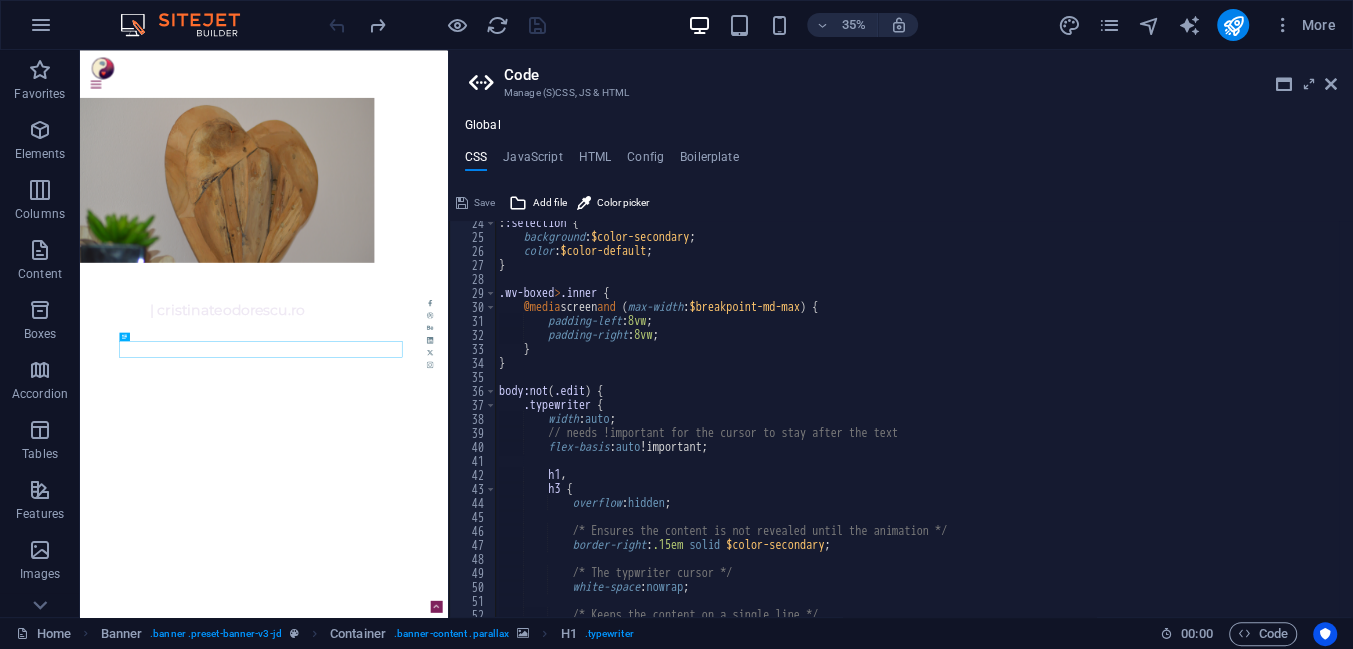 scroll, scrollTop: 381, scrollLeft: 0, axis: vertical 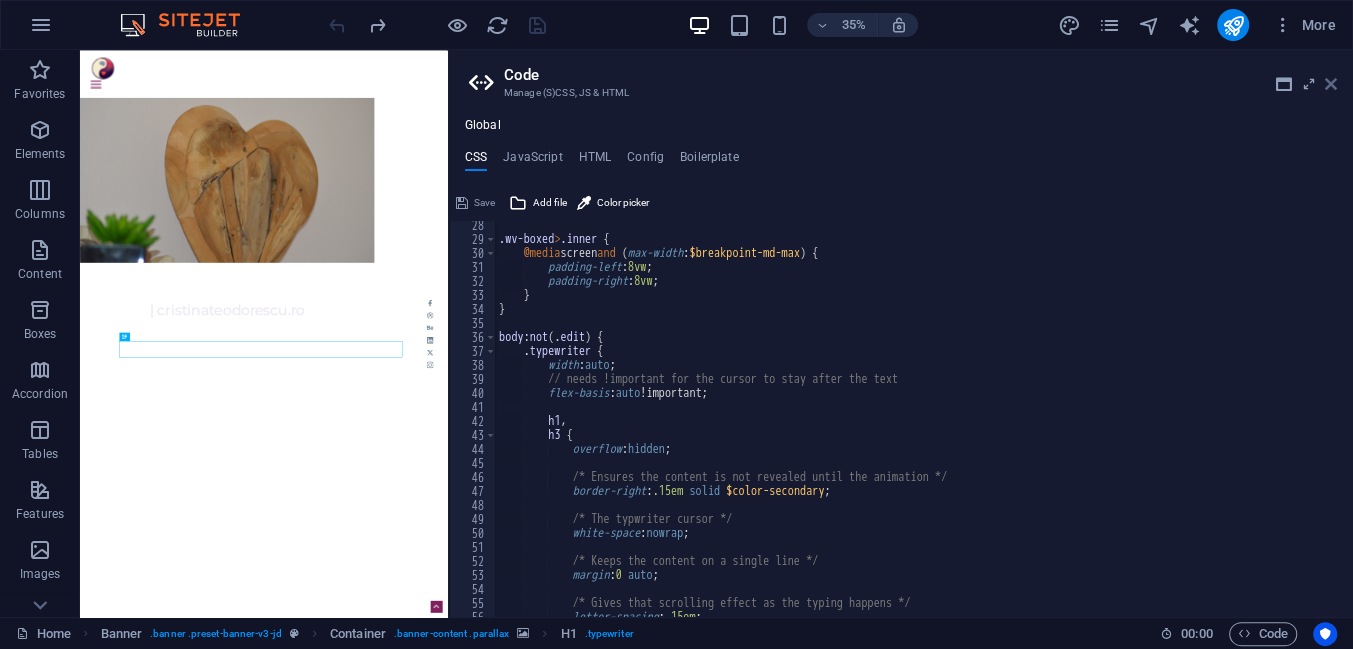 drag, startPoint x: 1333, startPoint y: 82, endPoint x: 1252, endPoint y: 34, distance: 94.15413 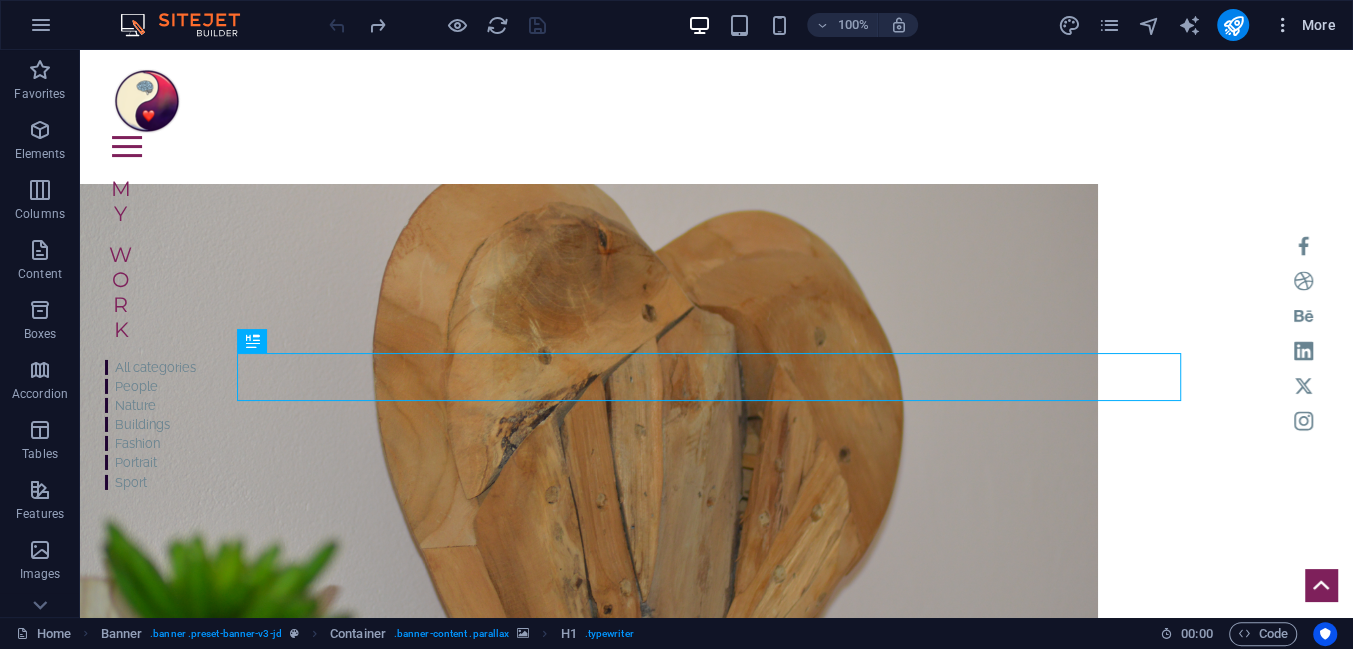 click on "More" at bounding box center (1304, 25) 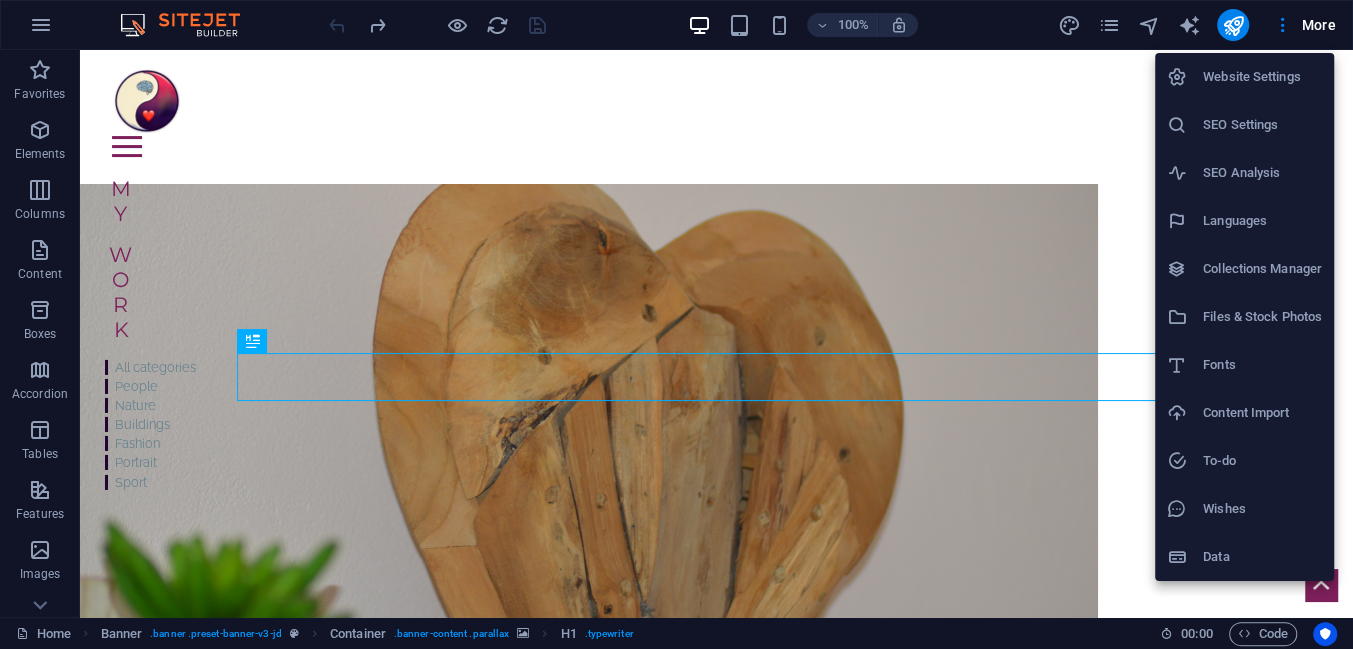click at bounding box center [676, 324] 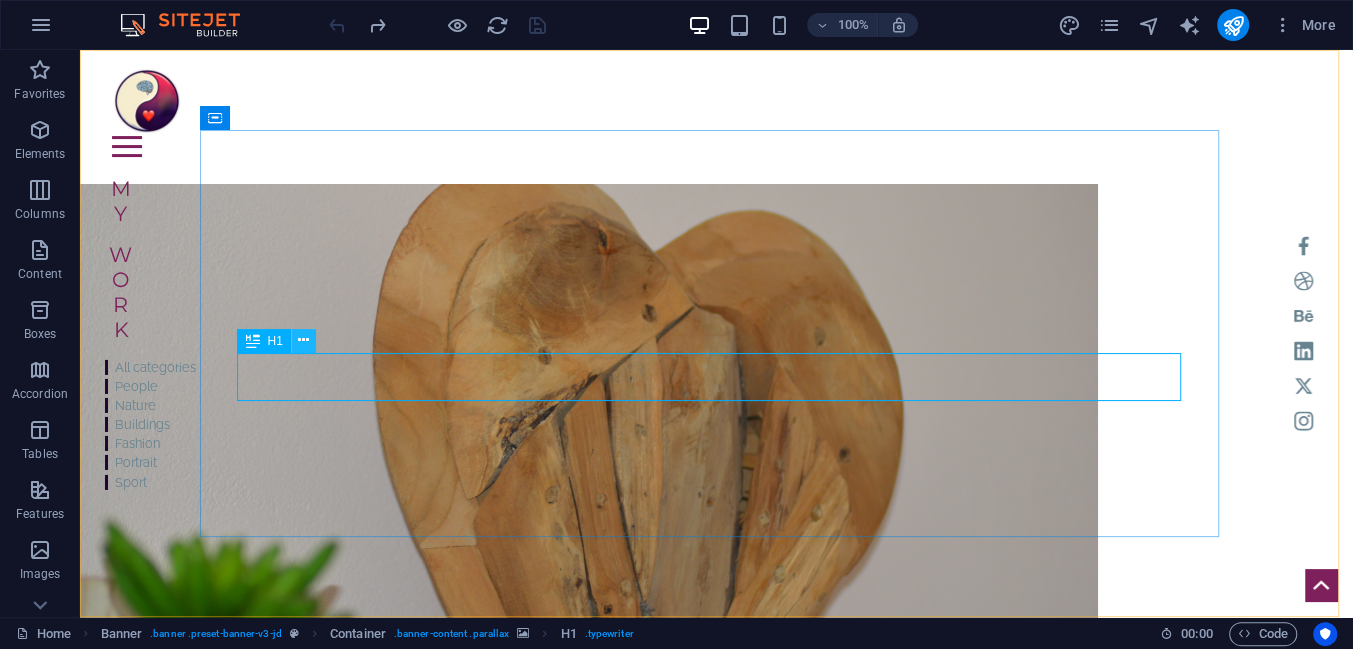 click at bounding box center [303, 340] 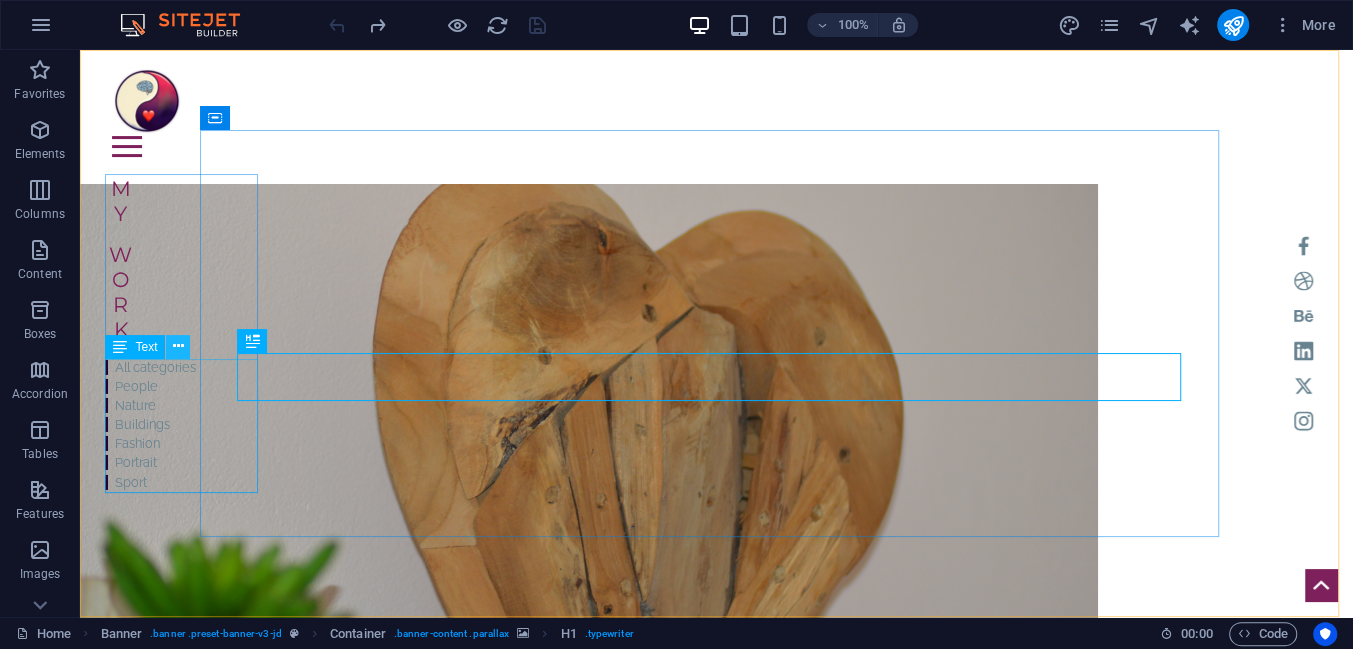 click at bounding box center [178, 346] 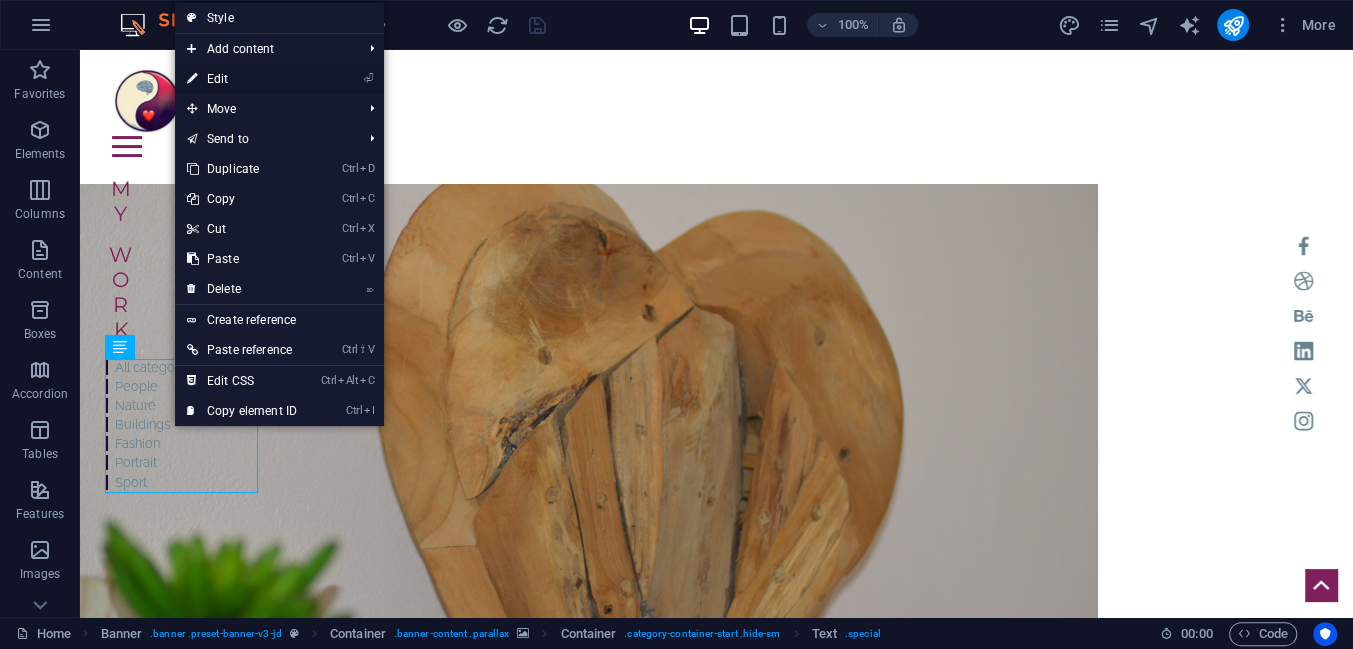 click on "⏎  Edit" at bounding box center (242, 79) 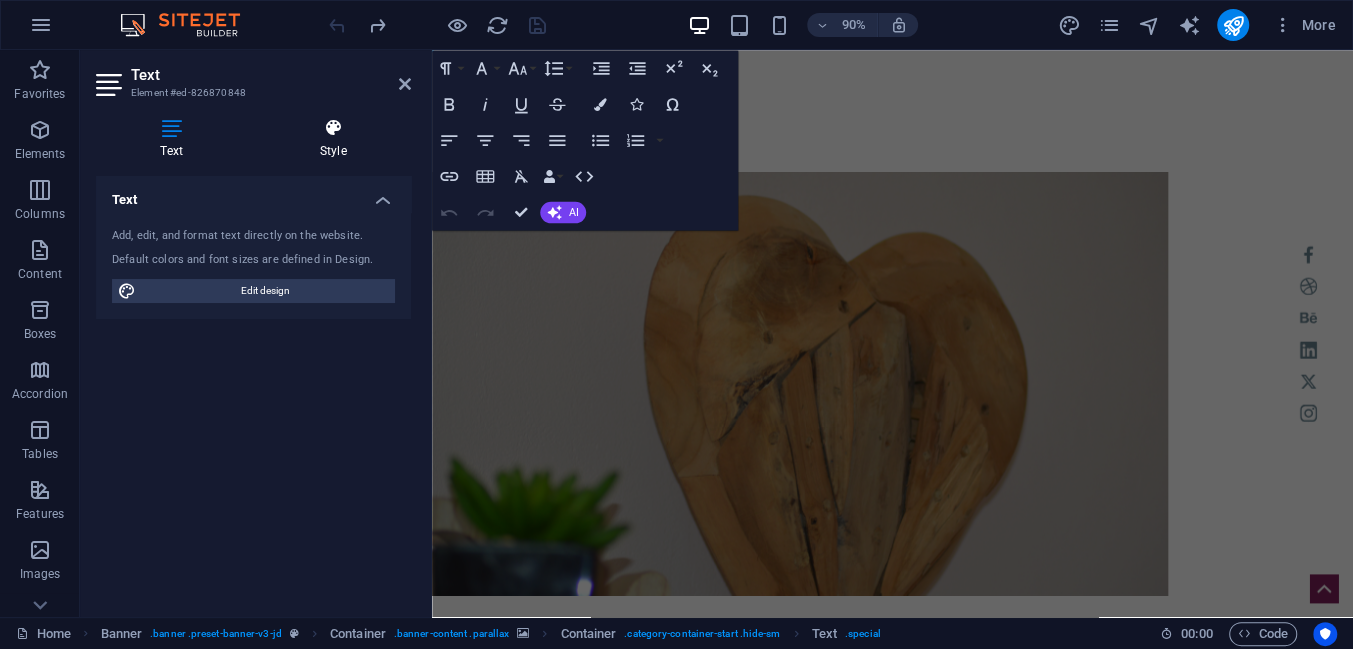 click at bounding box center [333, 128] 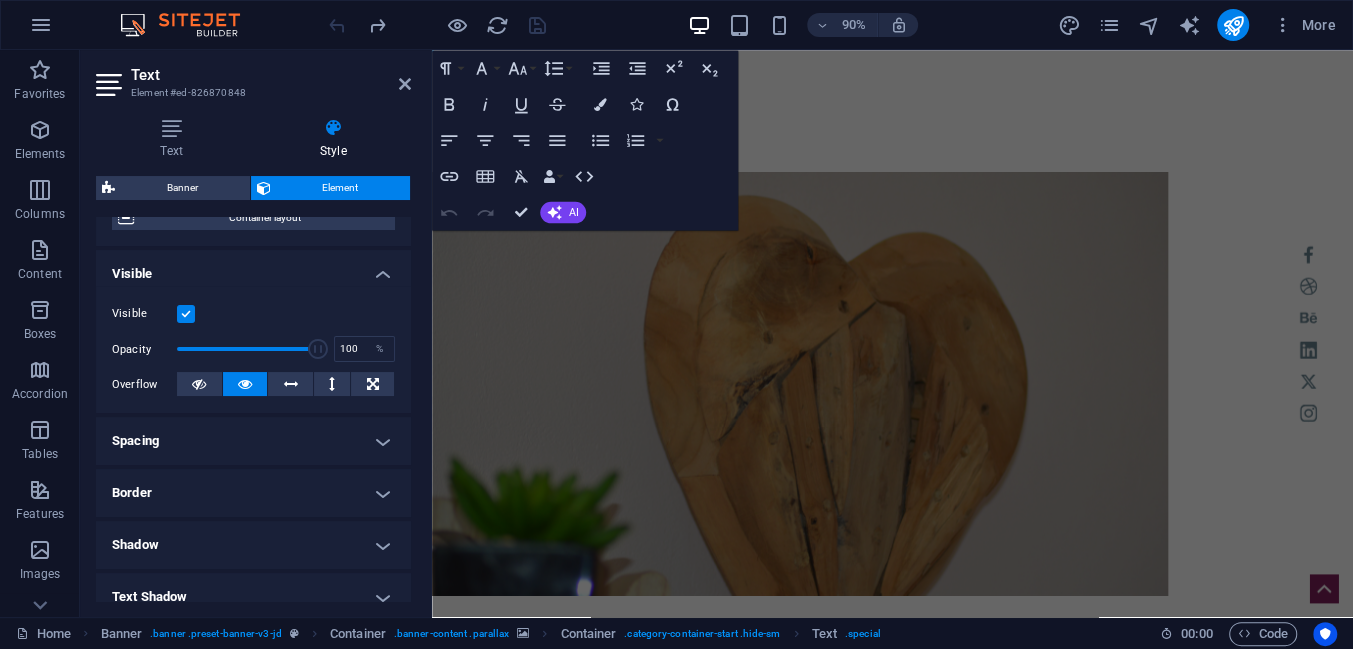 scroll, scrollTop: 272, scrollLeft: 0, axis: vertical 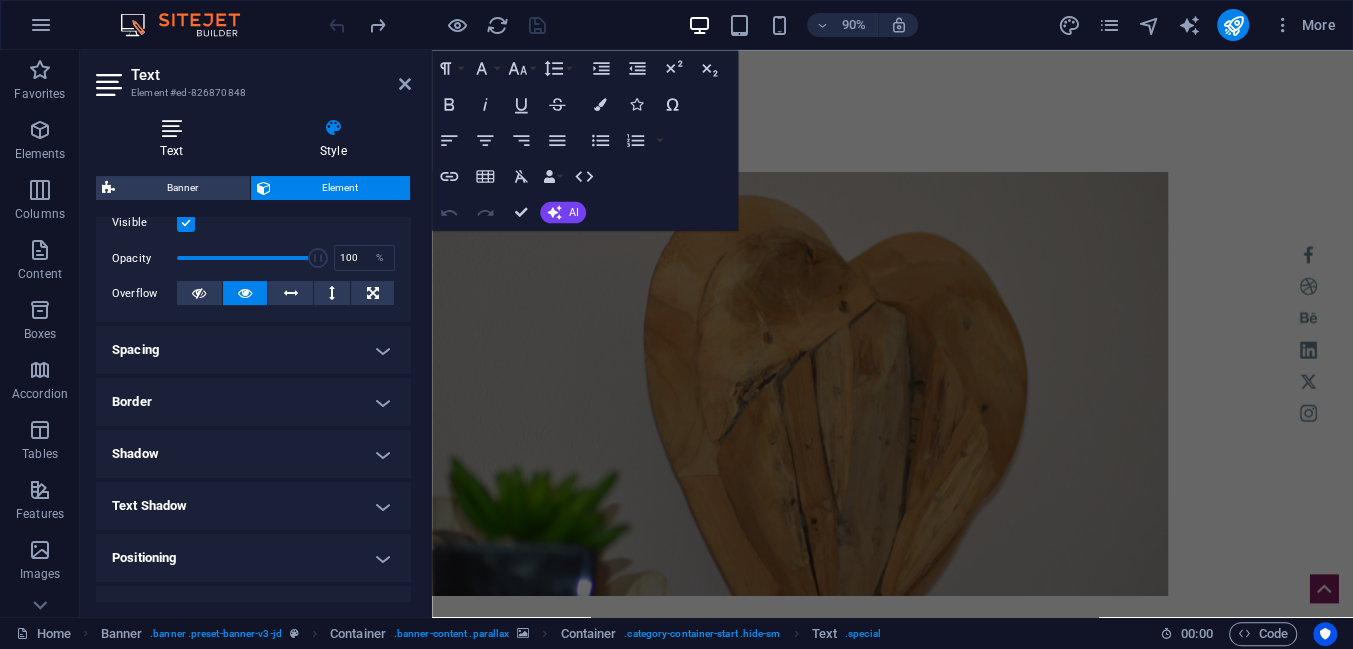 click at bounding box center [171, 128] 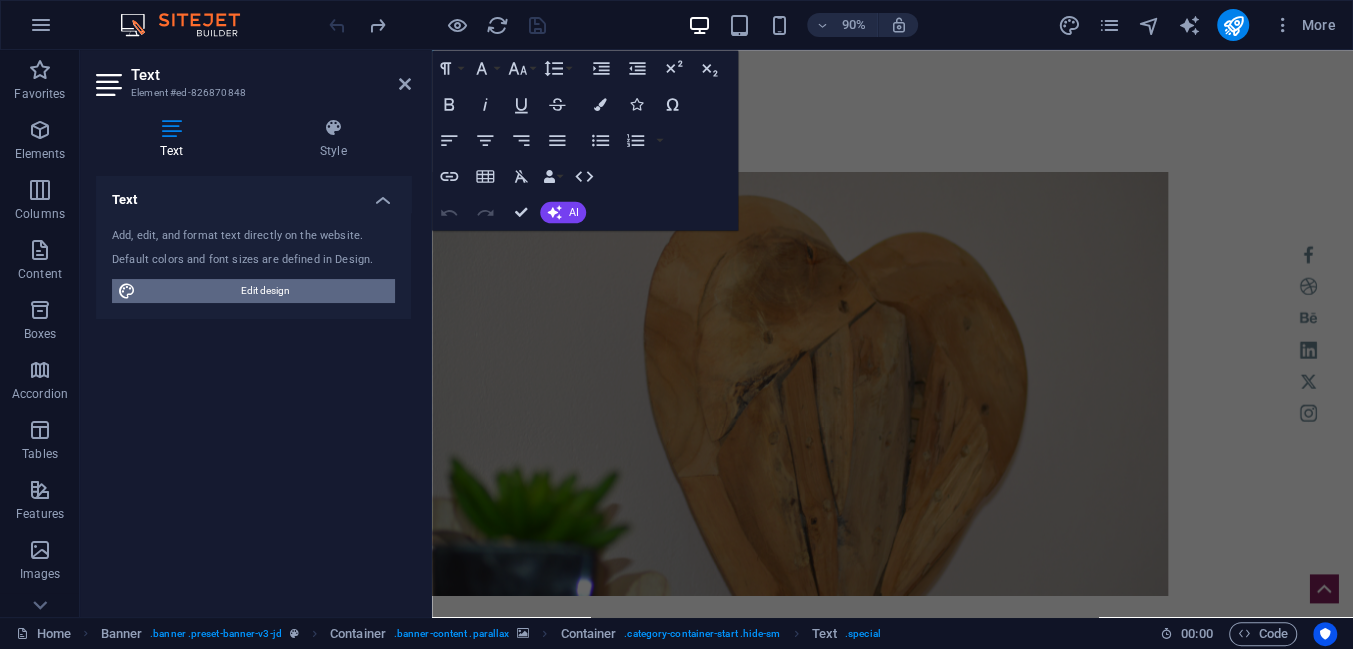click on "Edit design" at bounding box center [265, 291] 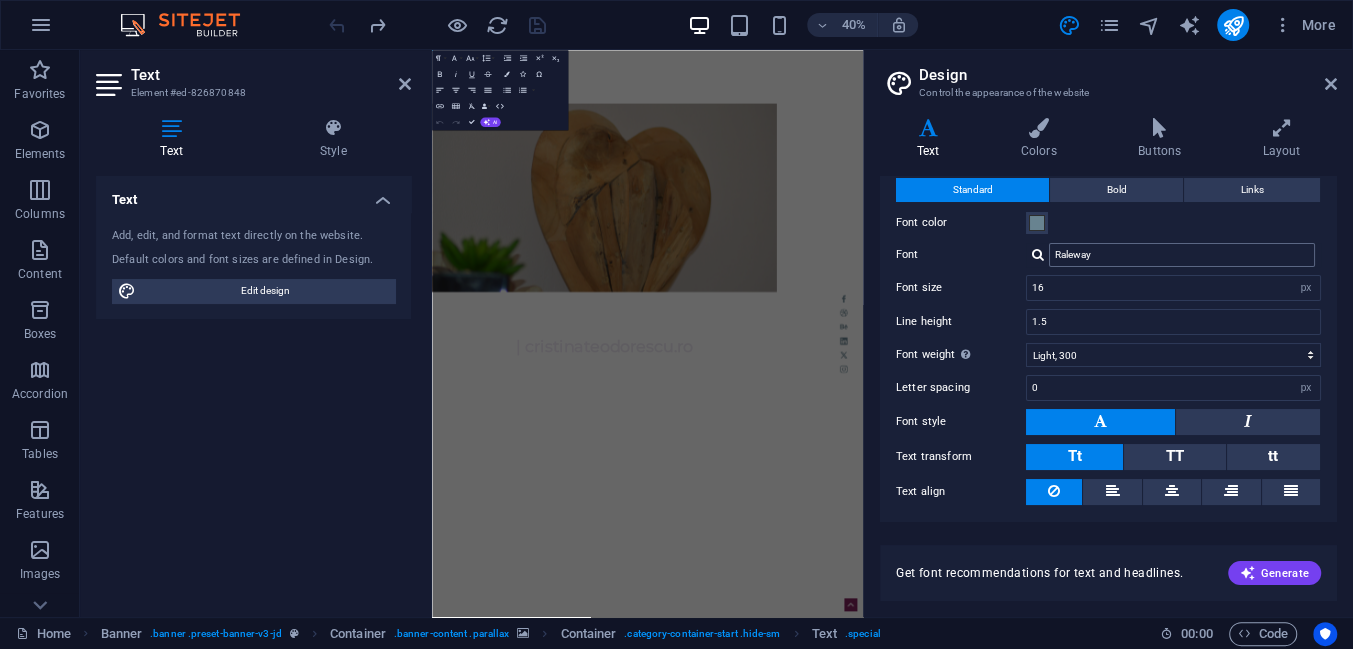 scroll, scrollTop: 107, scrollLeft: 0, axis: vertical 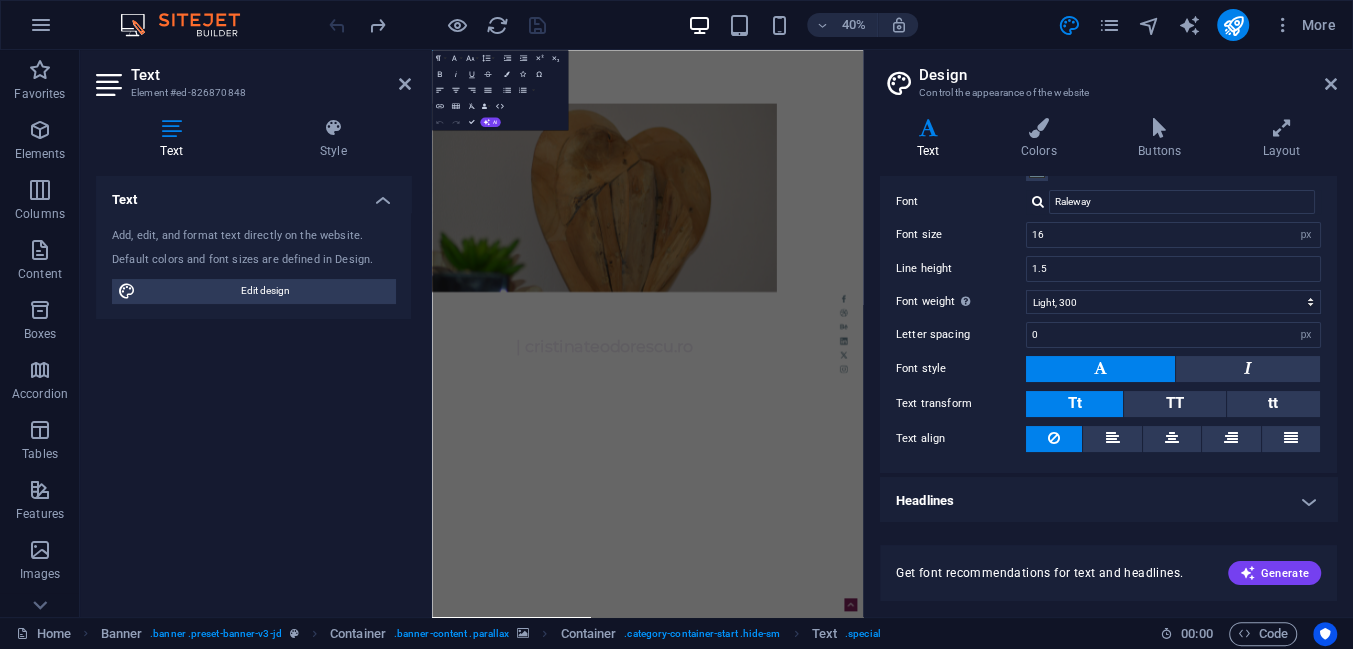 click on "Headlines" at bounding box center (1108, 501) 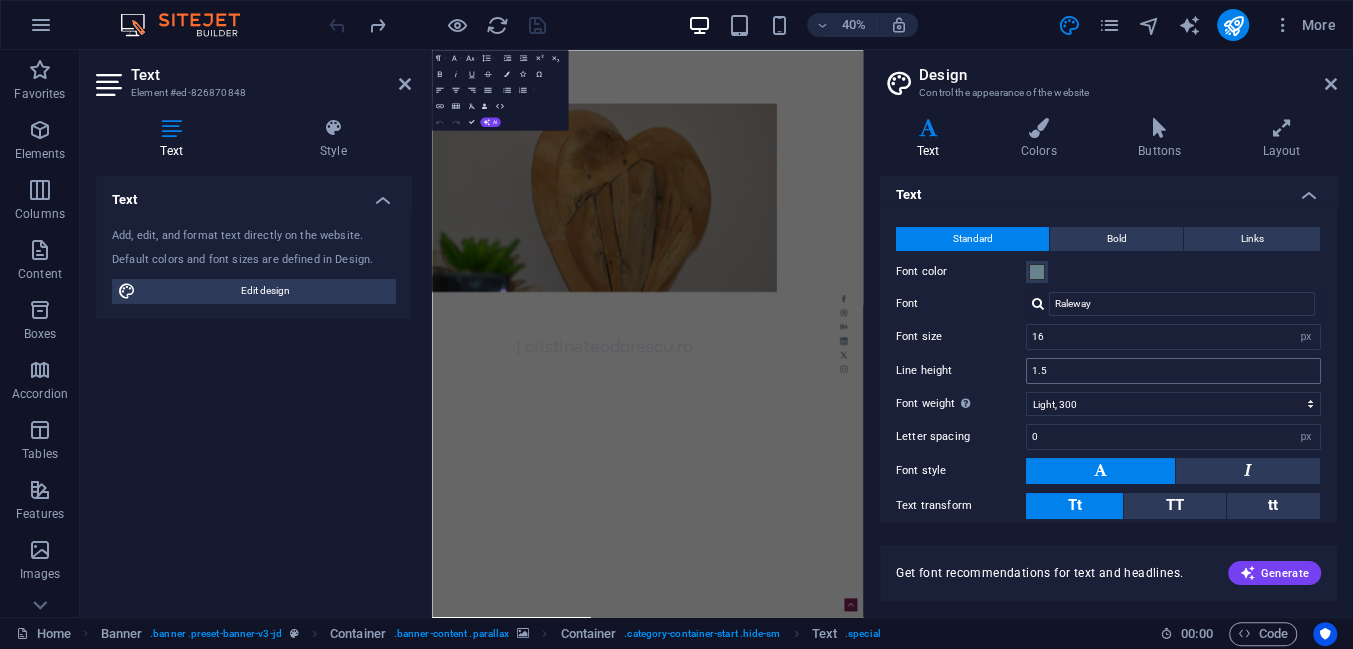scroll, scrollTop: 0, scrollLeft: 0, axis: both 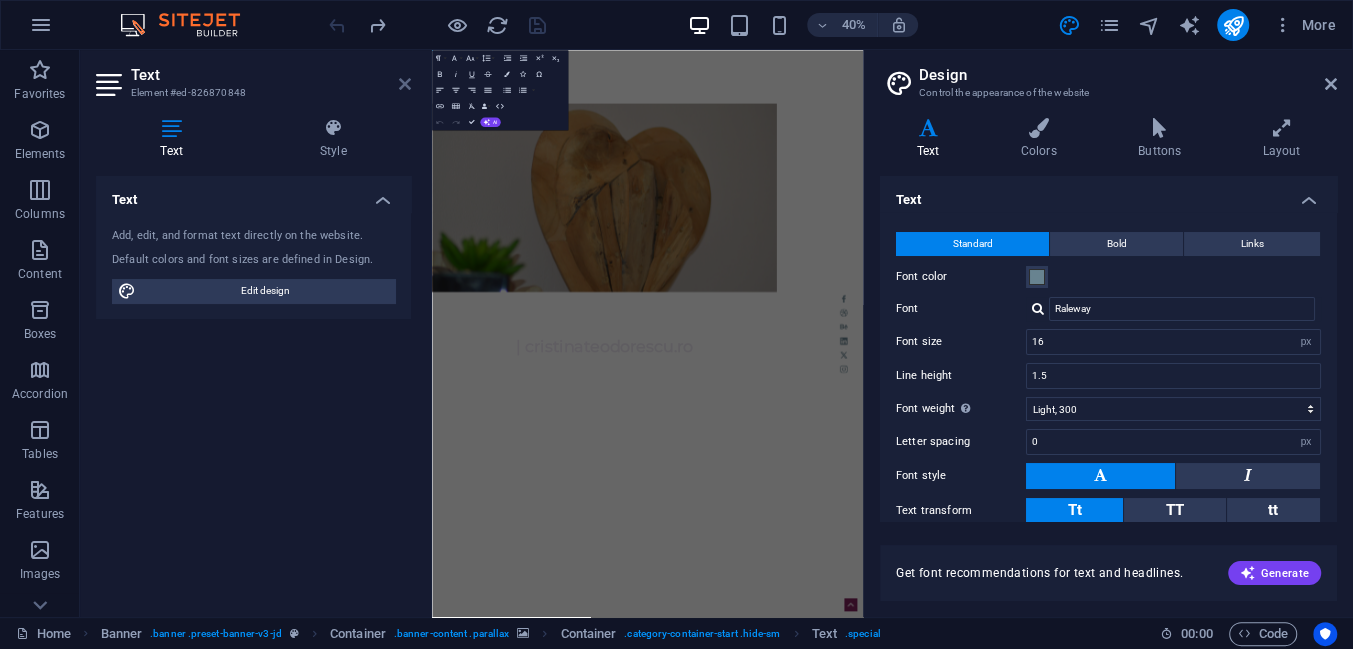 drag, startPoint x: 402, startPoint y: 82, endPoint x: 403, endPoint y: 45, distance: 37.01351 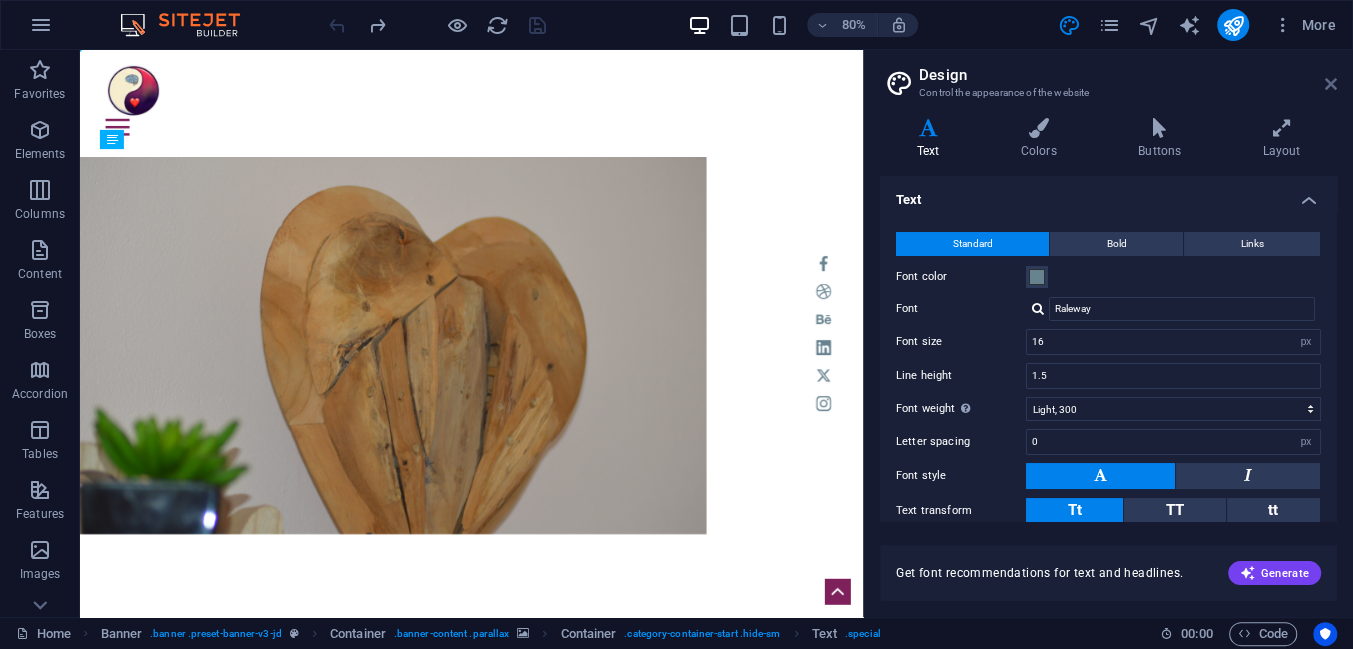 click at bounding box center (1331, 84) 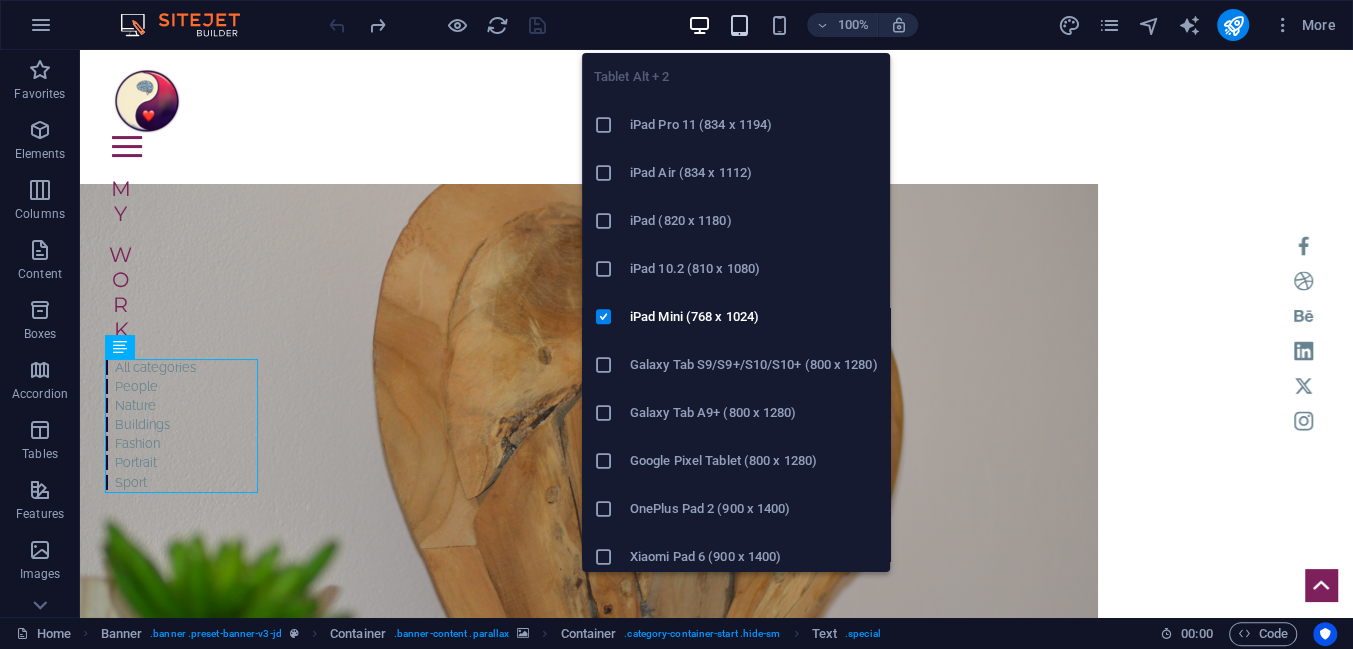 click at bounding box center (739, 25) 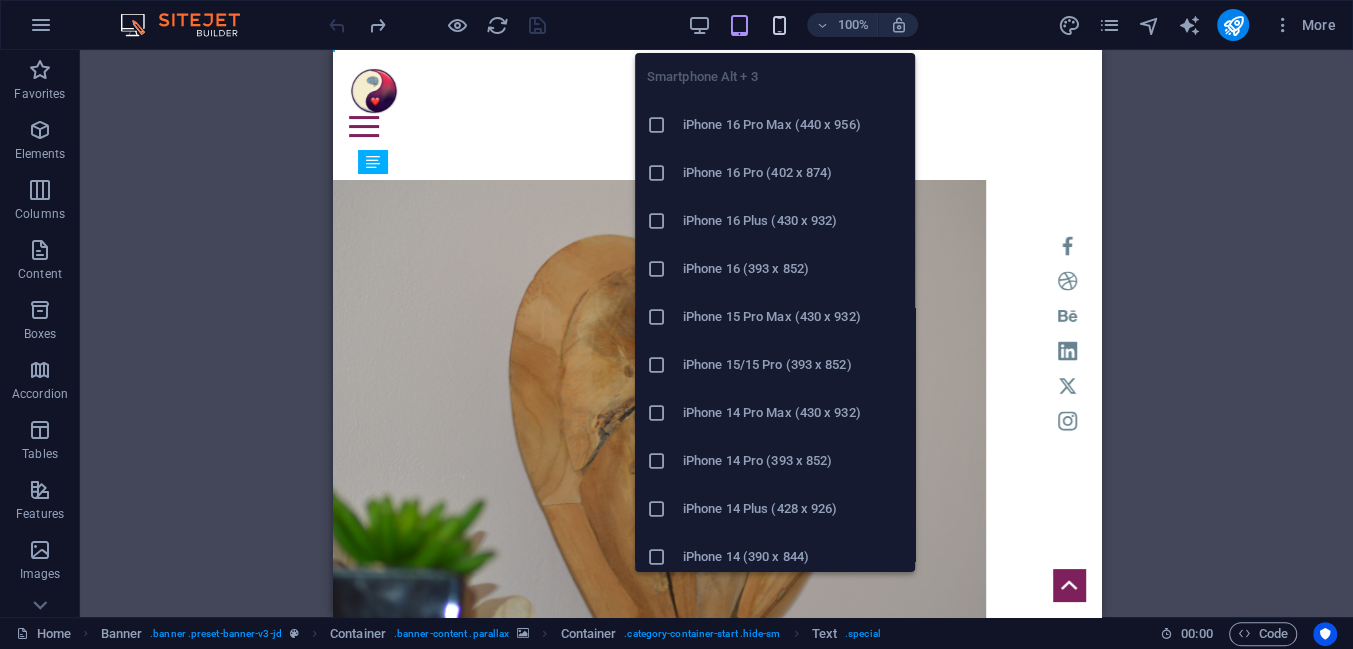 click at bounding box center [779, 25] 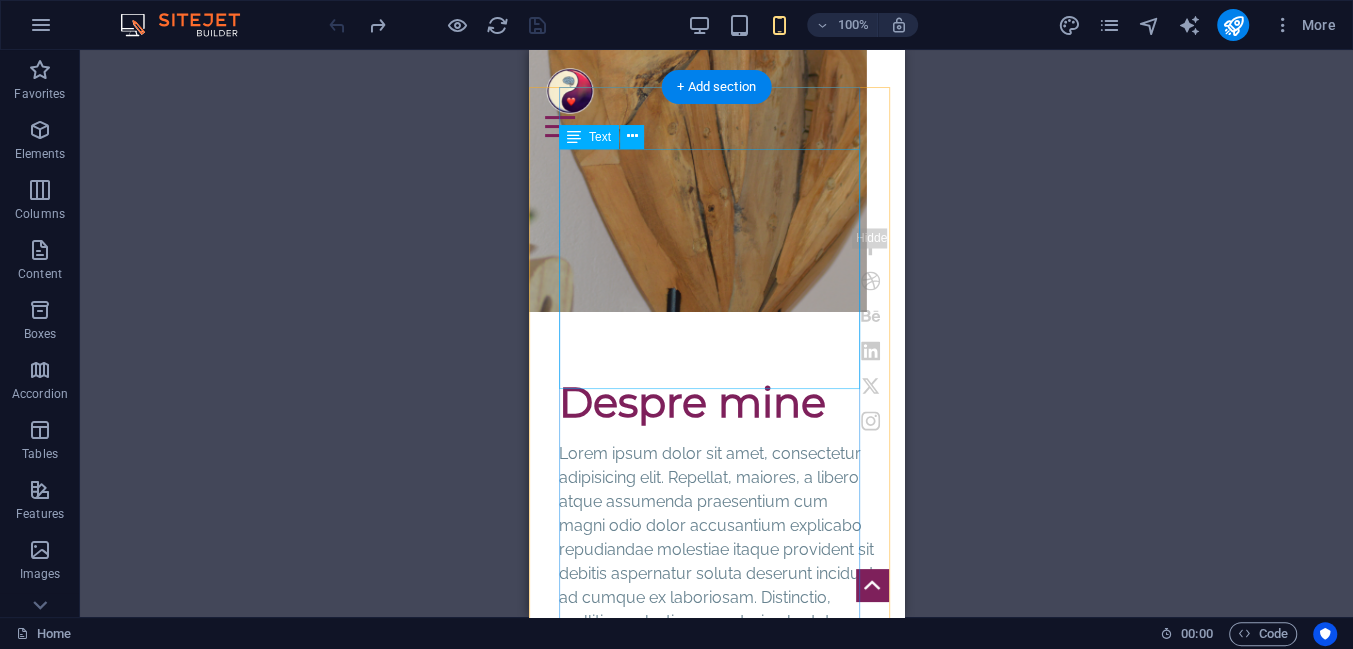 scroll, scrollTop: 636, scrollLeft: 0, axis: vertical 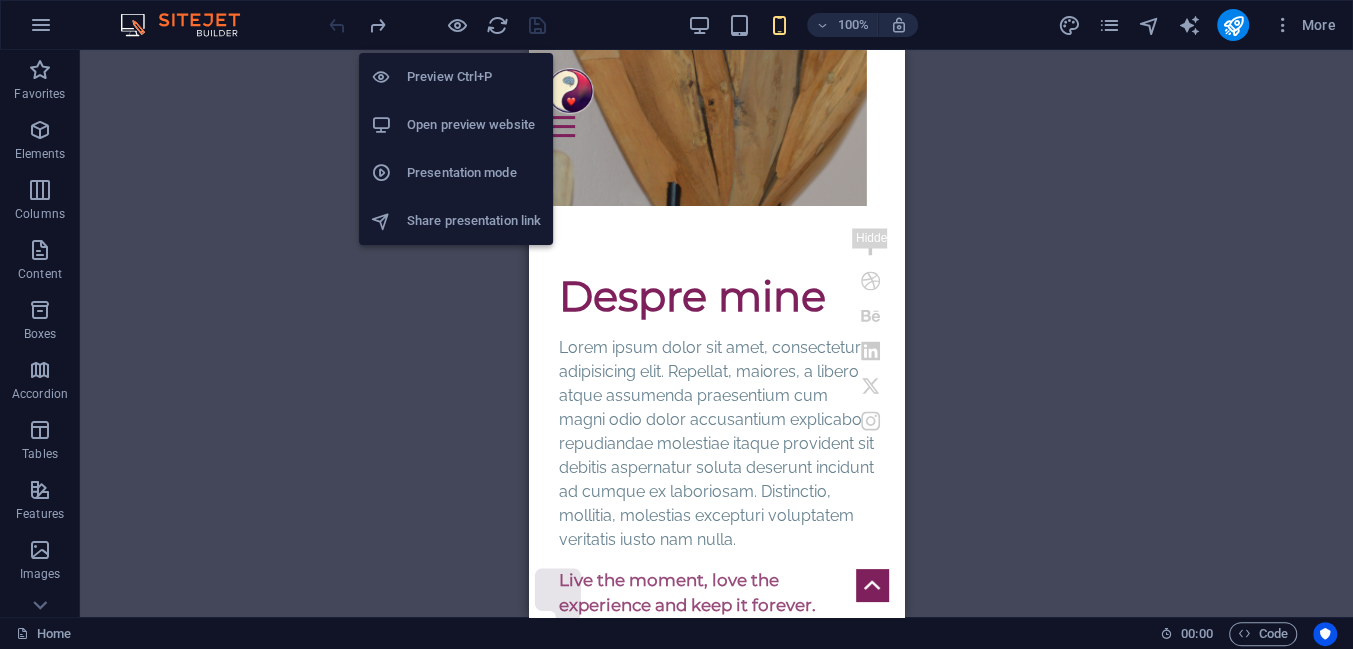click on "Open preview website" at bounding box center [474, 125] 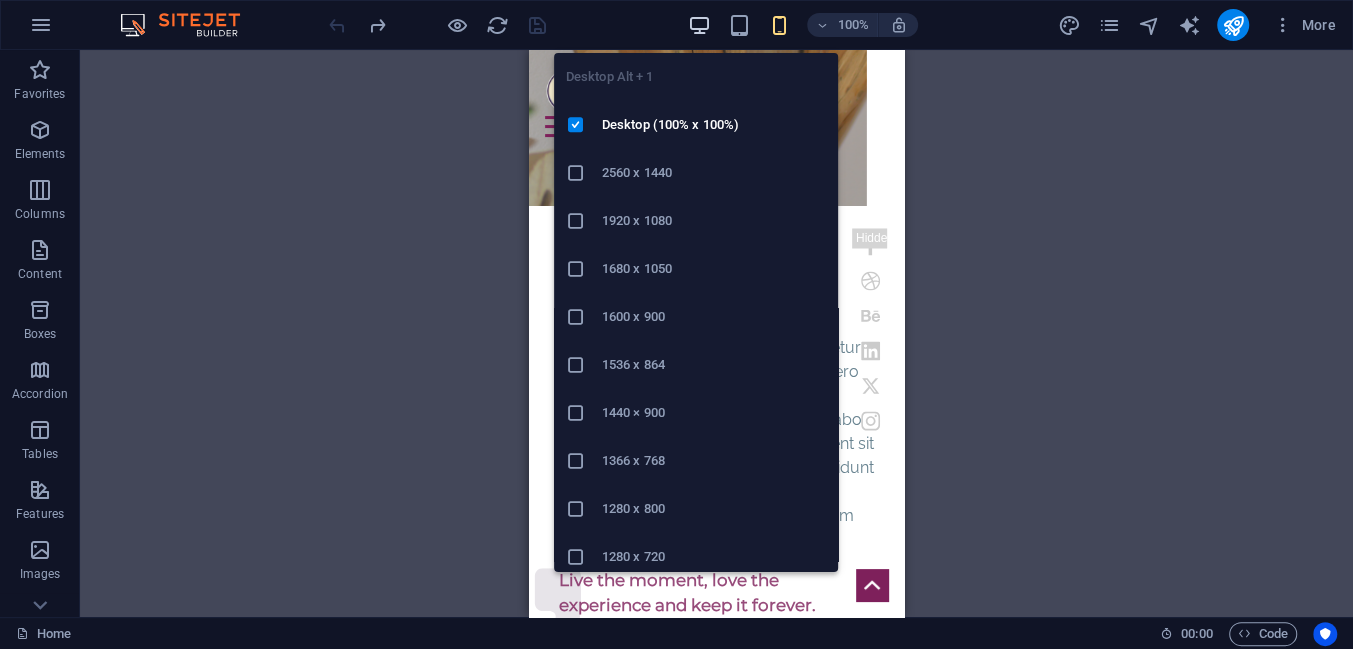 click at bounding box center (699, 25) 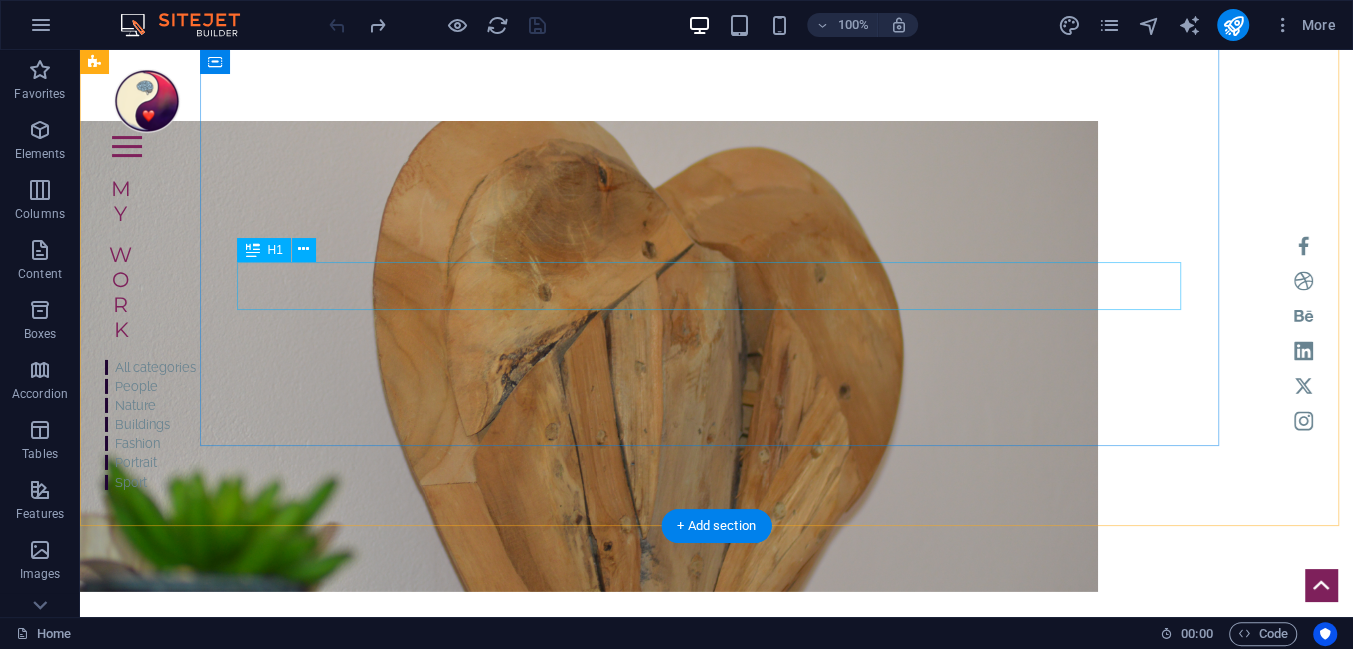 scroll, scrollTop: 0, scrollLeft: 0, axis: both 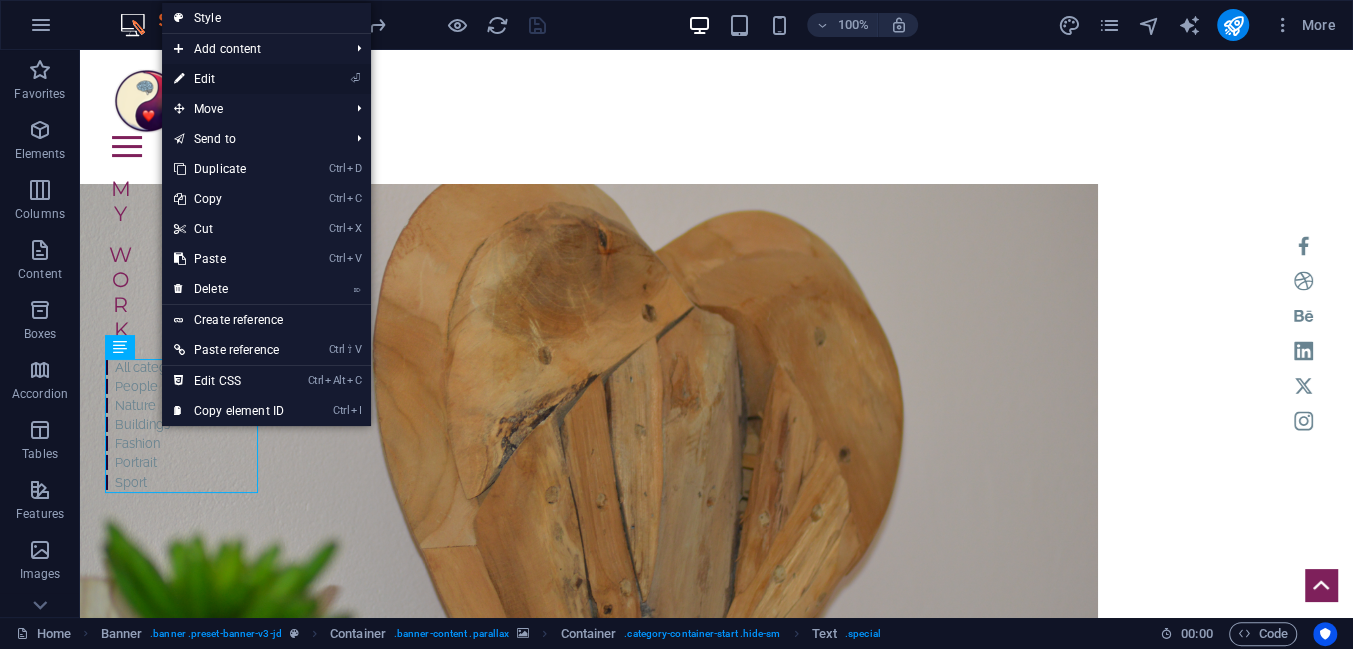 click on "⏎  Edit" at bounding box center [229, 79] 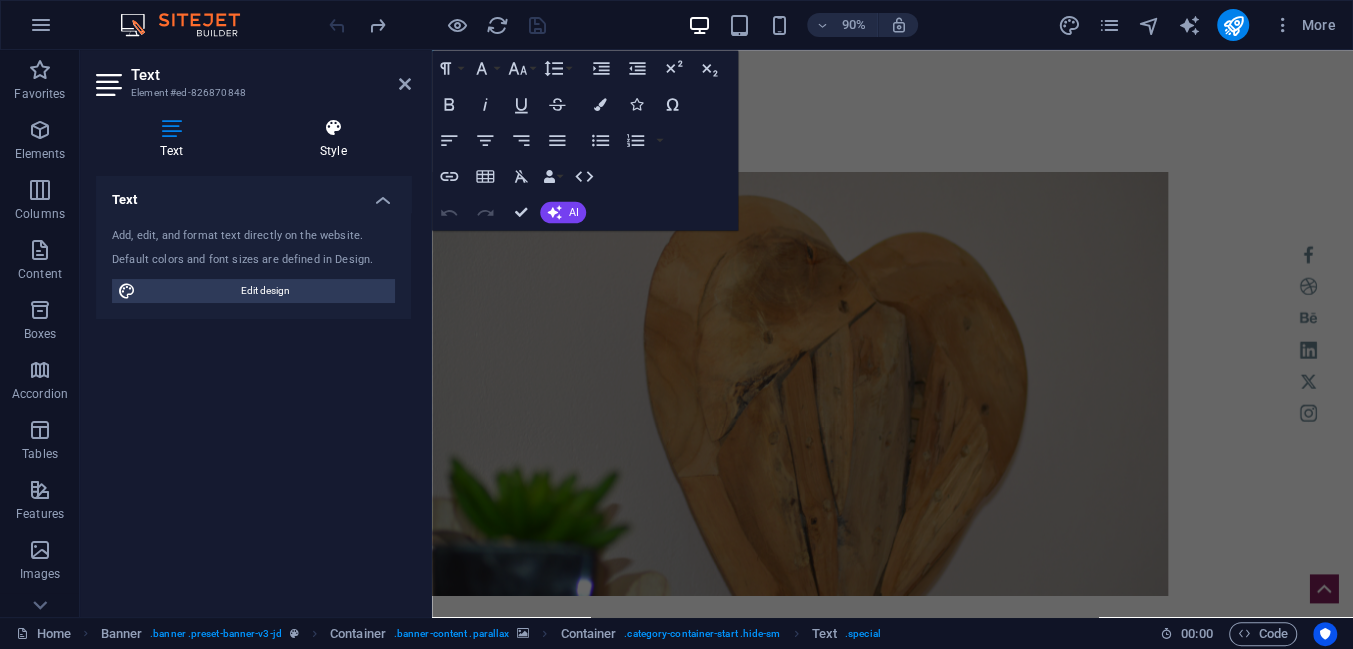 click at bounding box center [333, 128] 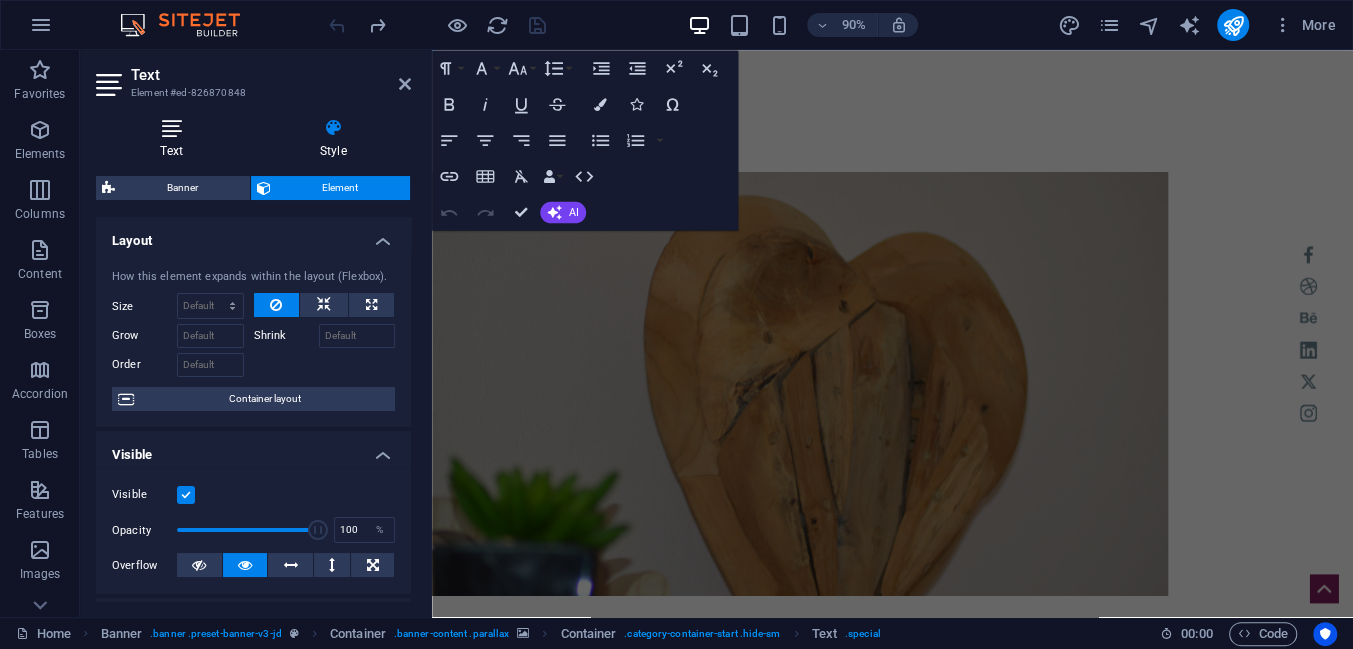 click at bounding box center [171, 128] 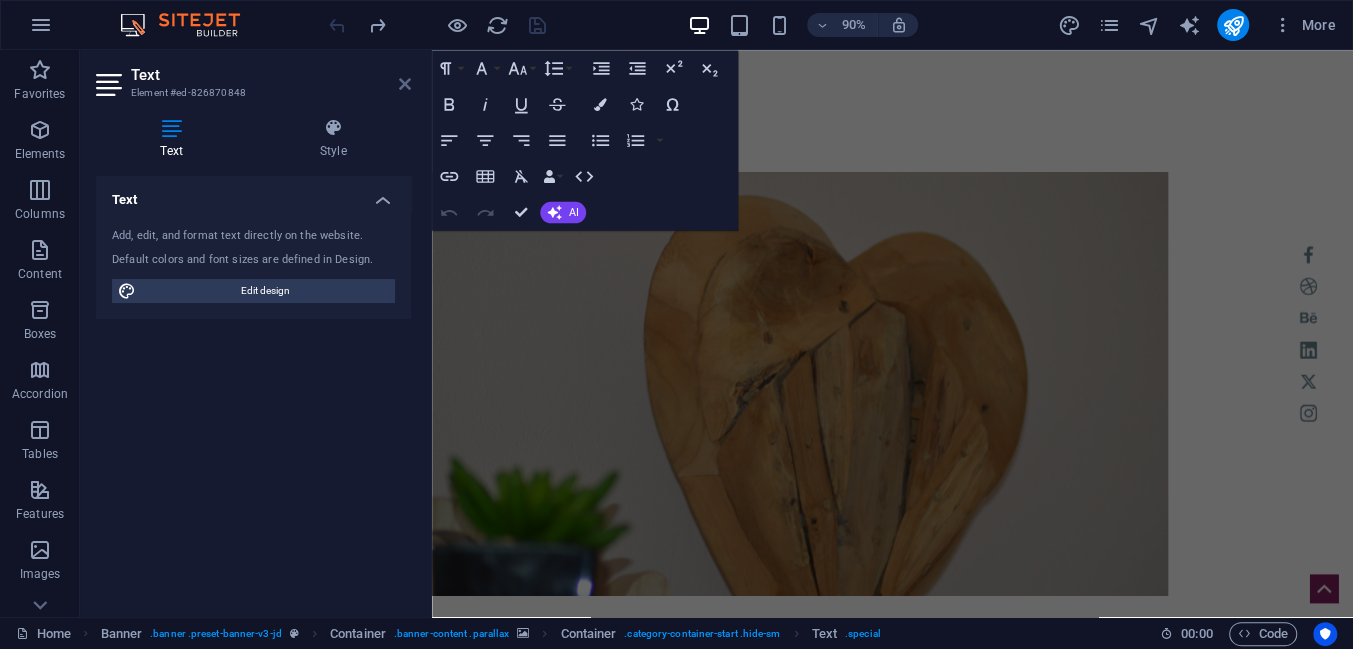 click at bounding box center [405, 84] 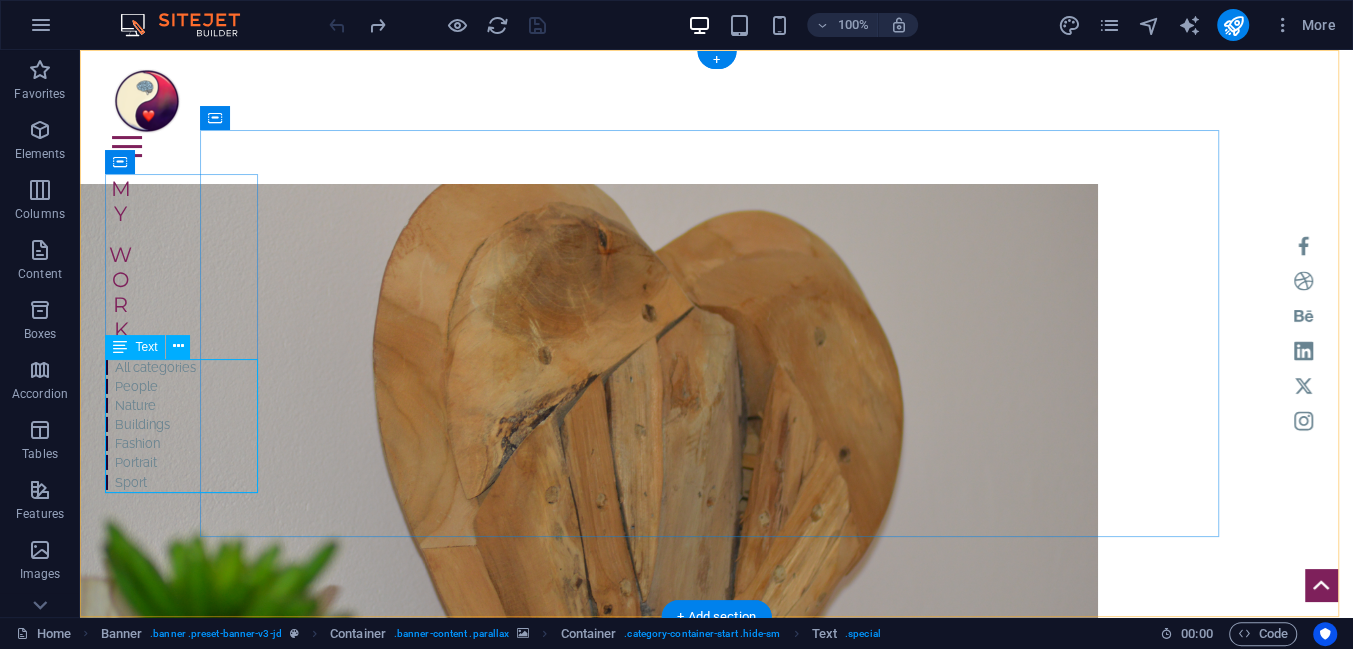 click on "All categories People Nature Buildings Fashion Portrait Sport" at bounding box center (150, 424) 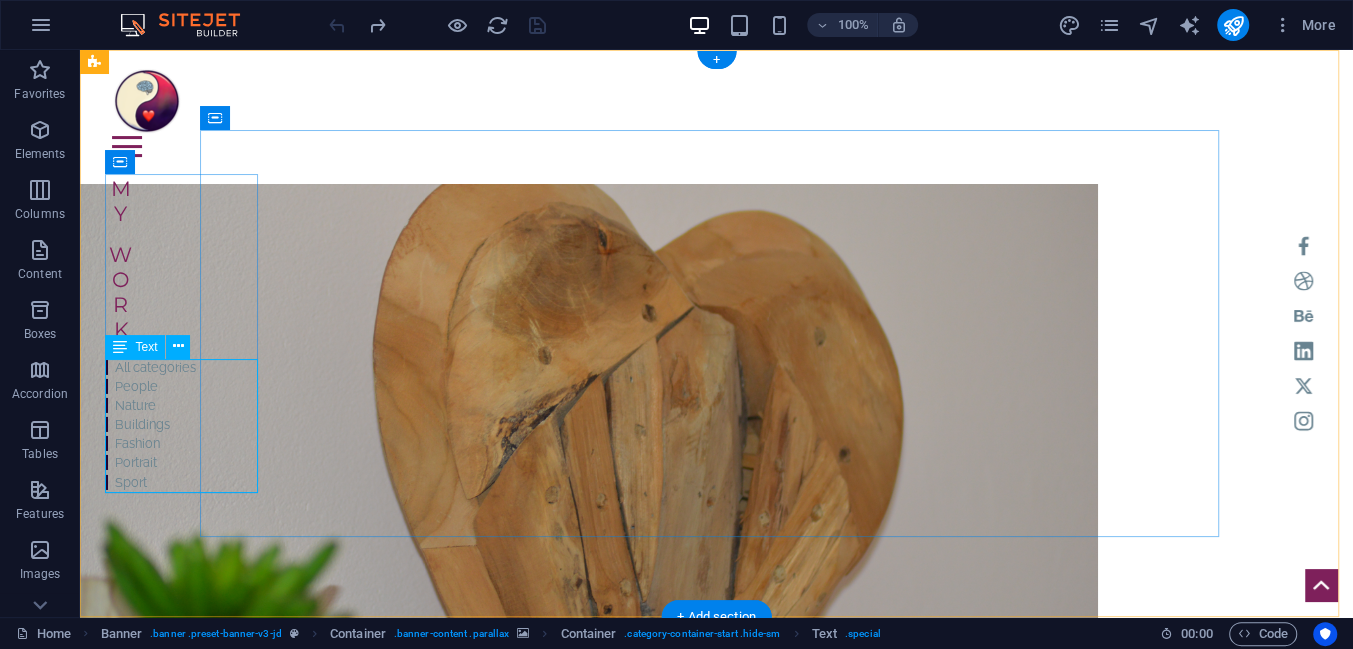 click on "All categories People Nature Buildings Fashion Portrait Sport" at bounding box center [150, 424] 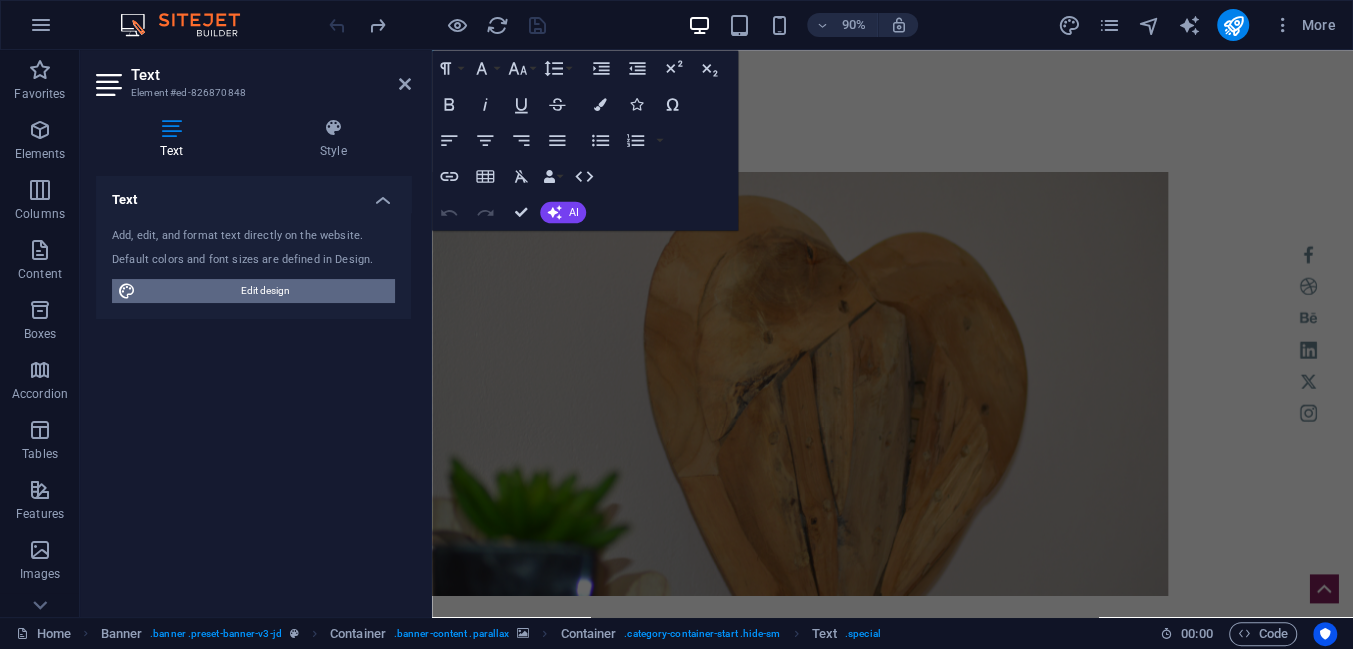 click on "Edit design" at bounding box center (265, 291) 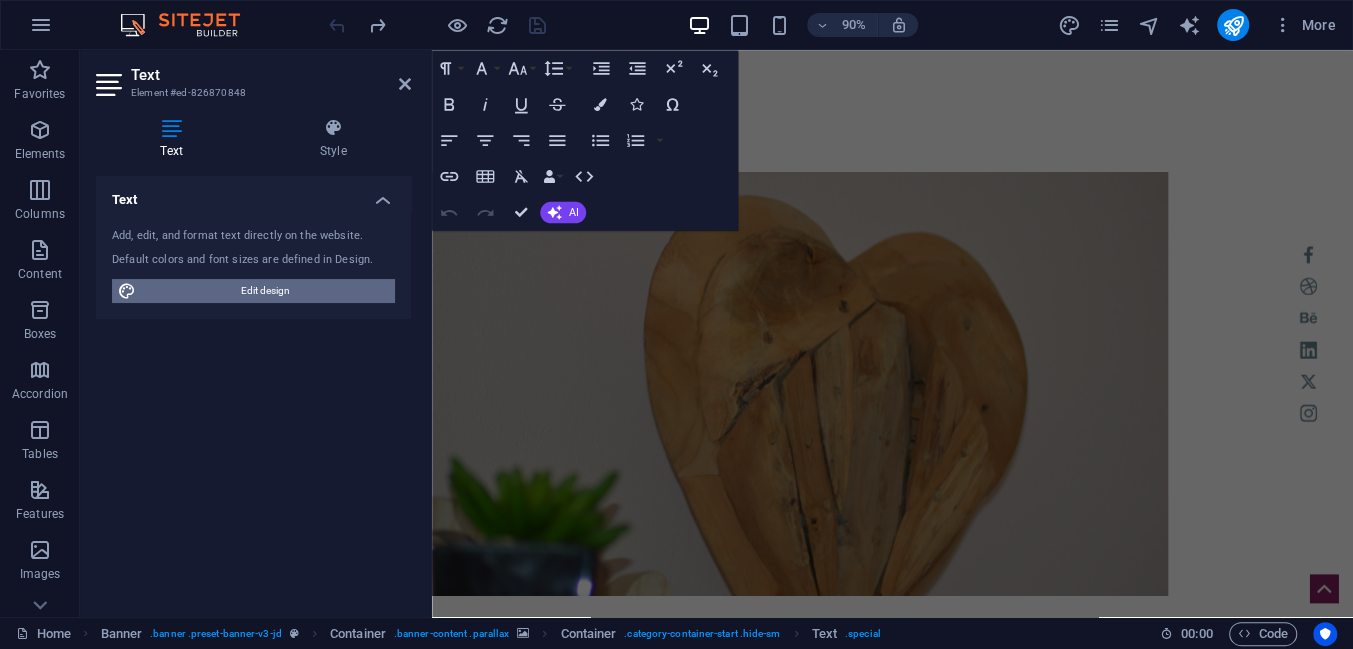 select on "px" 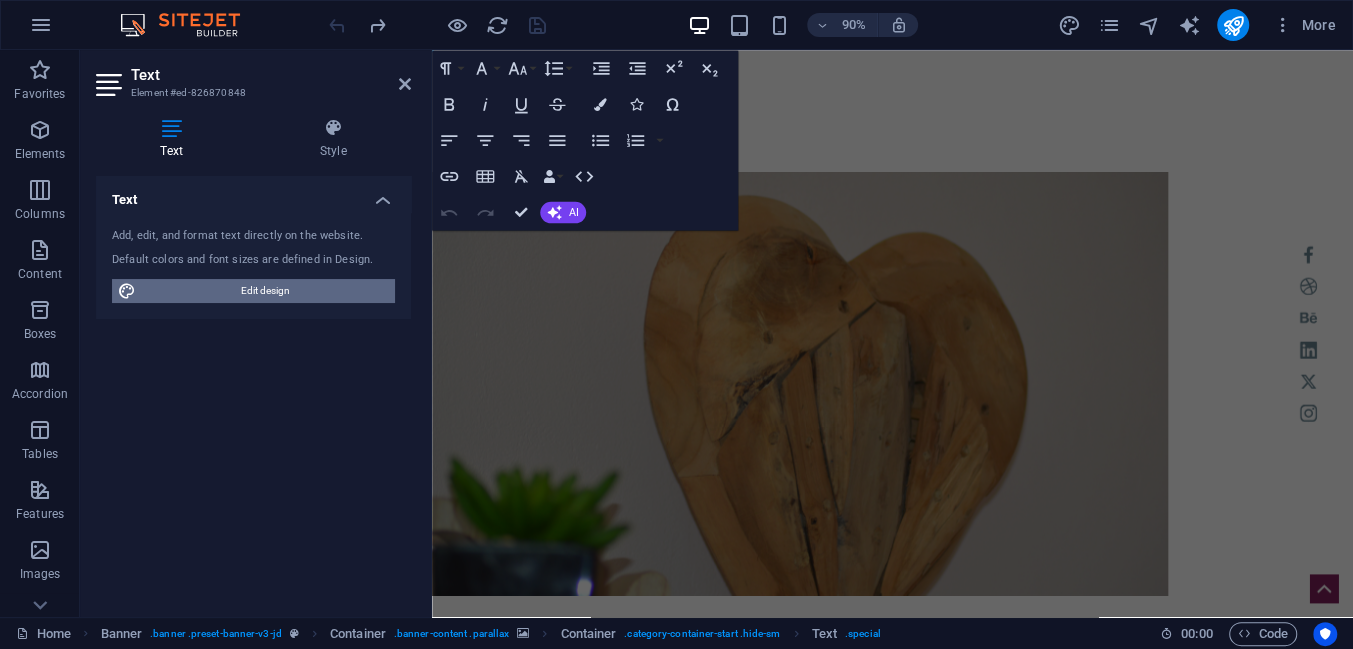 select on "300" 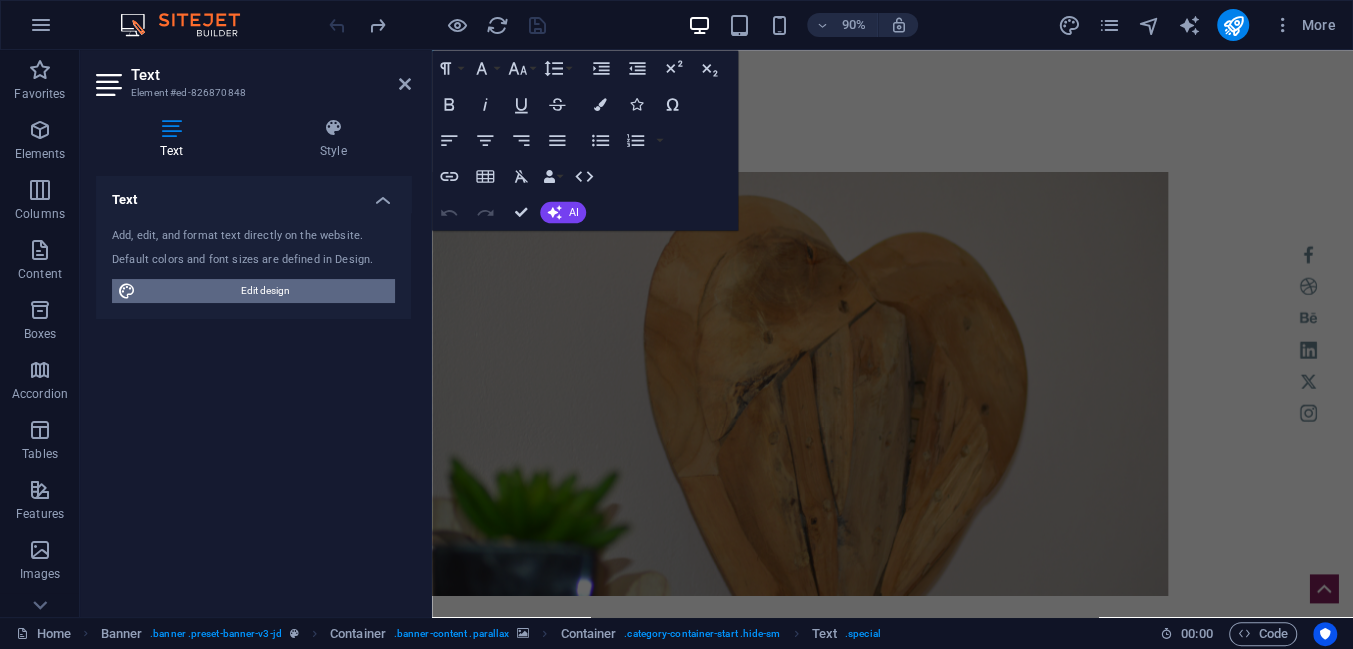 select on "700" 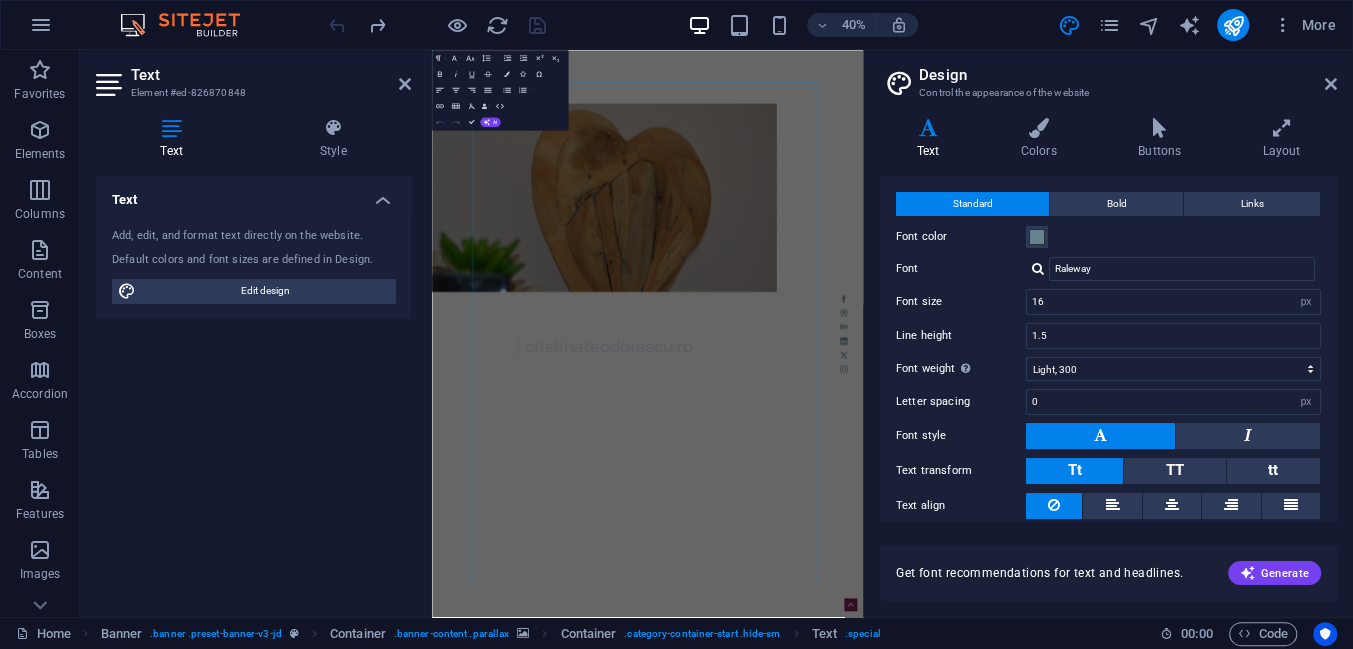 scroll, scrollTop: 0, scrollLeft: 0, axis: both 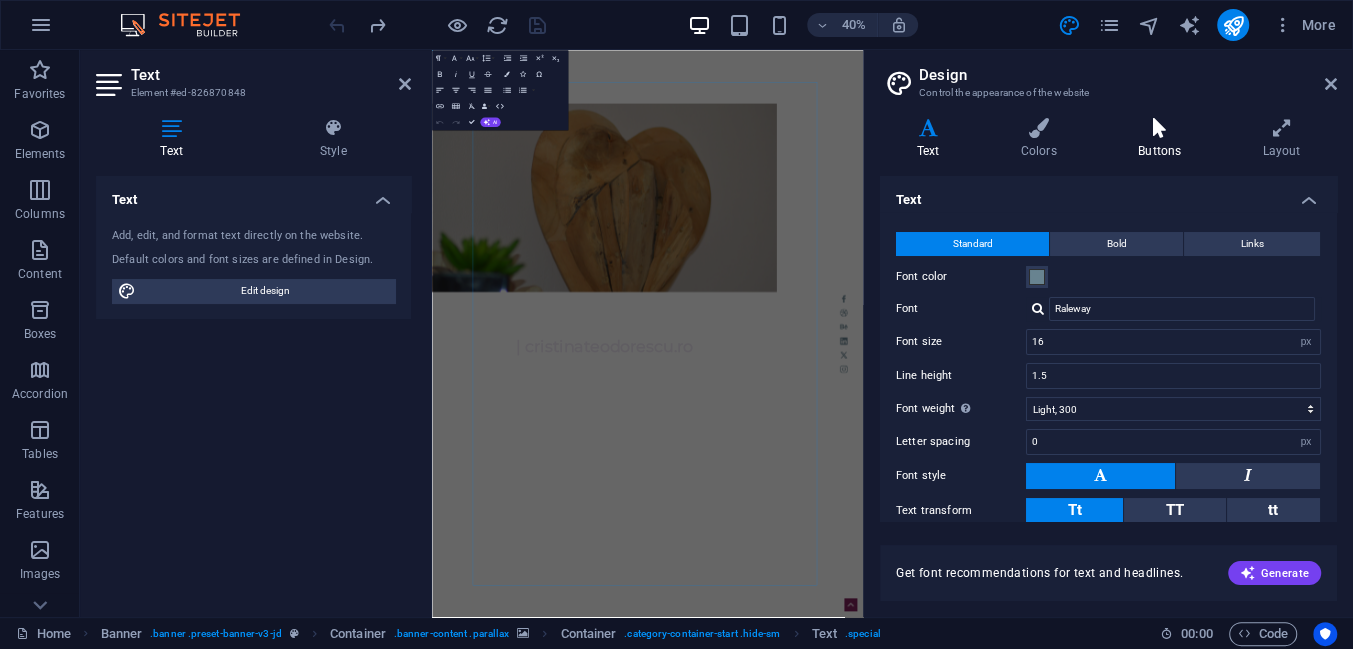 click at bounding box center [1159, 128] 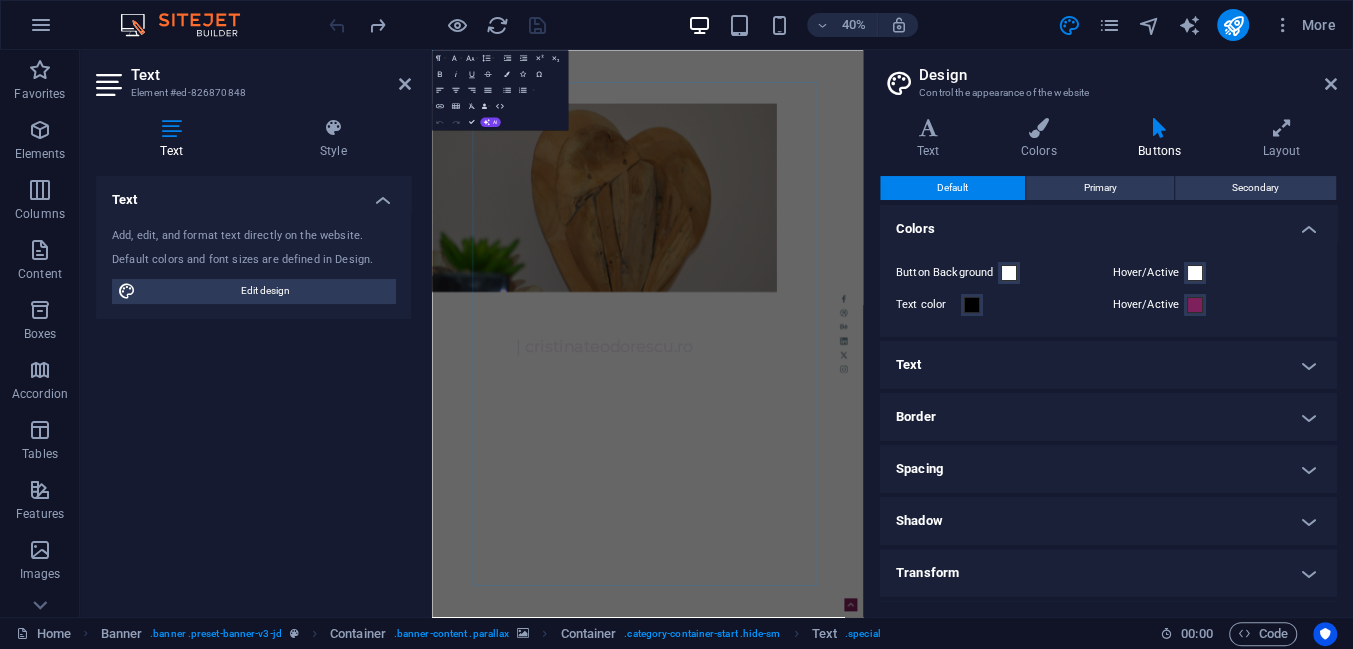 click on "Text" at bounding box center (1108, 365) 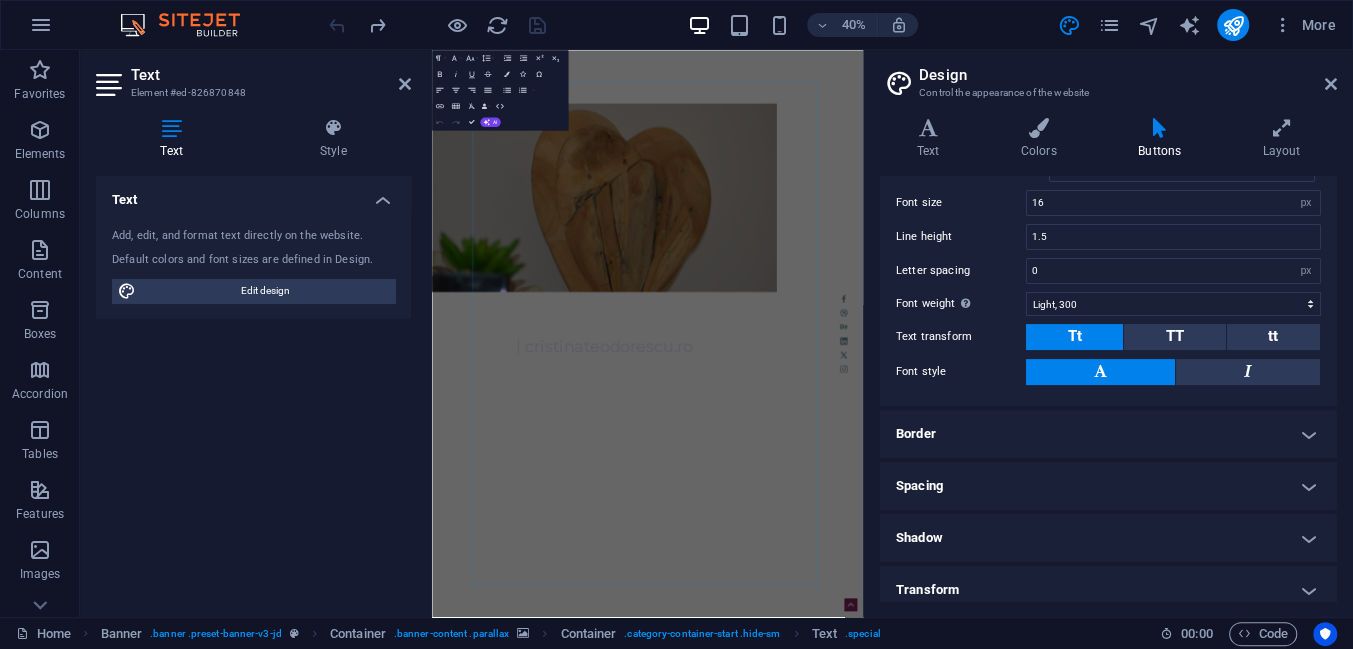 scroll, scrollTop: 333, scrollLeft: 0, axis: vertical 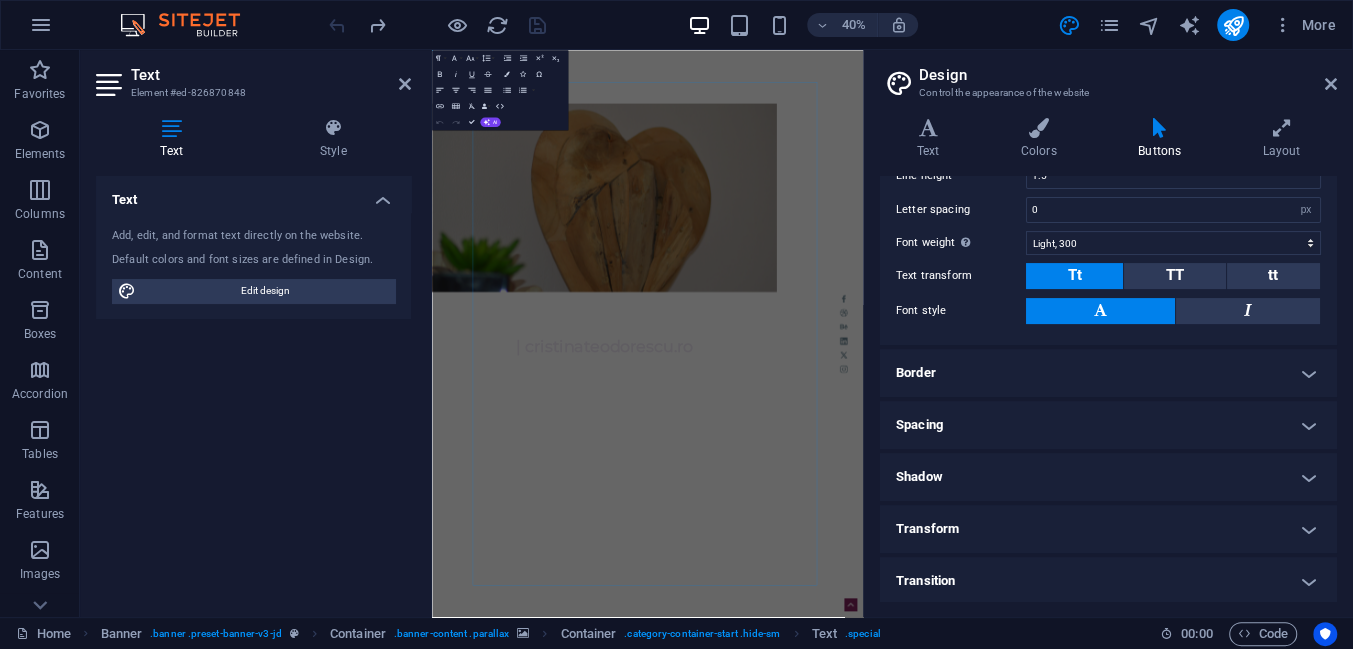 click on "Border" at bounding box center (1108, 373) 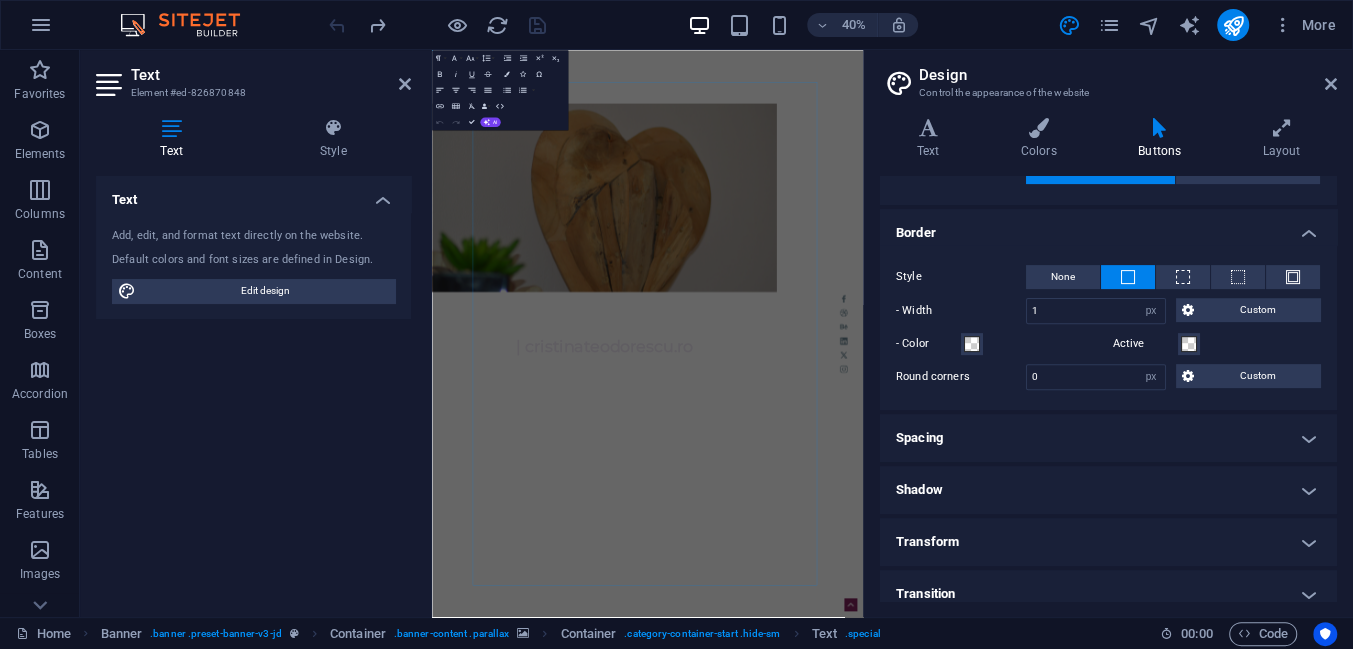 scroll, scrollTop: 485, scrollLeft: 0, axis: vertical 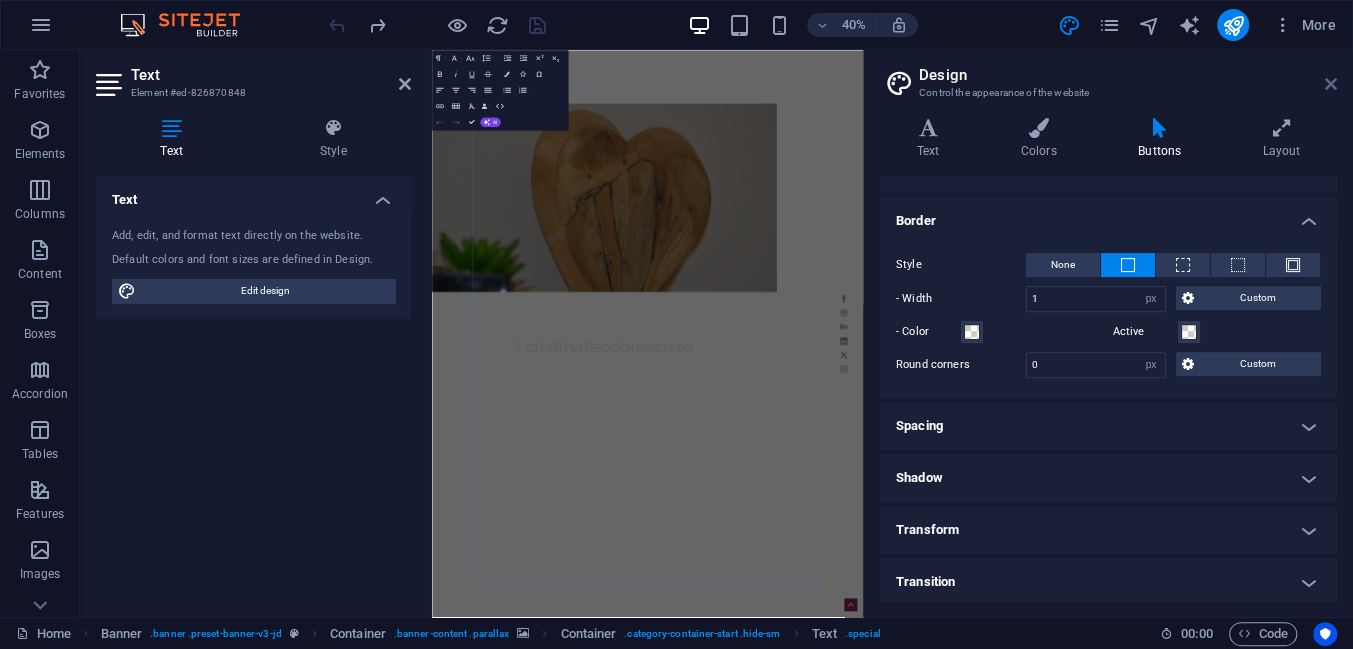 click at bounding box center (1331, 84) 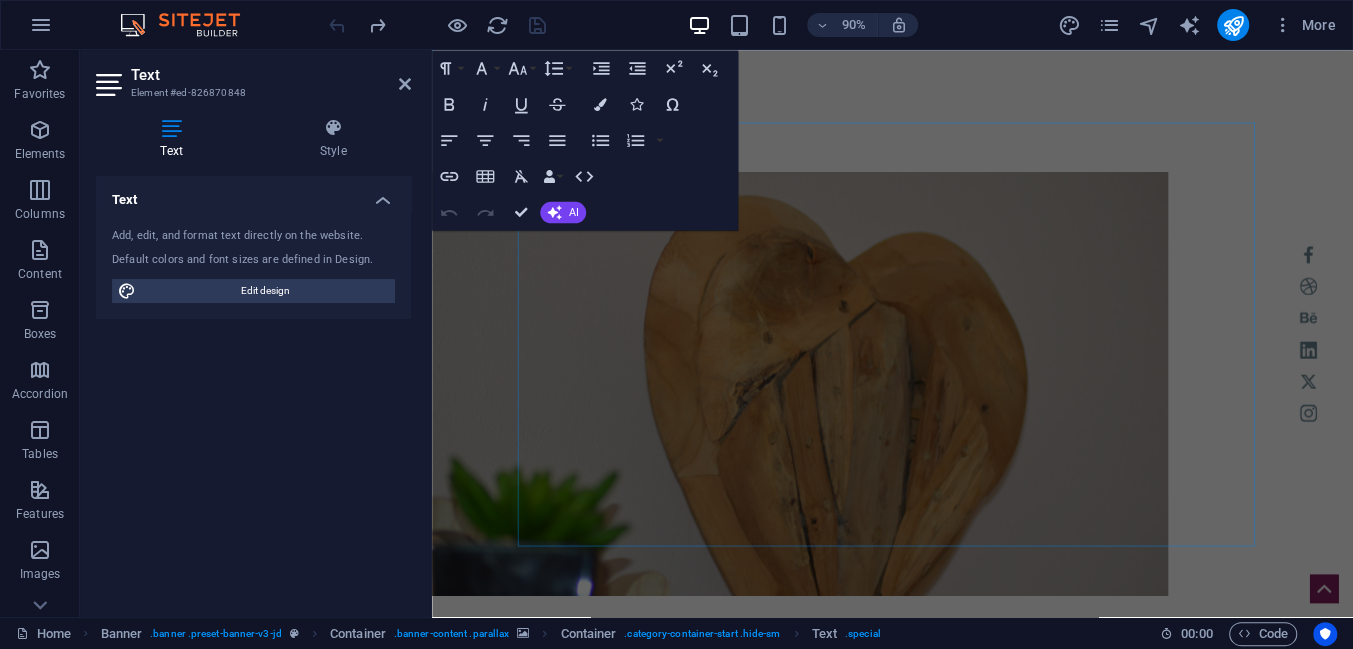 click at bounding box center (171, 128) 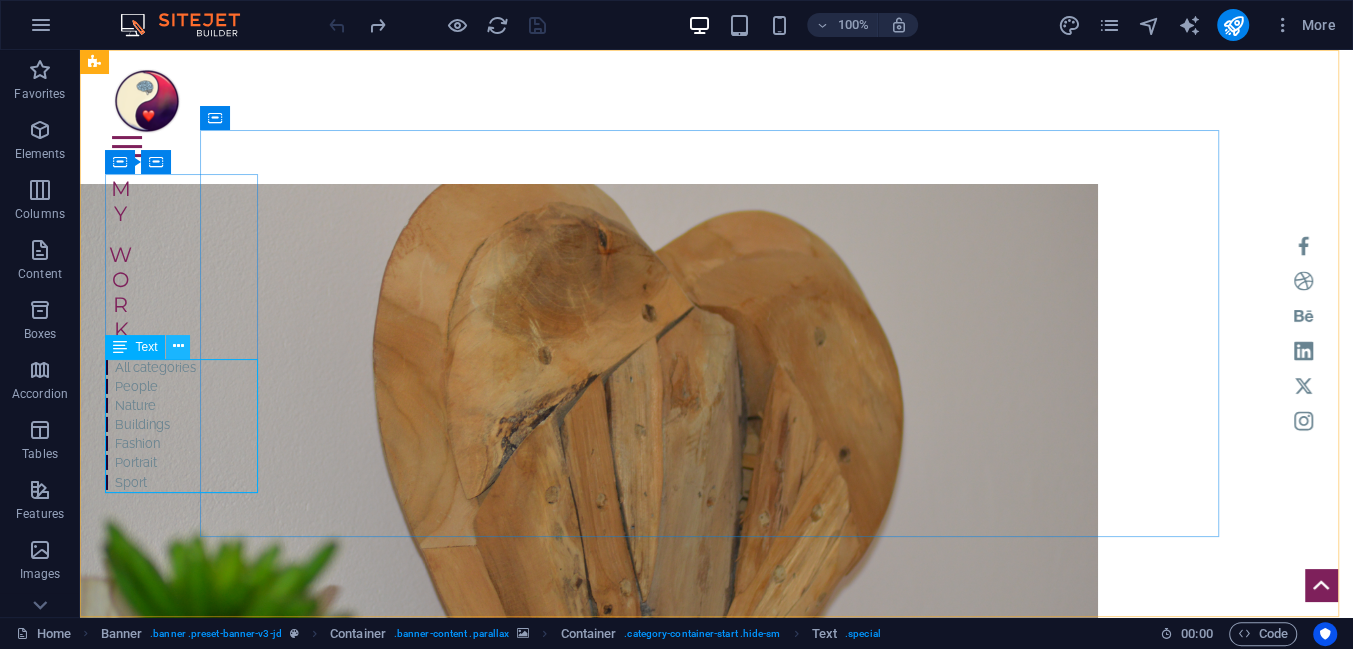 click at bounding box center [178, 346] 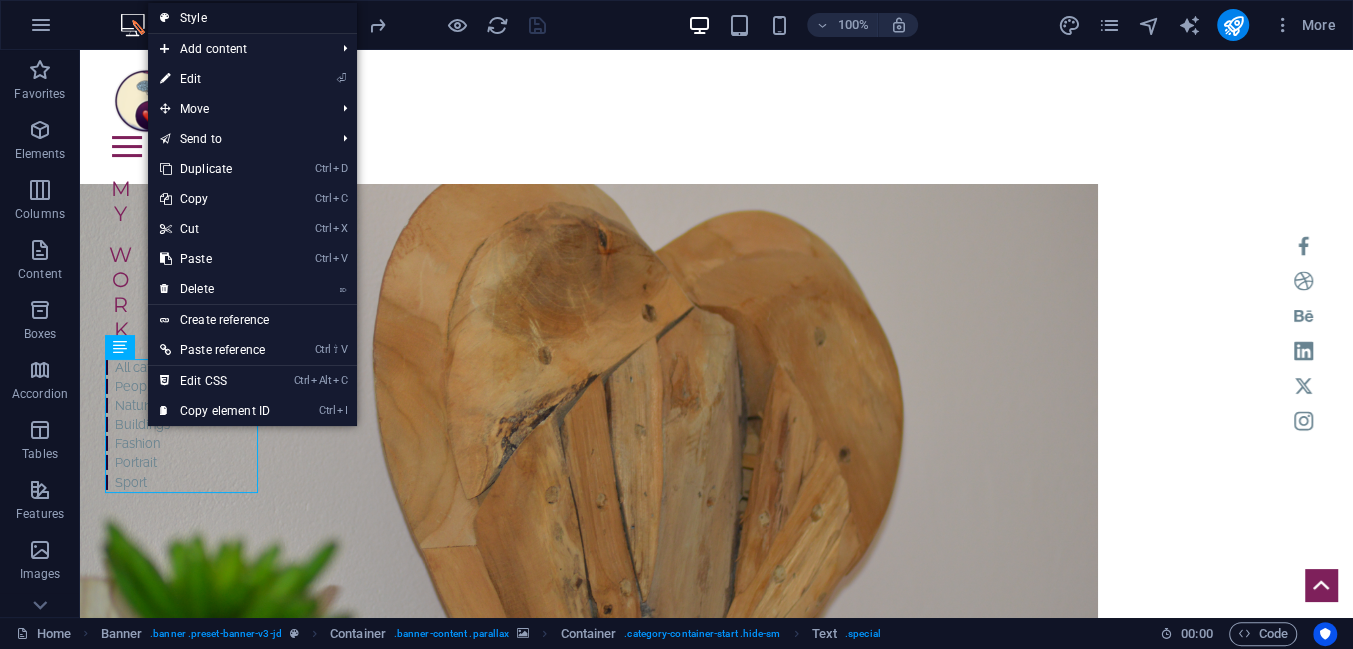 click on "Style" at bounding box center (252, 18) 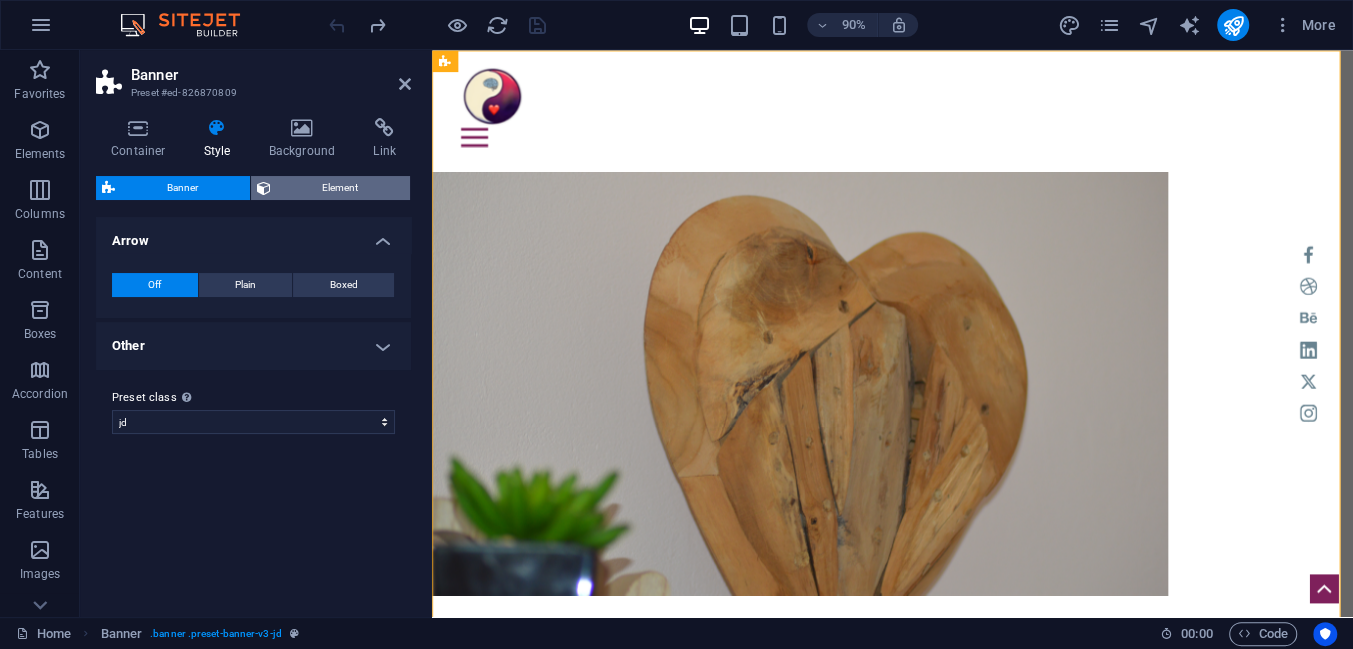 click on "Element" at bounding box center (341, 188) 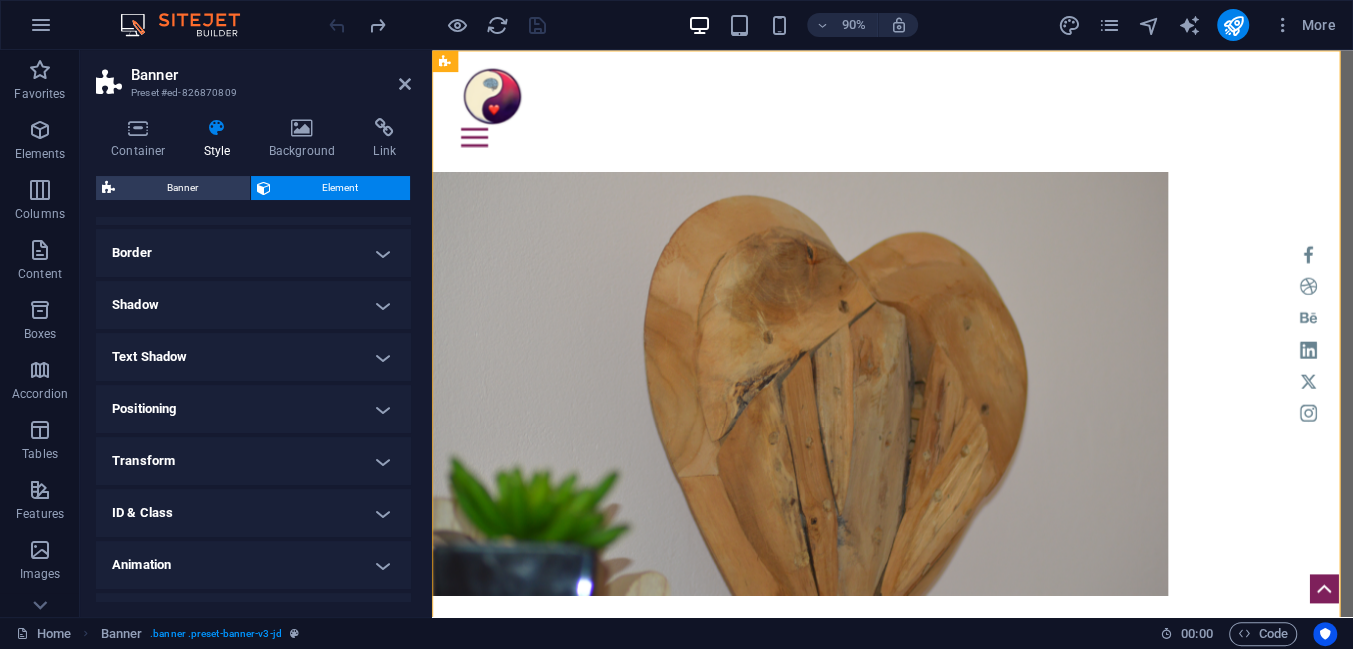 scroll, scrollTop: 245, scrollLeft: 0, axis: vertical 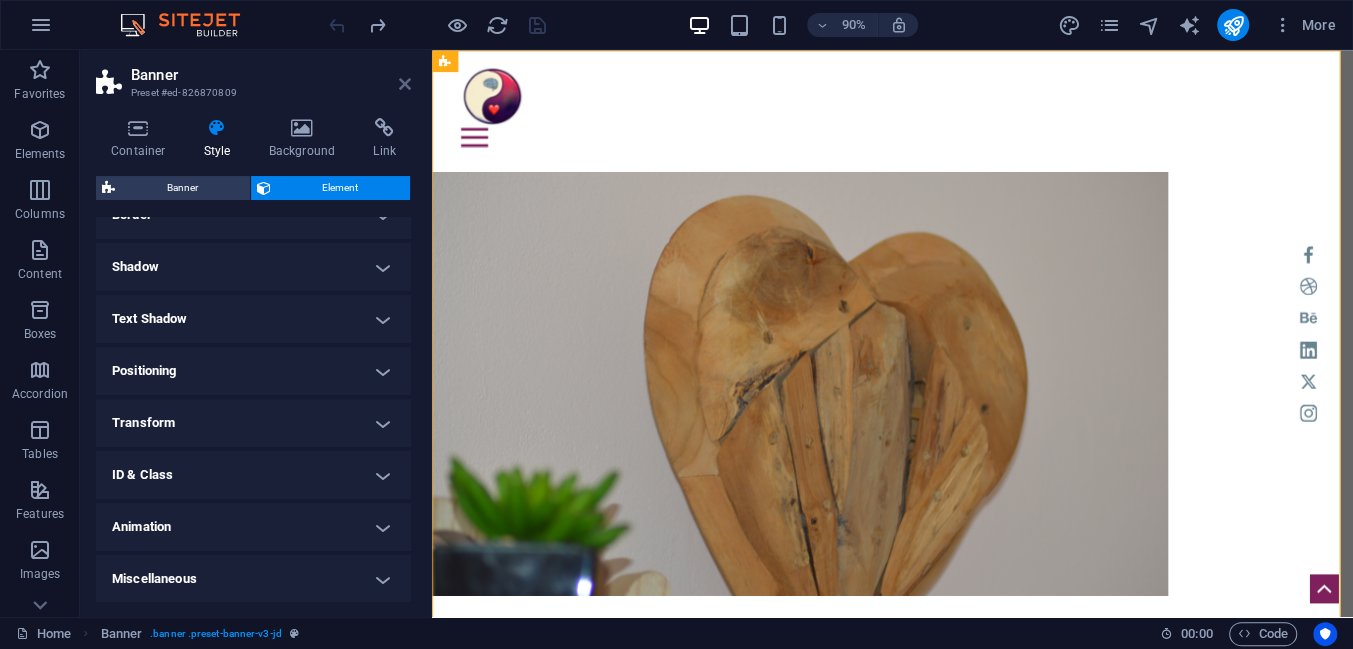 click at bounding box center [405, 84] 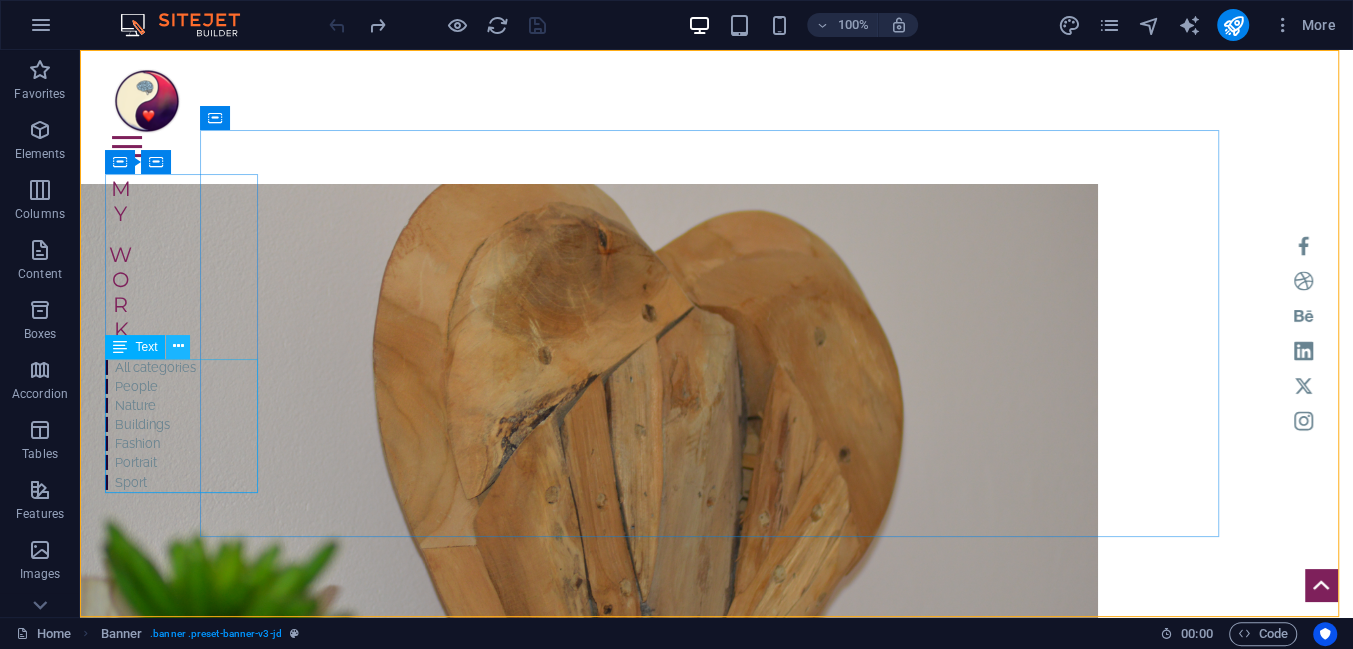 click at bounding box center [178, 346] 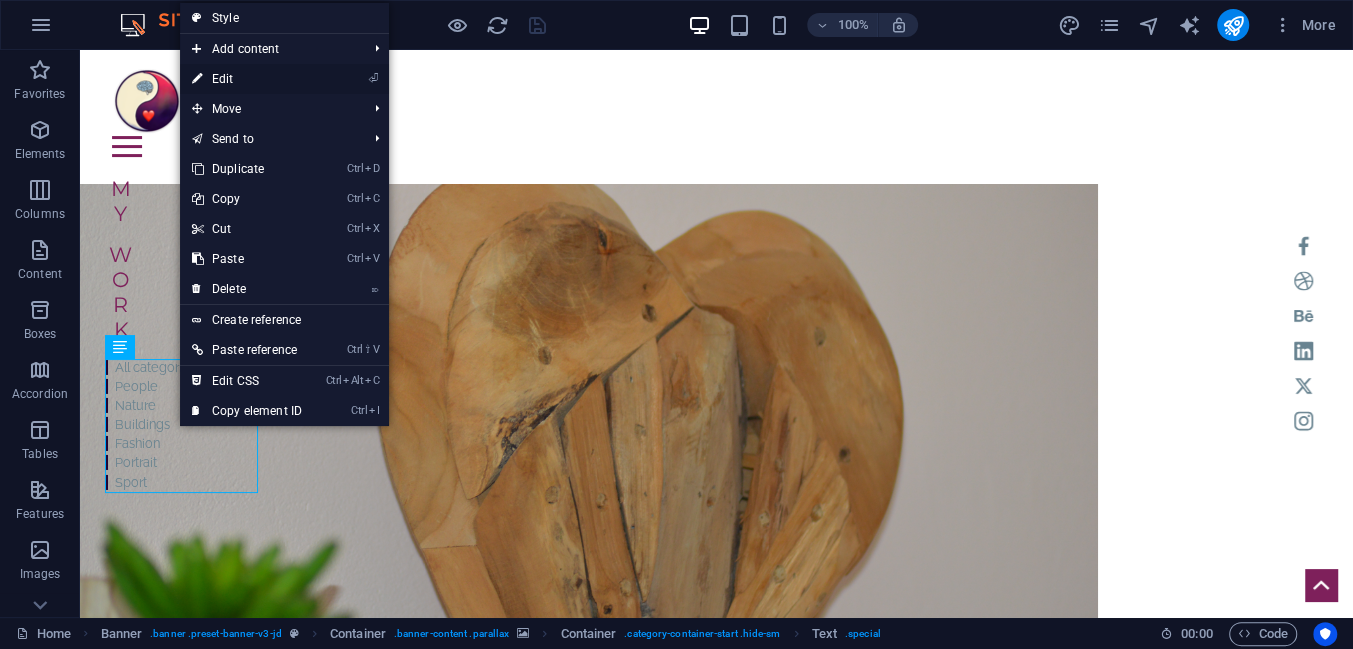 click on "⏎  Edit" at bounding box center [247, 79] 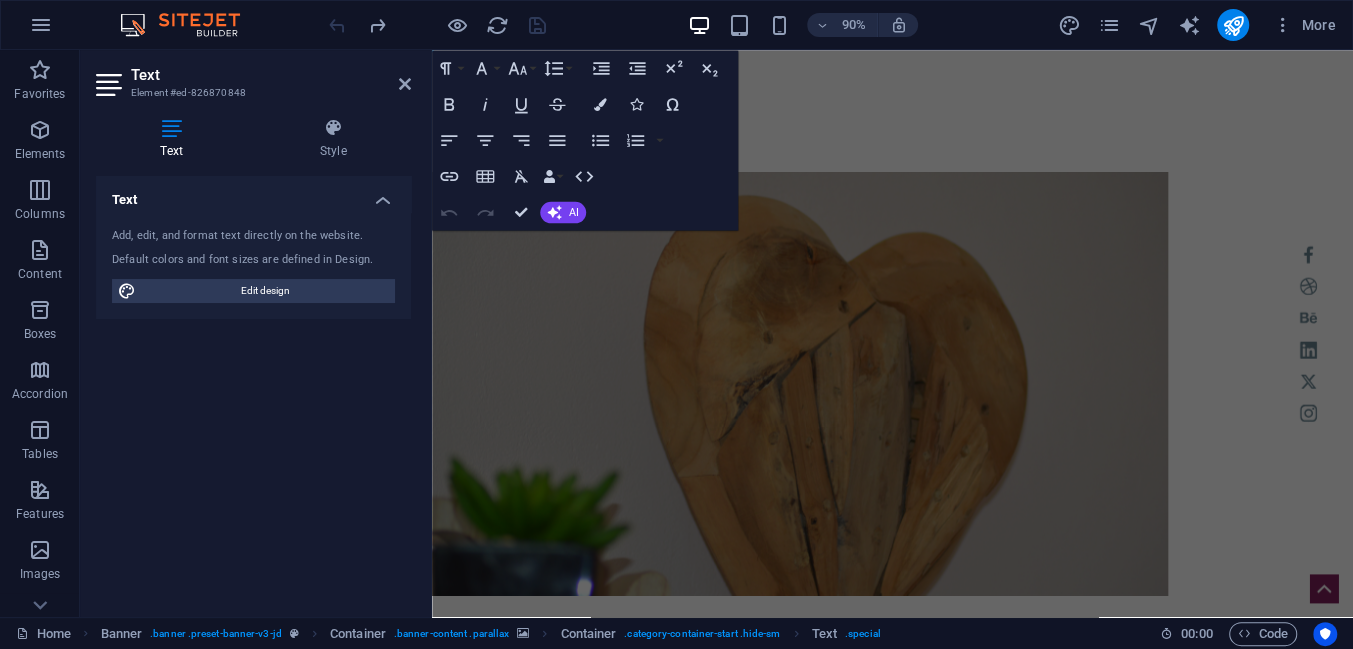drag, startPoint x: 255, startPoint y: 64, endPoint x: 362, endPoint y: 87, distance: 109.444046 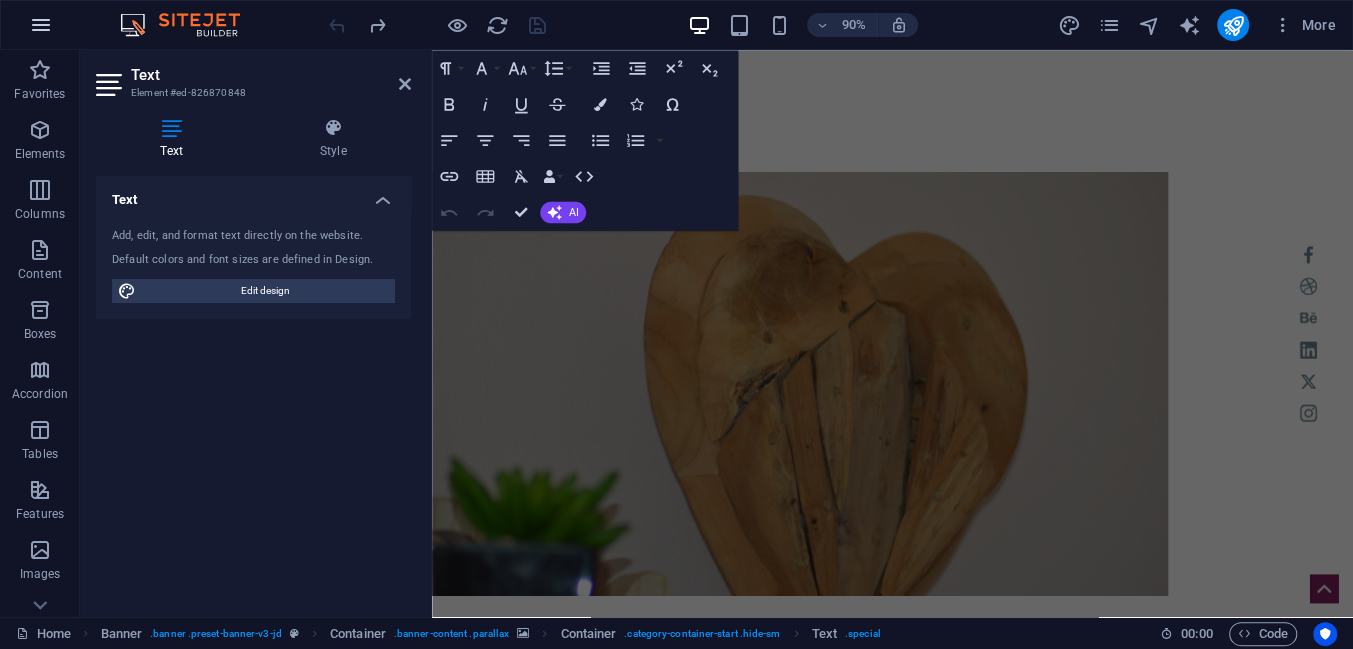 click at bounding box center (41, 25) 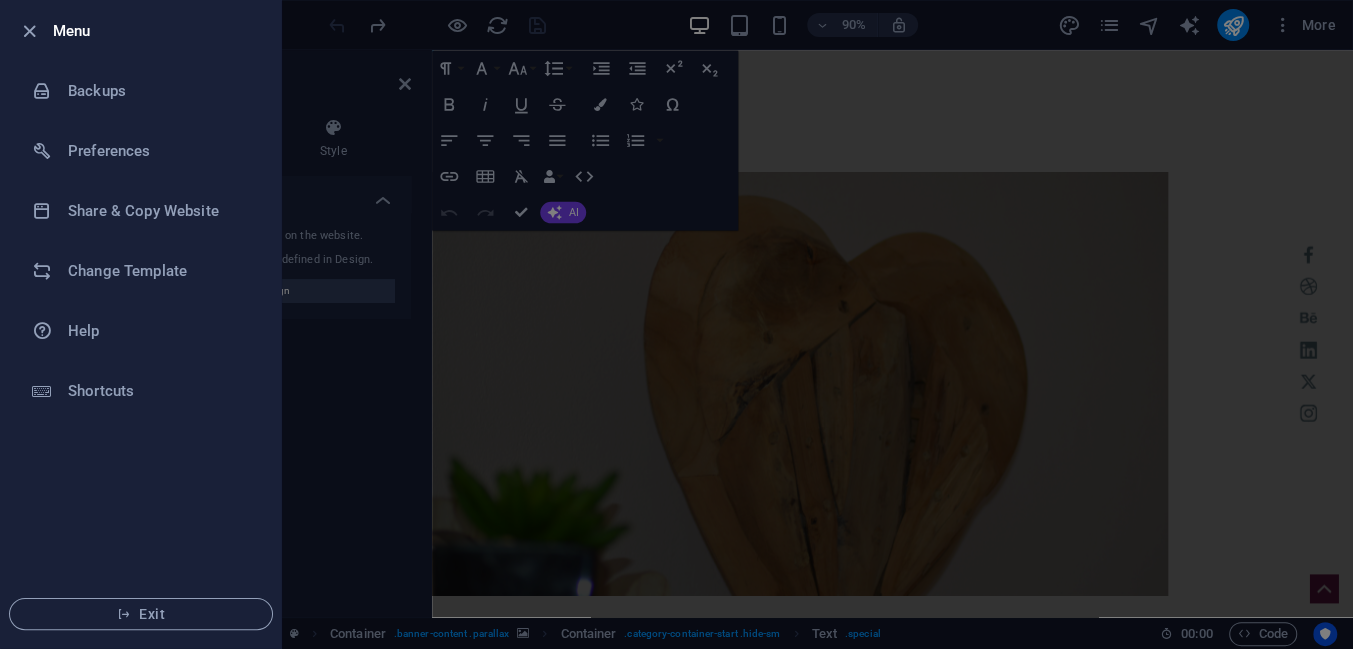 click at bounding box center (676, 324) 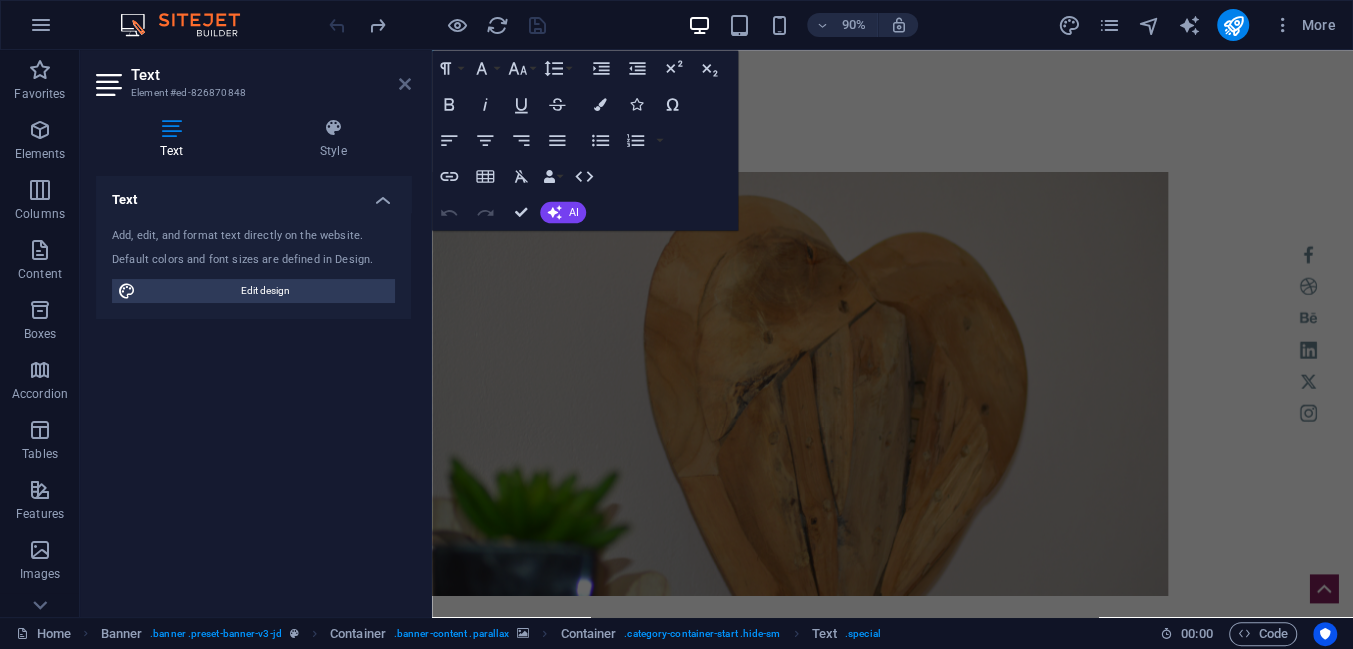 click at bounding box center (405, 84) 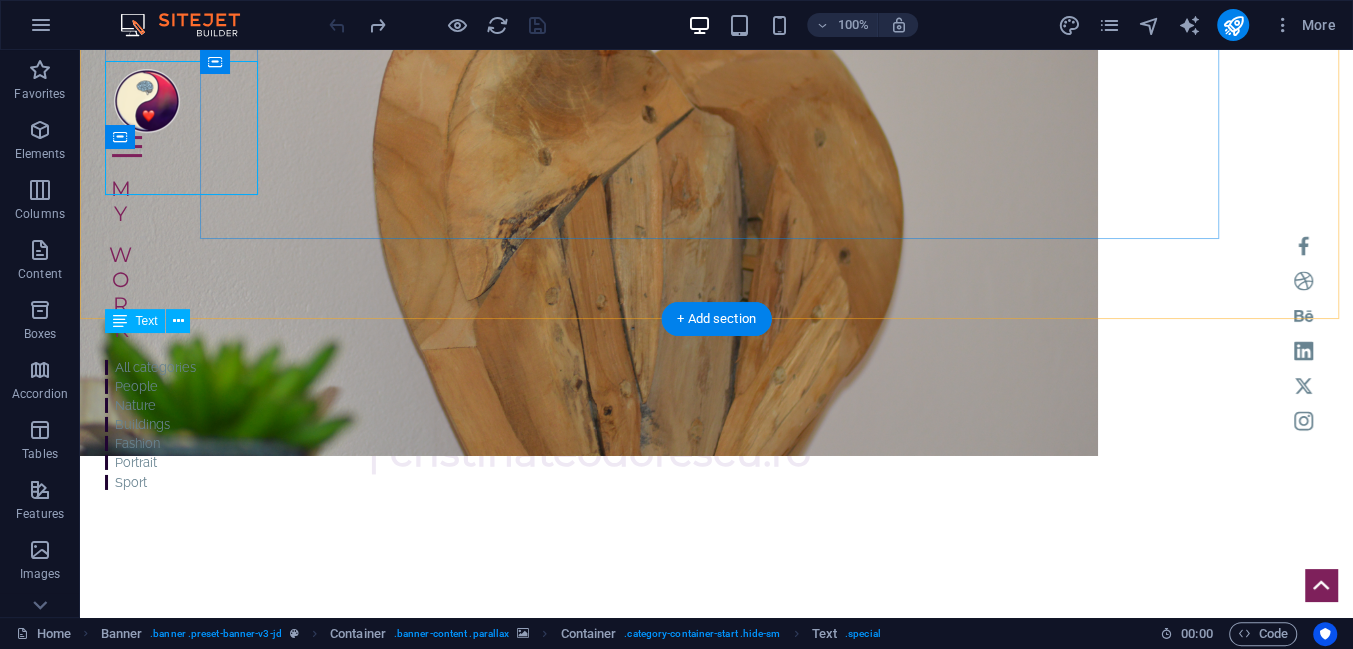 scroll, scrollTop: 363, scrollLeft: 0, axis: vertical 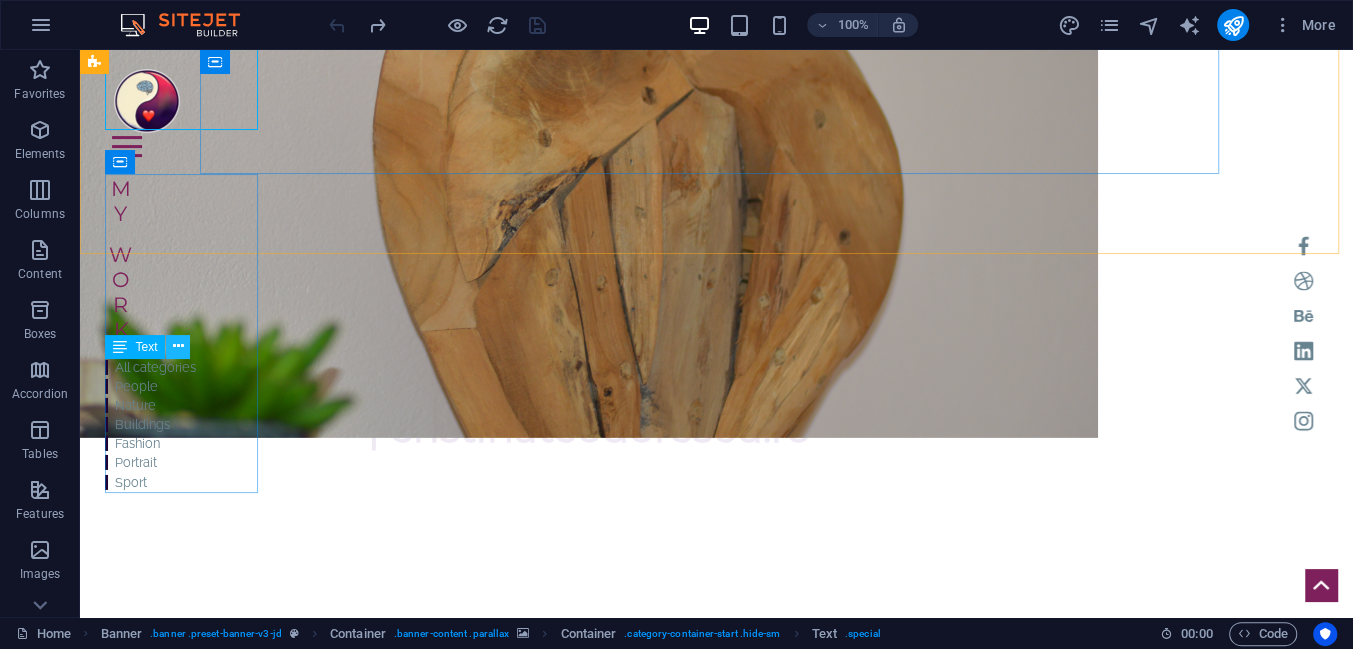 click at bounding box center (178, 346) 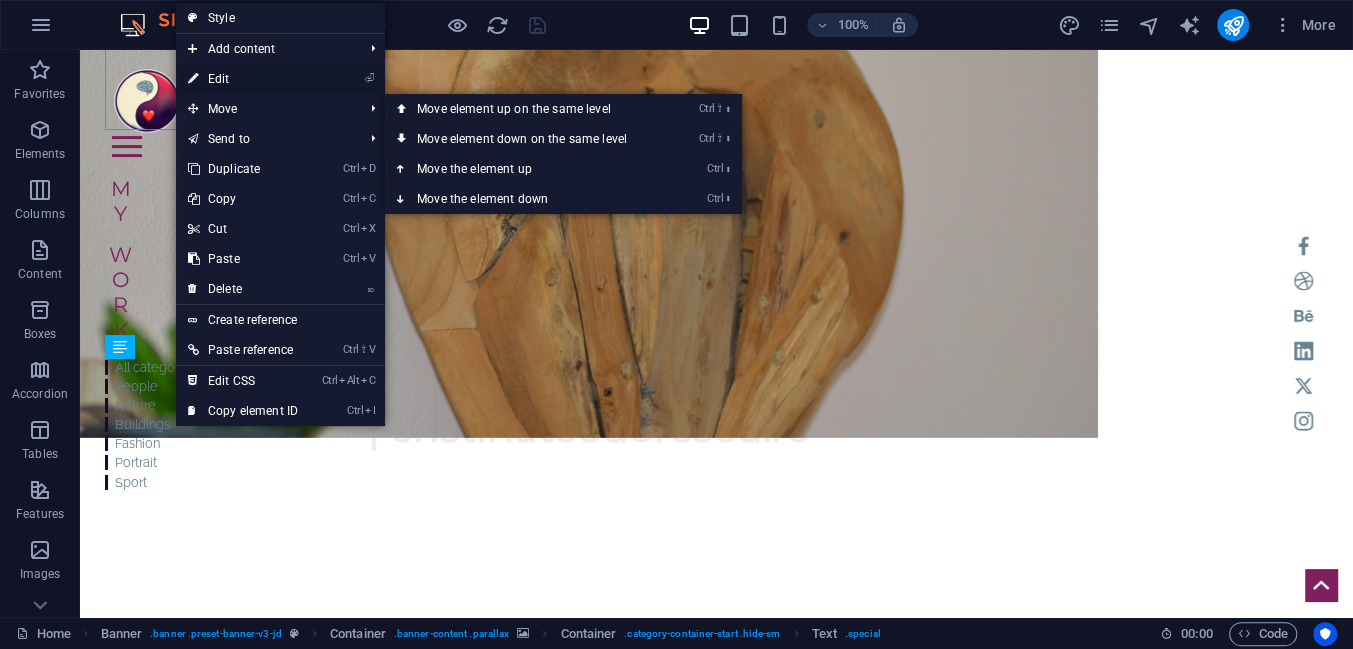 click on "⏎  Edit" at bounding box center [243, 79] 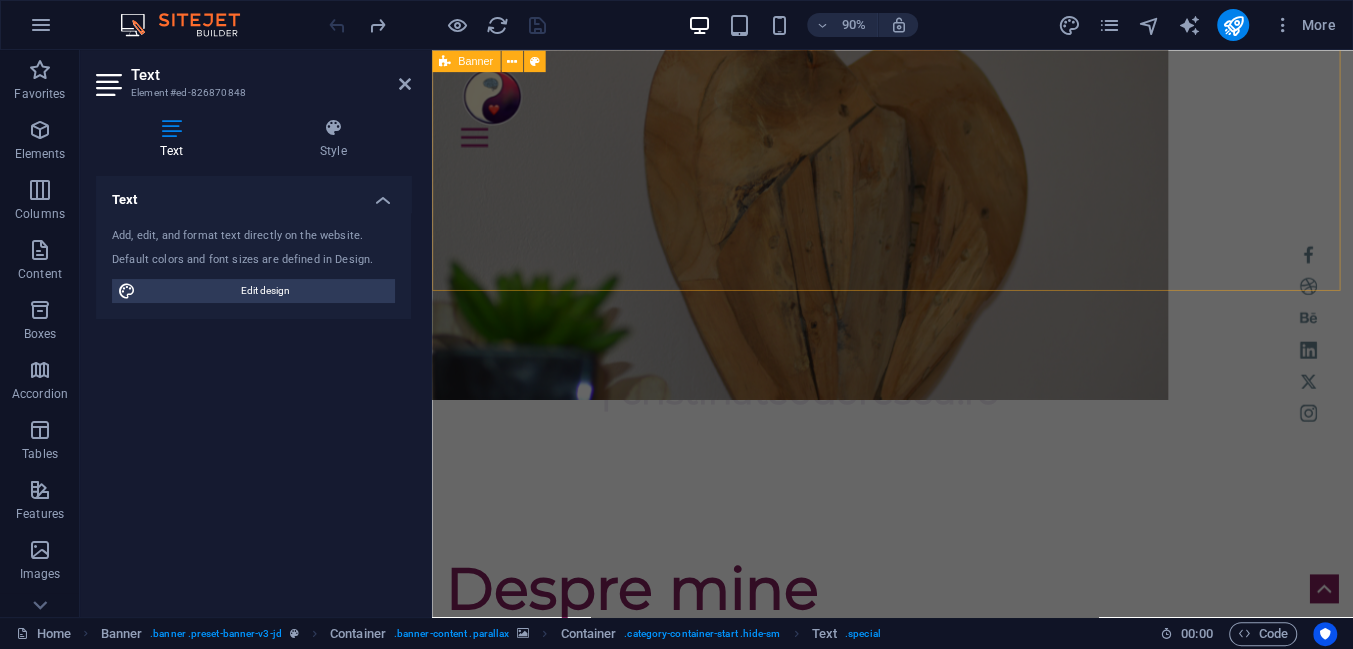 click on "Home Work About Pricing News Contact Home Work About Pricing News Contact | cristinateodorescu.ro My Work All categories People Nature Buildings Fashion Portrait Sport" at bounding box center [943, 149] 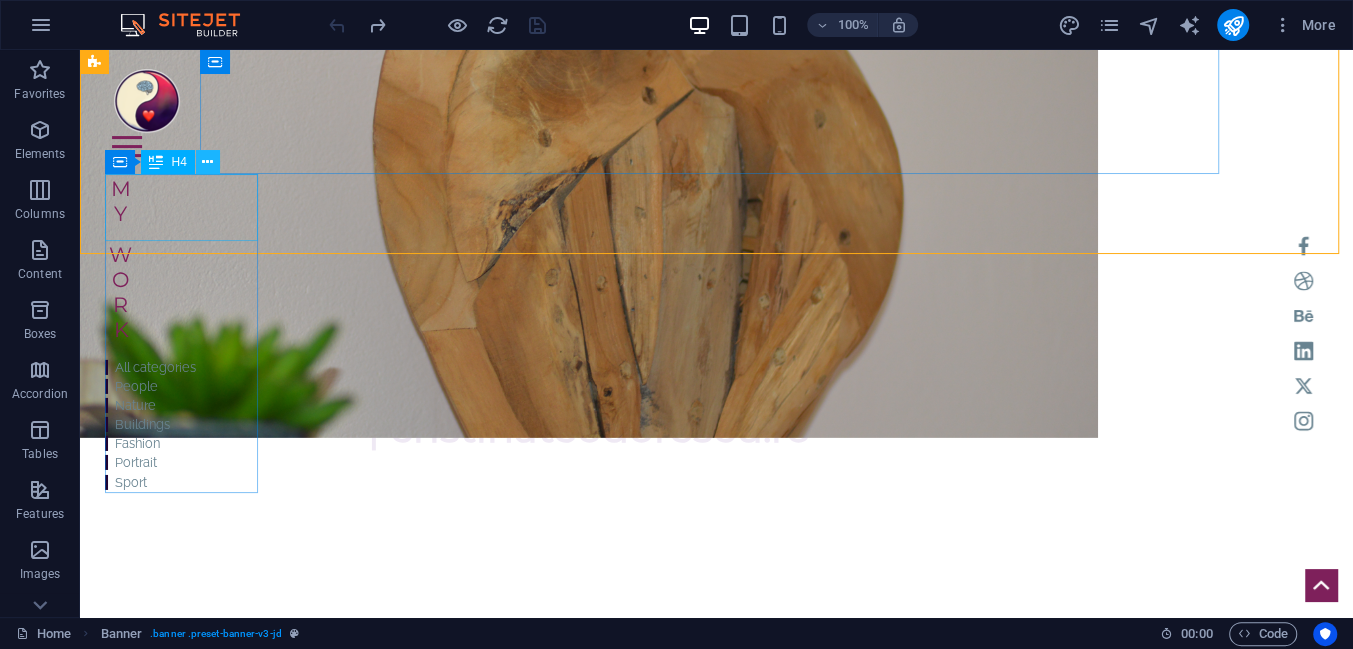 click at bounding box center (207, 162) 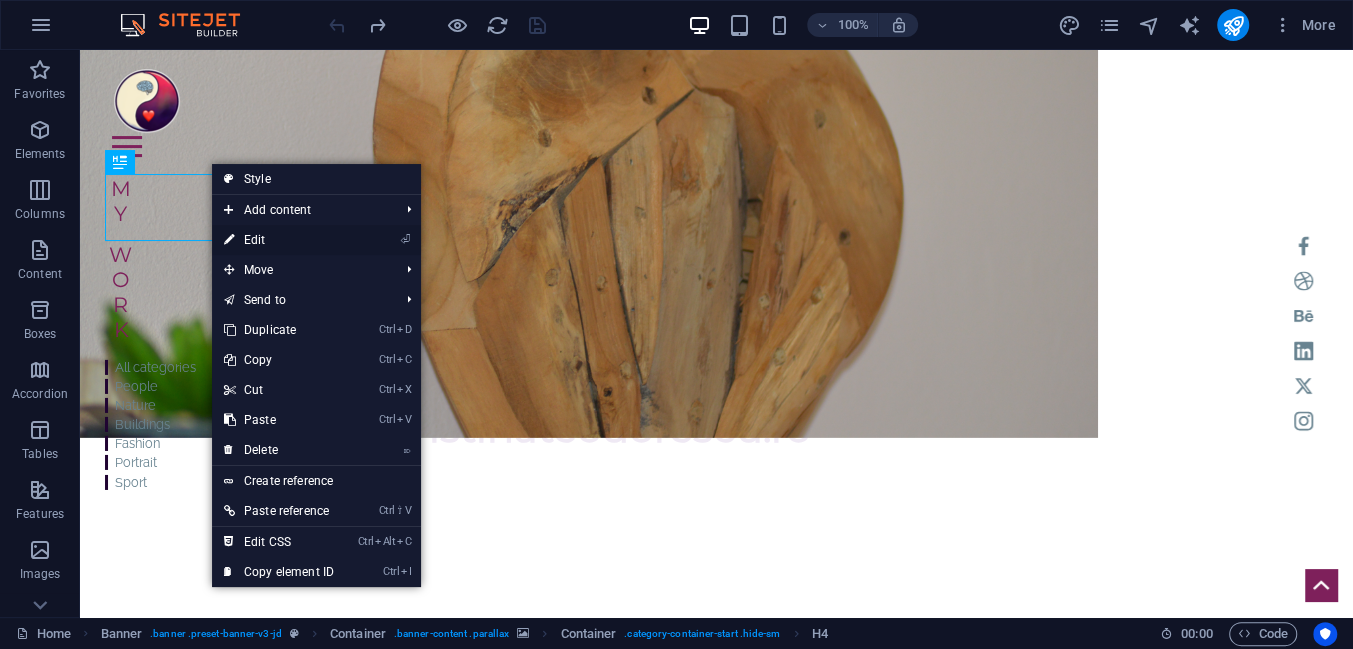 click on "⏎  Edit" at bounding box center (279, 240) 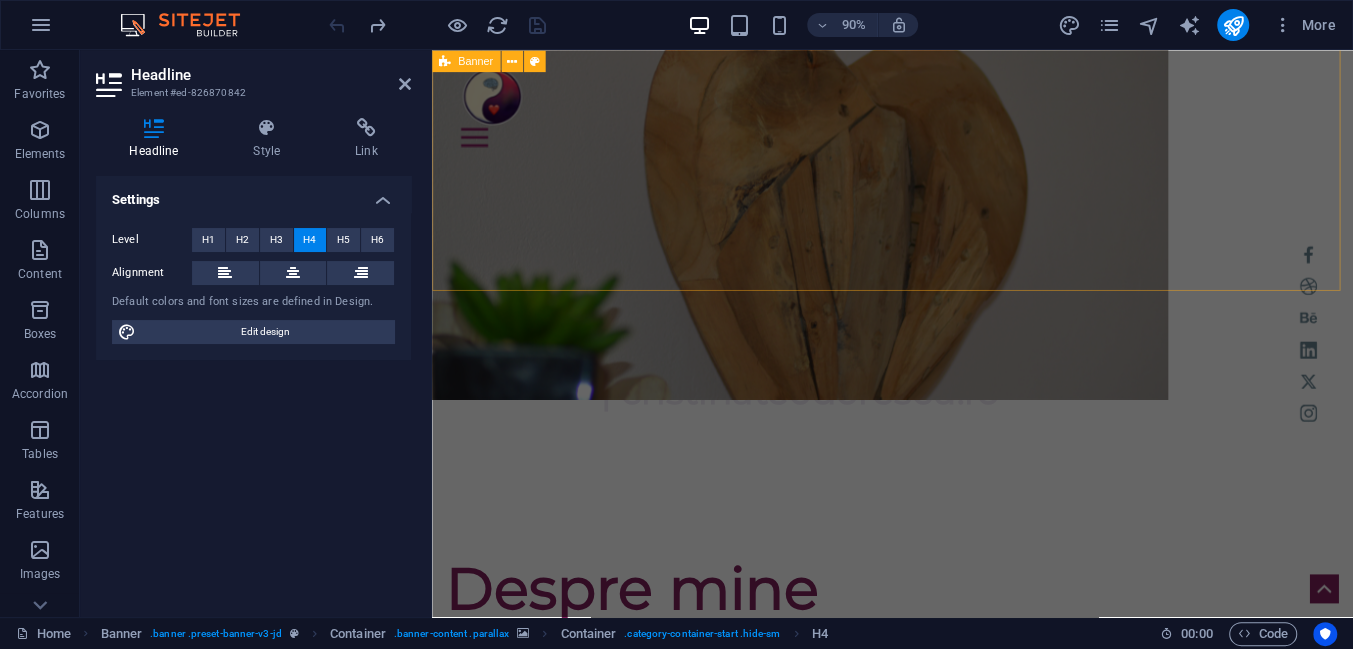 click on "Home Work About Pricing News Contact Home Work About Pricing News Contact | cristinateodorescu.ro My Work All categories People Nature Buildings Fashion Portrait Sport" at bounding box center (943, 149) 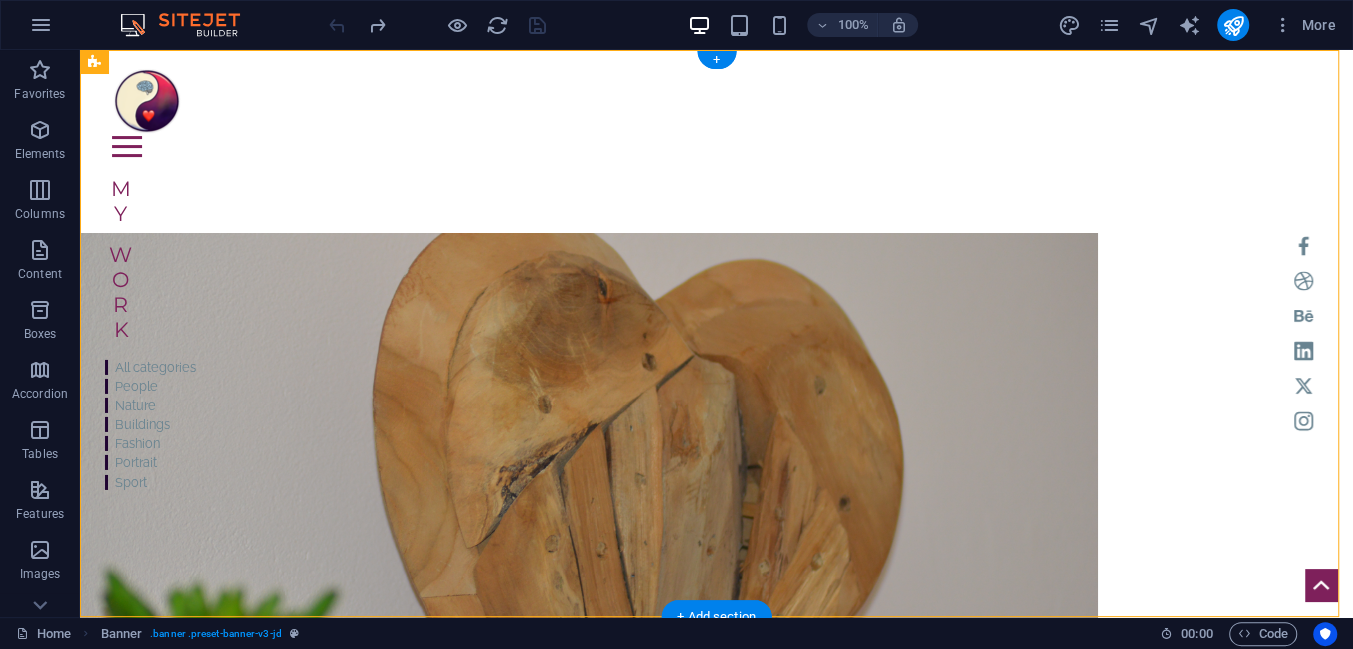 scroll, scrollTop: 0, scrollLeft: 0, axis: both 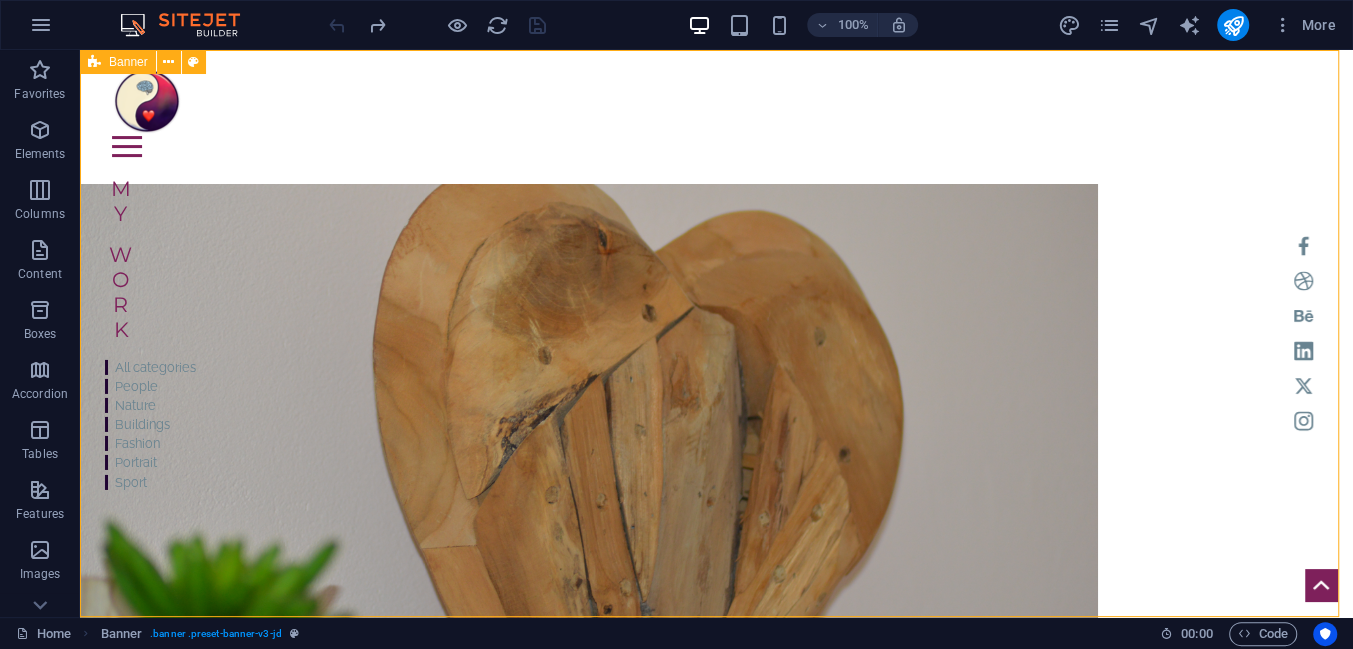 click on "Banner" at bounding box center (118, 62) 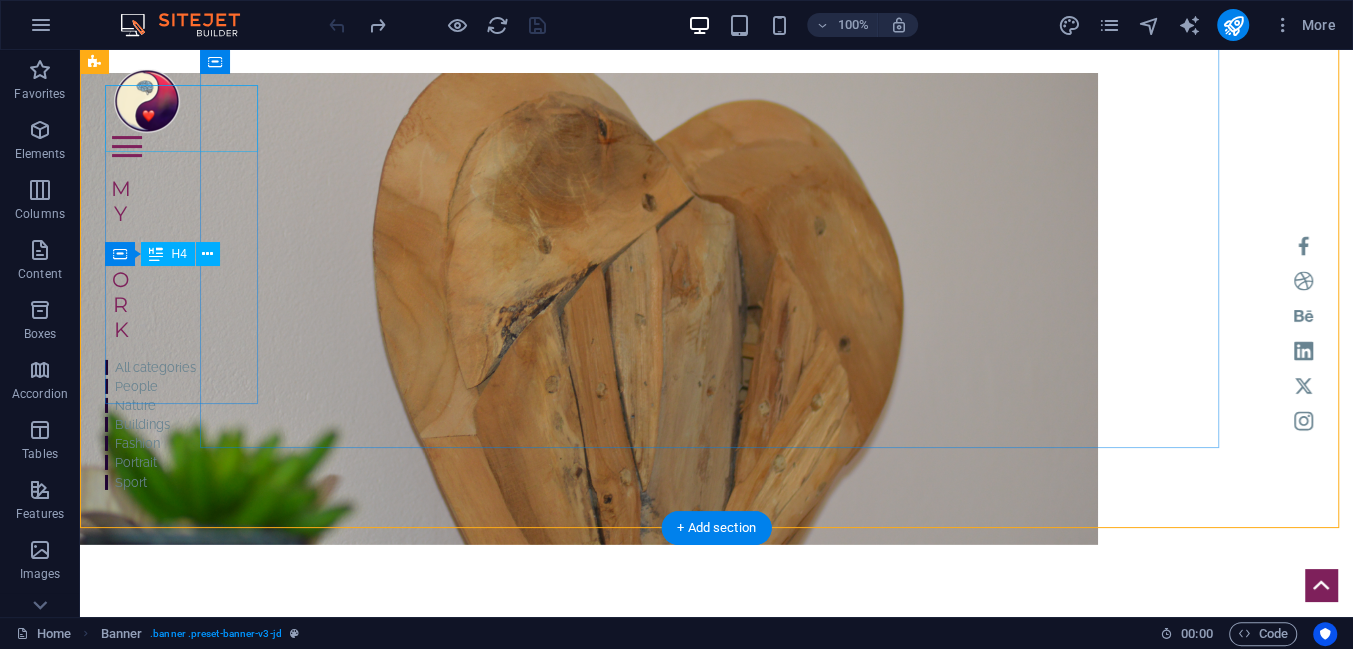 scroll, scrollTop: 0, scrollLeft: 0, axis: both 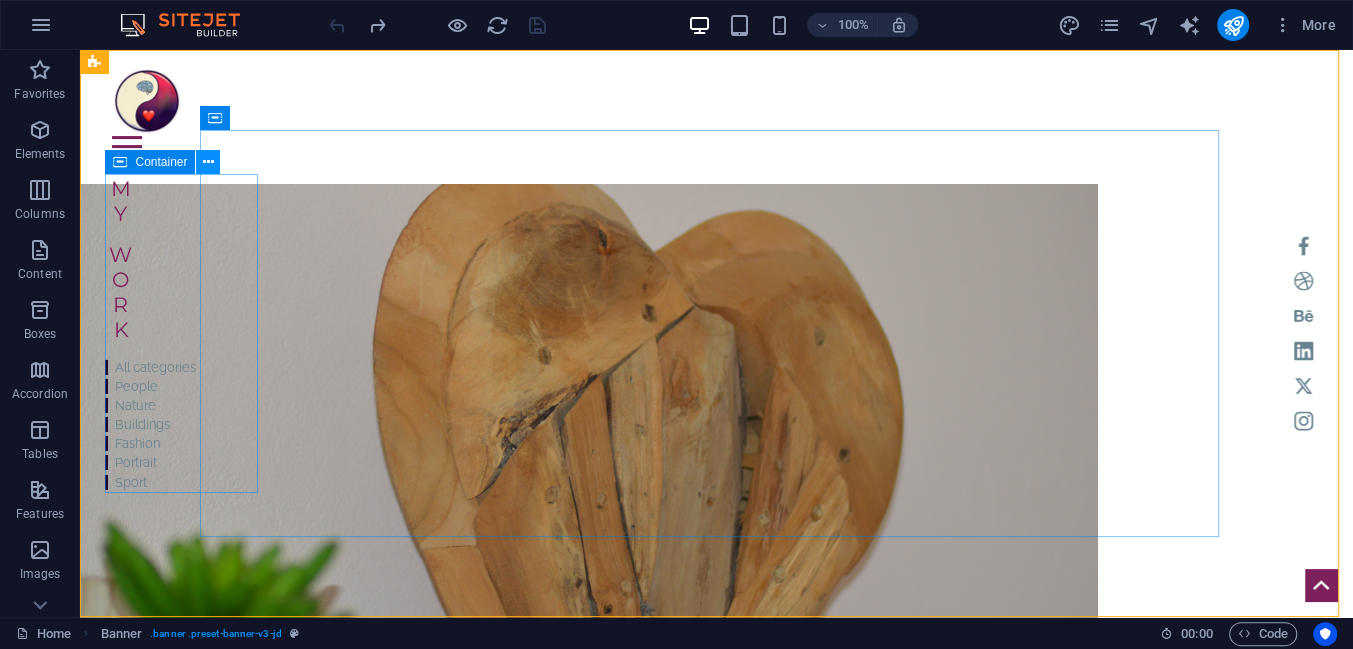 click at bounding box center [208, 162] 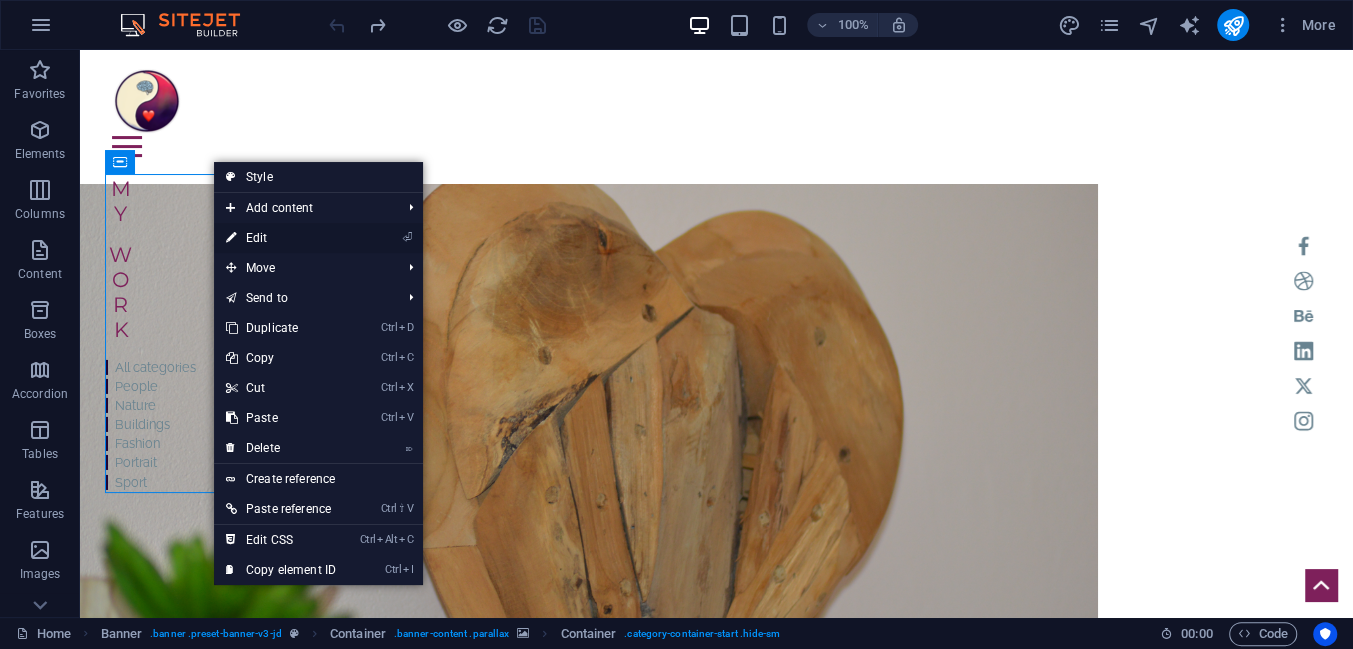 click on "⏎  Edit" at bounding box center [281, 238] 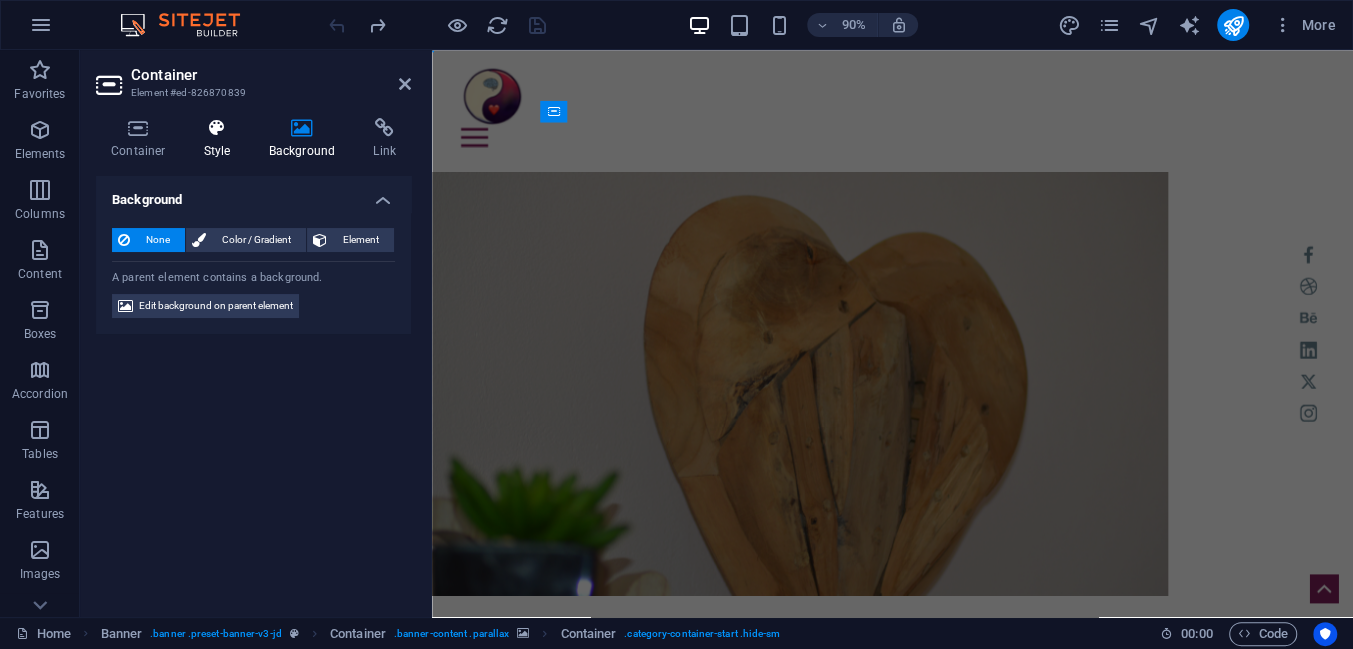 click at bounding box center [217, 128] 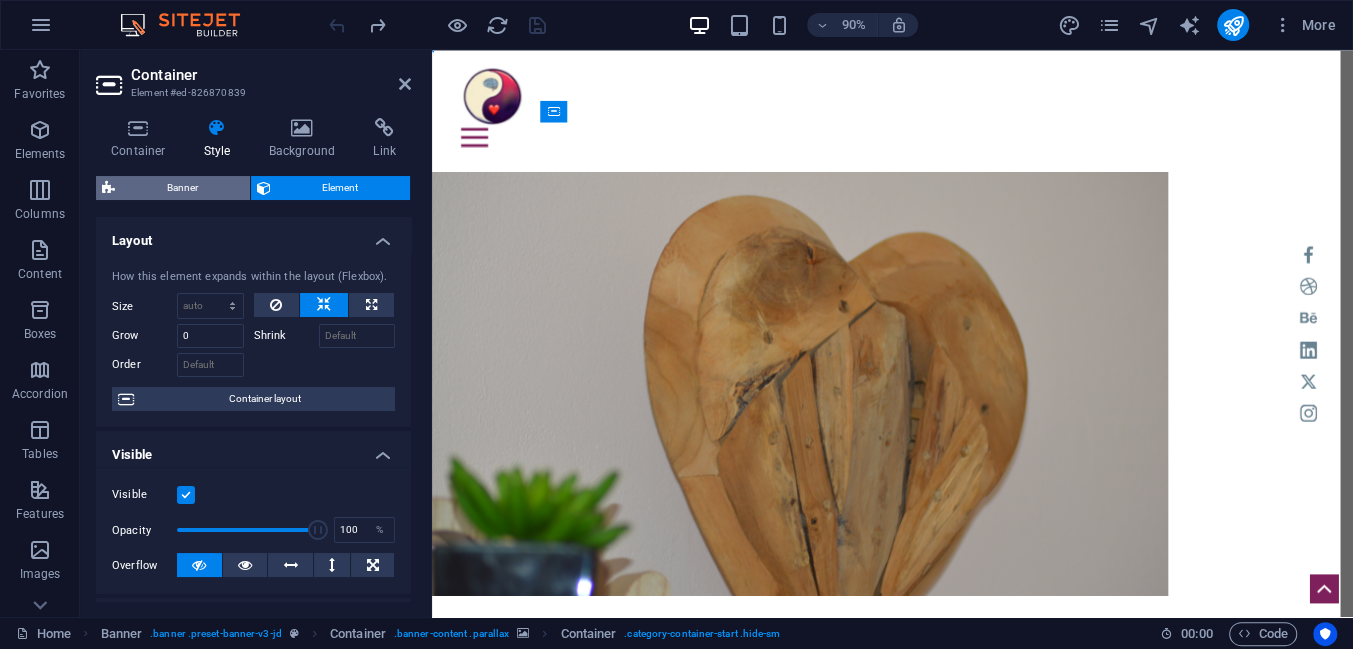 click on "Banner" at bounding box center (182, 188) 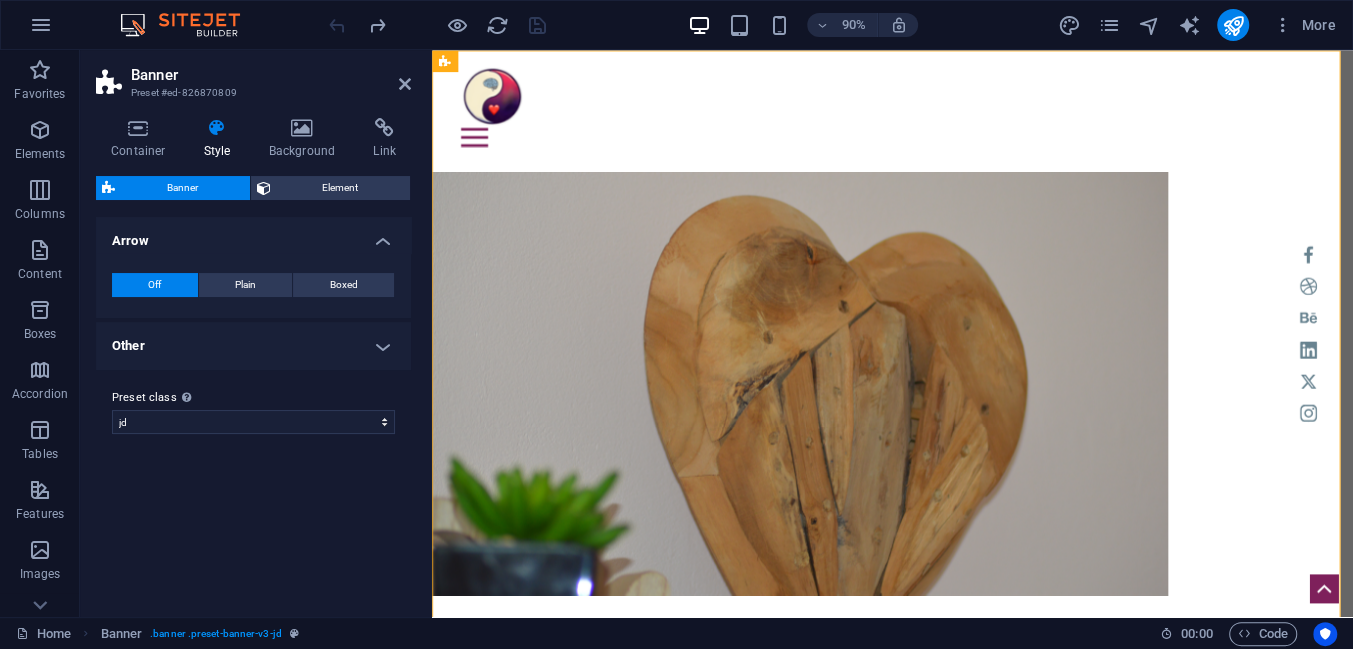 click on "Other" at bounding box center (253, 346) 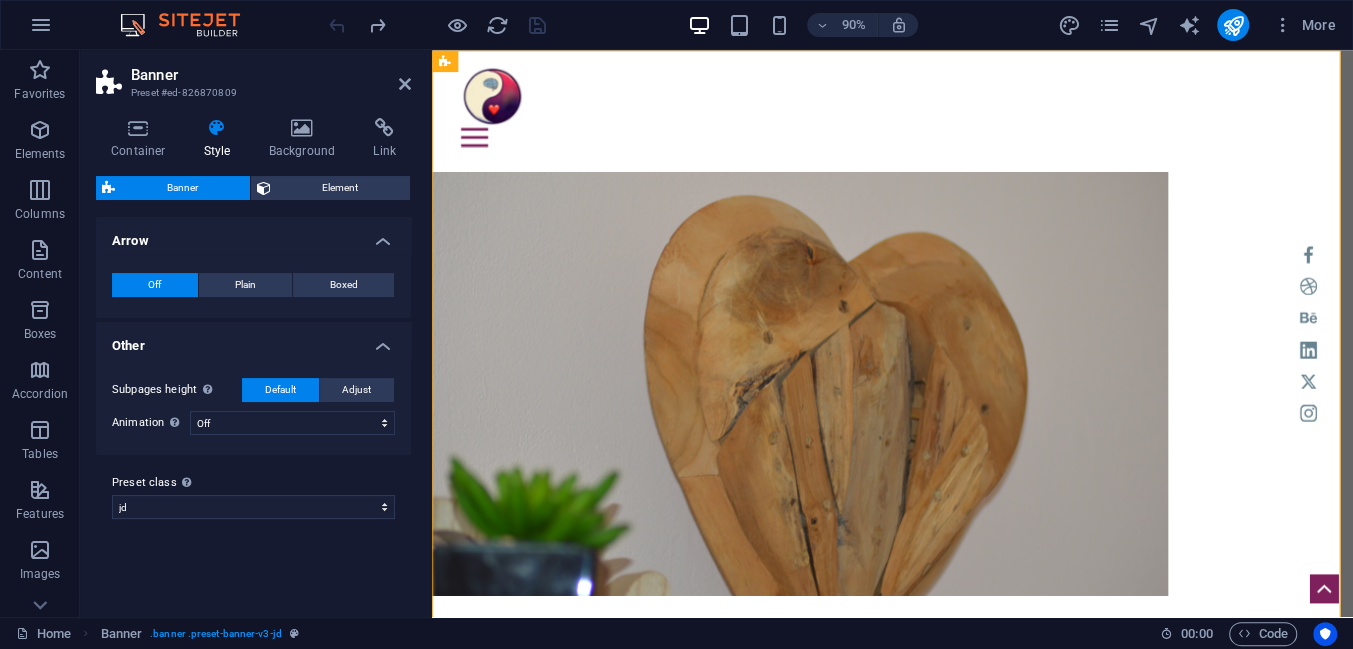 click at bounding box center [217, 128] 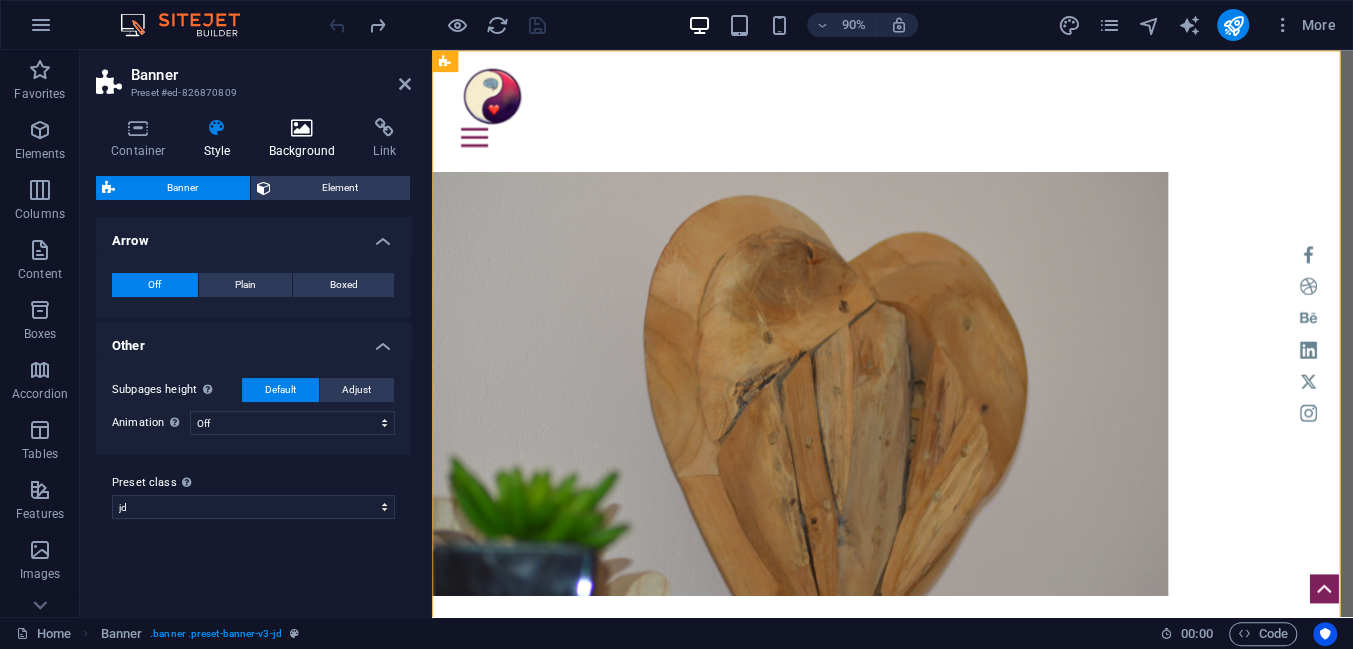 click at bounding box center (302, 128) 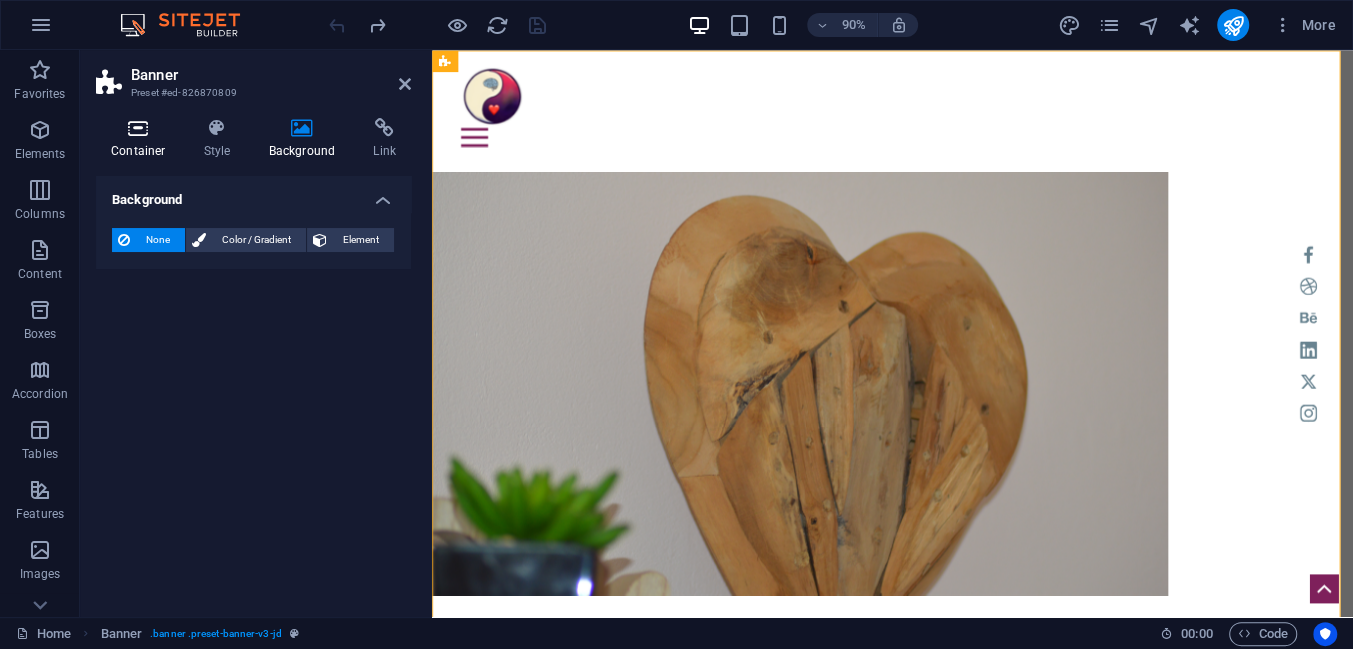 click at bounding box center (138, 128) 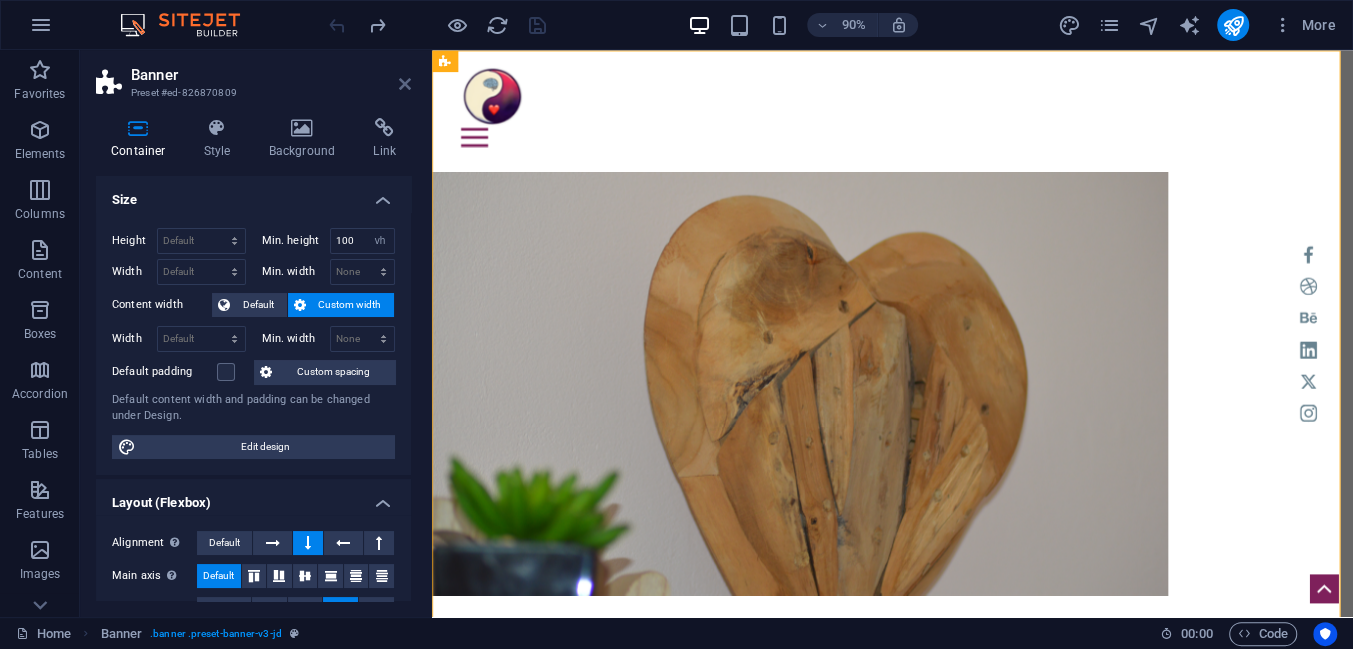 click at bounding box center (405, 84) 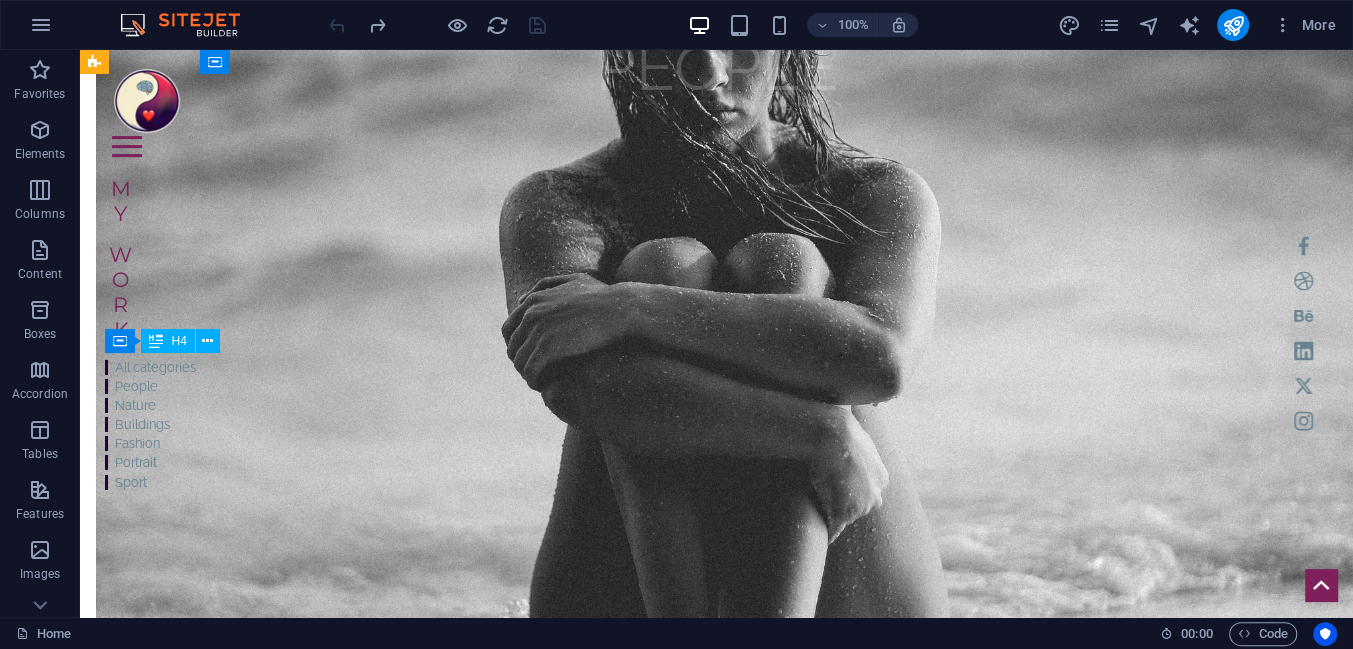 scroll, scrollTop: 2272, scrollLeft: 0, axis: vertical 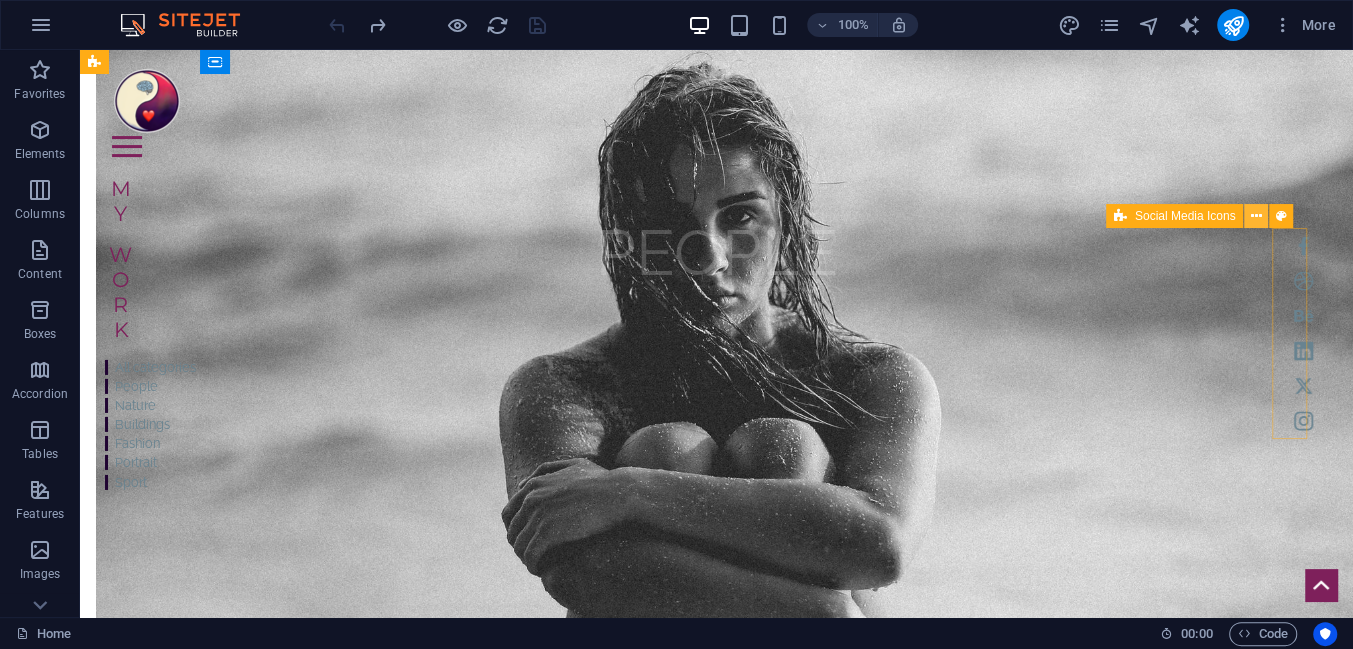 click at bounding box center (1256, 216) 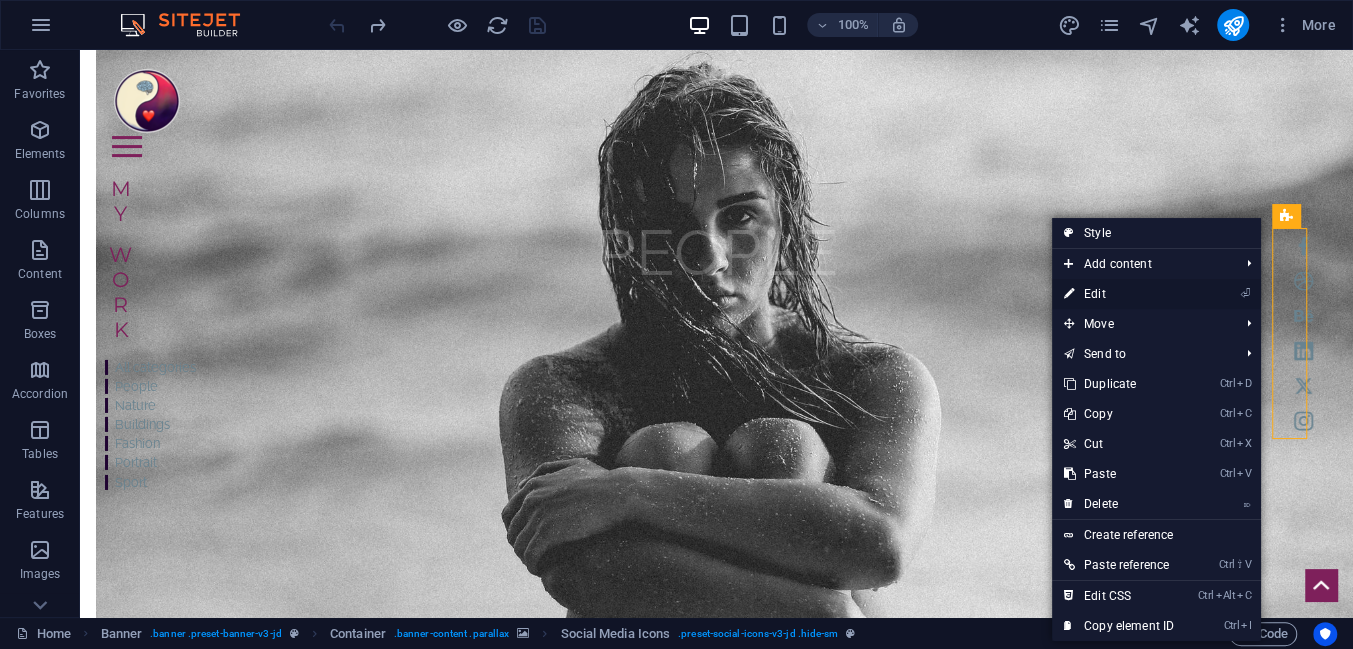 click on "⏎  Edit" at bounding box center [1119, 294] 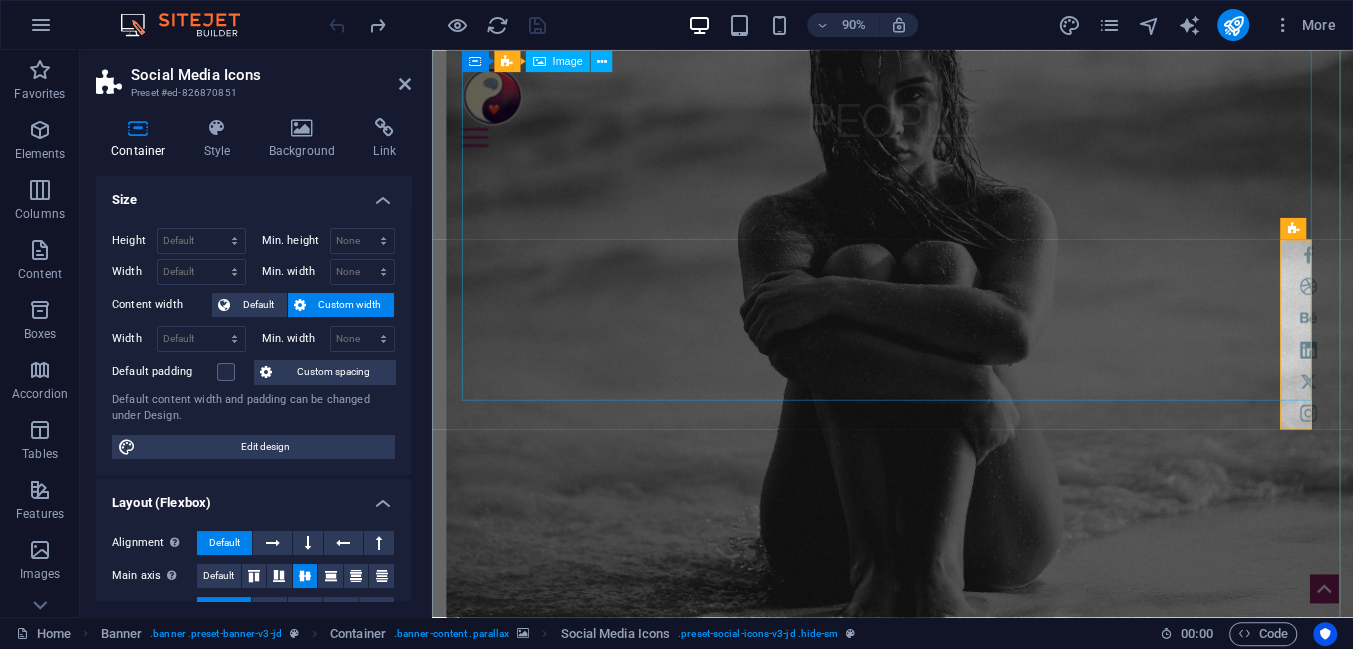 scroll, scrollTop: 2211, scrollLeft: 0, axis: vertical 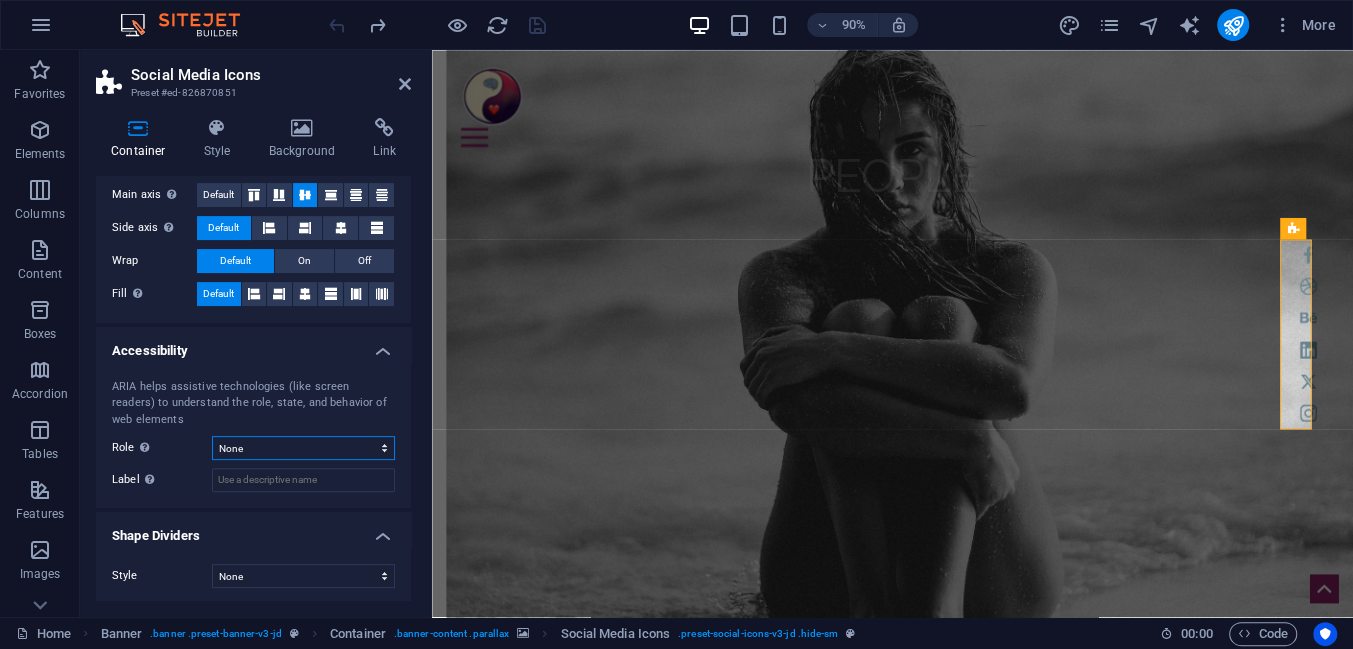 click on "None Alert Article Banner Comment Complementary Dialog Footer Header Marquee Presentation Region Section Separator Status Timer" at bounding box center [303, 448] 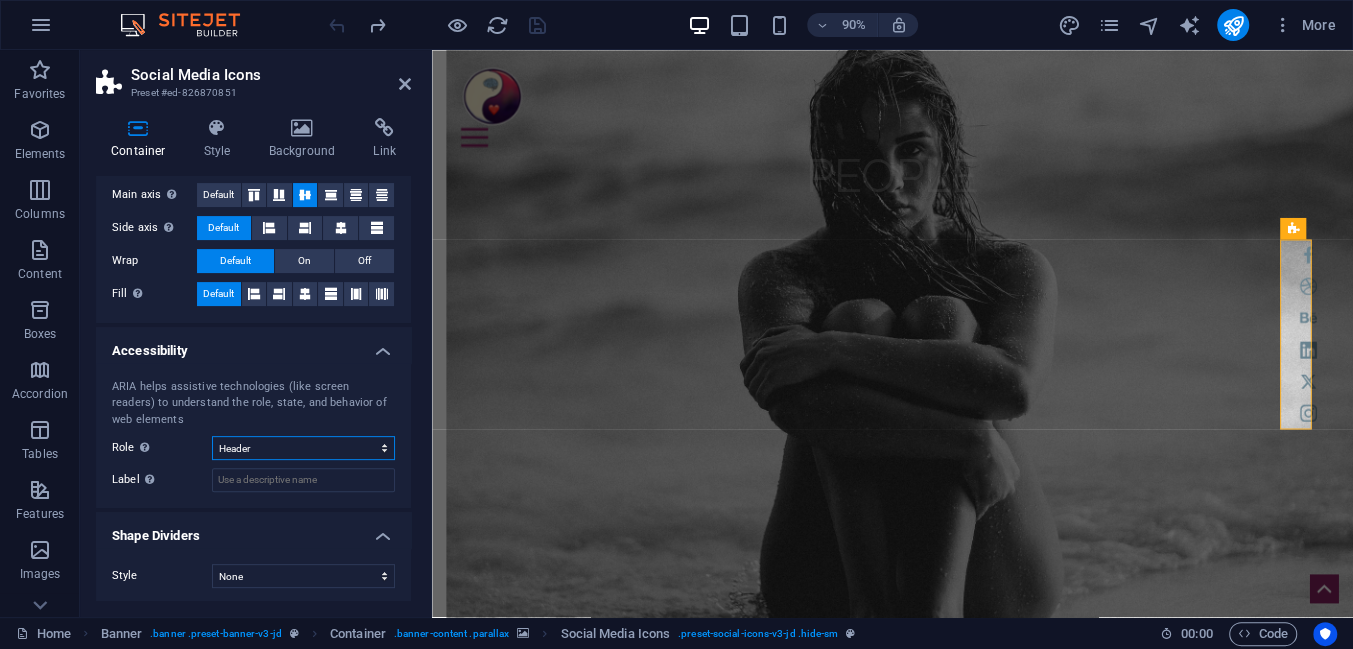 click on "None Alert Article Banner Comment Complementary Dialog Footer Header Marquee Presentation Region Section Separator Status Timer" at bounding box center (303, 448) 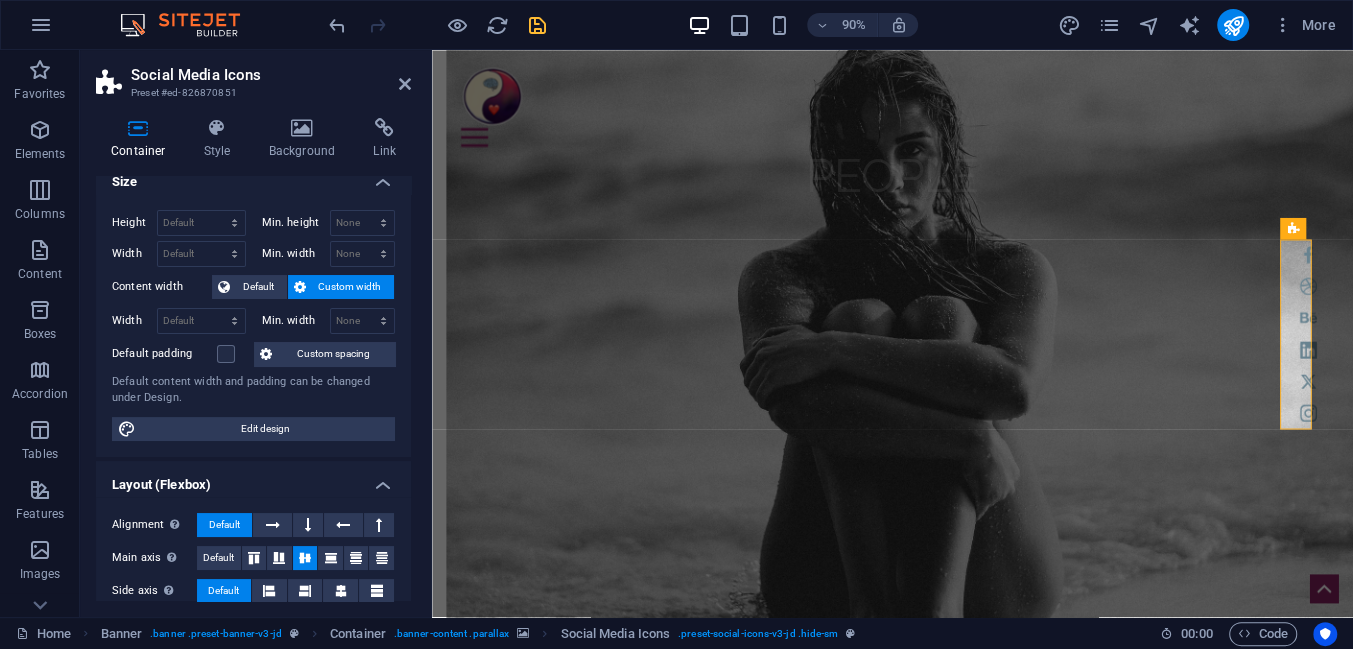 scroll, scrollTop: 0, scrollLeft: 0, axis: both 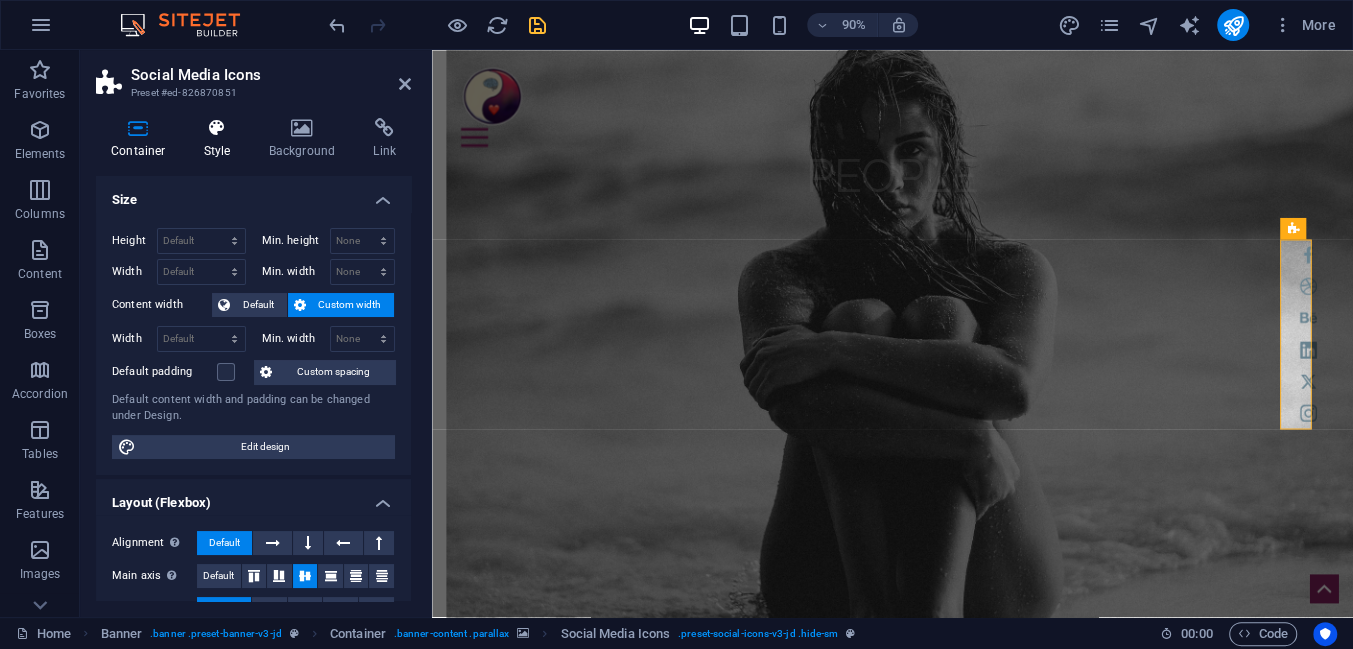 click at bounding box center (217, 128) 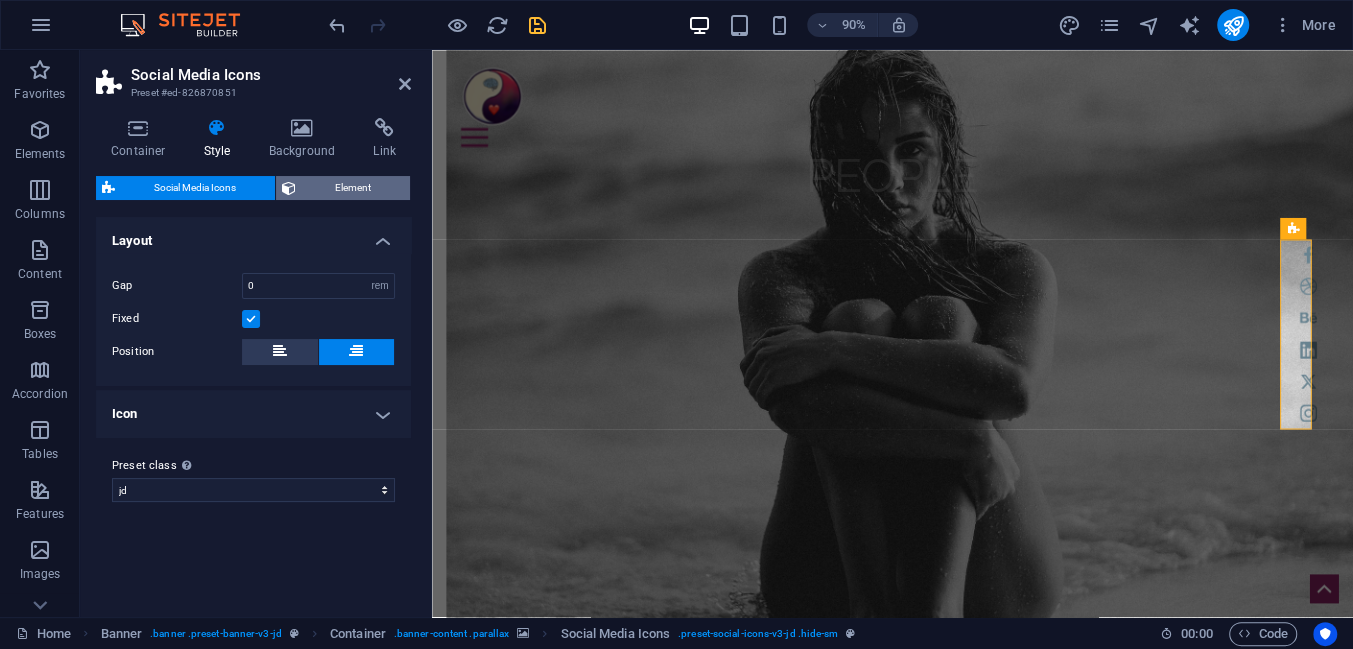 click on "Element" at bounding box center [353, 188] 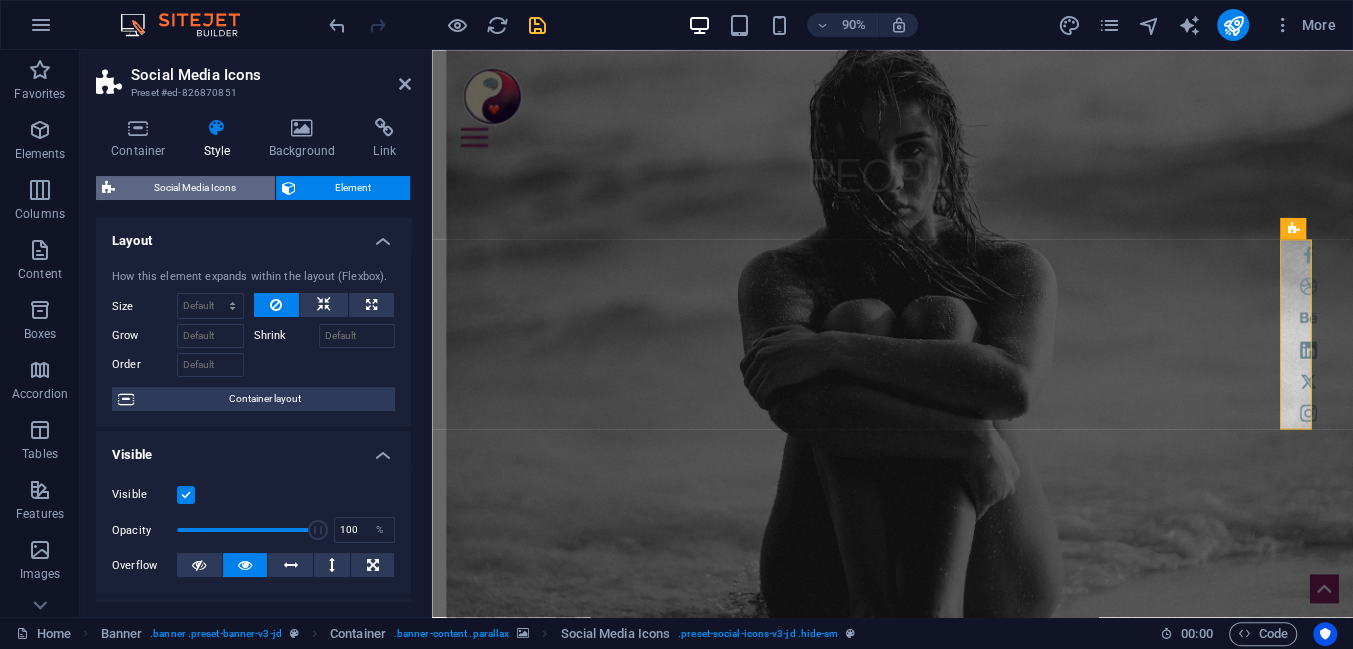 click on "Social Media Icons" at bounding box center [195, 188] 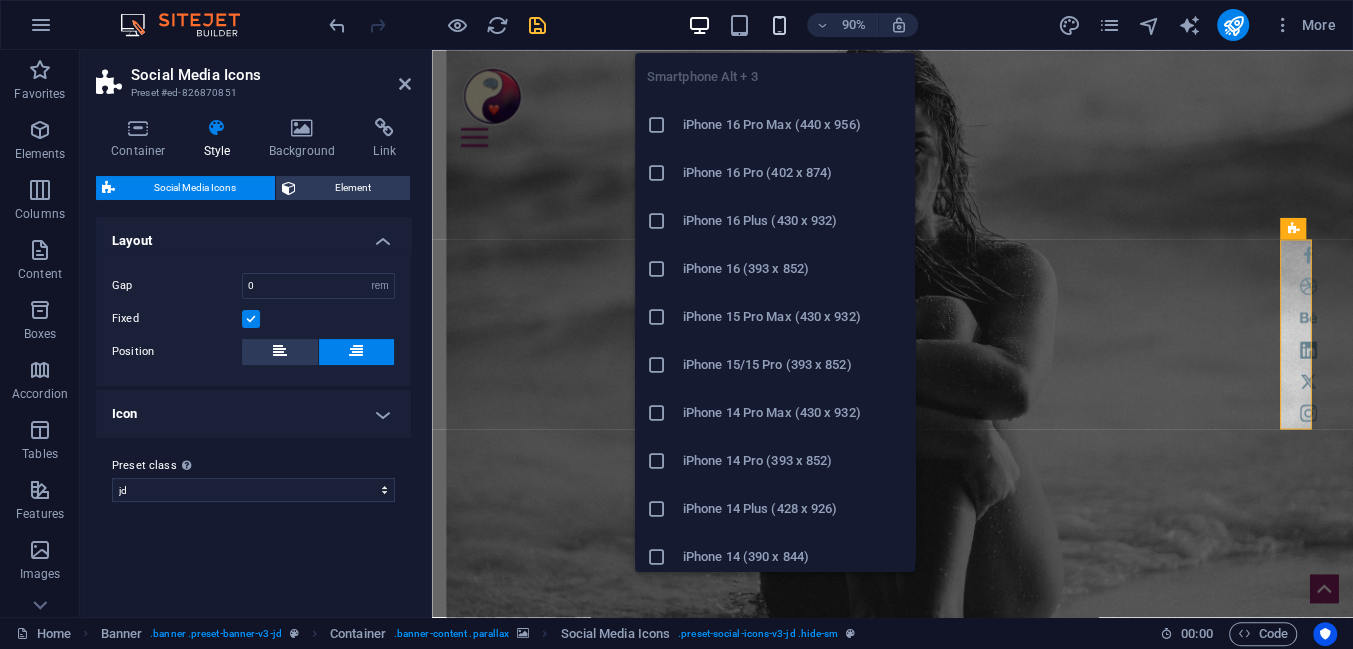 click at bounding box center [779, 25] 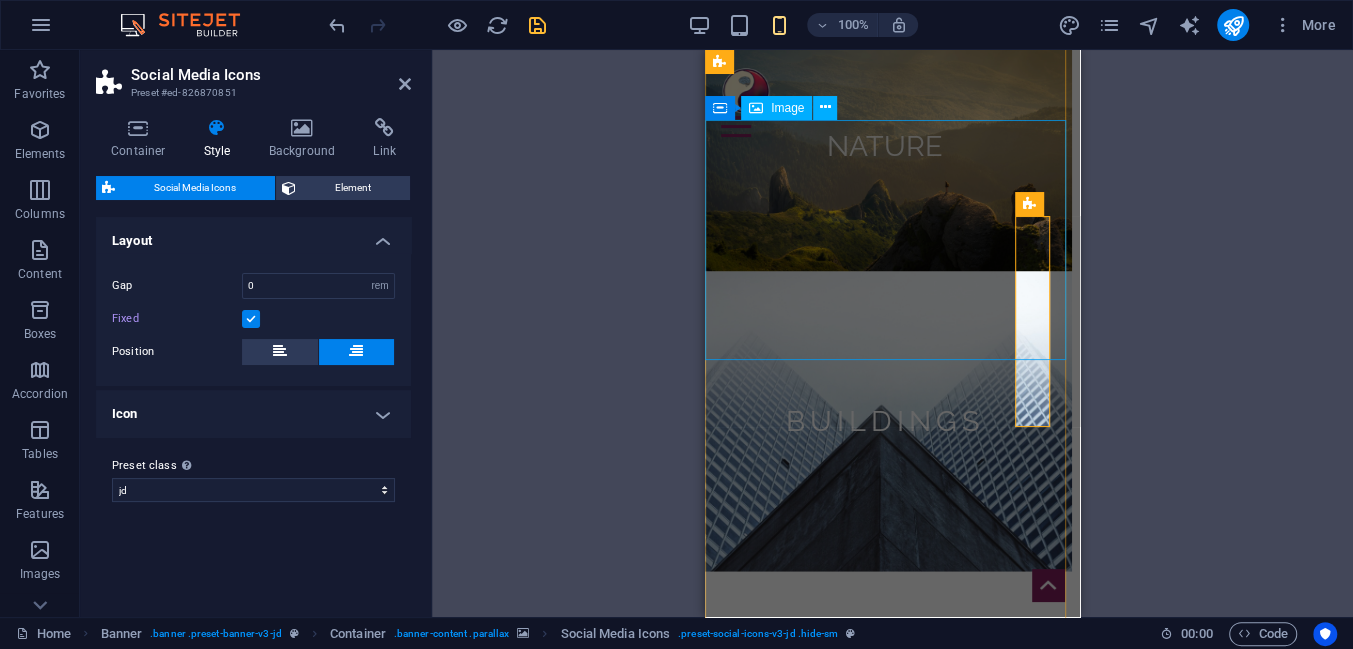 scroll, scrollTop: 2302, scrollLeft: 0, axis: vertical 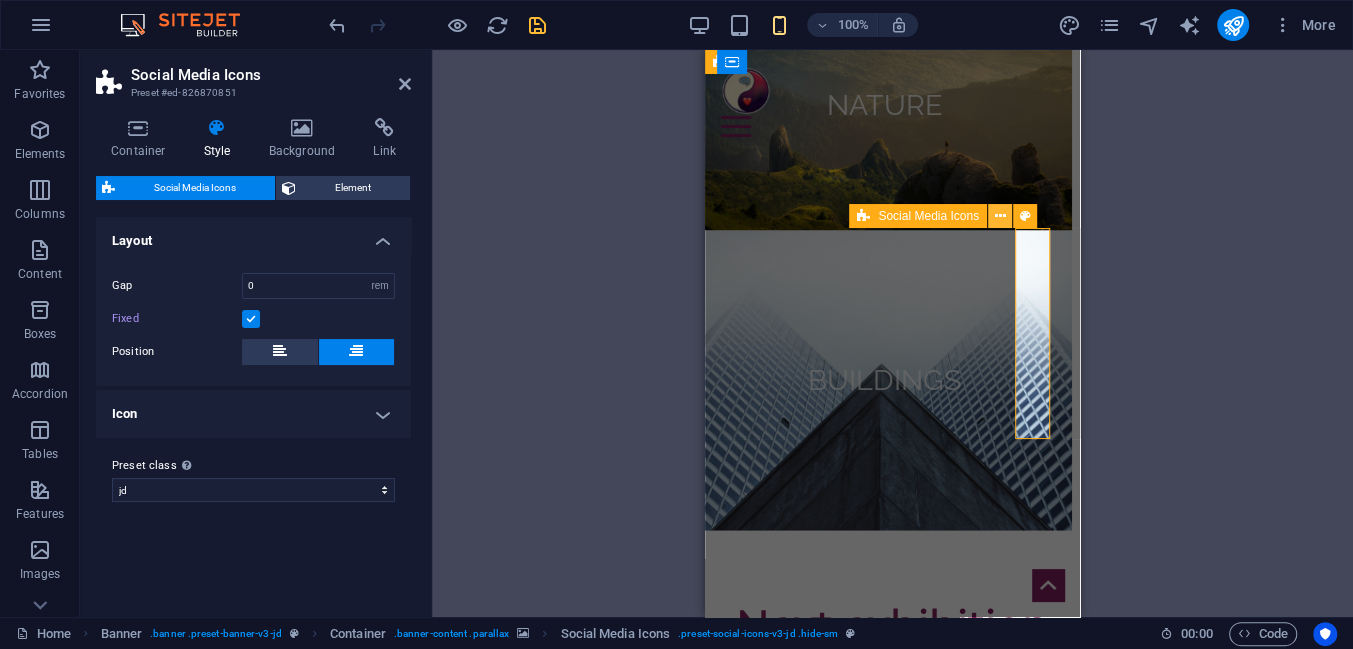 click at bounding box center [999, 216] 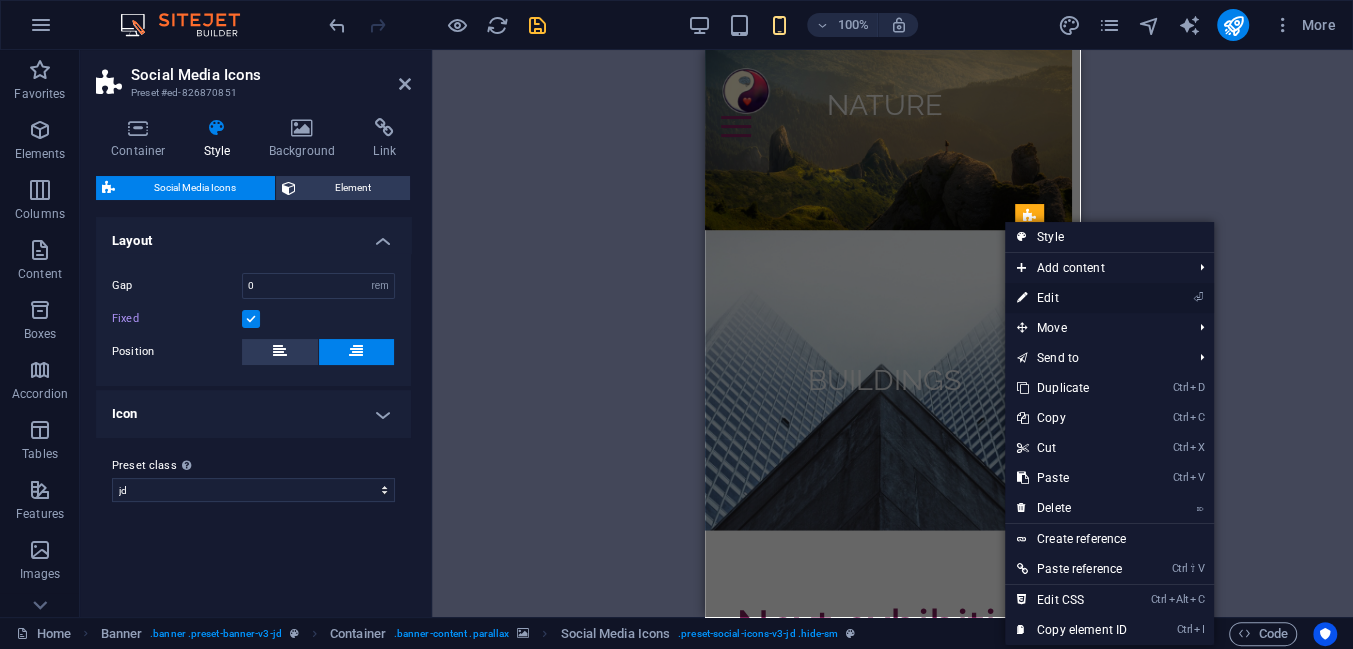 click on "⏎  Edit" at bounding box center [1072, 298] 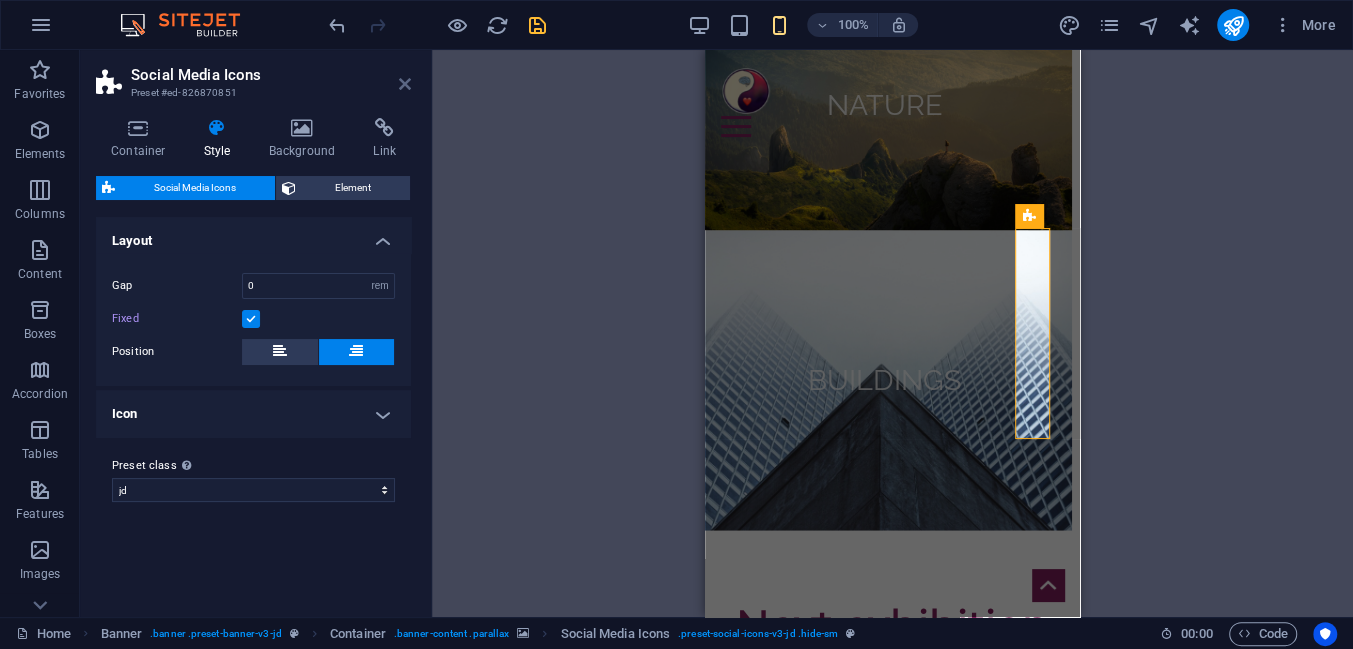 click at bounding box center [405, 84] 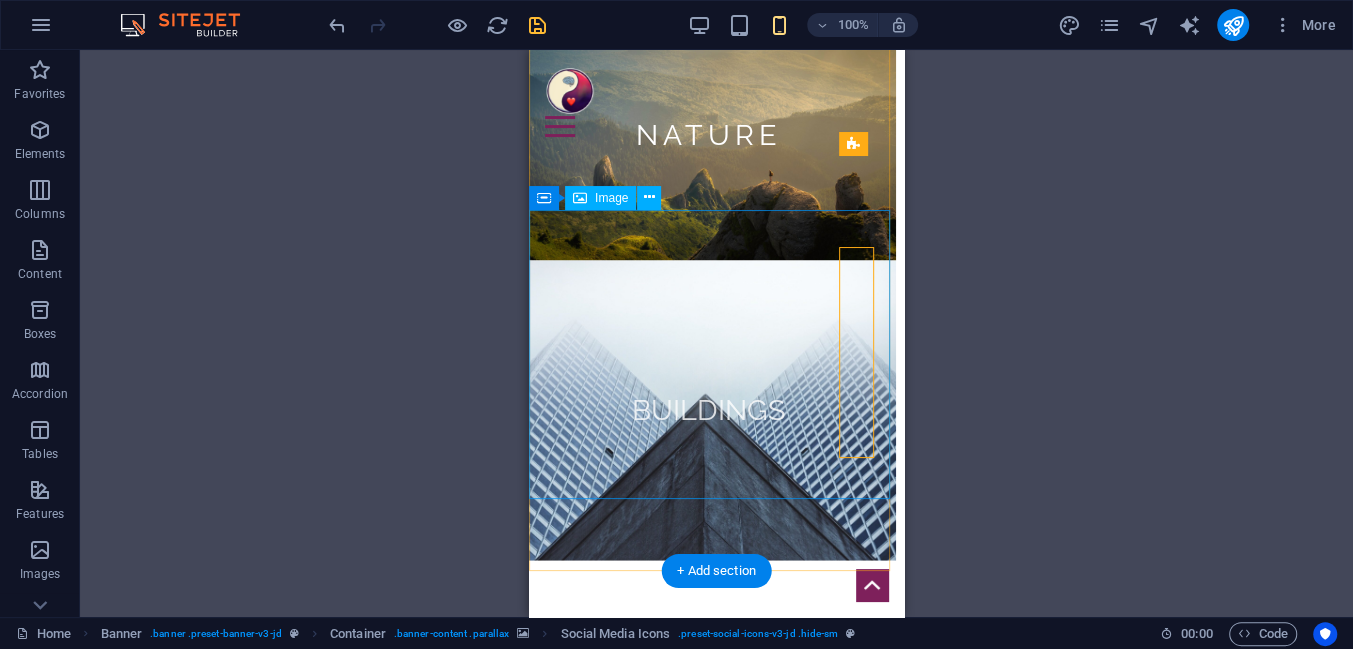 scroll, scrollTop: 2302, scrollLeft: 0, axis: vertical 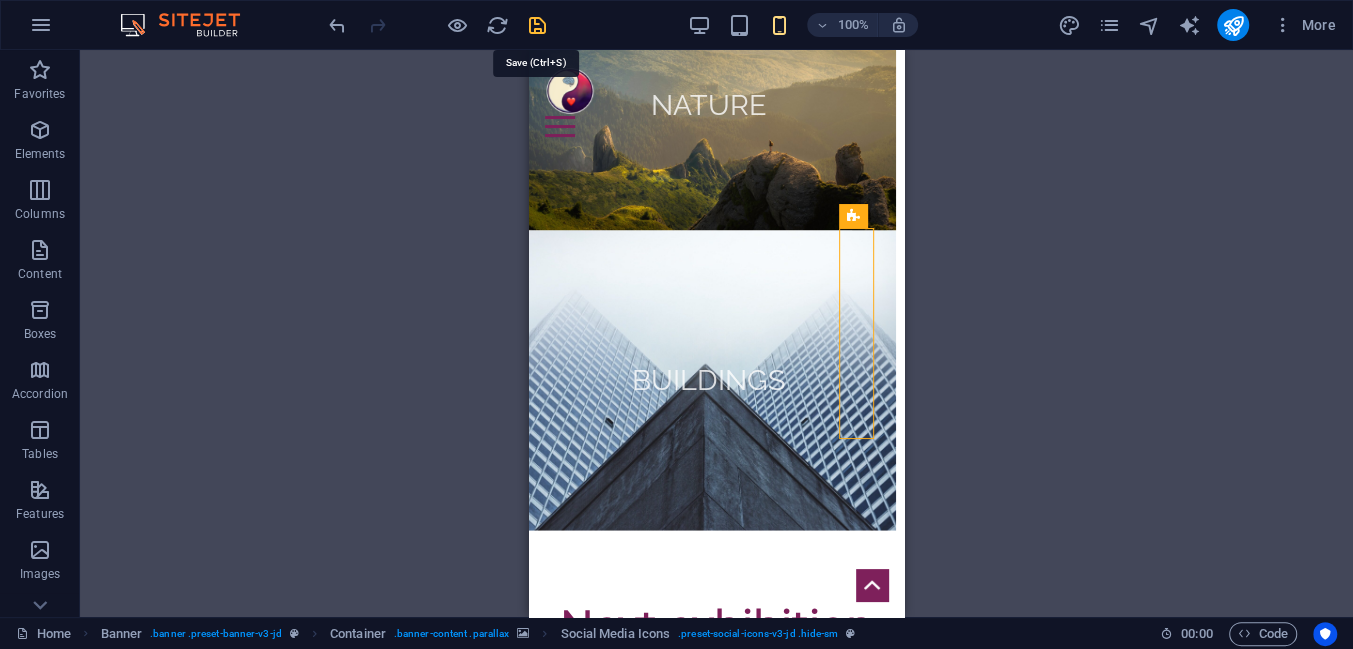 click at bounding box center [537, 25] 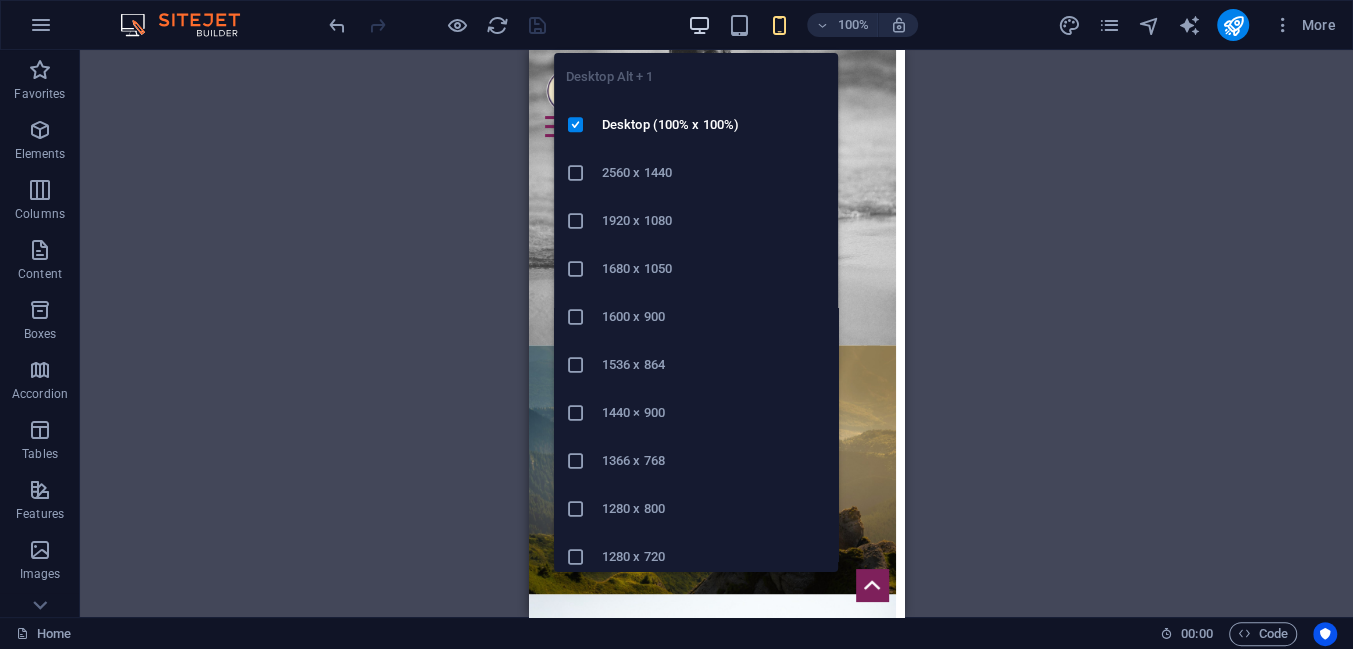 click at bounding box center (699, 25) 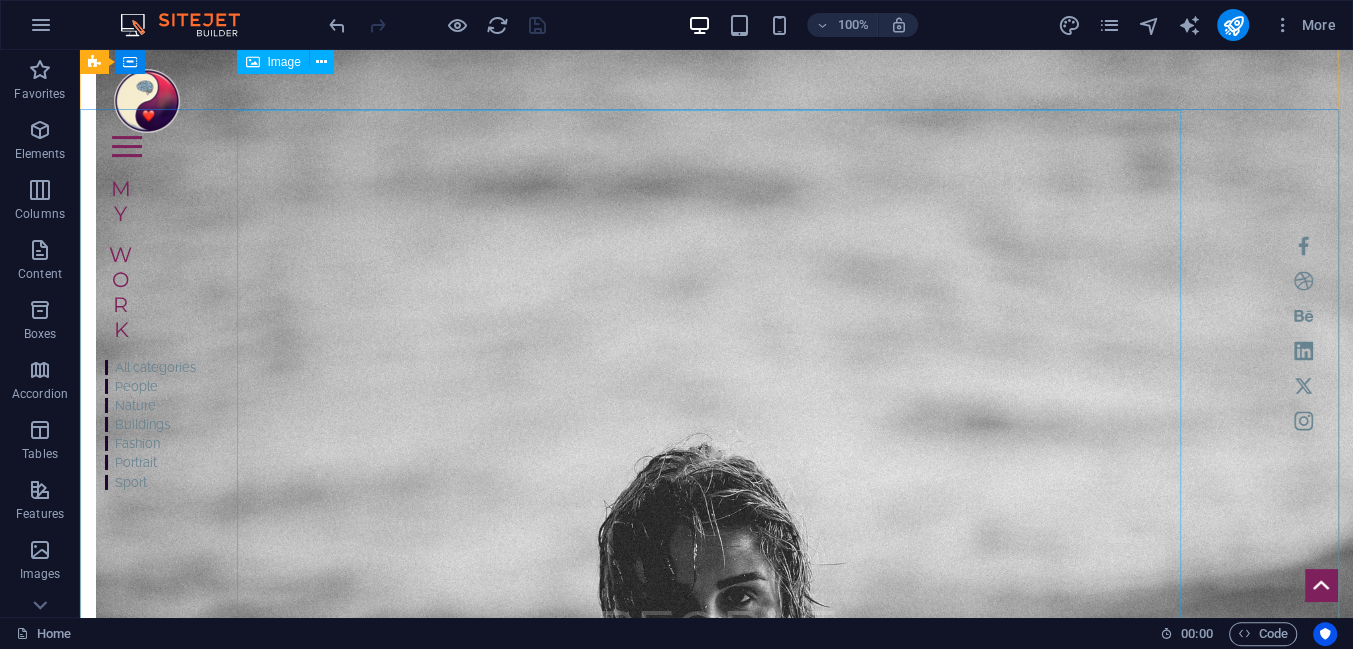 scroll, scrollTop: 1792, scrollLeft: 0, axis: vertical 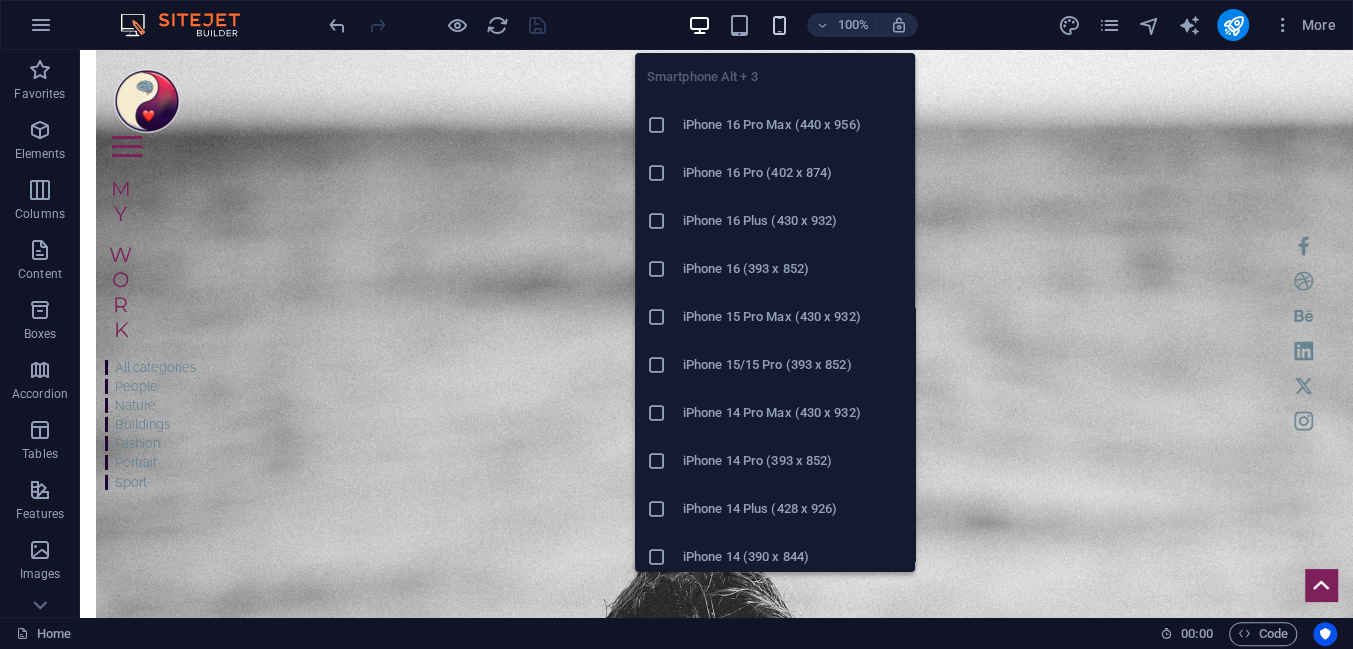 click at bounding box center [779, 25] 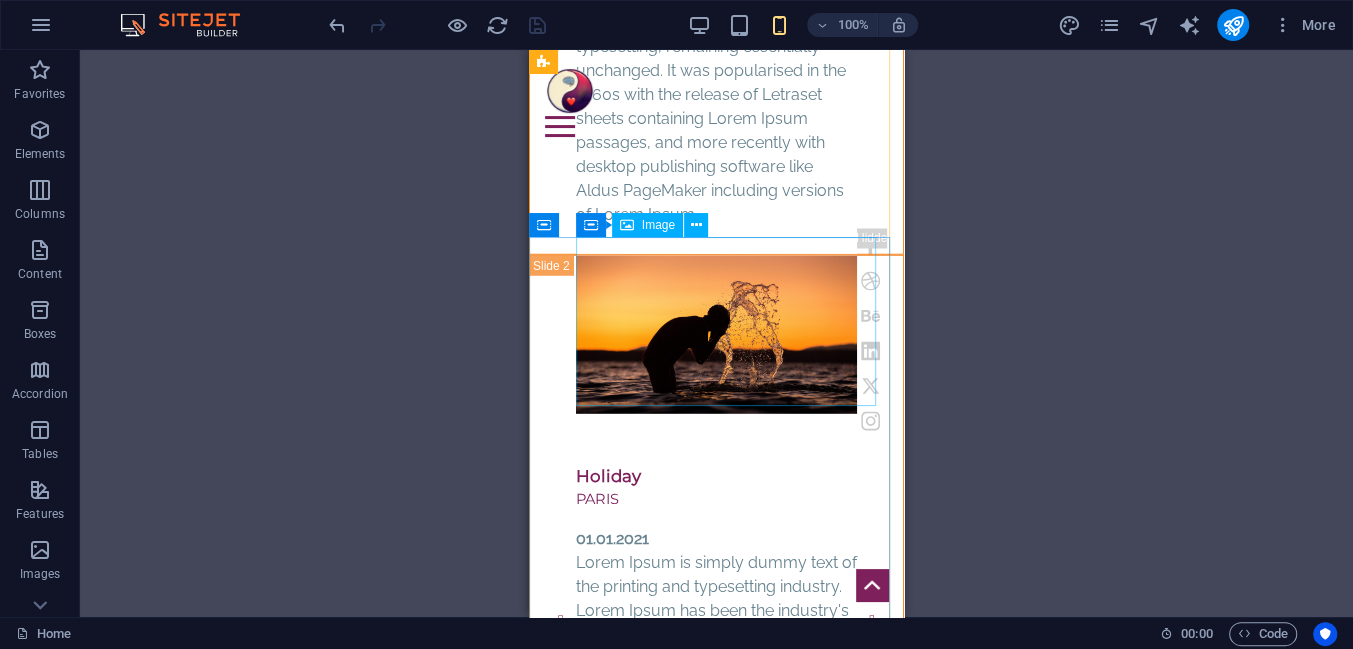scroll, scrollTop: 3260, scrollLeft: 0, axis: vertical 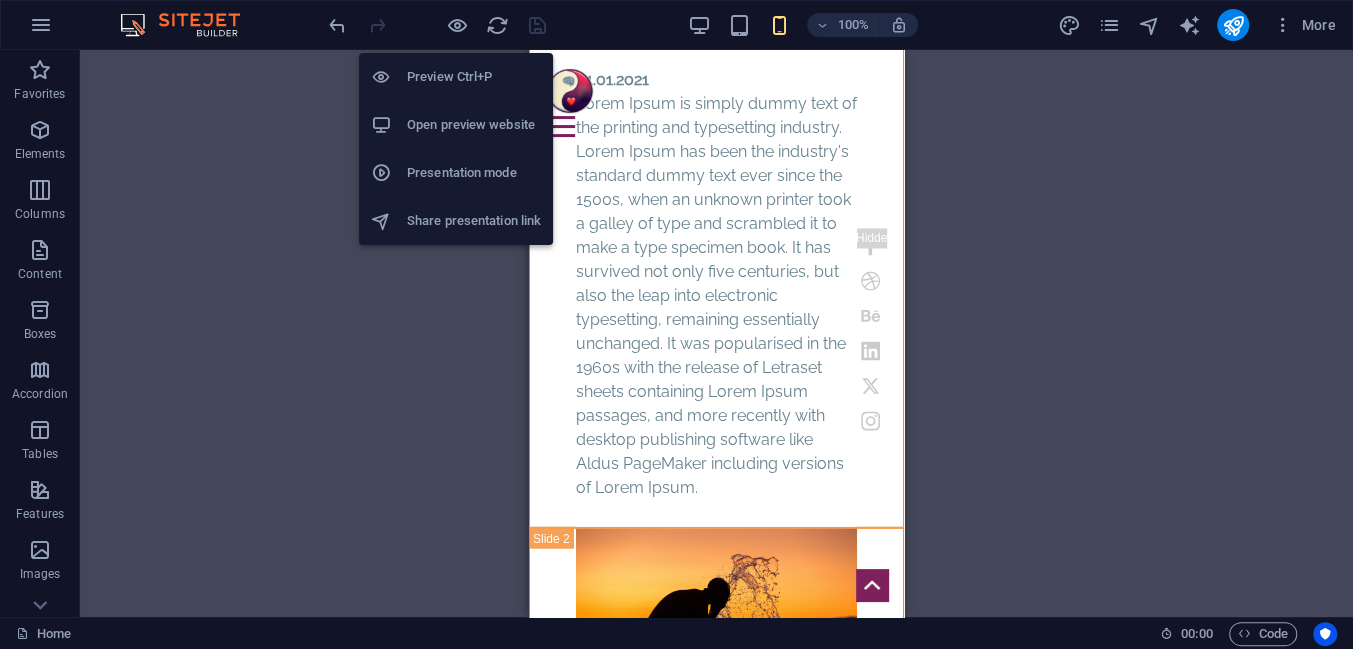click on "Open preview website" at bounding box center (474, 125) 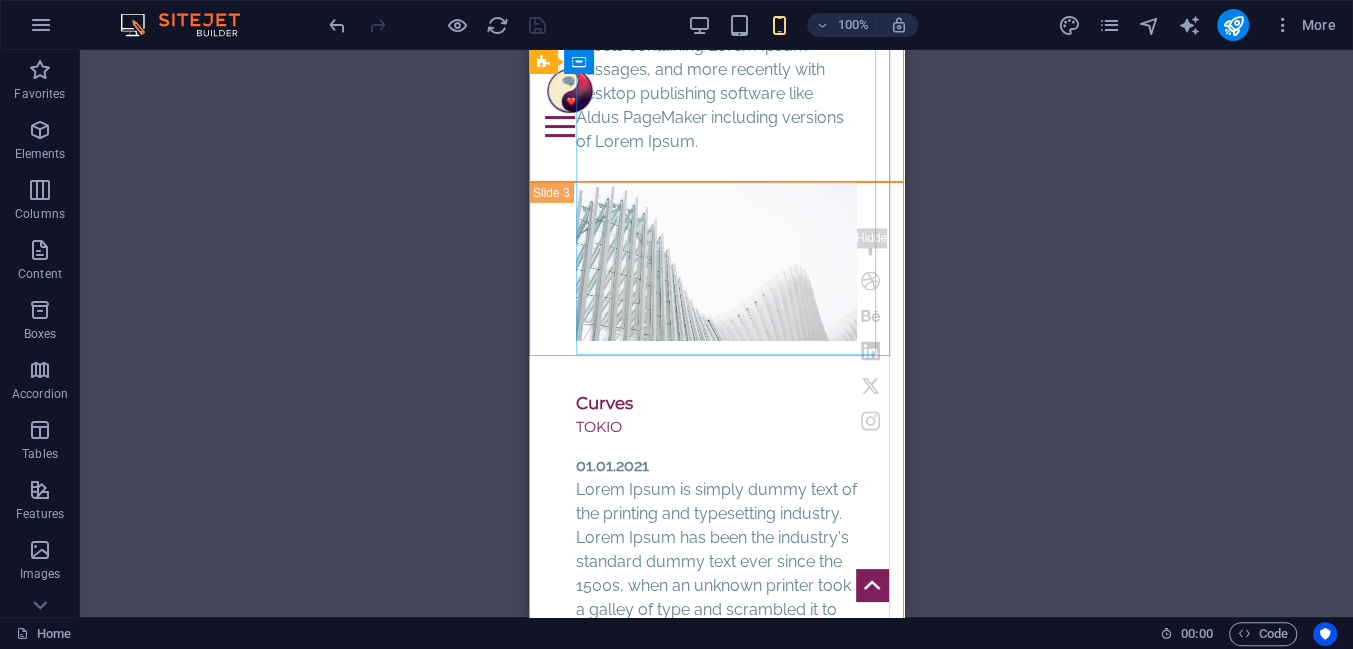 scroll, scrollTop: 4351, scrollLeft: 0, axis: vertical 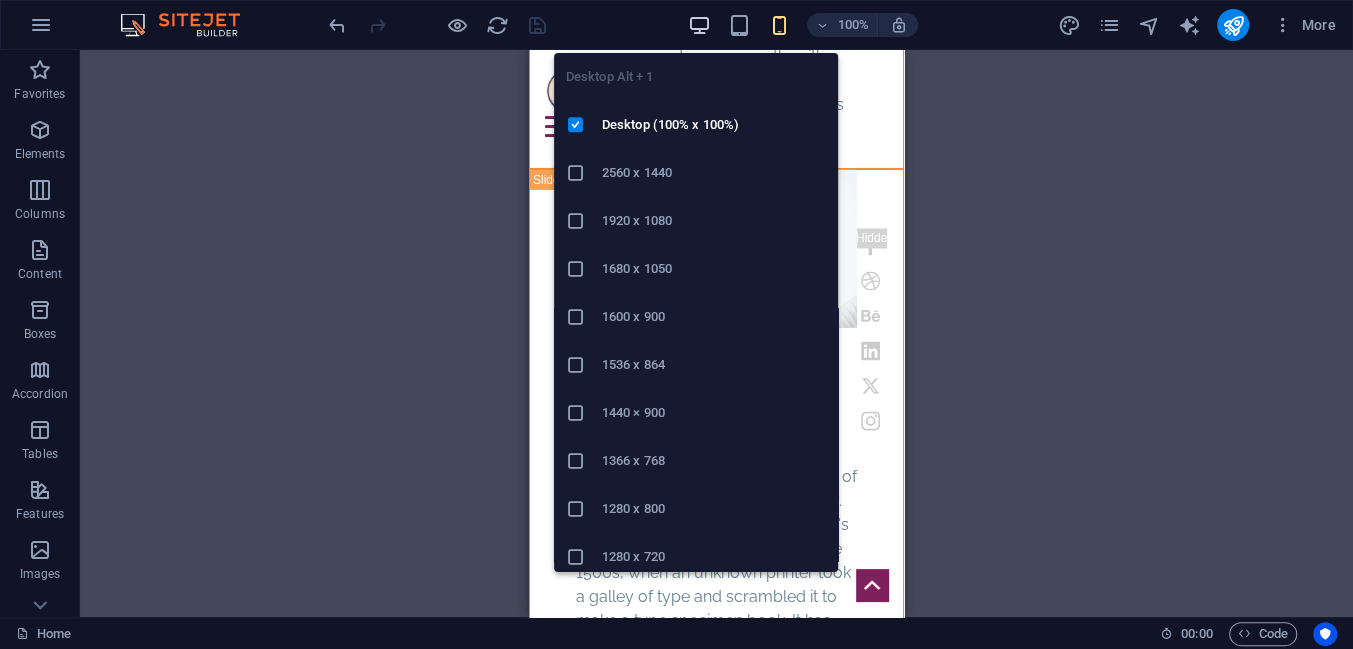 click at bounding box center [699, 25] 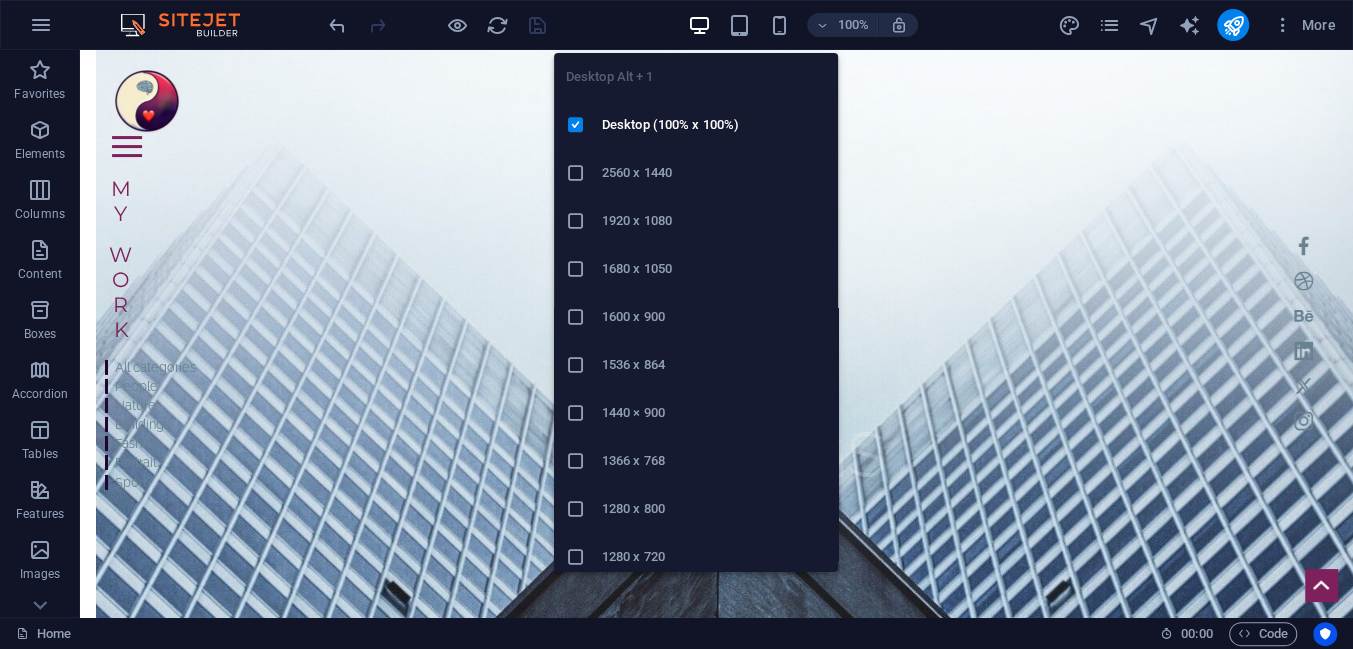 scroll, scrollTop: 4237, scrollLeft: 0, axis: vertical 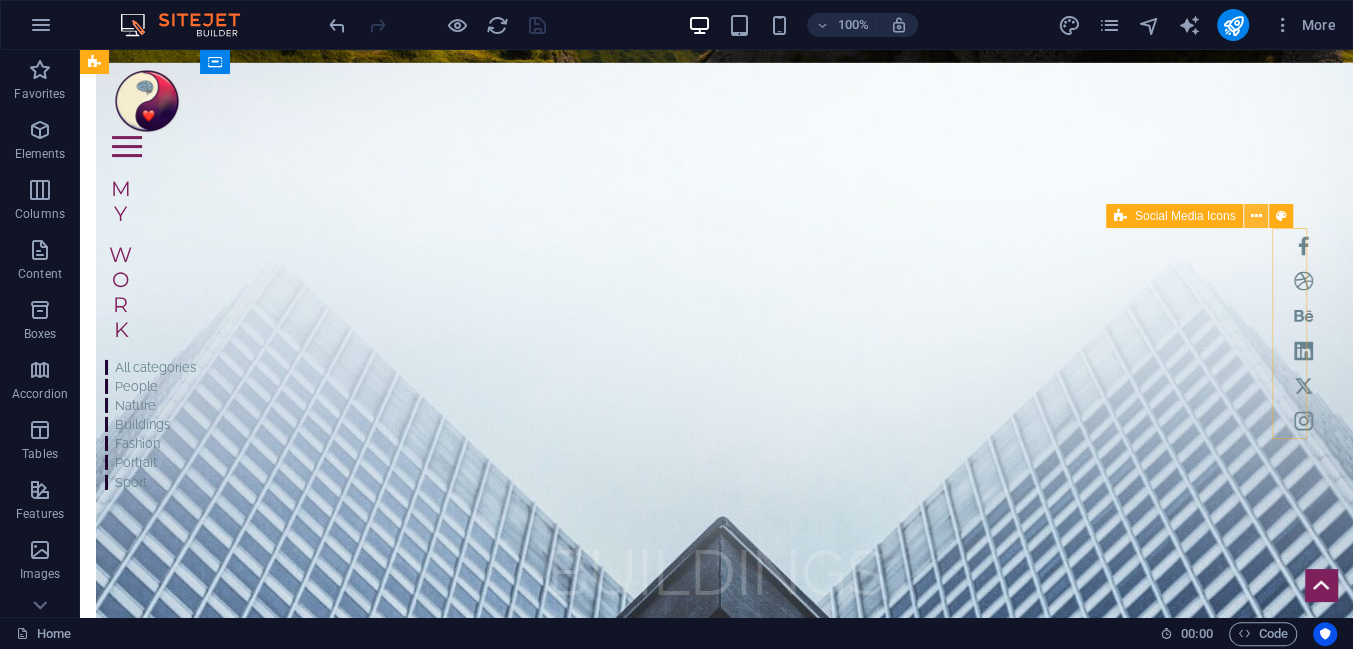 click at bounding box center [1256, 216] 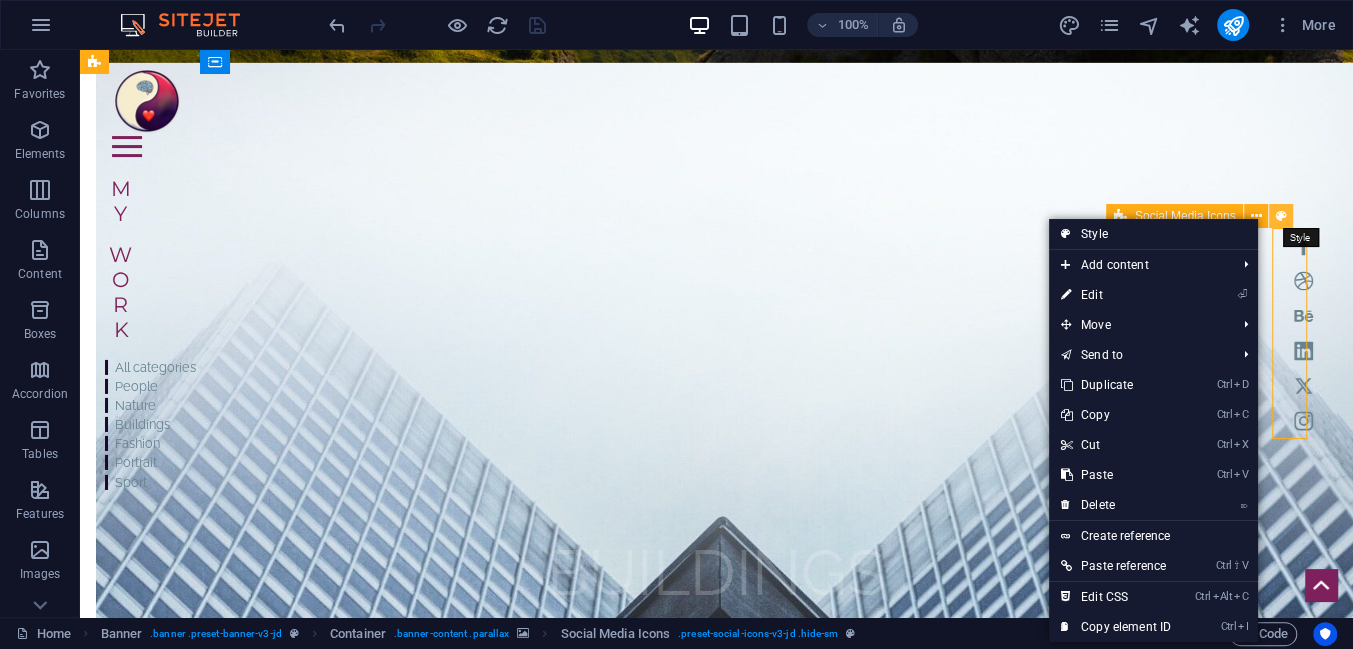 click at bounding box center [1281, 216] 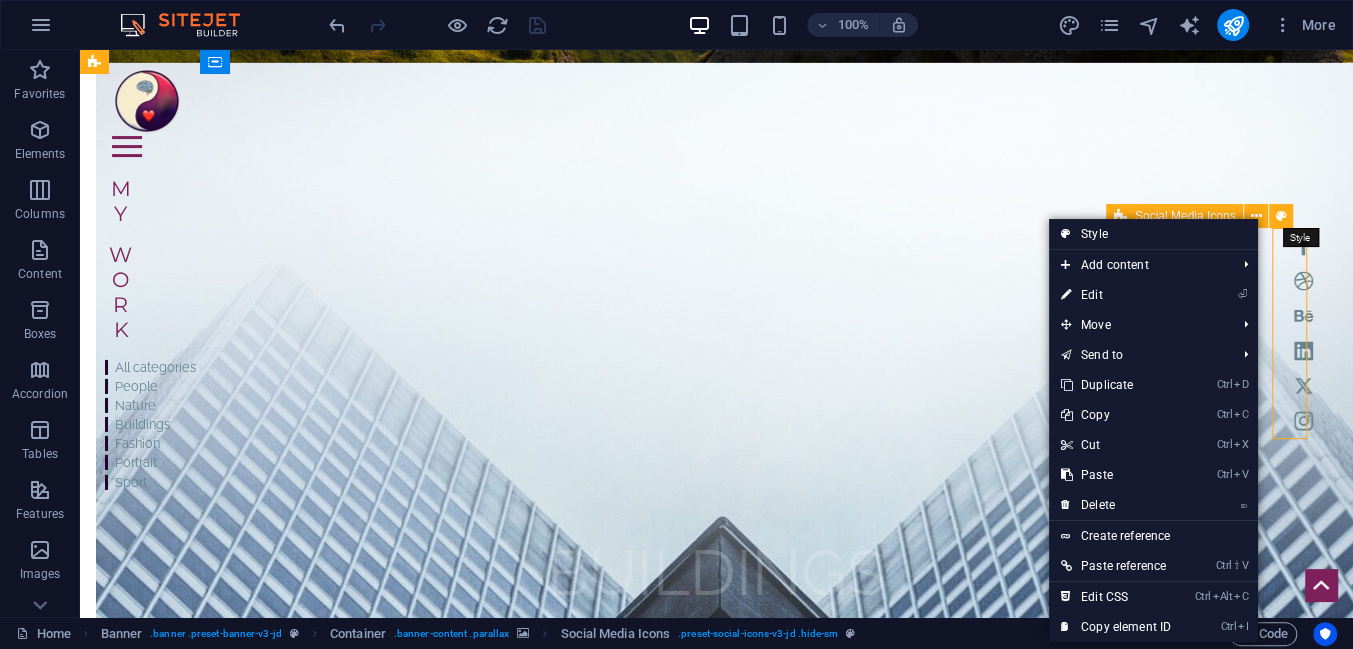 scroll, scrollTop: 4115, scrollLeft: 0, axis: vertical 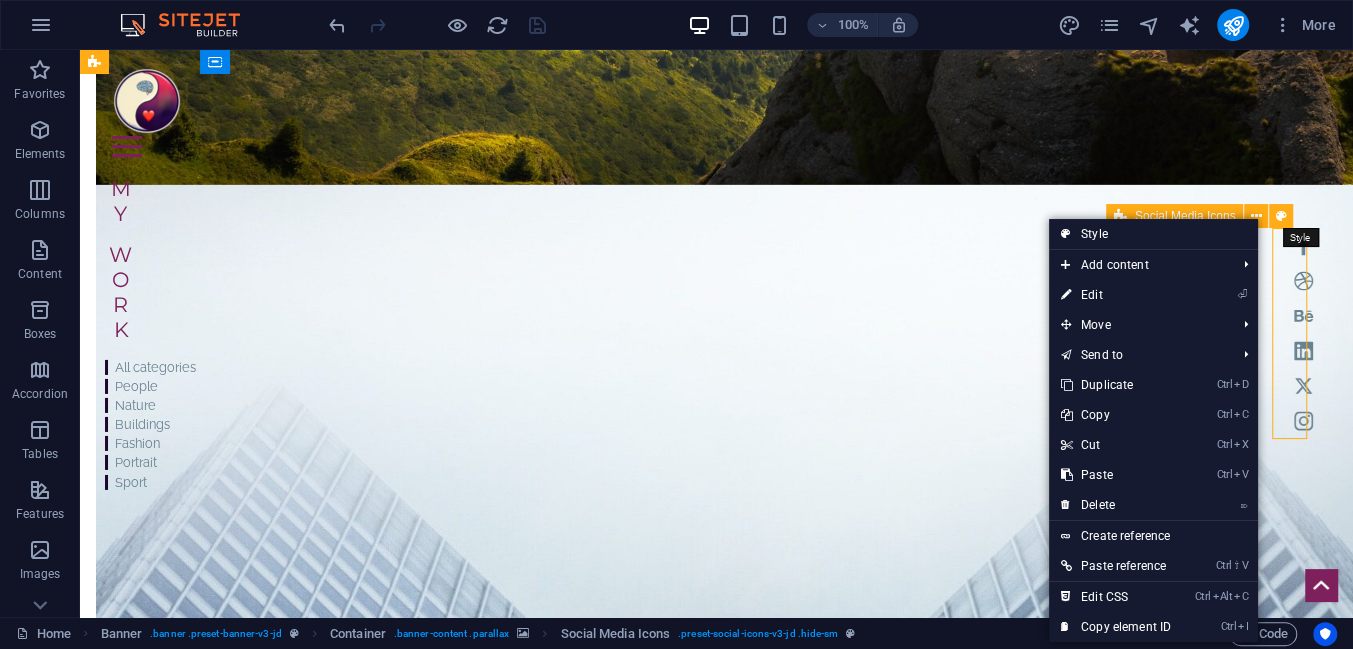 select on "rem" 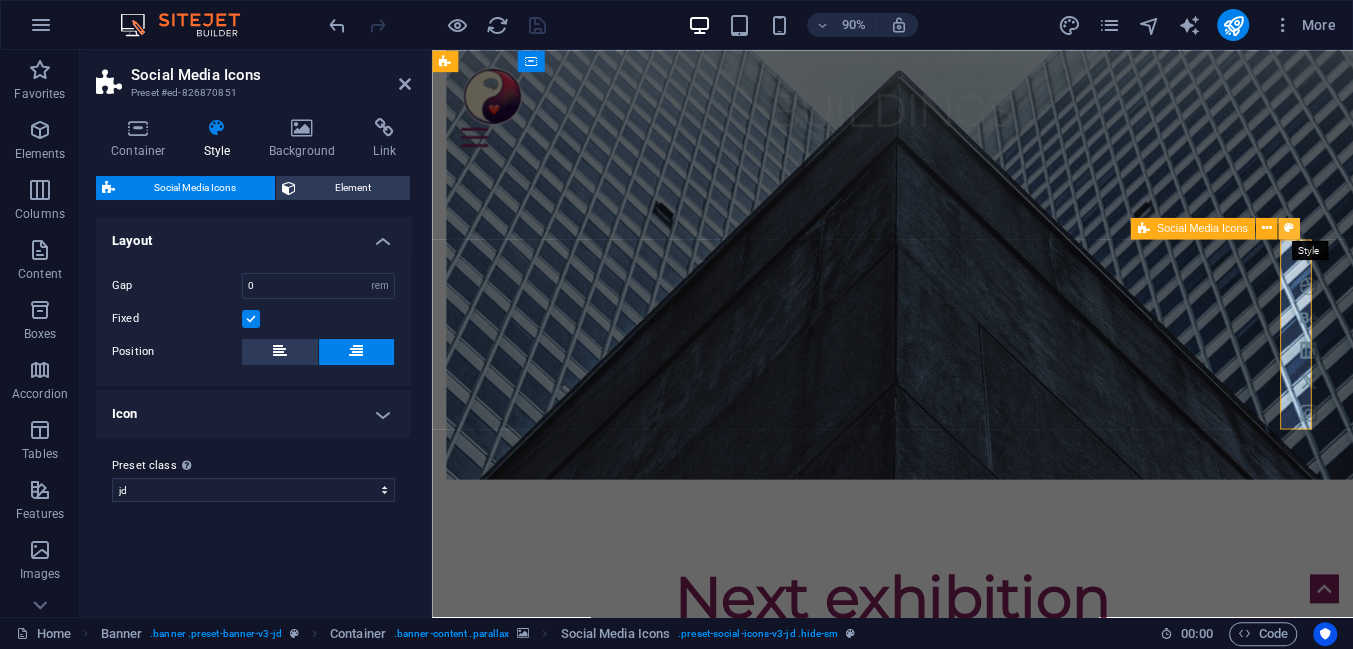 click at bounding box center [1289, 227] 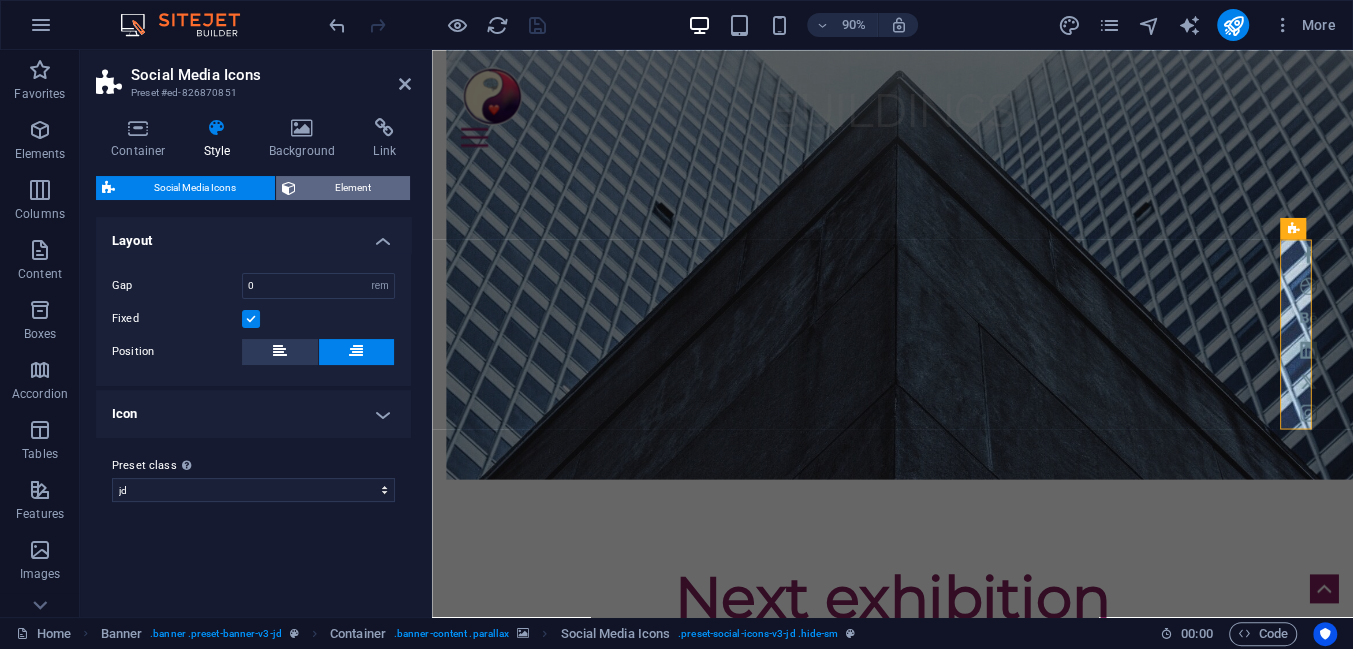 click on "Element" at bounding box center [353, 188] 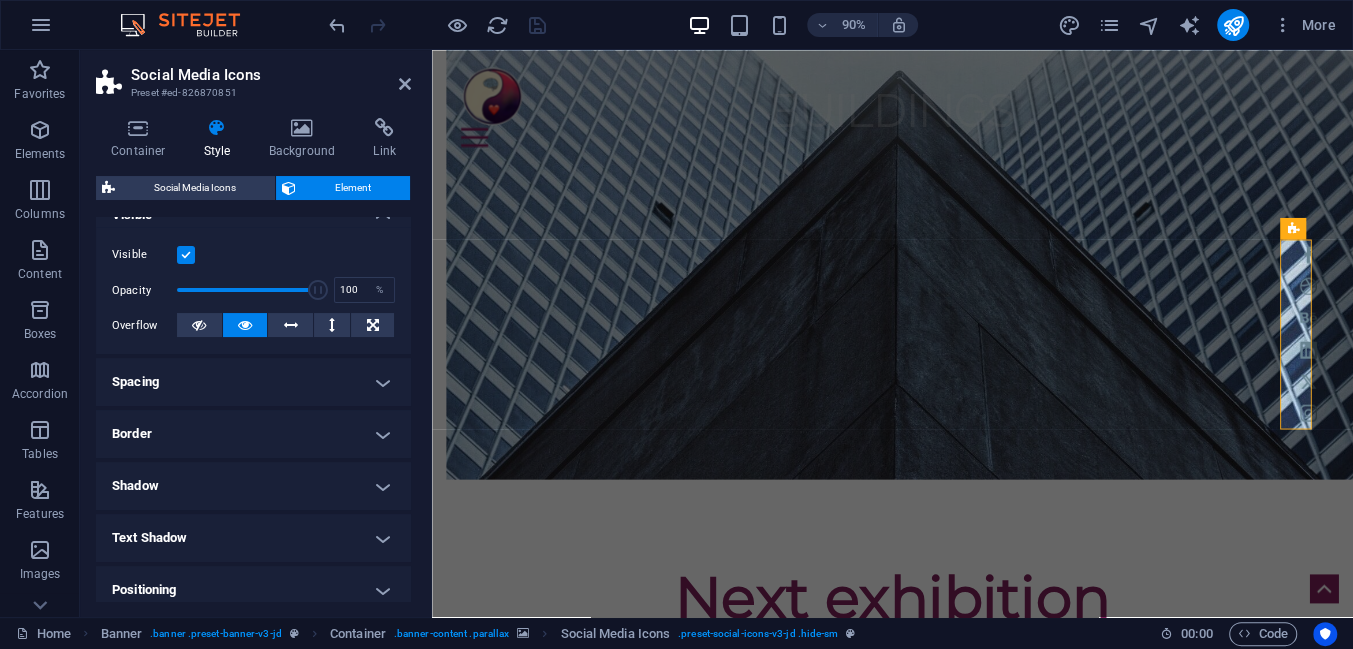 scroll, scrollTop: 272, scrollLeft: 0, axis: vertical 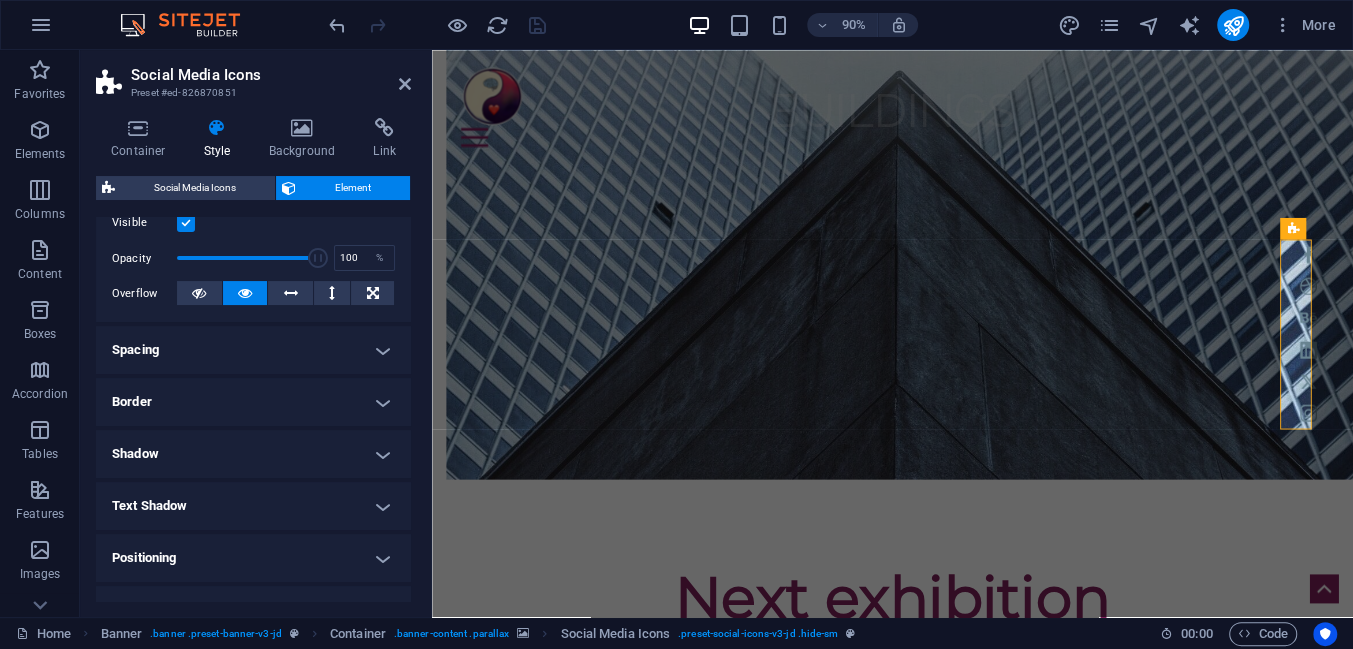 click on "Positioning" at bounding box center [253, 558] 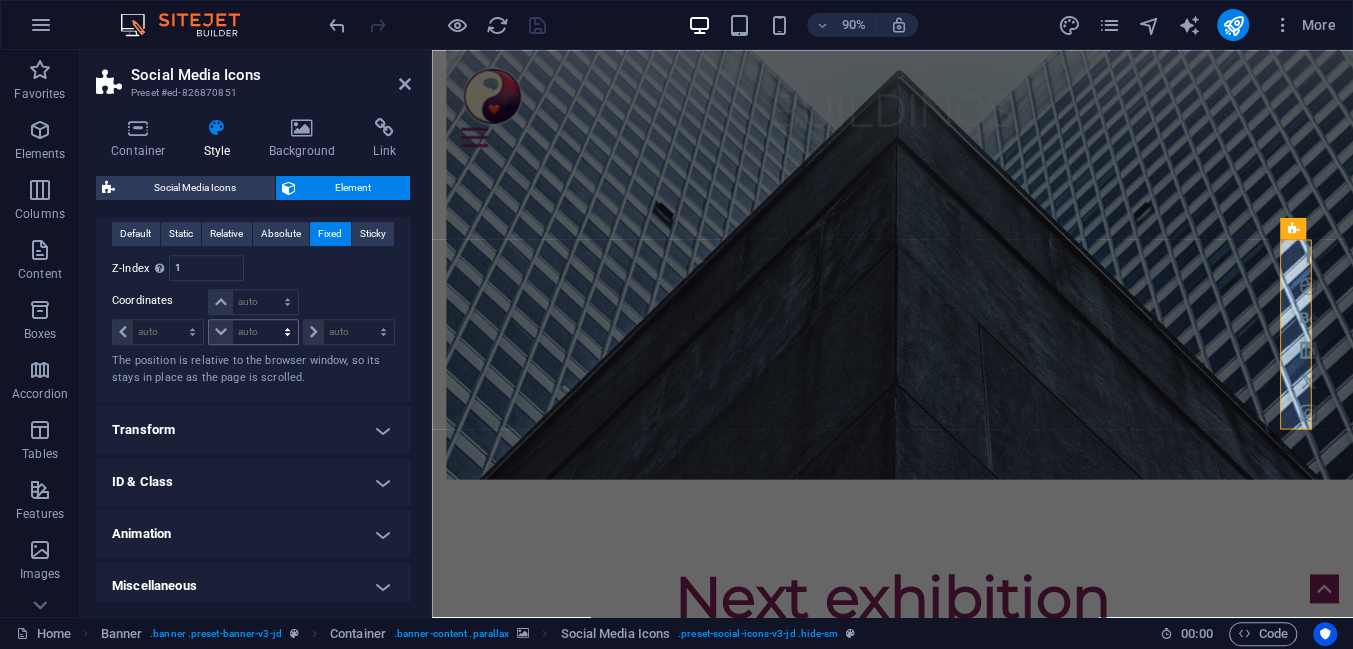 scroll, scrollTop: 642, scrollLeft: 0, axis: vertical 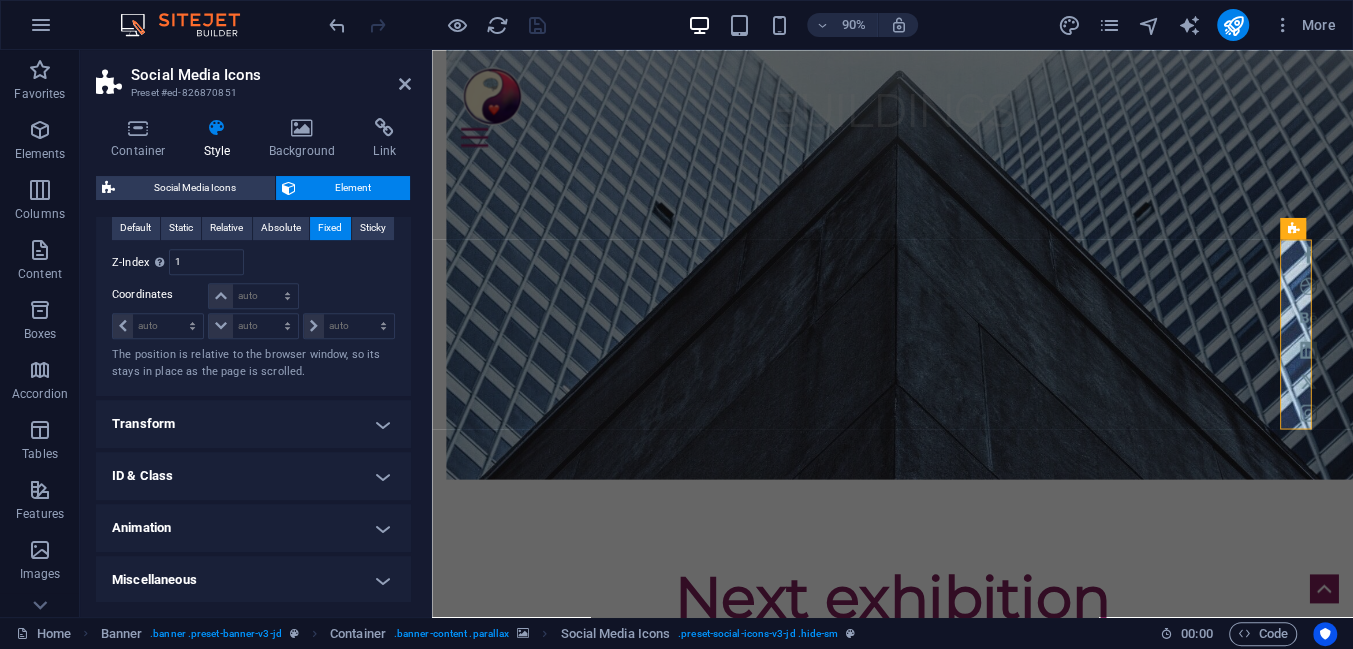 click on "Miscellaneous" at bounding box center [253, 580] 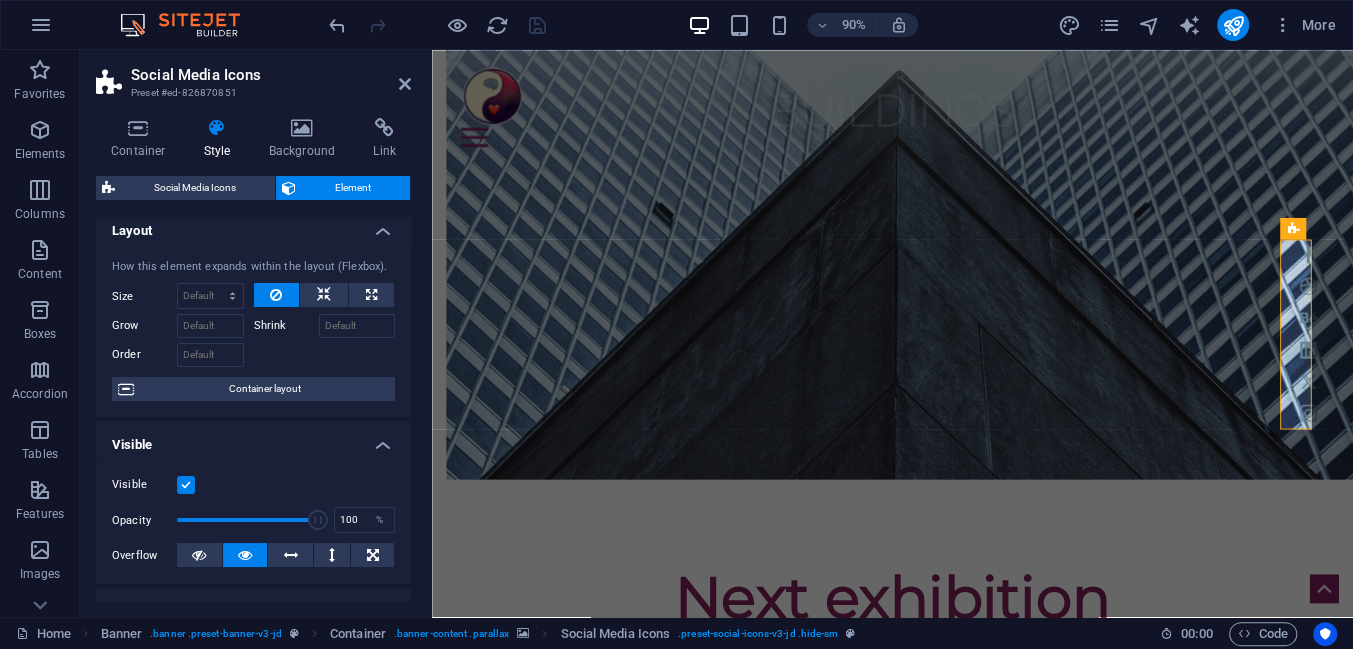 scroll, scrollTop: 0, scrollLeft: 0, axis: both 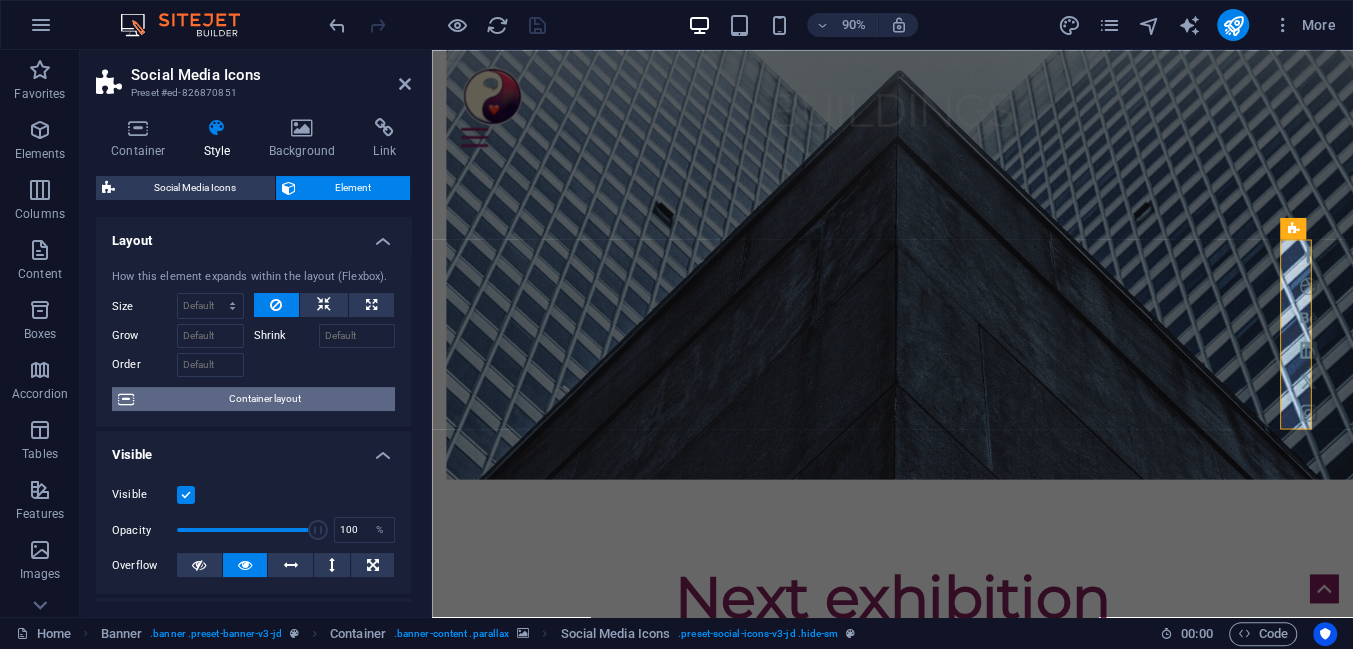 click on "Container layout" at bounding box center (264, 399) 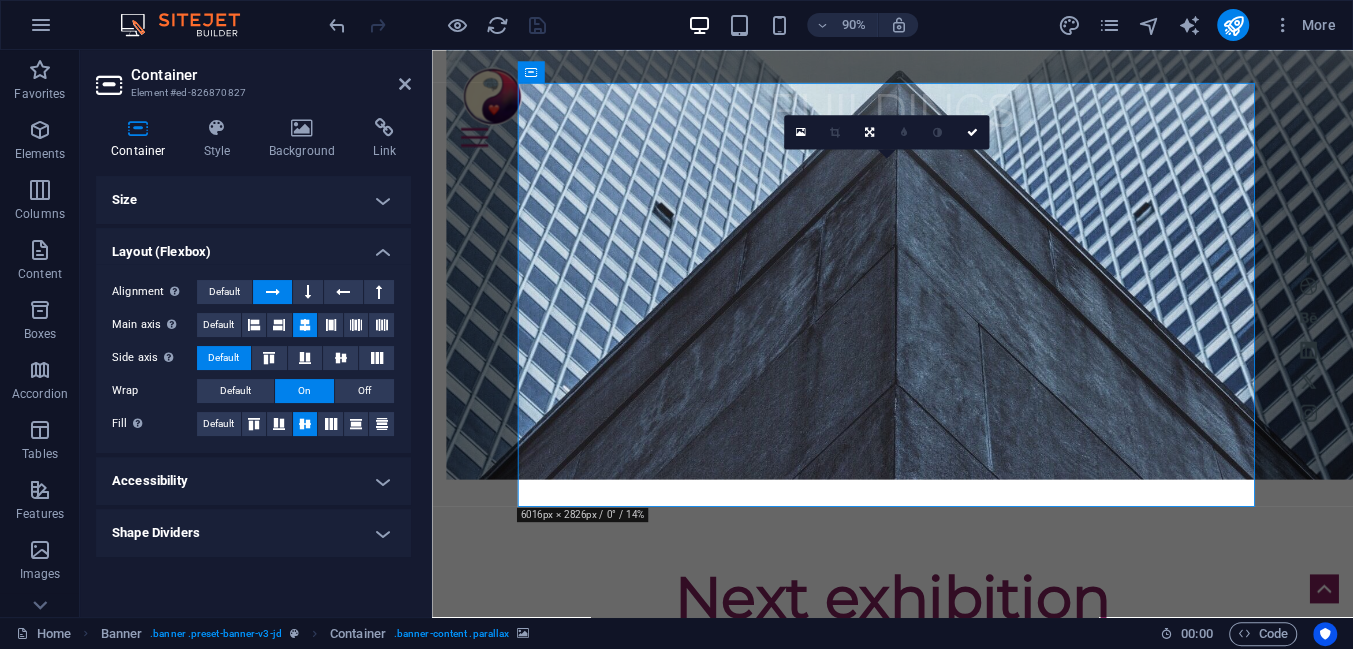 scroll, scrollTop: 43, scrollLeft: 0, axis: vertical 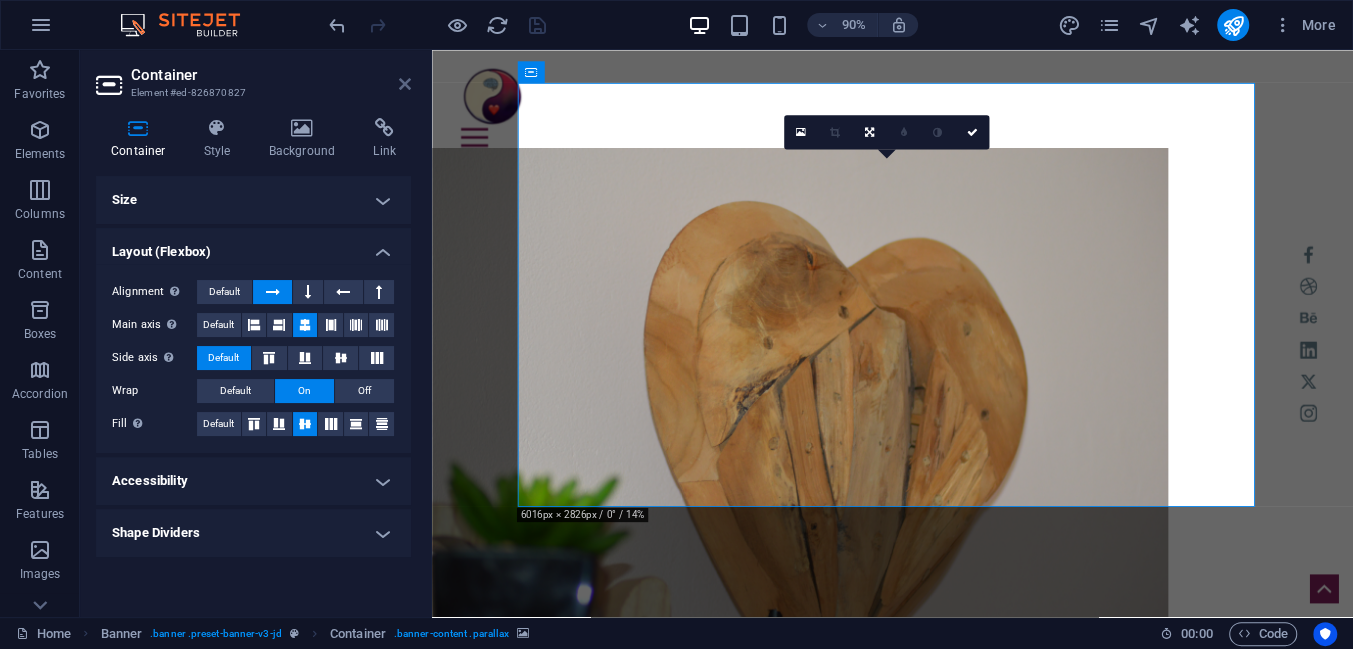 click at bounding box center (405, 84) 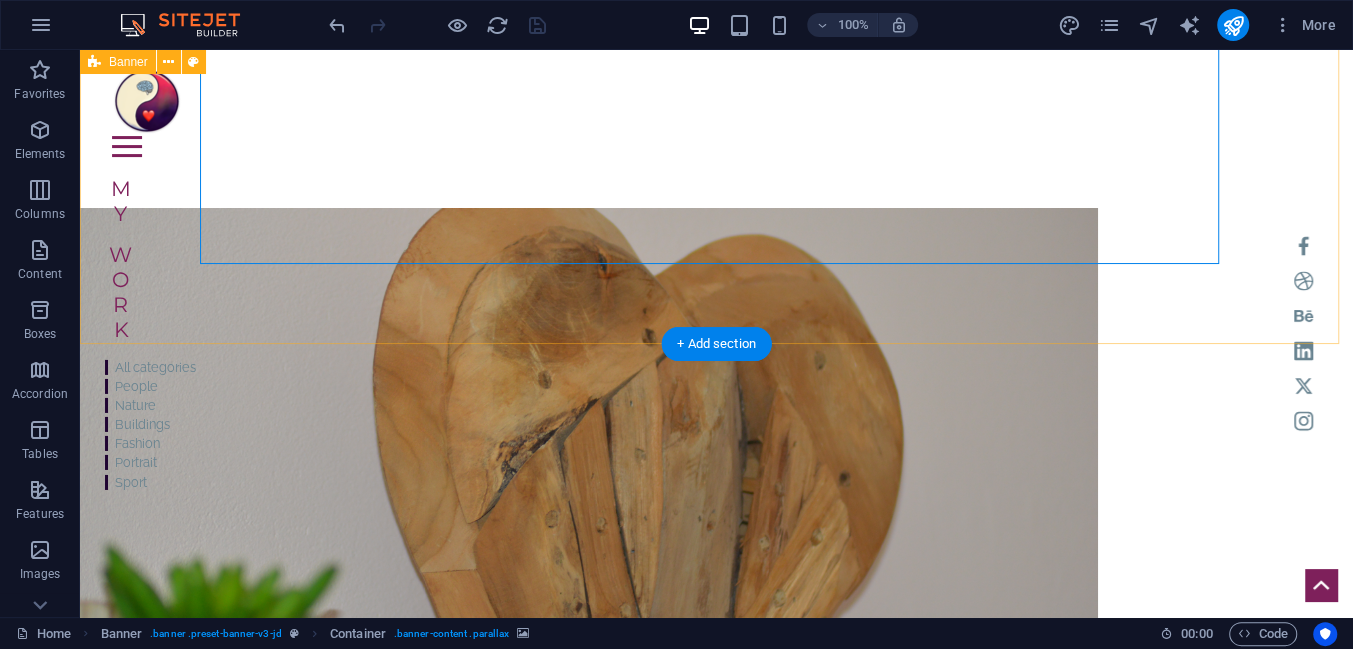 scroll, scrollTop: 0, scrollLeft: 0, axis: both 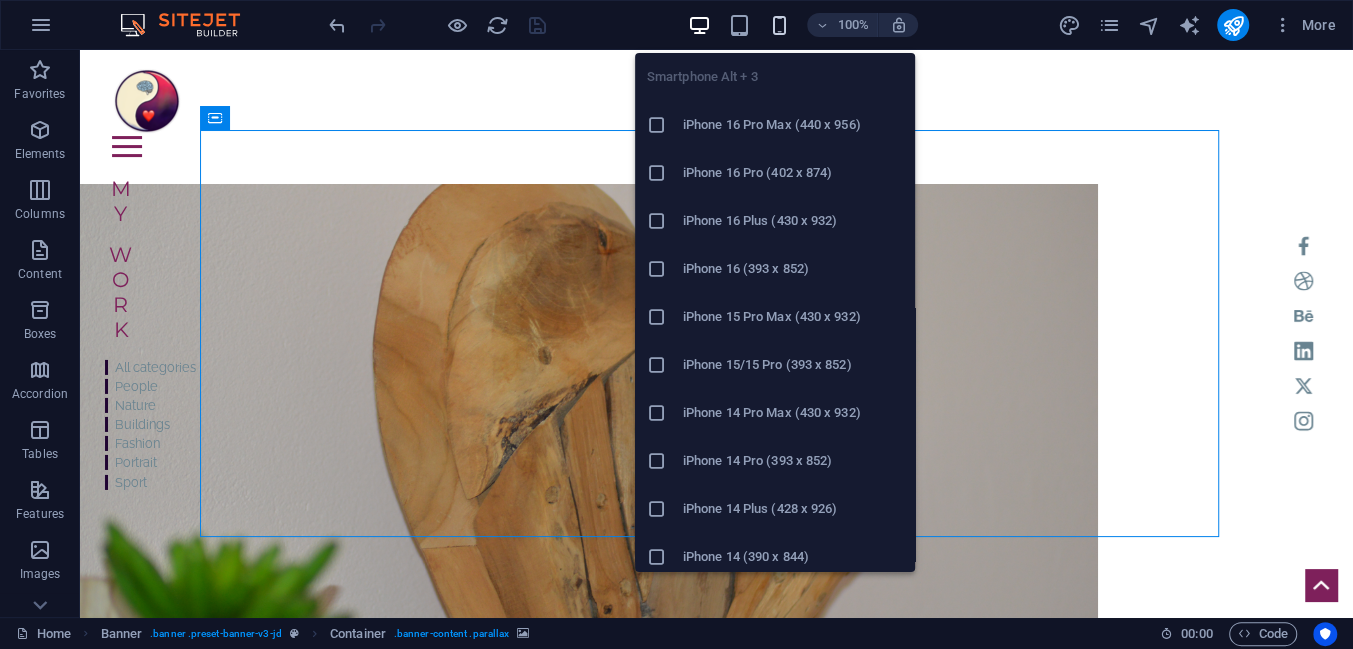 click at bounding box center [779, 25] 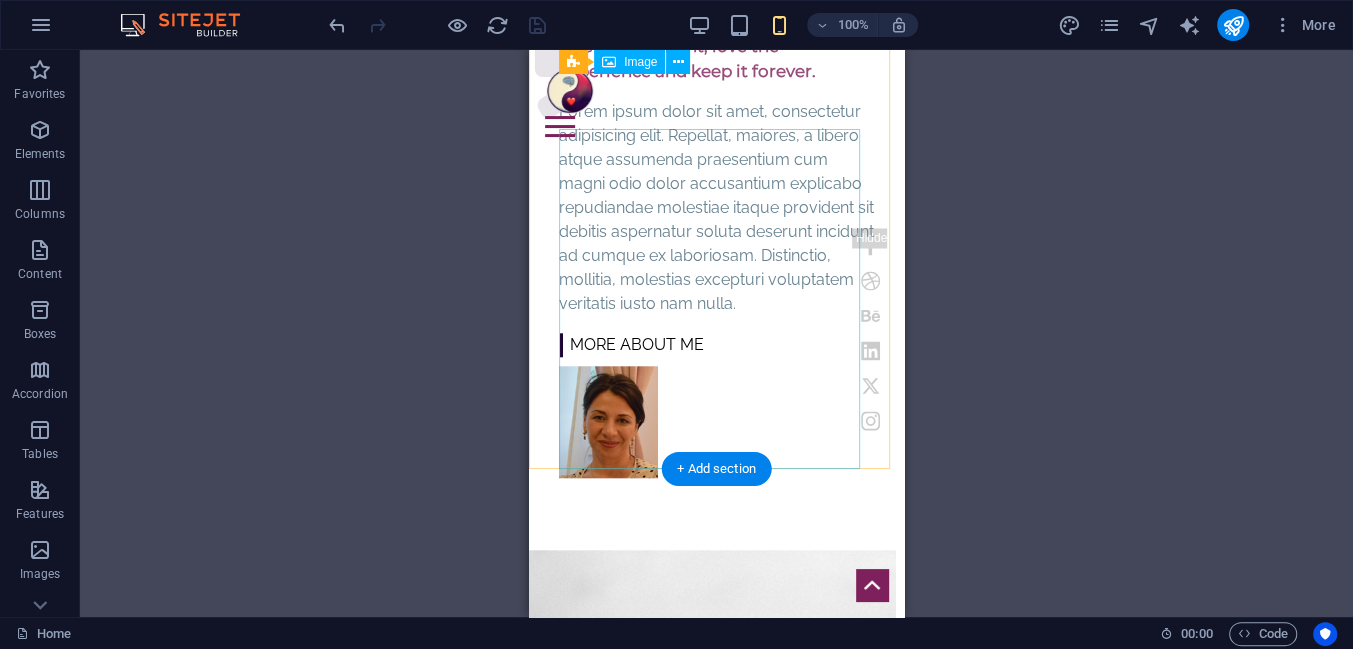 scroll, scrollTop: 1169, scrollLeft: 0, axis: vertical 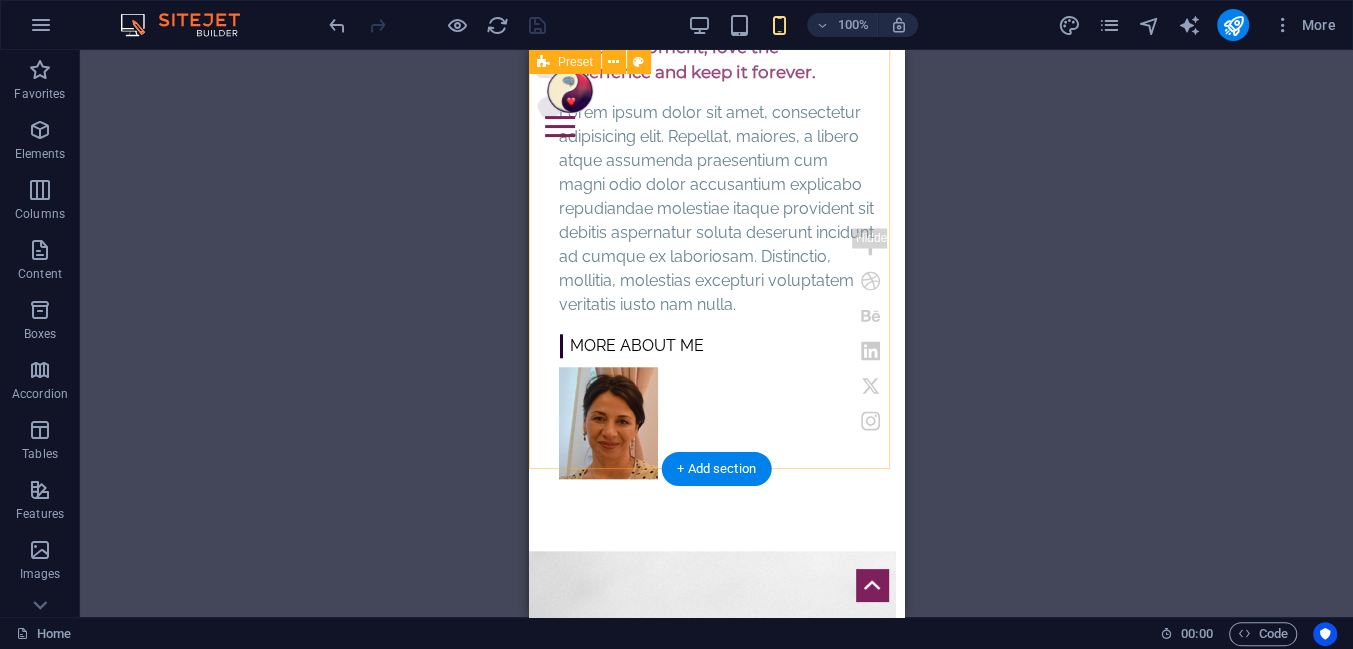 click on "Despre mine Lorem ipsum dolor sit amet, consectetur adipisicing elit. Repellat, maiores, a libero atque assumenda praesentium cum magni odio dolor accusantium explicabo repudiandae molestiae itaque provident sit debitis aspernatur soluta deserunt incidunt ad cumque ex laboriosam. Distinctio, mollitia, molestias excepturi voluptatem veritatis iusto nam nulla.  Live the moment, love the experience and keep it forever.  Lorem ipsum dolor sit amet, consectetur adipisicing elit. Repellat, maiores, a libero atque assumenda praesentium cum magni odio dolor accusantium explicabo repudiandae molestiae itaque provident sit debitis aspernatur soluta deserunt incidunt ad cumque ex laboriosam. Distinctio, mollitia, molestias excepturi voluptatem veritatis iusto nam nulla. more about me" at bounding box center (716, 110) 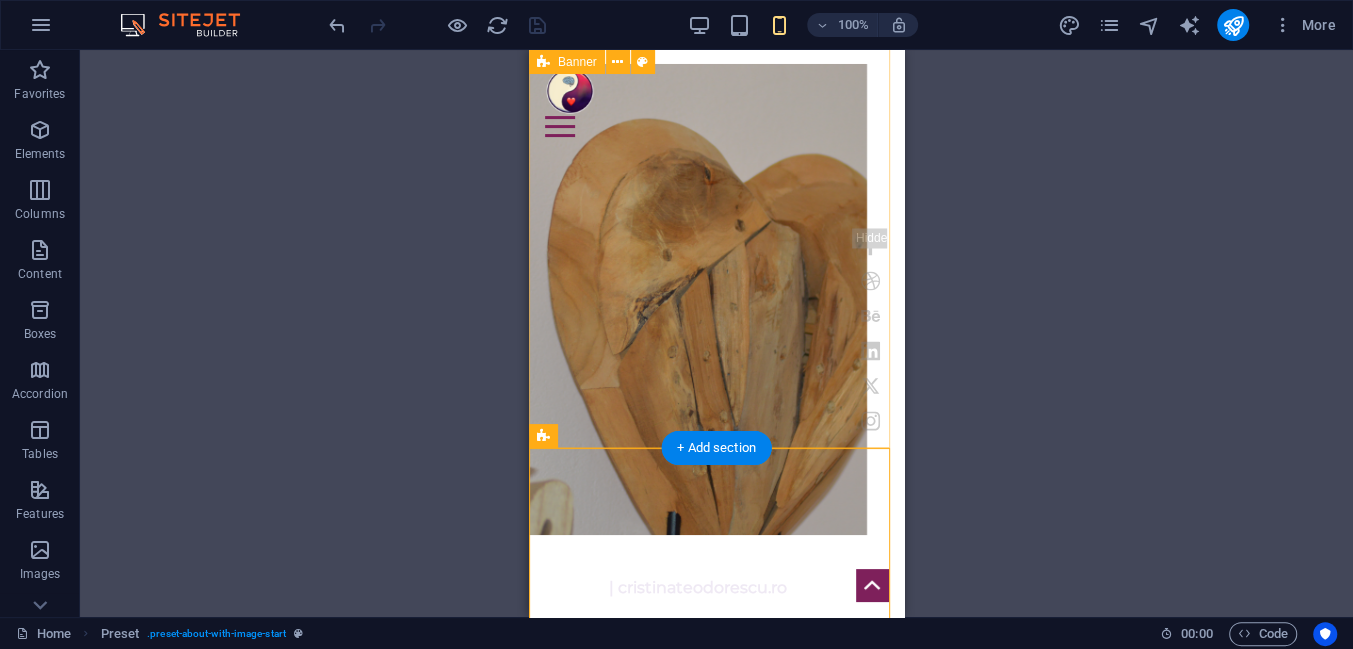 scroll, scrollTop: 0, scrollLeft: 0, axis: both 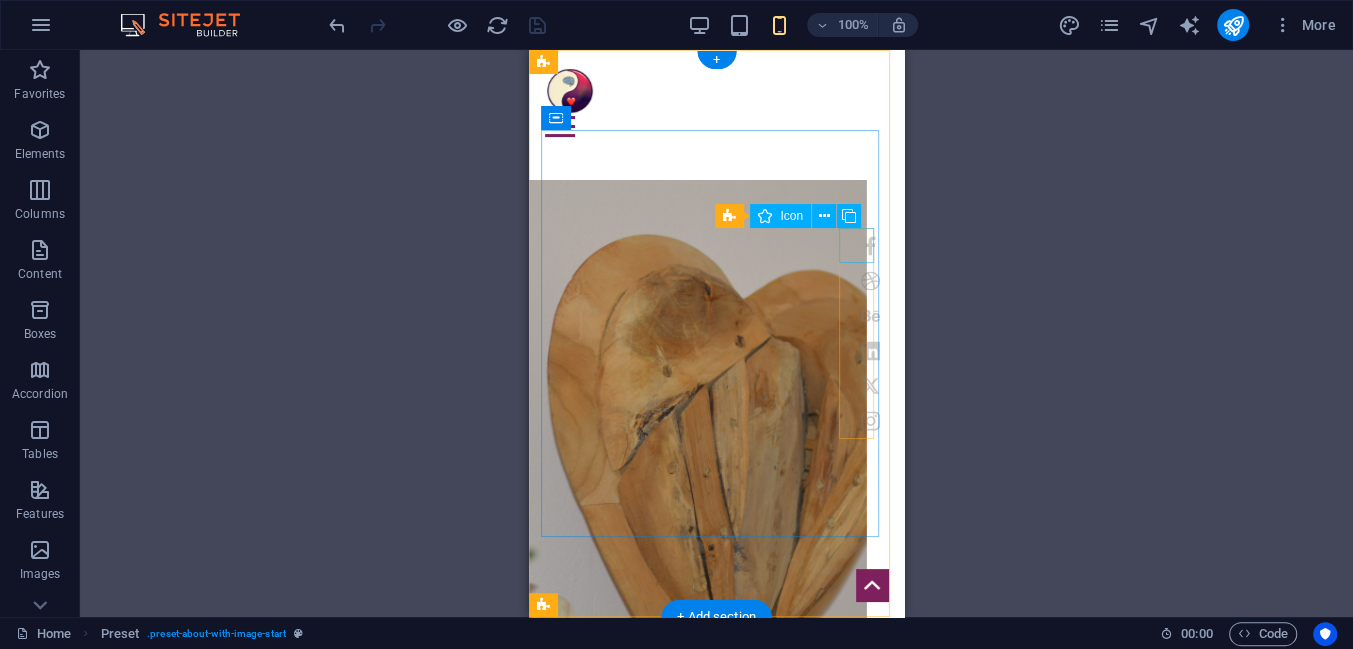 click at bounding box center [870, 245] 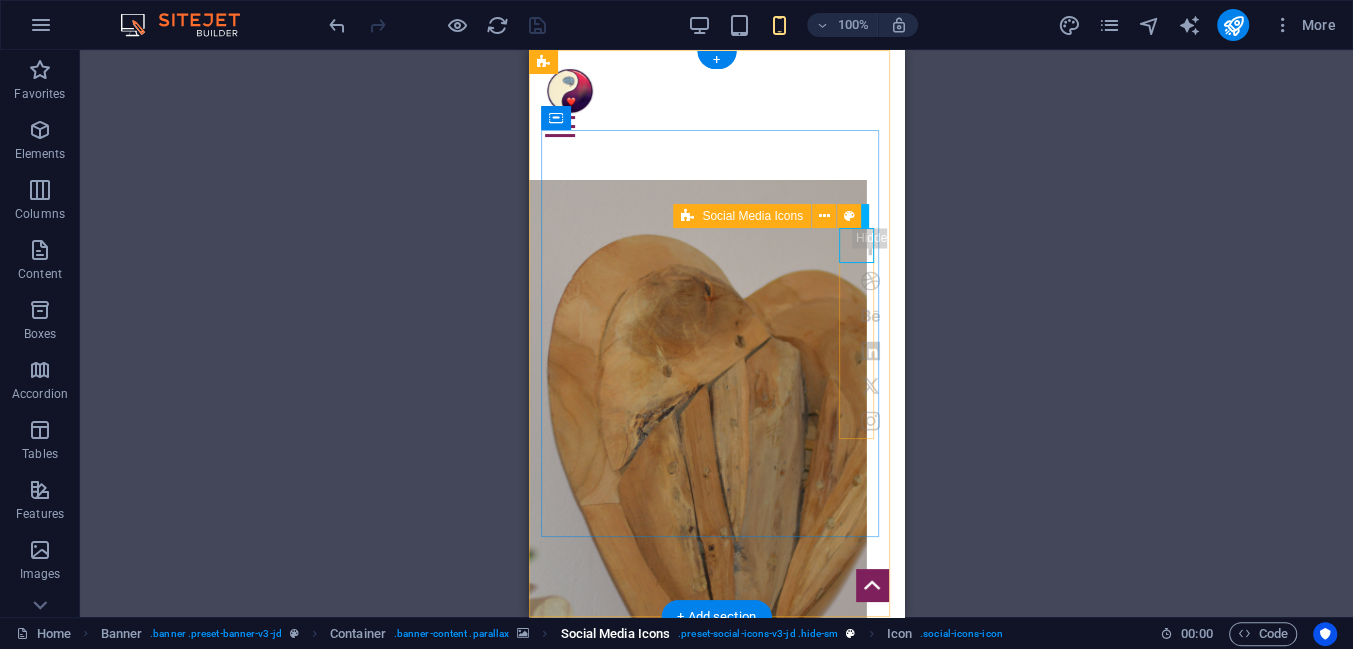 click on ". preset-social-icons-v3-jd .hide-sm" at bounding box center (758, 634) 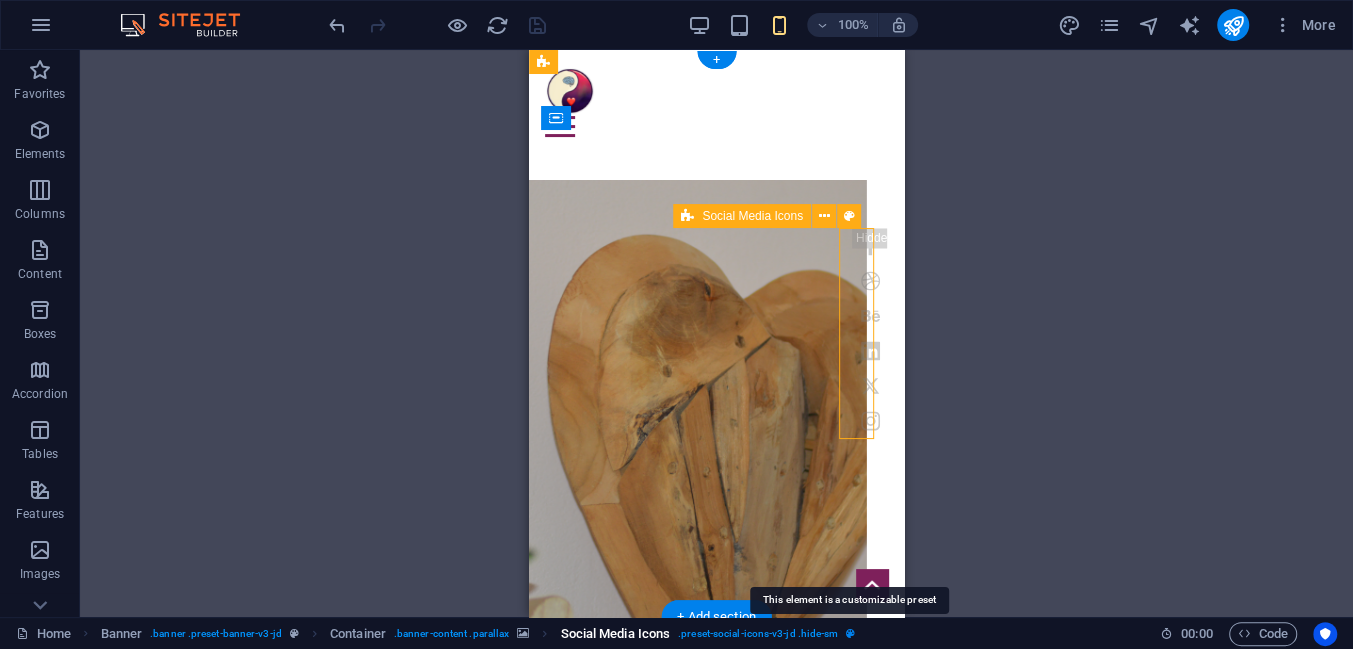 click at bounding box center (850, 633) 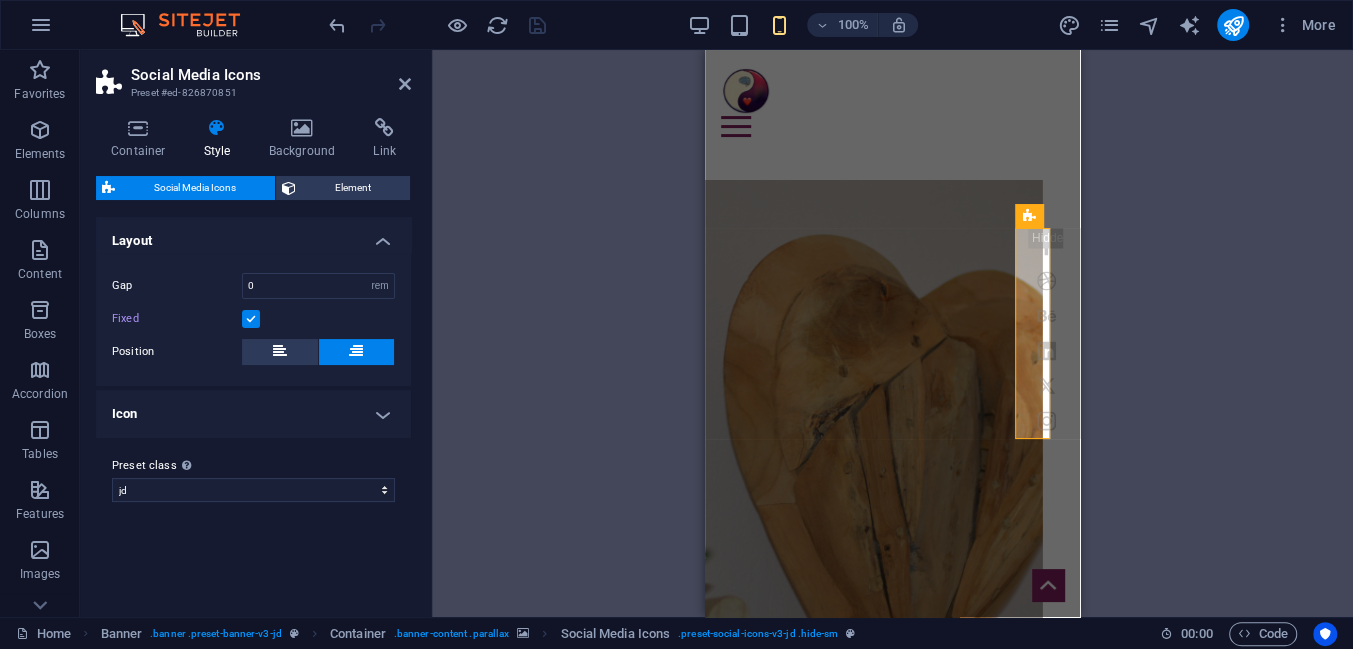 click on "Layout" at bounding box center [253, 235] 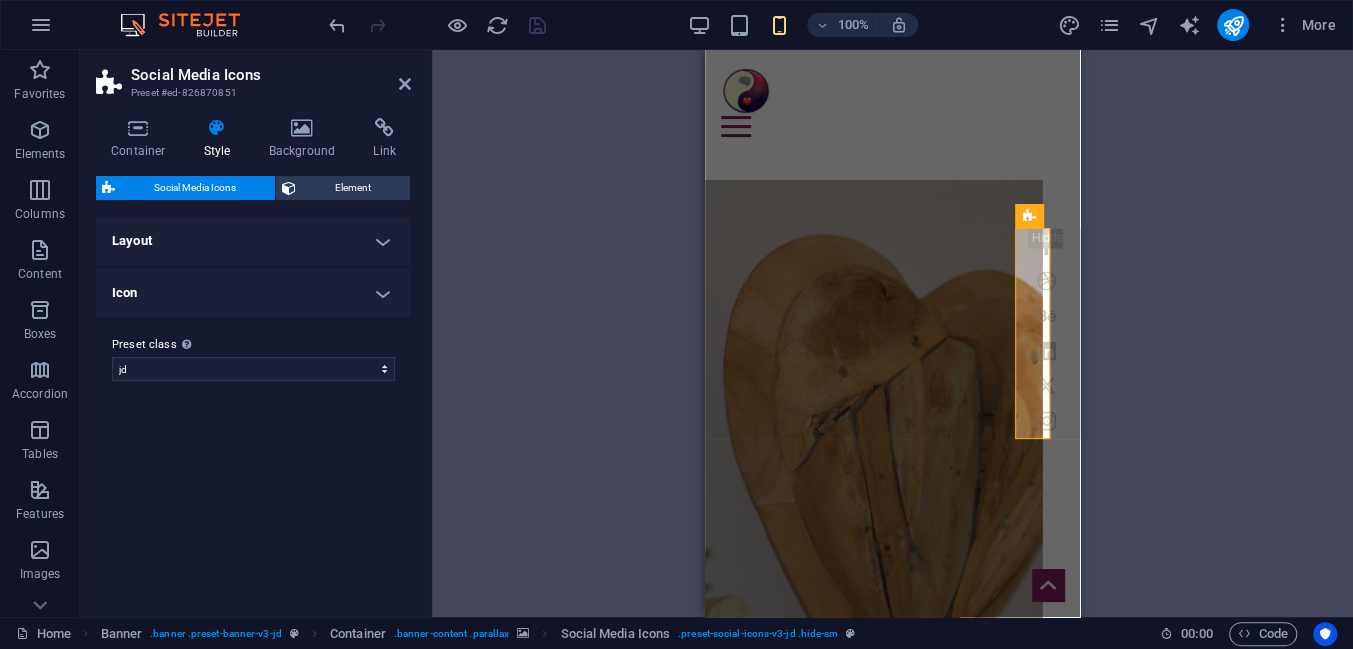 click on "Icon" at bounding box center [253, 293] 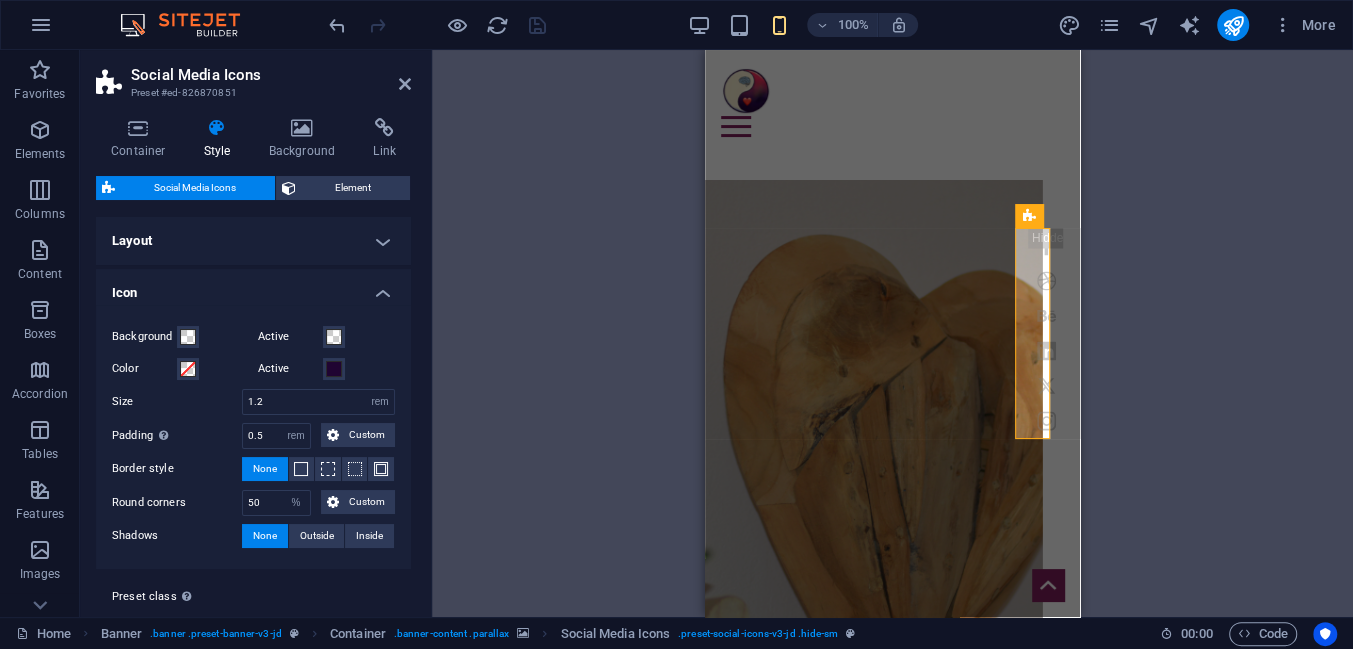scroll, scrollTop: 45, scrollLeft: 0, axis: vertical 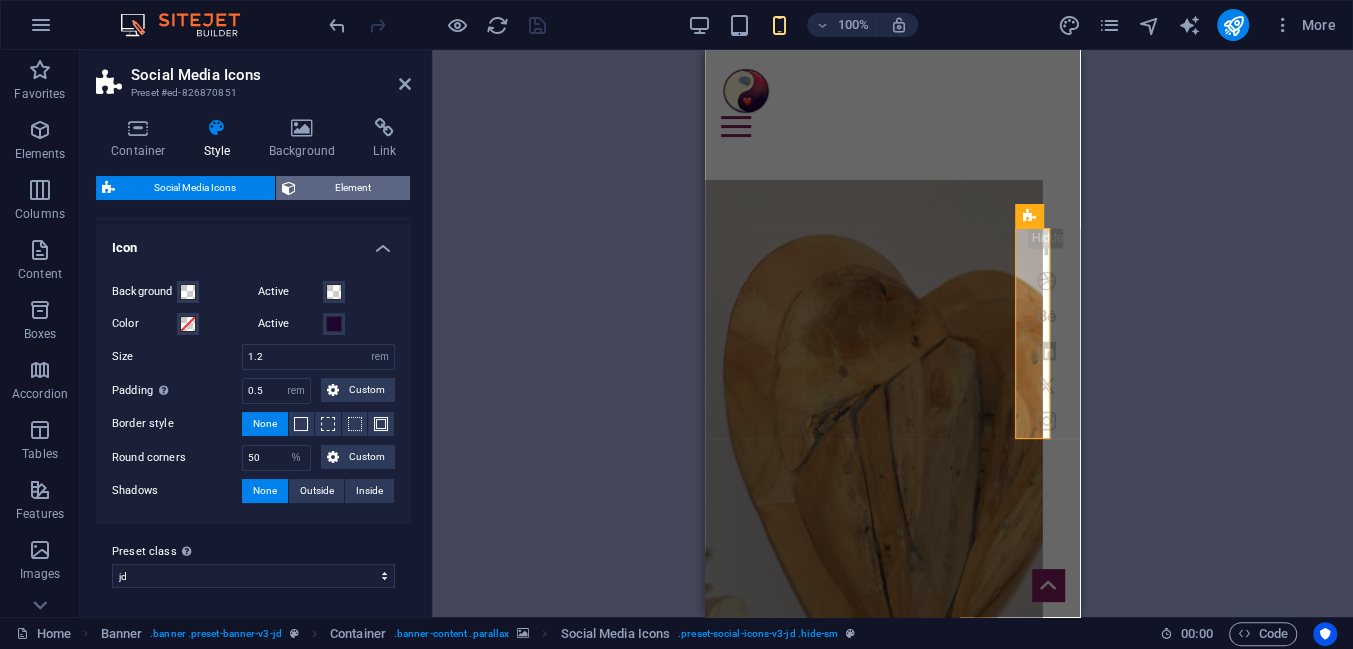 click on "Element" at bounding box center (353, 188) 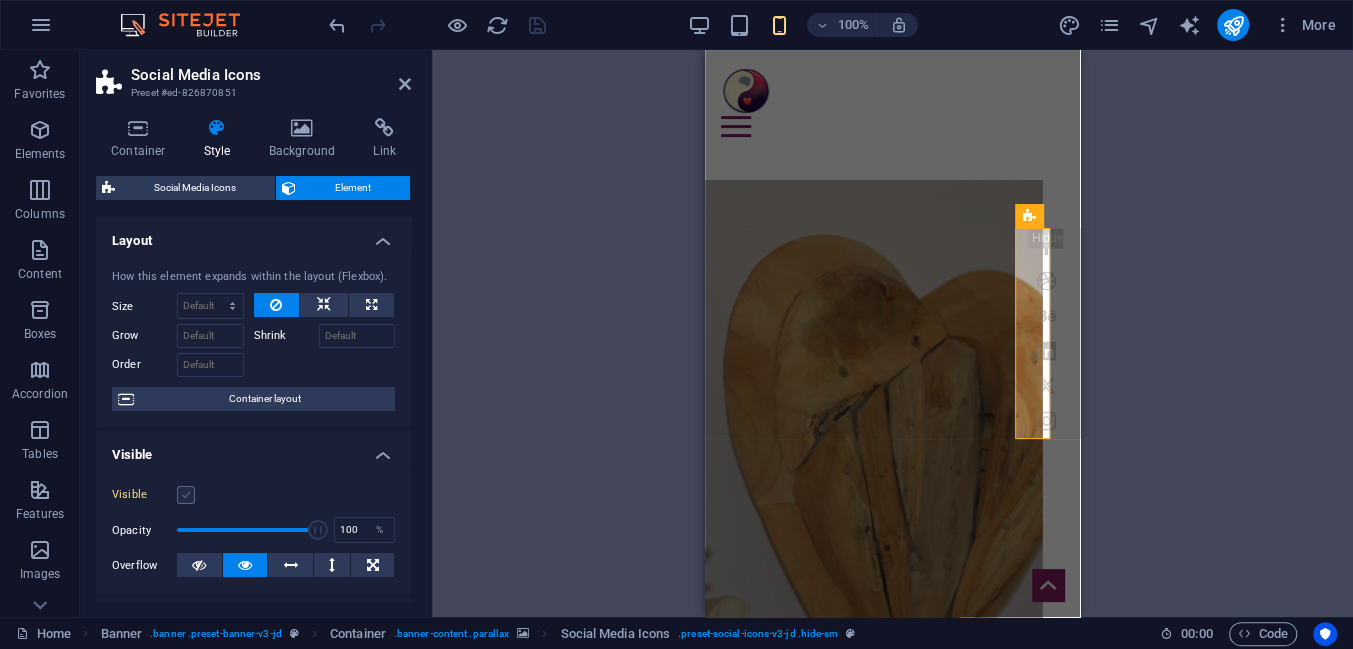 click at bounding box center (186, 495) 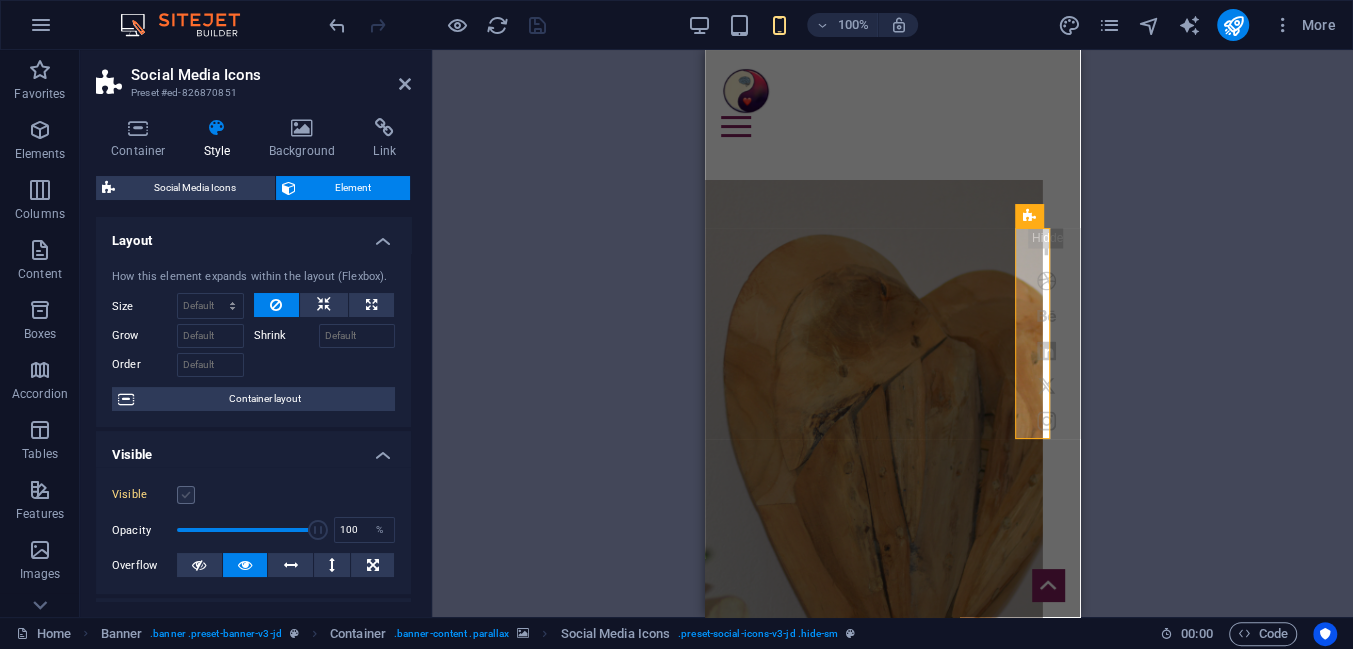 click on "Visible" at bounding box center (0, 0) 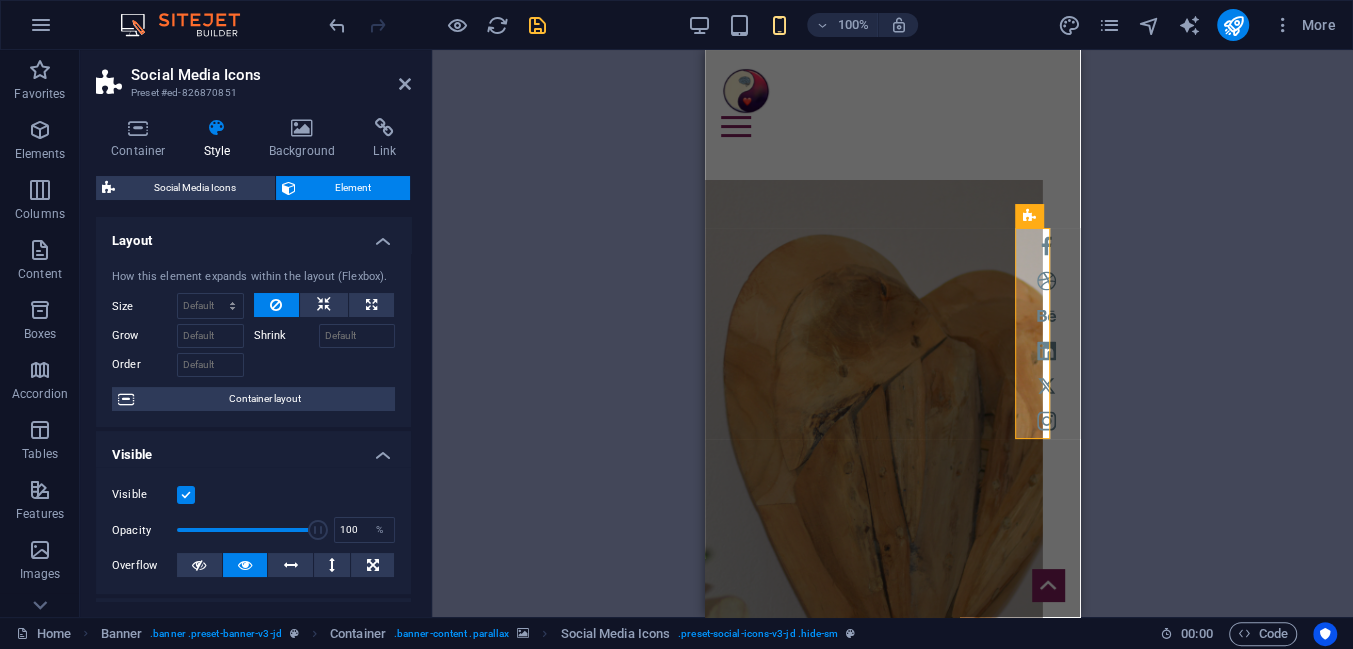 click on "Social Media Icons Preset #ed-826870851
Container Style Background Link Size Height Default px rem % vh vw Min. height None px rem % vh vw Width Default px rem % em vh vw Min. width None px rem % vh vw Content width Default Custom width Width Default px rem % em vh vw Min. width None px rem % vh vw Default padding Custom spacing Default content width and padding can be changed under Design. Edit design Layout (Flexbox) Alignment Determines the flex direction. Default Main axis Determine how elements should behave along the main axis inside this container (justify content). Default Side axis Control the vertical direction of the element inside of the container (align items). Default Wrap Default On Off Fill Controls the distances and direction of elements on the y-axis across several lines (align content). Default Accessibility ARIA helps assistive technologies (like screen readers) to understand the role, state, and behavior of web elements Role None Alert Article Banner Comment Complementary" at bounding box center [256, 333] 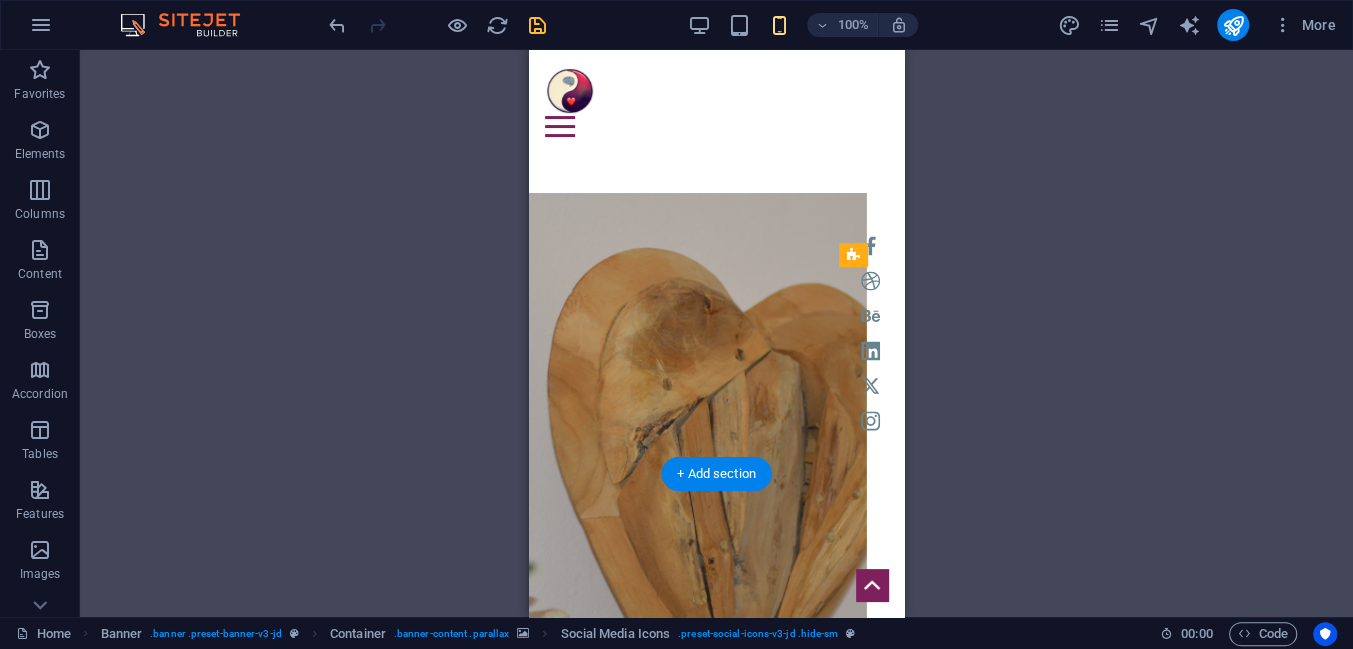 scroll, scrollTop: 0, scrollLeft: 0, axis: both 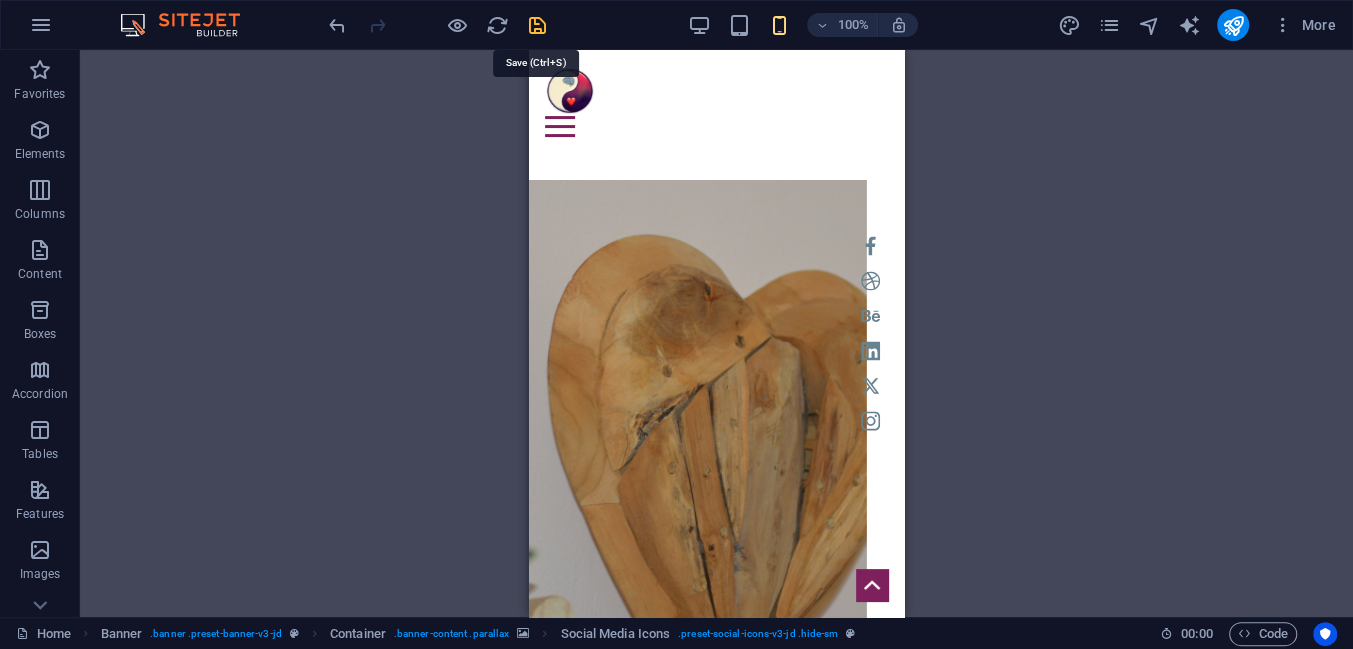 click at bounding box center [537, 25] 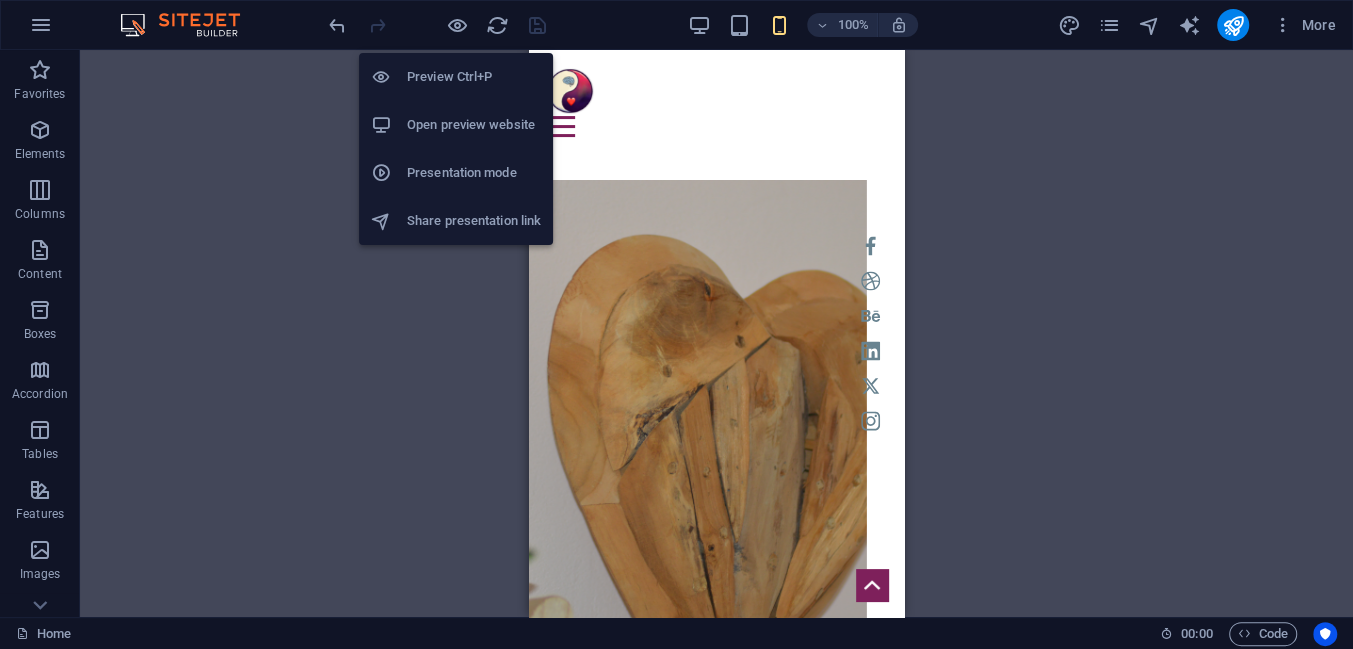 click on "Open preview website" at bounding box center (474, 125) 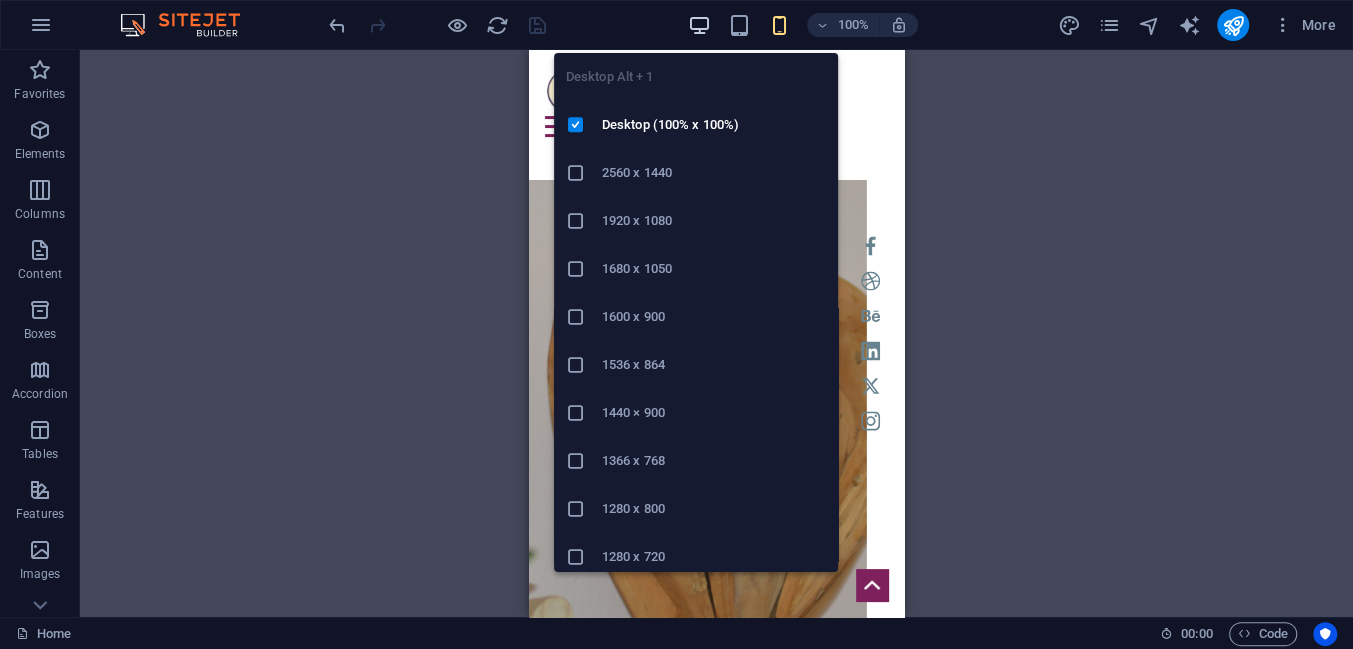 click at bounding box center [699, 25] 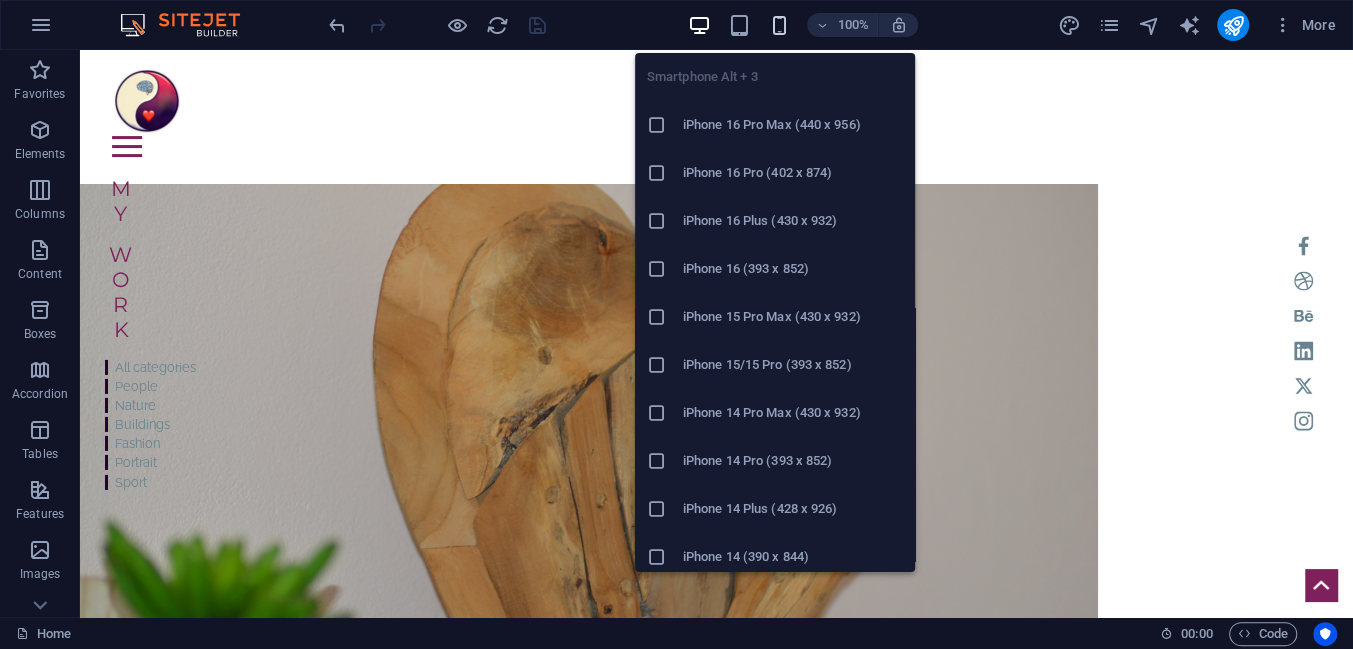click at bounding box center (779, 25) 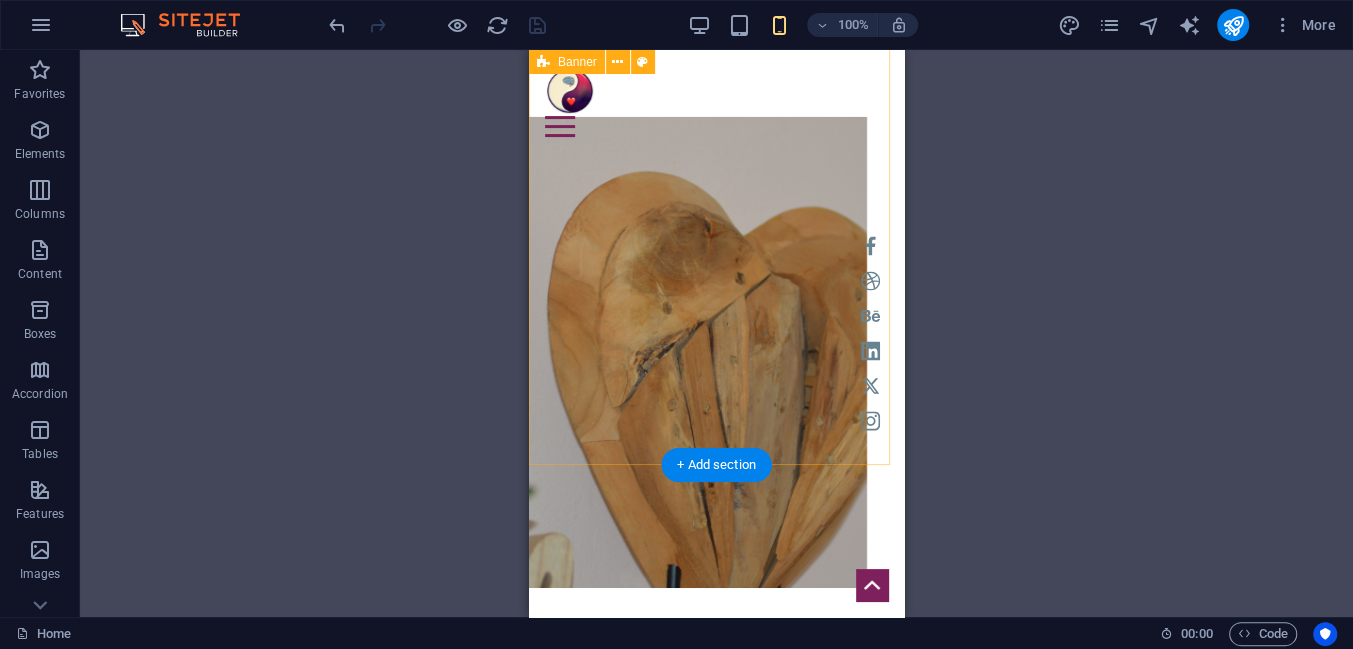 scroll, scrollTop: 0, scrollLeft: 0, axis: both 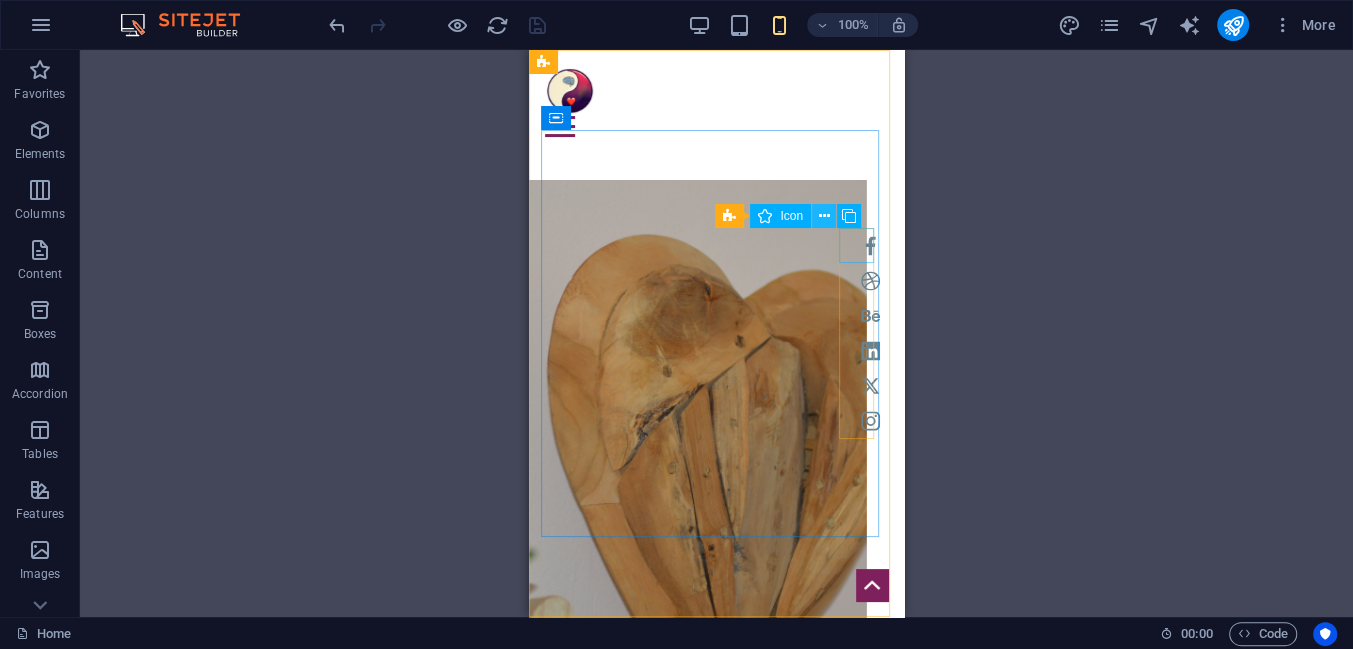 click at bounding box center (823, 216) 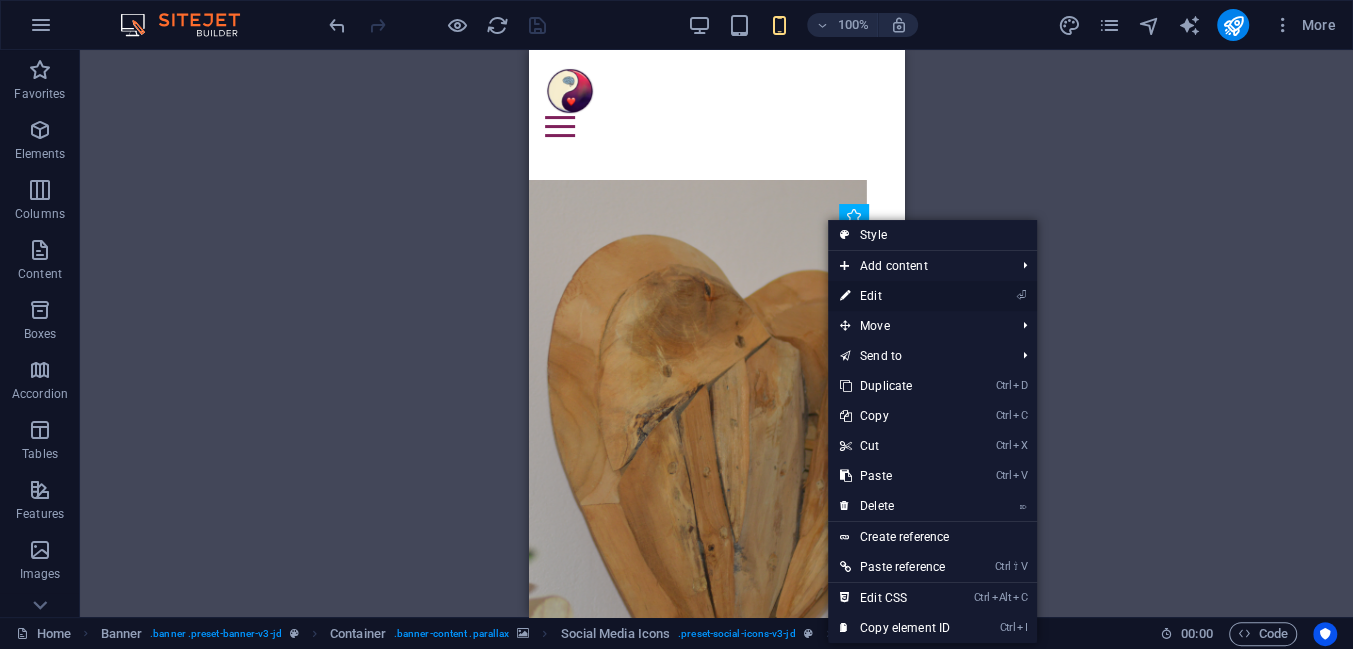 click on "⏎  Edit" at bounding box center [895, 296] 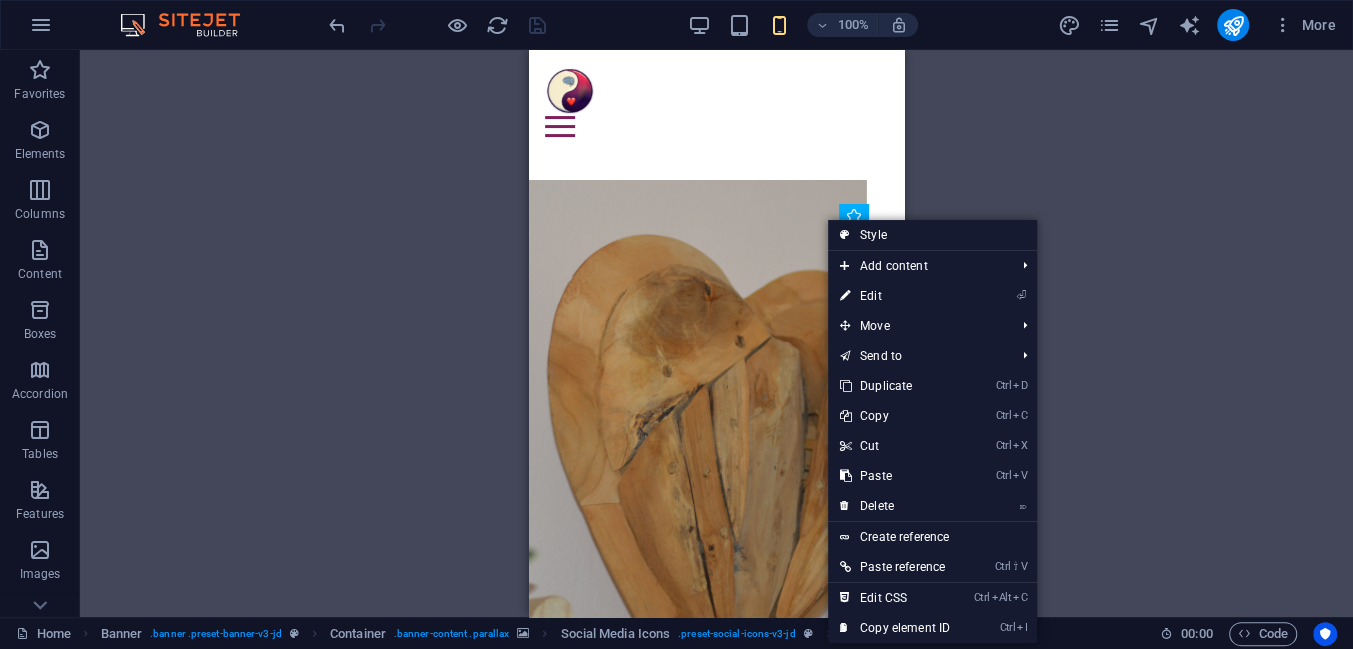 select on "xMidYMid" 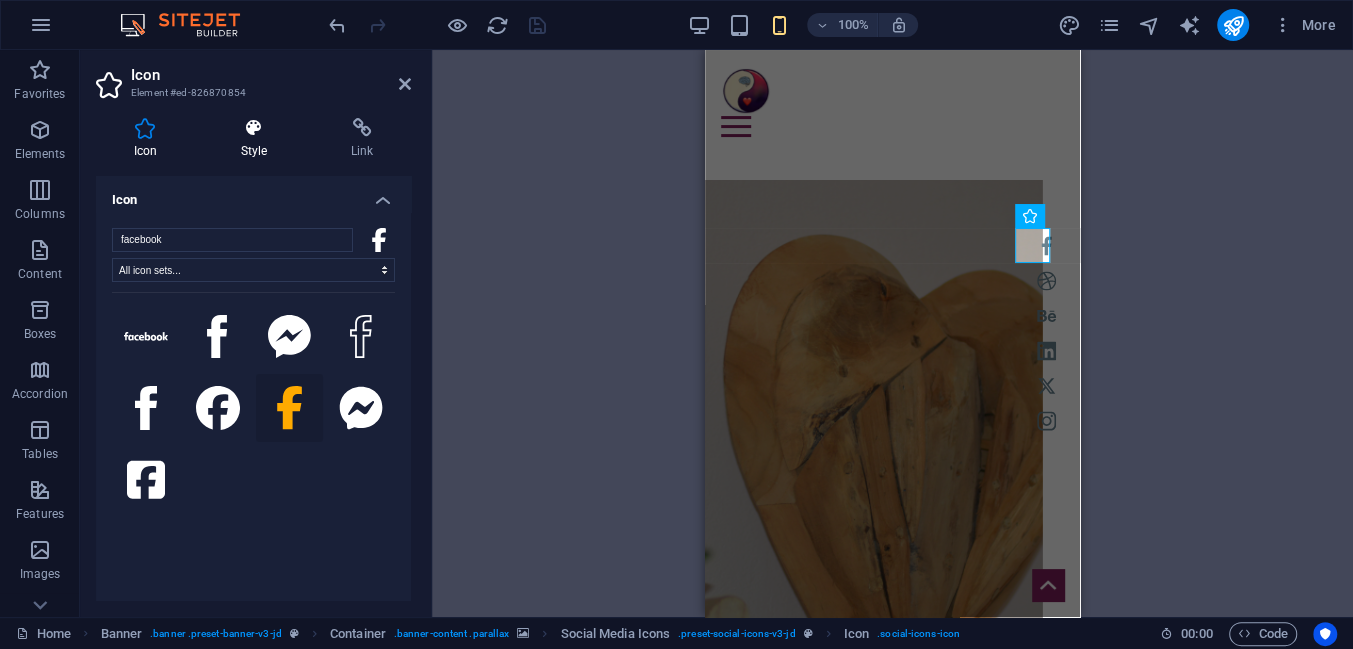 click on "Style" at bounding box center [258, 139] 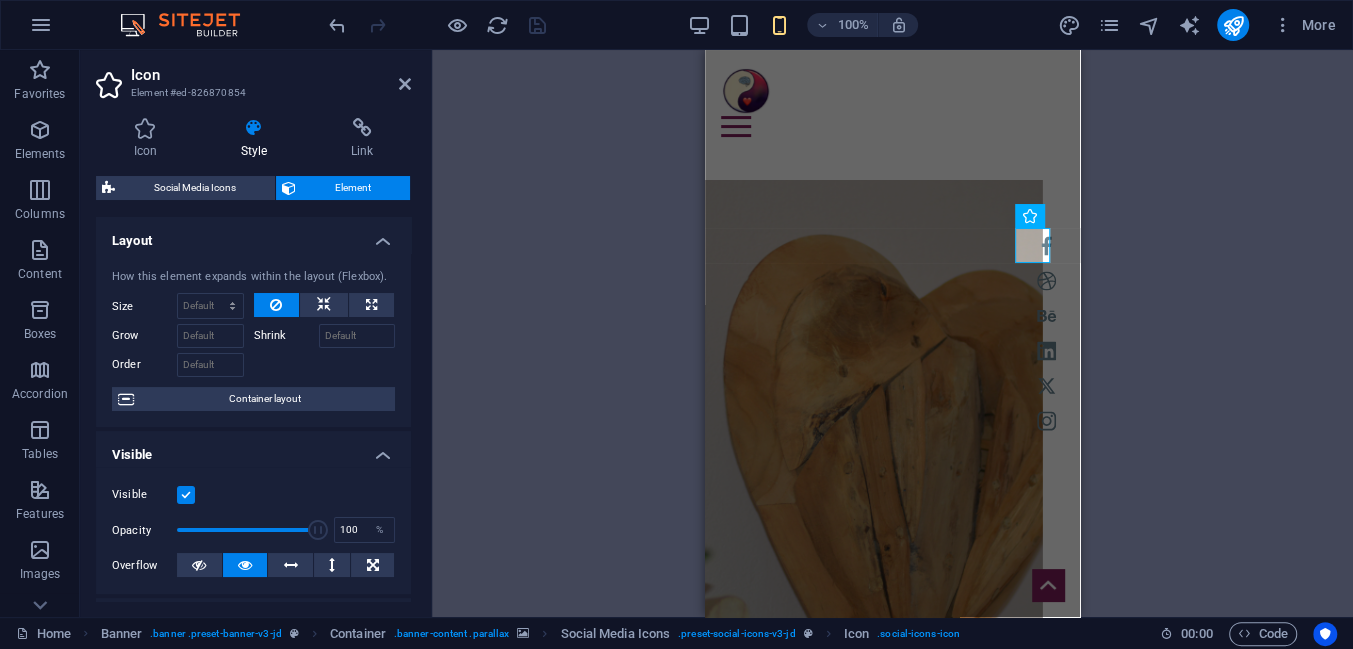 click at bounding box center (186, 495) 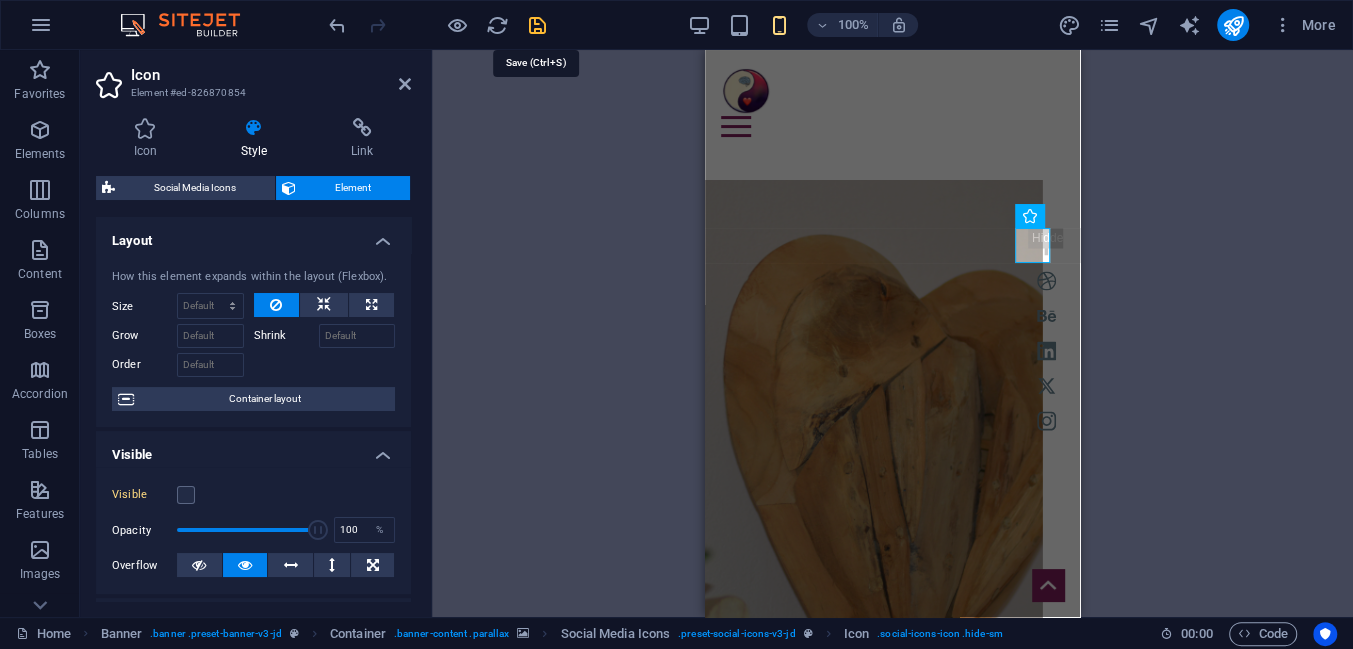 click at bounding box center [537, 25] 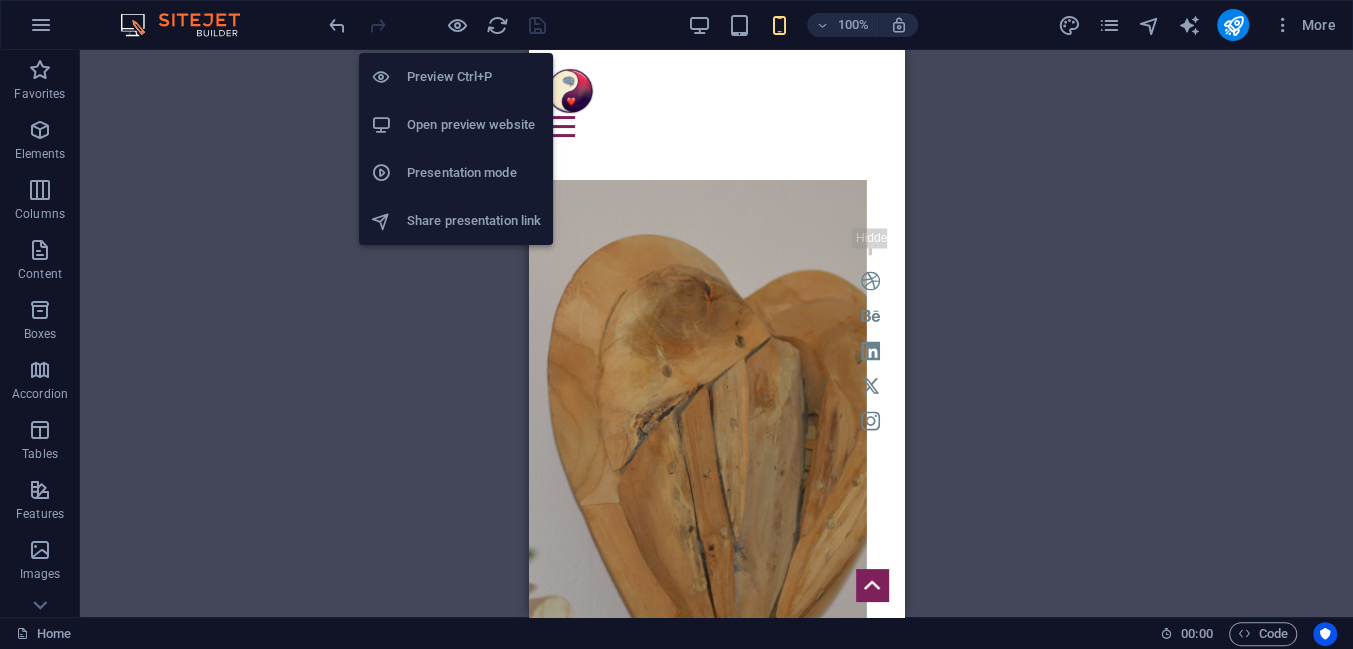 click on "Open preview website" at bounding box center [474, 125] 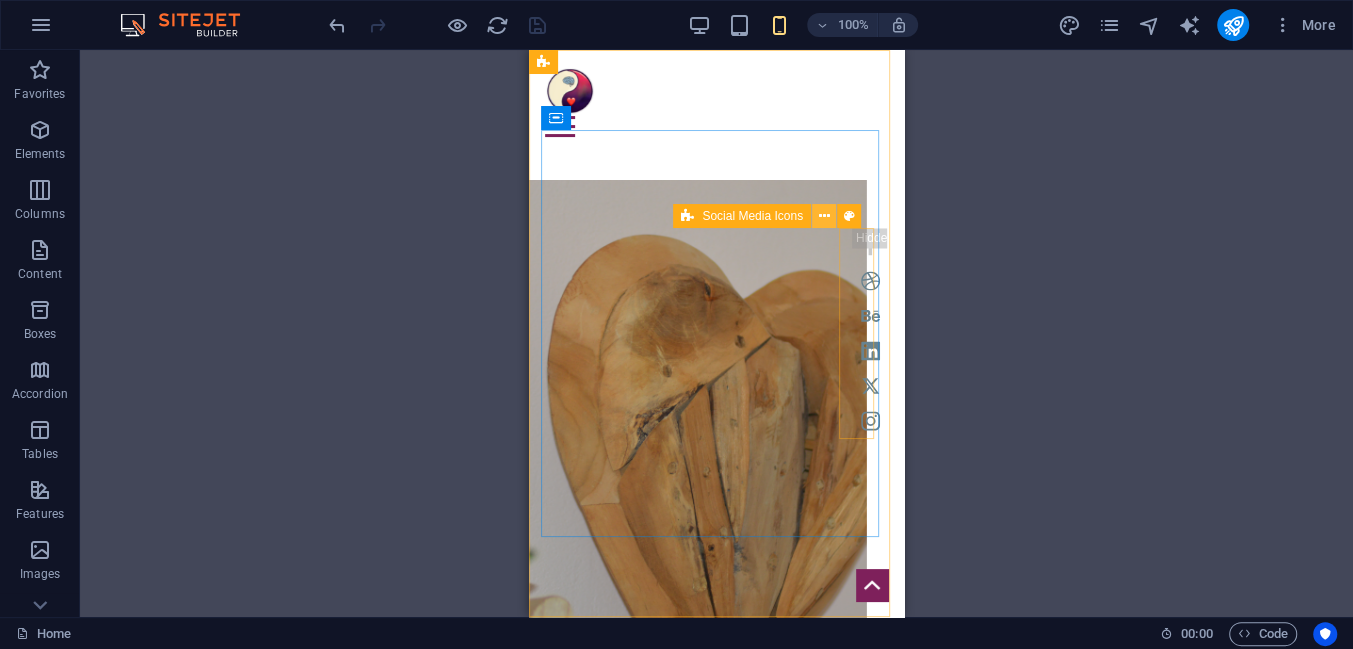 click at bounding box center [823, 216] 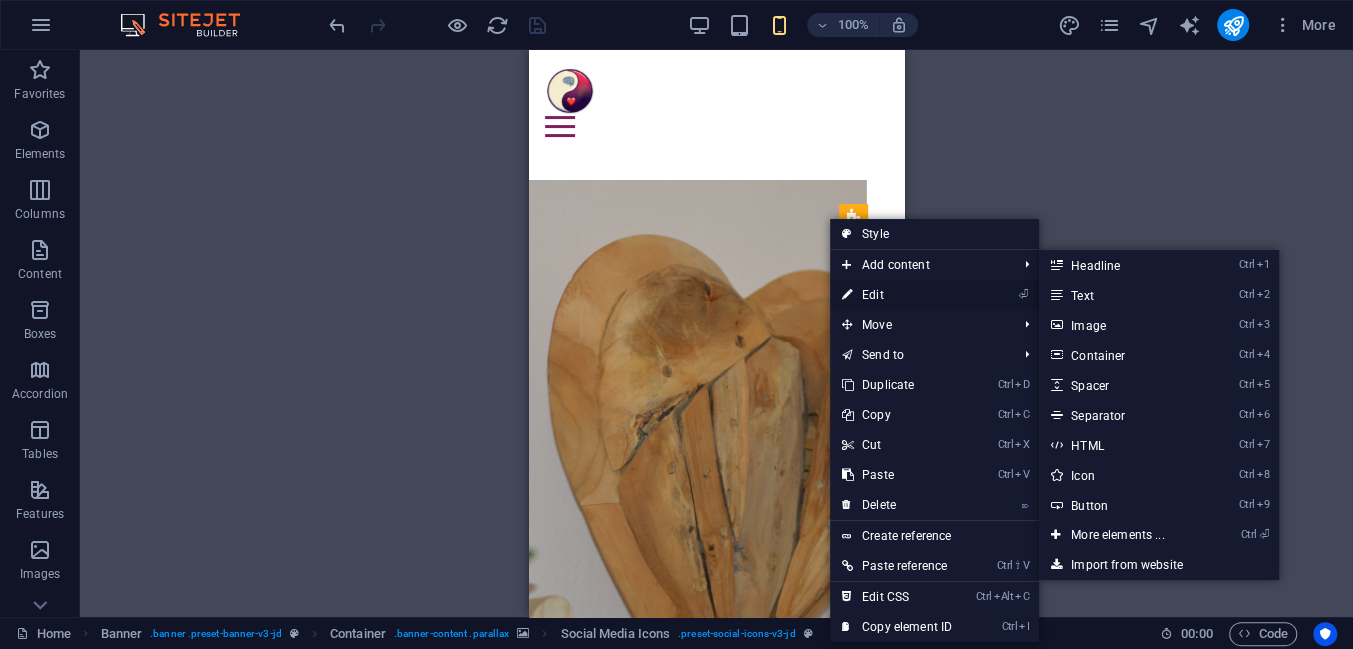 click on "⏎  Edit" at bounding box center (897, 295) 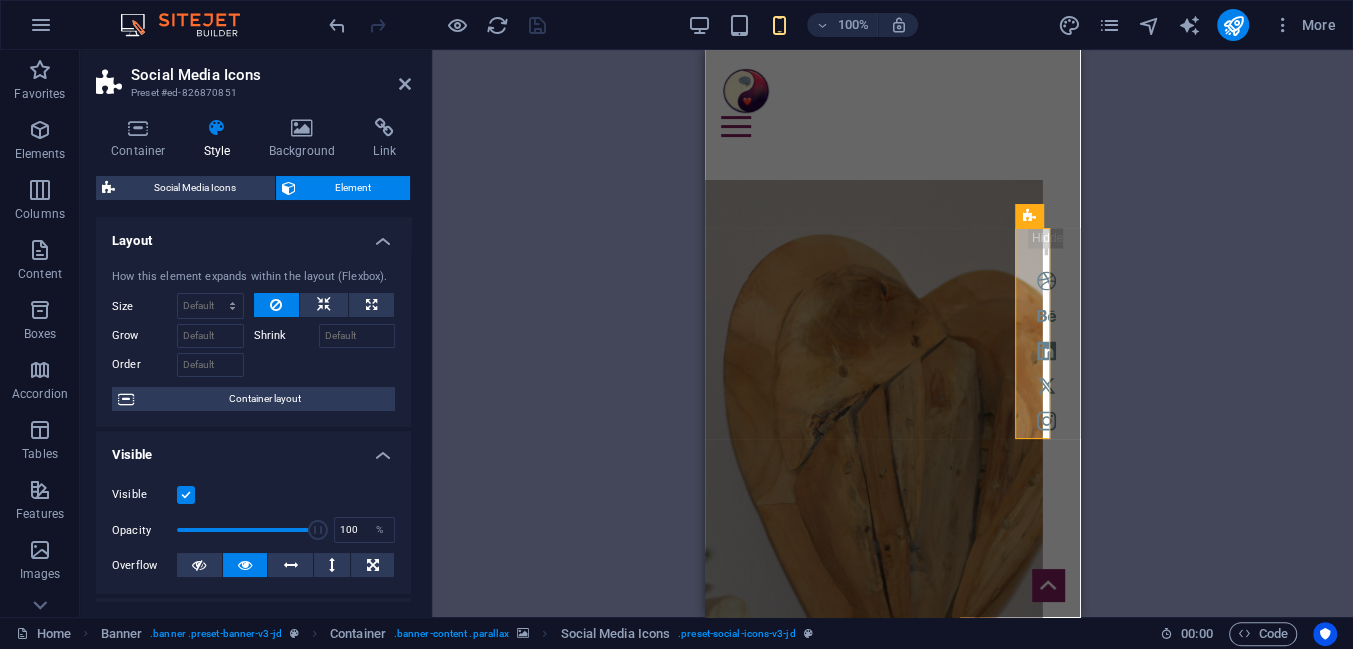 click at bounding box center [186, 495] 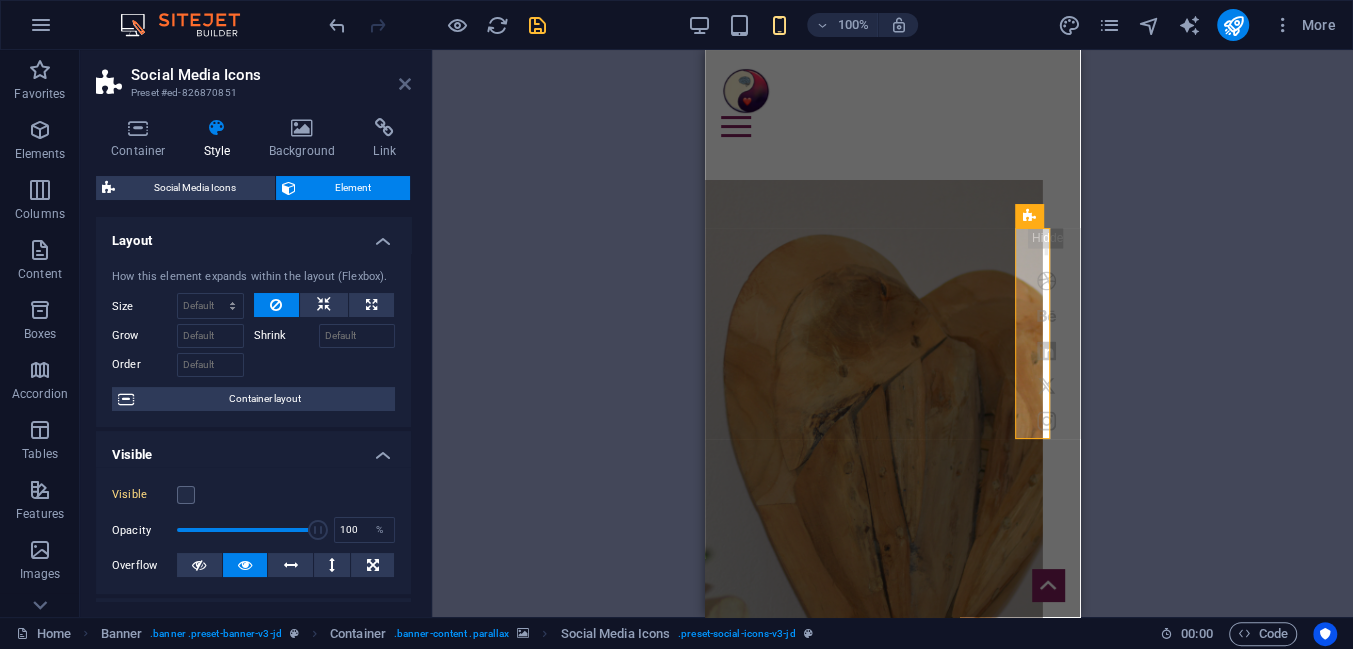 click at bounding box center [405, 84] 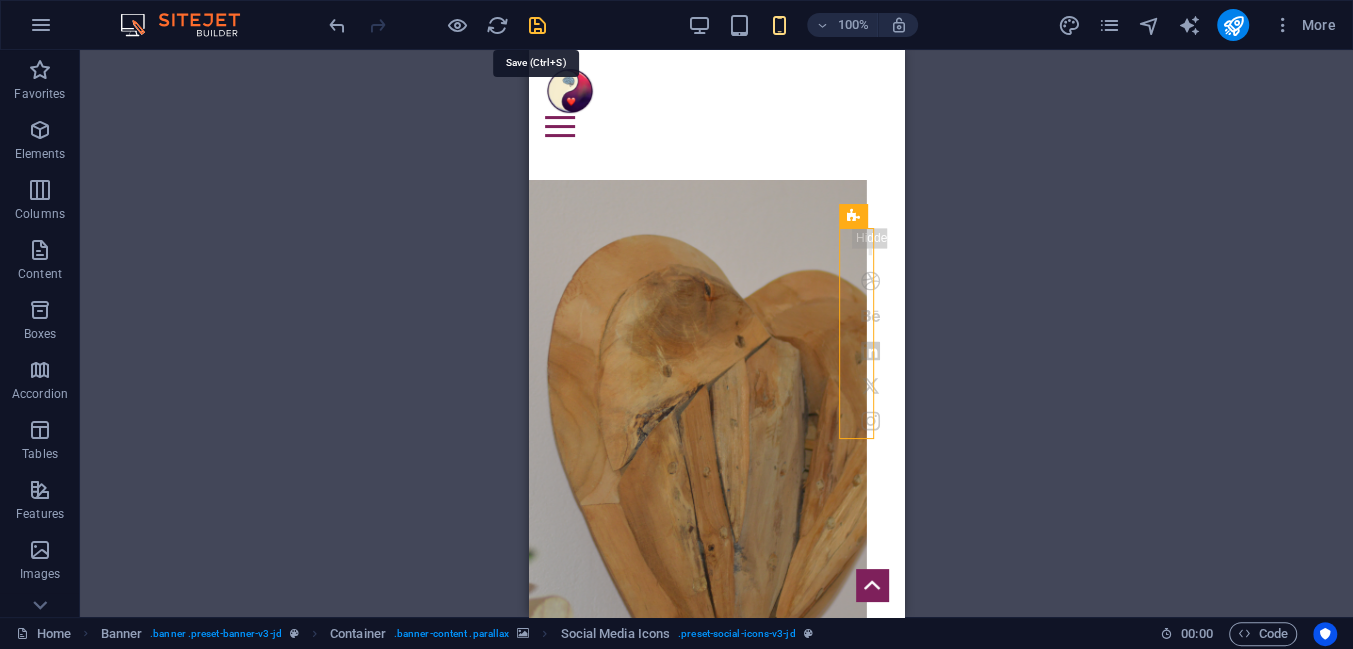 click at bounding box center (537, 25) 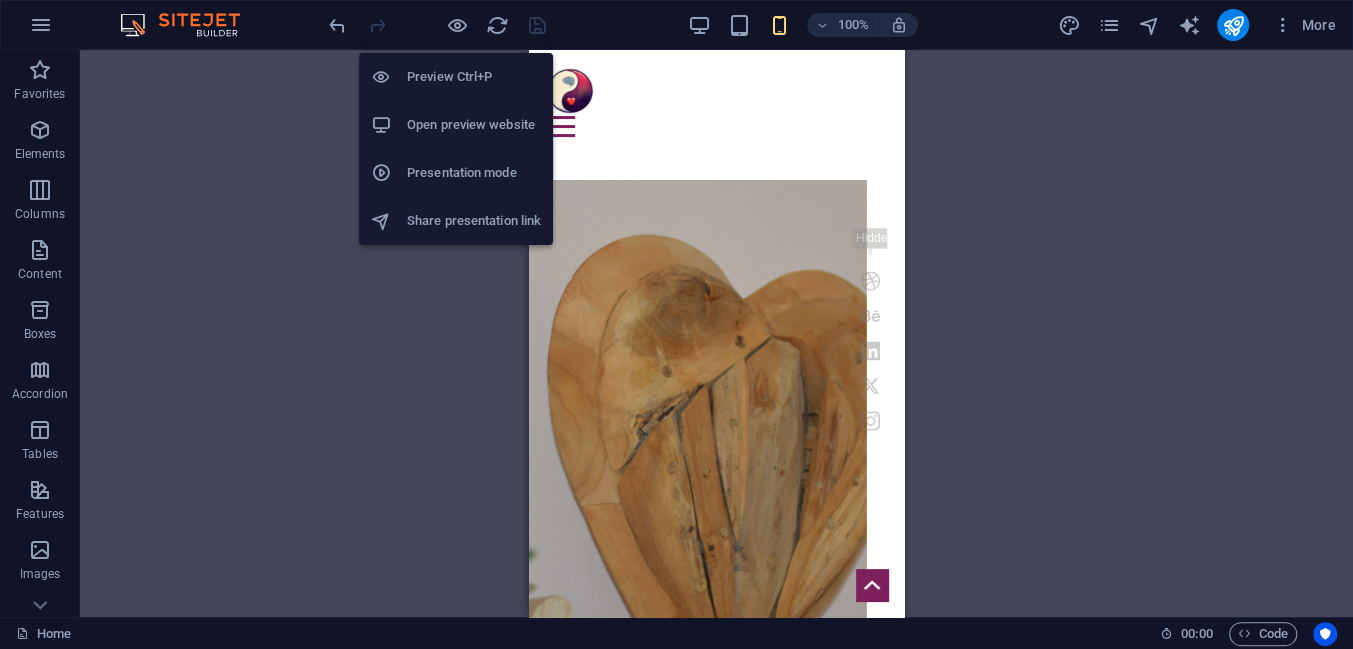 click on "Open preview website" at bounding box center [474, 125] 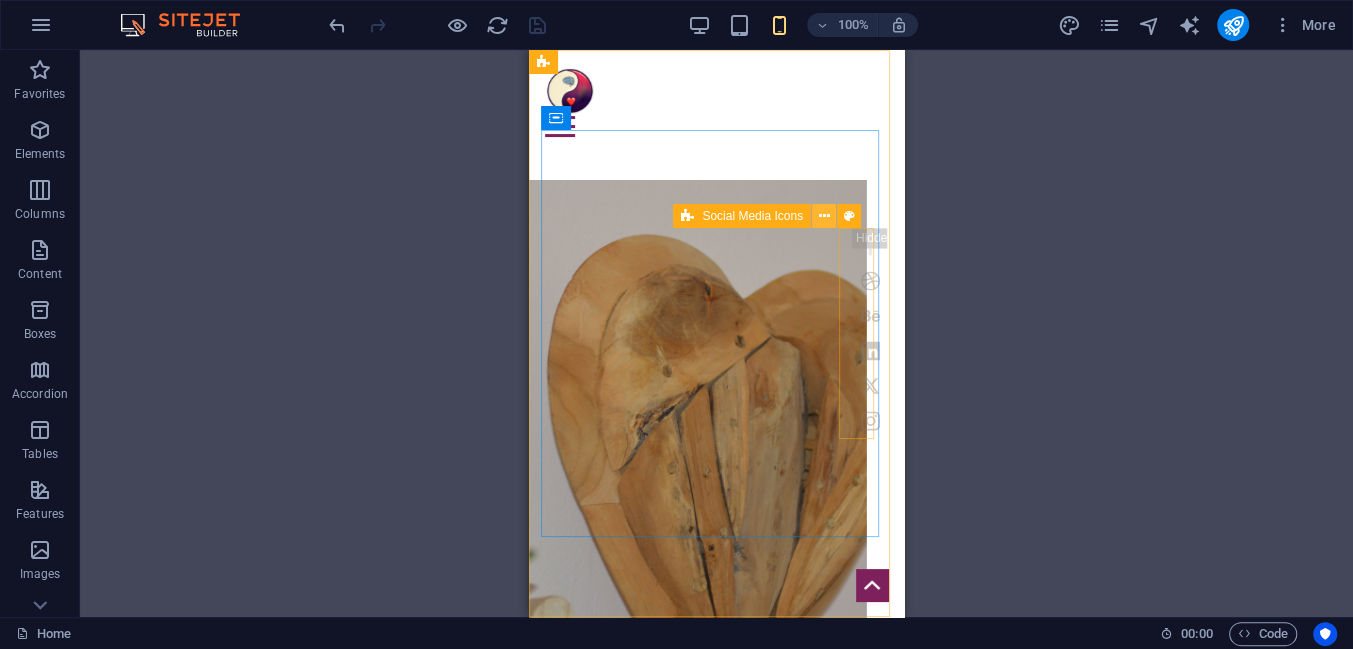 click at bounding box center [823, 216] 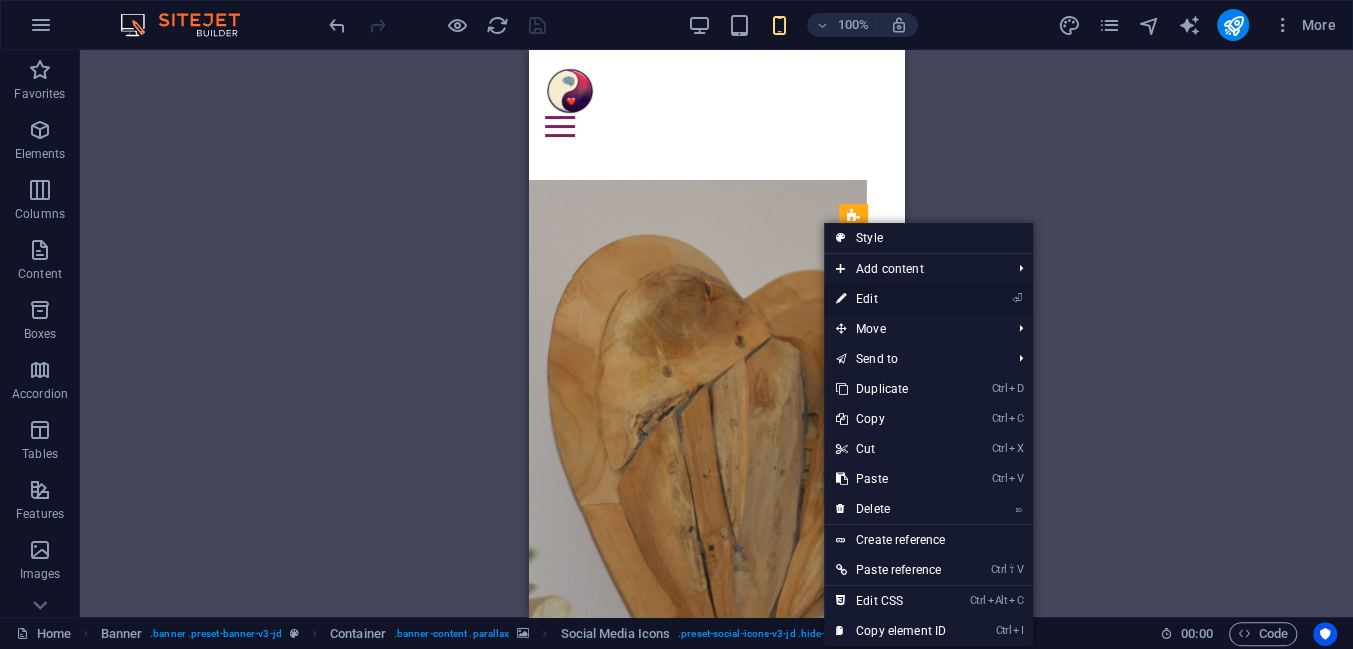 drag, startPoint x: 863, startPoint y: 298, endPoint x: 157, endPoint y: 248, distance: 707.7683 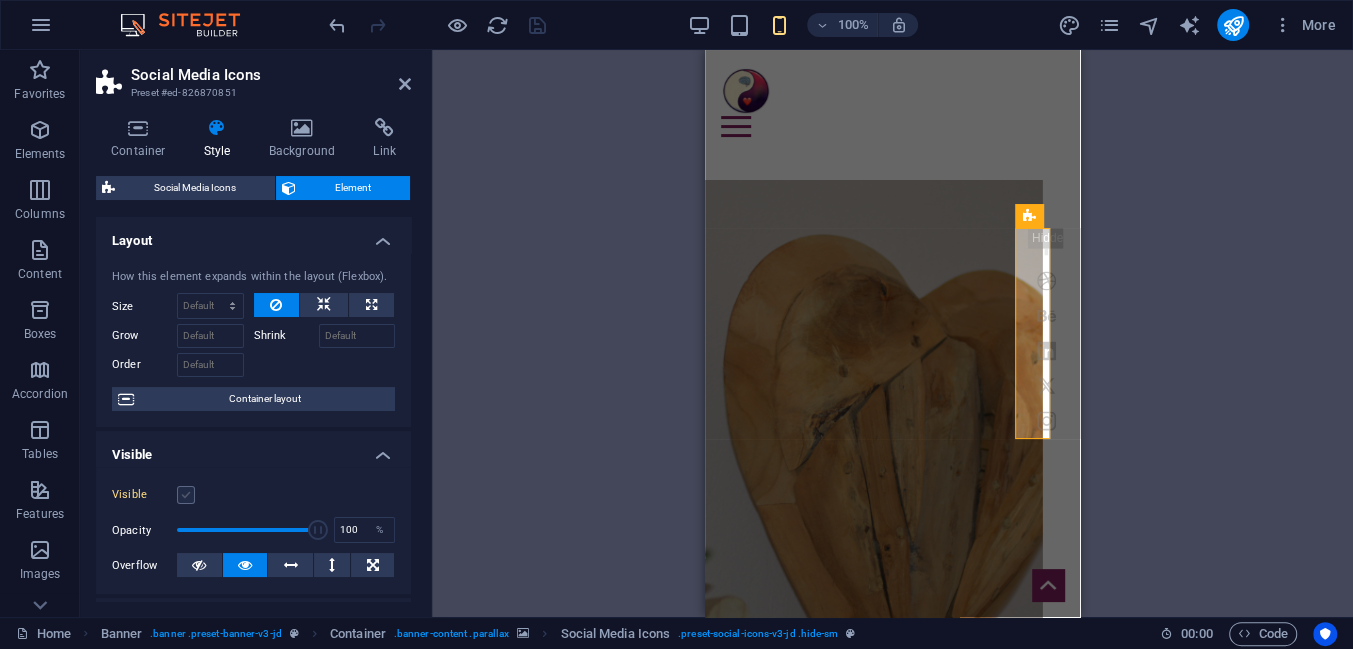 click at bounding box center [186, 495] 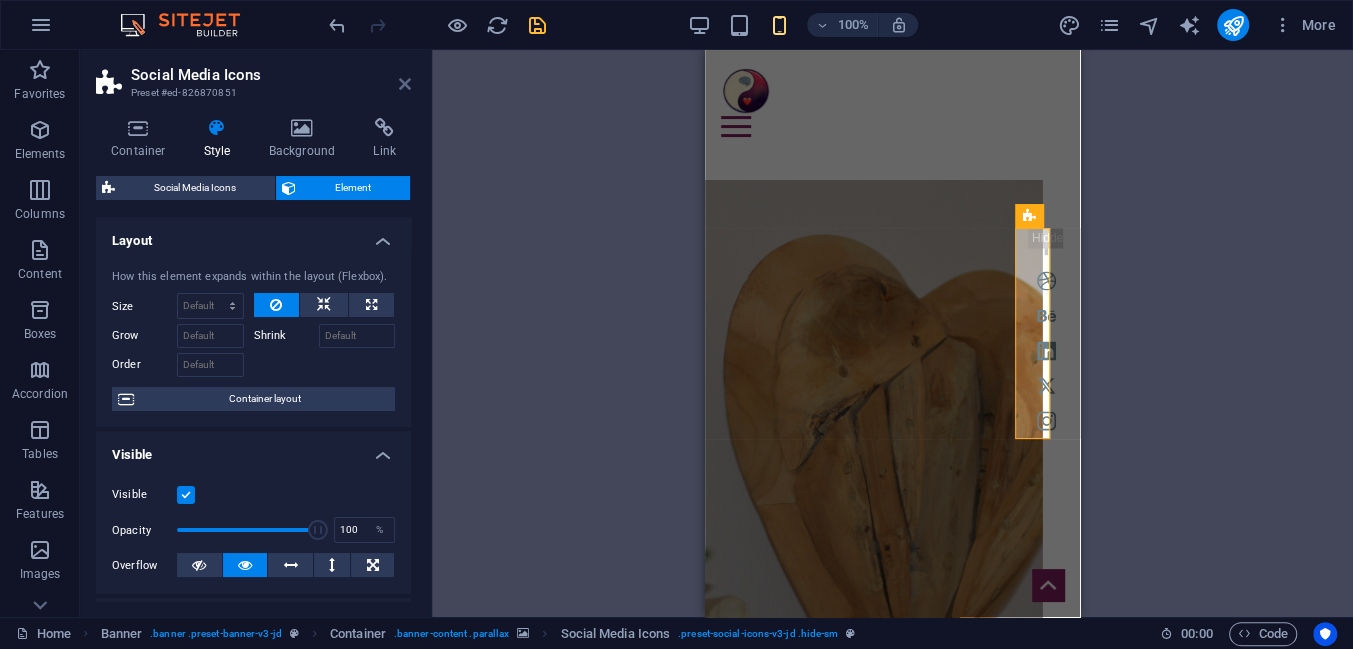 drag, startPoint x: 405, startPoint y: 88, endPoint x: 414, endPoint y: 79, distance: 12.727922 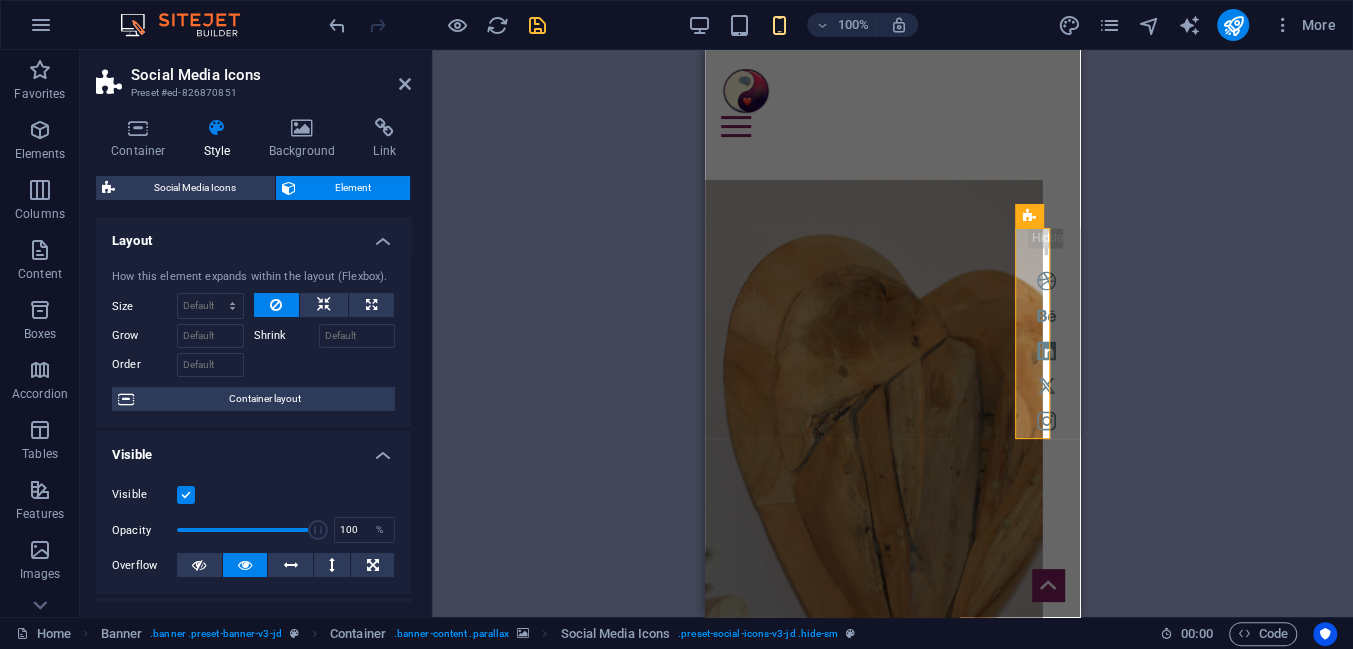 click at bounding box center (405, 84) 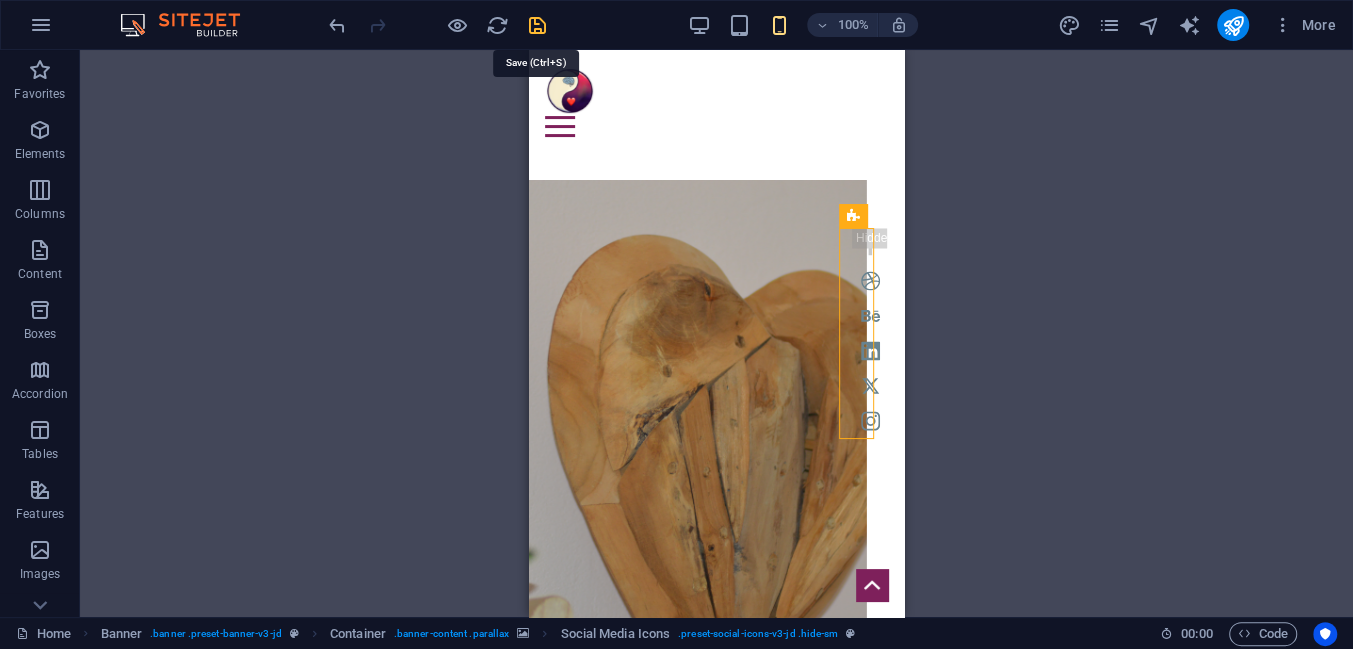 click at bounding box center (537, 25) 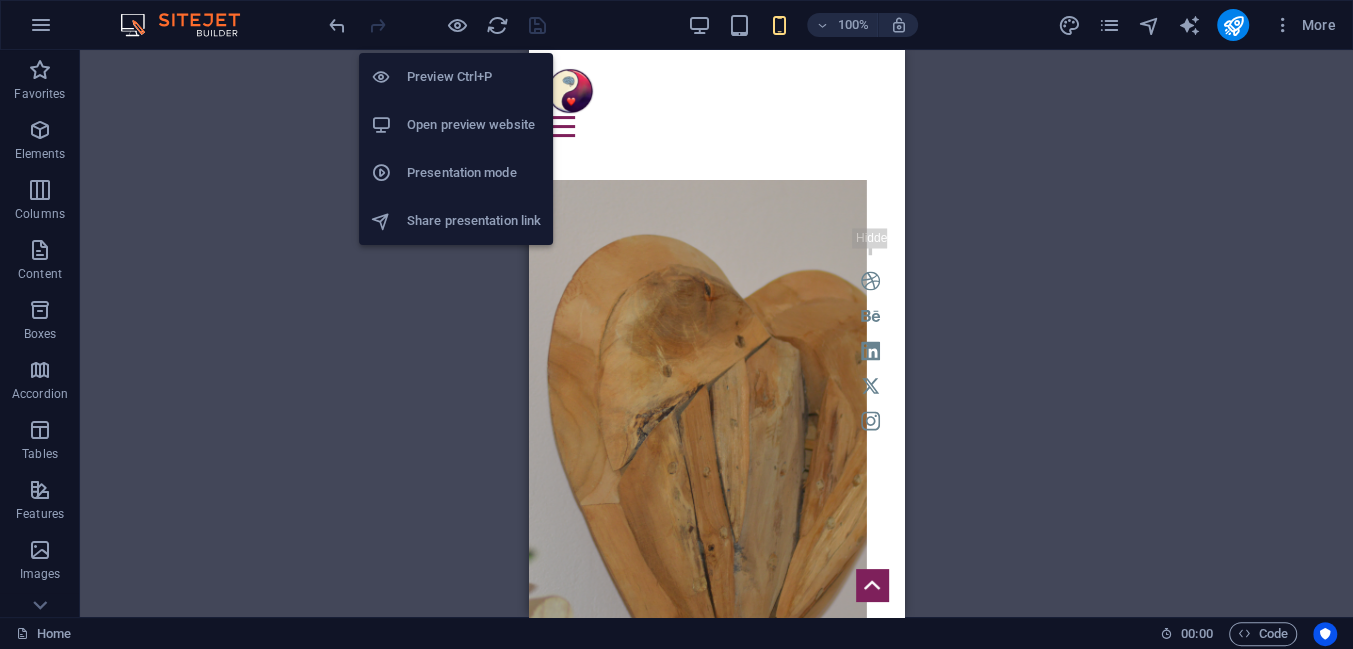 click on "Open preview website" at bounding box center [474, 125] 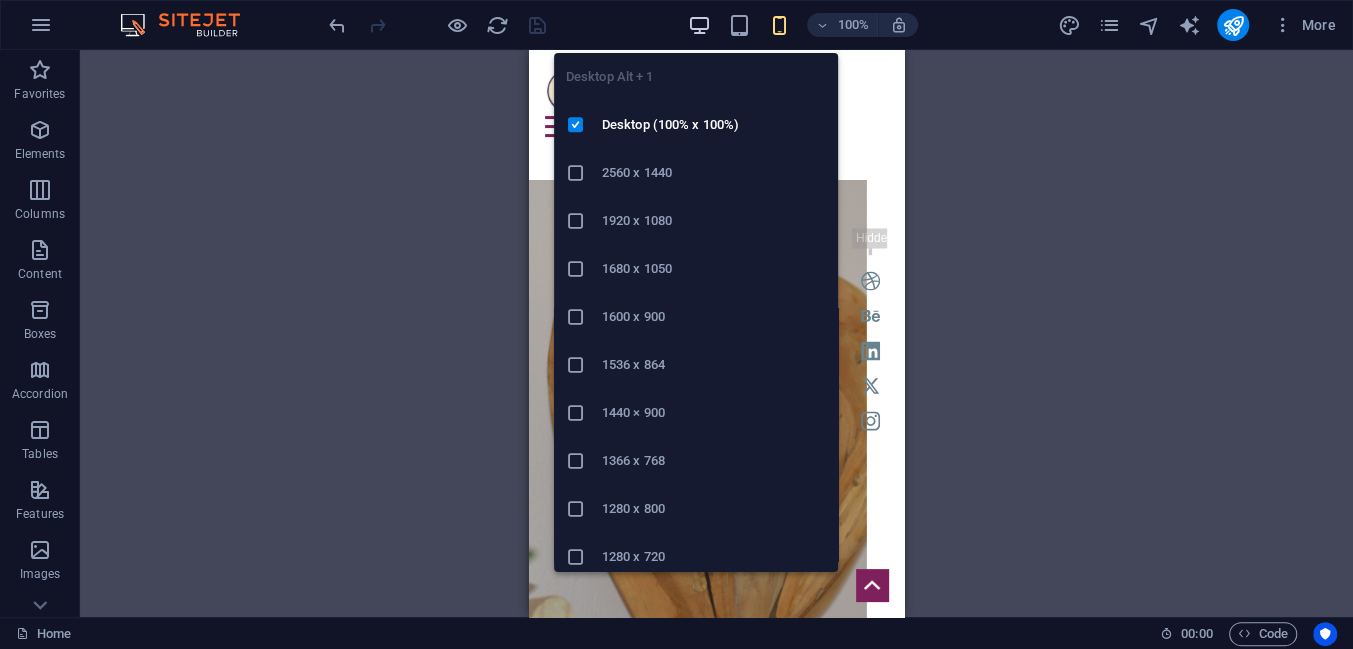 click at bounding box center (699, 25) 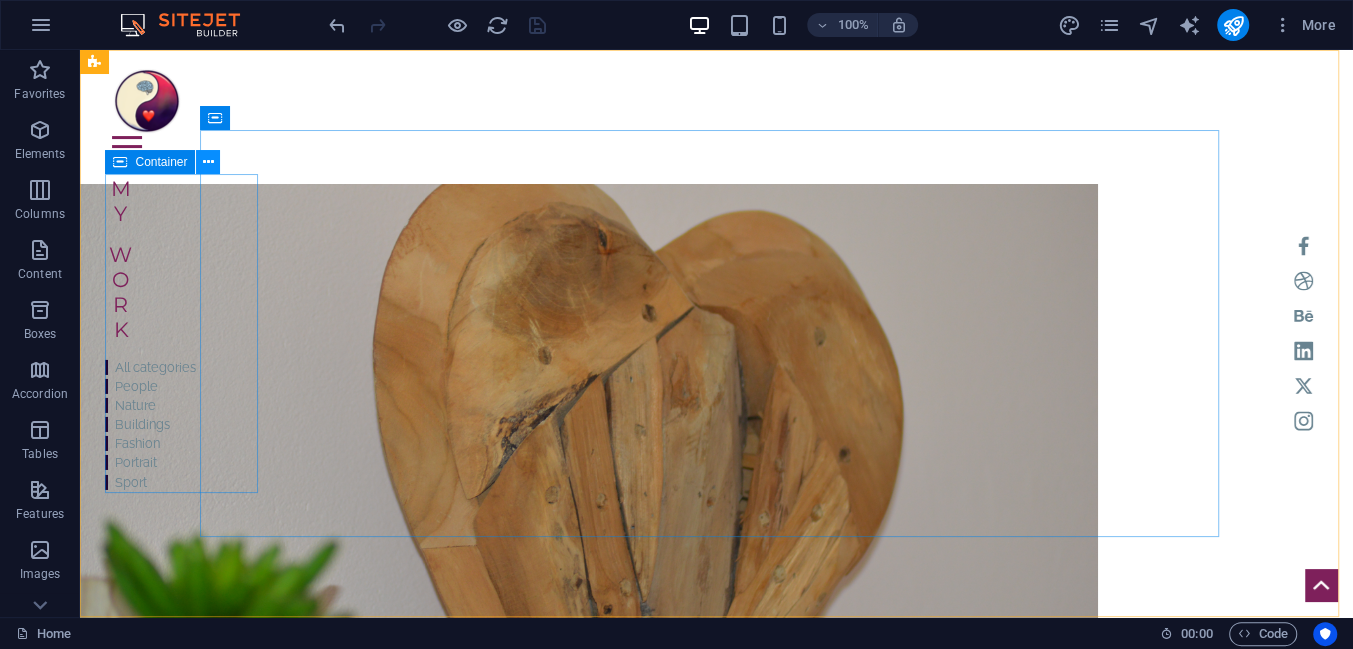 click at bounding box center (208, 162) 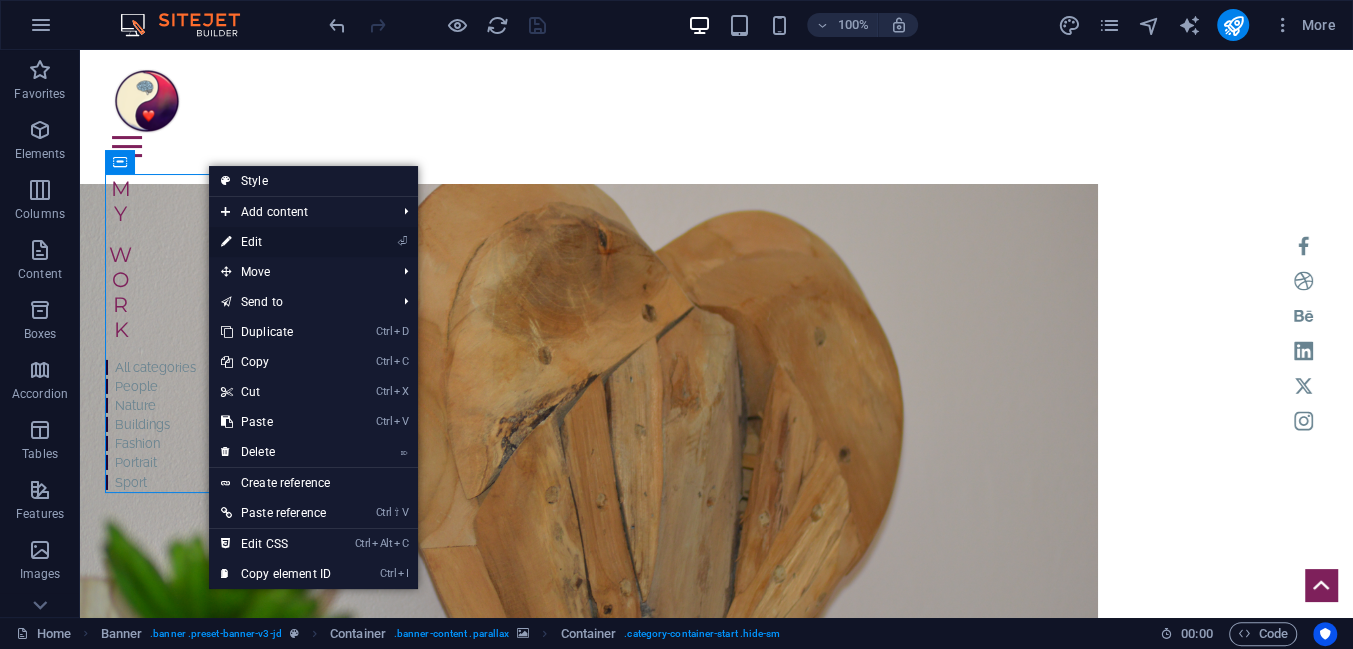 click on "⏎  Edit" at bounding box center [276, 242] 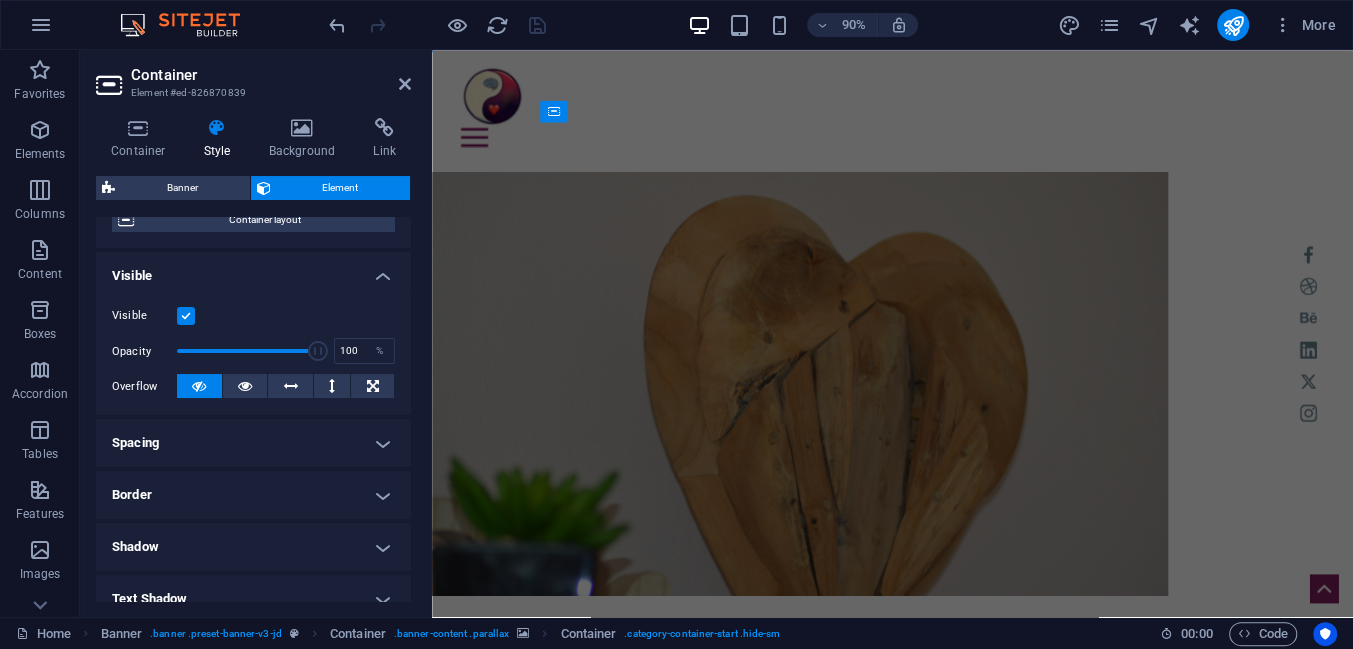 scroll, scrollTop: 181, scrollLeft: 0, axis: vertical 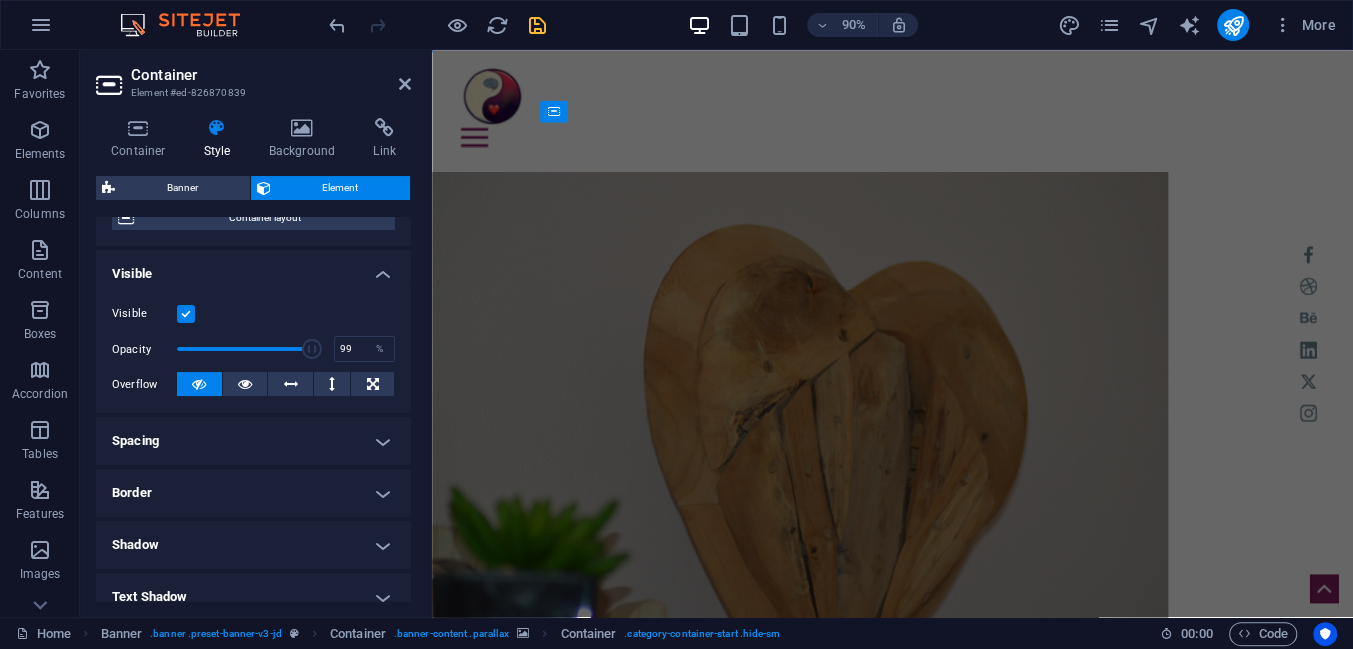 type on "100" 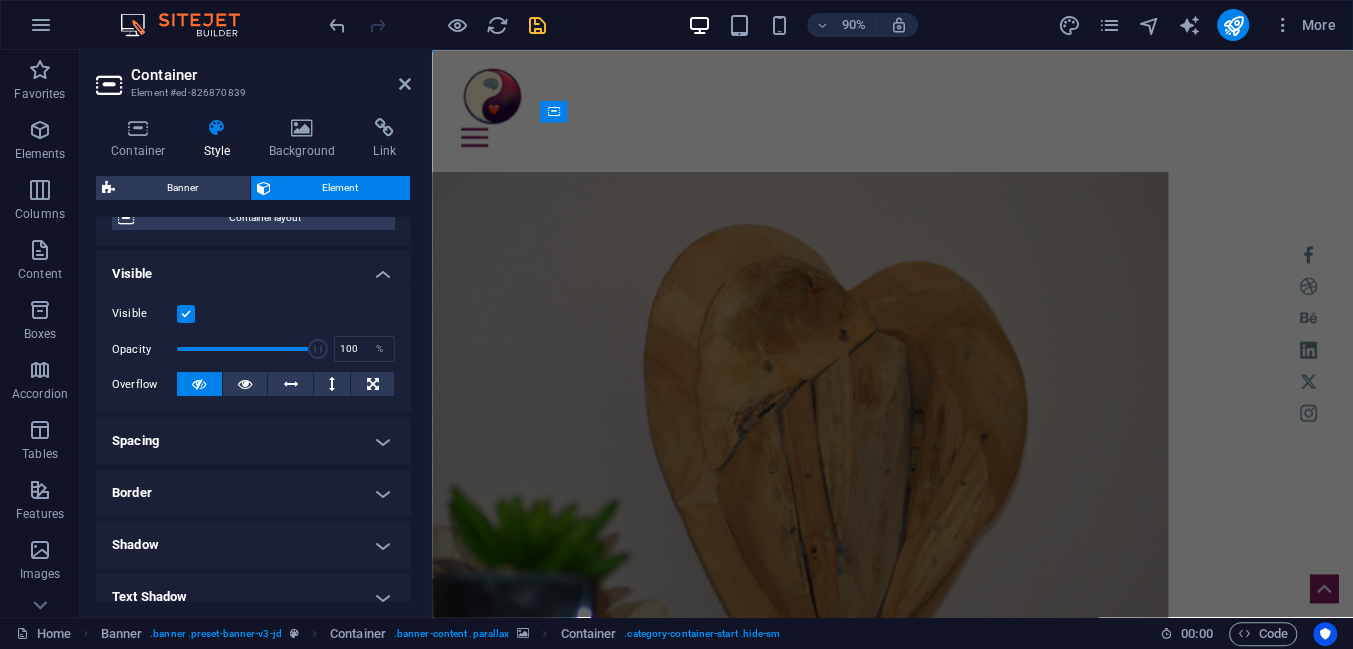 drag, startPoint x: 311, startPoint y: 349, endPoint x: 328, endPoint y: 349, distance: 17 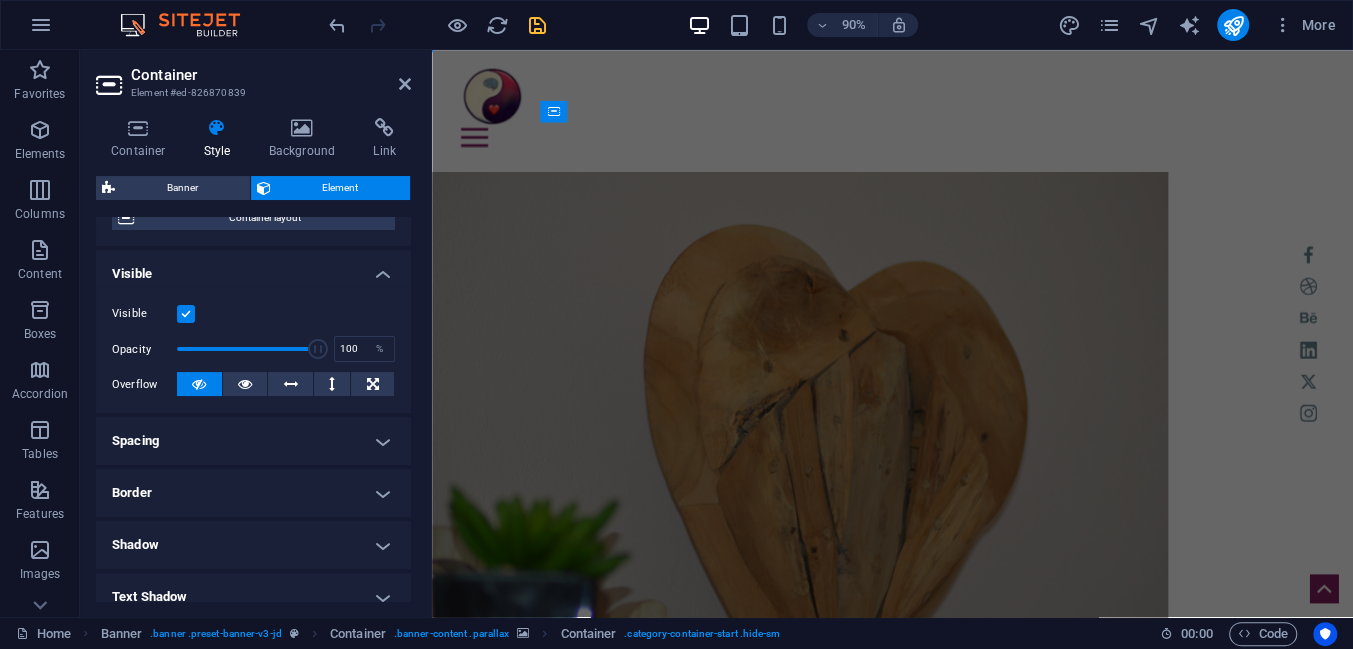 click on "Opacity 100 %" at bounding box center [253, 349] 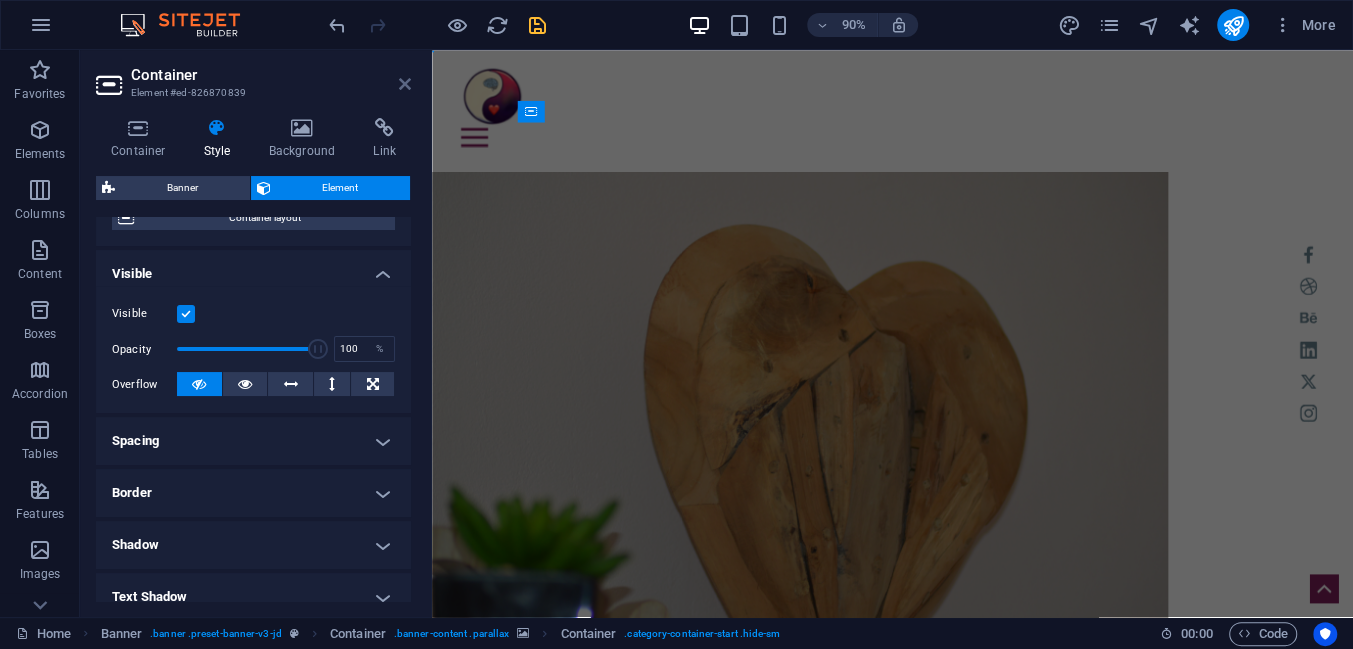 click at bounding box center [405, 84] 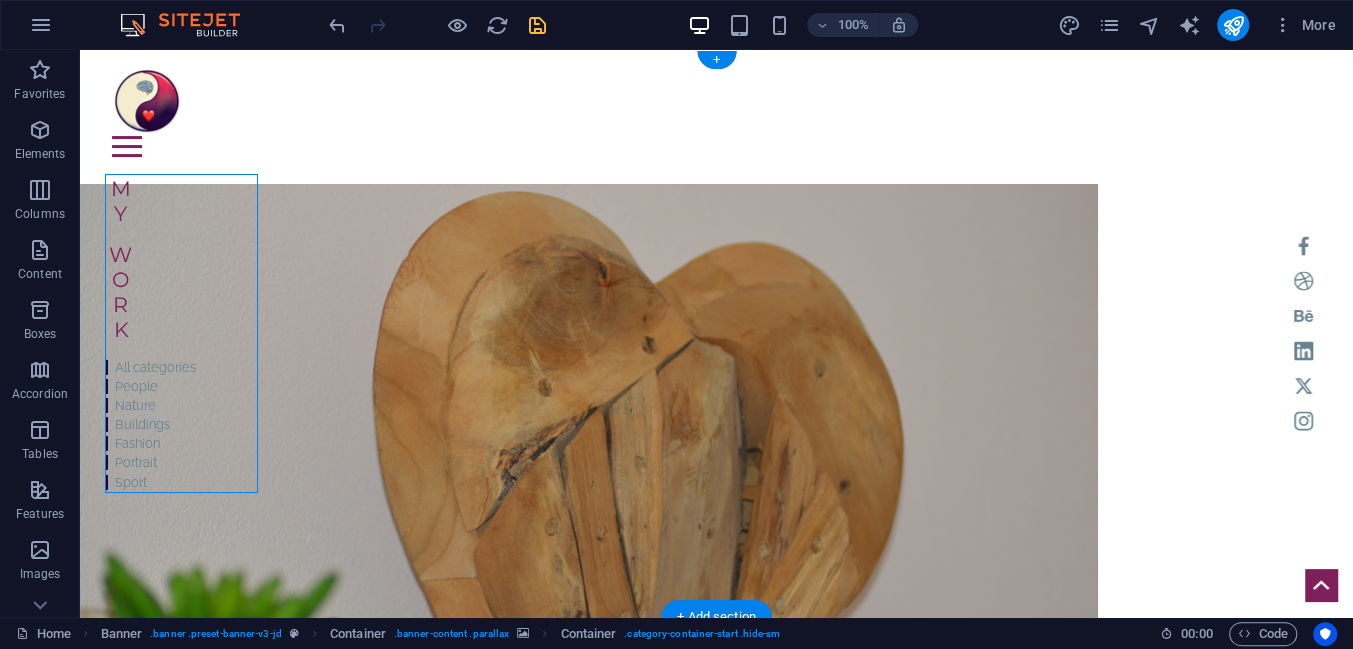click at bounding box center (589, 451) 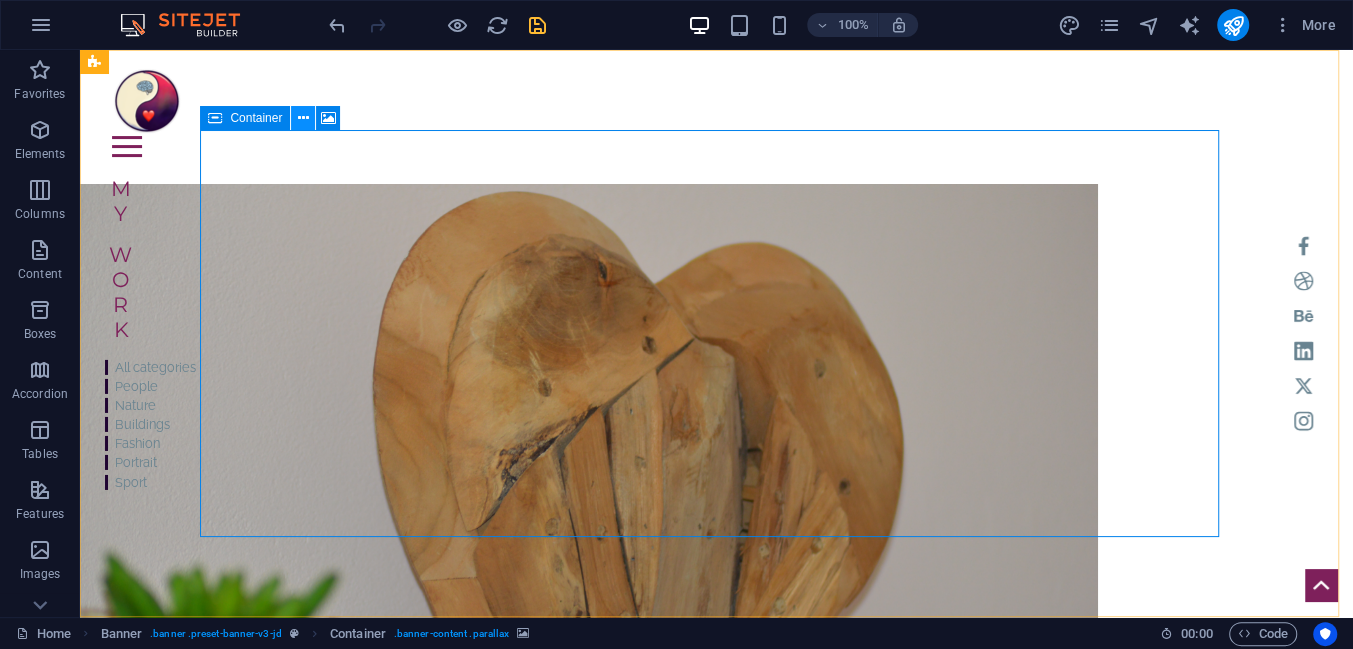 click at bounding box center (303, 118) 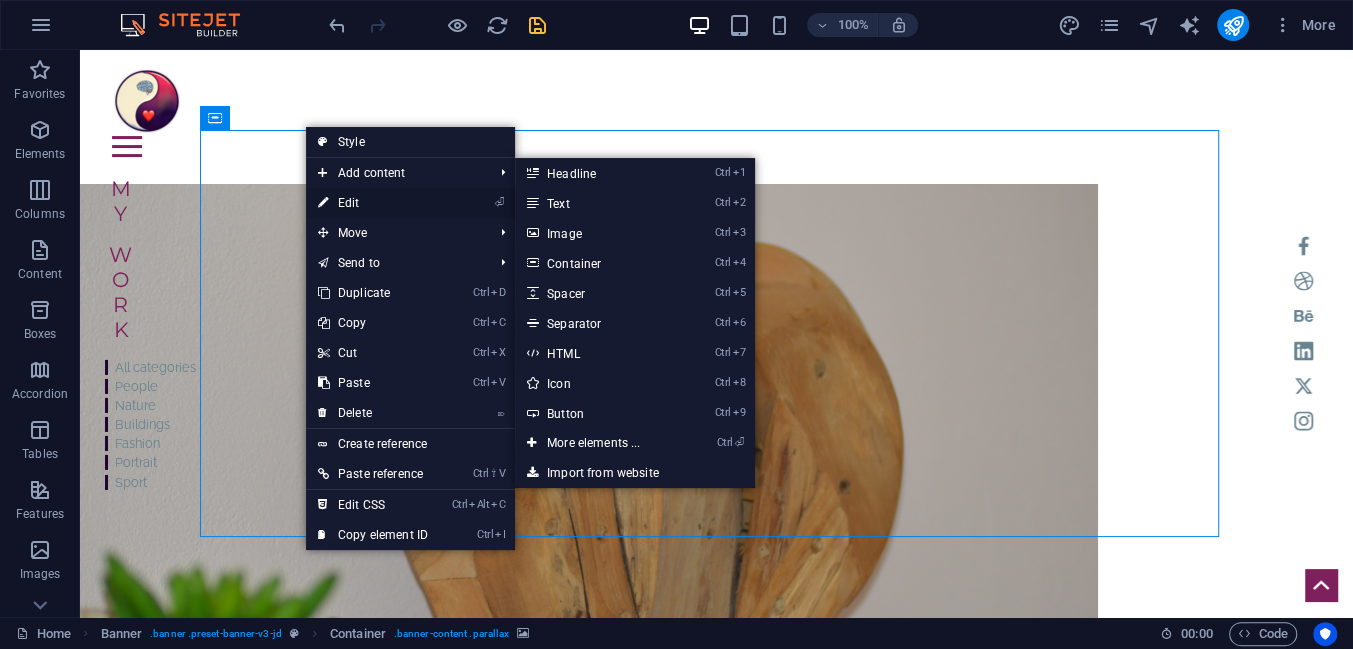 click on "⏎  Edit" at bounding box center (373, 203) 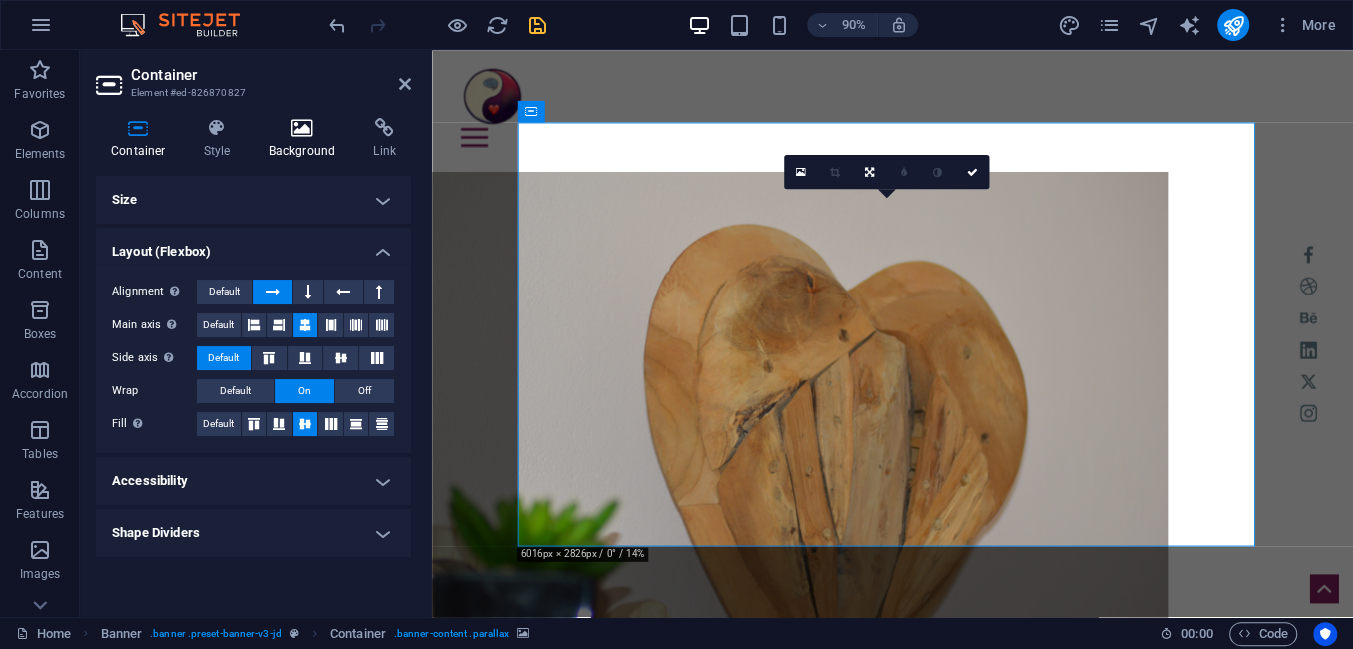 click at bounding box center [302, 128] 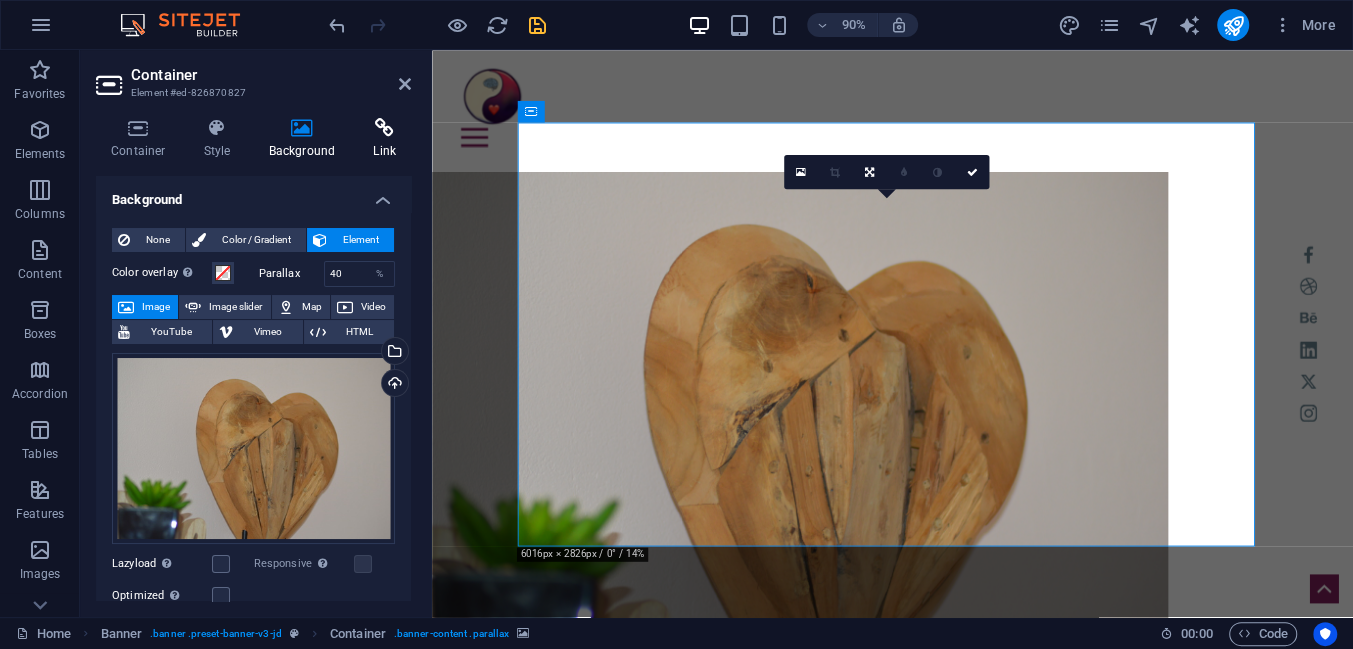 click at bounding box center [384, 128] 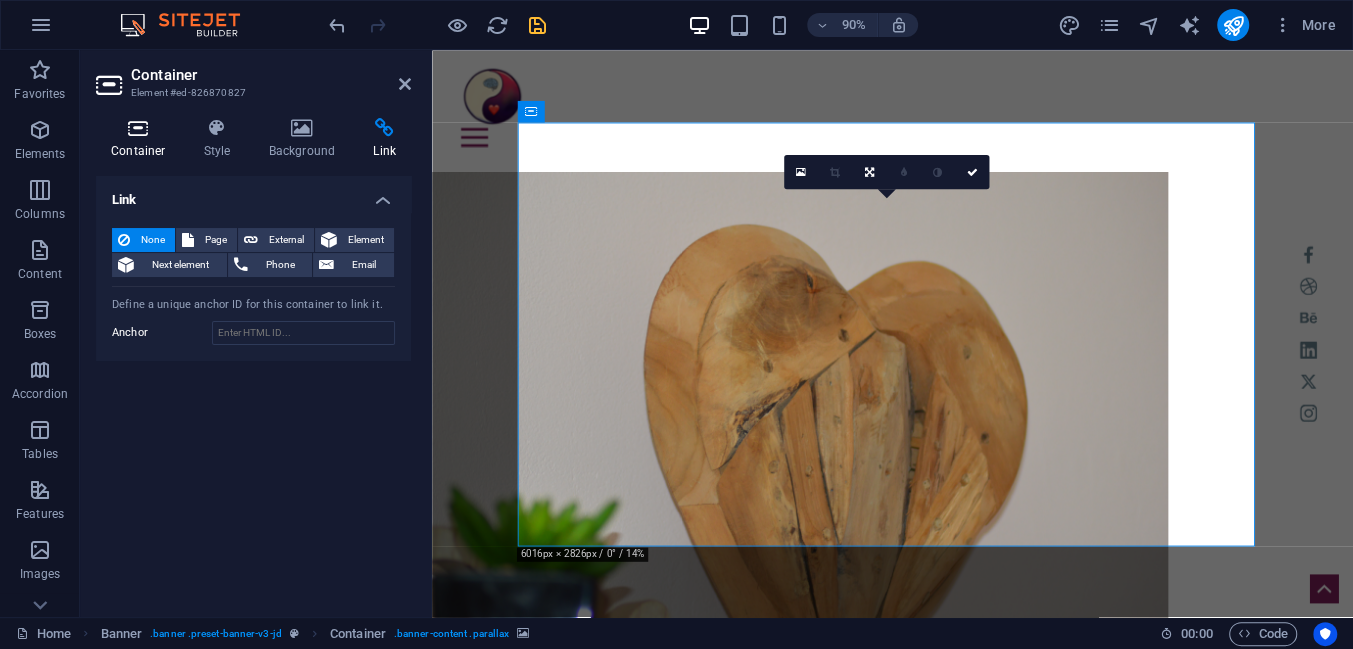 click at bounding box center (138, 128) 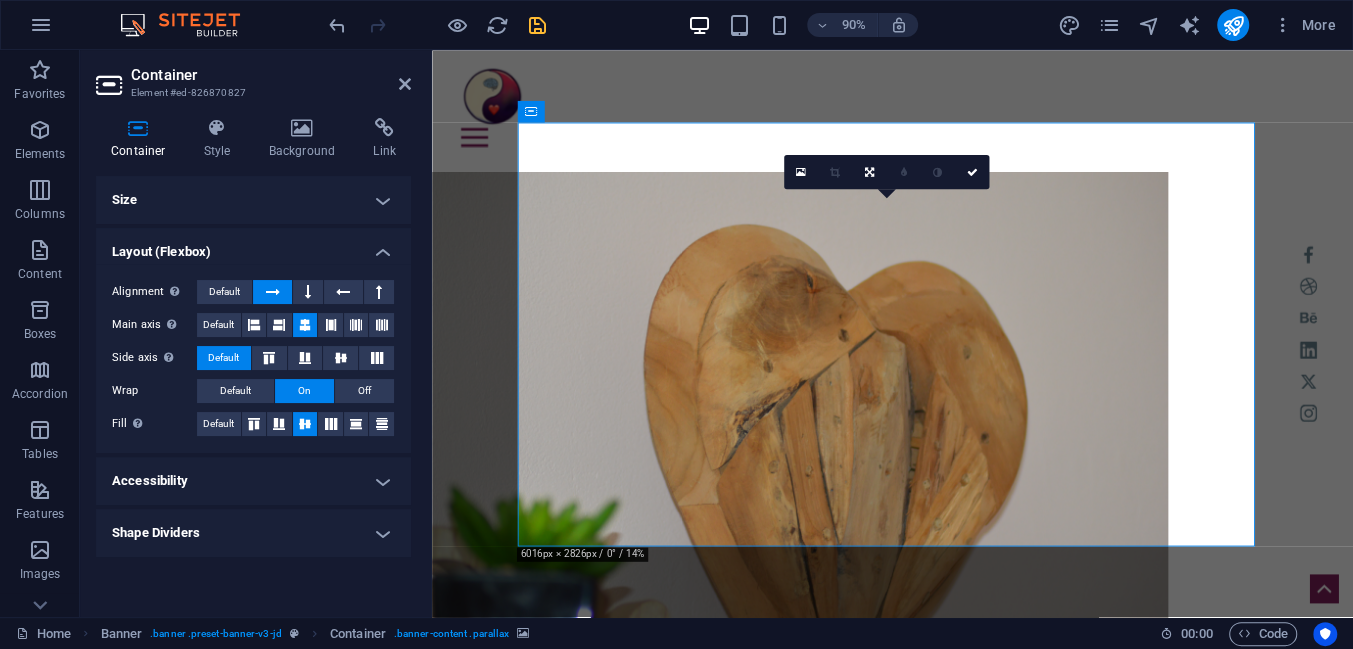 click on "Accessibility" at bounding box center [253, 481] 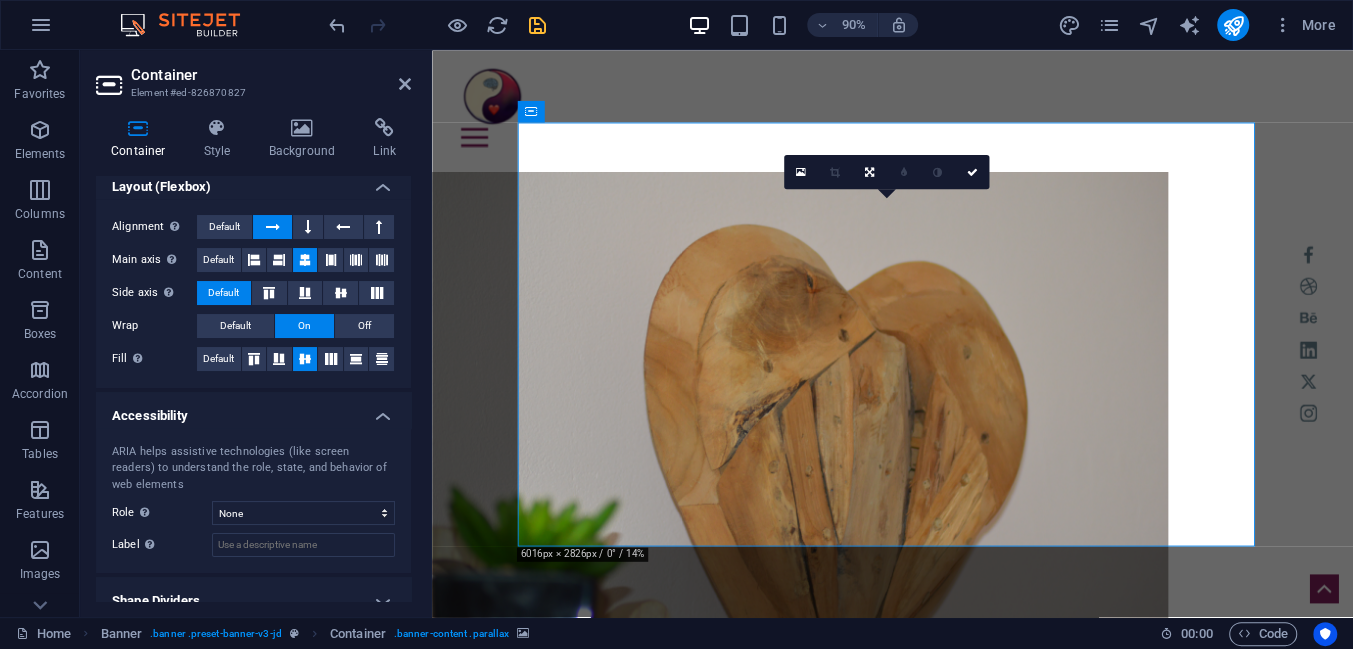 scroll, scrollTop: 88, scrollLeft: 0, axis: vertical 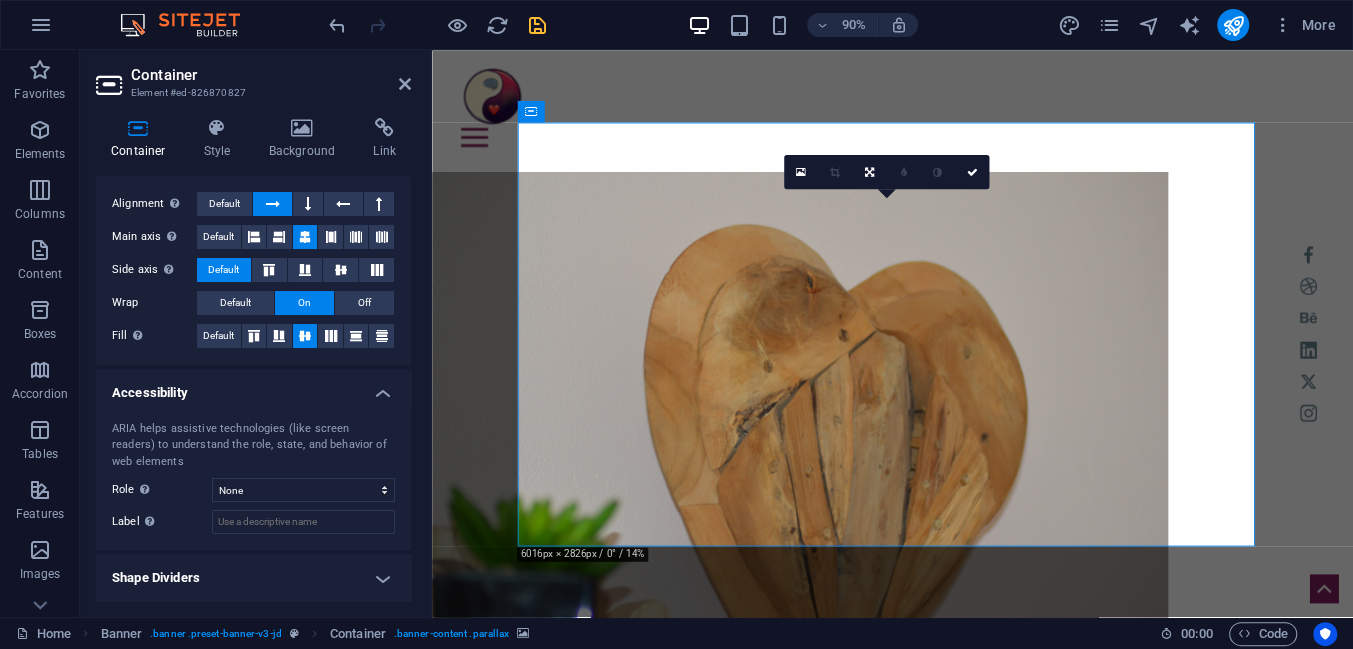 click on "Shape Dividers" at bounding box center (253, 578) 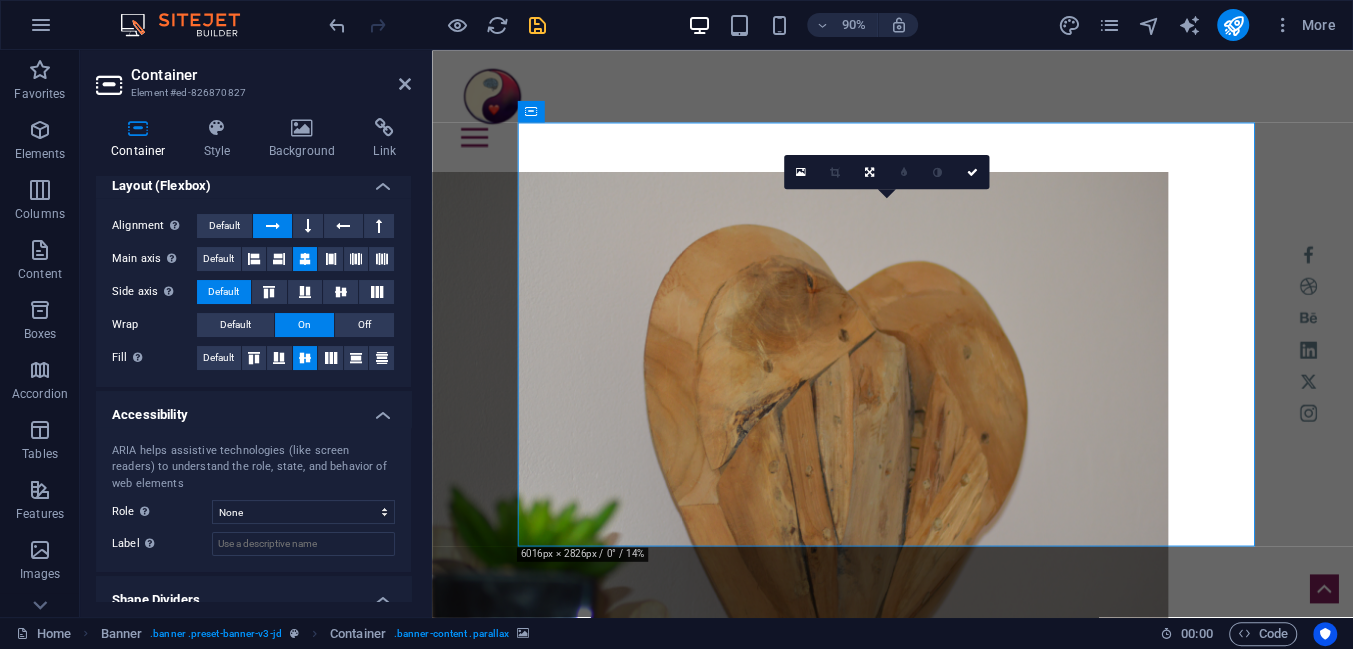 scroll, scrollTop: 0, scrollLeft: 0, axis: both 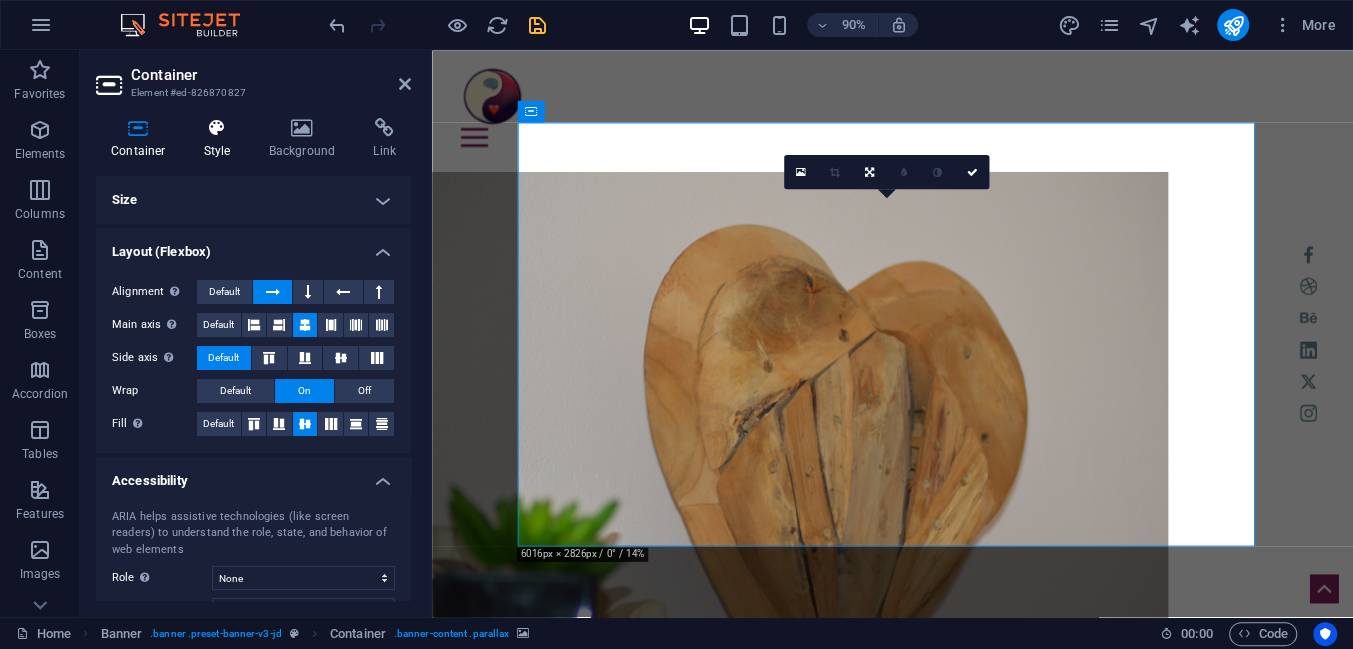 click on "Style" at bounding box center [221, 139] 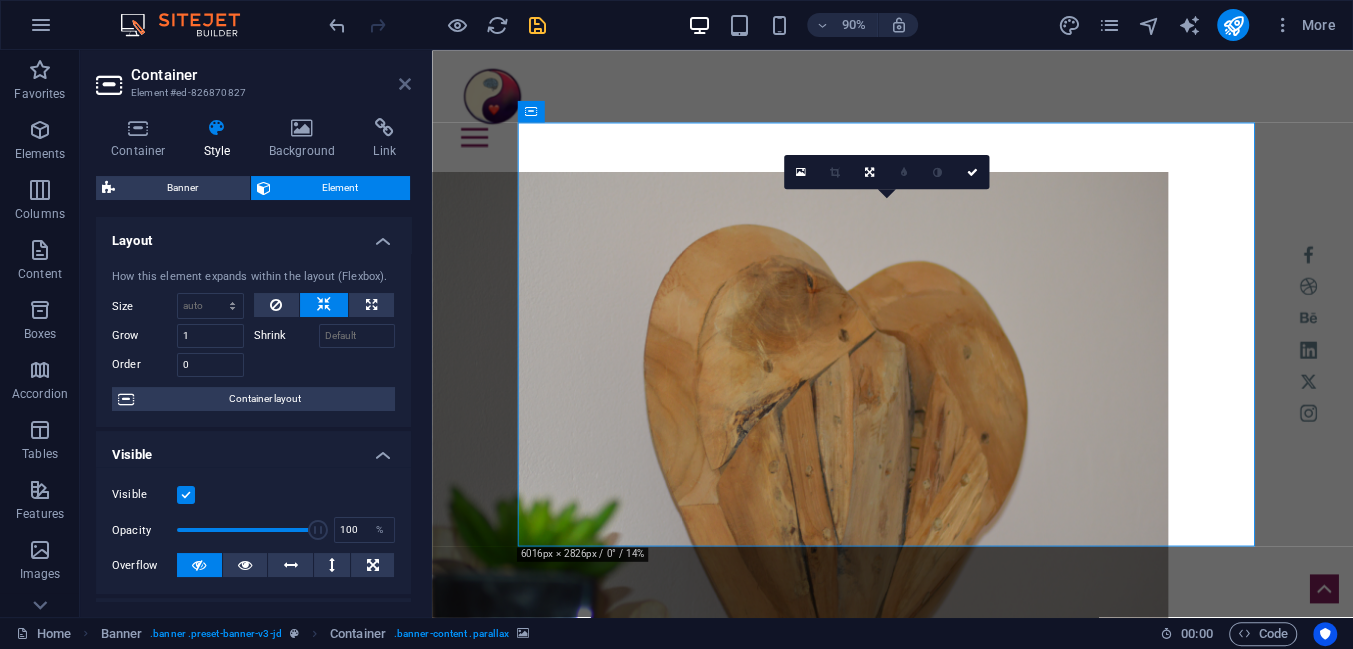 click at bounding box center (405, 84) 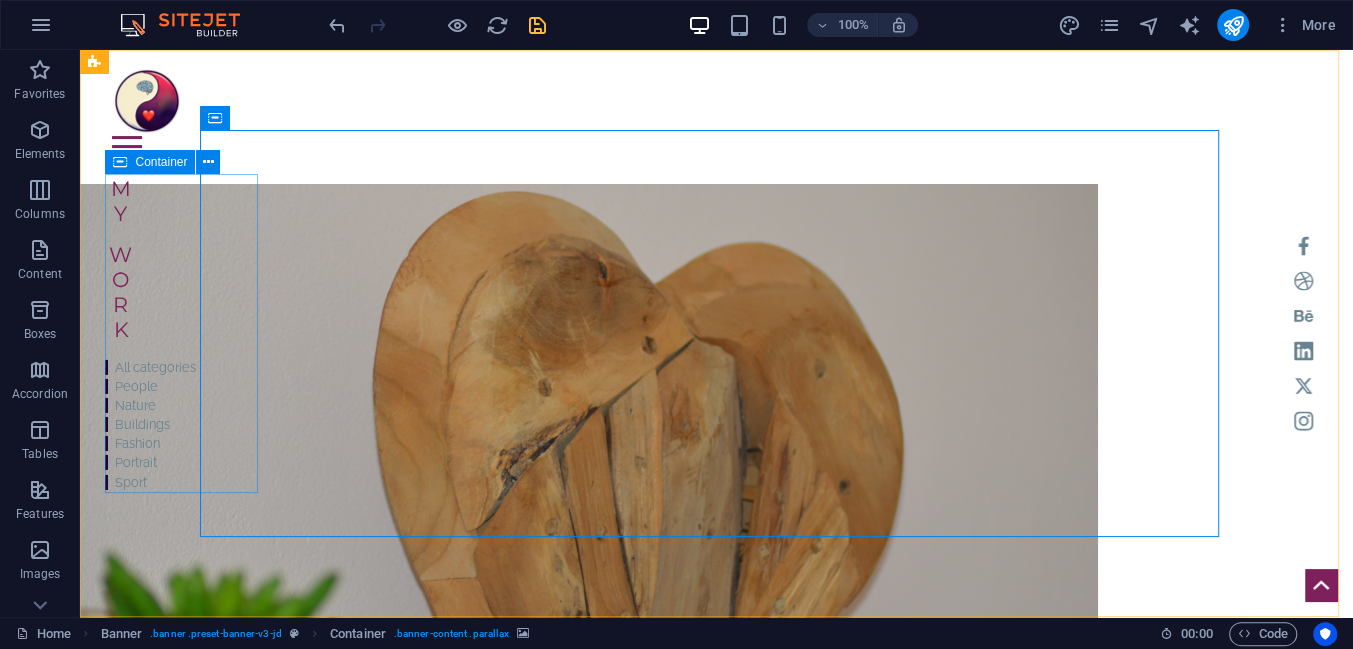 click at bounding box center [120, 162] 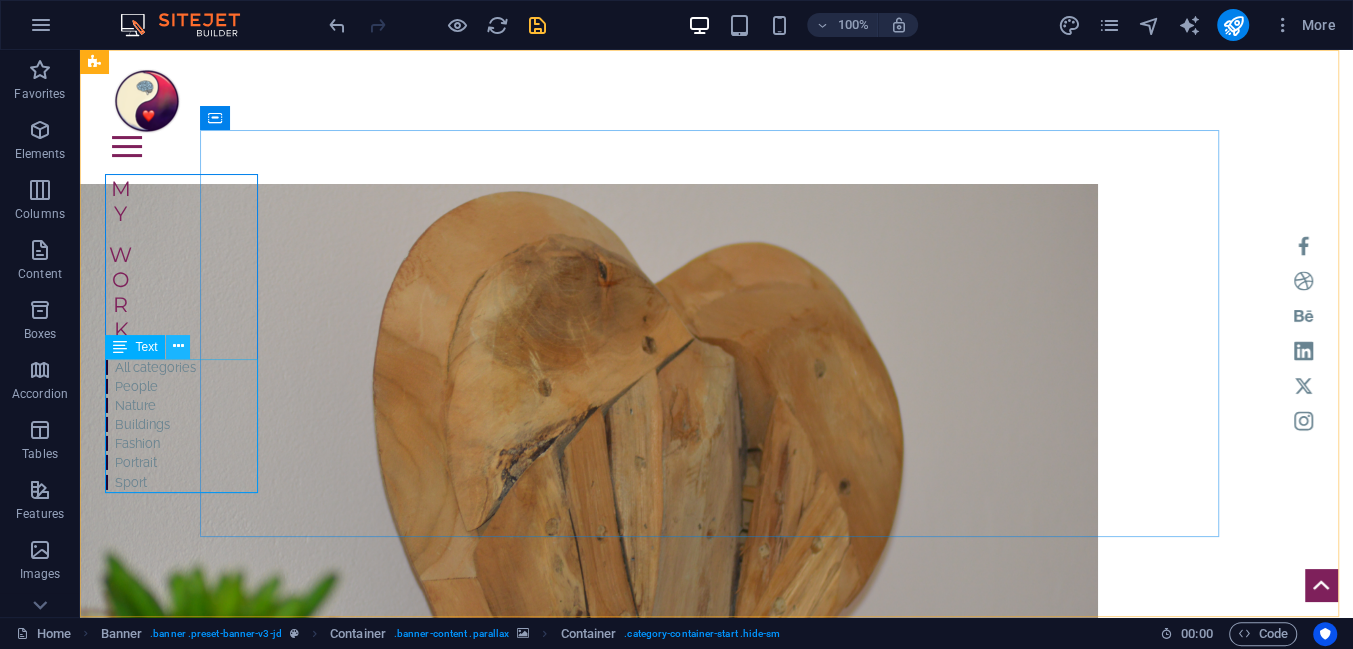click at bounding box center [178, 346] 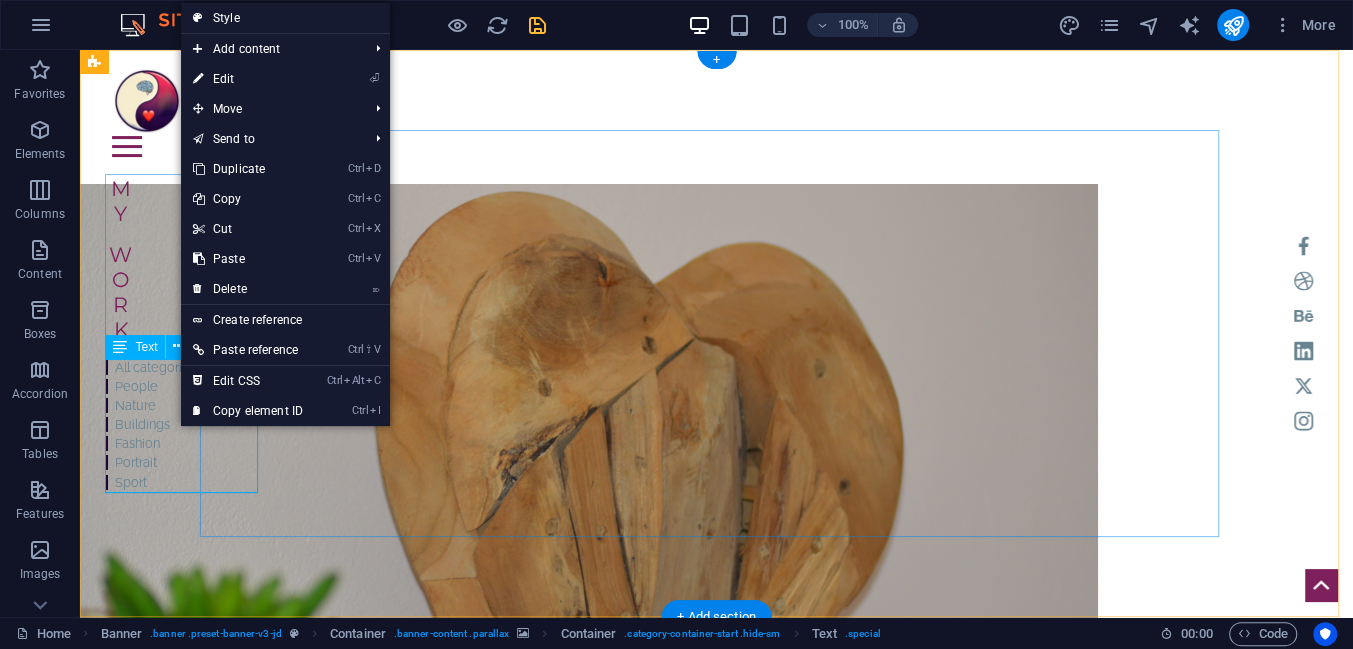 click on "All categories People Nature Buildings Fashion Portrait Sport" at bounding box center (150, 424) 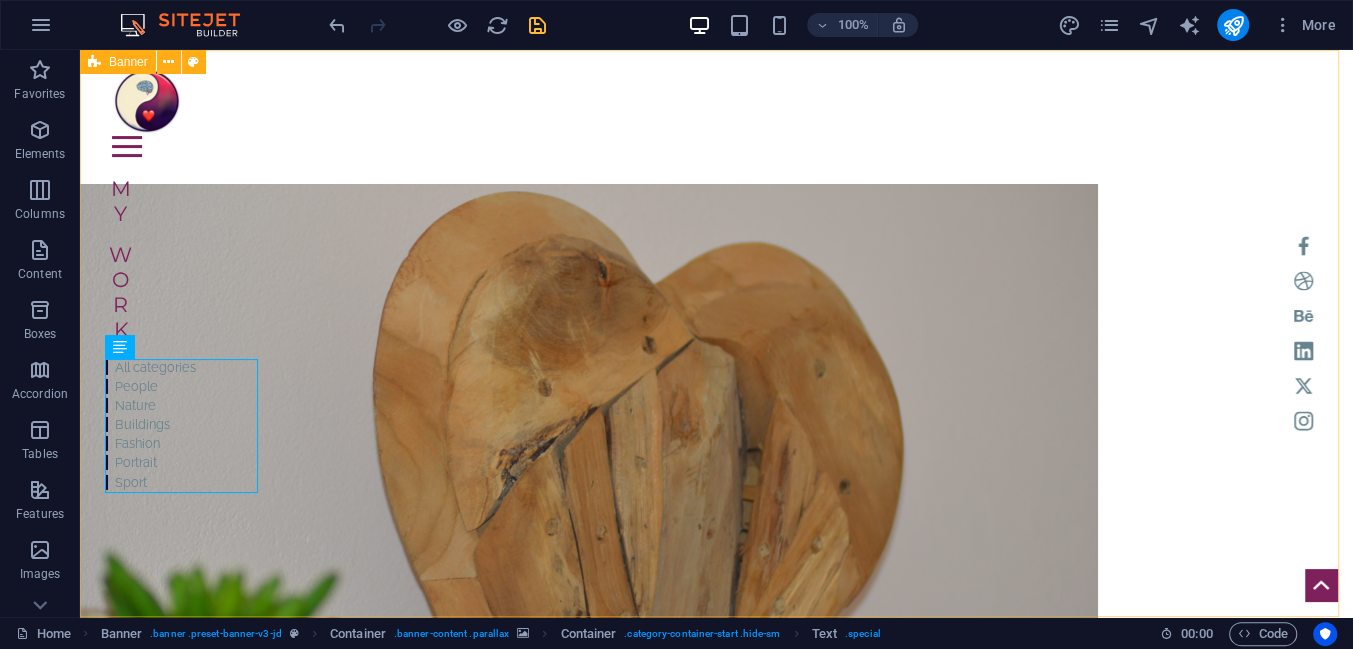 click on "Banner" at bounding box center (128, 62) 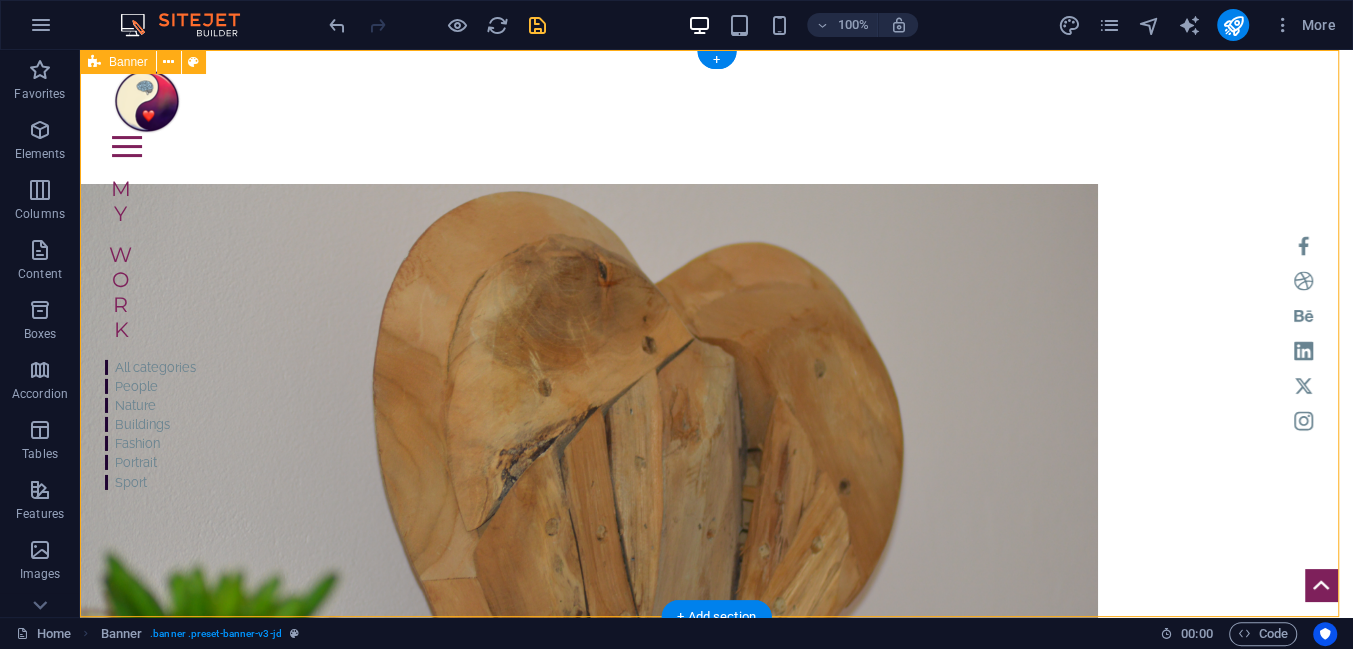 click on "Home Work About Pricing News Contact Home Work About Pricing News Contact | cristinateodorescu.ro My Work All categories People Nature Buildings Fashion Portrait Sport" at bounding box center (716, 544) 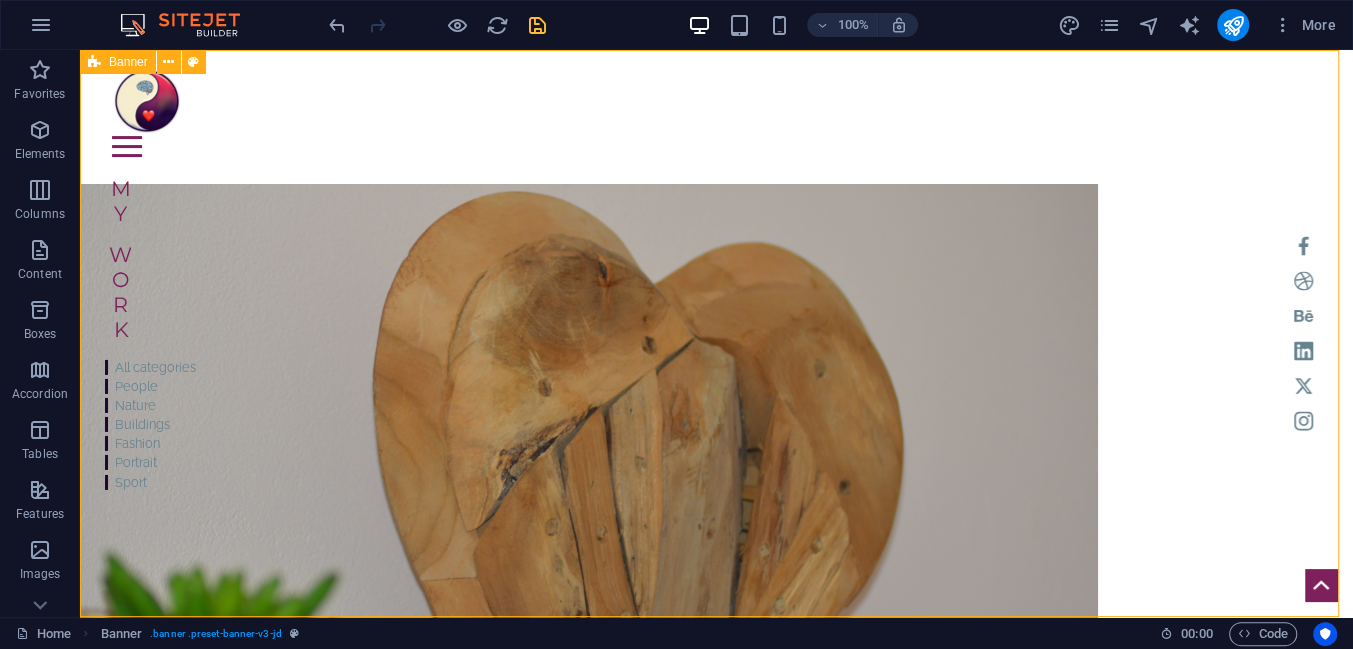 click on "Banner" at bounding box center [118, 62] 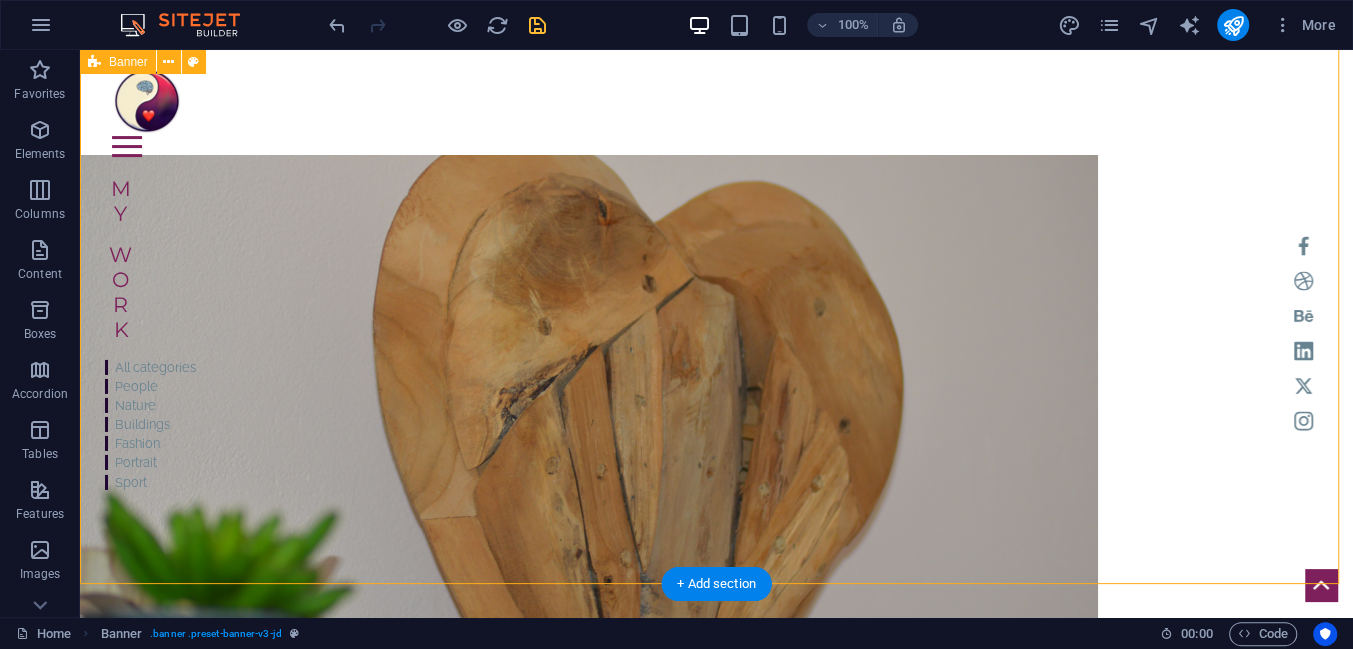 scroll, scrollTop: 0, scrollLeft: 0, axis: both 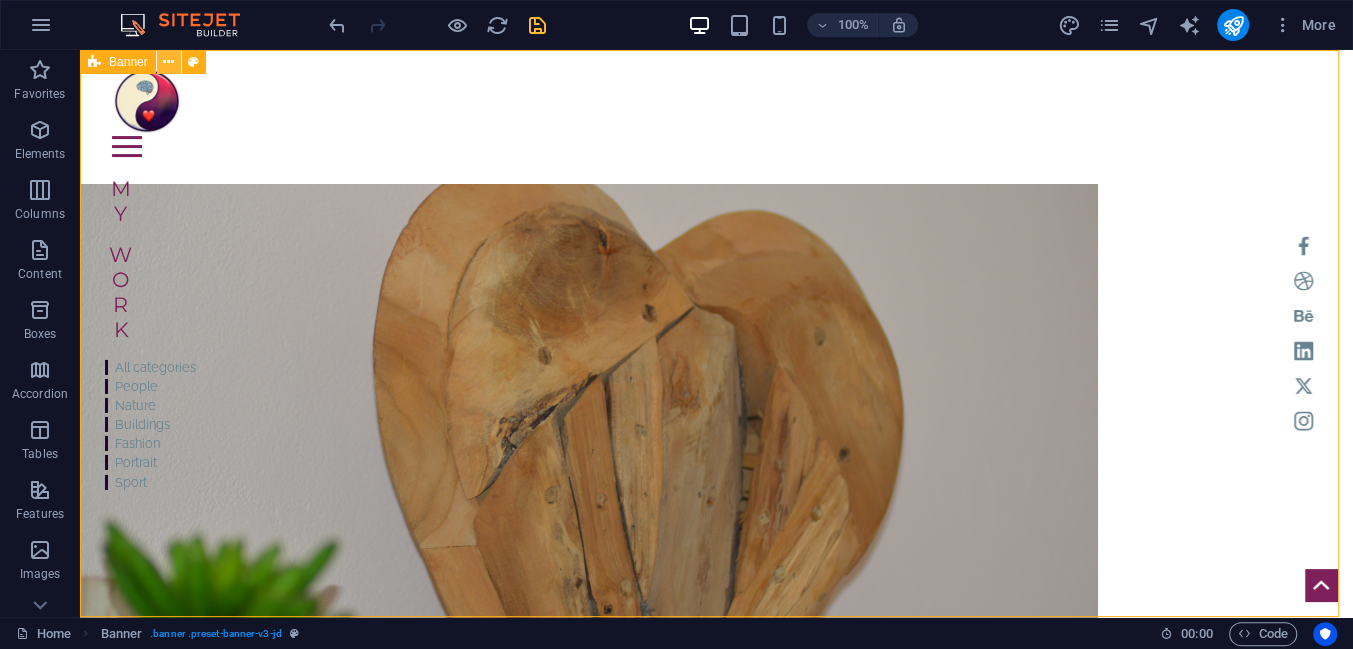 click at bounding box center [168, 62] 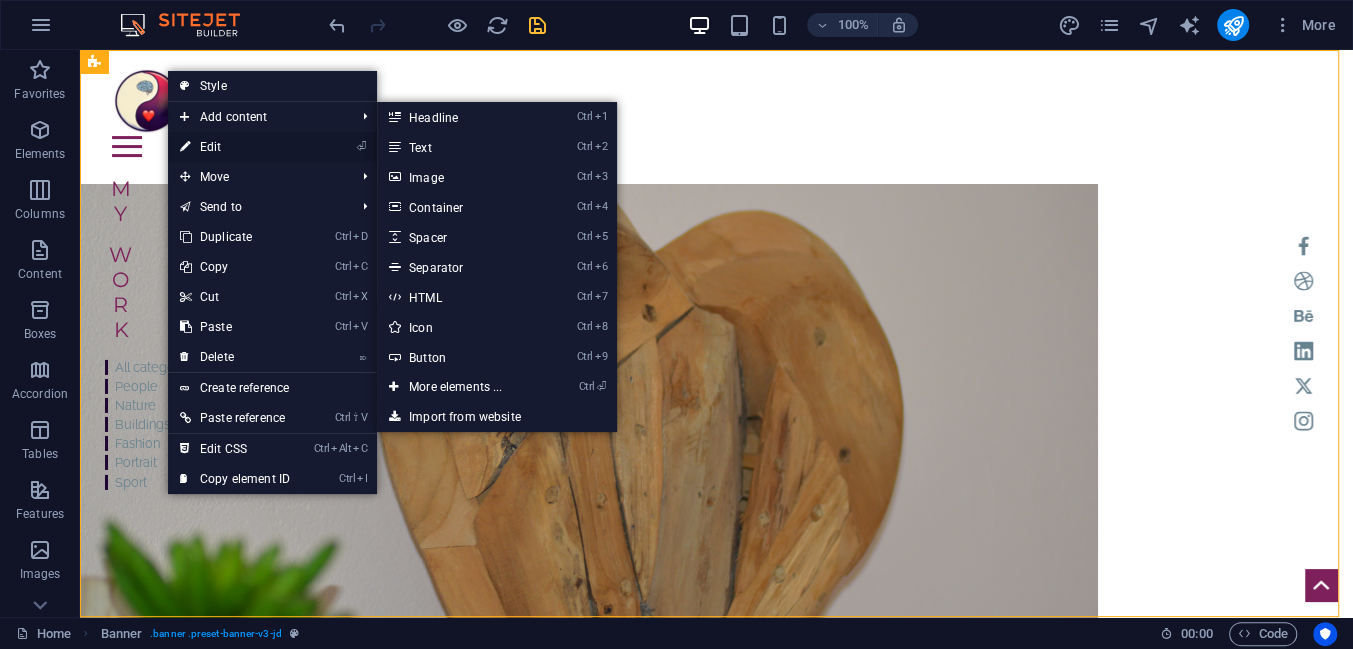 click at bounding box center (185, 147) 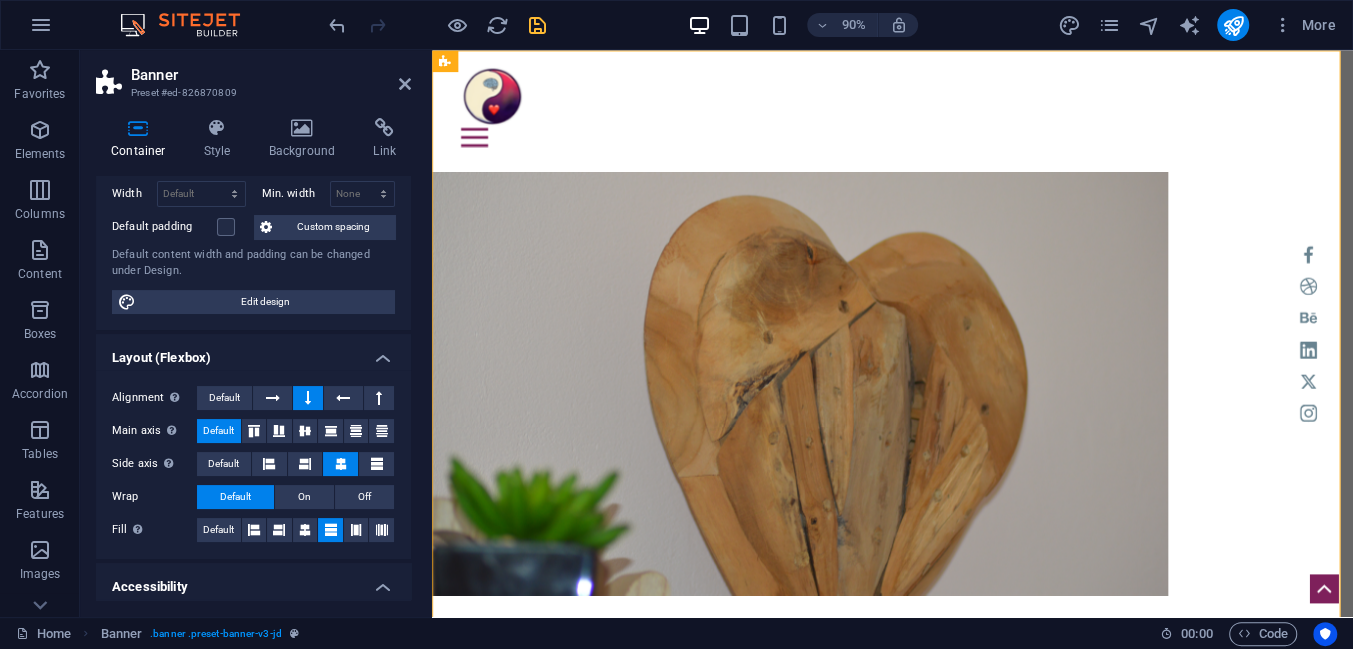 scroll, scrollTop: 18, scrollLeft: 0, axis: vertical 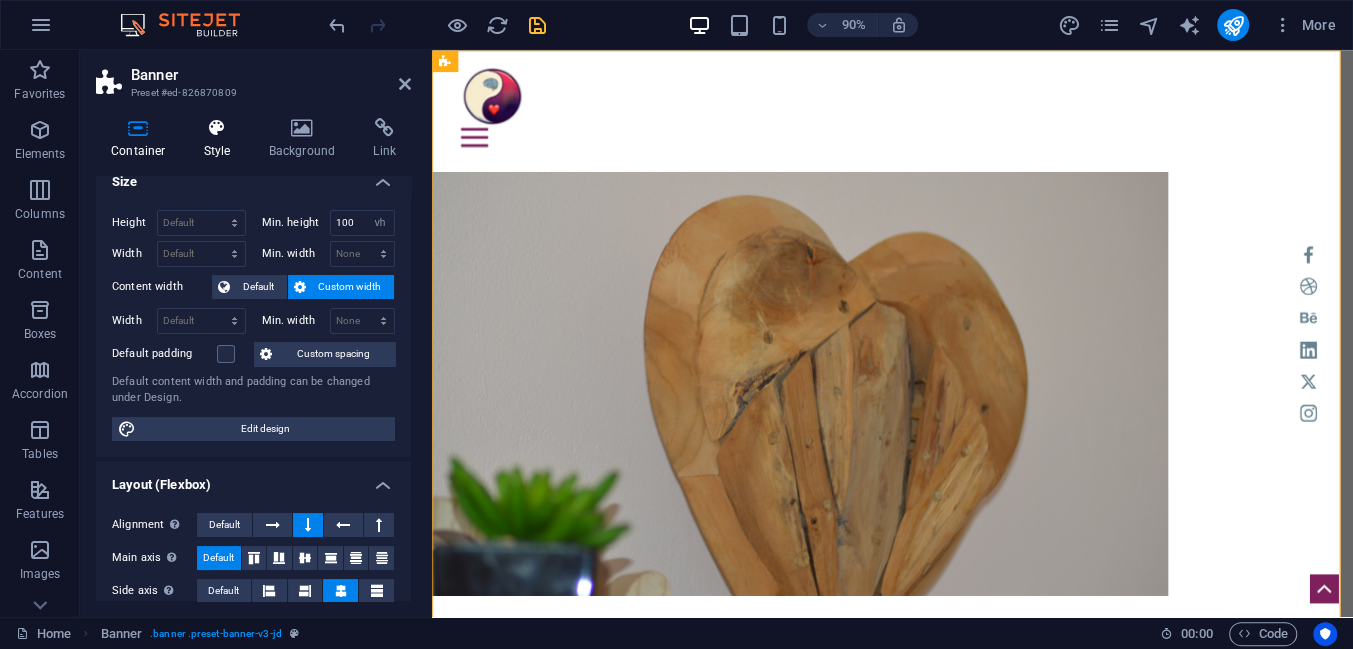 click on "Style" at bounding box center (221, 139) 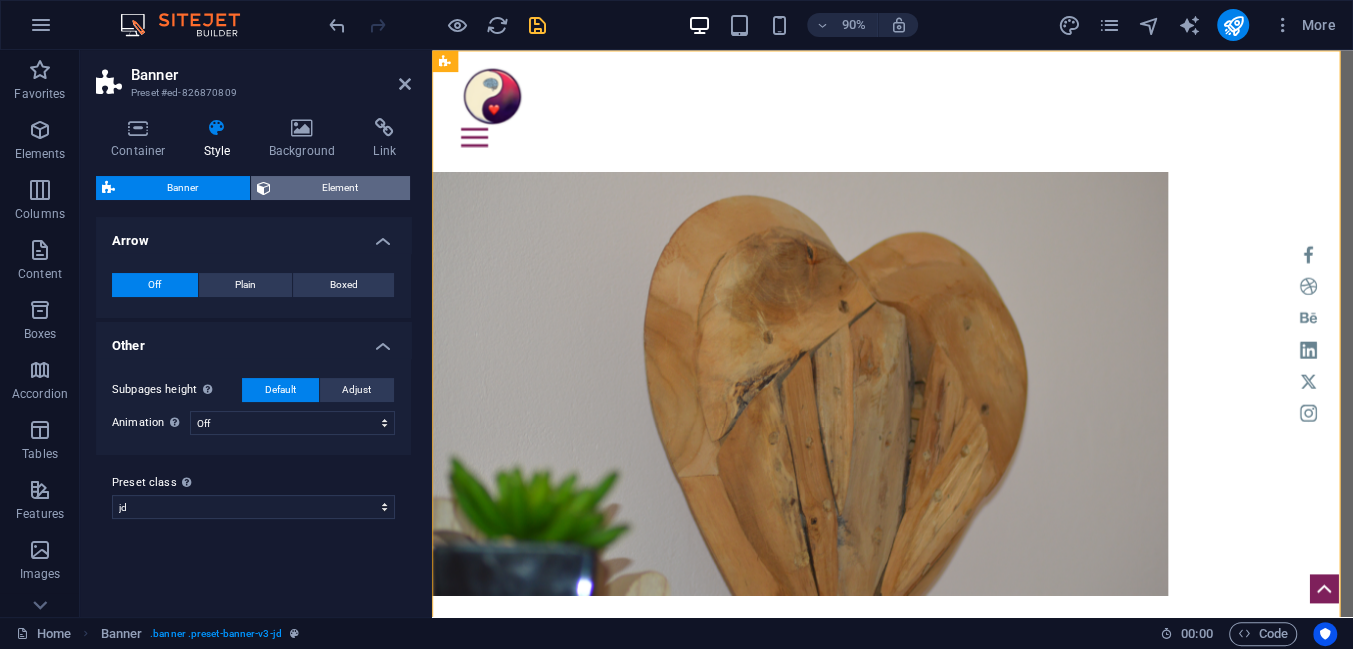 click at bounding box center [264, 188] 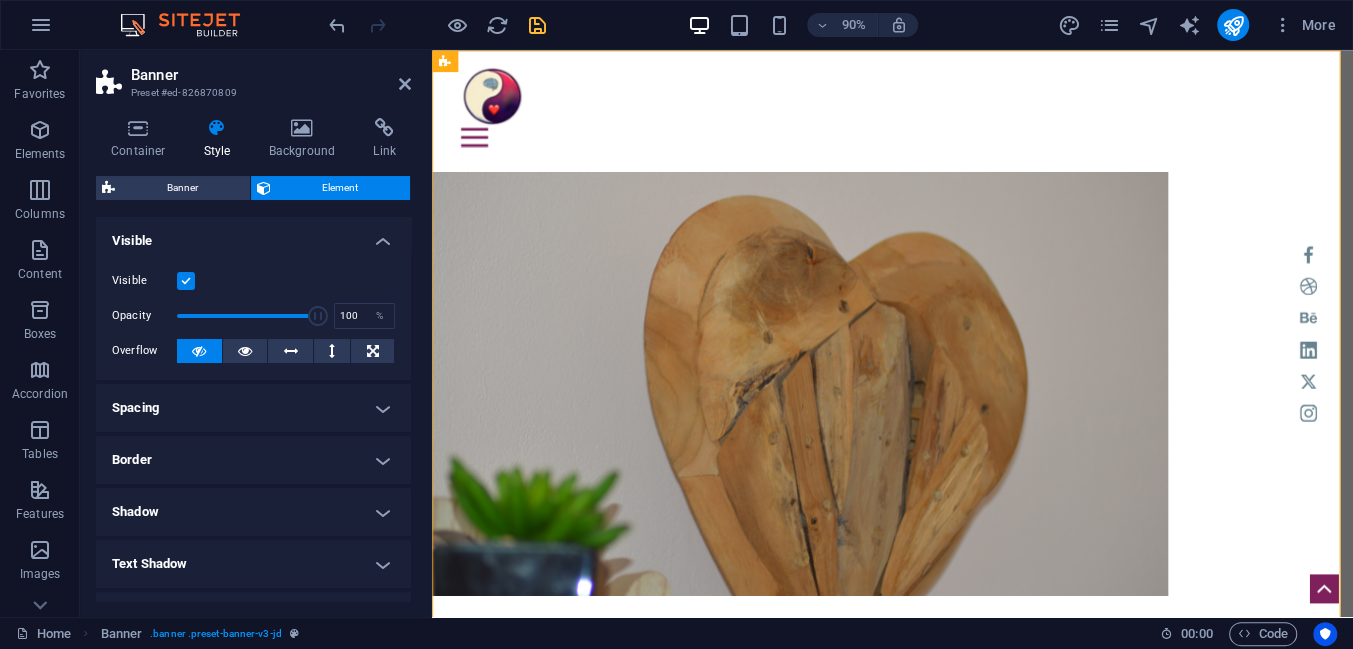 click at bounding box center [186, 281] 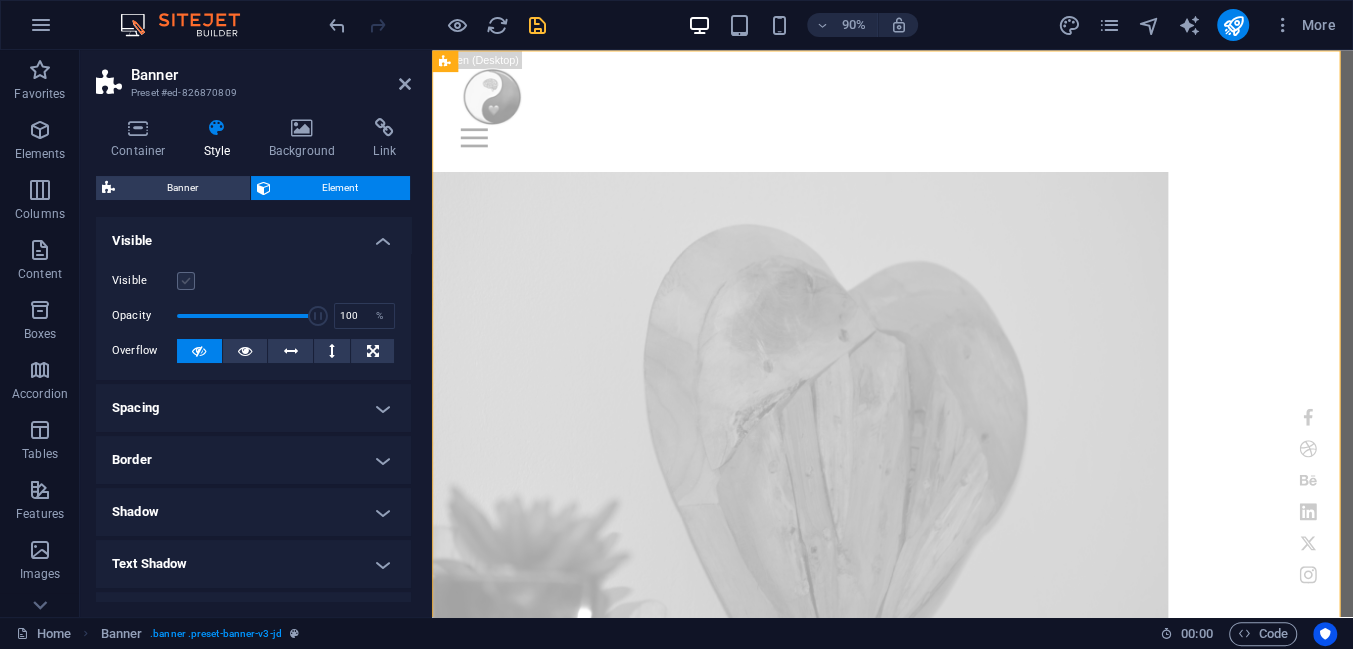 click at bounding box center [186, 281] 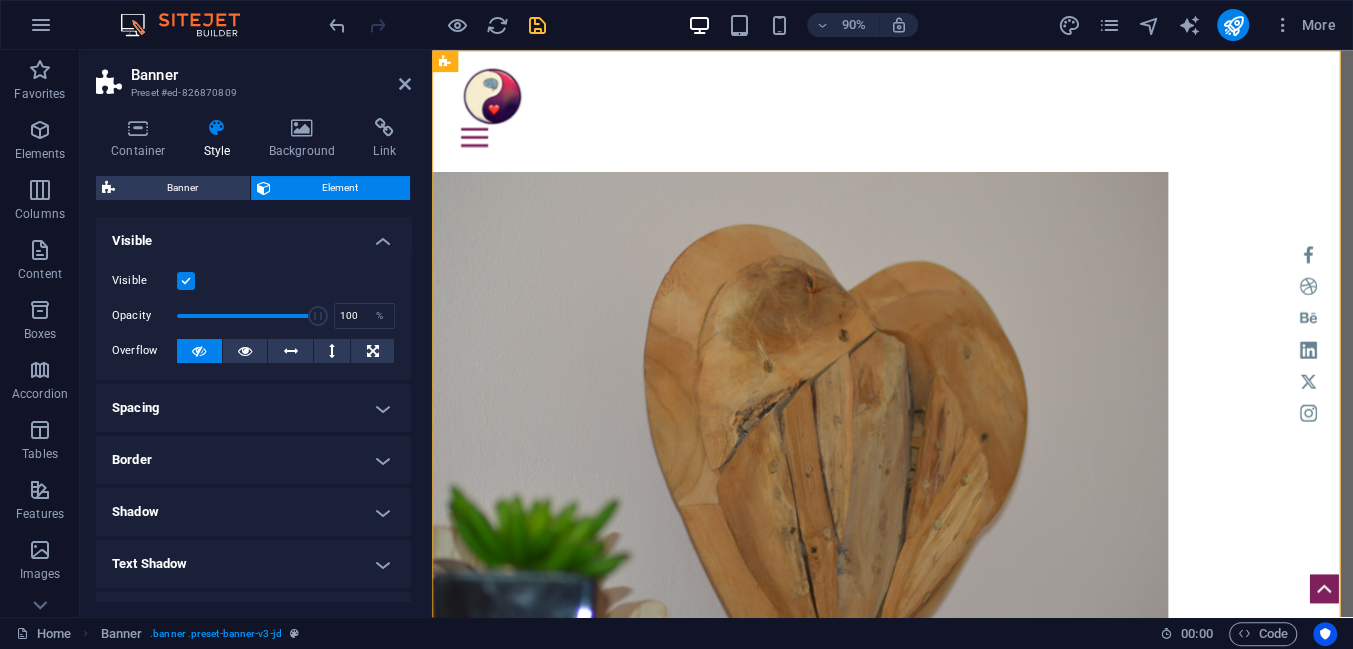 click at bounding box center (186, 281) 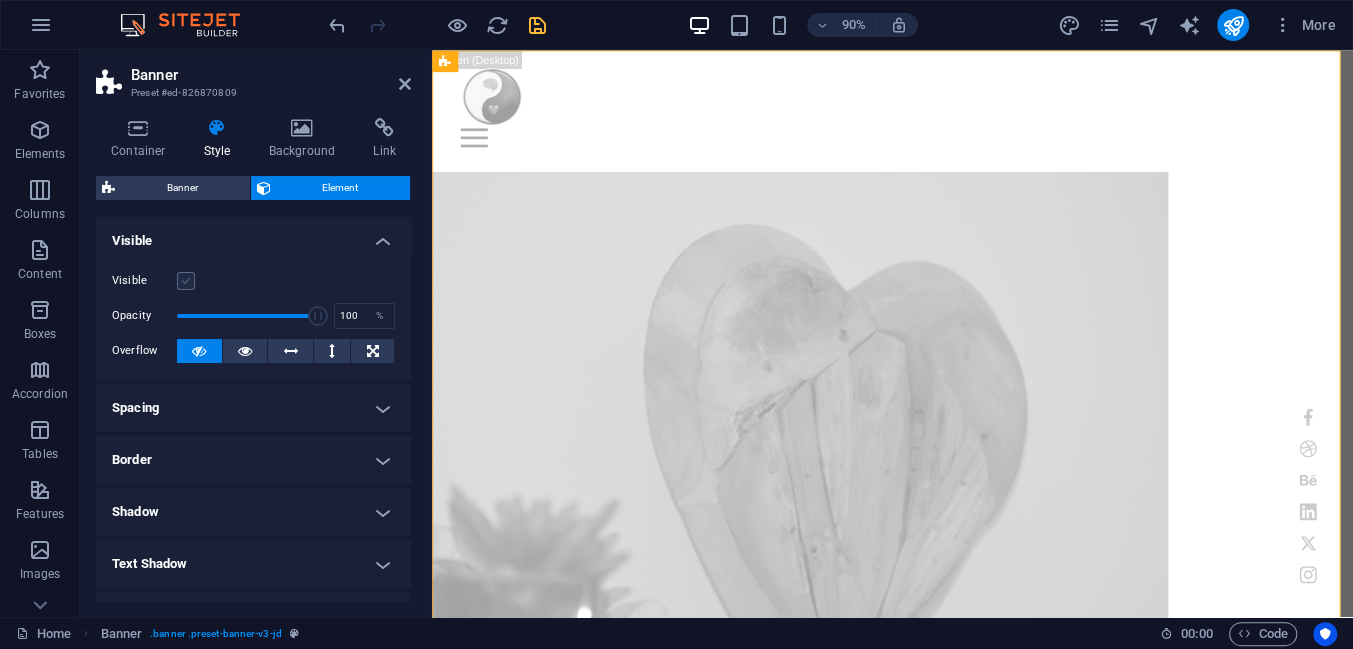 click at bounding box center (186, 281) 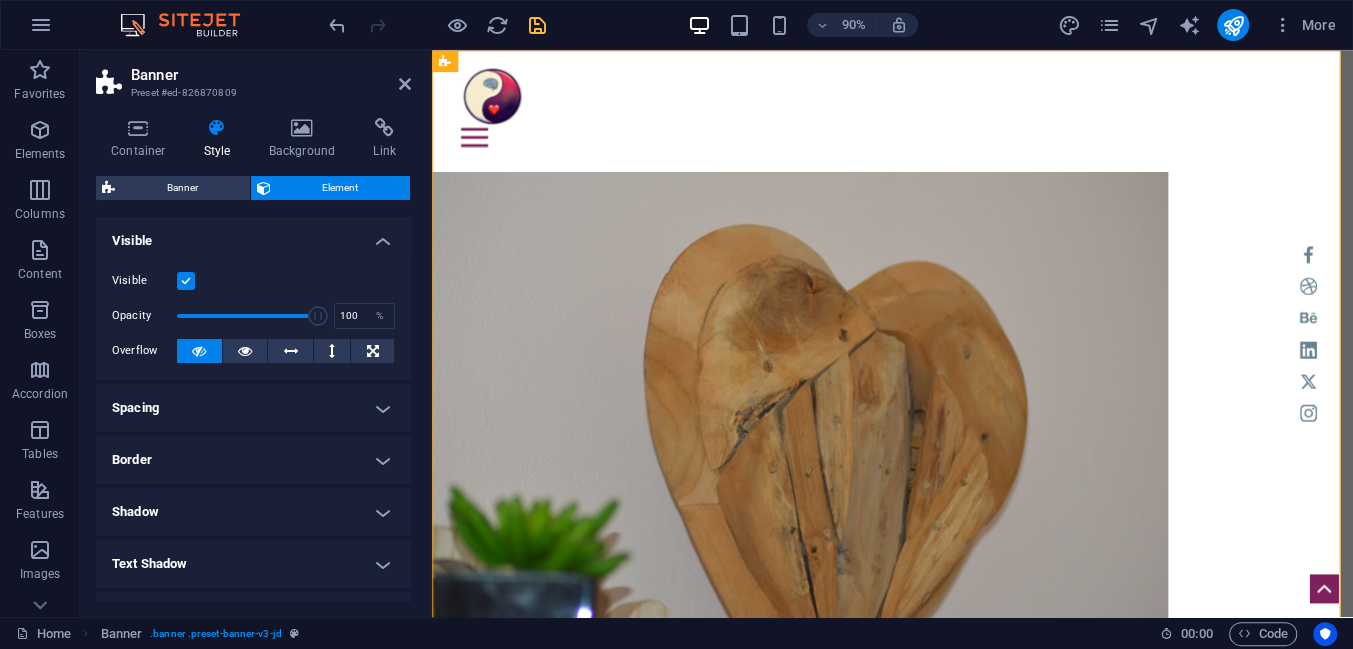 click at bounding box center (186, 281) 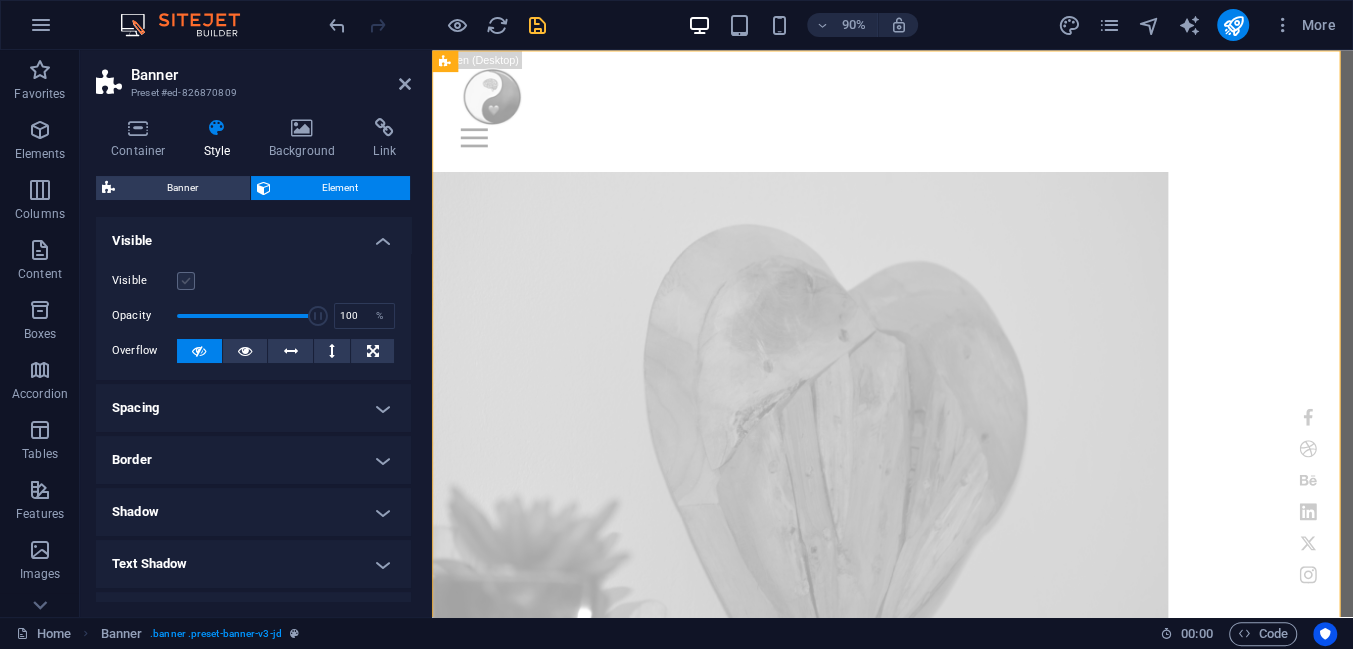 click at bounding box center (186, 281) 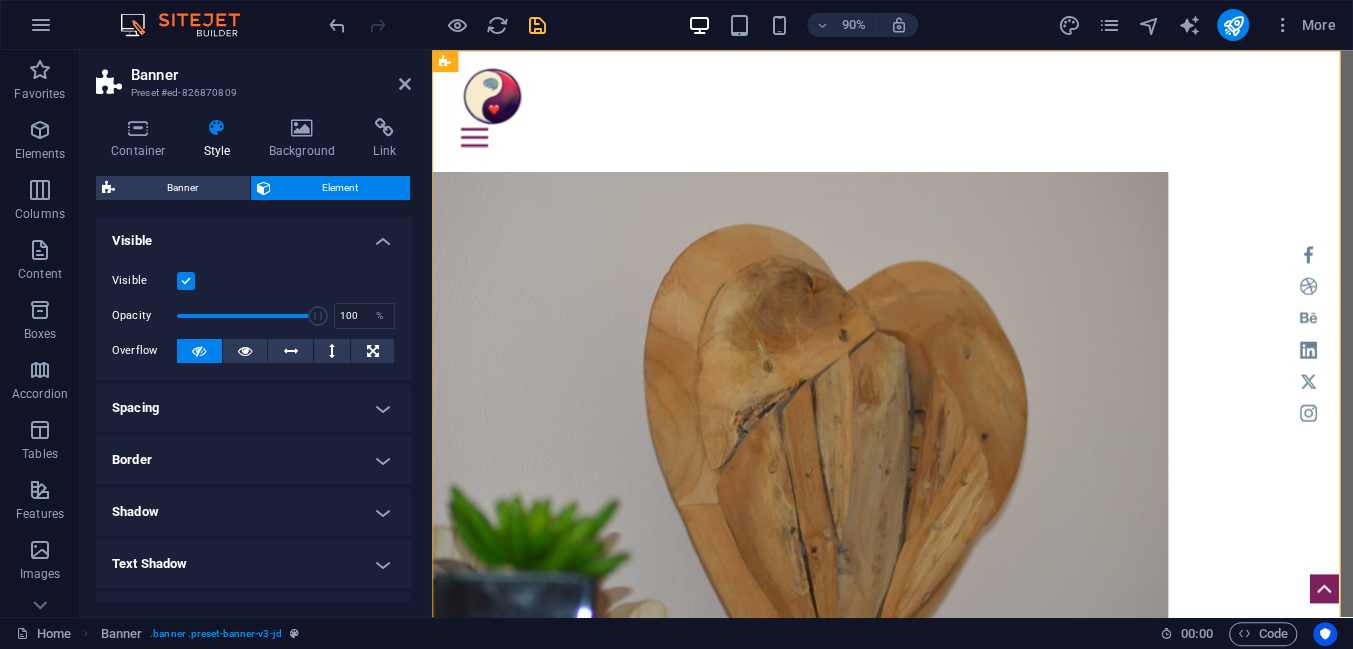 click at bounding box center [186, 281] 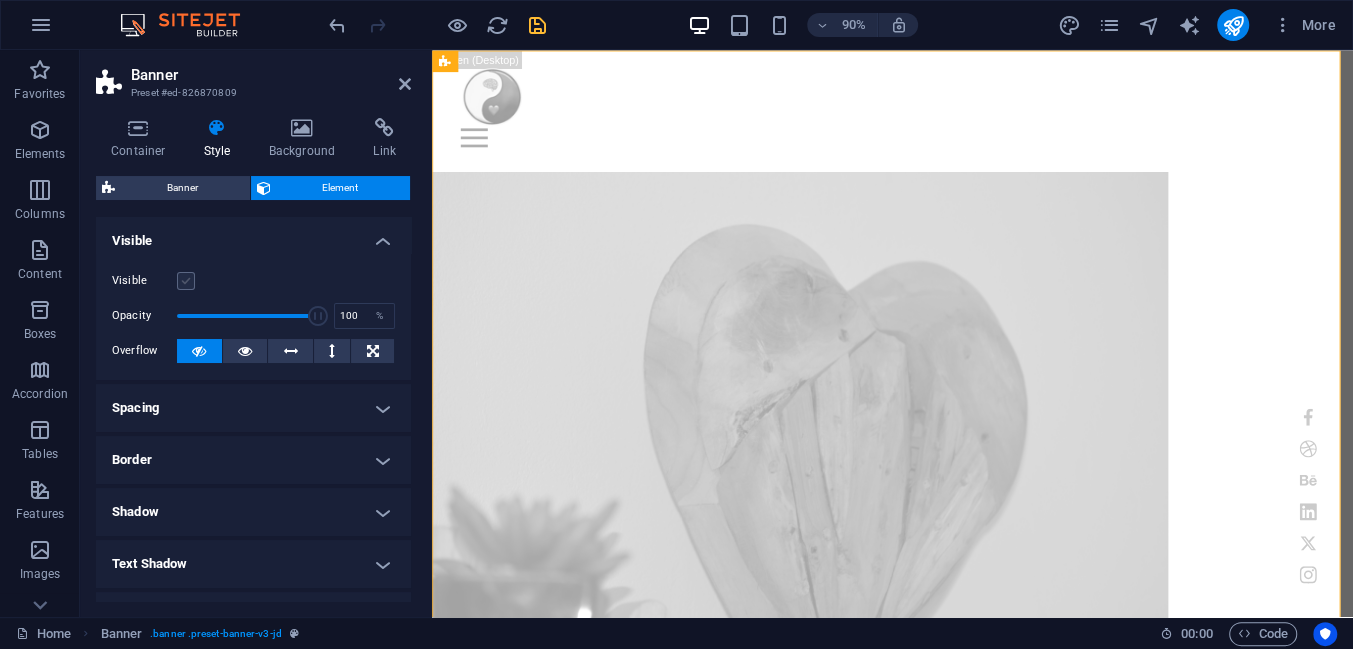 click at bounding box center [186, 281] 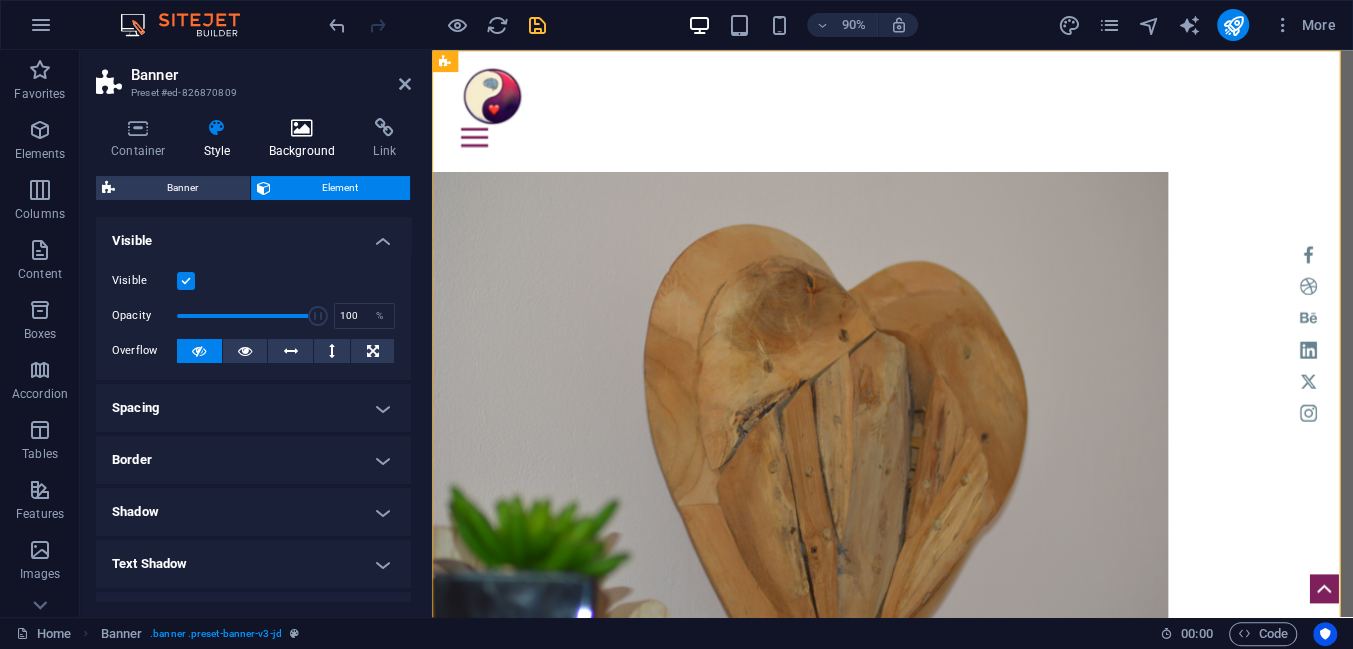 click on "Background" at bounding box center [306, 139] 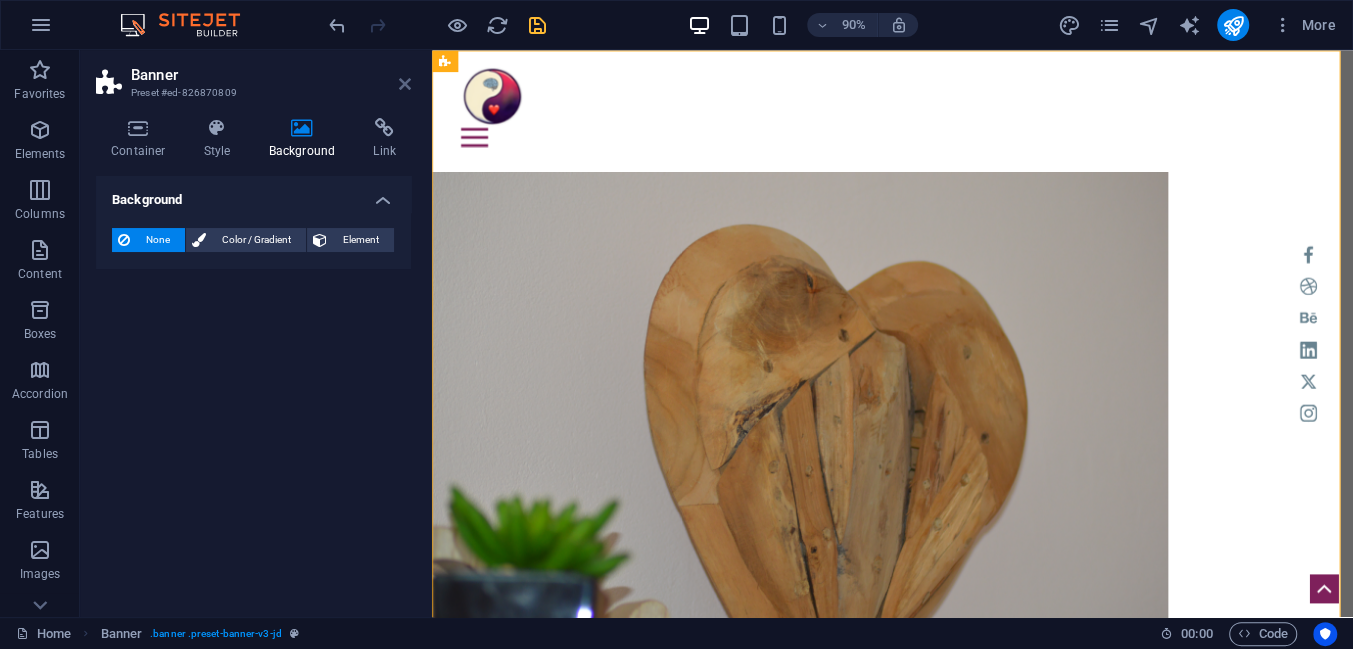 click at bounding box center [405, 84] 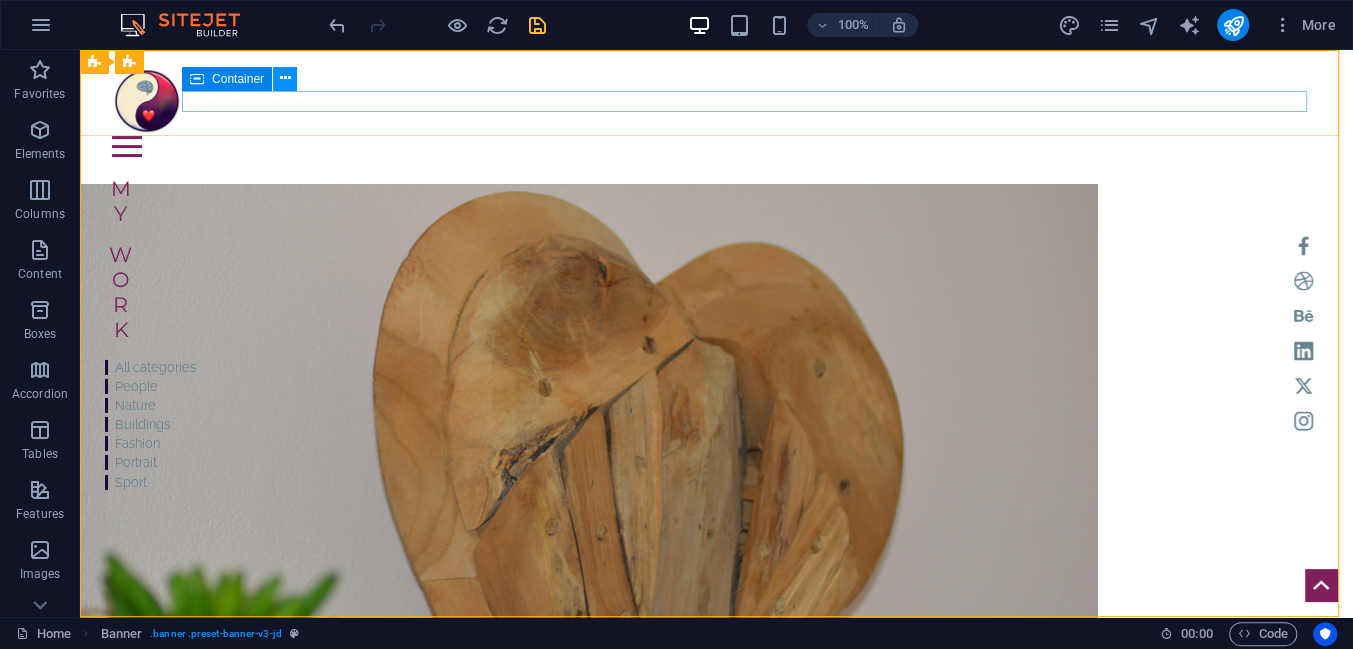 click at bounding box center [285, 78] 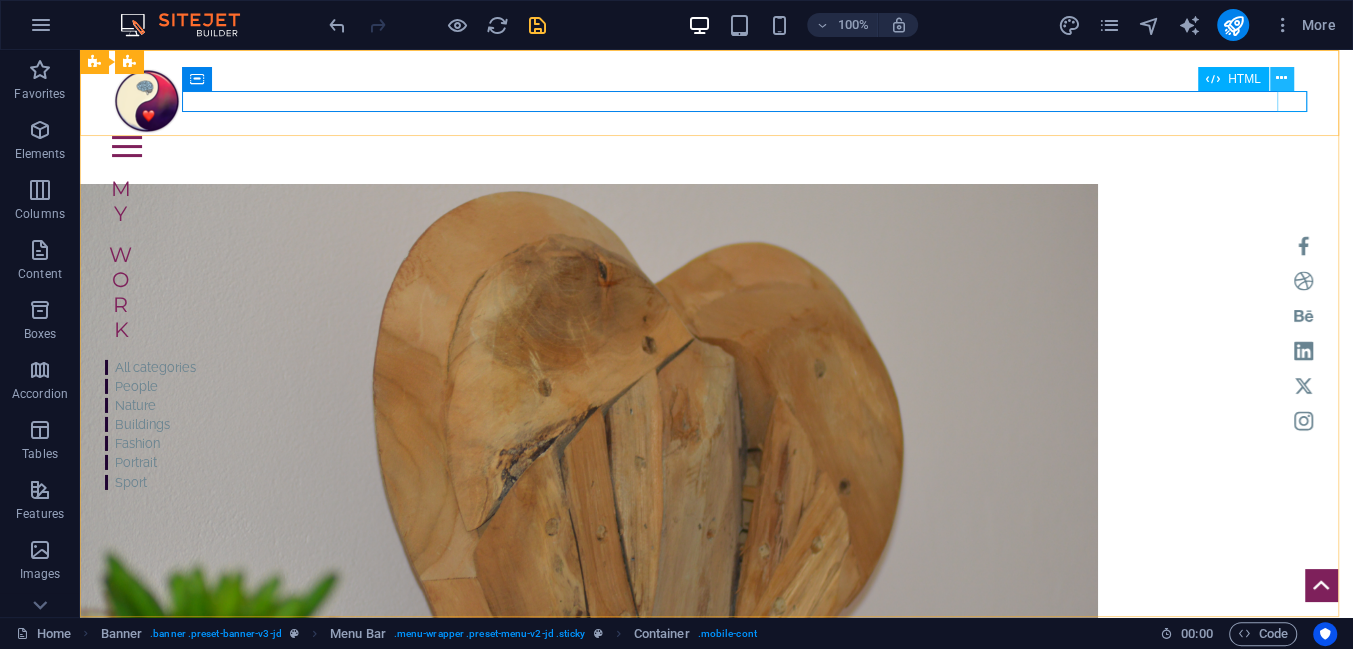 click at bounding box center [1282, 79] 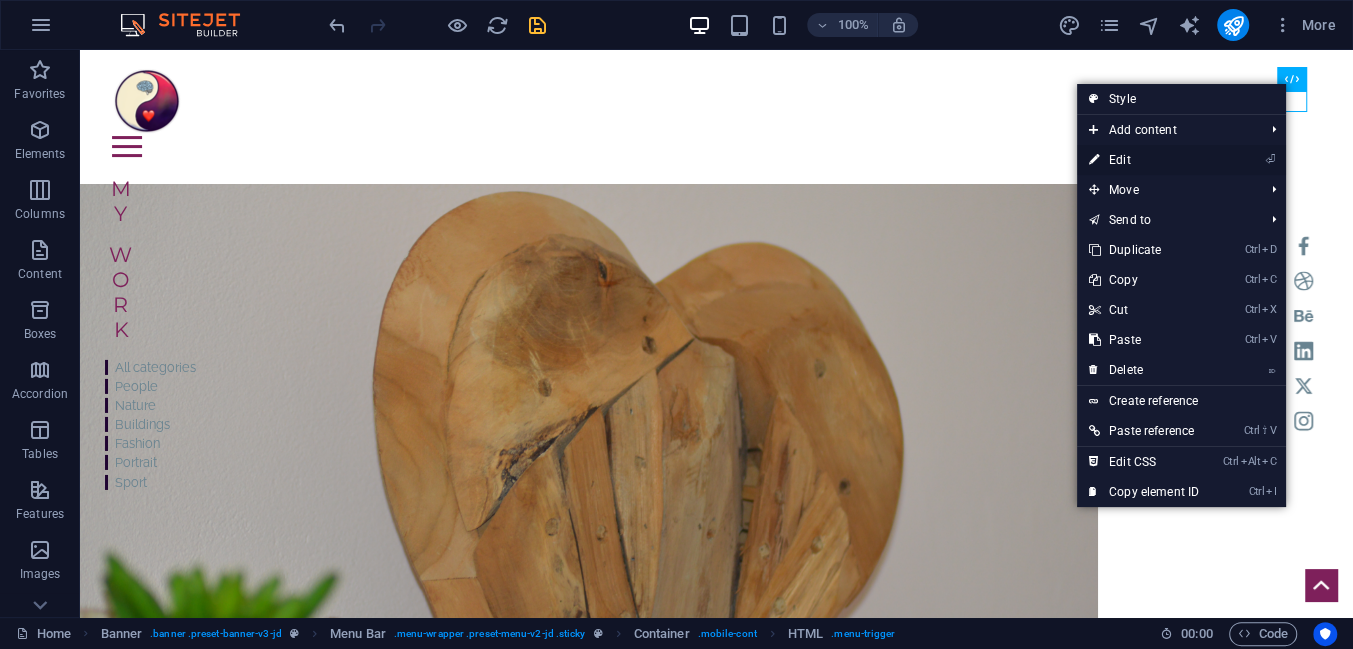 click on "⏎  Edit" at bounding box center [1144, 160] 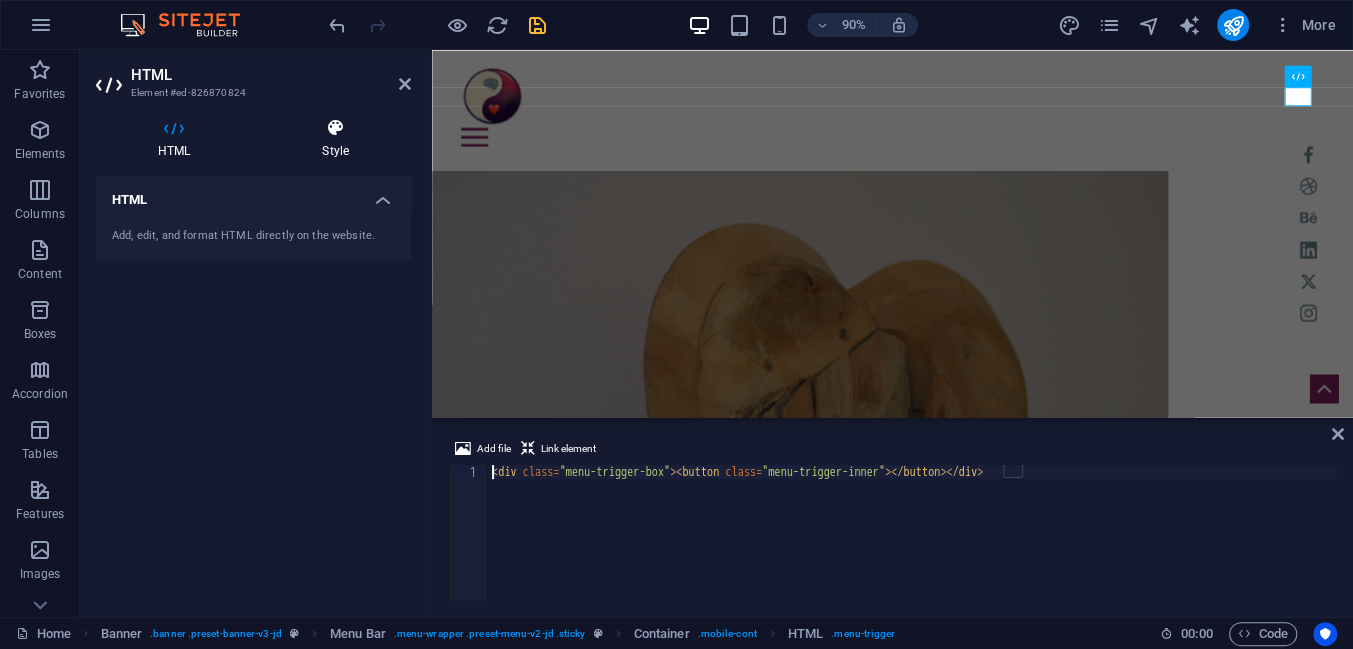 click at bounding box center (335, 128) 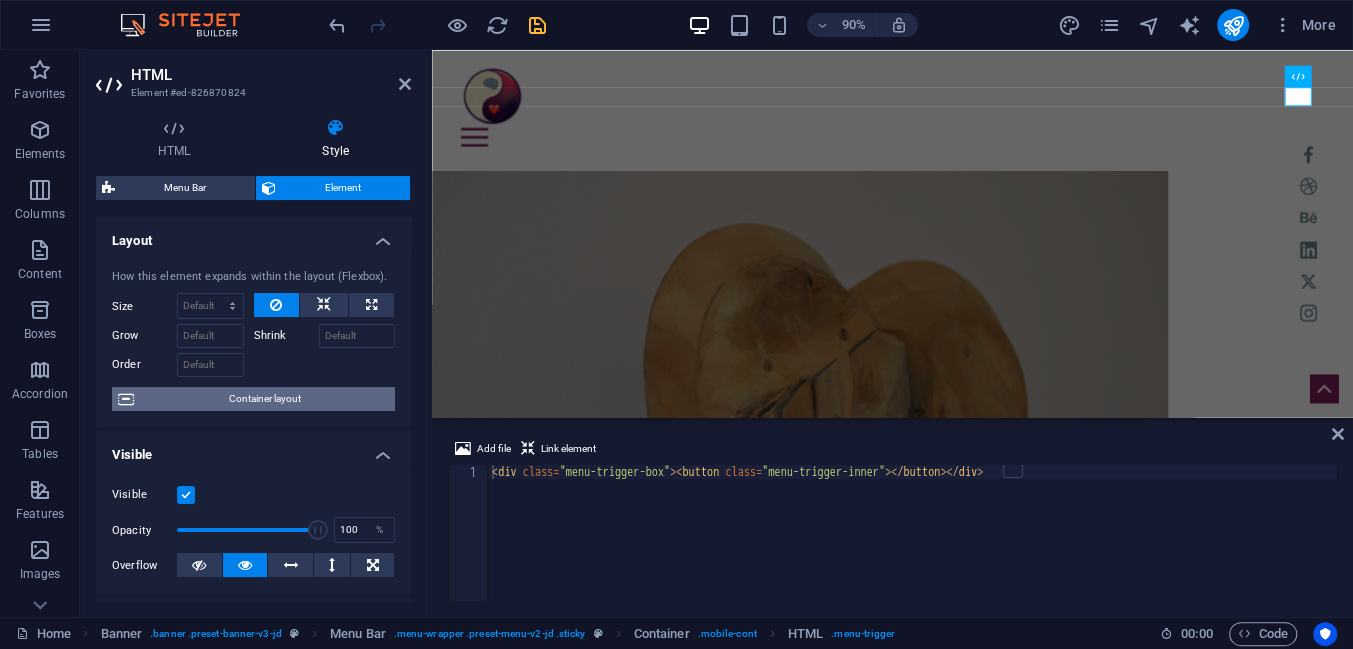 click on "Container layout" at bounding box center [264, 399] 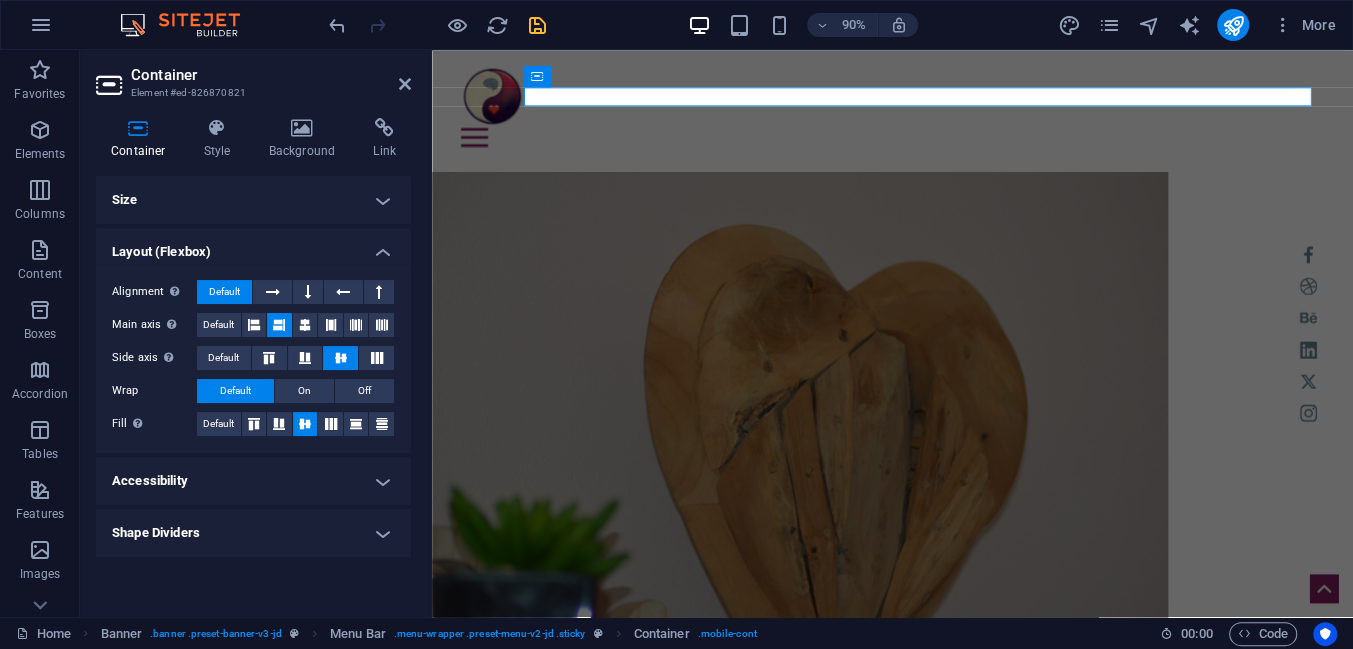 click on "Size" at bounding box center (253, 200) 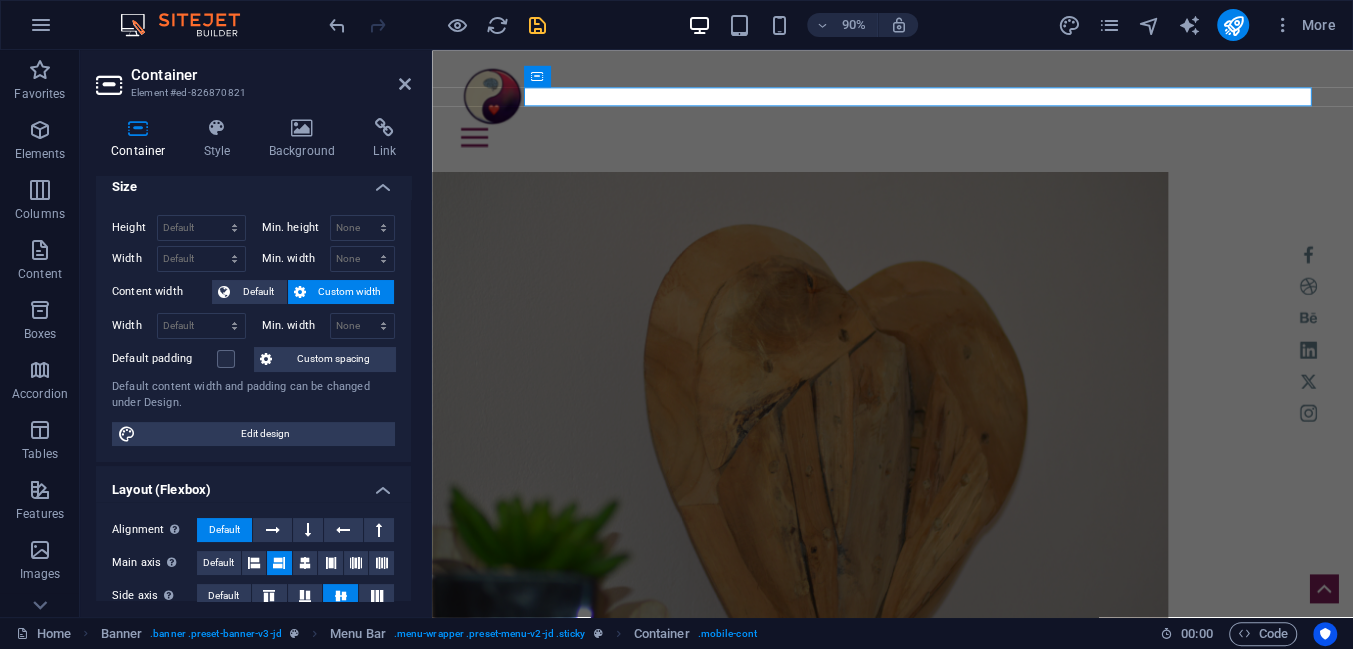 scroll, scrollTop: 0, scrollLeft: 0, axis: both 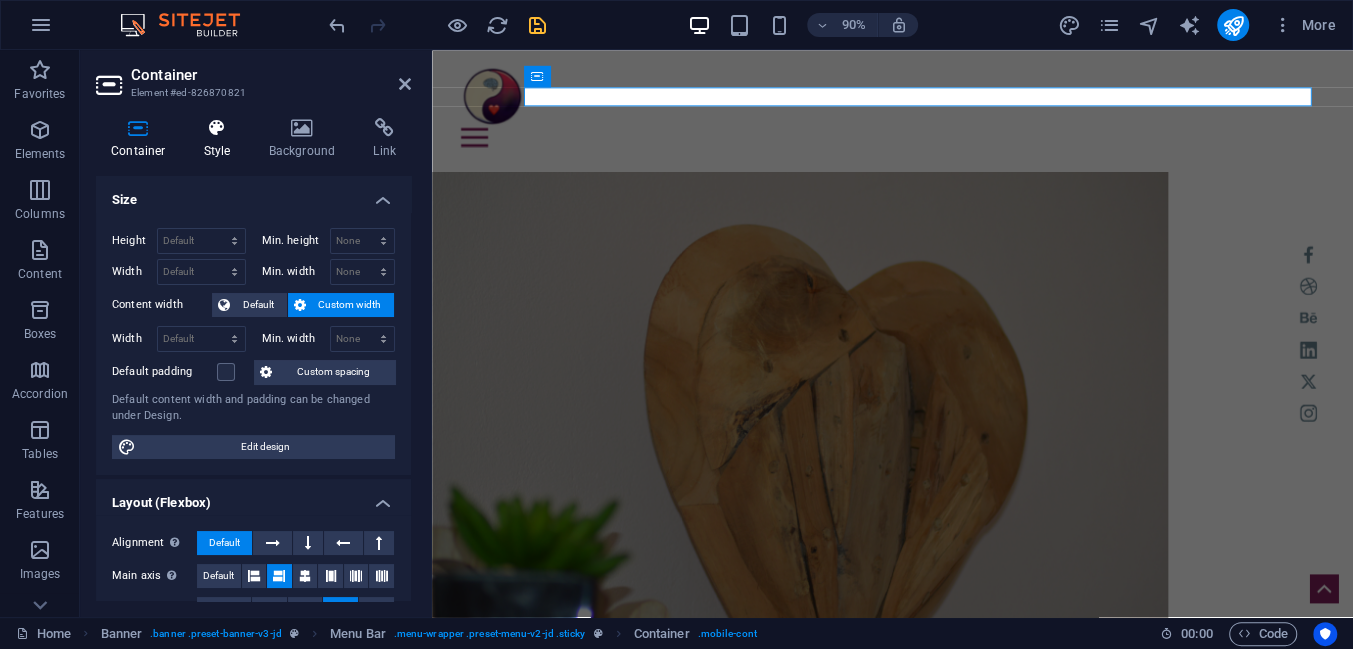 click on "Style" at bounding box center [221, 139] 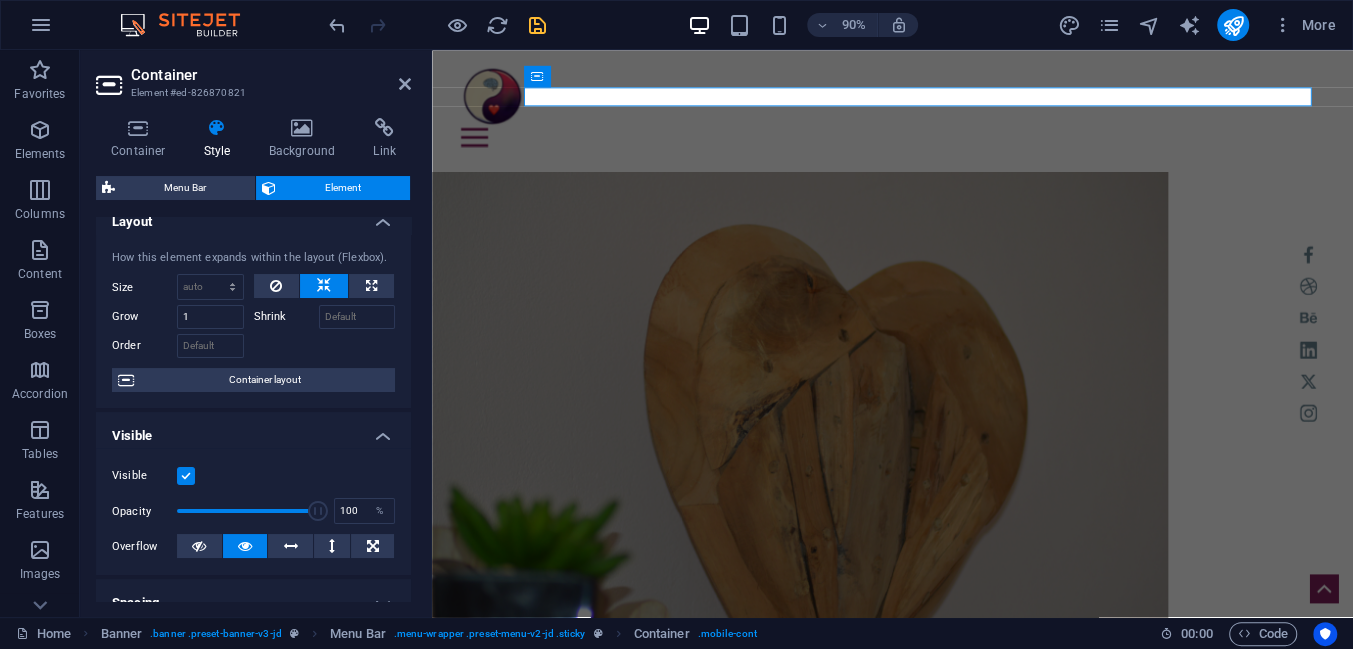 scroll, scrollTop: 0, scrollLeft: 0, axis: both 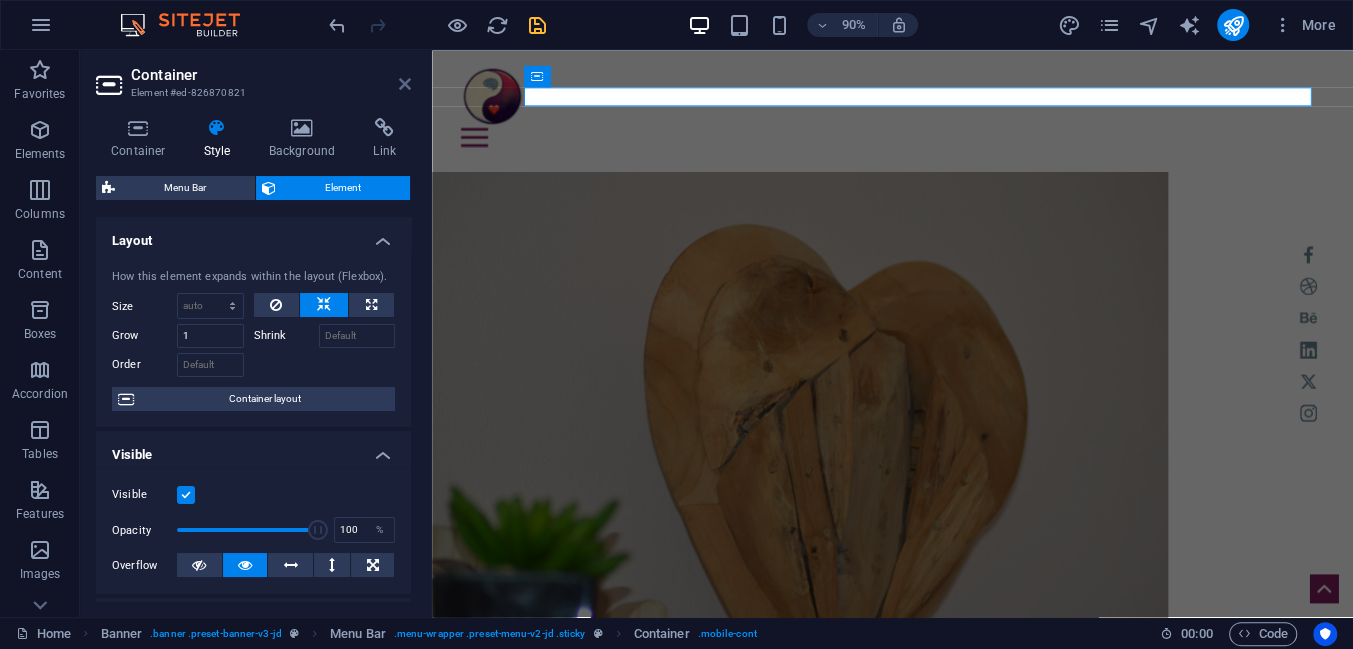 click at bounding box center [405, 84] 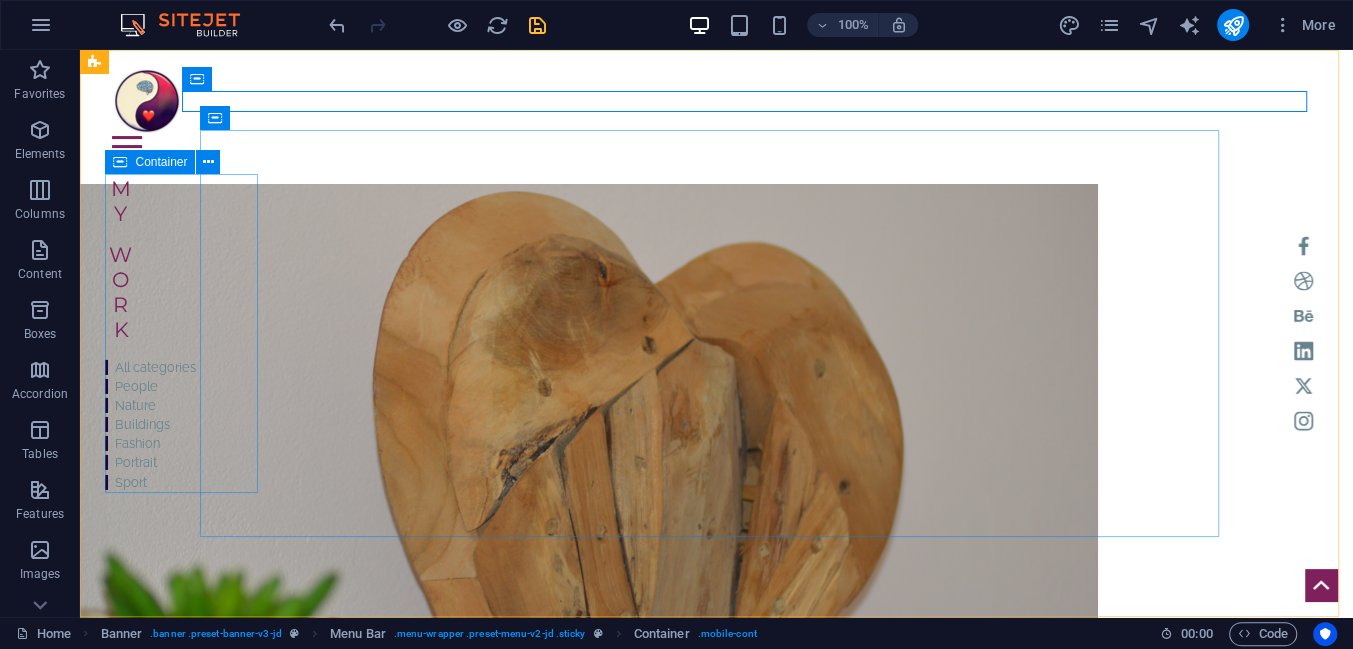 click at bounding box center (120, 162) 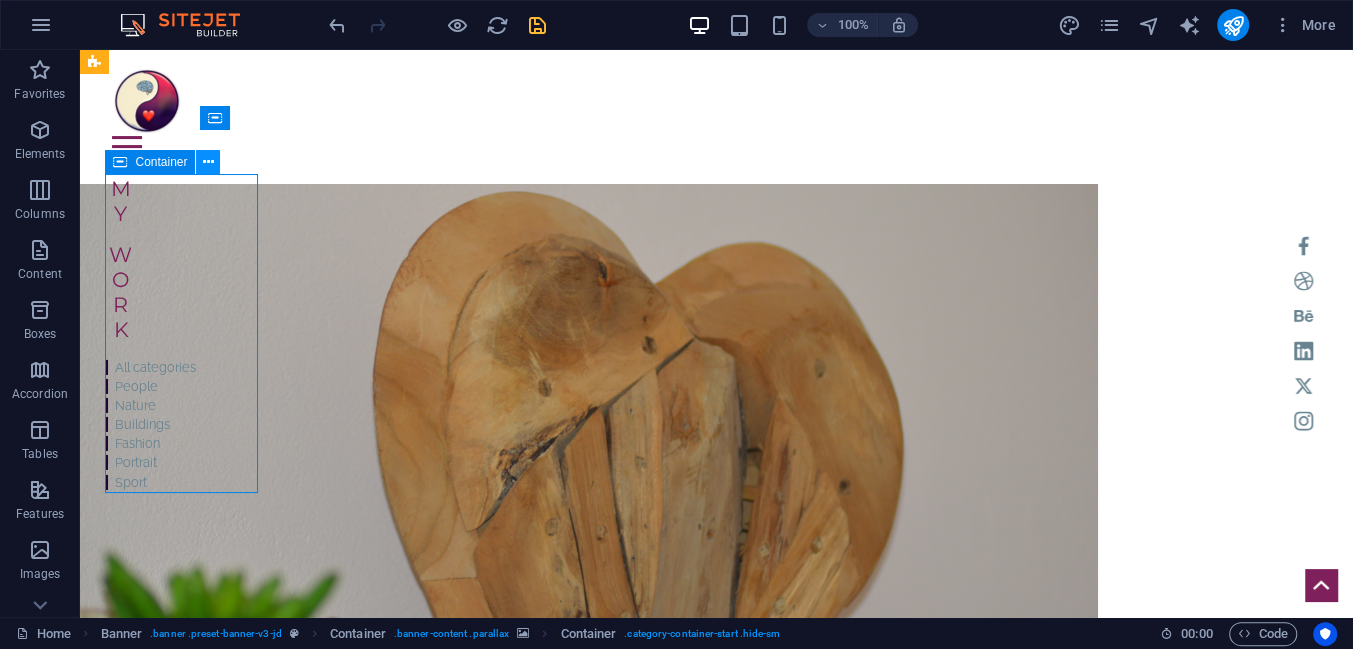 click at bounding box center [208, 162] 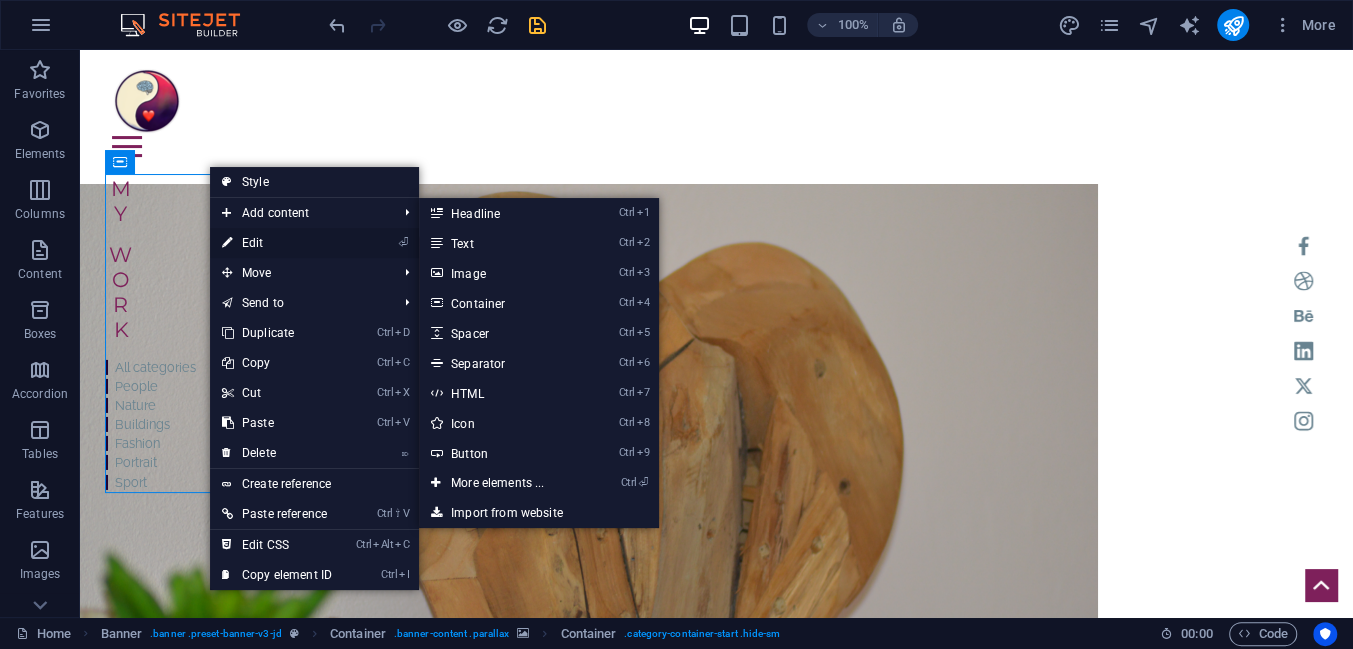 click on "⏎  Edit" at bounding box center (277, 243) 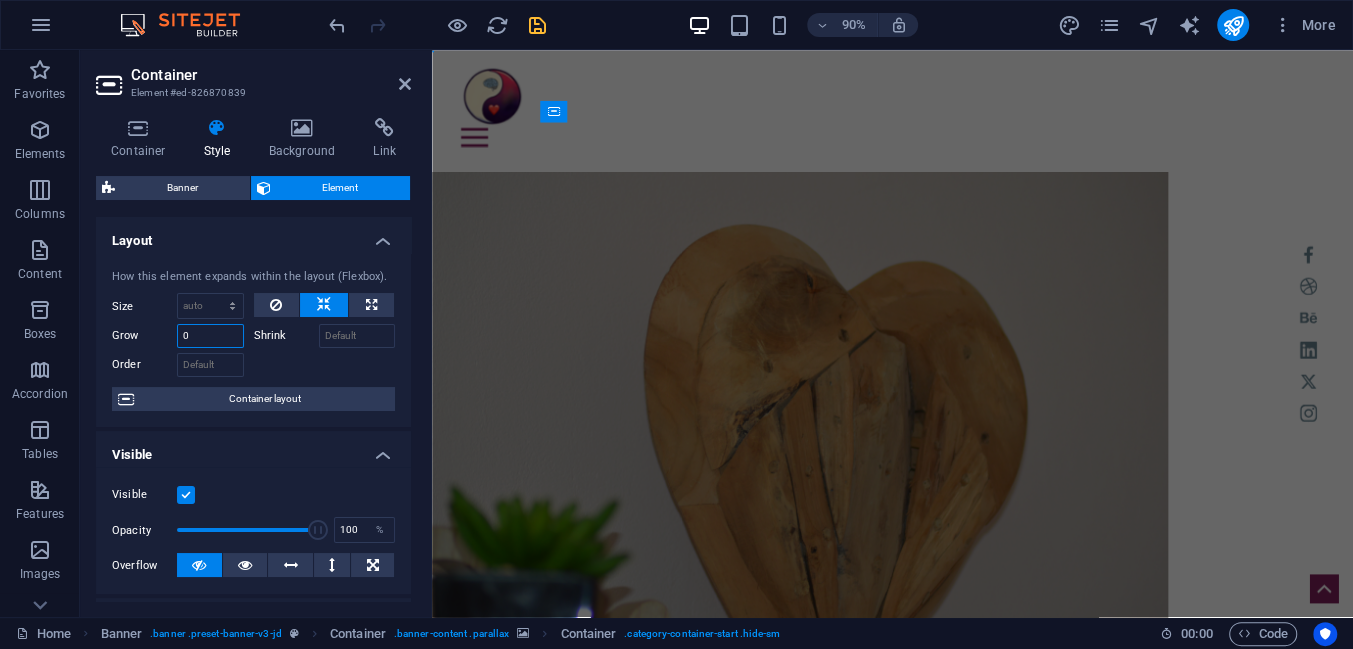 click on "0" at bounding box center (210, 336) 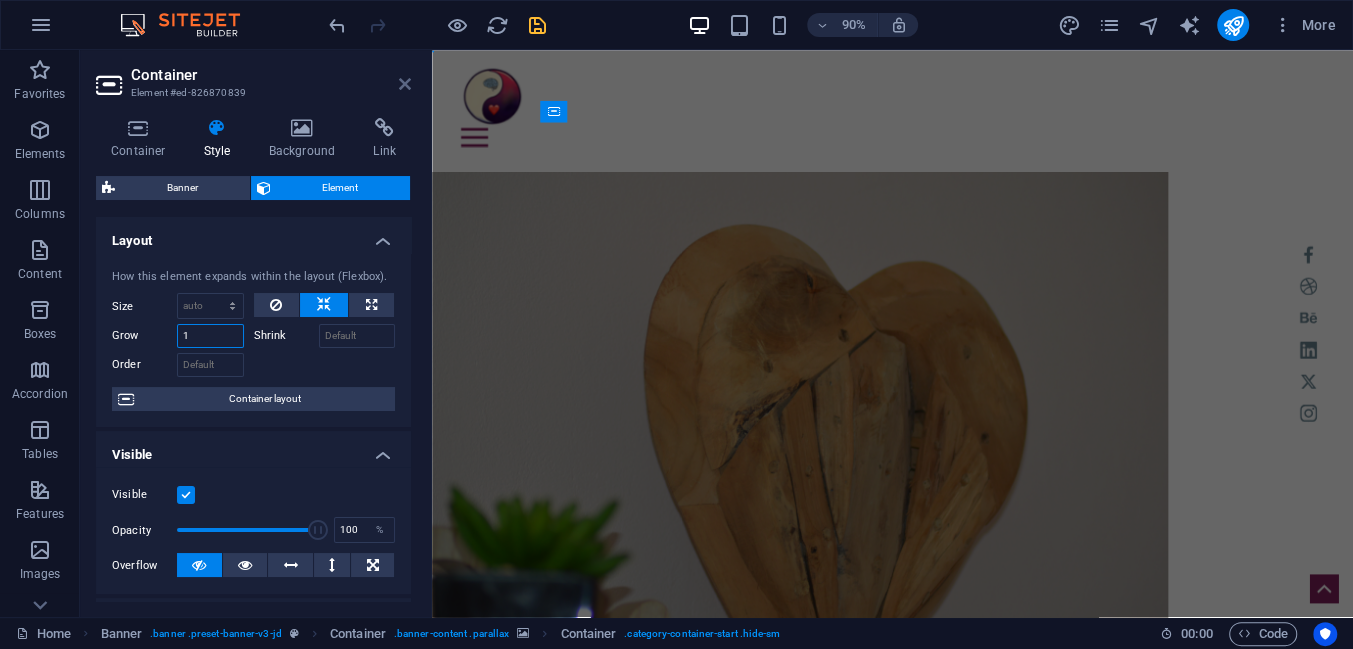 type on "1" 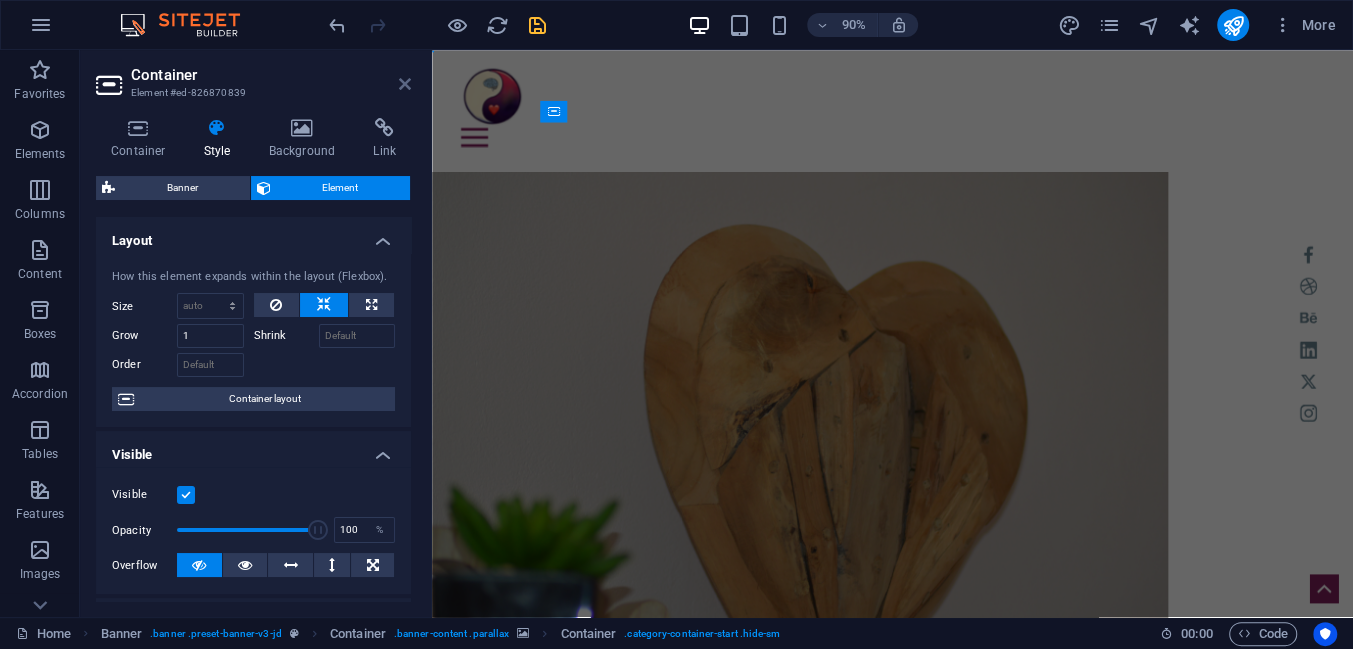 click at bounding box center [405, 84] 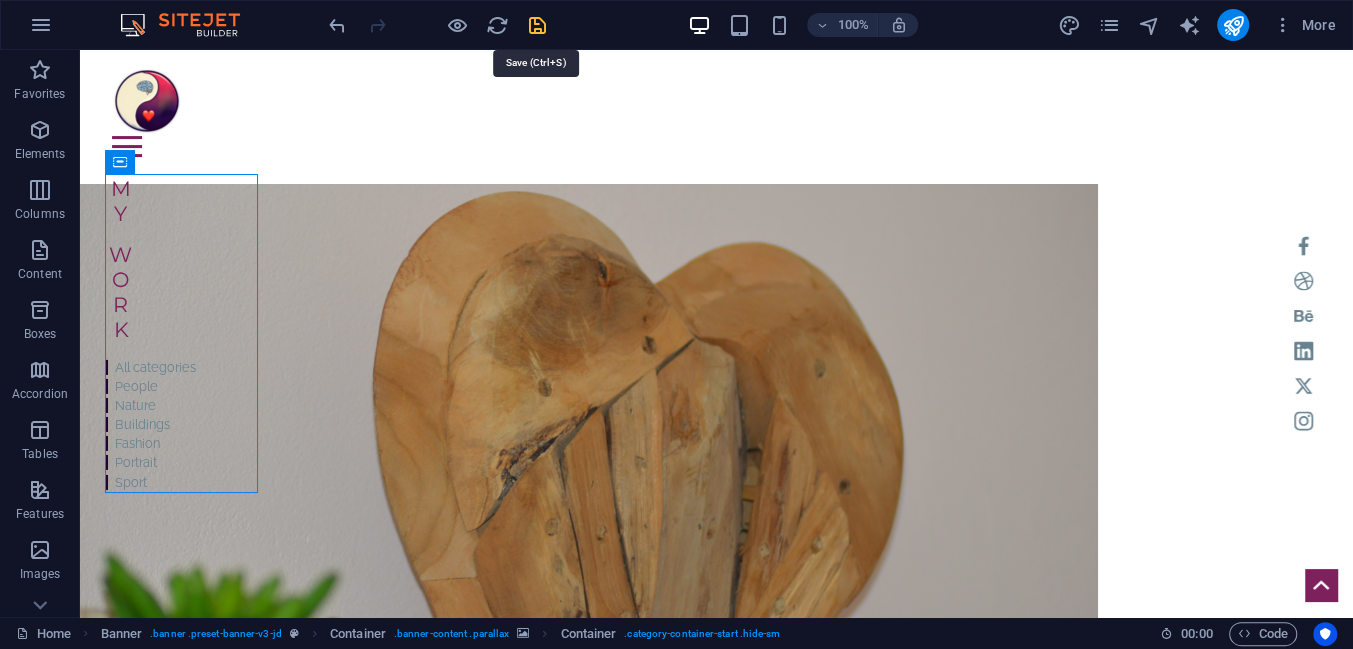 click at bounding box center [537, 25] 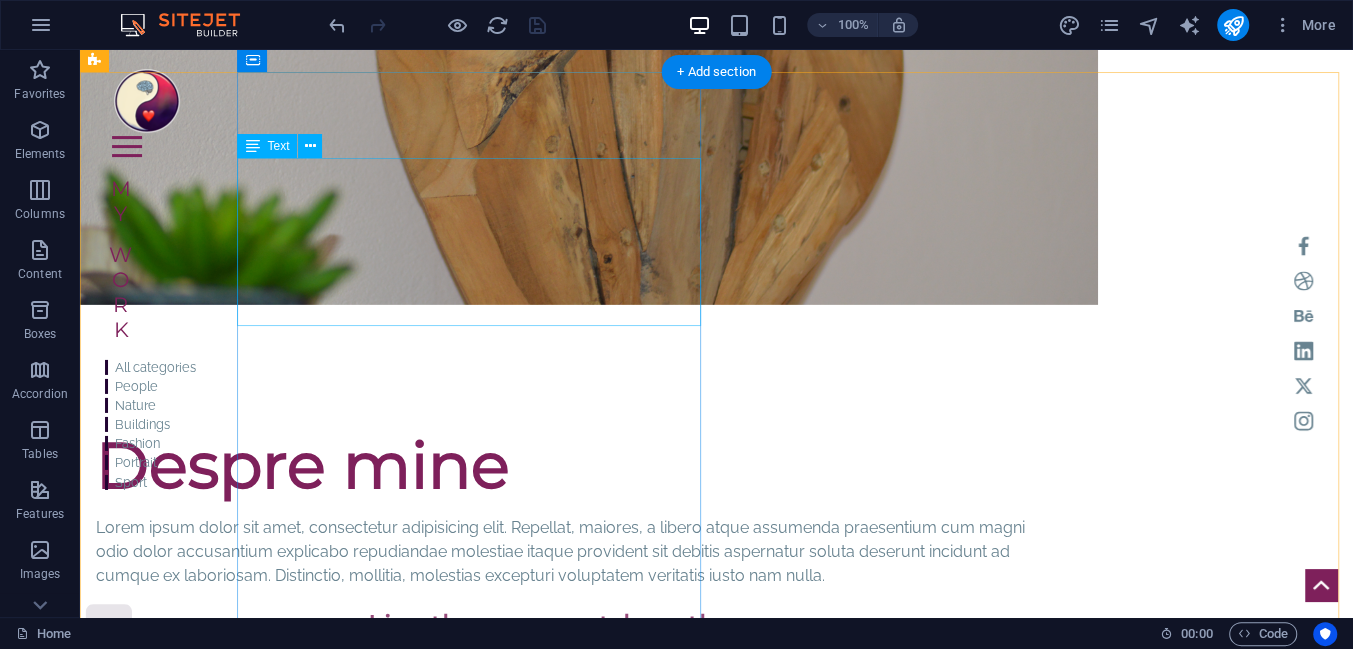 scroll, scrollTop: 181, scrollLeft: 0, axis: vertical 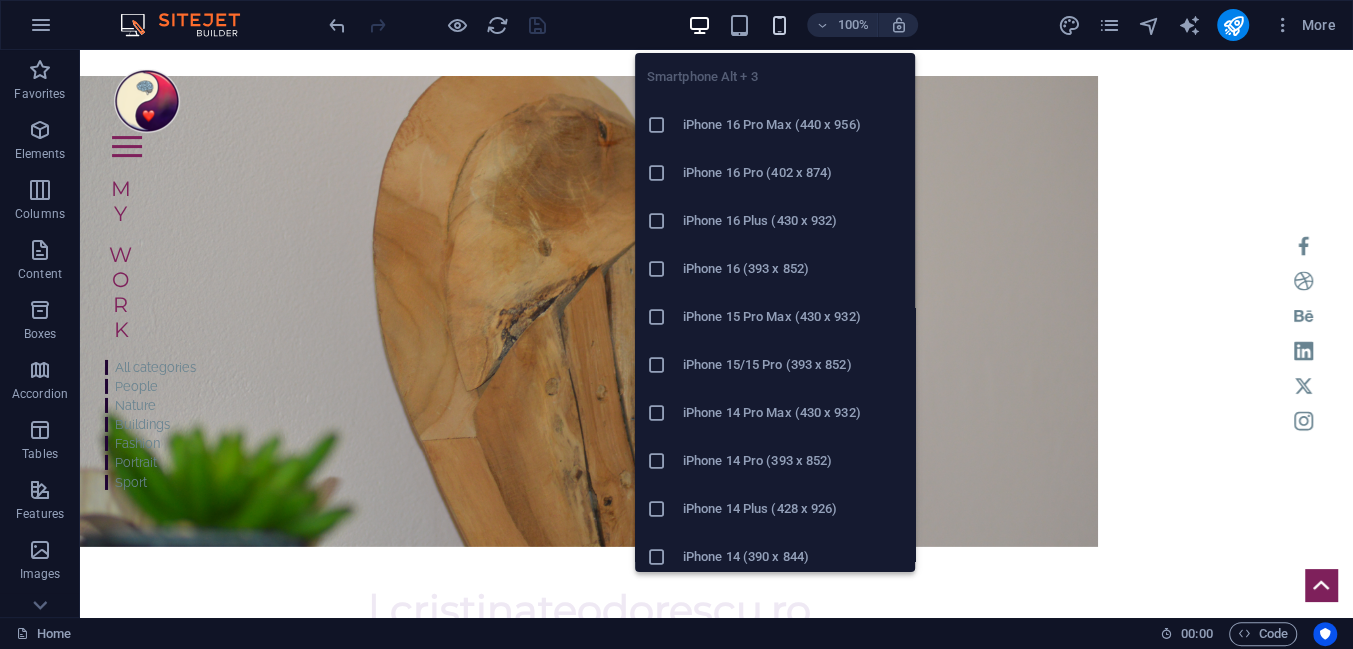 click at bounding box center [779, 25] 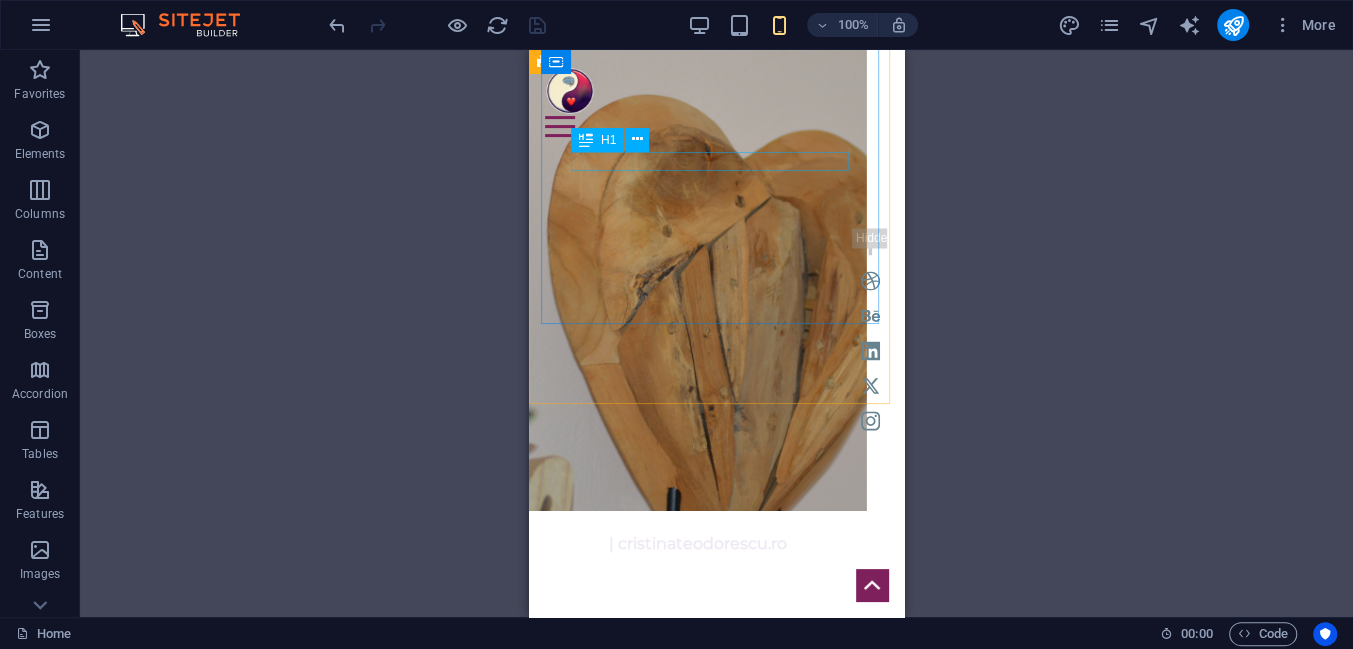 scroll, scrollTop: 181, scrollLeft: 0, axis: vertical 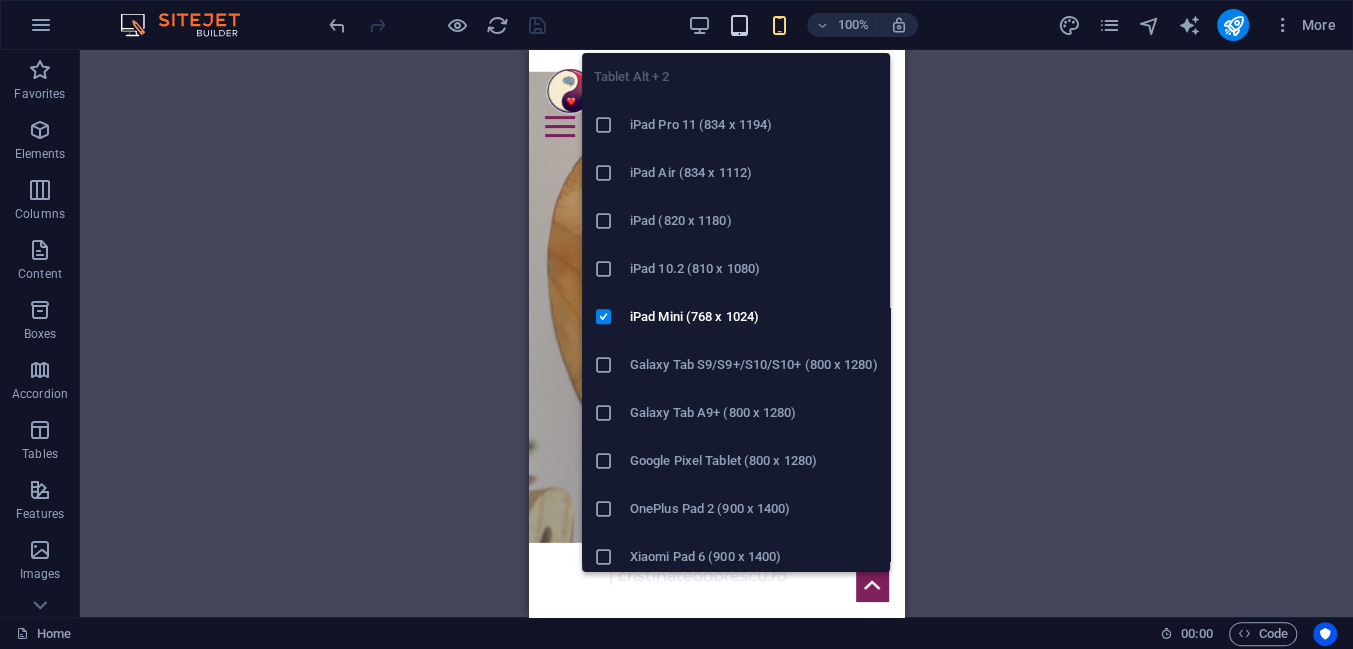 click at bounding box center (739, 25) 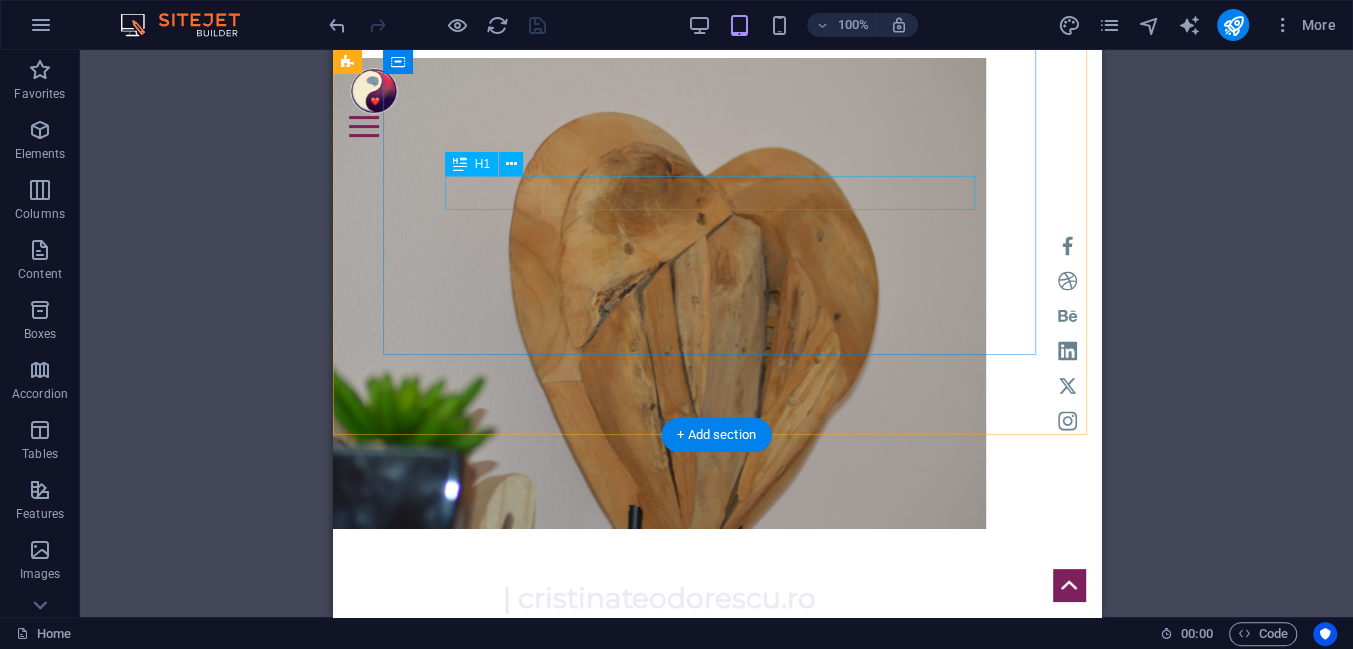 scroll, scrollTop: 0, scrollLeft: 0, axis: both 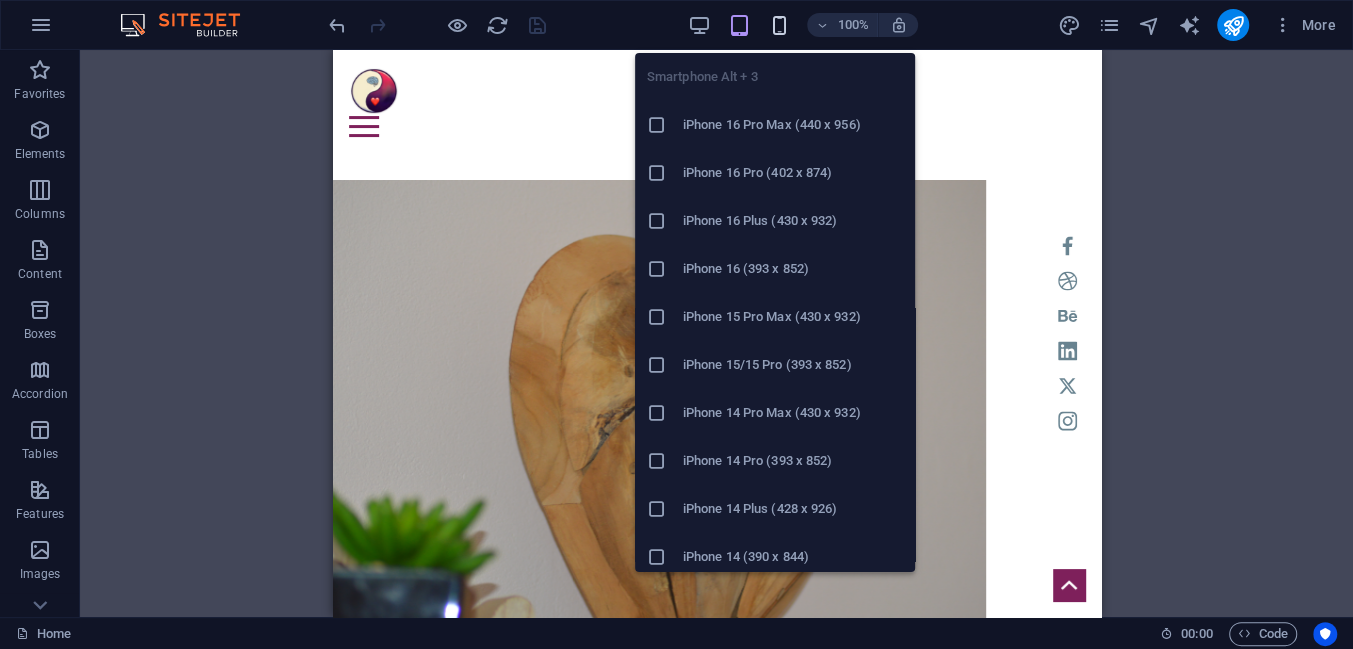 click at bounding box center [779, 25] 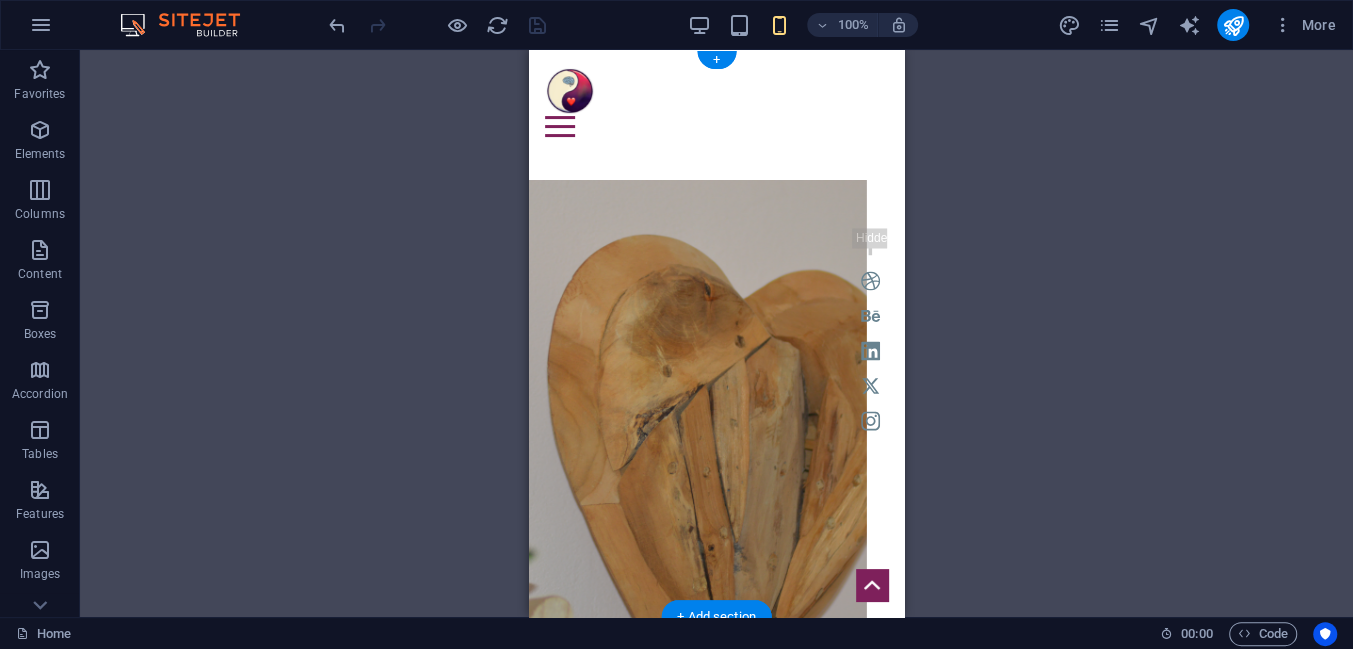 click at bounding box center (698, 415) 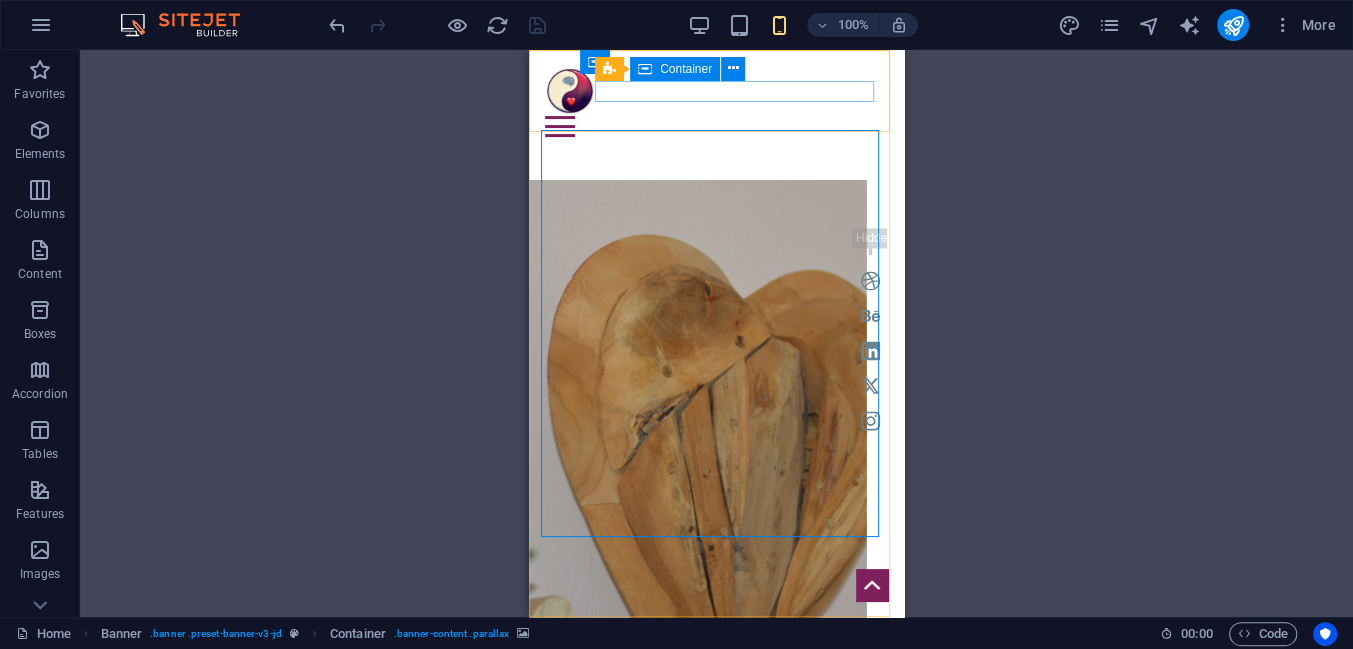 click on "Container" at bounding box center [686, 69] 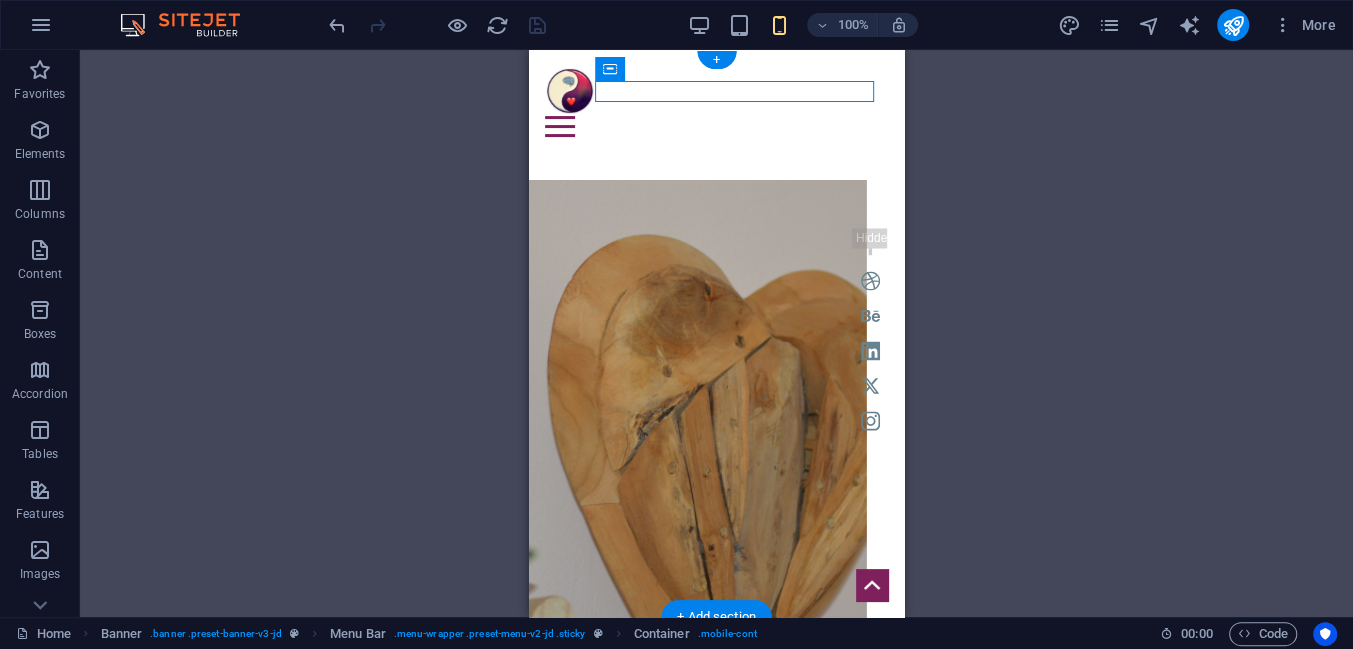 click at bounding box center (698, 415) 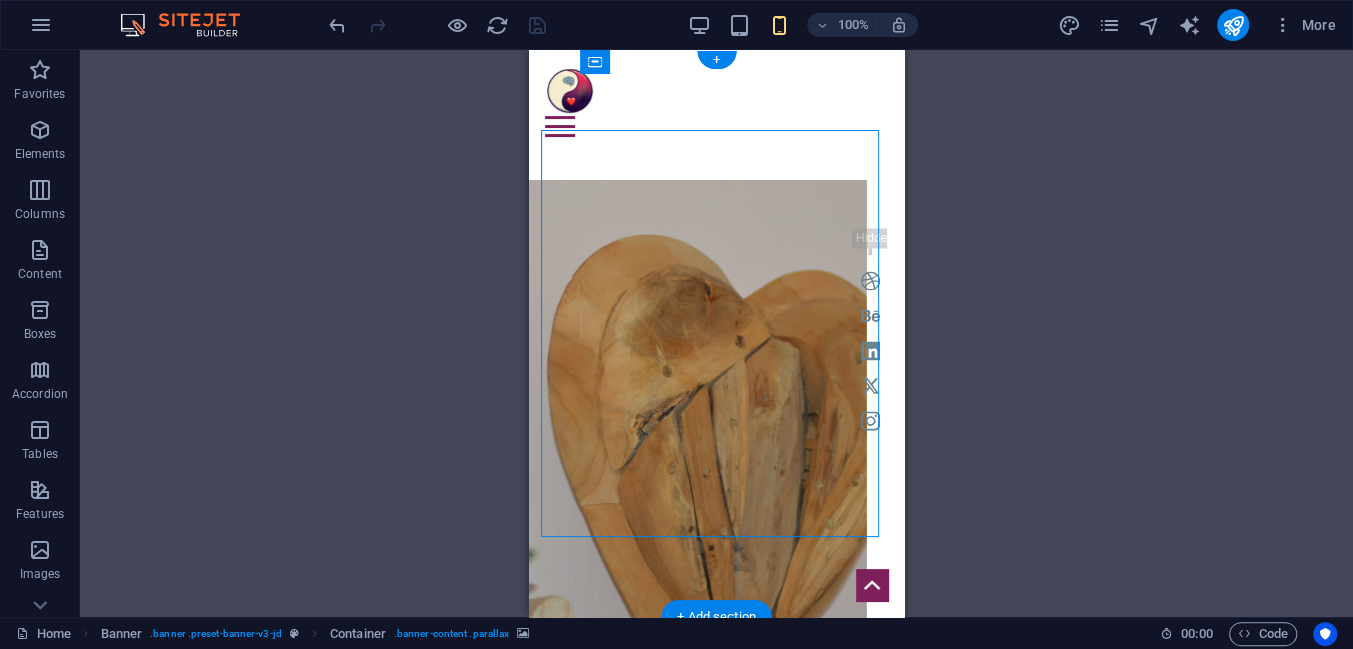click at bounding box center (698, 415) 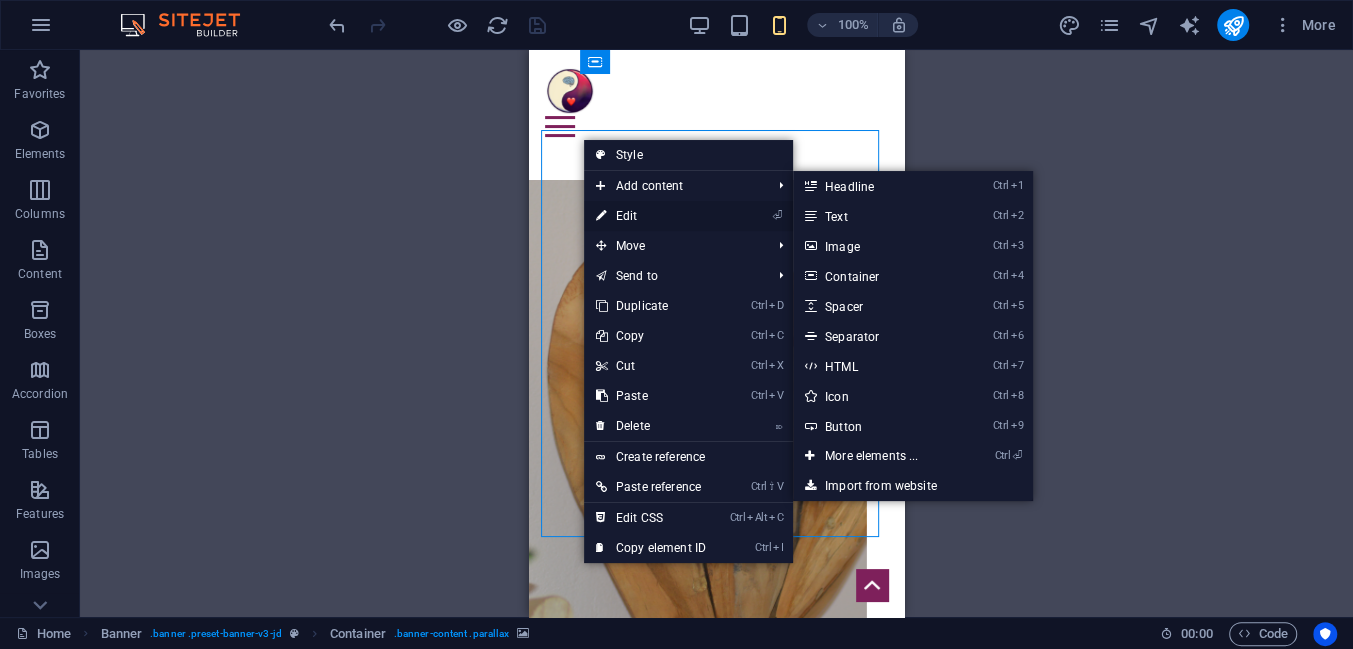 click on "⏎  Edit" at bounding box center [651, 216] 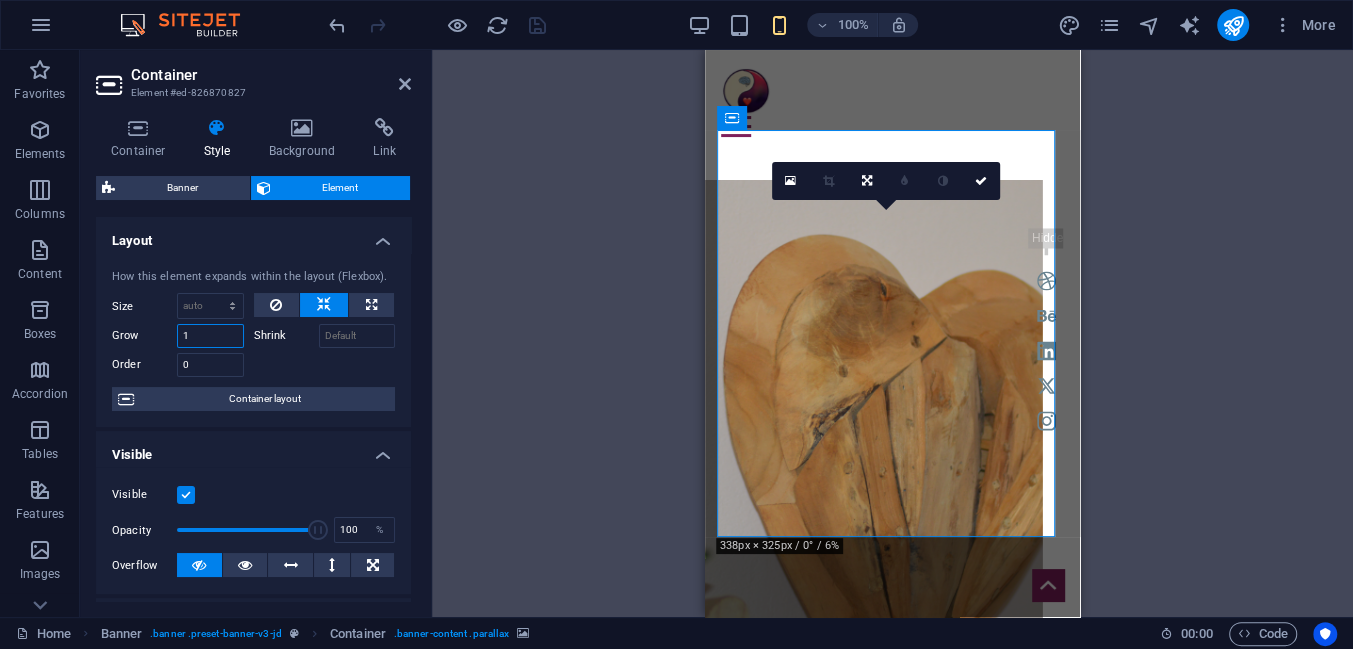 drag, startPoint x: 193, startPoint y: 338, endPoint x: 176, endPoint y: 338, distance: 17 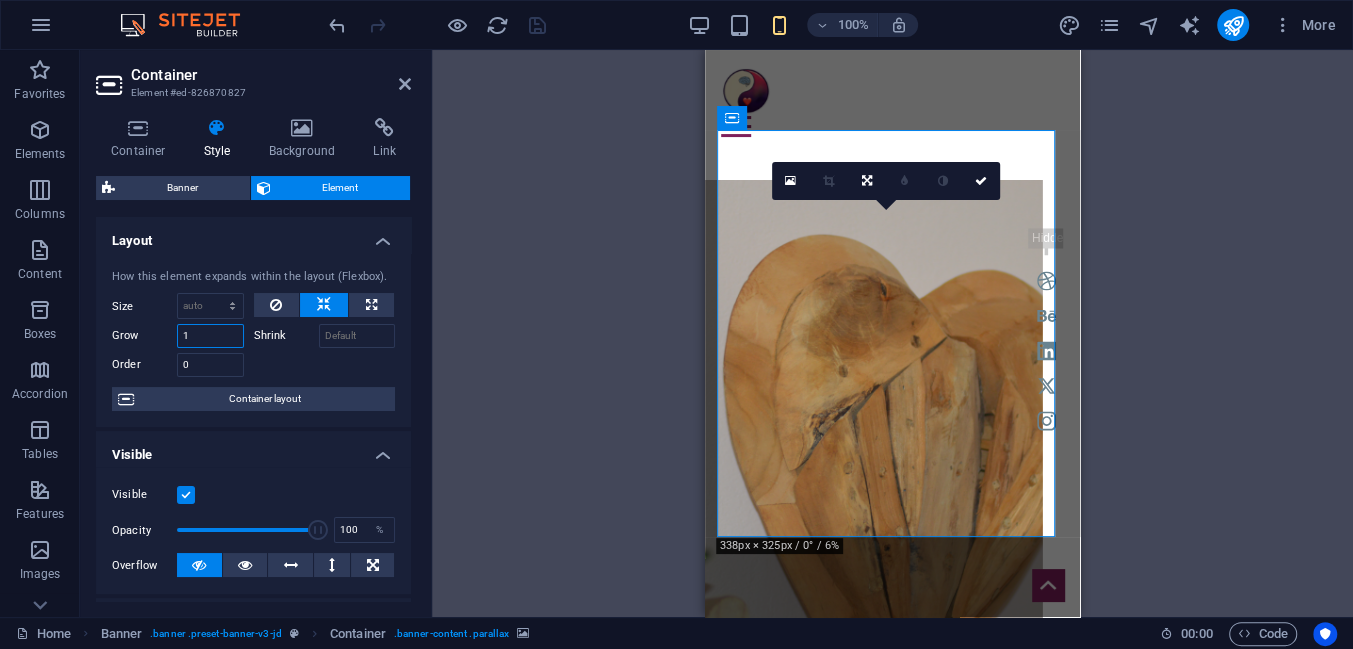 click on "1" at bounding box center [210, 336] 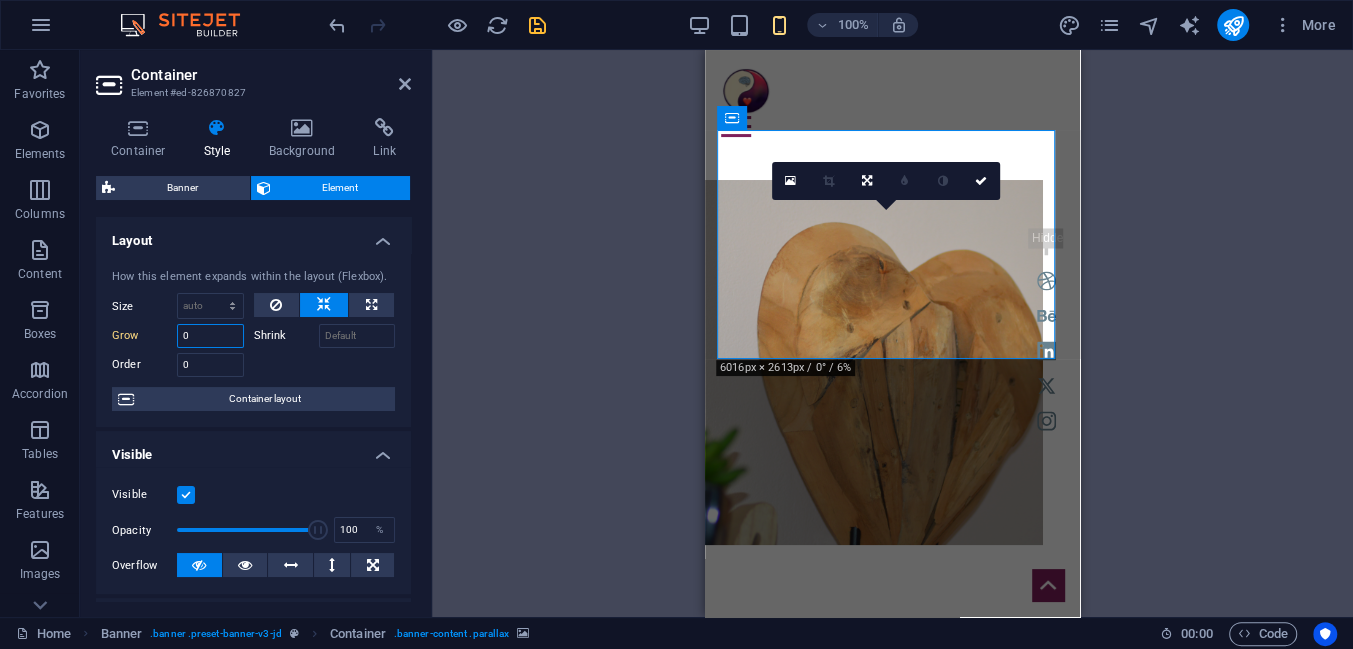 drag, startPoint x: 200, startPoint y: 335, endPoint x: 184, endPoint y: 332, distance: 16.27882 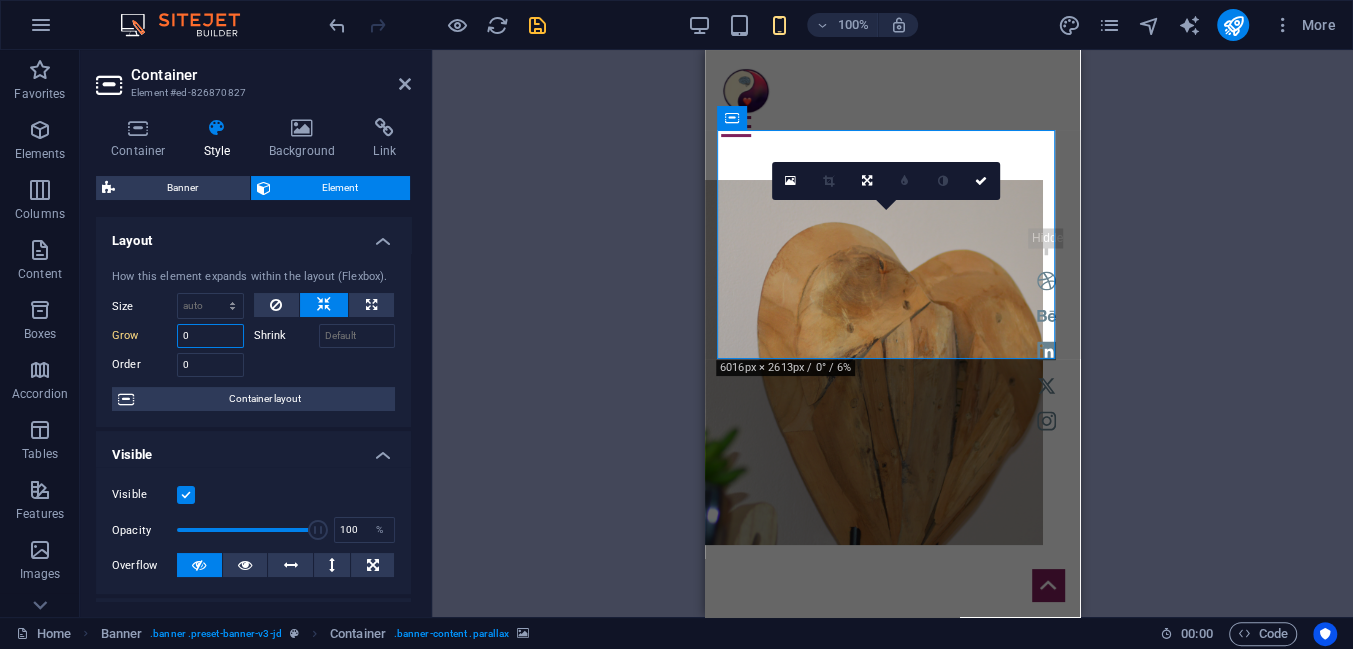 click on "0" at bounding box center (210, 336) 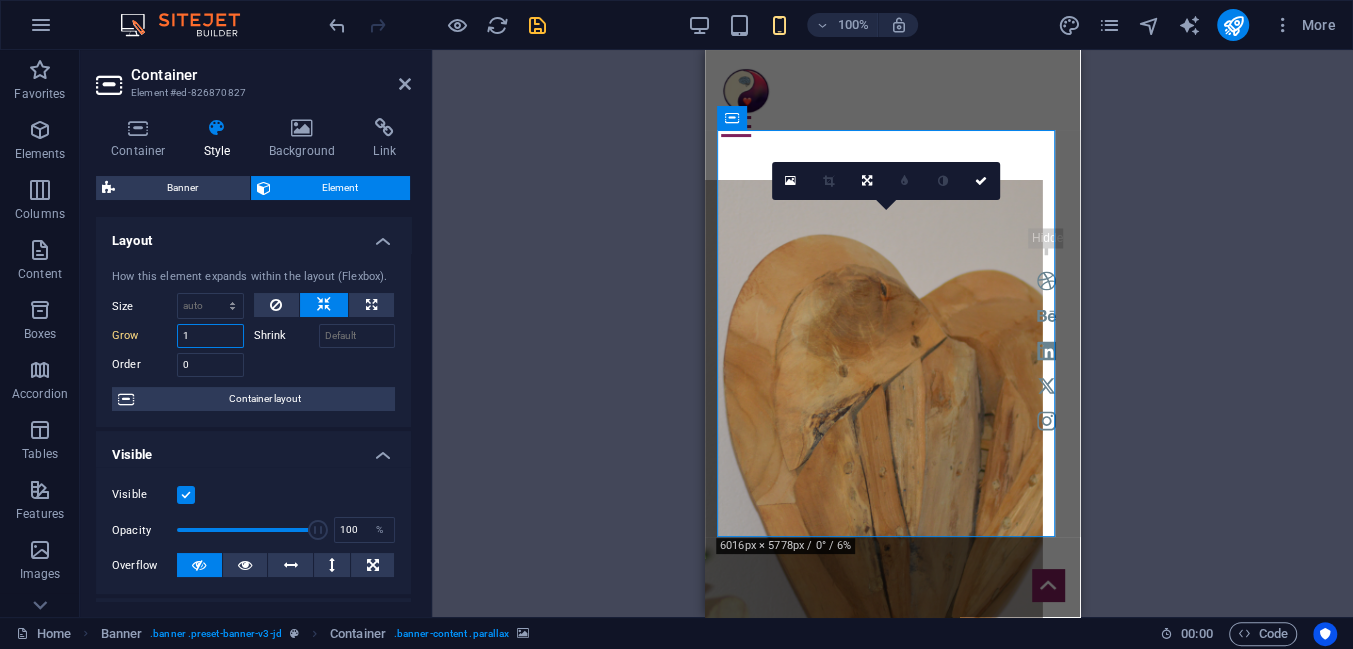 drag, startPoint x: 200, startPoint y: 335, endPoint x: 177, endPoint y: 335, distance: 23 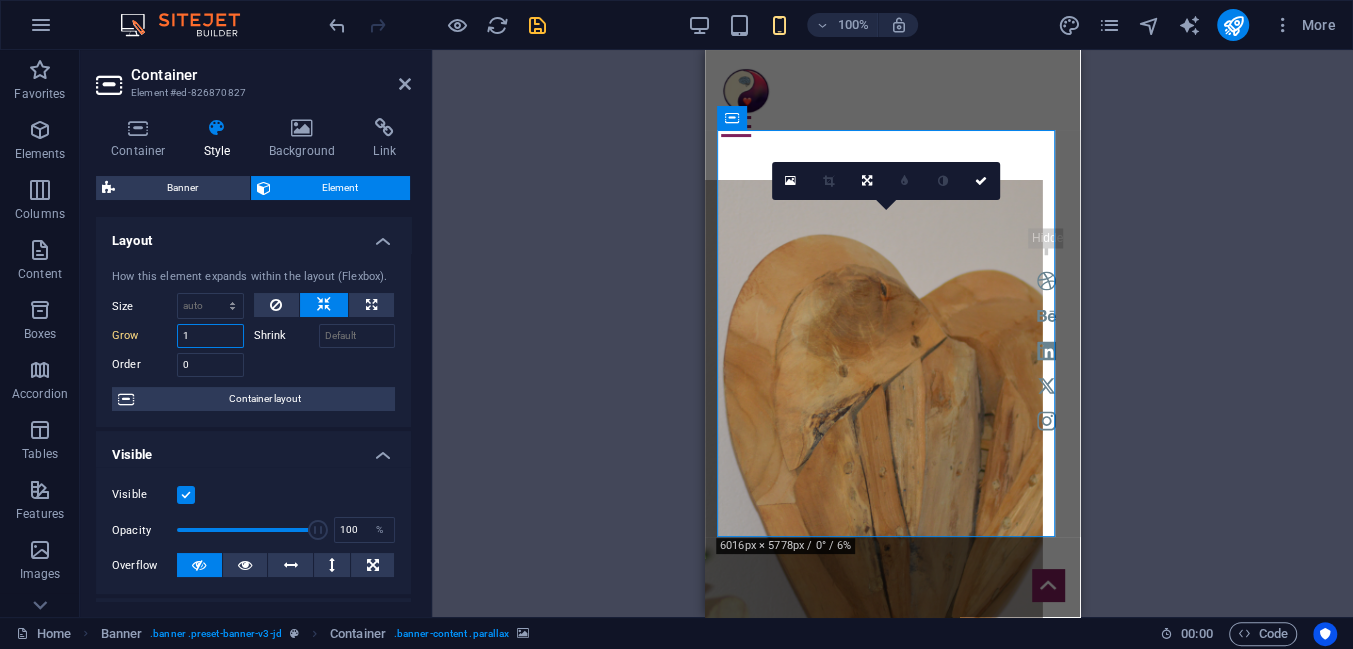 click on "1" at bounding box center [210, 336] 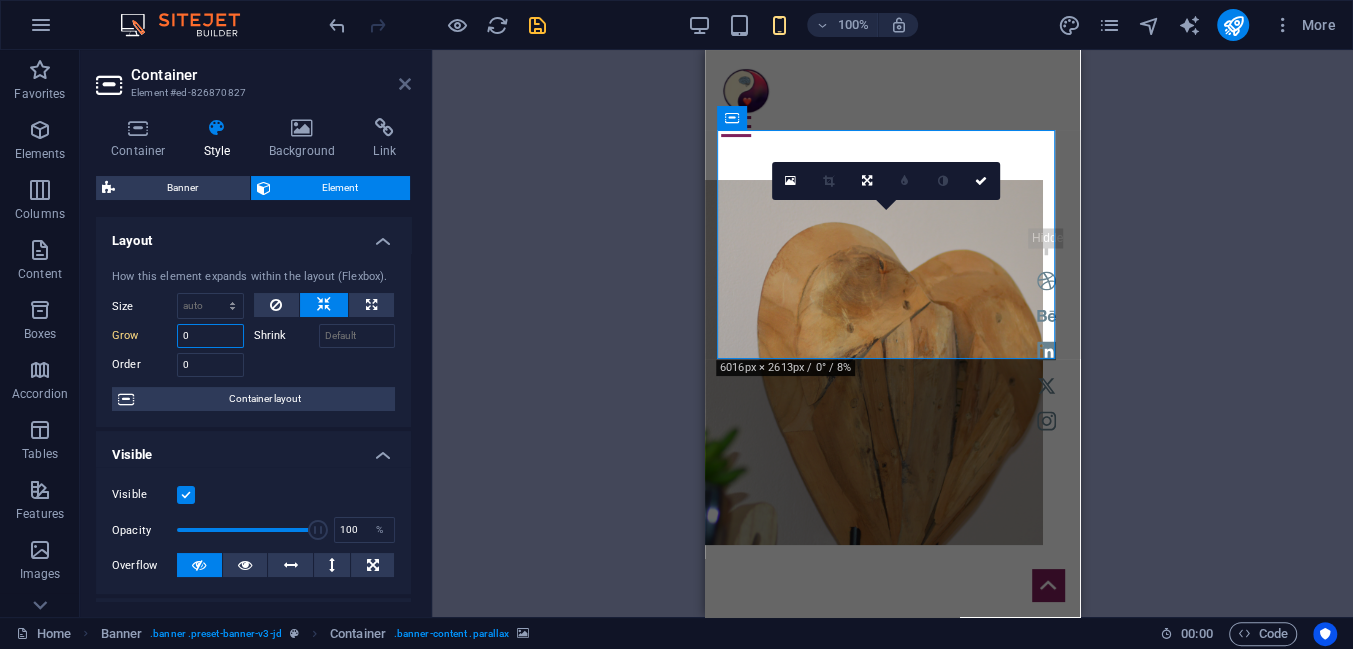 type on "0" 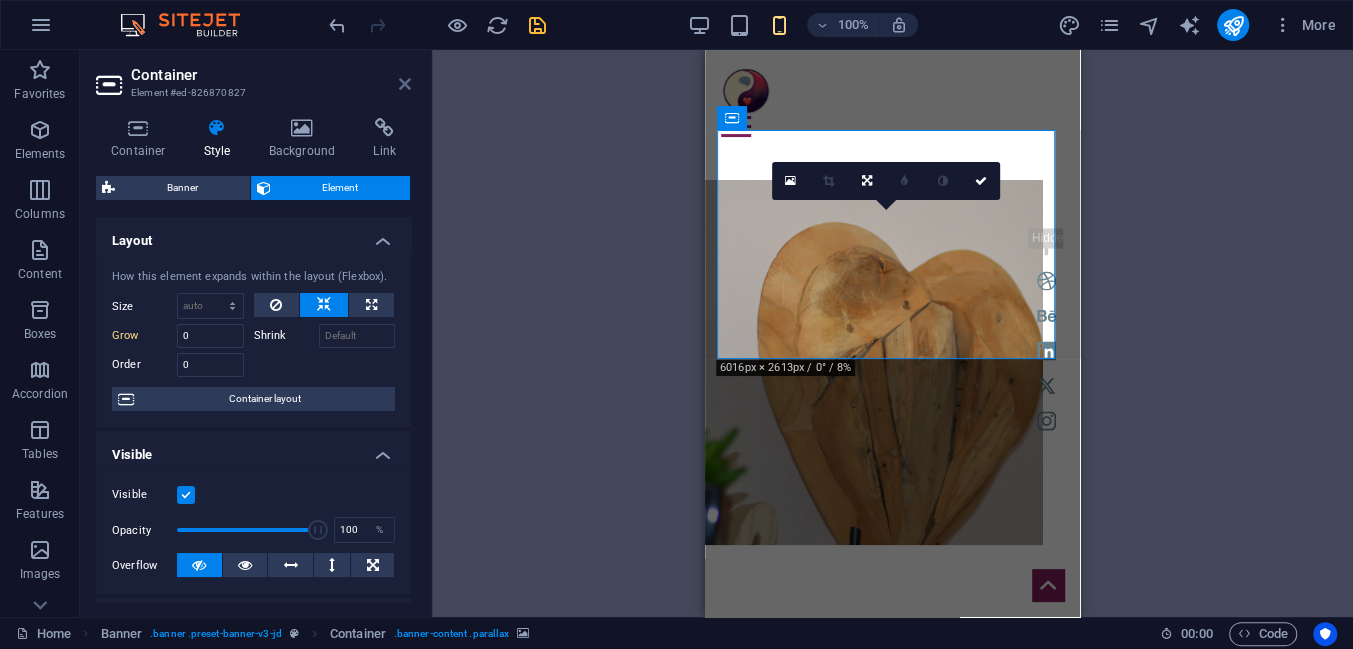 click at bounding box center (405, 84) 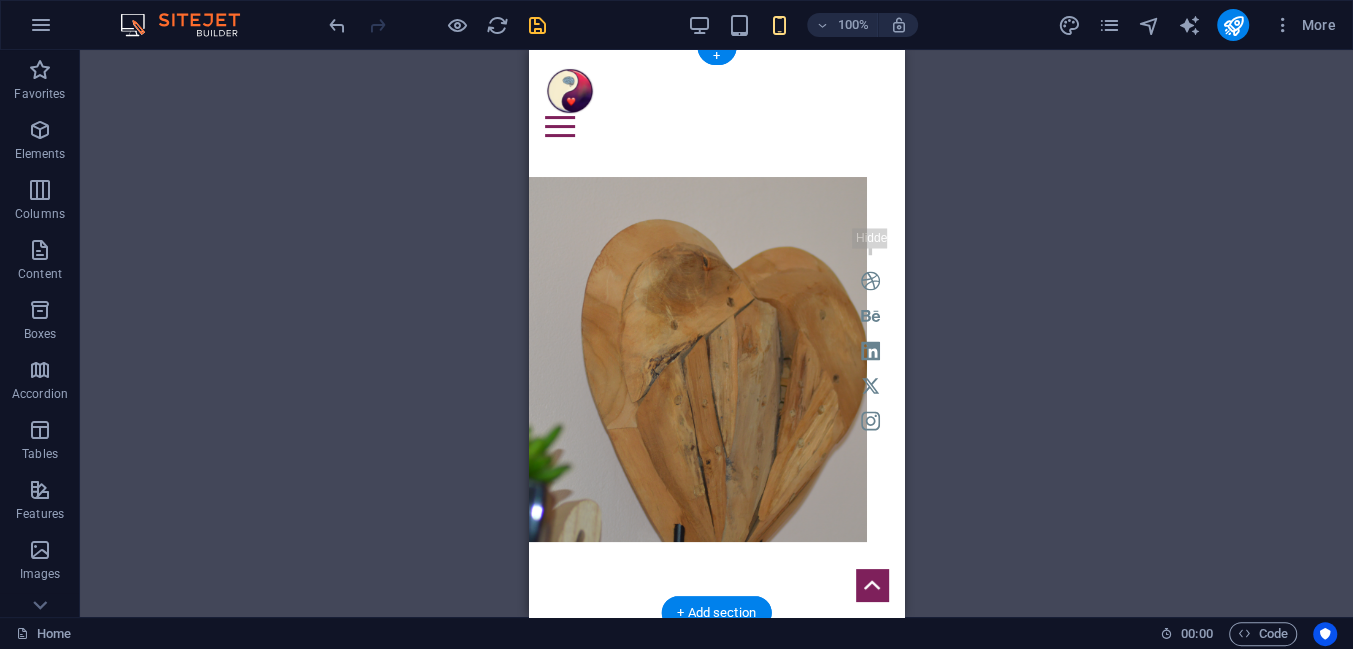 scroll, scrollTop: 0, scrollLeft: 0, axis: both 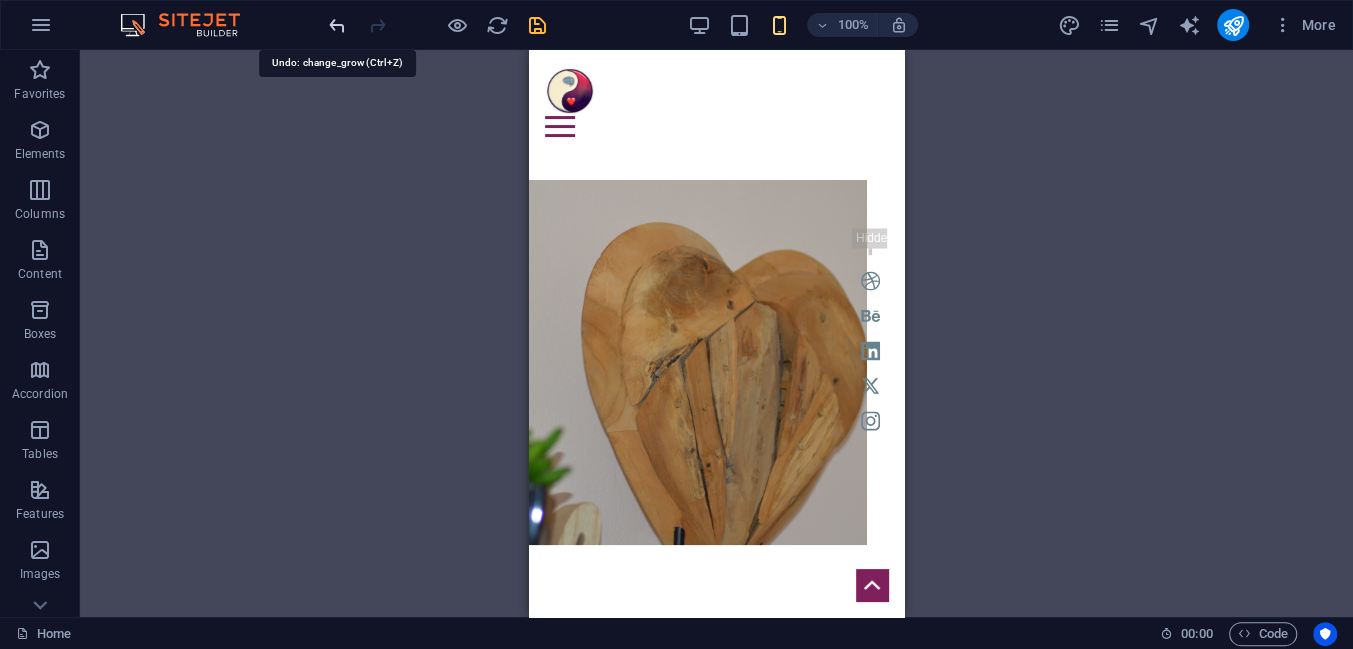 click at bounding box center [337, 25] 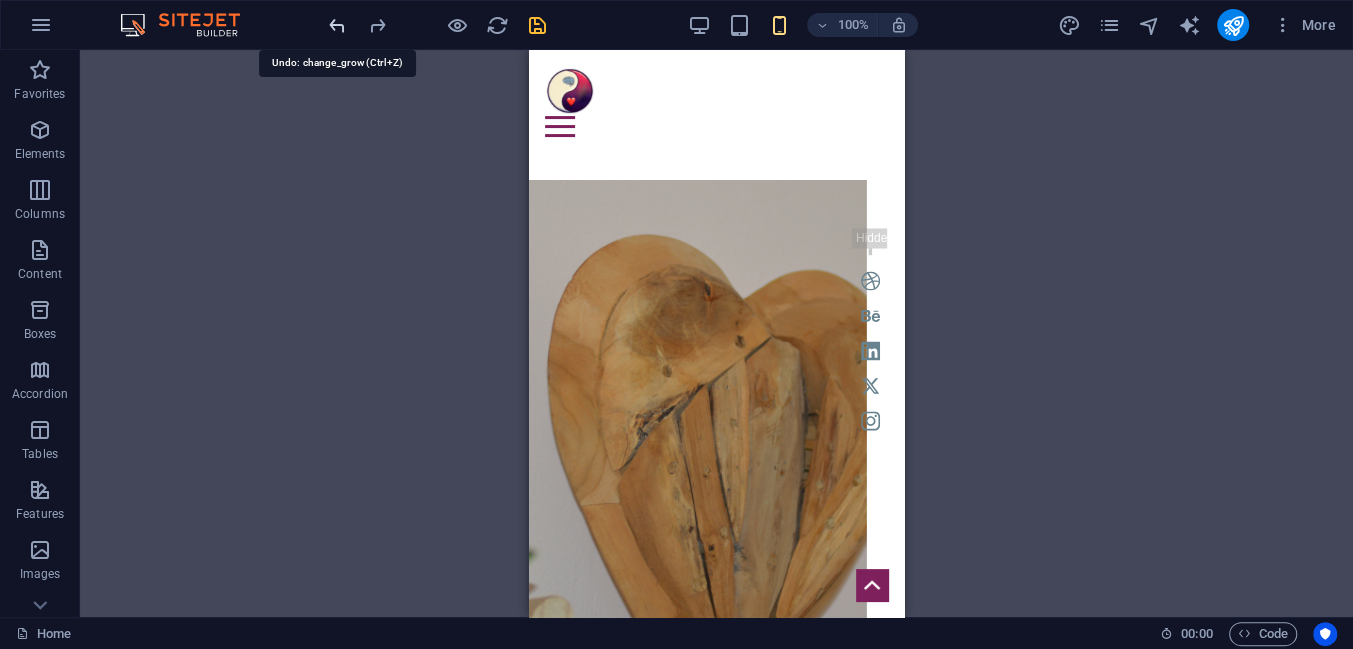 click at bounding box center (337, 25) 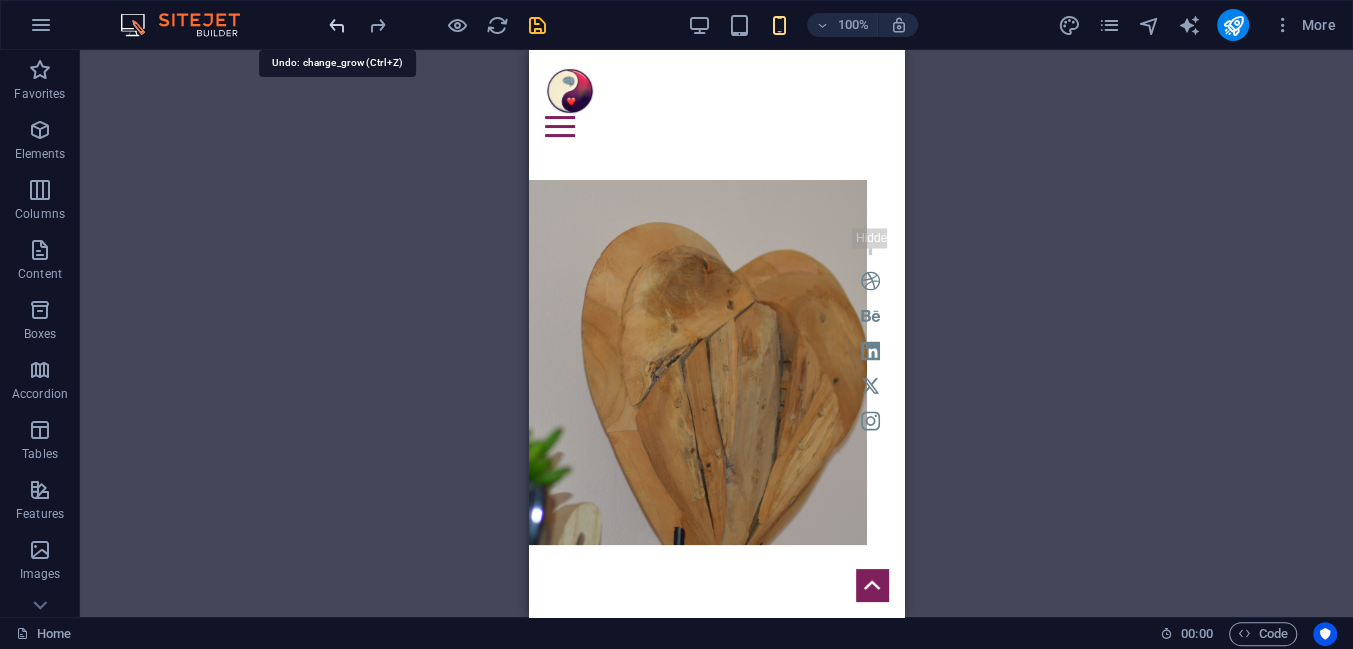 click at bounding box center (337, 25) 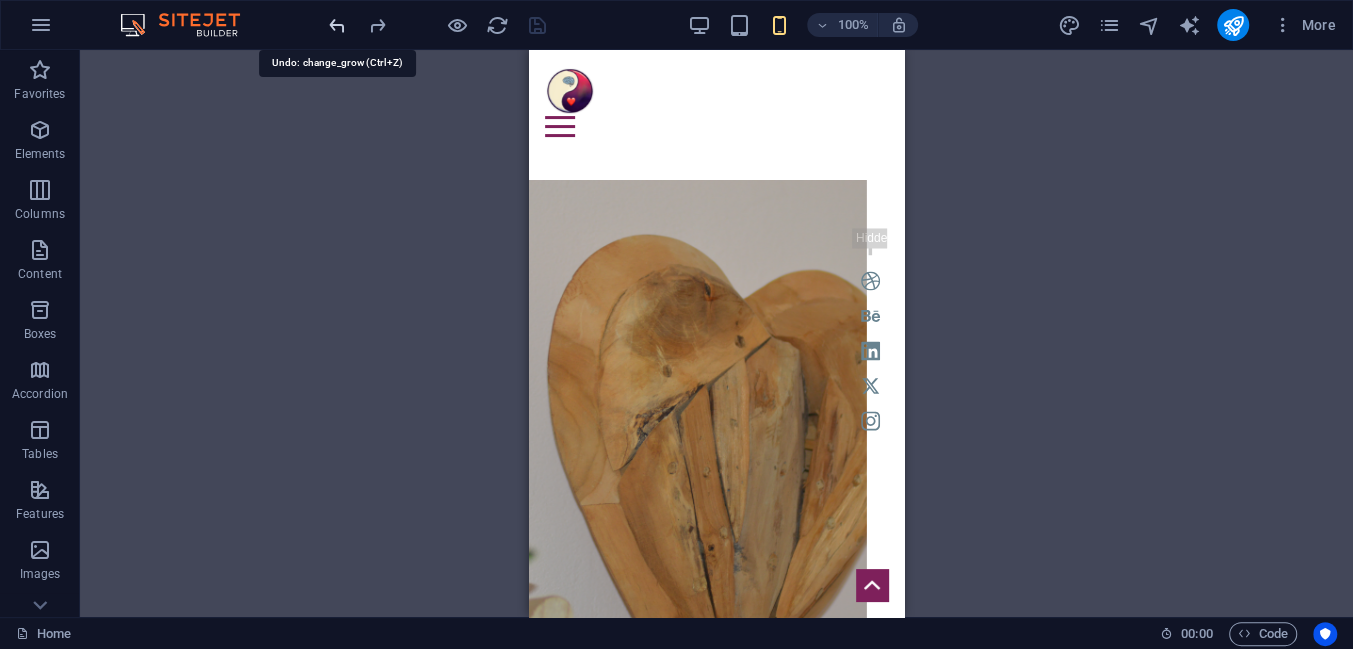 click at bounding box center [337, 25] 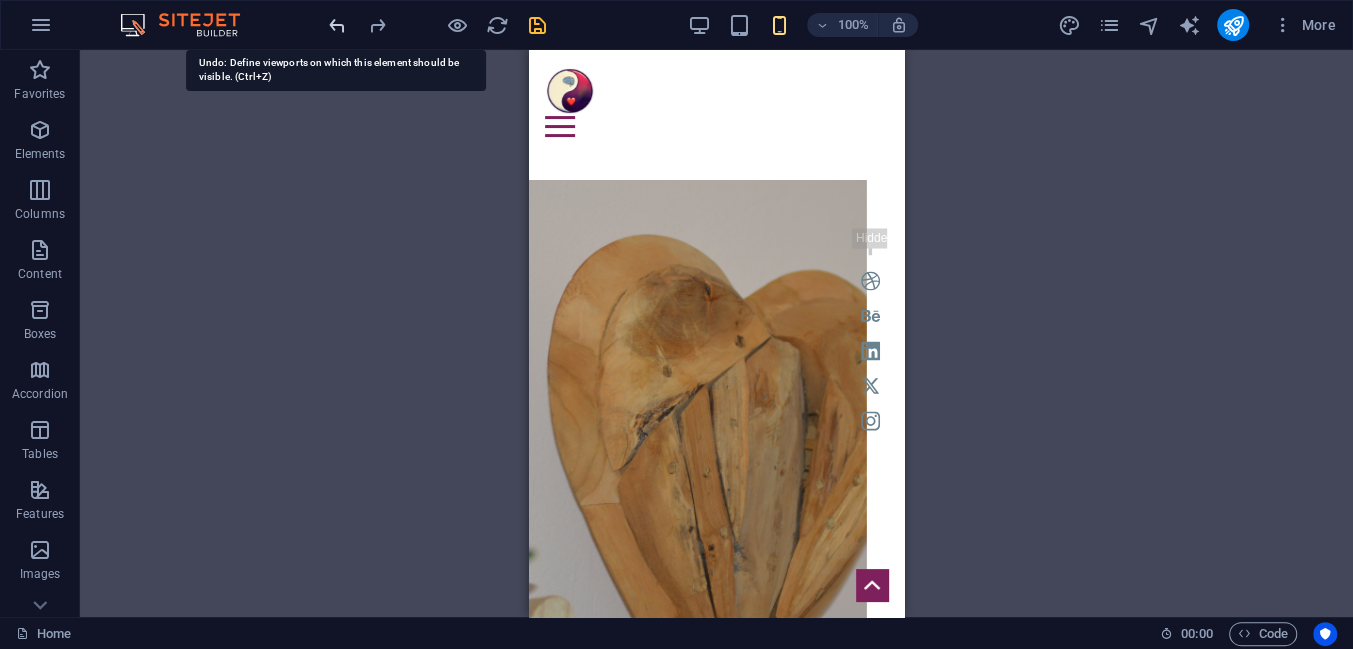 click at bounding box center (337, 25) 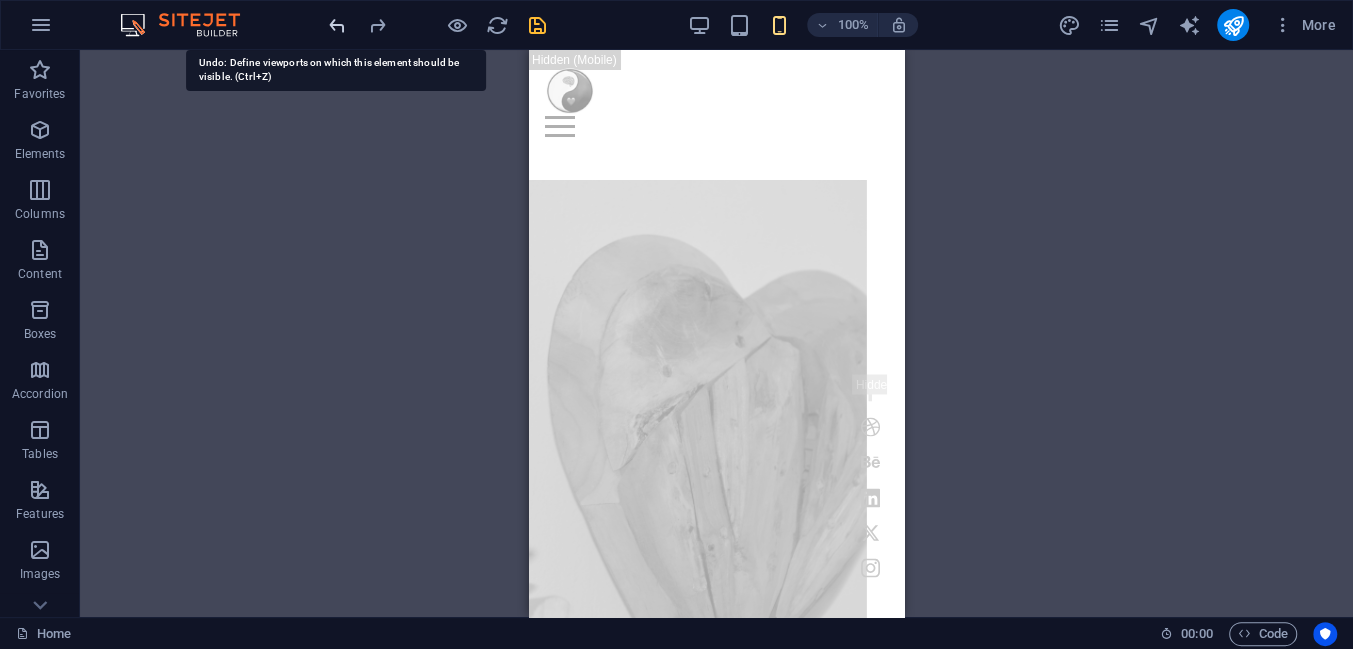 click at bounding box center [337, 25] 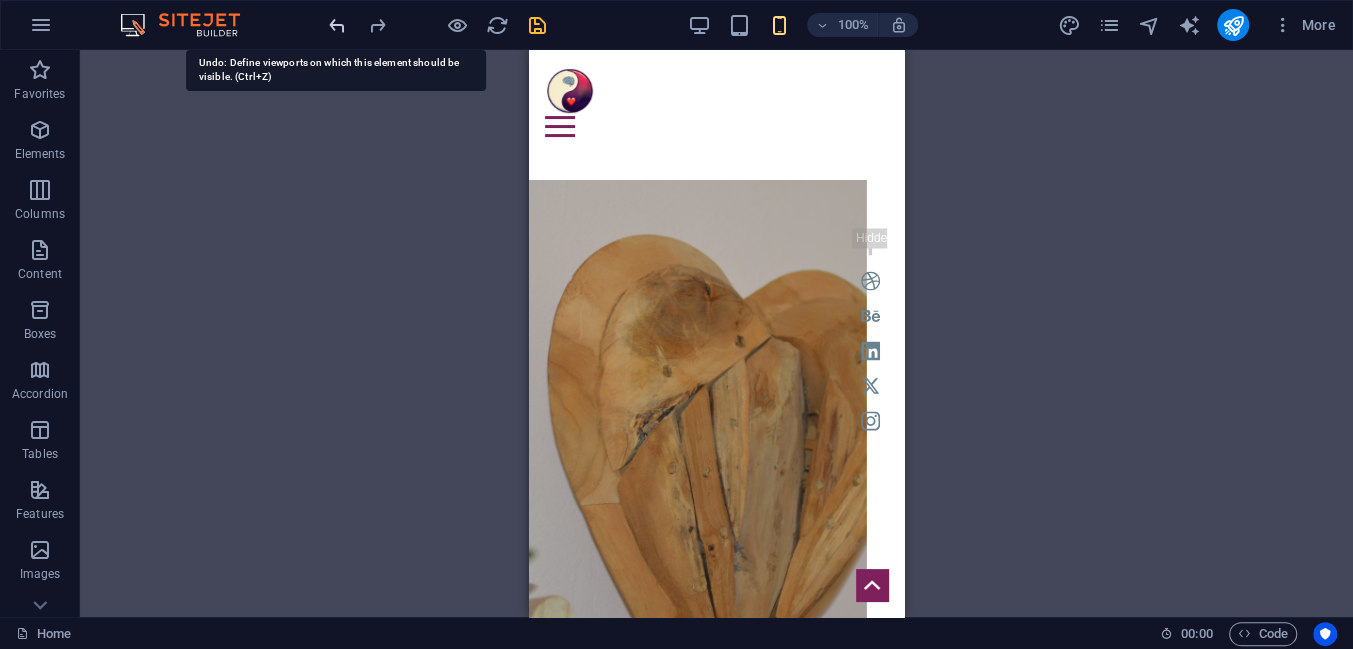 click at bounding box center (337, 25) 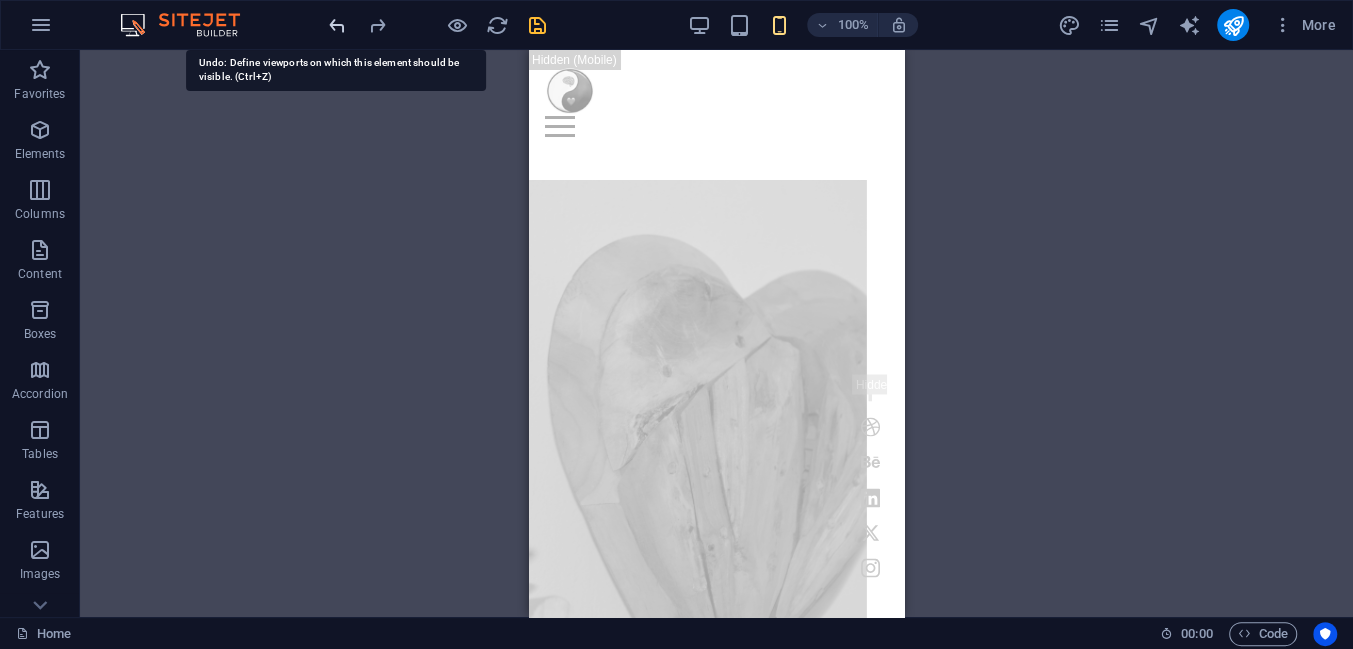 click at bounding box center [337, 25] 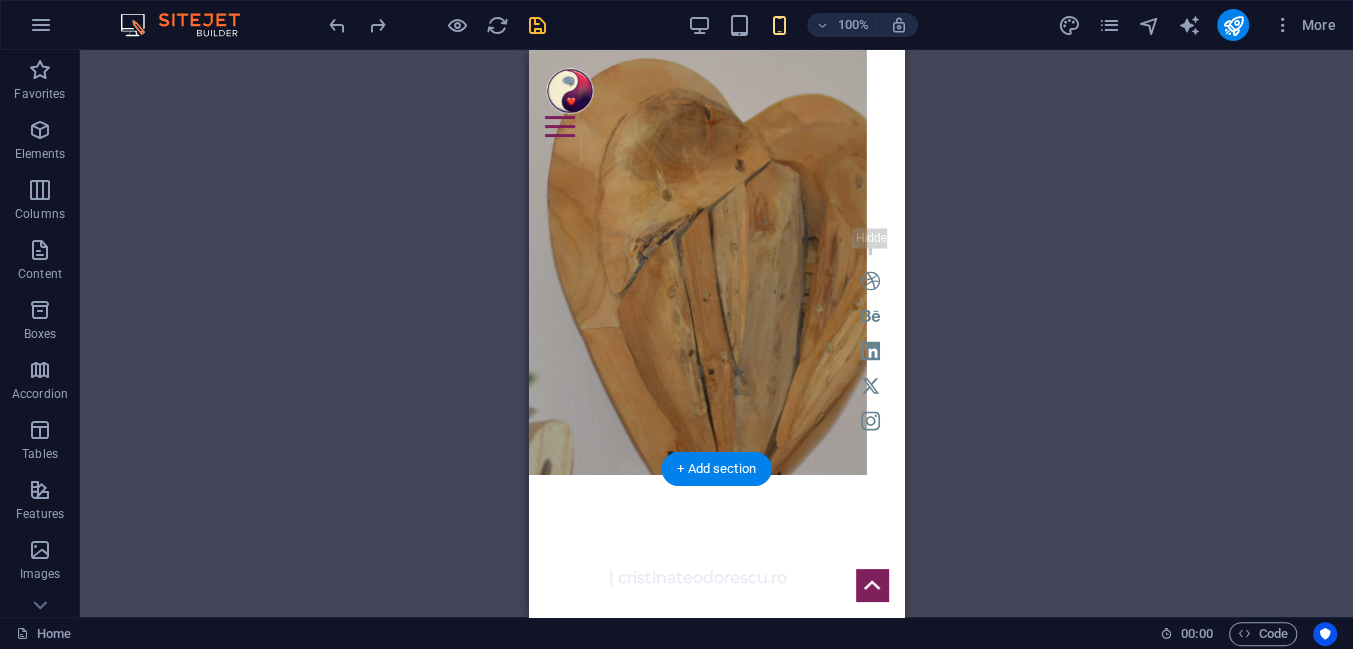 scroll, scrollTop: 0, scrollLeft: 0, axis: both 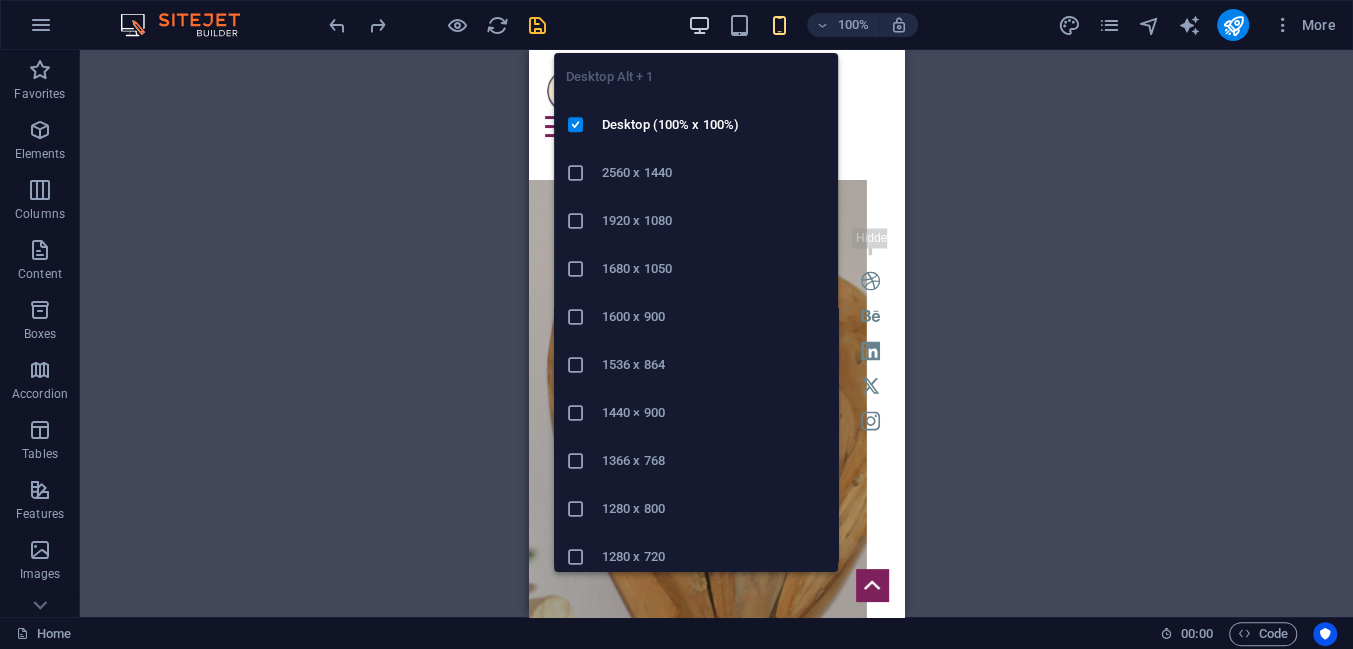 click at bounding box center (699, 25) 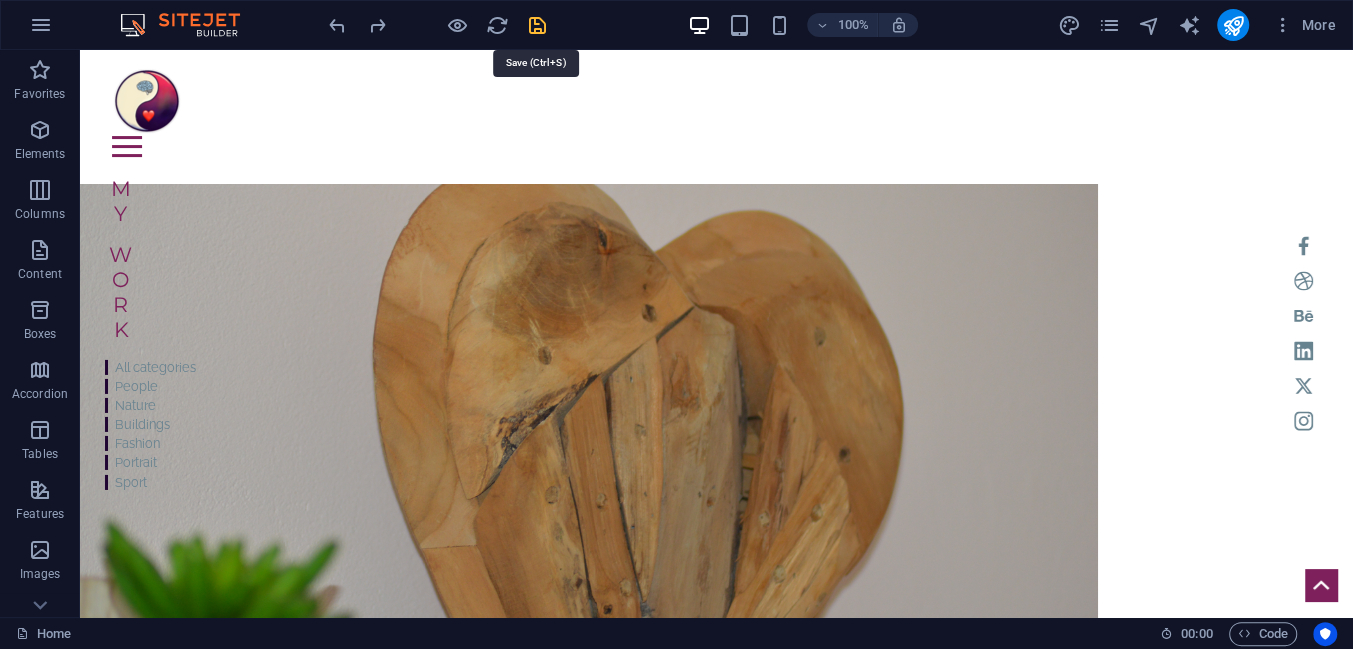 click at bounding box center (537, 25) 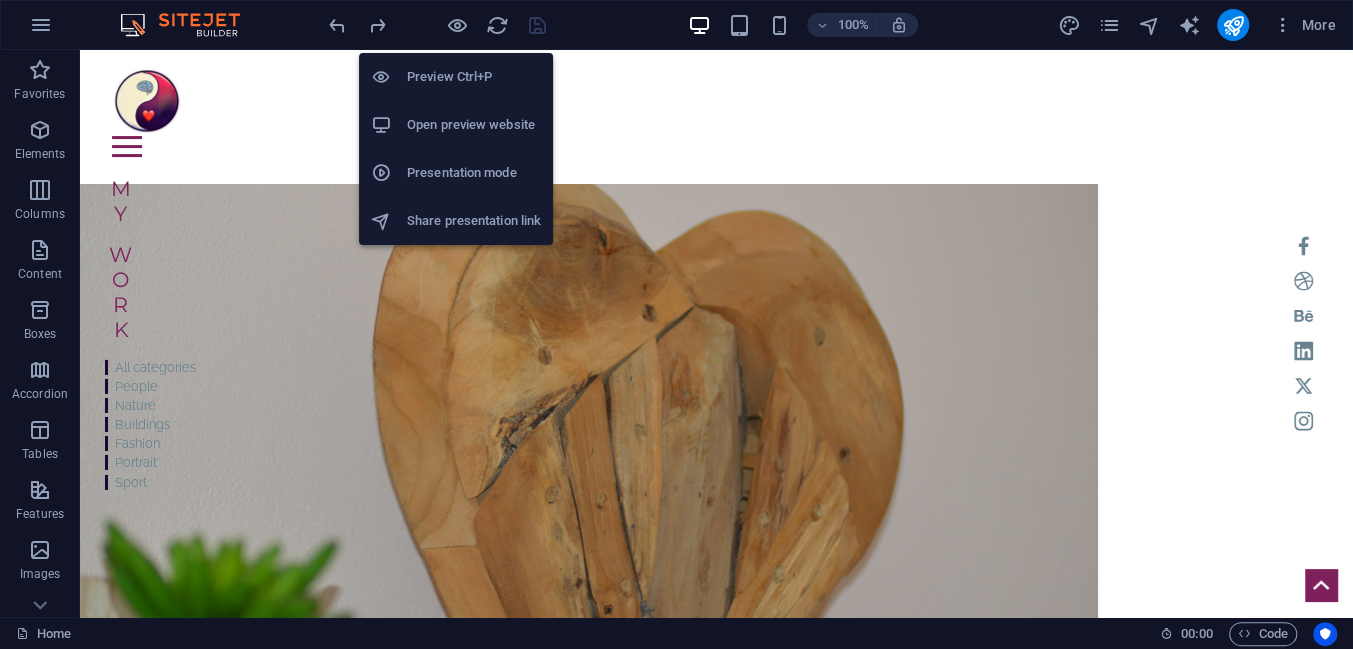 click on "Open preview website" at bounding box center [474, 125] 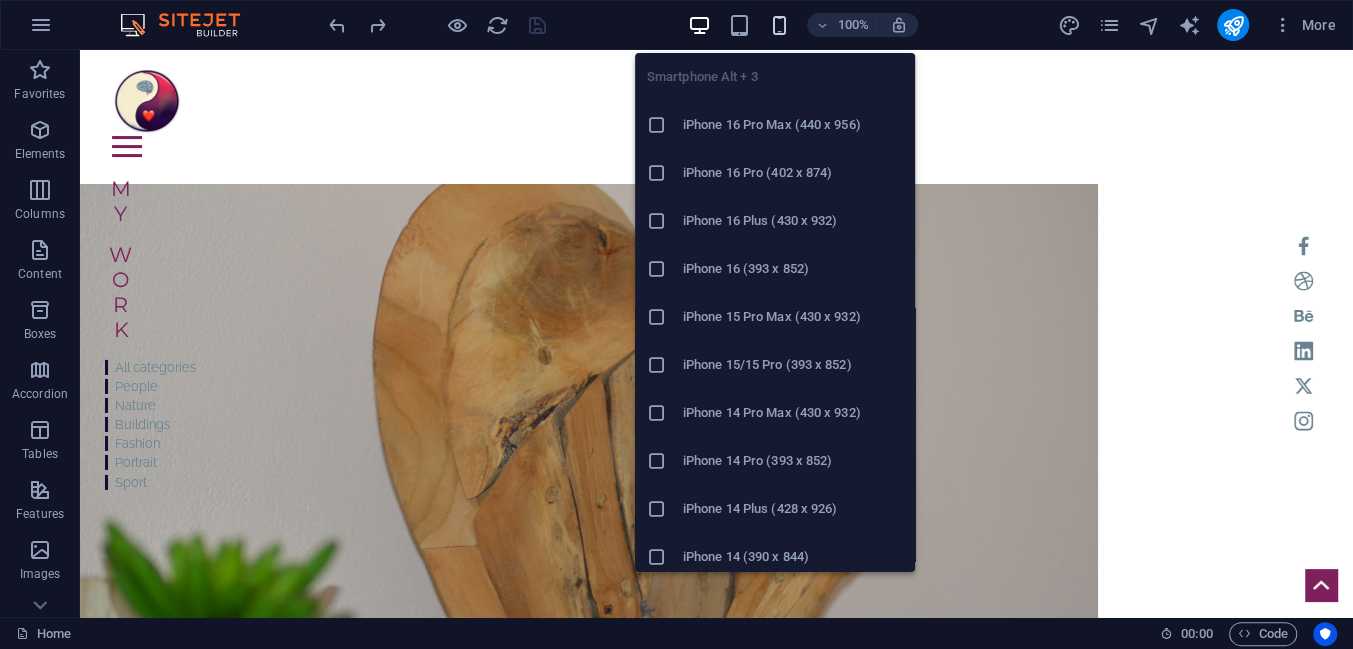 click at bounding box center [779, 25] 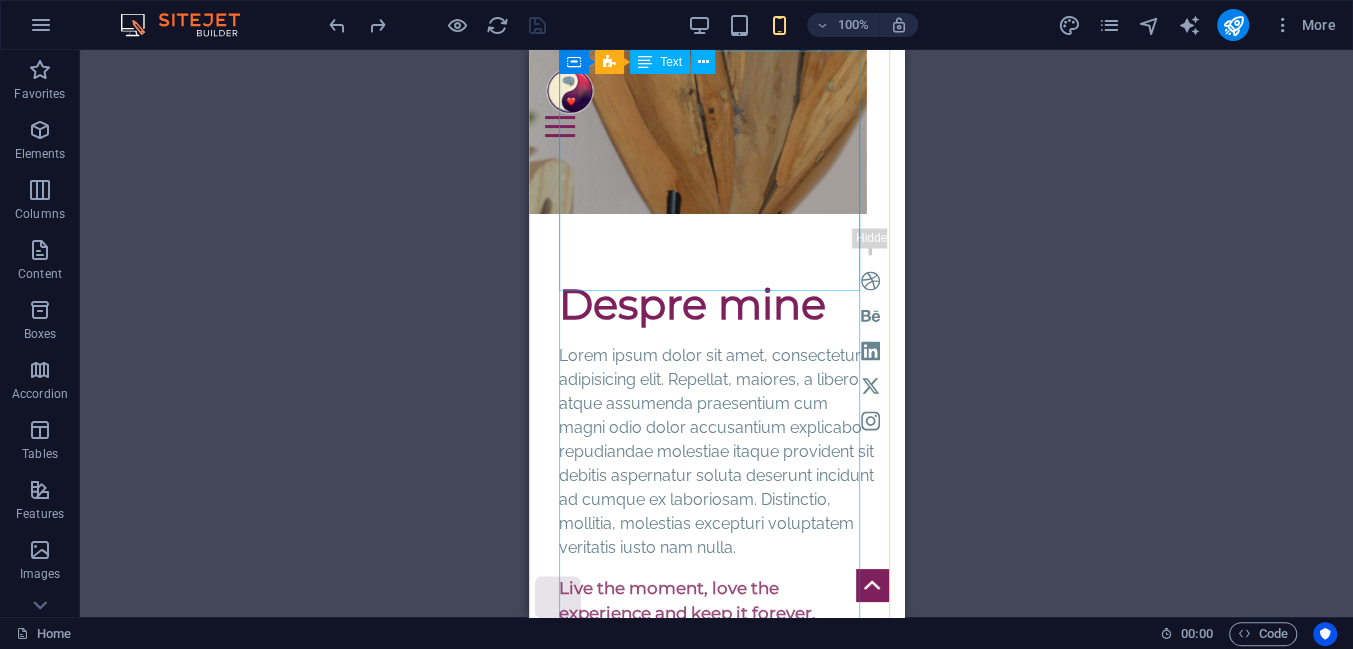 scroll, scrollTop: 624, scrollLeft: 0, axis: vertical 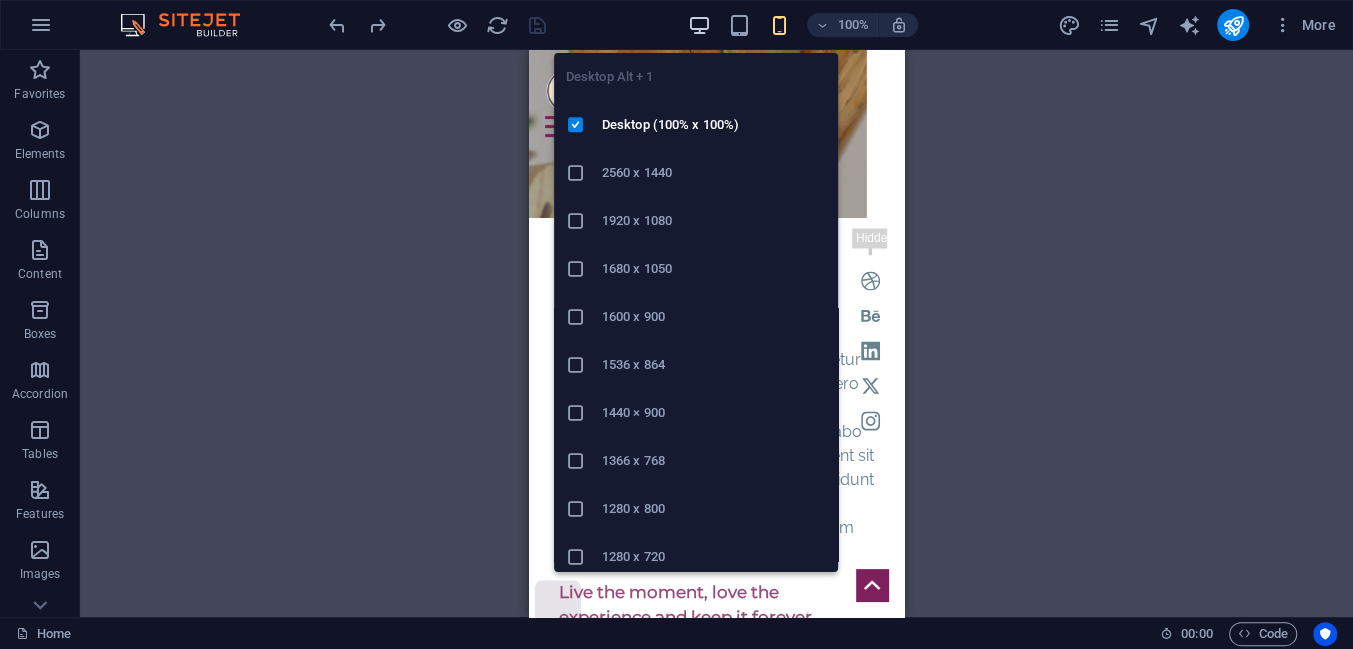 click at bounding box center [699, 25] 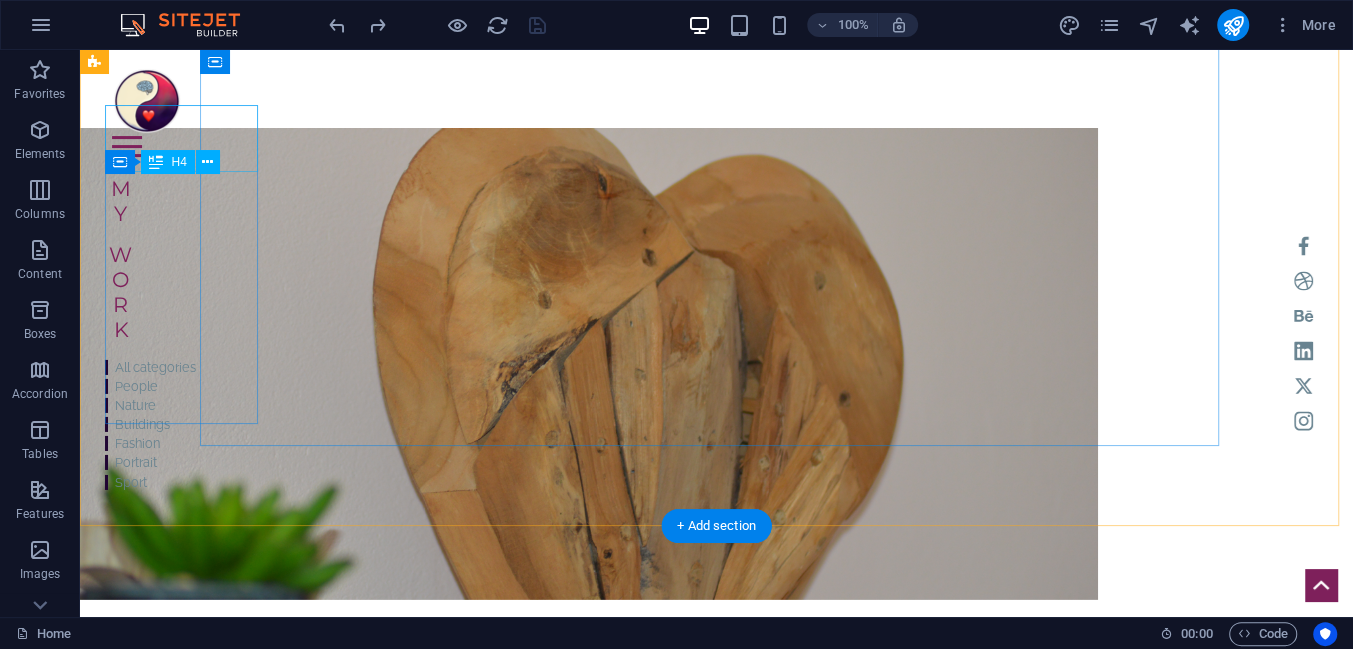 scroll, scrollTop: 0, scrollLeft: 0, axis: both 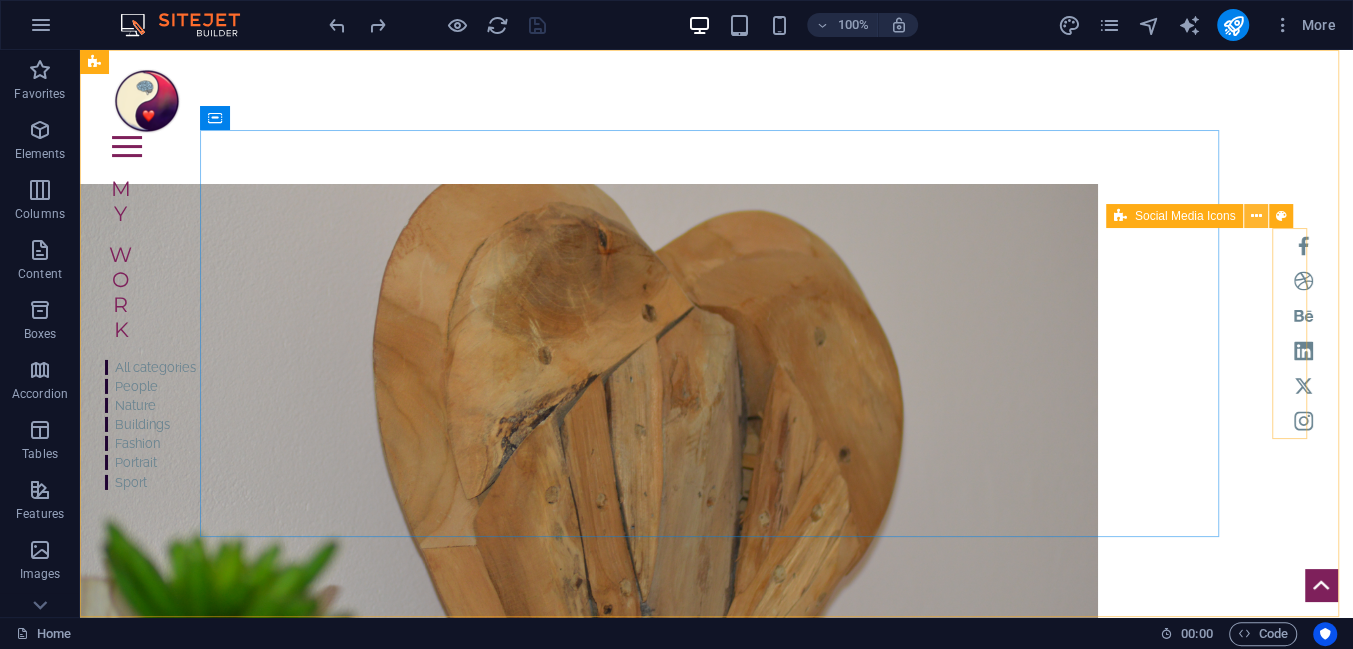 click at bounding box center [1256, 216] 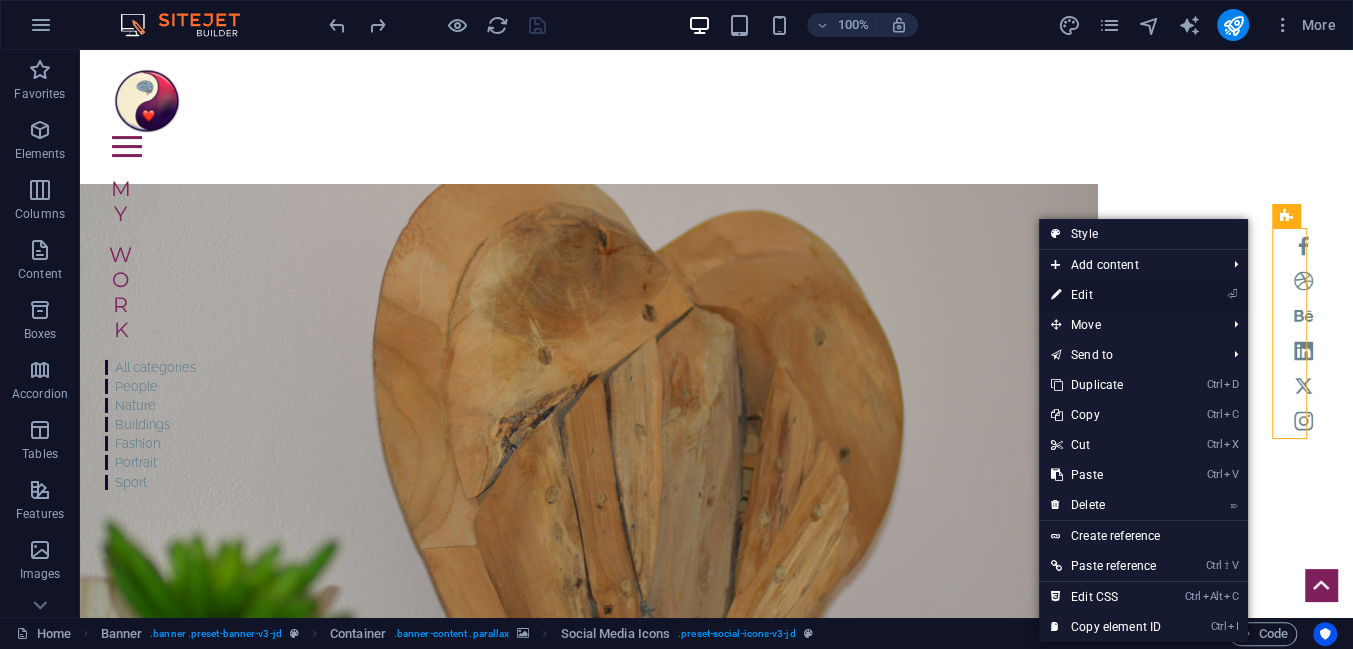 click on "⏎  Edit" at bounding box center (1106, 295) 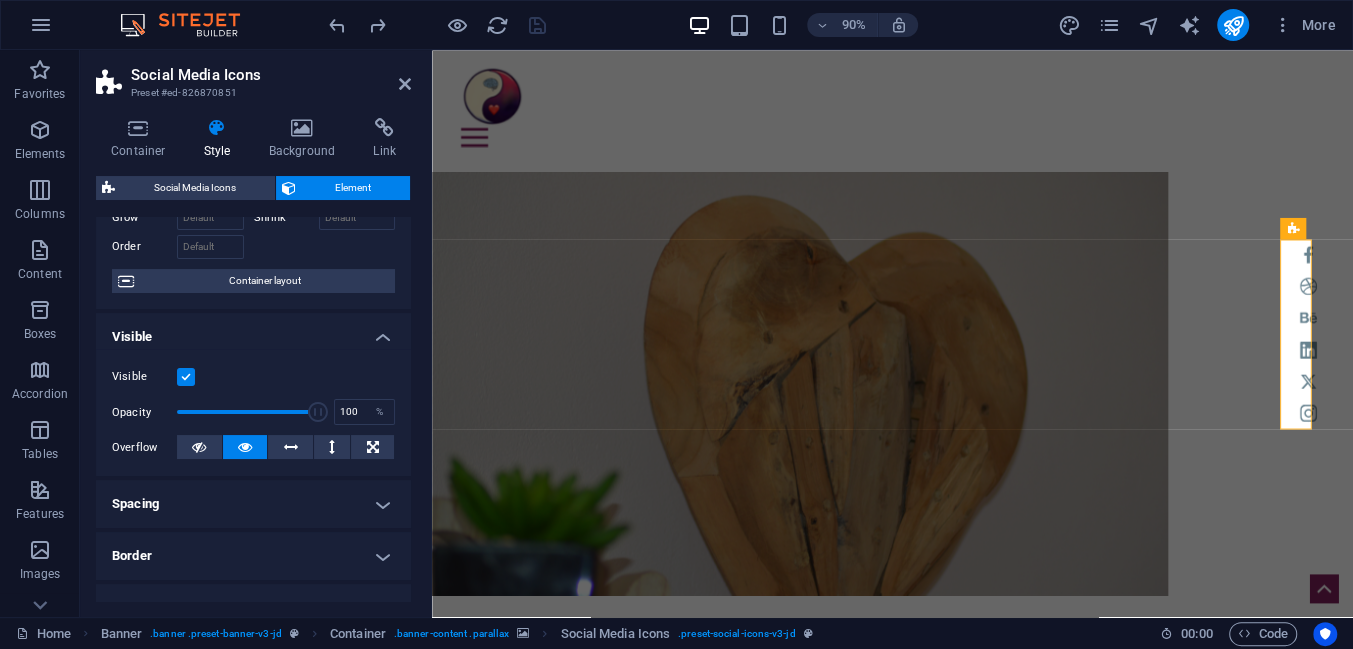 scroll, scrollTop: 0, scrollLeft: 0, axis: both 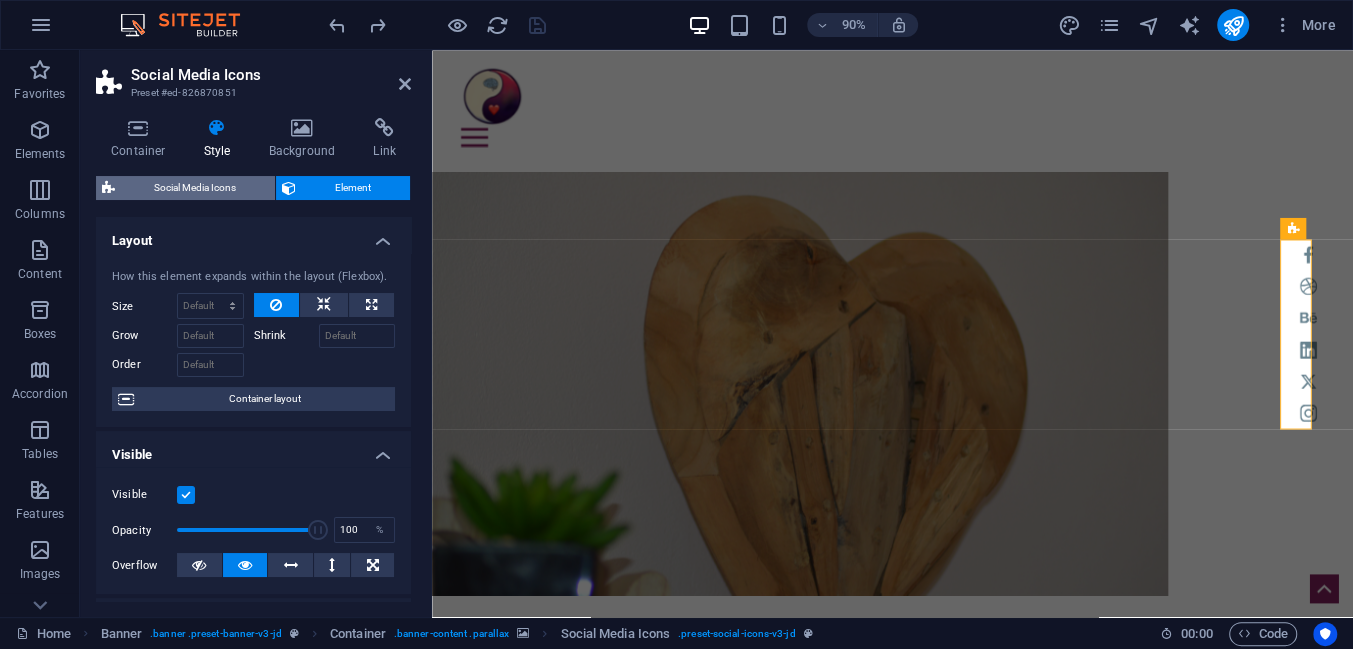 click on "Social Media Icons" at bounding box center [195, 188] 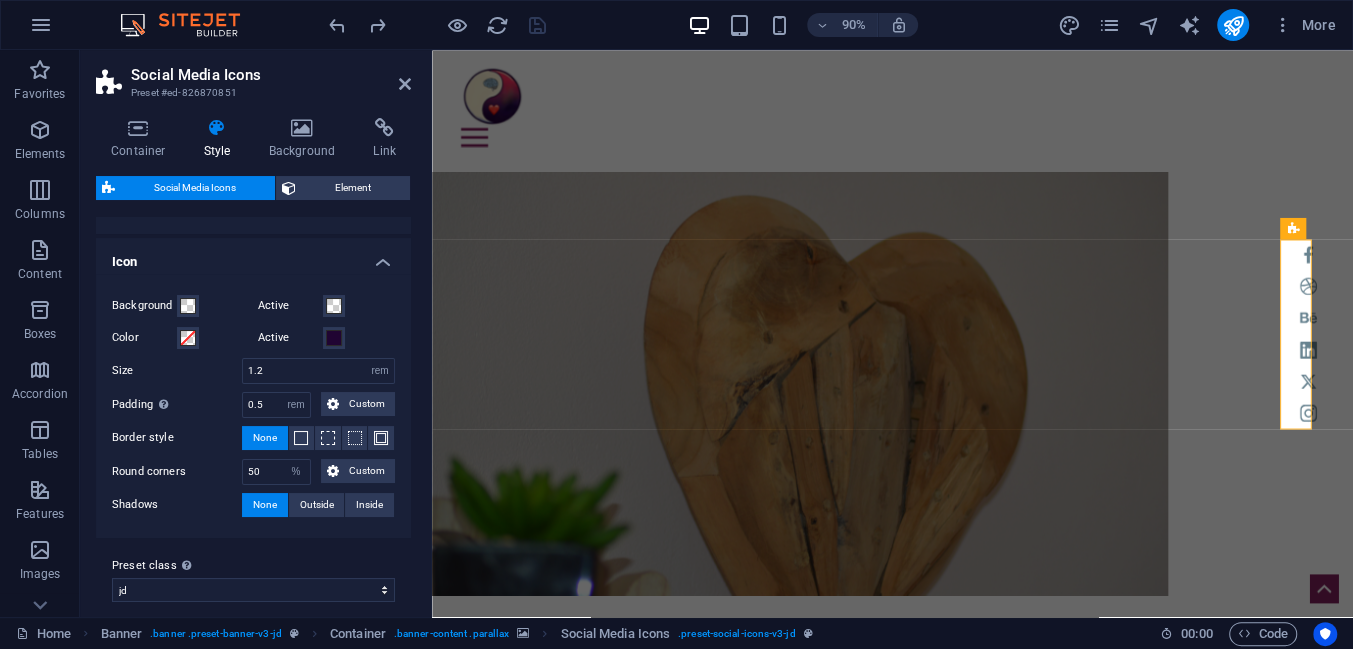 scroll, scrollTop: 45, scrollLeft: 0, axis: vertical 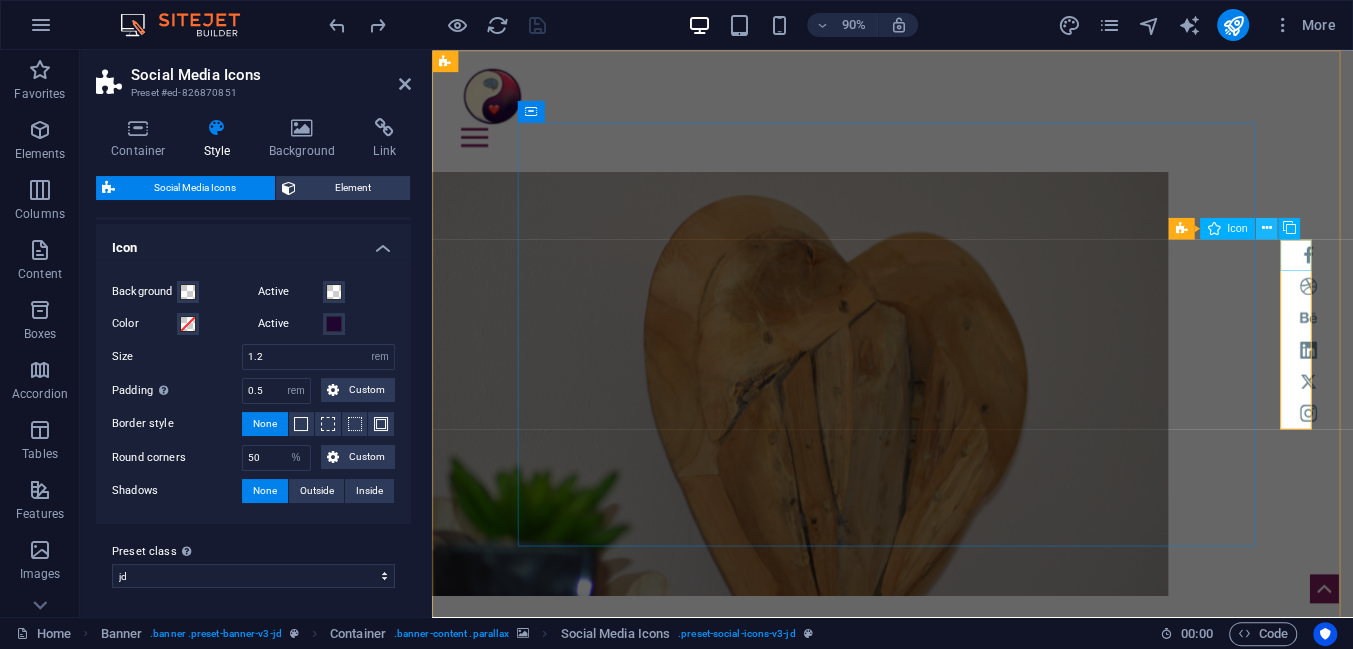 click at bounding box center (1266, 227) 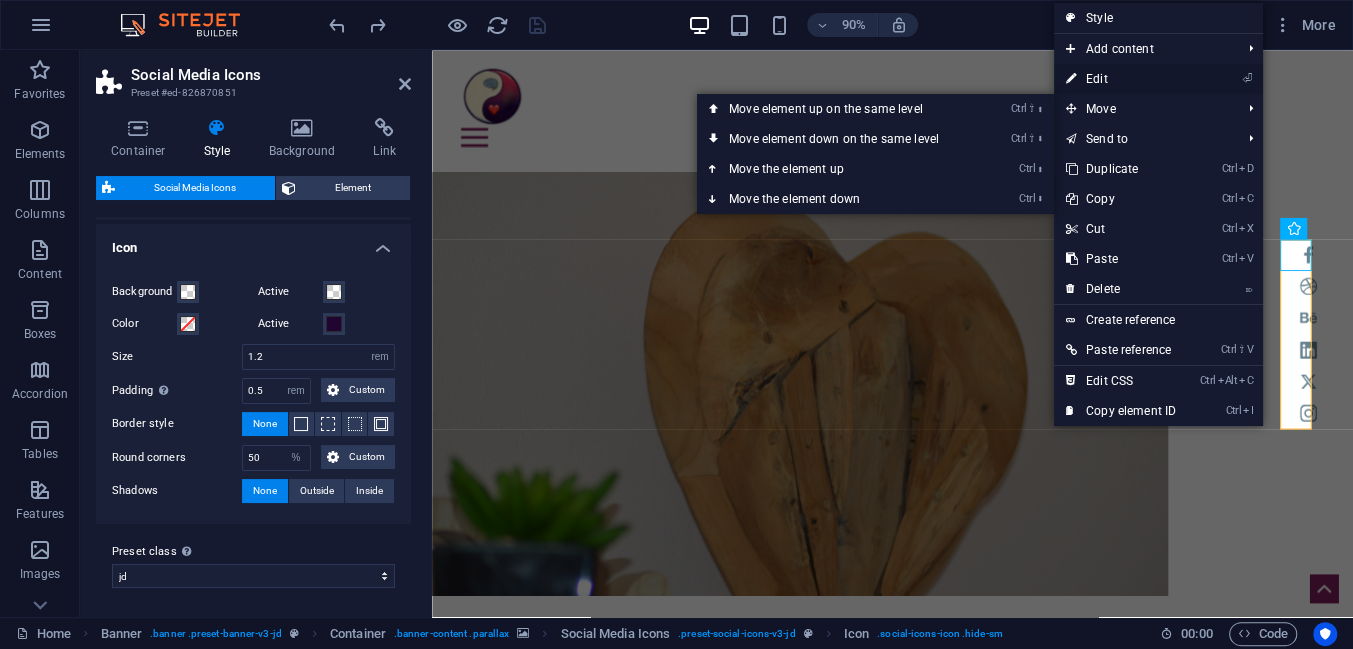click on "⏎  Edit" at bounding box center [1121, 79] 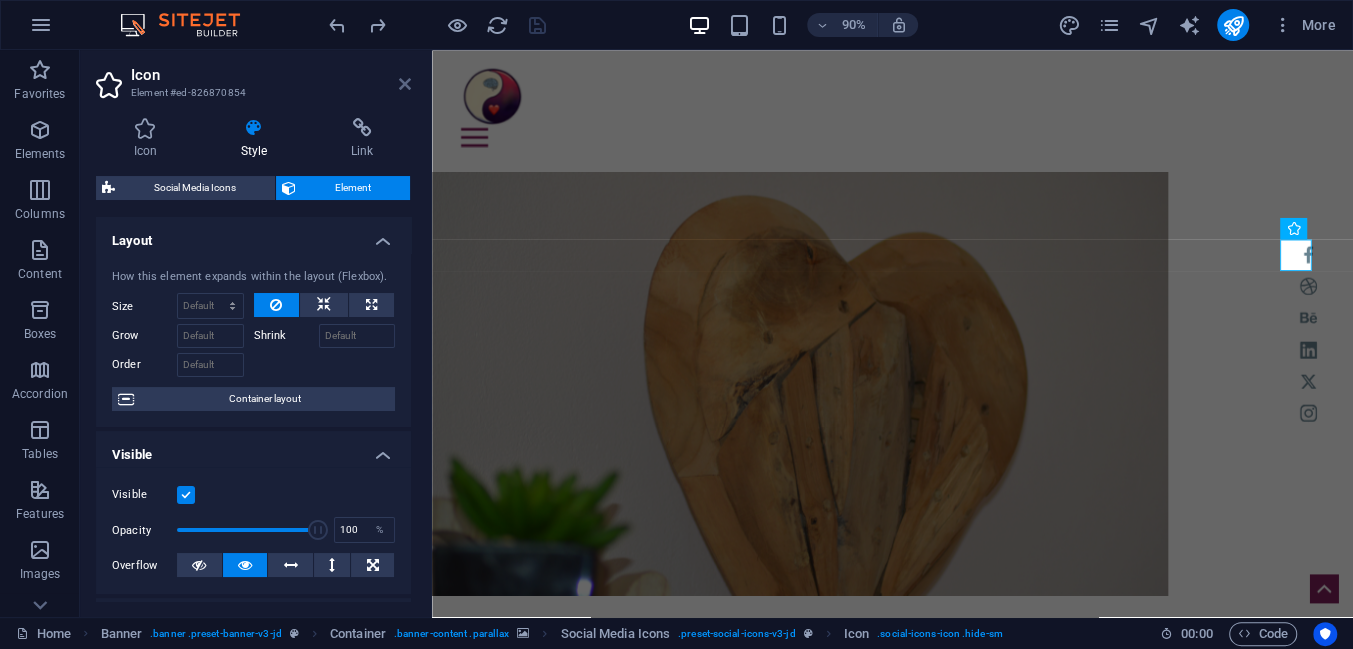 click at bounding box center (405, 84) 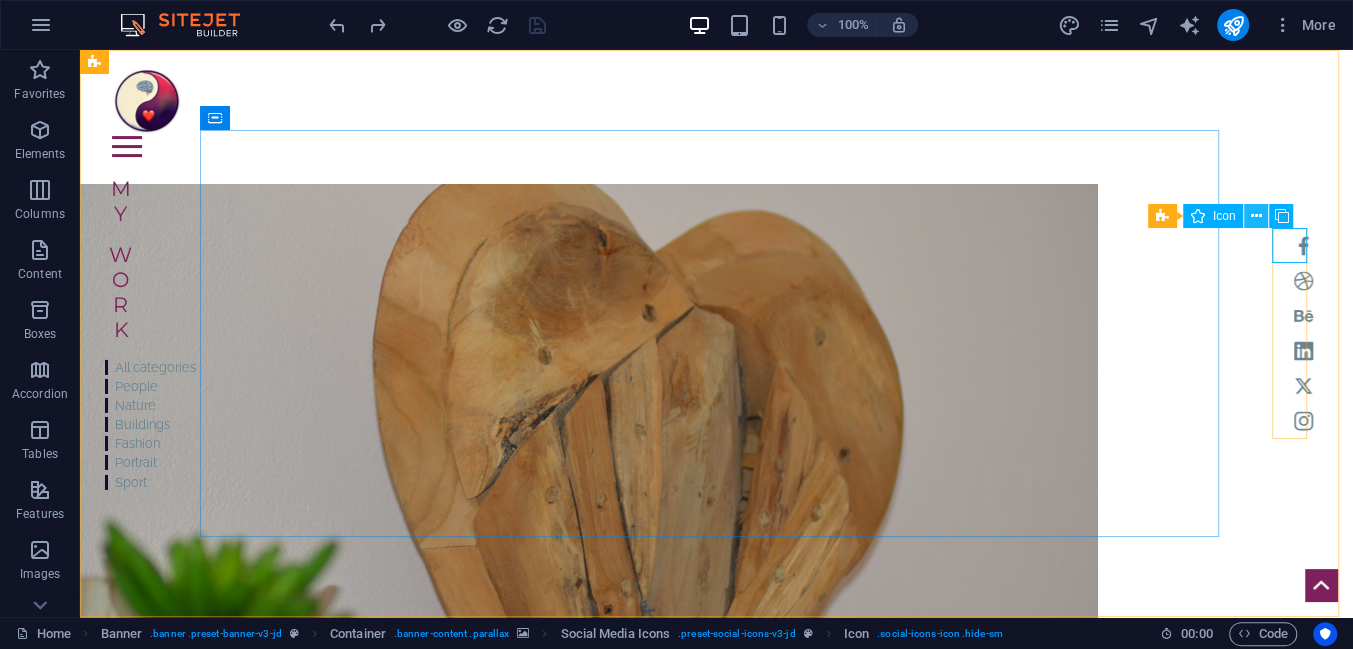click at bounding box center [1256, 216] 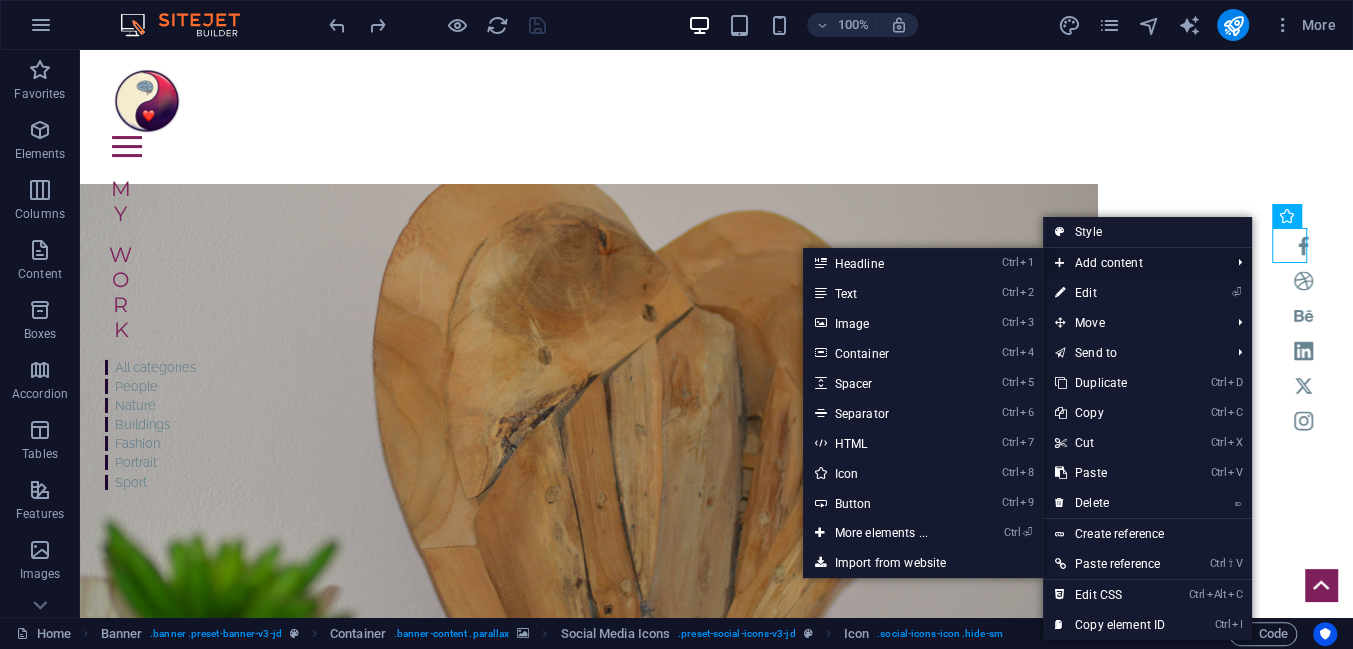 click on "Add content" at bounding box center (1132, 263) 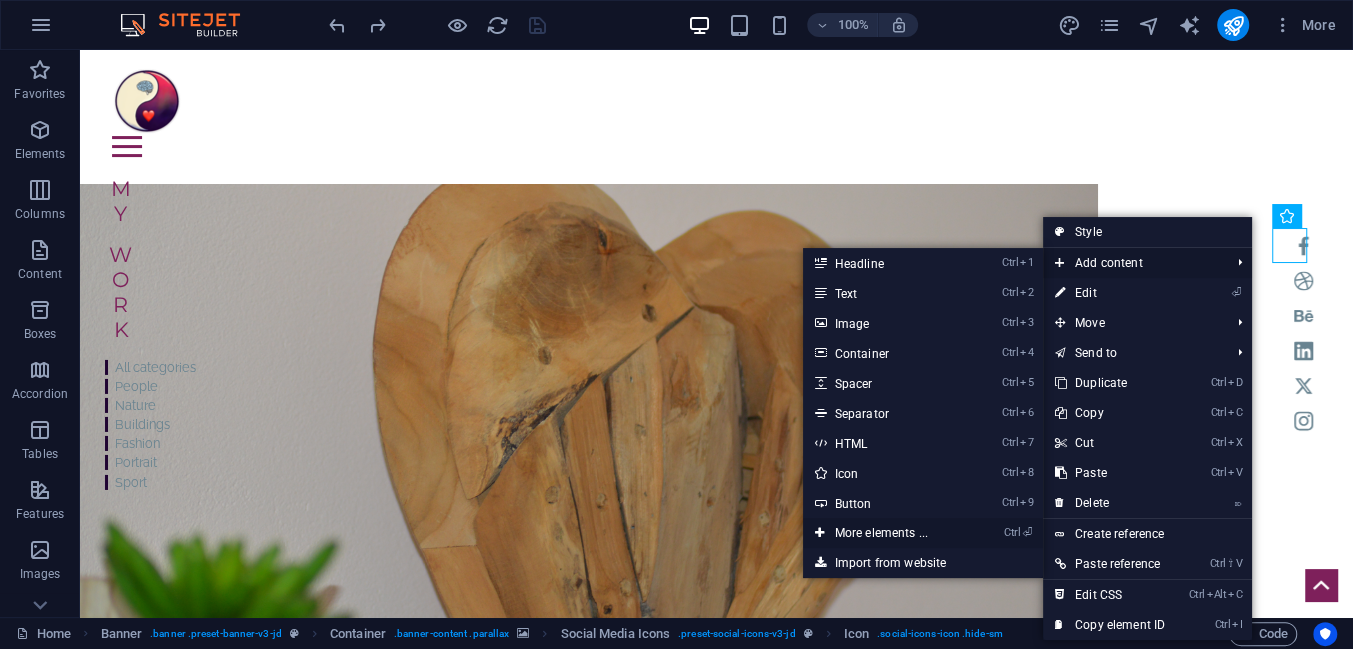 click on "Ctrl ⏎  More elements ..." at bounding box center (885, 533) 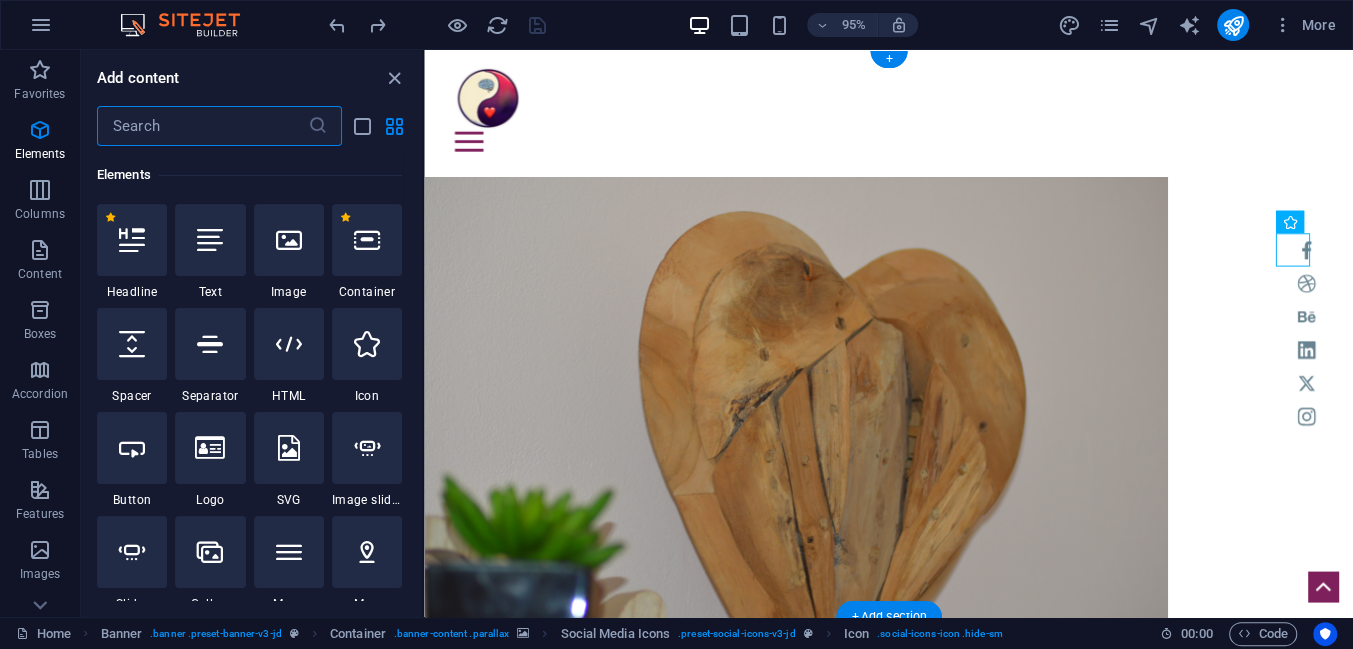 scroll, scrollTop: 213, scrollLeft: 0, axis: vertical 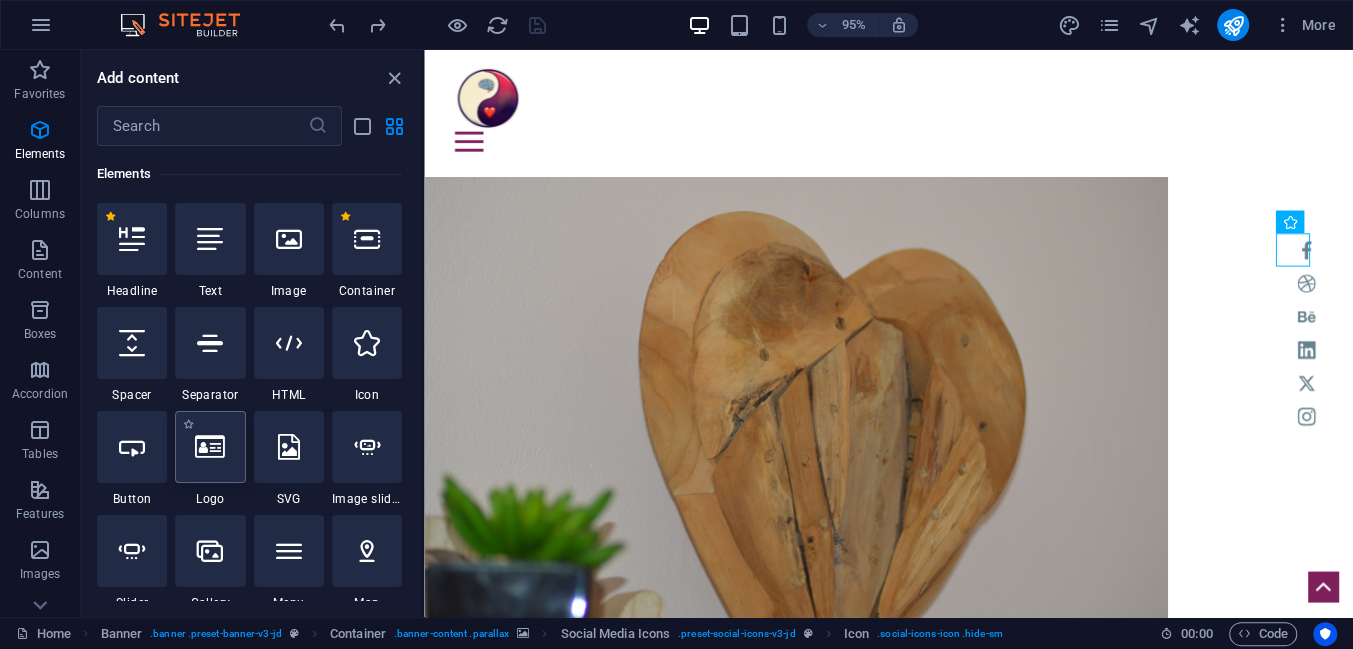 click at bounding box center [210, 447] 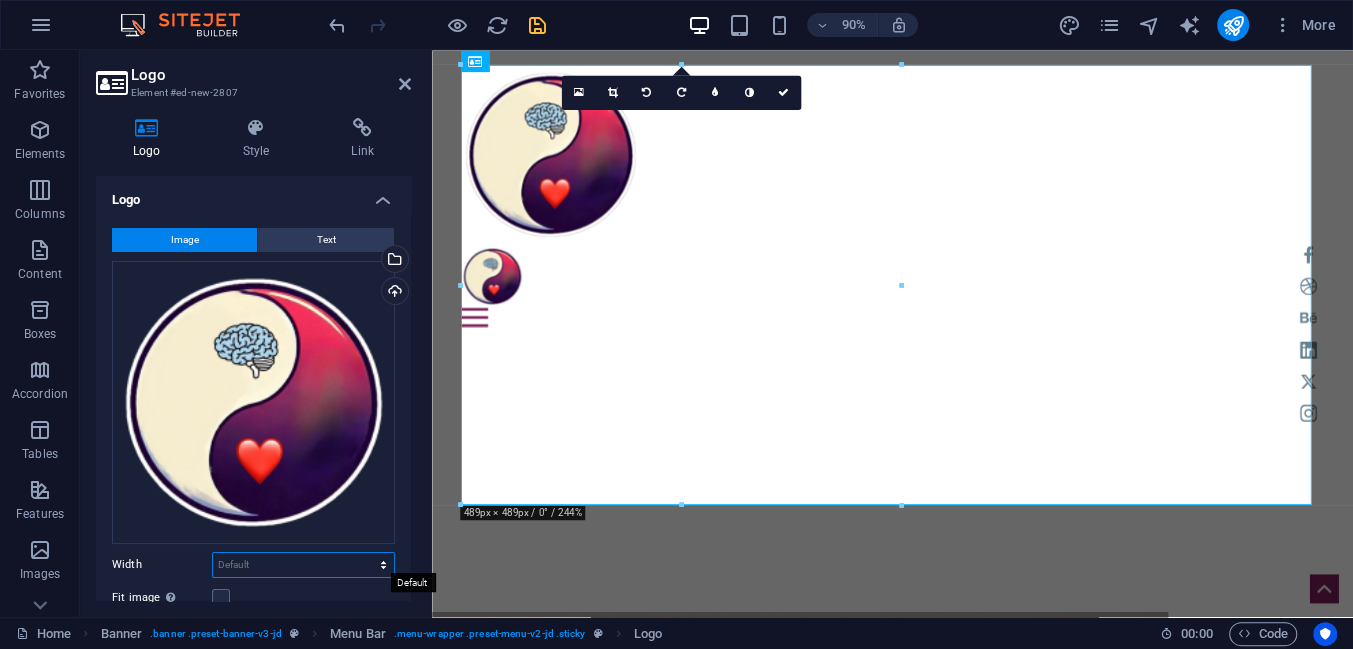 click on "Default auto px rem % em vh vw" at bounding box center [303, 565] 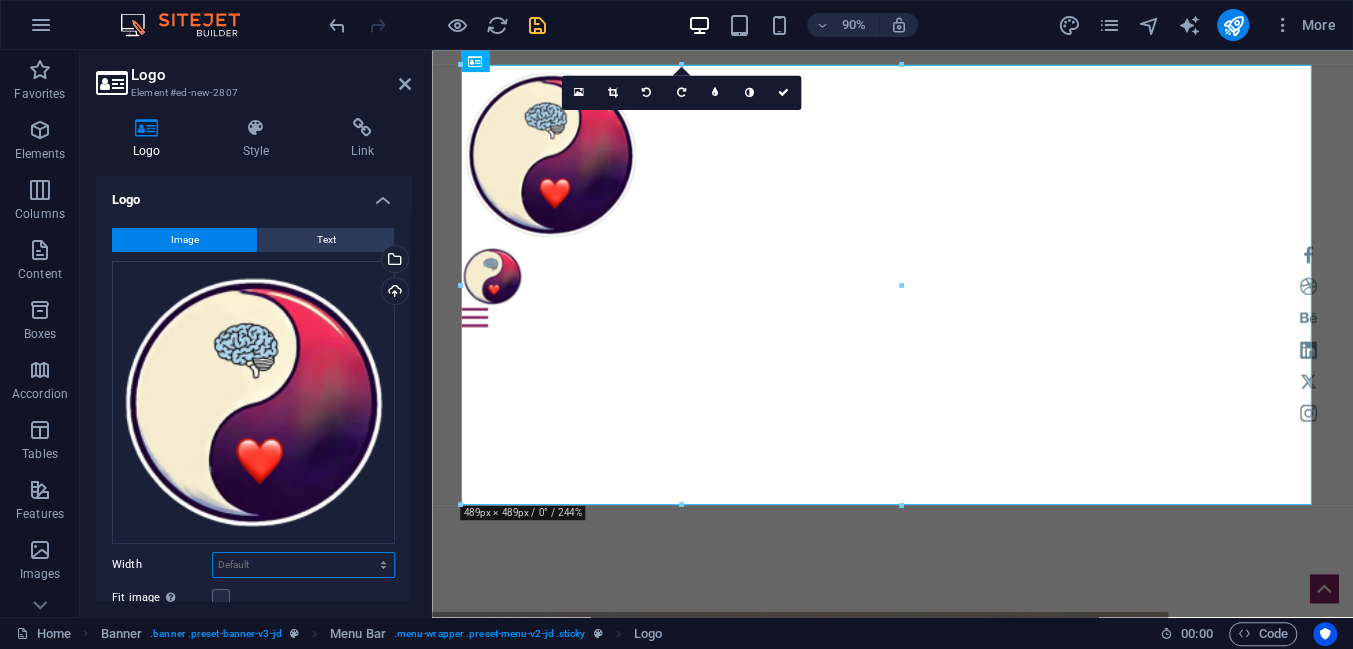 select on "rem" 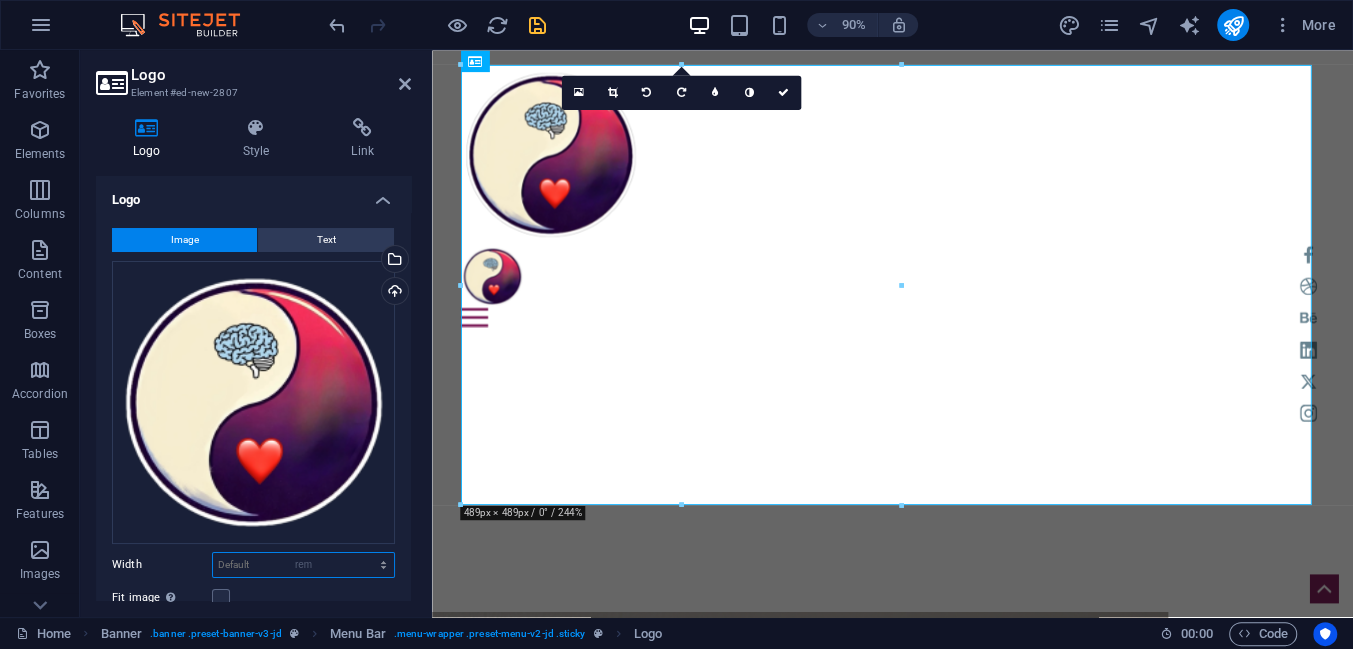 click on "Default auto px rem % em vh vw" at bounding box center [303, 565] 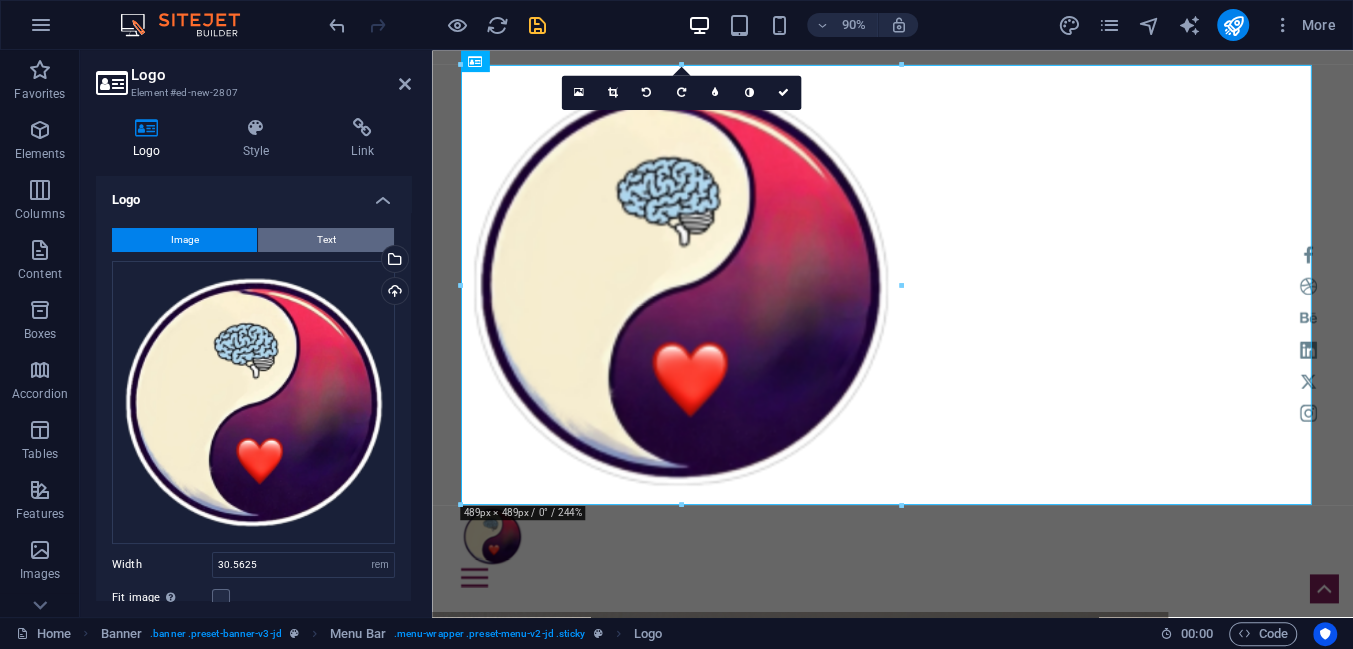 click on "Text" at bounding box center (326, 240) 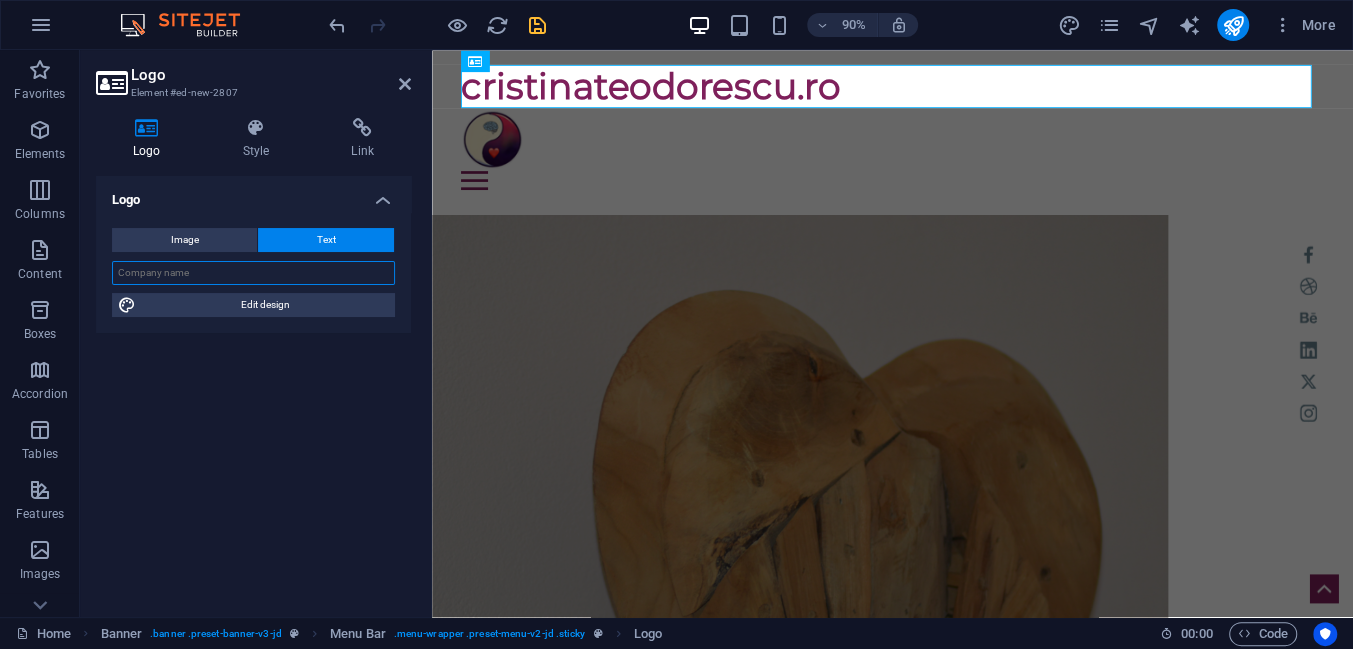 click at bounding box center [253, 273] 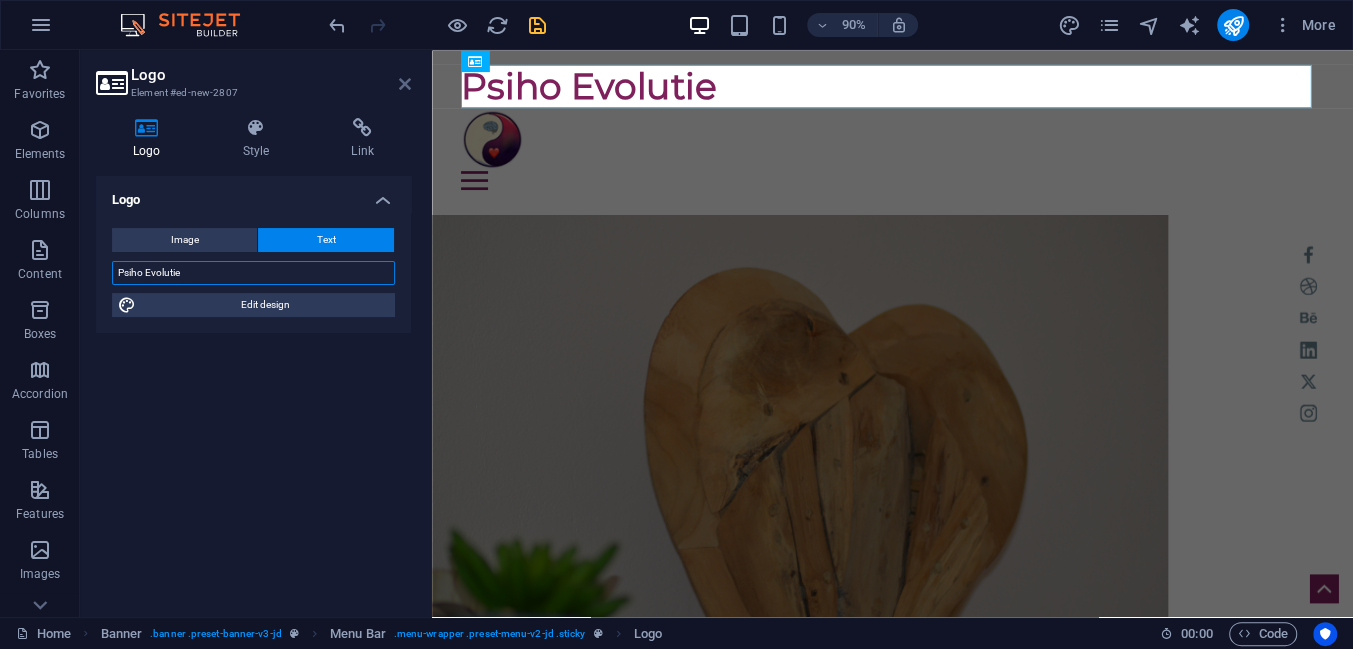 type on "Psiho Evolutie" 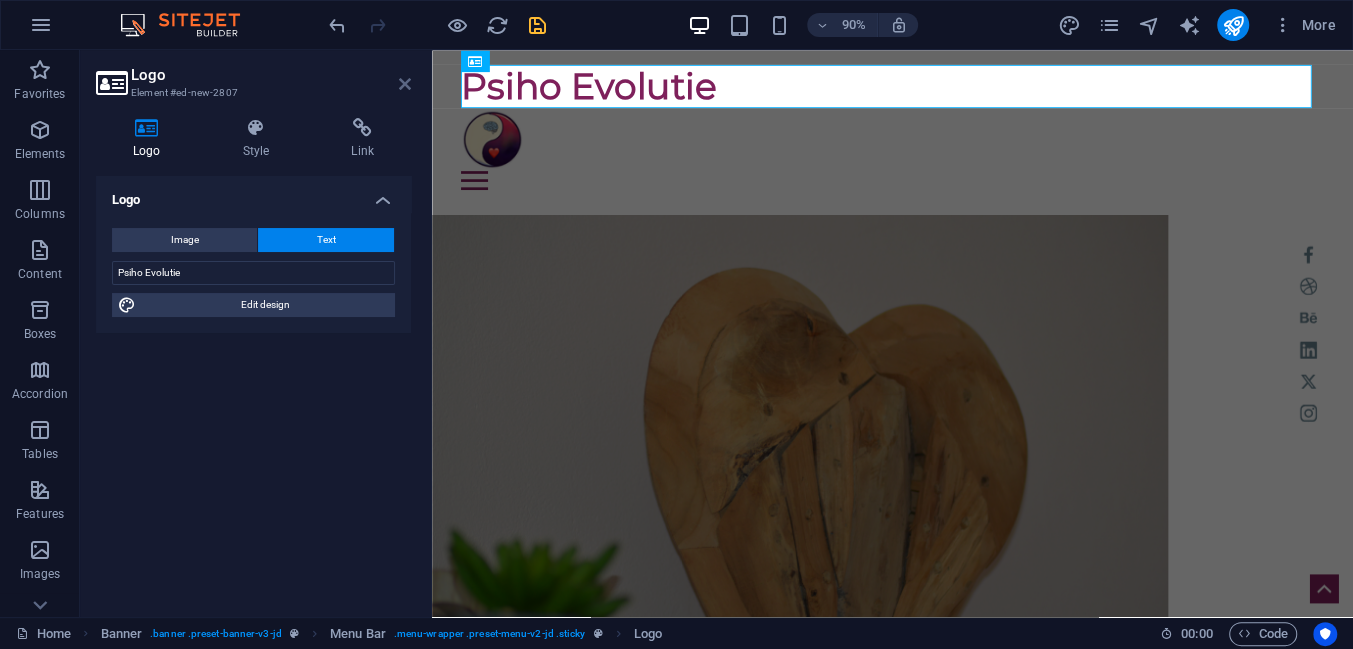 click at bounding box center [405, 84] 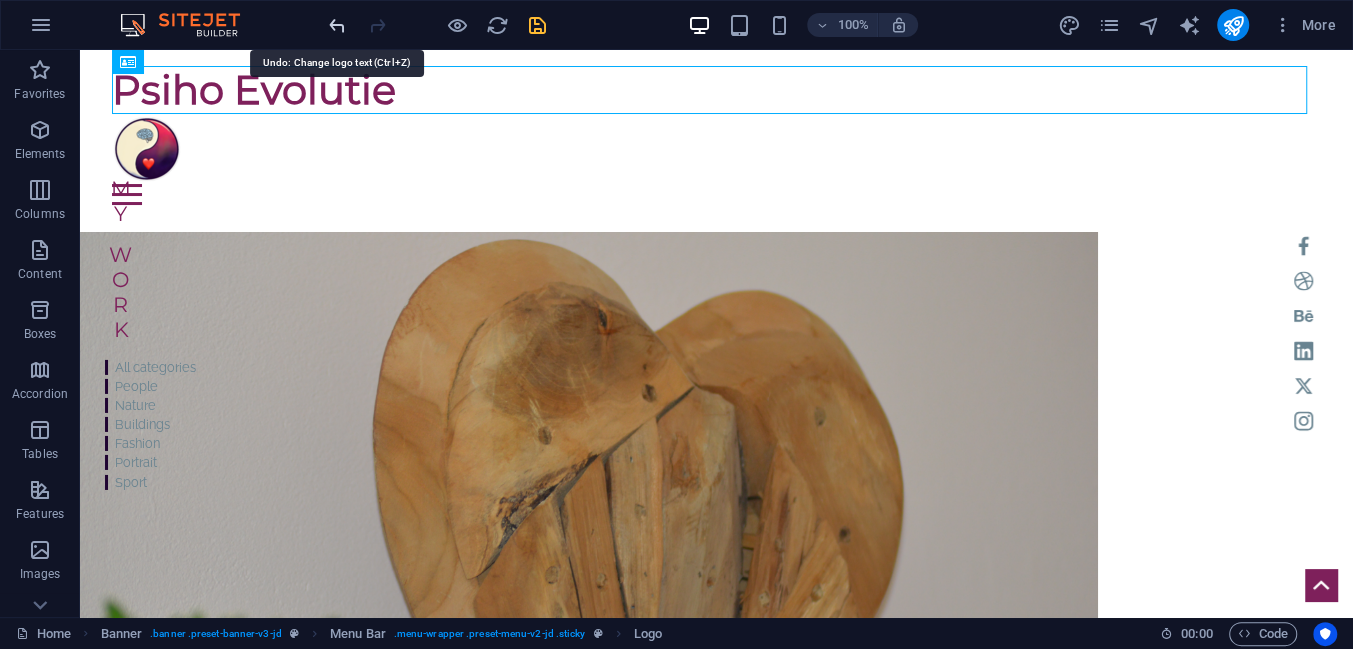 click at bounding box center (337, 25) 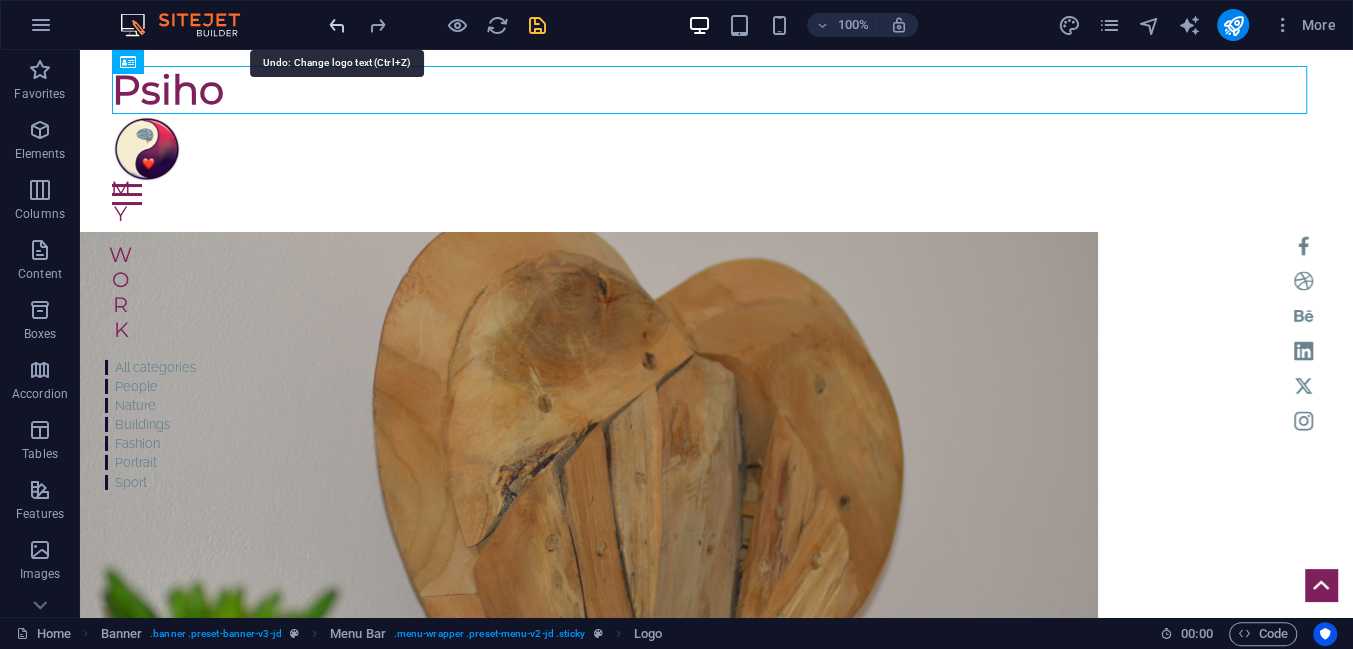 click at bounding box center (337, 25) 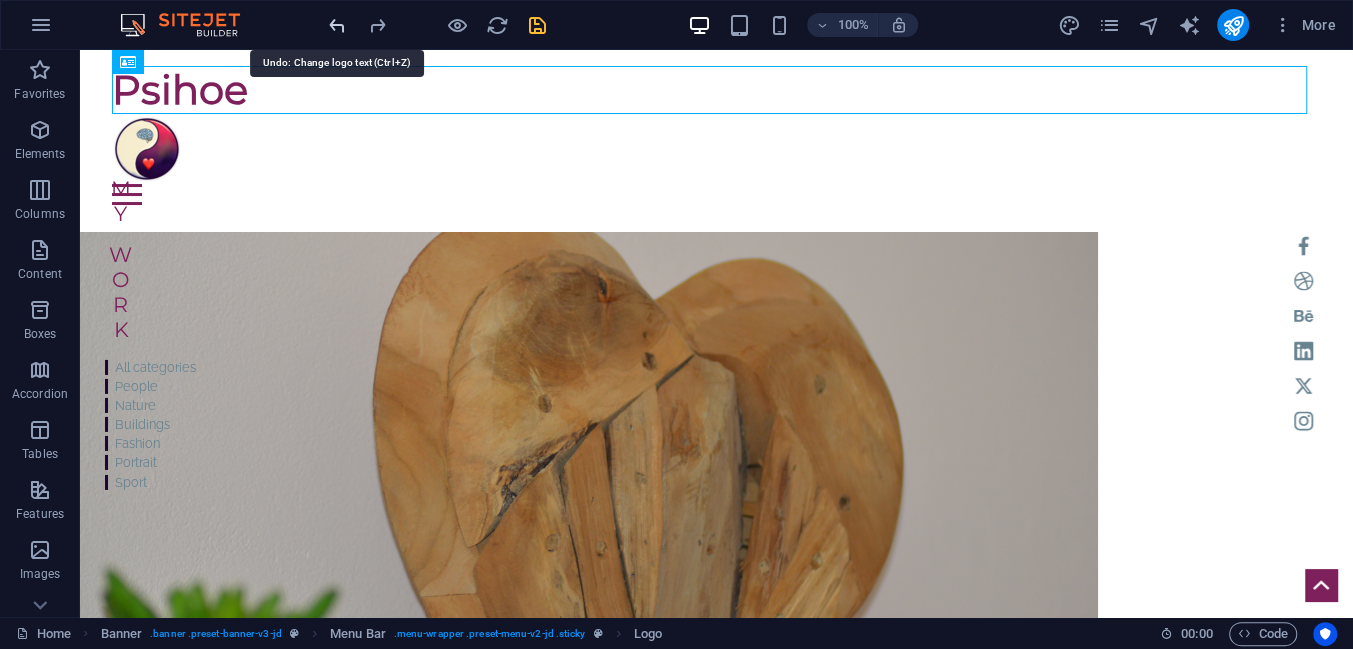 click at bounding box center [337, 25] 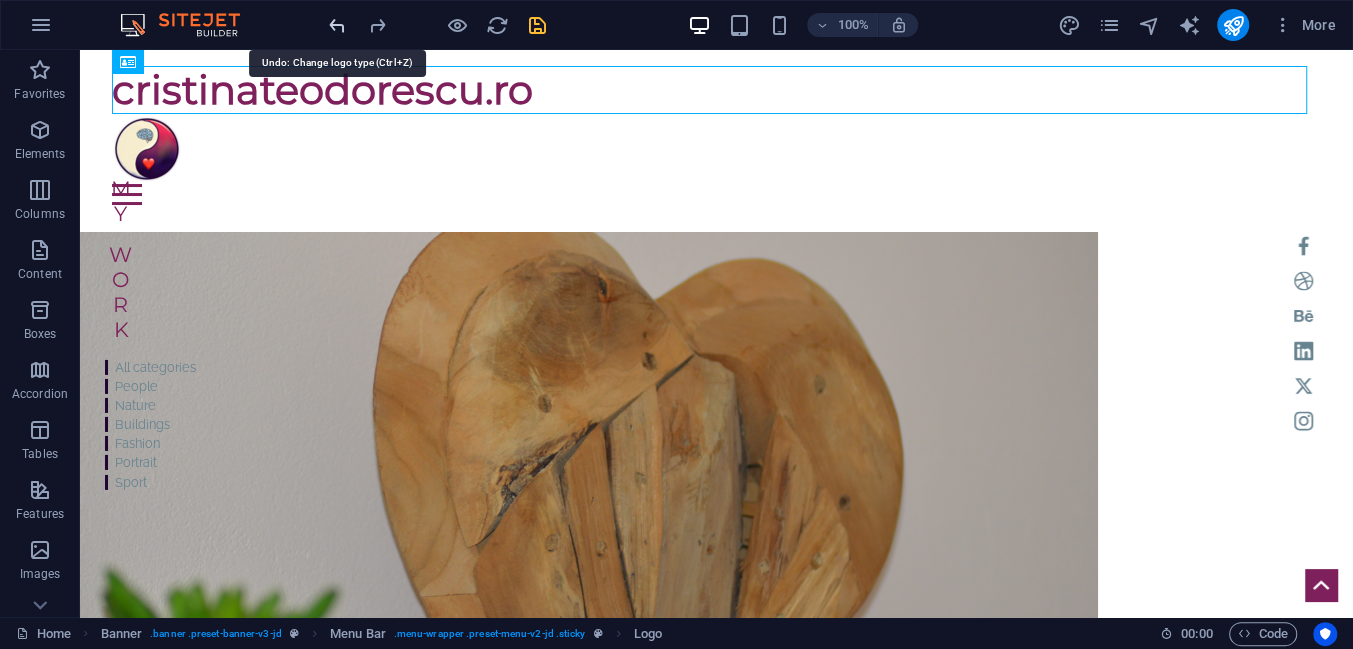 click at bounding box center [337, 25] 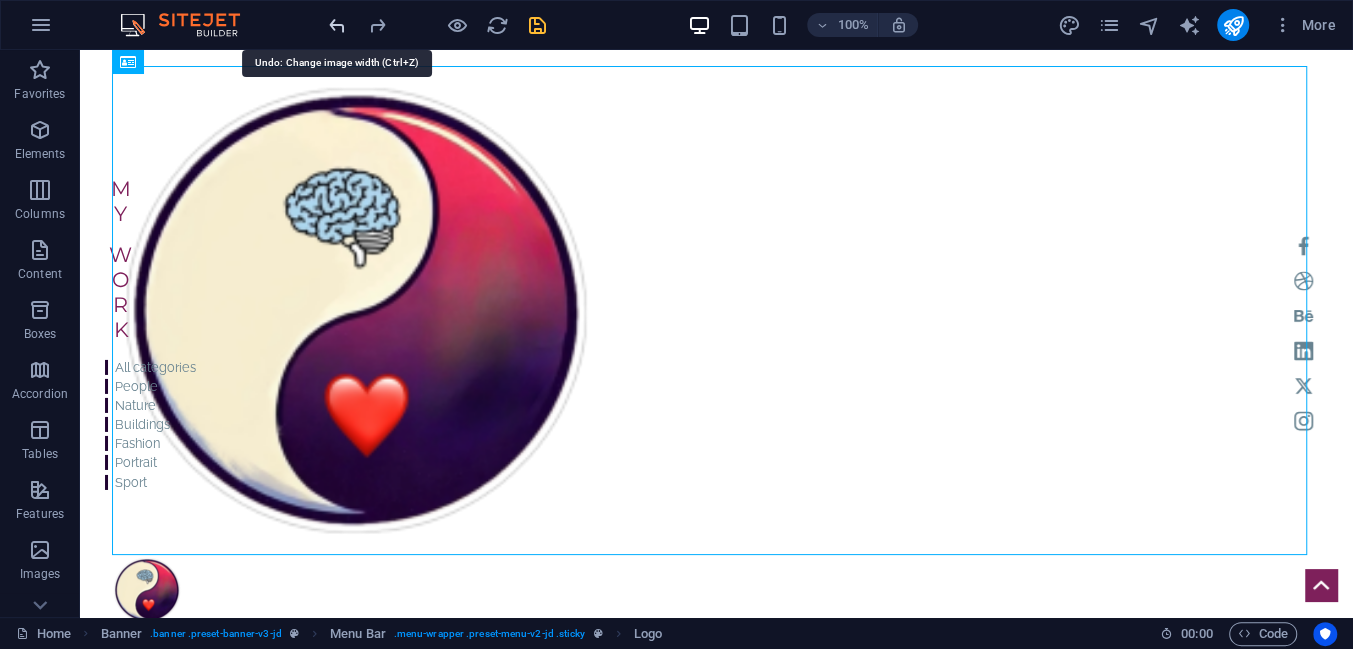 click at bounding box center (337, 25) 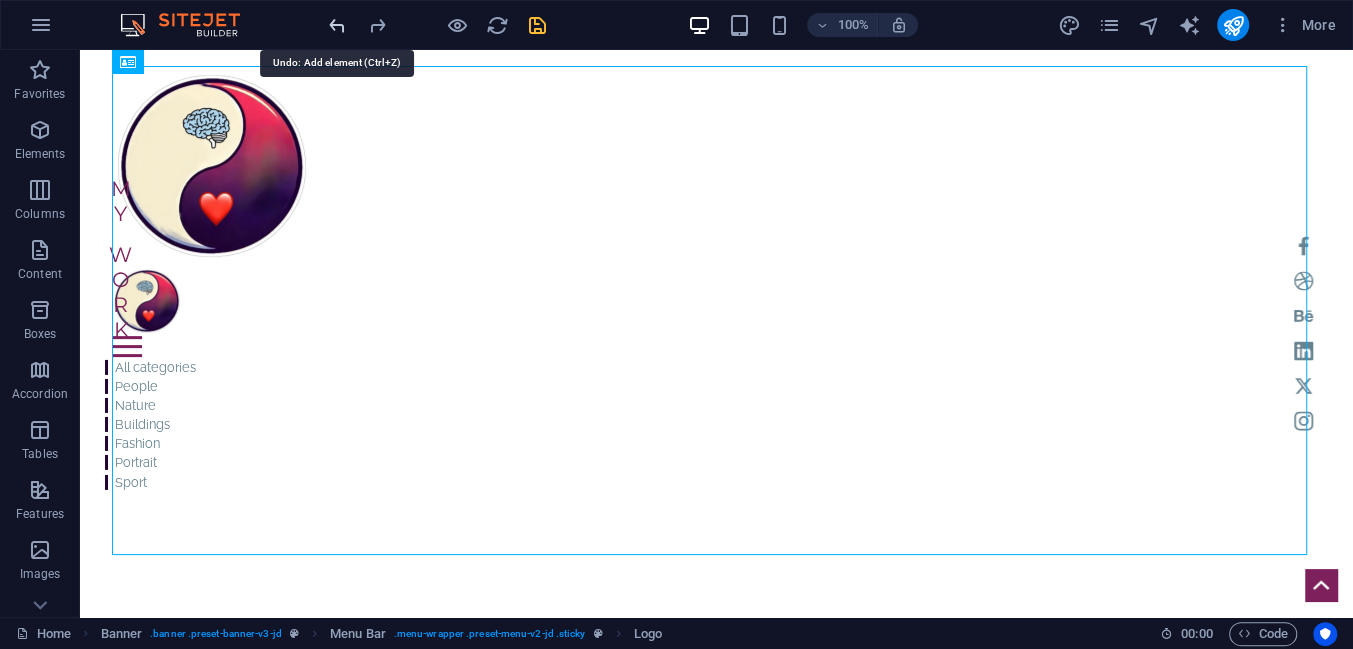 click at bounding box center (337, 25) 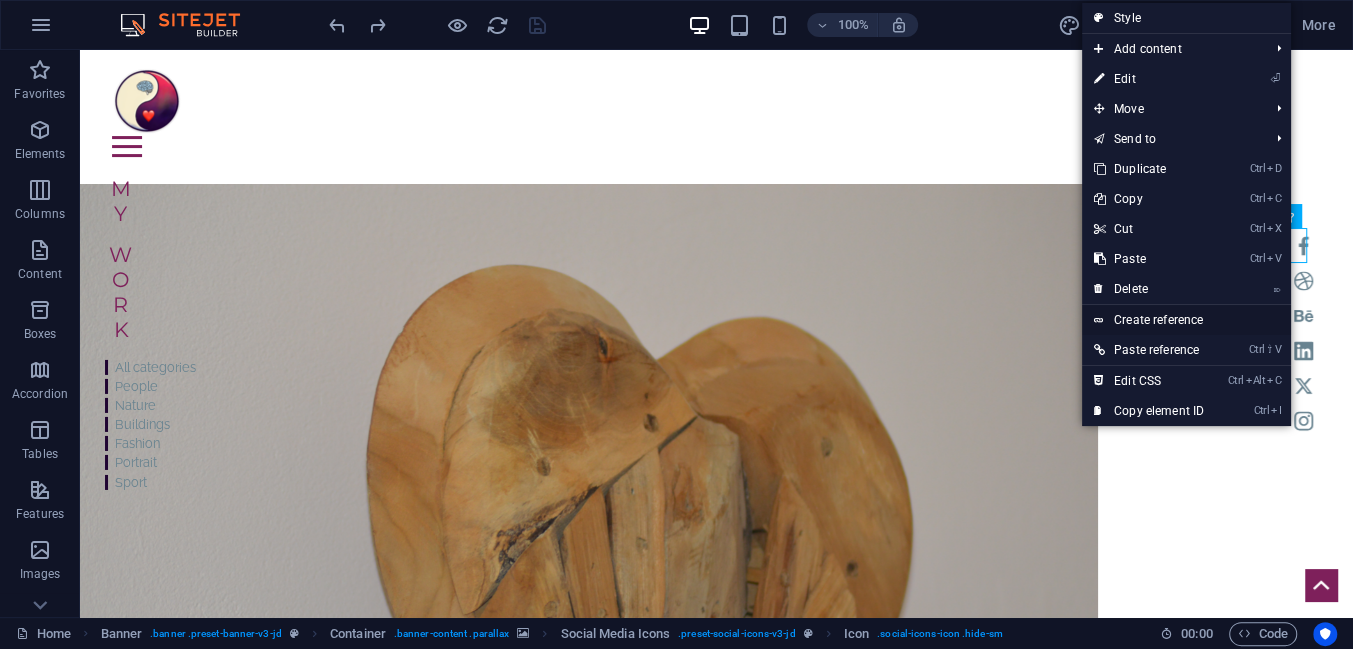 click on "Create reference" at bounding box center [1186, 320] 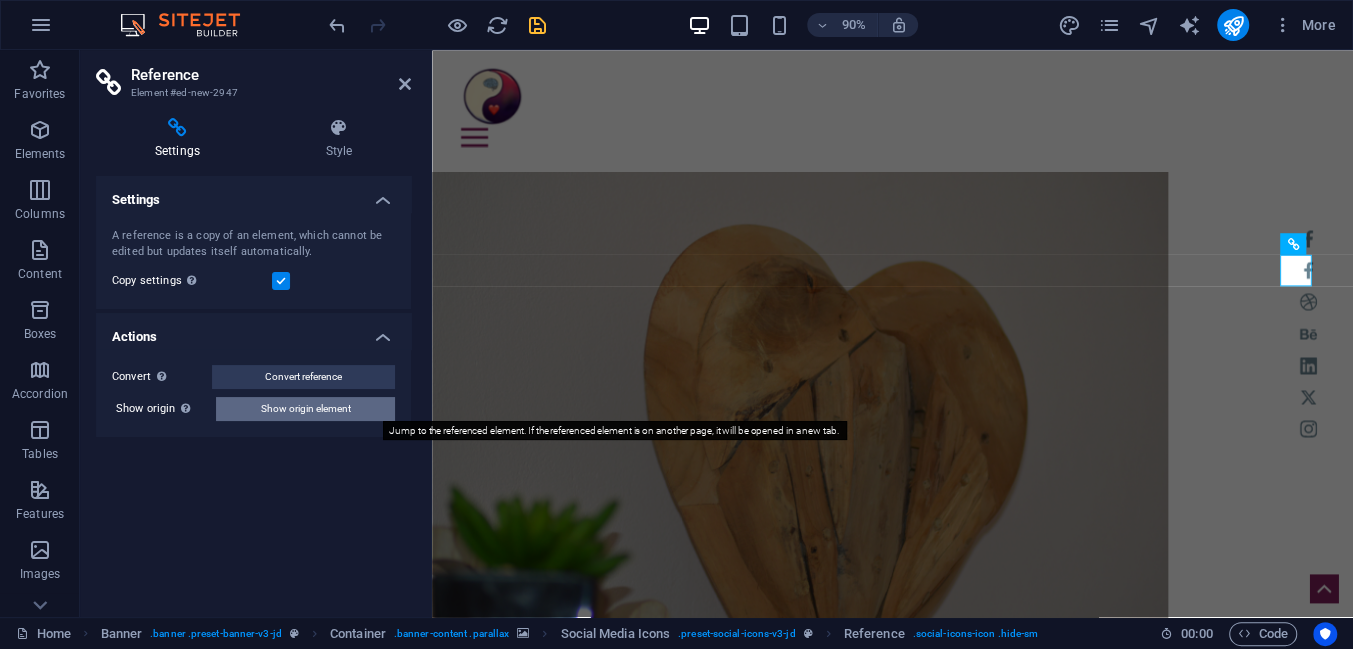click on "Show origin element" at bounding box center (306, 409) 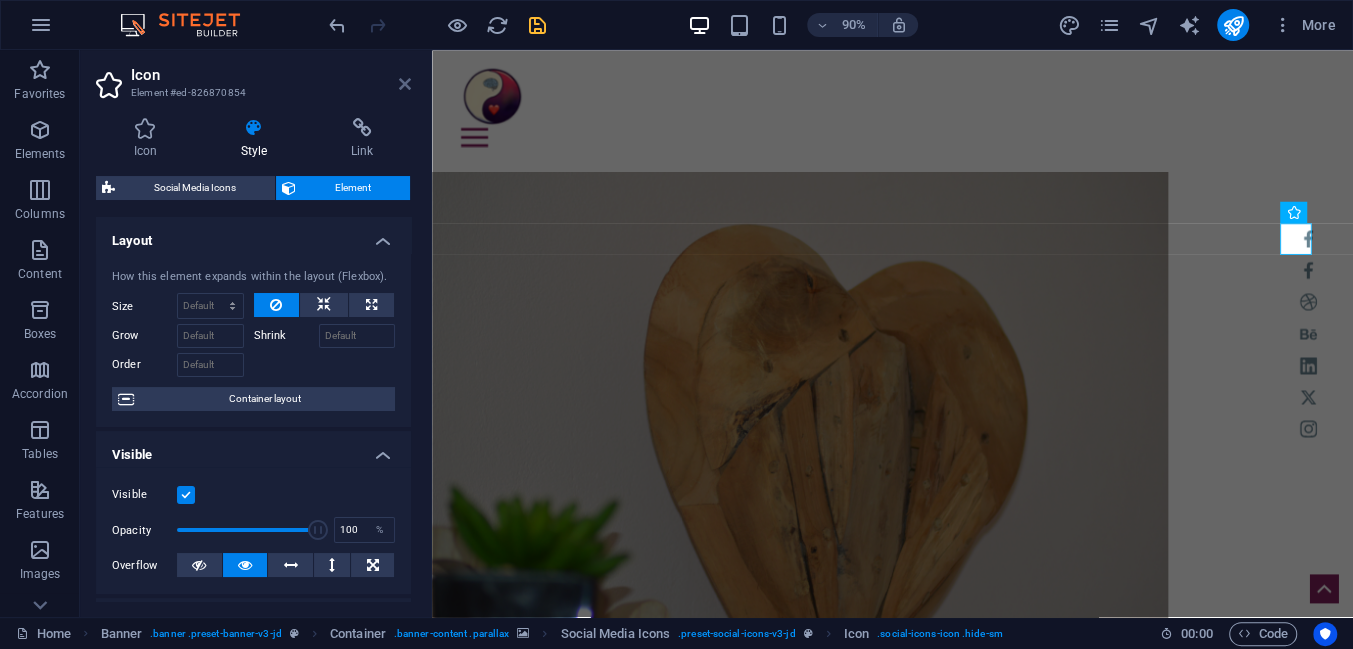 click at bounding box center [405, 84] 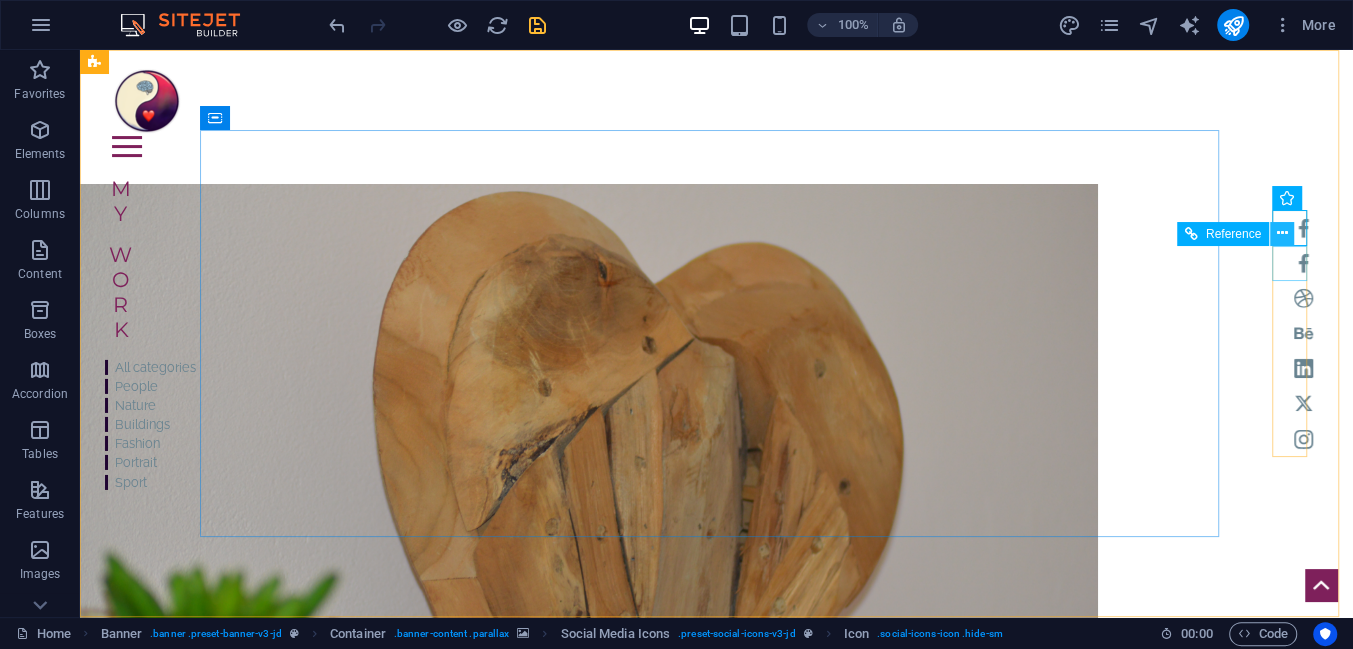 click at bounding box center (1282, 233) 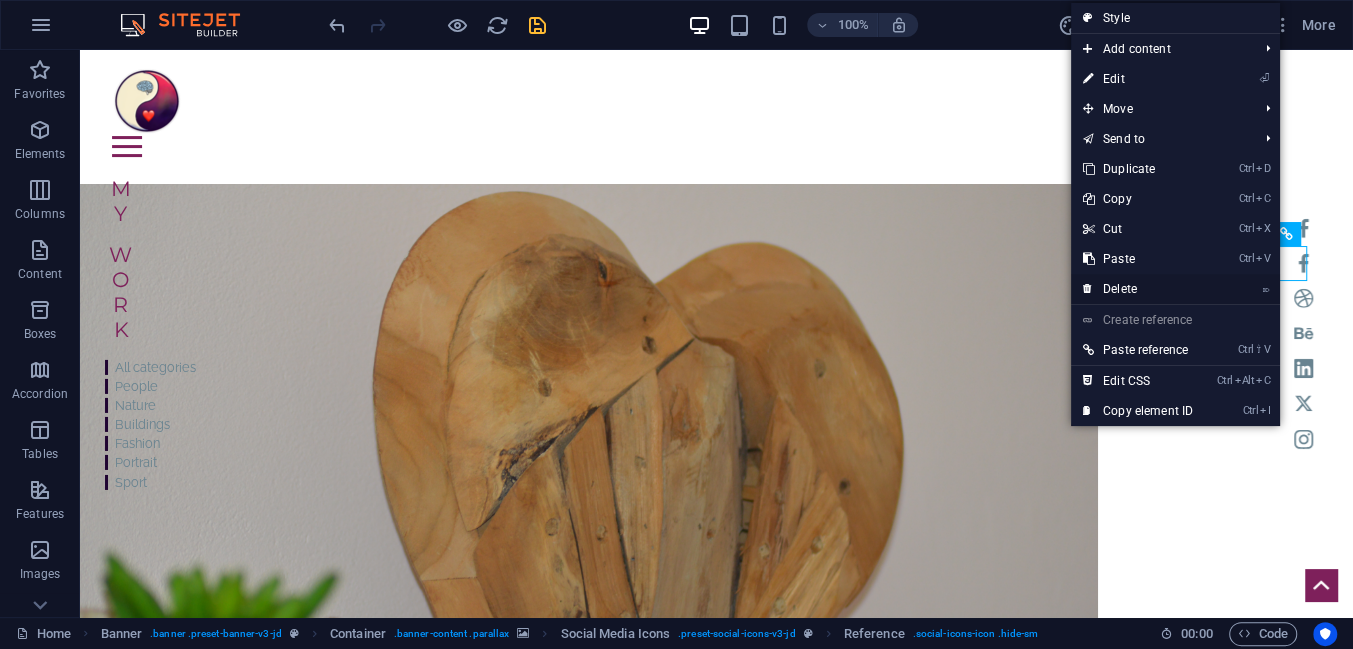 click on "⌦  Delete" at bounding box center [1138, 289] 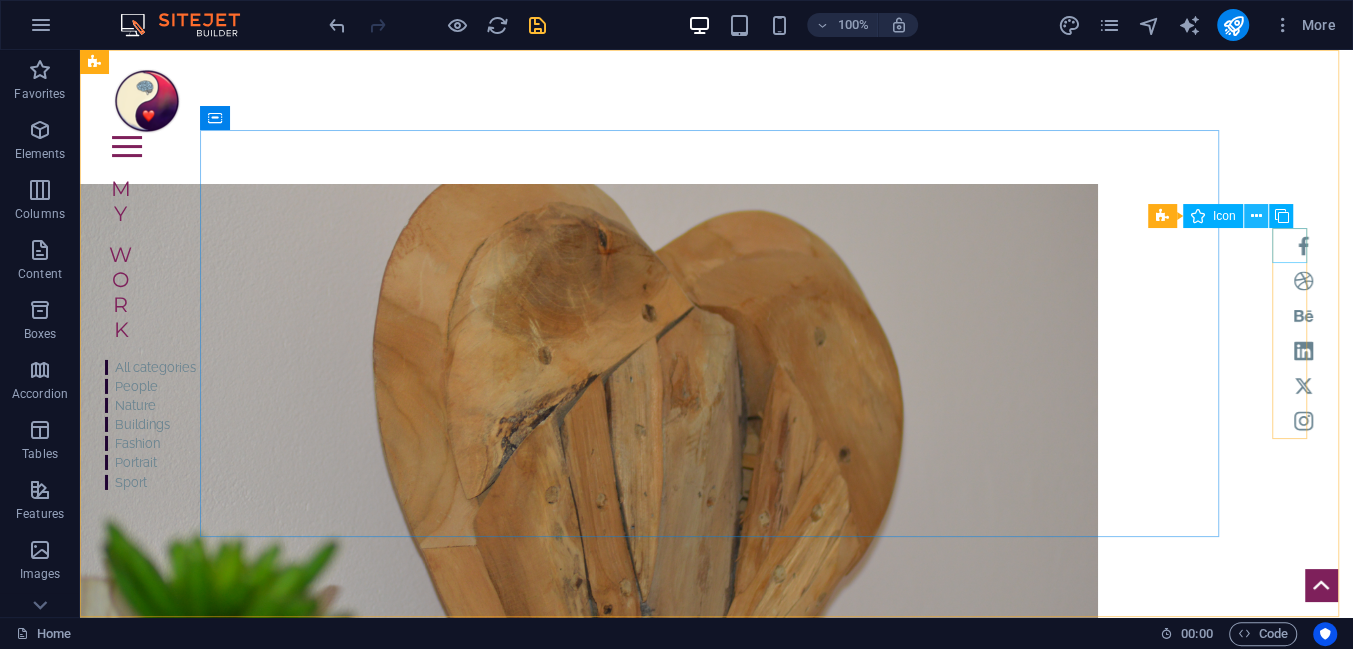 click at bounding box center (1256, 216) 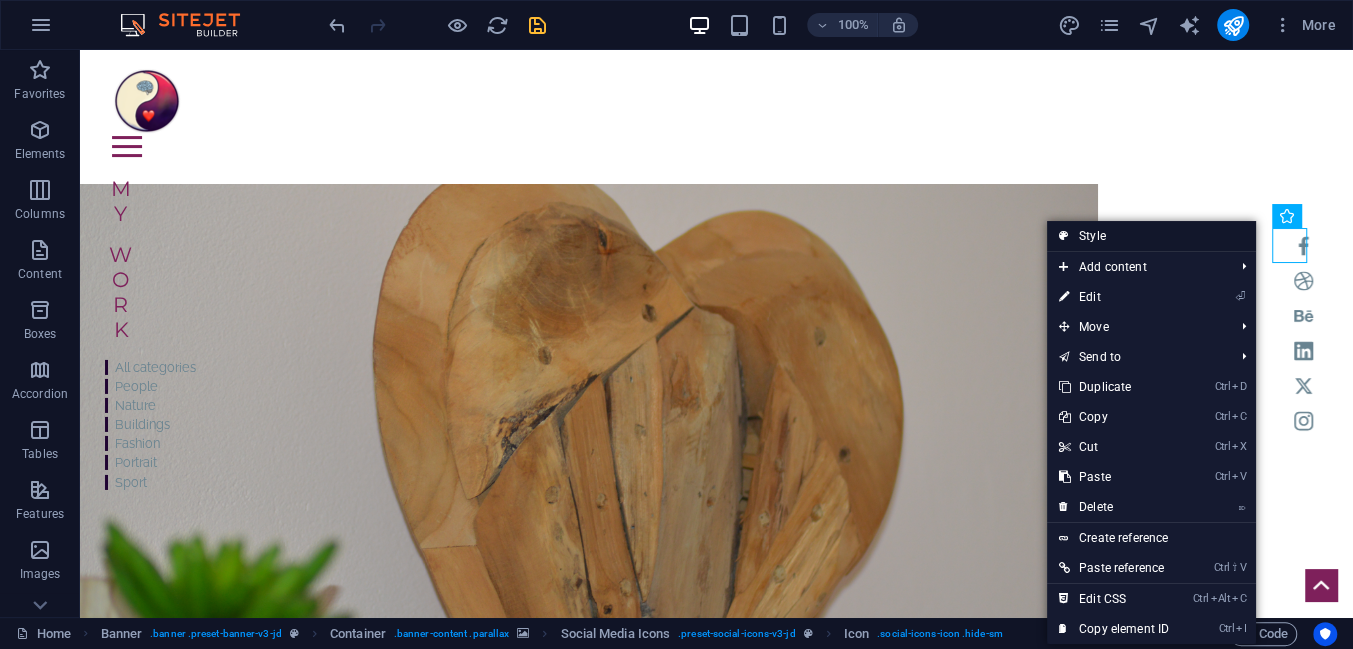click on "Style" at bounding box center (1151, 236) 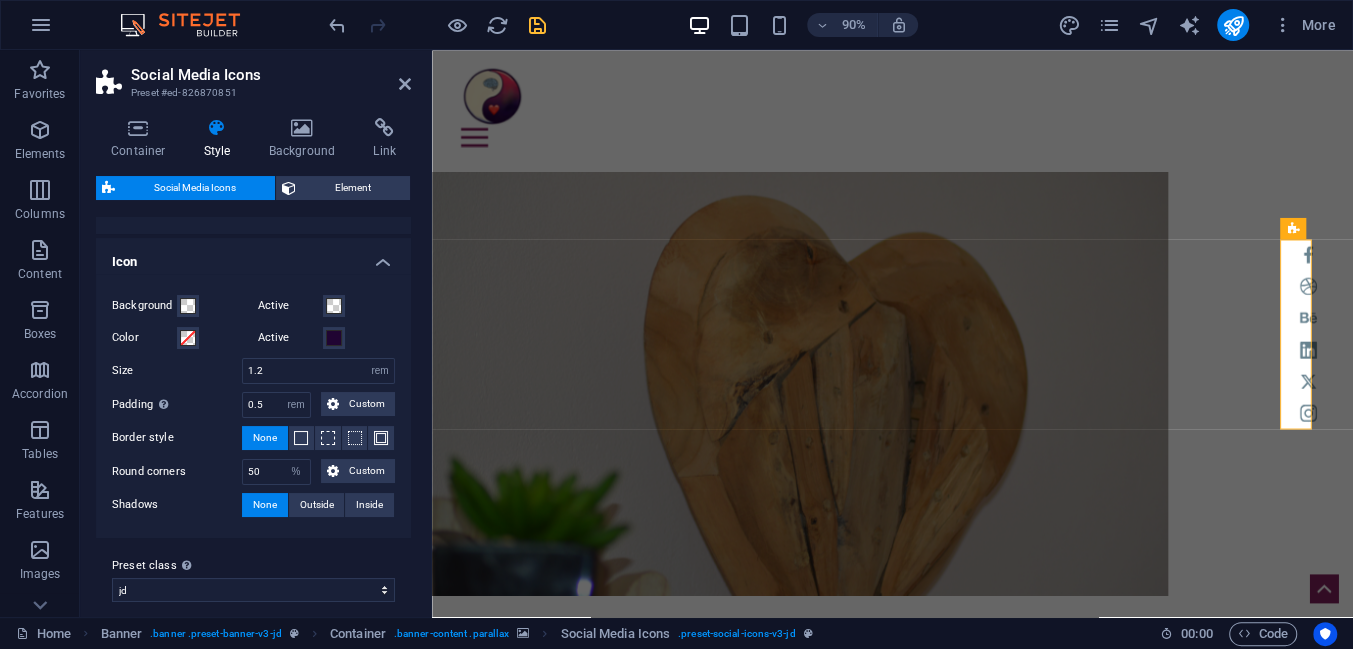 scroll, scrollTop: 45, scrollLeft: 0, axis: vertical 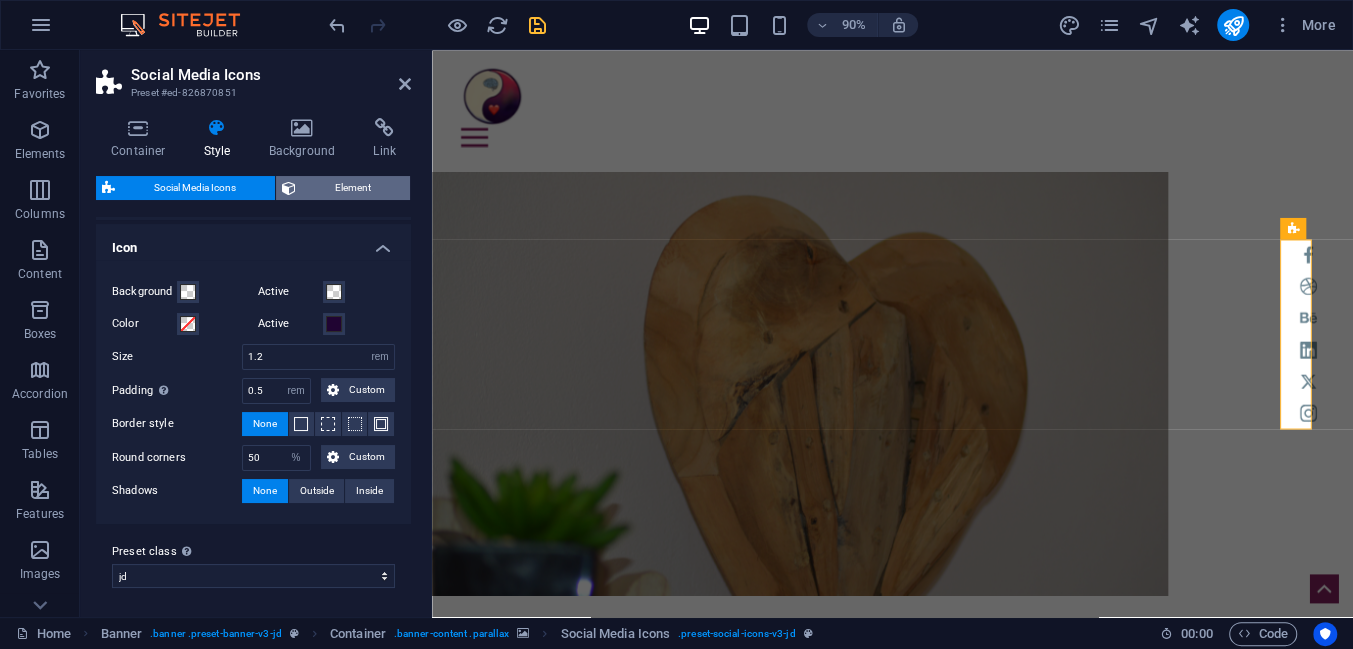 click on "Element" at bounding box center (353, 188) 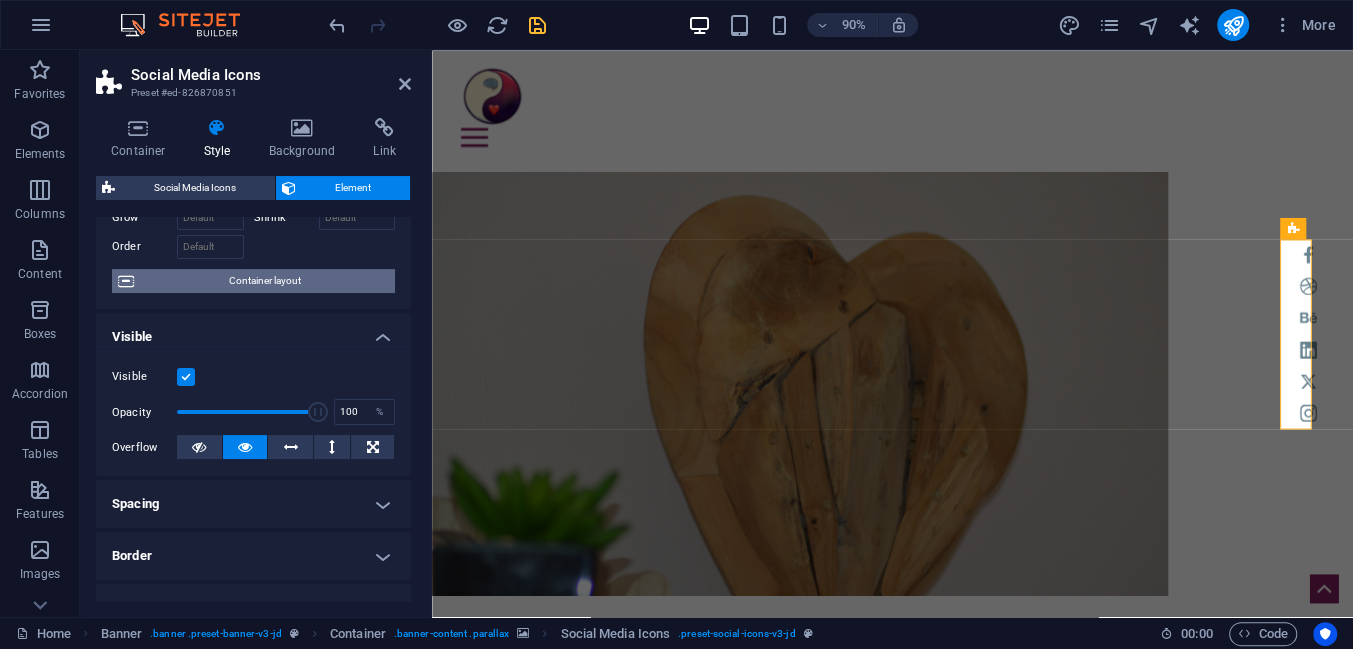 scroll, scrollTop: 0, scrollLeft: 0, axis: both 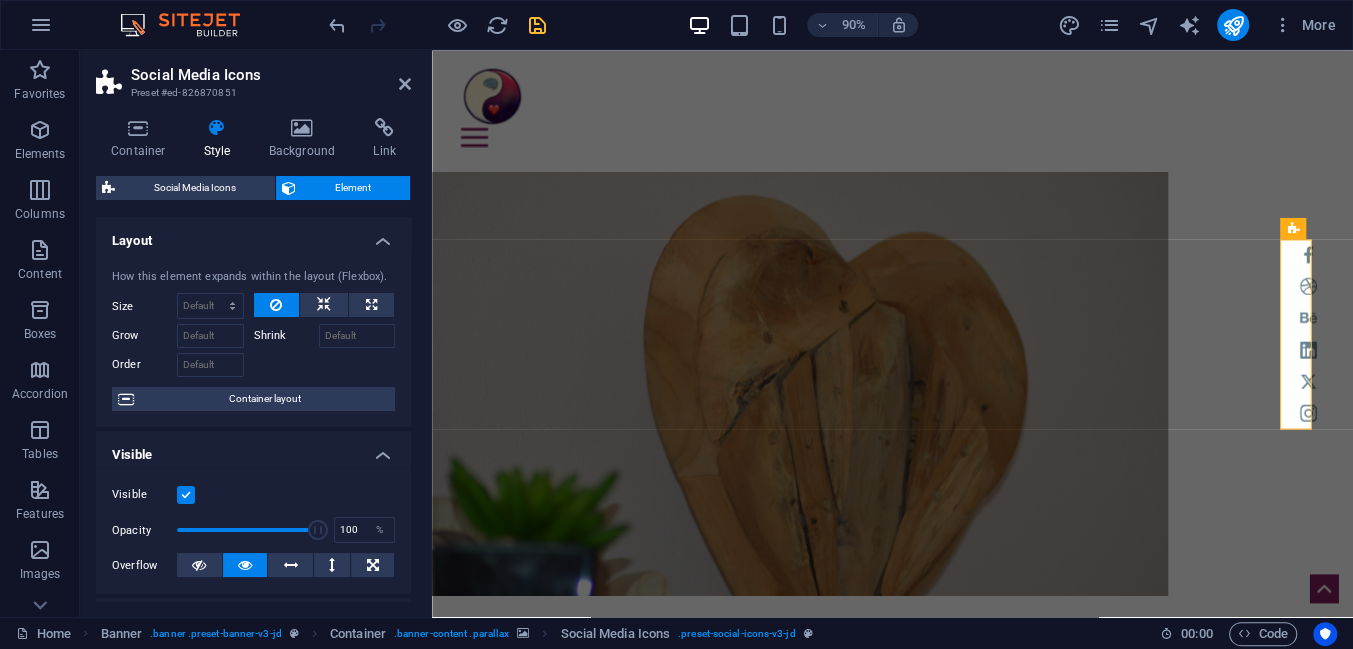 click at bounding box center (217, 128) 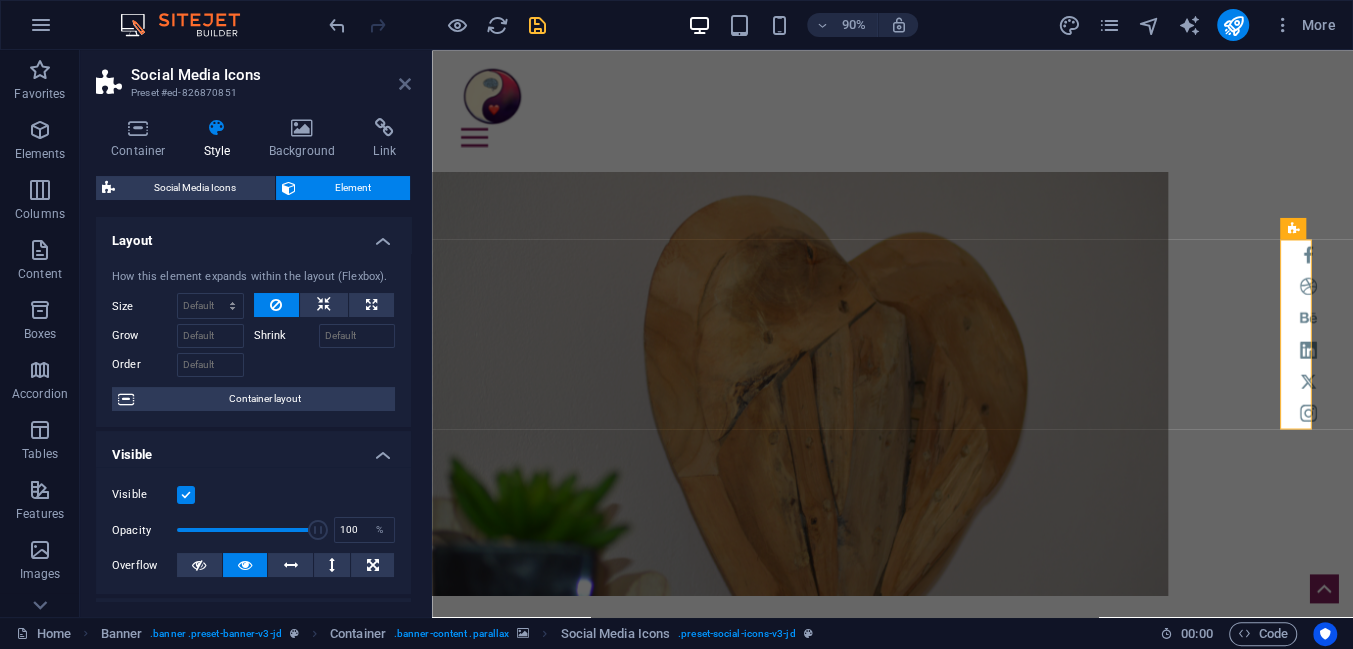 click at bounding box center (405, 84) 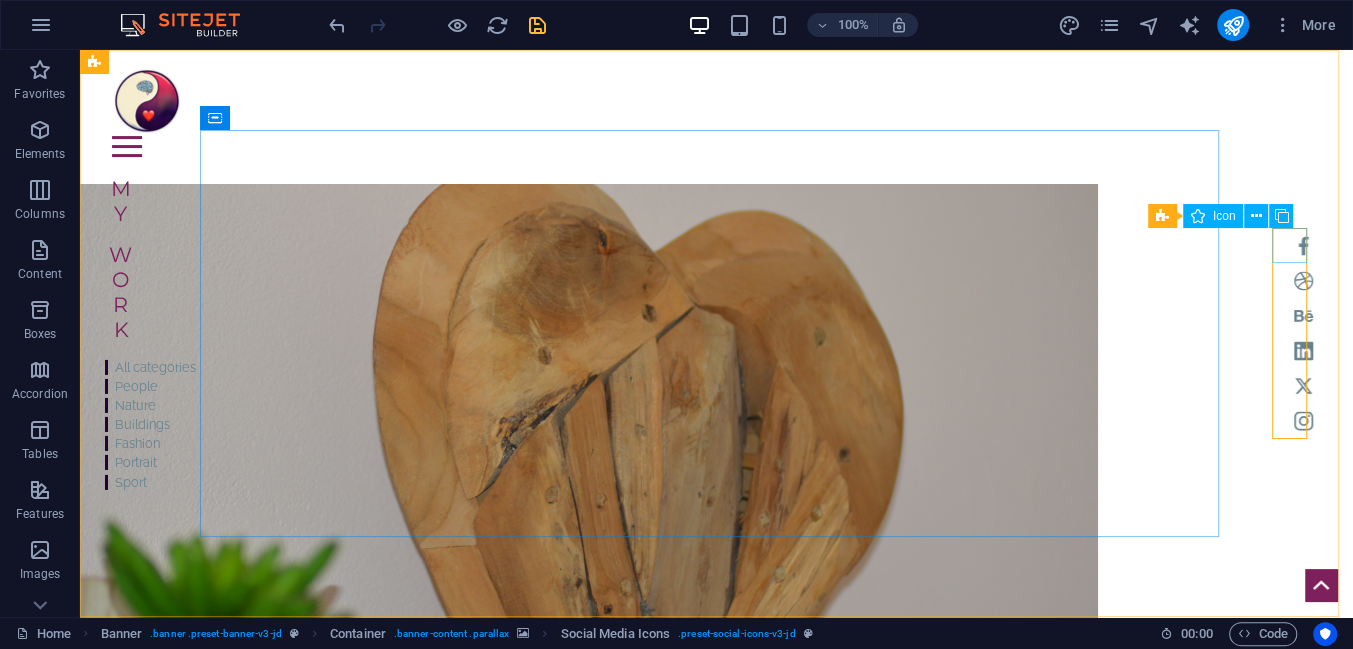 click on "Icon" at bounding box center (1224, 216) 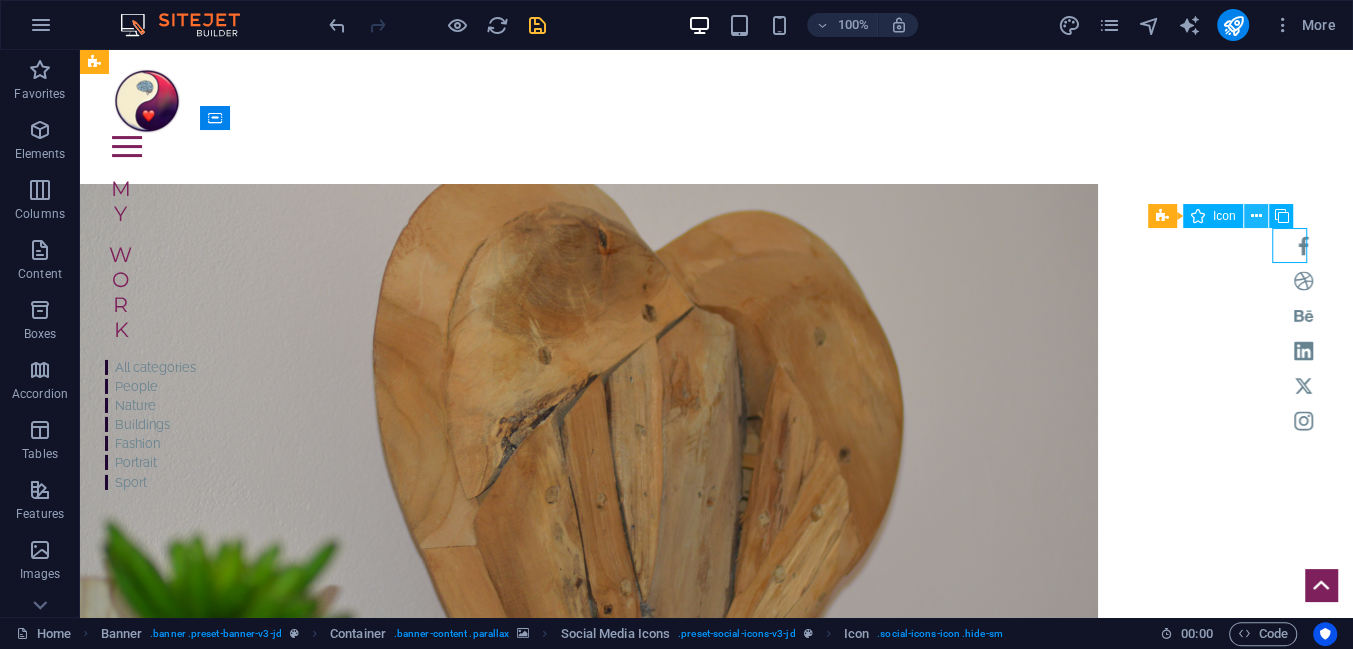 click at bounding box center (1256, 216) 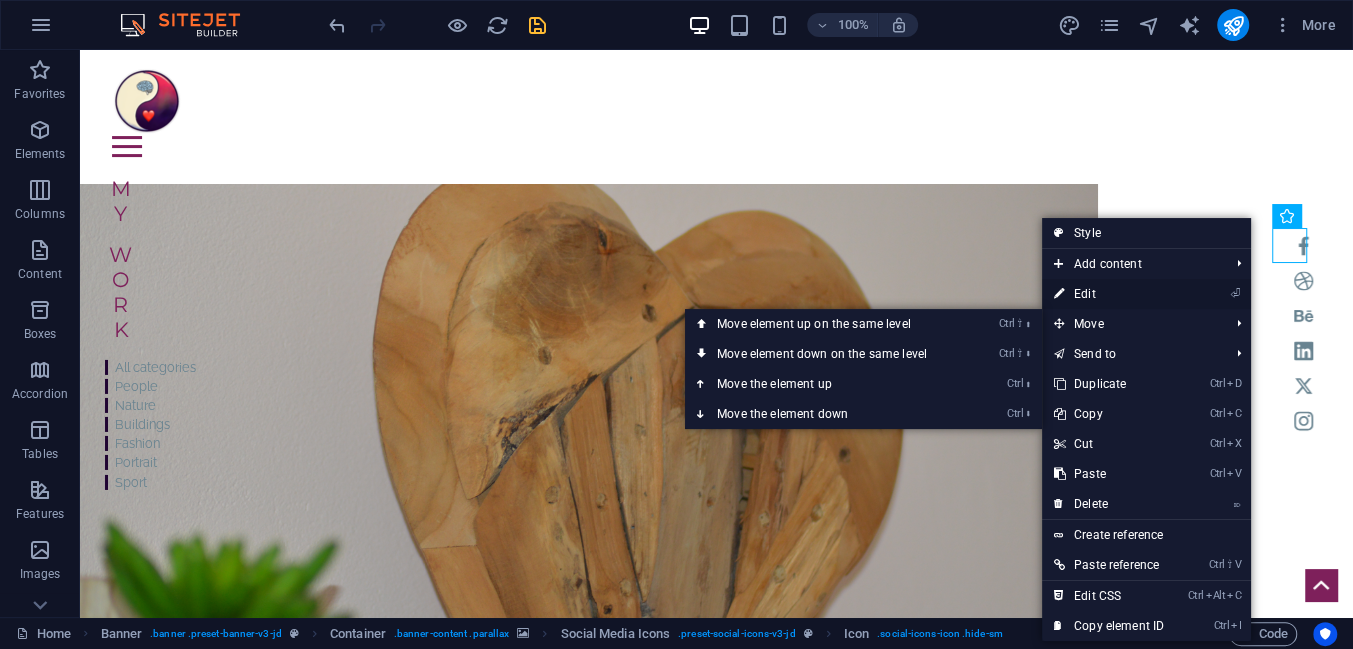 click on "⏎  Edit" at bounding box center (1109, 294) 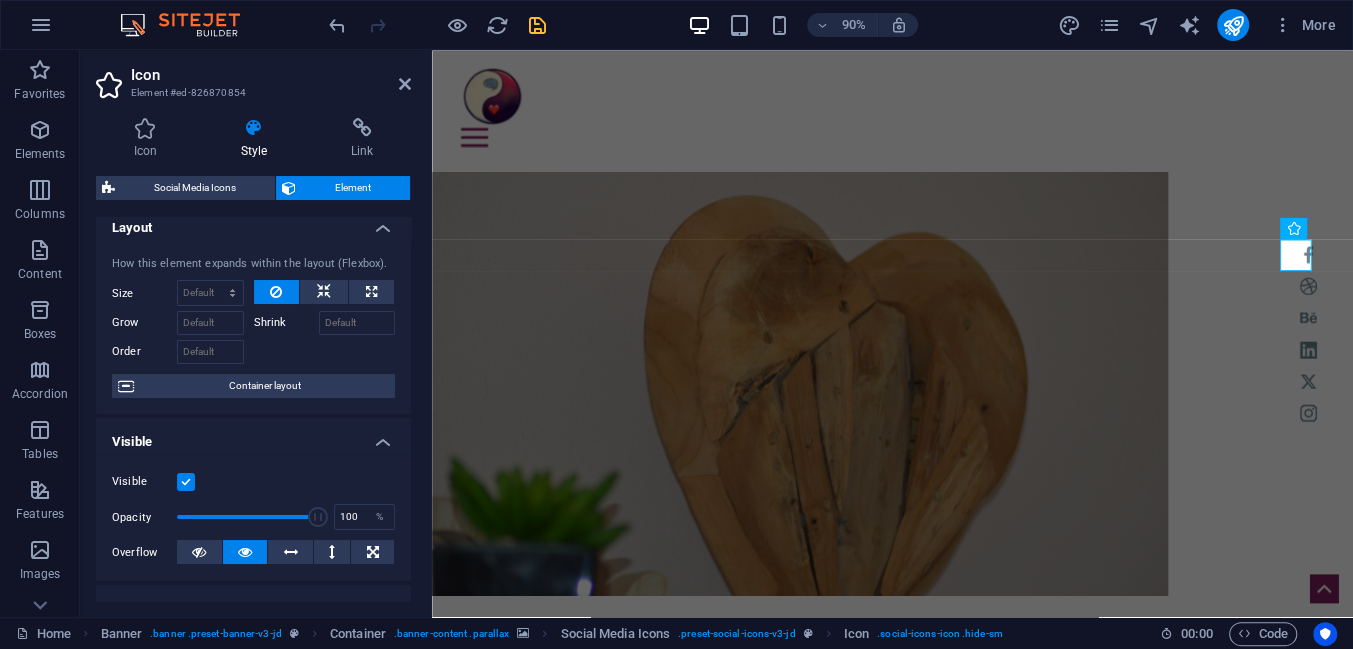 scroll, scrollTop: 0, scrollLeft: 0, axis: both 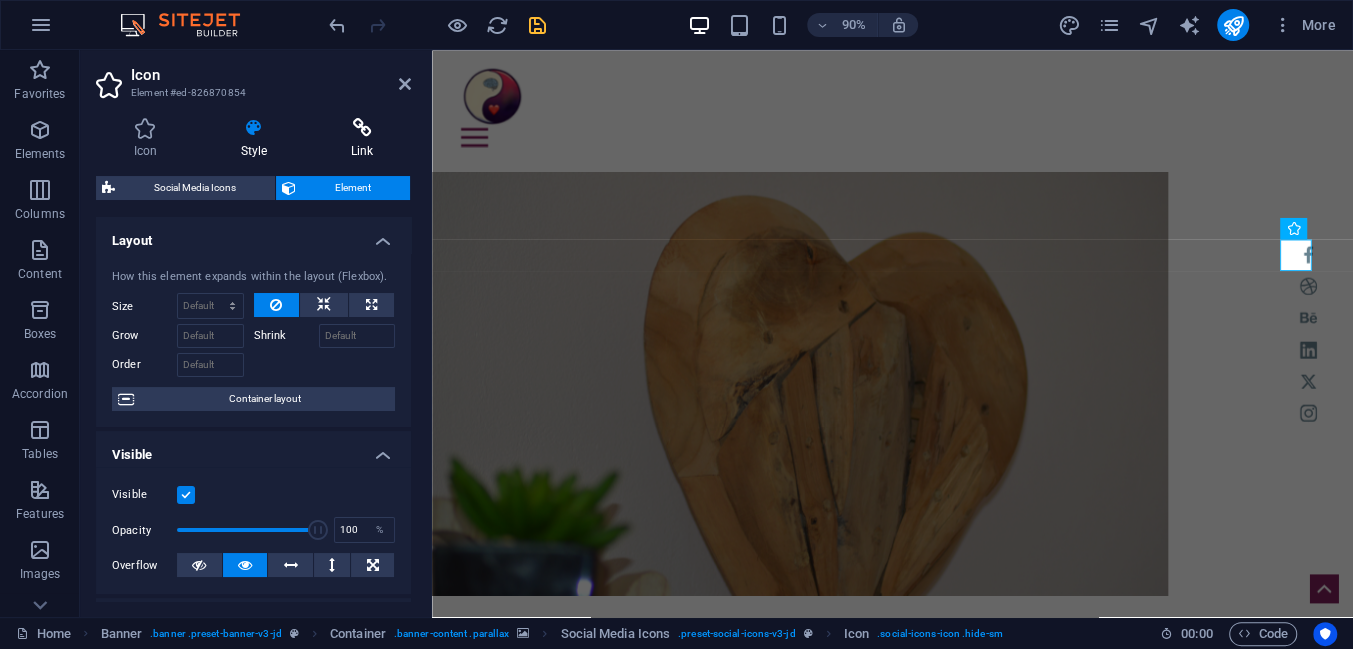 click on "Link" at bounding box center [362, 139] 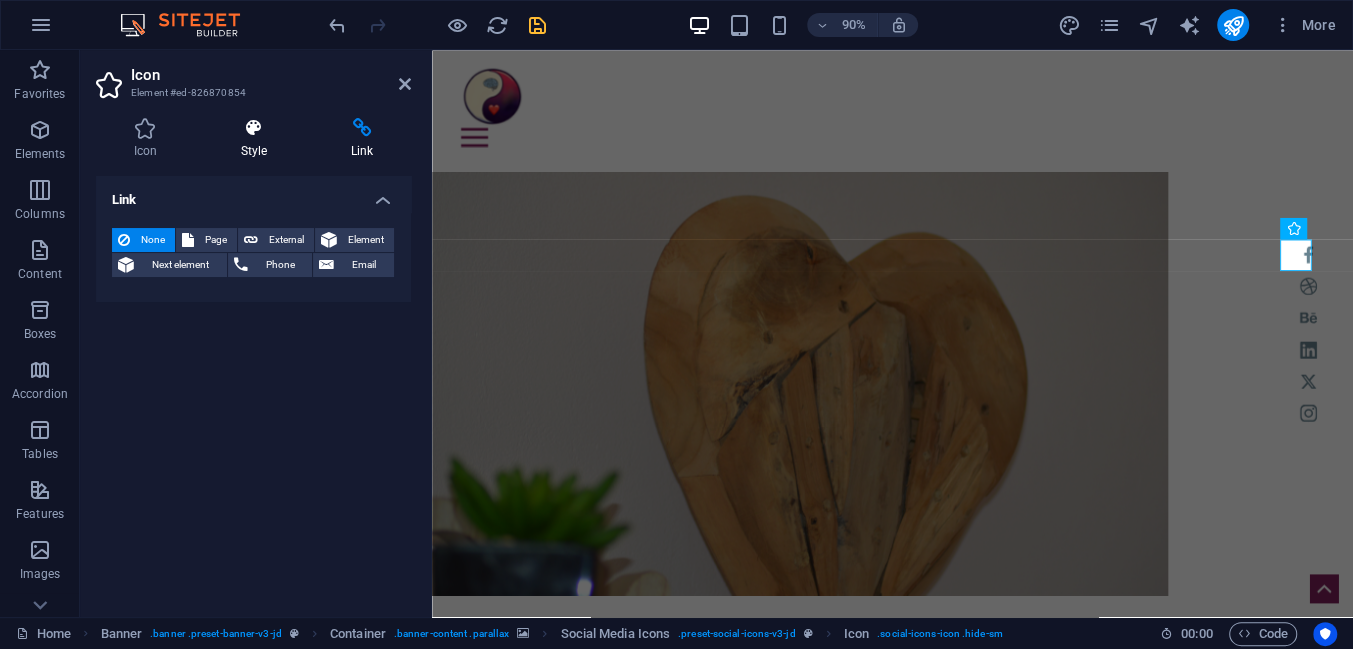 click at bounding box center [254, 128] 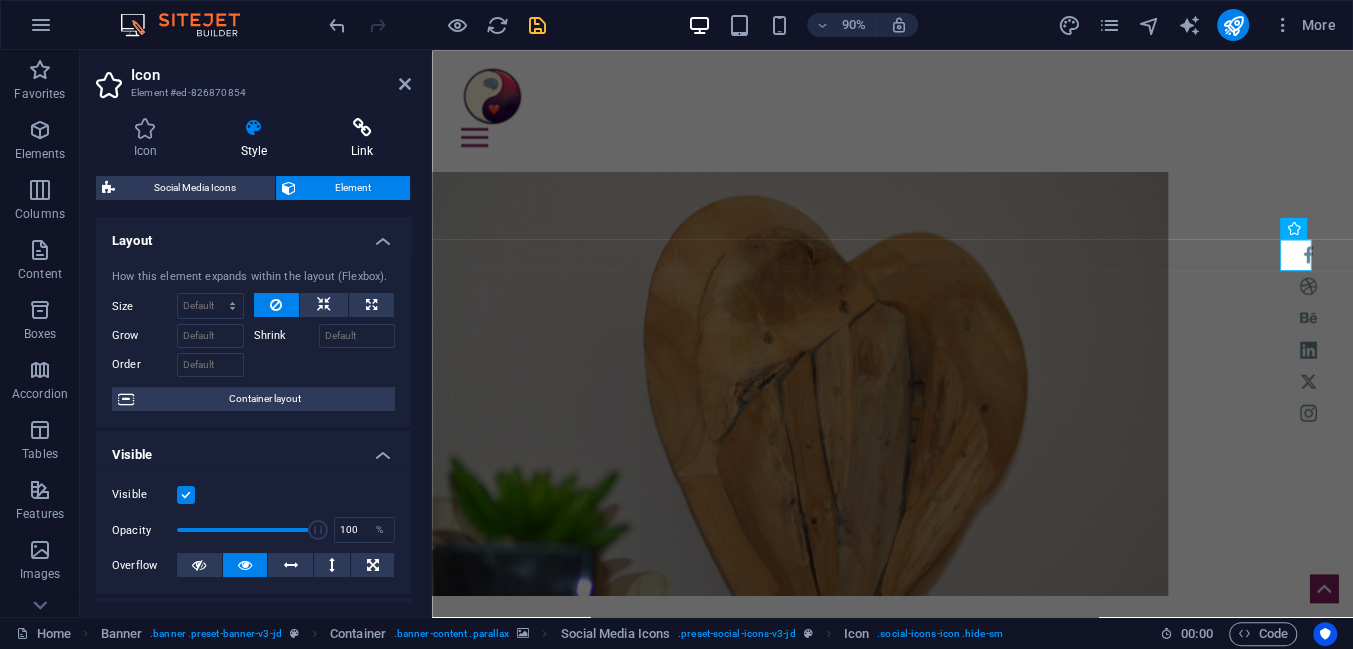 click at bounding box center [362, 128] 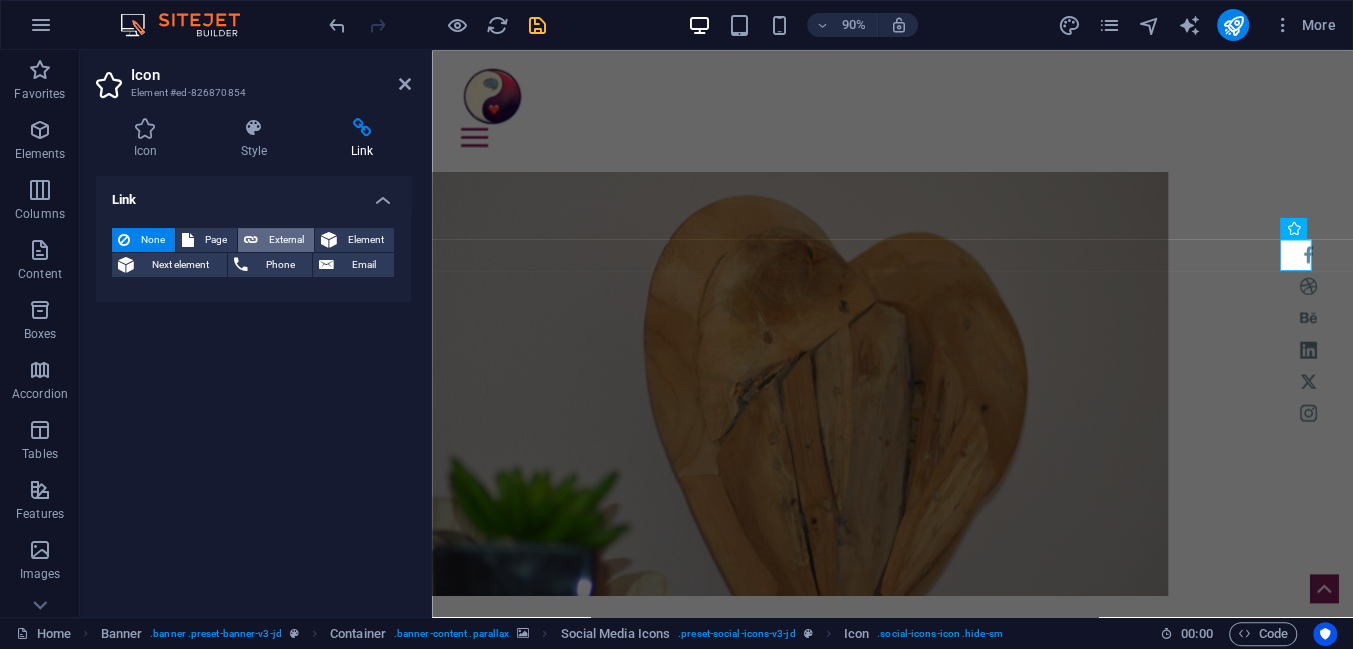 click on "External" at bounding box center (286, 240) 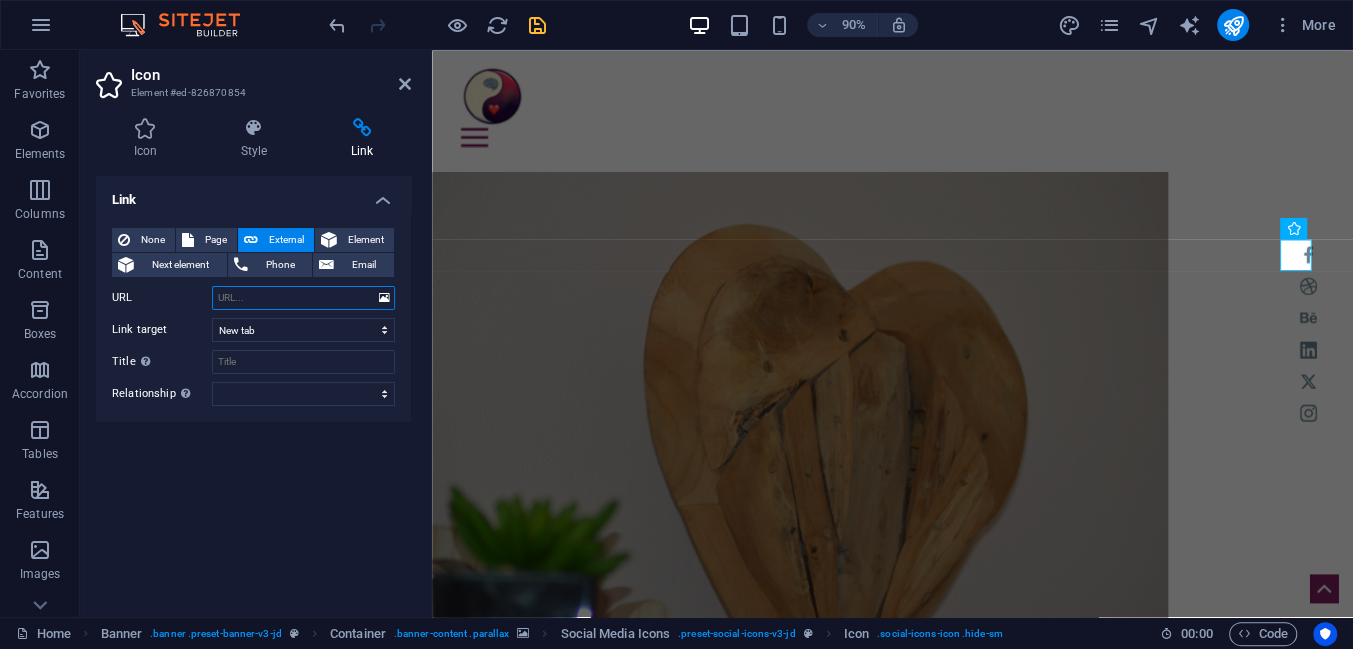 paste on "https://psihoevolutie.ro/" 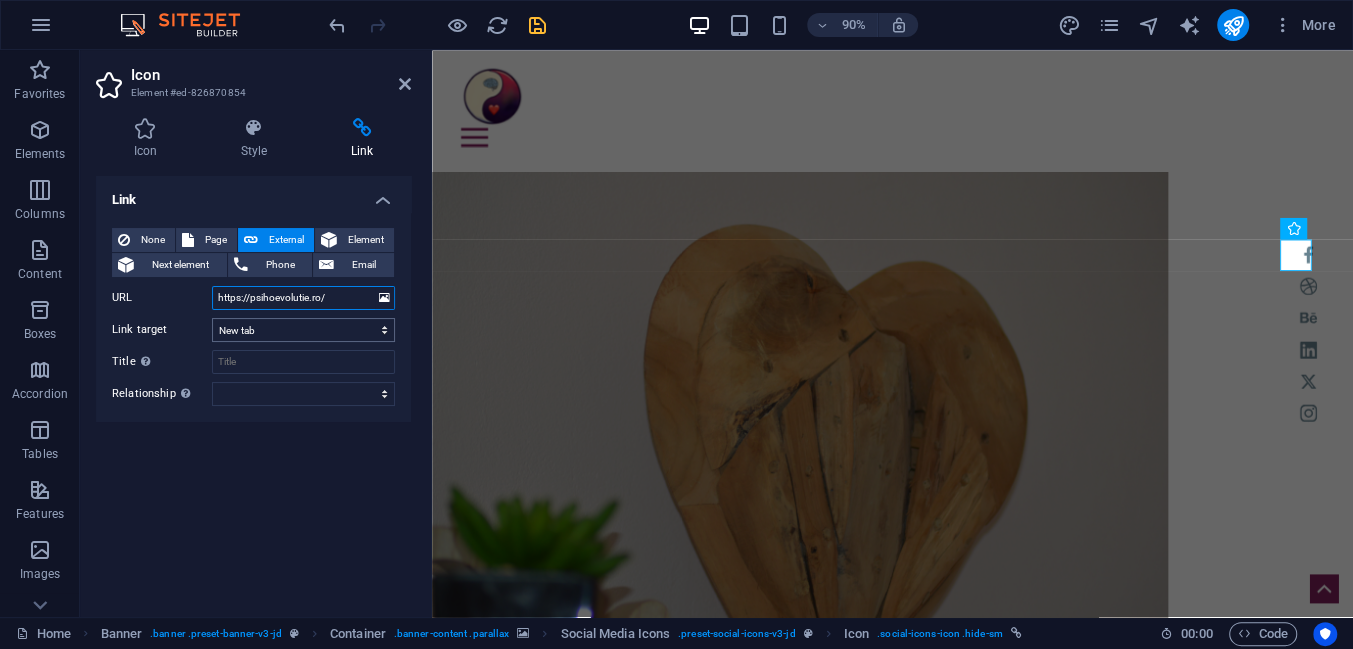 type on "https://psihoevolutie.ro/" 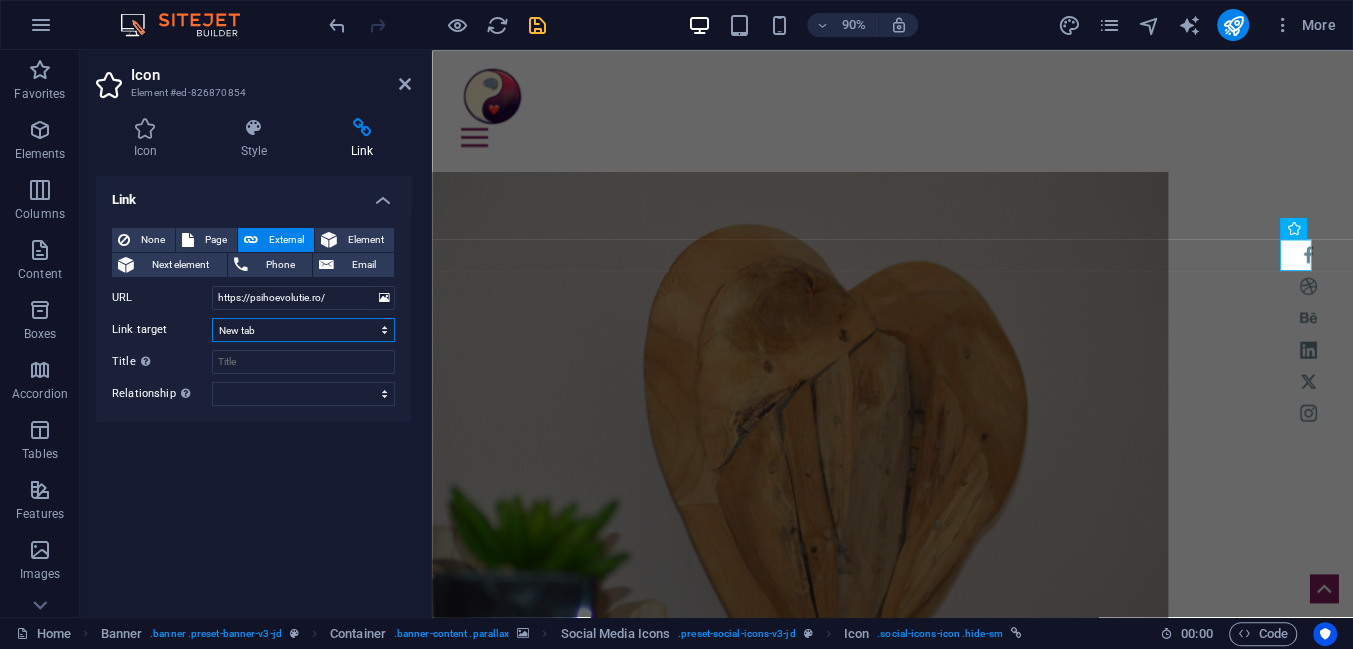 click on "New tab Same tab Overlay" at bounding box center (303, 330) 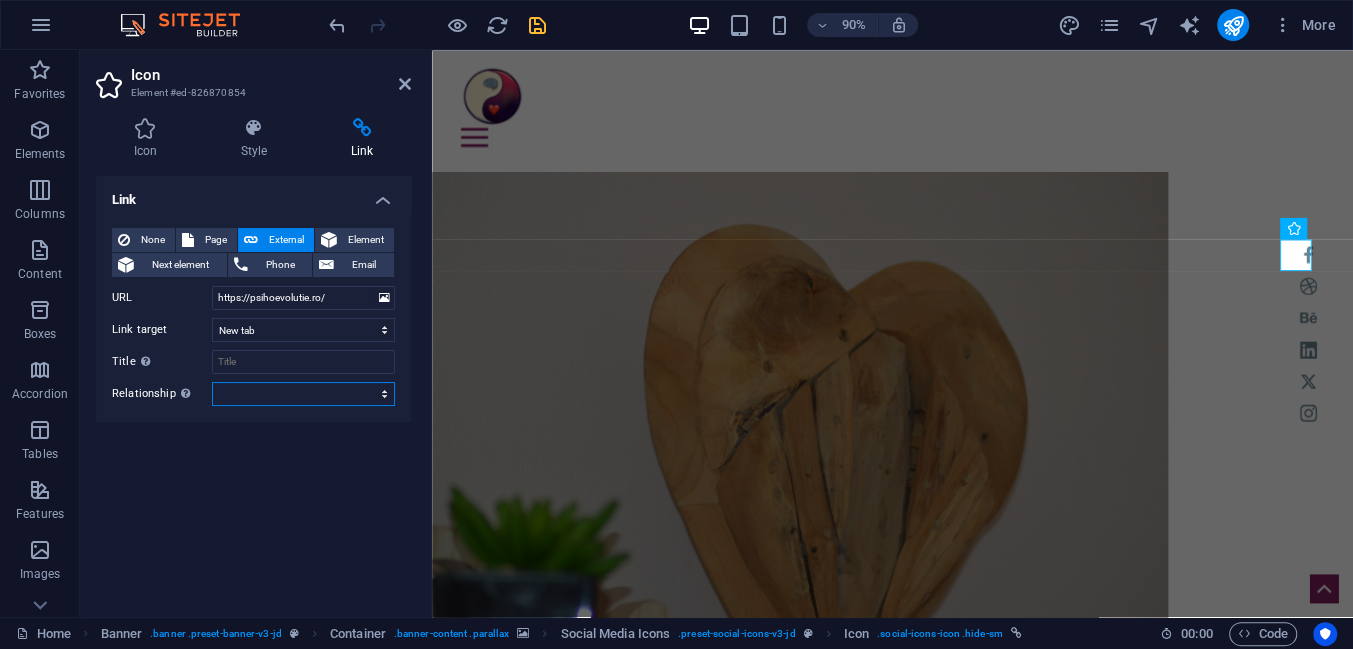 click on "alternate author bookmark external help license next nofollow noreferrer noopener prev search tag" at bounding box center [303, 394] 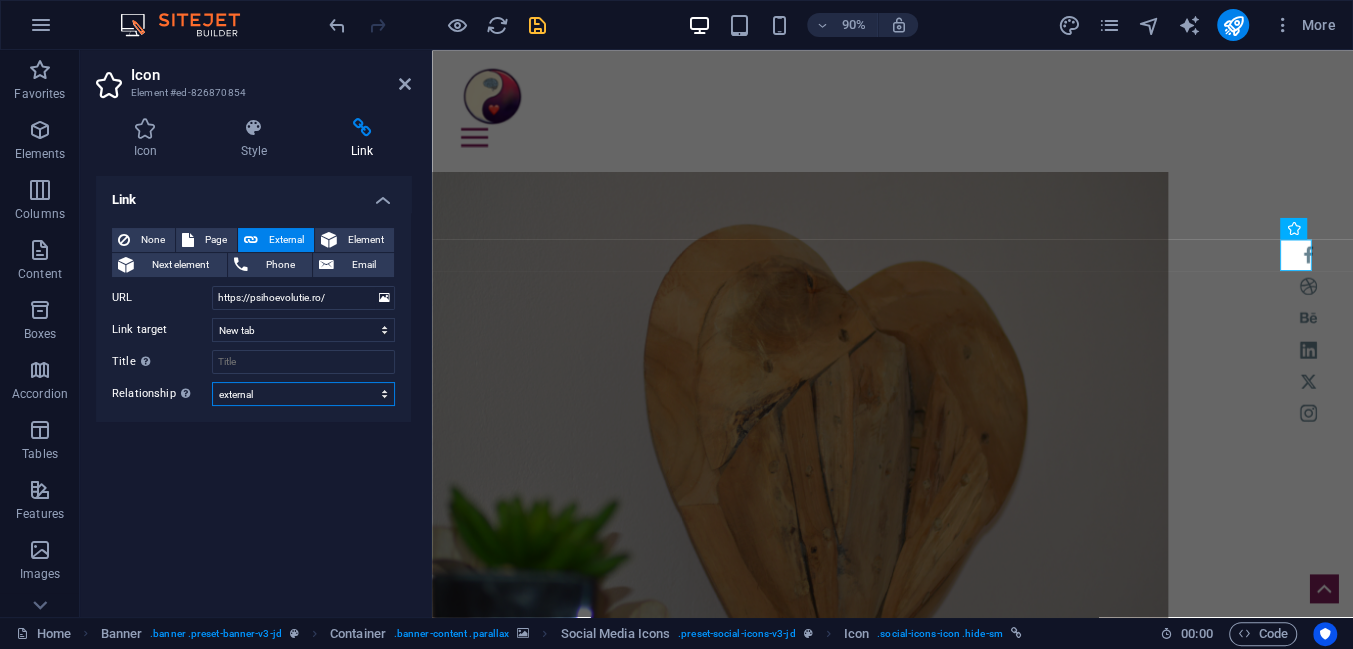 click on "alternate author bookmark external help license next nofollow noreferrer noopener prev search tag" at bounding box center [303, 394] 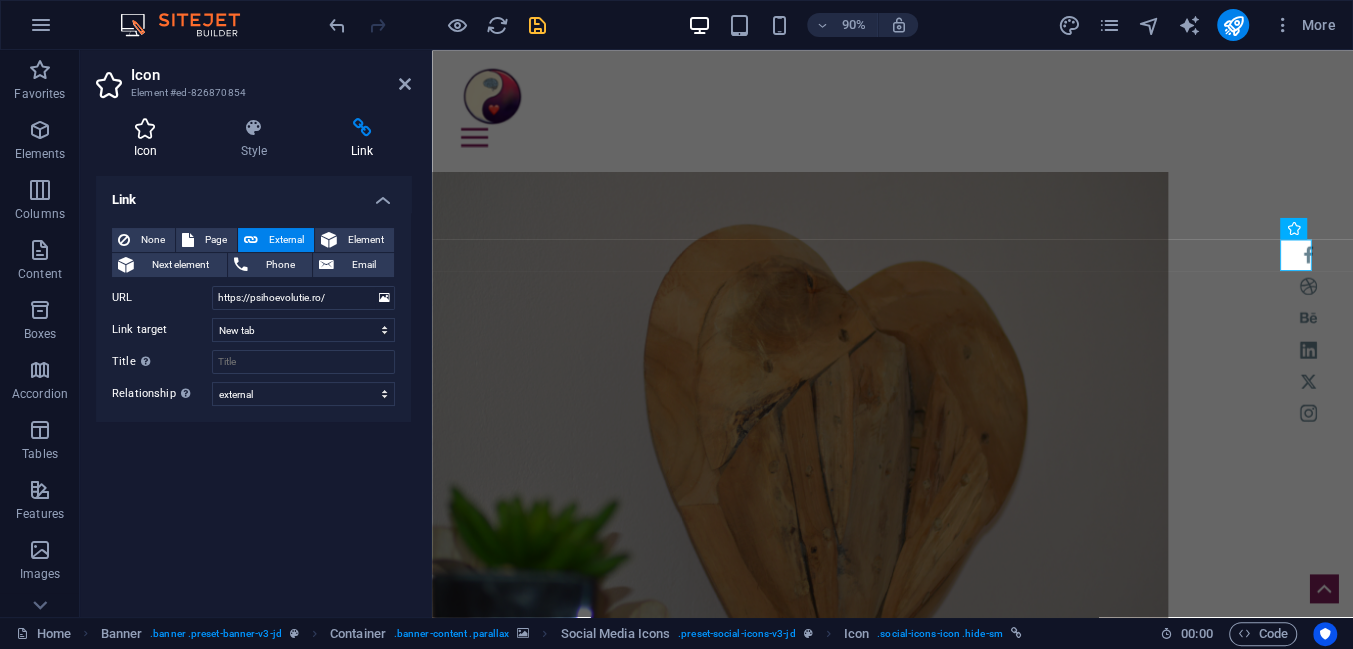 click at bounding box center (145, 128) 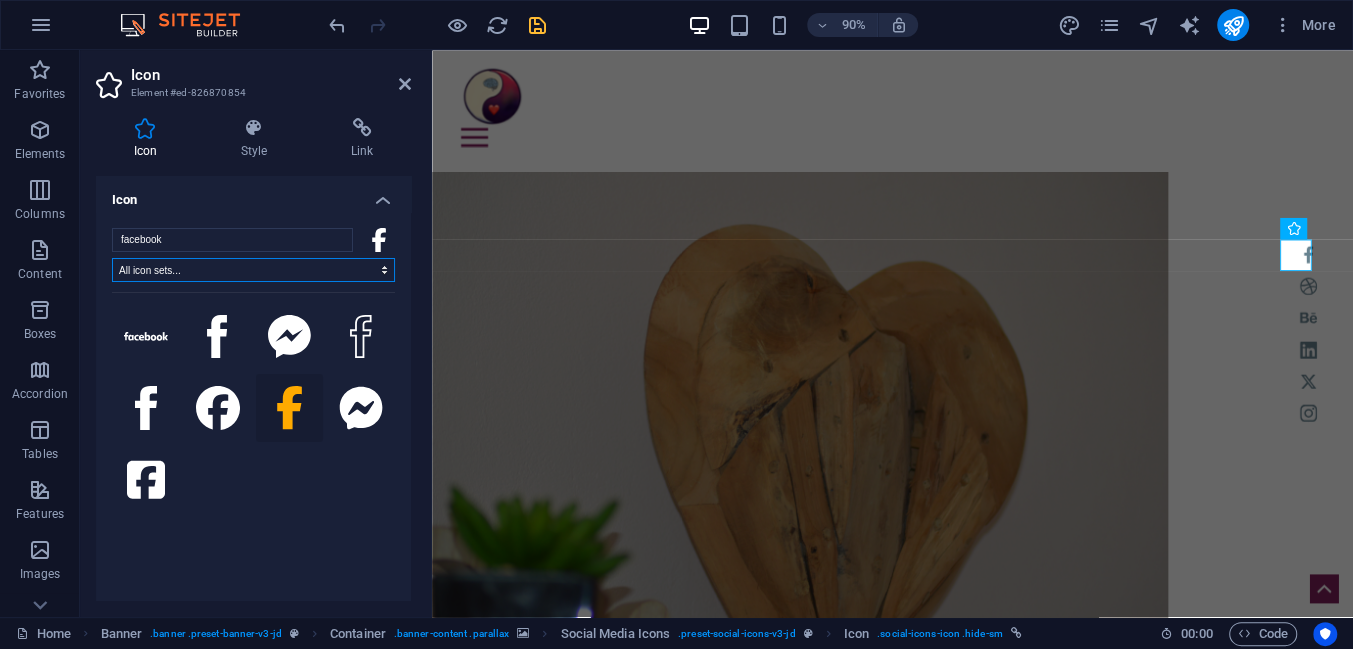 click on "All icon sets... IcoFont Ionicons FontAwesome Brands FontAwesome Duotone FontAwesome Solid FontAwesome Regular FontAwesome Light FontAwesome Thin FontAwesome Sharp Solid FontAwesome Sharp Regular FontAwesome Sharp Light FontAwesome Sharp Thin" at bounding box center (253, 270) 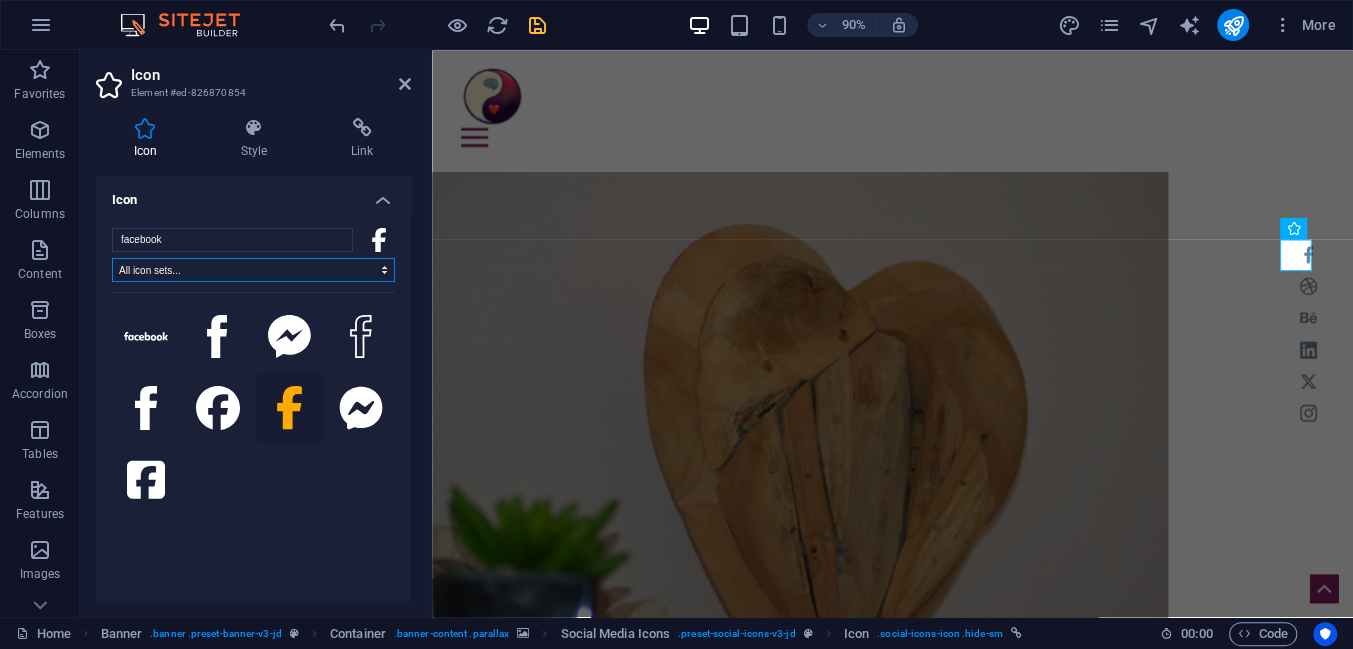 select on "font-awesome-solid" 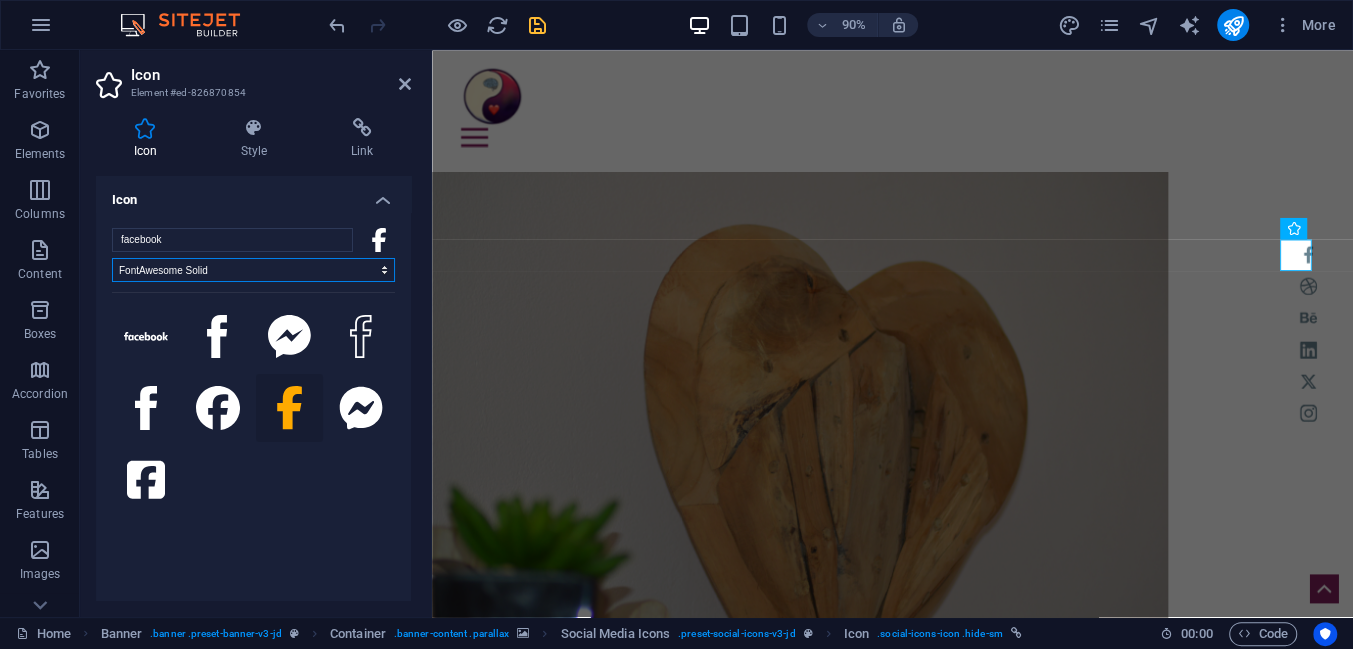 click on "All icon sets... IcoFont Ionicons FontAwesome Brands FontAwesome Duotone FontAwesome Solid FontAwesome Regular FontAwesome Light FontAwesome Thin FontAwesome Sharp Solid FontAwesome Sharp Regular FontAwesome Sharp Light FontAwesome Sharp Thin" at bounding box center (253, 270) 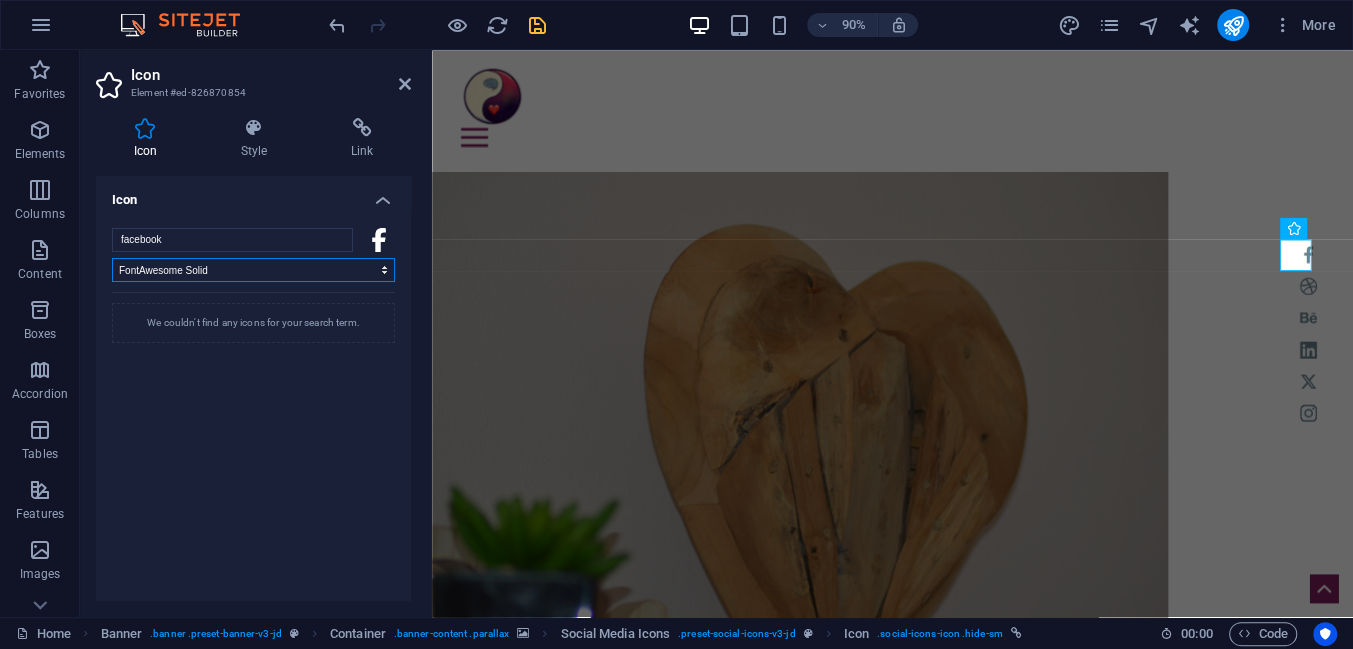 click on "All icon sets... IcoFont Ionicons FontAwesome Brands FontAwesome Duotone FontAwesome Solid FontAwesome Regular FontAwesome Light FontAwesome Thin FontAwesome Sharp Solid FontAwesome Sharp Regular FontAwesome Sharp Light FontAwesome Sharp Thin" at bounding box center (253, 270) 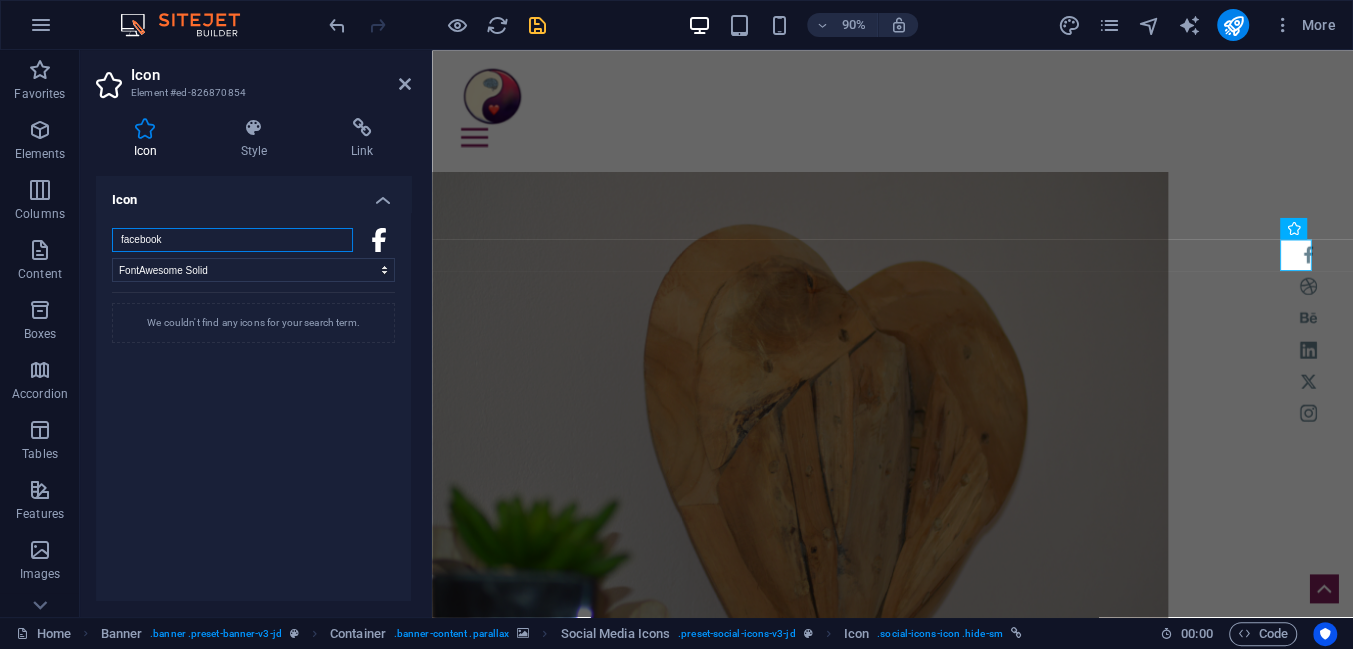 click on "facebook" at bounding box center (232, 240) 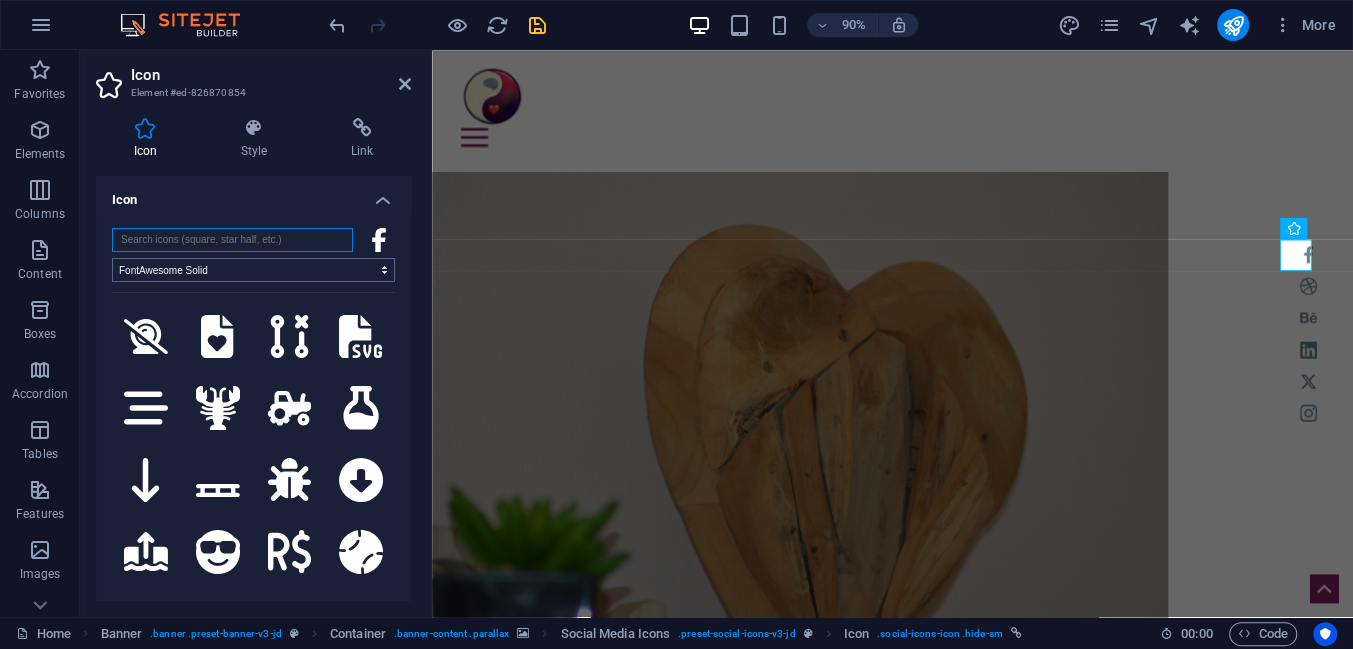 type 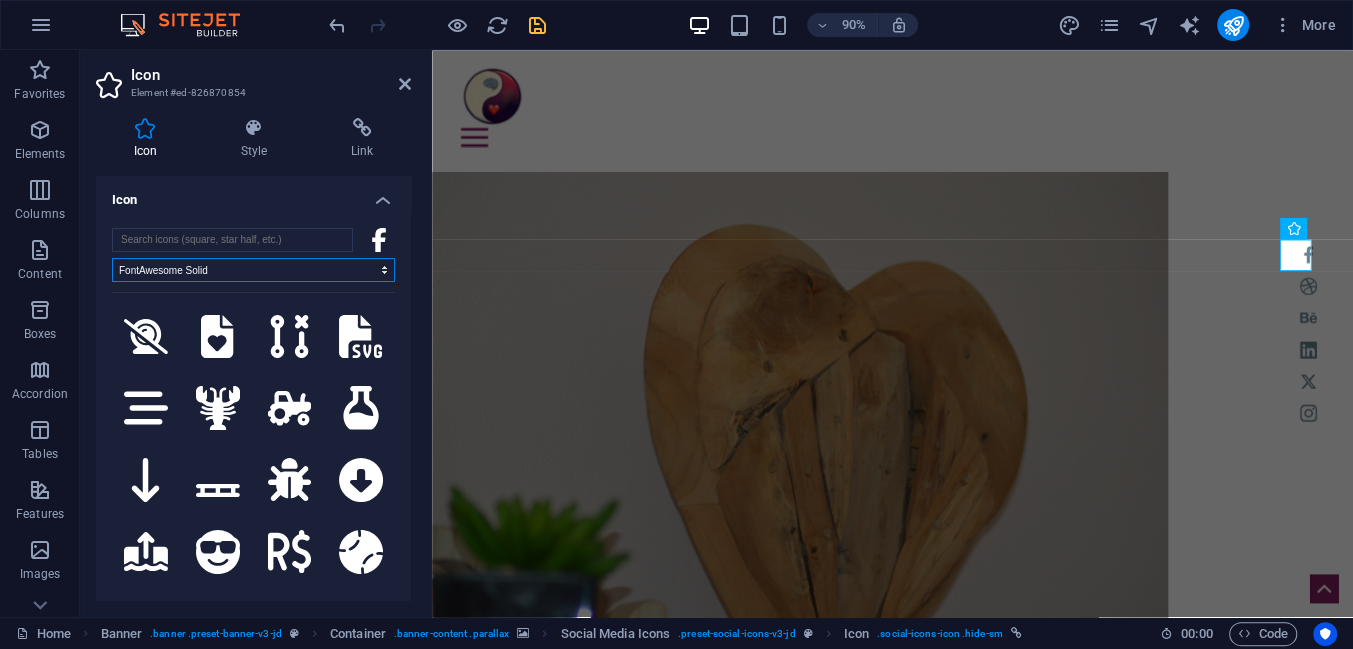 click on "All icon sets... IcoFont Ionicons FontAwesome Brands FontAwesome Duotone FontAwesome Solid FontAwesome Regular FontAwesome Light FontAwesome Thin FontAwesome Sharp Solid FontAwesome Sharp Regular FontAwesome Sharp Light FontAwesome Sharp Thin" at bounding box center (253, 270) 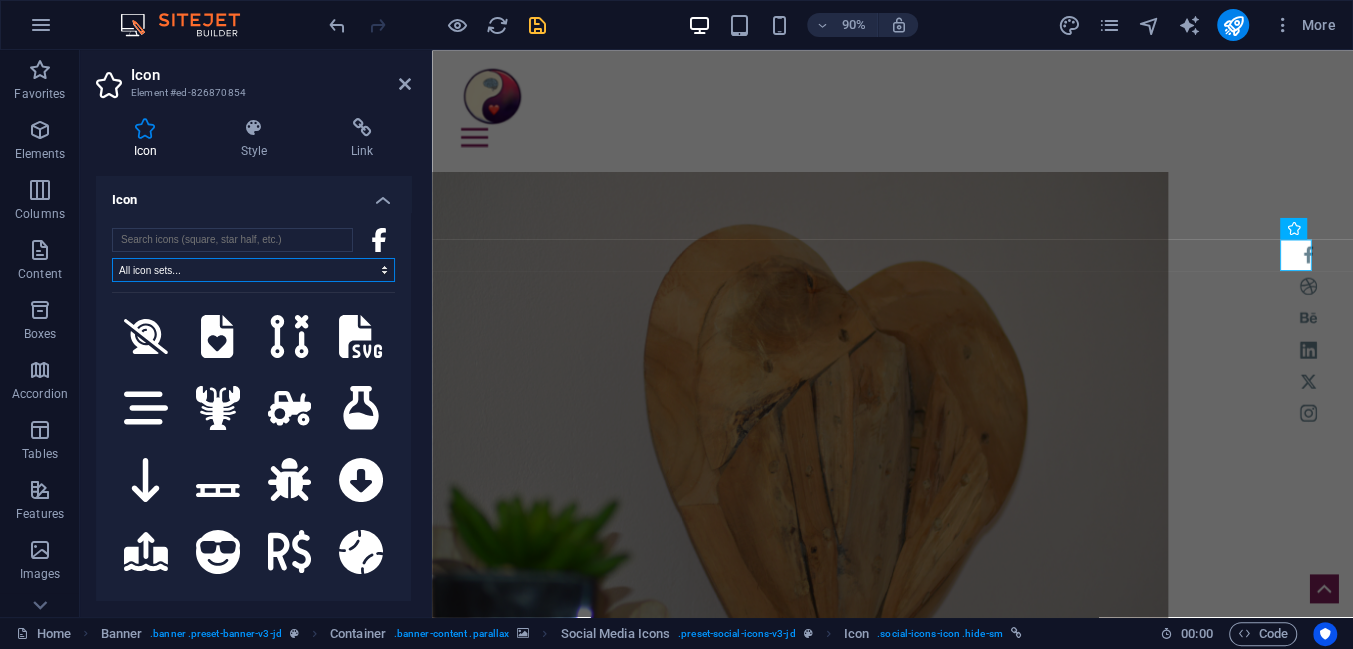 click on "All icon sets... IcoFont Ionicons FontAwesome Brands FontAwesome Duotone FontAwesome Solid FontAwesome Regular FontAwesome Light FontAwesome Thin FontAwesome Sharp Solid FontAwesome Sharp Regular FontAwesome Sharp Light FontAwesome Sharp Thin" at bounding box center [253, 270] 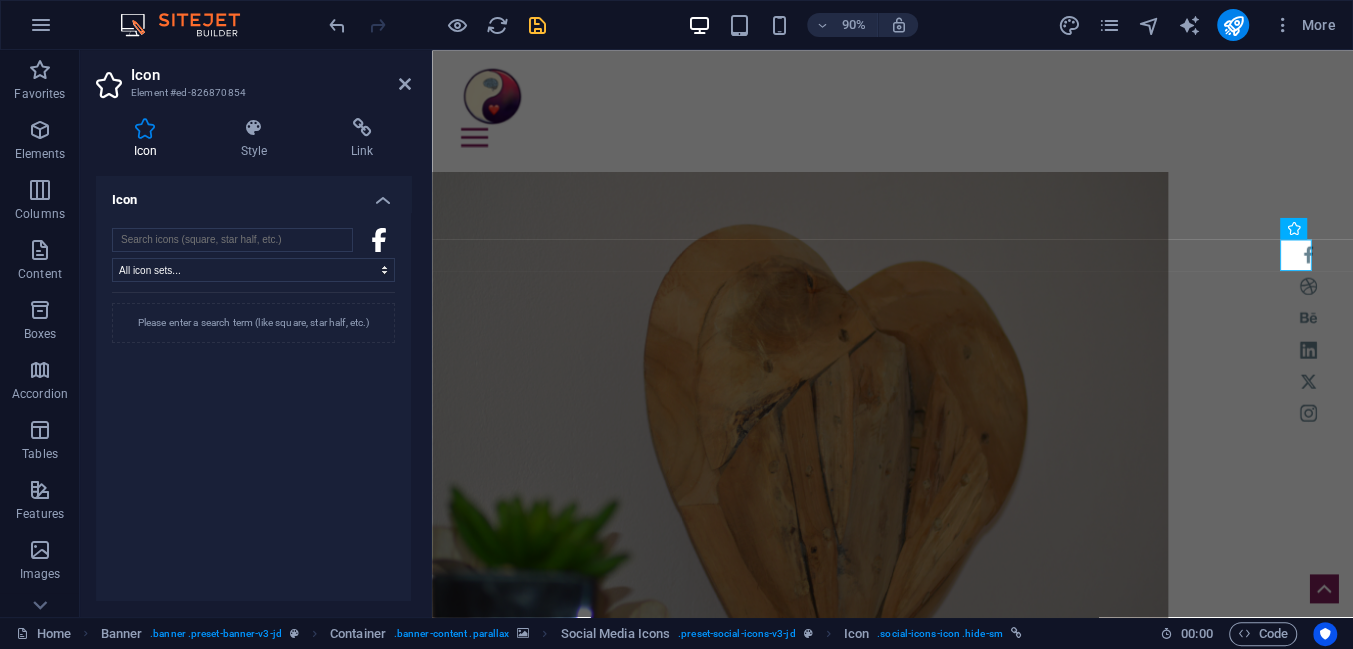 click on "Please enter a search term (like square, star half, etc.)" at bounding box center (253, 323) 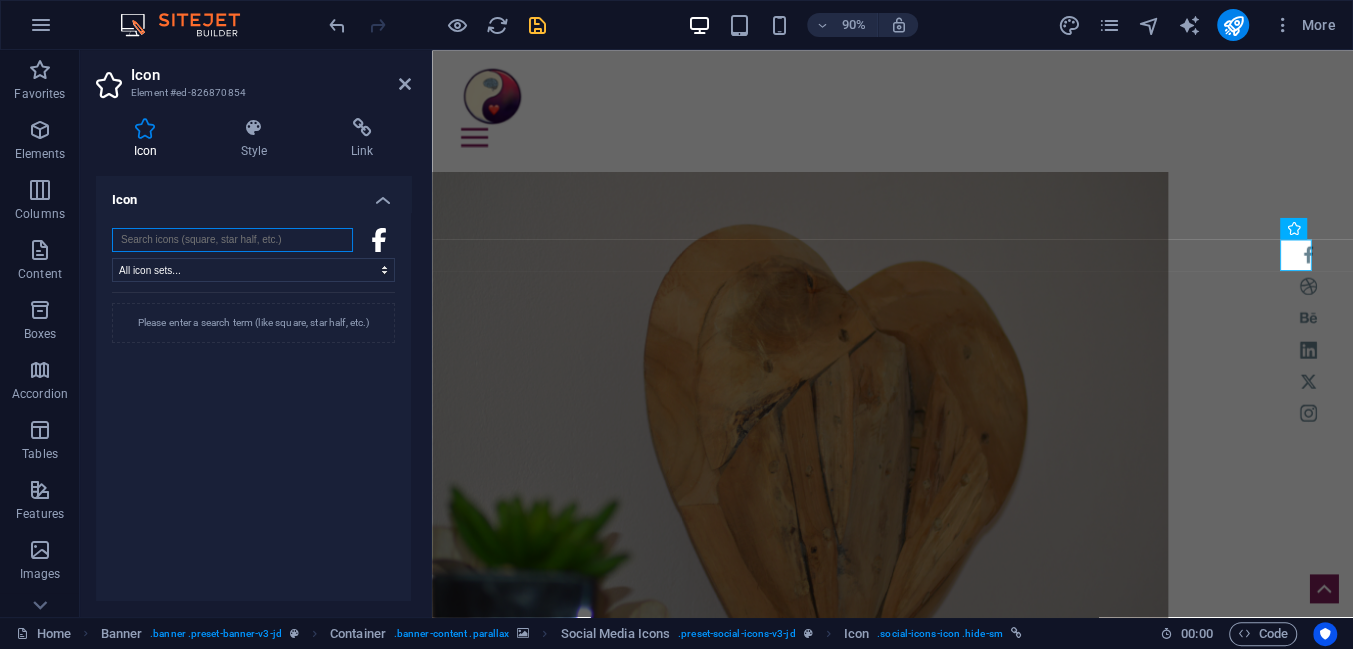 click at bounding box center [232, 240] 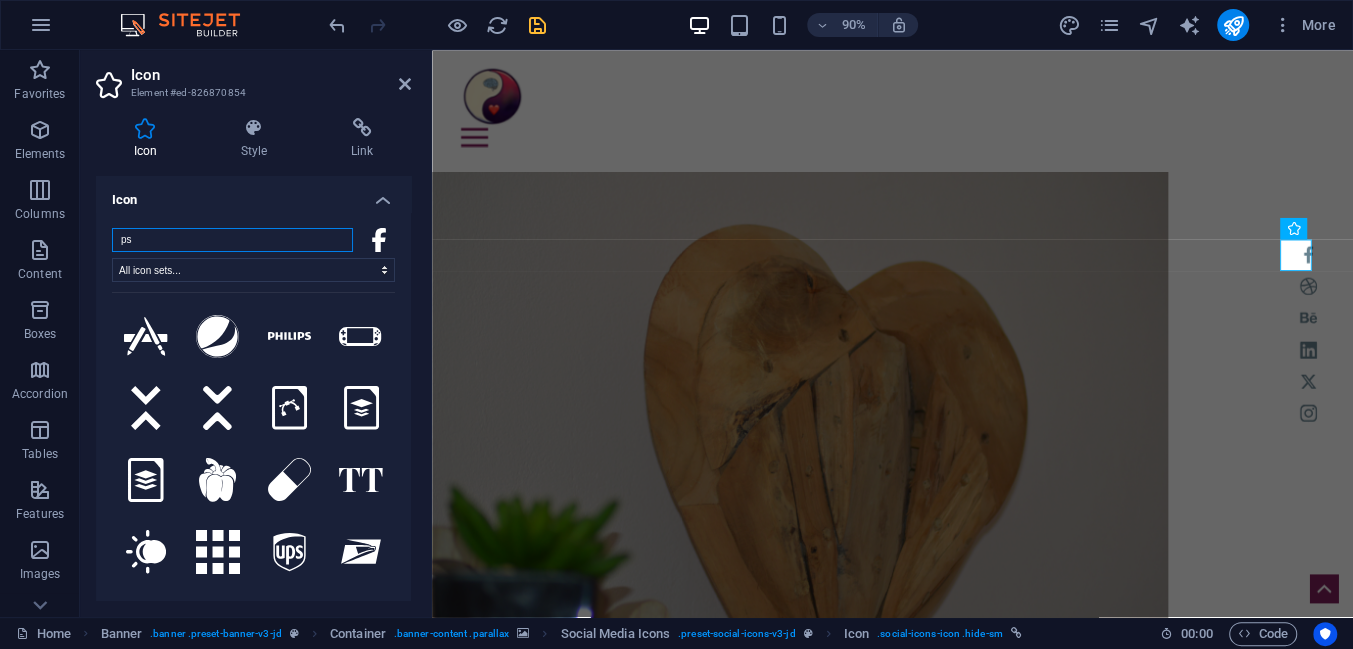 type on "p" 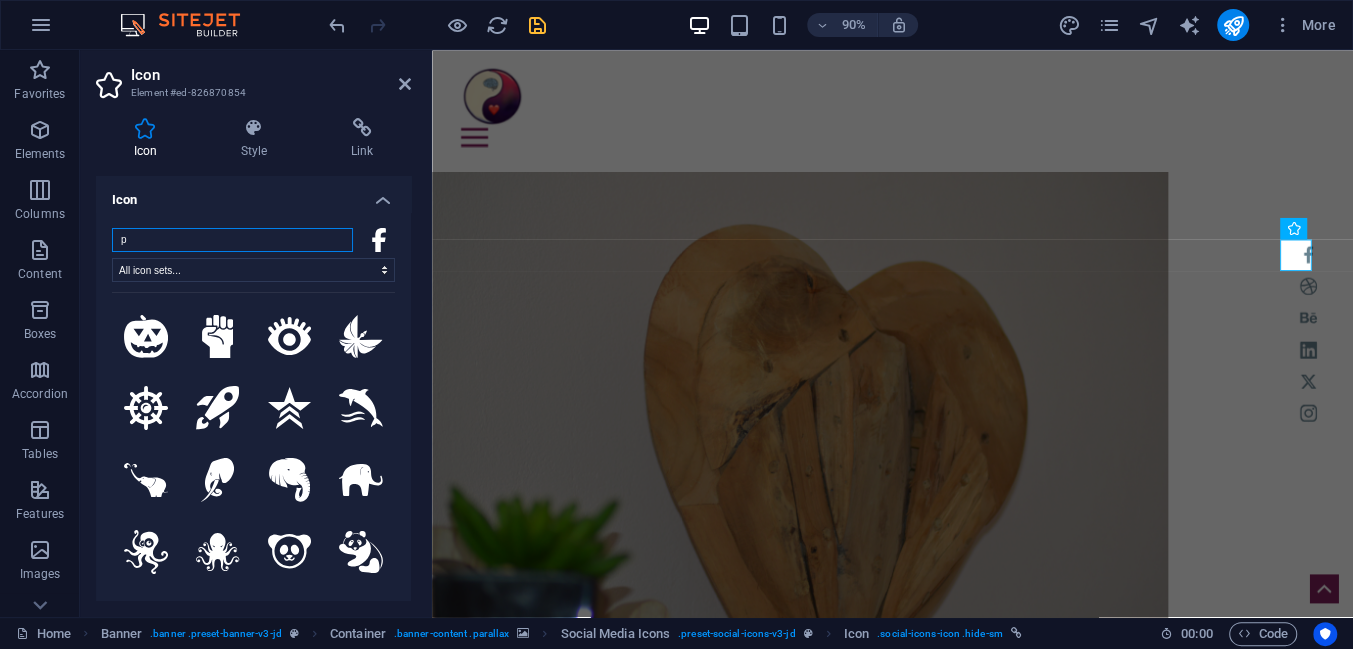 type 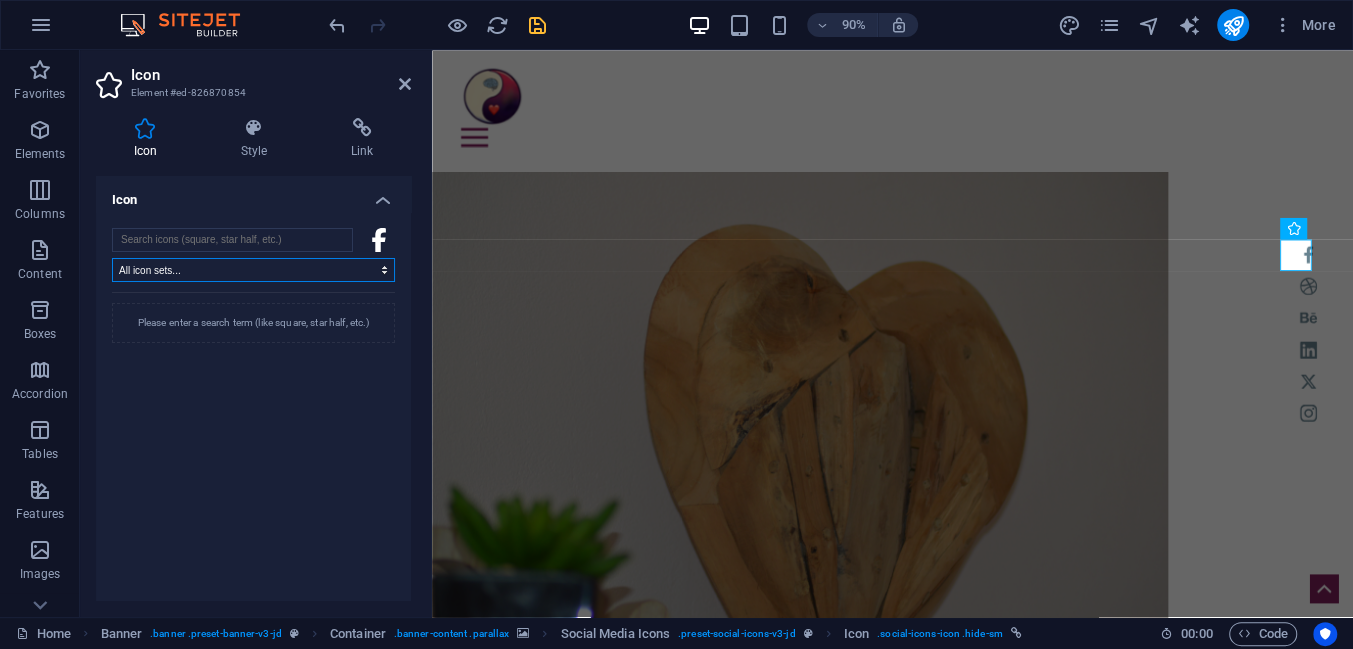 click on "All icon sets... IcoFont Ionicons FontAwesome Brands FontAwesome Duotone FontAwesome Solid FontAwesome Regular FontAwesome Light FontAwesome Thin FontAwesome Sharp Solid FontAwesome Sharp Regular FontAwesome Sharp Light FontAwesome Sharp Thin" at bounding box center (253, 270) 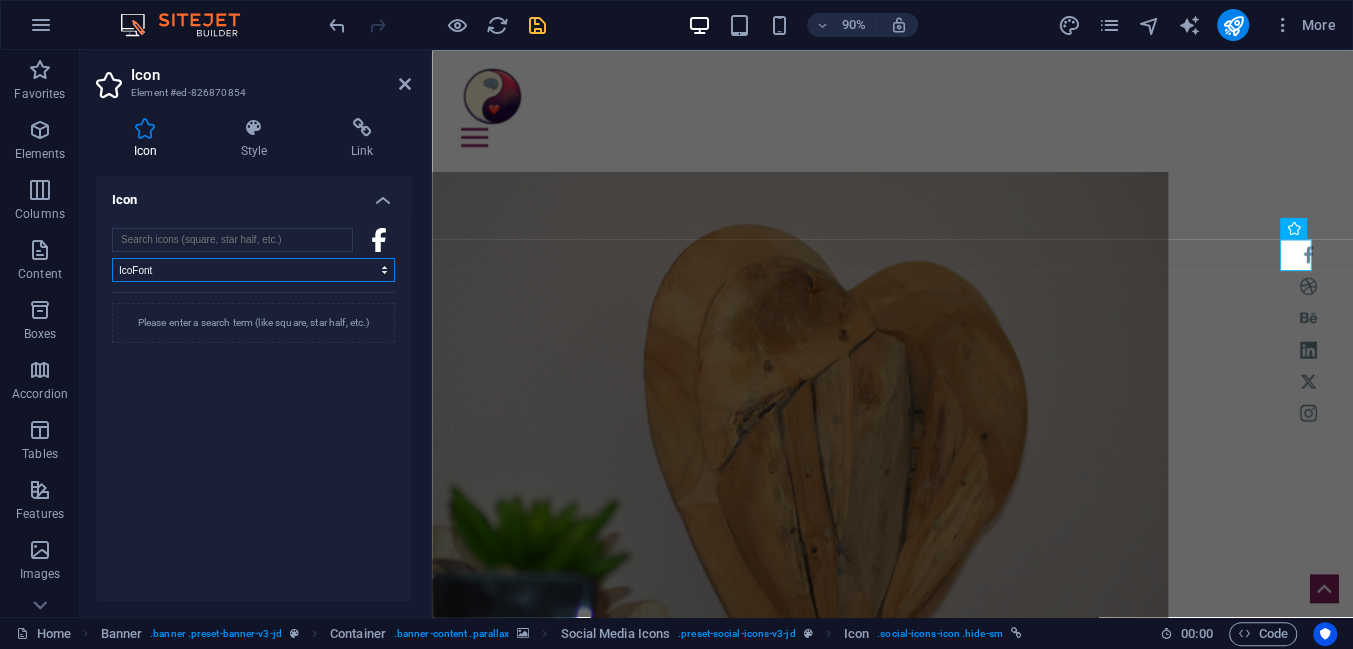 click on "All icon sets... IcoFont Ionicons FontAwesome Brands FontAwesome Duotone FontAwesome Solid FontAwesome Regular FontAwesome Light FontAwesome Thin FontAwesome Sharp Solid FontAwesome Sharp Regular FontAwesome Sharp Light FontAwesome Sharp Thin" at bounding box center (253, 270) 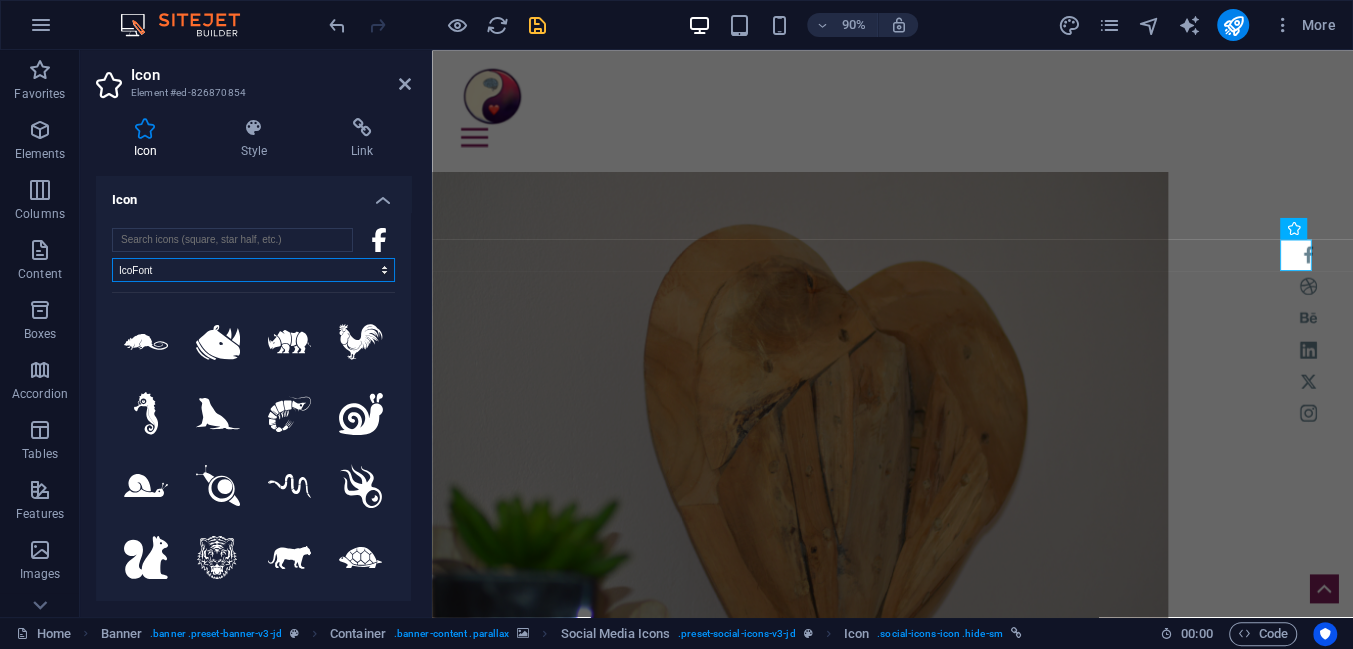 scroll, scrollTop: 2363, scrollLeft: 0, axis: vertical 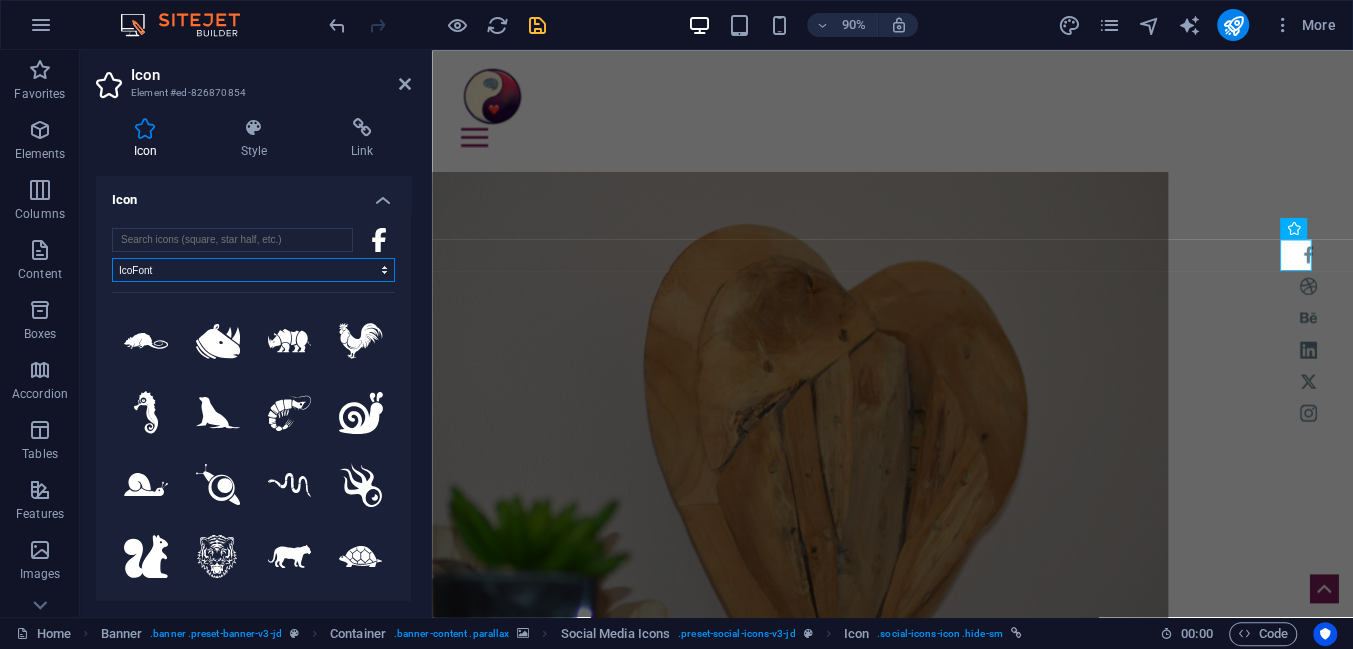click on "All icon sets... IcoFont Ionicons FontAwesome Brands FontAwesome Duotone FontAwesome Solid FontAwesome Regular FontAwesome Light FontAwesome Thin FontAwesome Sharp Solid FontAwesome Sharp Regular FontAwesome Sharp Light FontAwesome Sharp Thin" at bounding box center [253, 270] 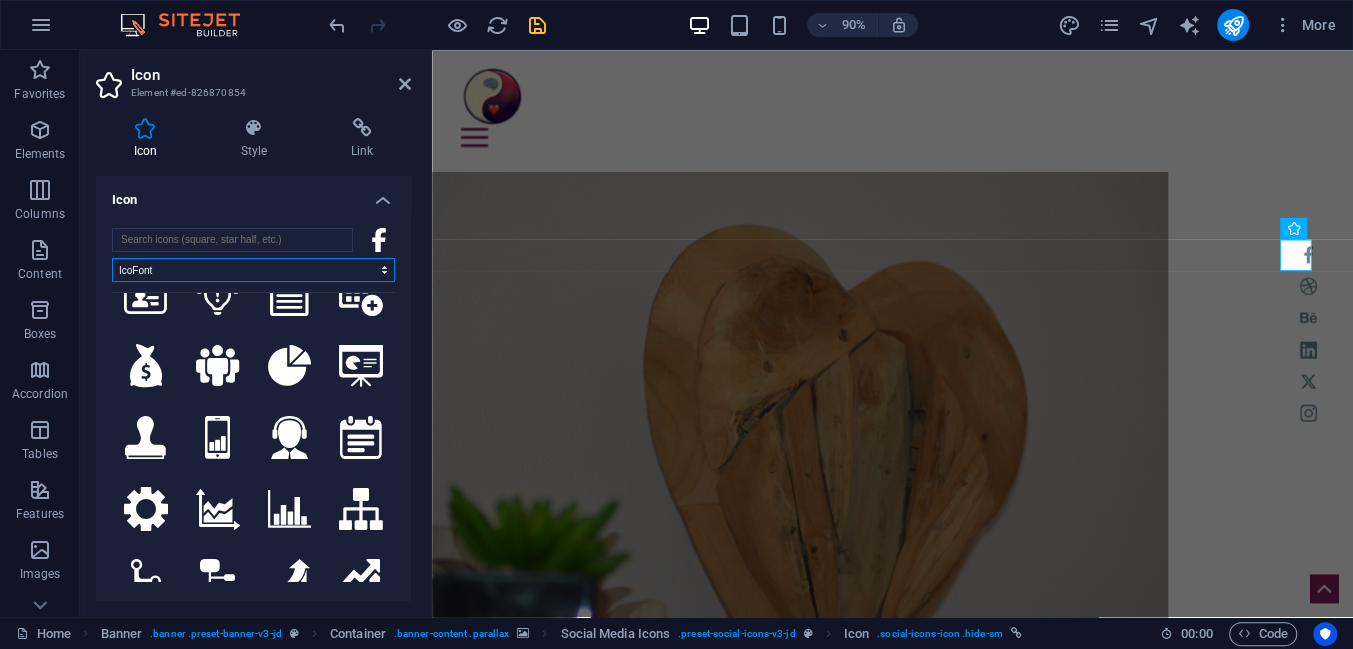 scroll, scrollTop: 6818, scrollLeft: 0, axis: vertical 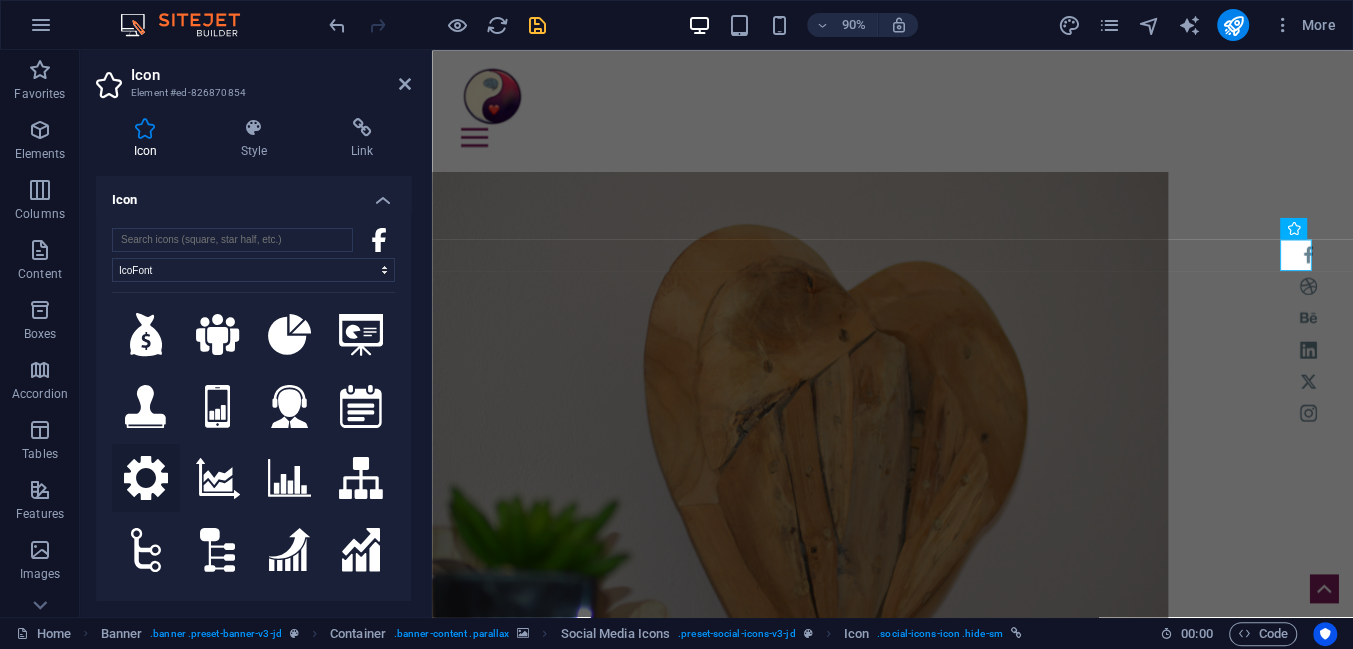 click 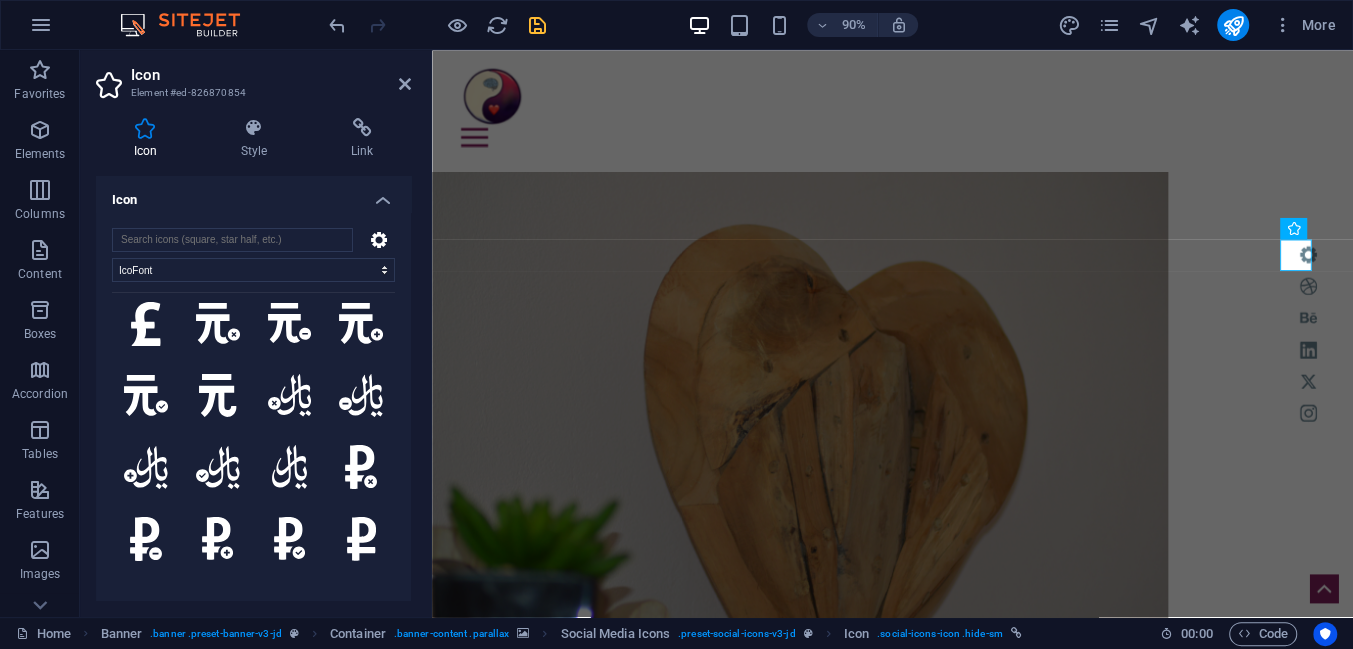 scroll, scrollTop: 8272, scrollLeft: 0, axis: vertical 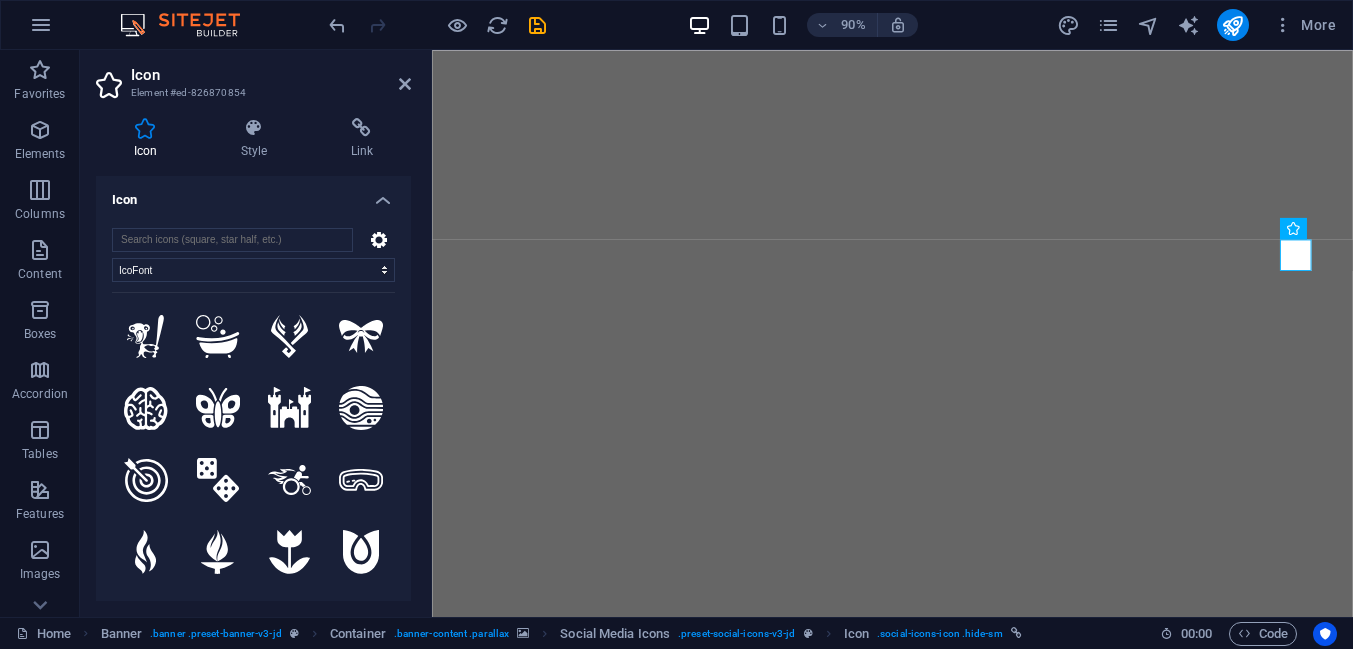 select on "icofont" 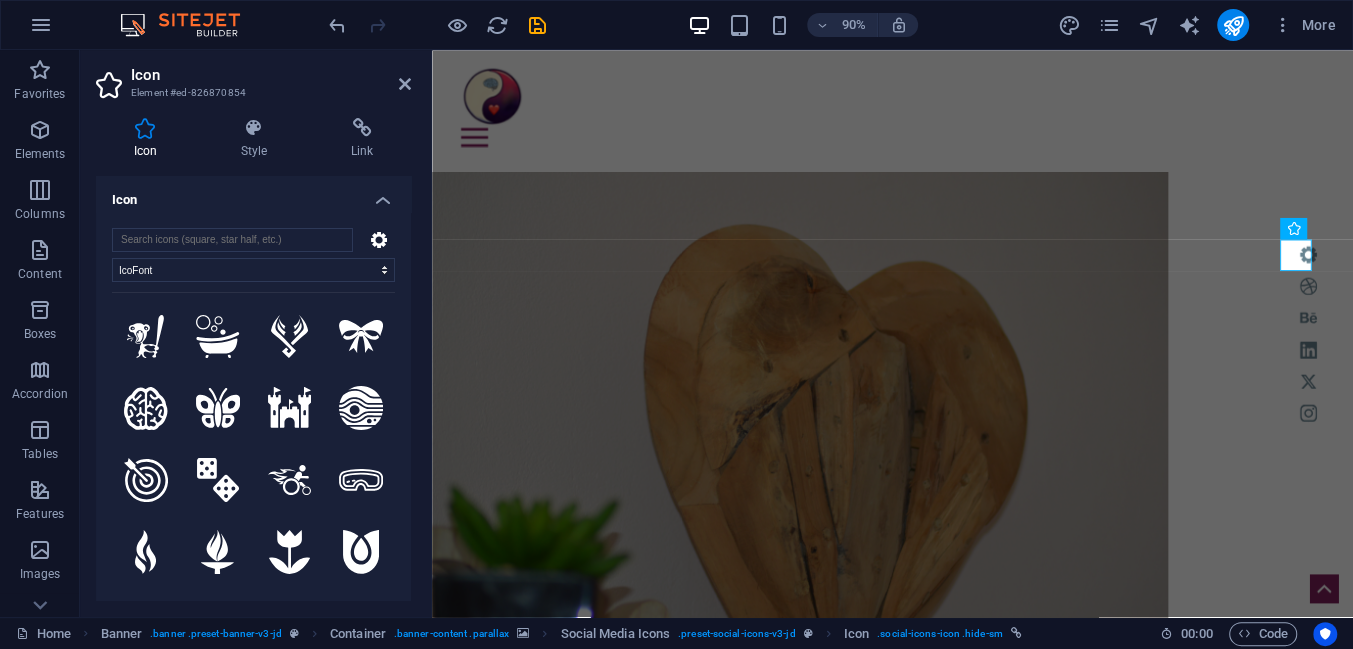 scroll, scrollTop: 0, scrollLeft: 0, axis: both 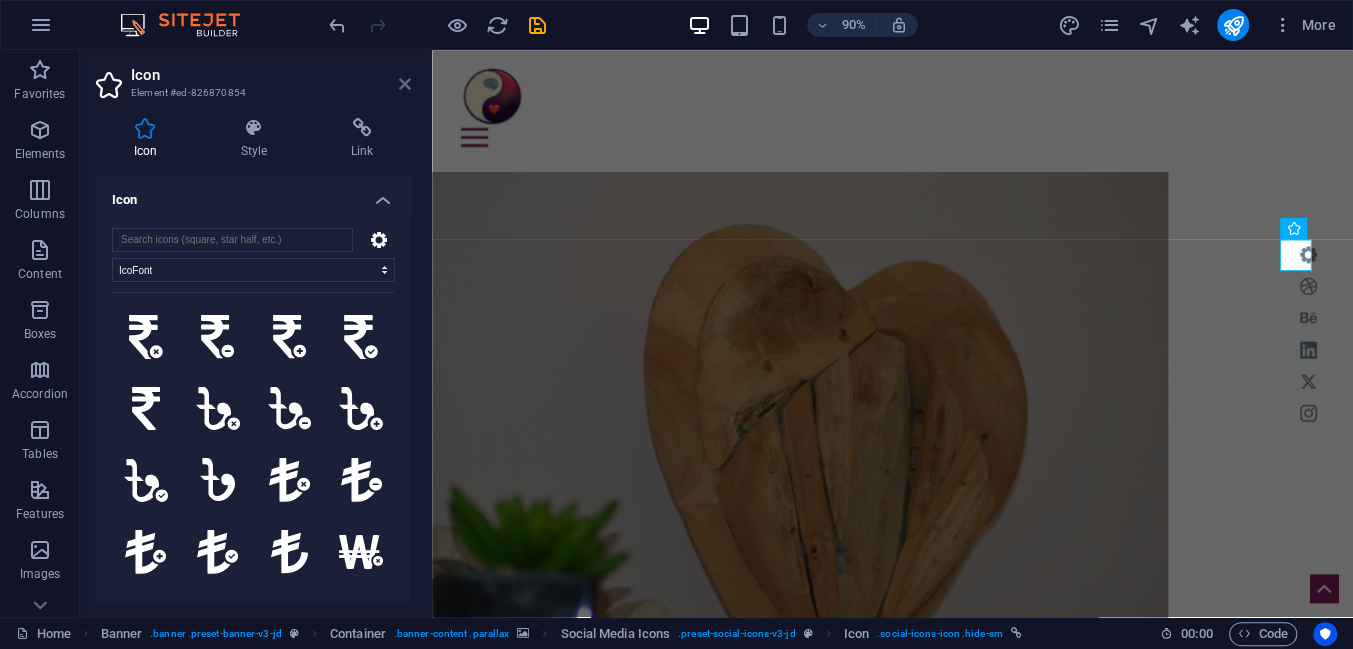 click at bounding box center [405, 84] 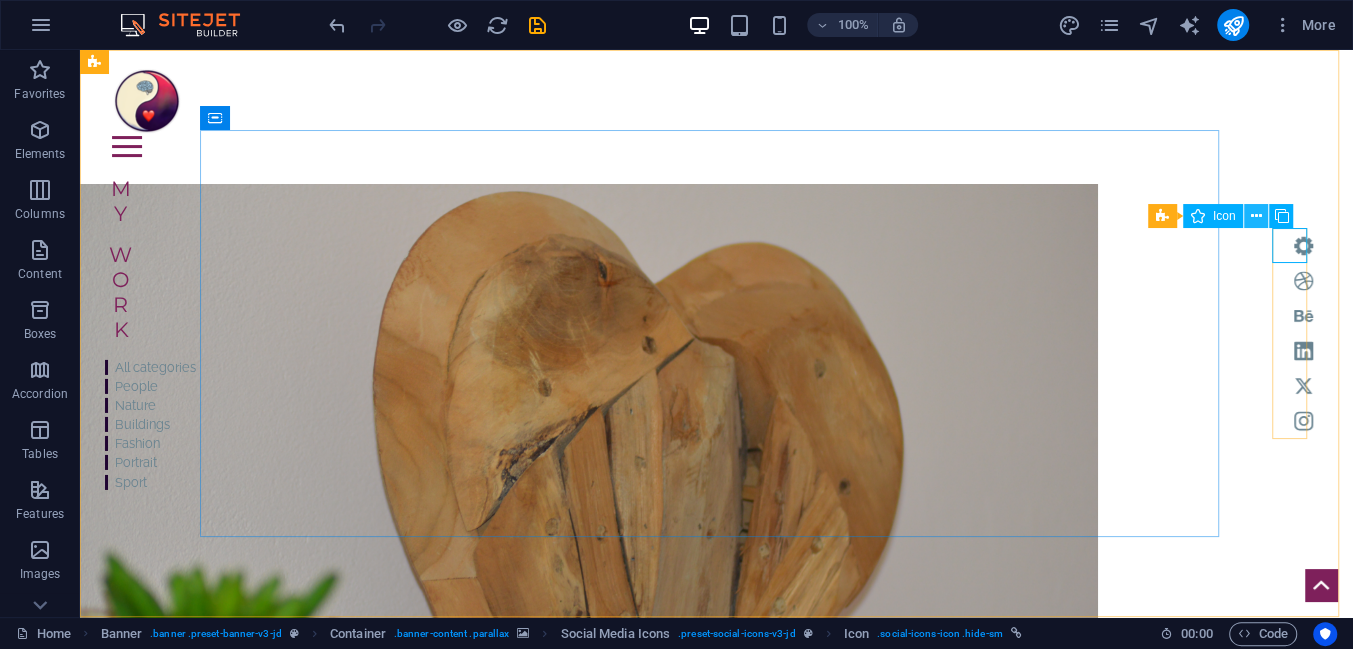 click at bounding box center (1256, 216) 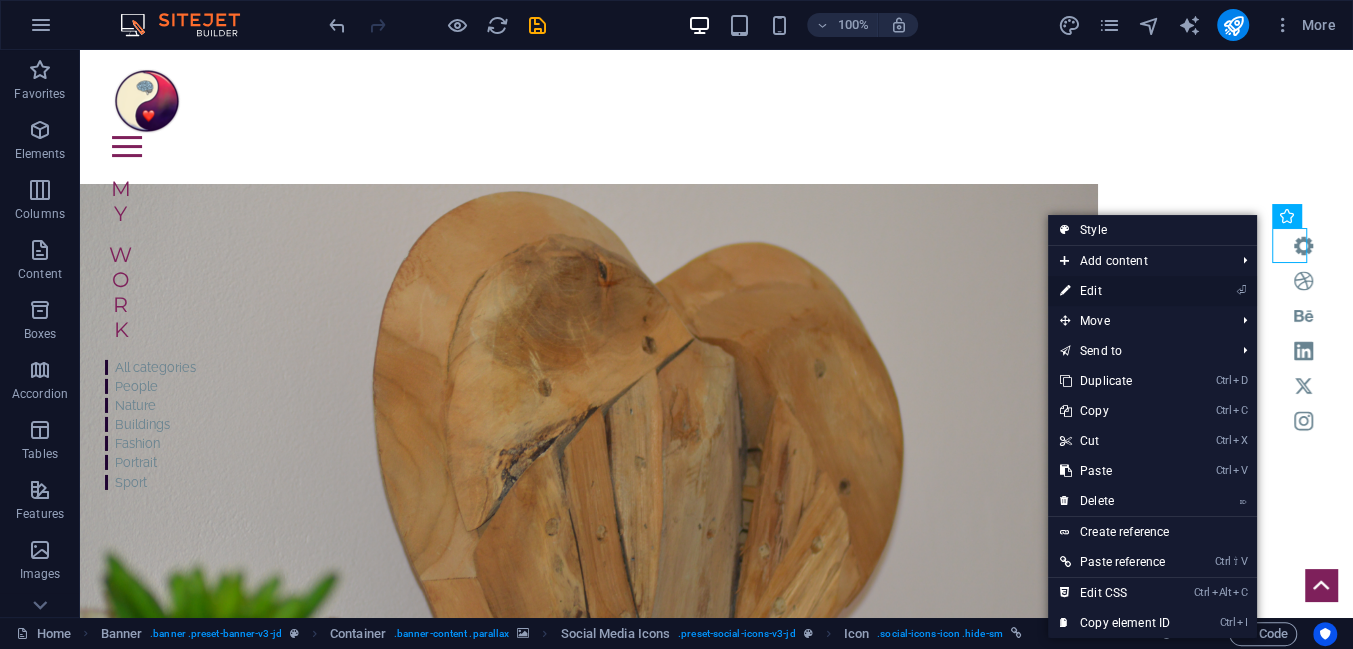 click on "⏎  Edit" at bounding box center (1115, 291) 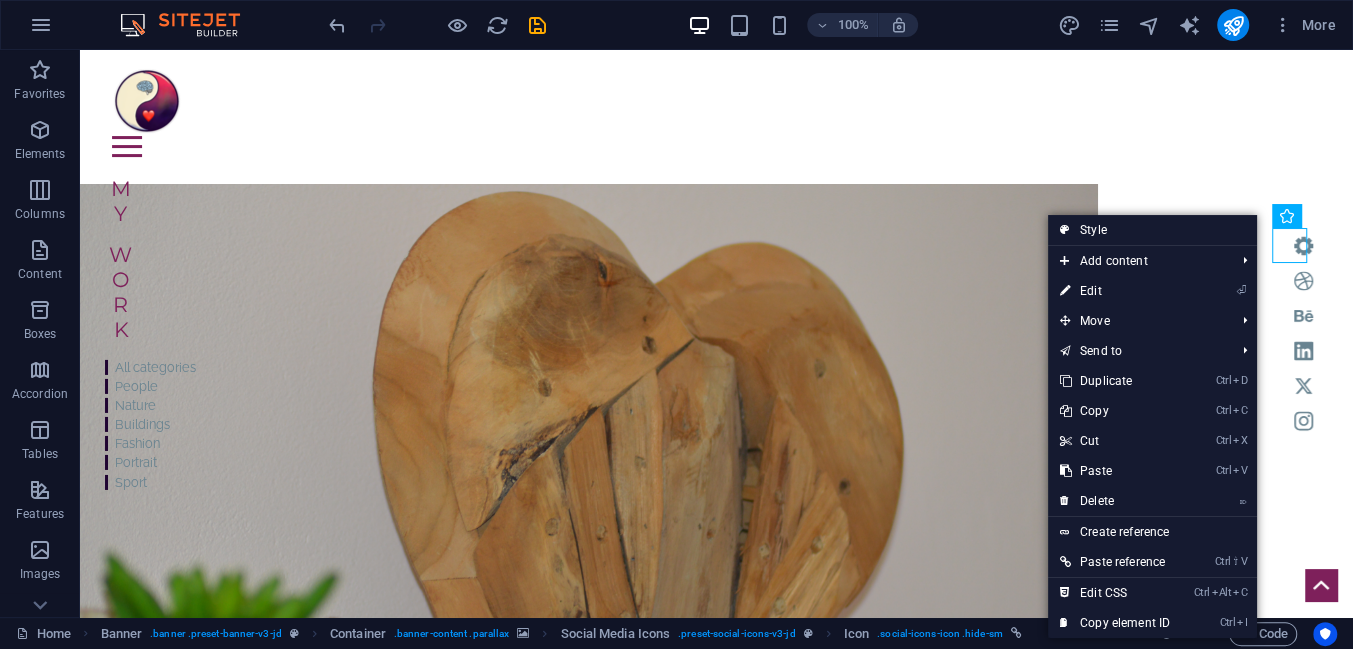 select on "icofont" 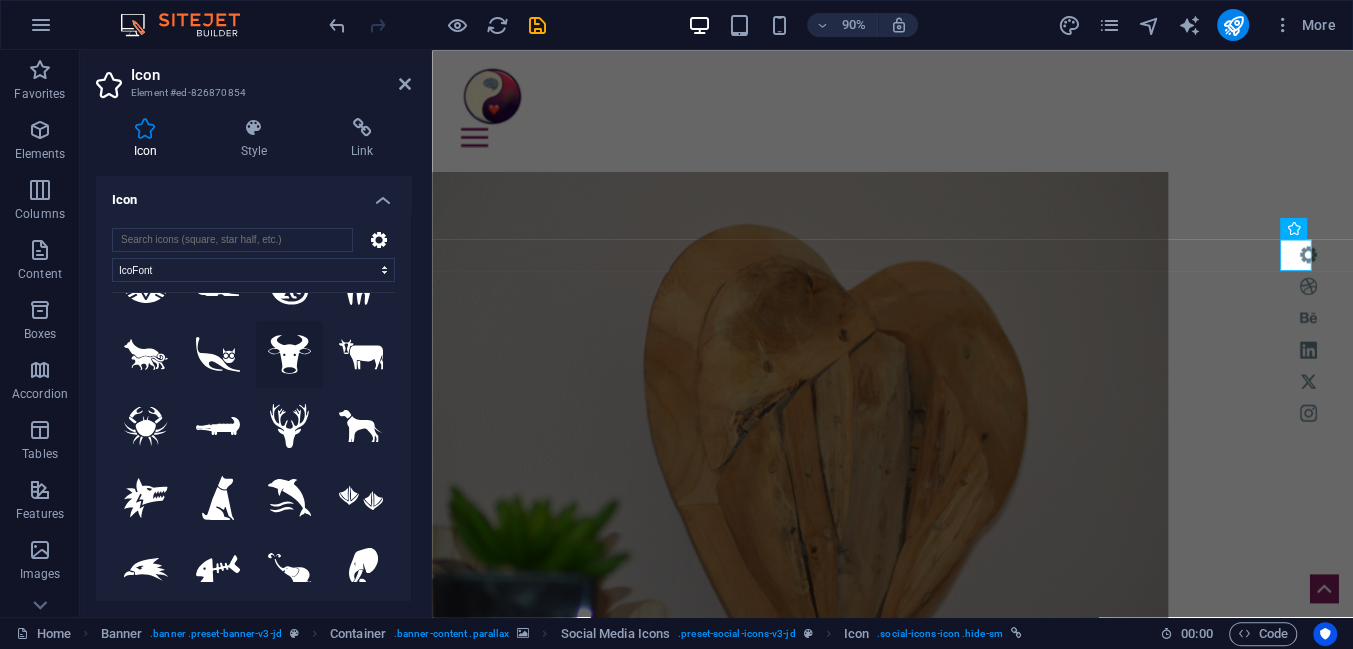 scroll, scrollTop: 1090, scrollLeft: 0, axis: vertical 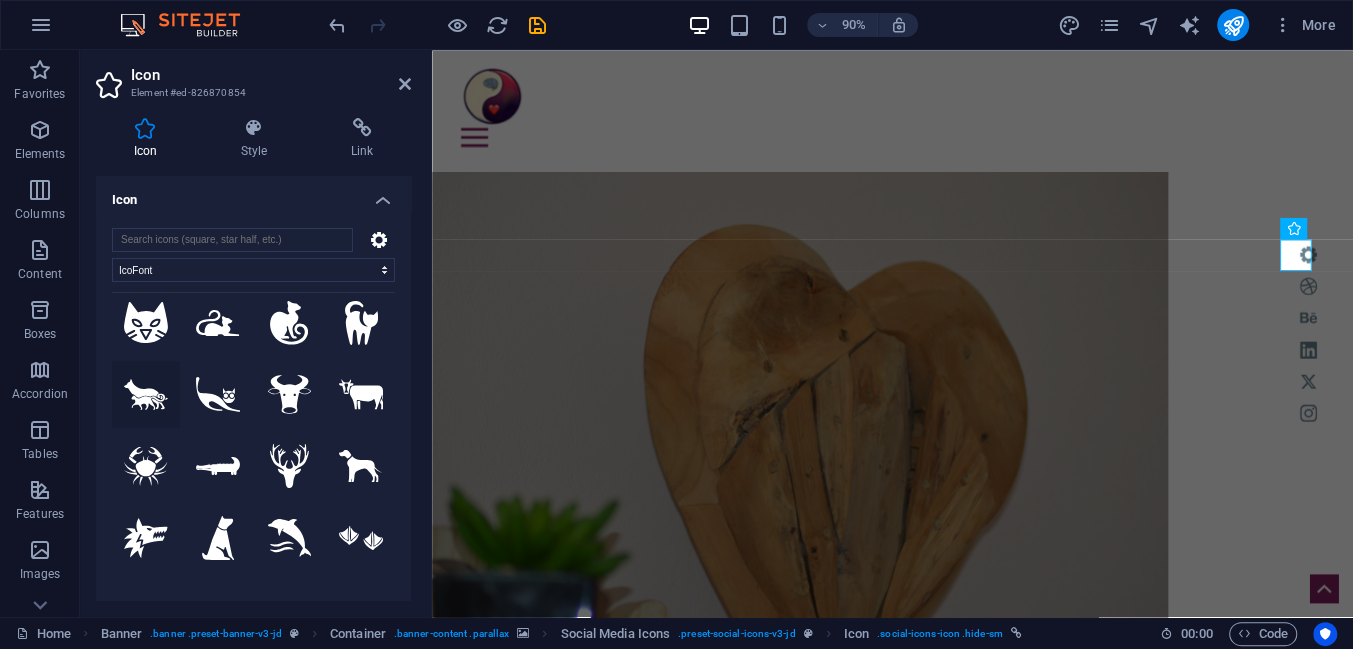 click 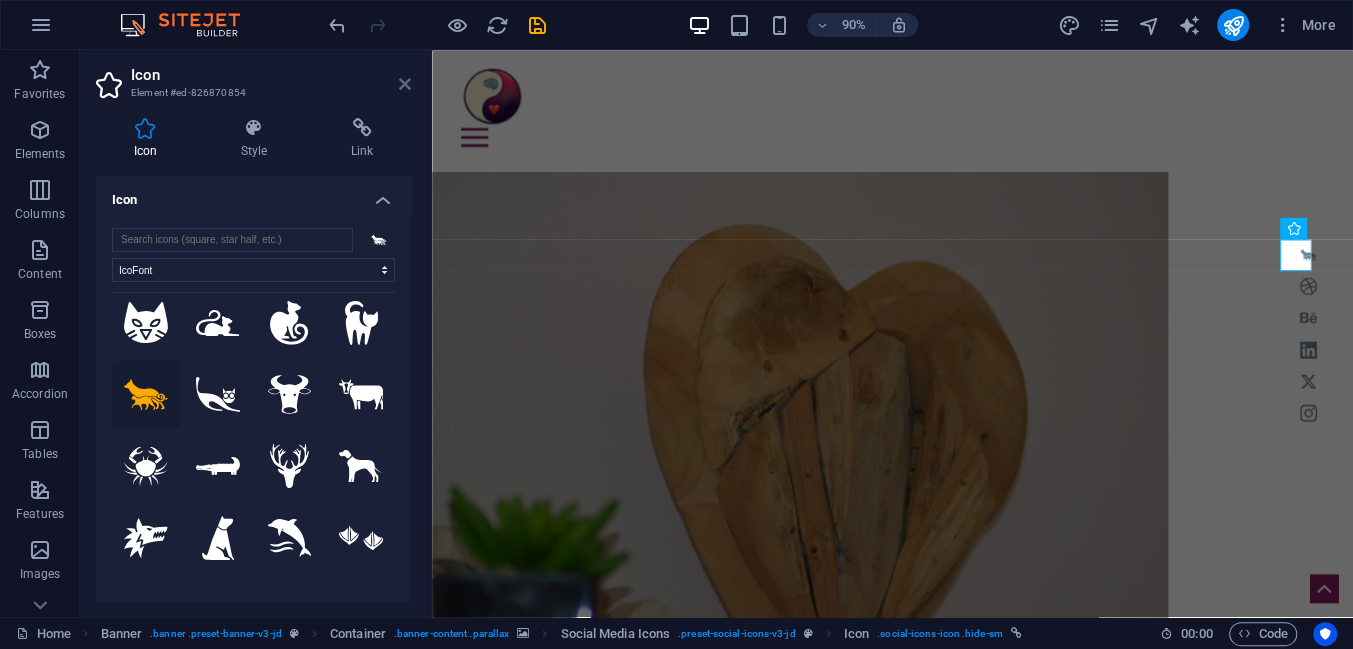 click at bounding box center [405, 84] 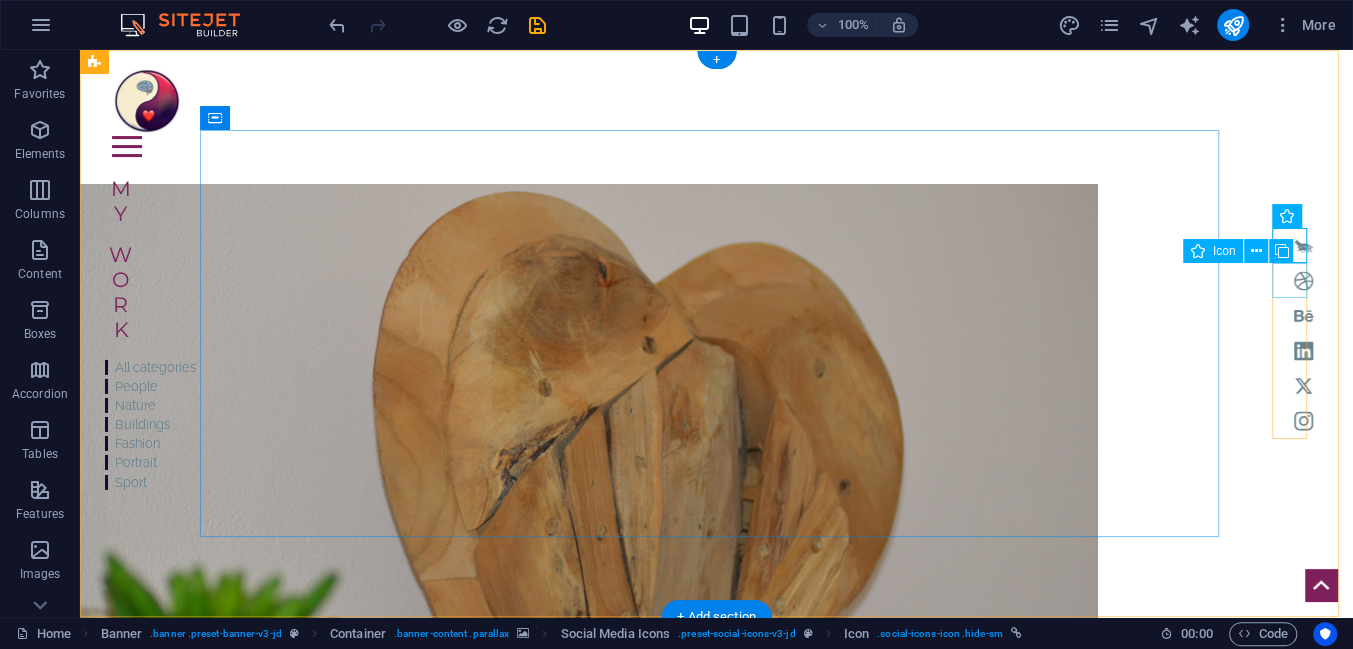 click at bounding box center [1303, 280] 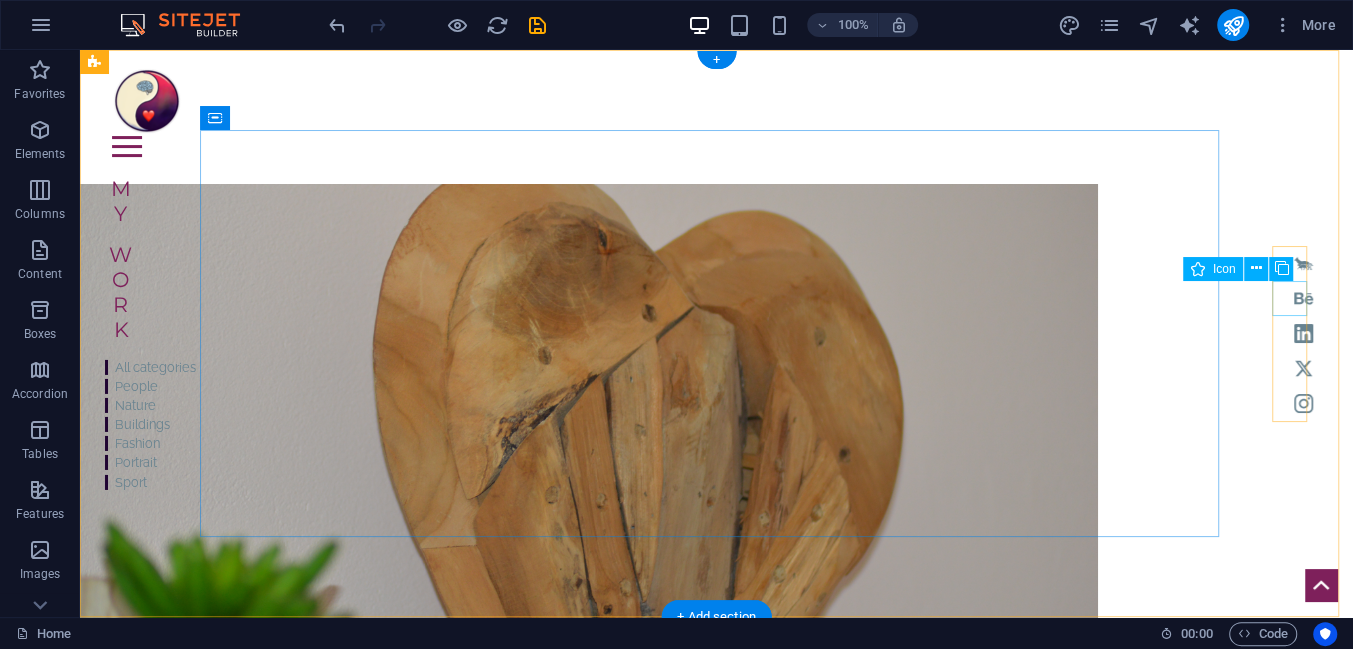 click at bounding box center (1303, 298) 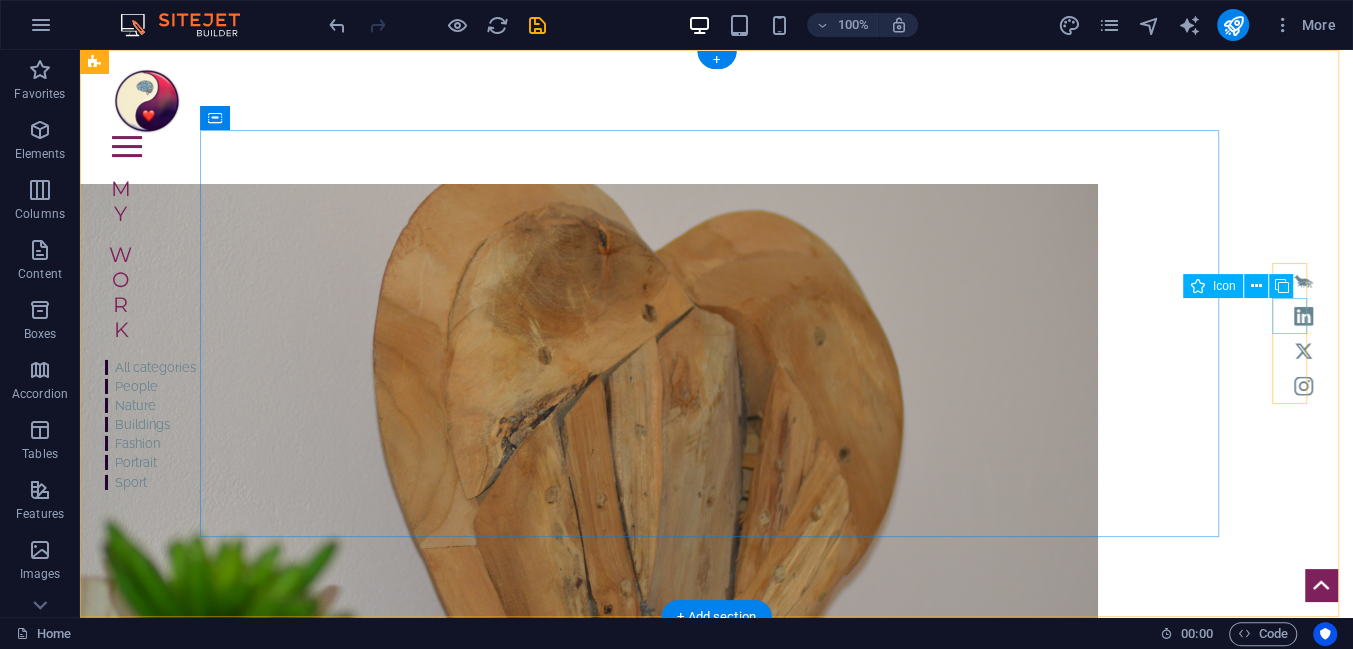 click at bounding box center [1303, 315] 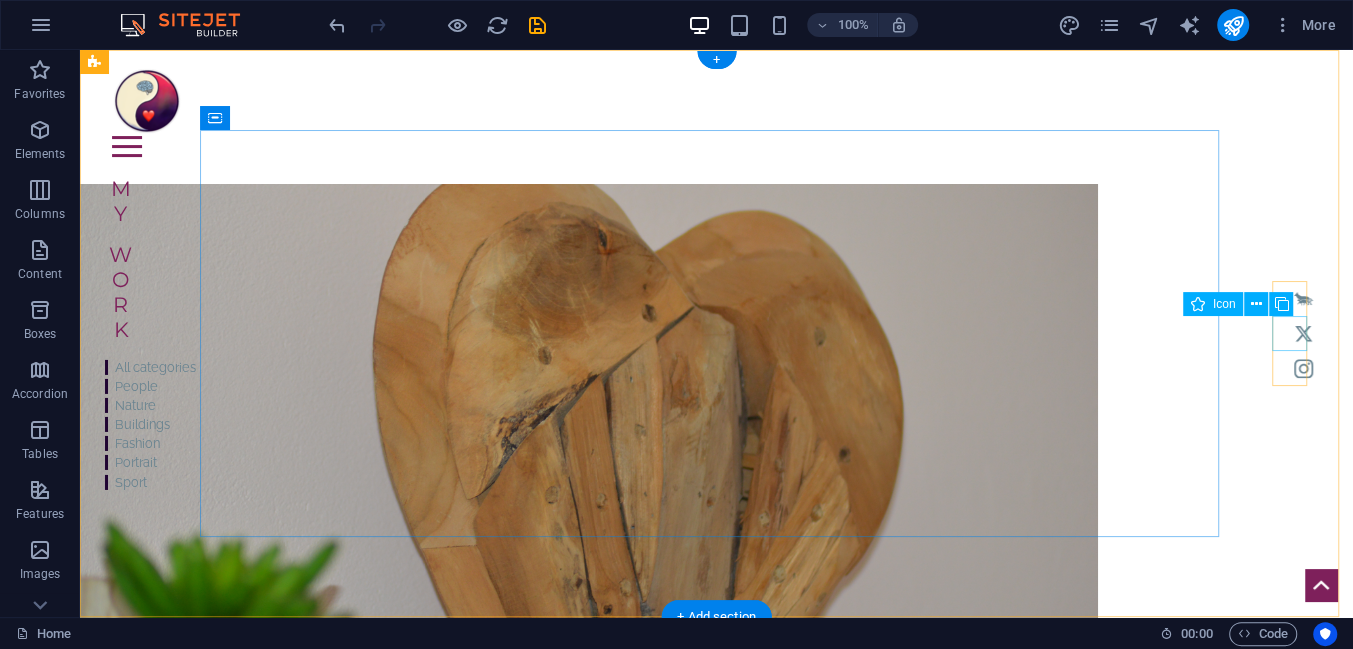 click at bounding box center [1303, 333] 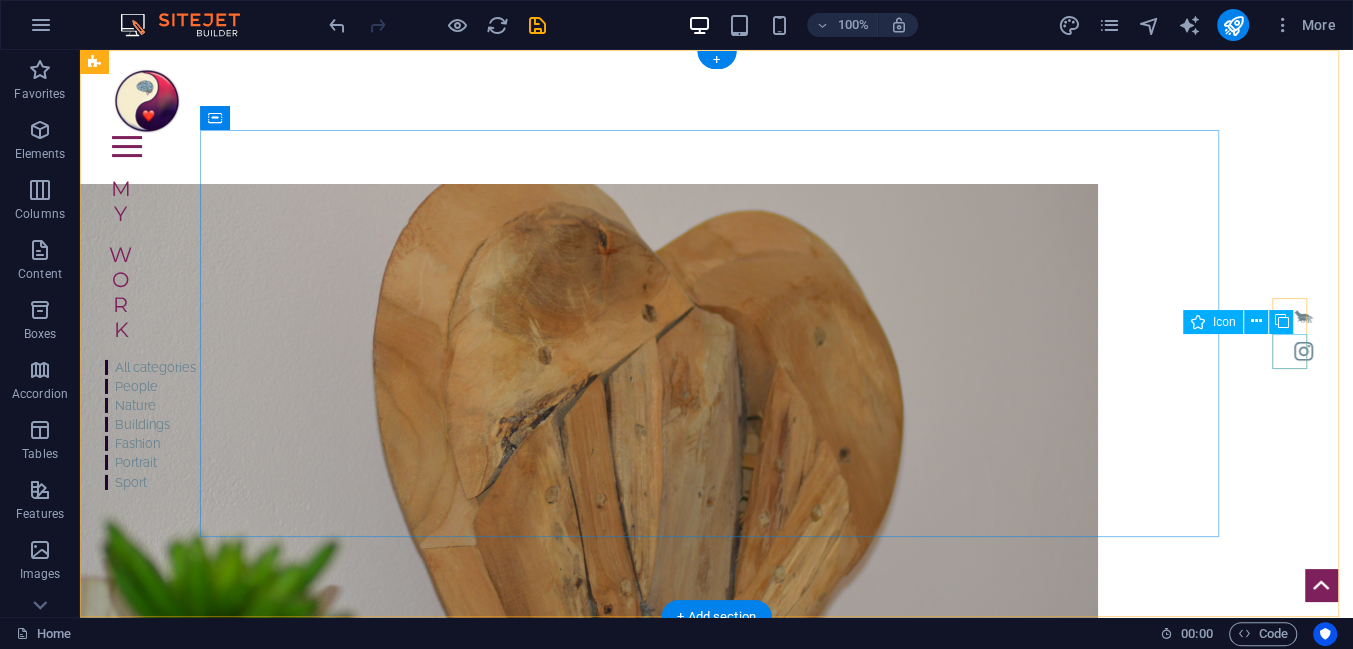 click at bounding box center (1303, 351) 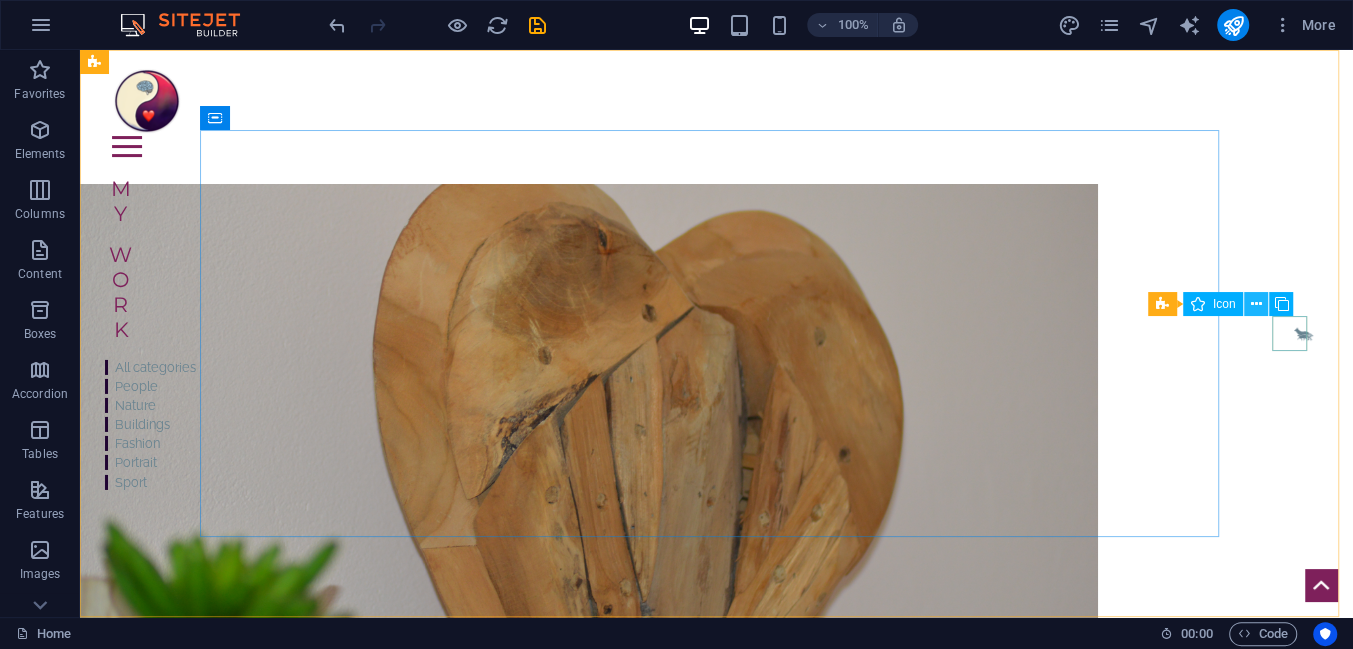 click at bounding box center [1256, 304] 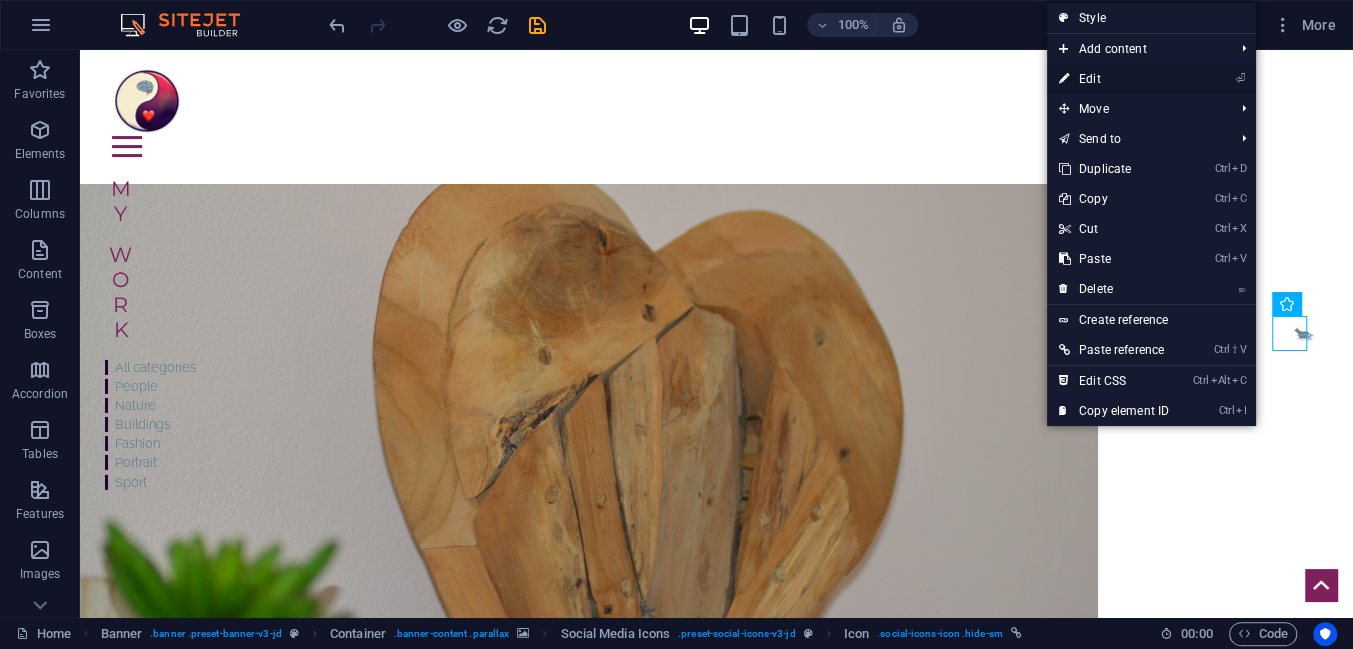 click on "⏎  Edit" at bounding box center [1114, 79] 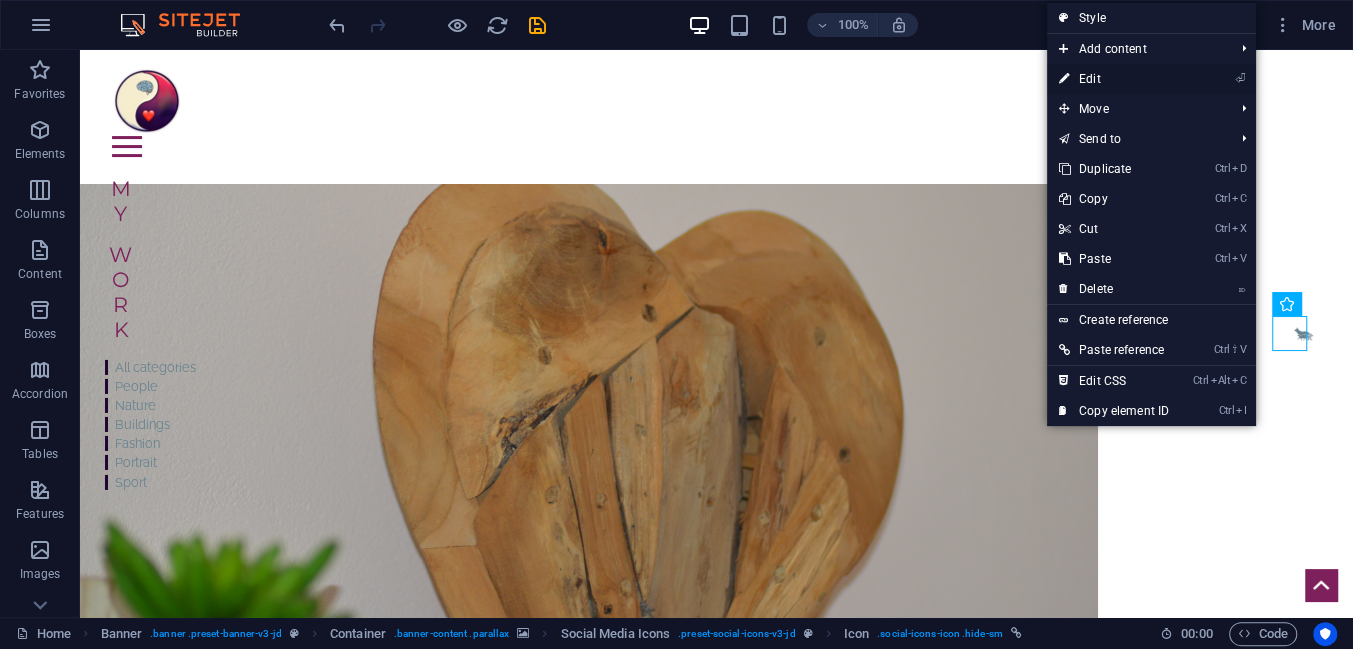 select on "xMidYMid" 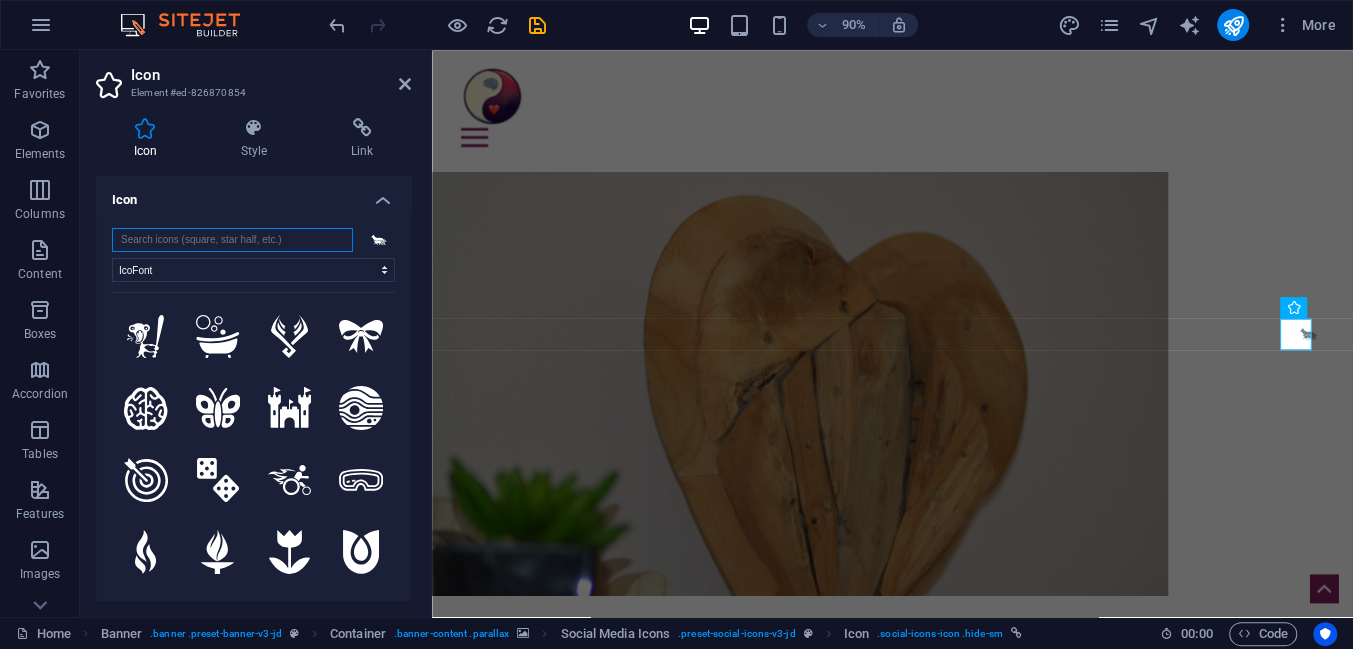 click at bounding box center (232, 240) 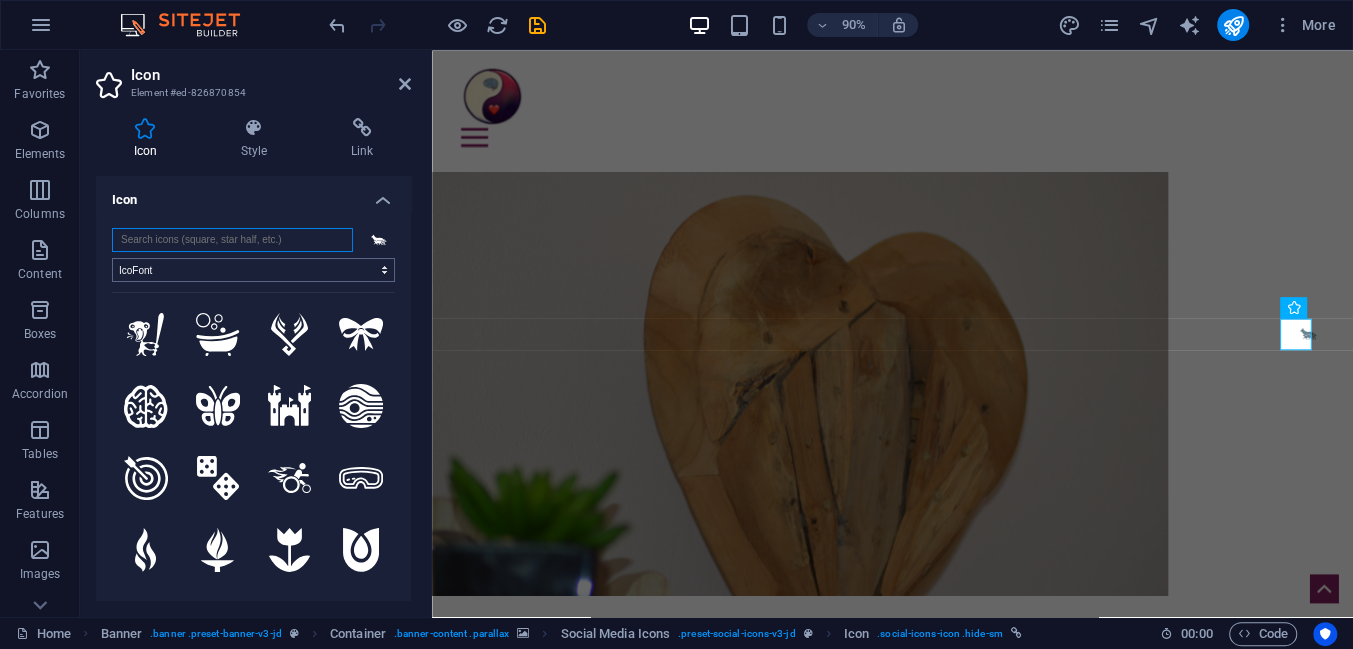 scroll, scrollTop: 0, scrollLeft: 0, axis: both 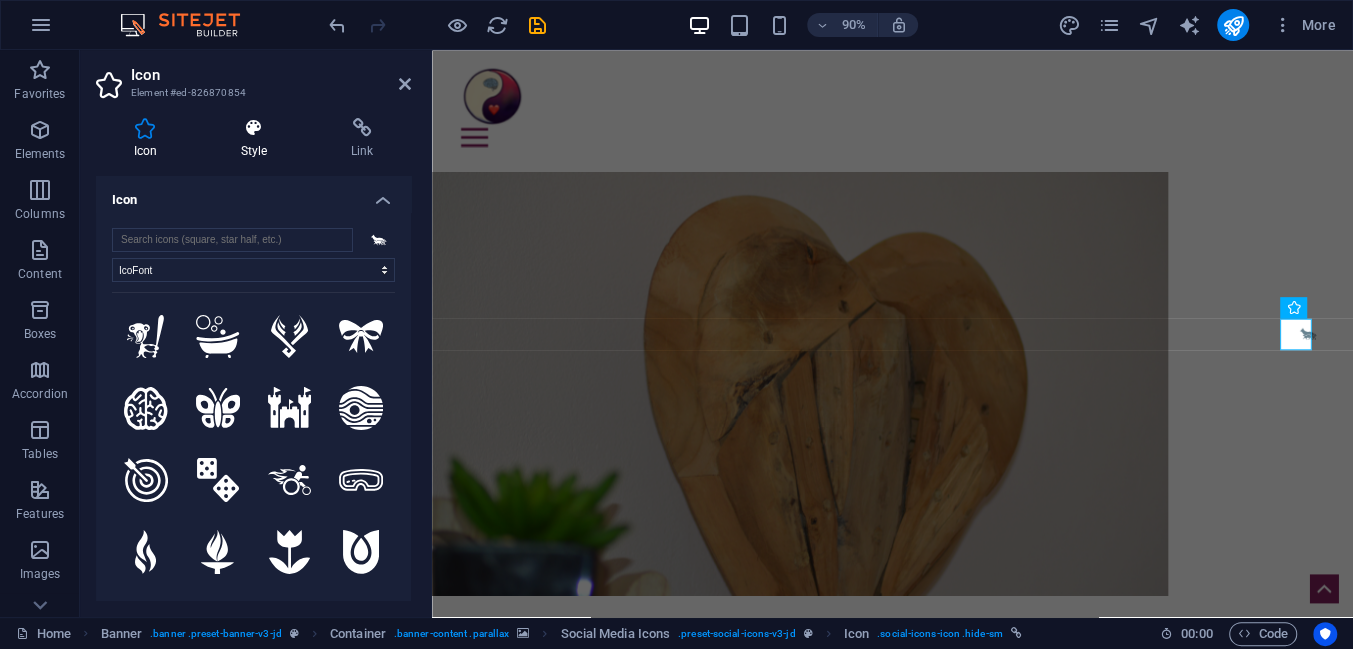 click at bounding box center [254, 128] 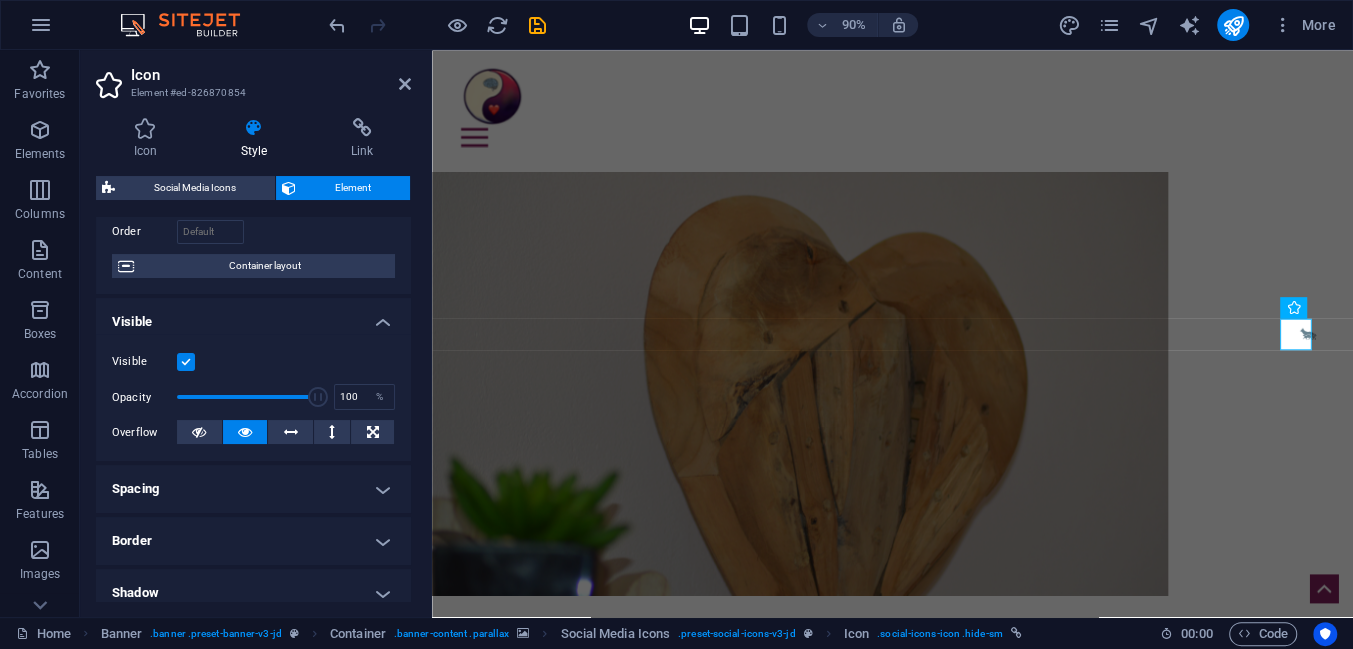 scroll, scrollTop: 96, scrollLeft: 0, axis: vertical 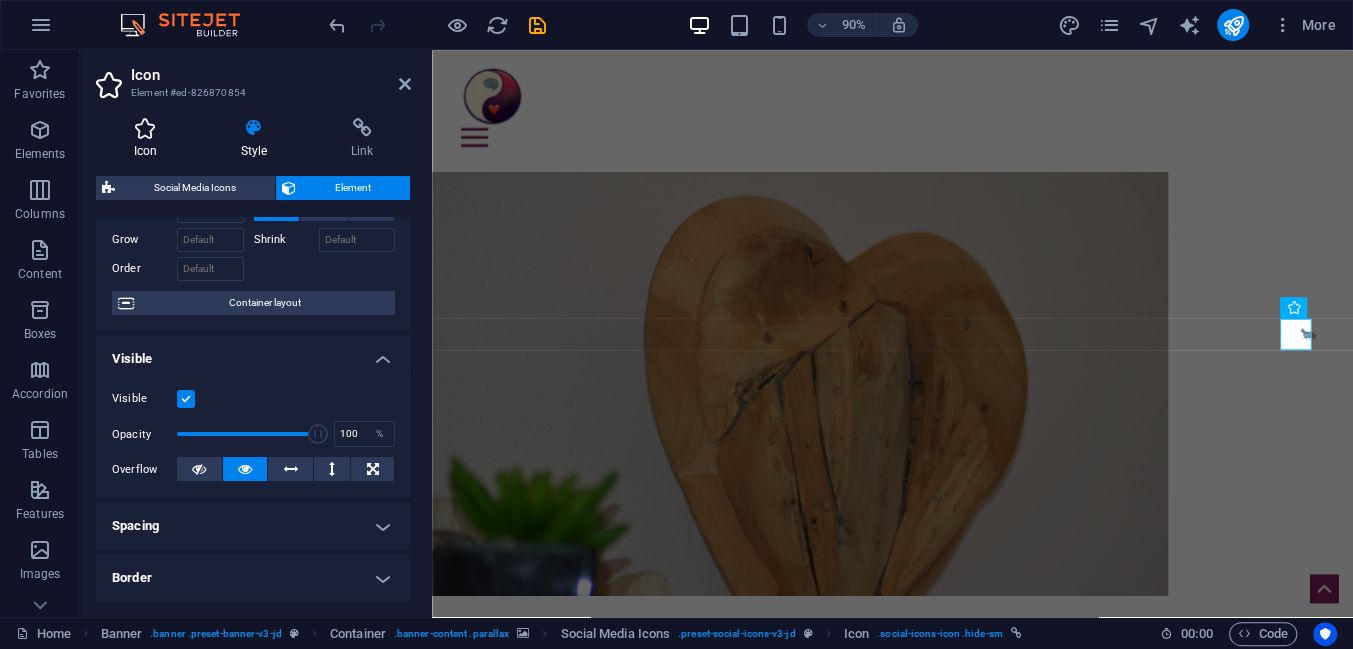 click at bounding box center [145, 128] 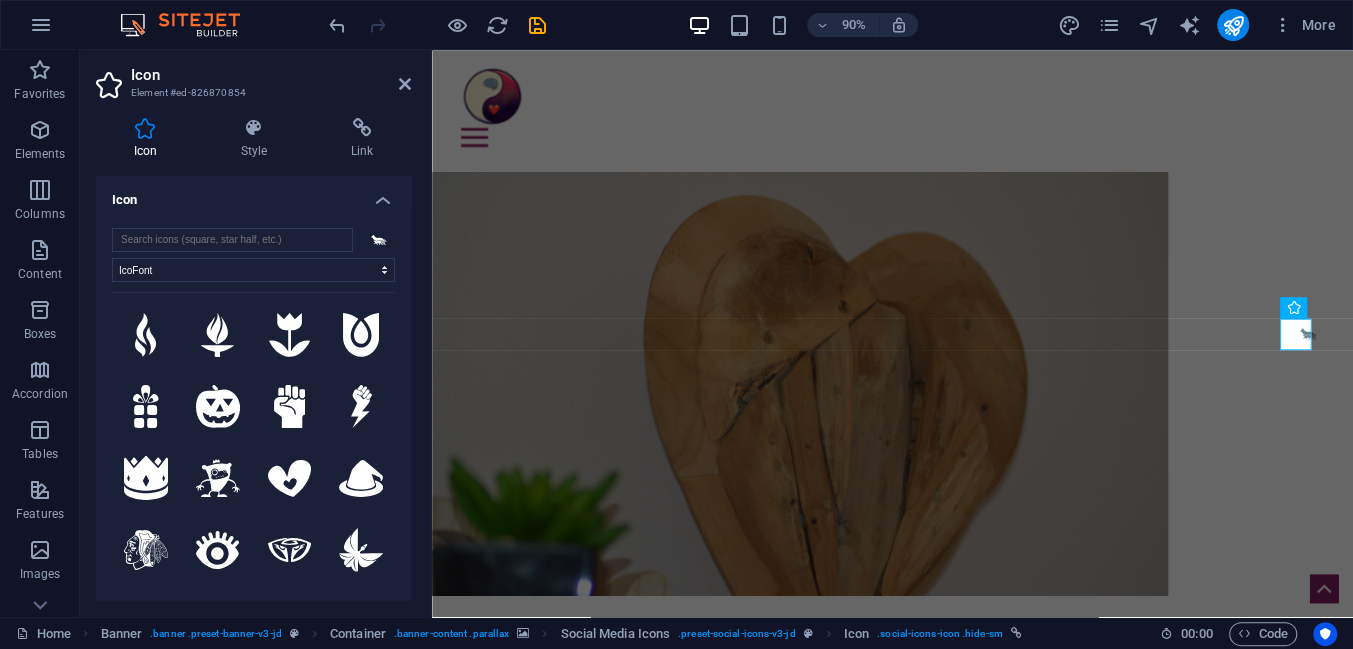 scroll, scrollTop: 181, scrollLeft: 0, axis: vertical 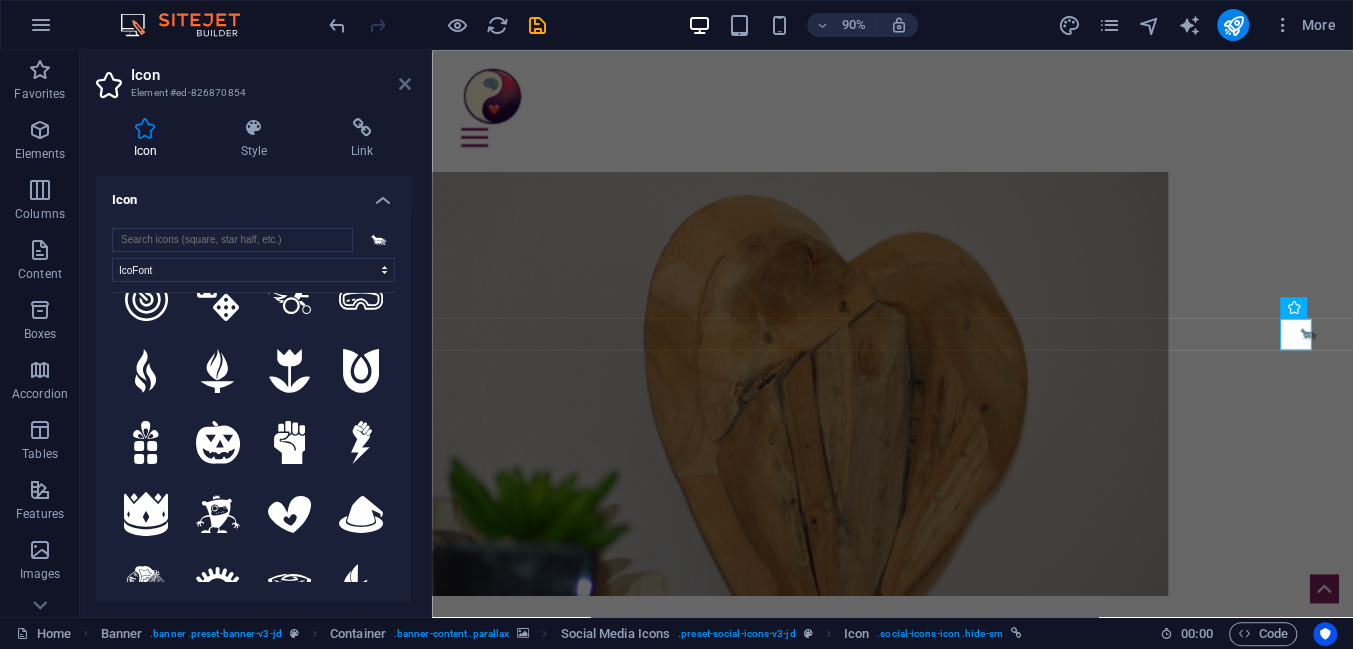 click at bounding box center (405, 84) 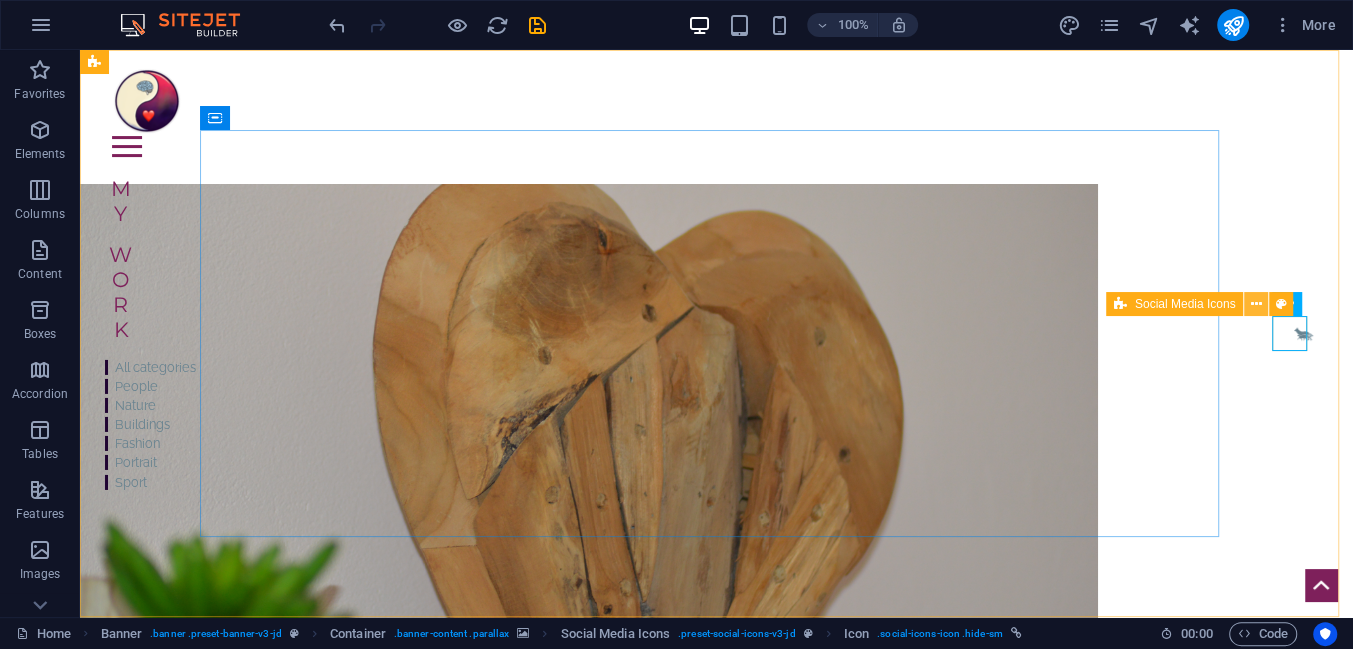 click at bounding box center (1256, 304) 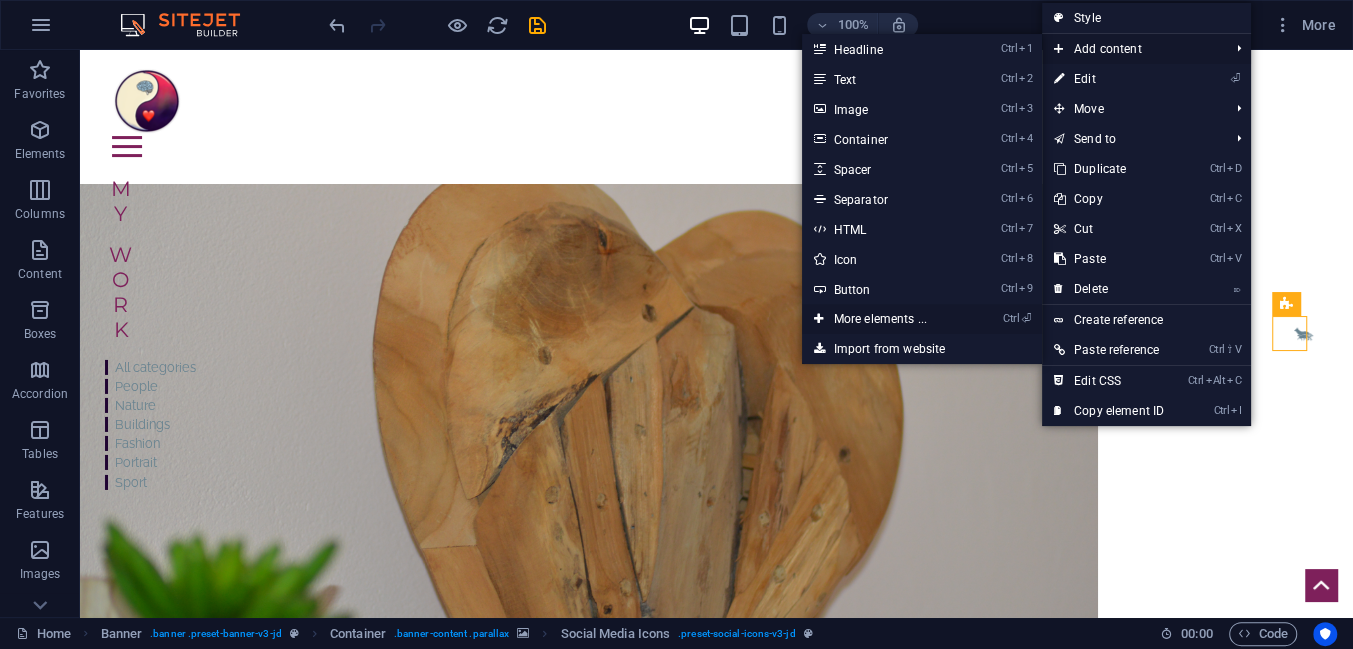 drag, startPoint x: 856, startPoint y: 318, endPoint x: 438, endPoint y: 283, distance: 419.46274 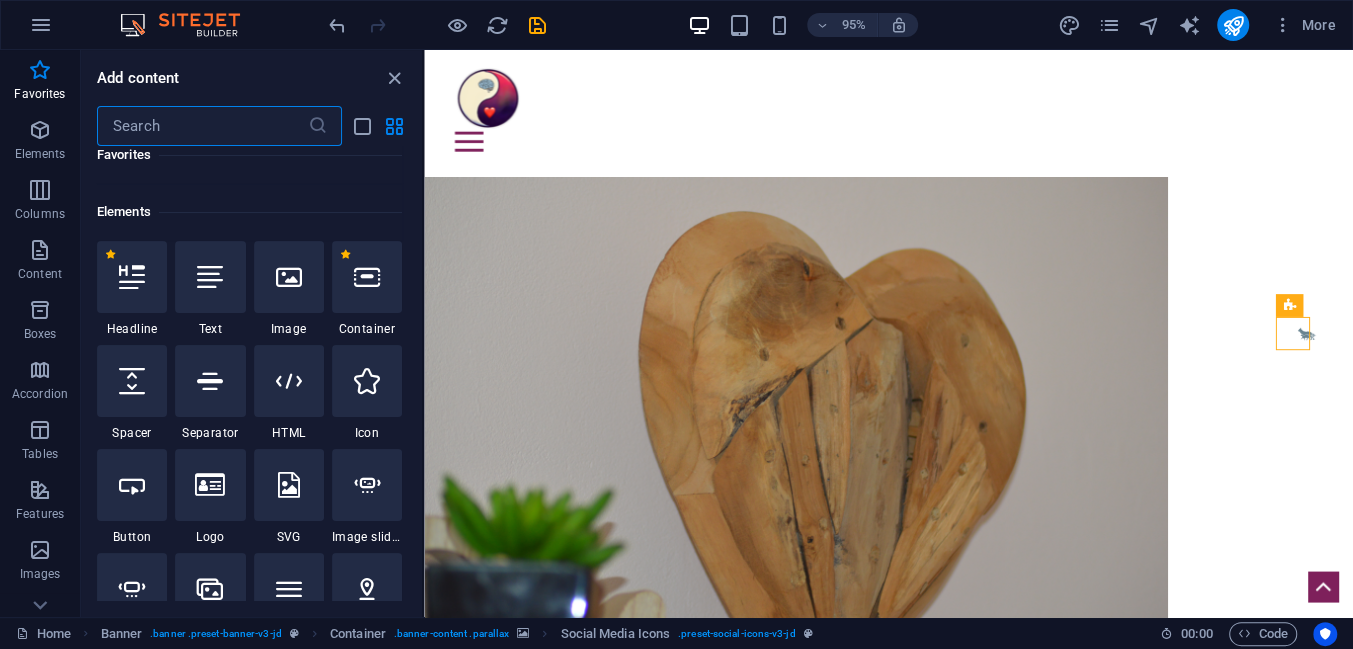 scroll, scrollTop: 213, scrollLeft: 0, axis: vertical 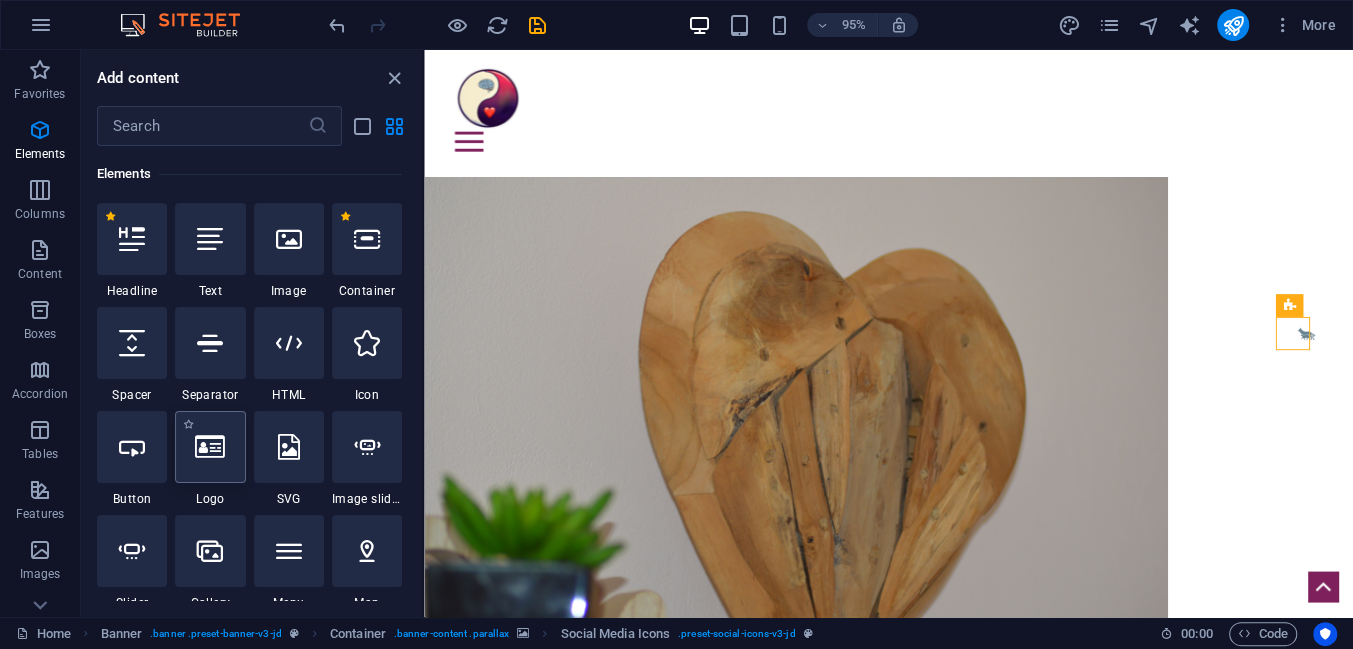 click at bounding box center [210, 447] 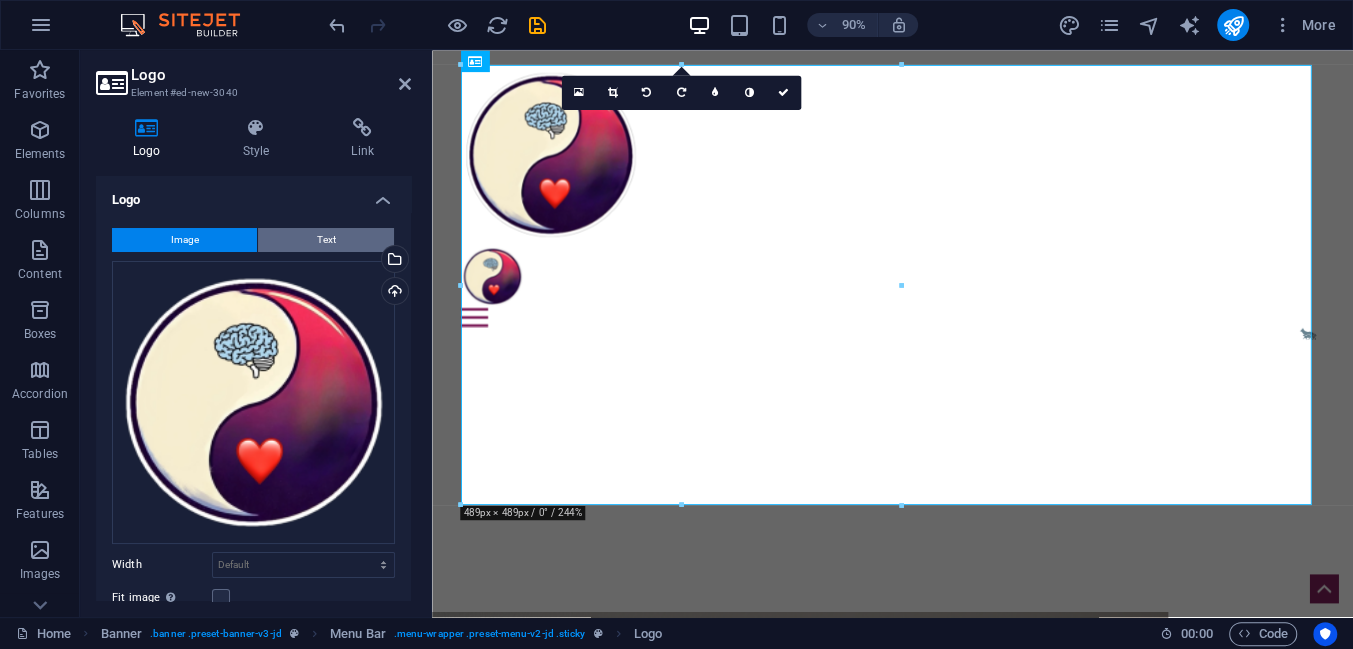 click on "Text" at bounding box center [326, 240] 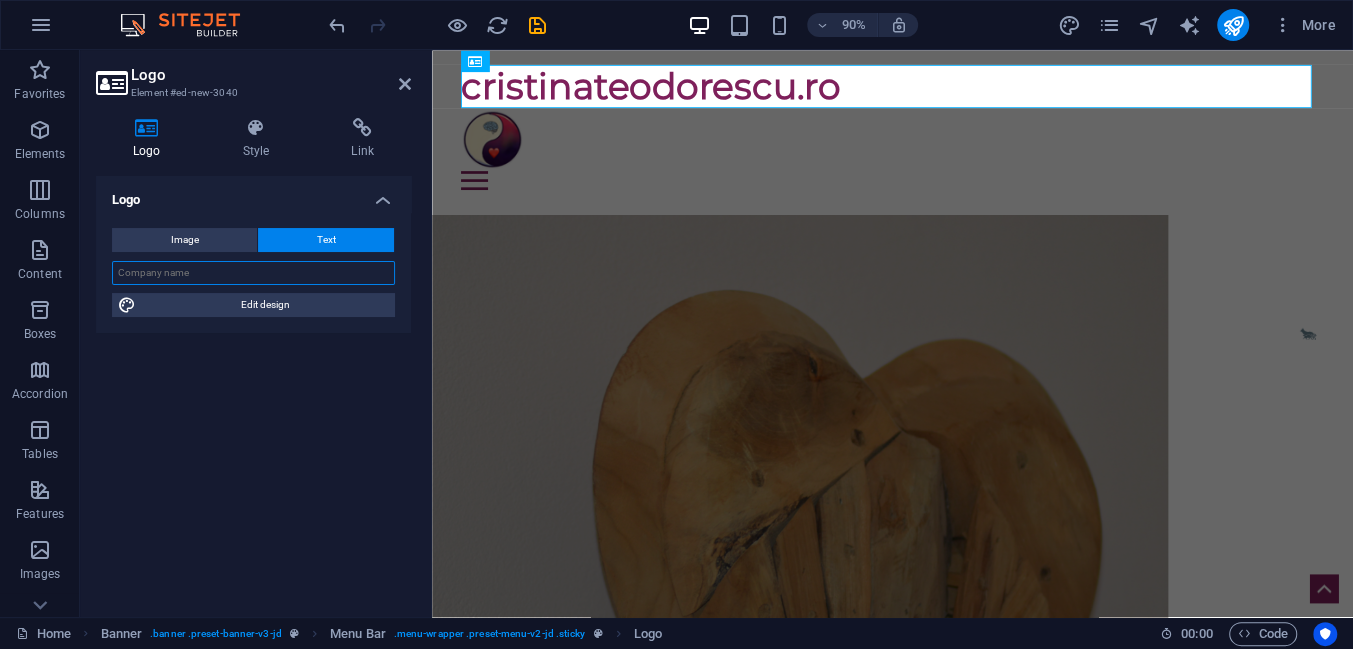 click at bounding box center (253, 273) 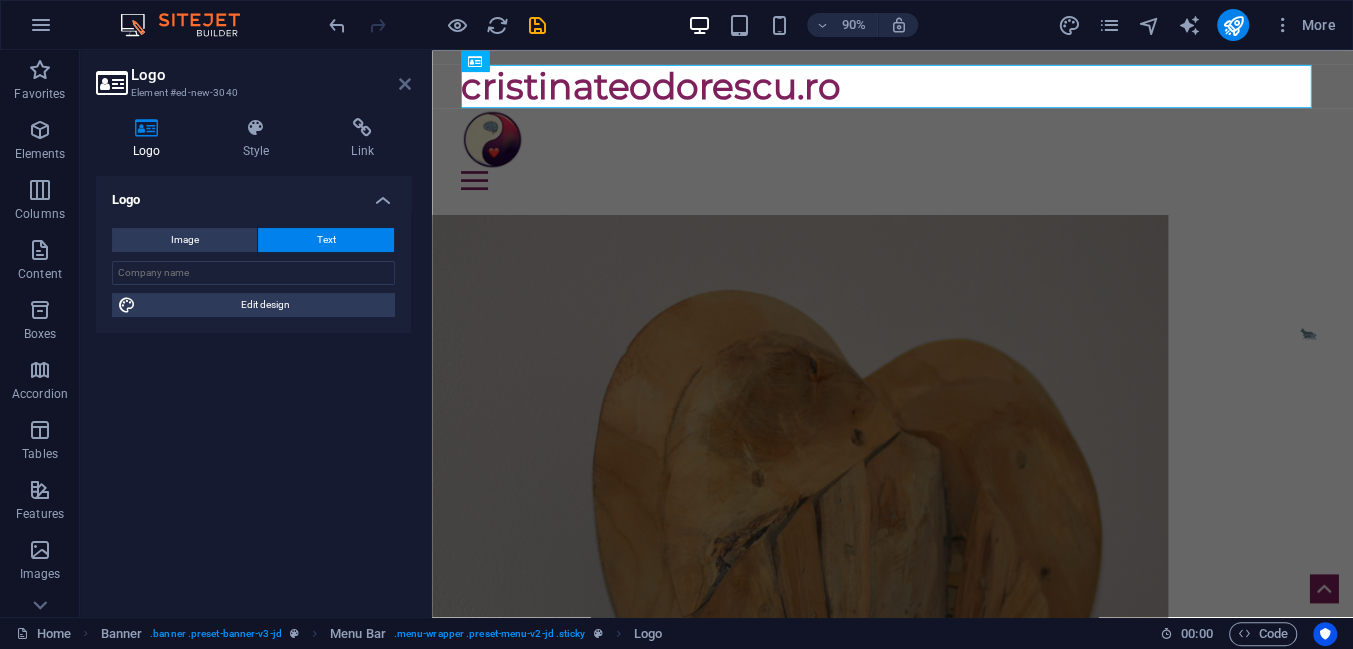click at bounding box center [405, 84] 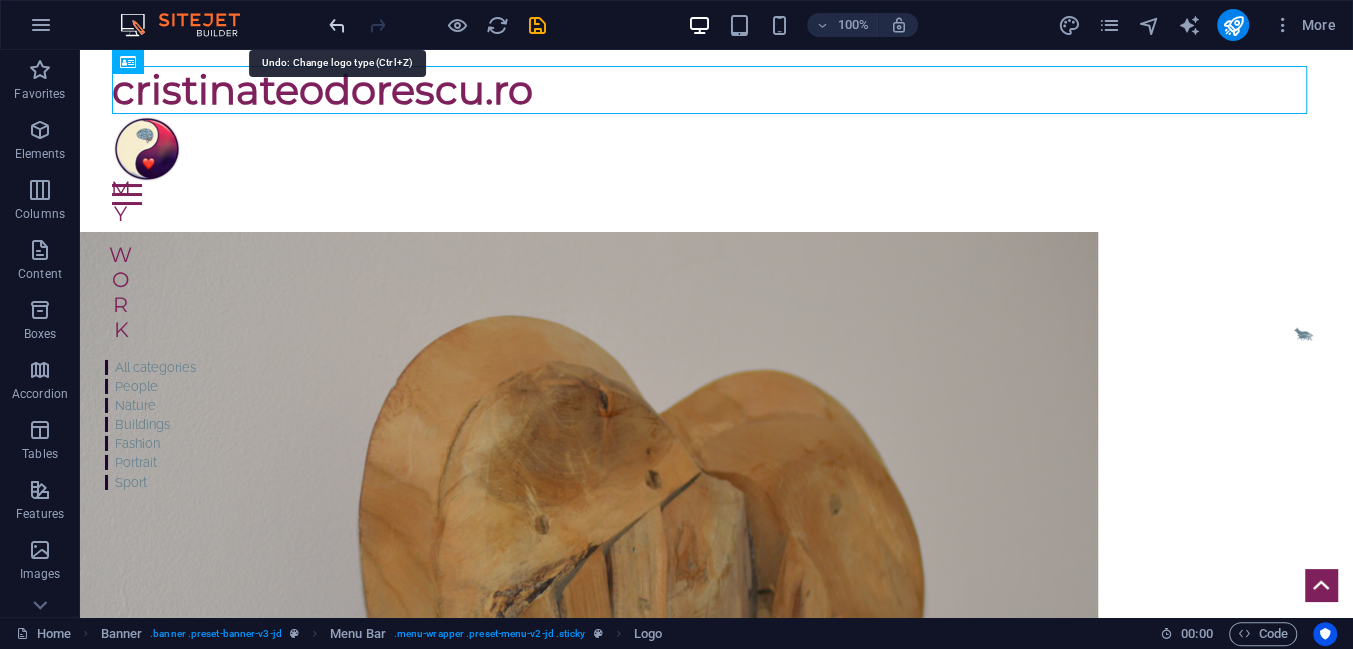 click at bounding box center (337, 25) 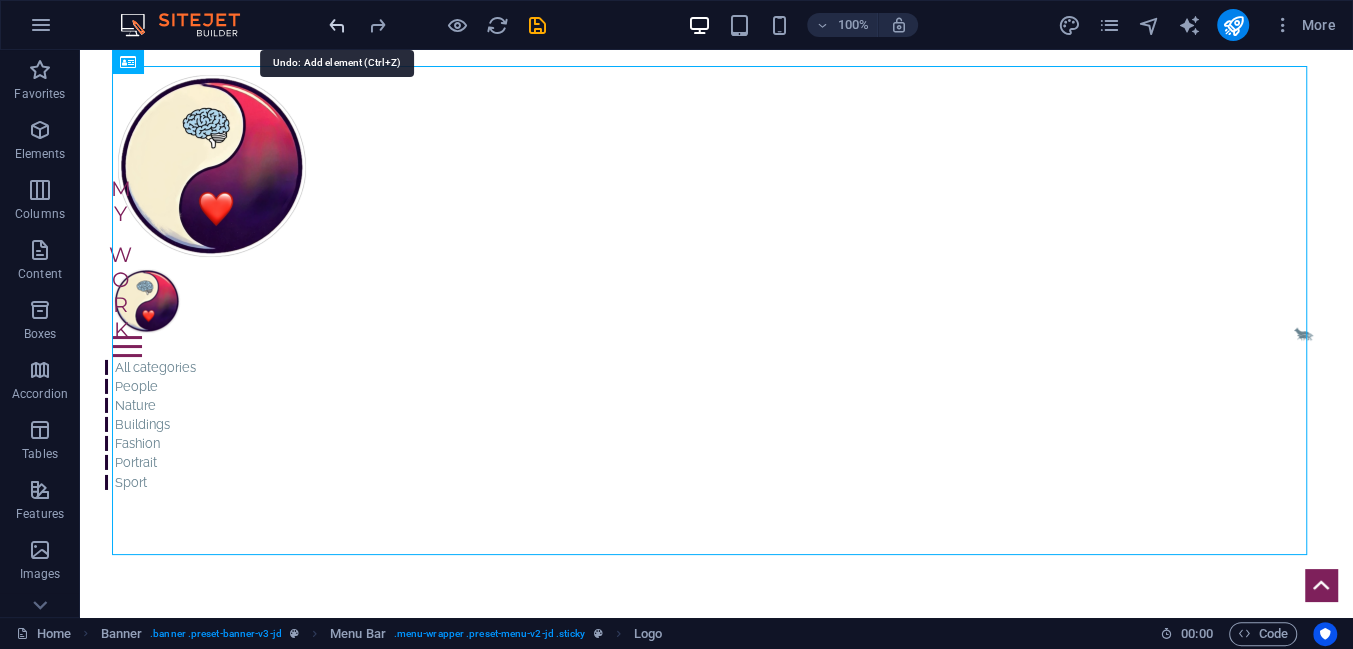 click at bounding box center (337, 25) 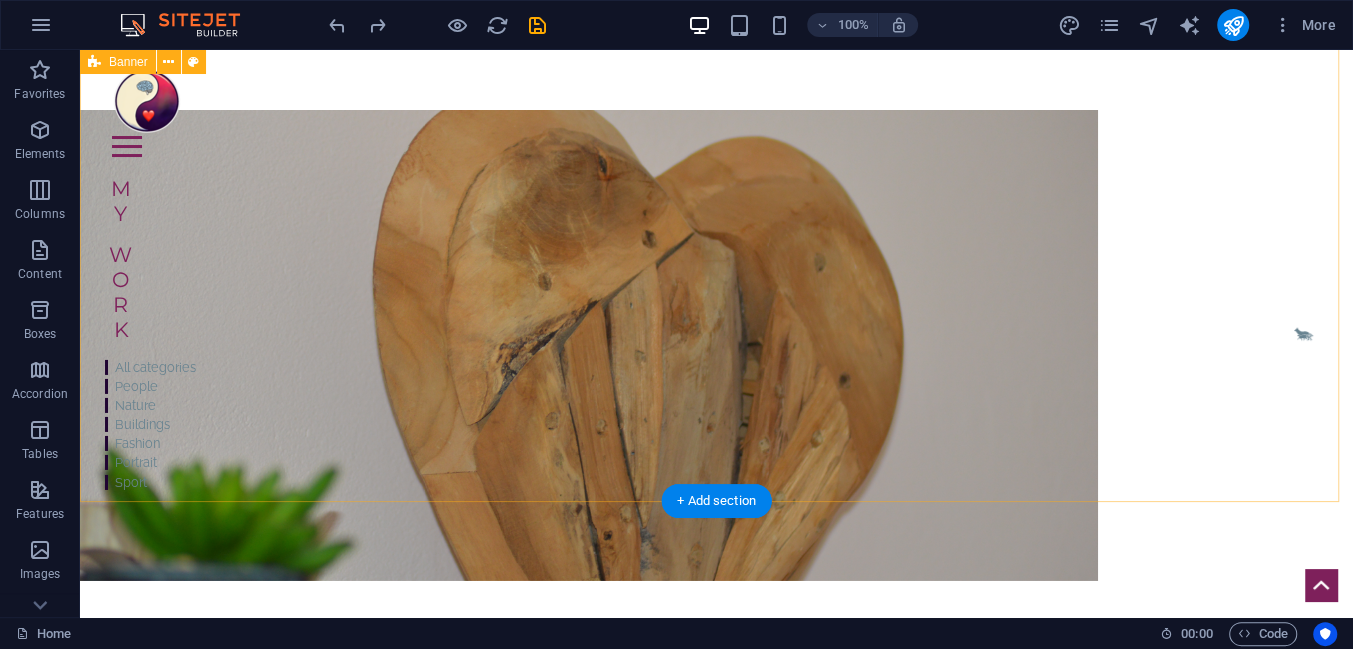 scroll, scrollTop: 0, scrollLeft: 0, axis: both 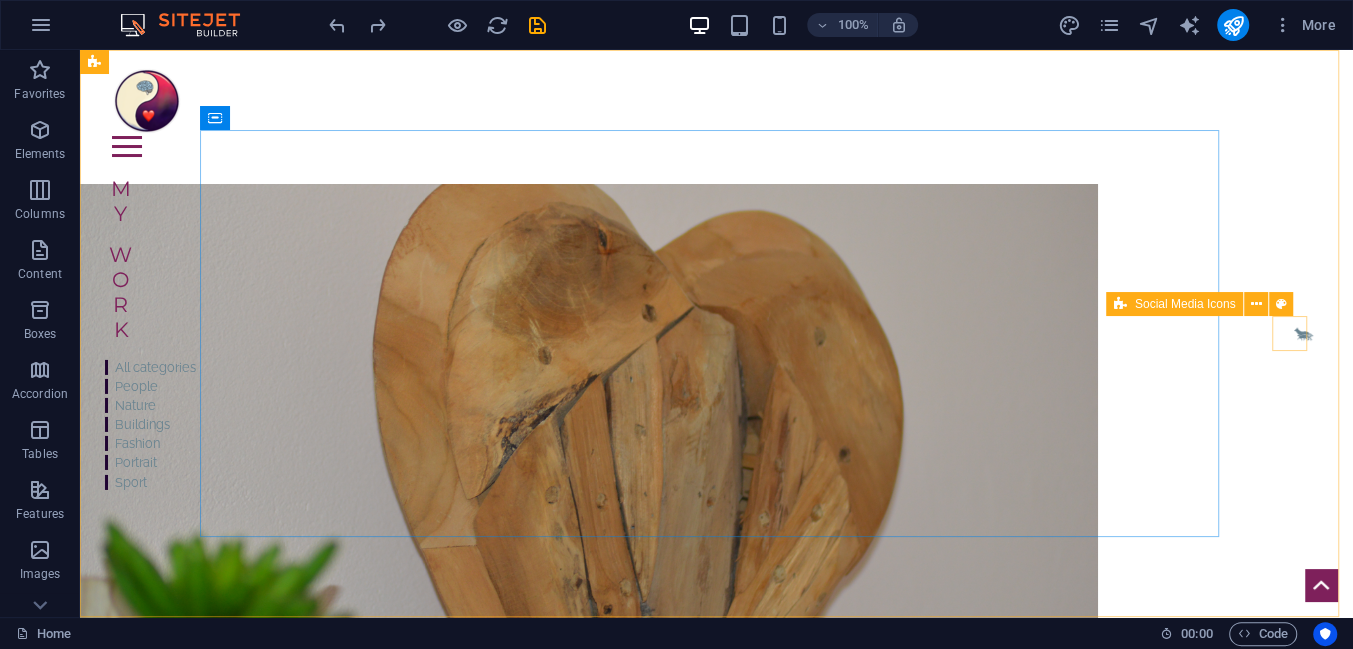 click on "Social Media Icons" at bounding box center [1185, 304] 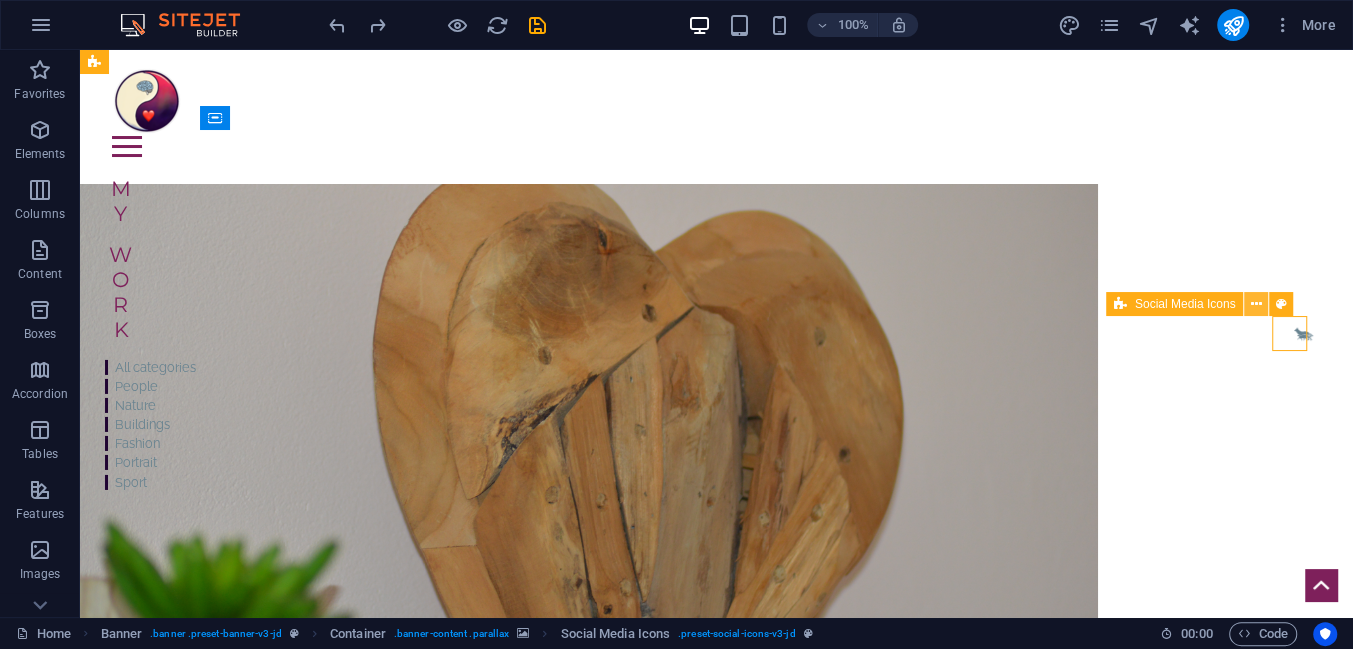 click at bounding box center [1256, 304] 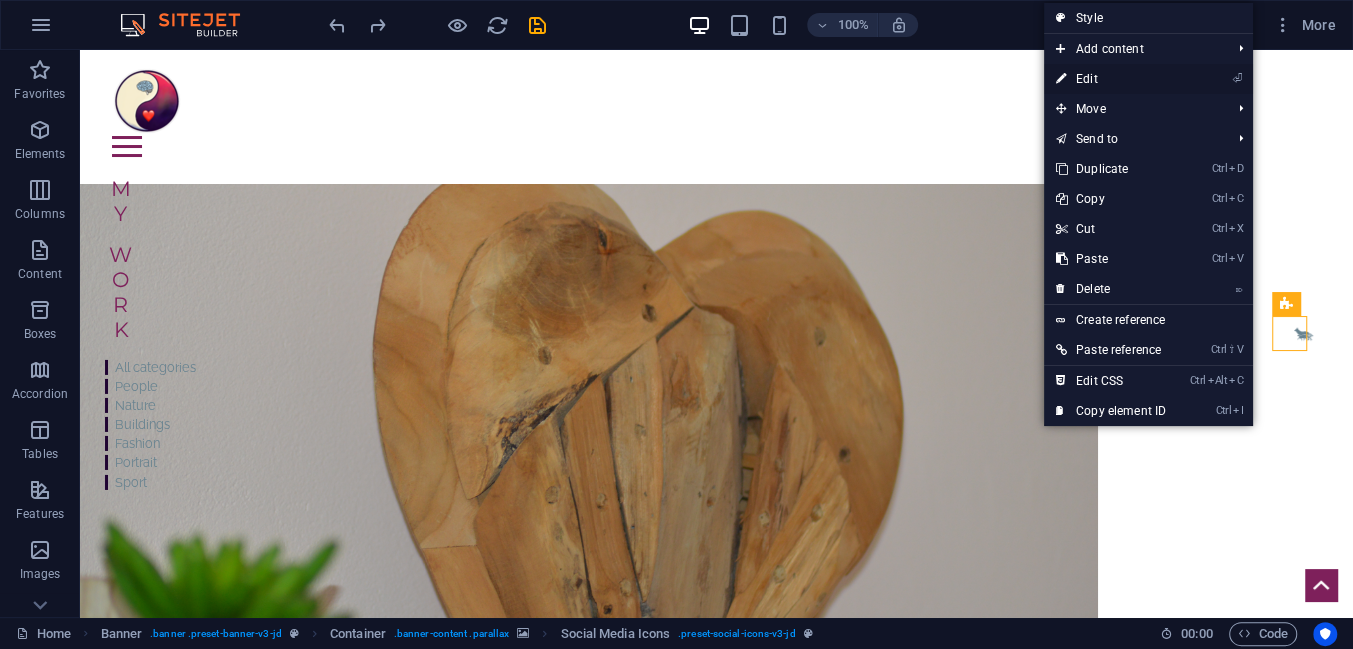 click on "⏎  Edit" at bounding box center (1111, 79) 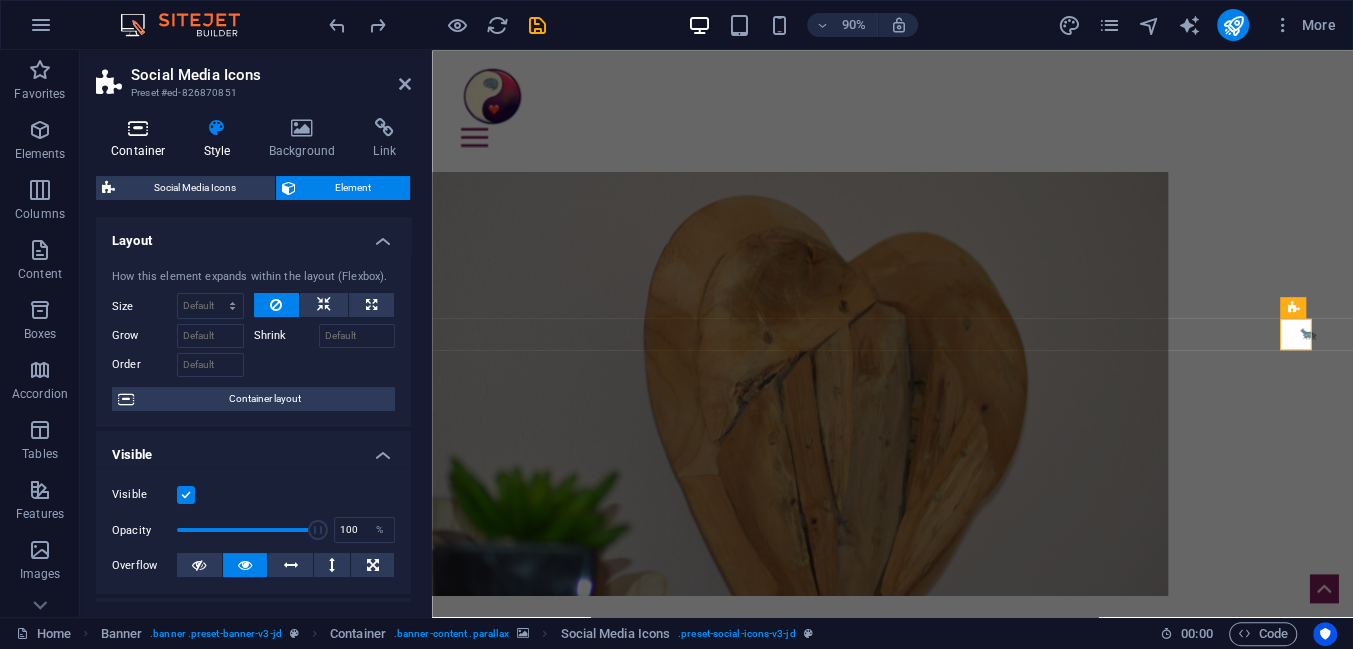 click on "Container" at bounding box center (142, 139) 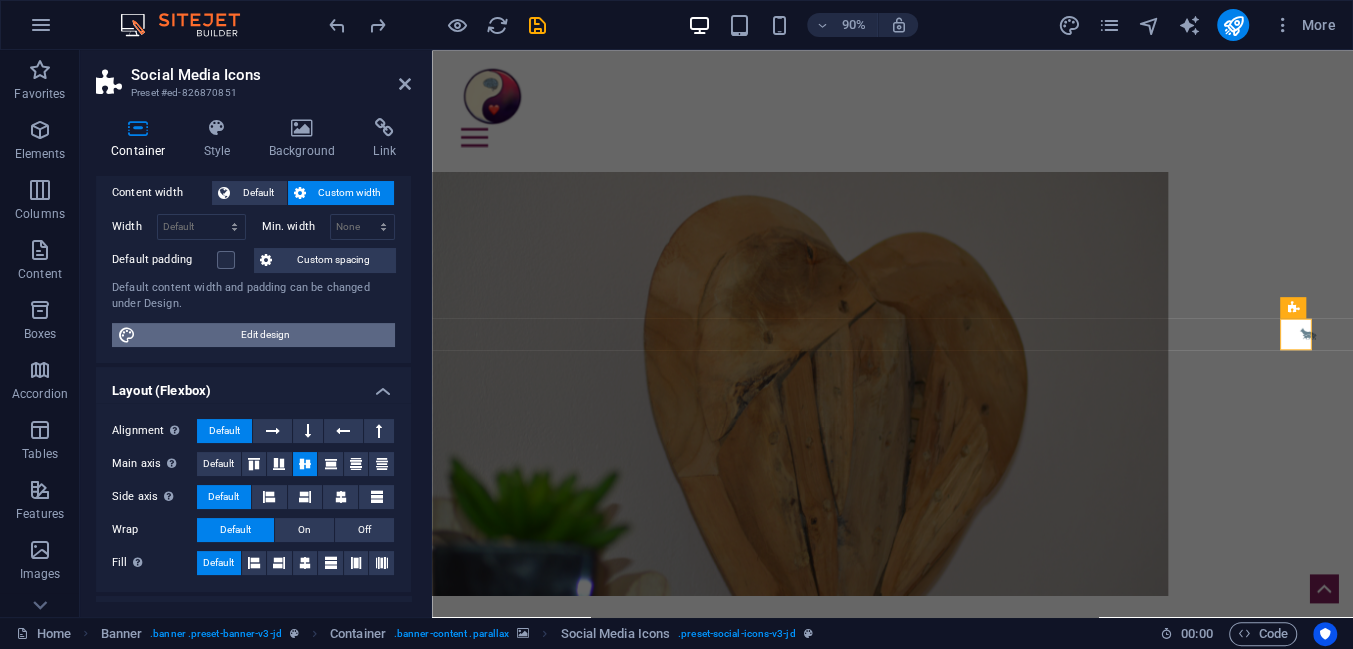 scroll, scrollTop: 109, scrollLeft: 0, axis: vertical 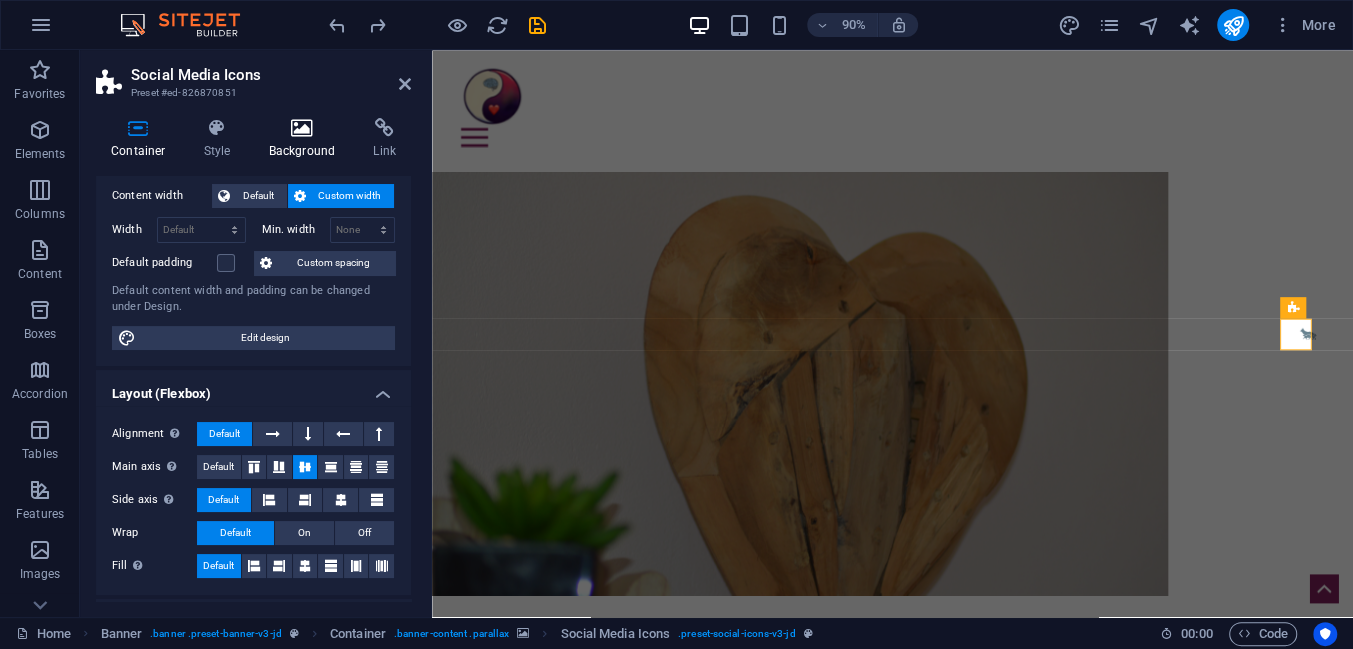 click on "Background" at bounding box center (306, 139) 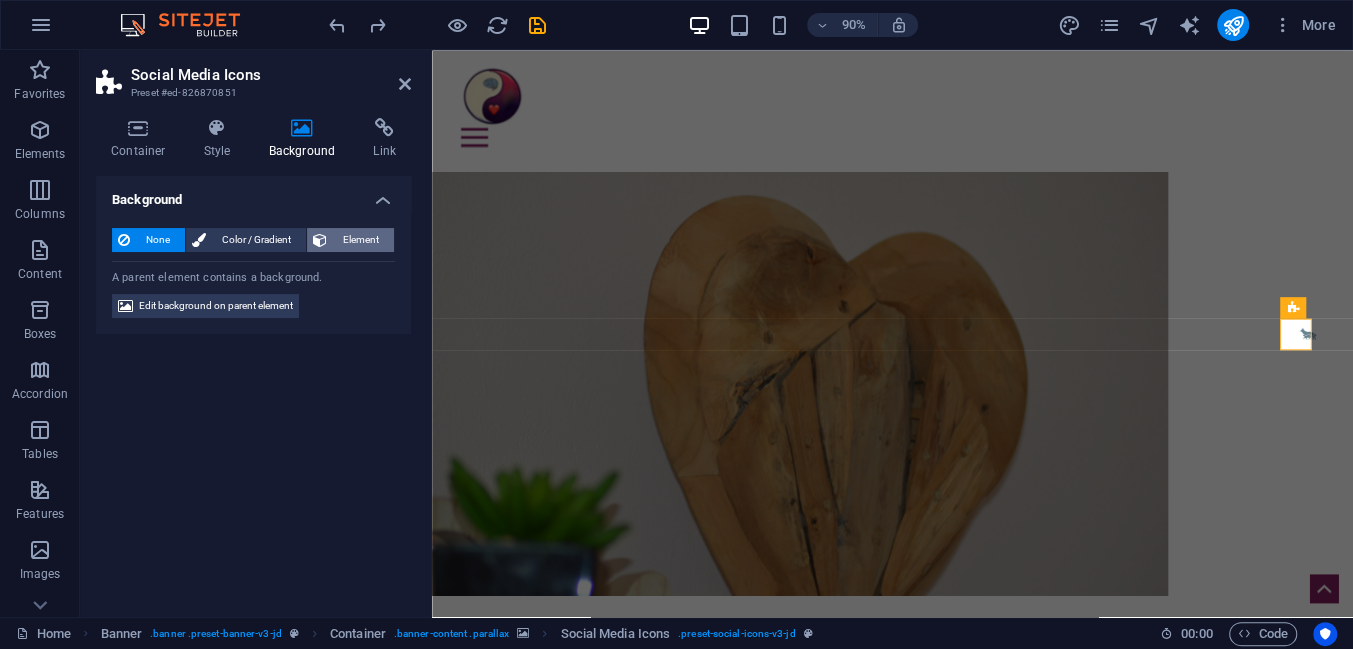 click on "Element" at bounding box center (360, 240) 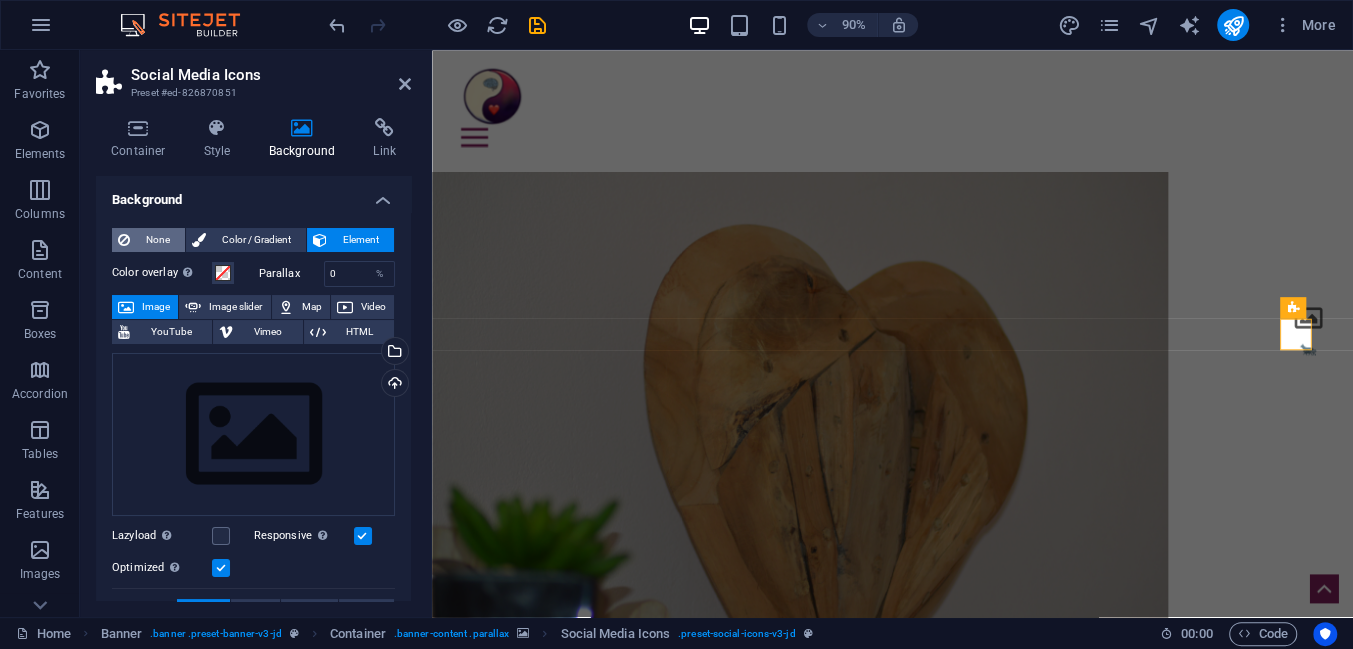click on "None" at bounding box center [157, 240] 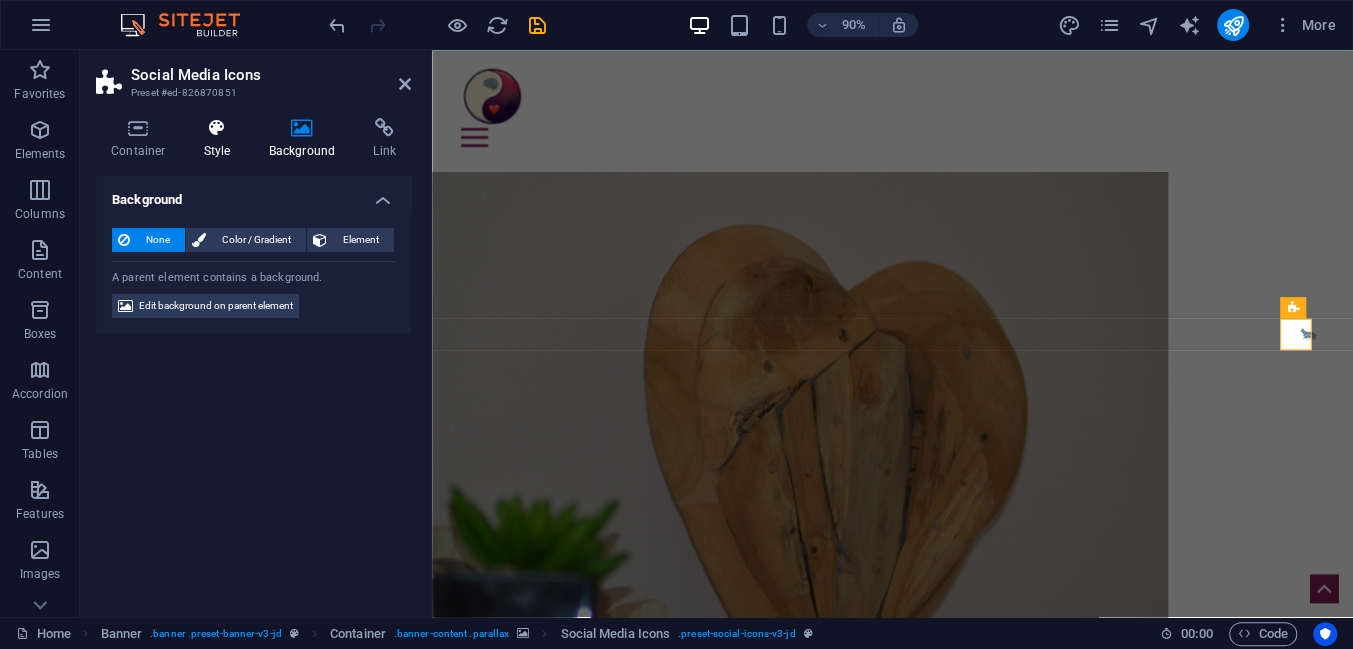 click on "Style" at bounding box center [221, 139] 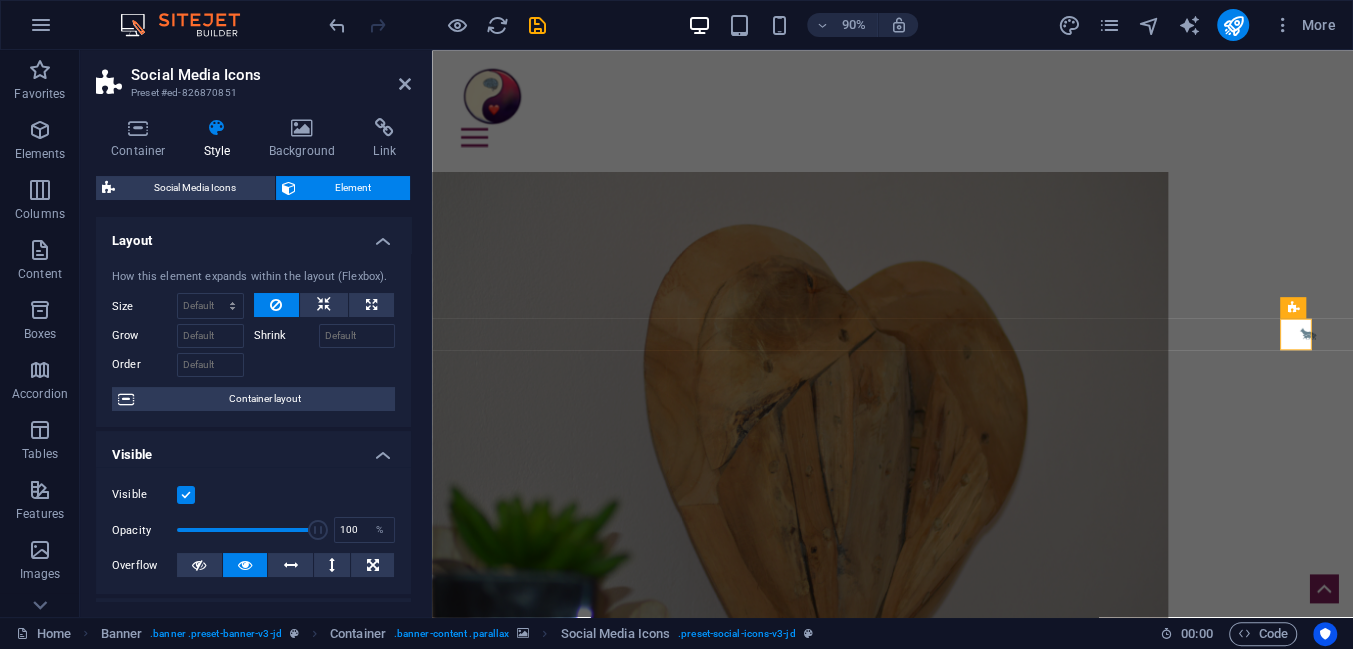 scroll, scrollTop: 90, scrollLeft: 0, axis: vertical 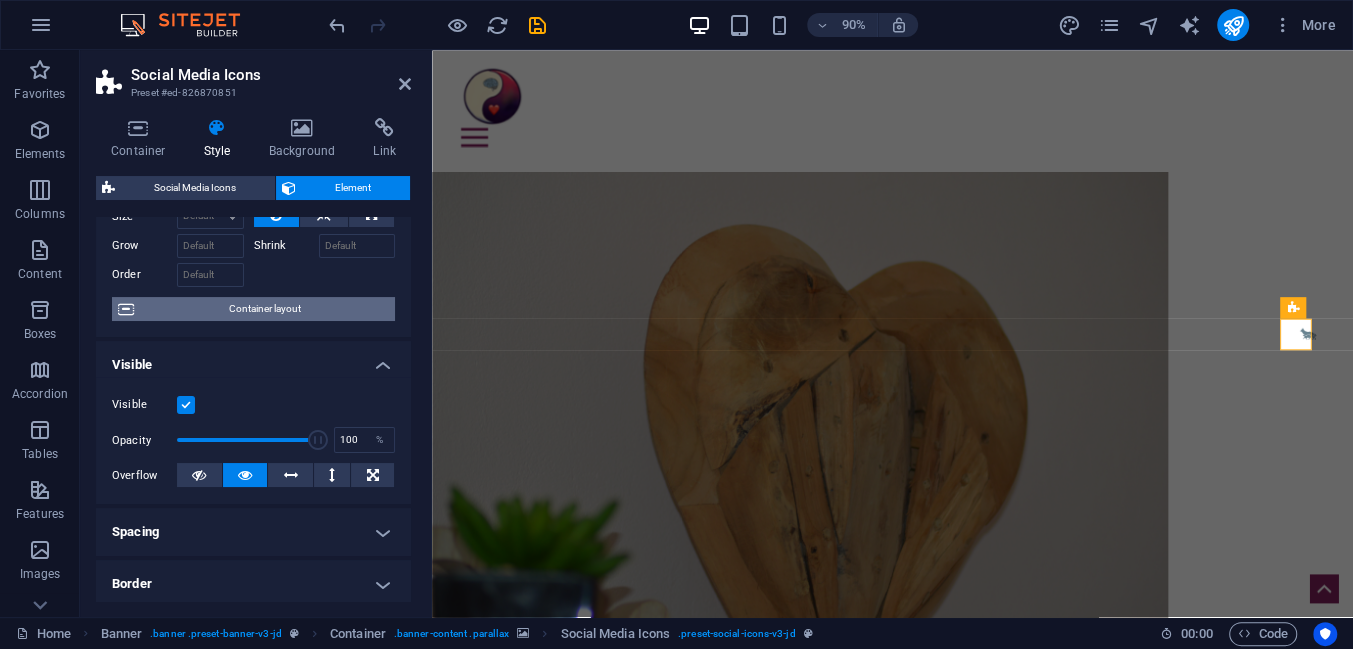 click on "Container layout" at bounding box center [264, 309] 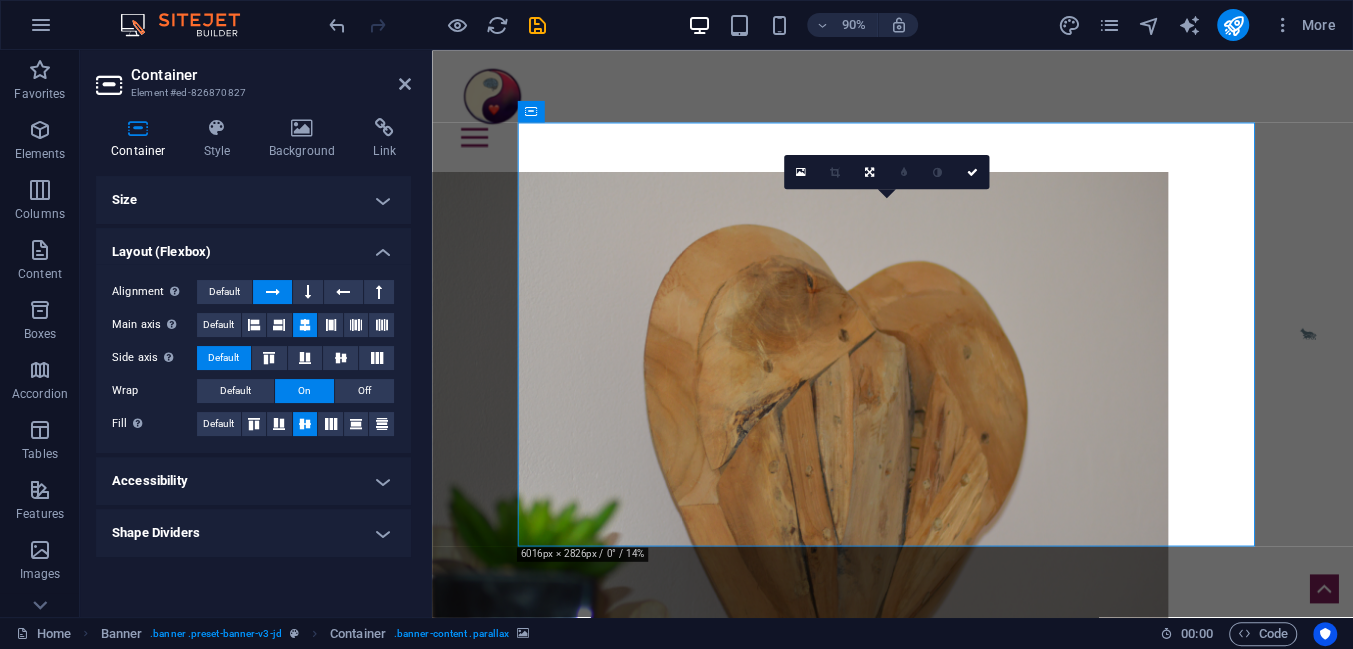 click on "Accessibility" at bounding box center (253, 481) 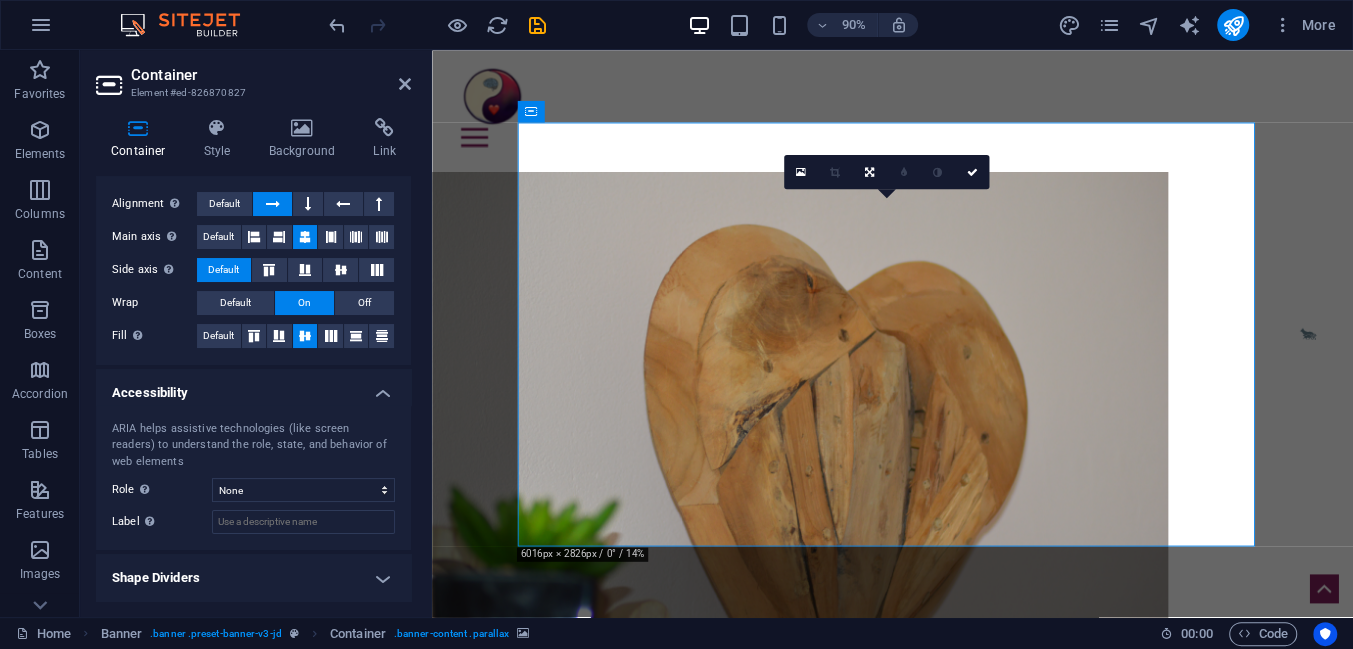 scroll, scrollTop: 0, scrollLeft: 0, axis: both 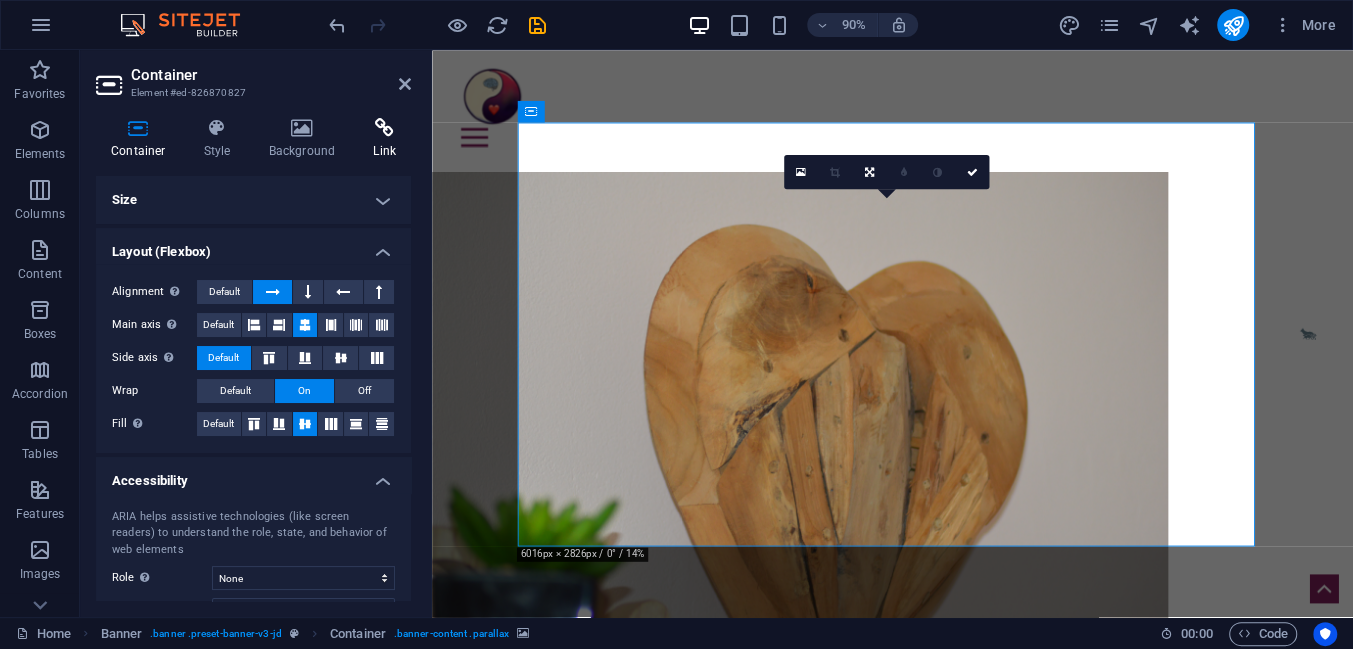 click at bounding box center (384, 128) 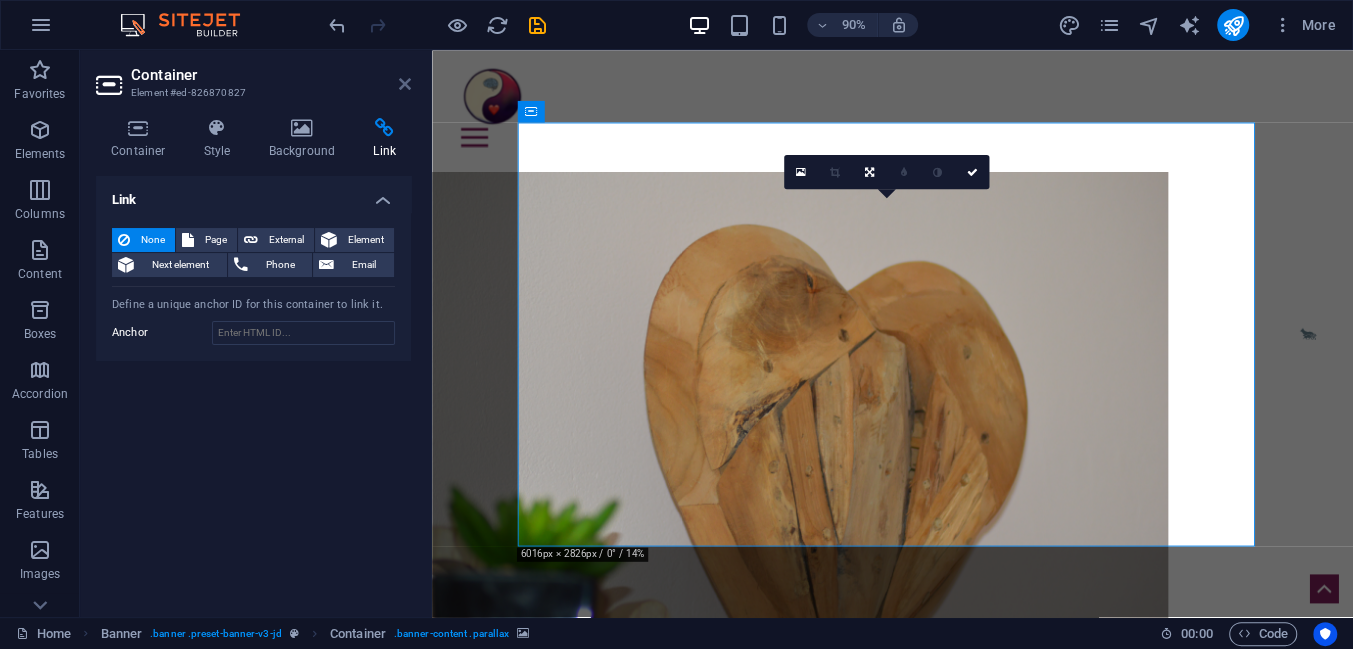 drag, startPoint x: 405, startPoint y: 85, endPoint x: 325, endPoint y: 36, distance: 93.813644 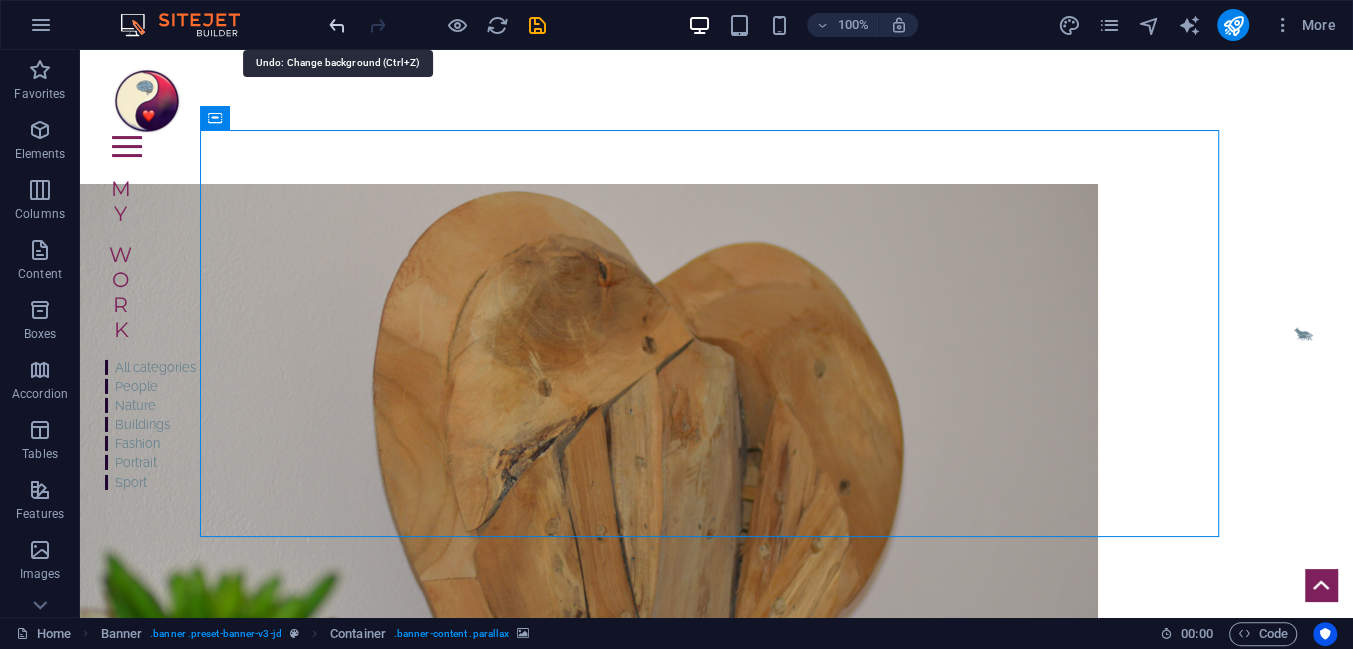click at bounding box center [337, 25] 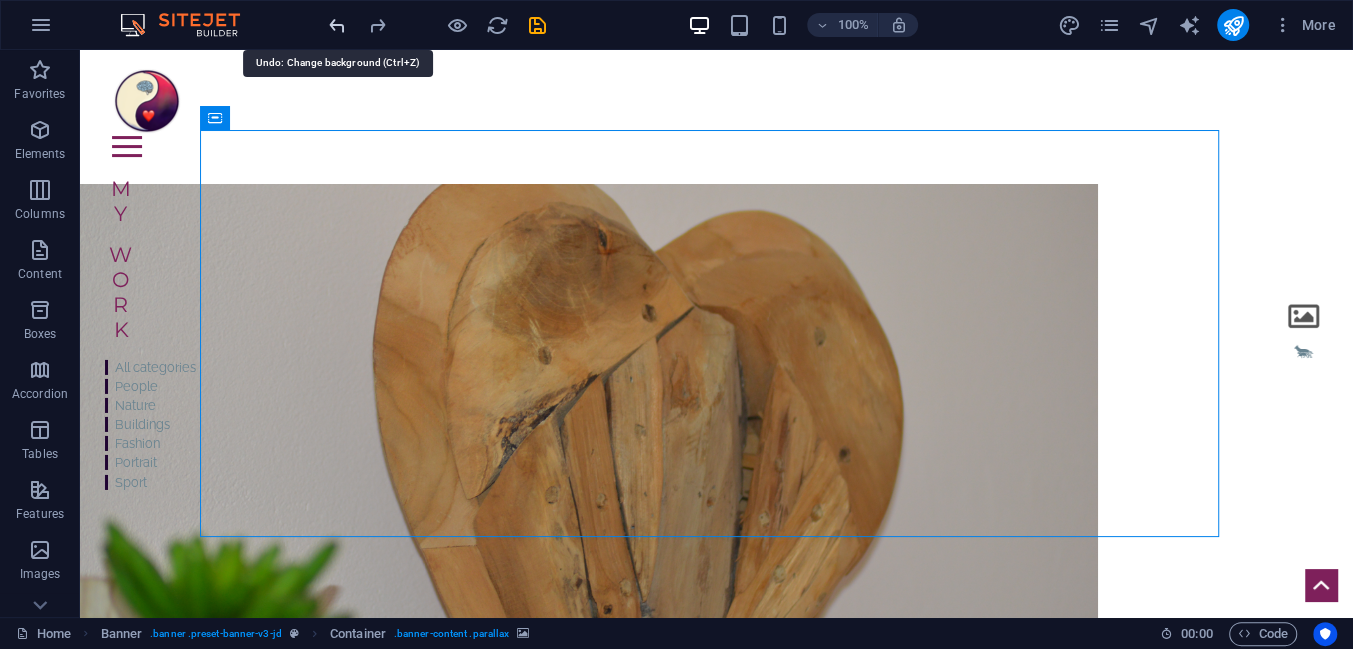 click at bounding box center (337, 25) 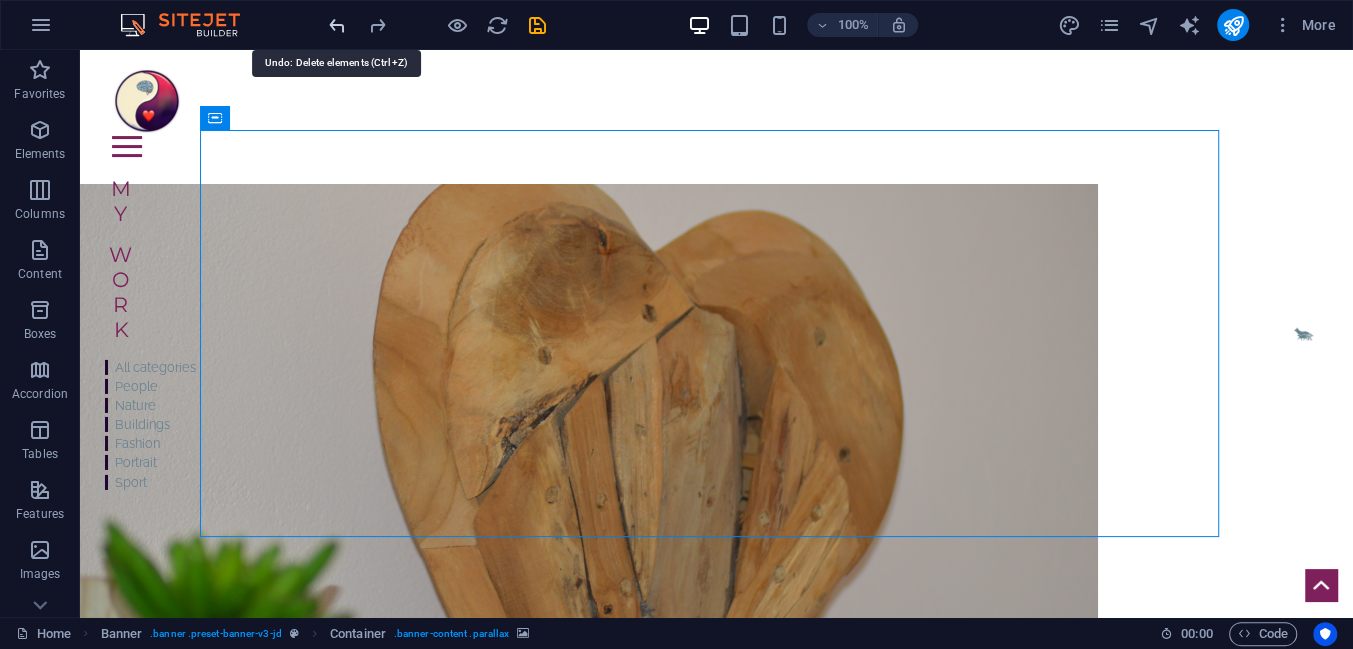 click at bounding box center [337, 25] 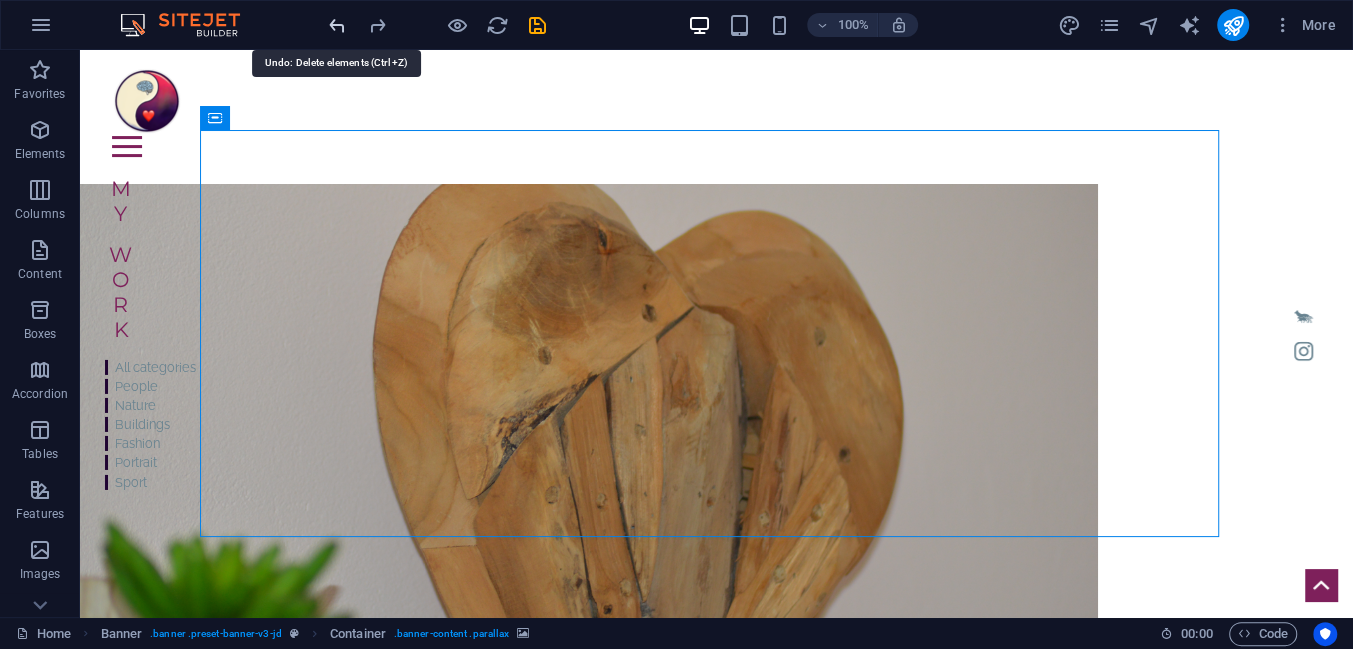 click at bounding box center [337, 25] 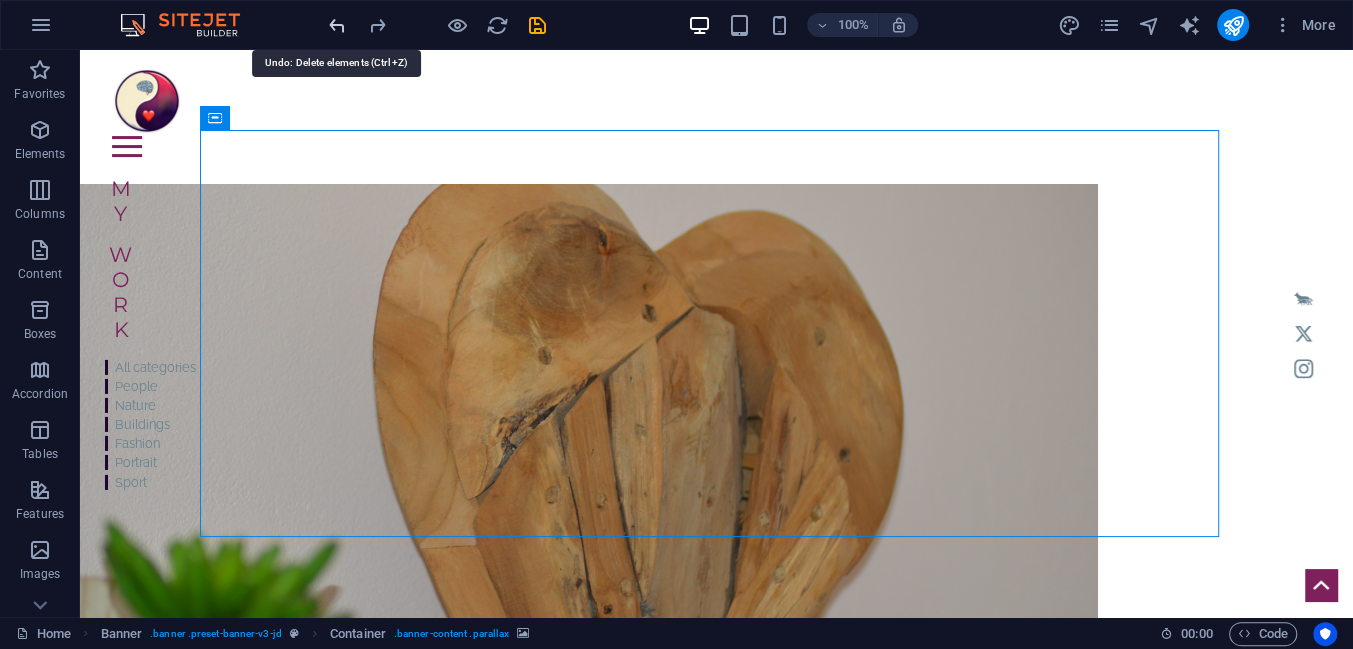 click at bounding box center (337, 25) 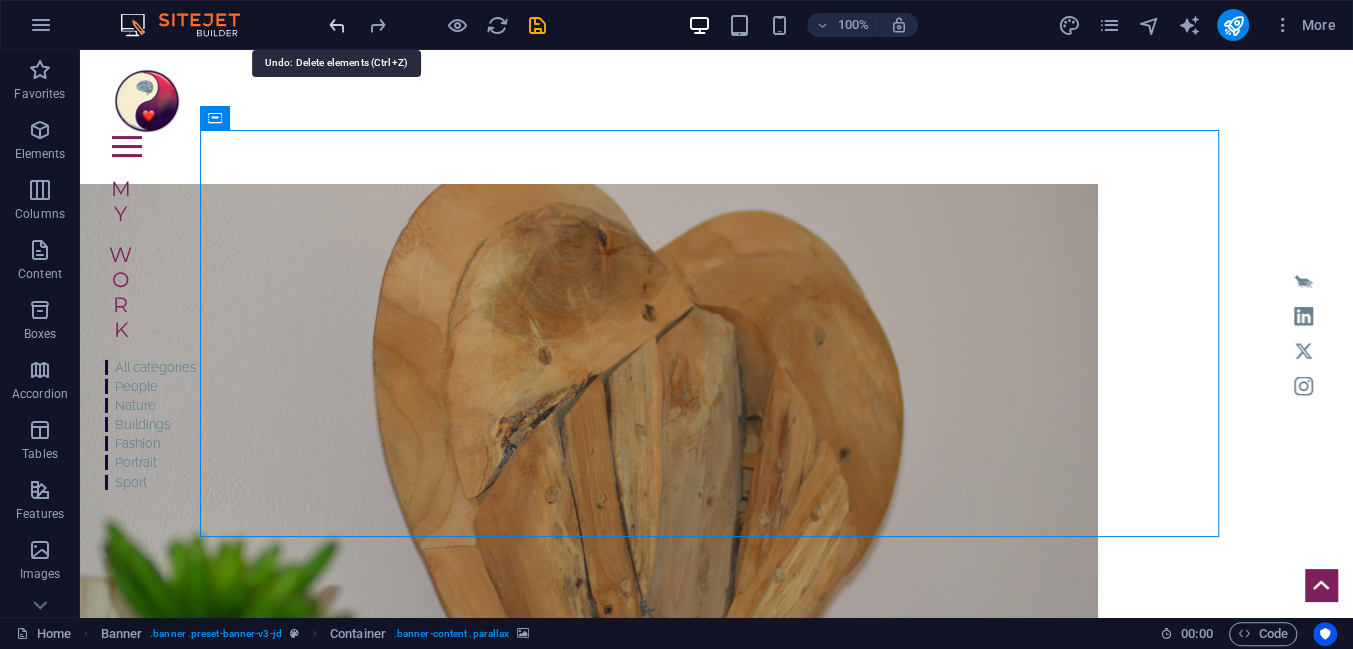 click at bounding box center [337, 25] 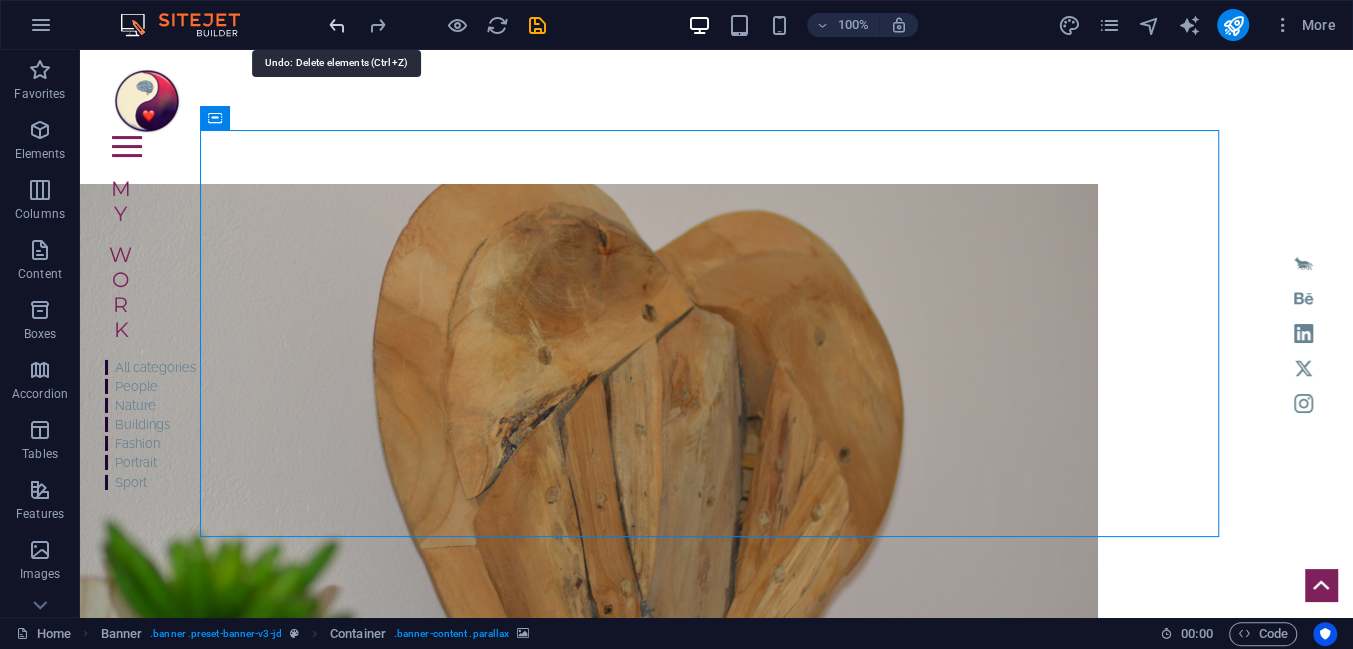 click at bounding box center (337, 25) 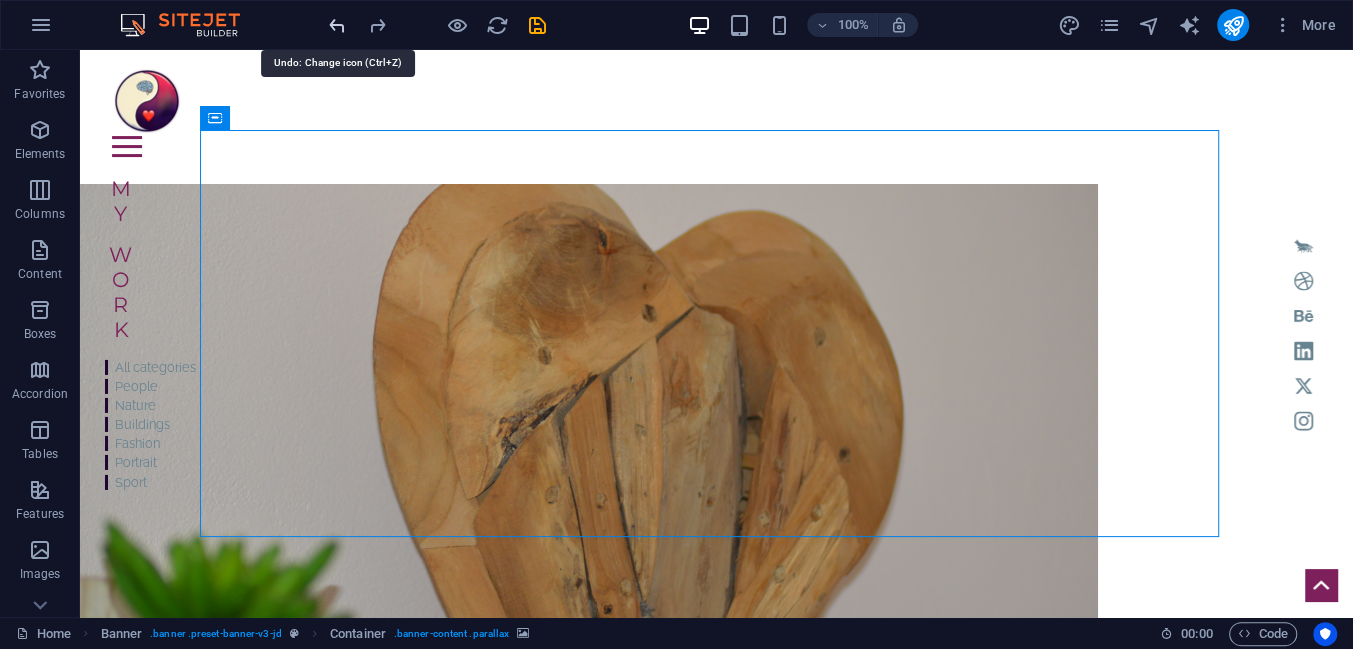 click at bounding box center (337, 25) 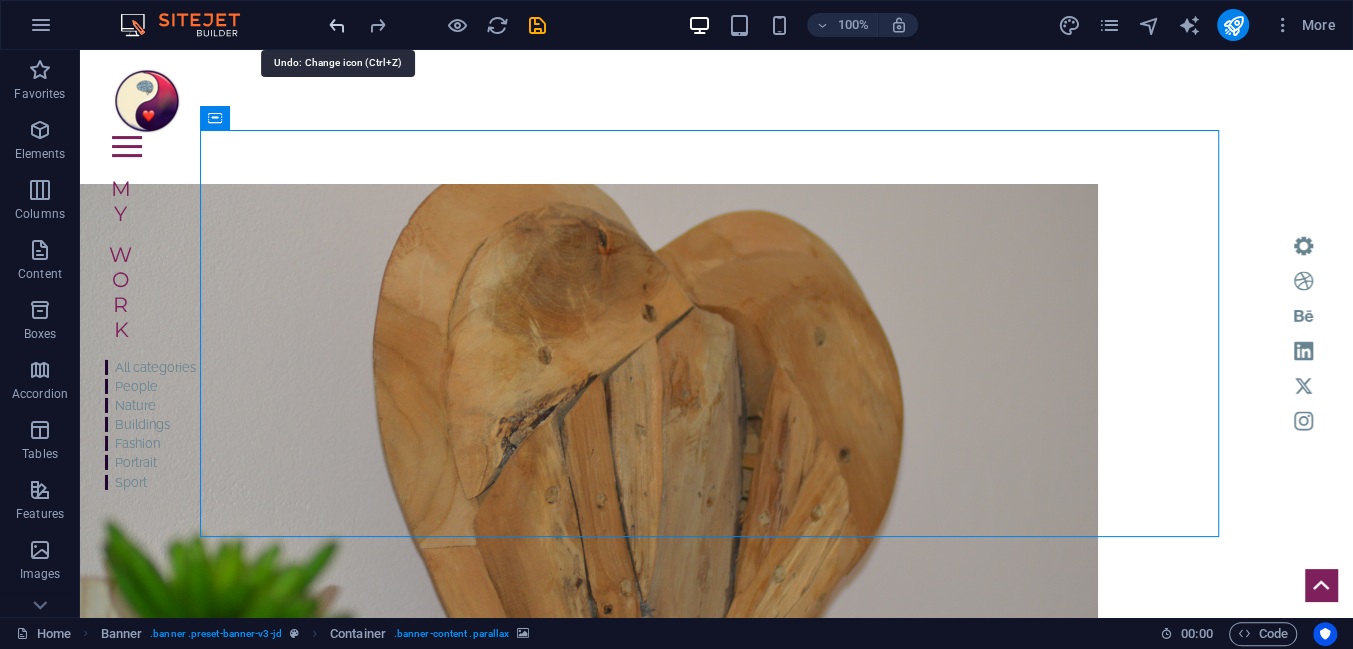 click at bounding box center [337, 25] 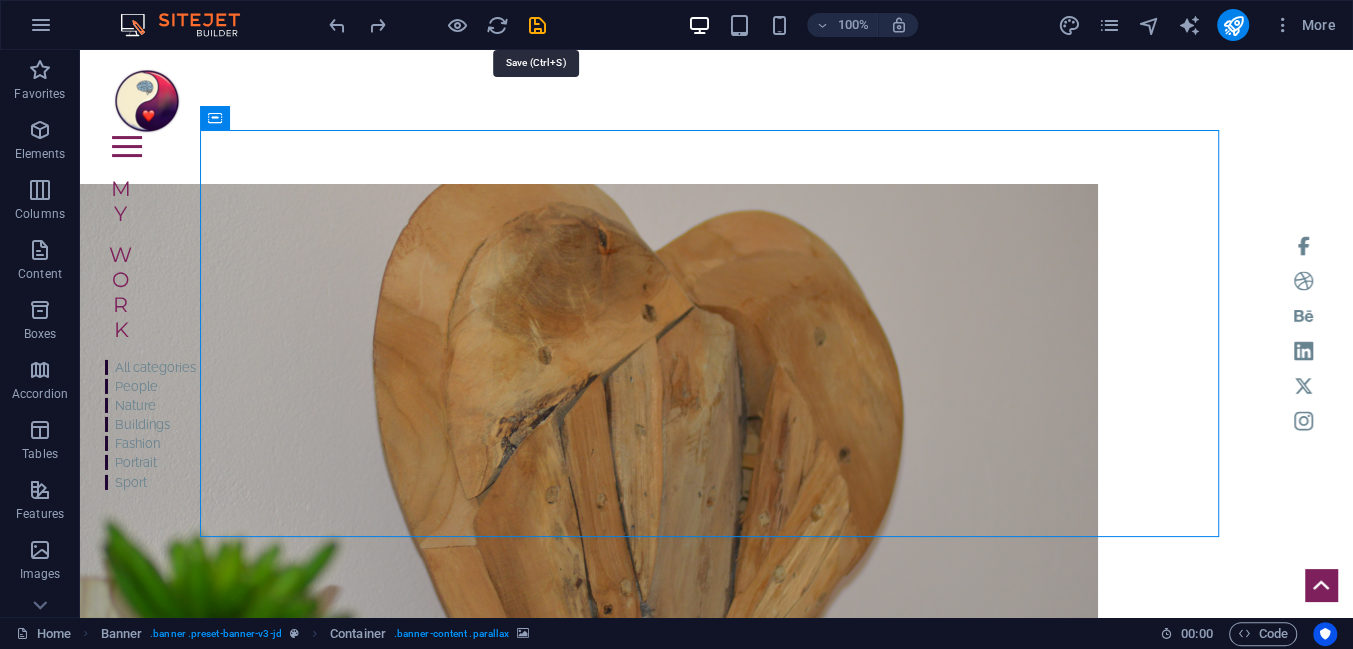 click at bounding box center [537, 25] 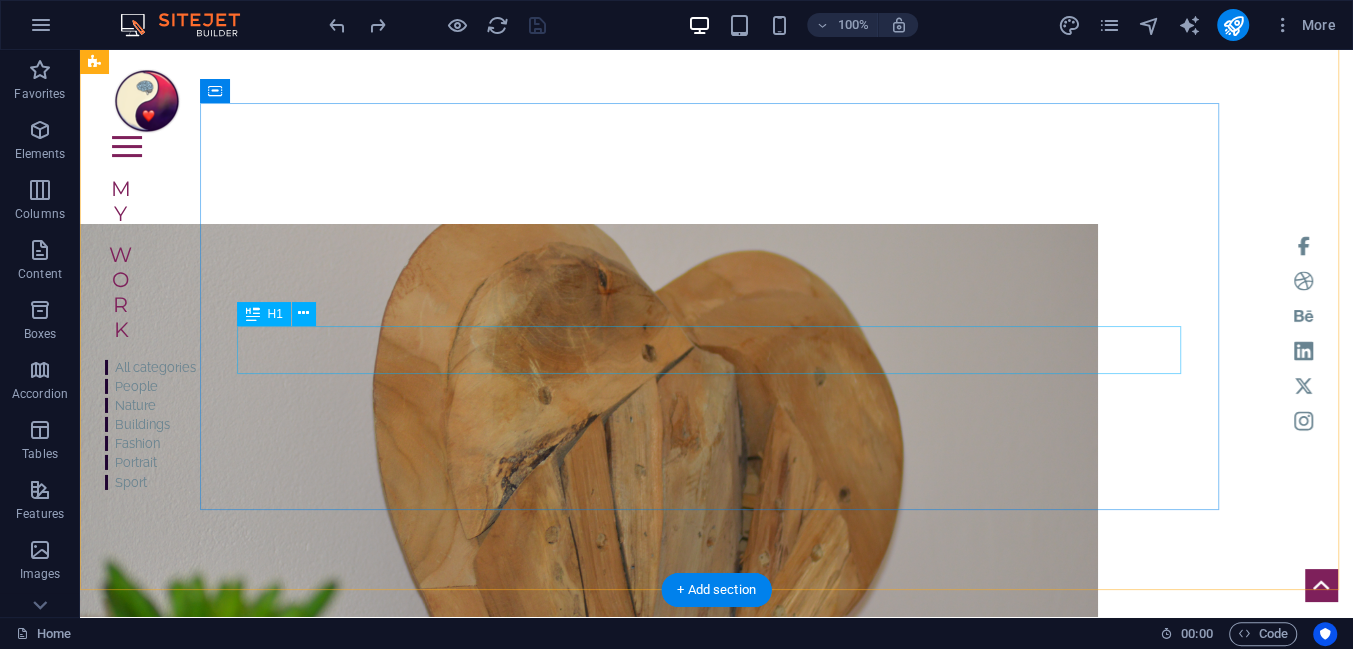 scroll, scrollTop: 0, scrollLeft: 0, axis: both 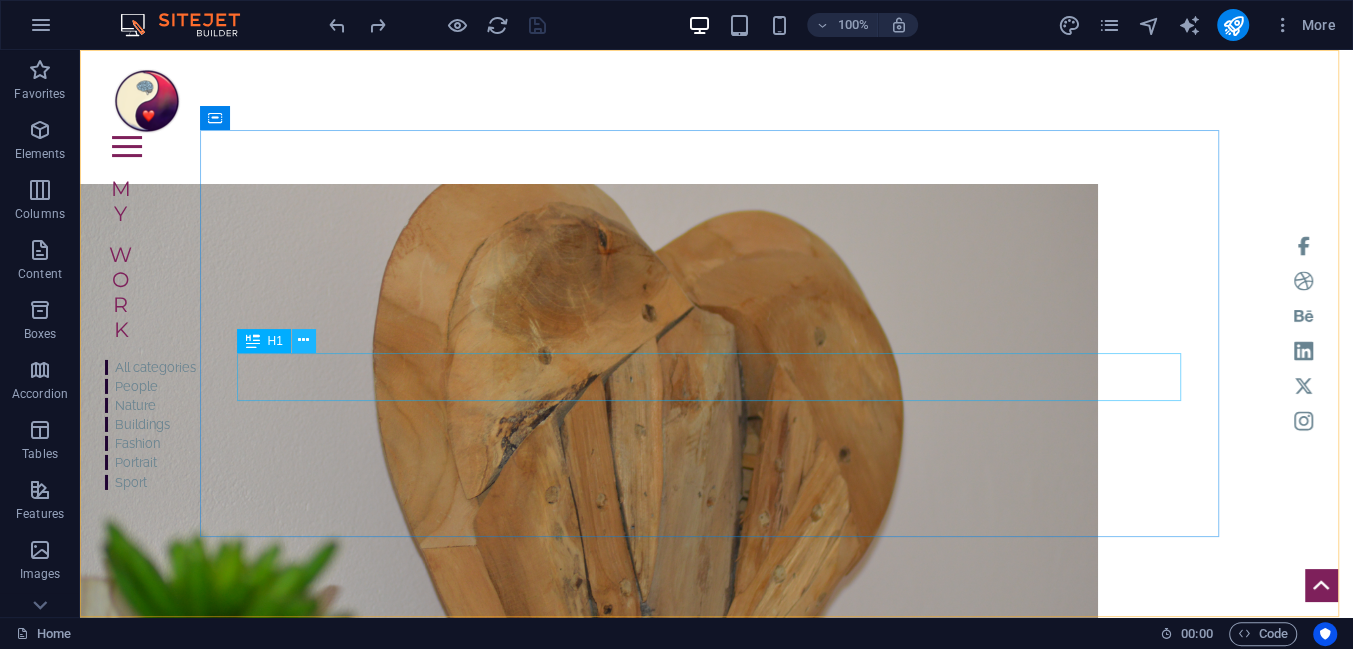 click at bounding box center [303, 340] 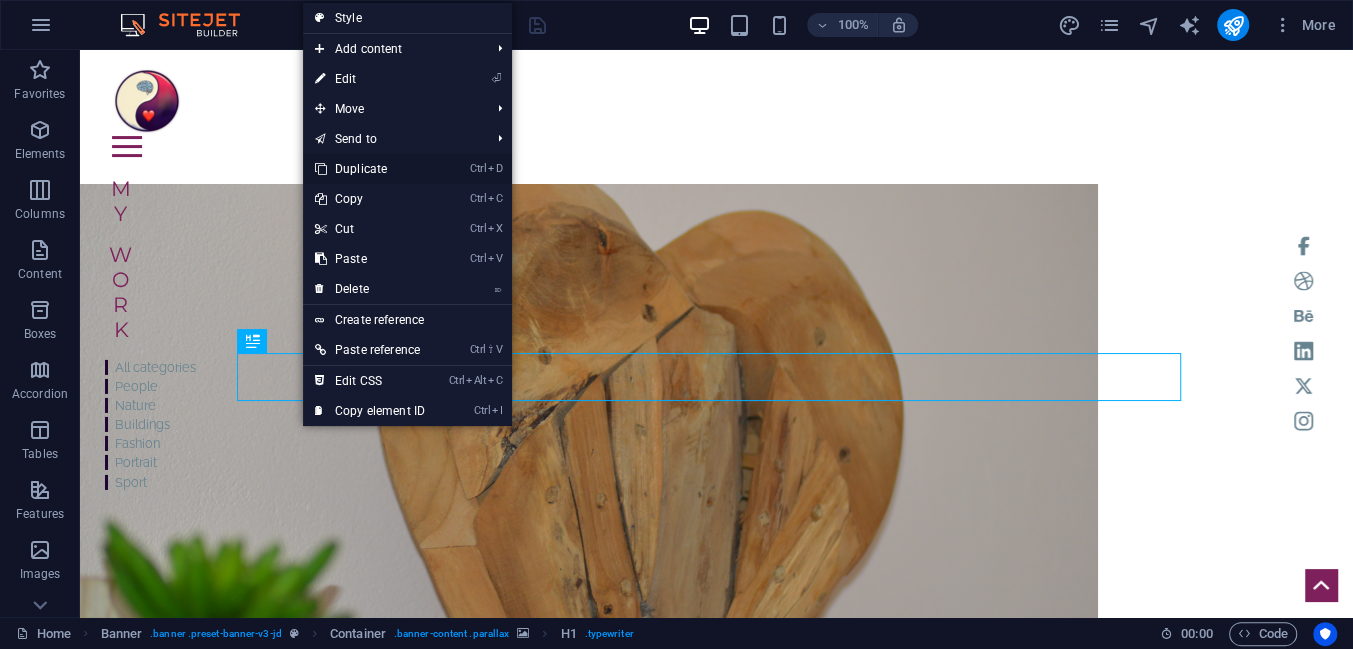 click on "Ctrl D  Duplicate" at bounding box center [370, 169] 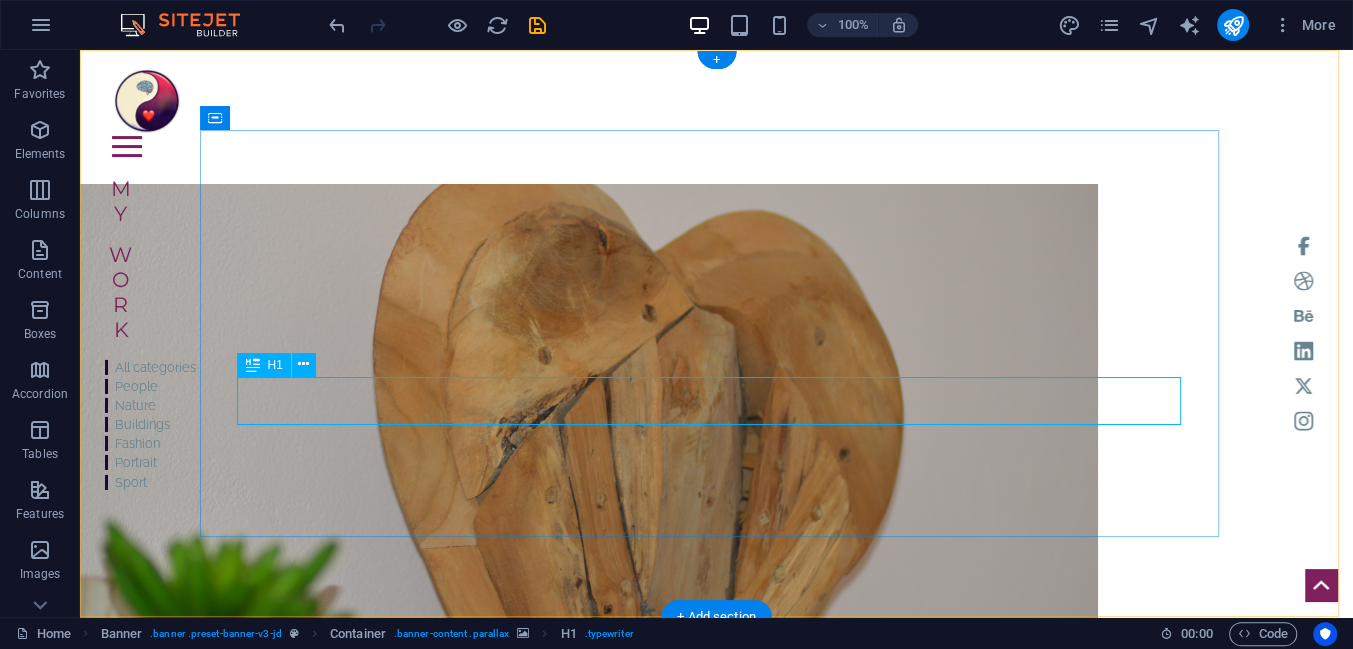 click on "| cristinateodorescu.ro" at bounding box center [589, 839] 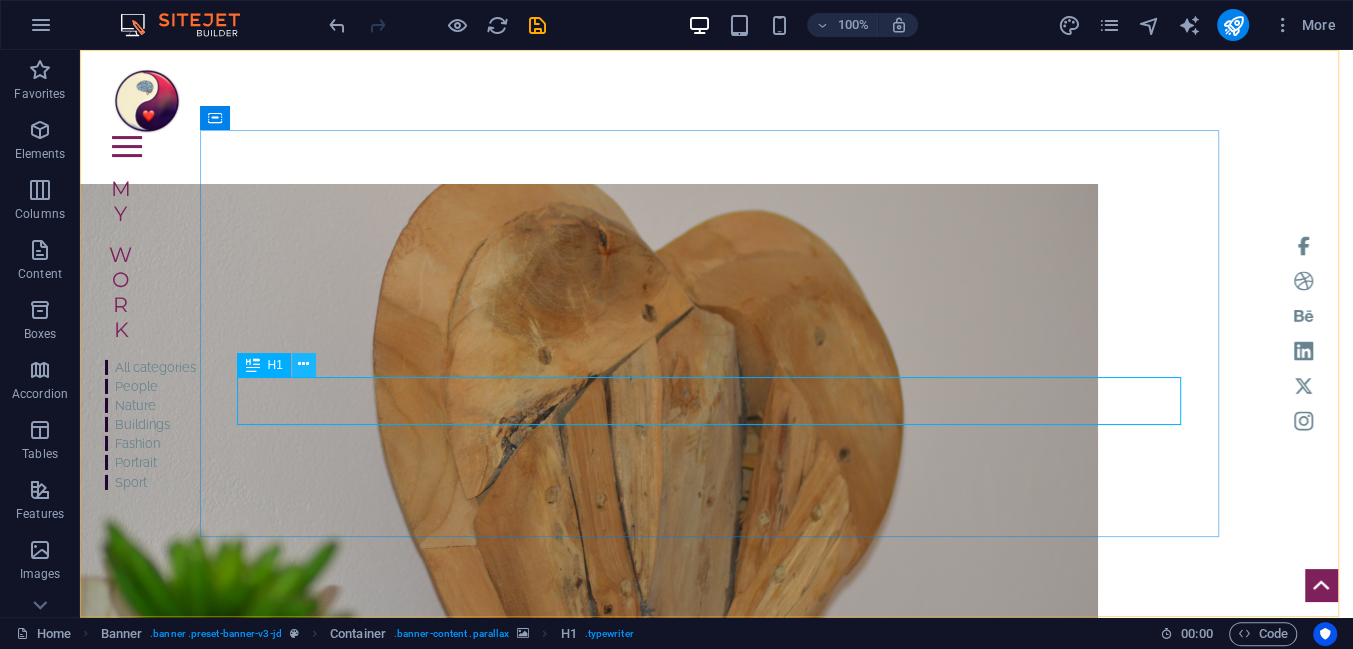 click at bounding box center [303, 364] 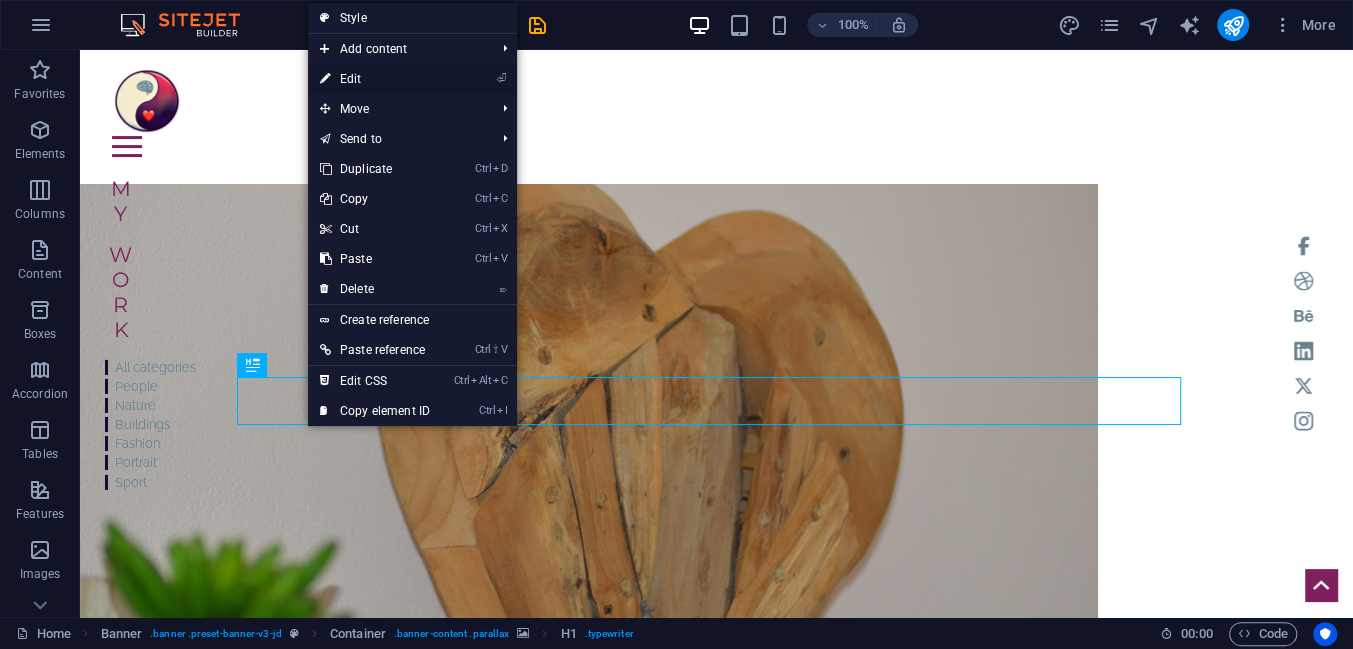 click on "⏎  Edit" at bounding box center [375, 79] 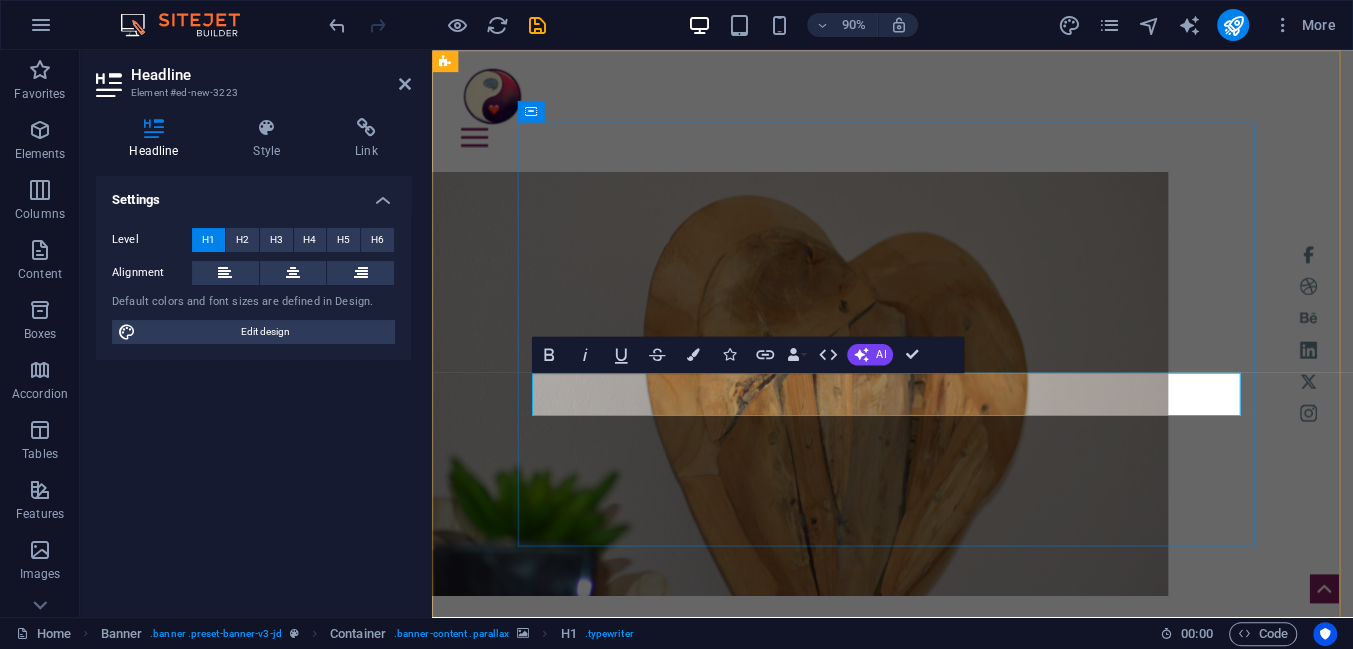 type 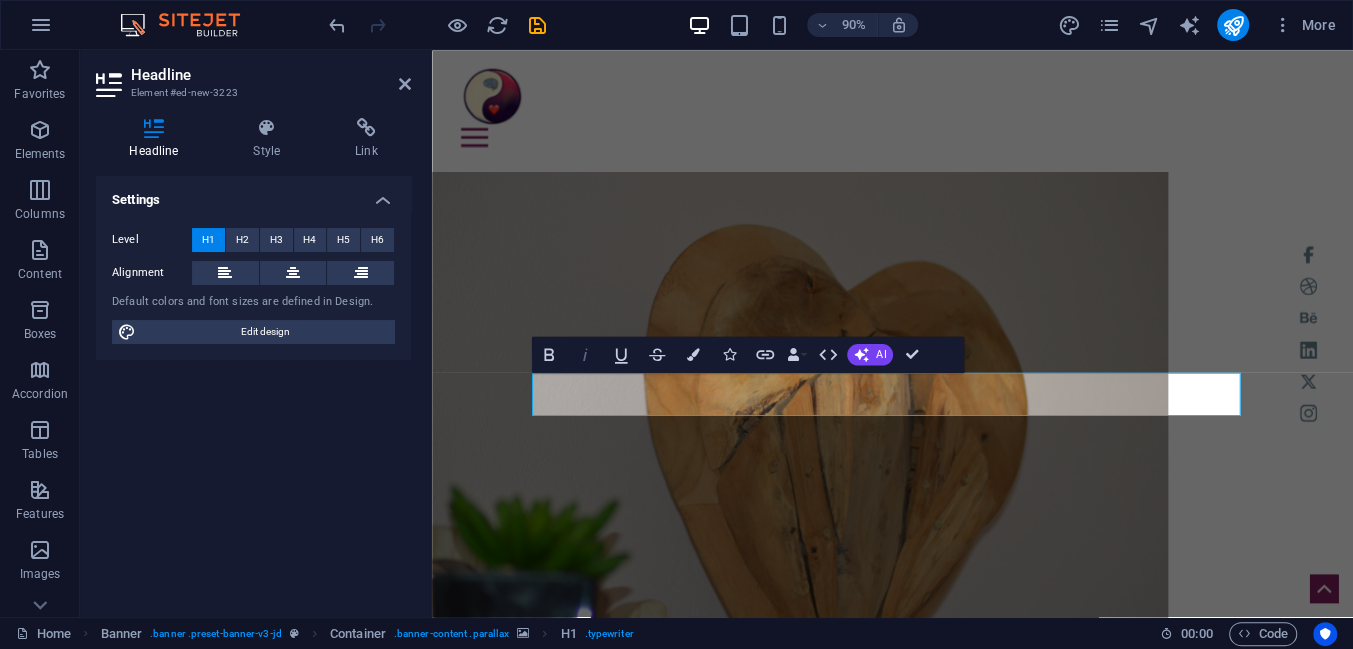 click 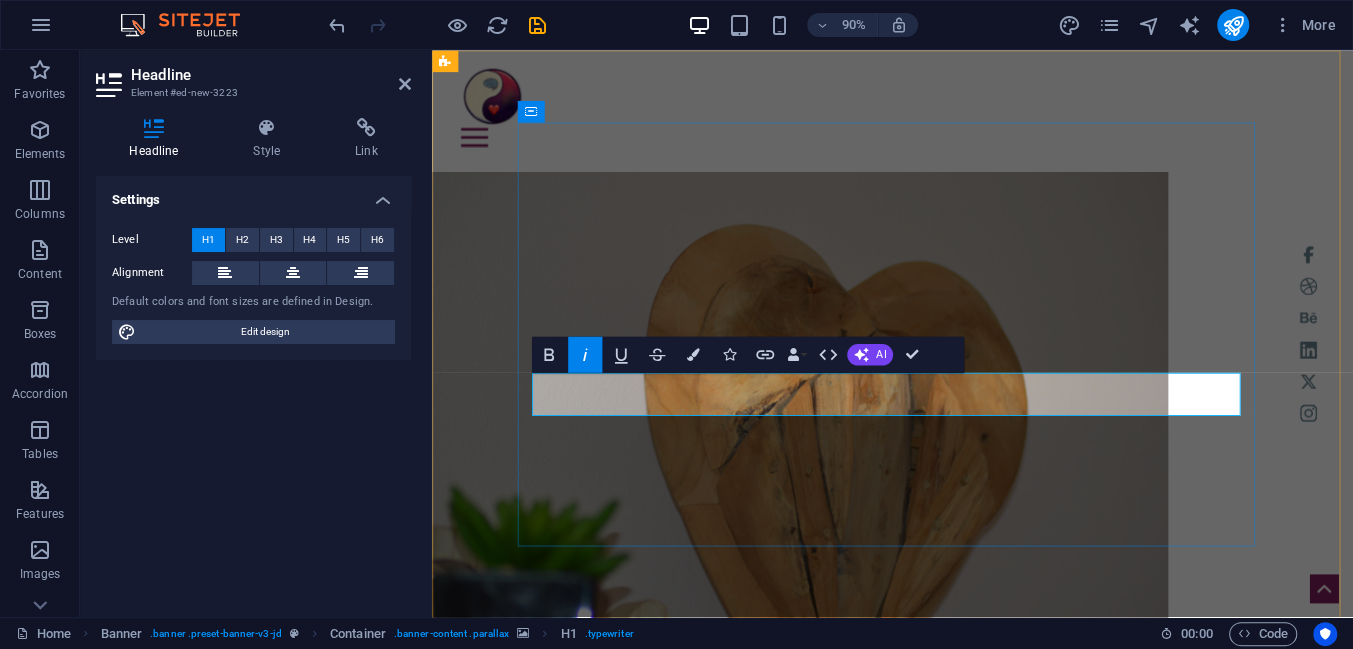 drag, startPoint x: 806, startPoint y: 431, endPoint x: 1076, endPoint y: 428, distance: 270.01666 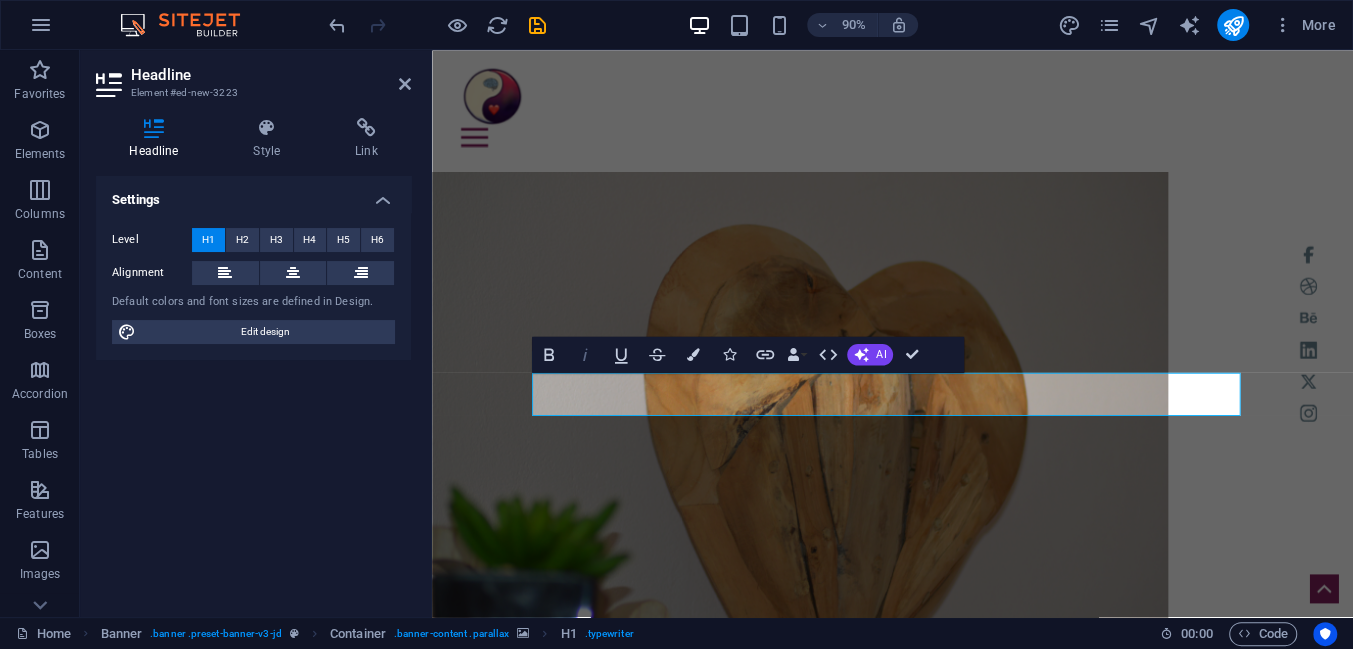 click 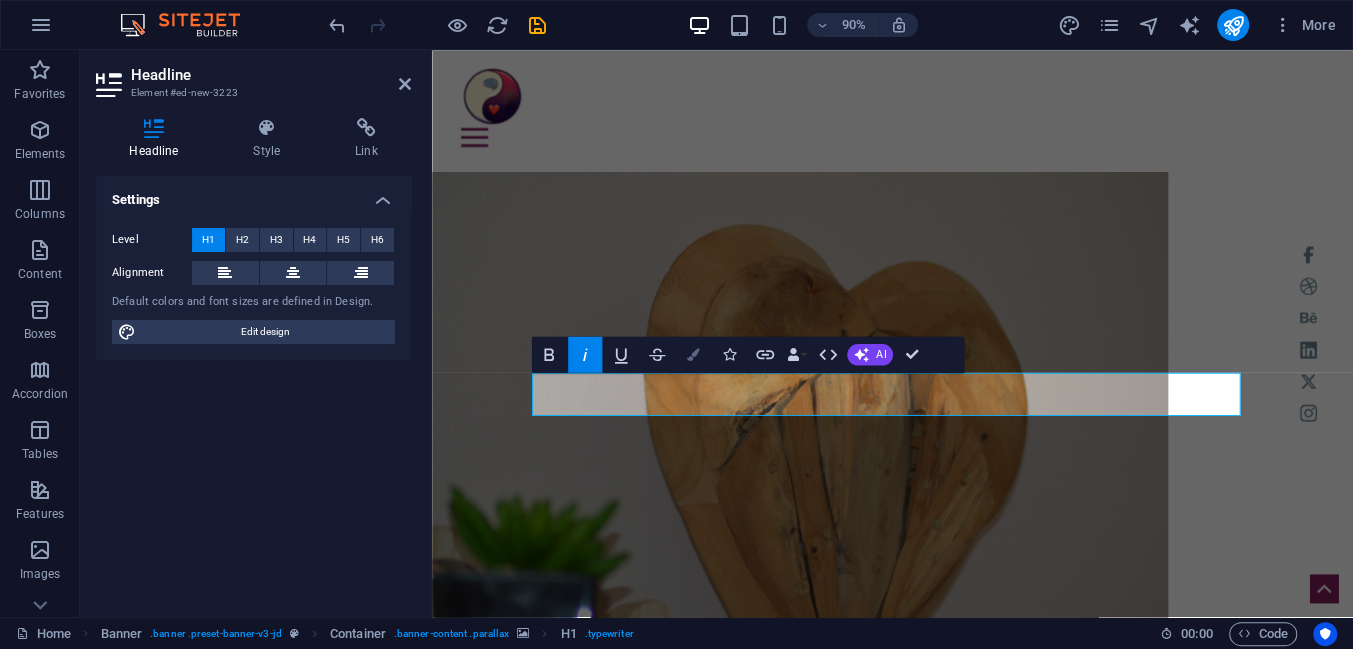 click at bounding box center (693, 354) 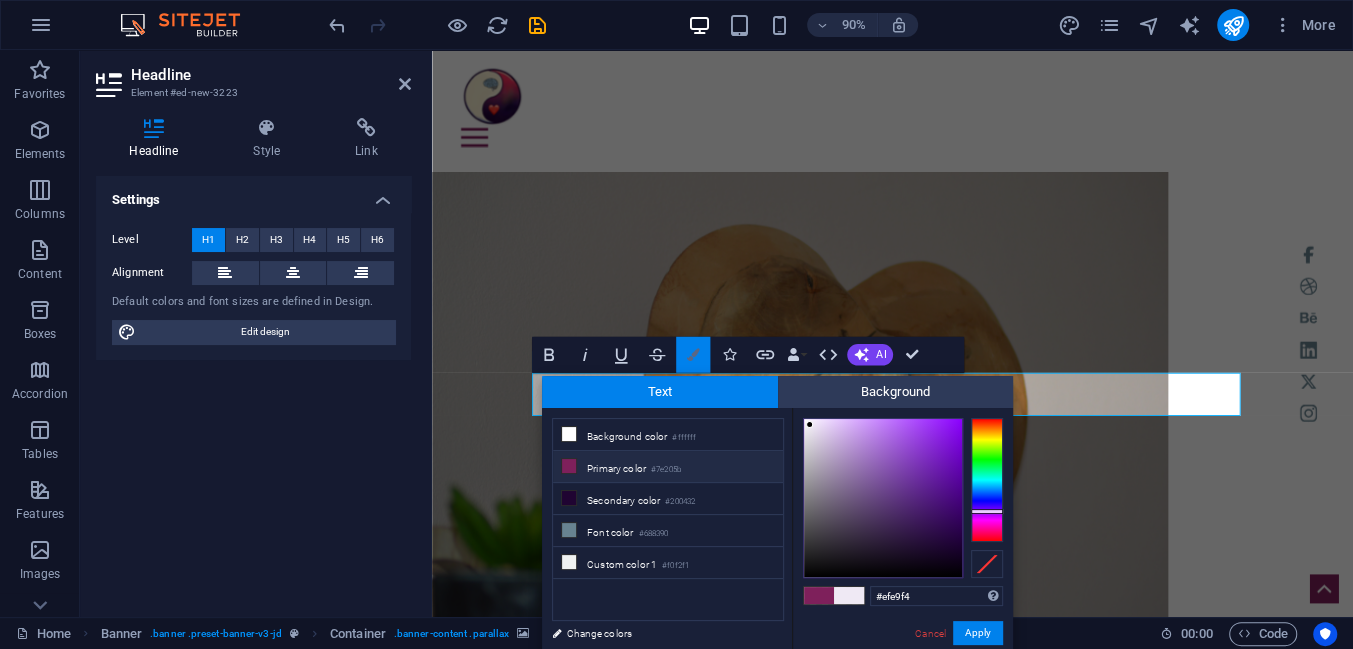 click at bounding box center [693, 354] 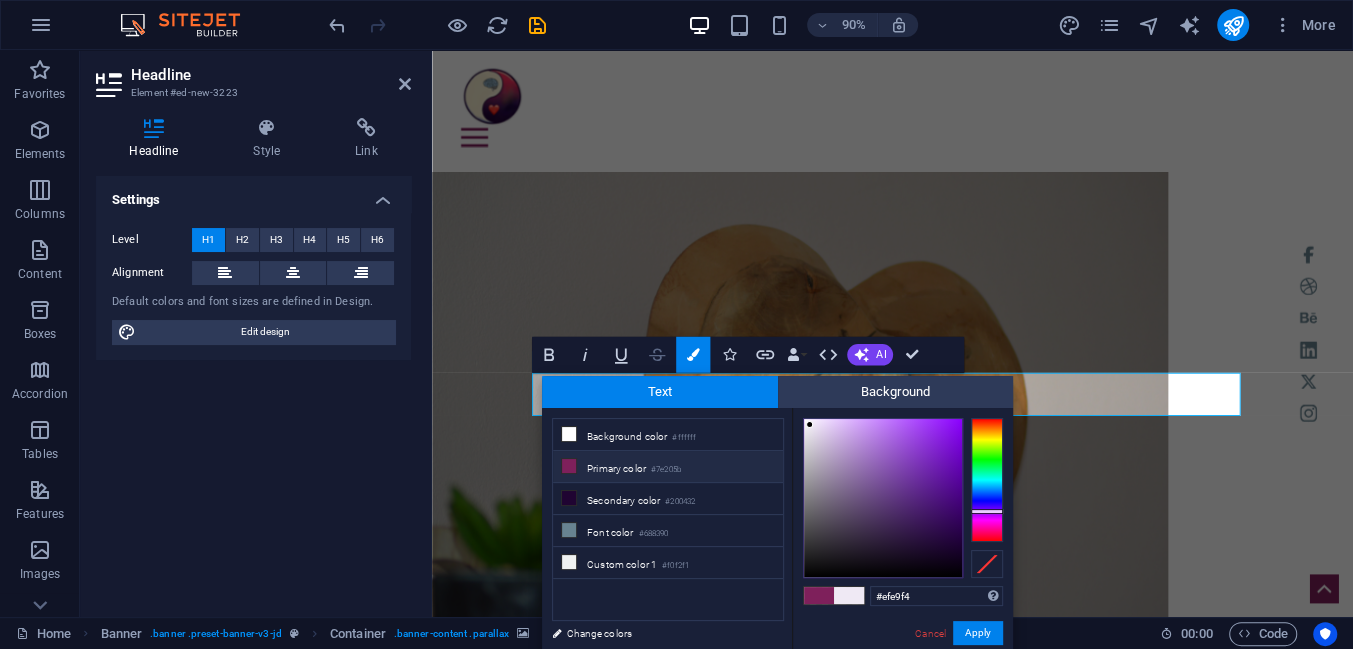 click 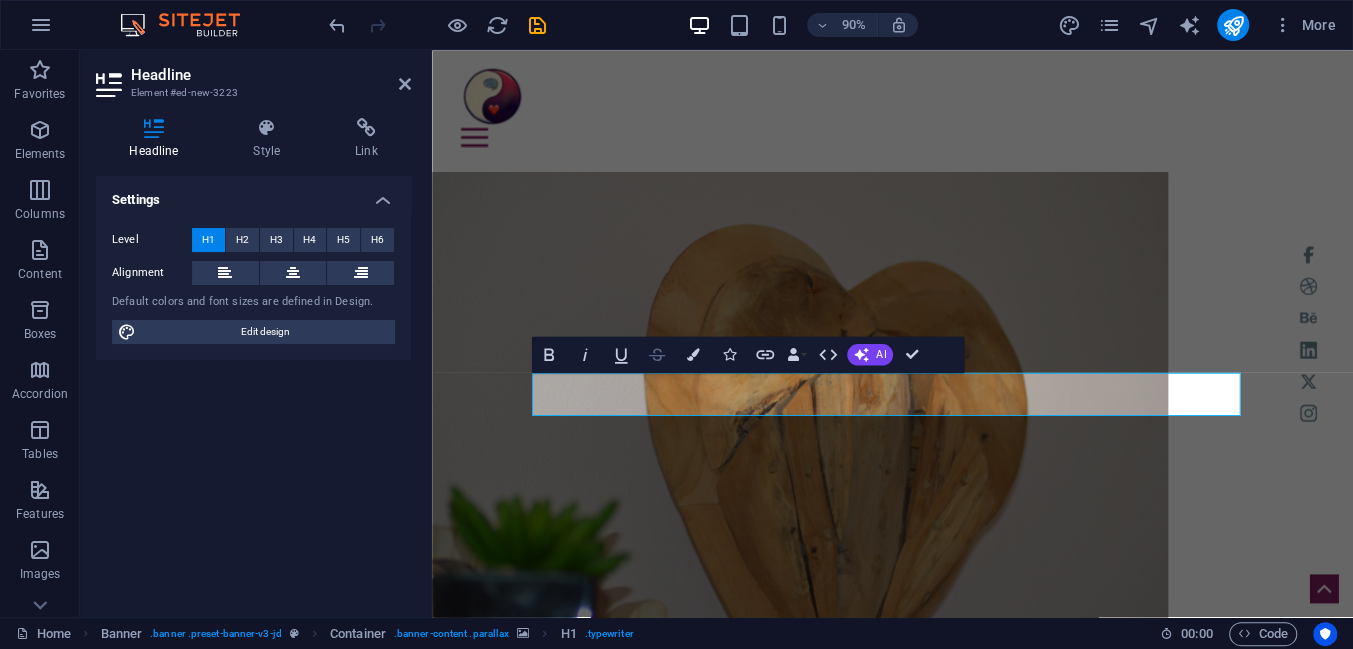 click 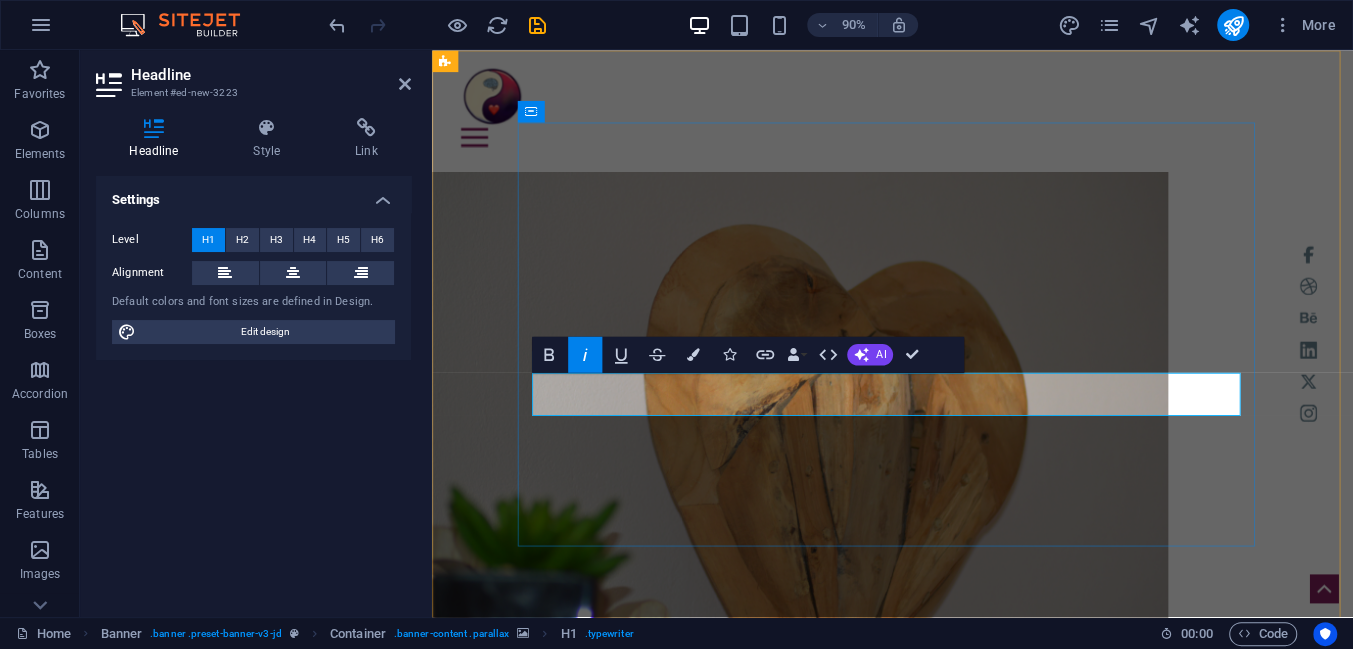 drag, startPoint x: 797, startPoint y: 431, endPoint x: 1084, endPoint y: 423, distance: 287.11148 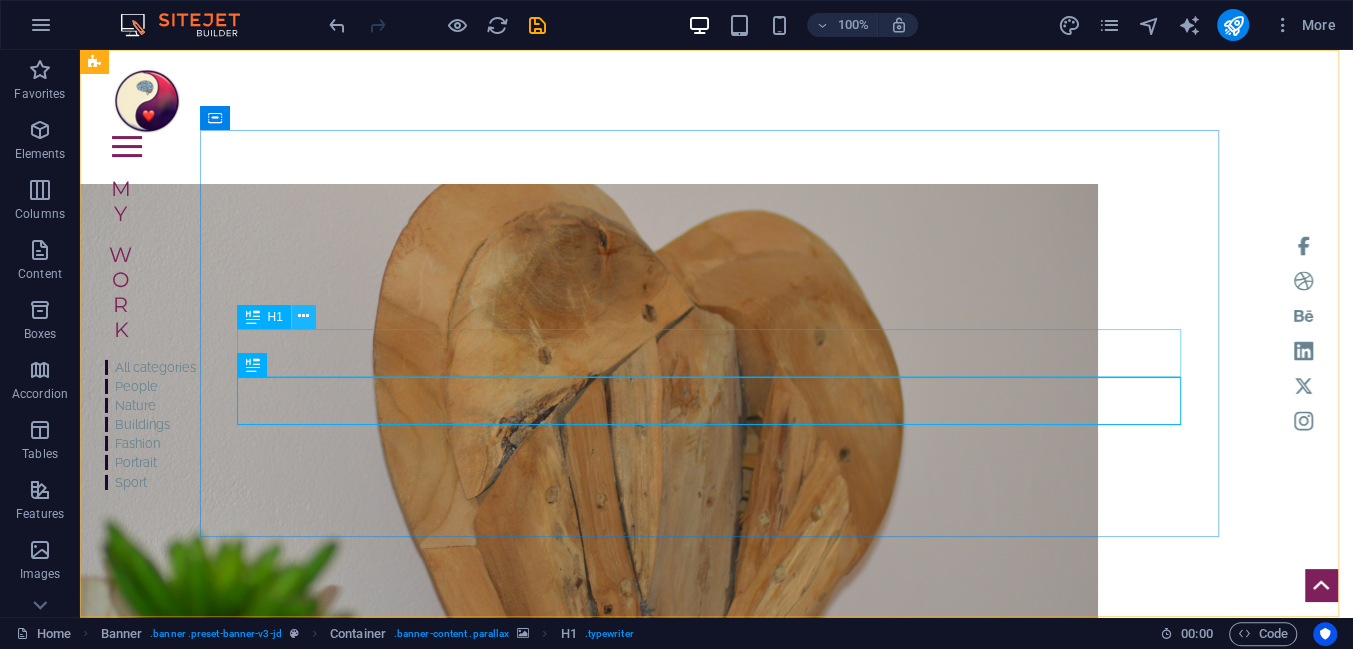 click at bounding box center [304, 317] 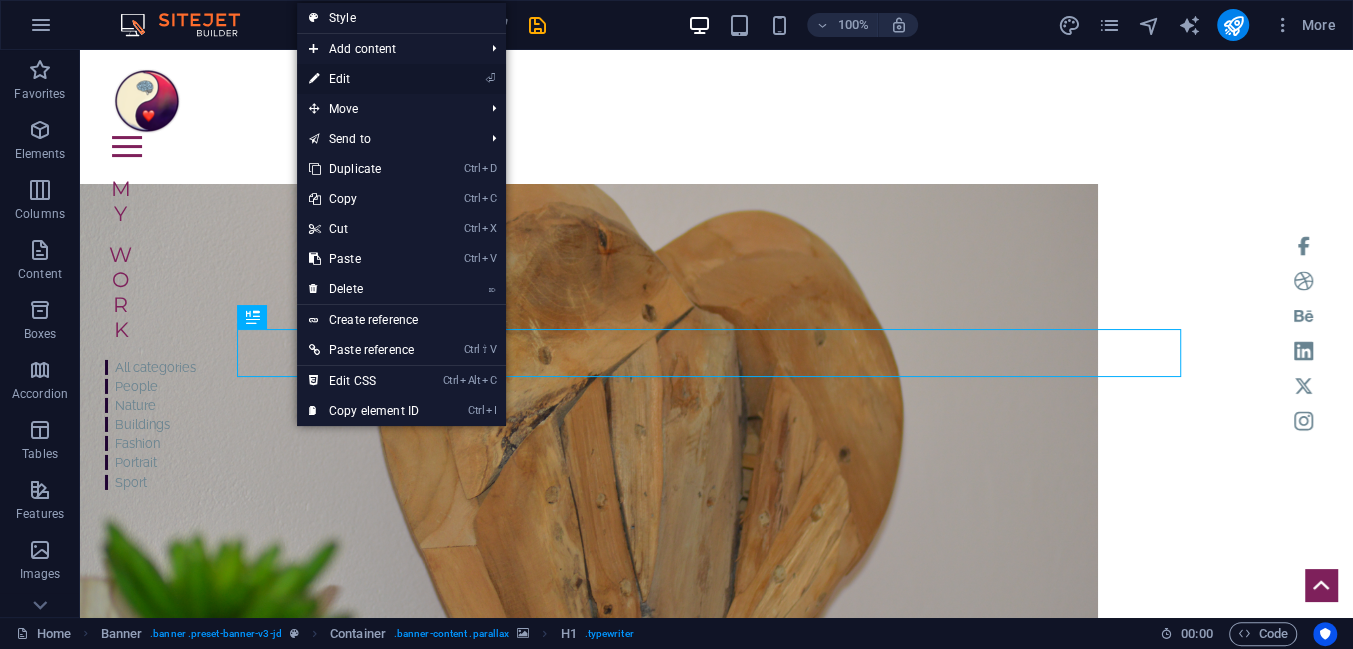 click on "⏎  Edit" at bounding box center [364, 79] 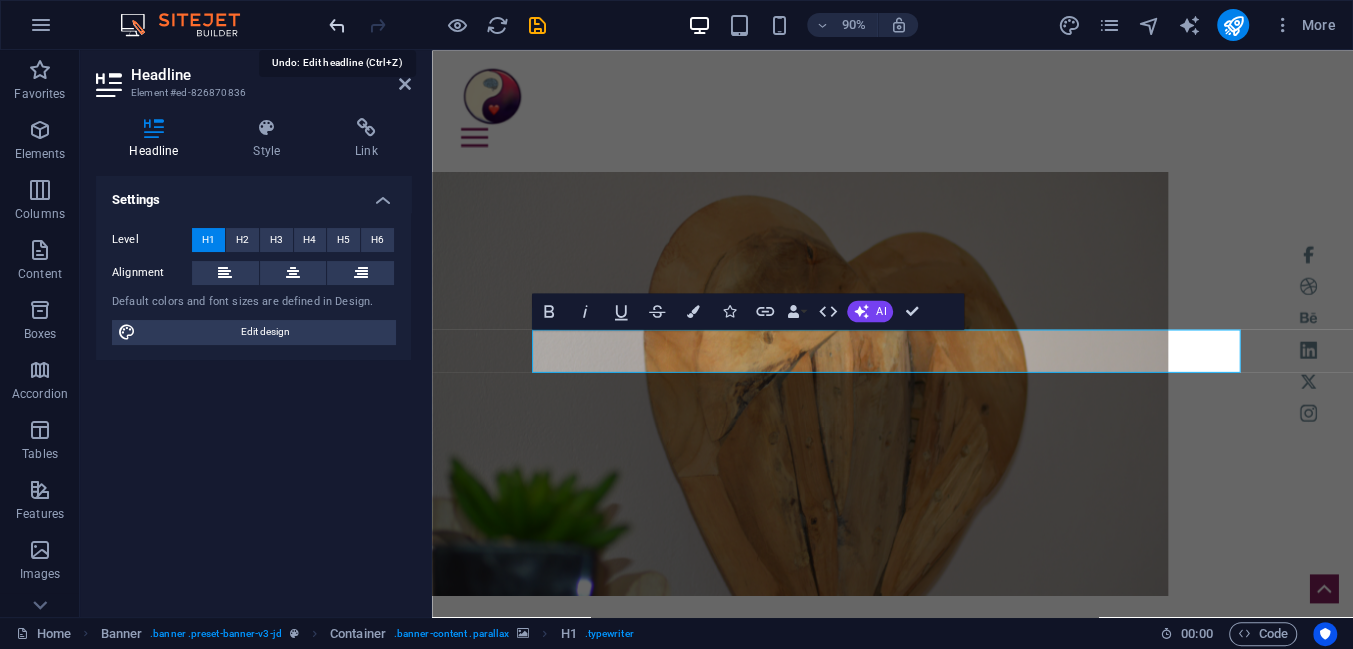 click at bounding box center [337, 25] 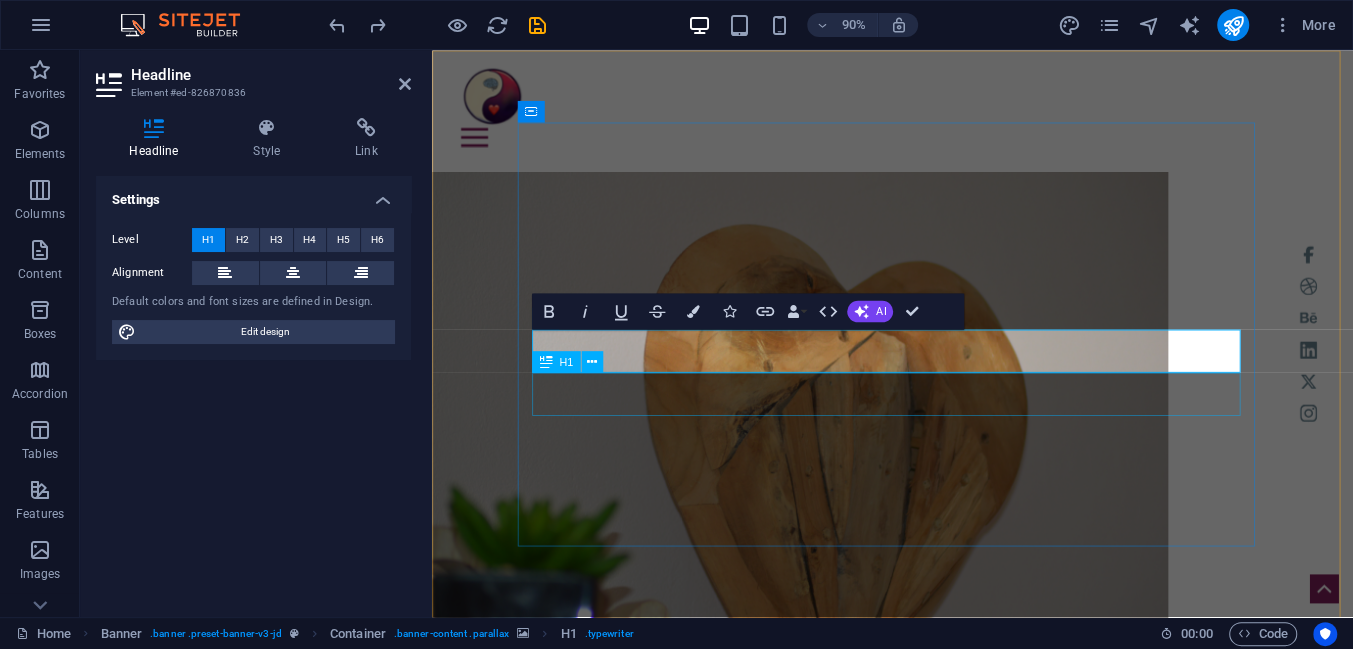 click on "| cristinateodorescu.ro" at bounding box center (841, 903) 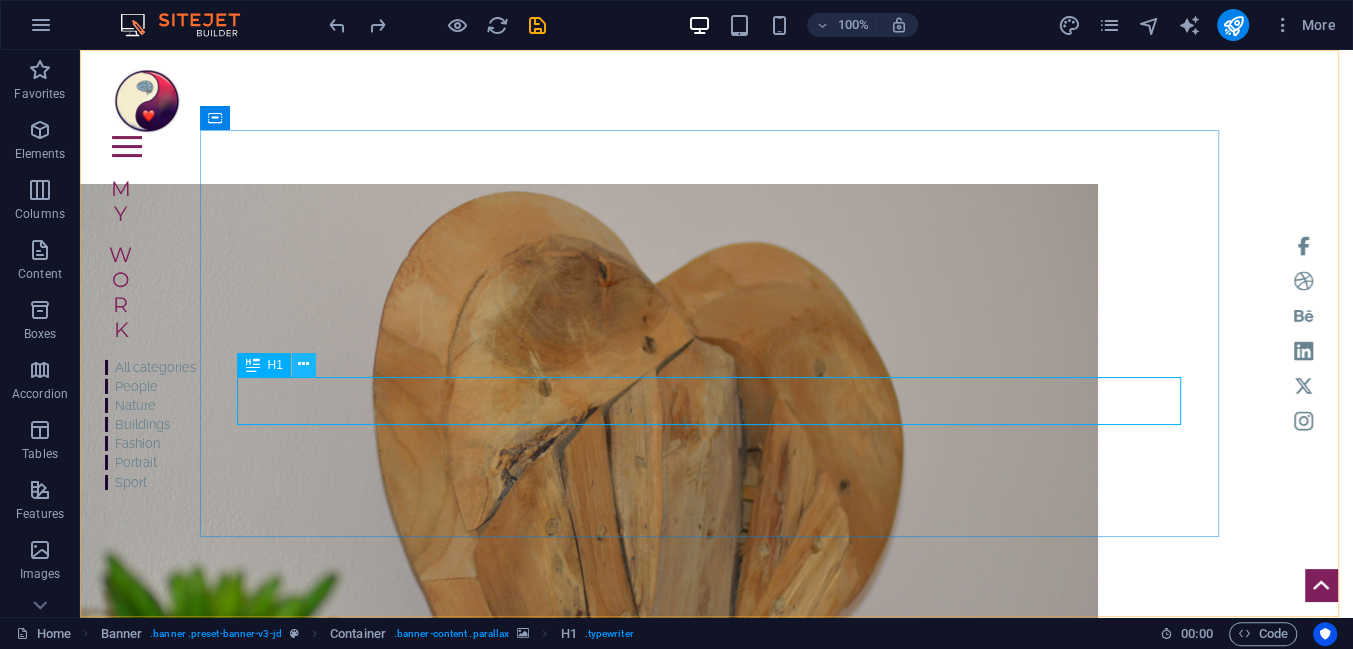 click at bounding box center [303, 364] 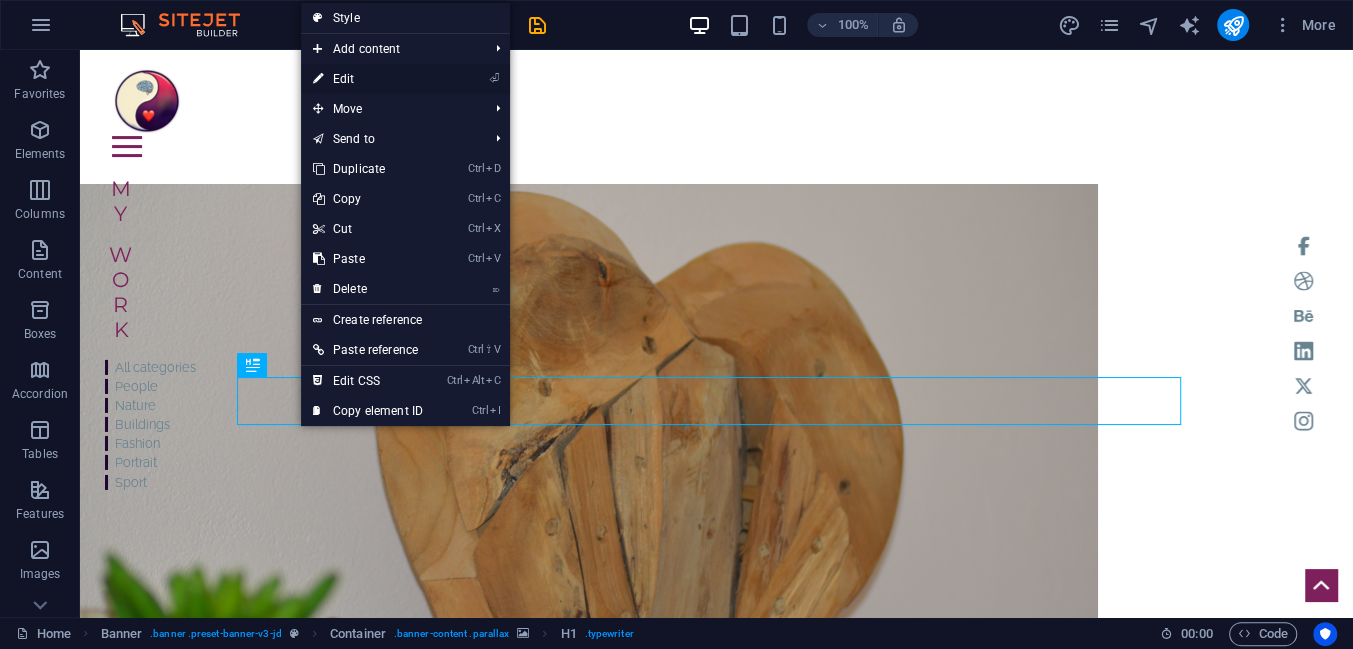 click on "⏎  Edit" at bounding box center (368, 79) 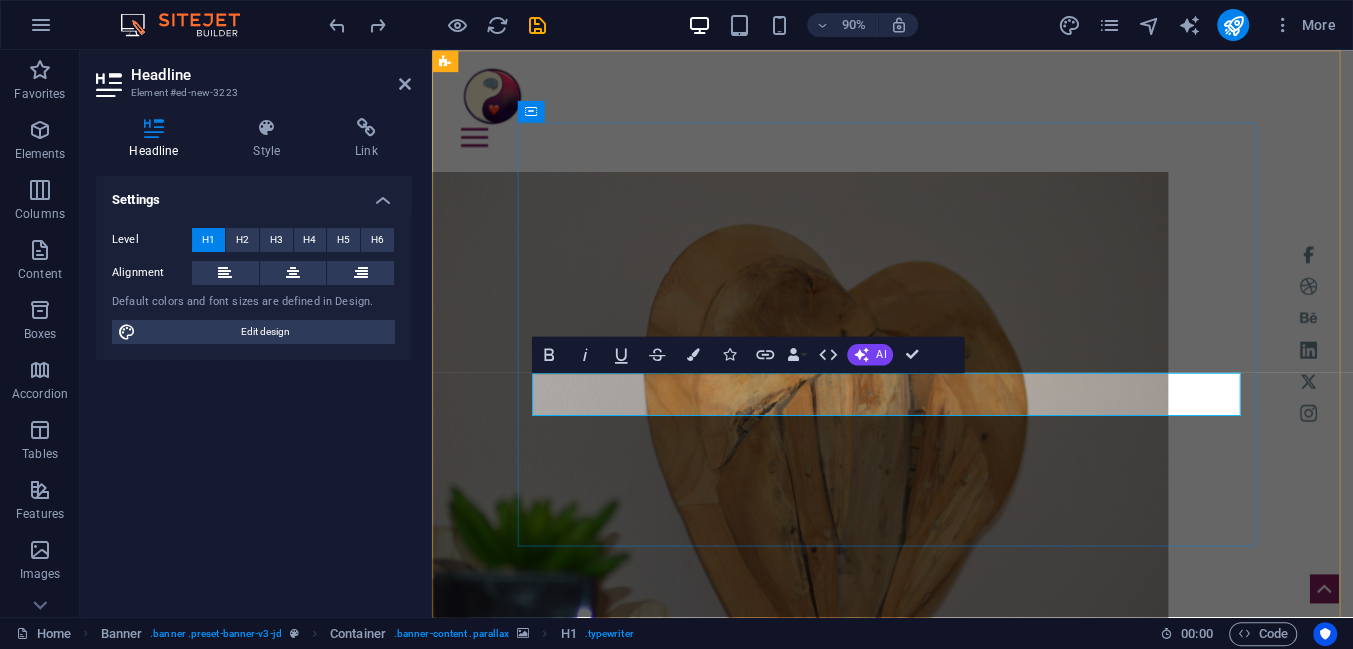 click on "| cristinateodorescu.ro" at bounding box center (841, 902) 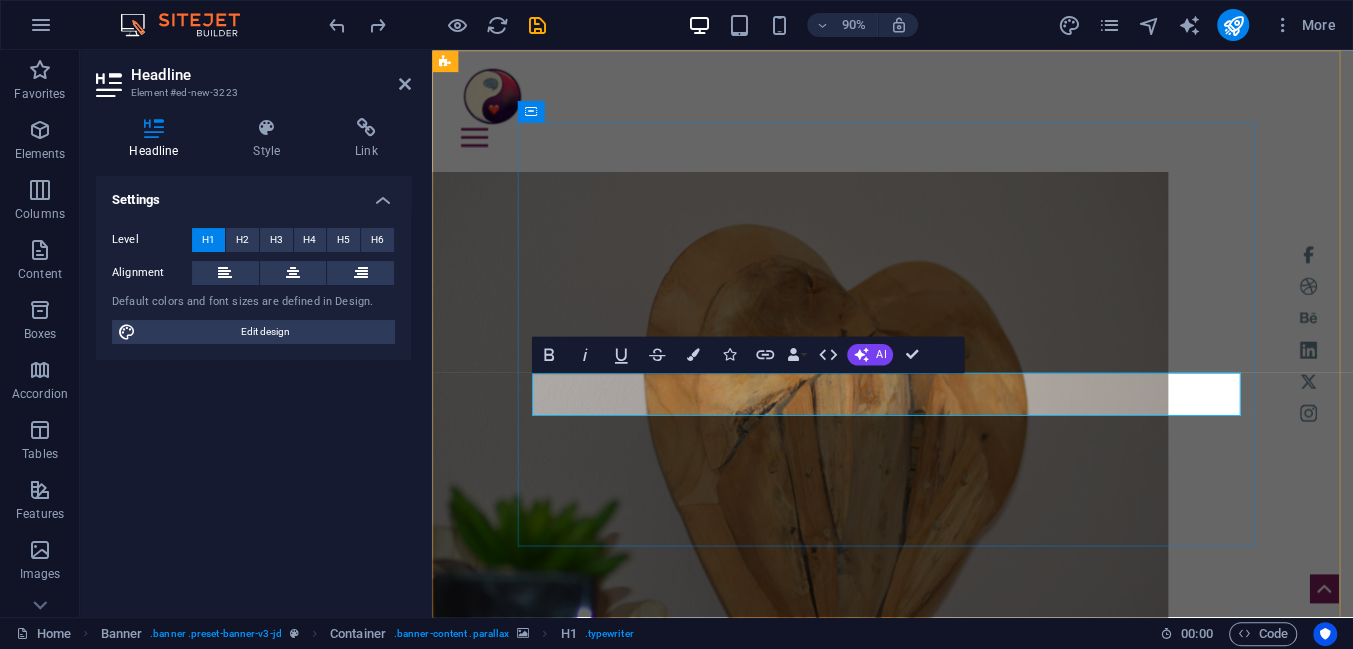 drag, startPoint x: 770, startPoint y: 430, endPoint x: 1163, endPoint y: 418, distance: 393.18317 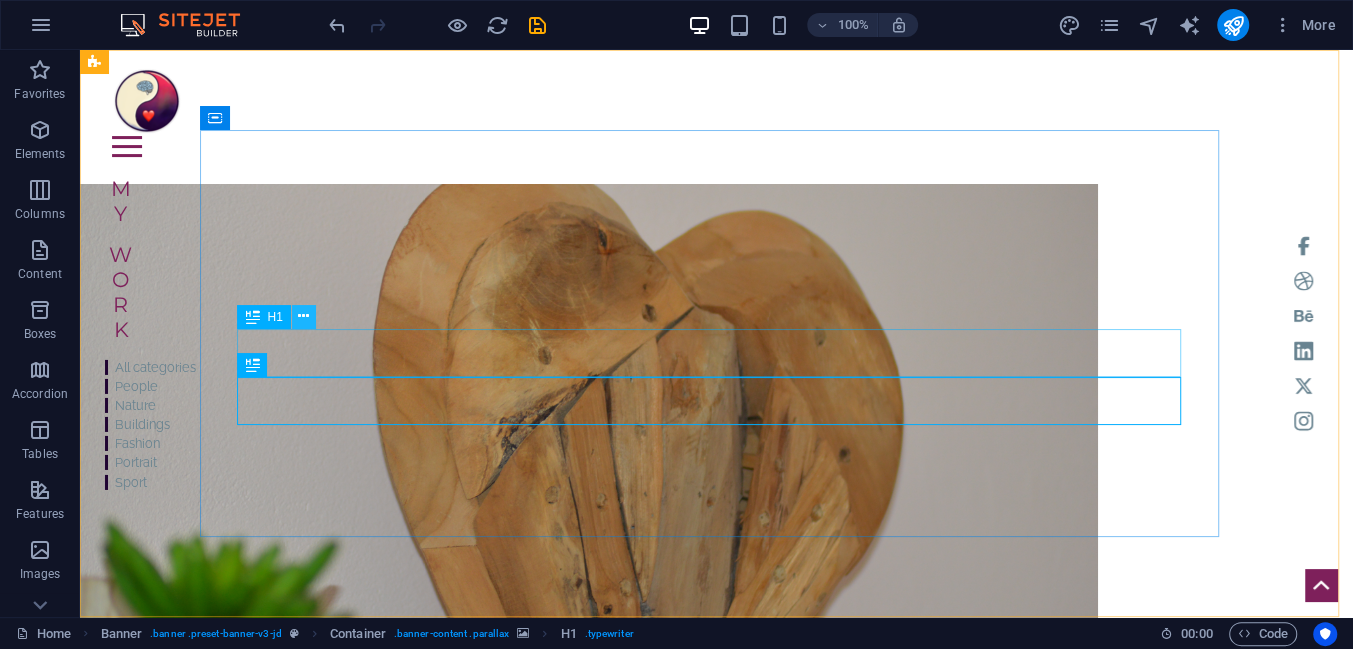 click at bounding box center (303, 316) 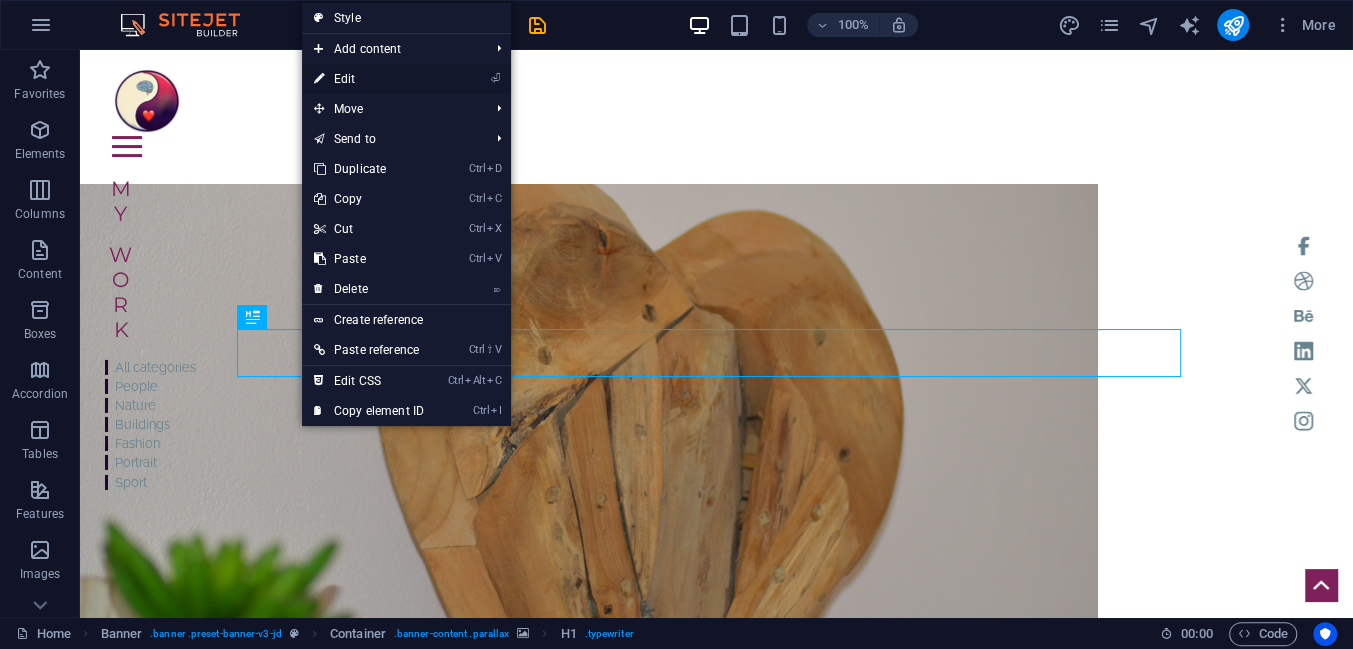click on "⏎  Edit" at bounding box center [369, 79] 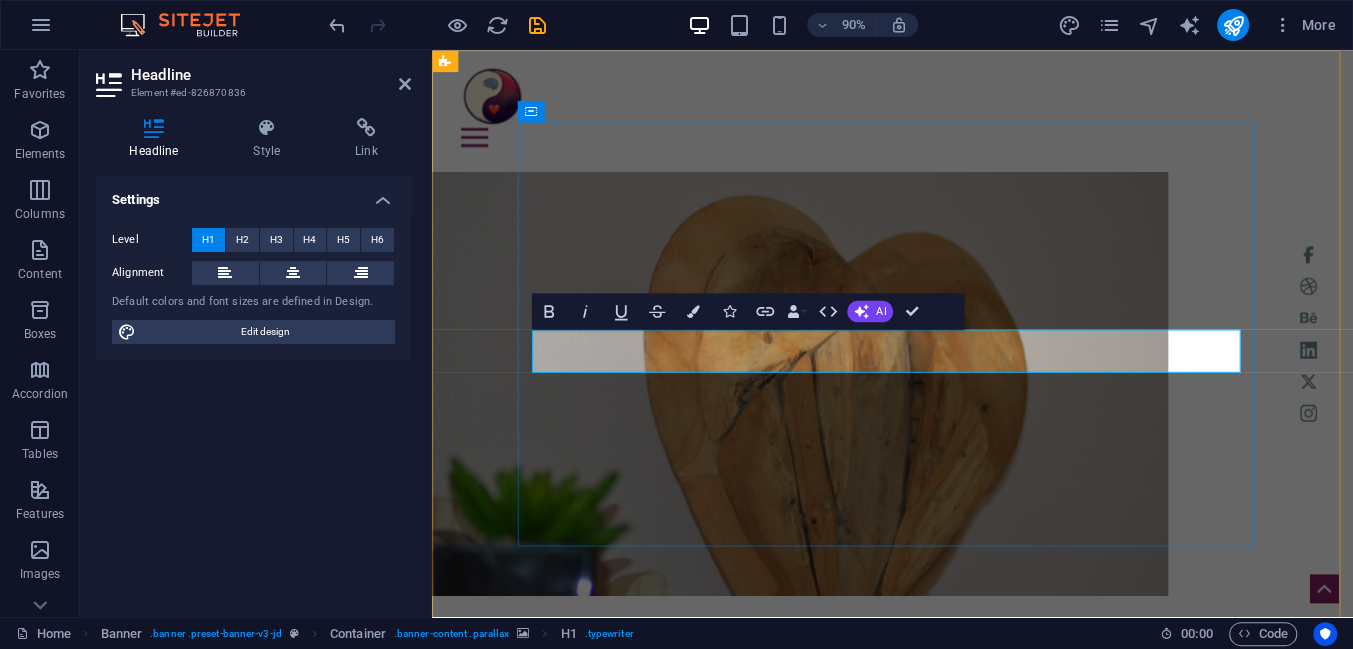 click on "| cristinateodorescu.ro" at bounding box center (841, 790) 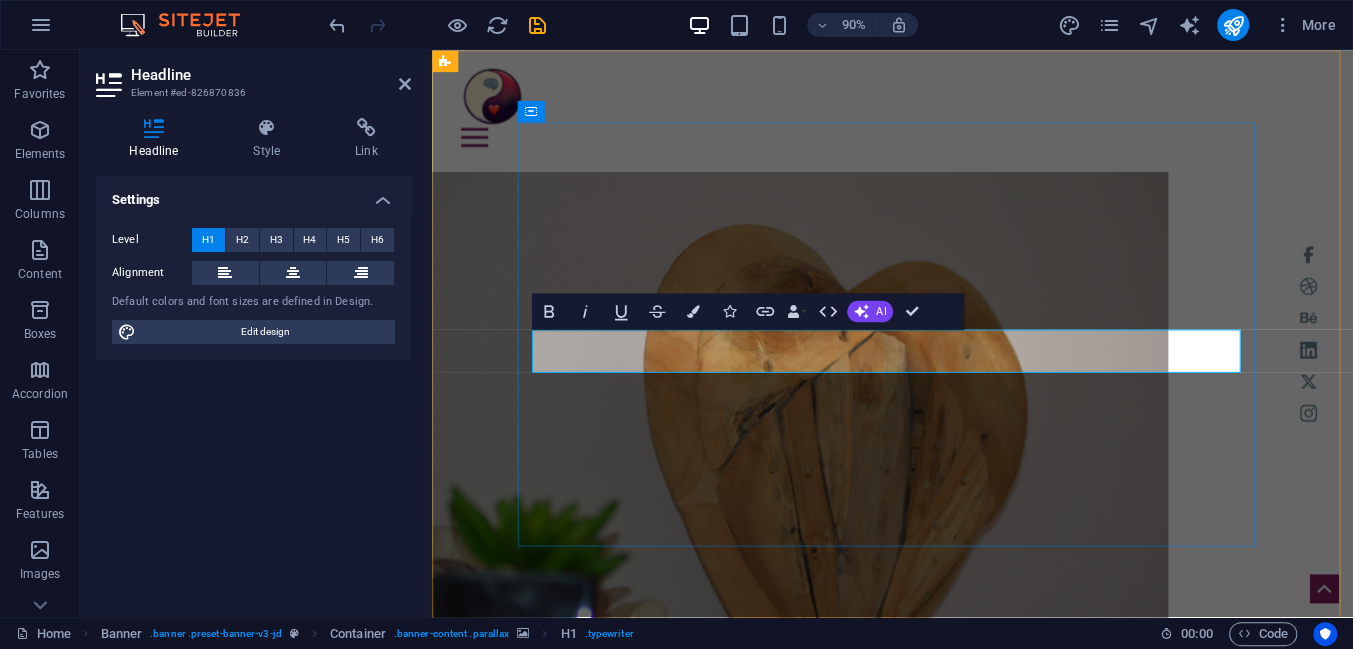 type 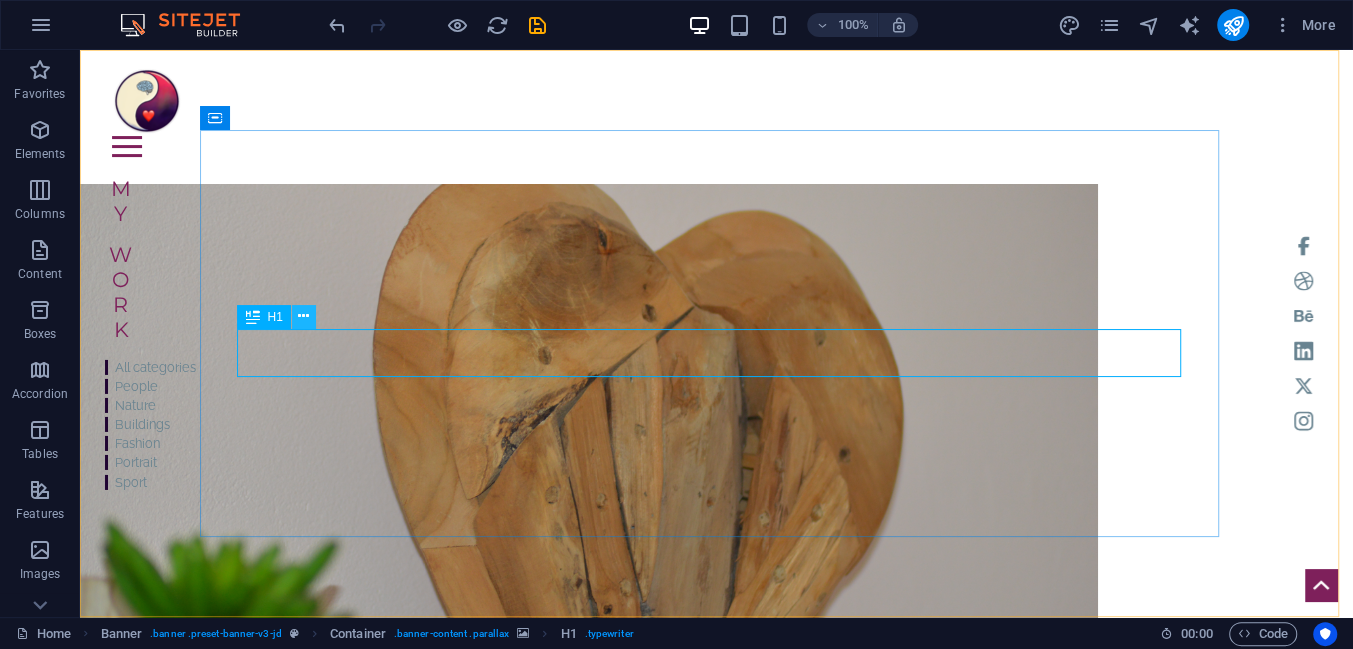 click at bounding box center [303, 316] 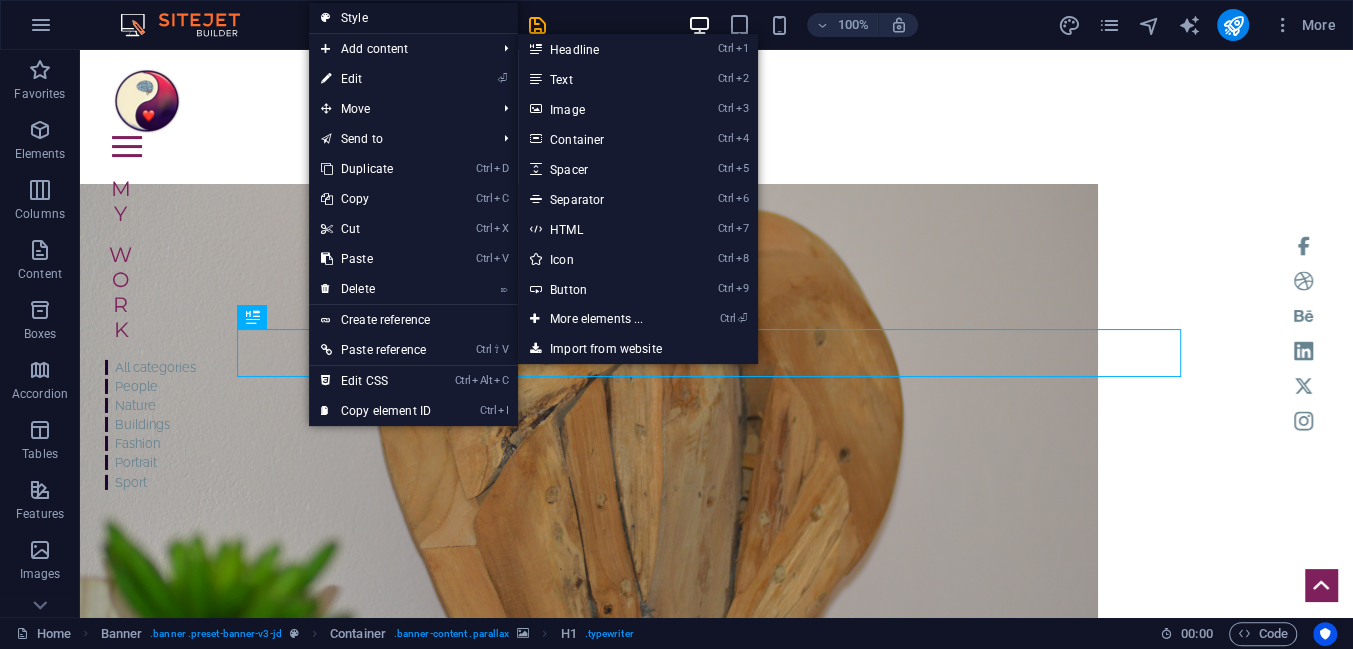 click on "Style" at bounding box center [413, 18] 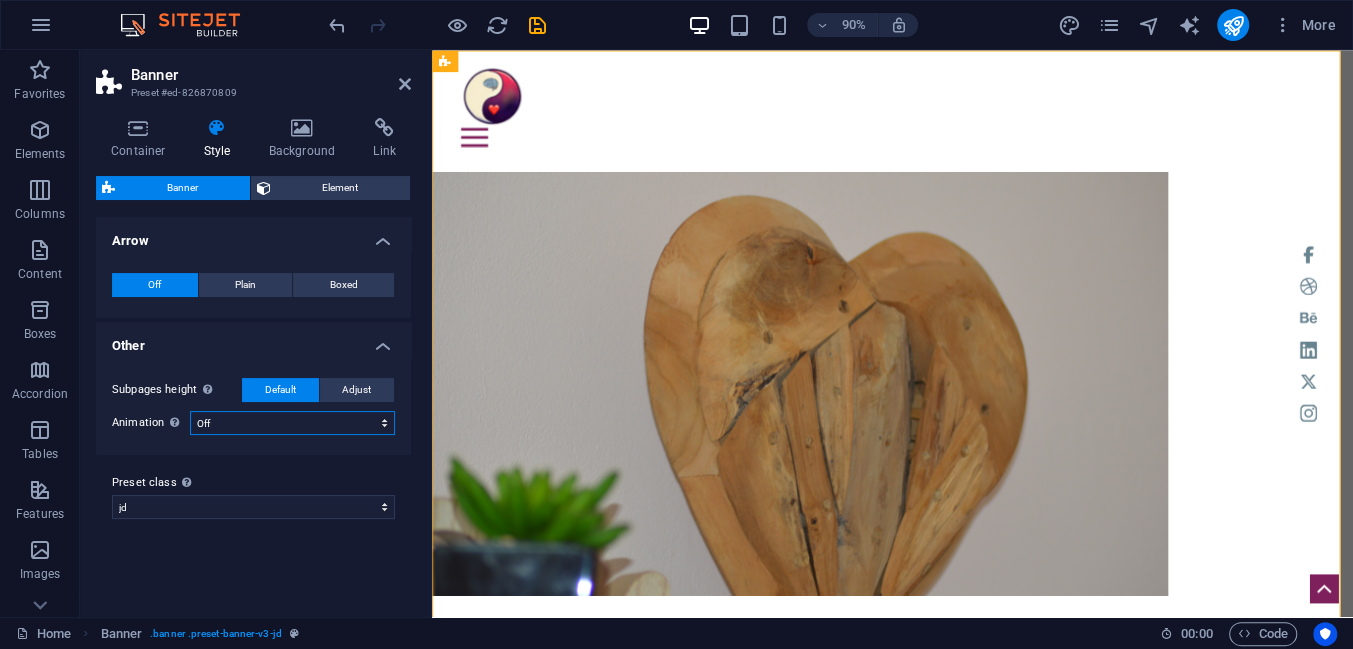 click on "Off Zoom: in & out Slide: left to right Slide: up to down" at bounding box center [292, 423] 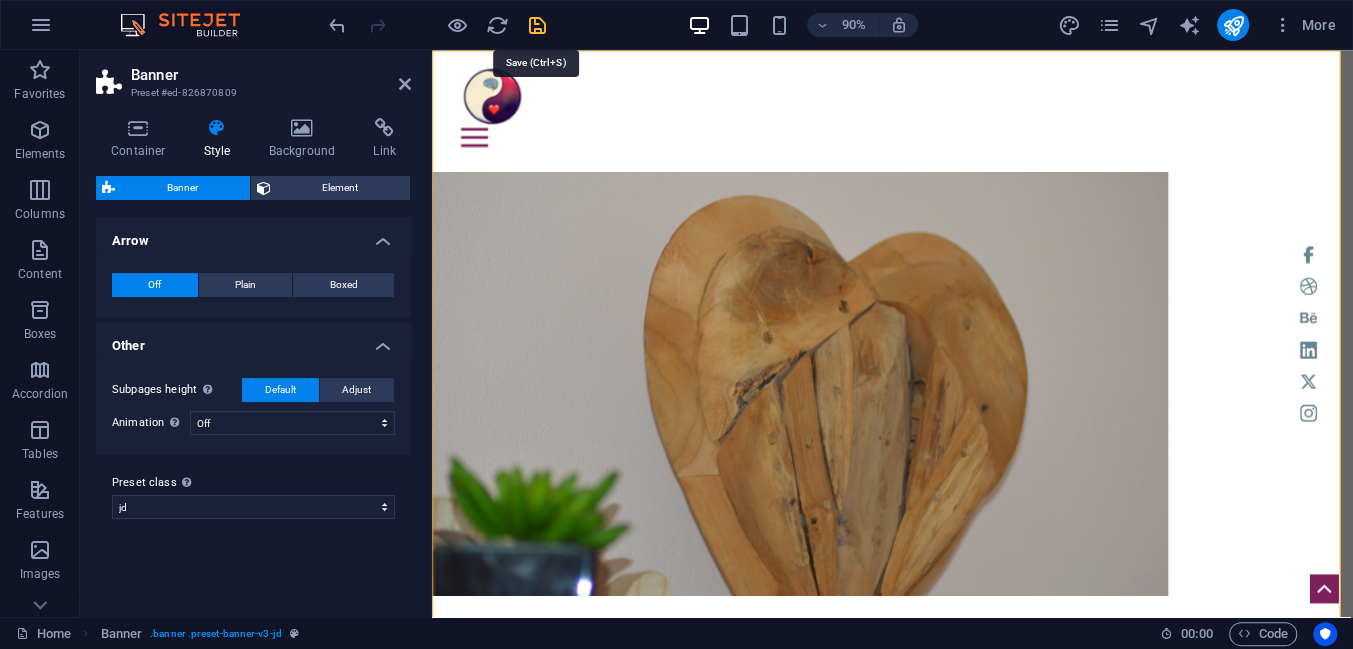 click at bounding box center [537, 25] 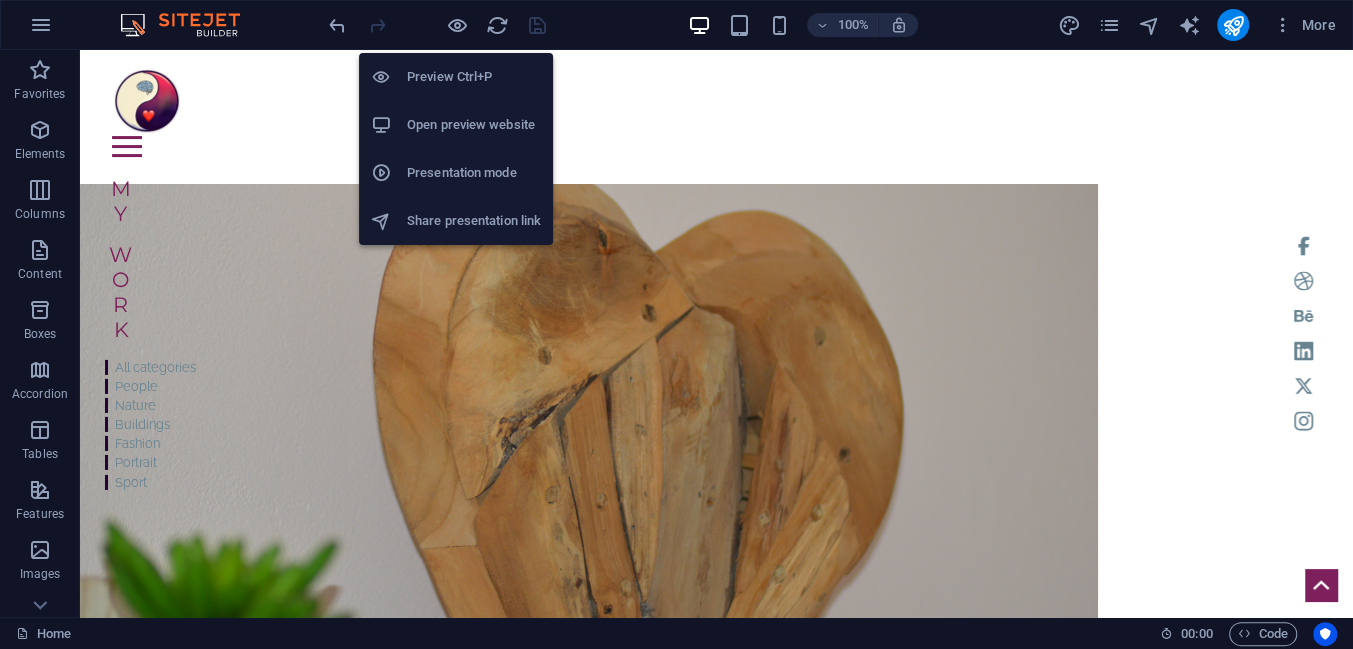 click on "Open preview website" at bounding box center [474, 125] 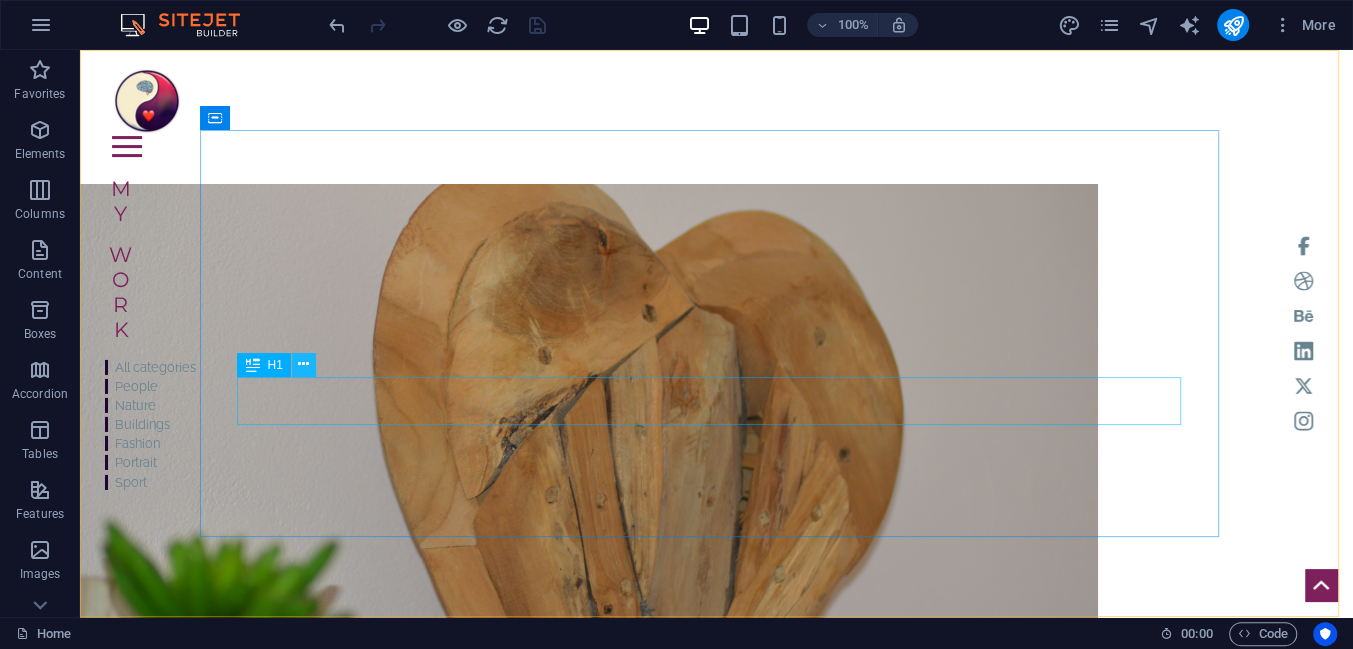 click at bounding box center (303, 364) 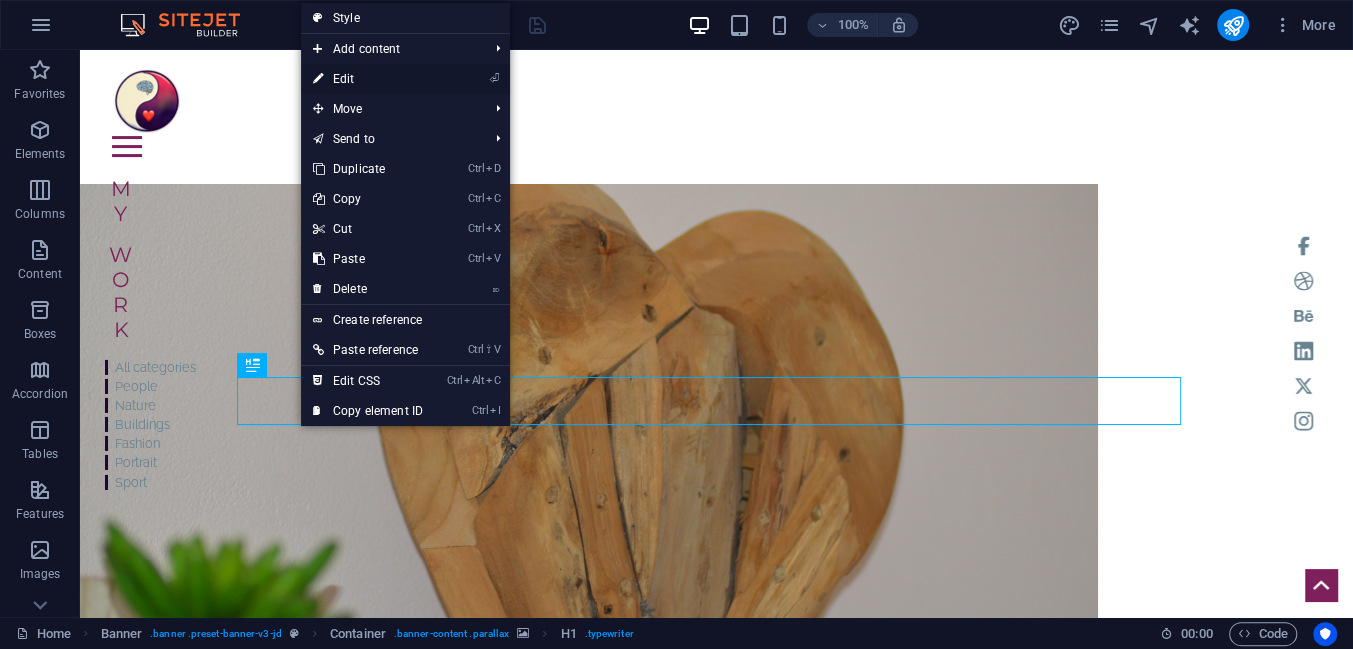 click on "⏎  Edit" at bounding box center (368, 79) 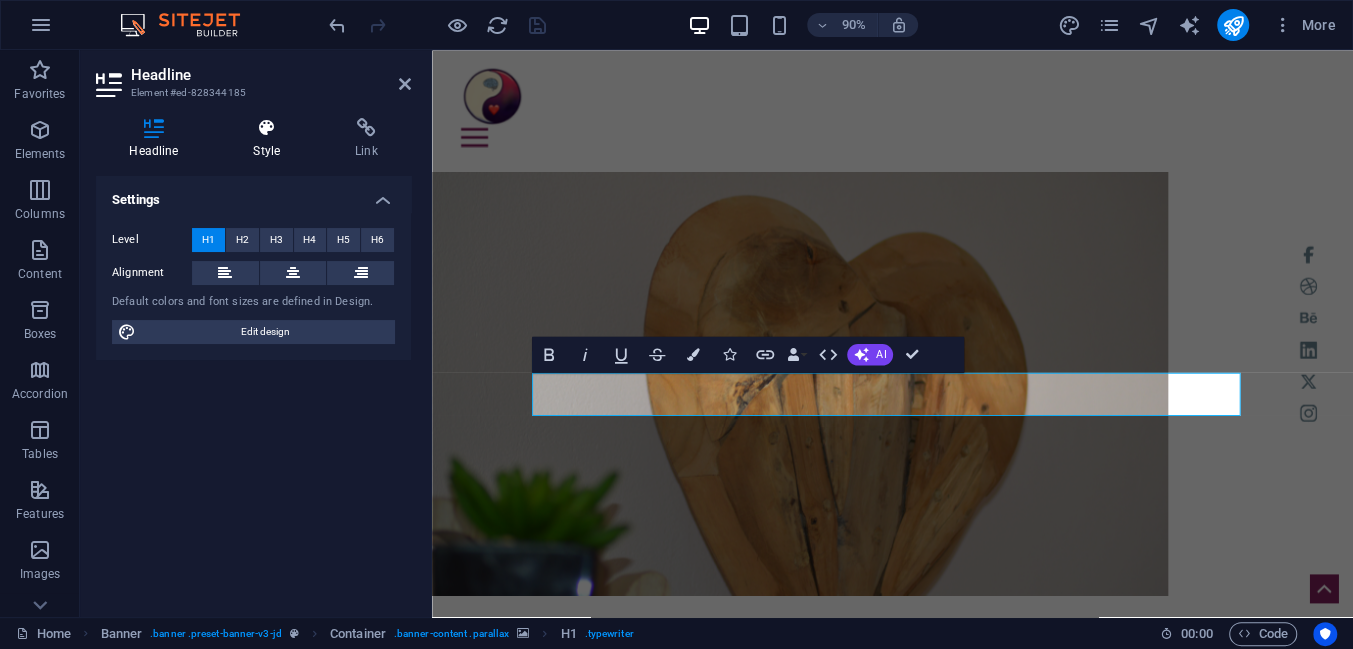 click at bounding box center (267, 128) 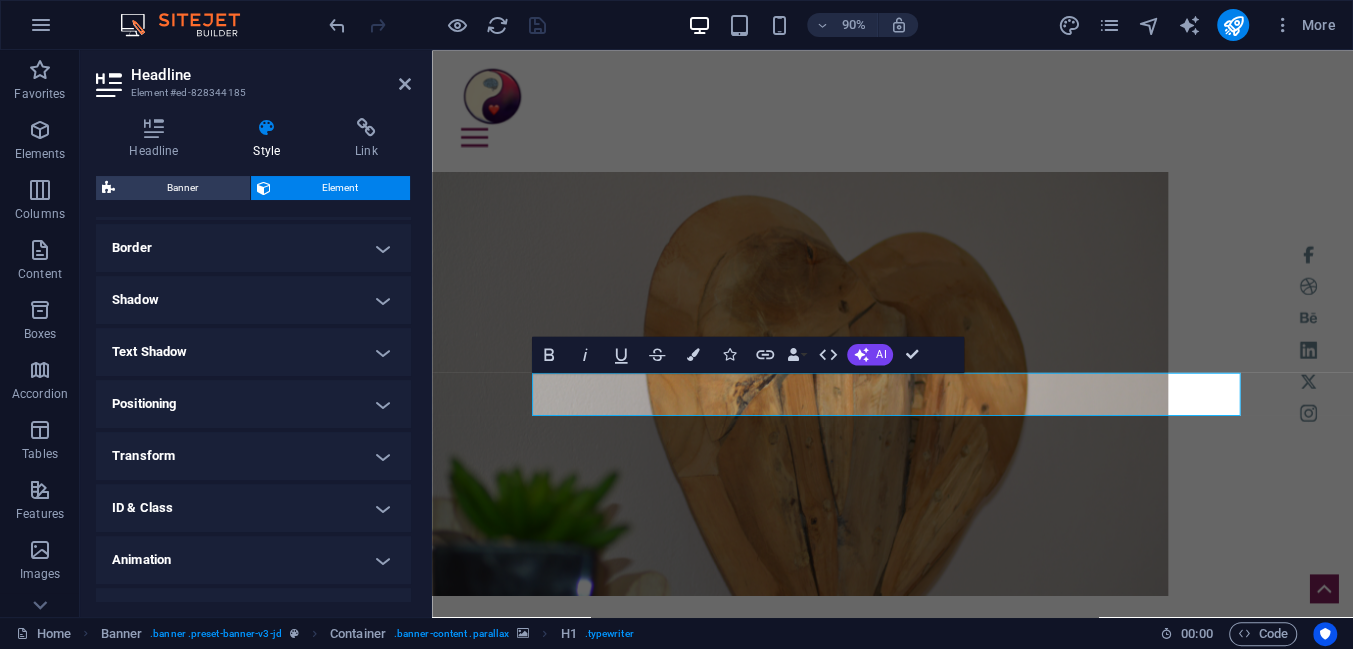scroll, scrollTop: 460, scrollLeft: 0, axis: vertical 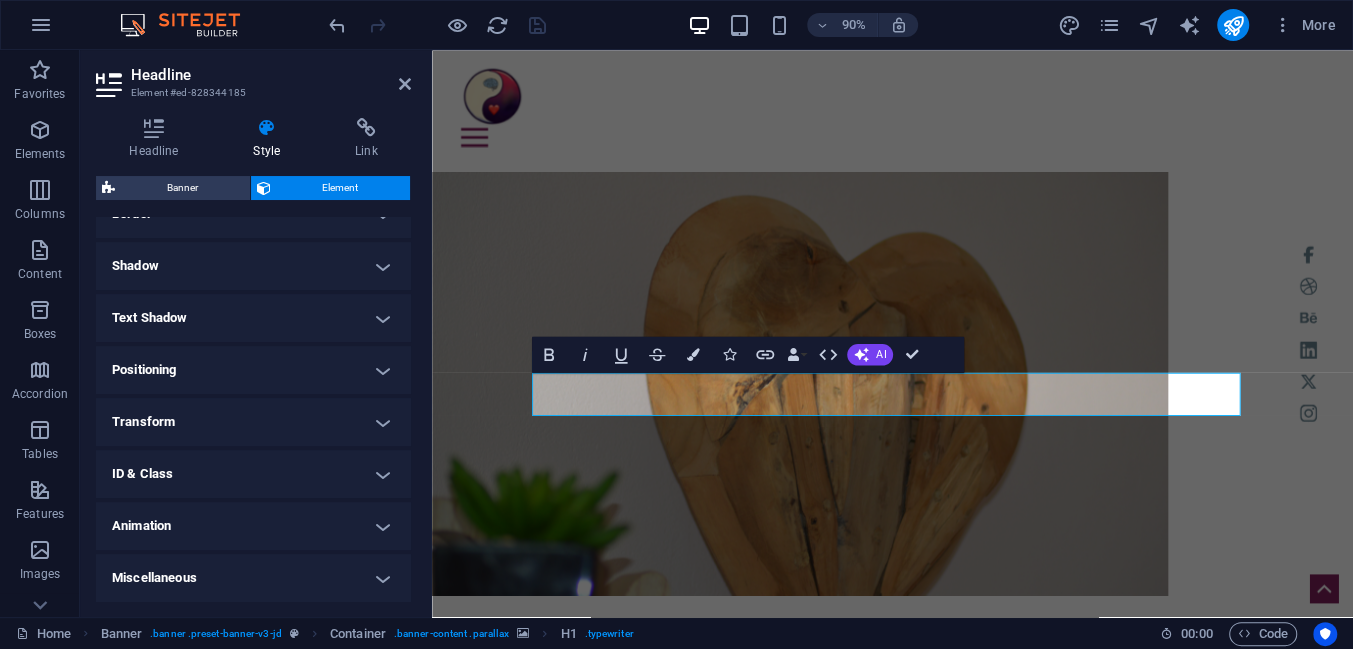 click on "Animation" at bounding box center [253, 526] 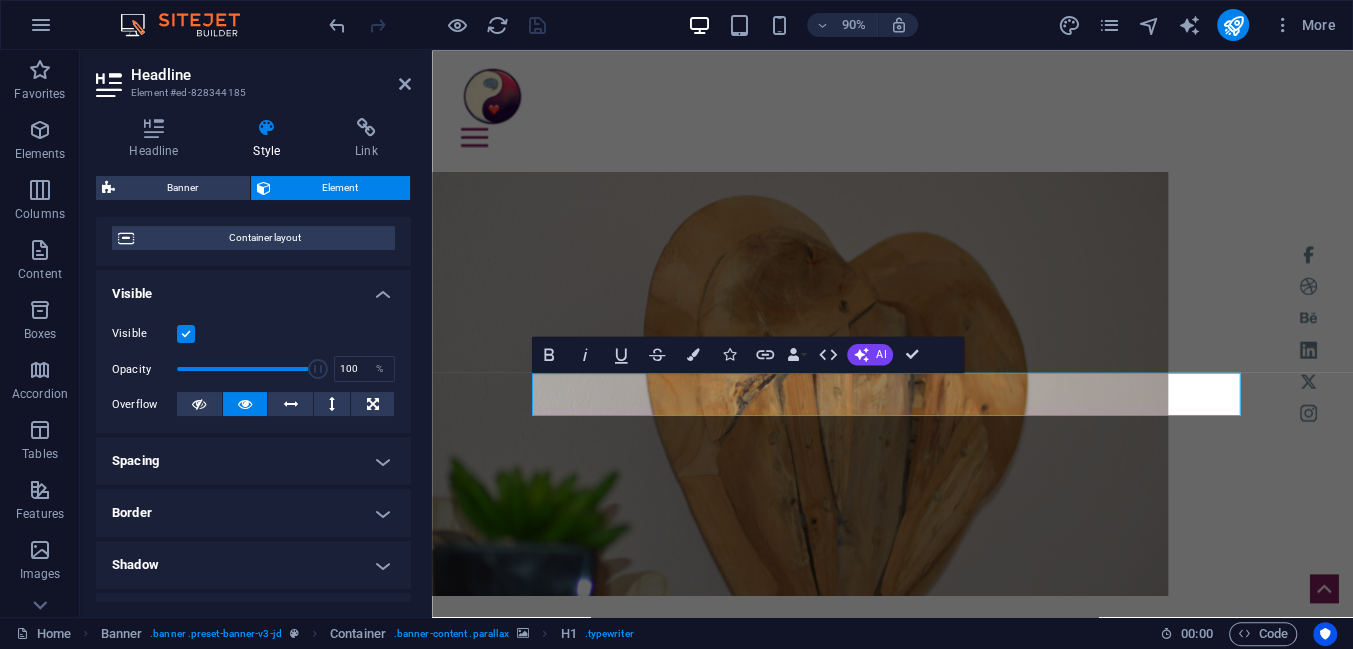 scroll, scrollTop: 0, scrollLeft: 0, axis: both 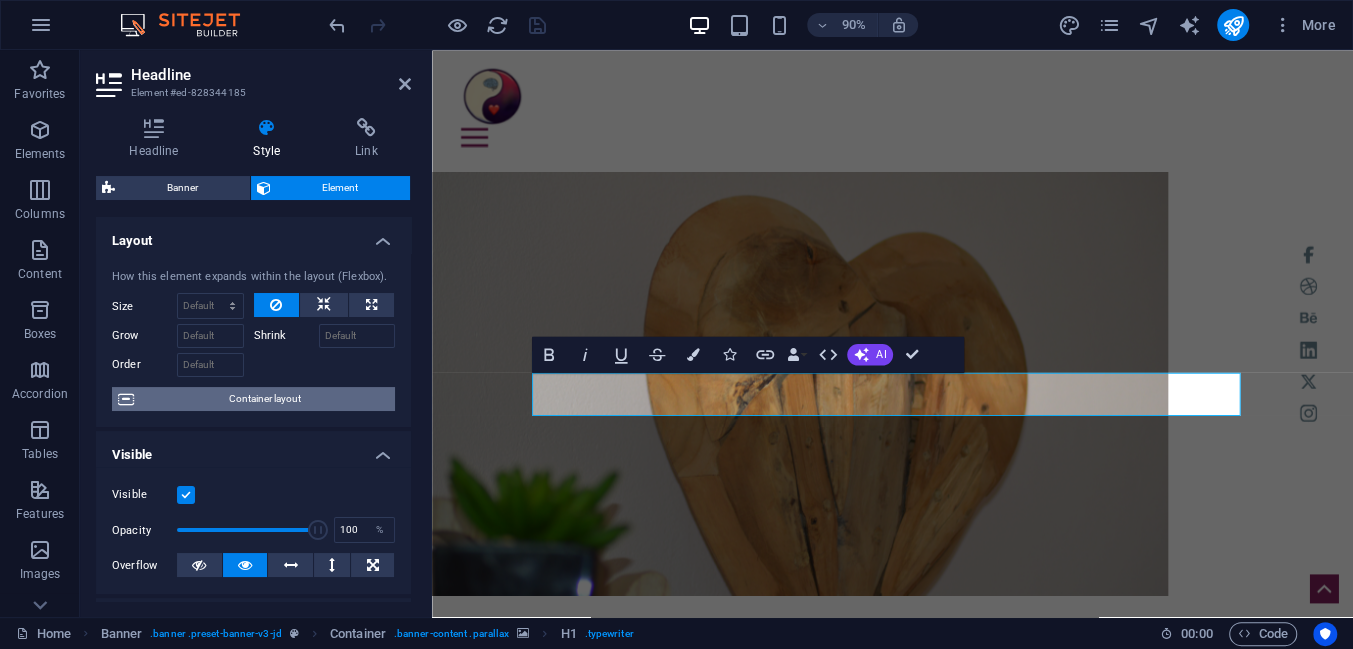 click on "Container layout" at bounding box center [264, 399] 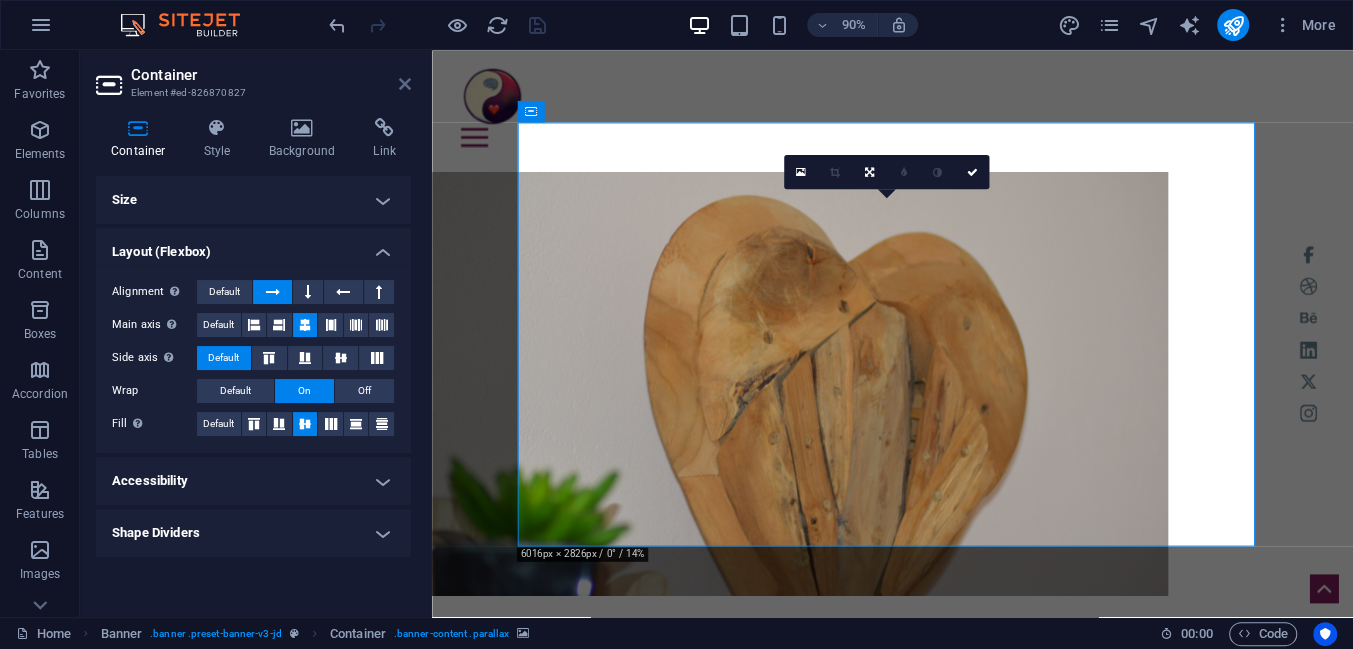 click at bounding box center (405, 84) 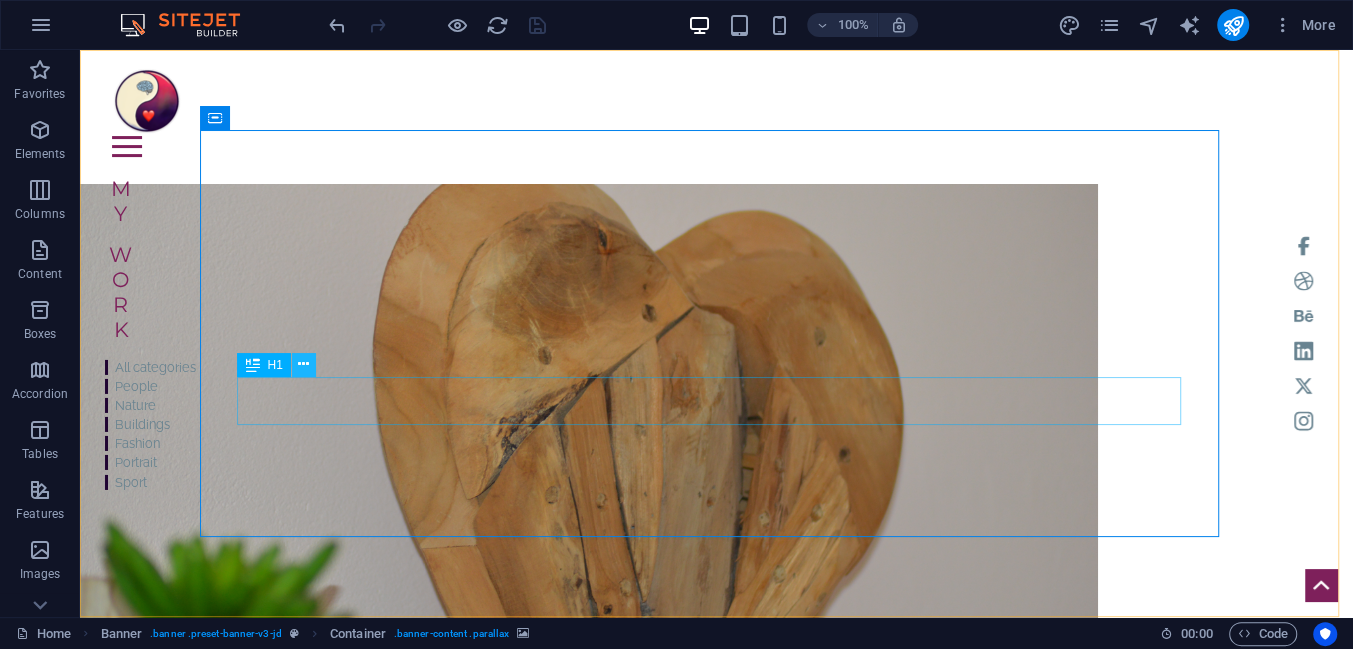 click at bounding box center [303, 364] 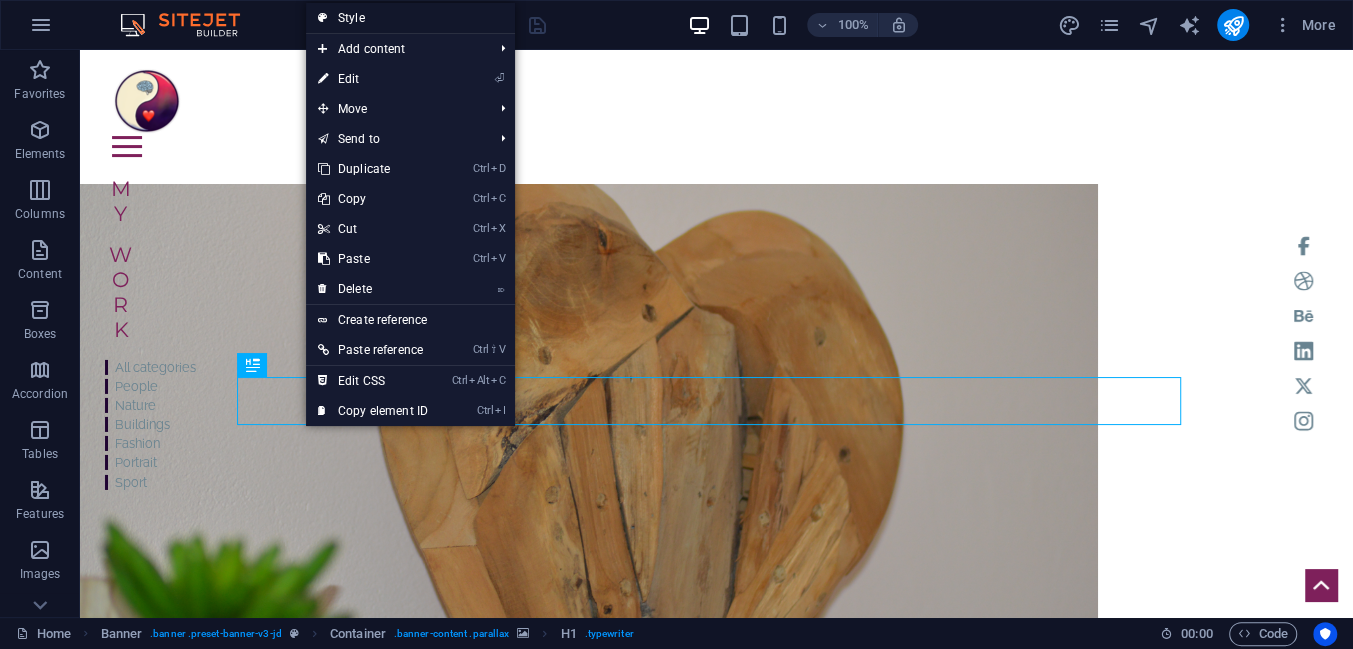 click on "Style" at bounding box center (410, 18) 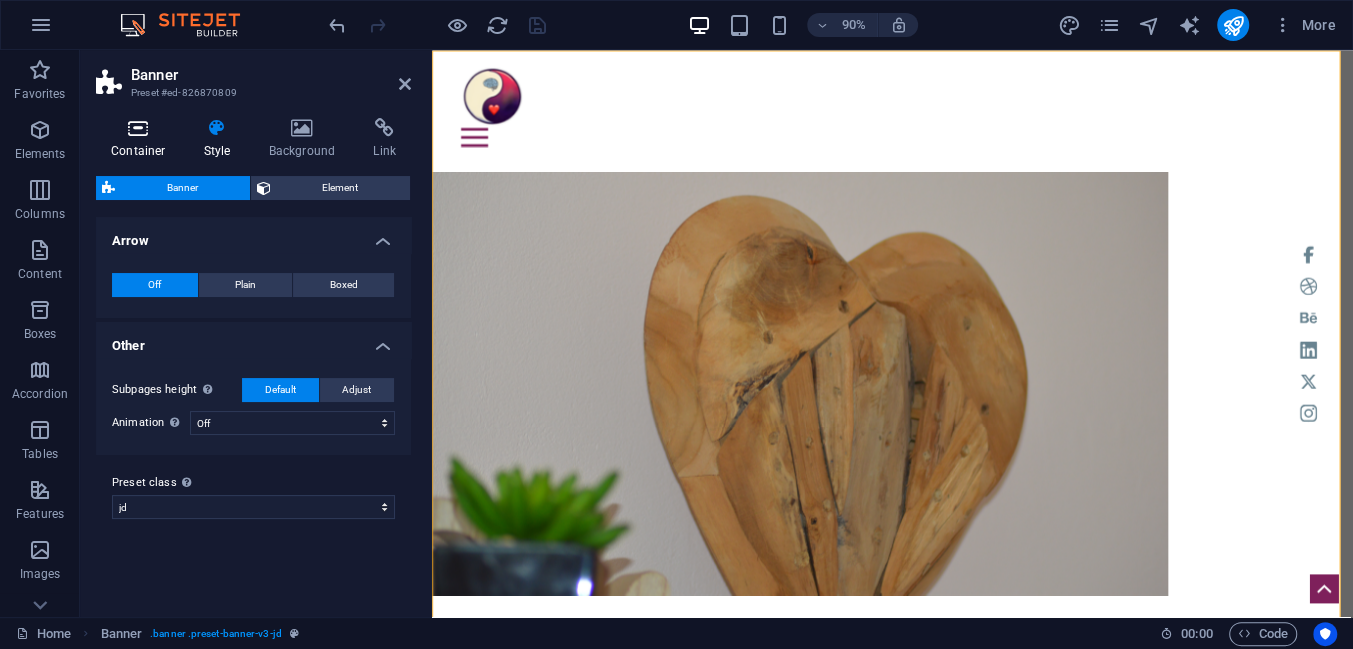 click at bounding box center [138, 128] 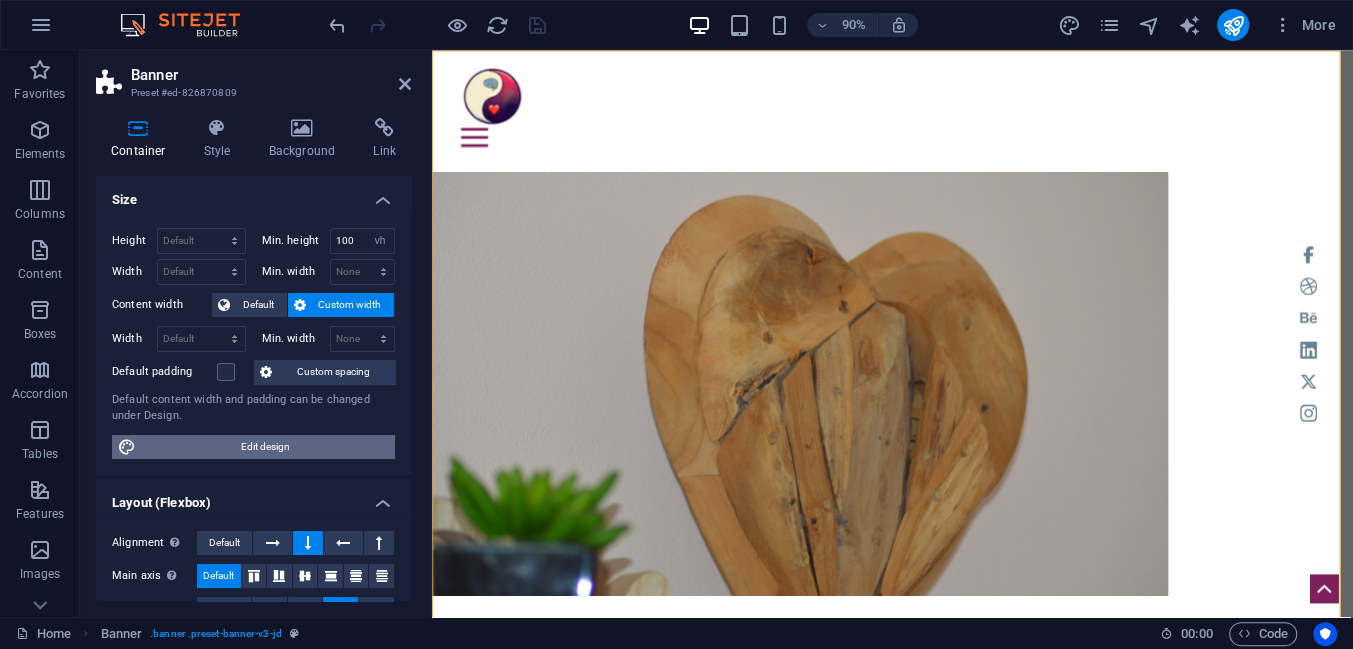 click on "Edit design" at bounding box center (265, 447) 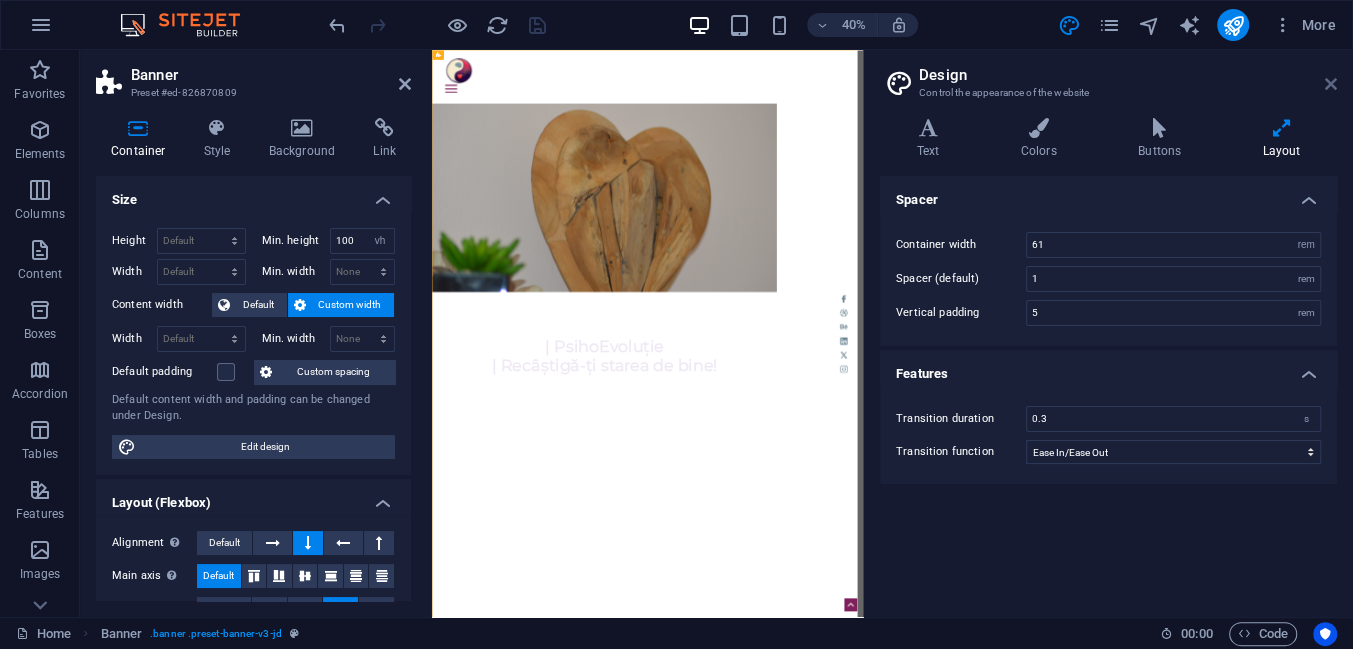 click at bounding box center [1331, 84] 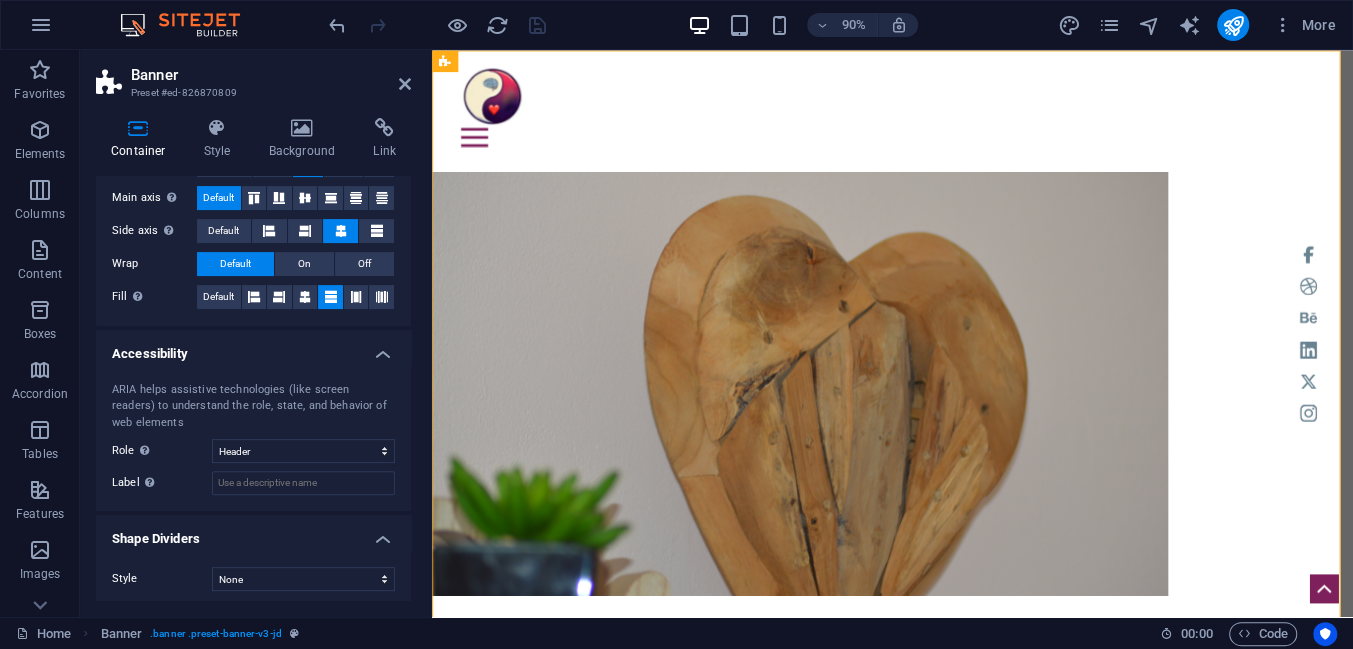 scroll, scrollTop: 381, scrollLeft: 0, axis: vertical 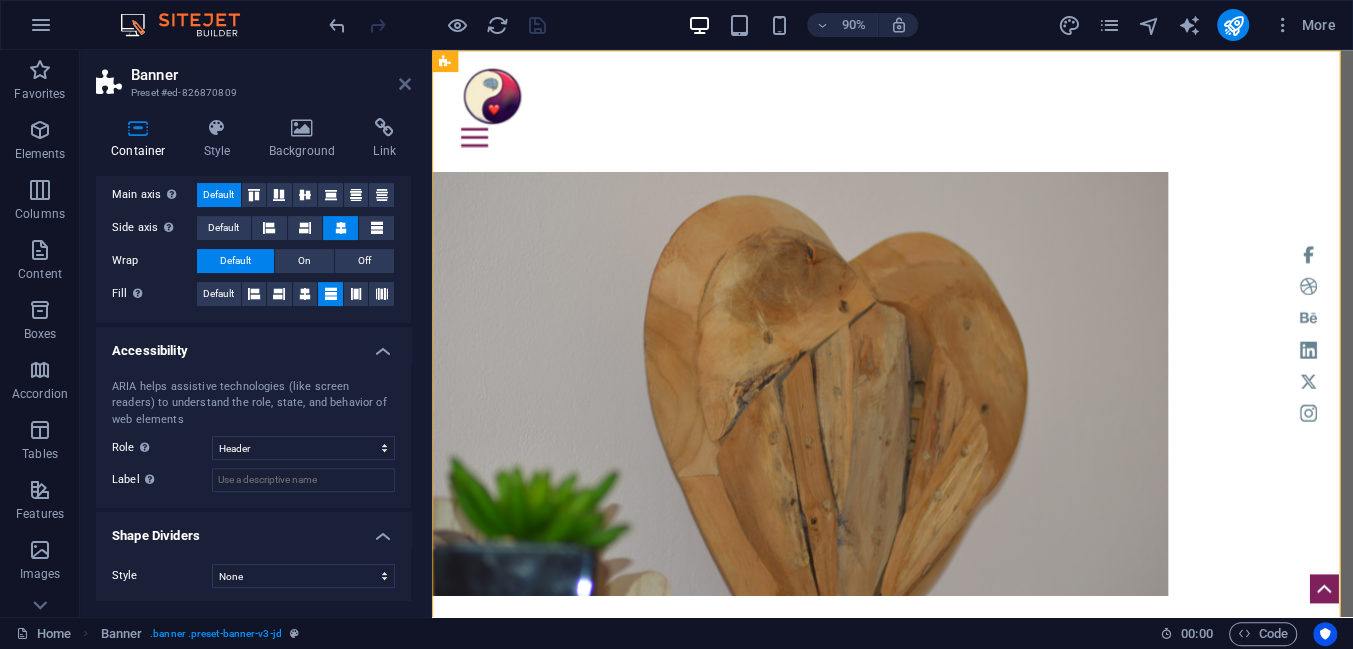 click at bounding box center [405, 84] 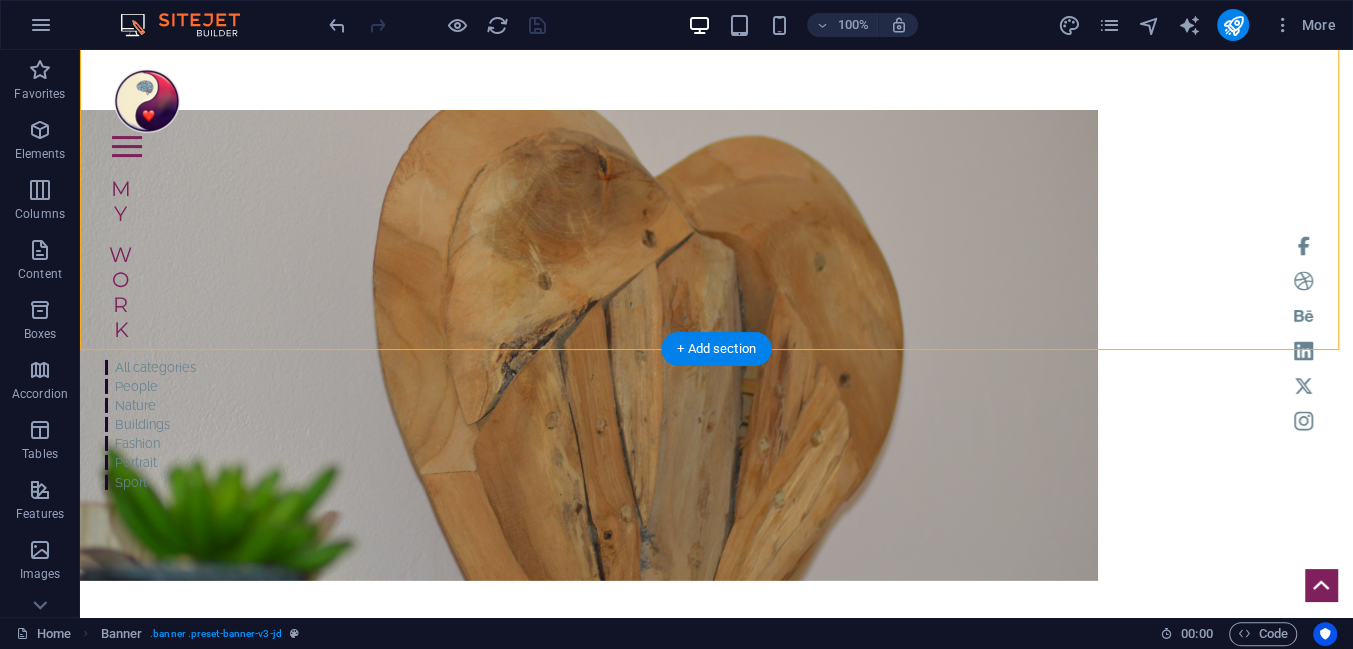 scroll, scrollTop: 0, scrollLeft: 0, axis: both 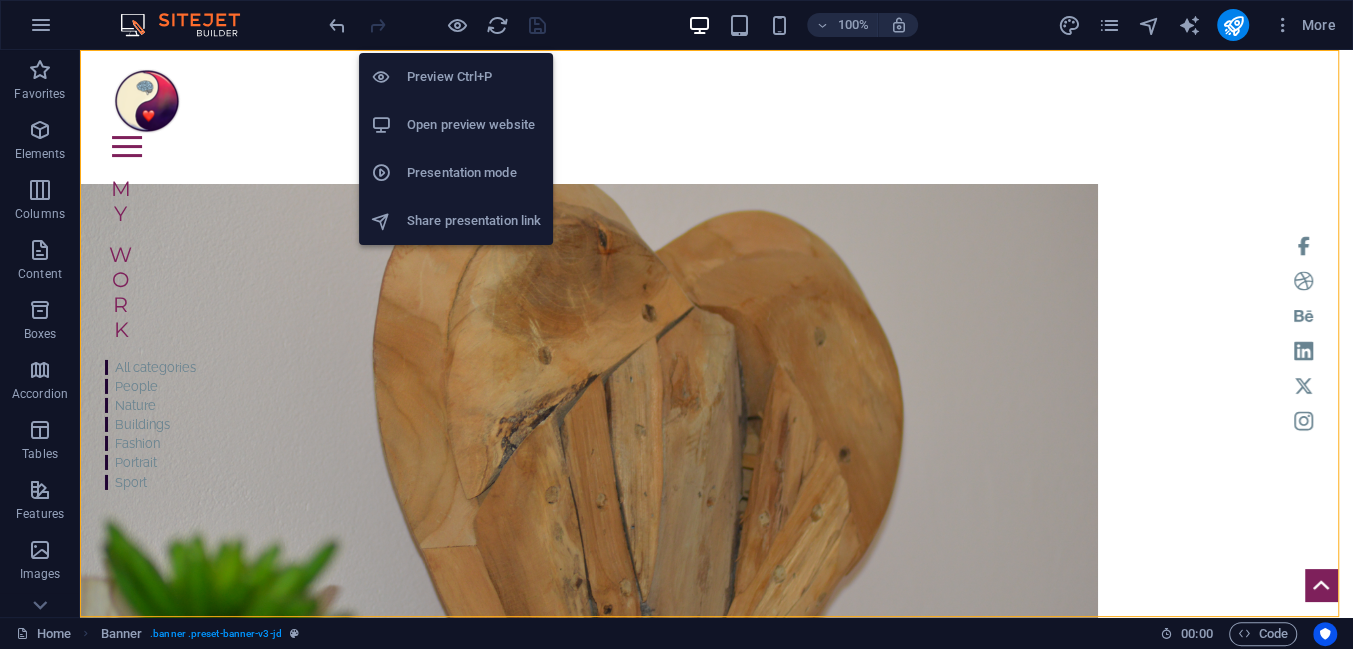 click on "Open preview website" at bounding box center (474, 125) 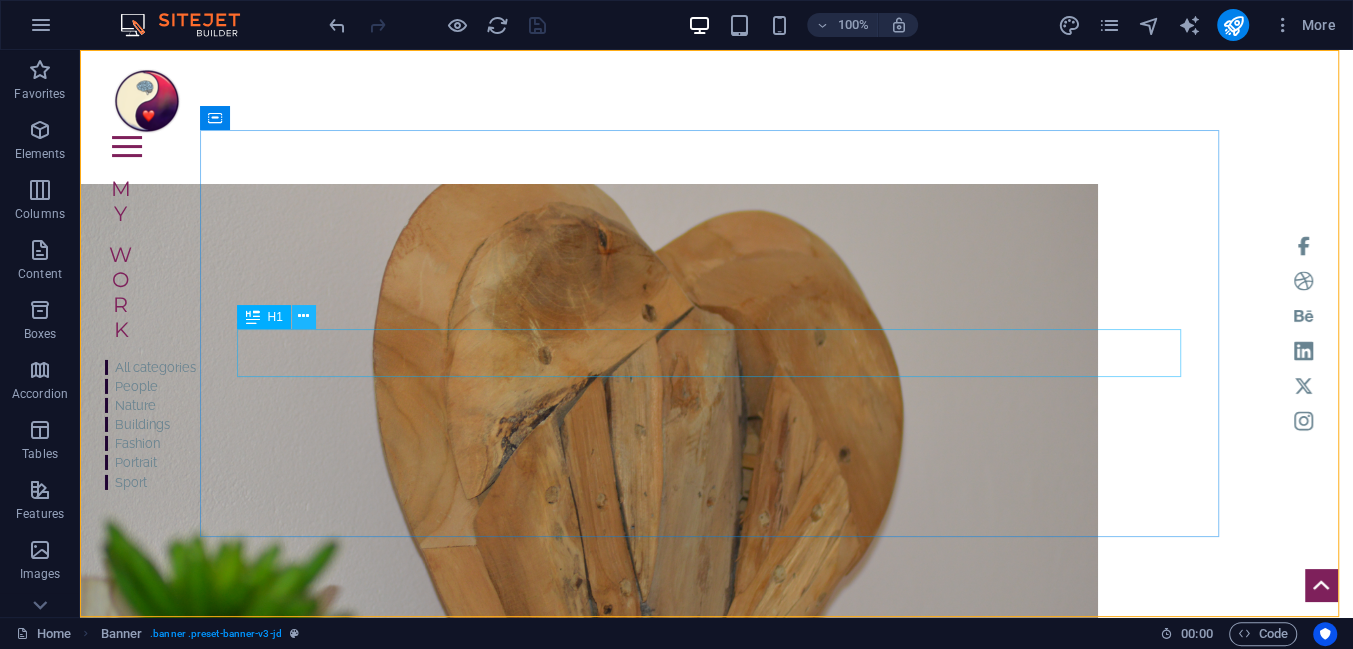 click at bounding box center (303, 316) 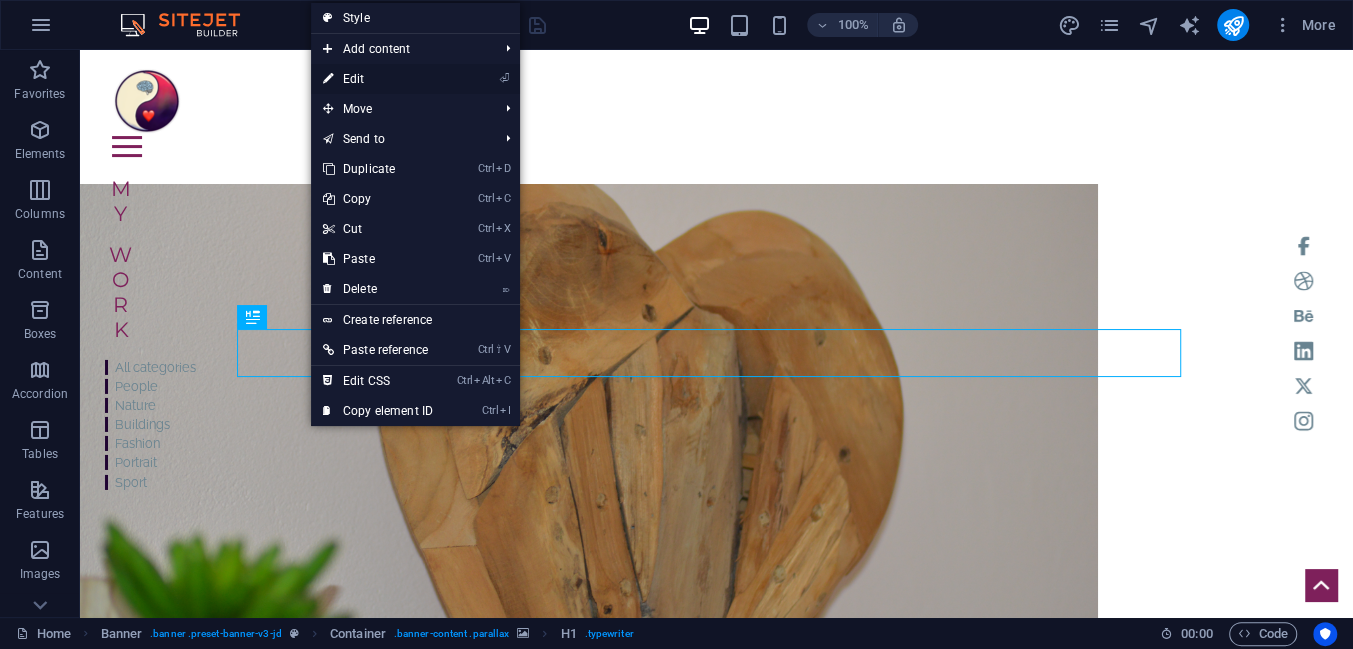 click on "⏎  Edit" at bounding box center (378, 79) 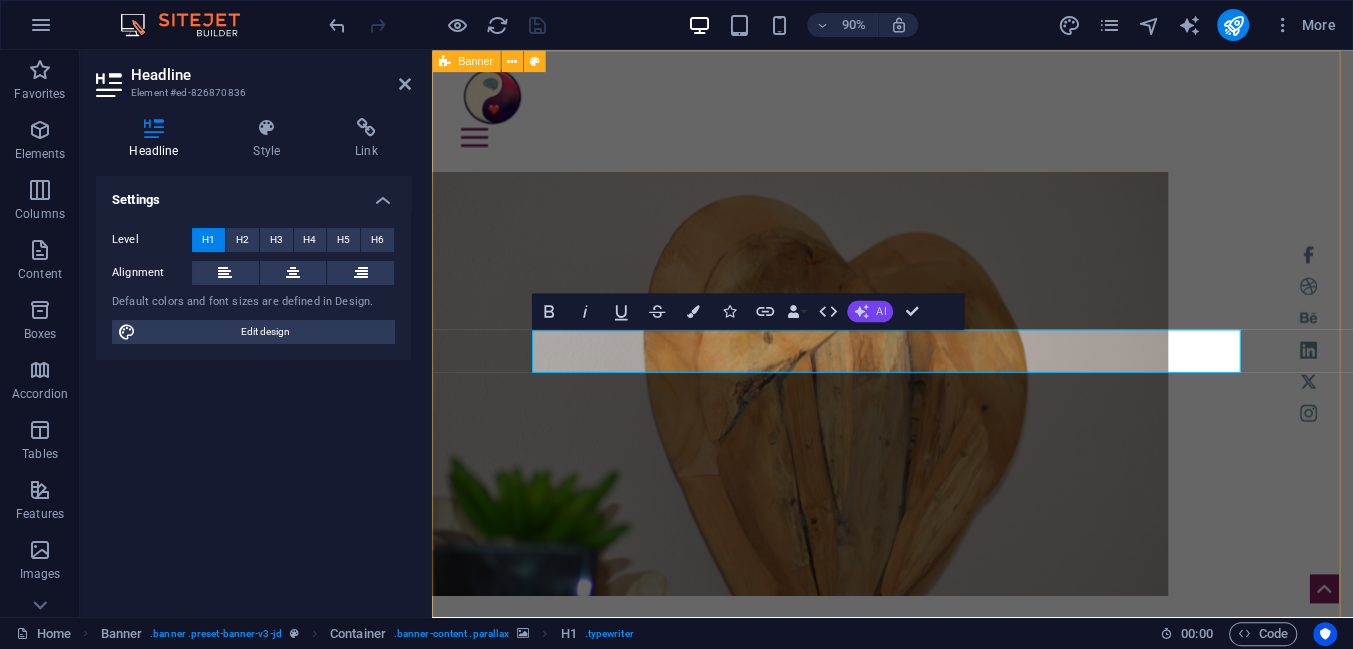 click on "AI" at bounding box center (881, 311) 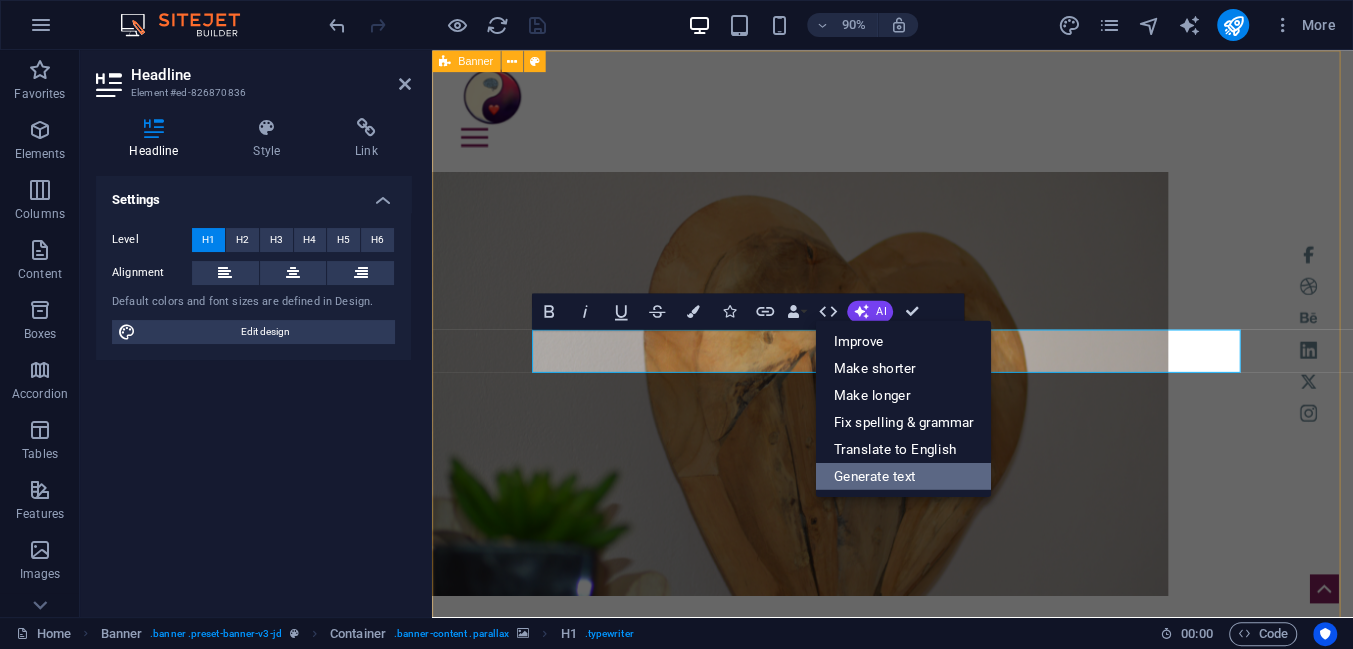 click on "Generate text" at bounding box center (904, 475) 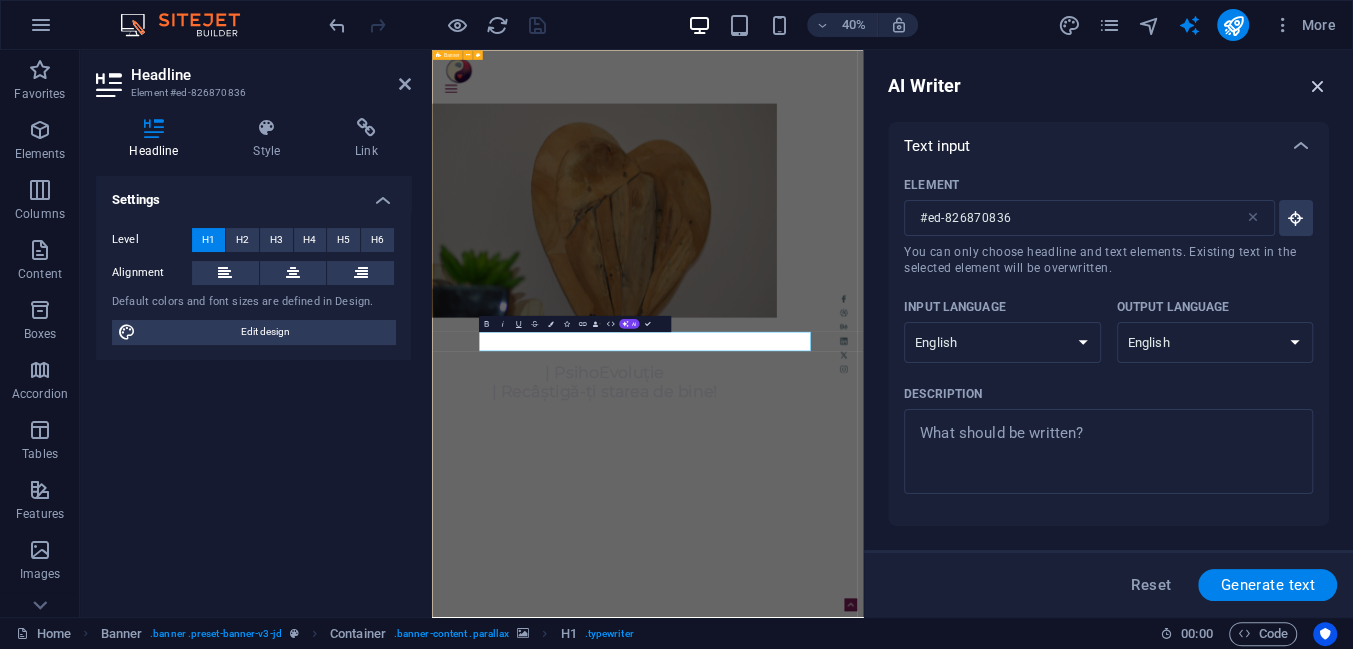 click at bounding box center (1318, 86) 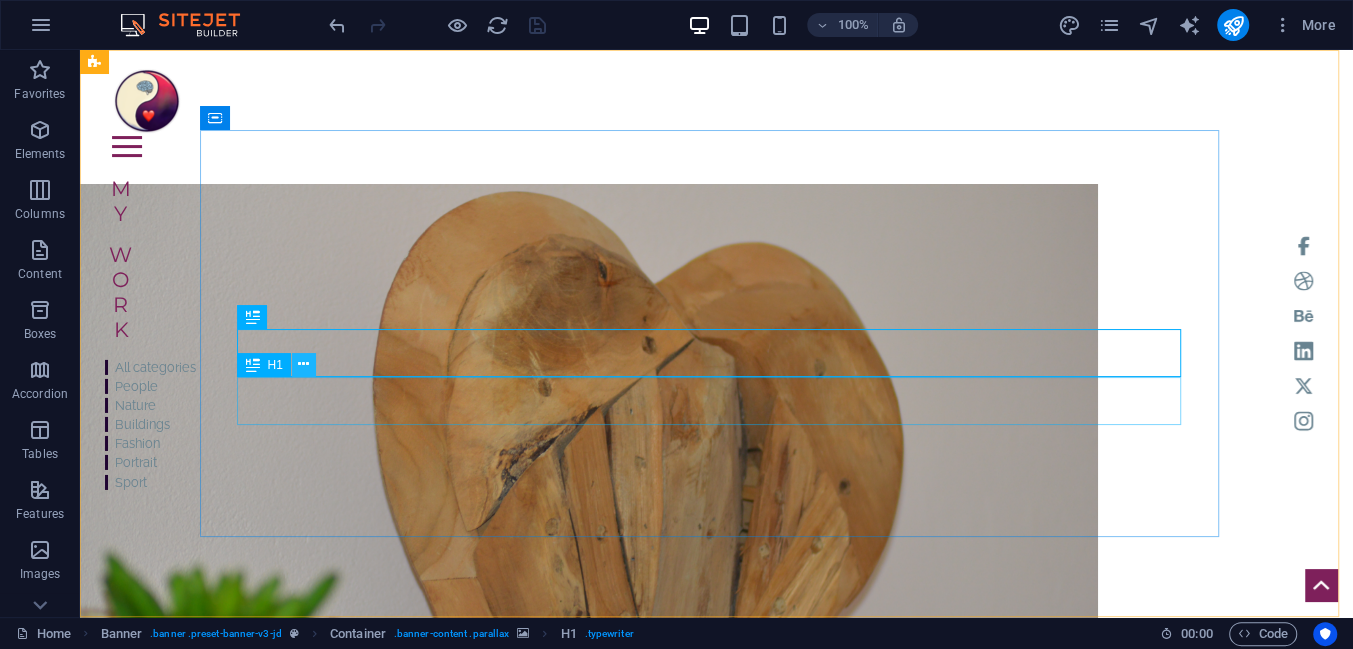 click at bounding box center (303, 364) 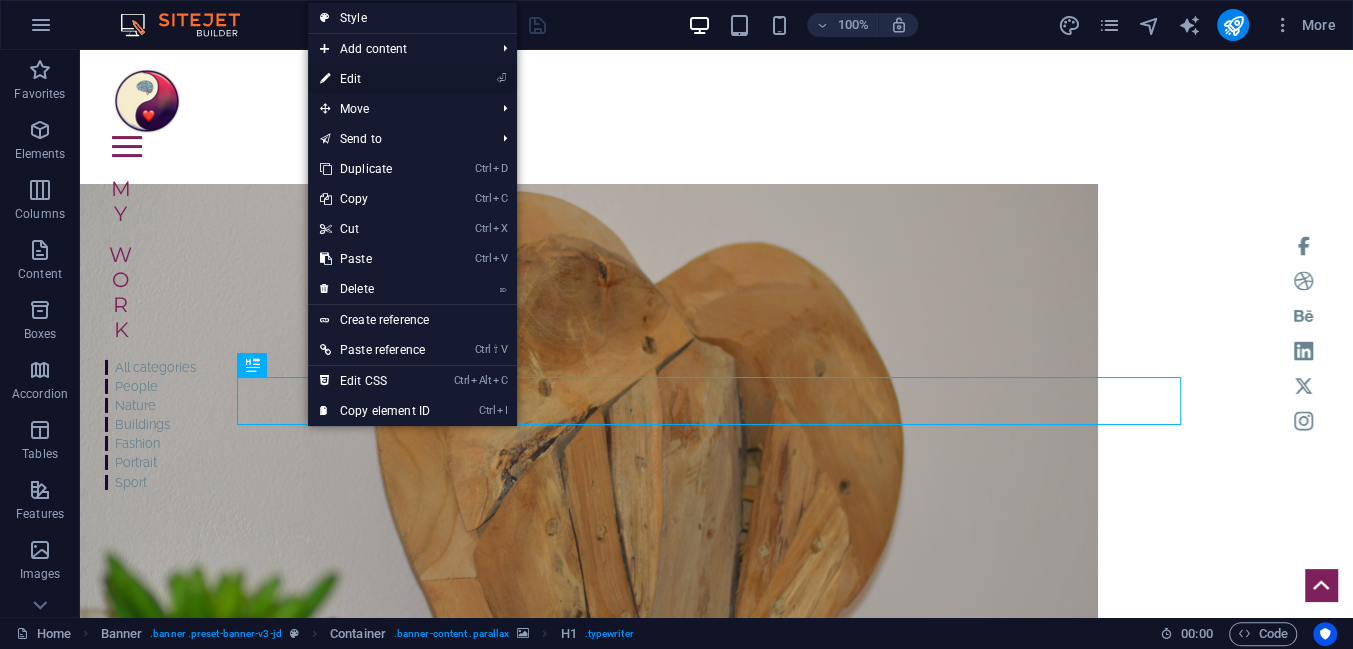 click on "⏎  Edit" at bounding box center [375, 79] 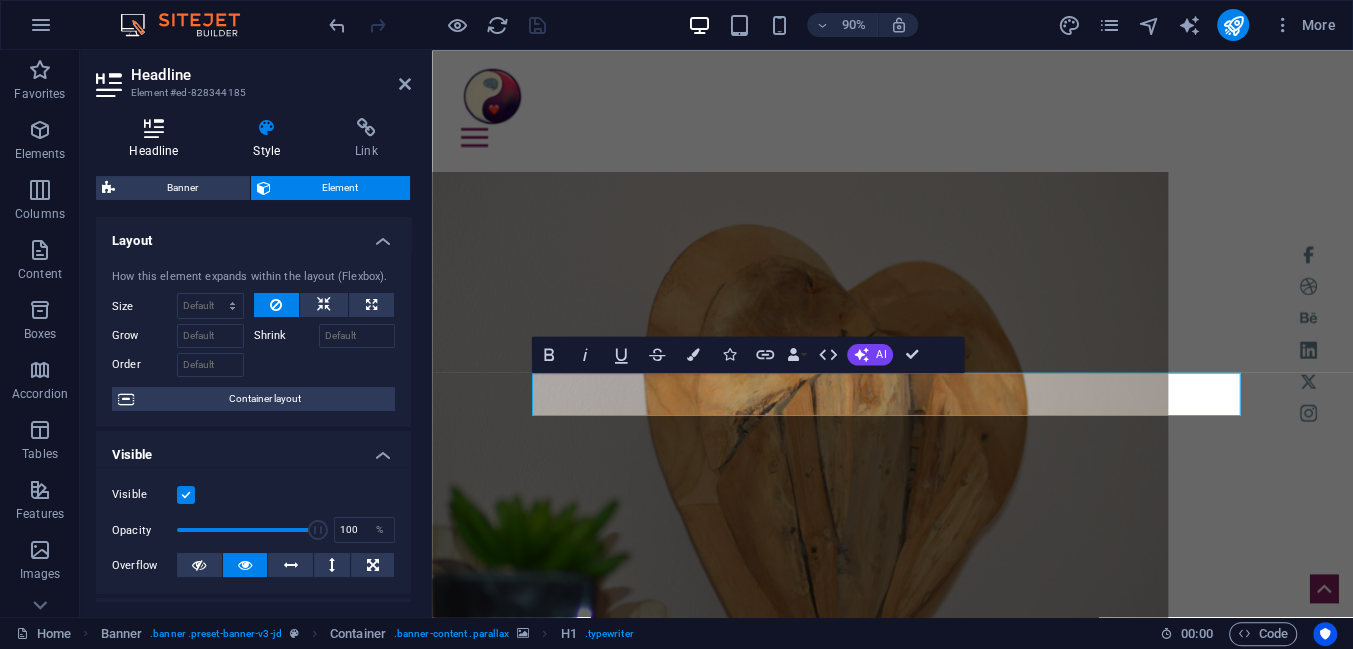 click at bounding box center [154, 128] 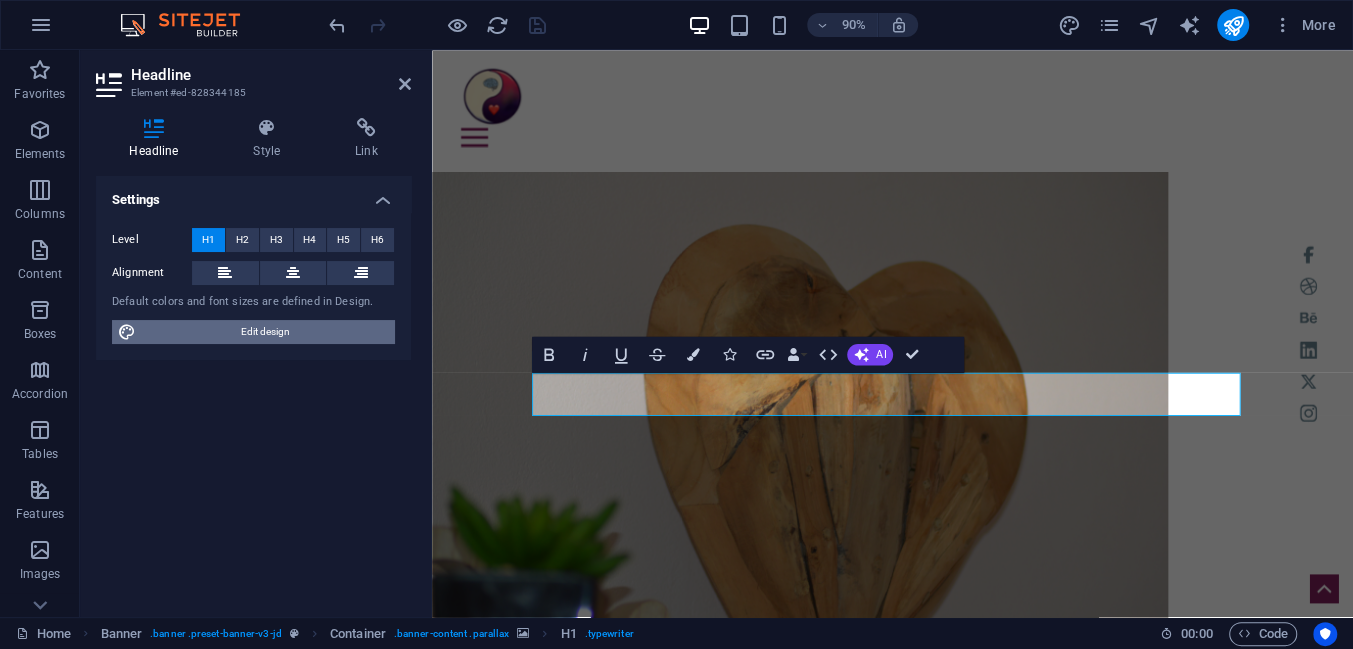 click on "Edit design" at bounding box center [265, 332] 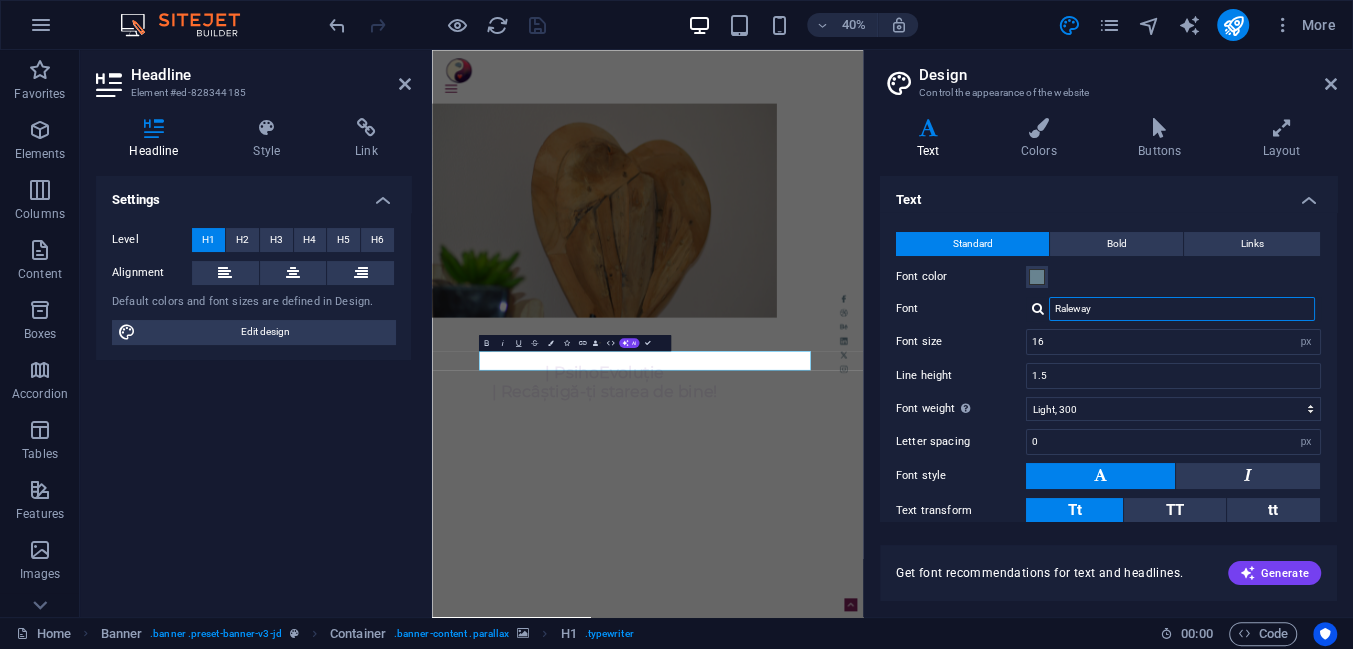 drag, startPoint x: 1104, startPoint y: 312, endPoint x: 1055, endPoint y: 310, distance: 49.0408 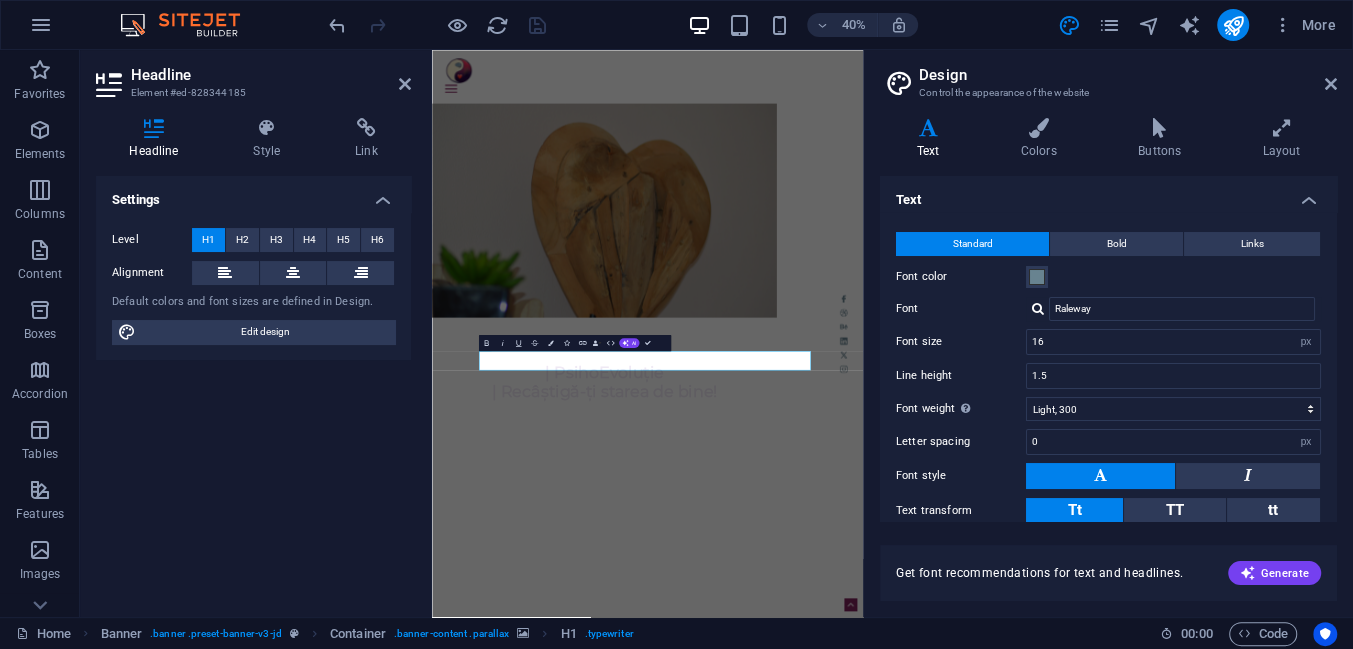 click at bounding box center [1038, 308] 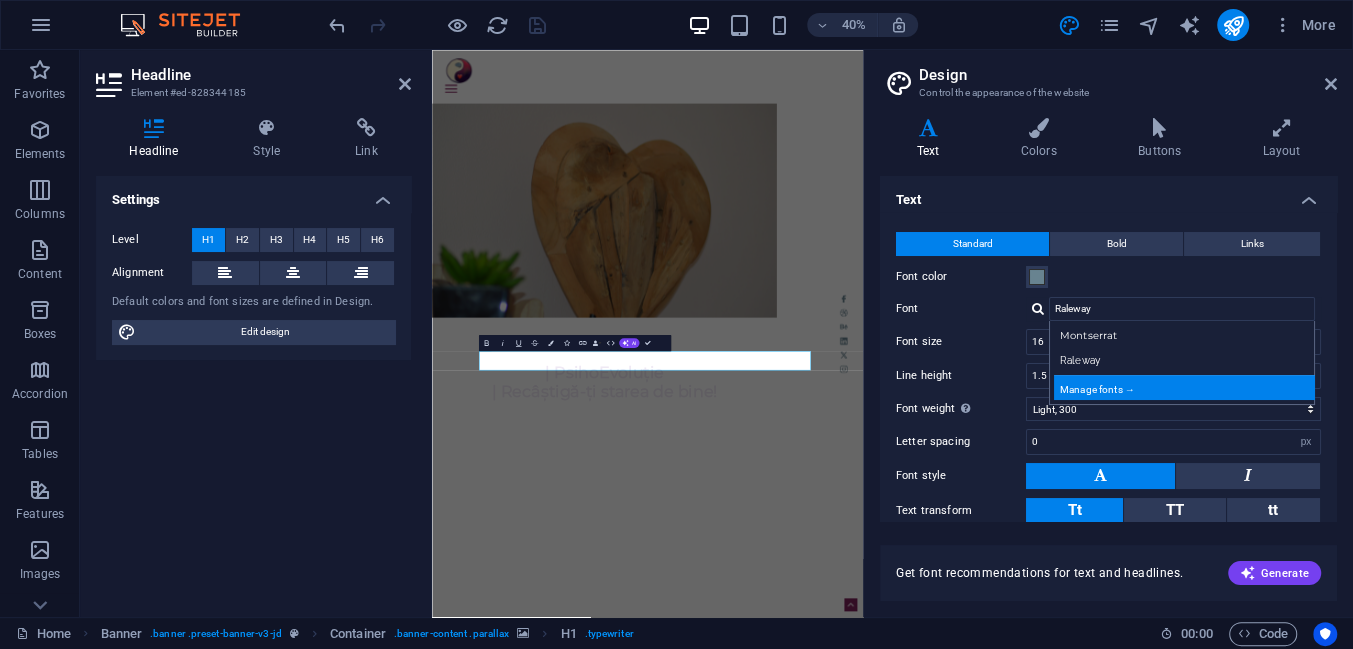 click on "Manage fonts →" at bounding box center (1186, 387) 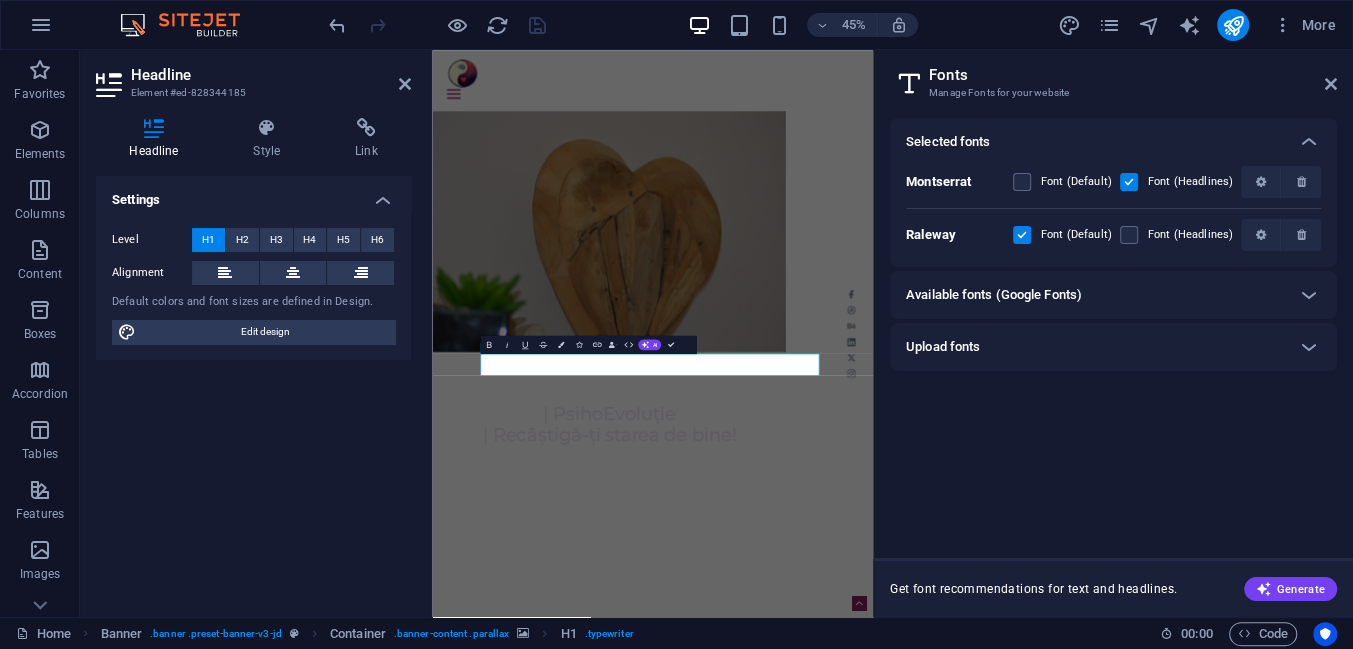 click on "Available fonts (Google Fonts)" at bounding box center (994, 295) 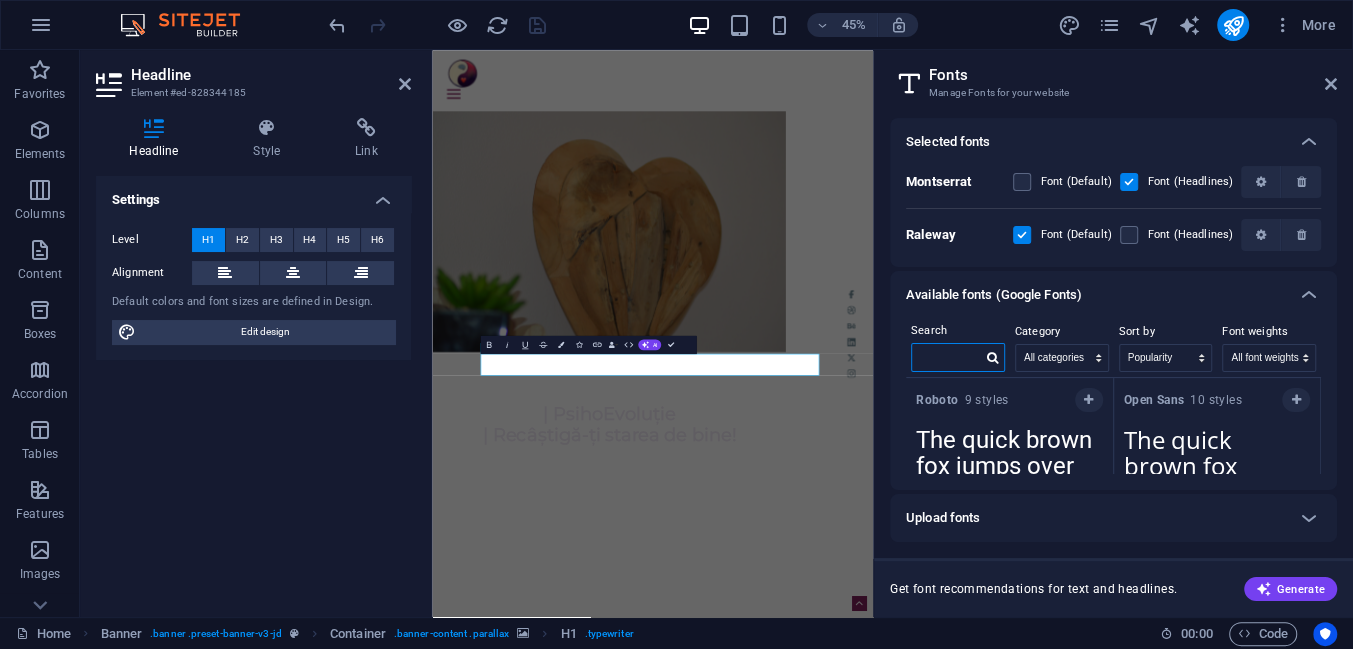 click at bounding box center [947, 357] 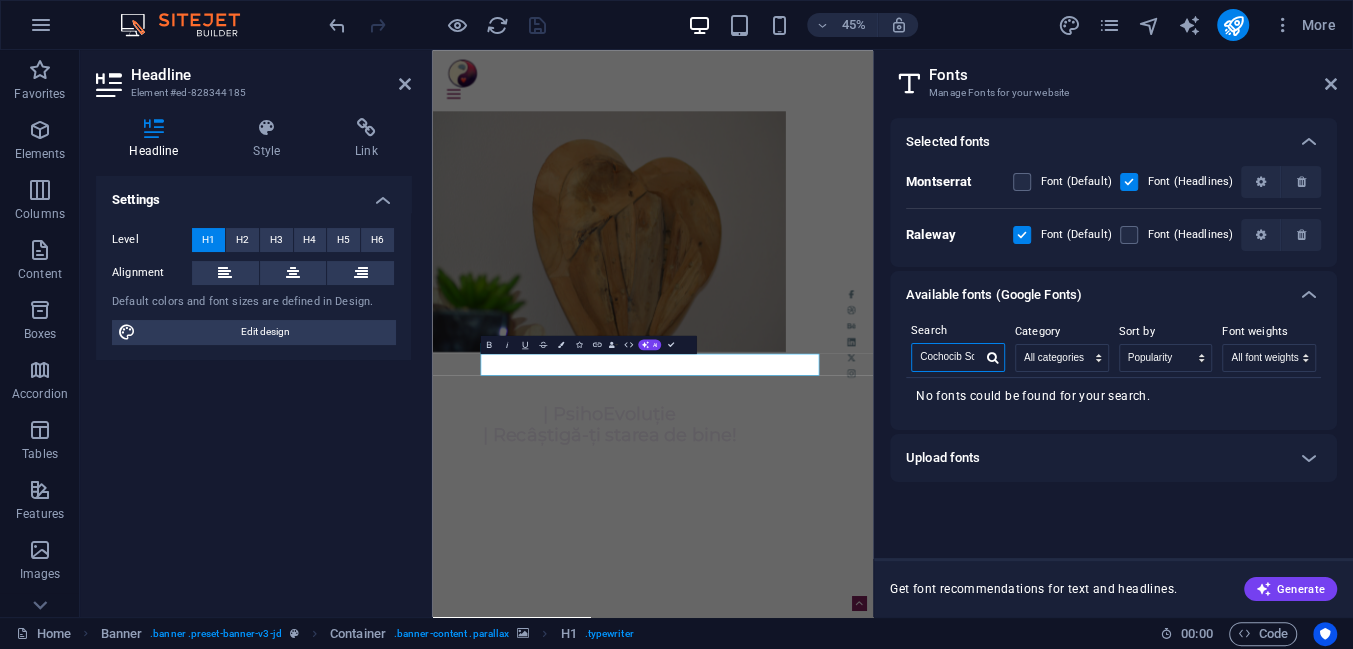 scroll, scrollTop: 0, scrollLeft: 58, axis: horizontal 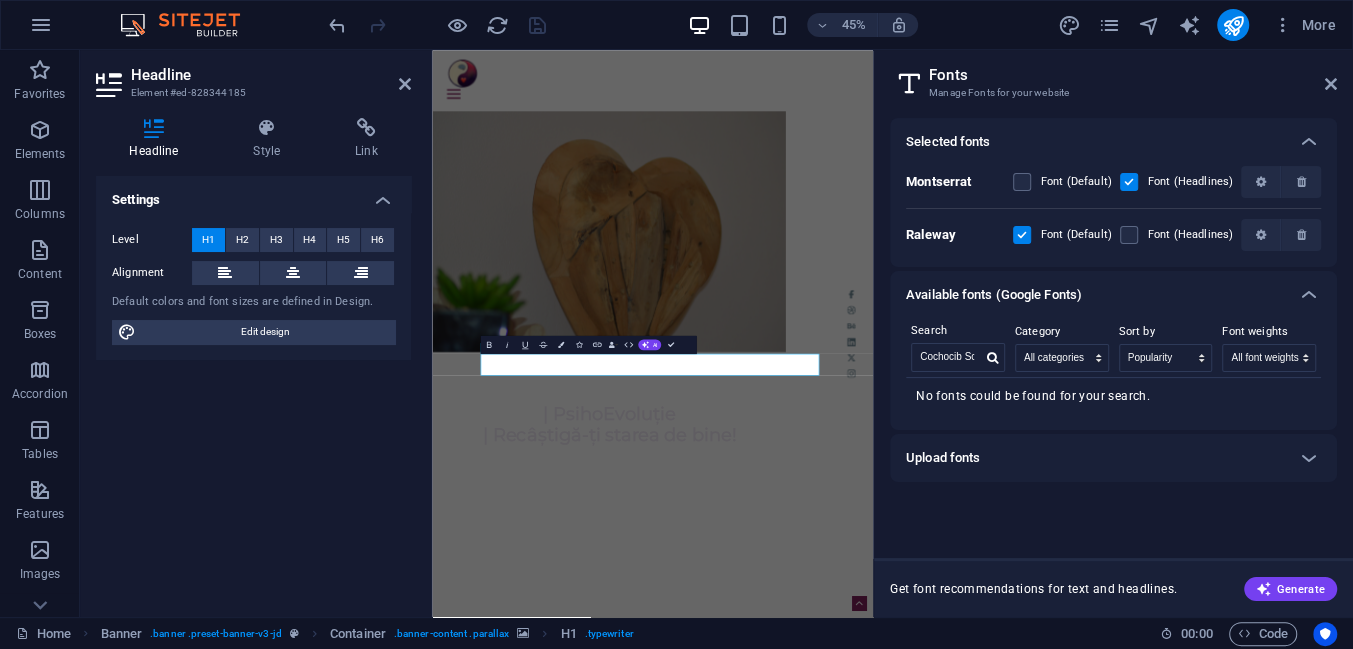 click on "Upload fonts" at bounding box center (943, 458) 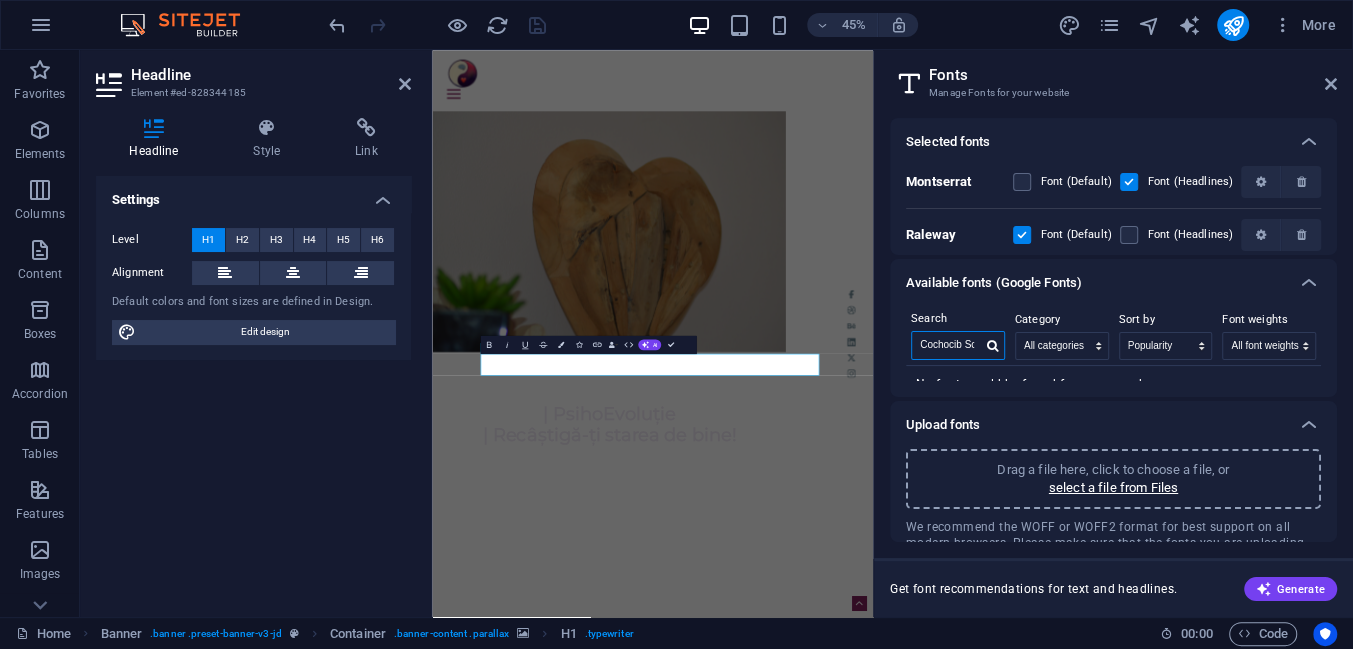 click on "Cochocib Script Latin Pro" at bounding box center (947, 345) 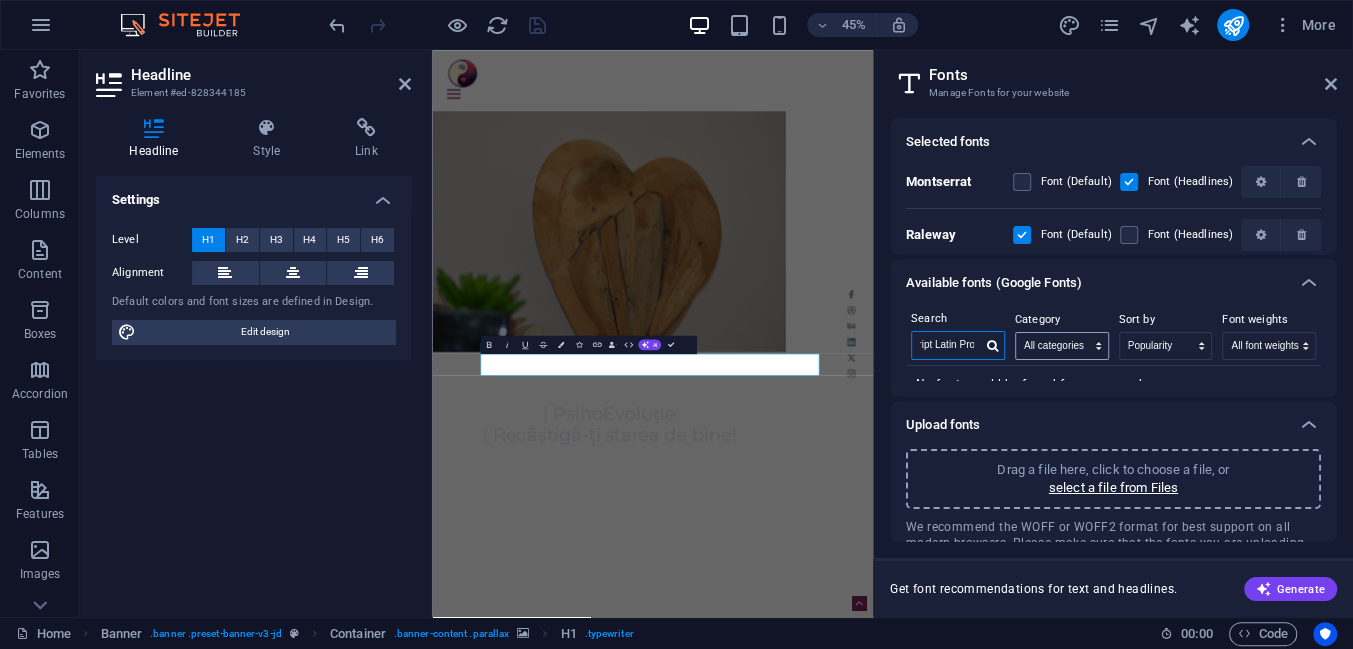 drag, startPoint x: 963, startPoint y: 344, endPoint x: 1020, endPoint y: 341, distance: 57.07889 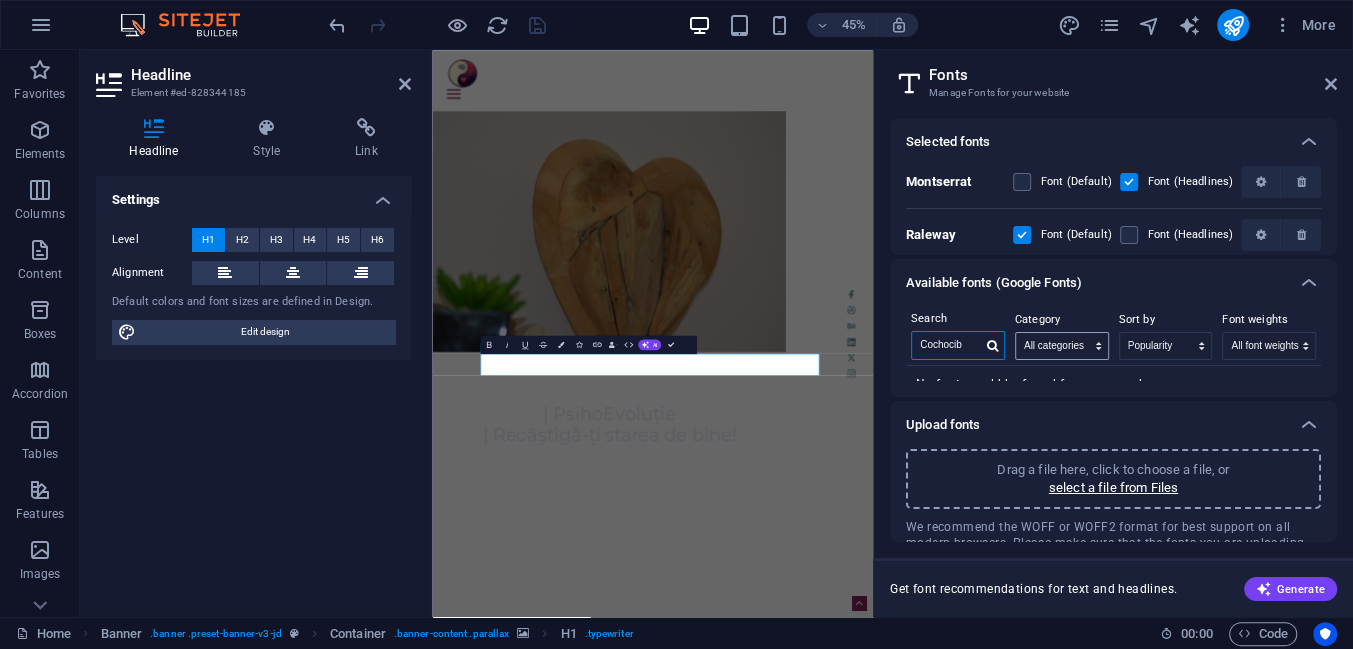 scroll, scrollTop: 0, scrollLeft: 0, axis: both 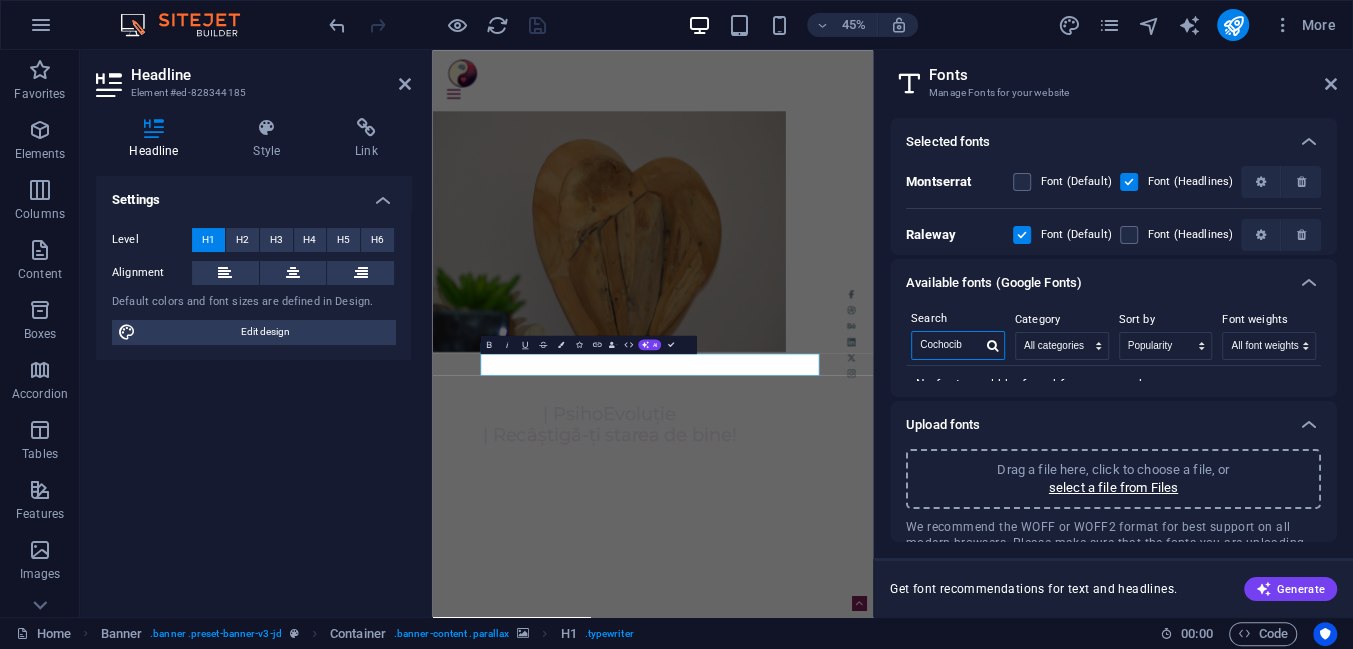 type on "Cochocib" 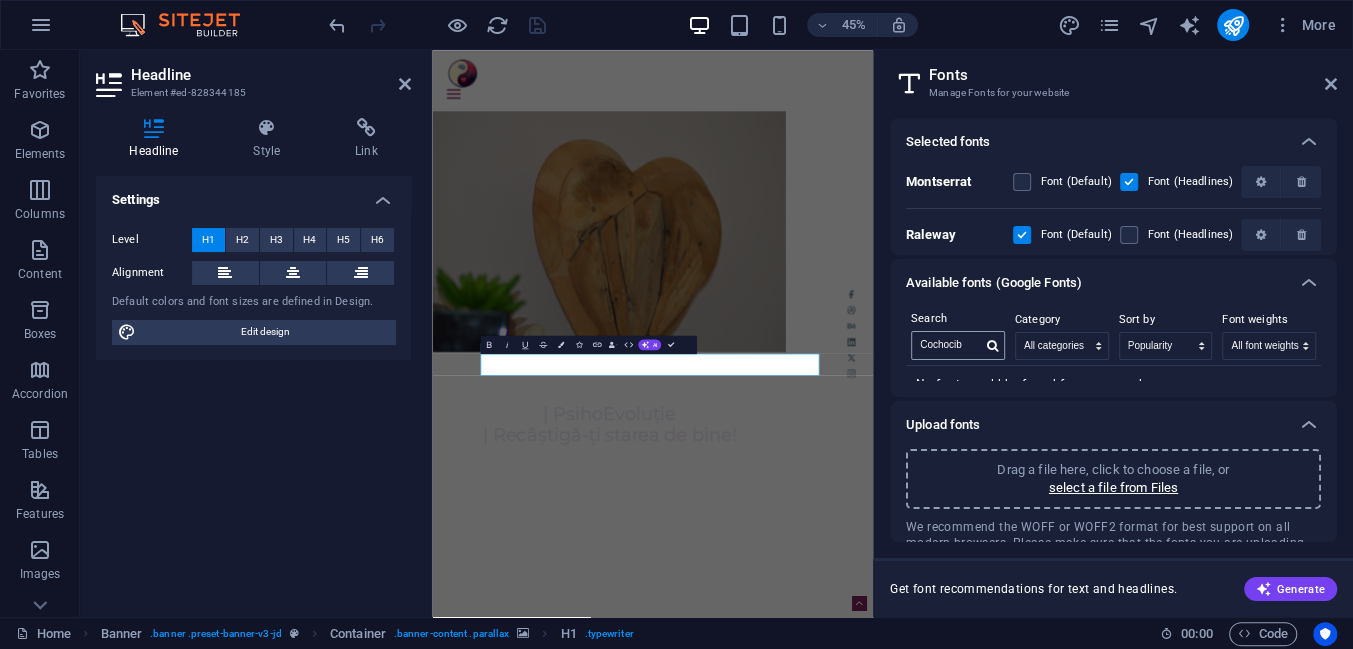 click at bounding box center (992, 346) 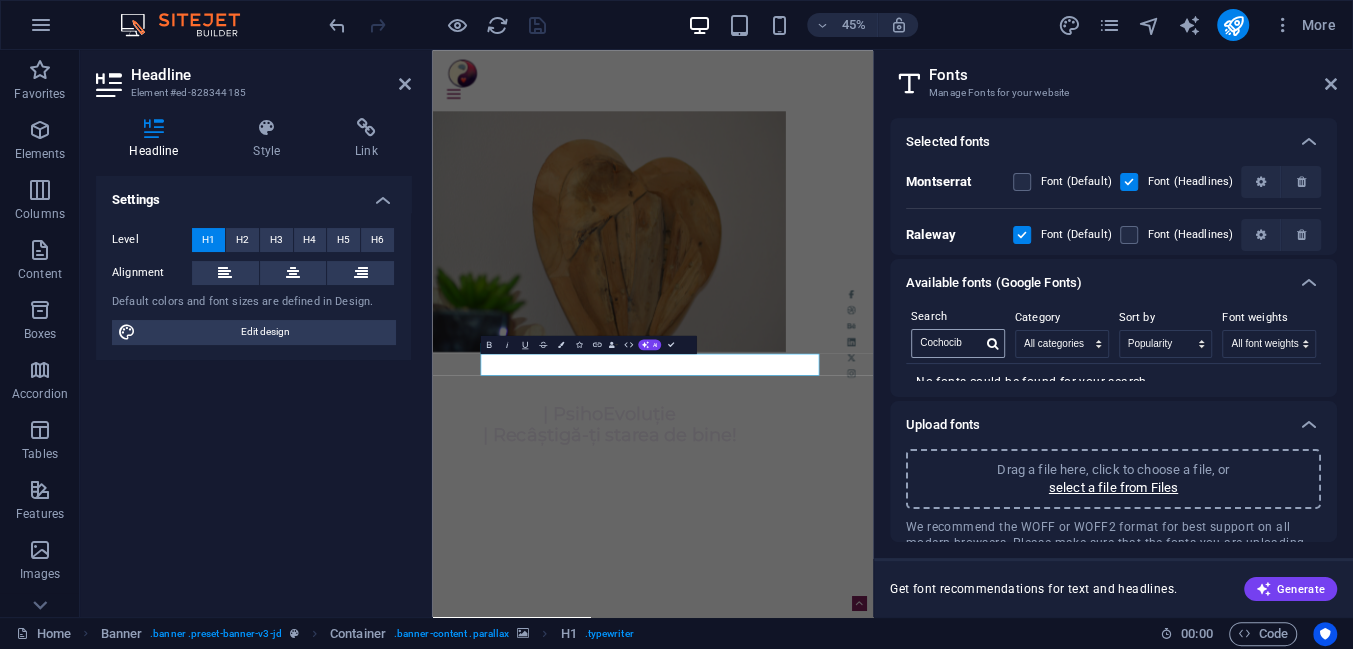 scroll, scrollTop: 0, scrollLeft: 0, axis: both 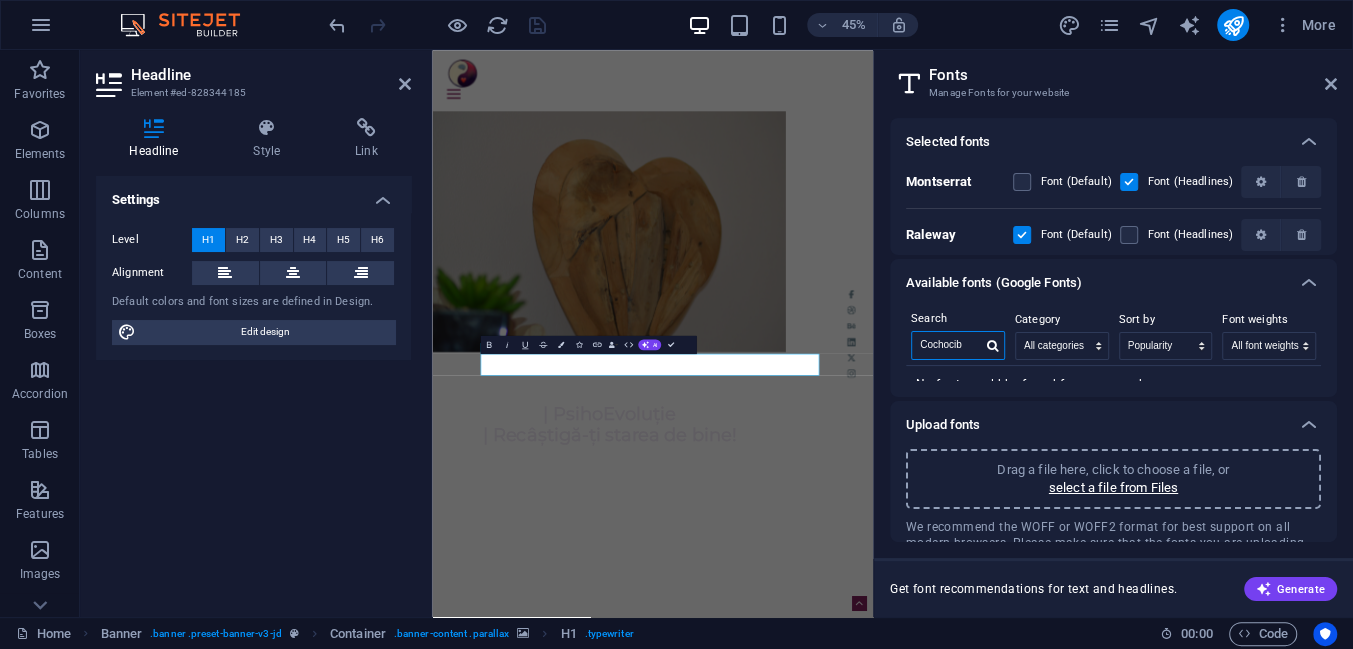drag, startPoint x: 1402, startPoint y: 396, endPoint x: 1391, endPoint y: 730, distance: 334.1811 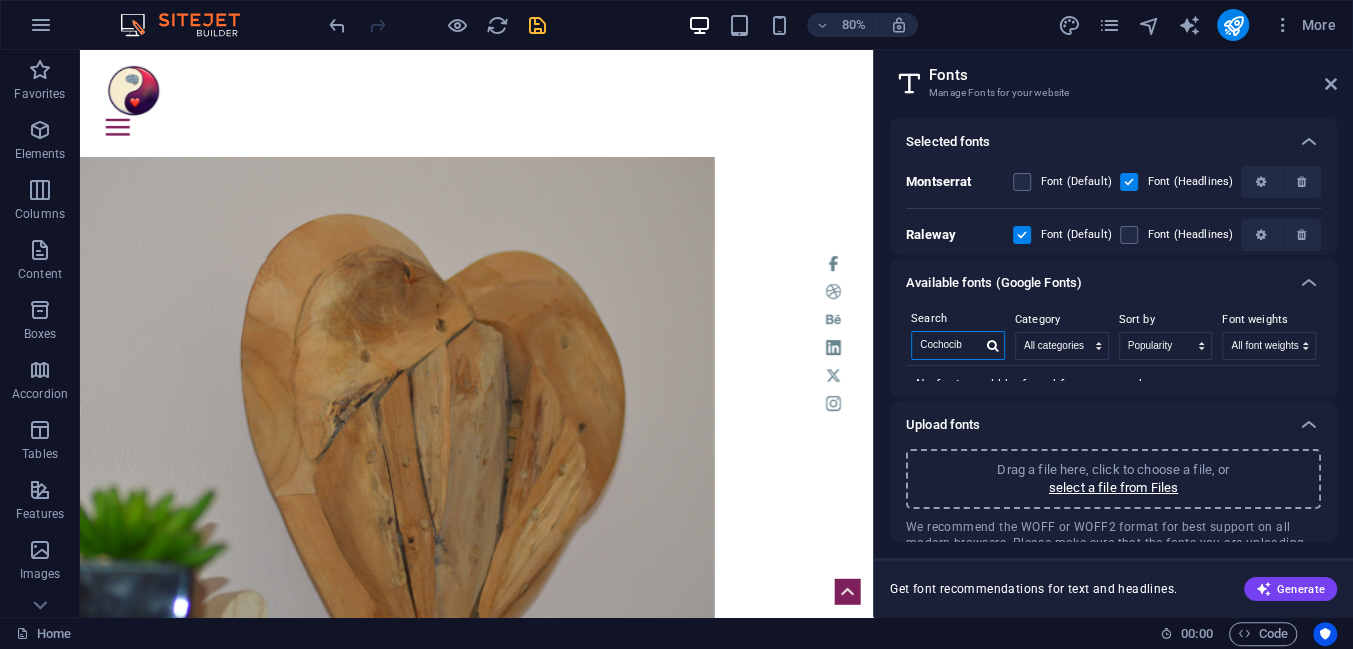 drag, startPoint x: 976, startPoint y: 349, endPoint x: 895, endPoint y: 354, distance: 81.154175 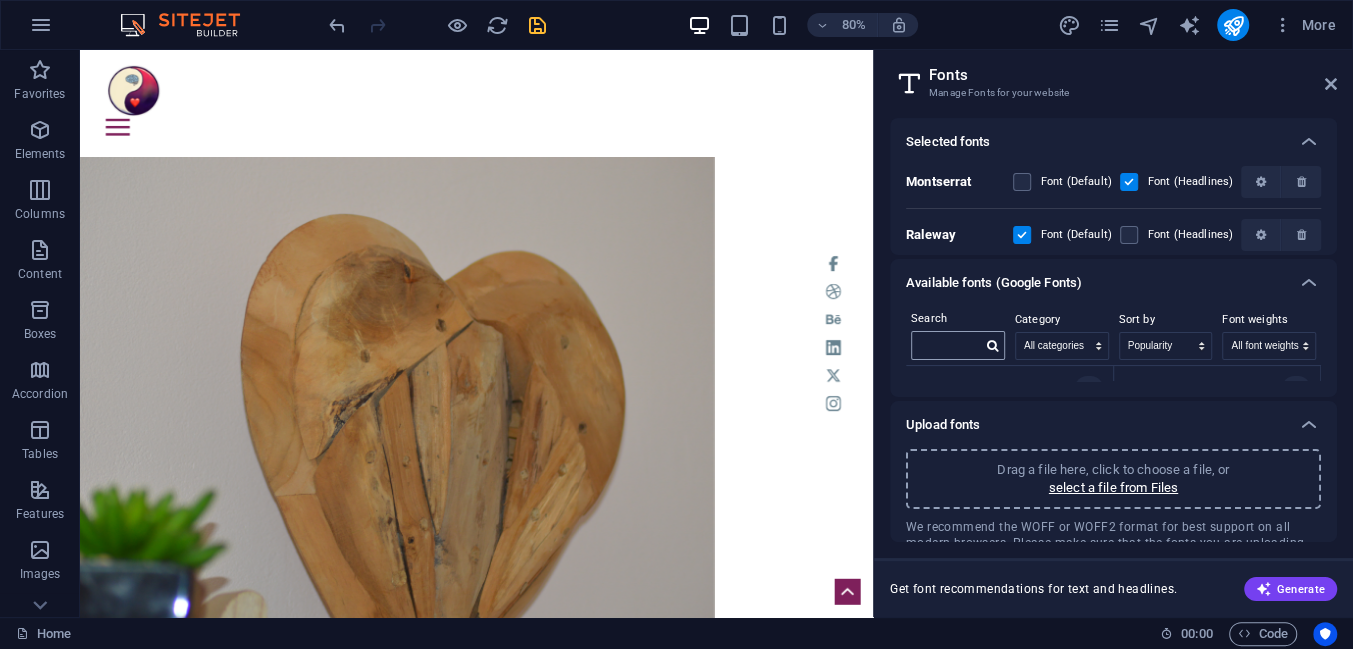 click at bounding box center (992, 346) 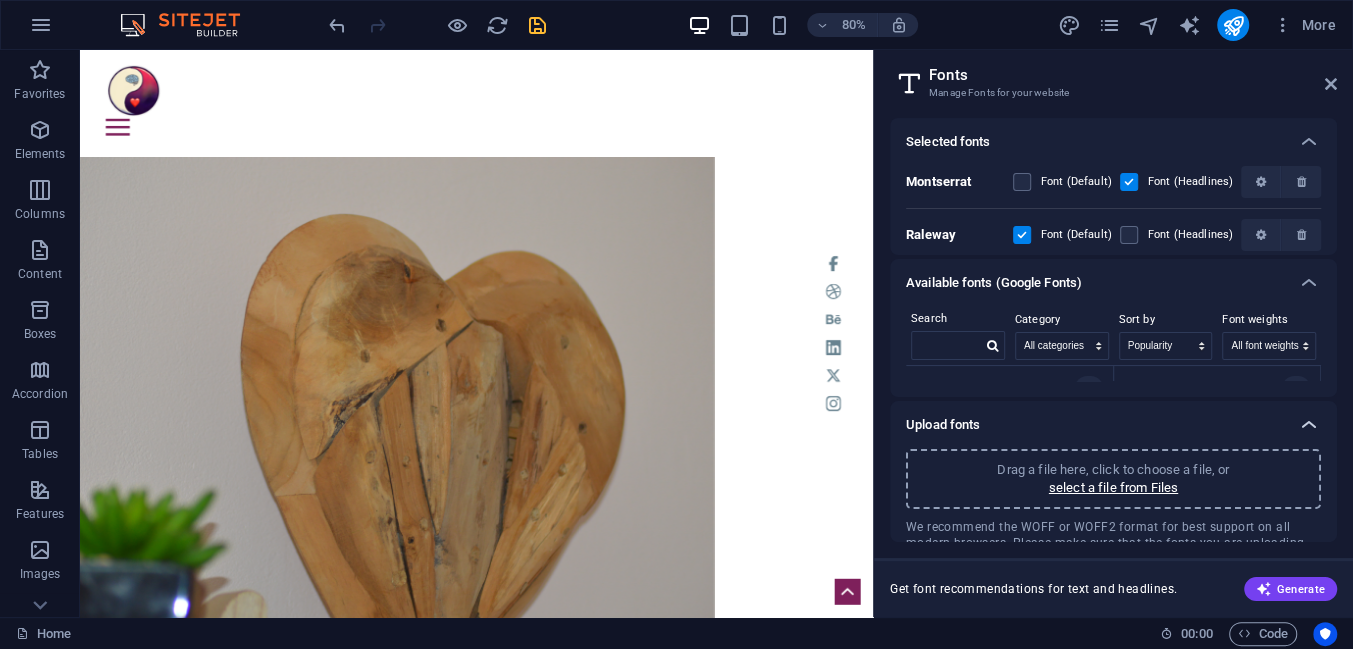 click at bounding box center (1309, 425) 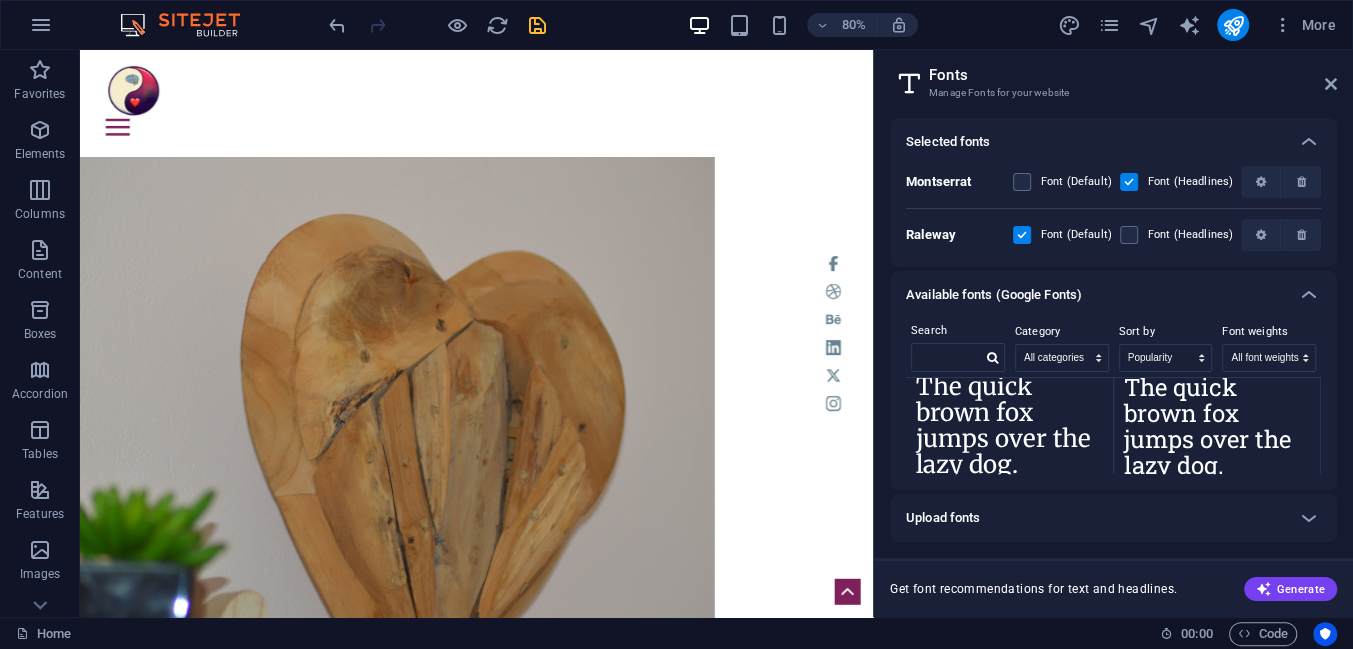scroll, scrollTop: 1530, scrollLeft: 0, axis: vertical 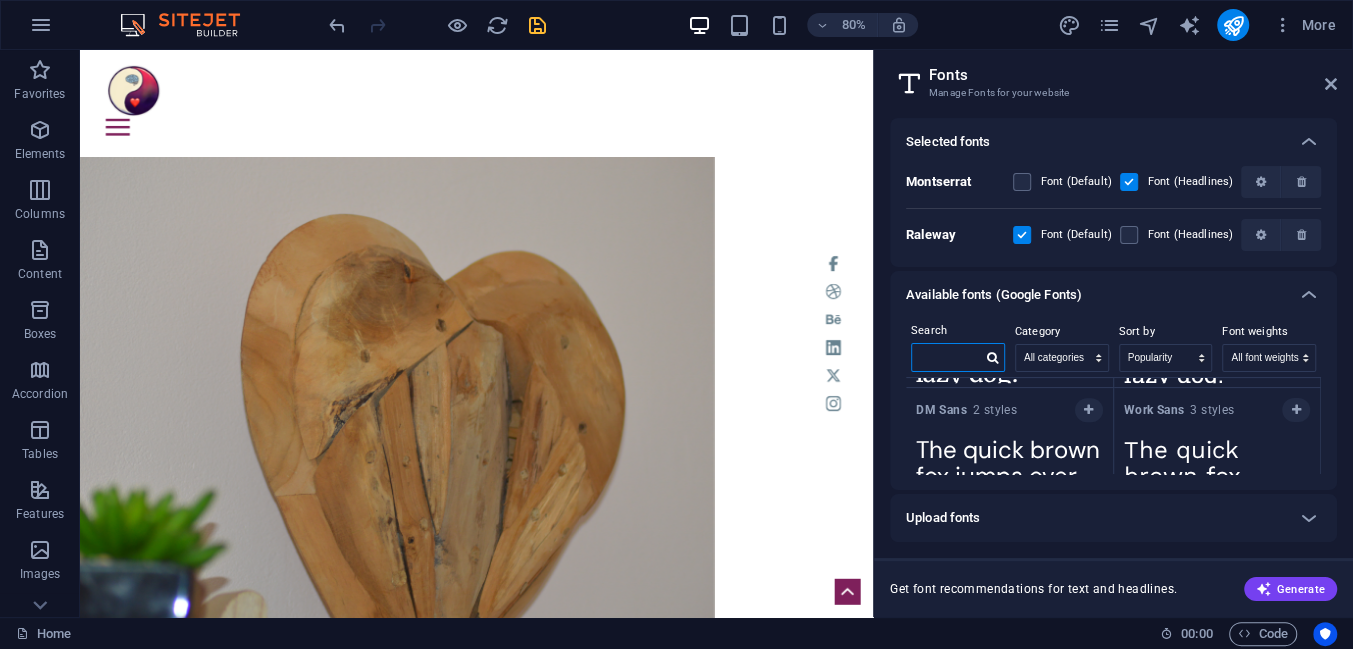click at bounding box center (947, 357) 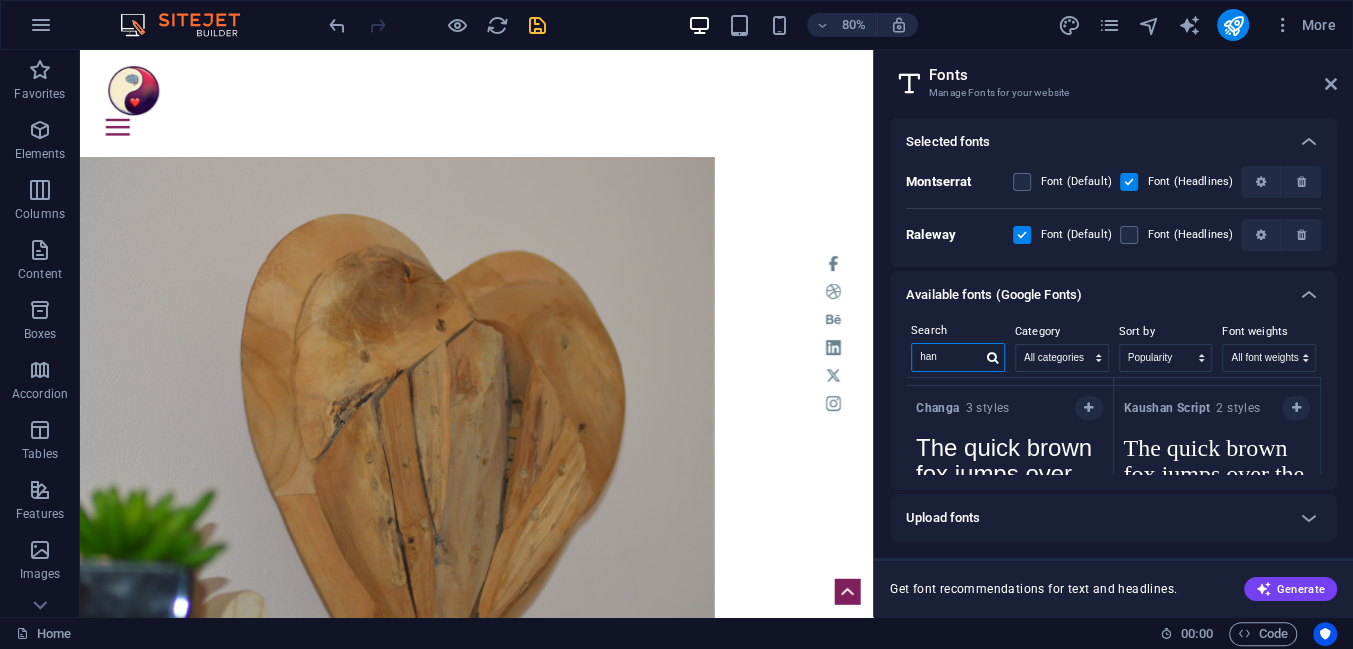 scroll, scrollTop: 0, scrollLeft: 0, axis: both 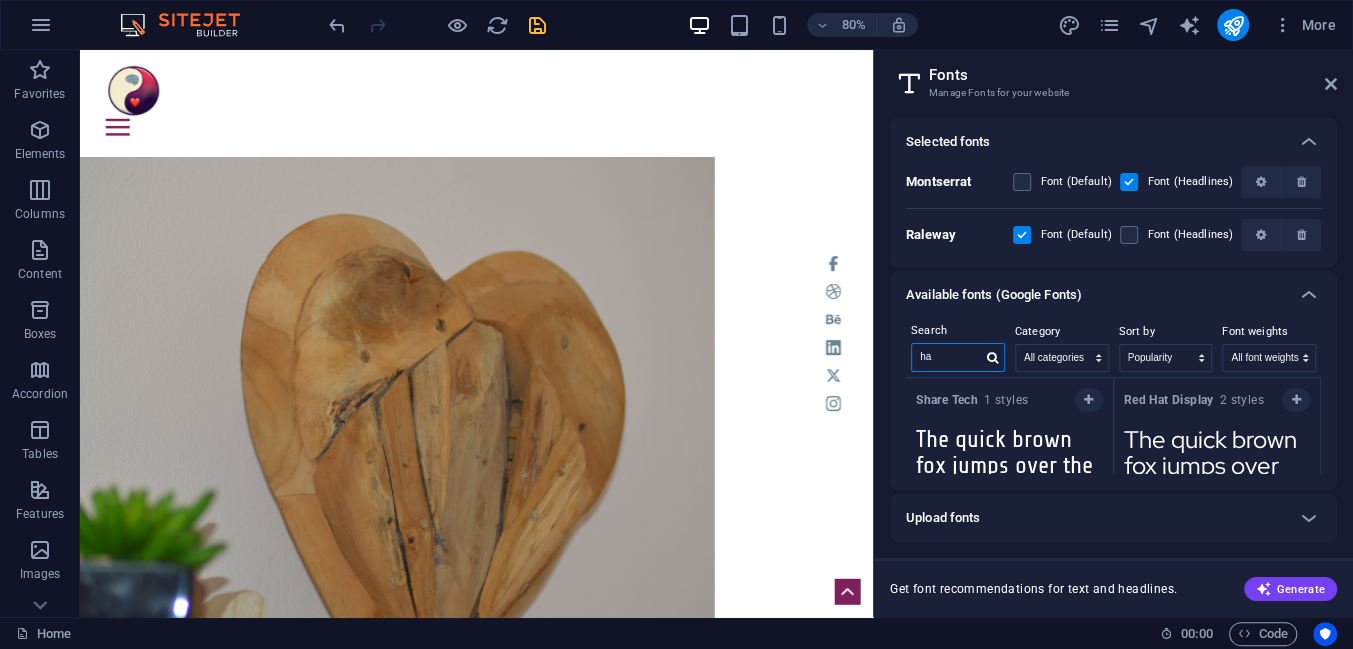 type on "h" 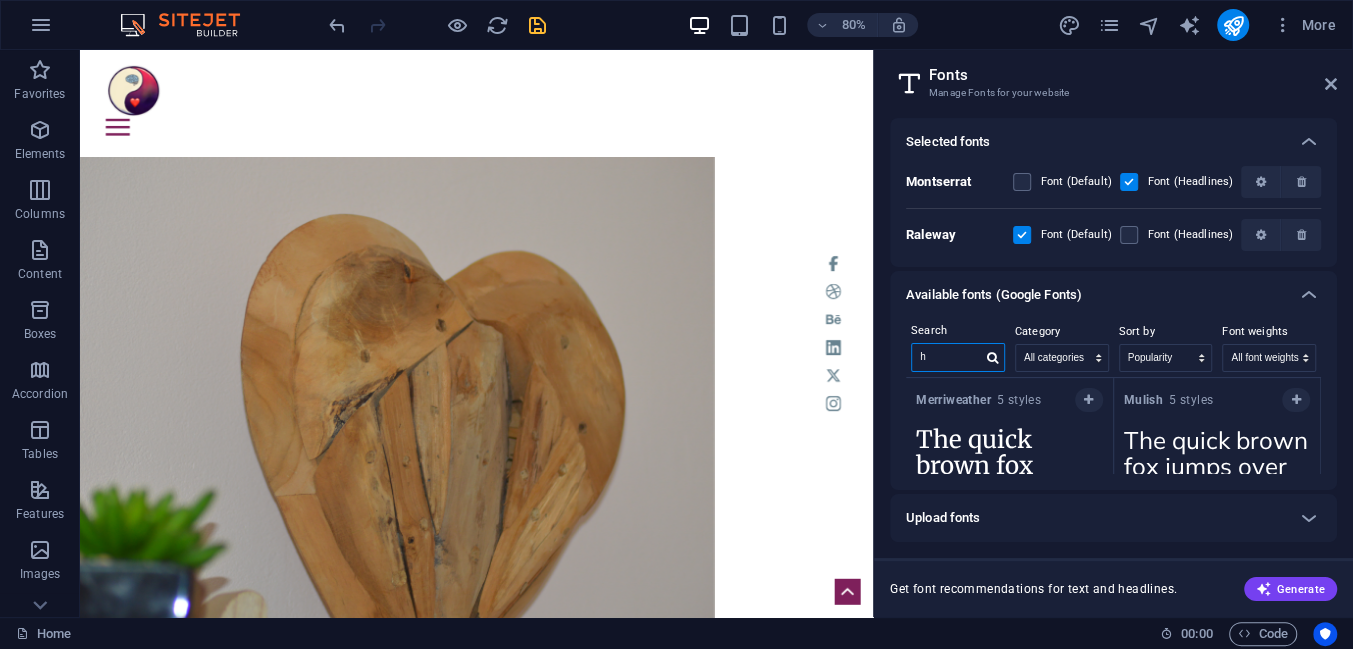 type 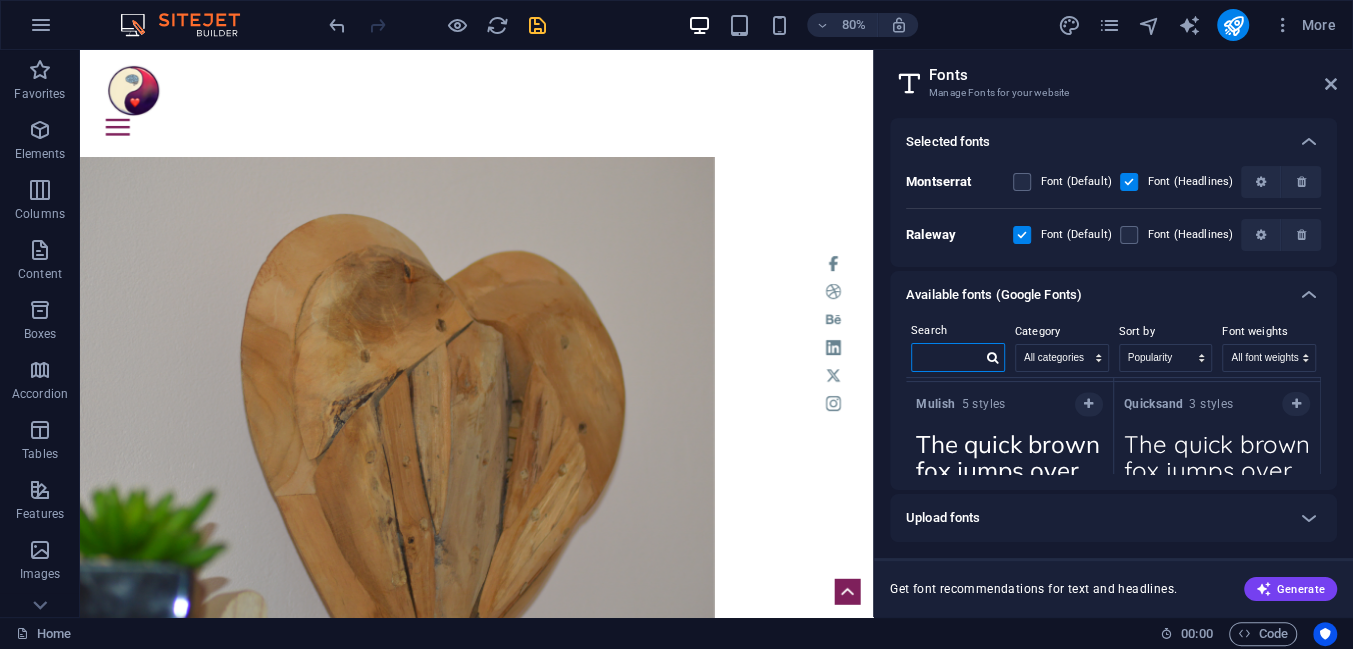 scroll, scrollTop: 1976, scrollLeft: 0, axis: vertical 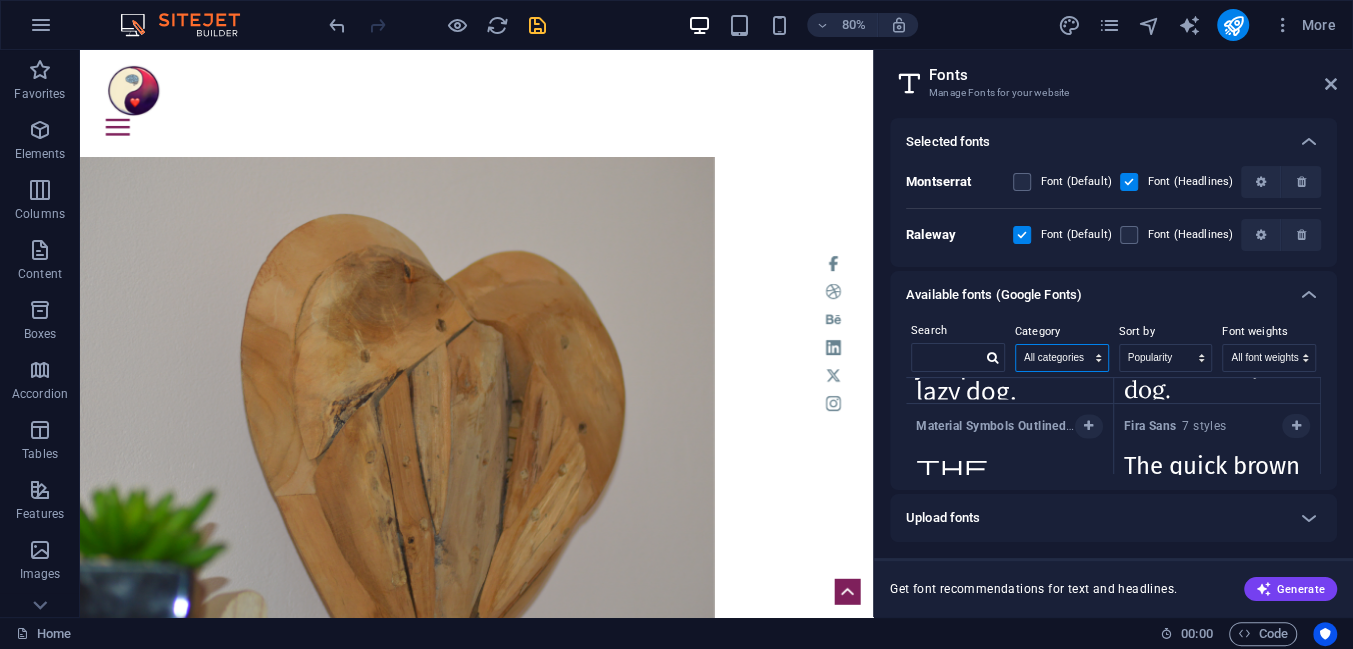 click on "All categories serif display monospace sans-serif handwriting" at bounding box center [1062, 358] 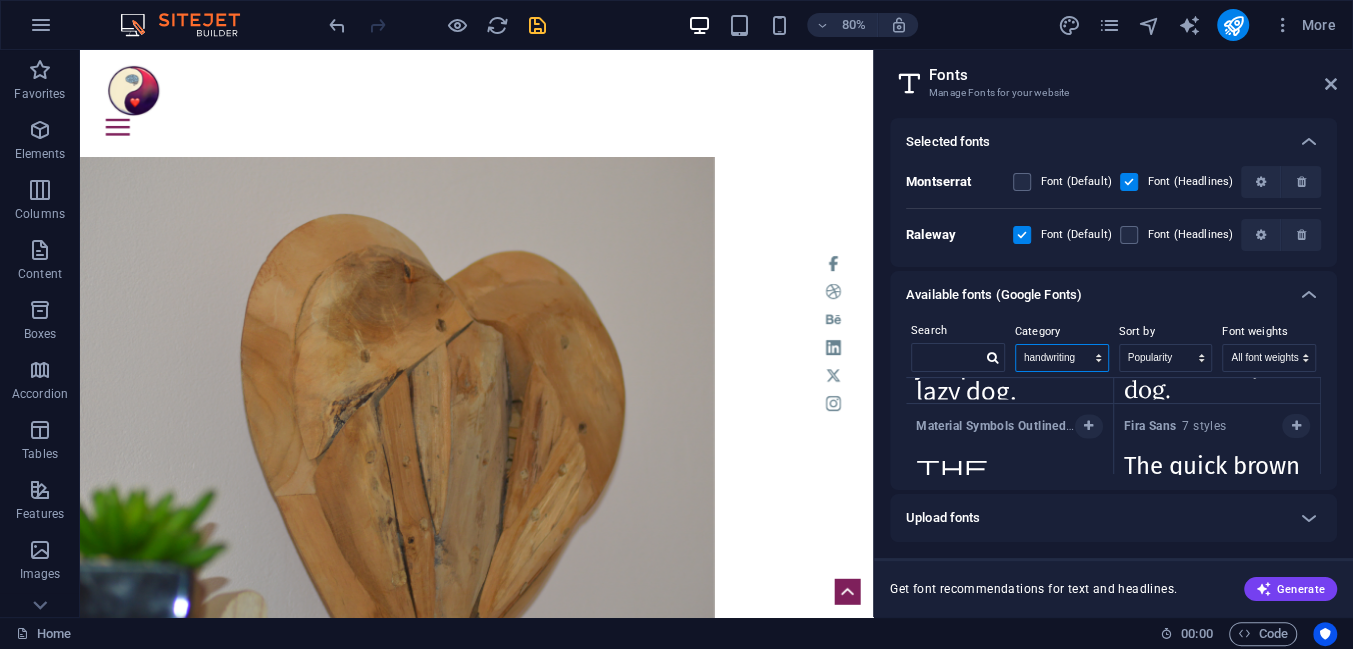 click on "All categories serif display monospace sans-serif handwriting" at bounding box center [1062, 358] 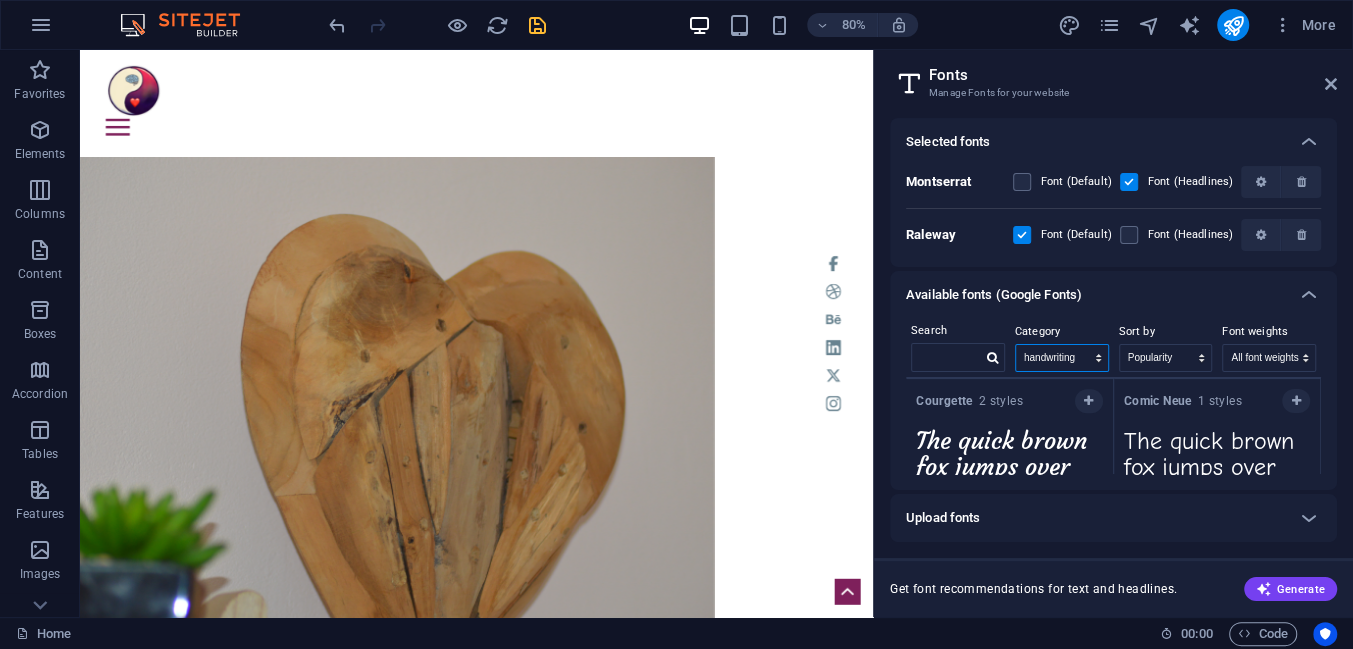 scroll, scrollTop: 896, scrollLeft: 0, axis: vertical 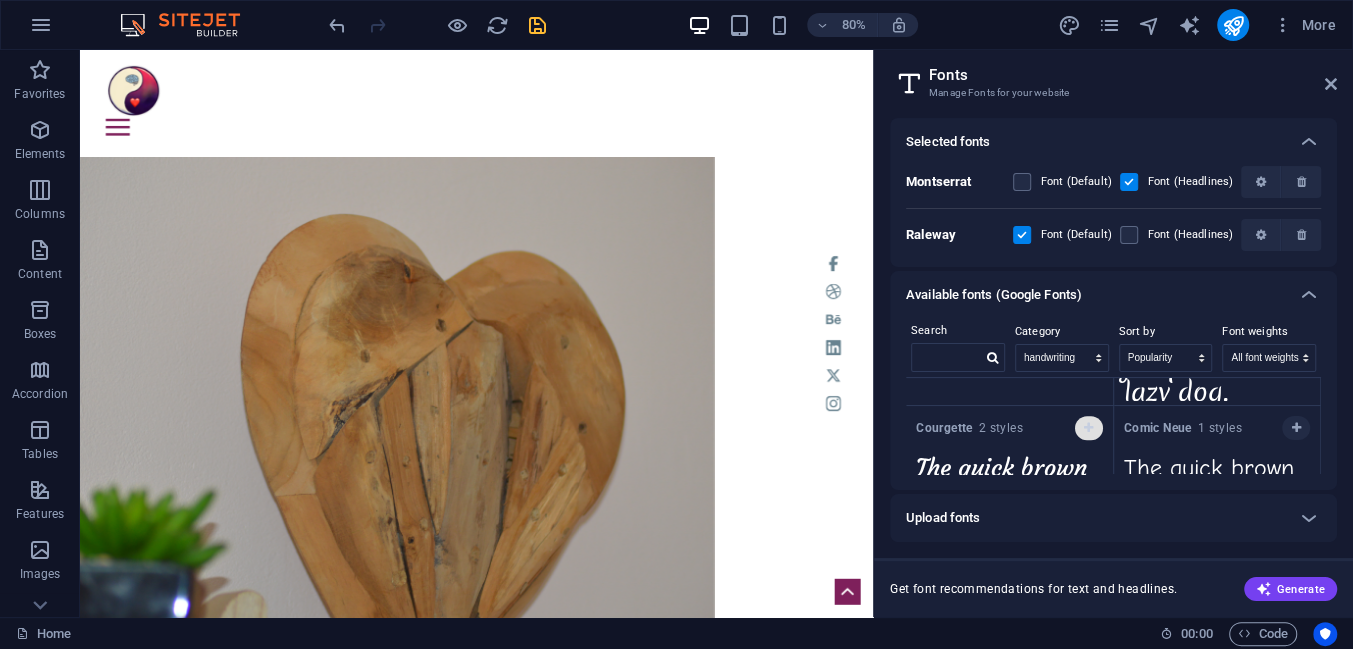 click at bounding box center [1088, 428] 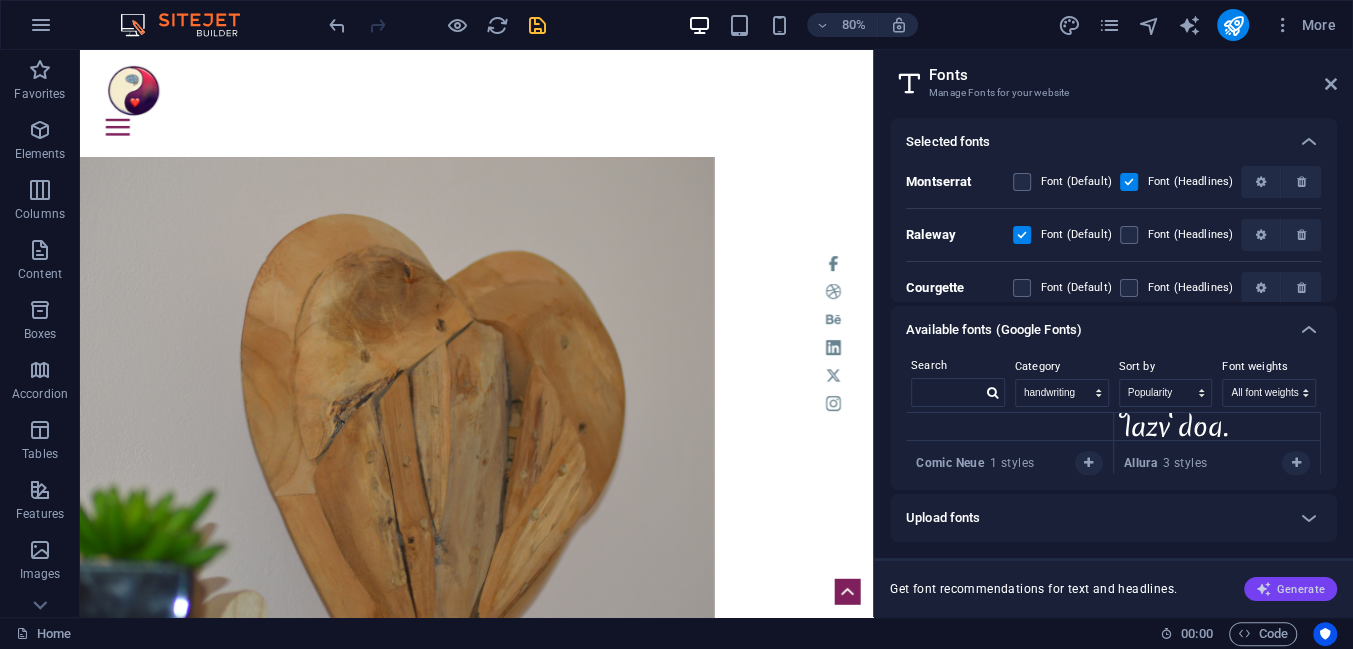 click on "Generate" at bounding box center [1290, 589] 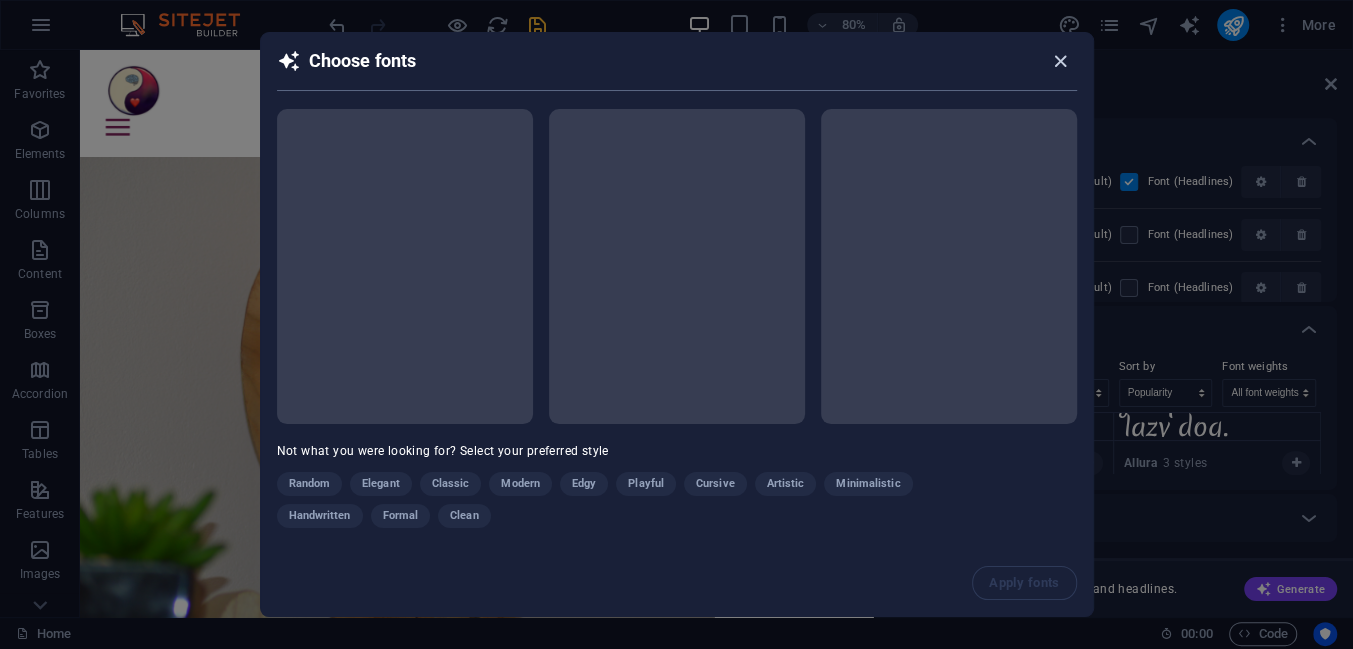 click at bounding box center [1060, 61] 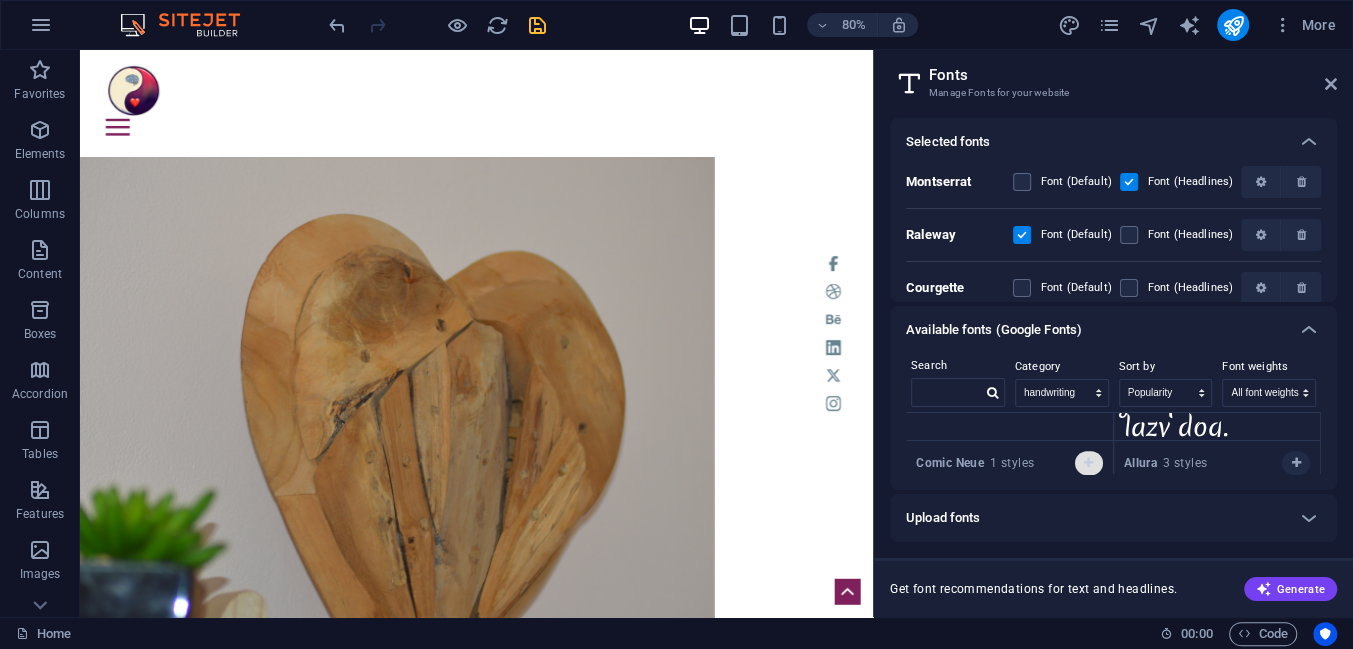 click at bounding box center (1088, 463) 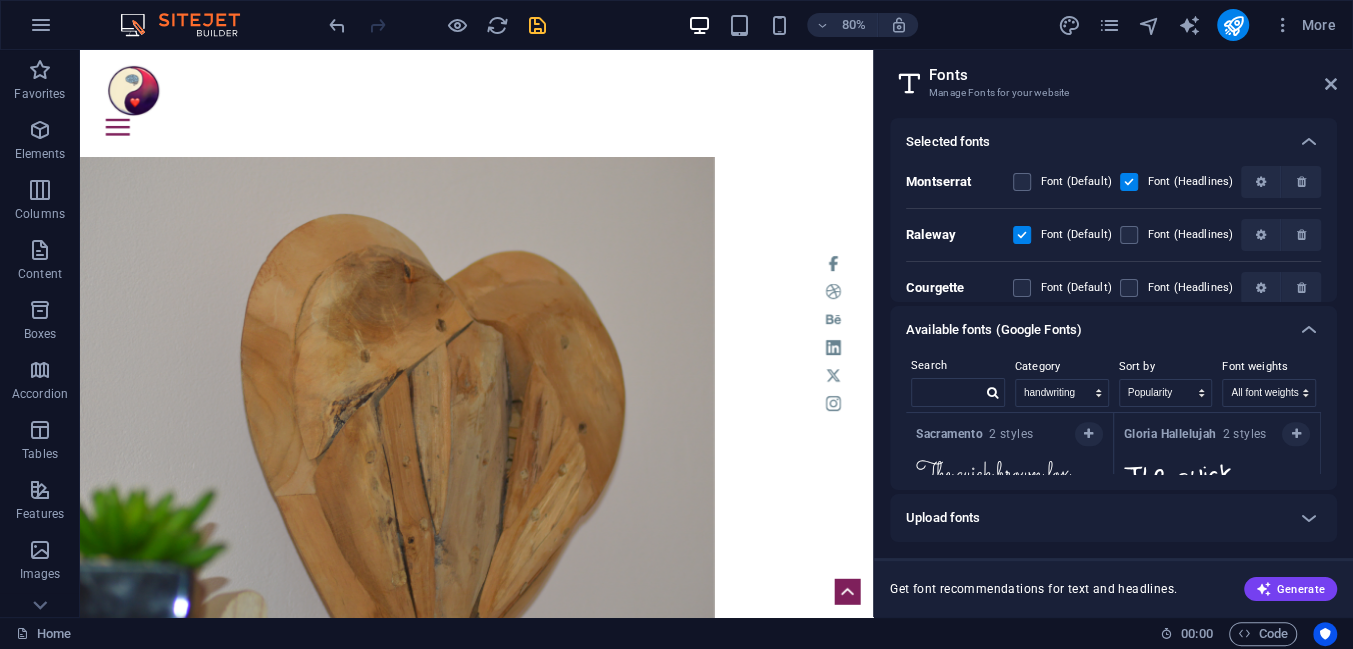 scroll, scrollTop: 1124, scrollLeft: 0, axis: vertical 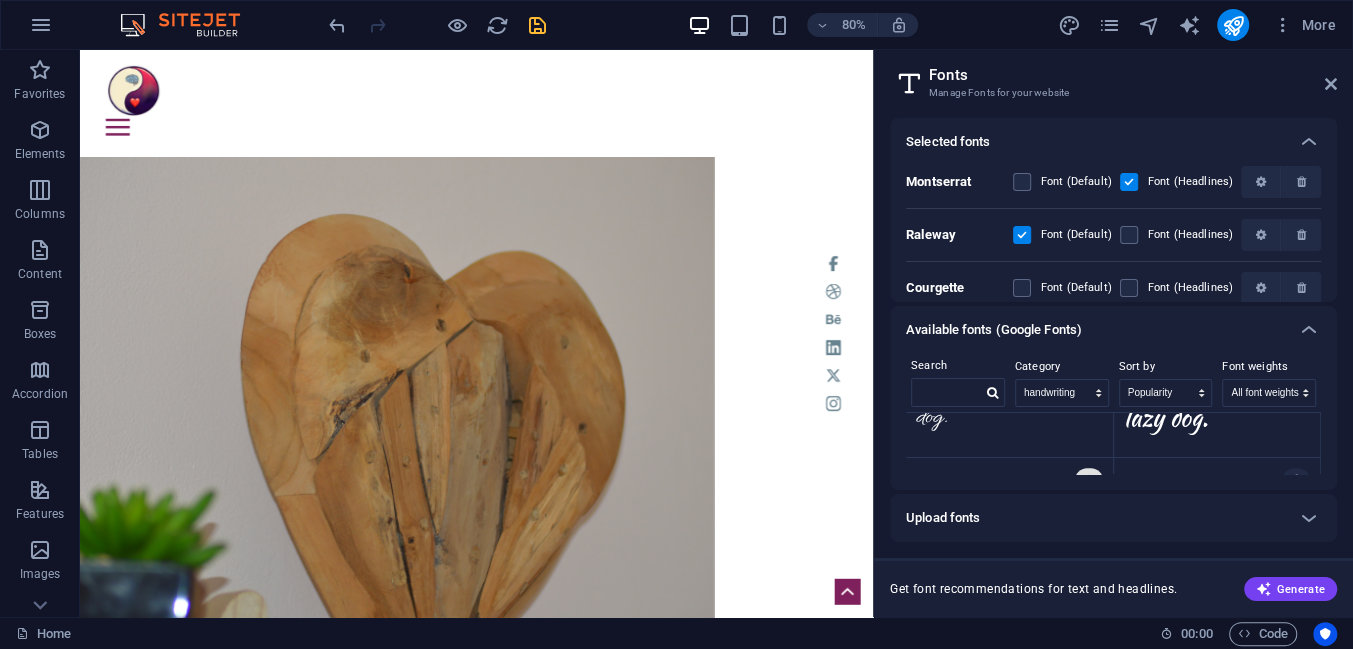 click at bounding box center (1088, 480) 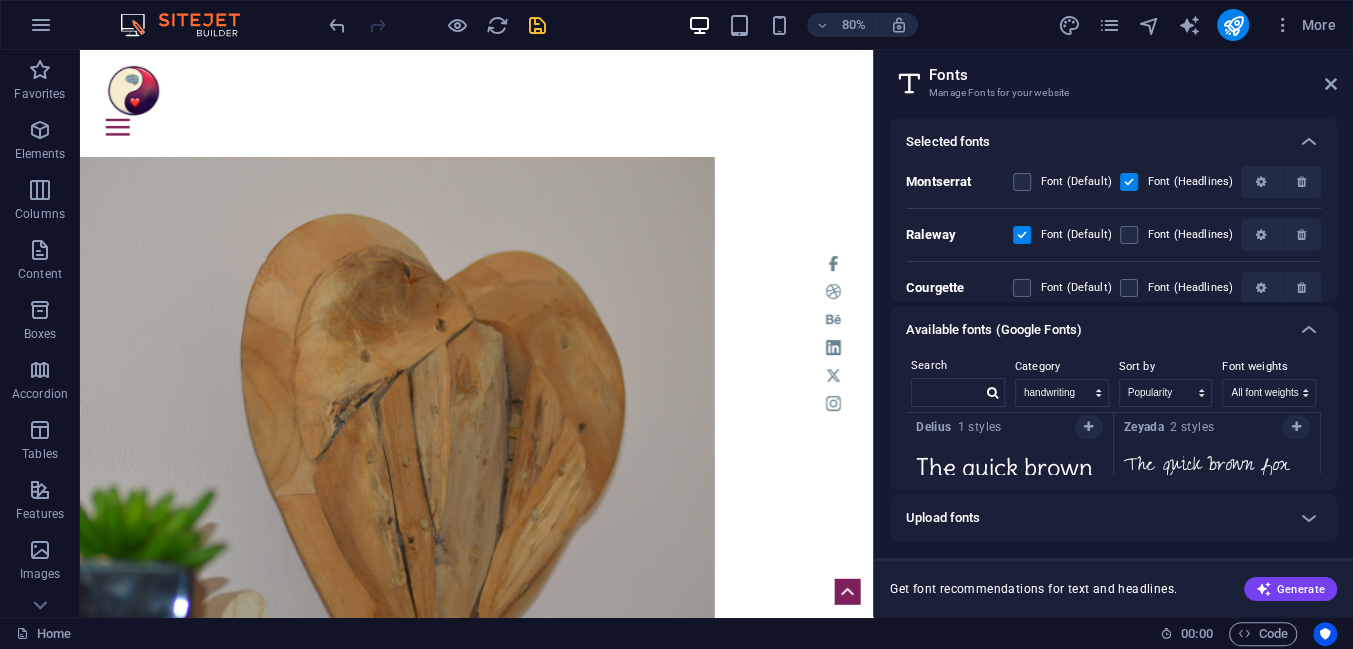 scroll, scrollTop: 1269, scrollLeft: 0, axis: vertical 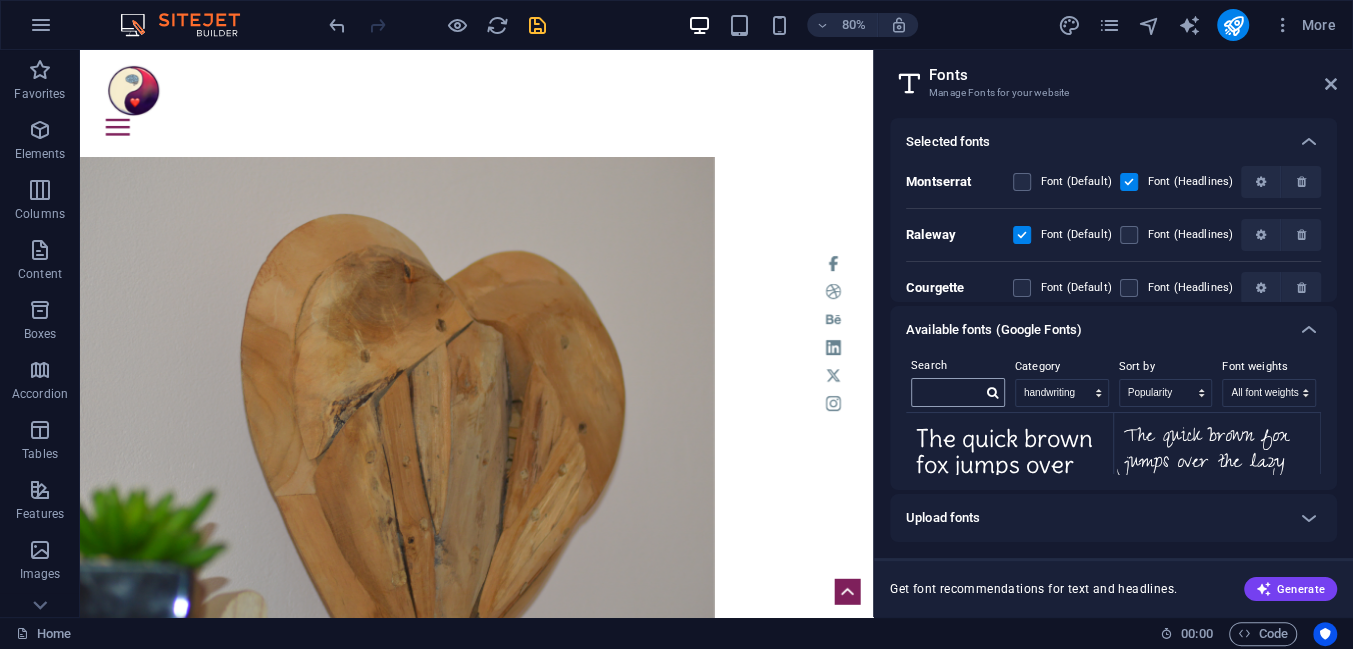 click at bounding box center [992, 393] 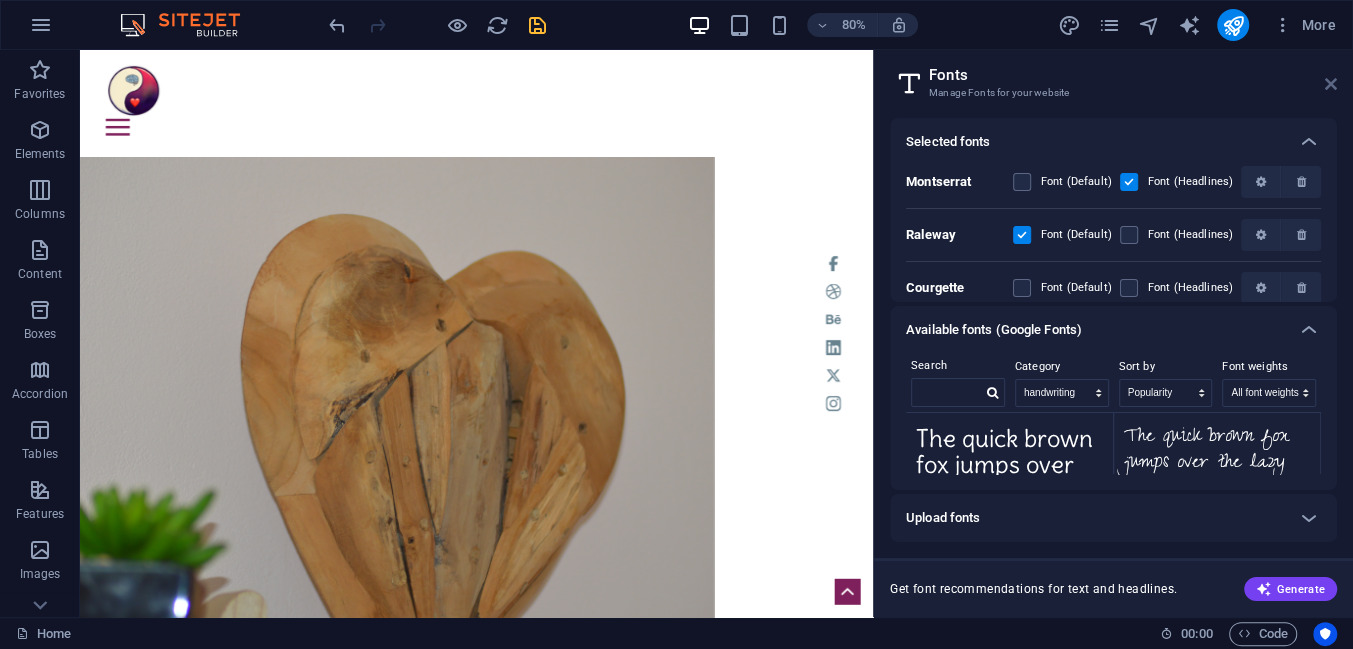 click at bounding box center [1331, 84] 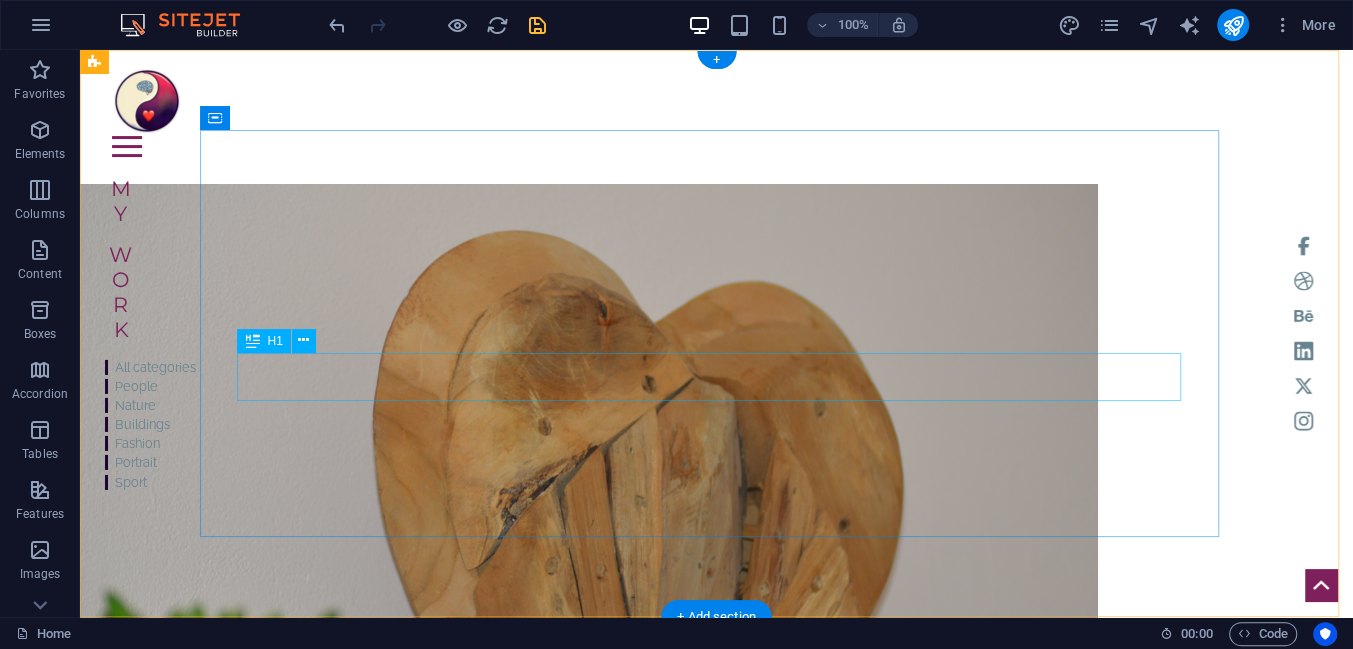 click on "| PsihoEvoluție" at bounding box center (589, 933) 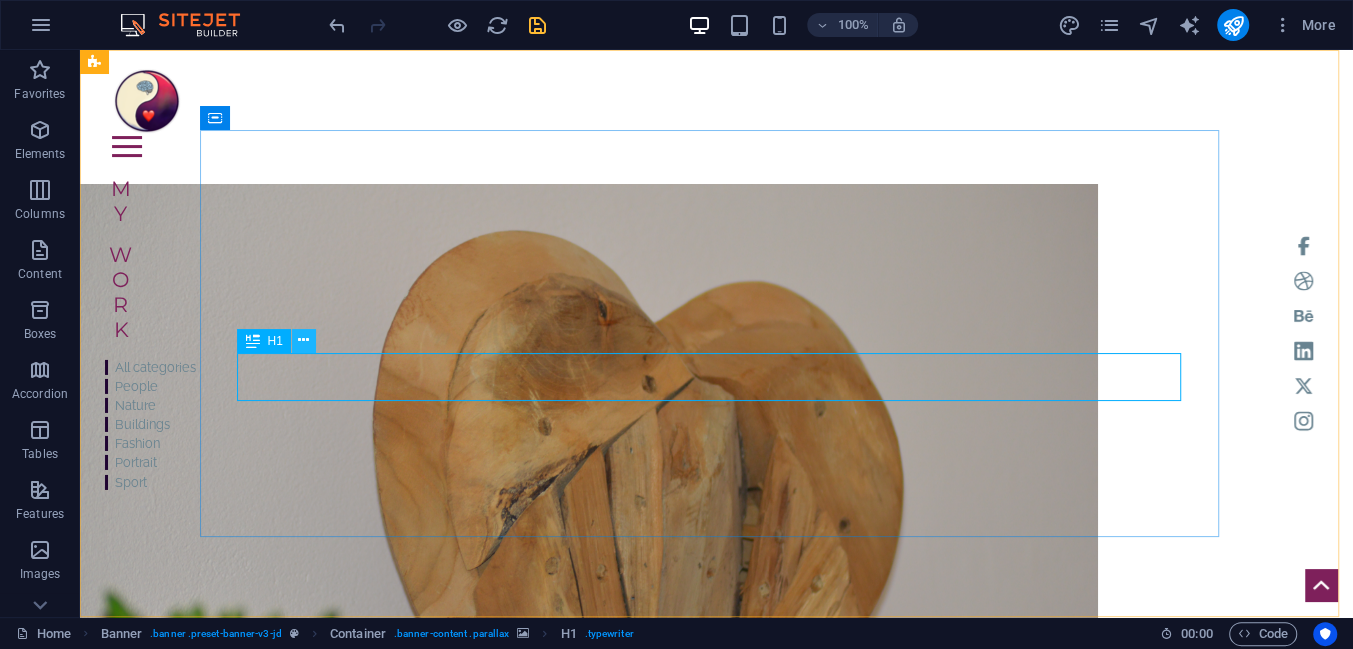 click at bounding box center (304, 341) 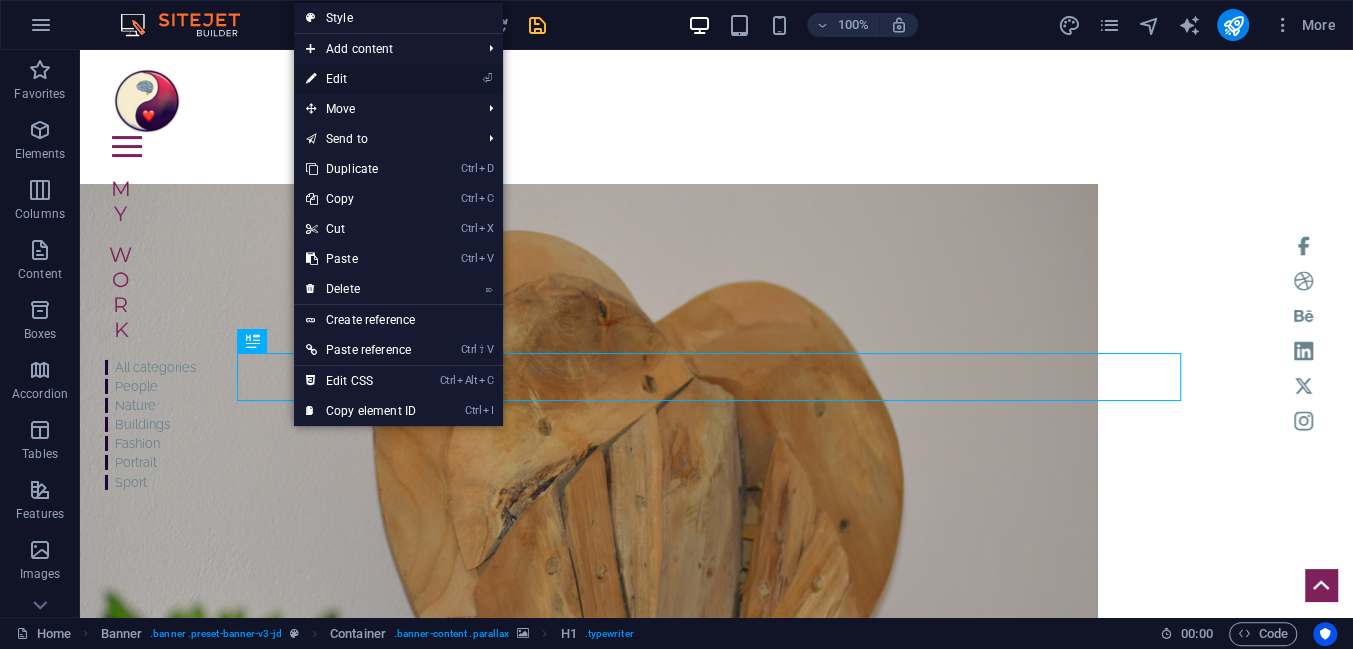 click on "⏎  Edit" at bounding box center (361, 79) 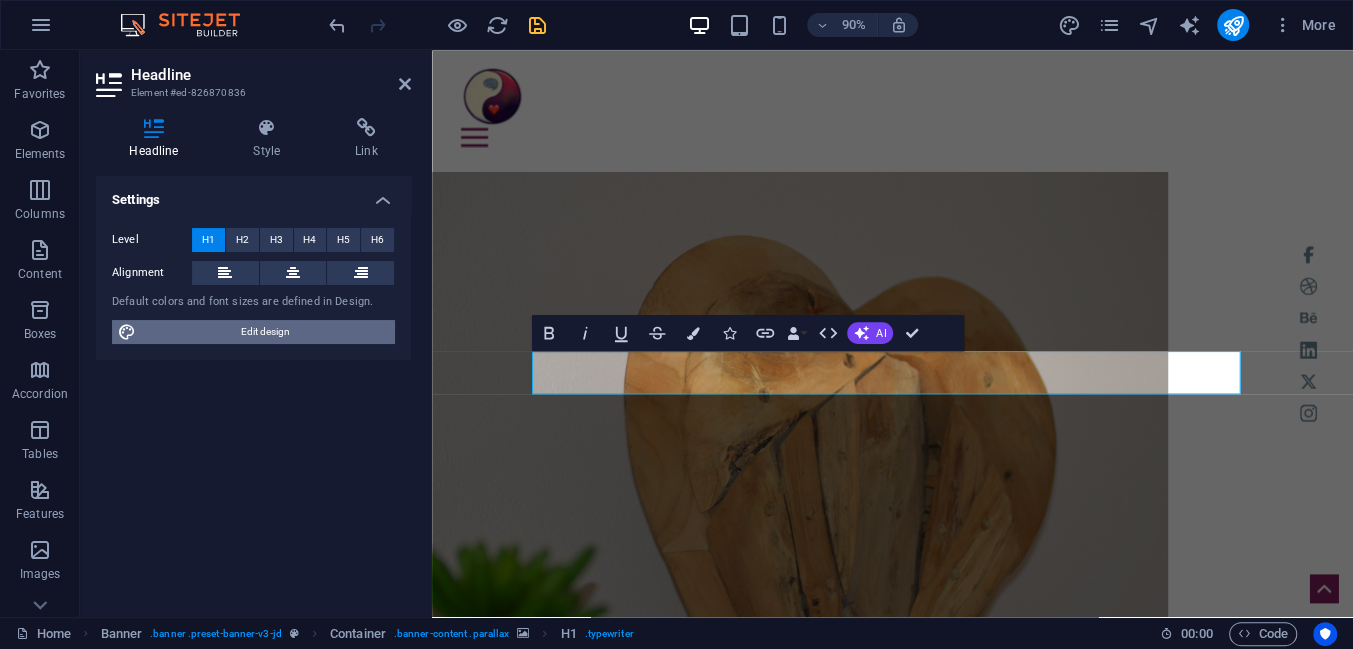 click on "Edit design" at bounding box center [265, 332] 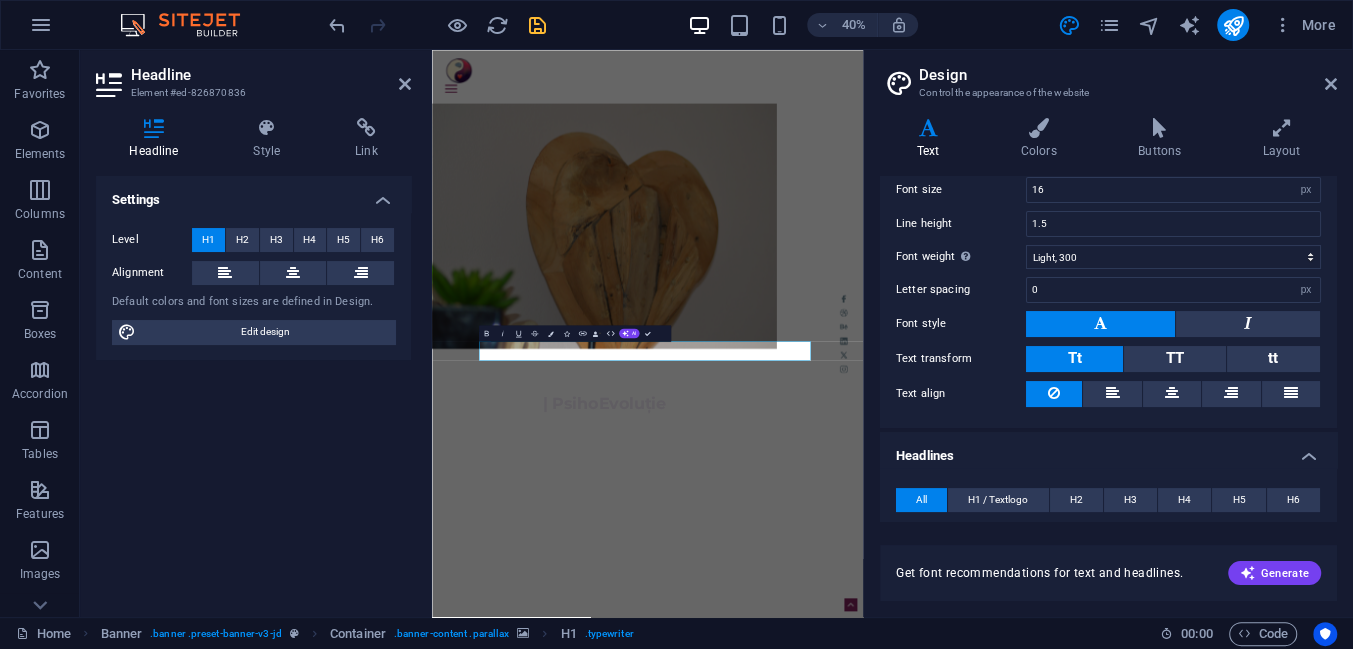 scroll, scrollTop: 181, scrollLeft: 0, axis: vertical 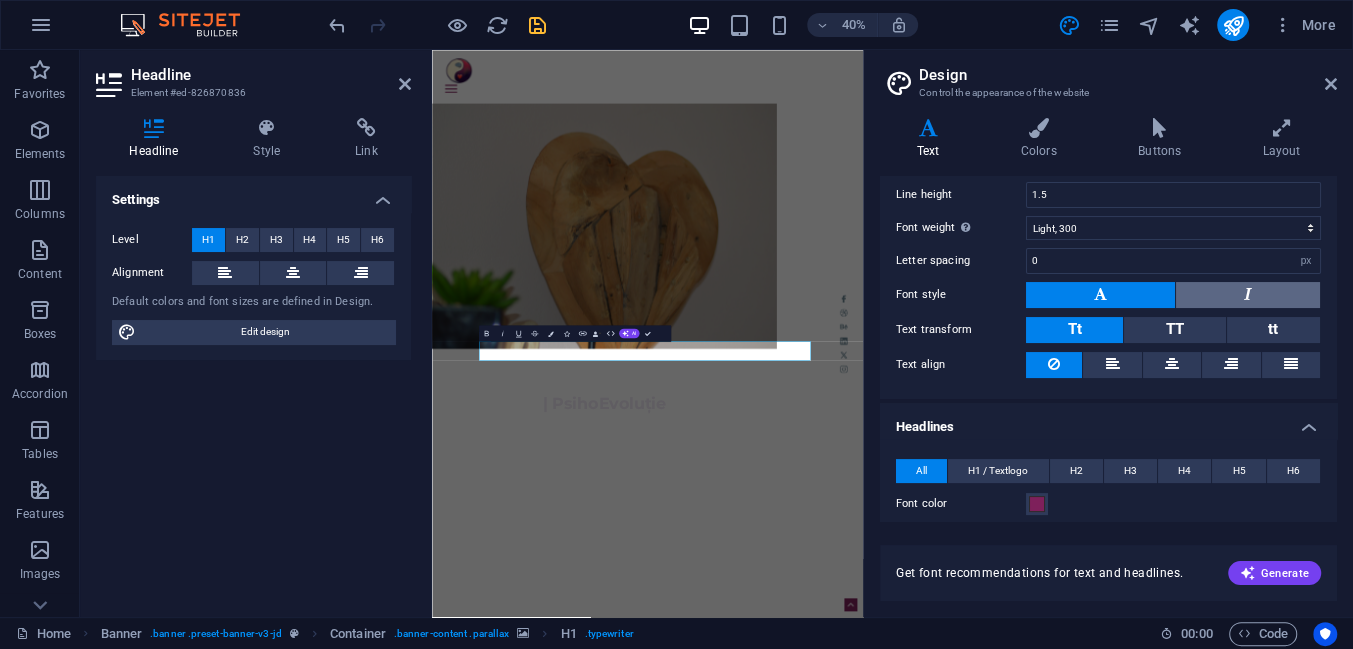 click at bounding box center (1248, 295) 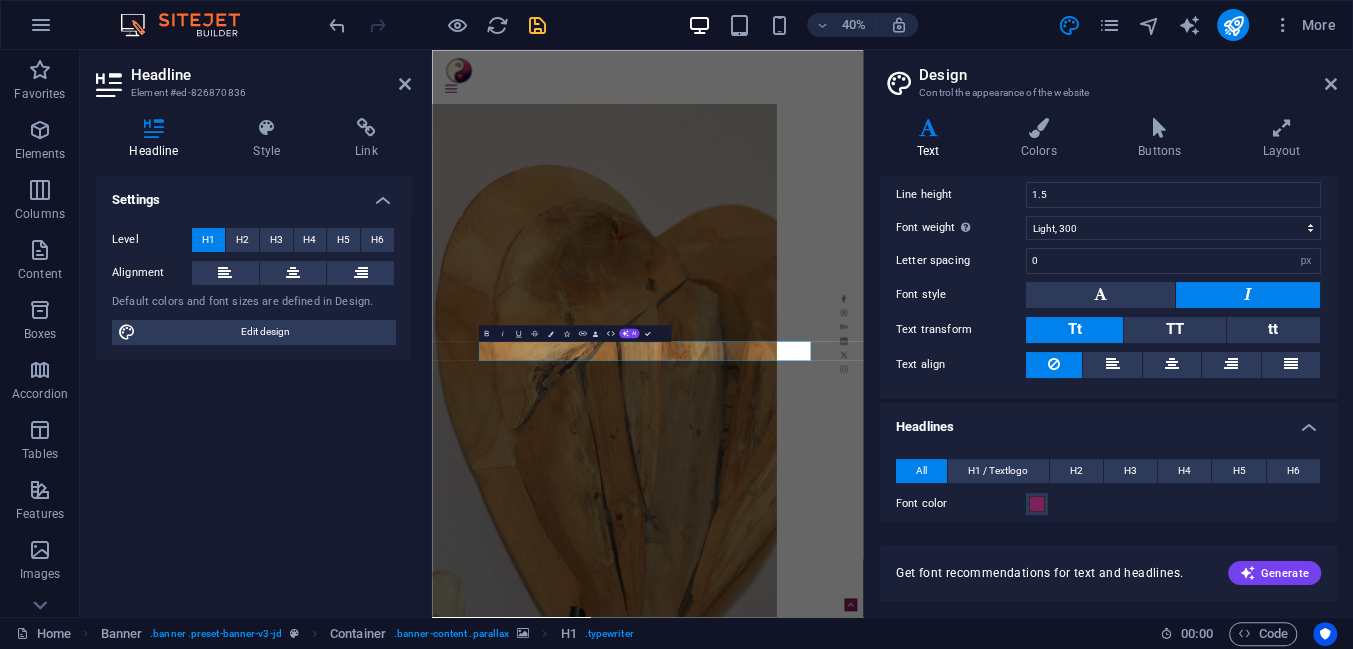 click at bounding box center (1248, 295) 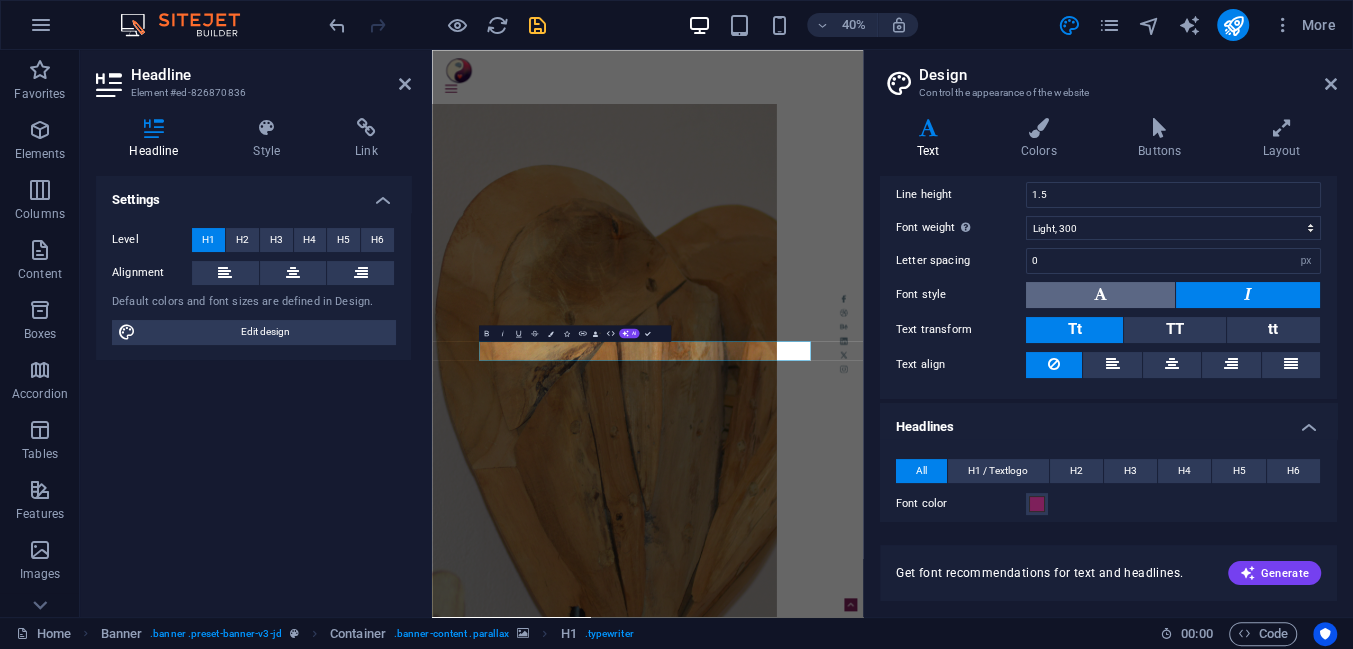 click at bounding box center (1100, 295) 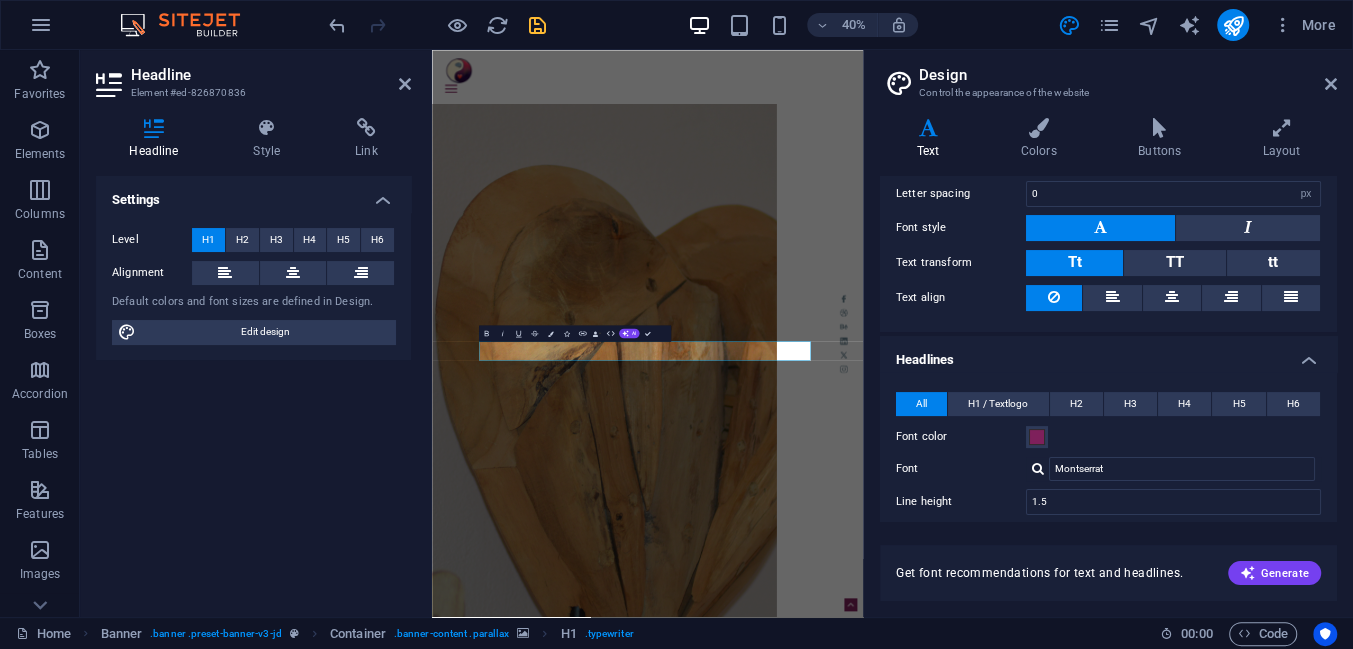 scroll, scrollTop: 363, scrollLeft: 0, axis: vertical 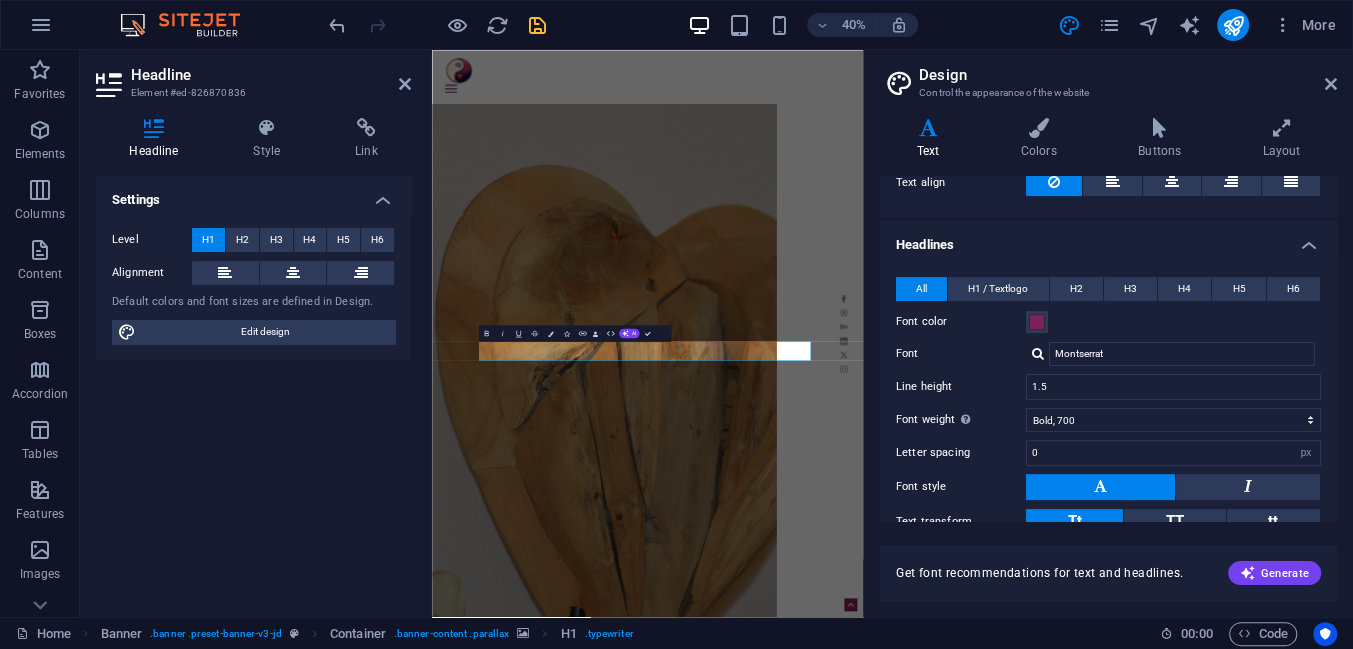 click at bounding box center [1038, 353] 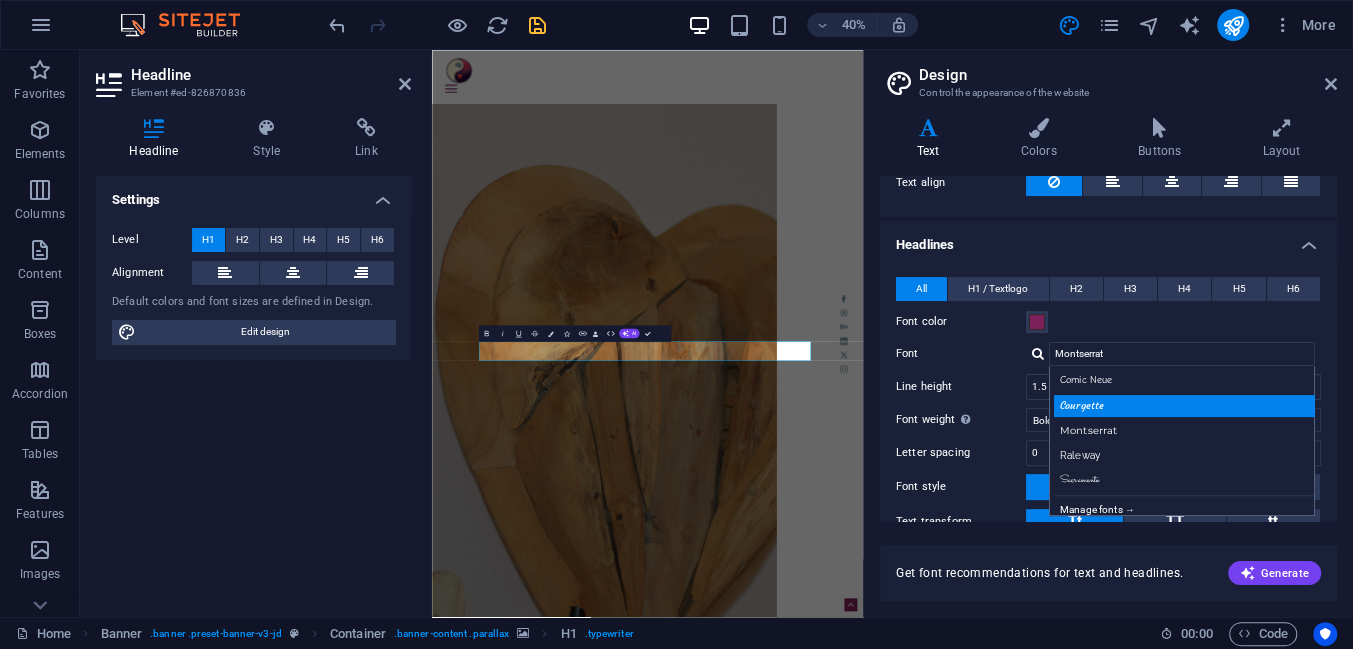 click on "Courgette" at bounding box center (1186, 405) 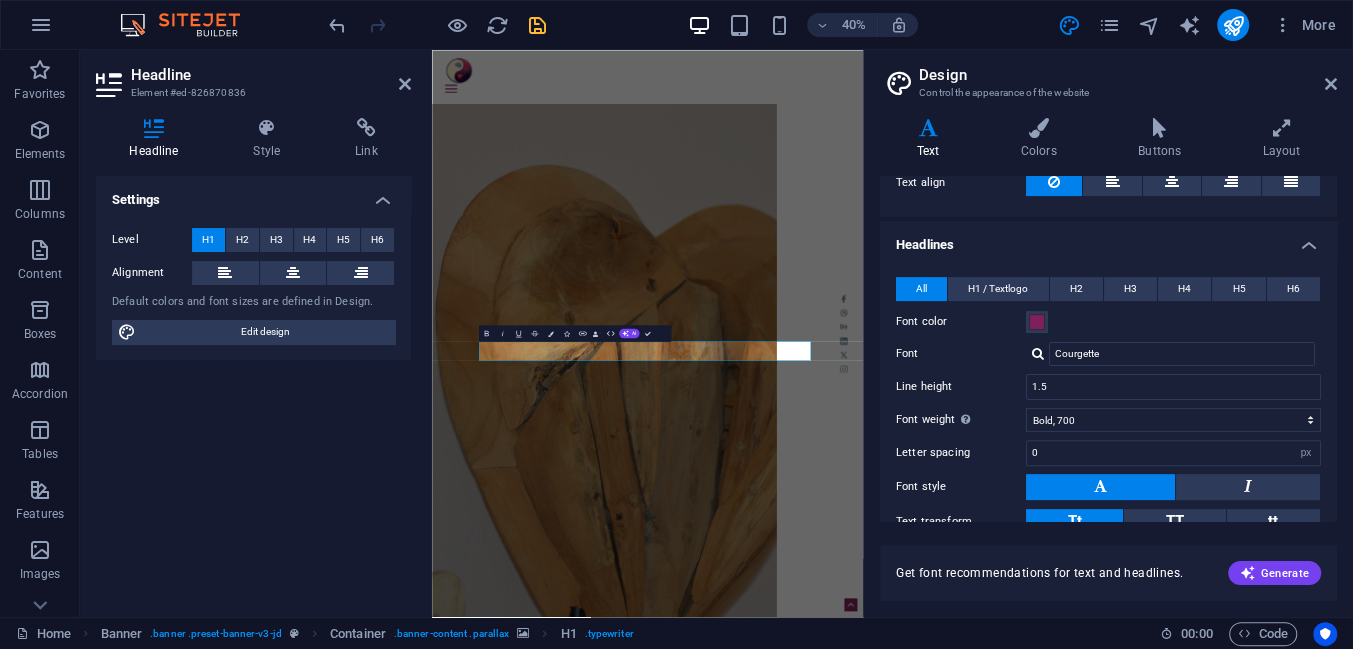 click at bounding box center [1038, 353] 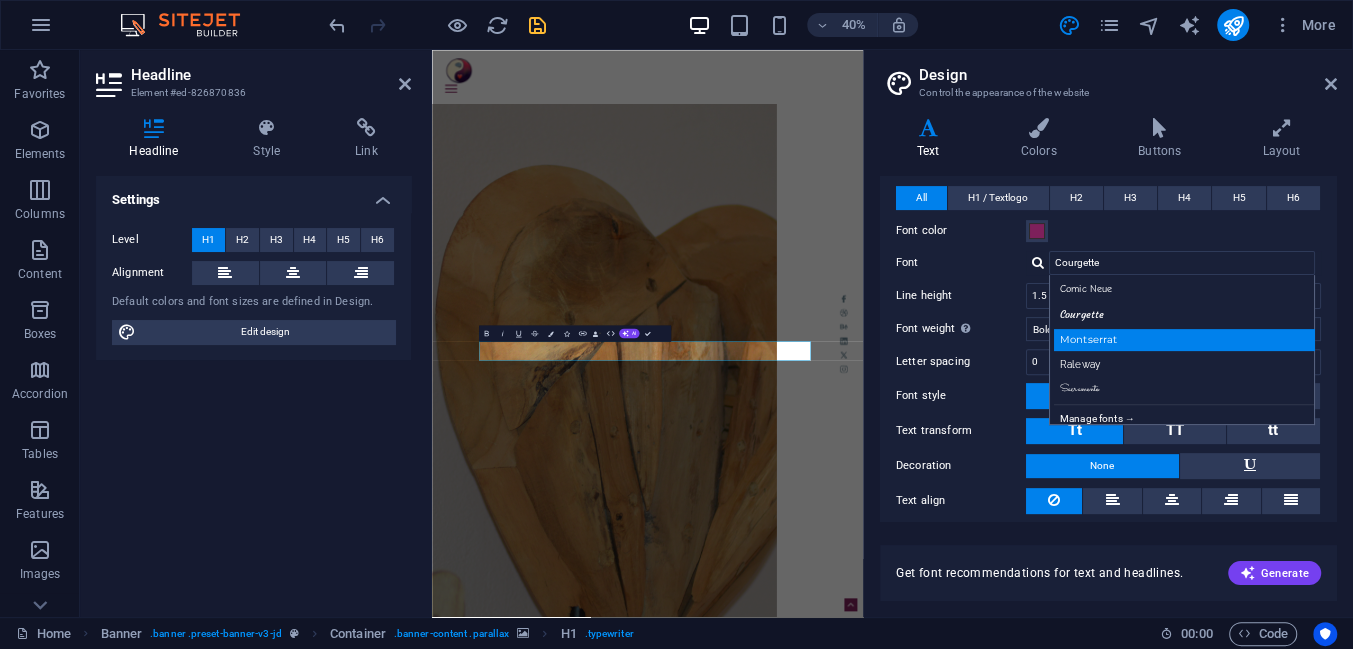 scroll, scrollTop: 363, scrollLeft: 0, axis: vertical 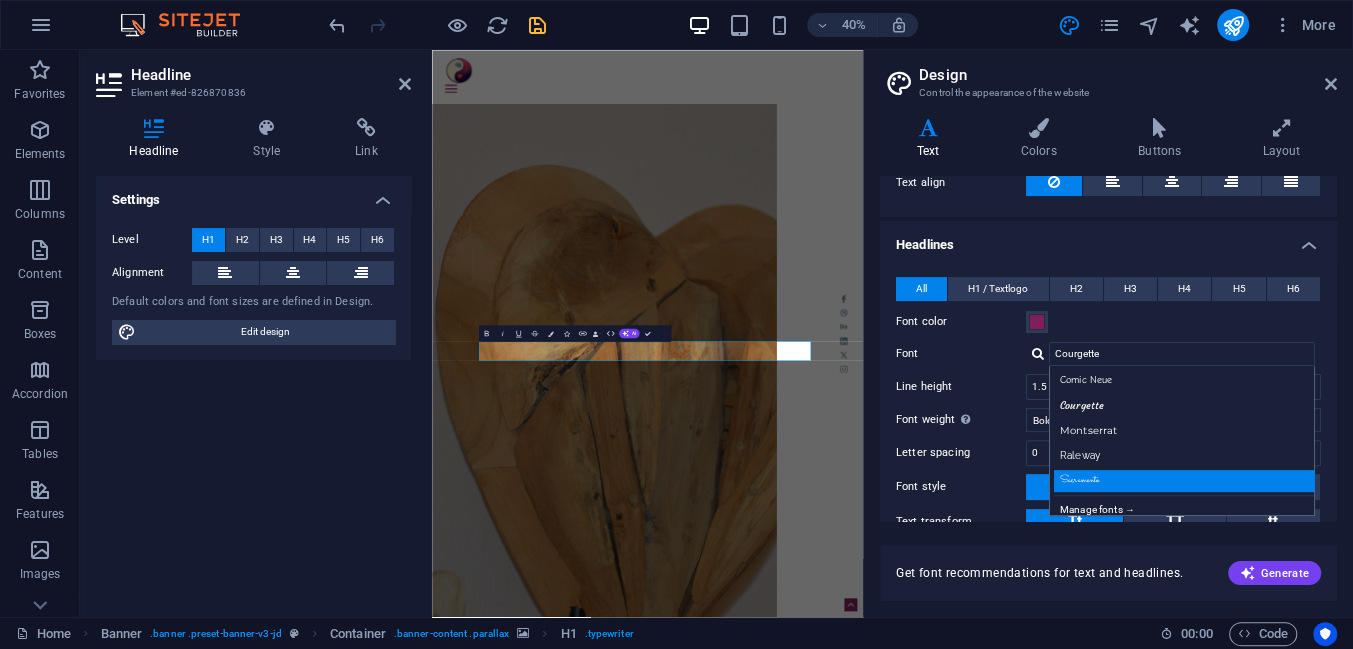 click on "Sacramento" at bounding box center (1186, 480) 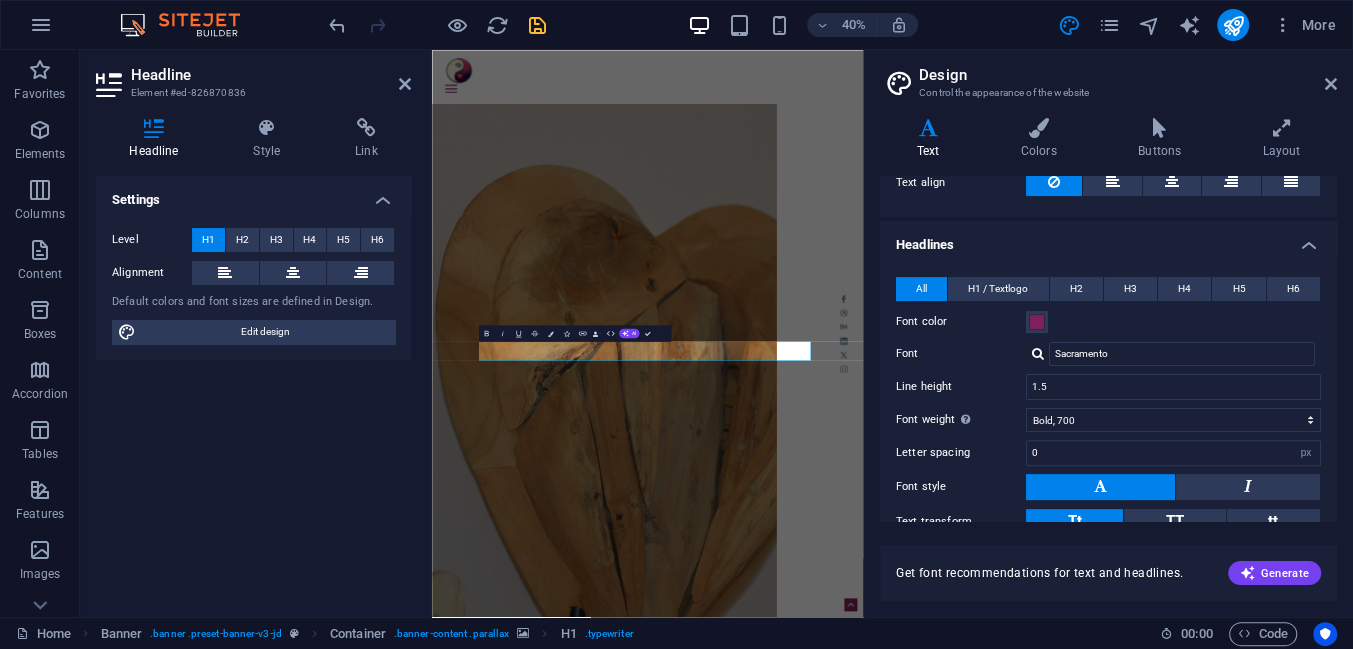 click at bounding box center (1038, 353) 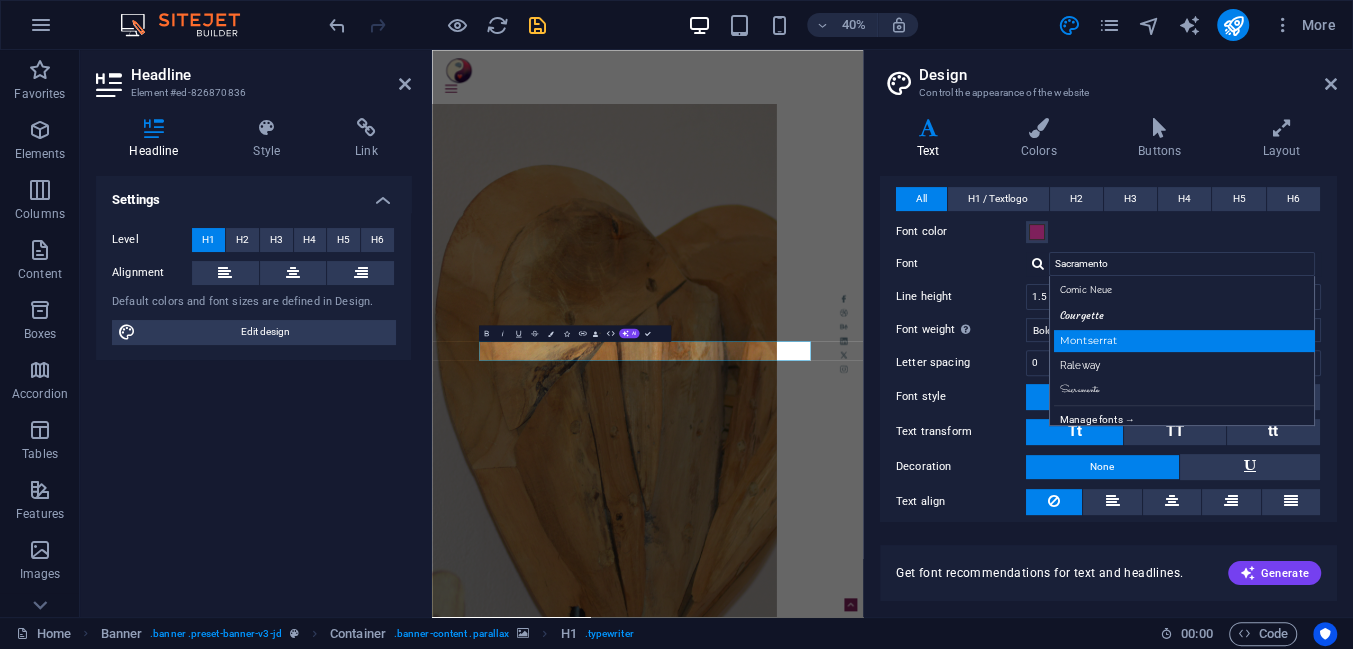 scroll, scrollTop: 454, scrollLeft: 0, axis: vertical 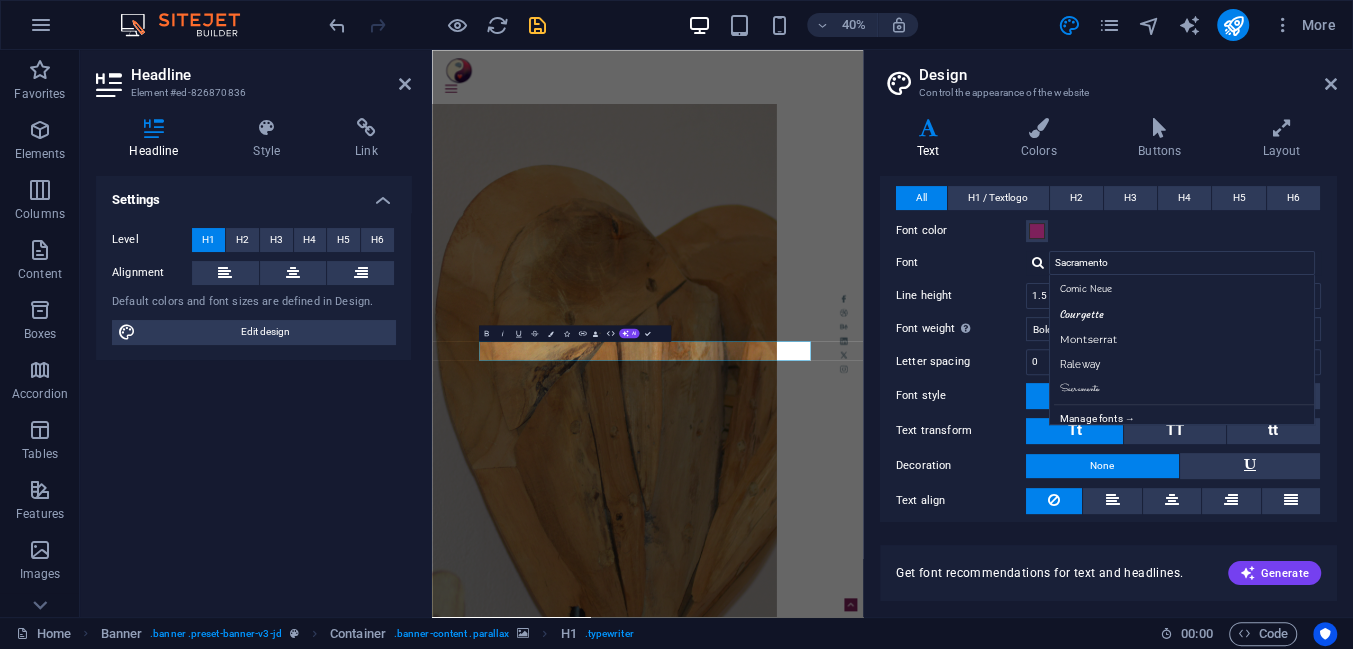 click on "Manage fonts →" at bounding box center [1186, 416] 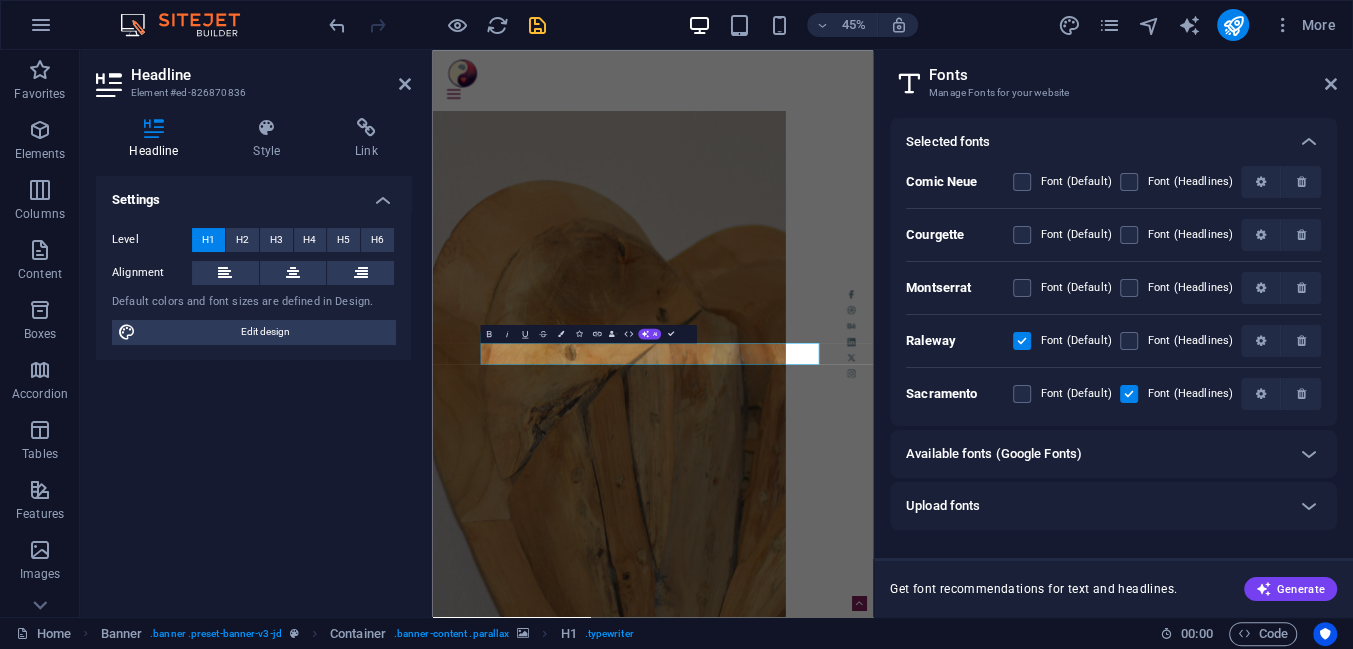 click on "Available fonts (Google Fonts)" at bounding box center (994, 454) 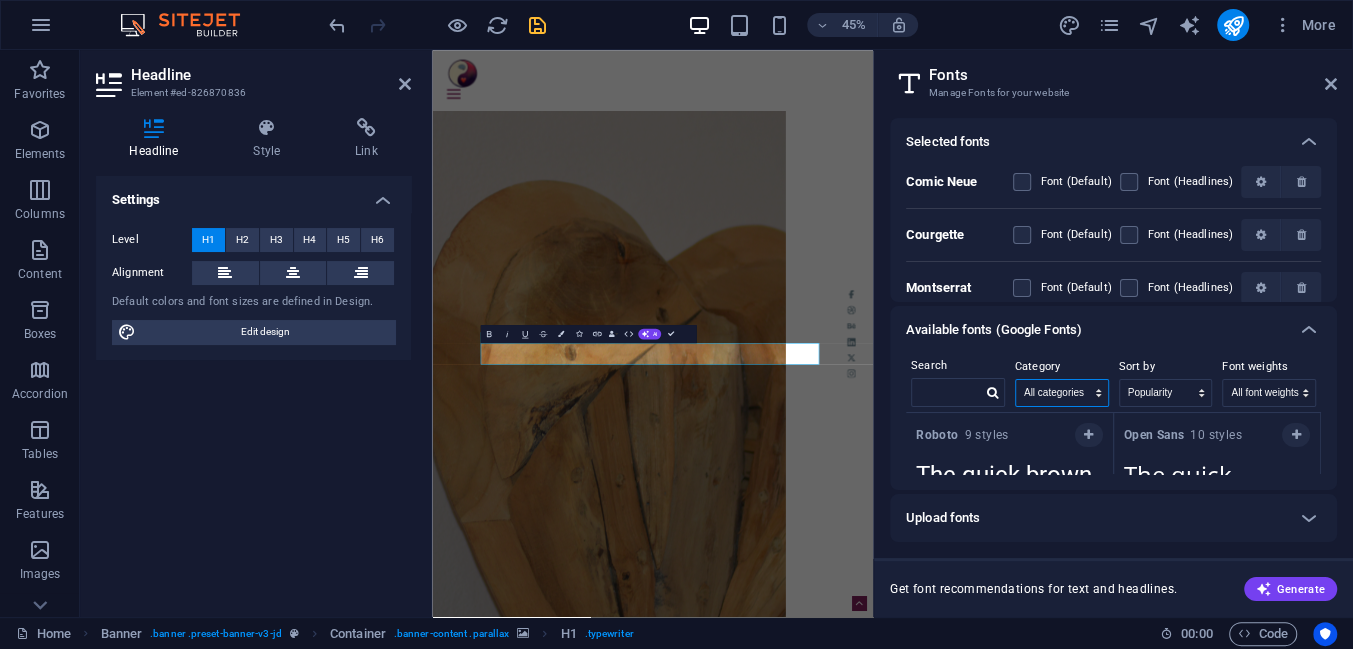 click on "All categories serif display monospace sans-serif handwriting" at bounding box center [1062, 393] 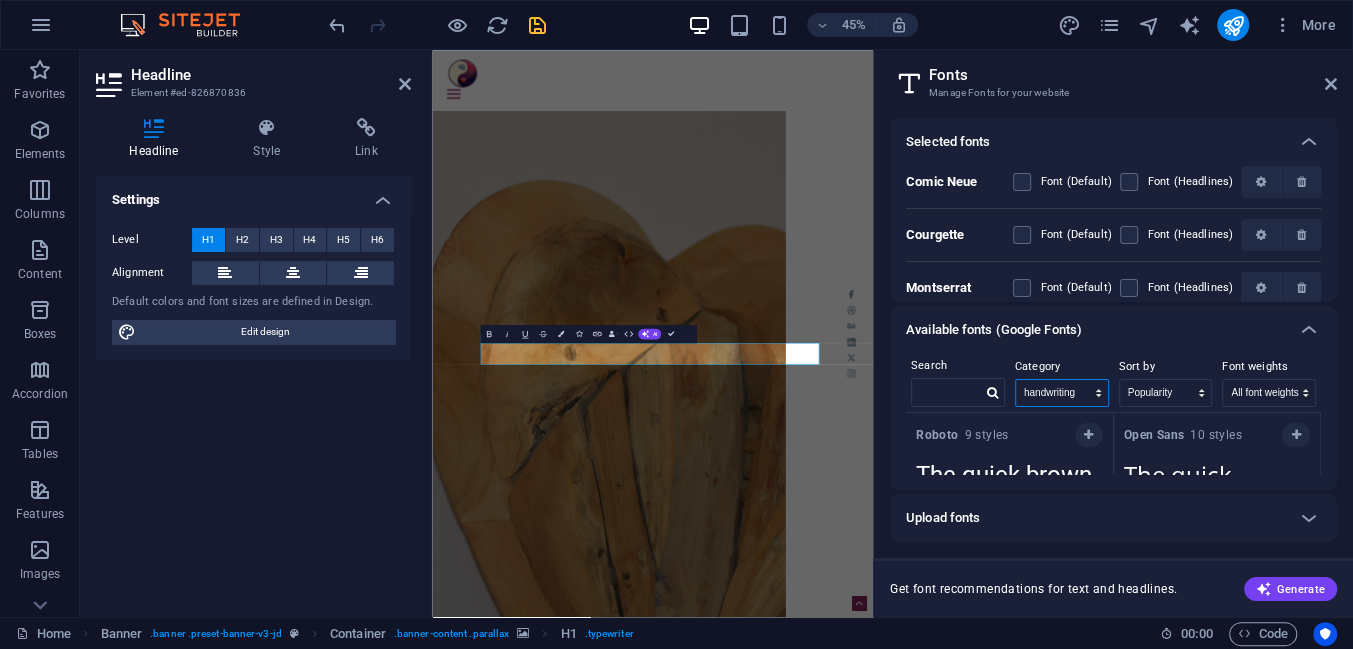 click on "All categories serif display monospace sans-serif handwriting" at bounding box center (1062, 393) 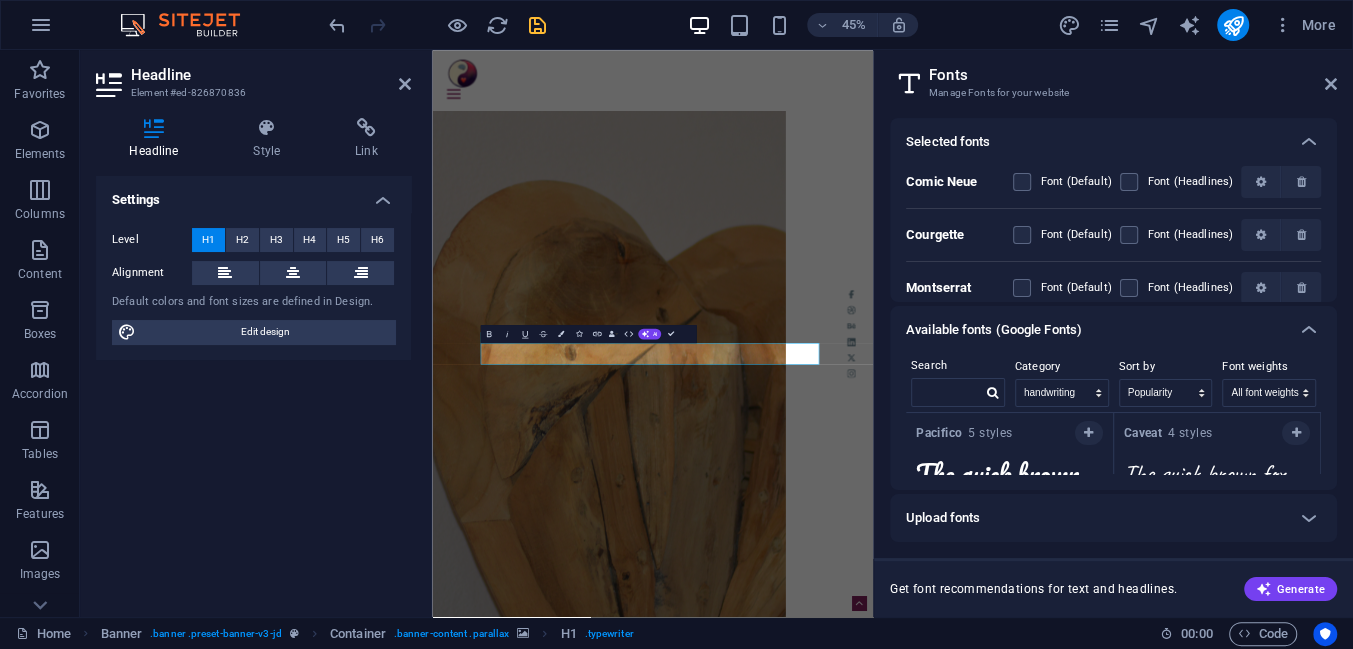 scroll, scrollTop: 181, scrollLeft: 0, axis: vertical 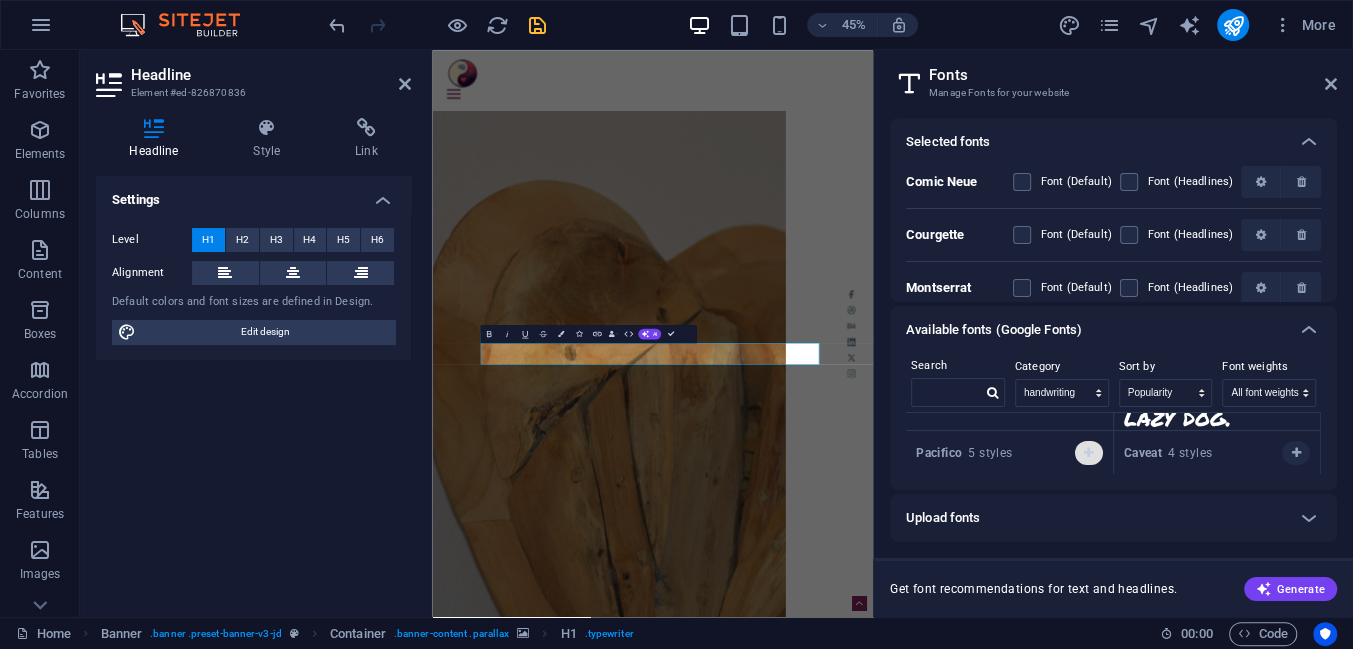 click at bounding box center [1088, 453] 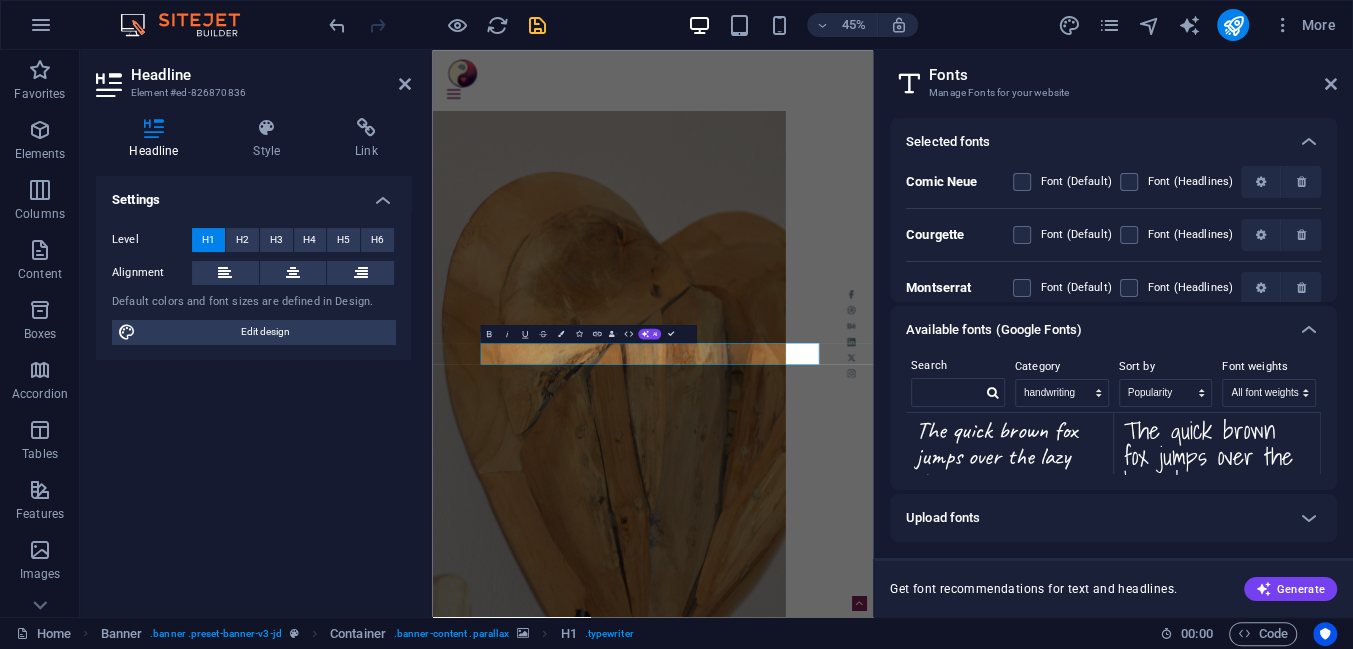 scroll, scrollTop: 226, scrollLeft: 0, axis: vertical 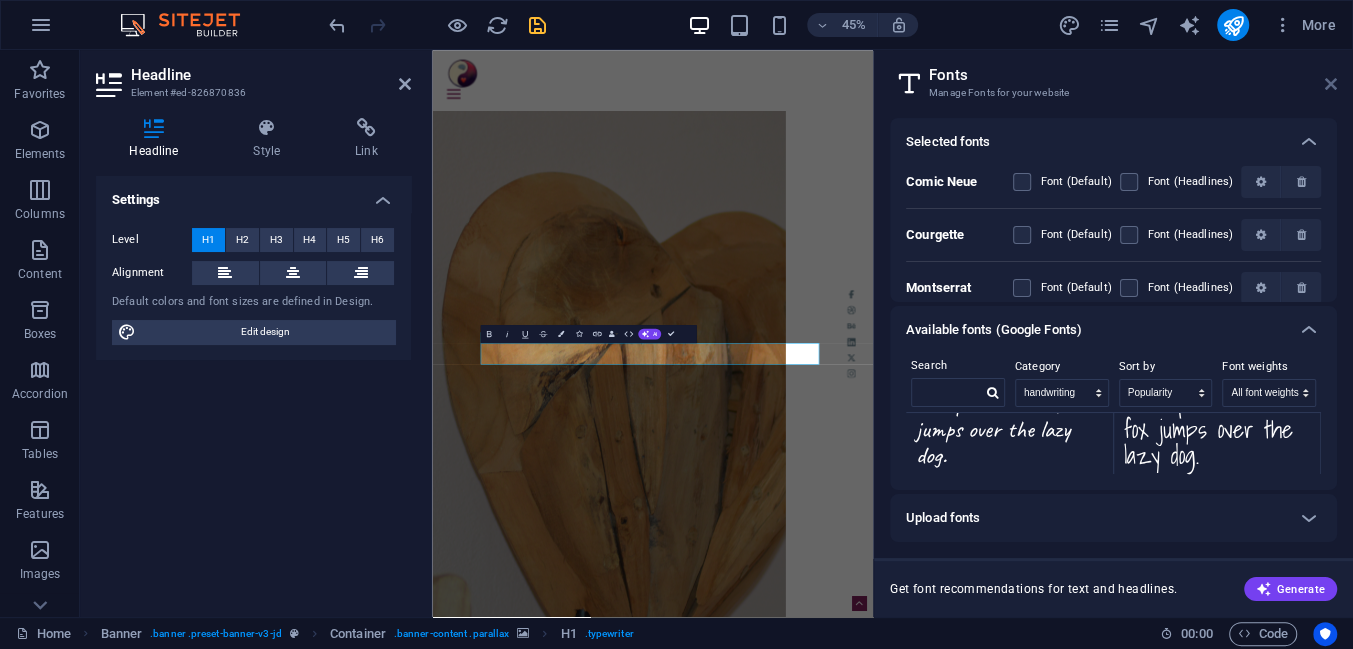 click at bounding box center (1331, 84) 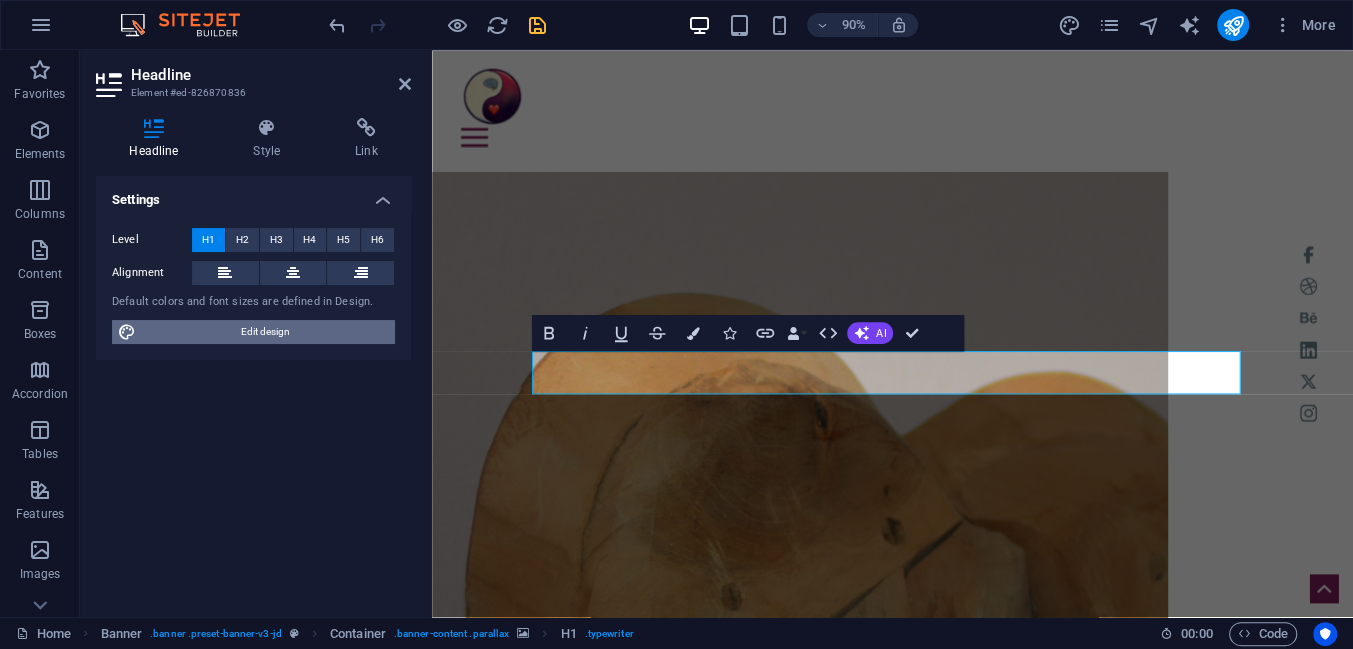 click on "Edit design" at bounding box center (265, 332) 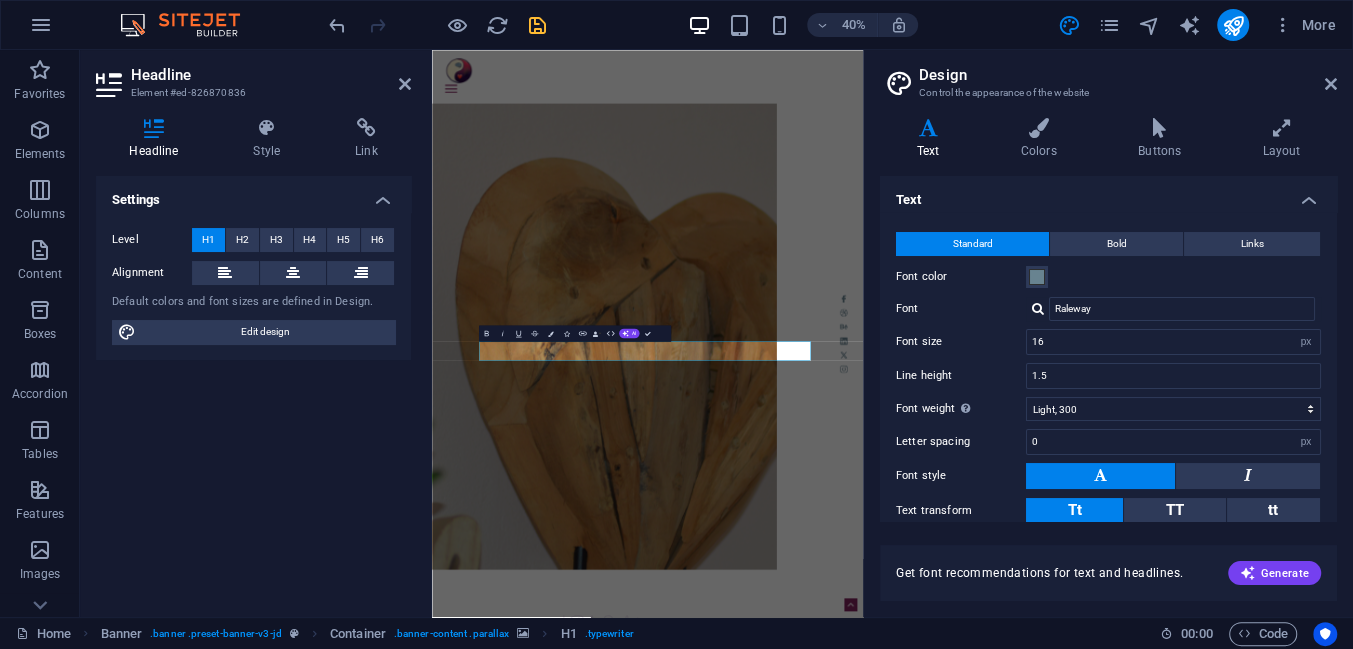 click at bounding box center [1038, 308] 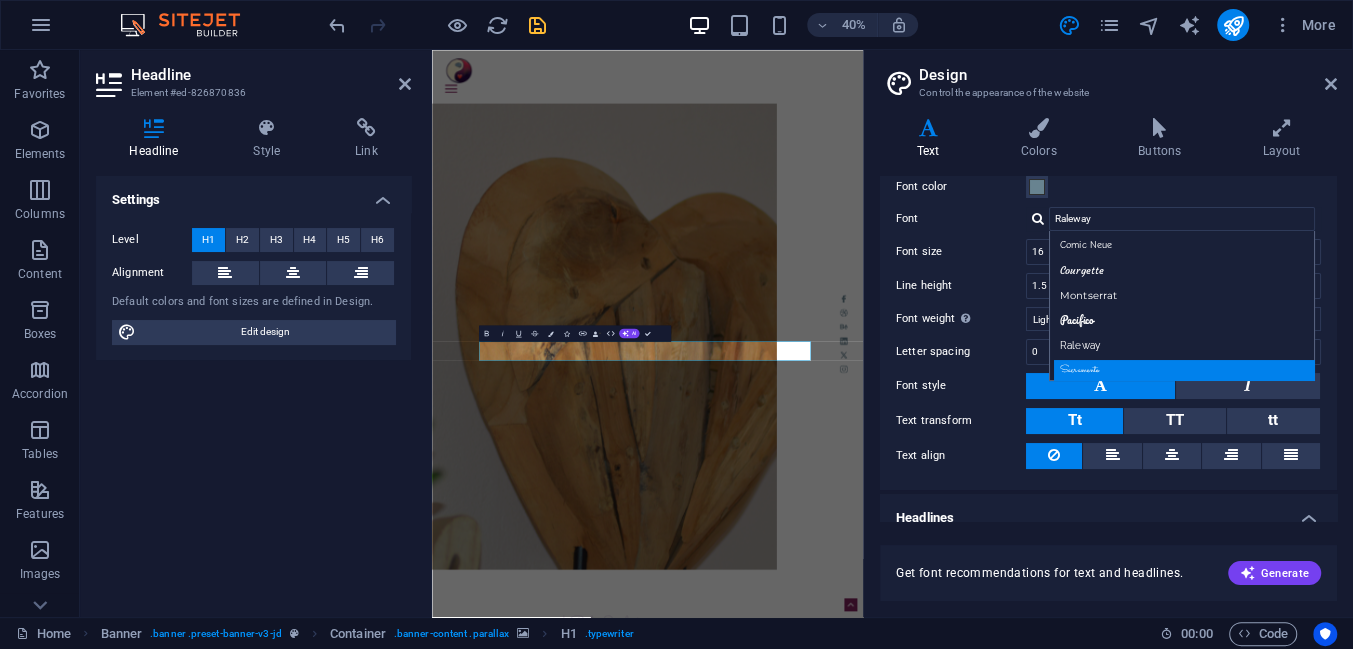 scroll, scrollTop: 0, scrollLeft: 0, axis: both 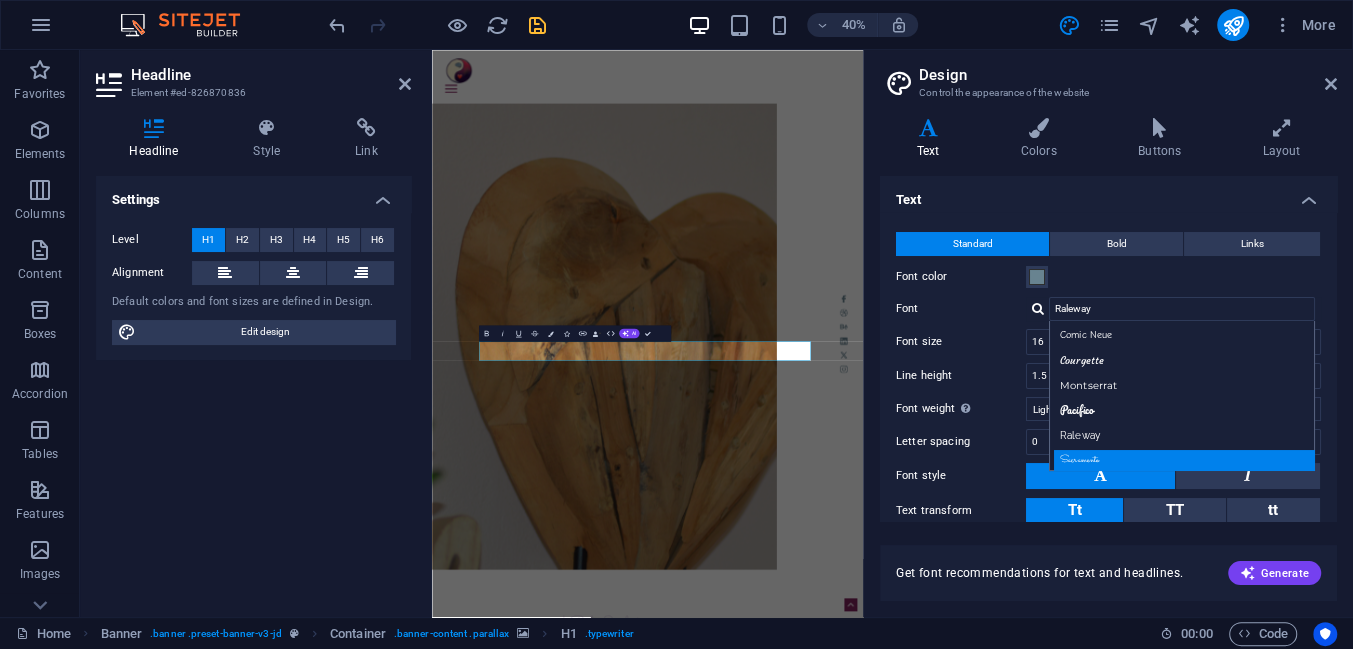 click on "Sacramento" at bounding box center (1186, 460) 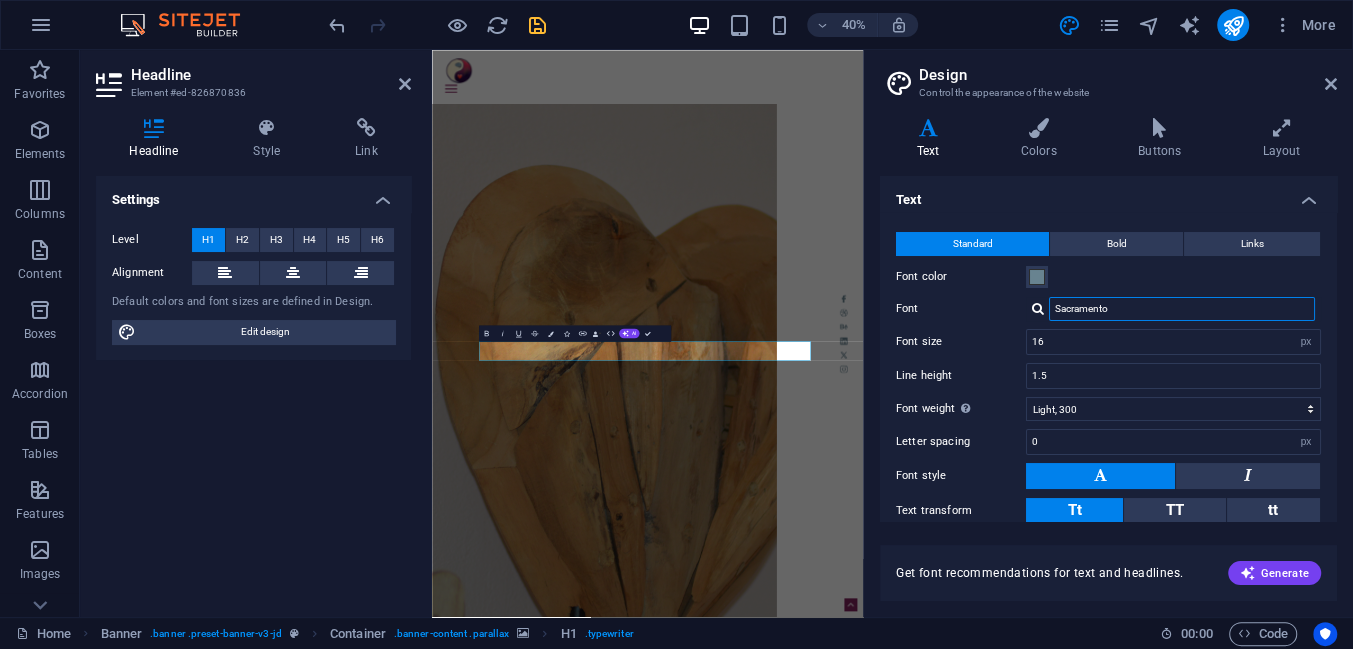 click on "Sacramento" at bounding box center [1182, 309] 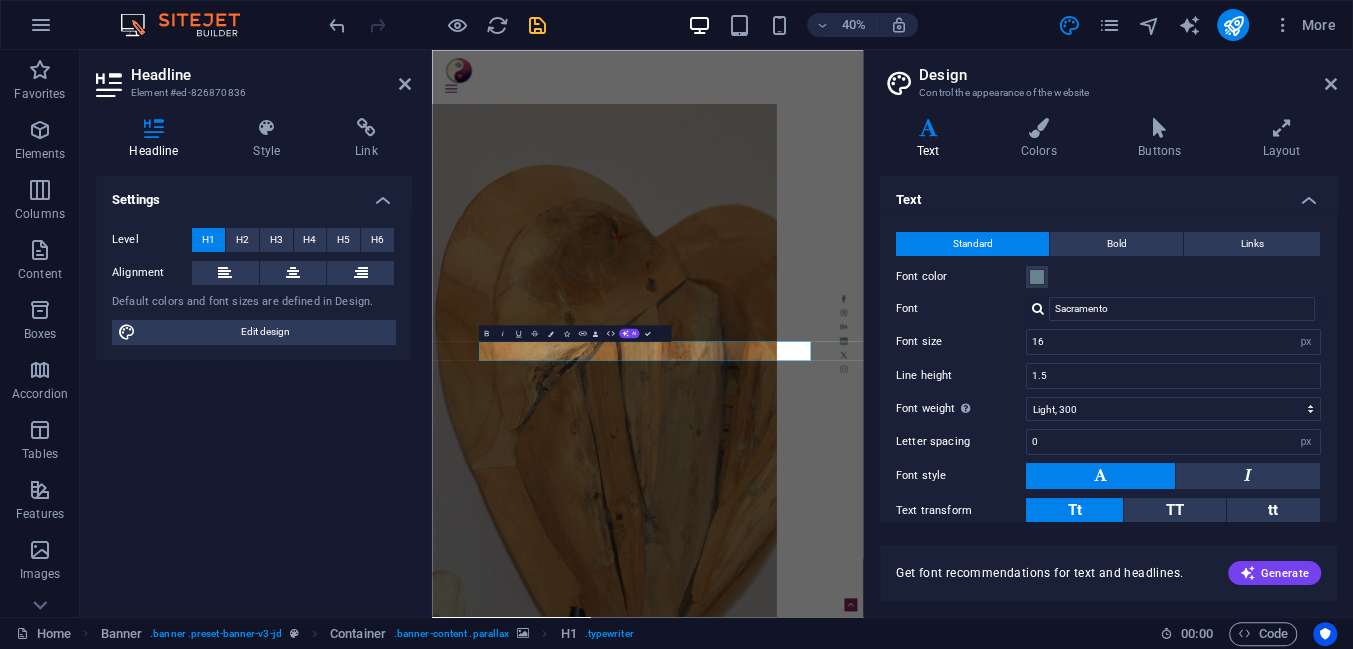 click at bounding box center [1038, 308] 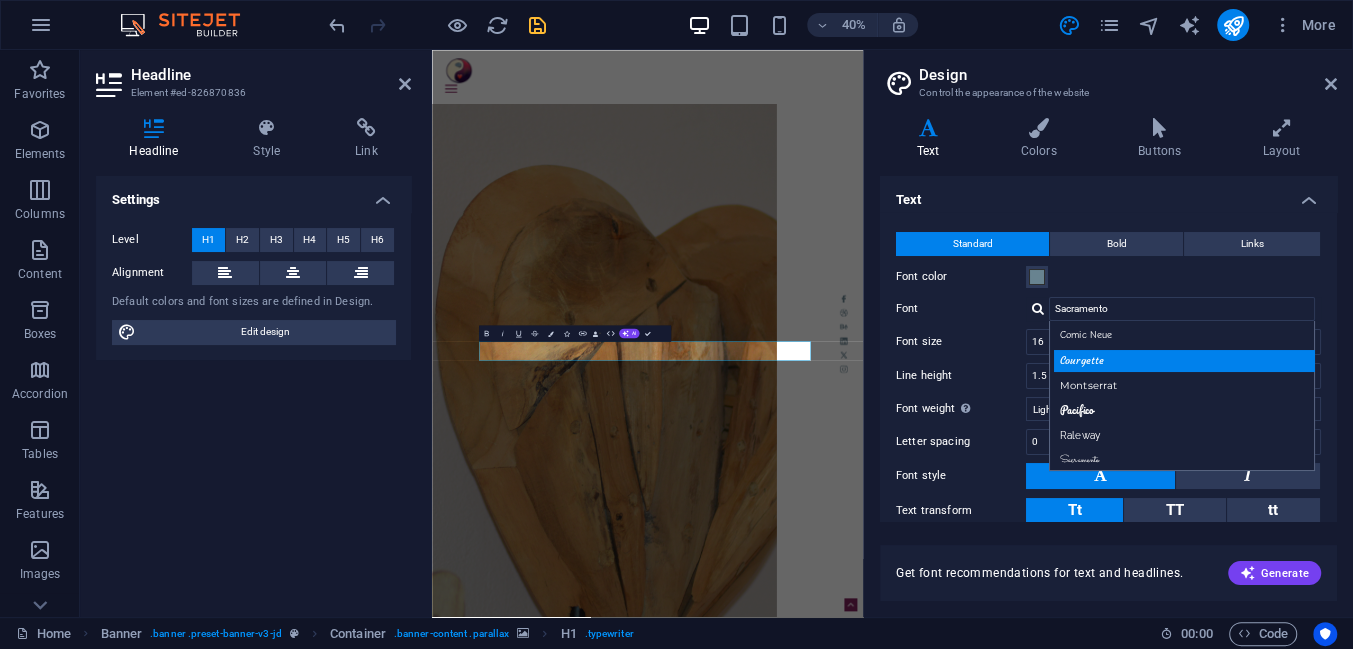click on "Courgette" at bounding box center (1186, 360) 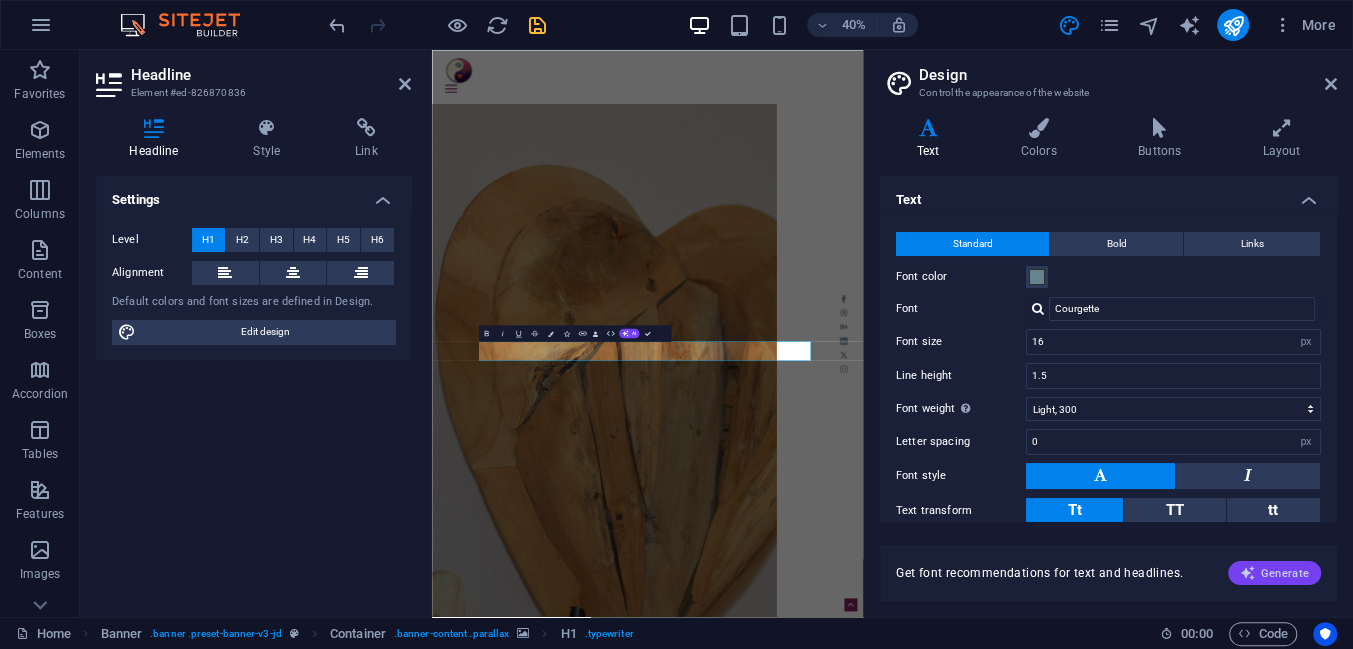 click on "Generate" at bounding box center (1274, 573) 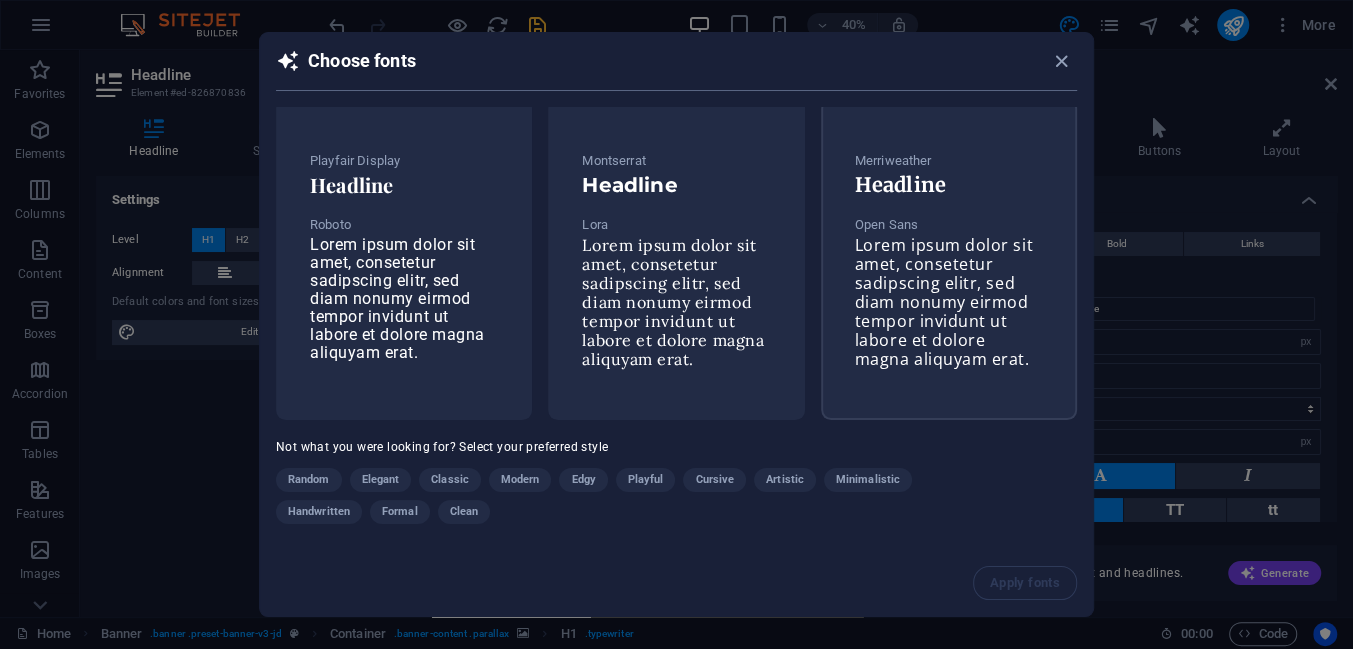 scroll, scrollTop: 0, scrollLeft: 0, axis: both 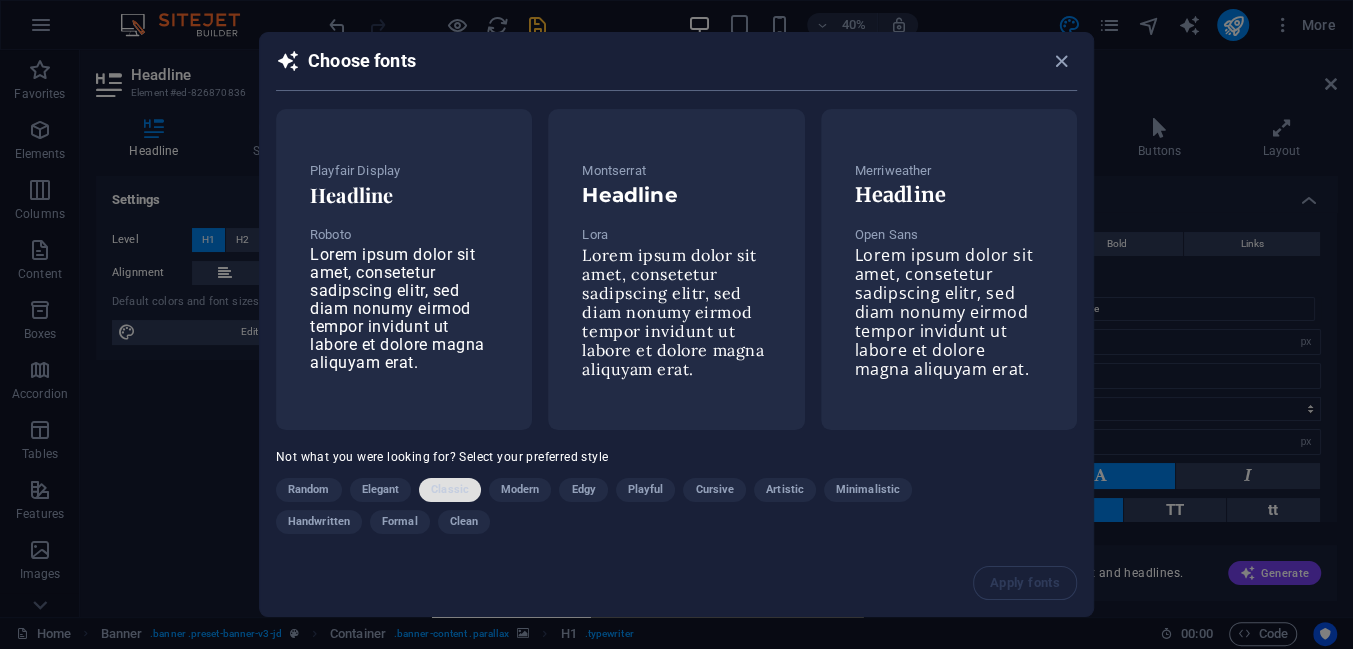 click on "Classic" at bounding box center [450, 490] 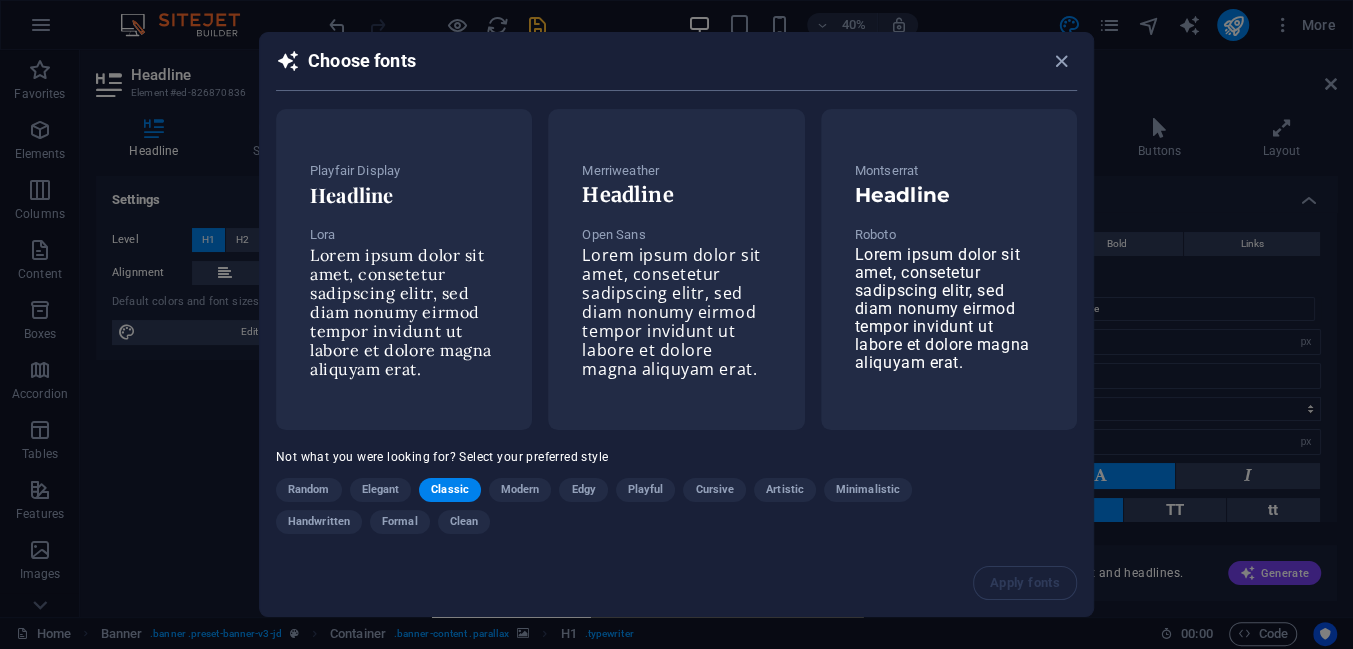 click on "Handwritten" at bounding box center (319, 522) 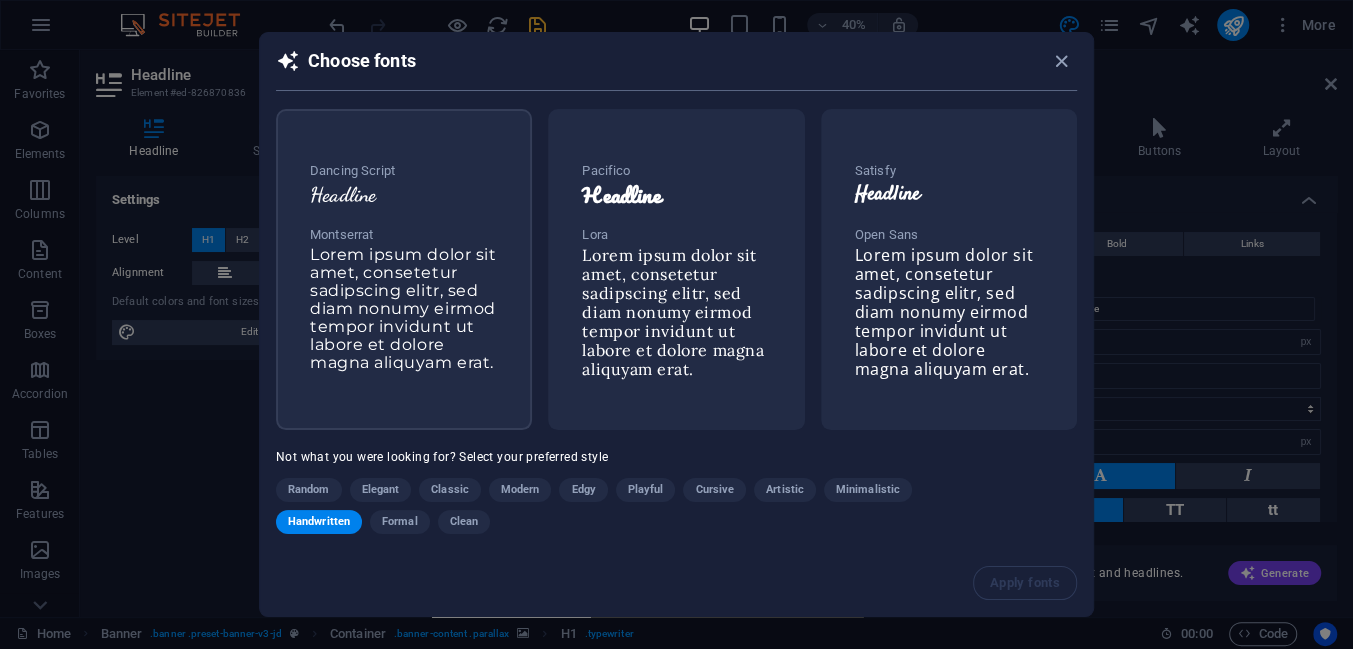 click on "Headline" at bounding box center [404, 195] 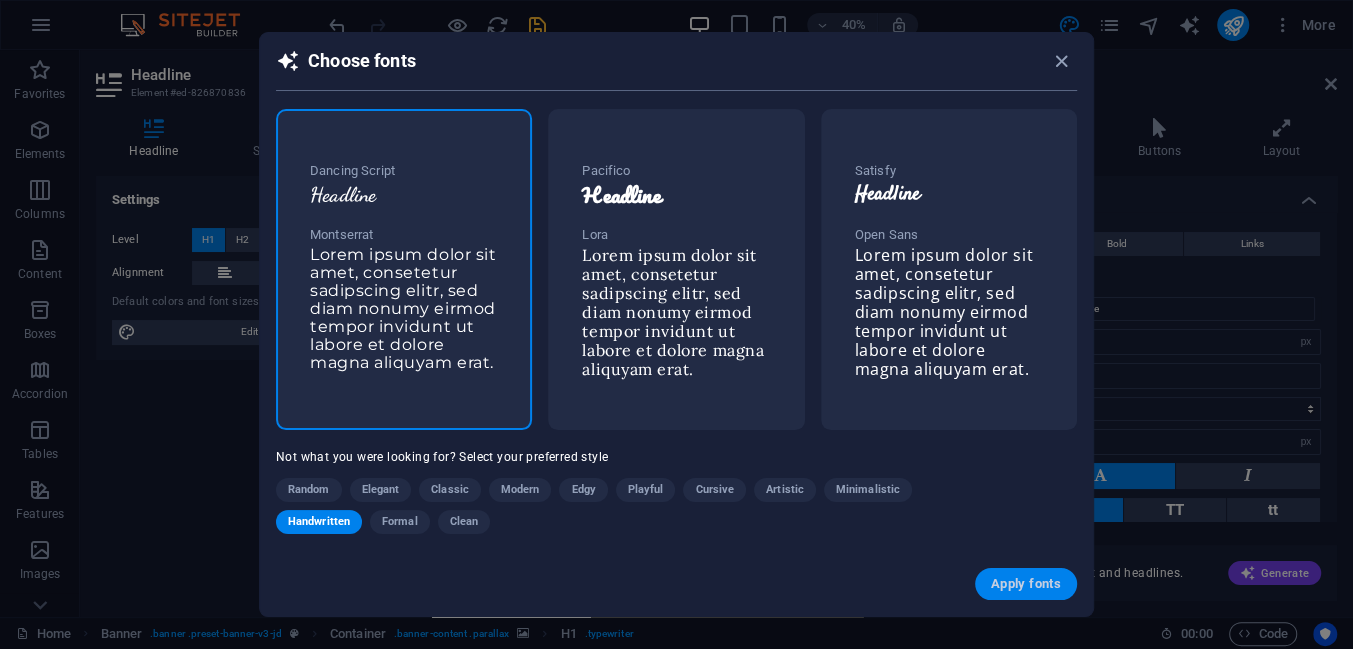 click on "Apply fonts" at bounding box center (1026, 584) 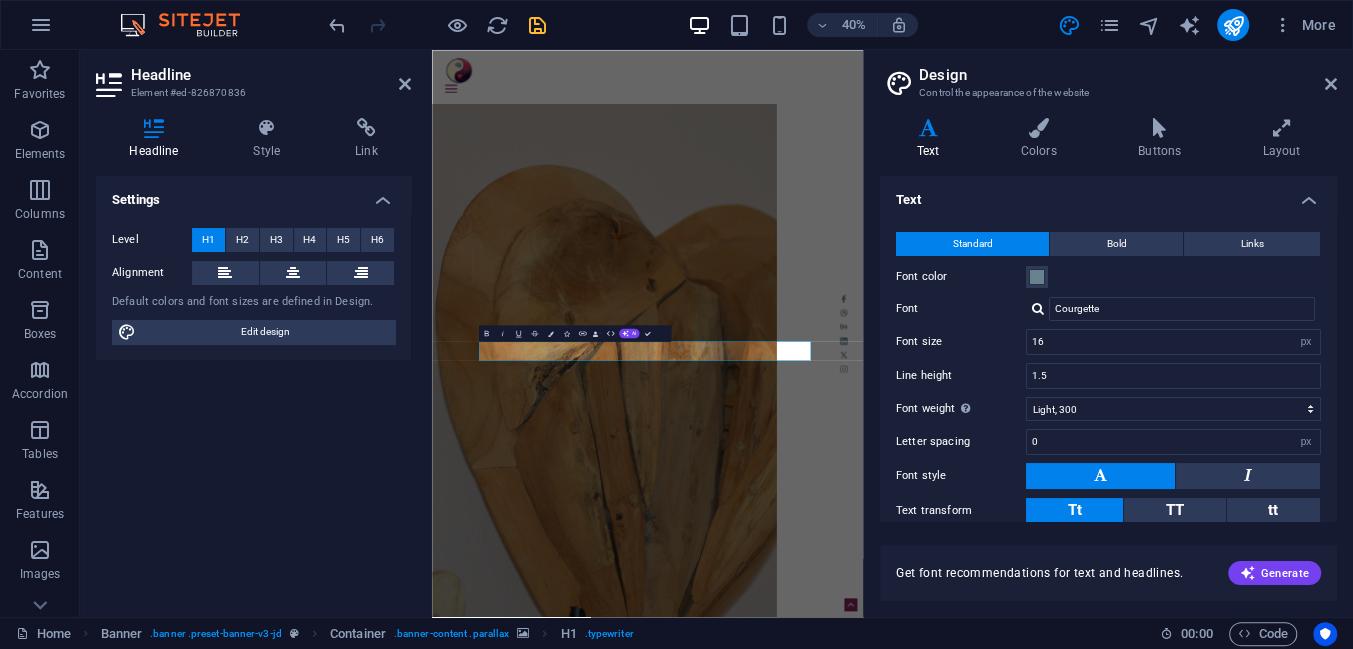 type on "Montserrat" 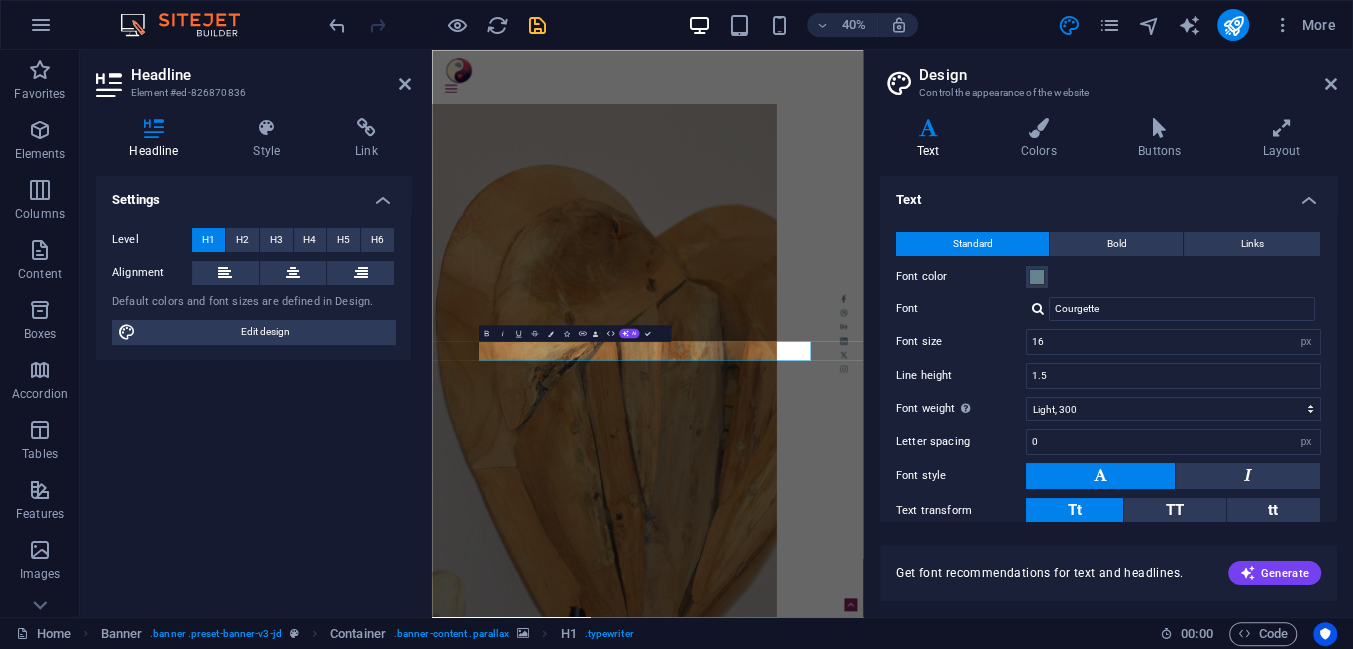 select on "400" 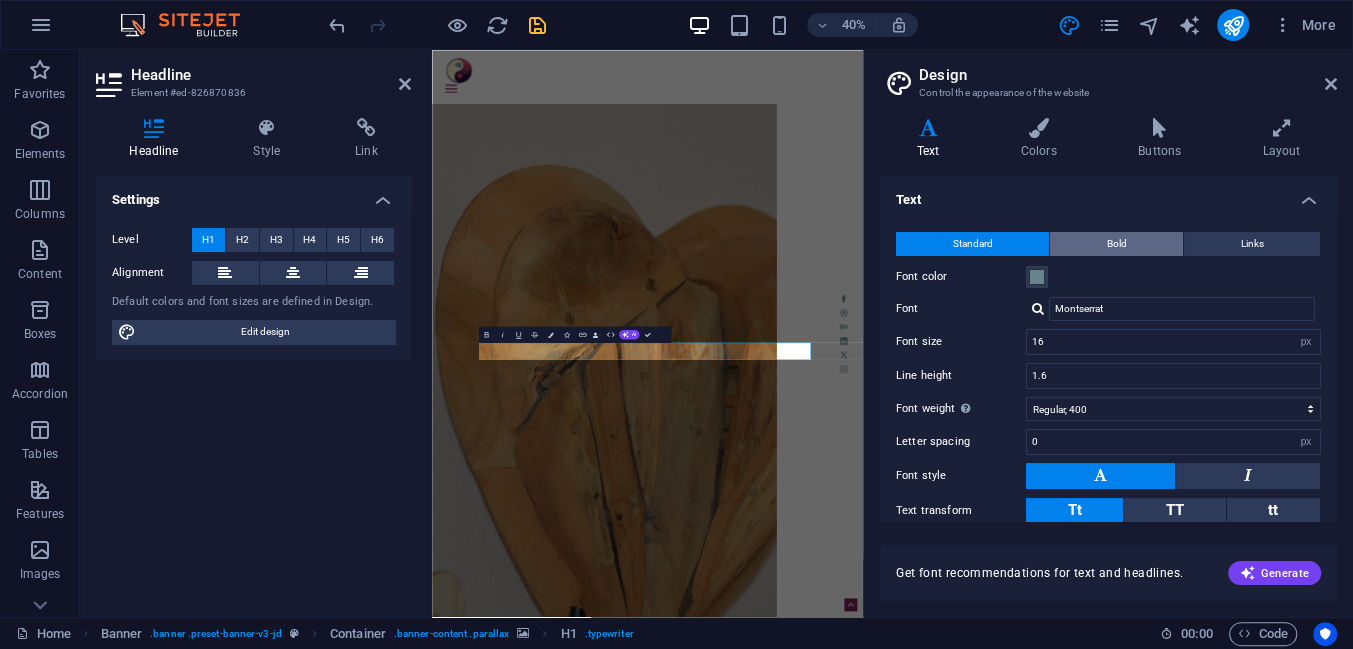 click on "Bold" at bounding box center (1116, 244) 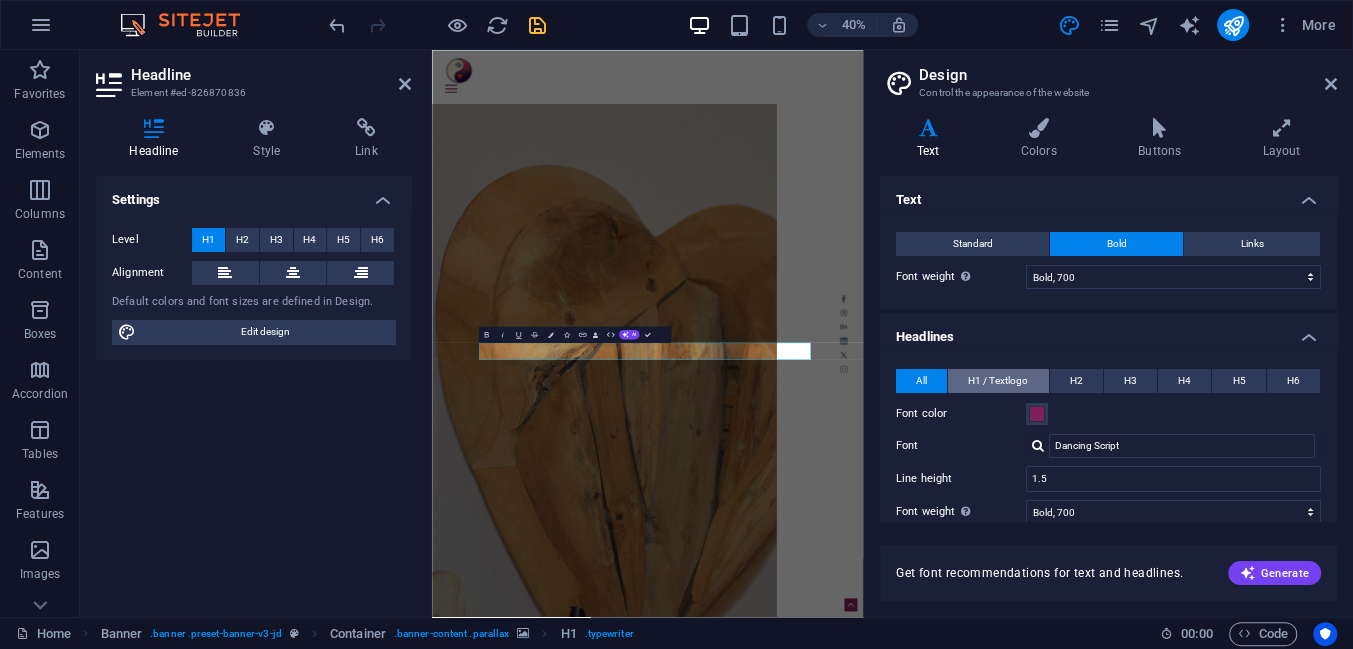 click on "H1 / Textlogo" at bounding box center (998, 381) 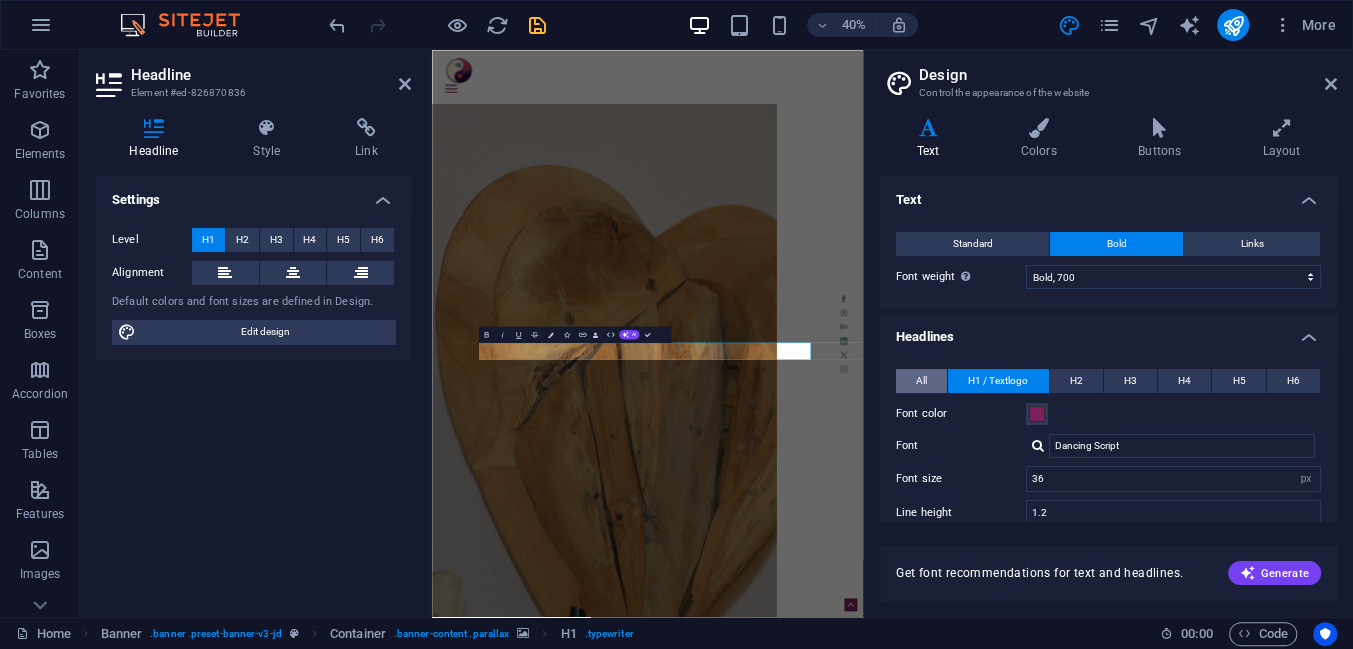 click on "All" at bounding box center (921, 381) 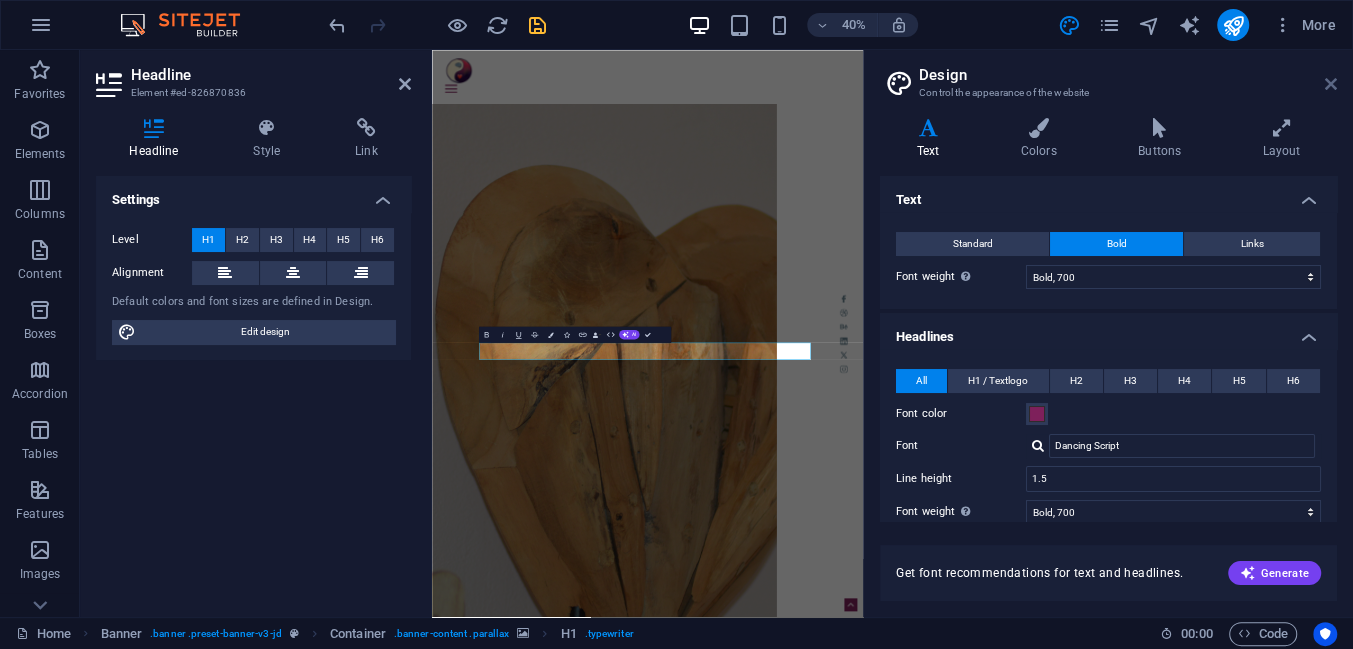 click at bounding box center [1331, 84] 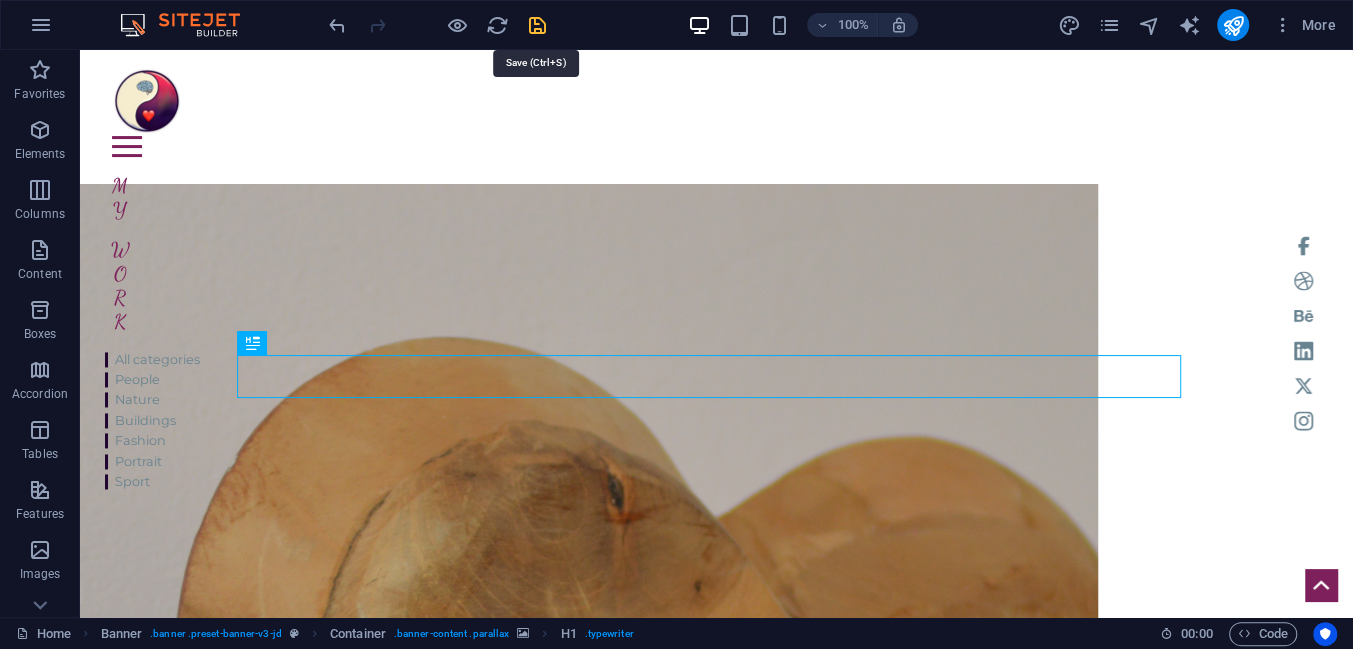 click at bounding box center (537, 25) 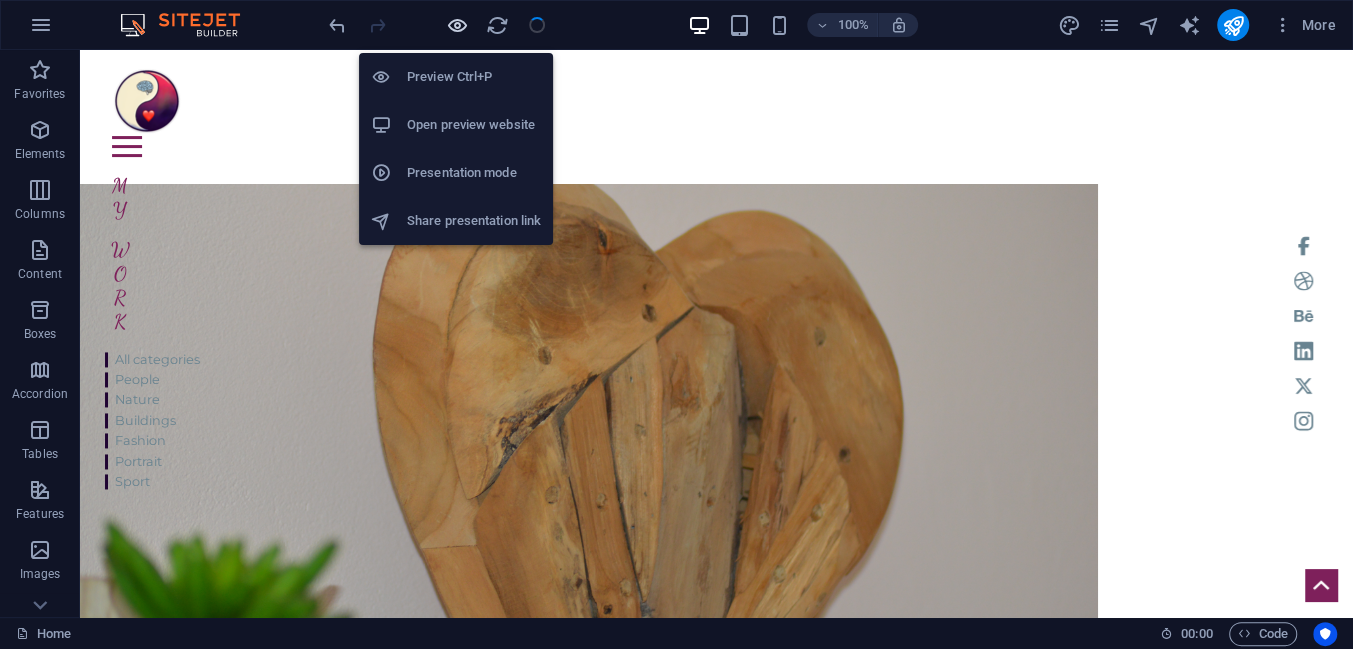 click at bounding box center [457, 25] 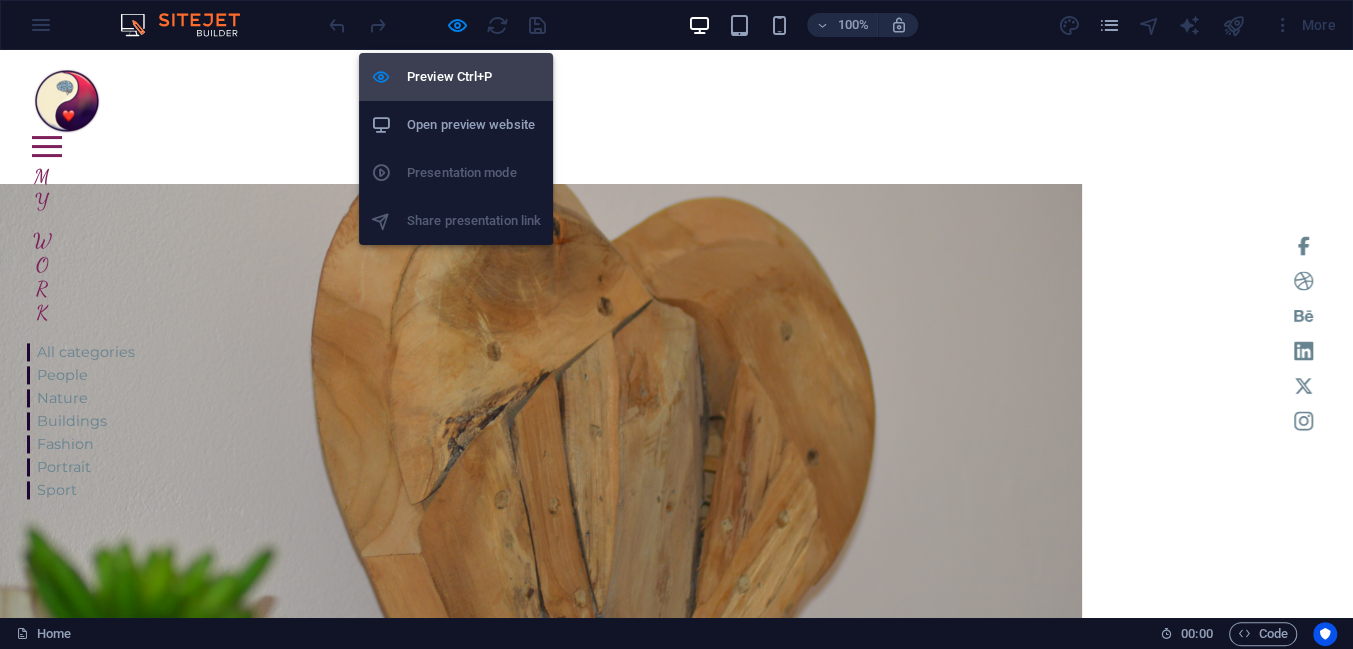 click on "Preview Ctrl+P" at bounding box center [474, 77] 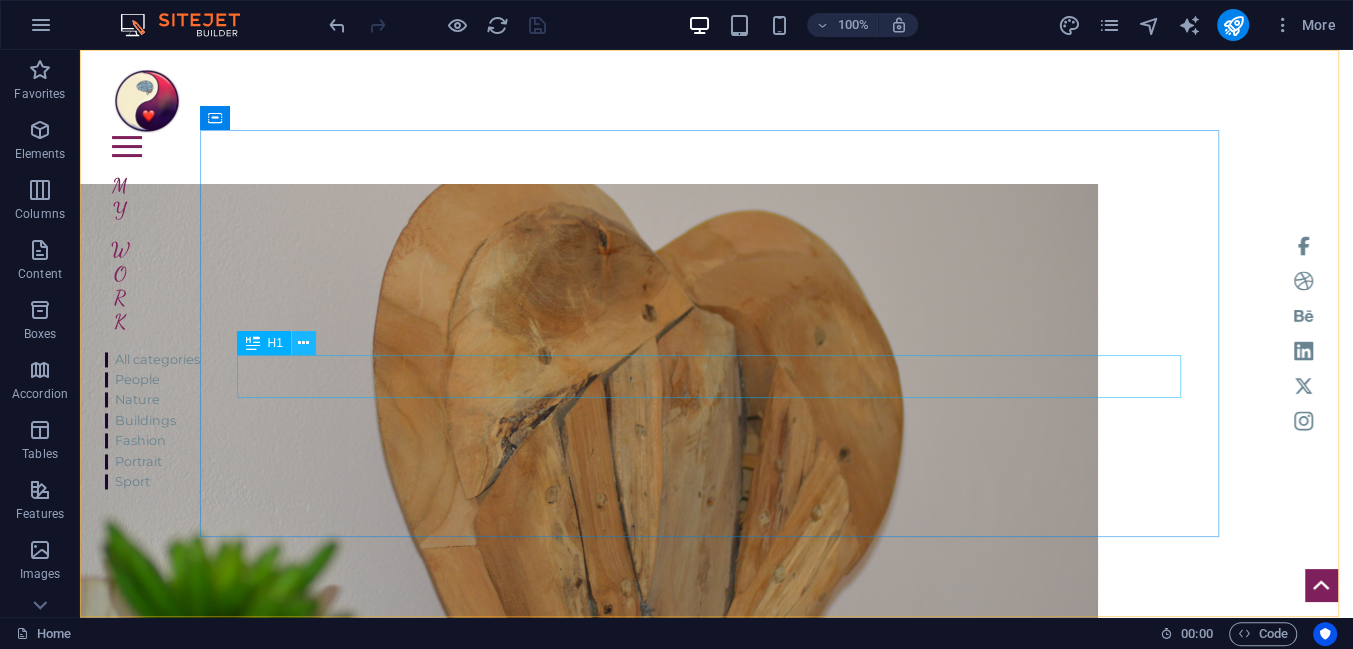 click at bounding box center [303, 343] 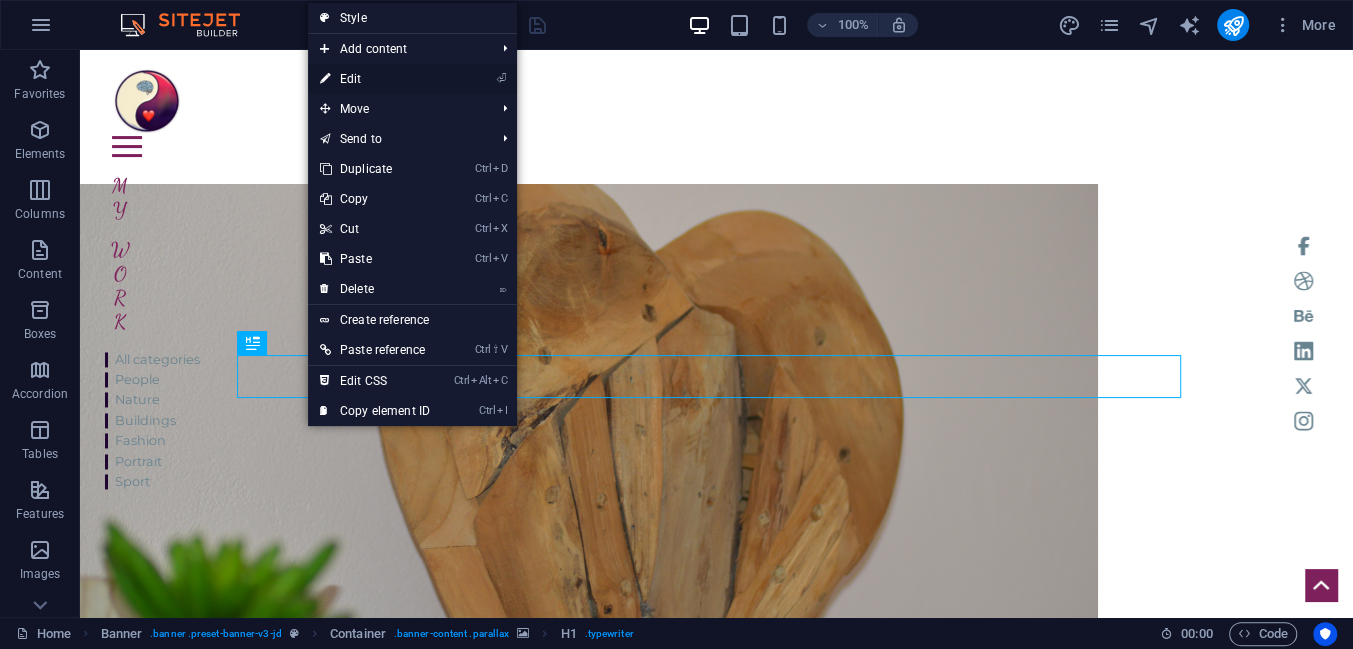 click on "⏎  Edit" at bounding box center (375, 79) 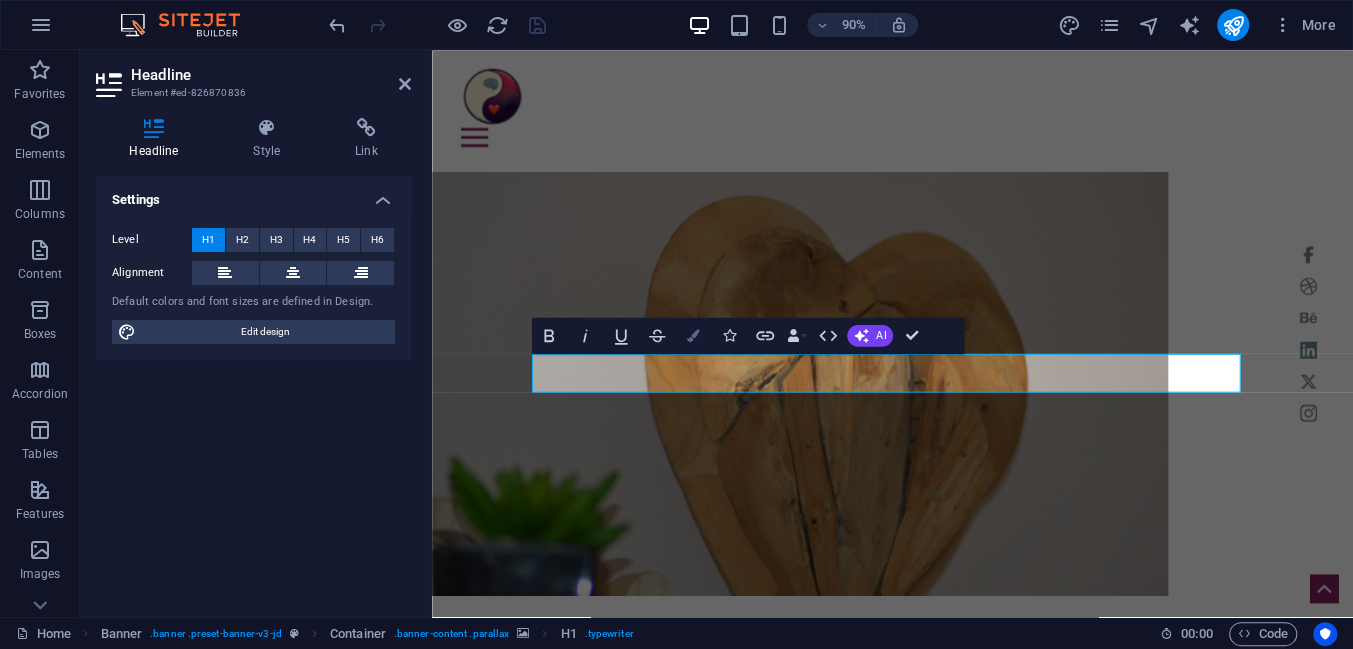 click at bounding box center (693, 335) 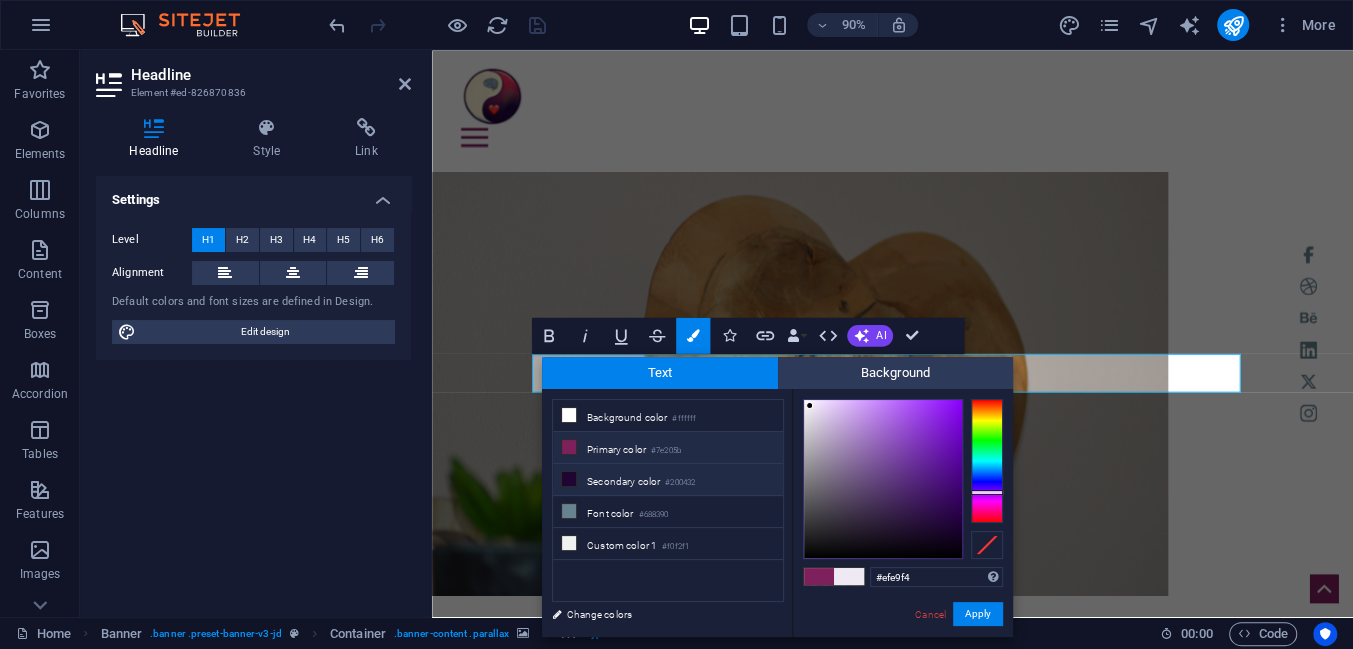 click on "Secondary color
#200432" at bounding box center [668, 480] 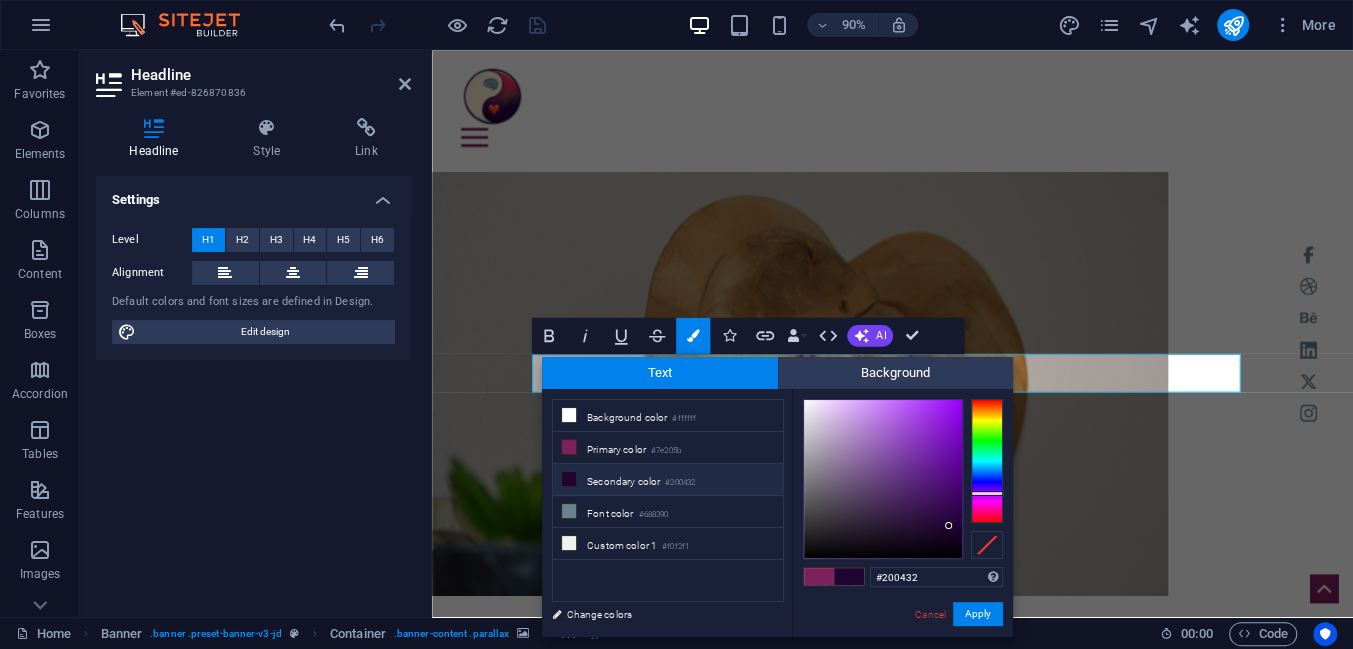 drag, startPoint x: 950, startPoint y: 323, endPoint x: 933, endPoint y: 330, distance: 18.384777 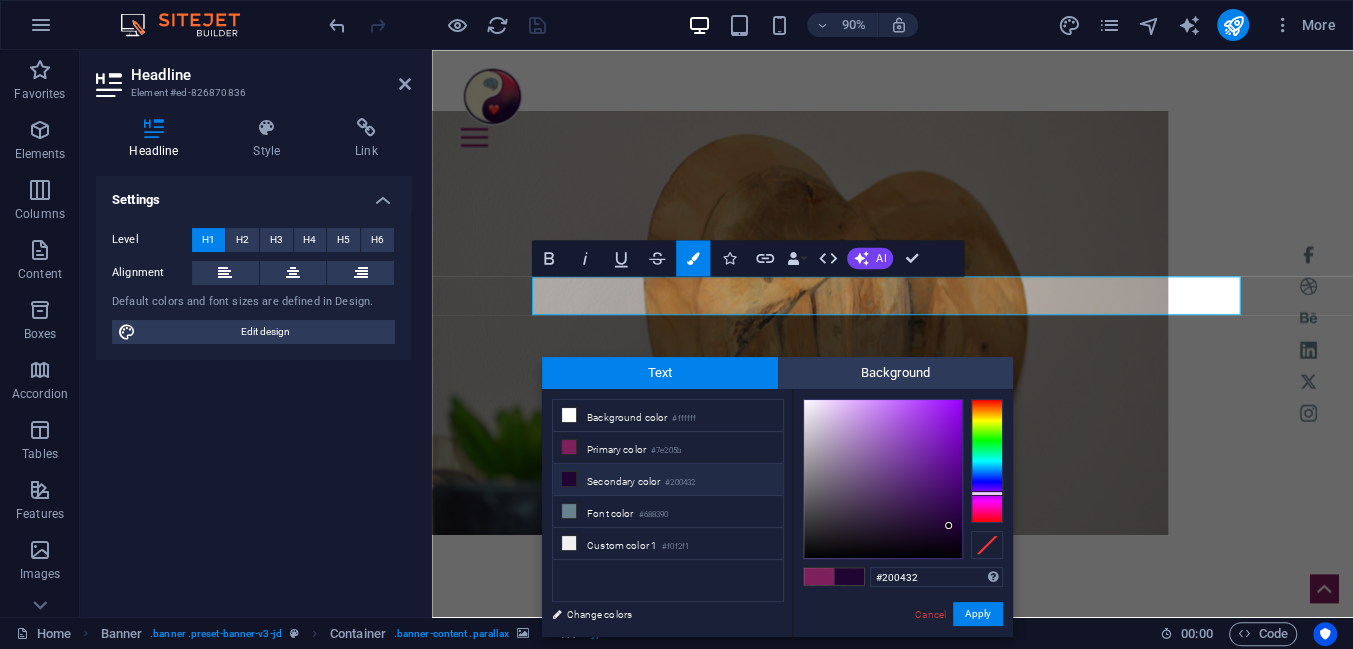 scroll, scrollTop: 90, scrollLeft: 0, axis: vertical 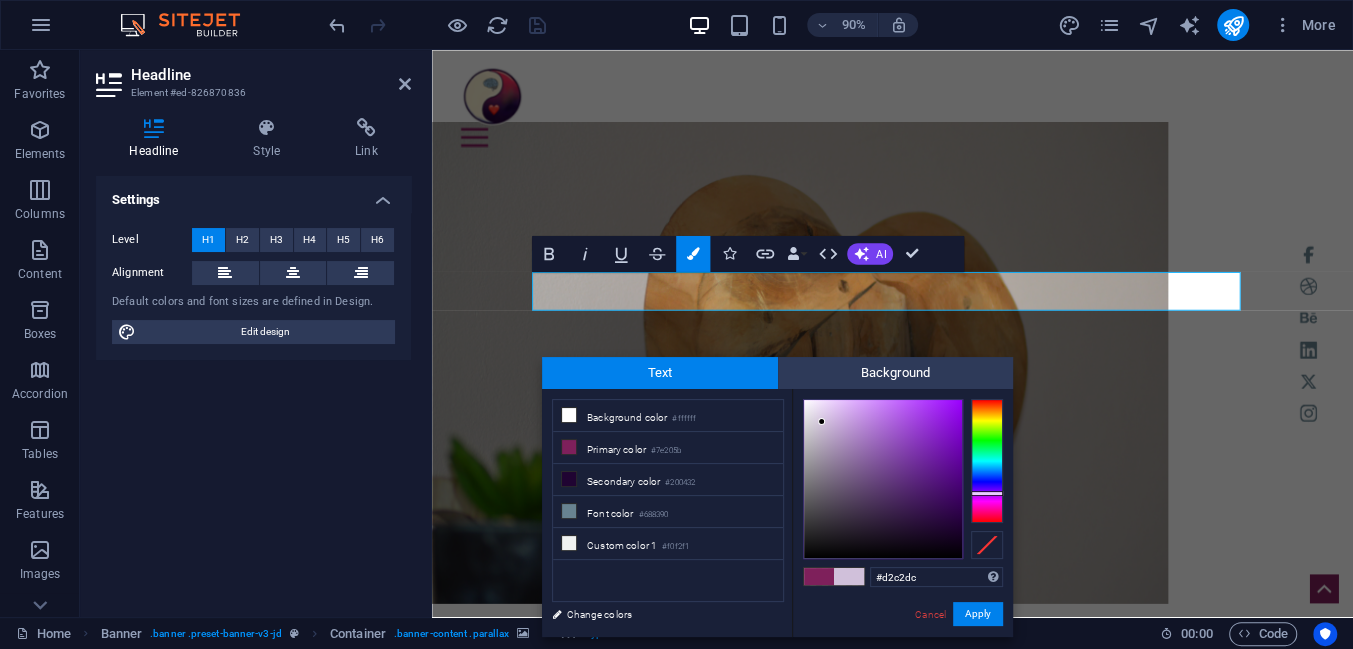 drag, startPoint x: 946, startPoint y: 525, endPoint x: 820, endPoint y: 421, distance: 163.37686 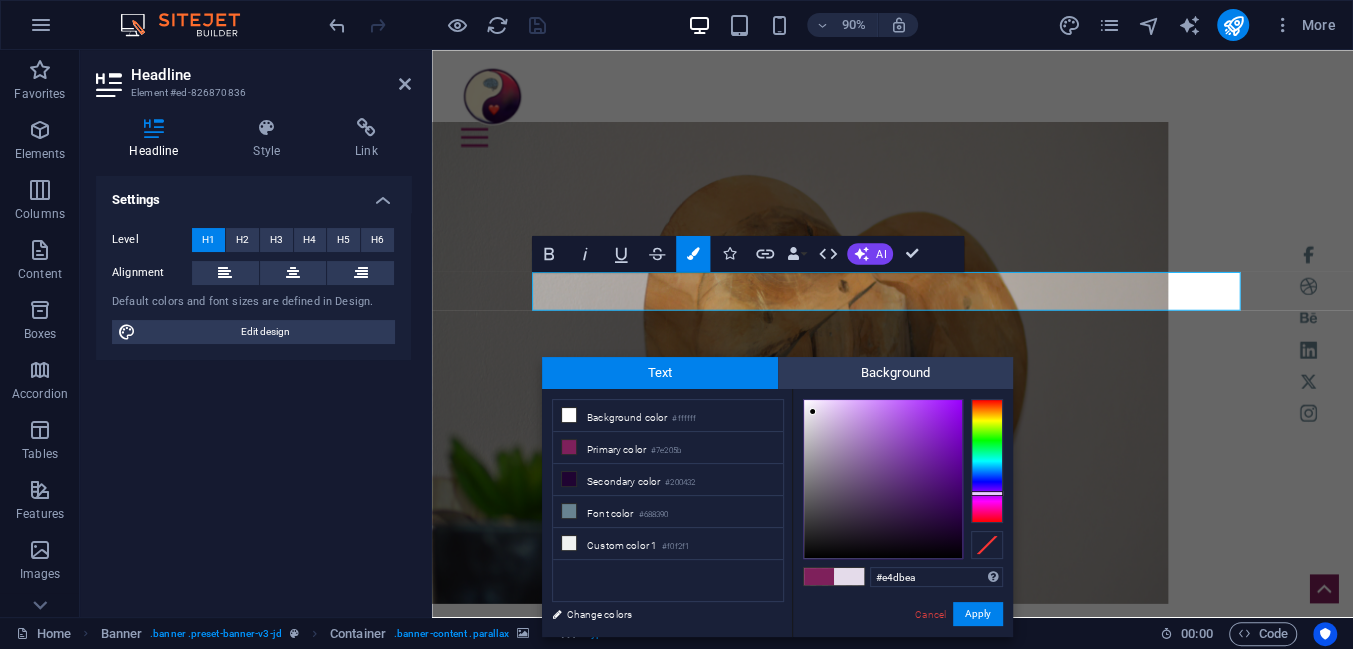 type on "#e6dcec" 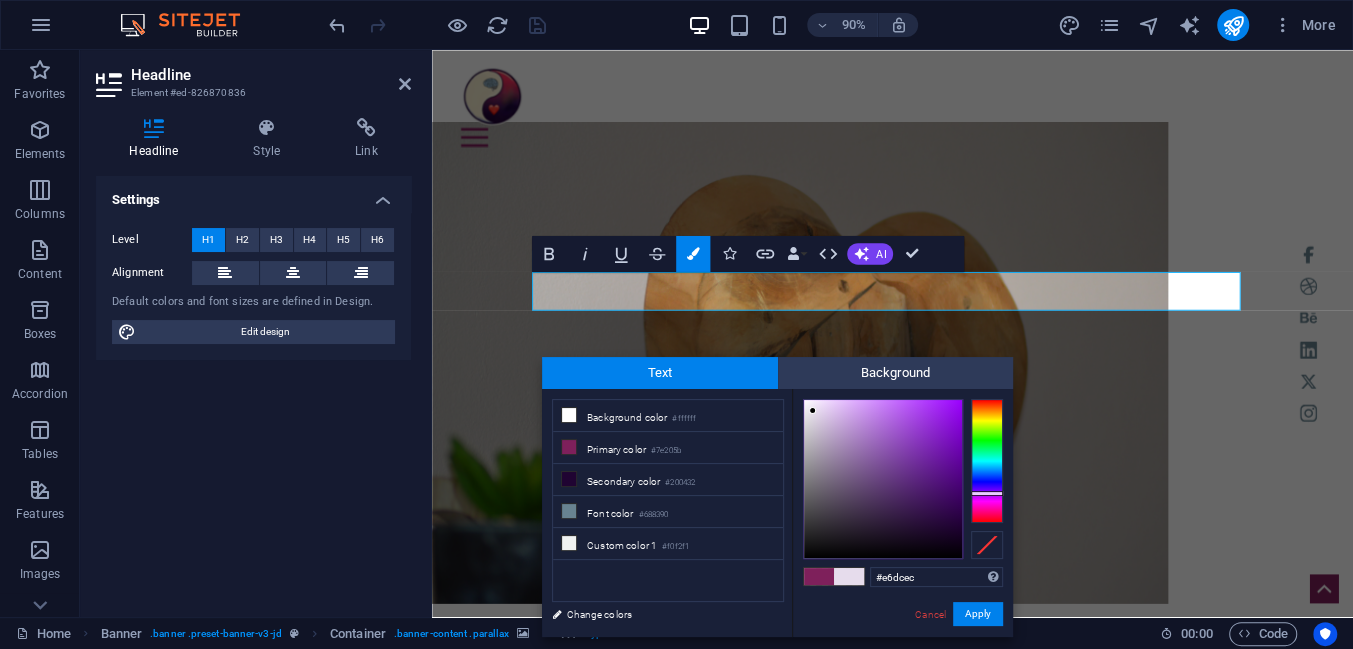 drag, startPoint x: 821, startPoint y: 418, endPoint x: 813, endPoint y: 411, distance: 10.630146 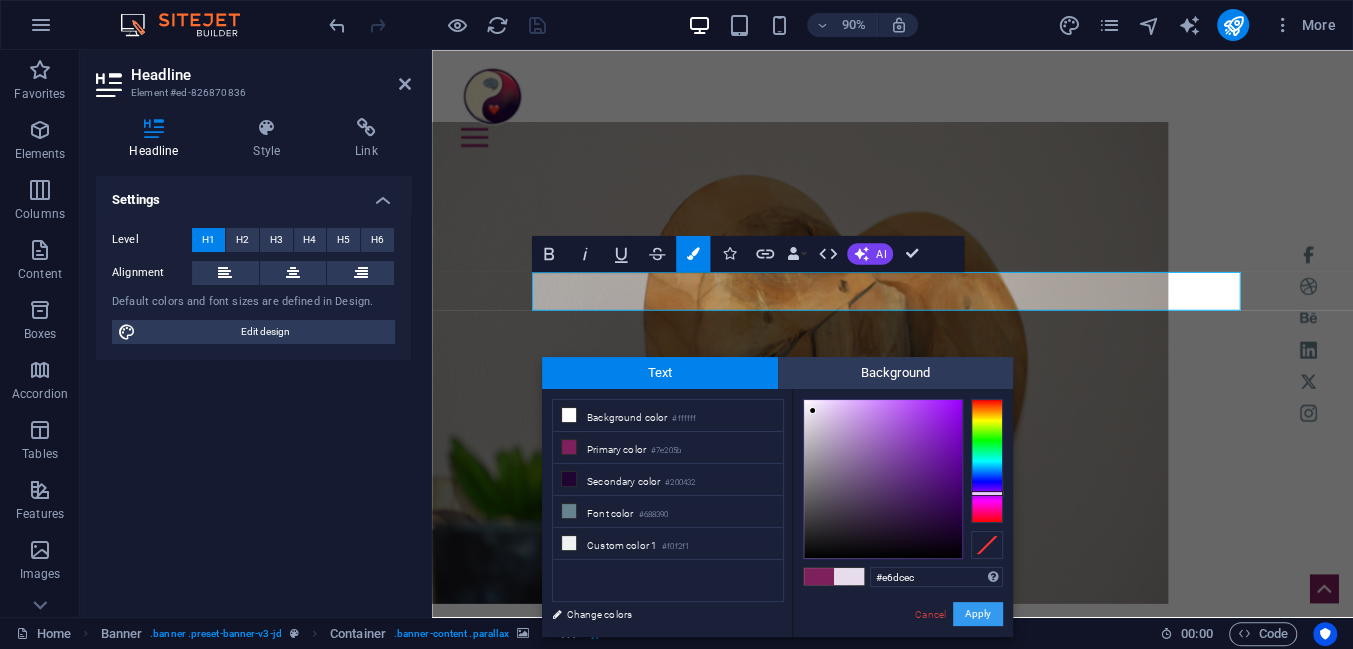 click on "Apply" at bounding box center [978, 614] 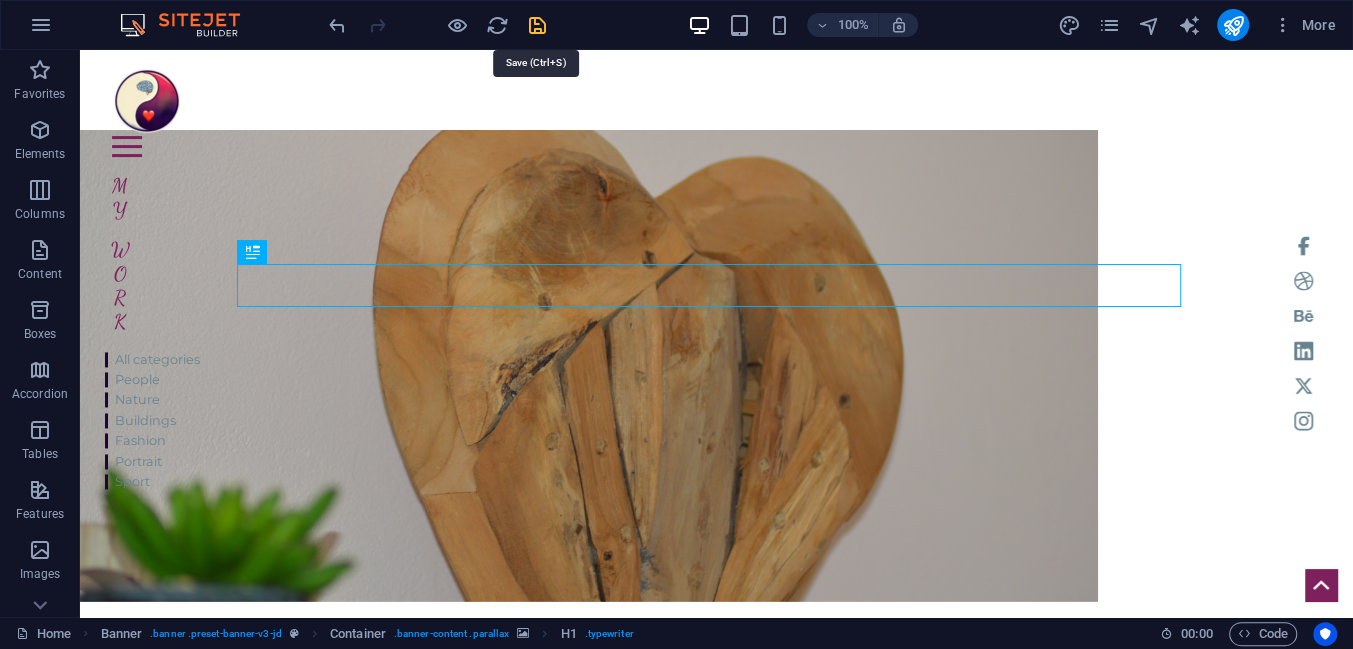 click at bounding box center (537, 25) 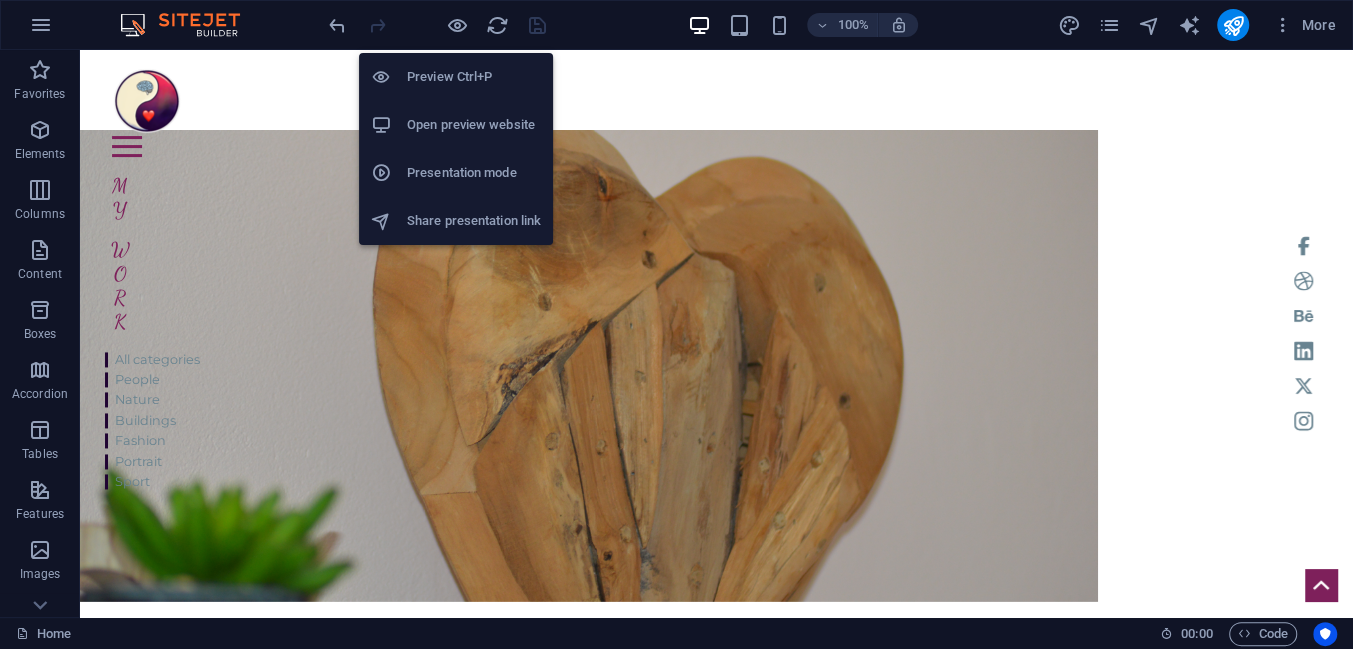 click on "Preview Ctrl+P" at bounding box center (474, 77) 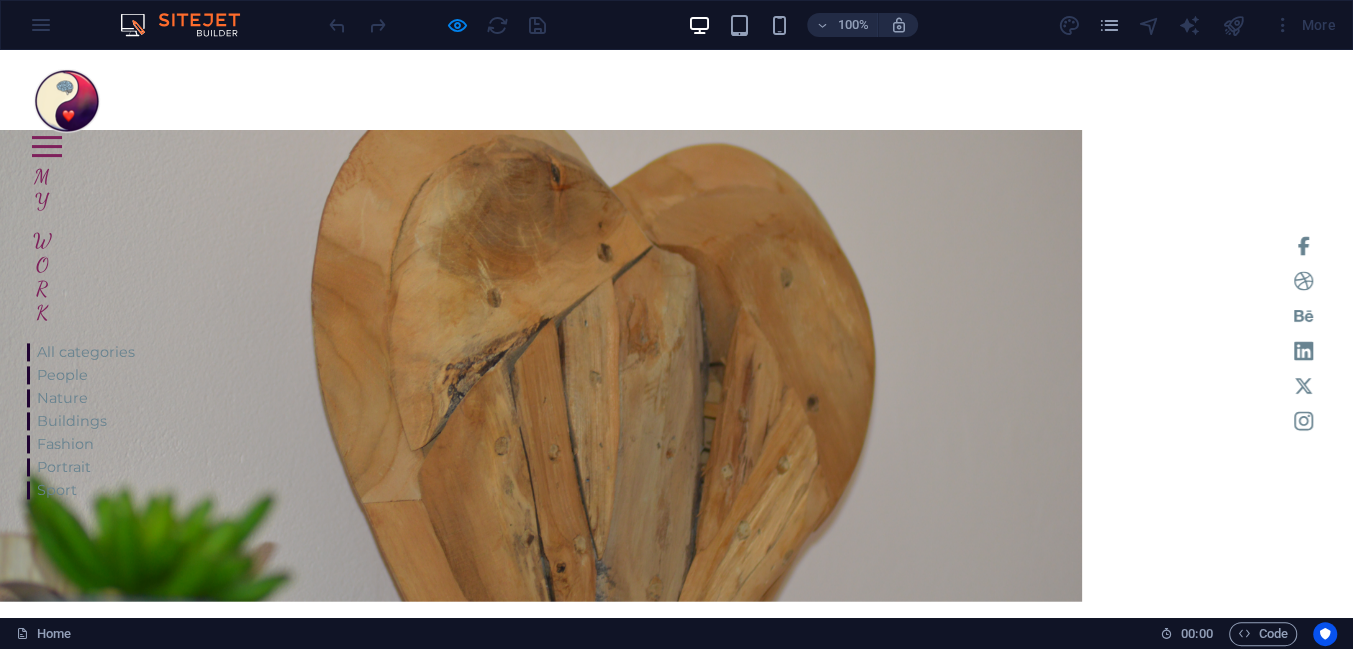 click on "| PsihoEvoluție" at bounding box center [538, 698] 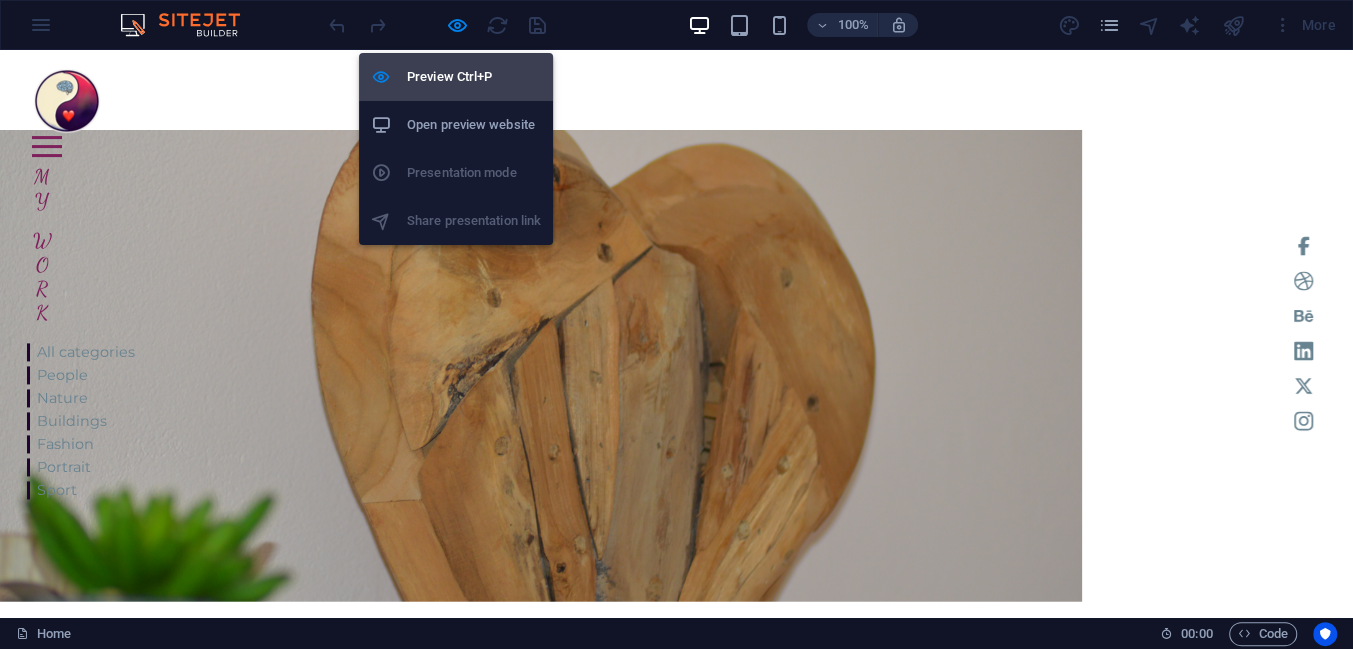 click on "Preview Ctrl+P" at bounding box center (474, 77) 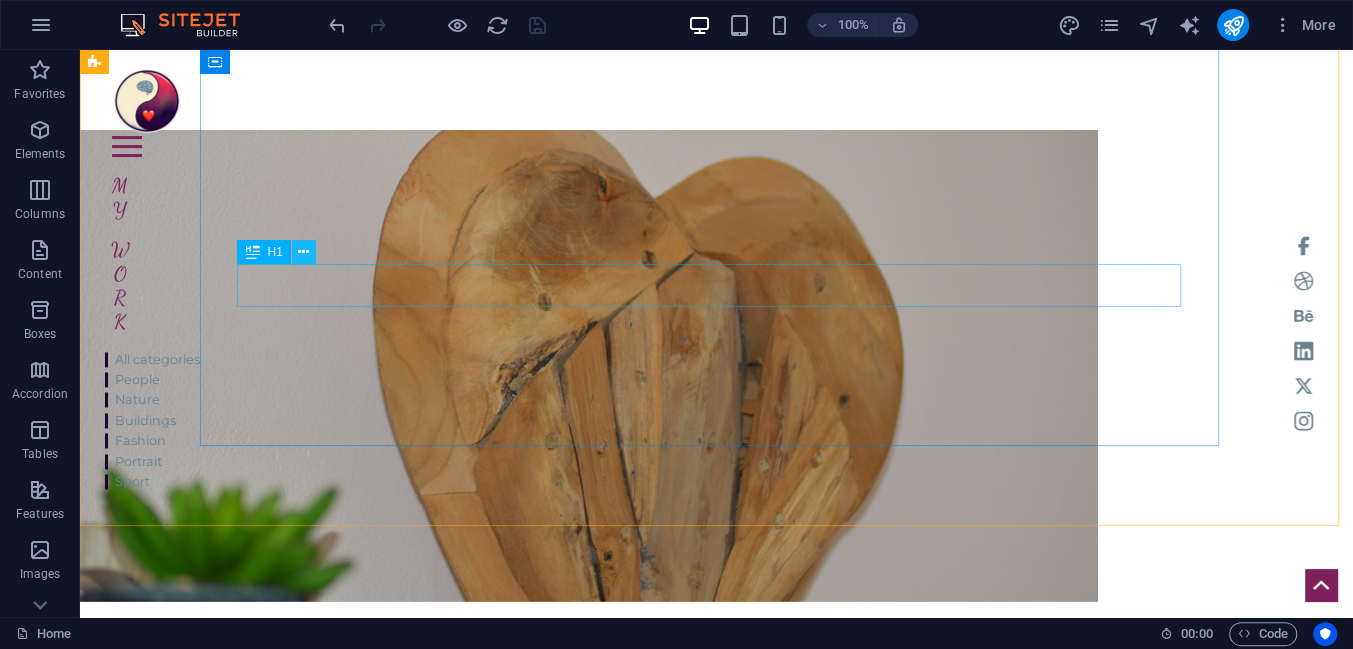 click at bounding box center [303, 252] 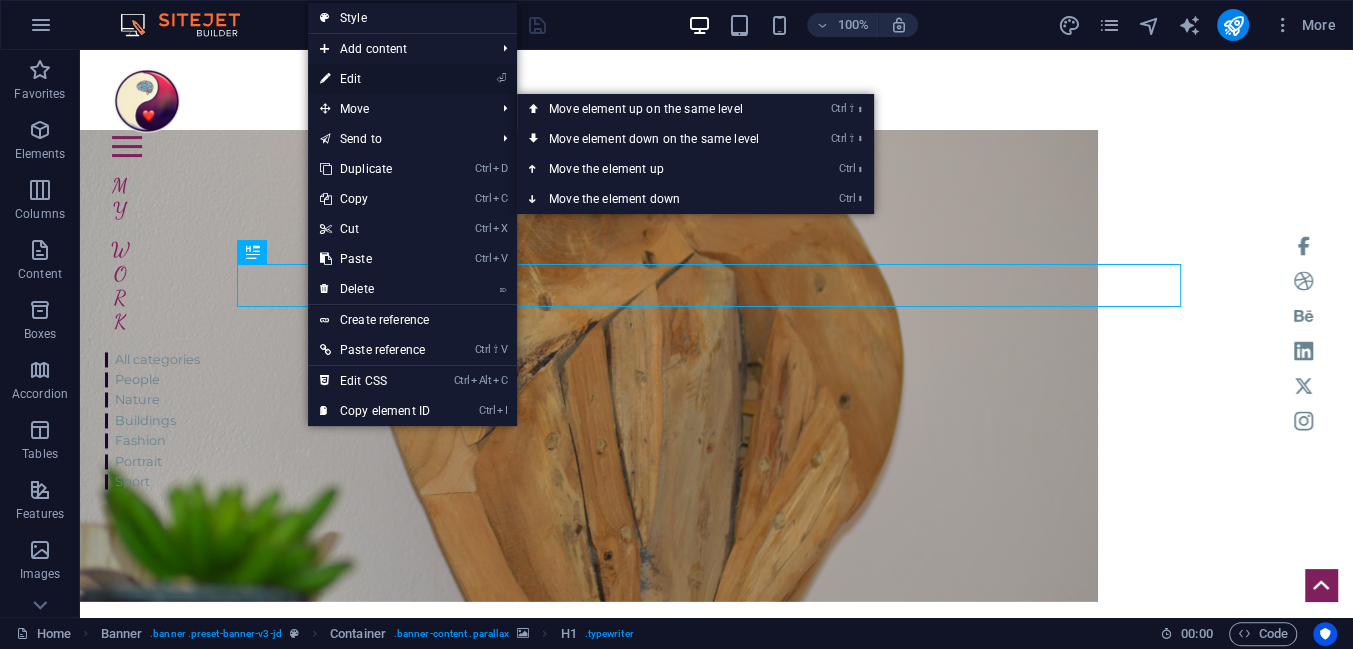 click on "⏎  Edit" at bounding box center [375, 79] 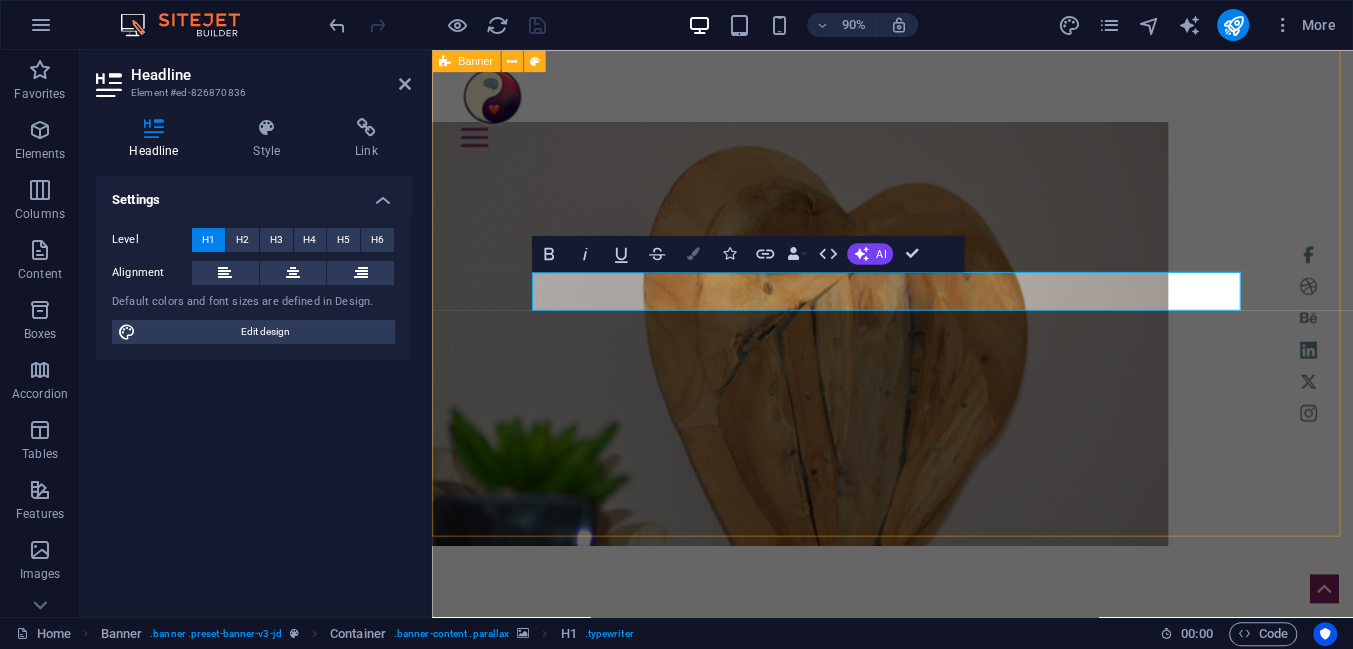 click at bounding box center [693, 253] 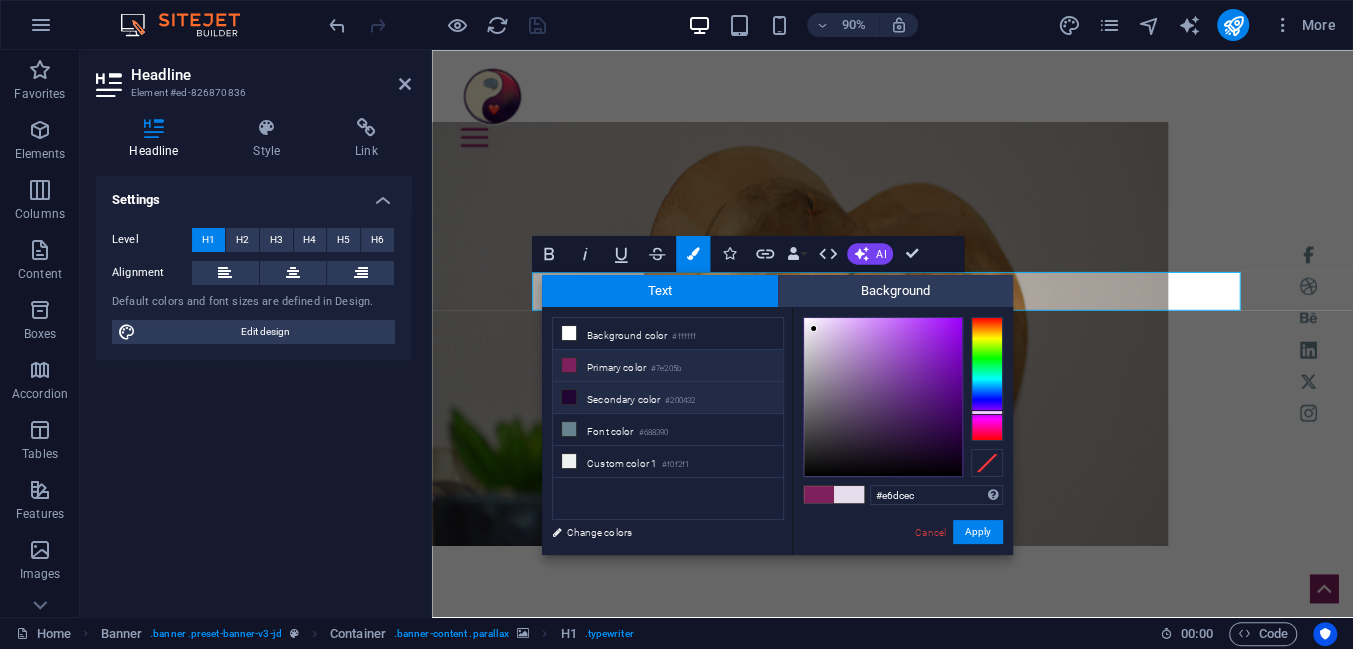 click on "Secondary color
#200432" at bounding box center (668, 398) 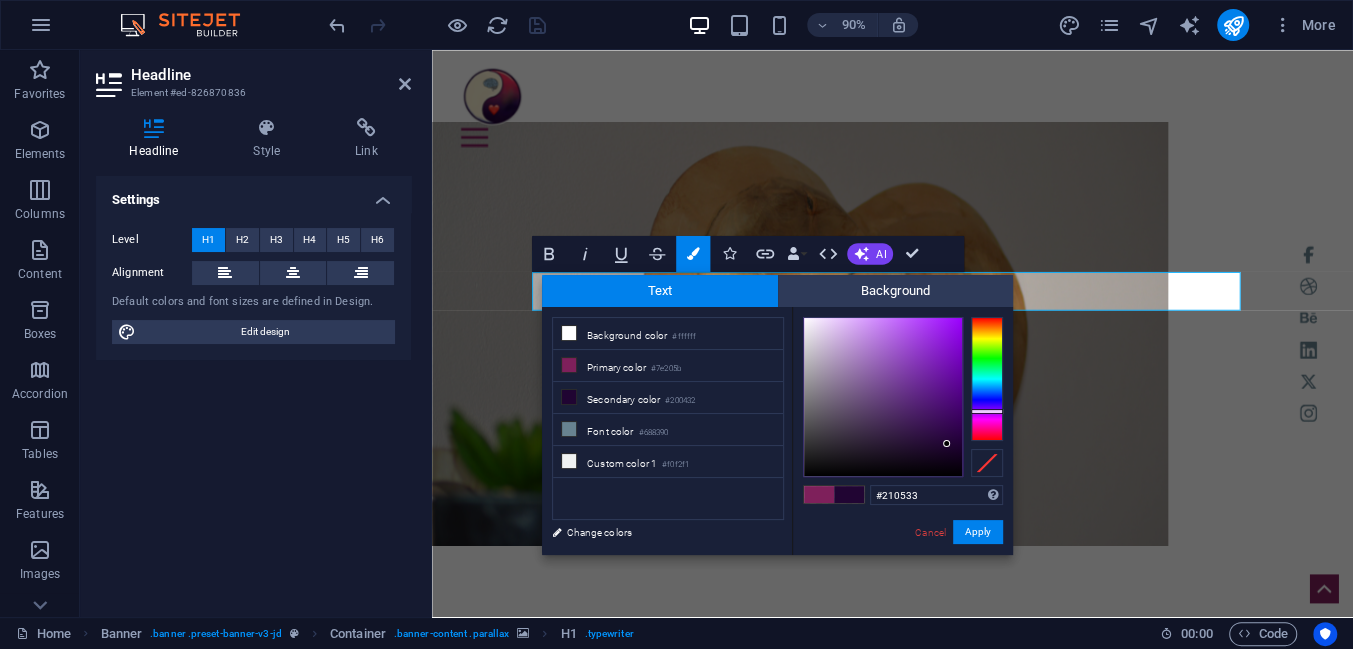 click at bounding box center (946, 443) 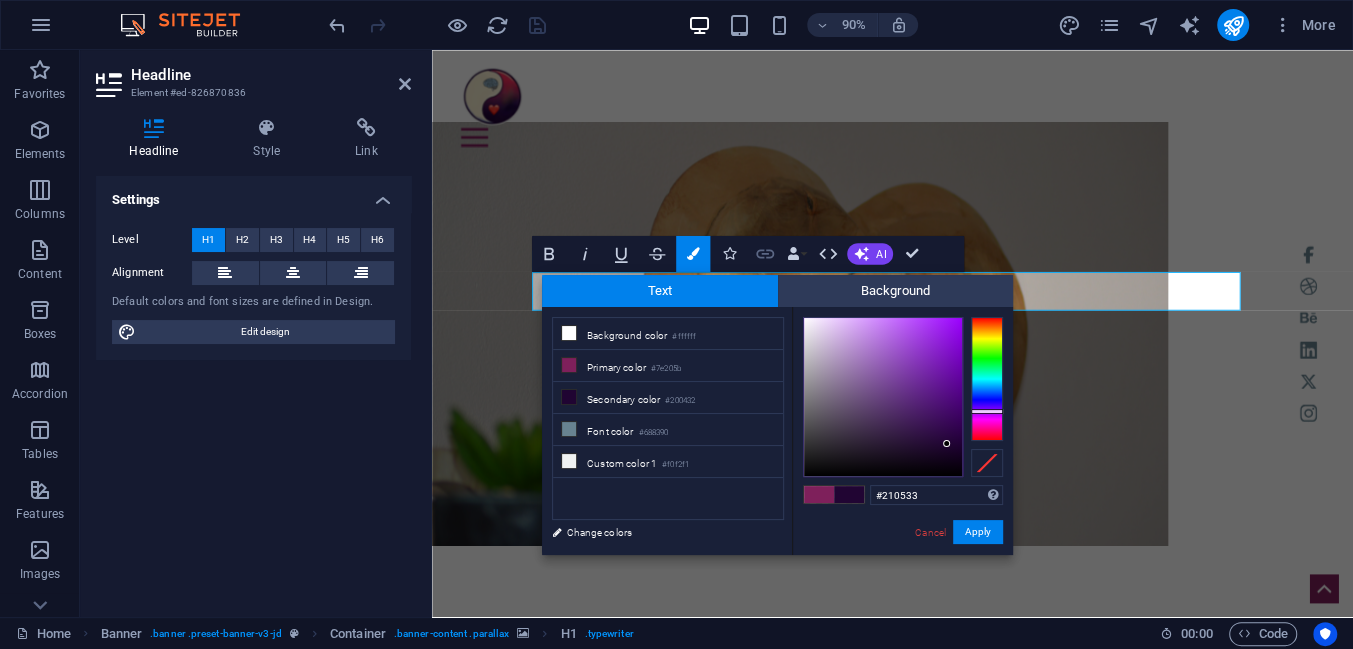 drag, startPoint x: 765, startPoint y: 290, endPoint x: 763, endPoint y: 266, distance: 24.083189 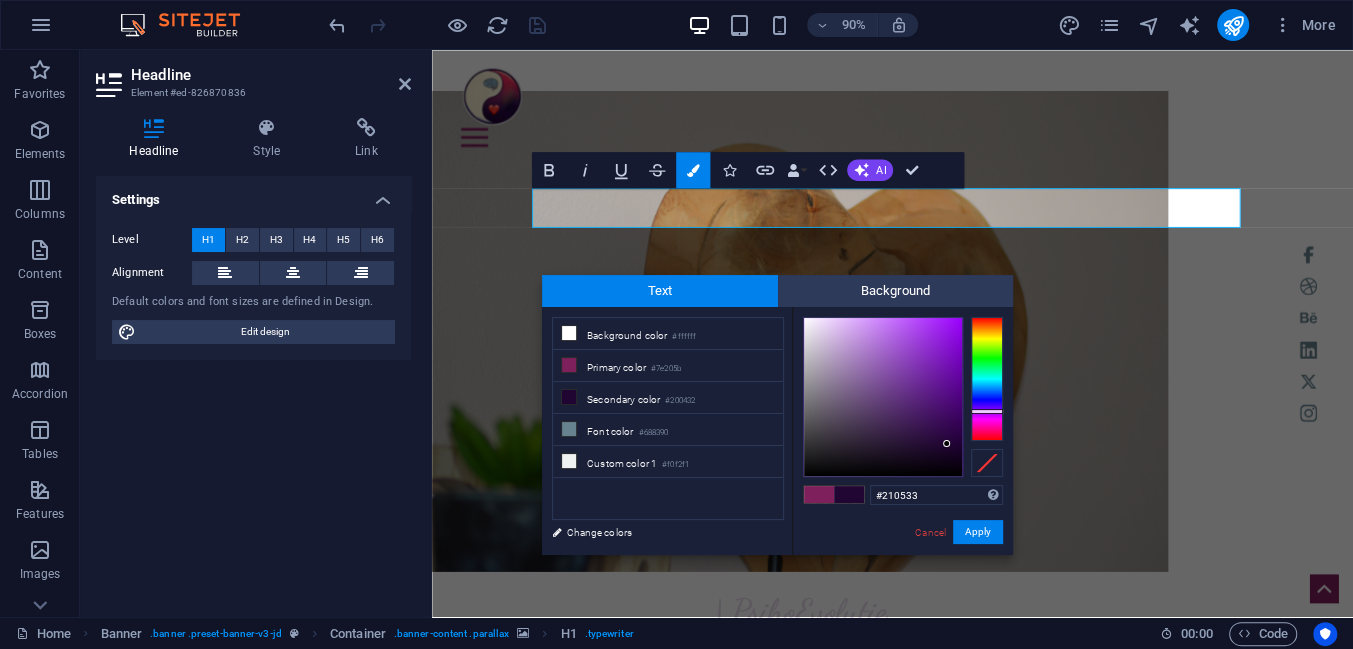scroll, scrollTop: 272, scrollLeft: 0, axis: vertical 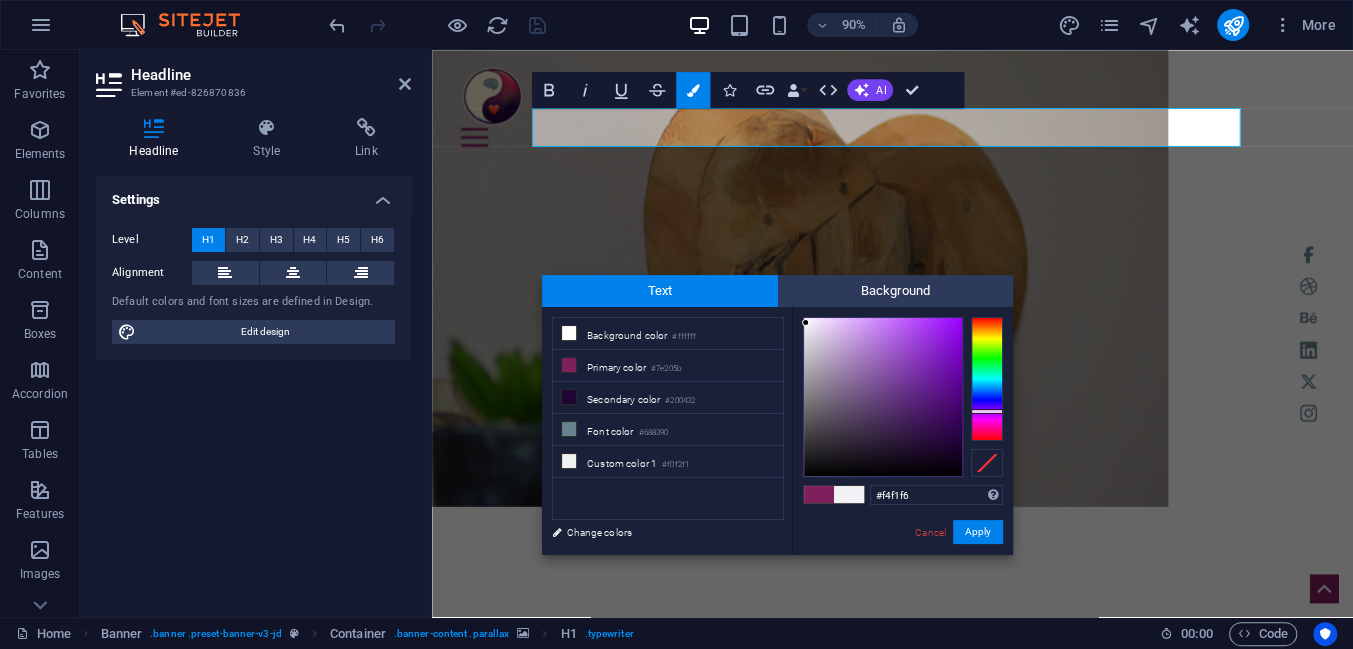 drag, startPoint x: 941, startPoint y: 443, endPoint x: 806, endPoint y: 323, distance: 180.62392 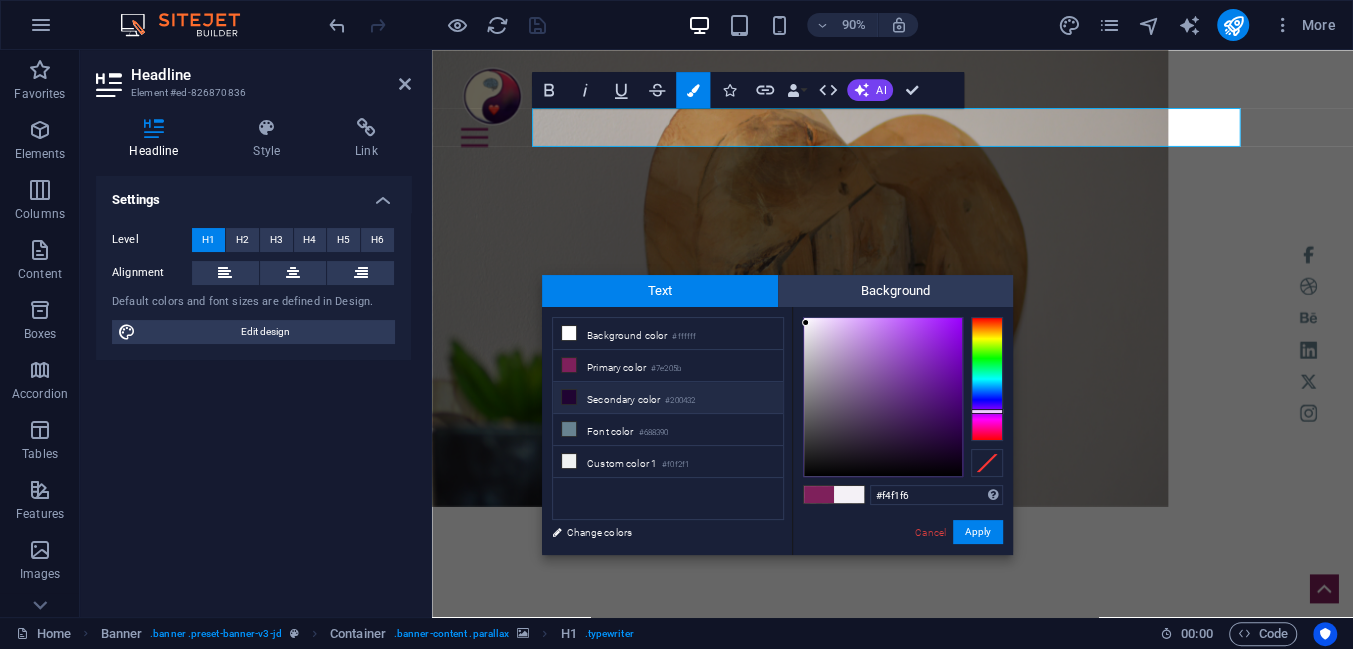 click on "Secondary color
#200432" at bounding box center (668, 398) 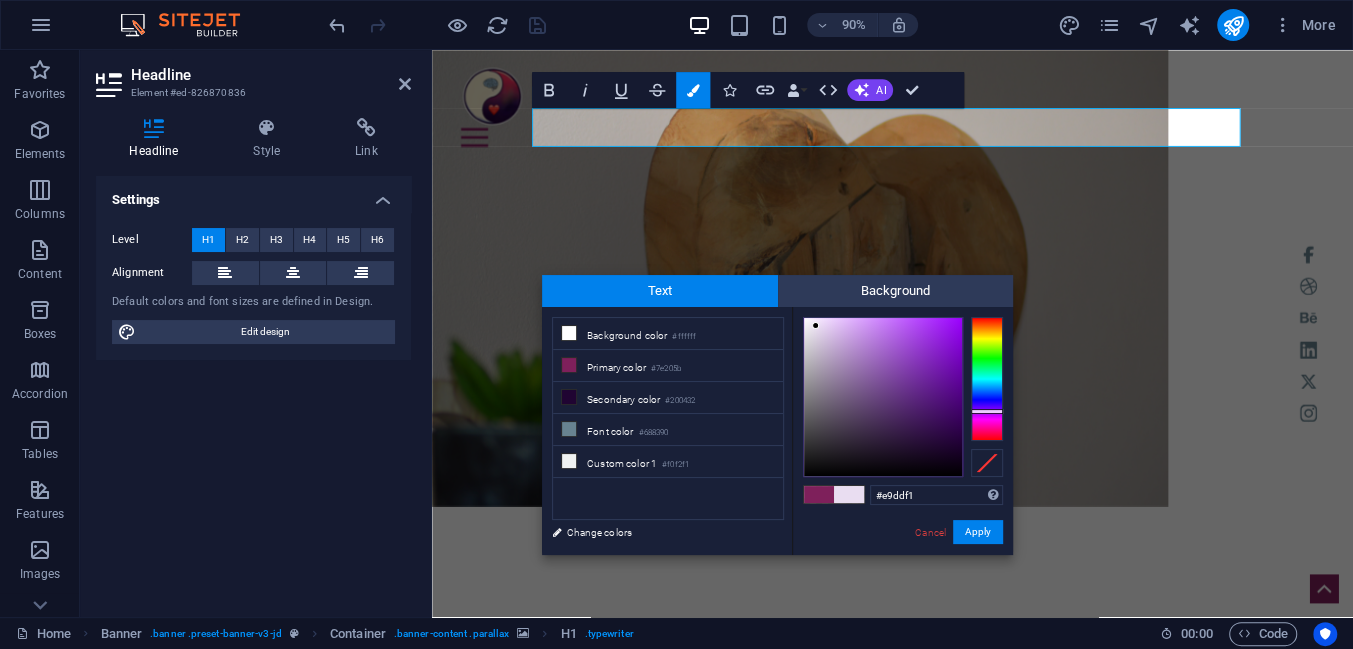 drag, startPoint x: 949, startPoint y: 441, endPoint x: 816, endPoint y: 326, distance: 175.82378 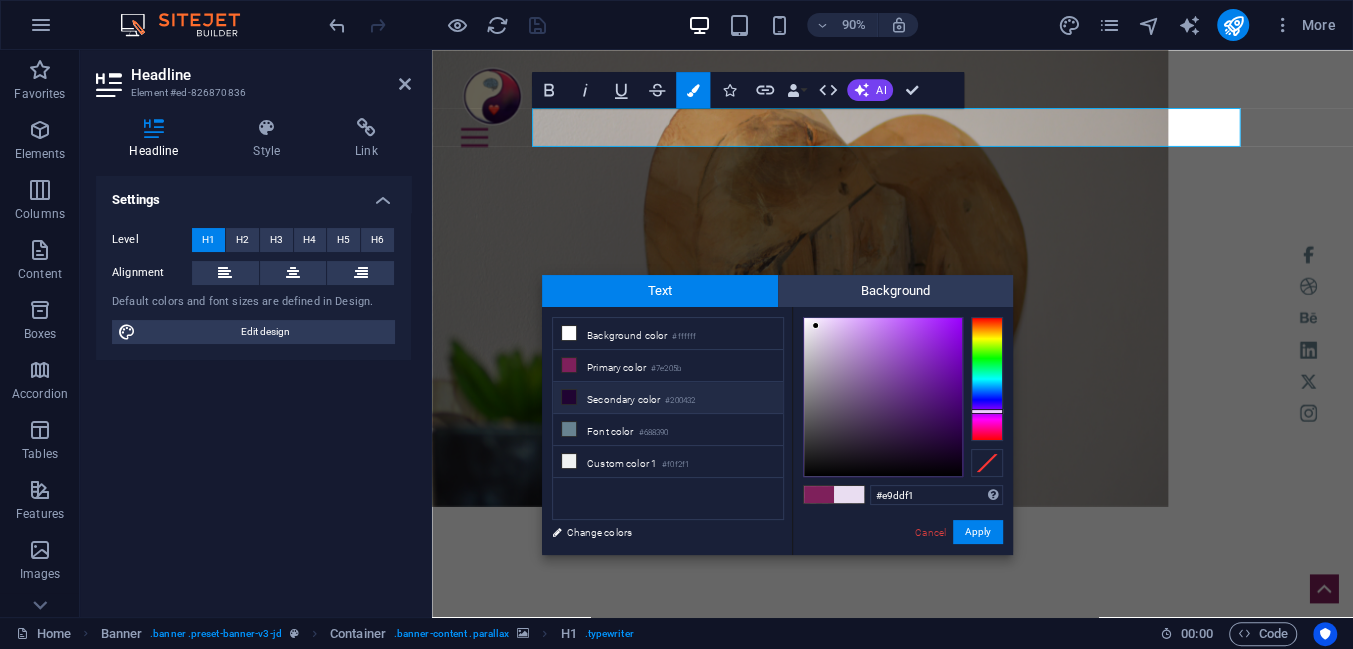 click on "Secondary color
#200432" at bounding box center [668, 398] 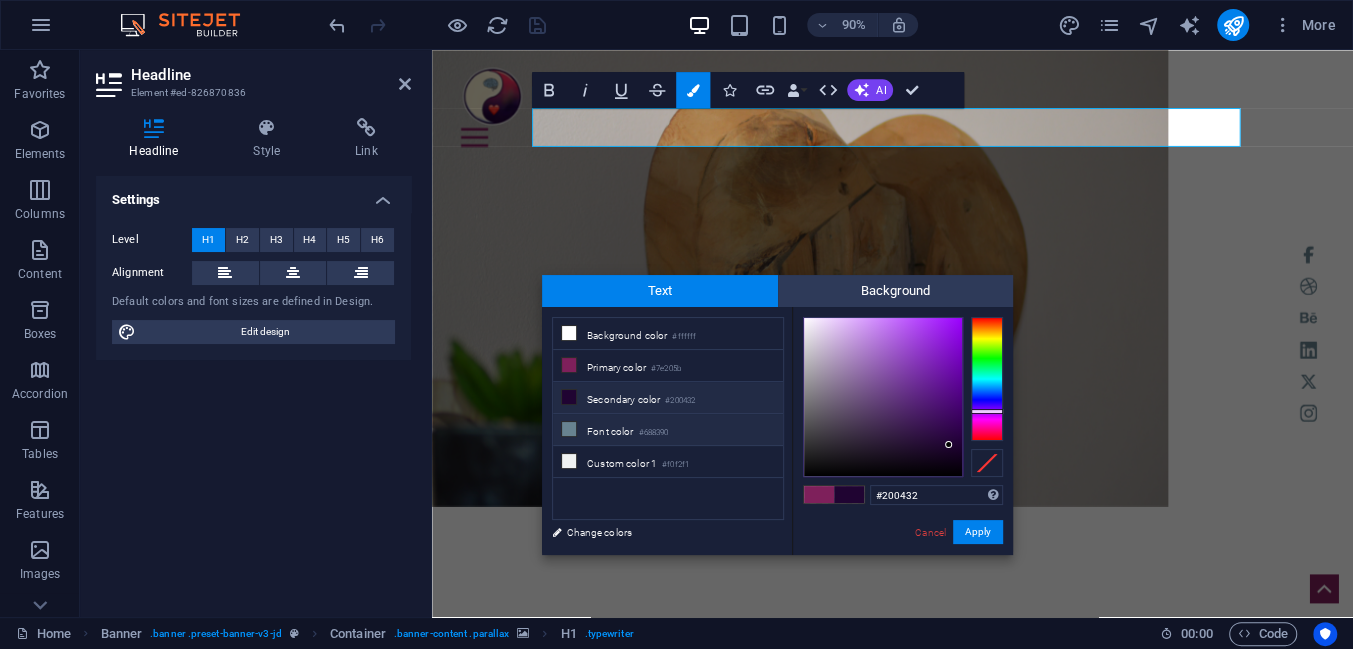 click on "Font color
#688390" at bounding box center [668, 430] 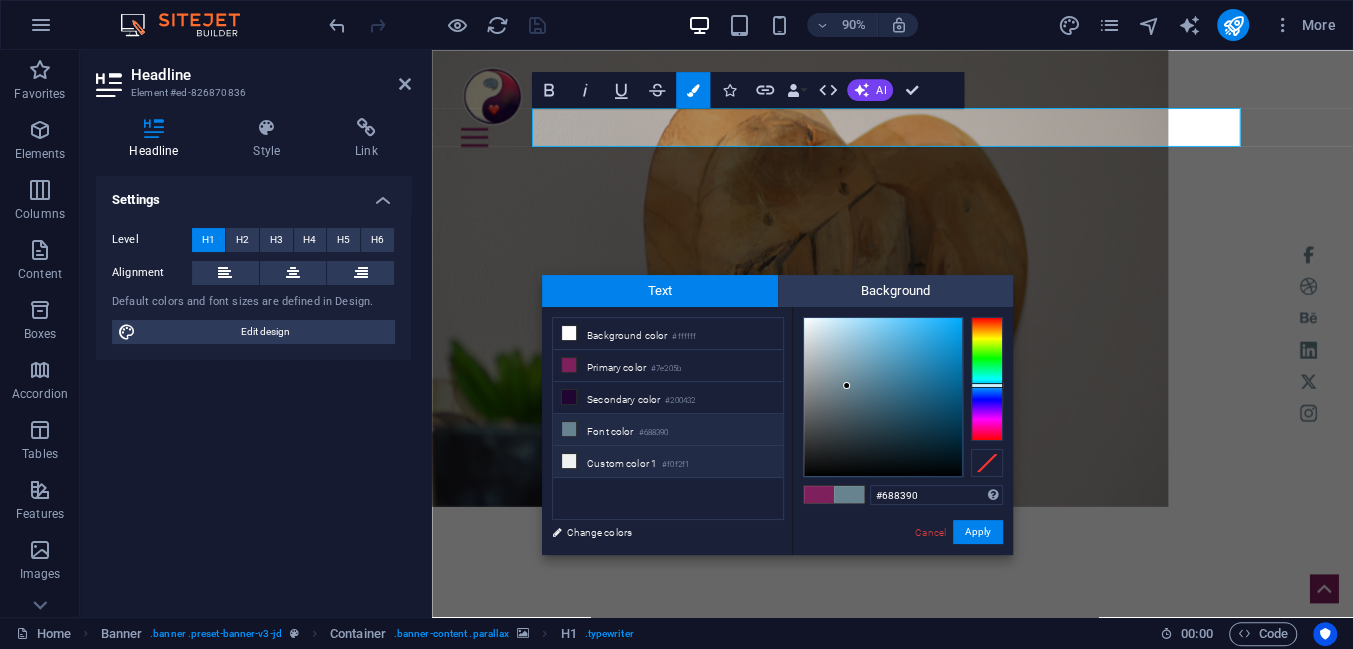 click on "Custom color 1
#f0f2f1" at bounding box center [668, 462] 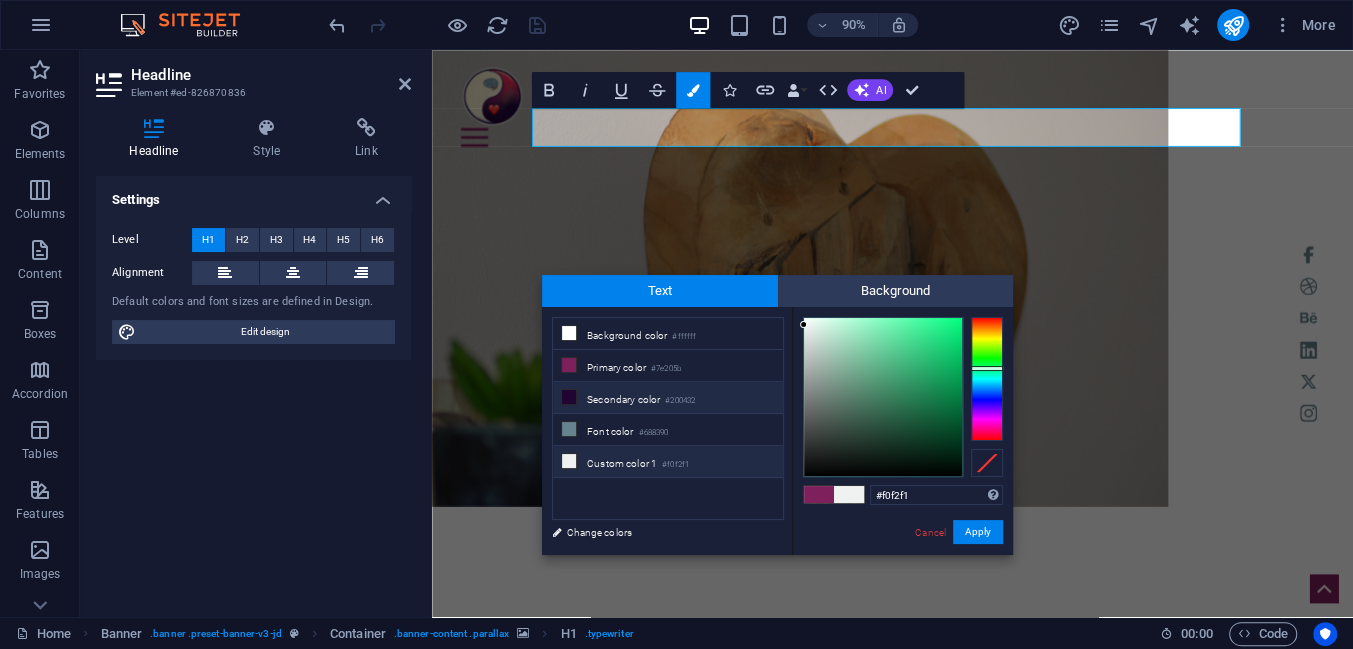 click on "Secondary color
#200432" at bounding box center (668, 398) 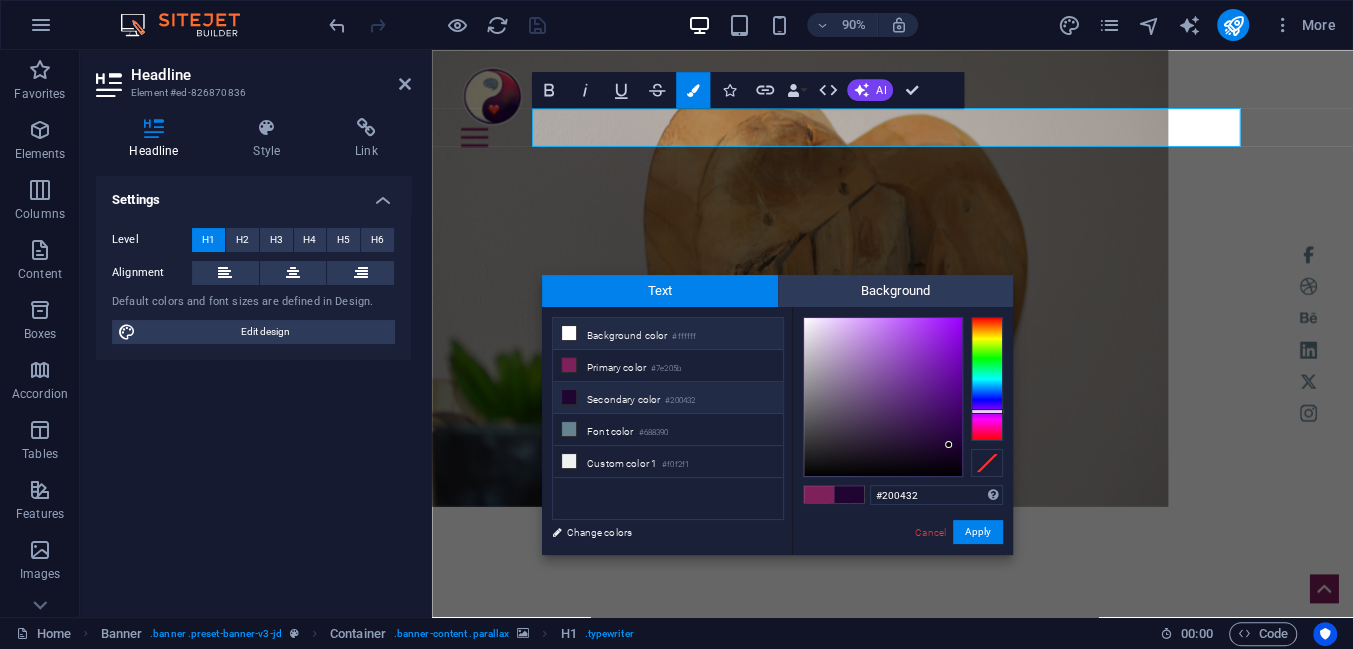 click on "#ffffff" at bounding box center [684, 337] 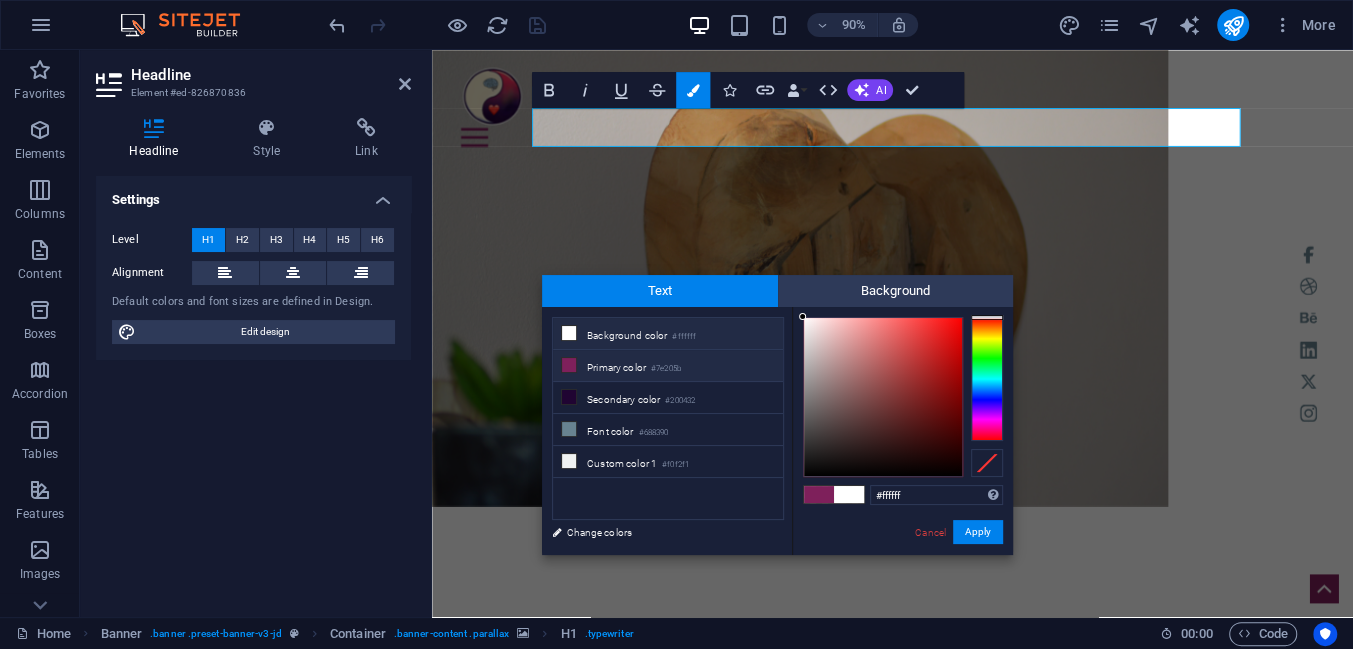 click on "#7e205b" at bounding box center (666, 369) 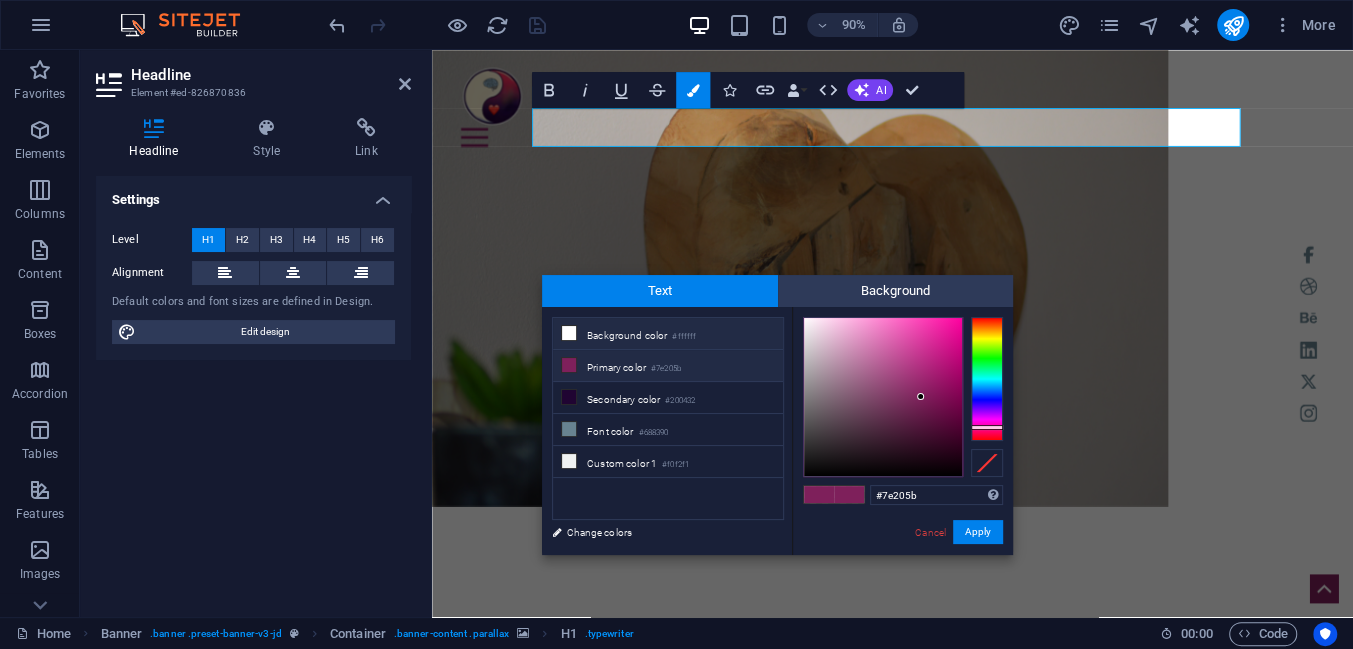 click on "Background color
#ffffff" at bounding box center [668, 334] 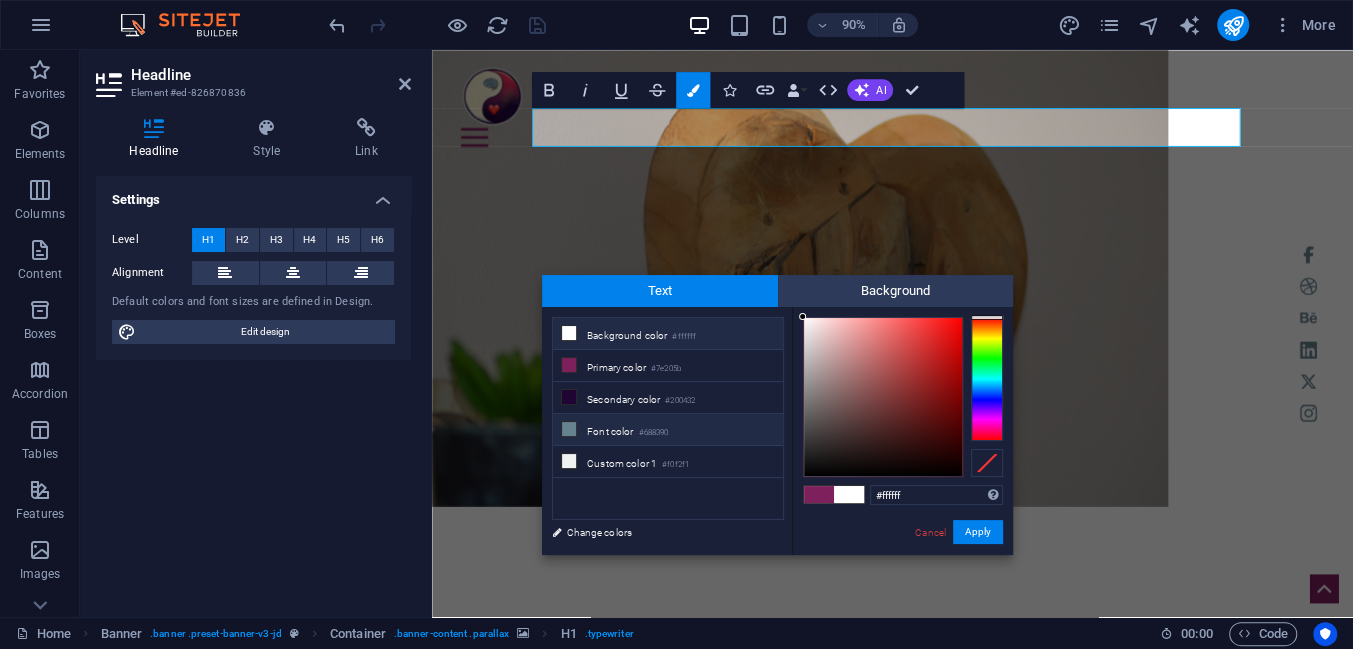 click on "#688390" at bounding box center (653, 433) 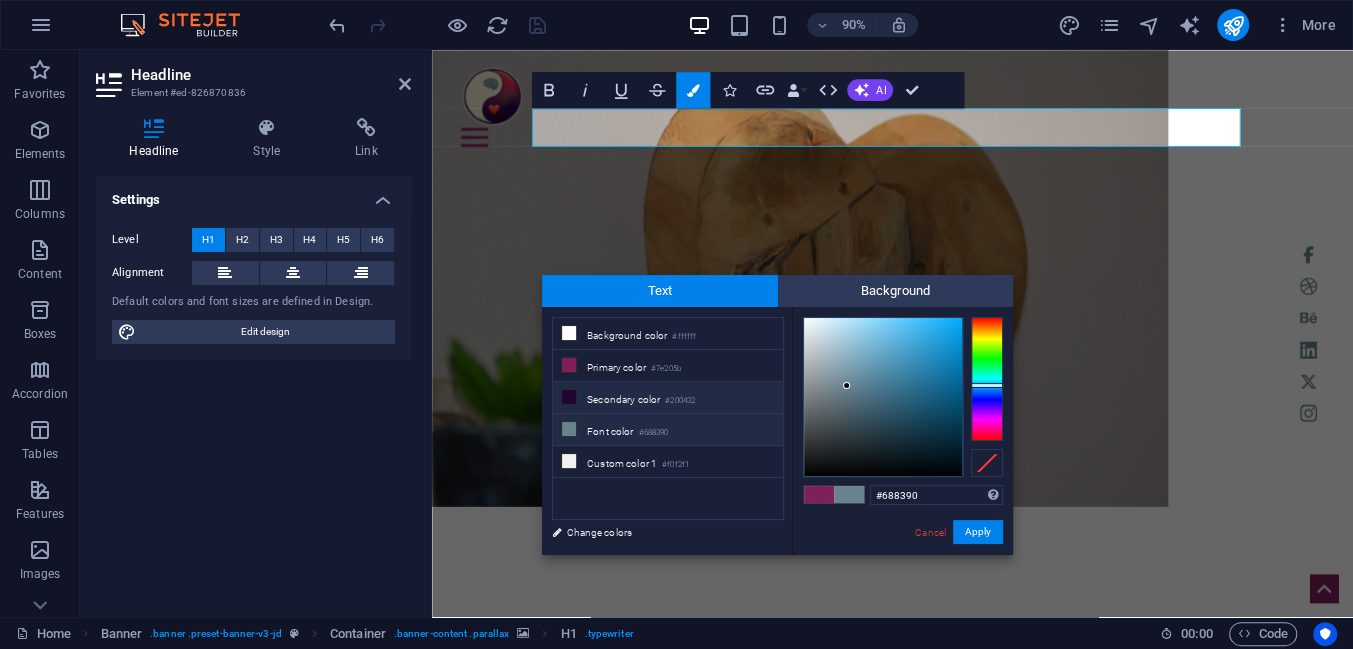 click on "Secondary color
#200432" at bounding box center [668, 398] 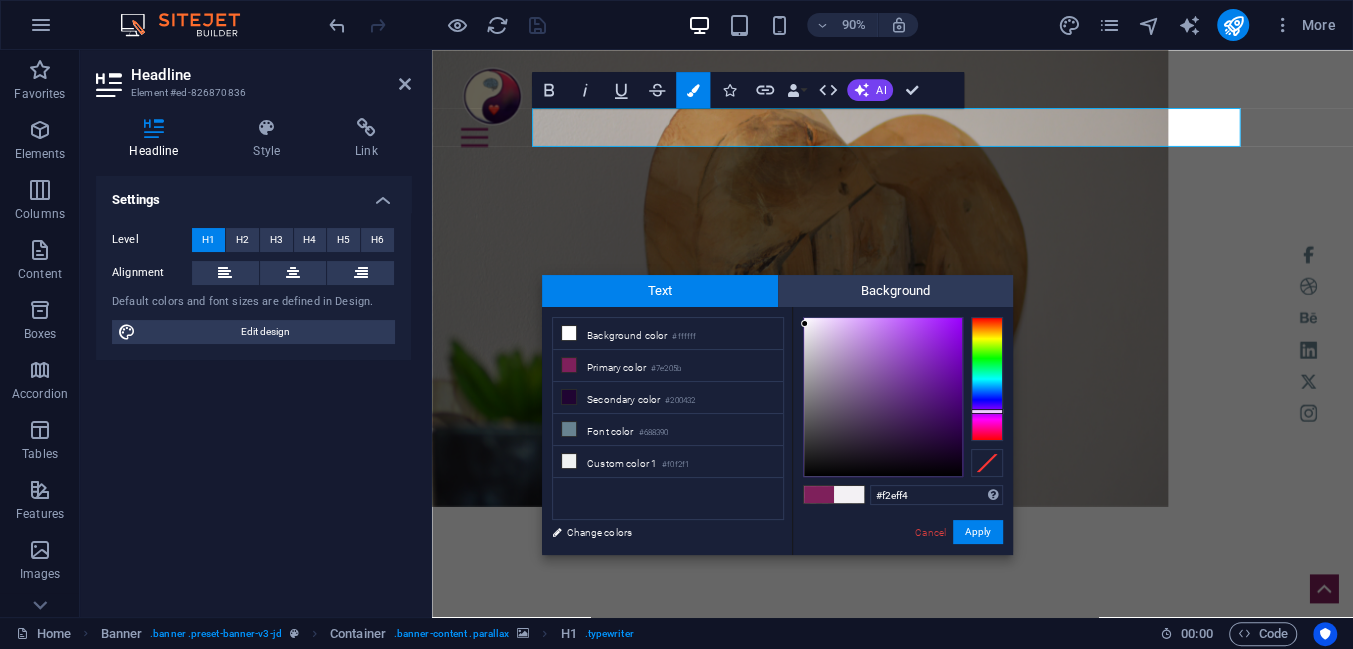 drag, startPoint x: 947, startPoint y: 445, endPoint x: 806, endPoint y: 324, distance: 185.80096 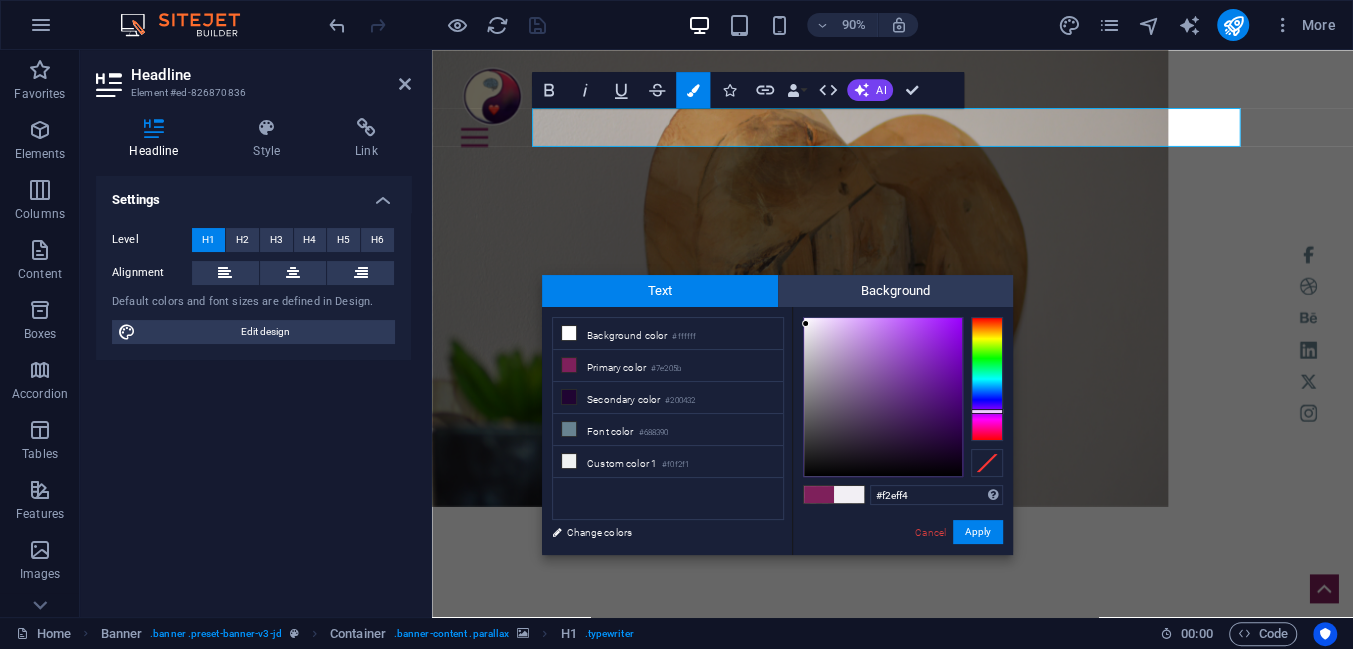 type on "#e9e4ec" 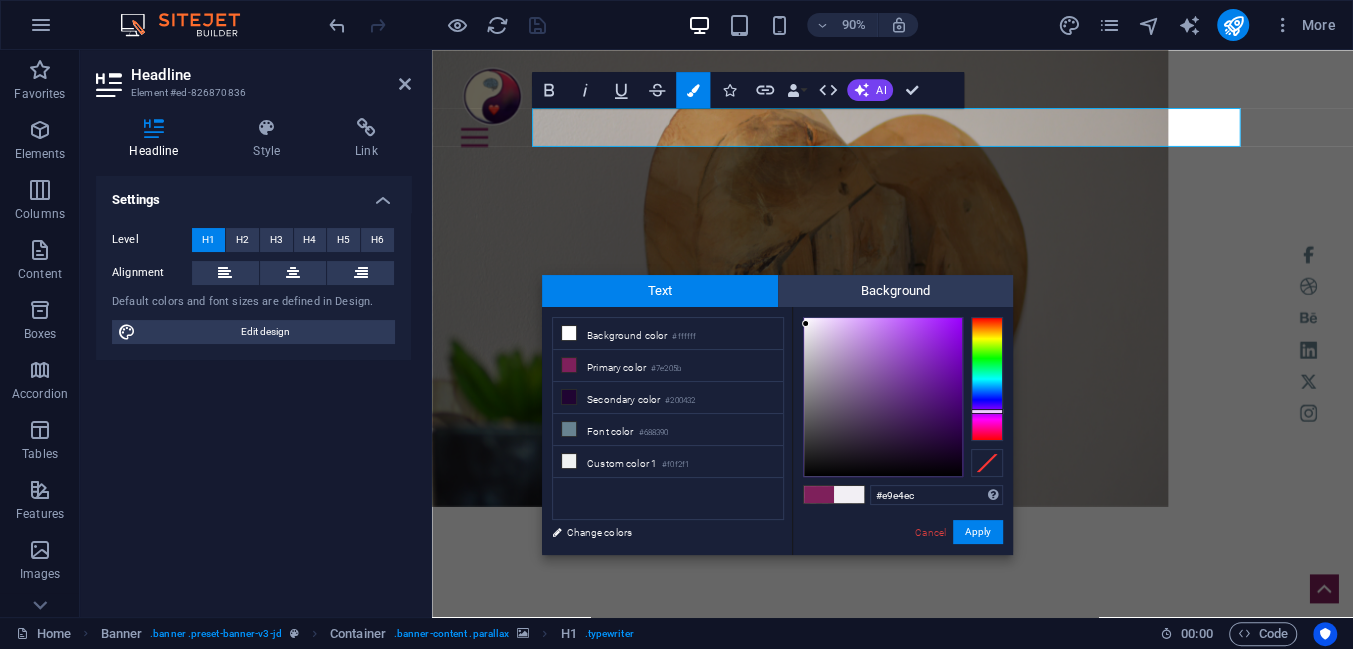 click at bounding box center (883, 397) 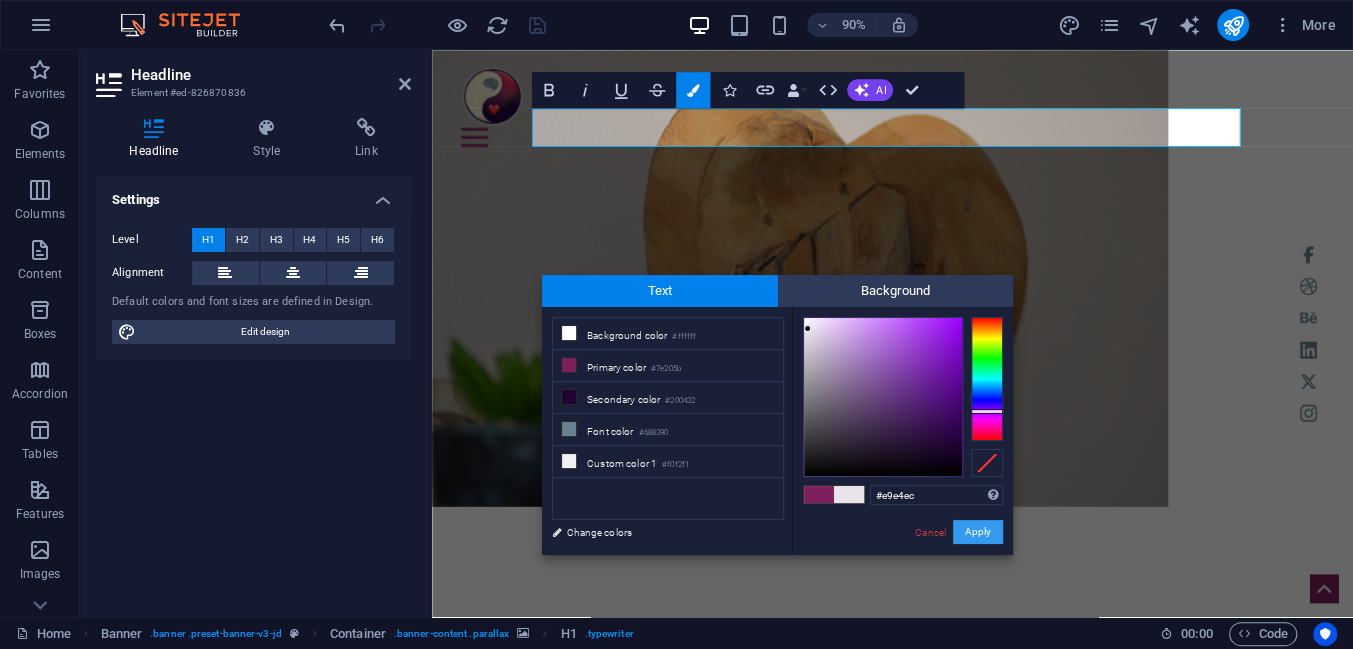 click on "Apply" at bounding box center (978, 532) 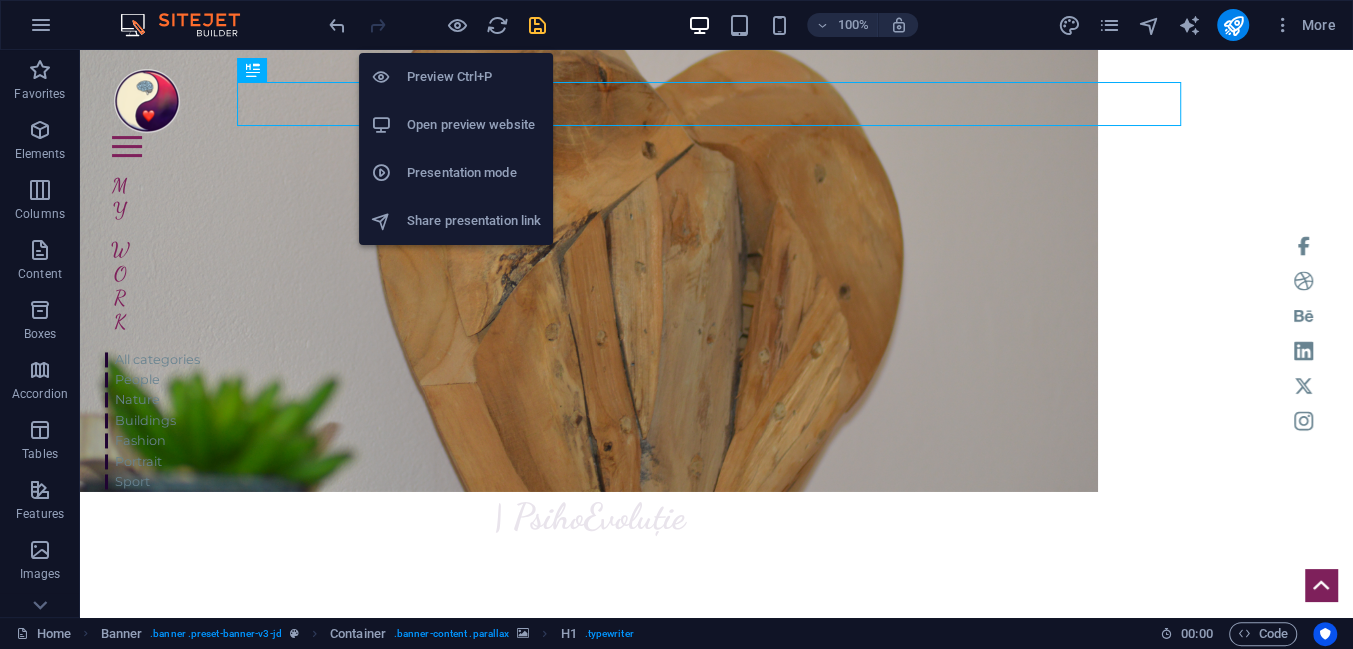 click on "Preview Ctrl+P" at bounding box center [474, 77] 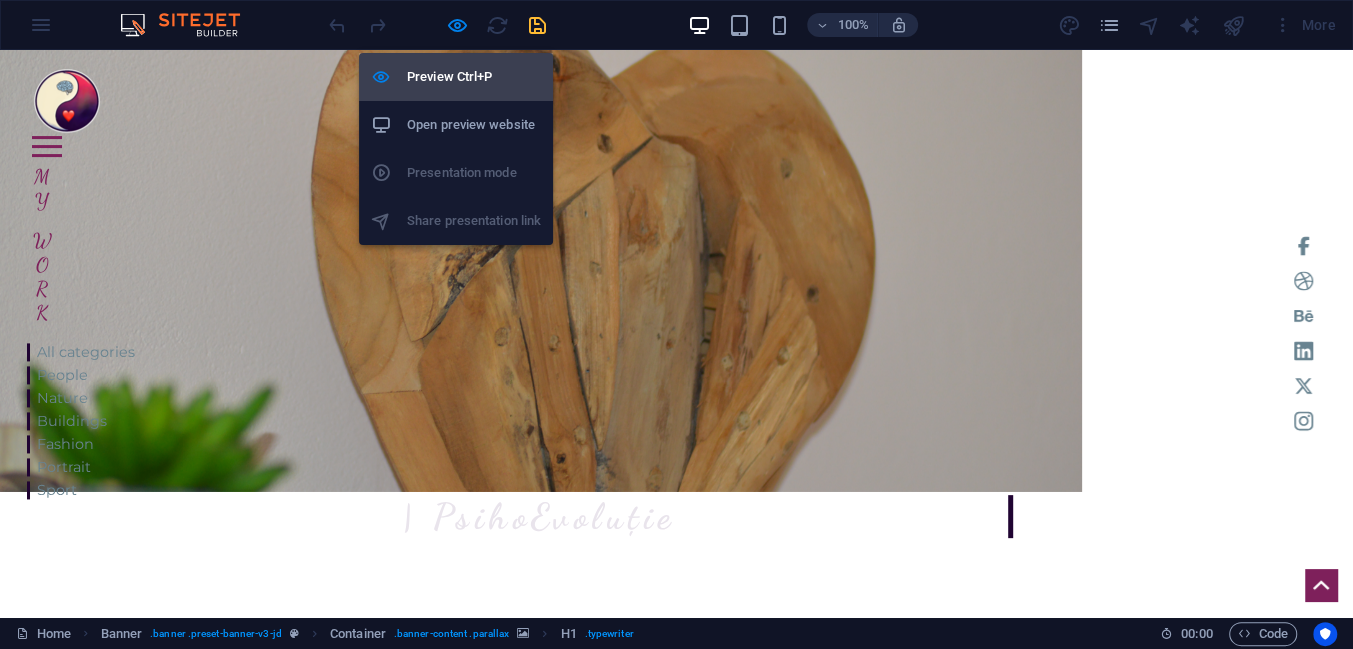 click on "Preview Ctrl+P" at bounding box center [474, 77] 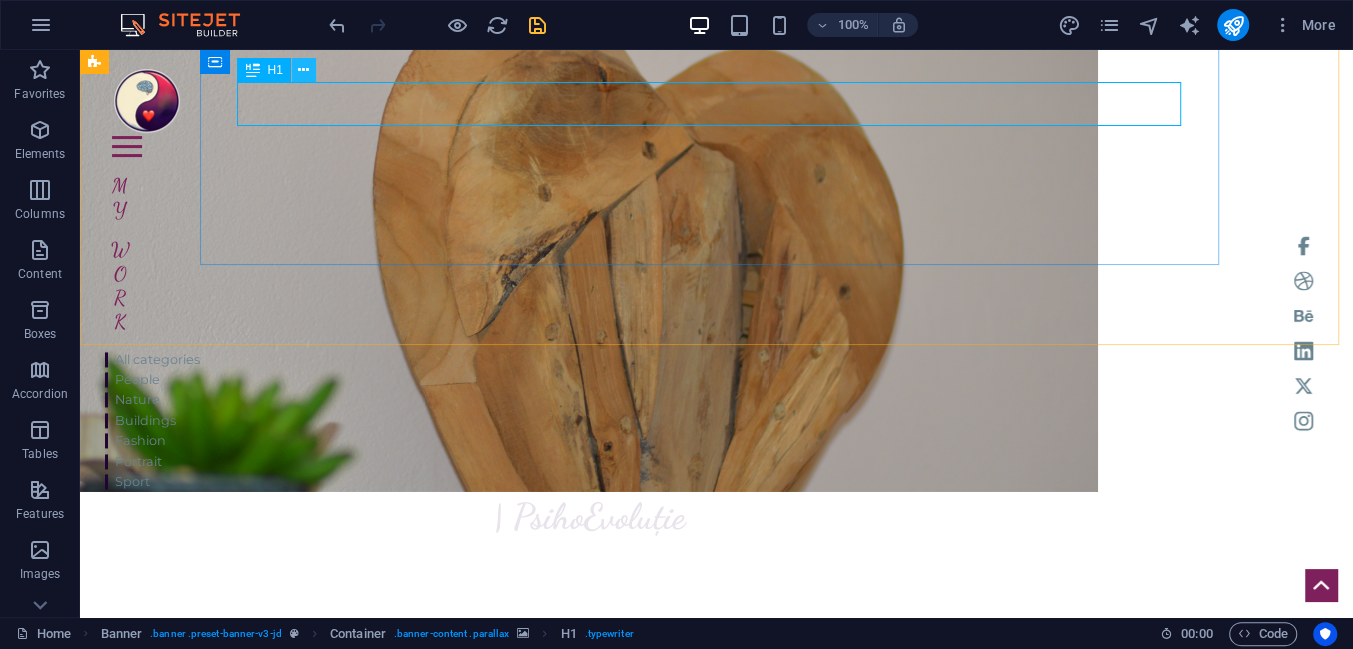 click at bounding box center (303, 70) 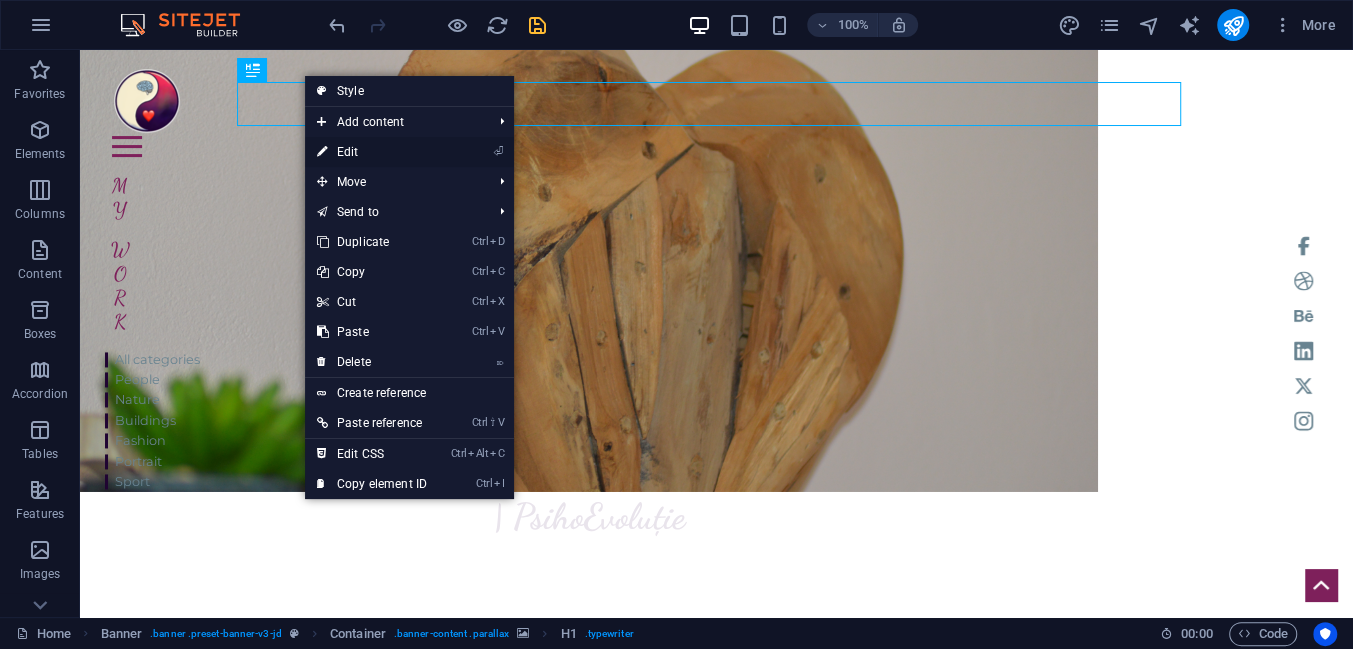 click on "⏎  Edit" at bounding box center (372, 152) 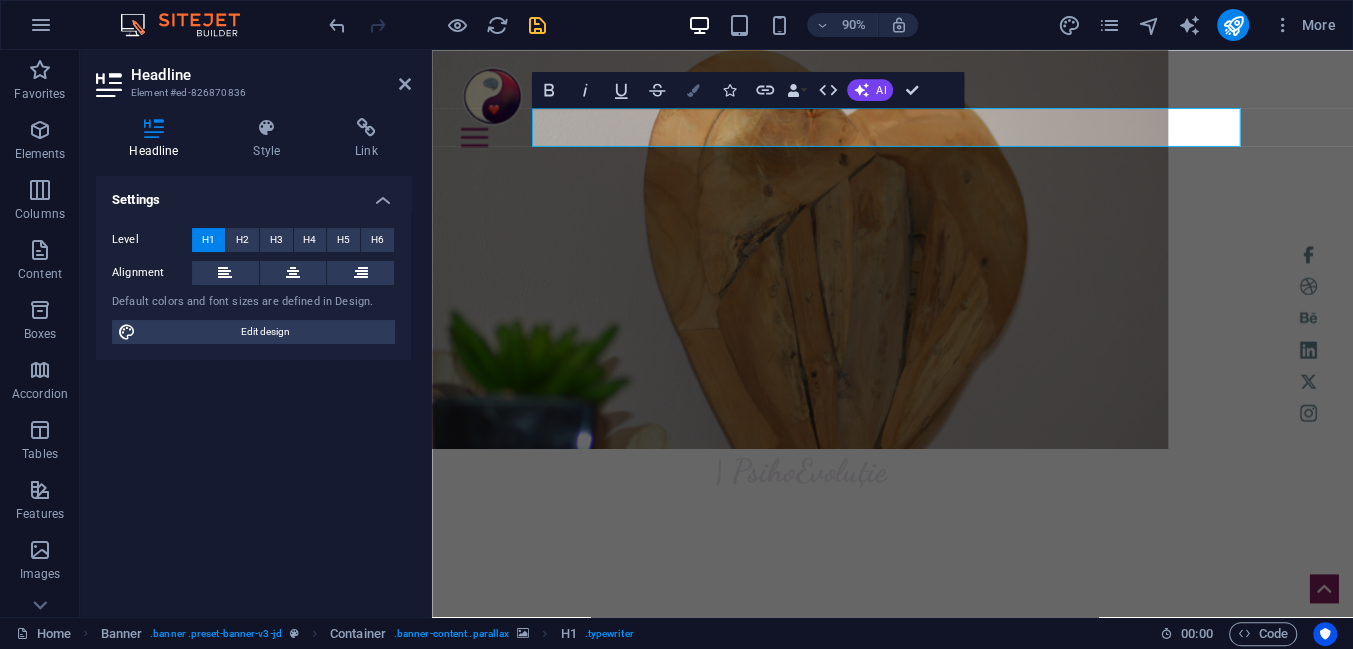 click at bounding box center (693, 89) 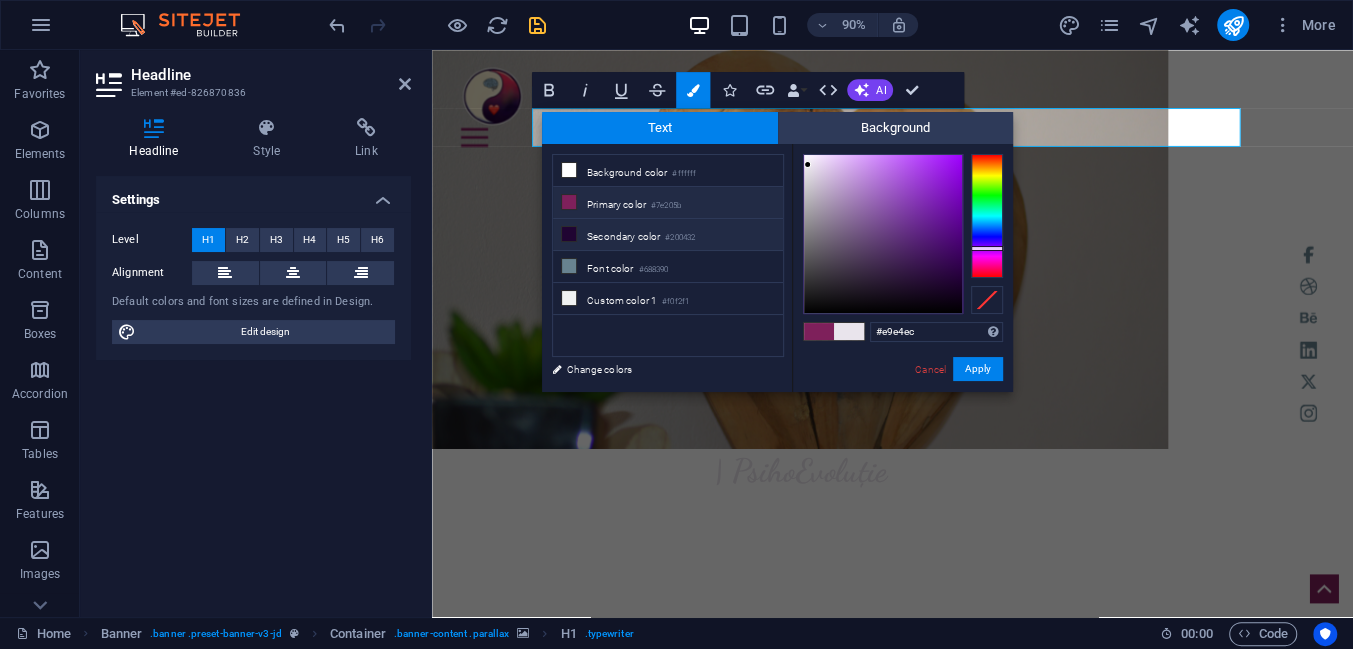 click on "Secondary color
#200432" at bounding box center (668, 235) 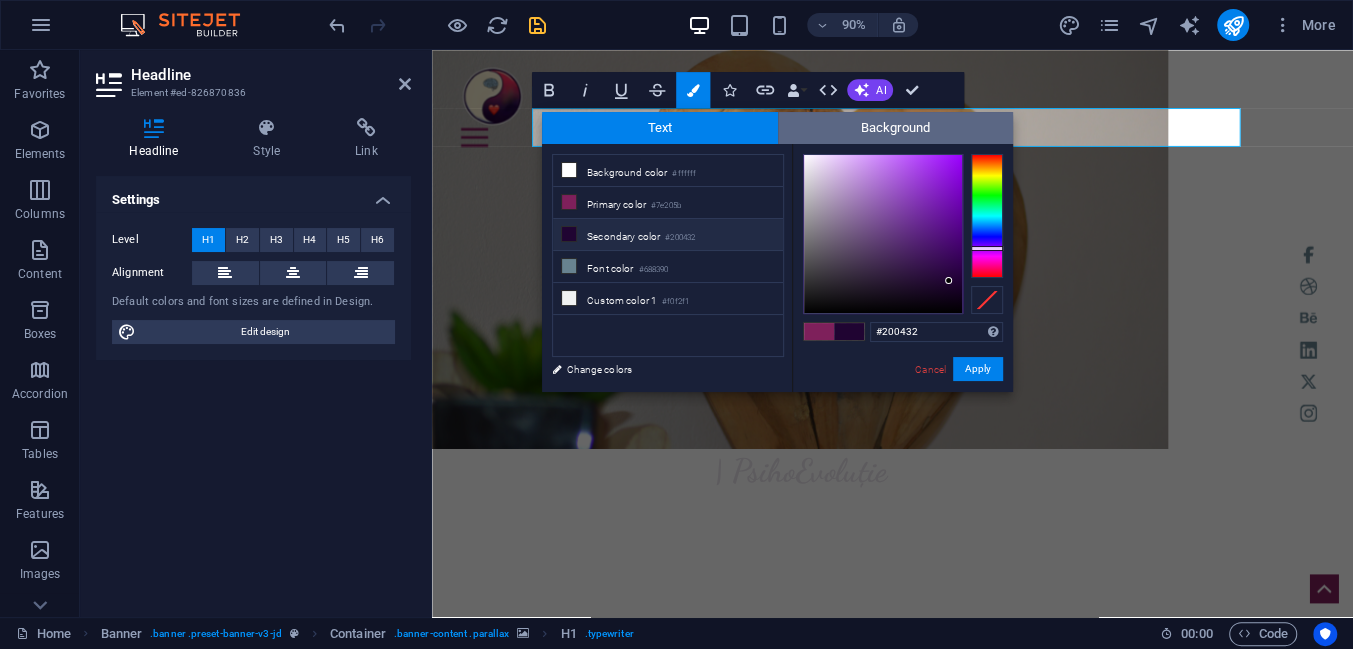 click on "Background" at bounding box center (896, 128) 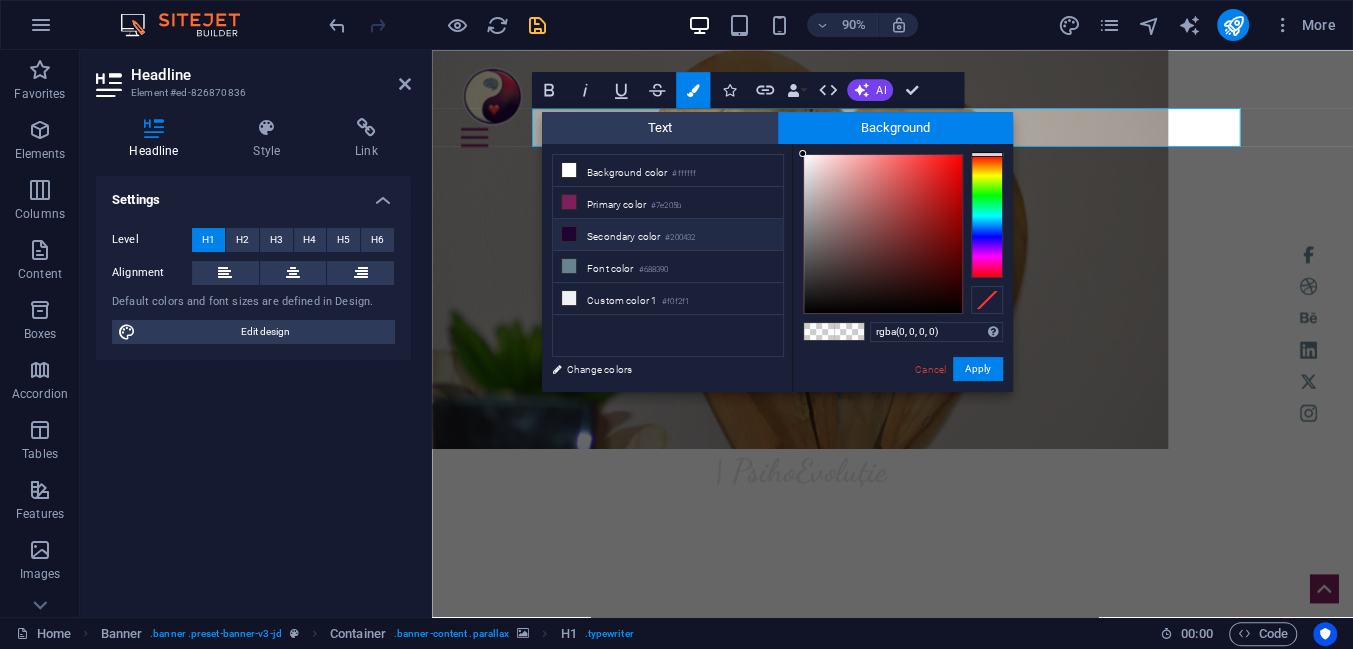 click on "Secondary color
#200432" at bounding box center (668, 235) 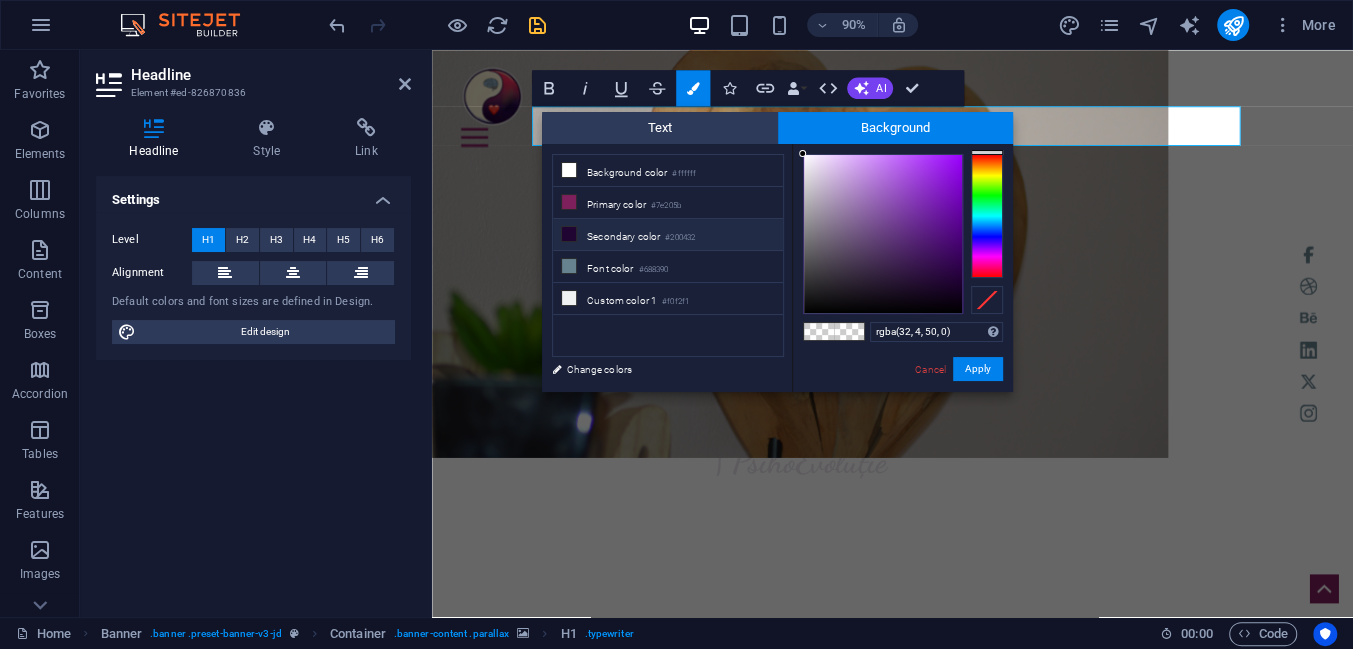 scroll, scrollTop: 454, scrollLeft: 0, axis: vertical 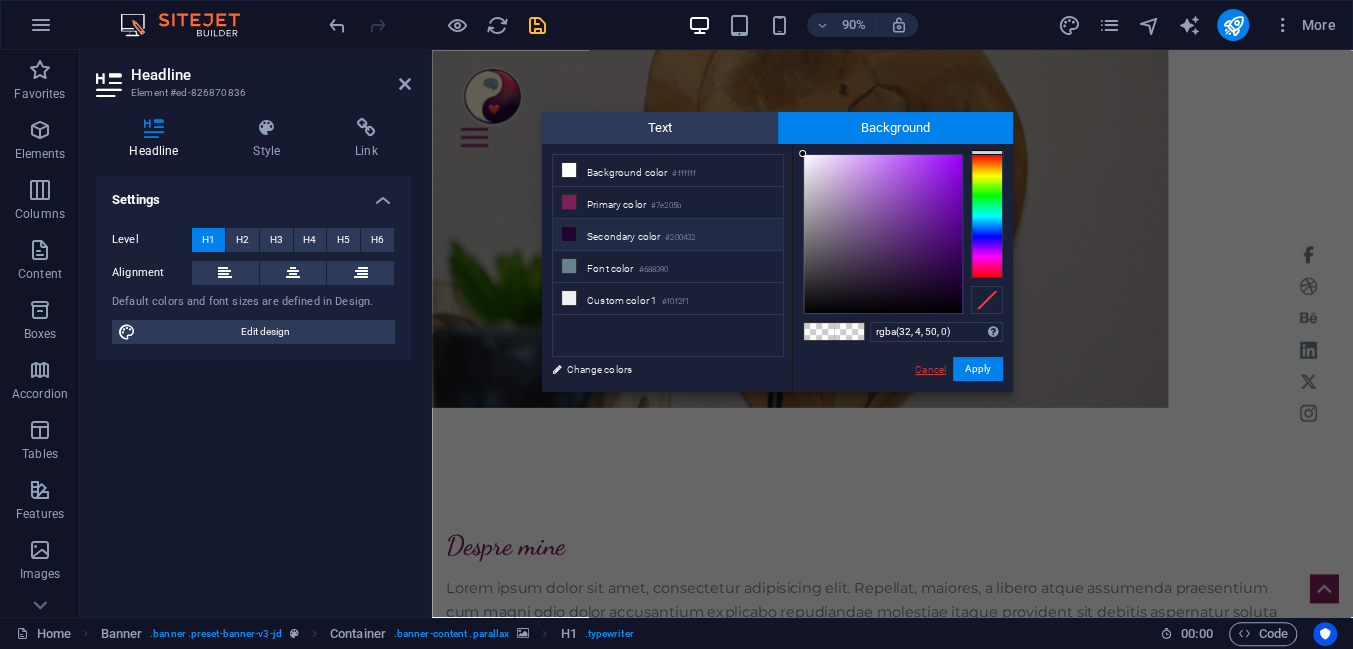 click on "Cancel" at bounding box center [930, 369] 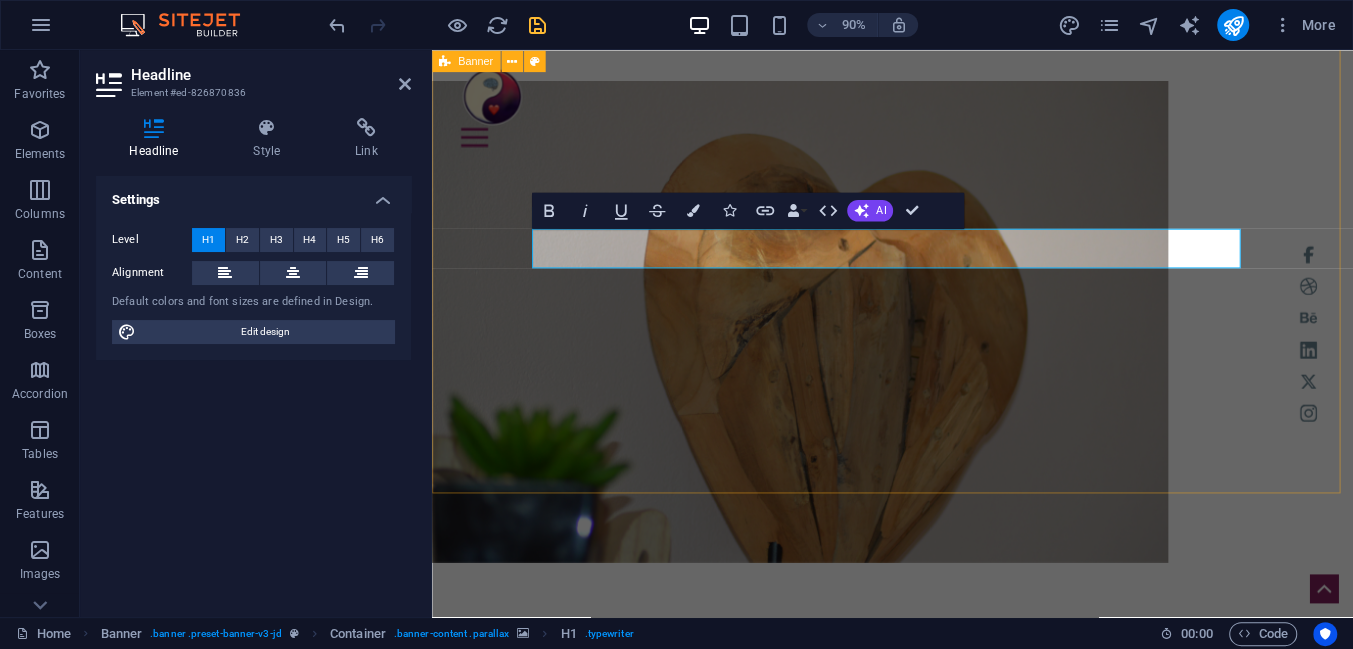 scroll, scrollTop: 90, scrollLeft: 0, axis: vertical 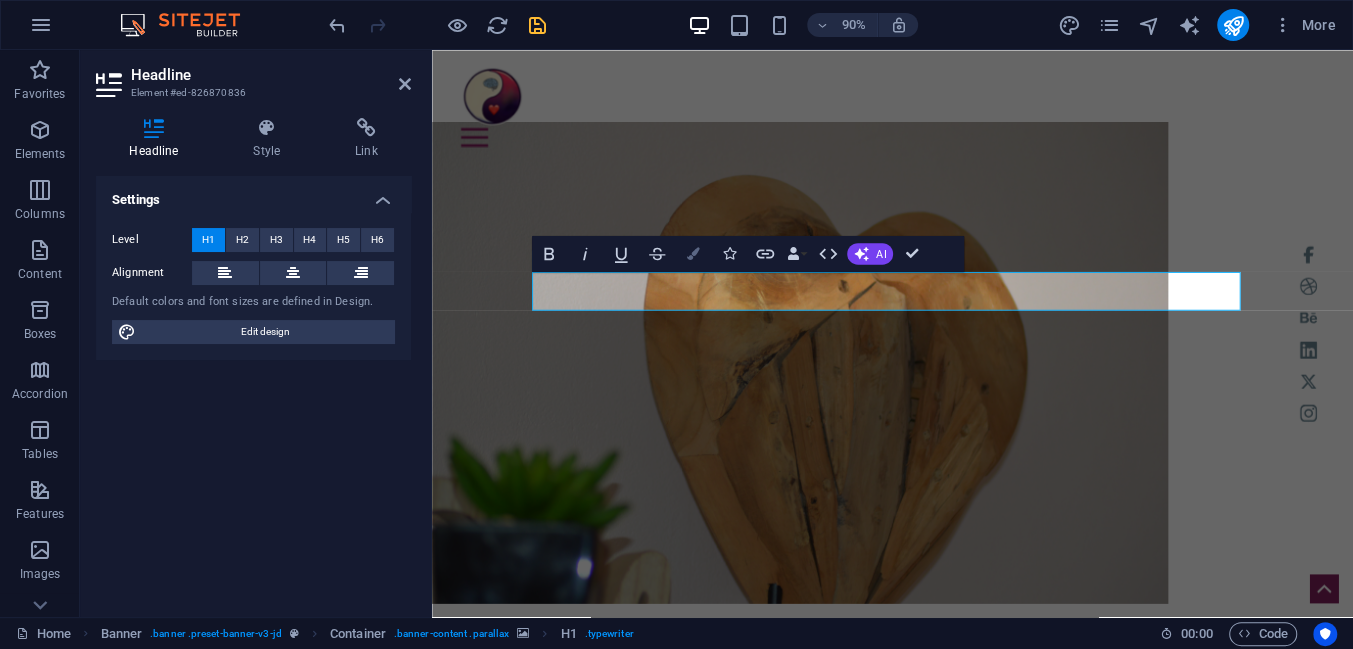 click at bounding box center (693, 253) 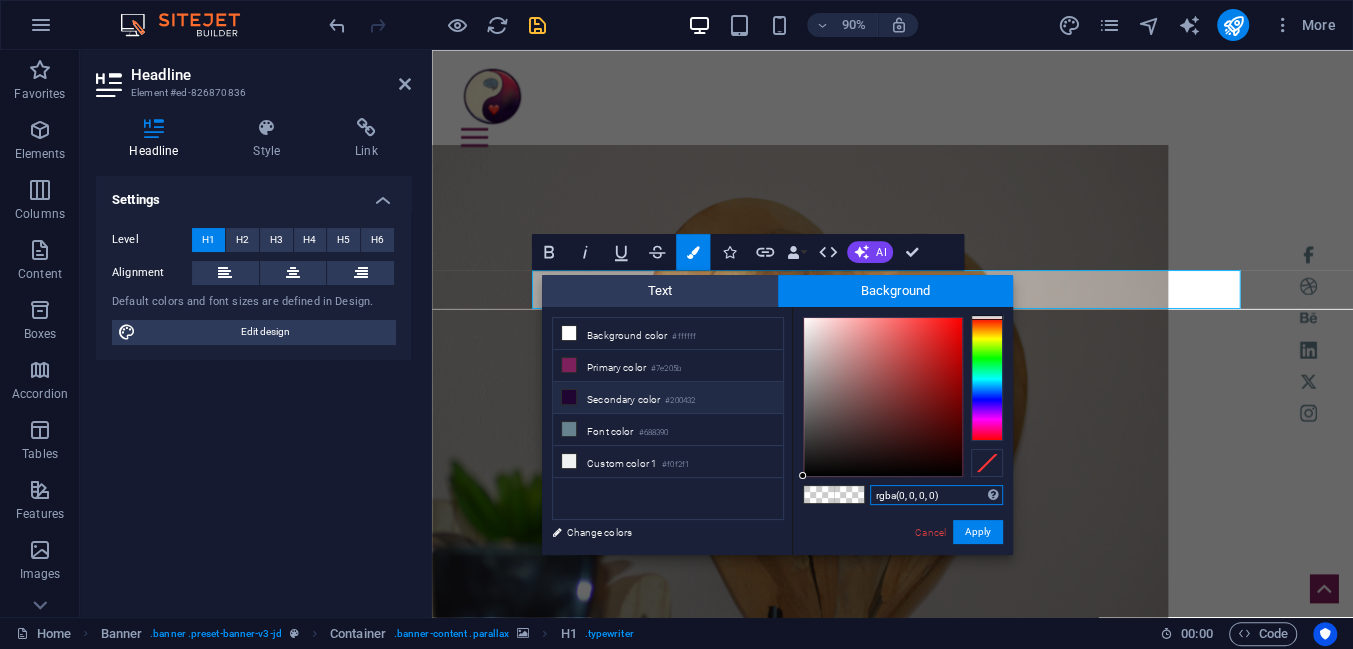 scroll, scrollTop: 181, scrollLeft: 0, axis: vertical 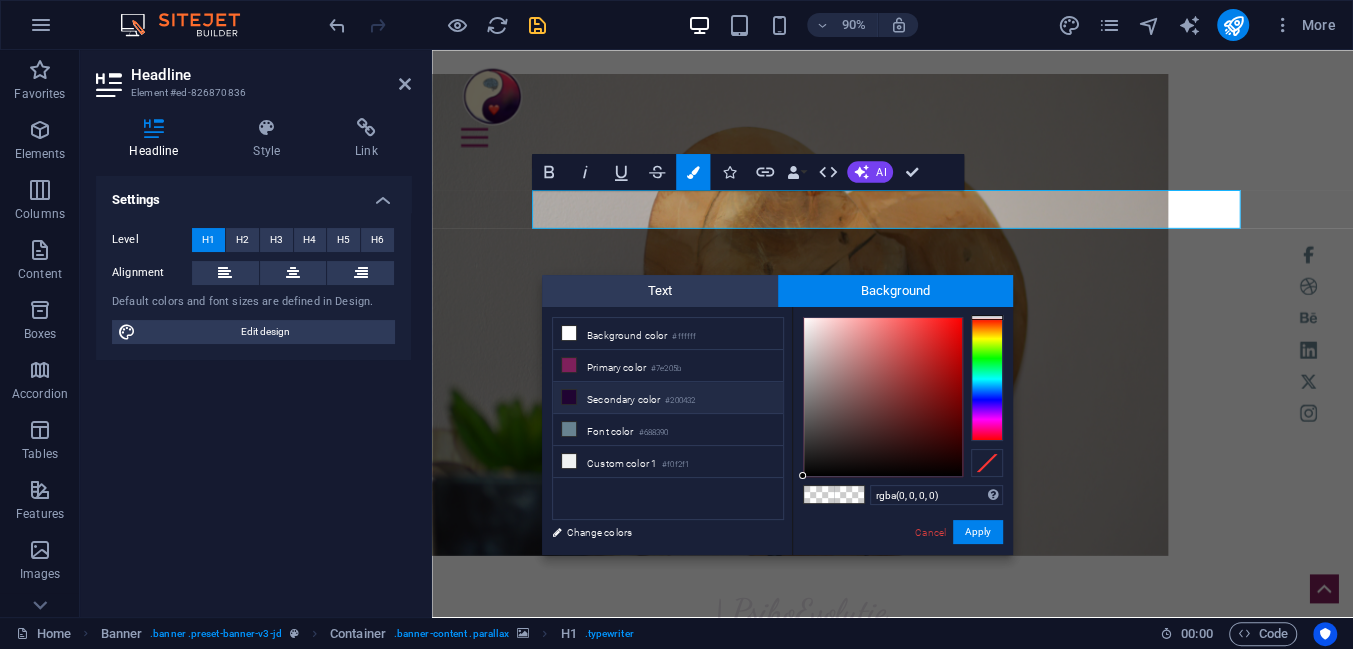 click on "Secondary color
#200432" at bounding box center [668, 398] 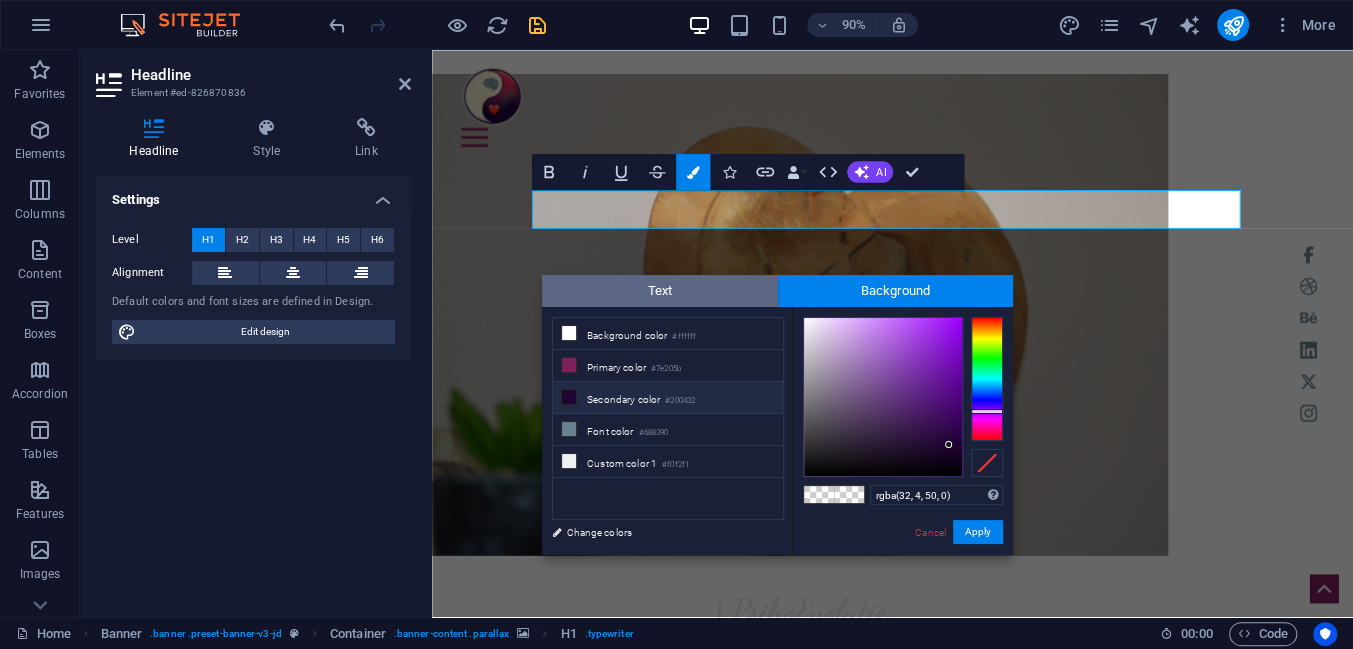 click on "Text" at bounding box center (660, 291) 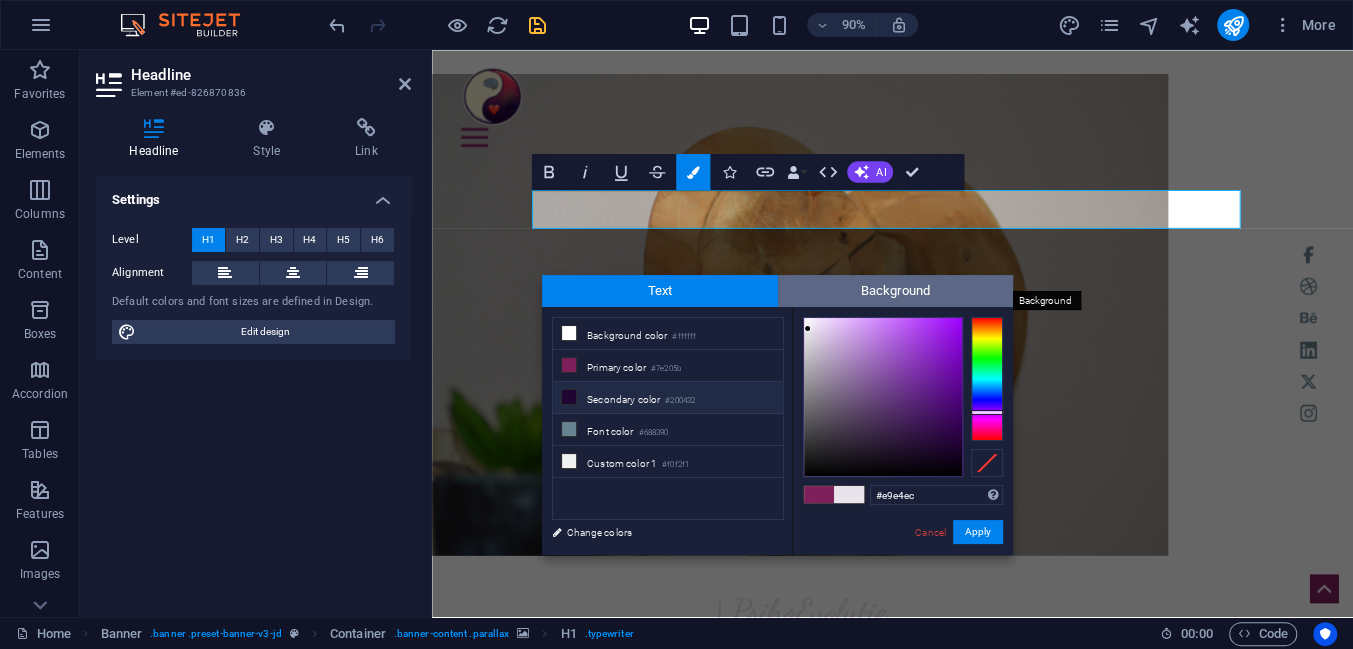 click on "Background" at bounding box center [896, 291] 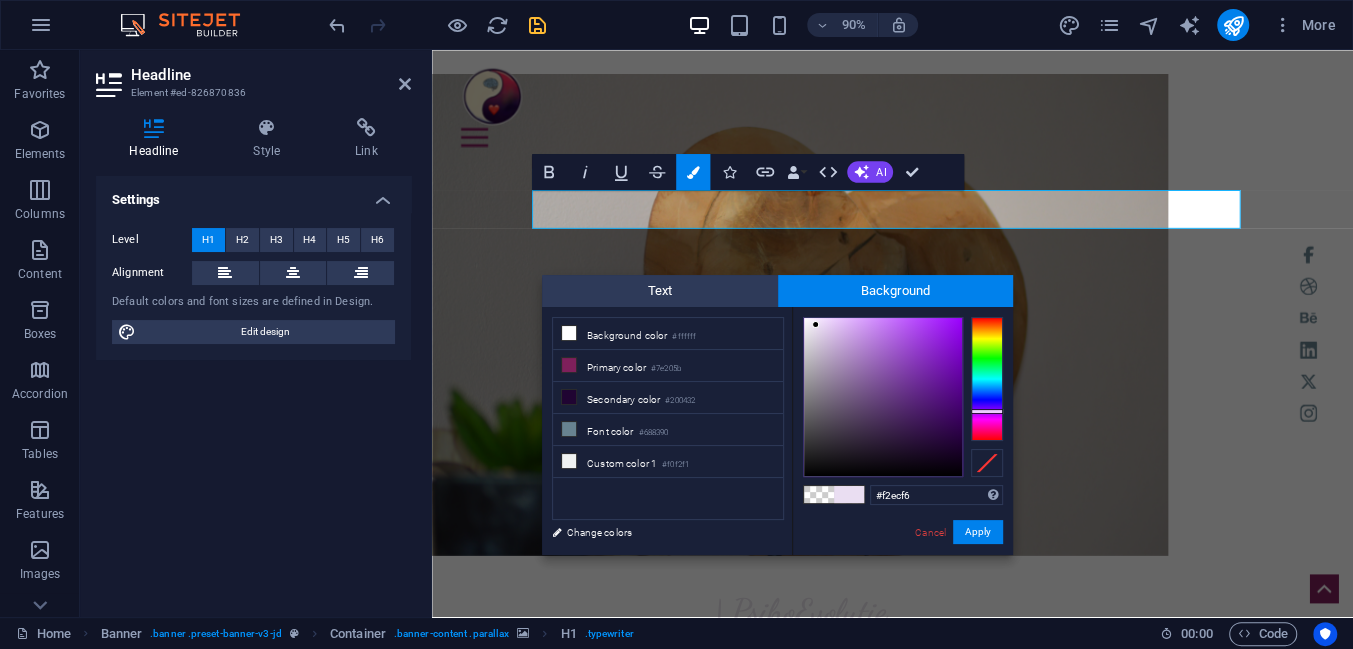 type on "#f2edf6" 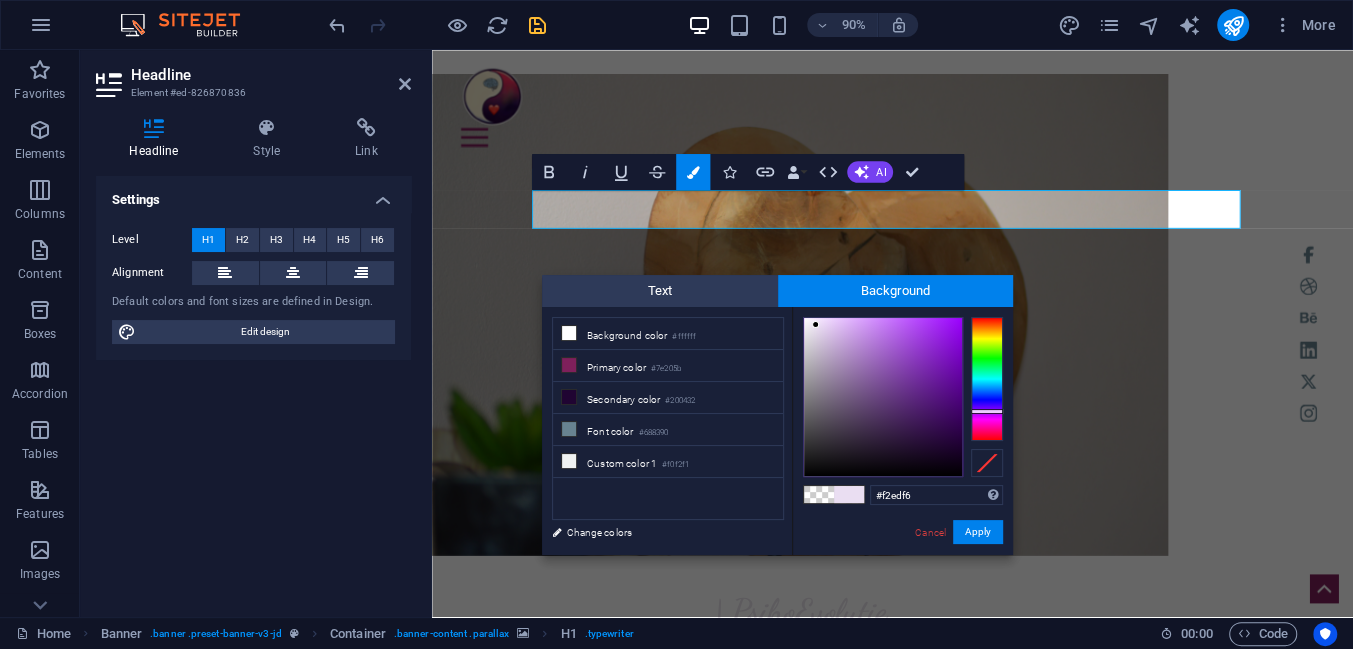 drag, startPoint x: 945, startPoint y: 444, endPoint x: 808, endPoint y: 323, distance: 182.78403 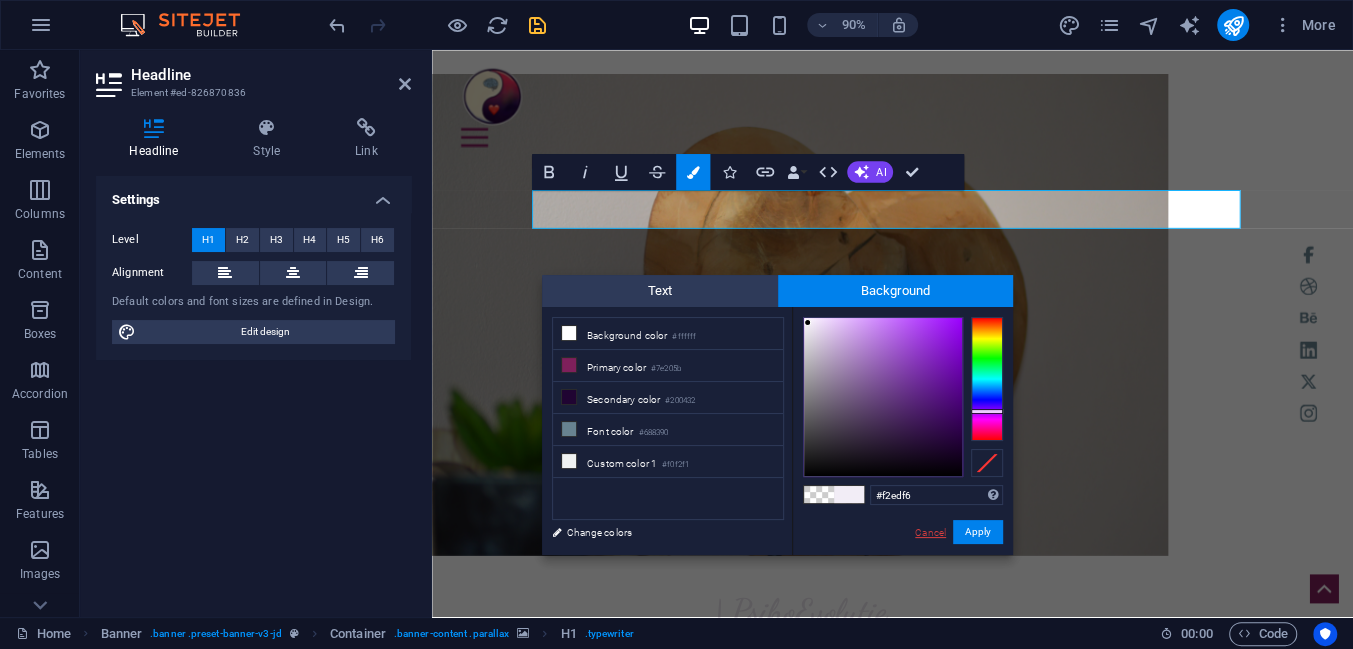 click on "Cancel" at bounding box center [930, 532] 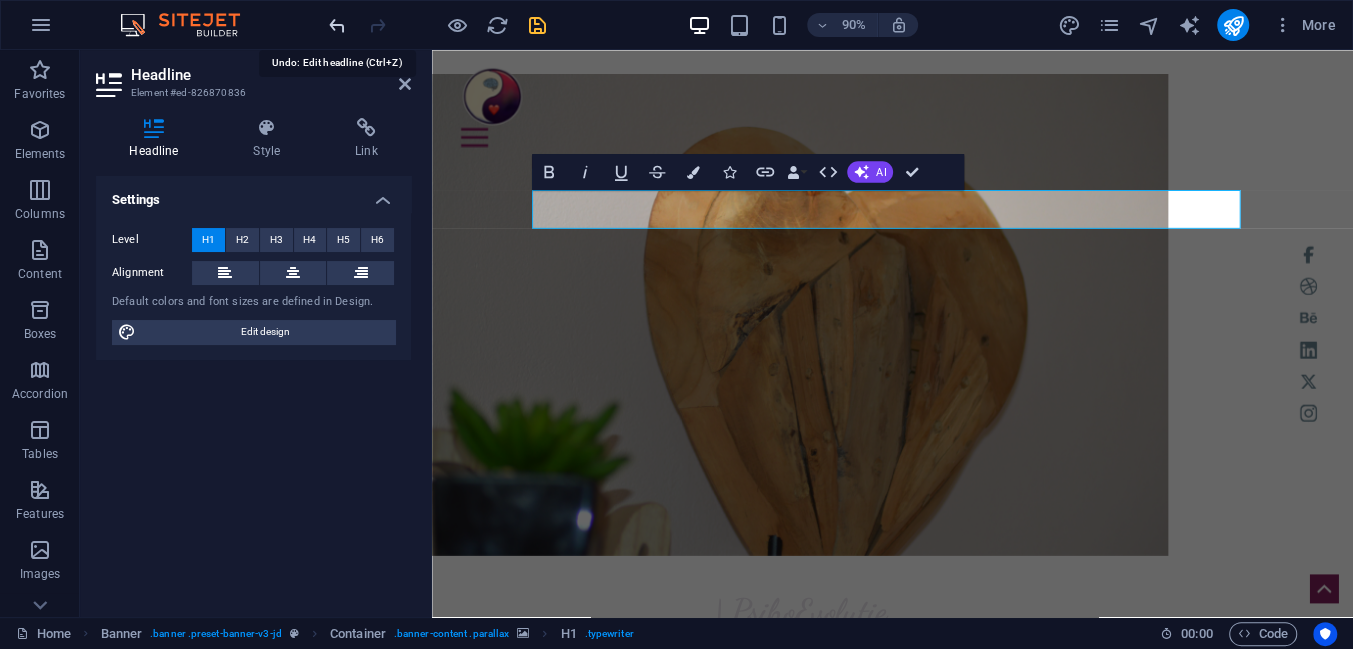 click at bounding box center (337, 25) 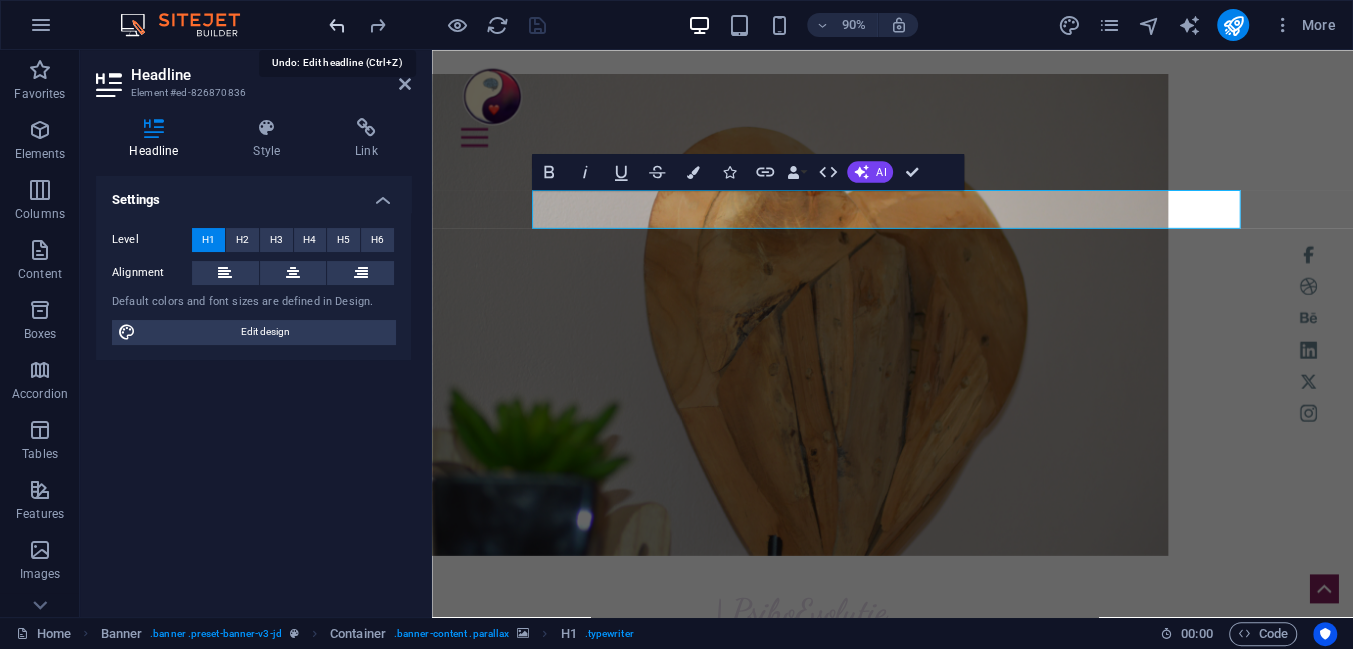 click at bounding box center (337, 25) 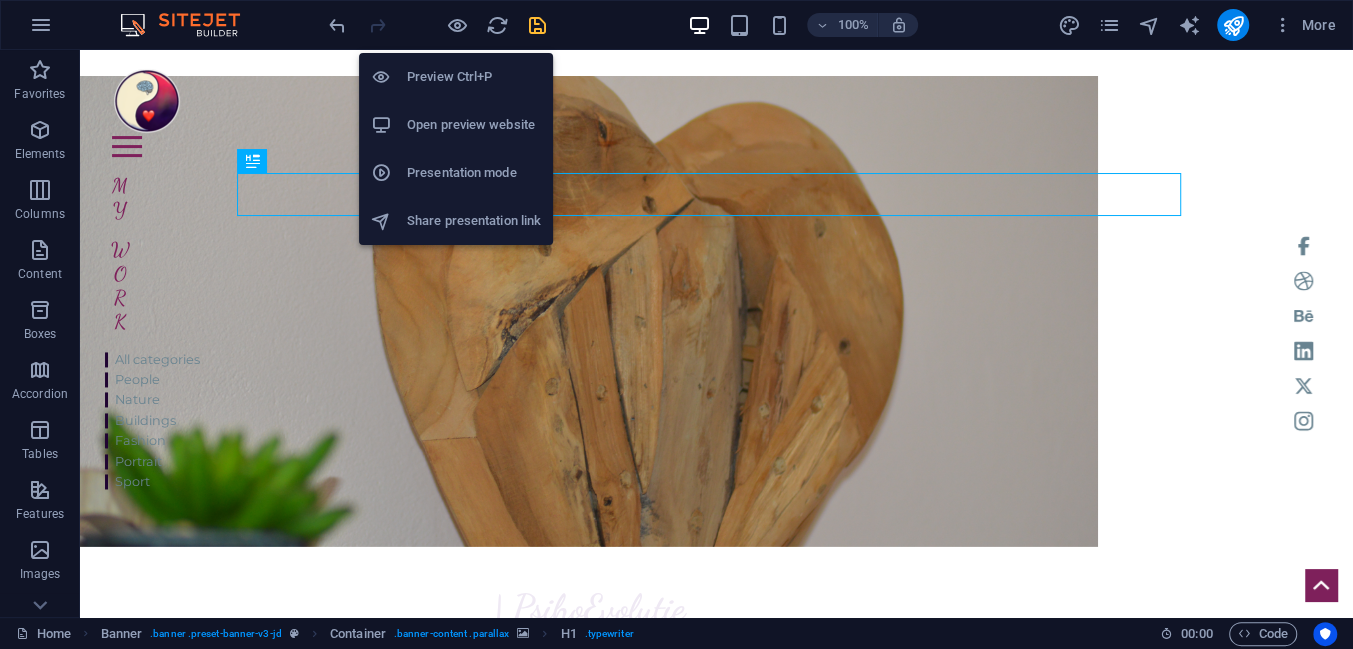 click on "Preview Ctrl+P" at bounding box center [474, 77] 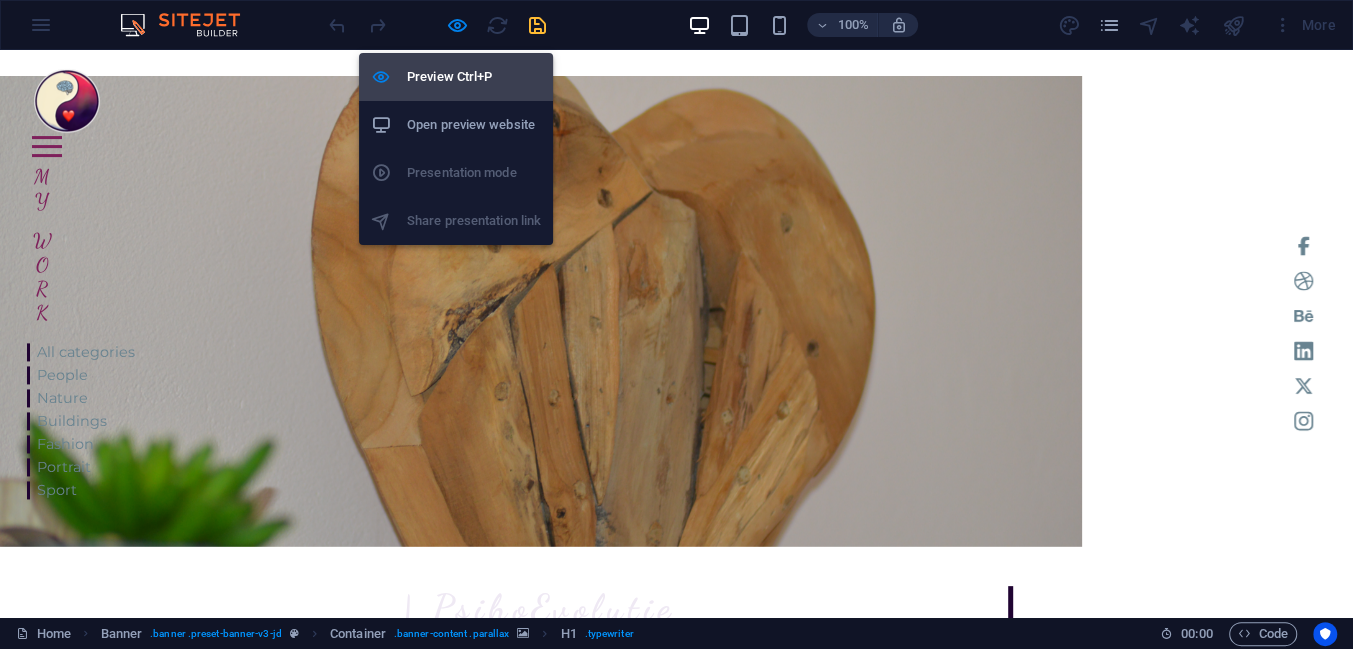 click on "Preview Ctrl+P" at bounding box center (474, 77) 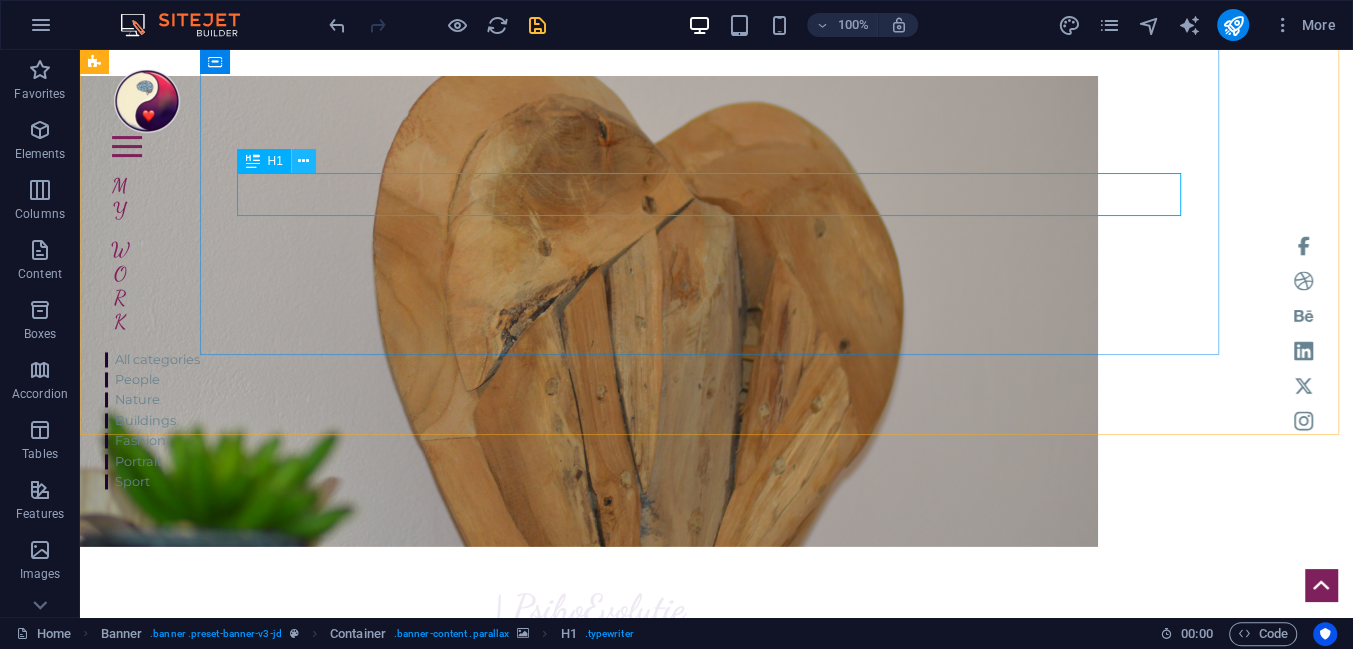click at bounding box center [303, 161] 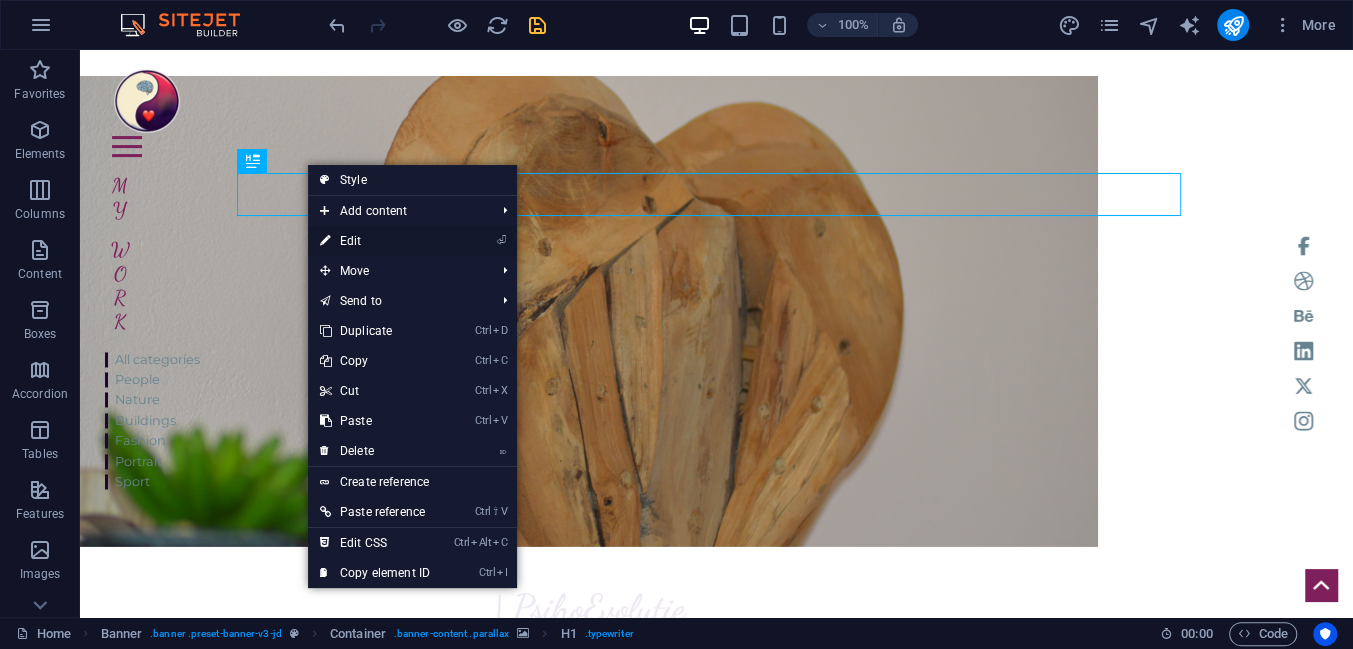 click on "⏎  Edit" at bounding box center (375, 241) 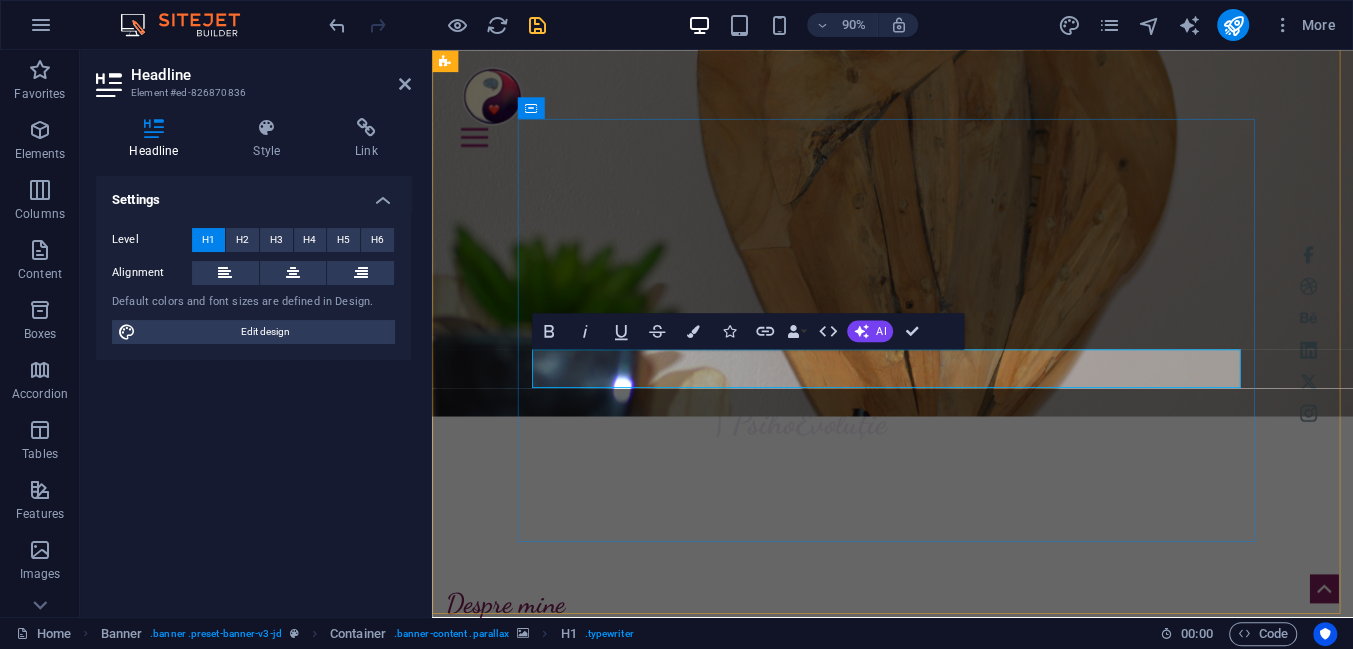 scroll, scrollTop: 0, scrollLeft: 0, axis: both 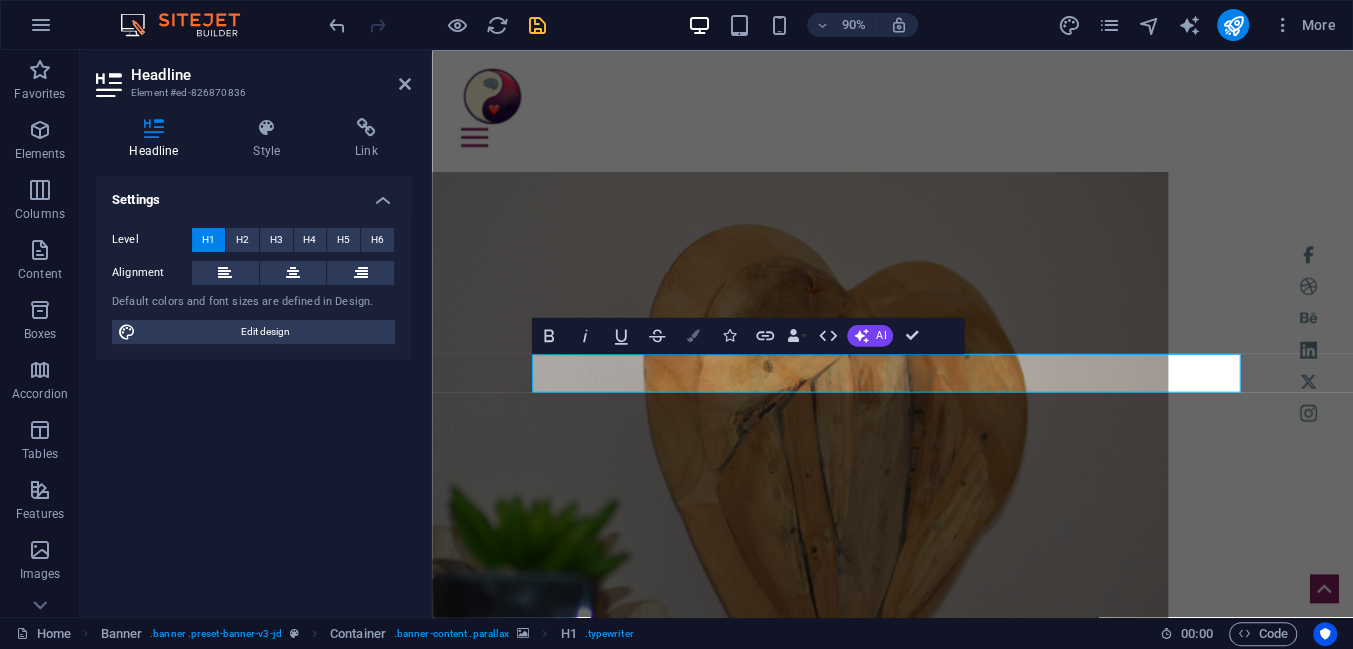 click at bounding box center [693, 335] 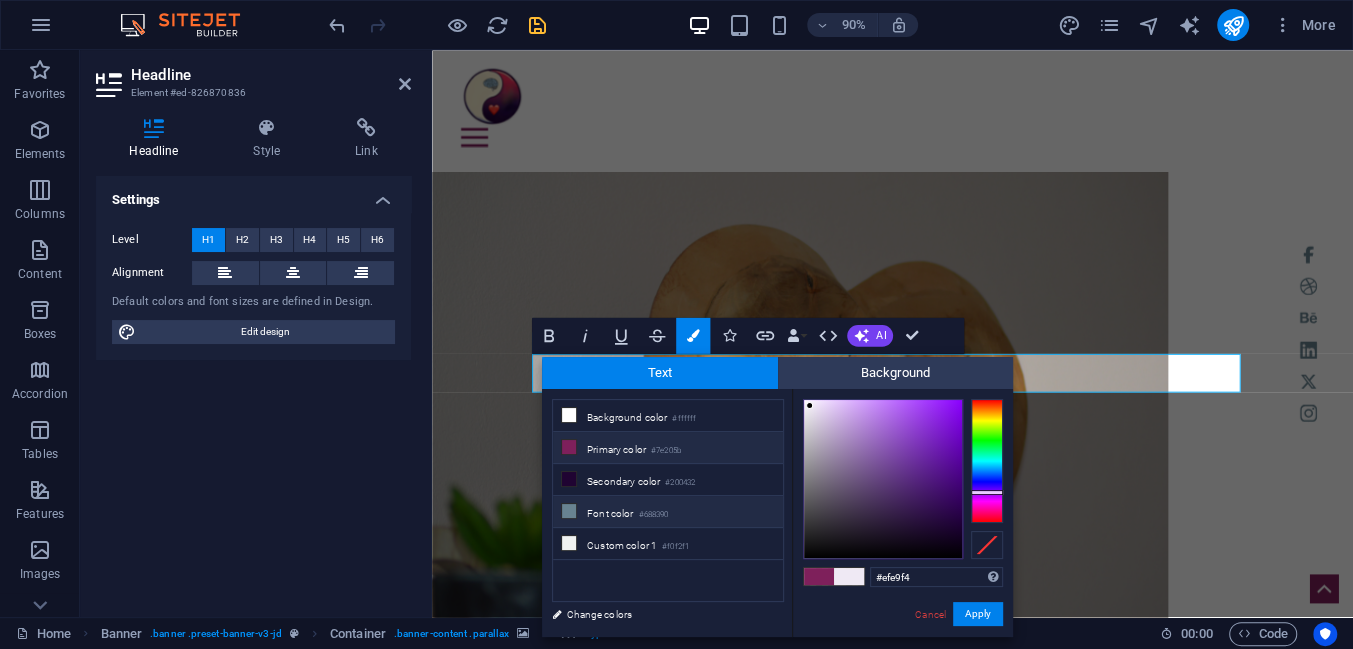 click on "Font color
#688390" at bounding box center (668, 512) 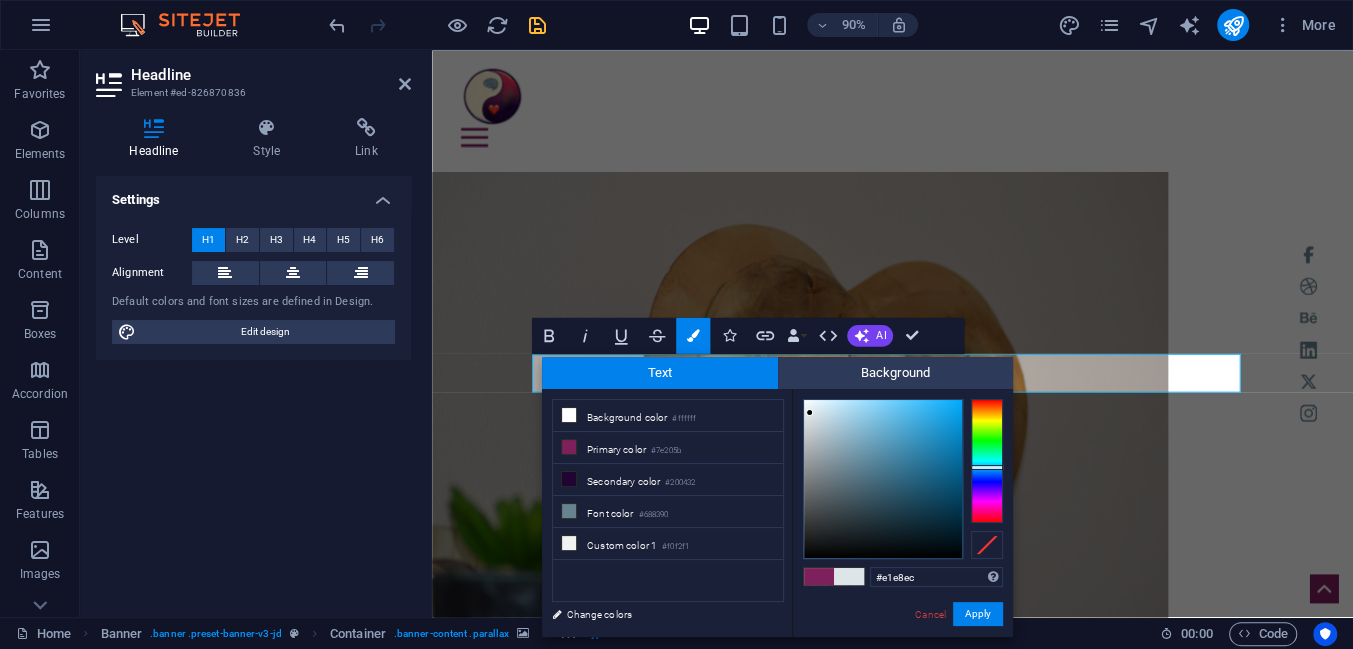 type on "#e2eaed" 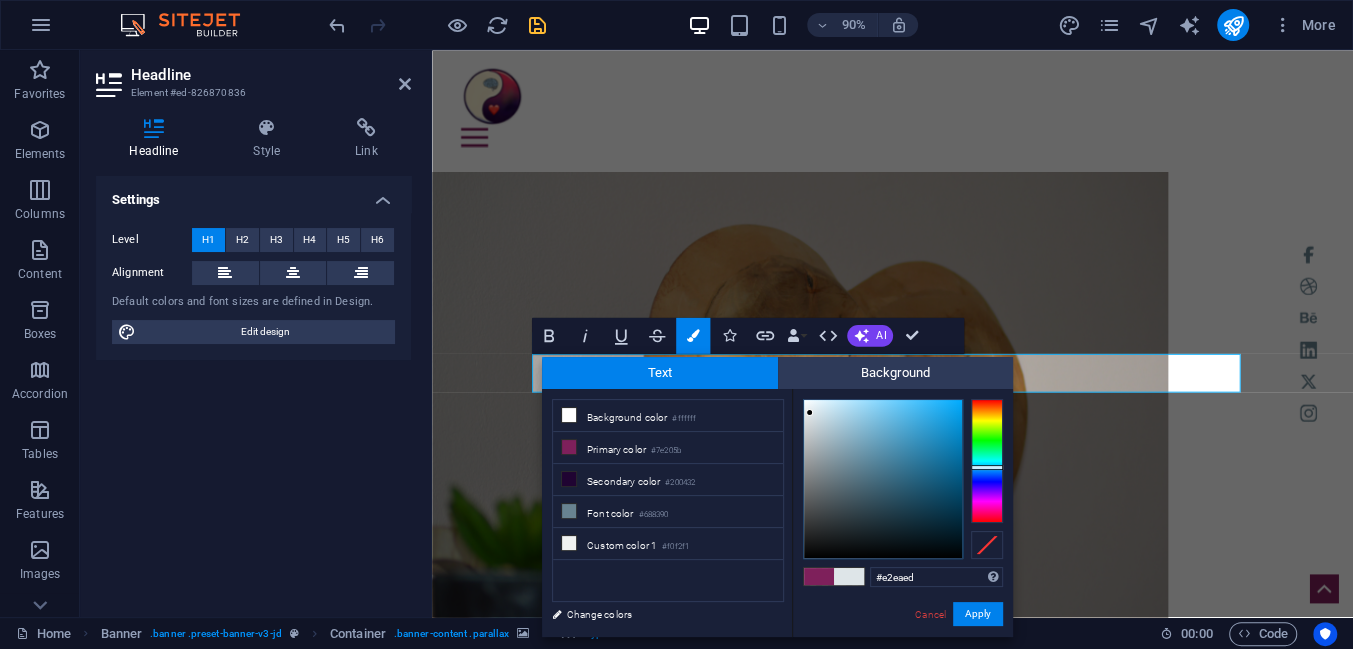drag, startPoint x: 842, startPoint y: 469, endPoint x: 808, endPoint y: 408, distance: 69.83552 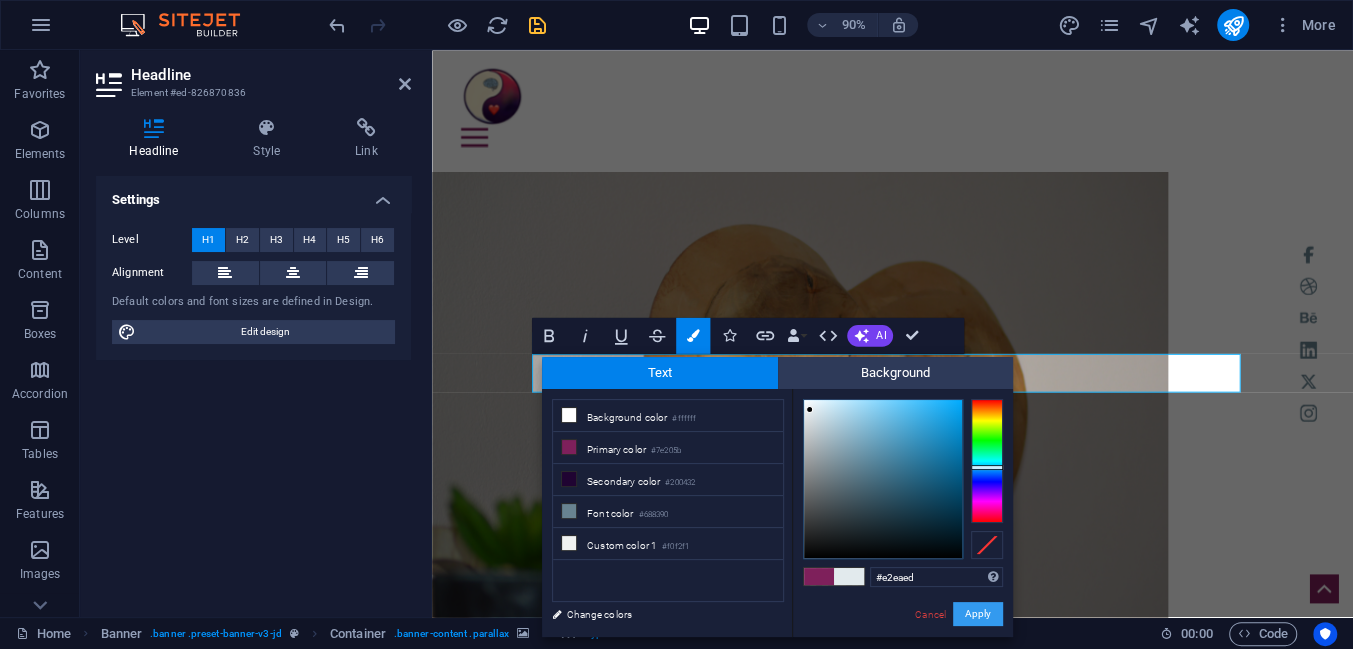 click on "Apply" at bounding box center (978, 614) 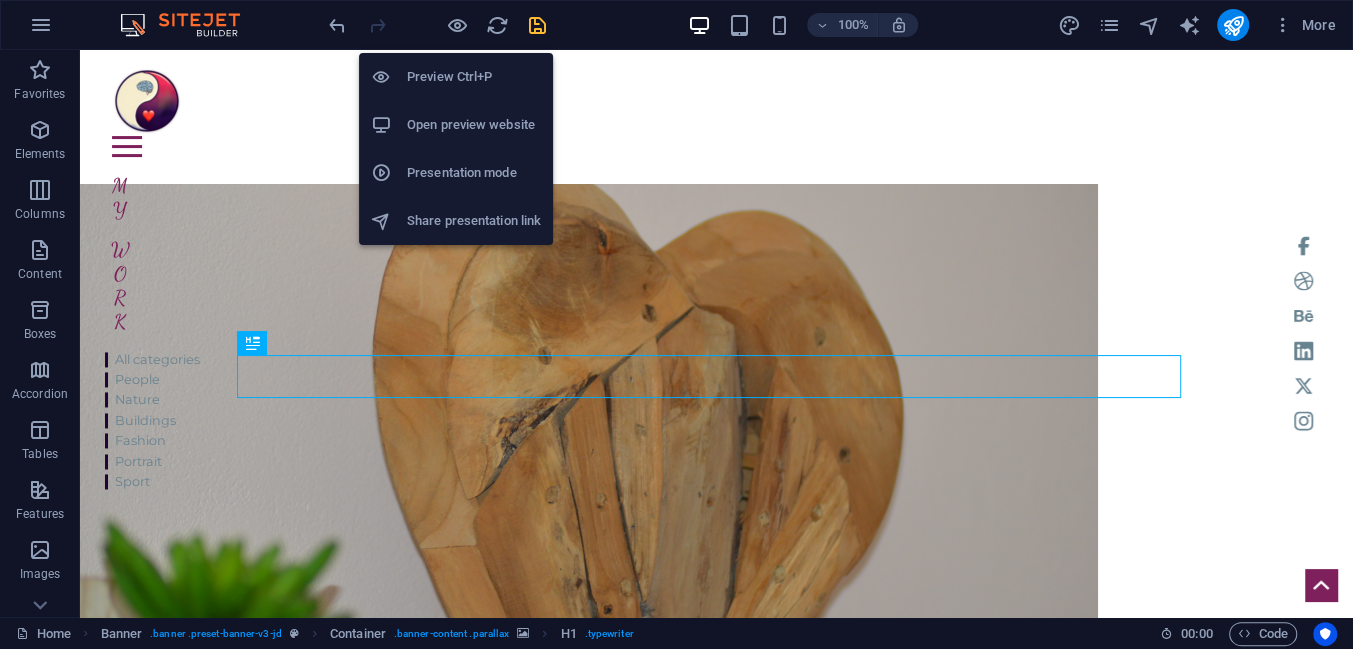 click on "Preview Ctrl+P" at bounding box center [474, 77] 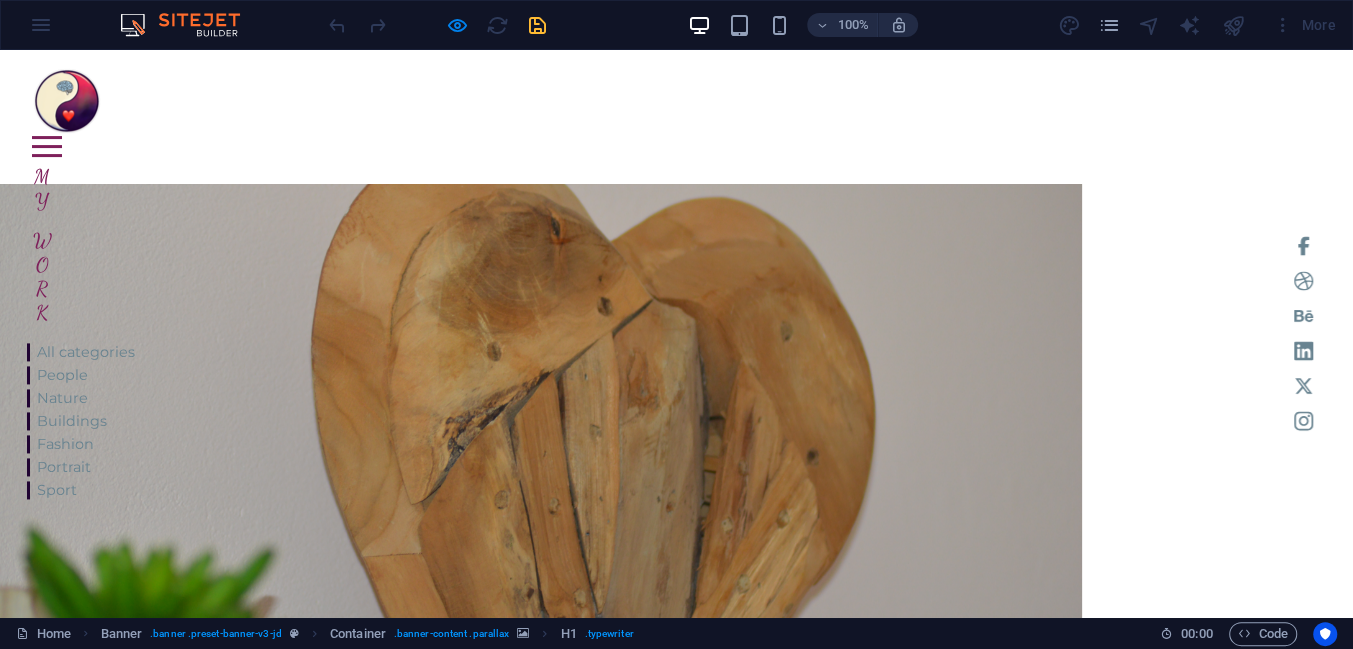 click at bounding box center (541, 419) 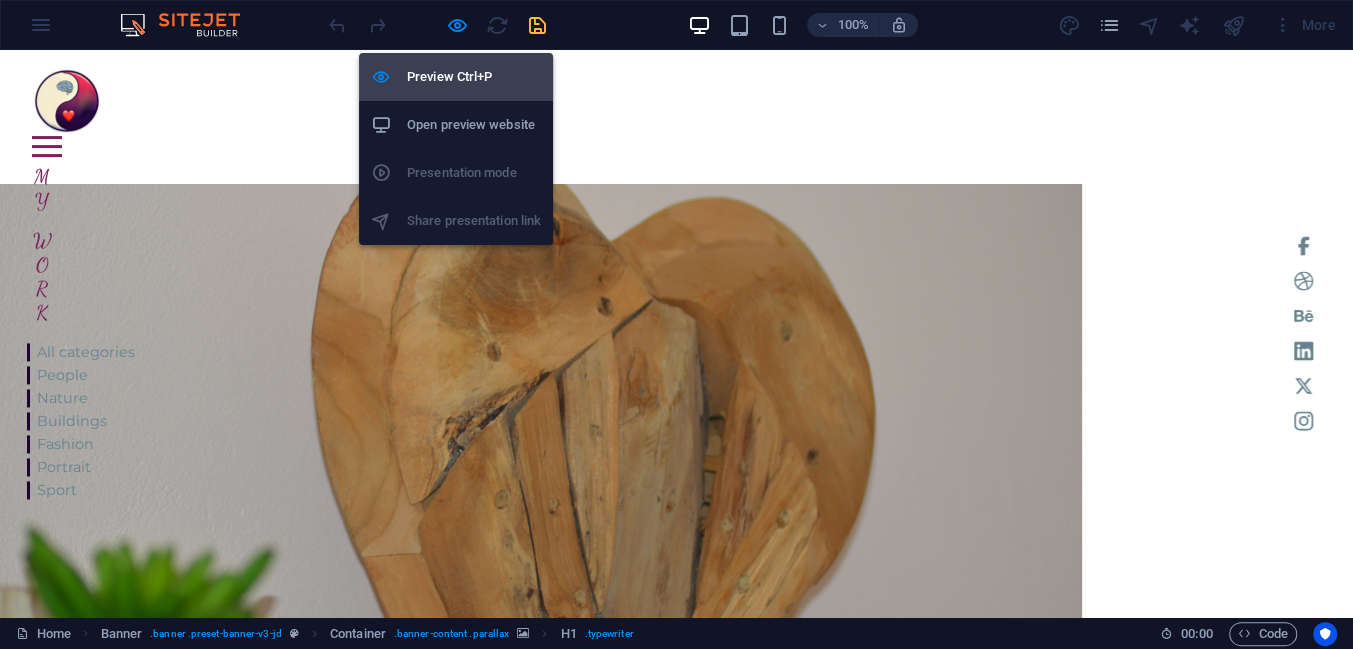 click on "Preview Ctrl+P" at bounding box center [474, 77] 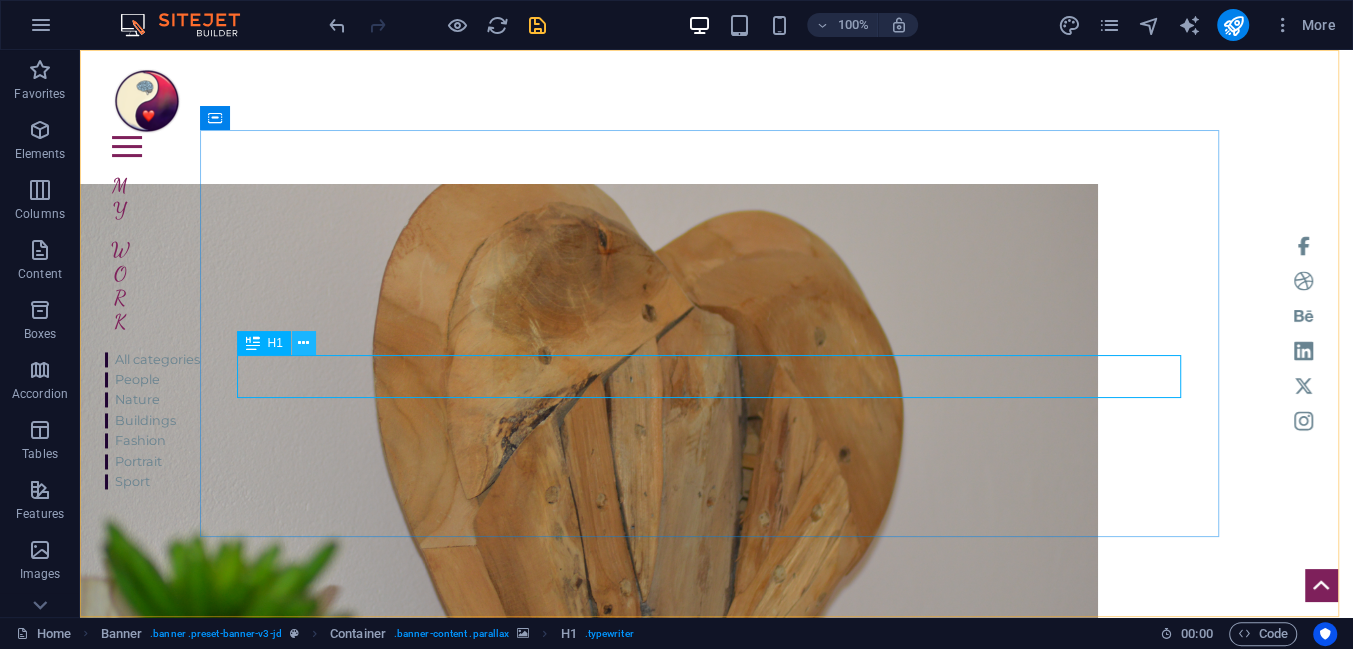 click at bounding box center (303, 343) 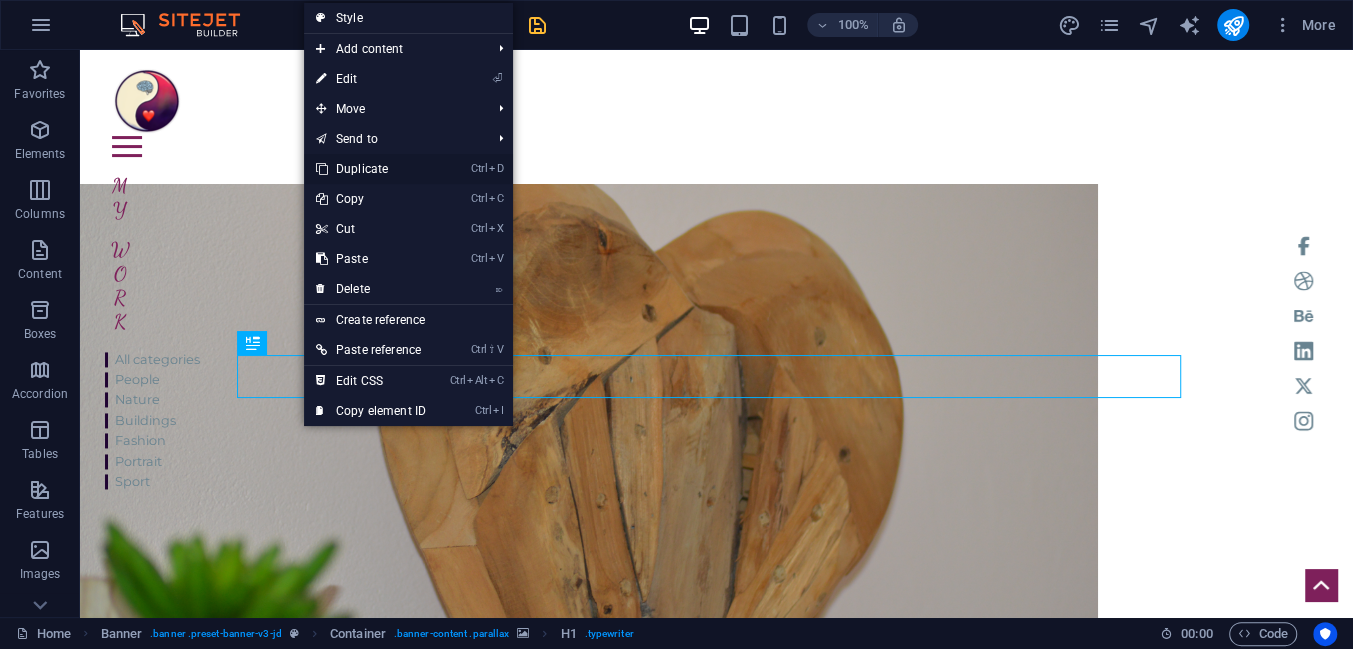 click on "Ctrl D  Duplicate" at bounding box center (371, 169) 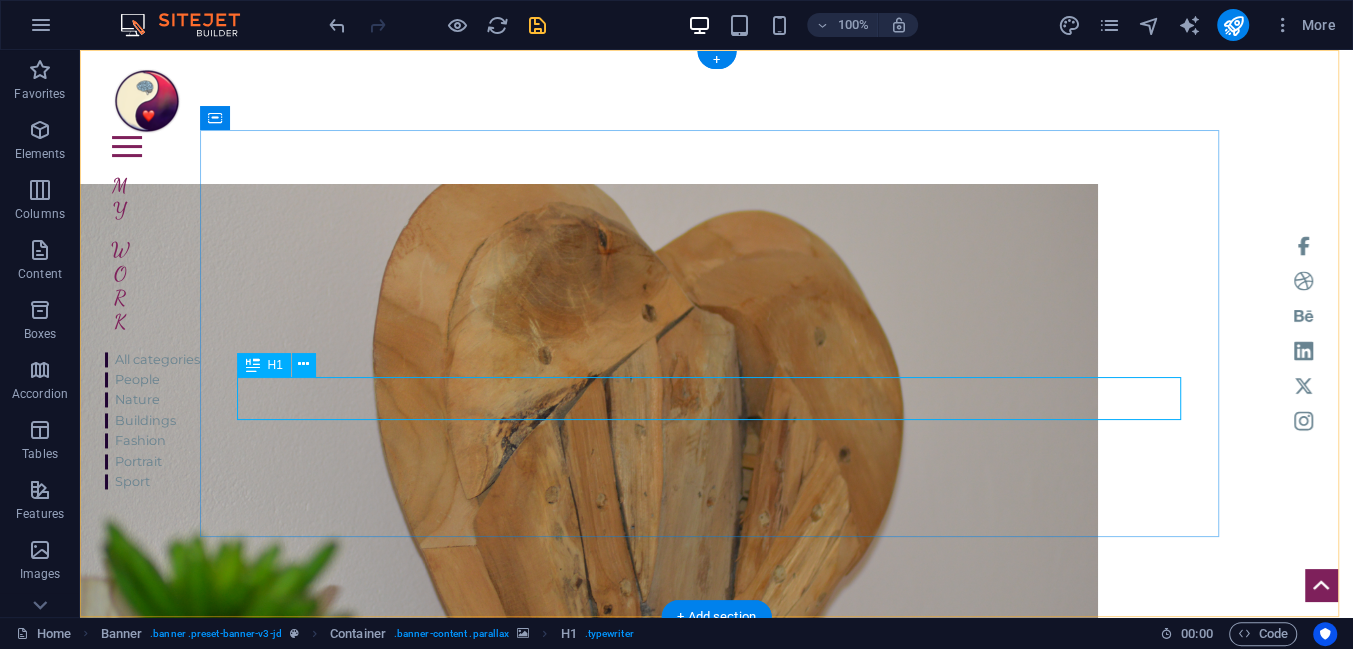 click on "| PsihoEvoluție" at bounding box center (589, 831) 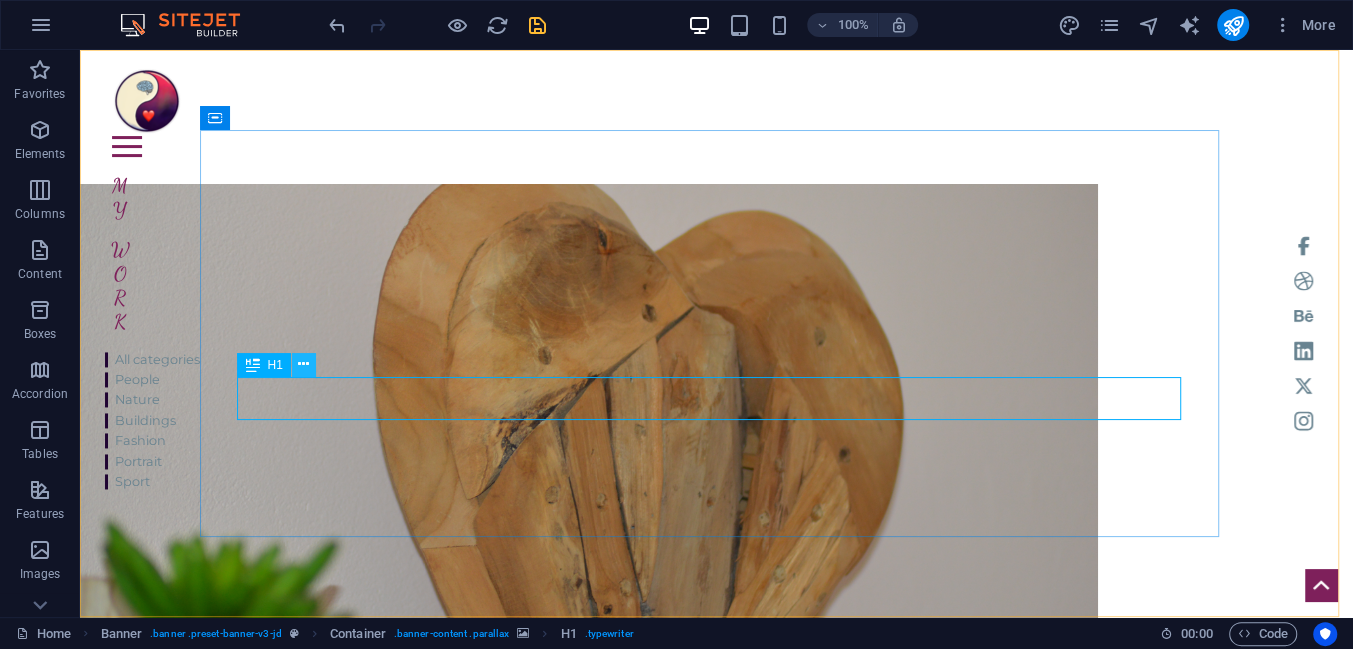 click at bounding box center (303, 364) 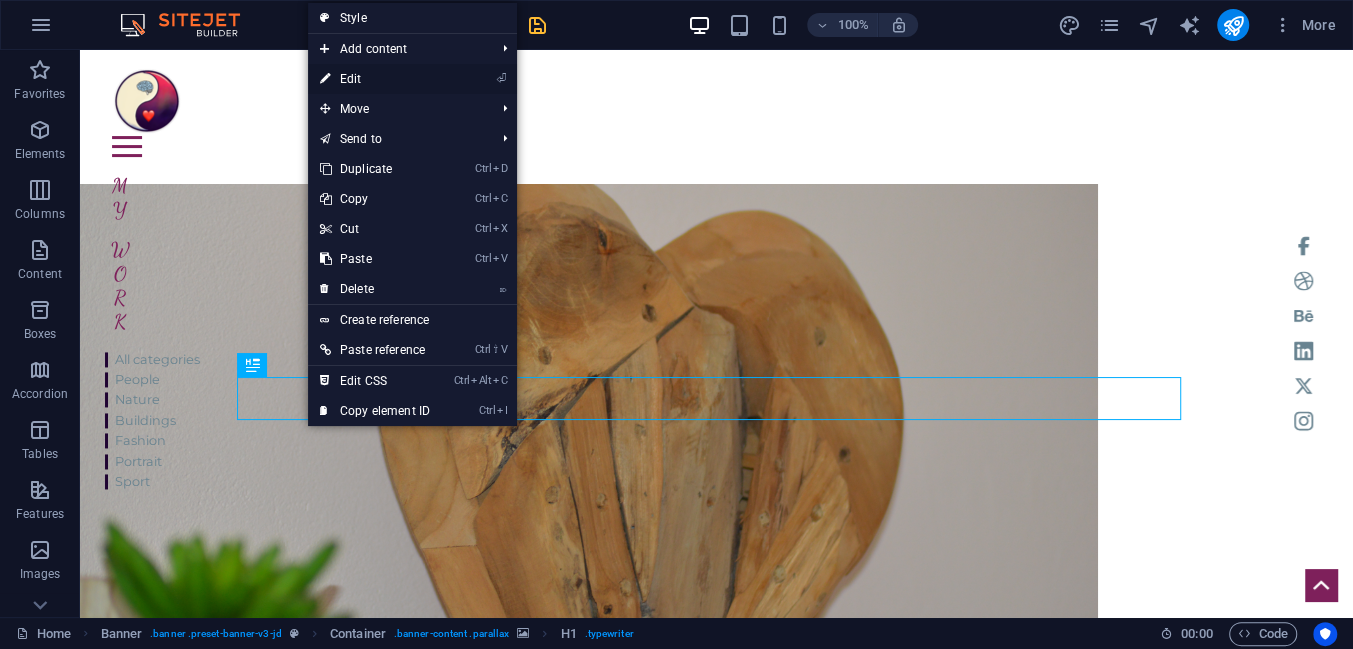 click on "⏎  Edit" at bounding box center (375, 79) 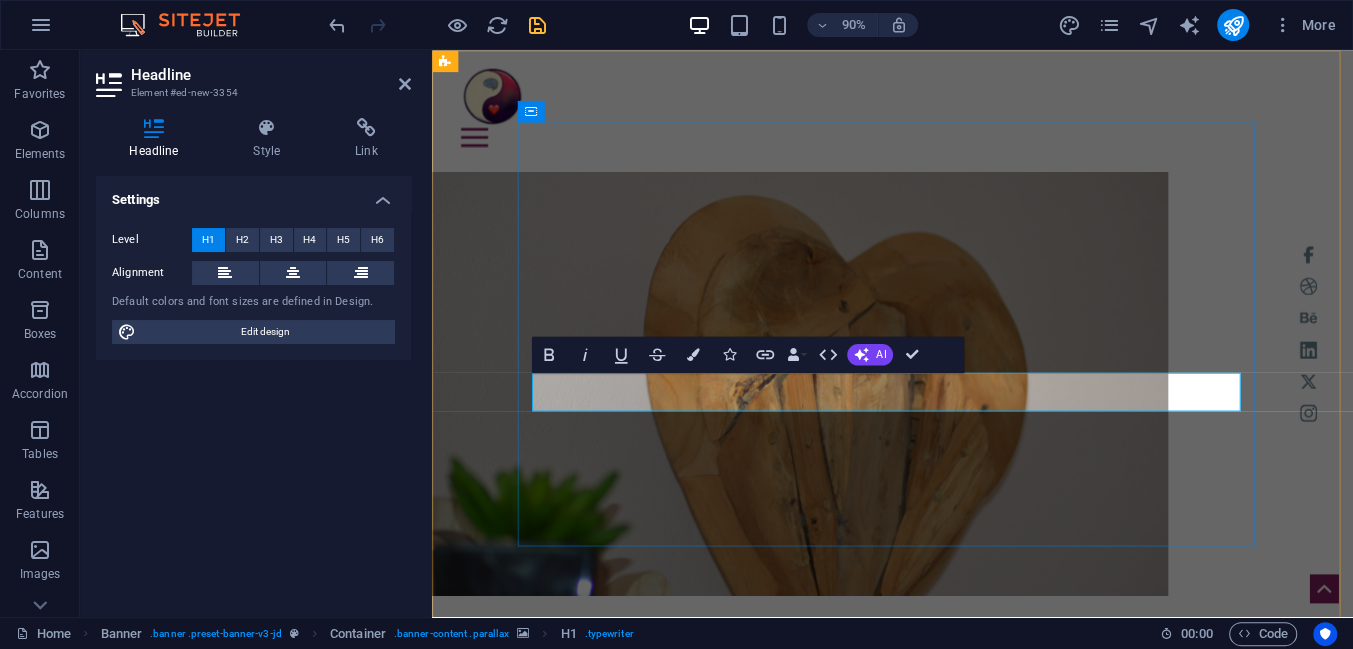drag, startPoint x: 866, startPoint y: 426, endPoint x: 1064, endPoint y: 432, distance: 198.09088 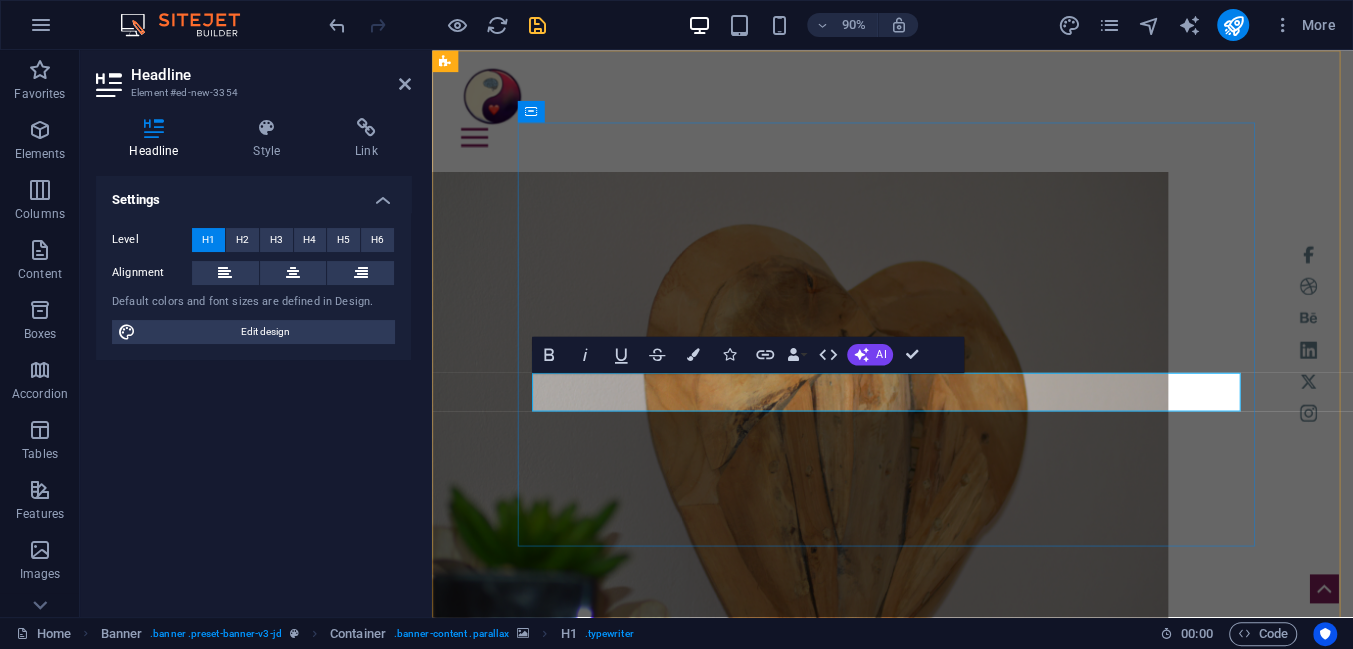 type 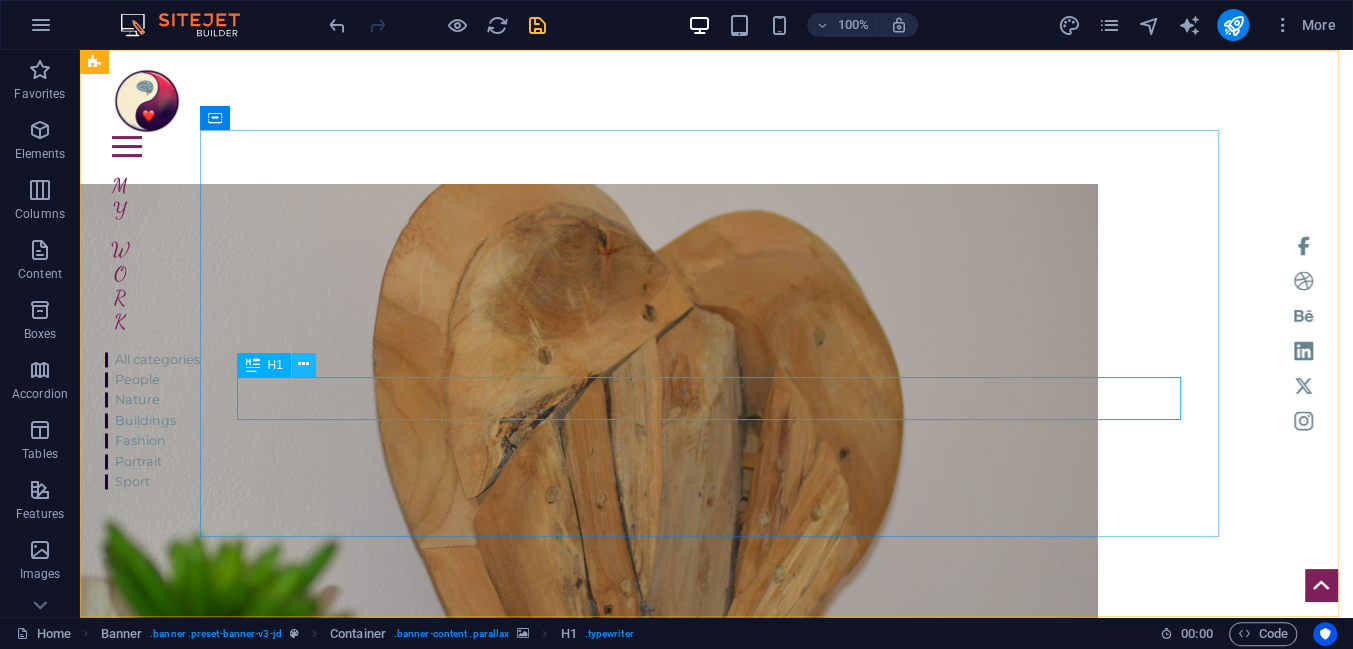 click at bounding box center [303, 364] 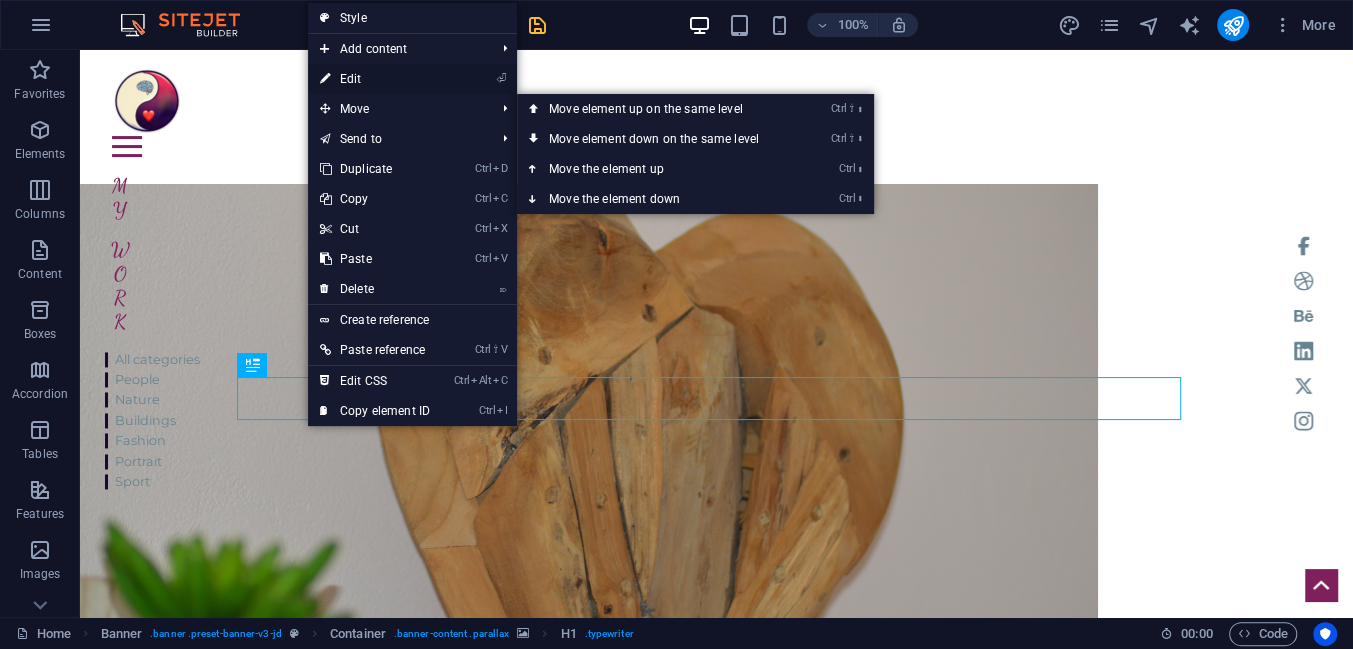 click on "⏎  Edit" at bounding box center (375, 79) 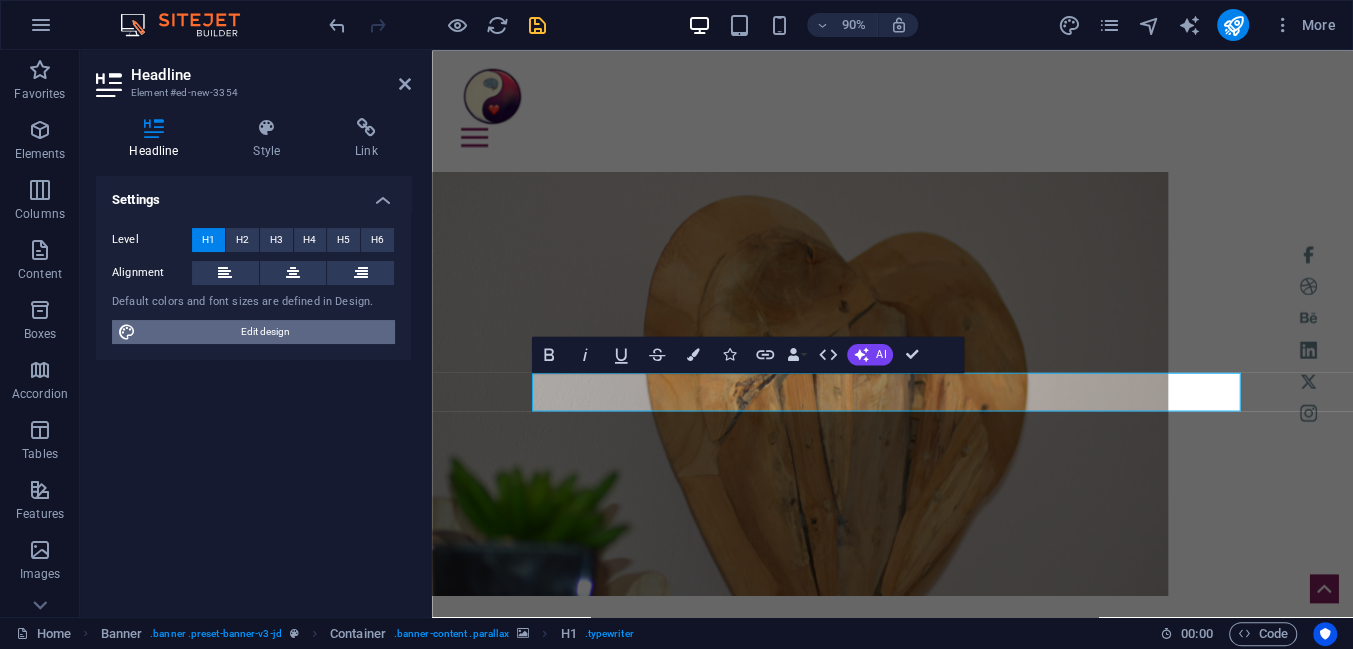 click on "Edit design" at bounding box center [265, 332] 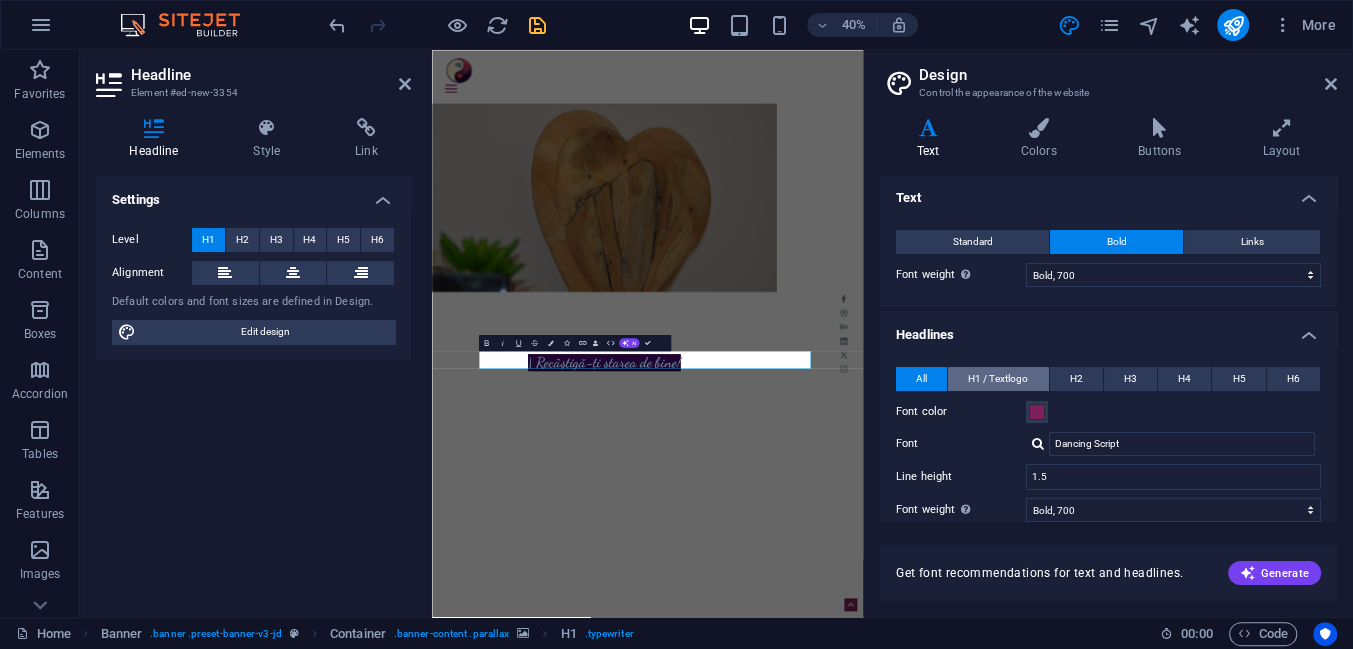 scroll, scrollTop: 0, scrollLeft: 0, axis: both 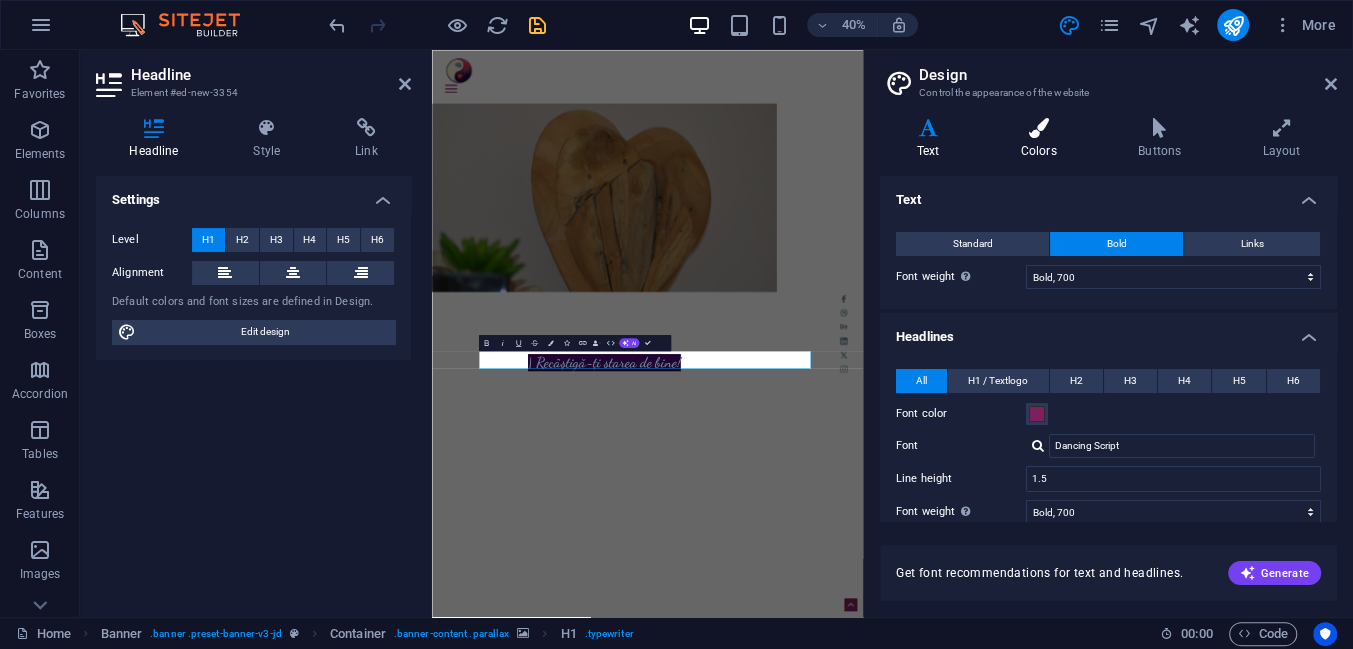 click at bounding box center [1038, 128] 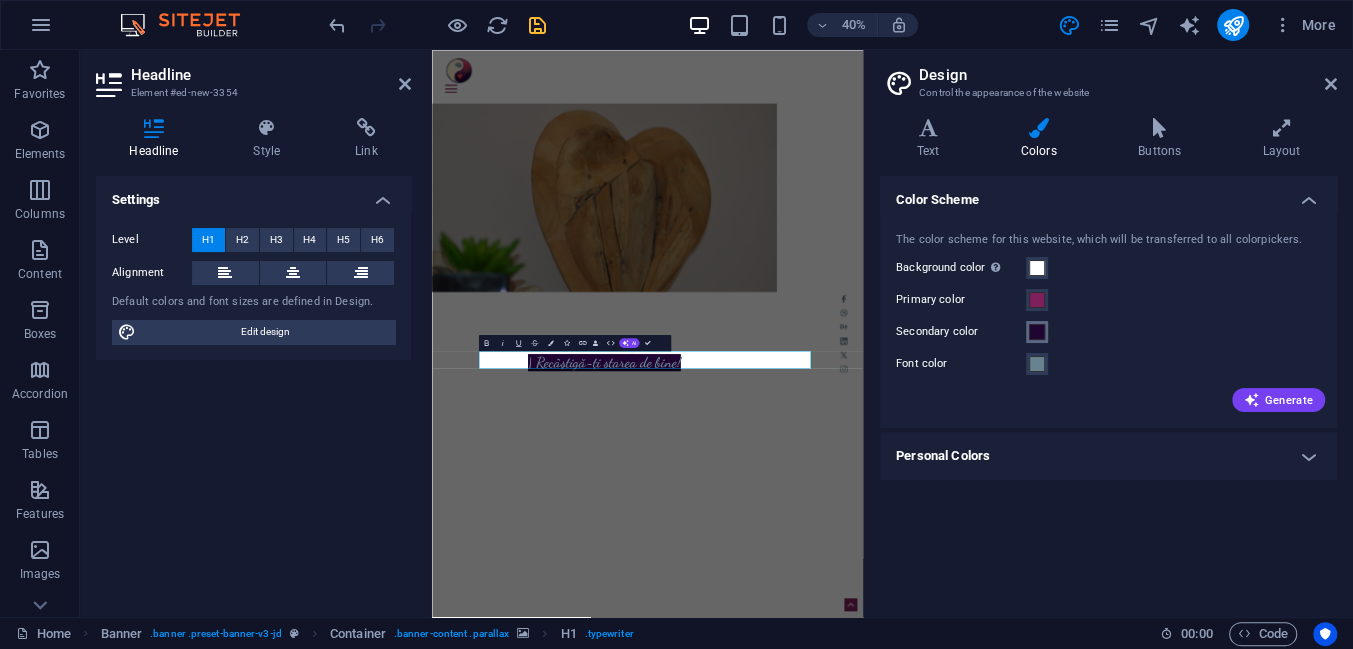 click at bounding box center [1037, 332] 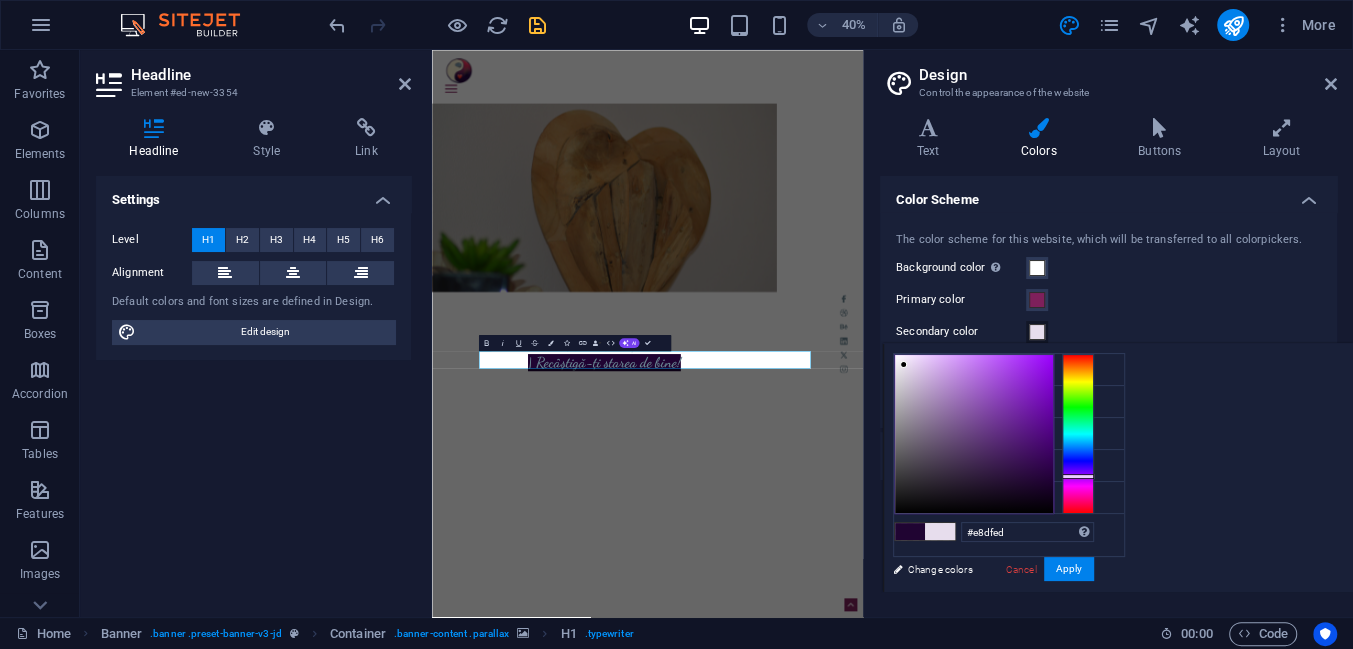 type on "#eae2ef" 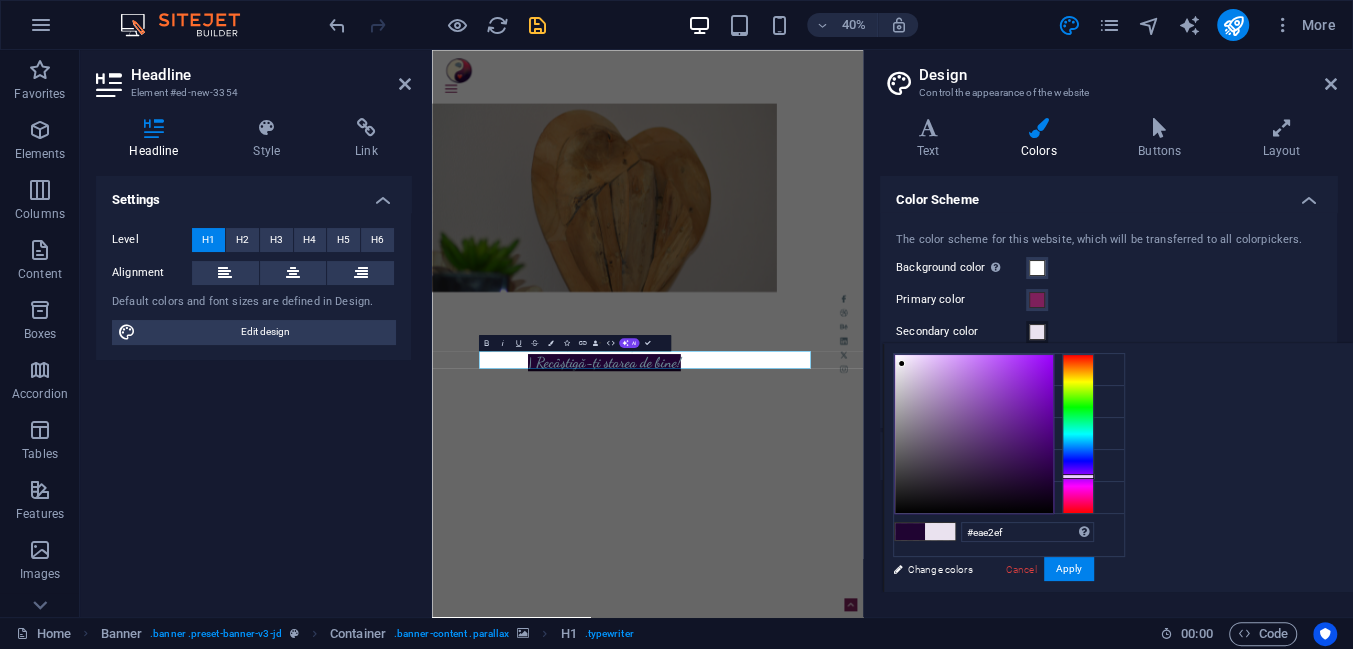 drag, startPoint x: 1039, startPoint y: 481, endPoint x: 902, endPoint y: 364, distance: 180.16104 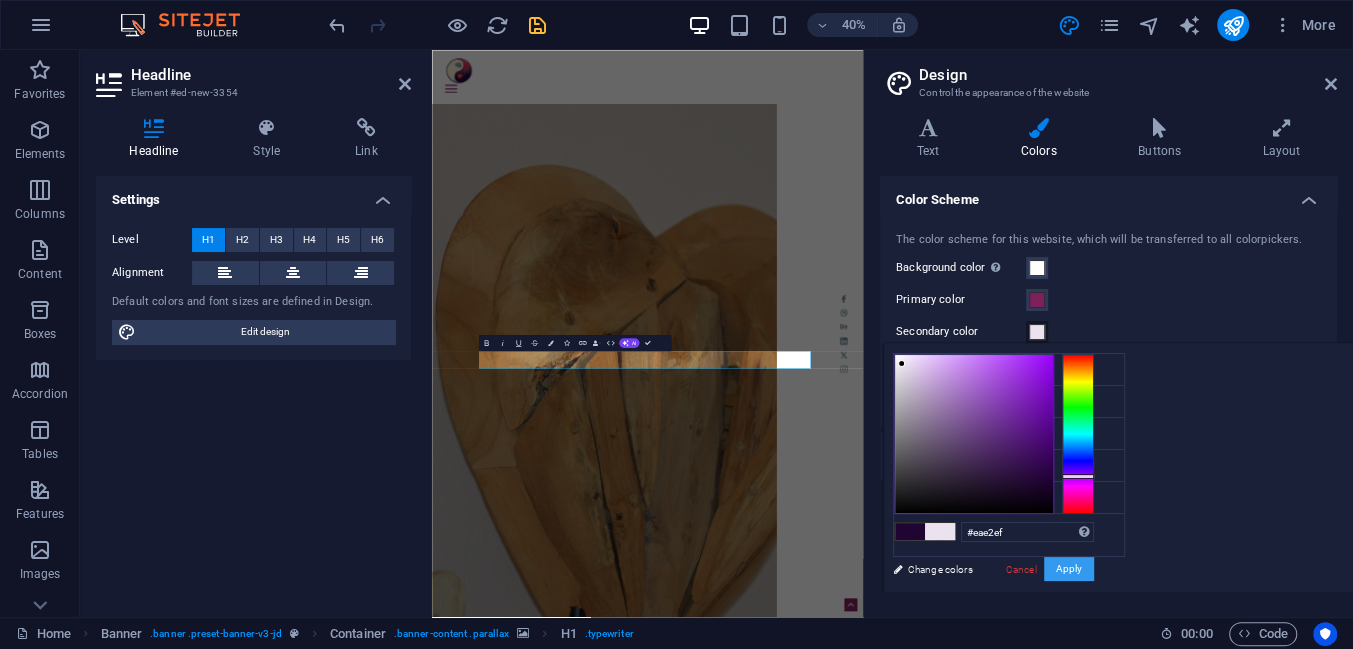 click on "Apply" at bounding box center (1069, 569) 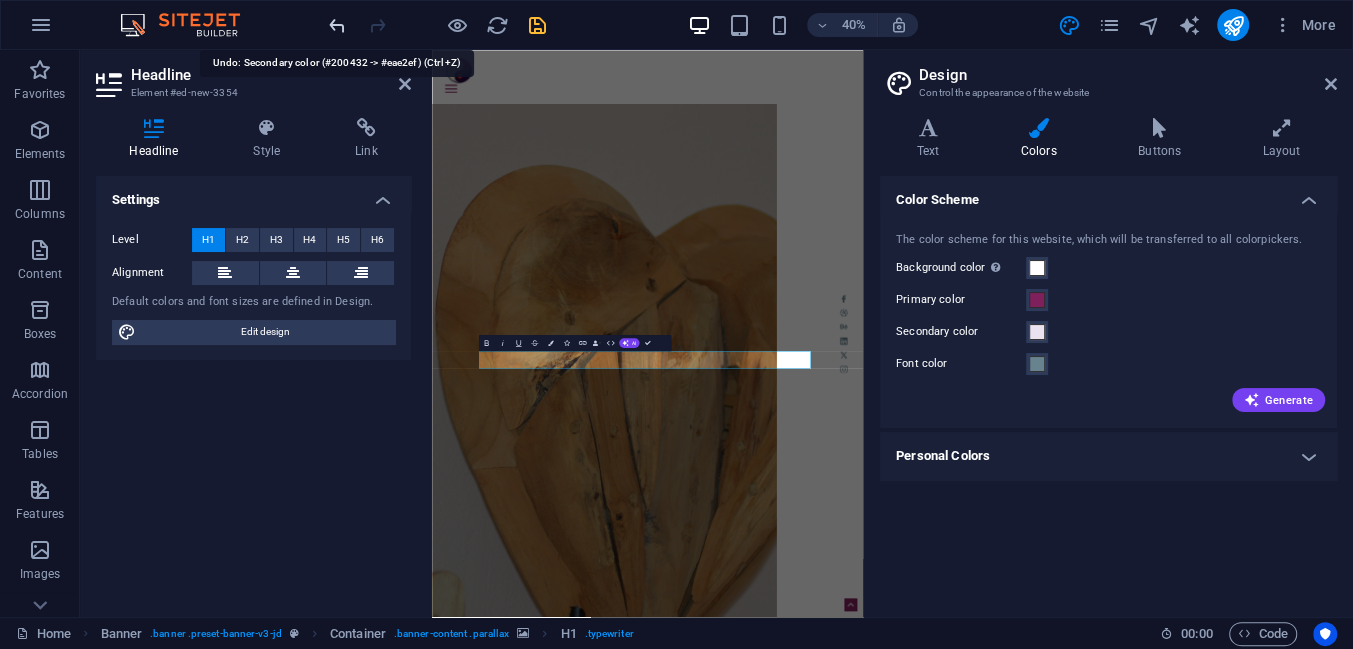 click at bounding box center (337, 25) 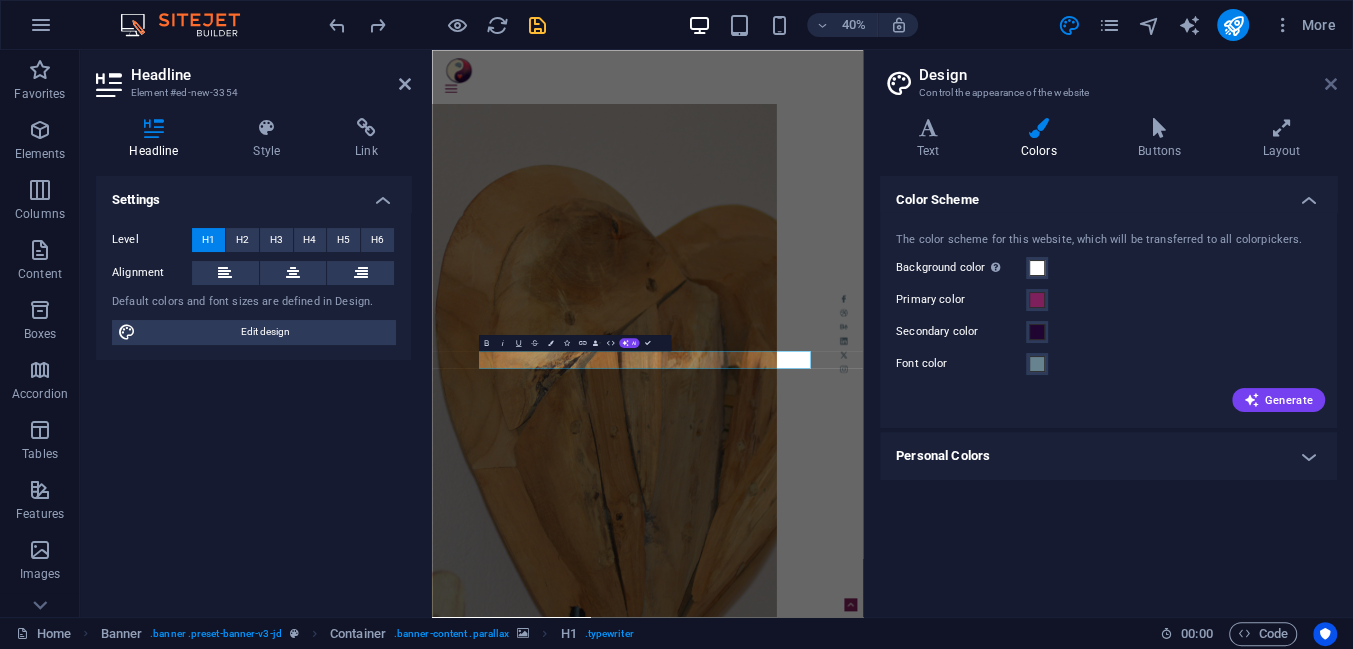 click at bounding box center (1331, 84) 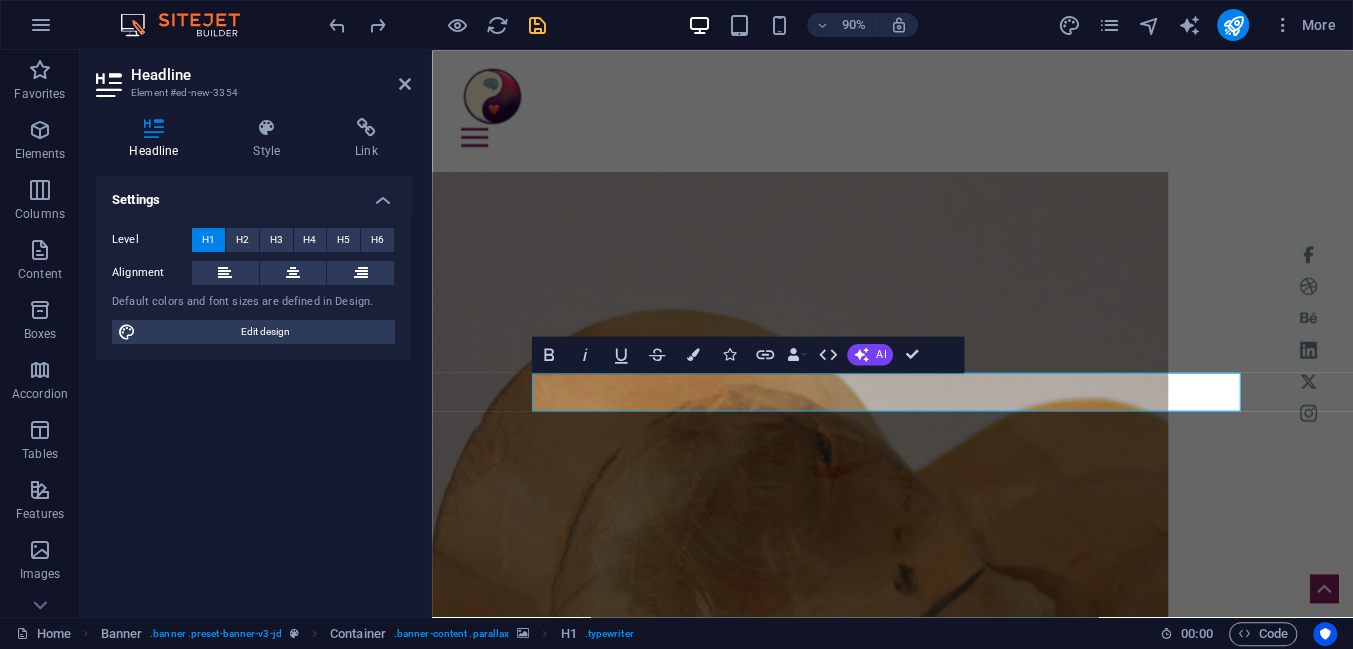 click at bounding box center [841, 845] 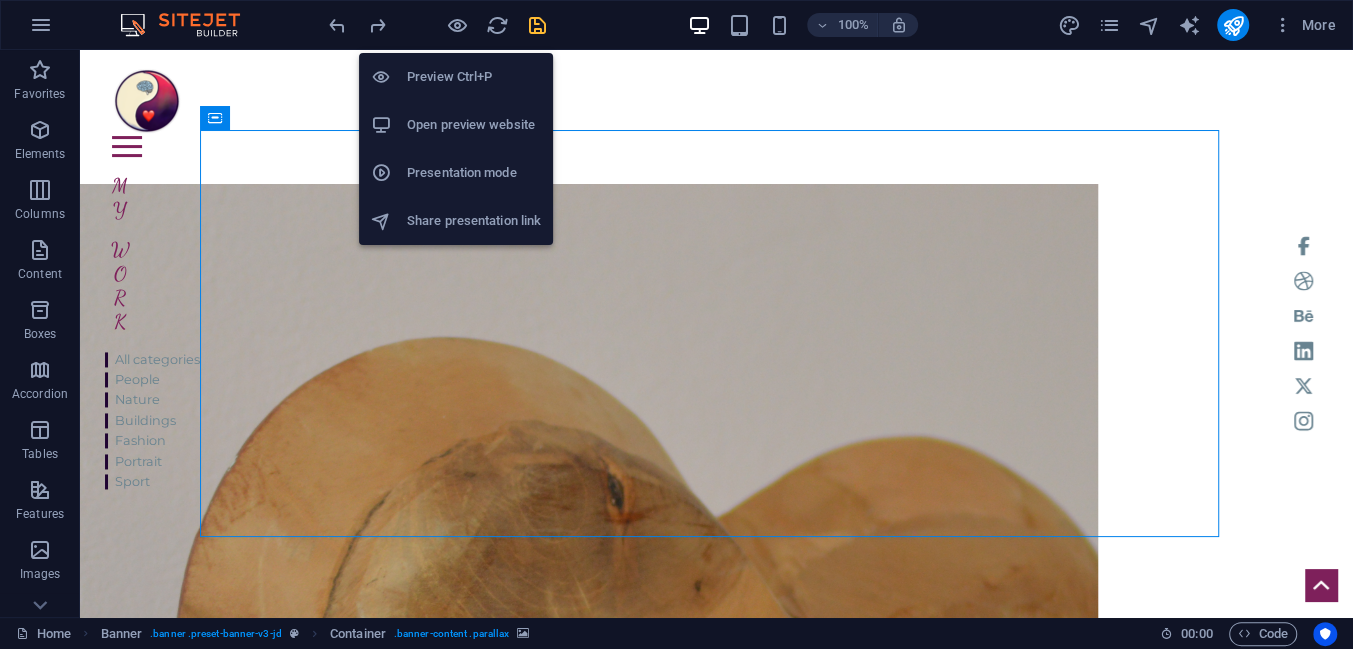 click on "Preview Ctrl+P" at bounding box center [474, 77] 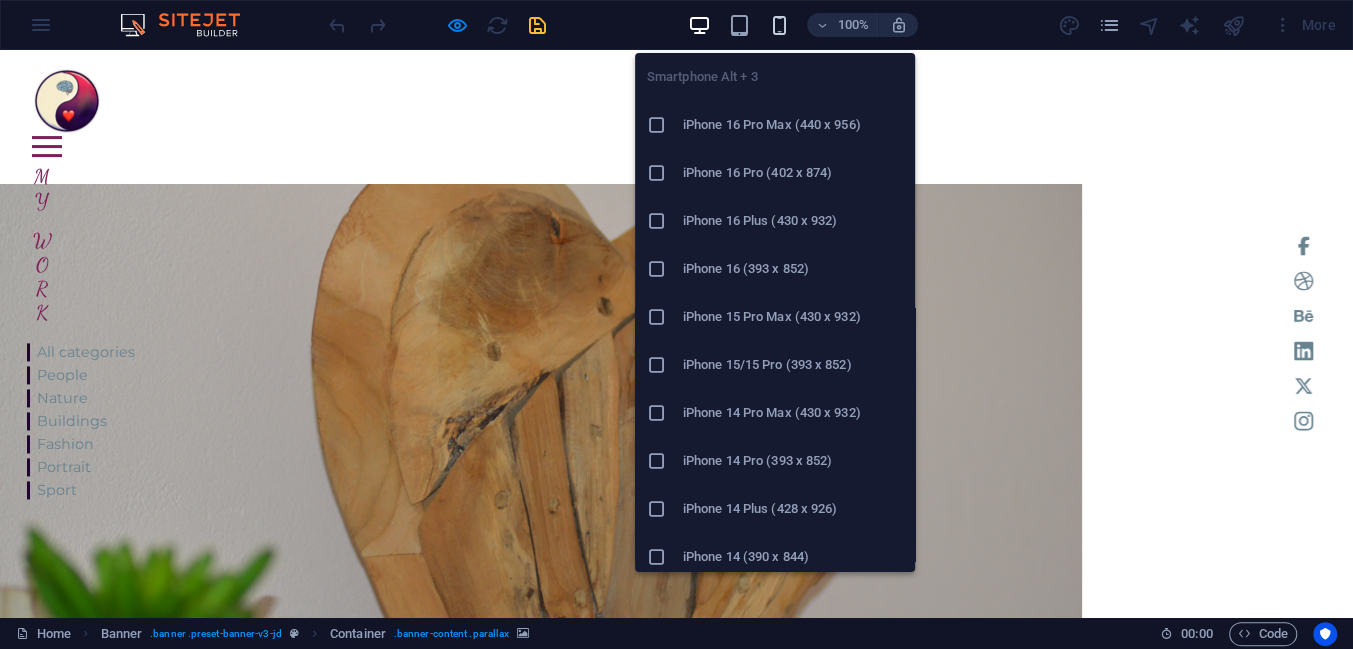 click at bounding box center [779, 25] 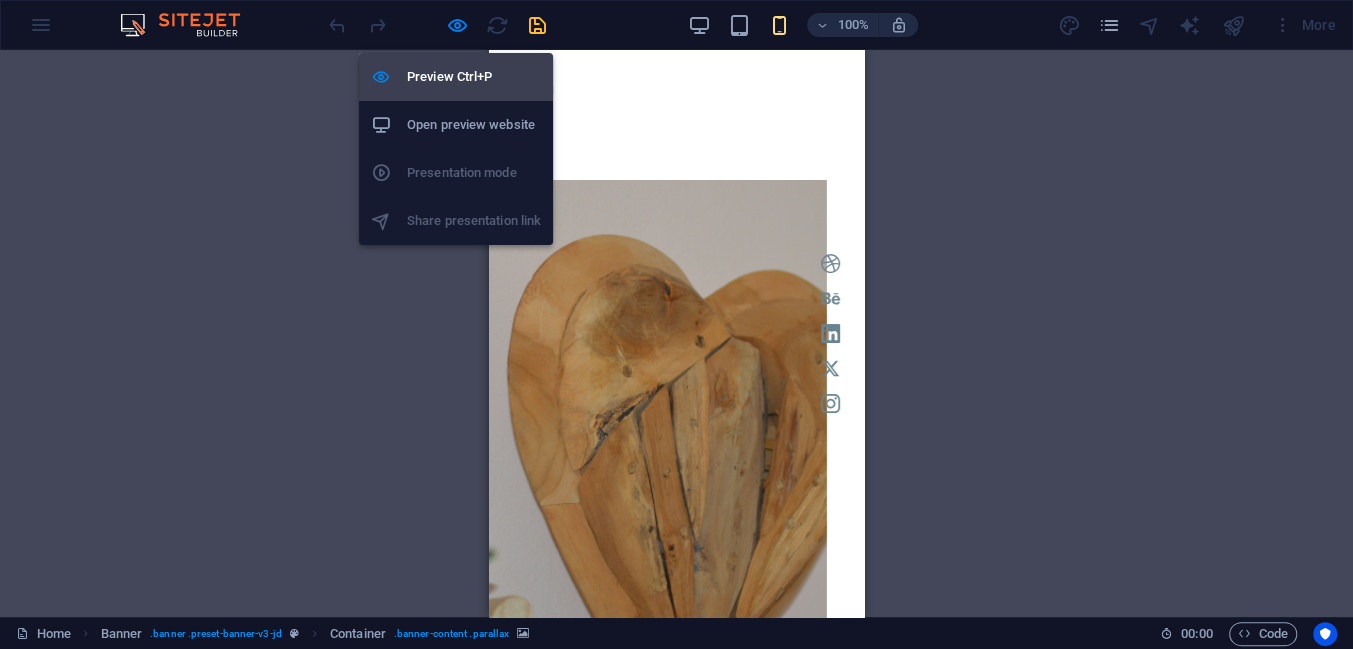 click on "Preview Ctrl+P" at bounding box center [474, 77] 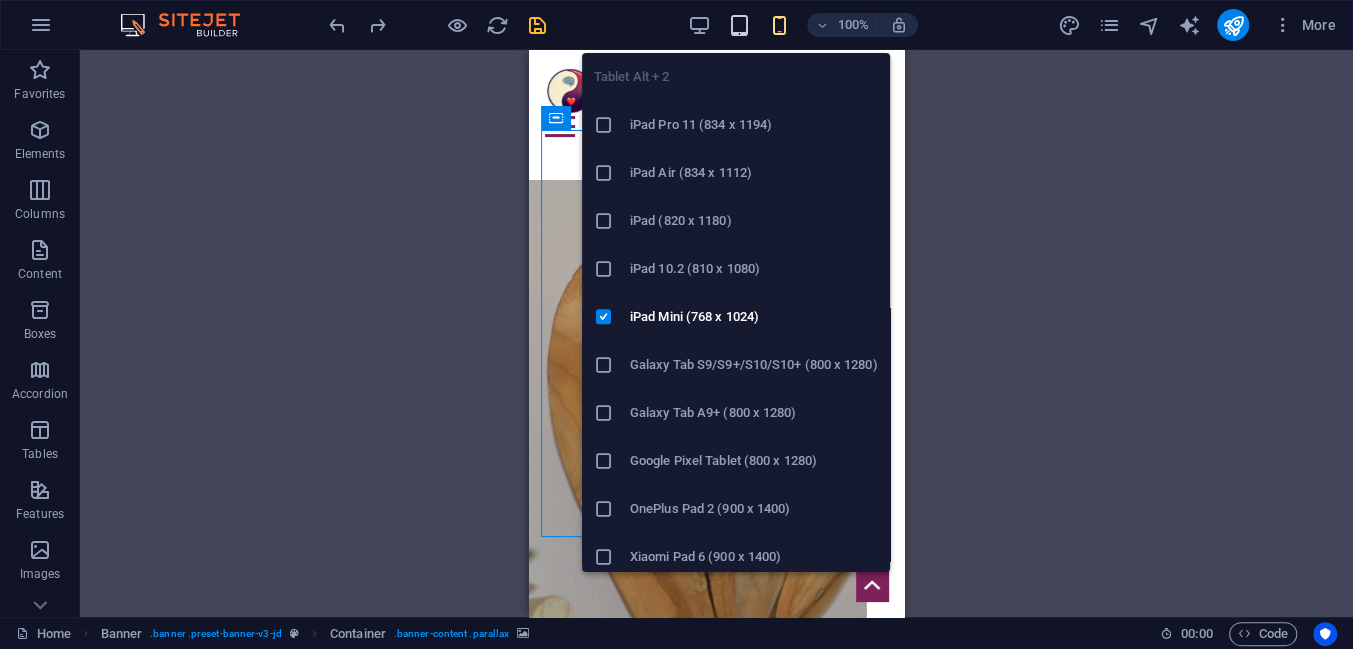 click at bounding box center [739, 25] 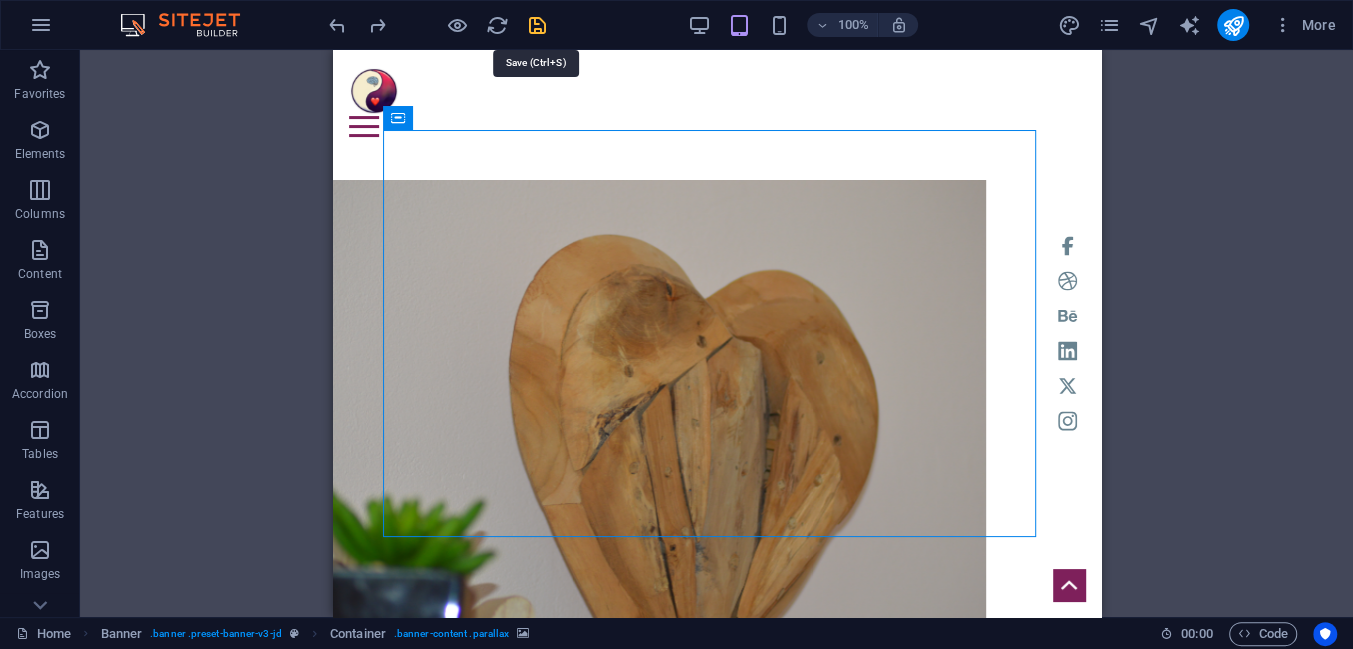 click at bounding box center (537, 25) 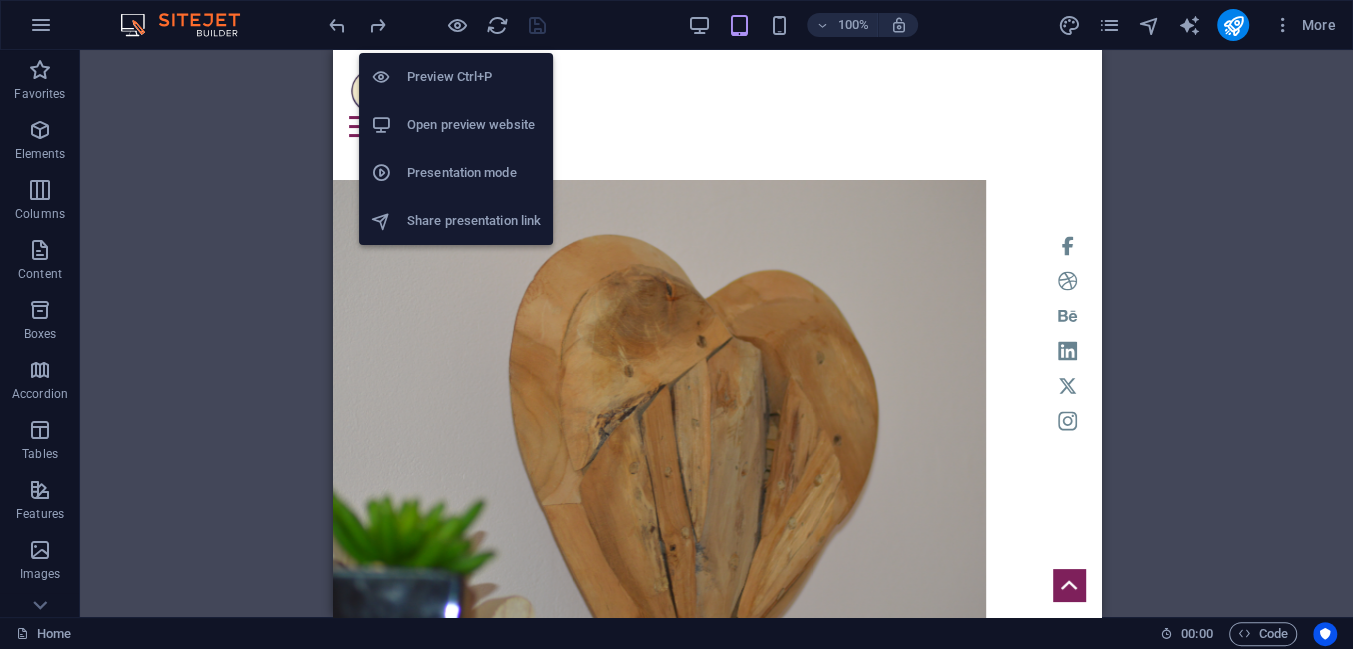 click on "Preview Ctrl+P" at bounding box center (474, 77) 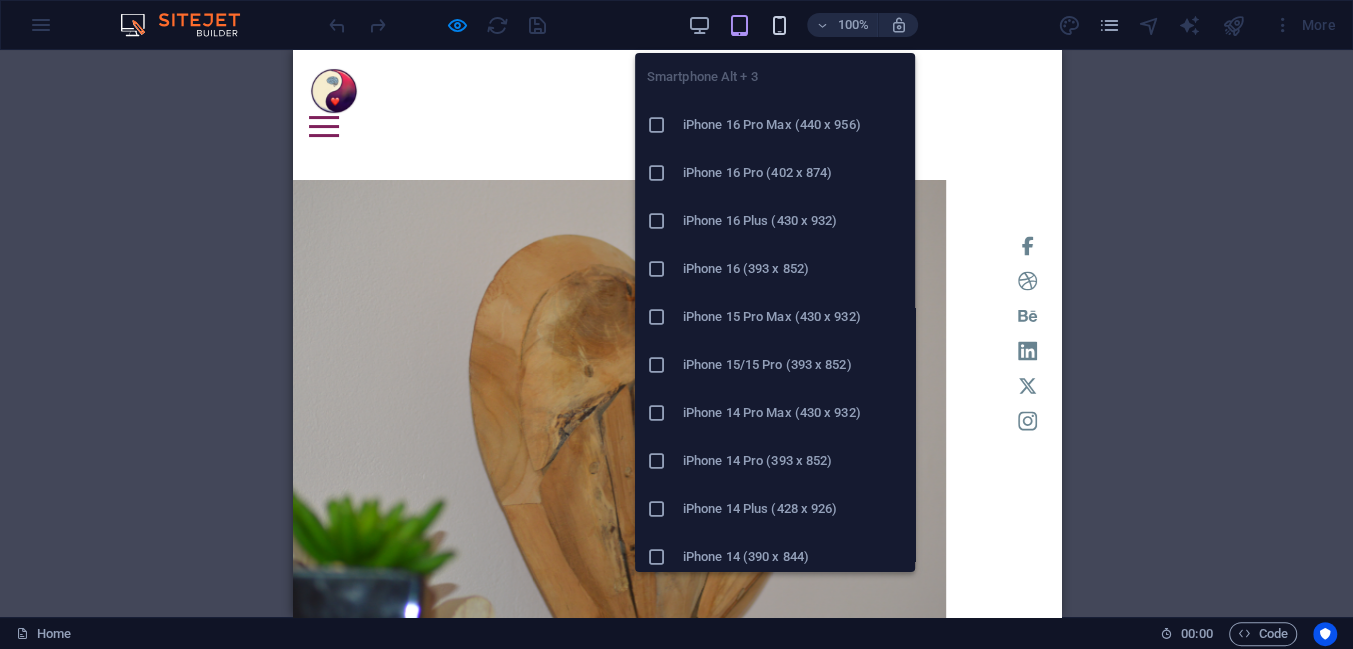 click at bounding box center [779, 25] 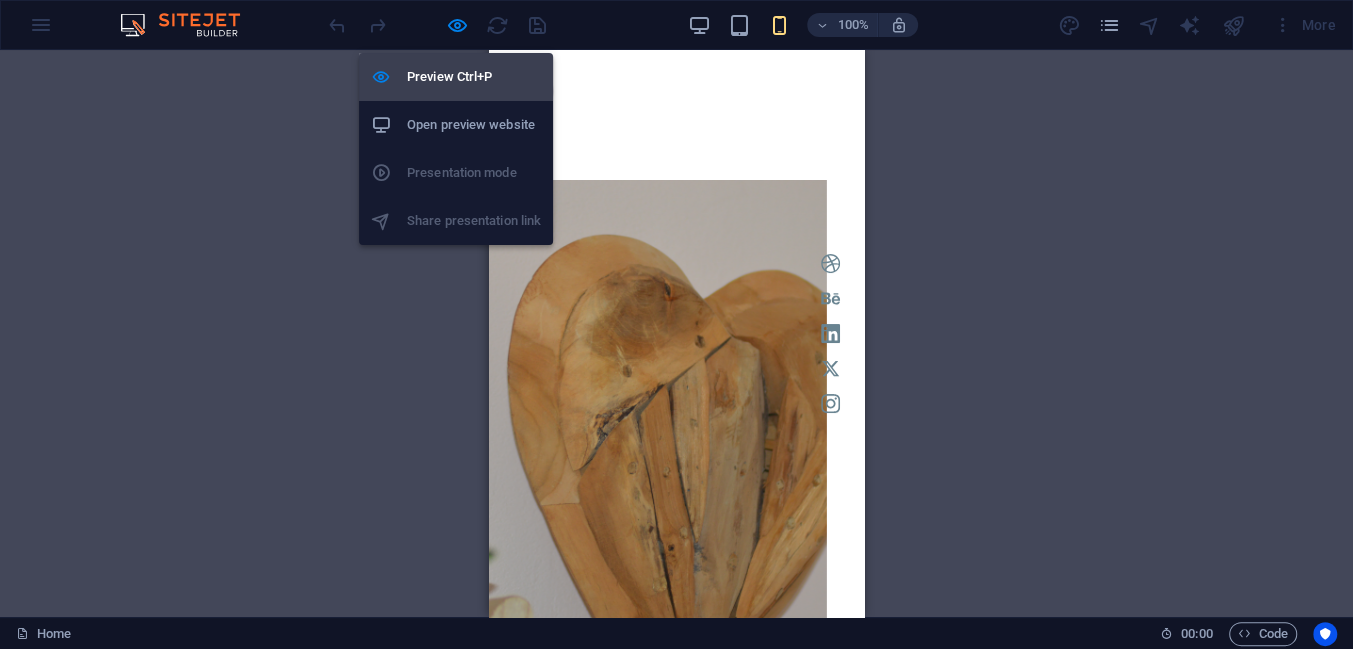 click on "Preview Ctrl+P" at bounding box center (474, 77) 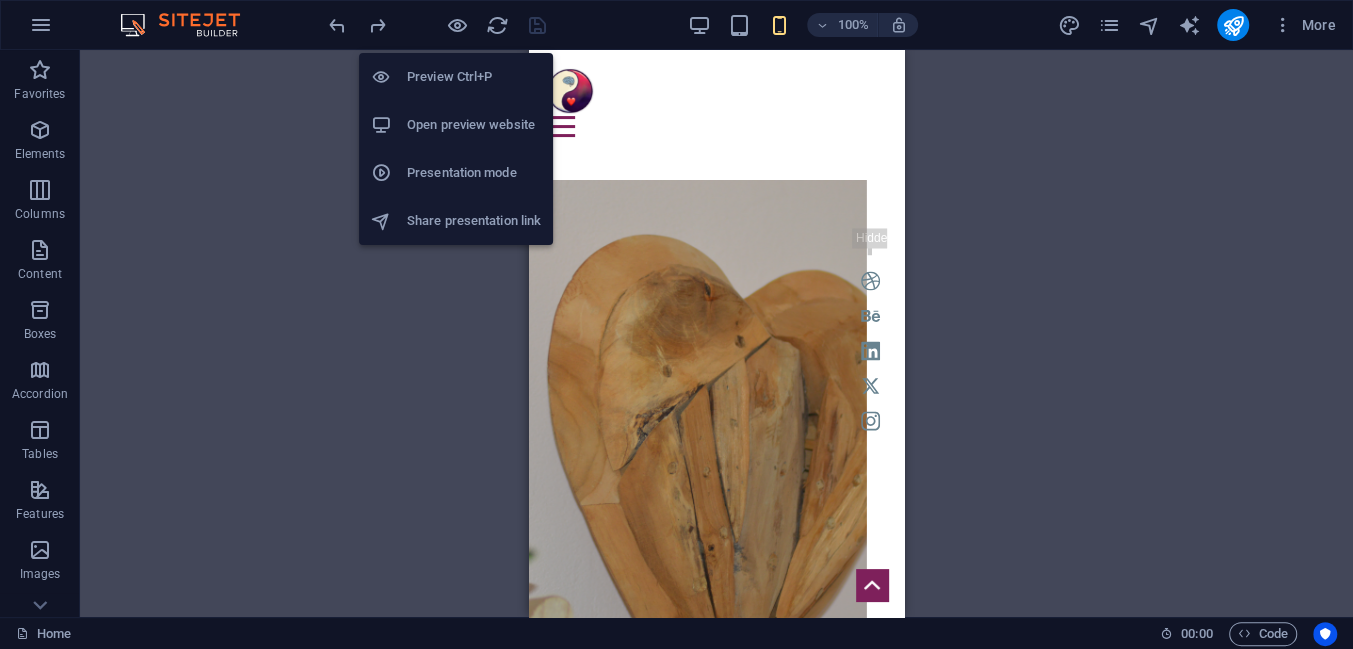click on "Preview Ctrl+P" at bounding box center (474, 77) 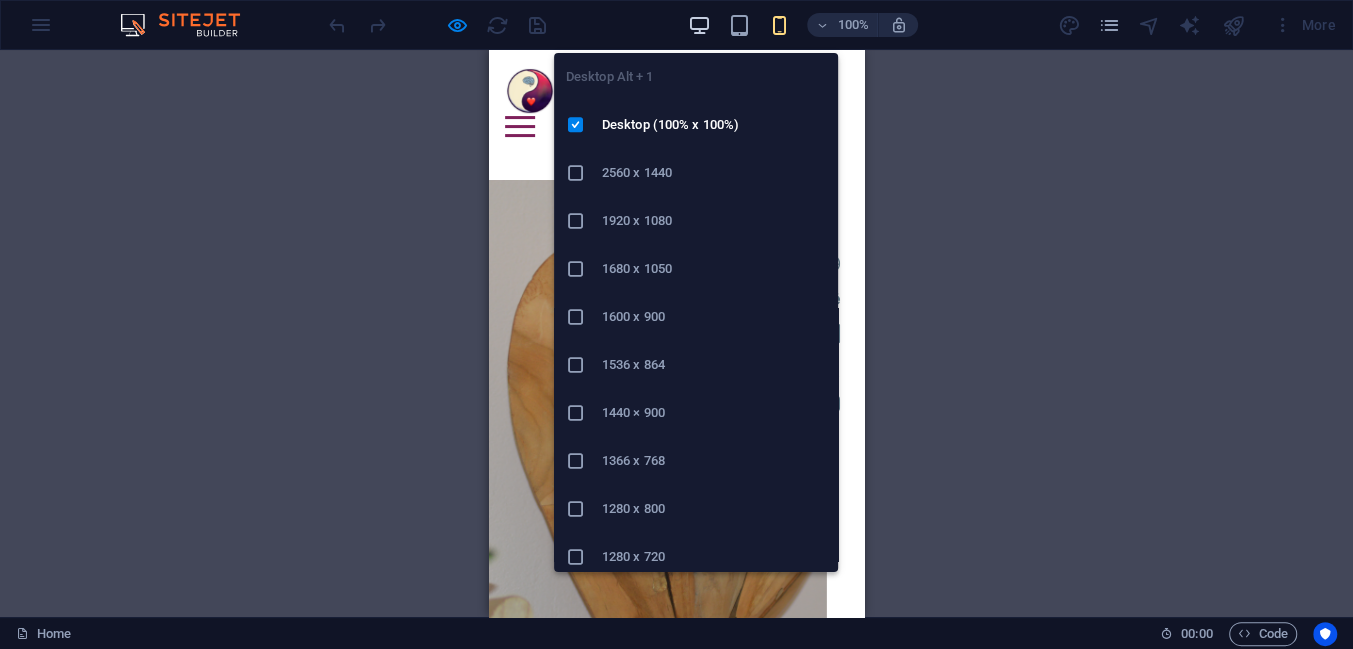 click at bounding box center (699, 25) 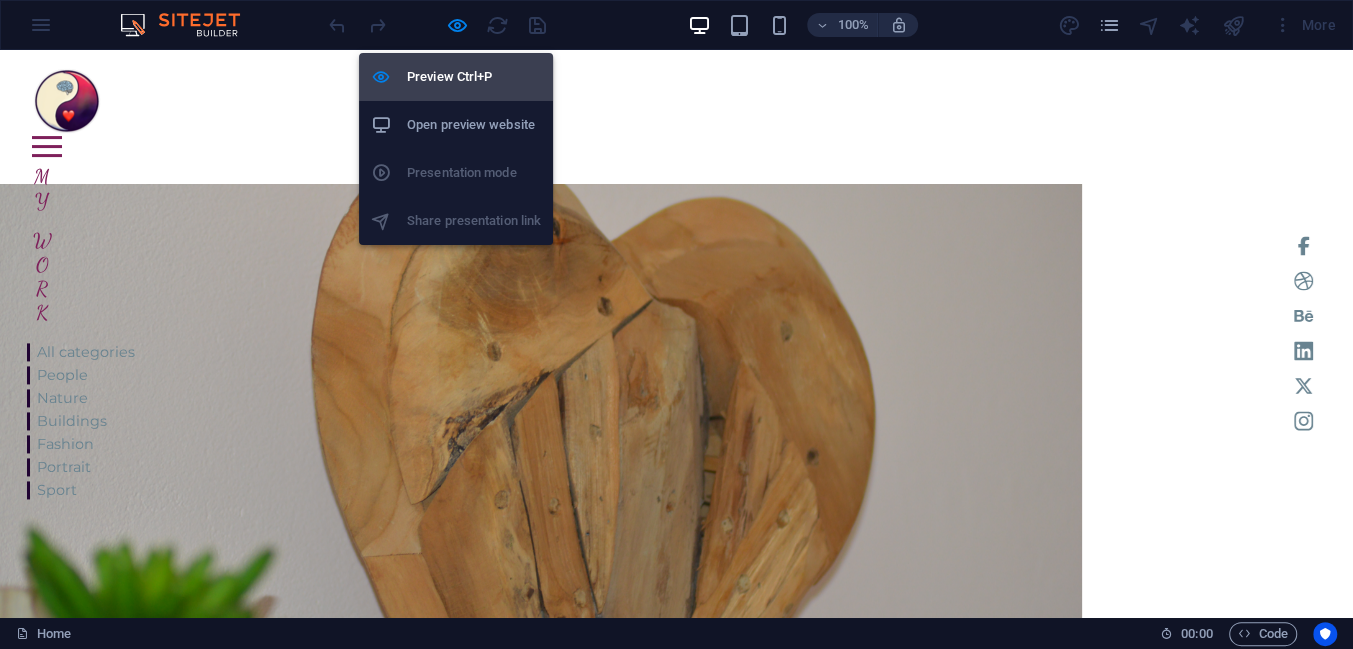 click on "Preview Ctrl+P" at bounding box center [474, 77] 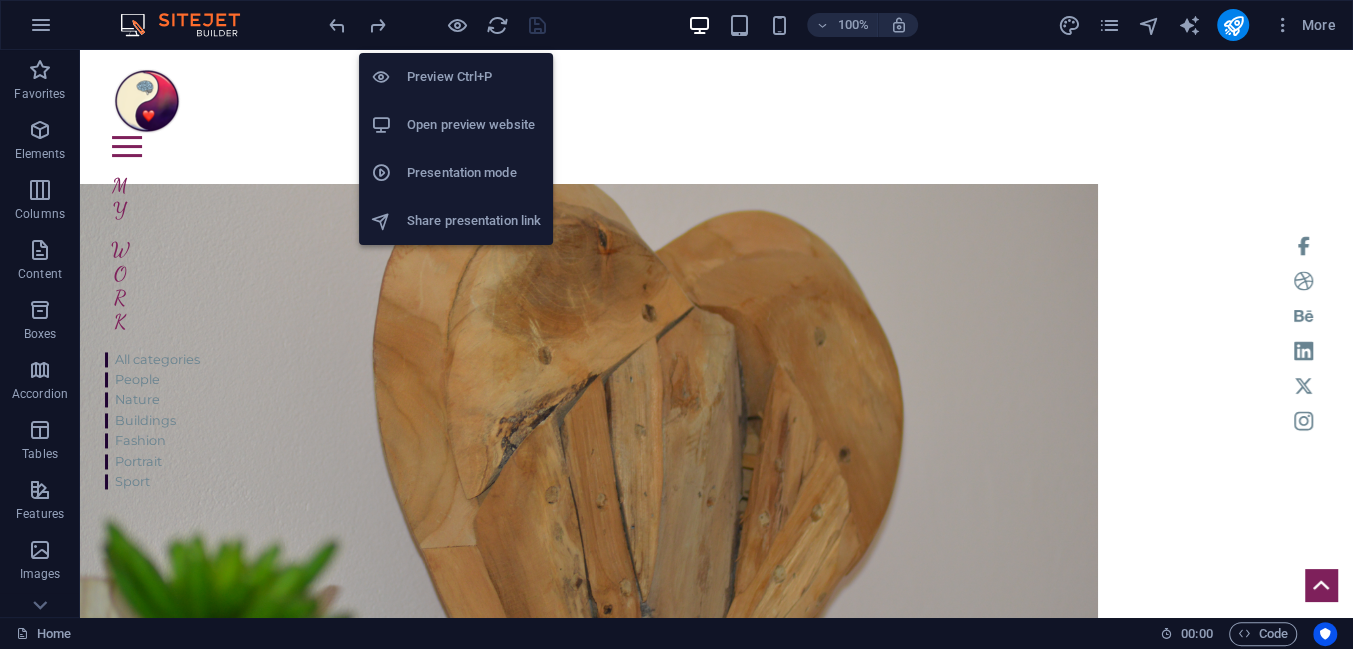 click on "Preview Ctrl+P" at bounding box center [474, 77] 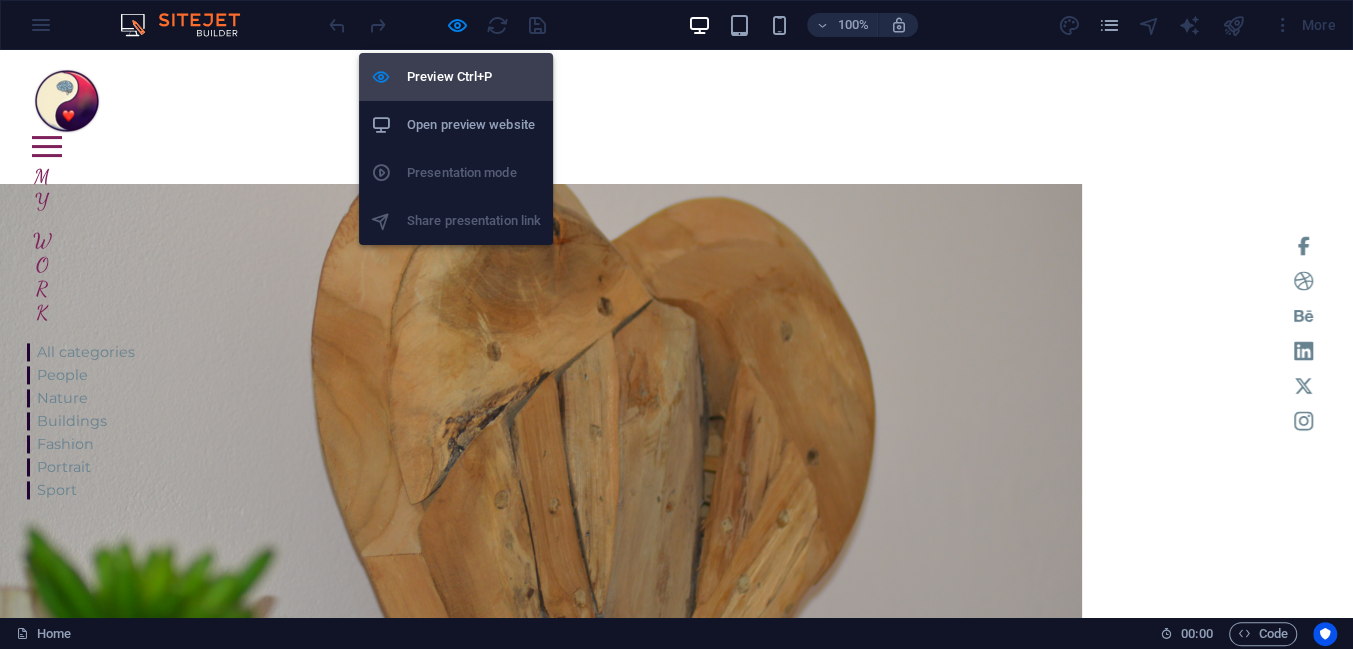 click on "Preview Ctrl+P" at bounding box center [474, 77] 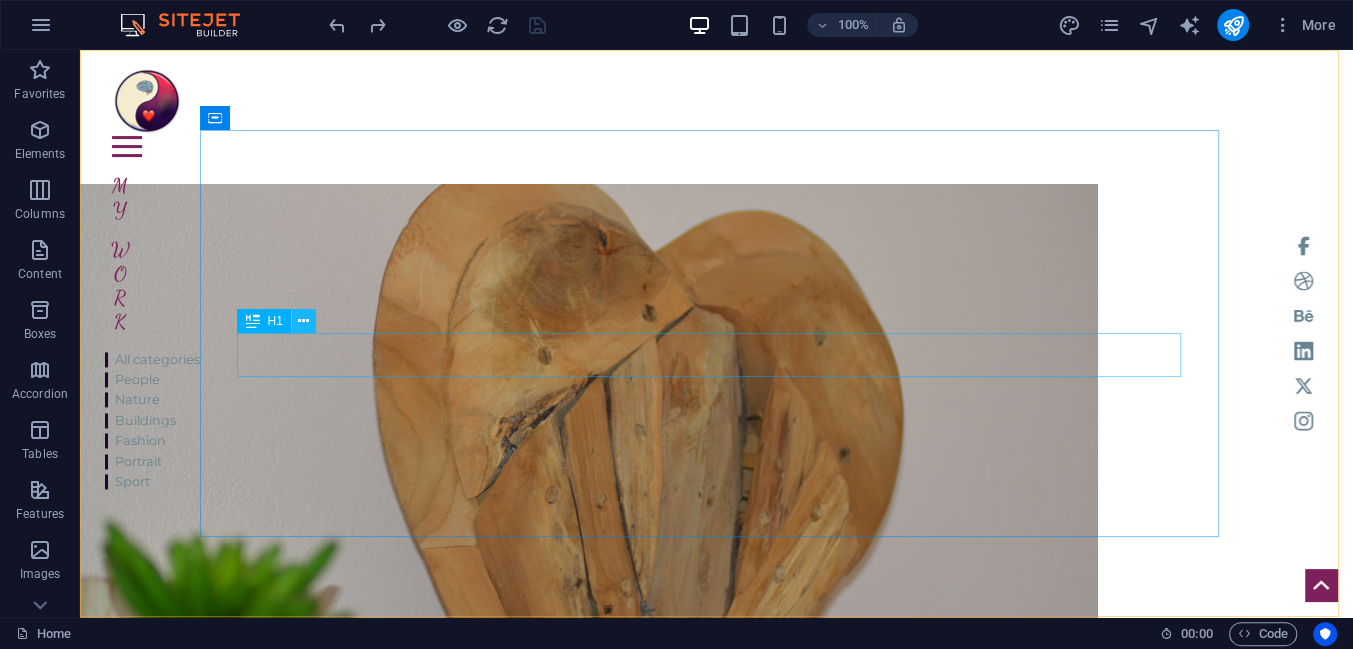 click at bounding box center (303, 321) 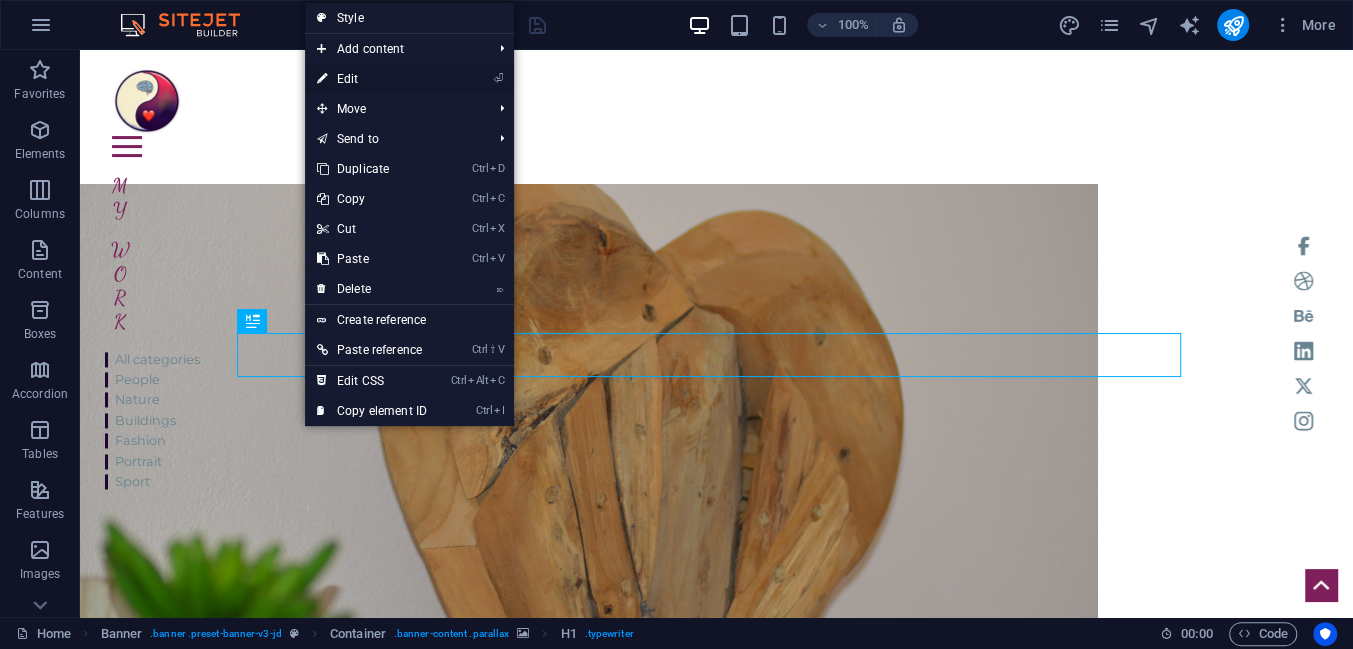 click on "⏎  Edit" at bounding box center [372, 79] 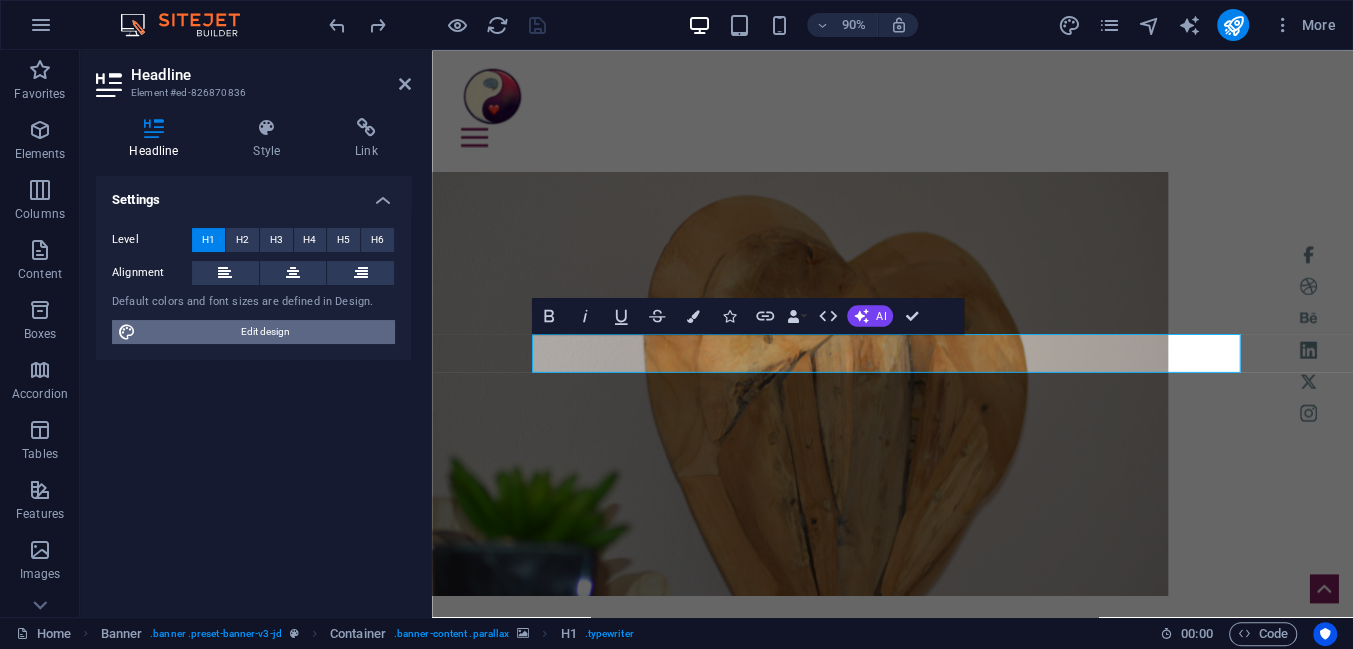 click on "Edit design" at bounding box center (265, 332) 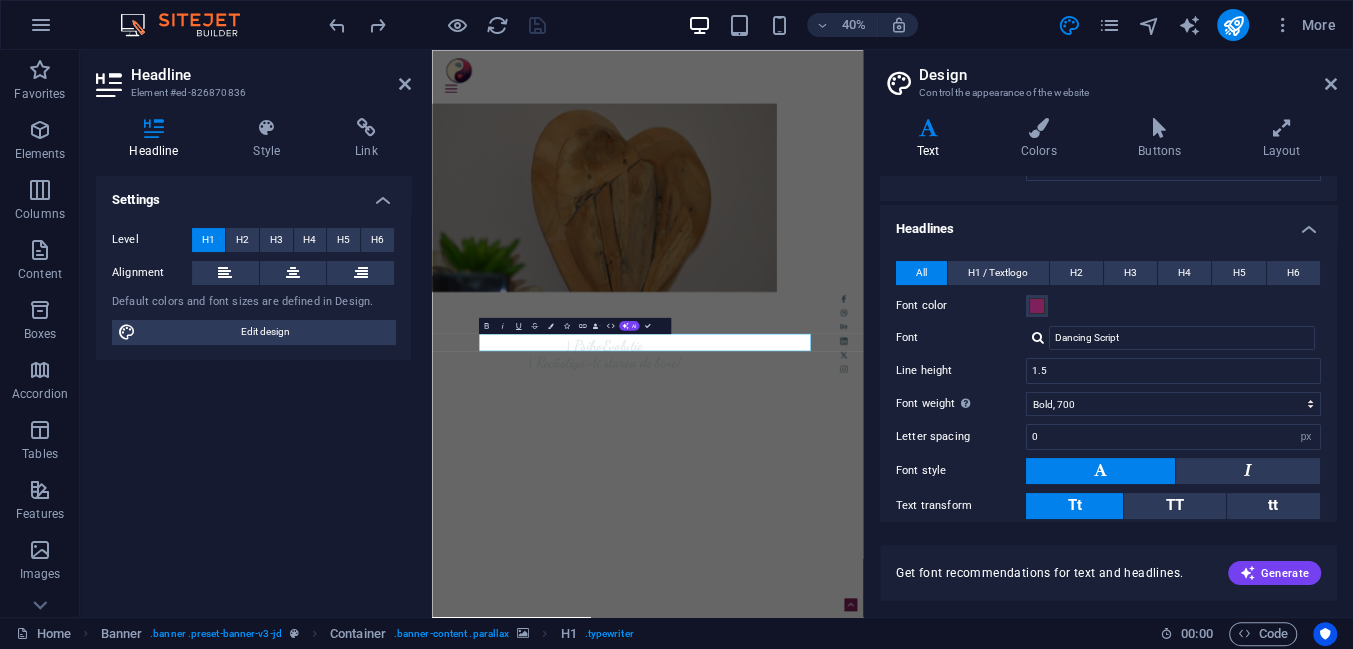 scroll, scrollTop: 45, scrollLeft: 0, axis: vertical 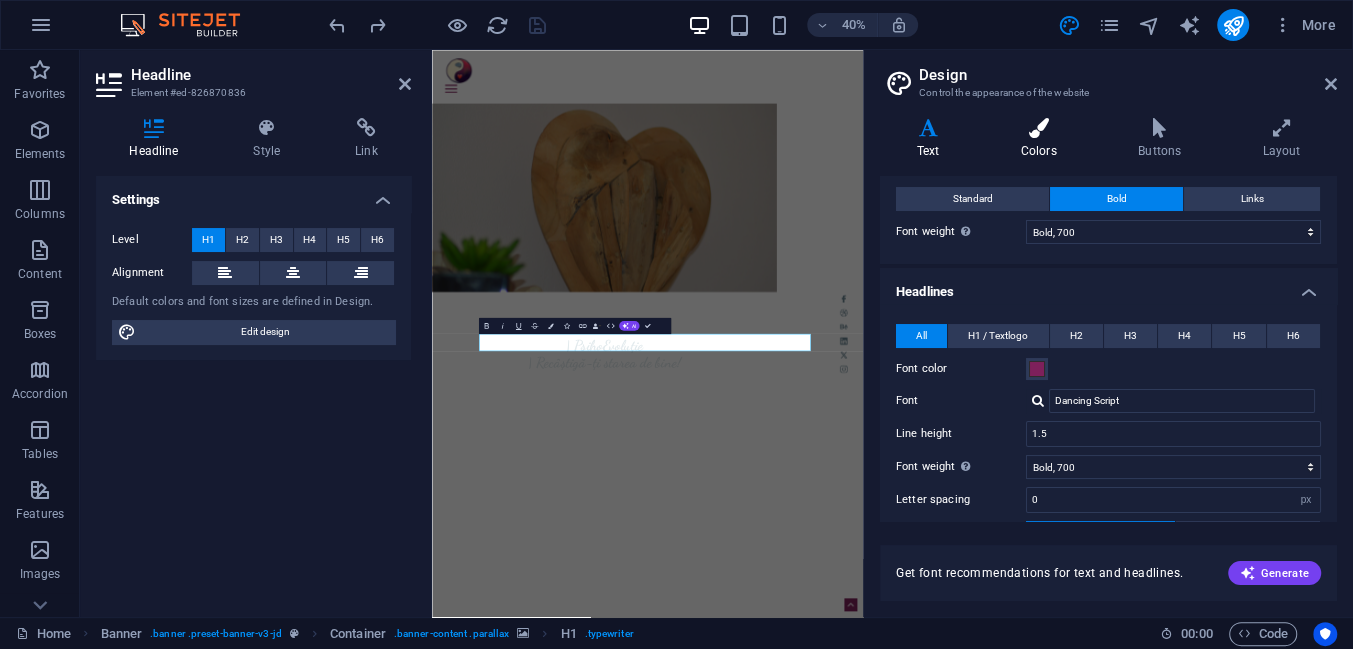 click on "Colors" at bounding box center [1042, 139] 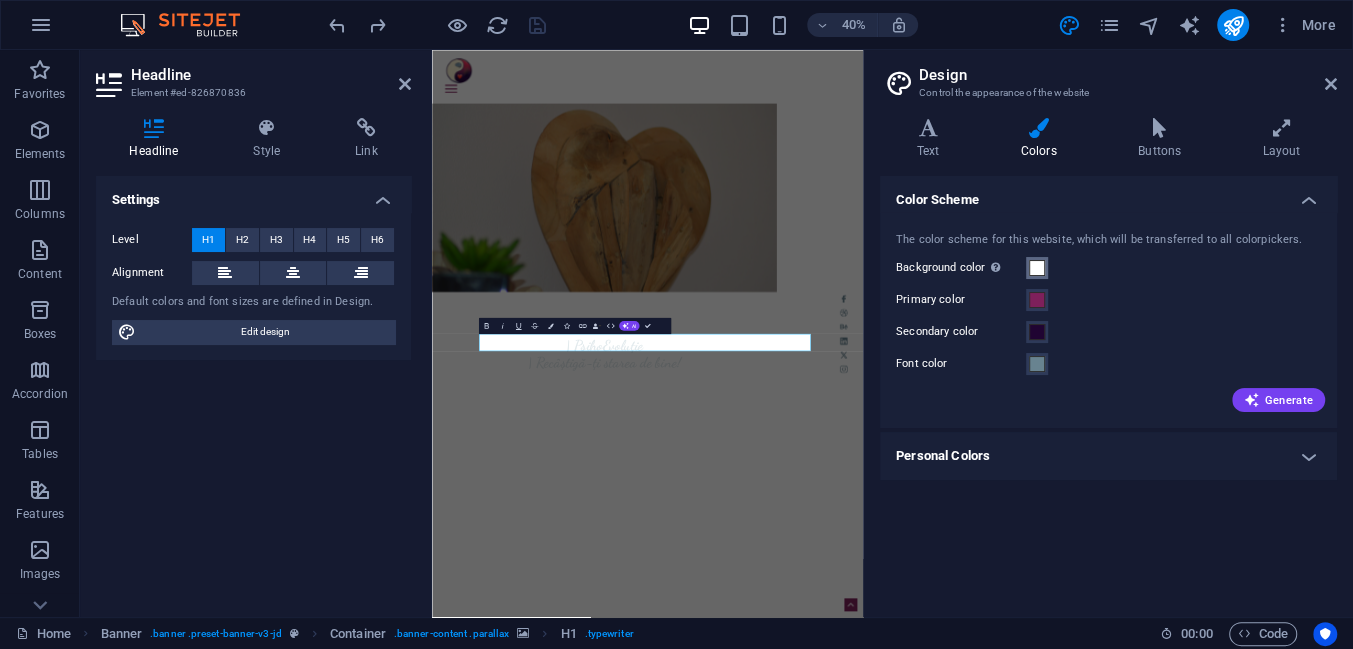 click at bounding box center [1037, 268] 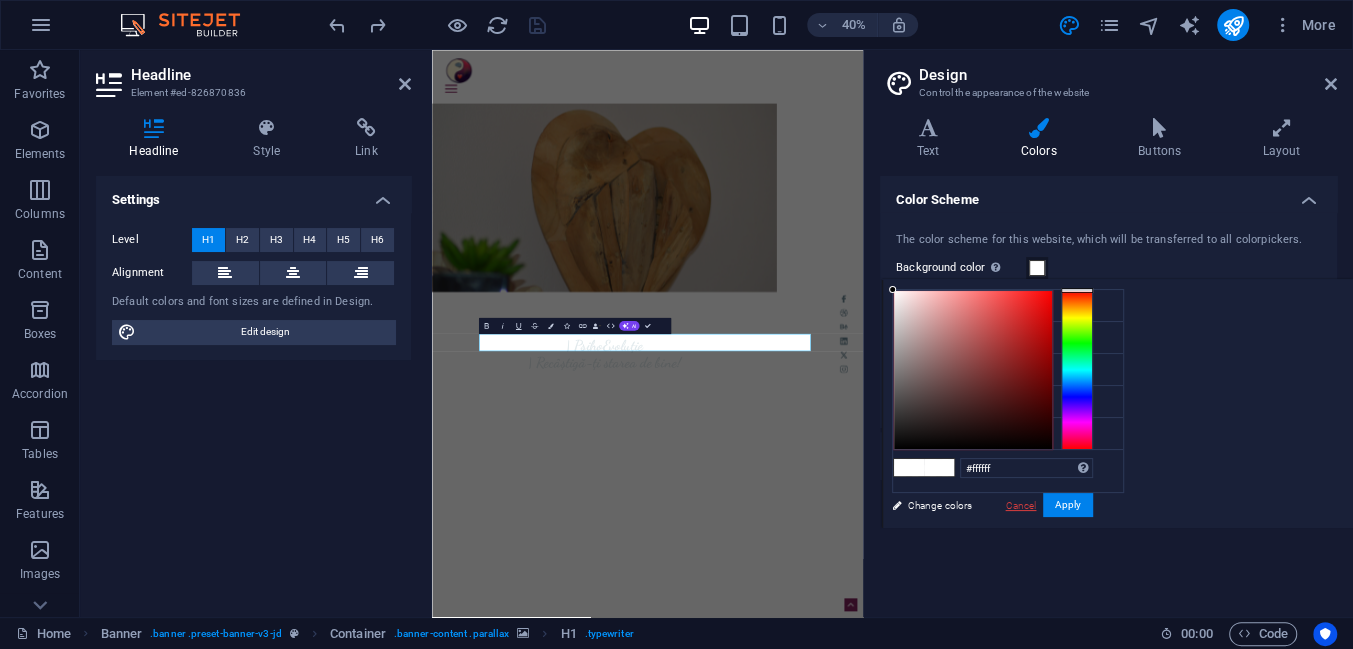 click on "Cancel" at bounding box center (1020, 505) 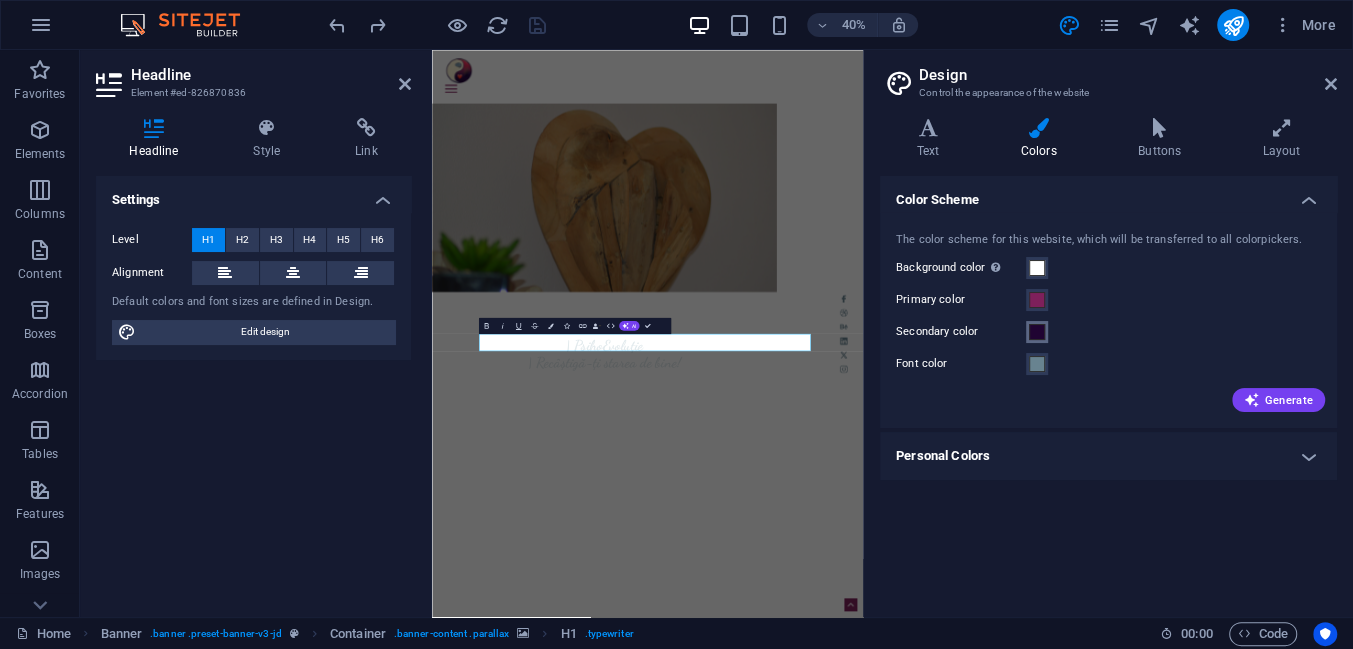 click at bounding box center (1037, 332) 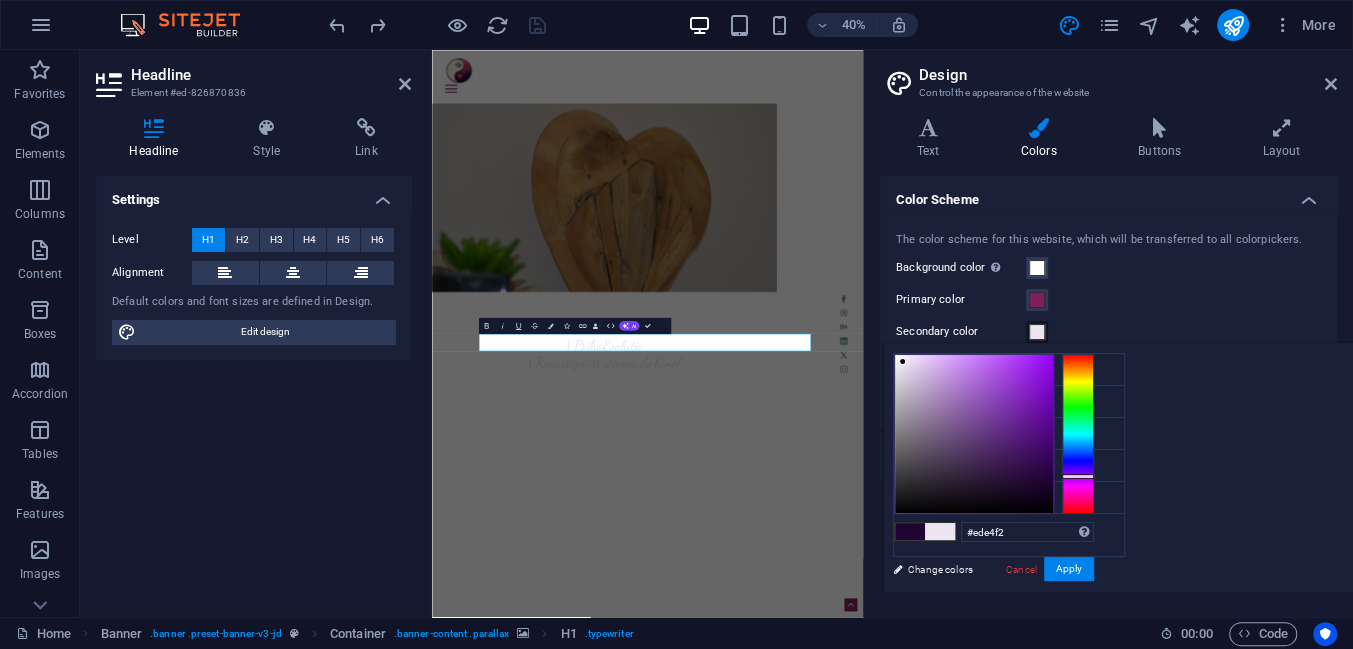type on "#ede5f2" 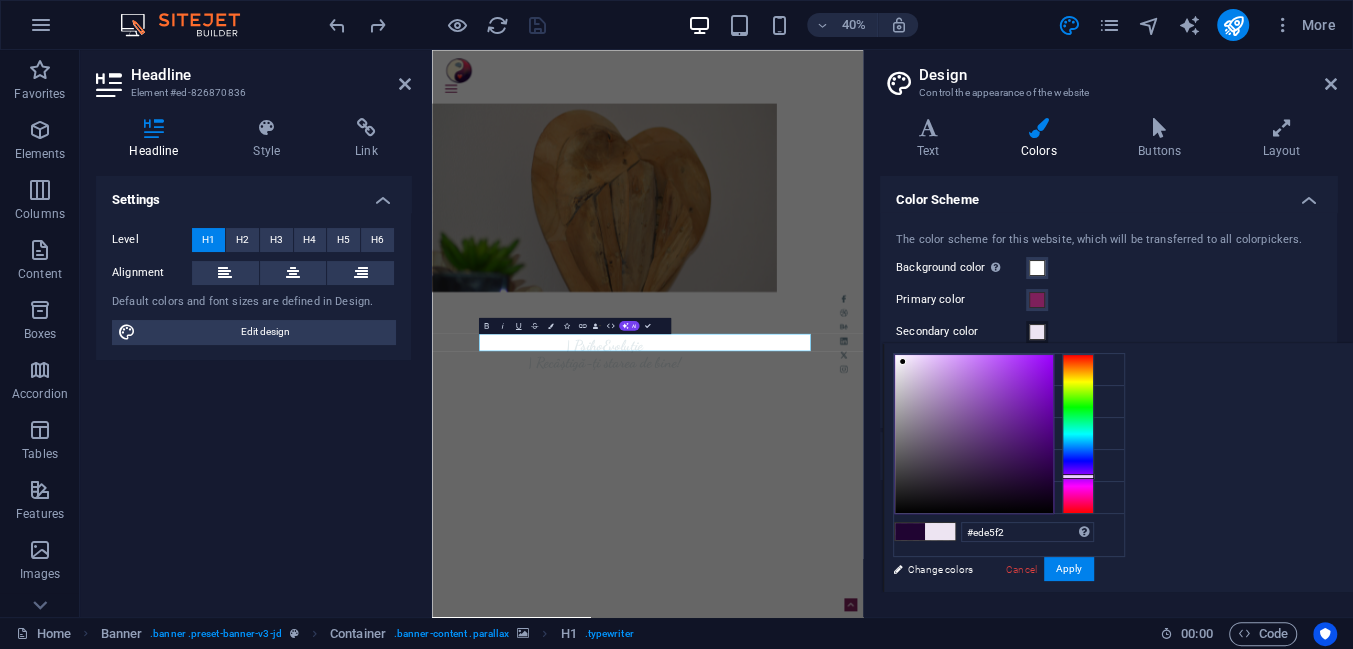 drag, startPoint x: 1038, startPoint y: 482, endPoint x: 902, endPoint y: 362, distance: 181.37254 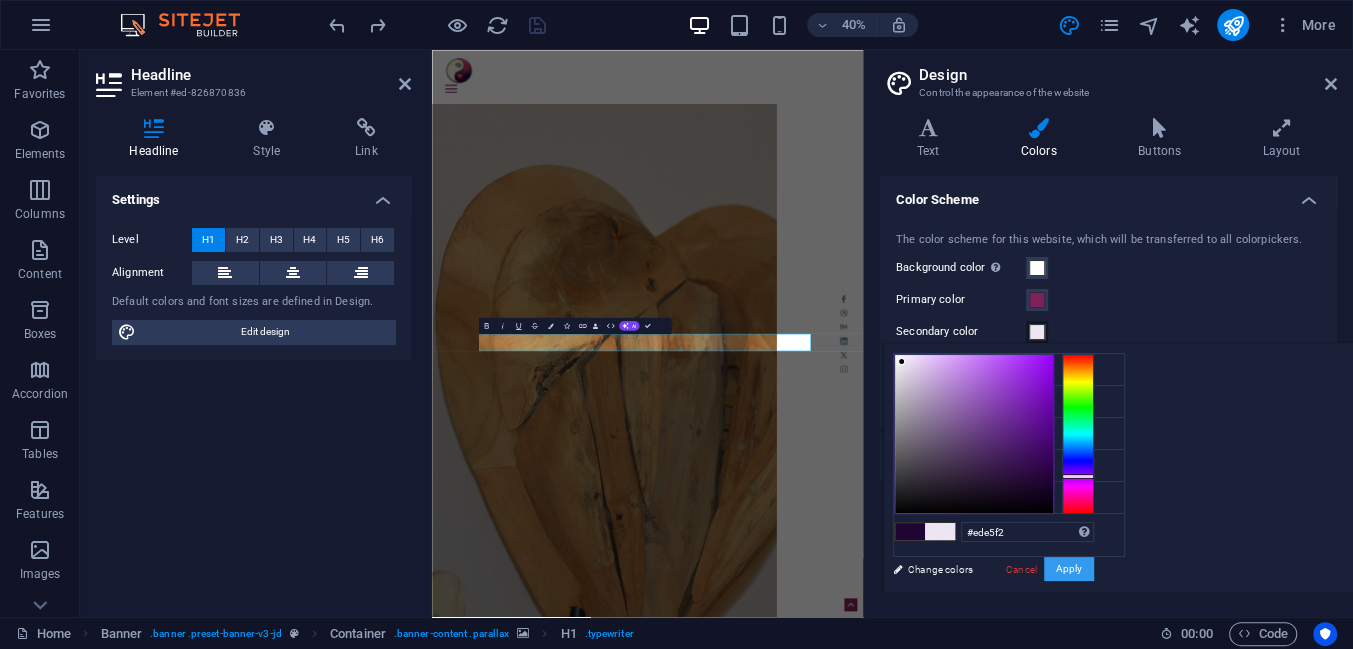 click on "Apply" at bounding box center (1069, 569) 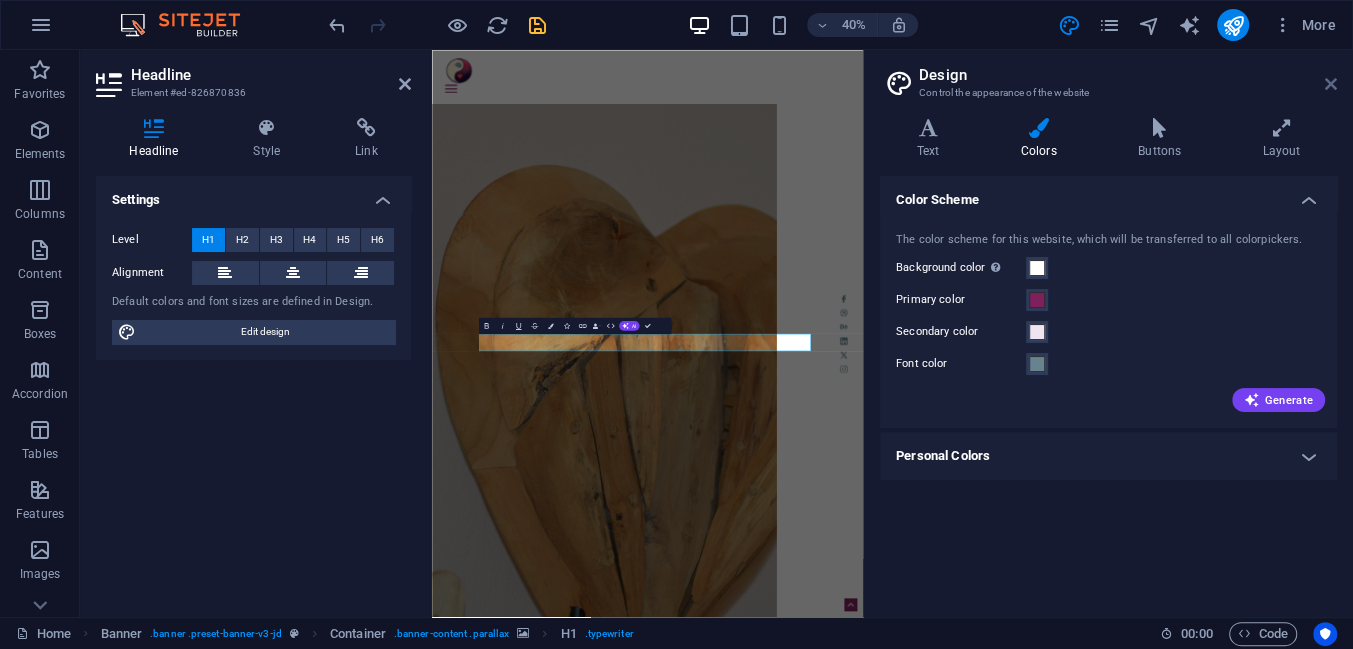 click at bounding box center [1331, 84] 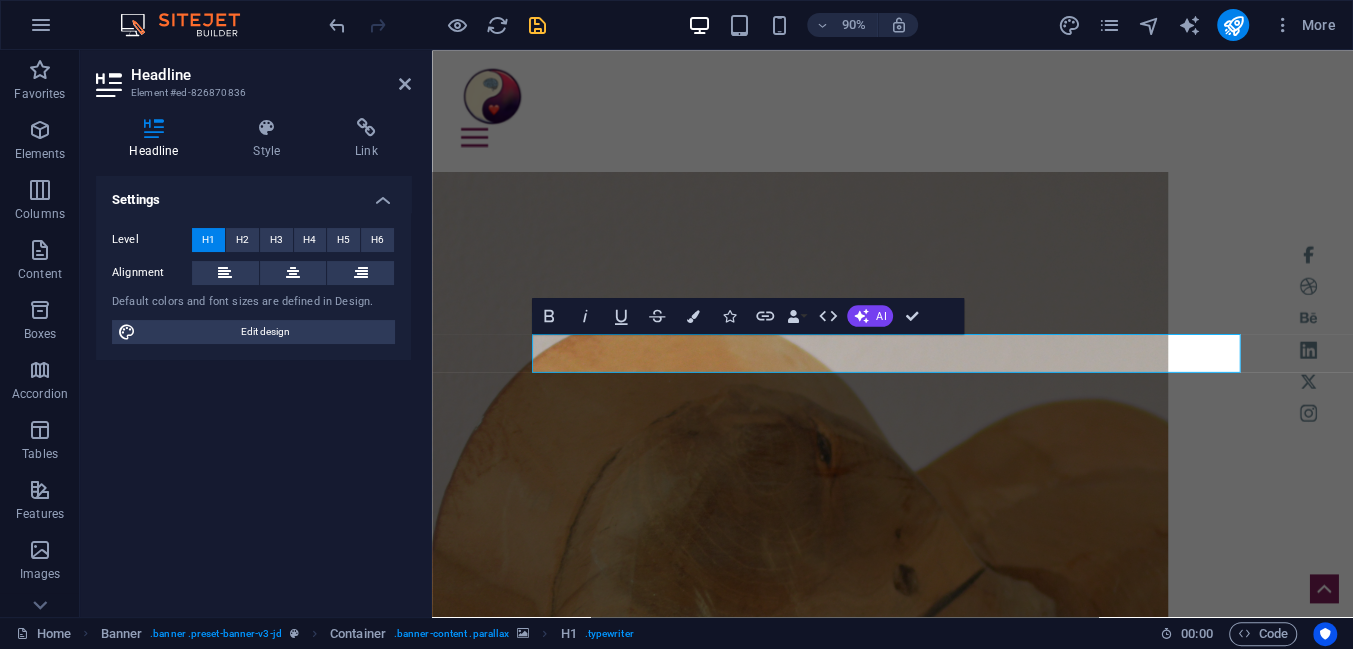 click at bounding box center [841, 845] 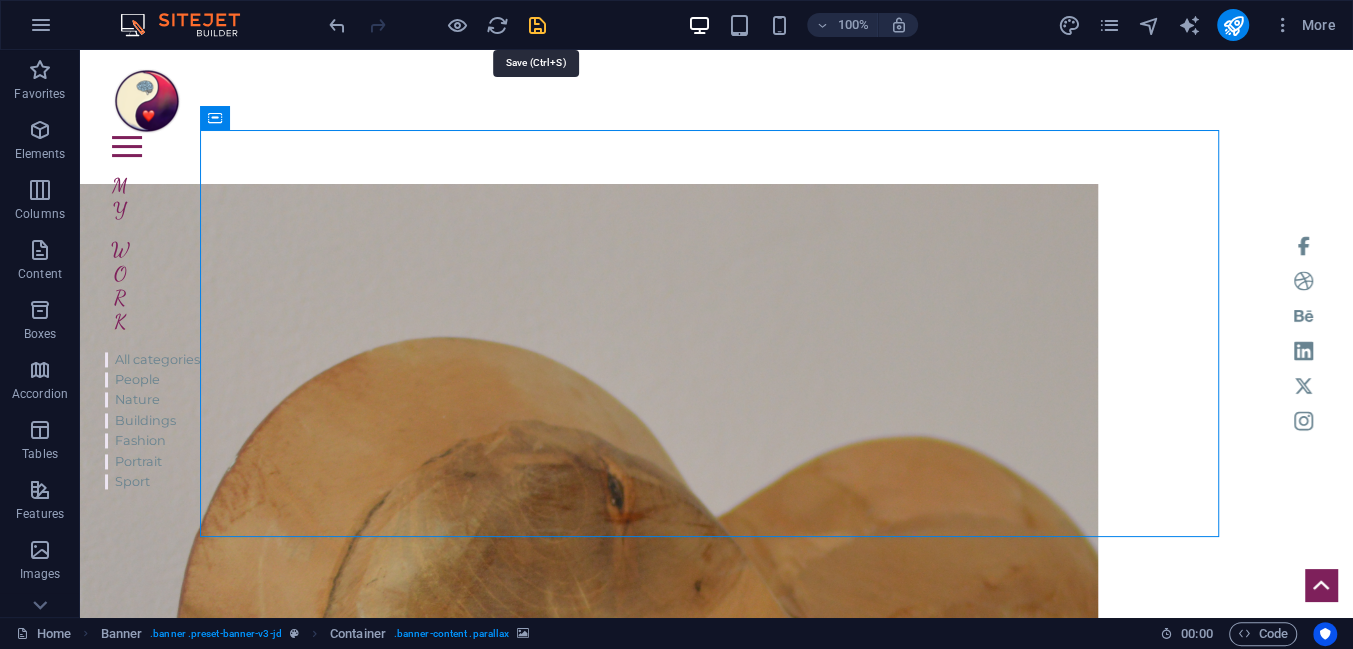 click at bounding box center (537, 25) 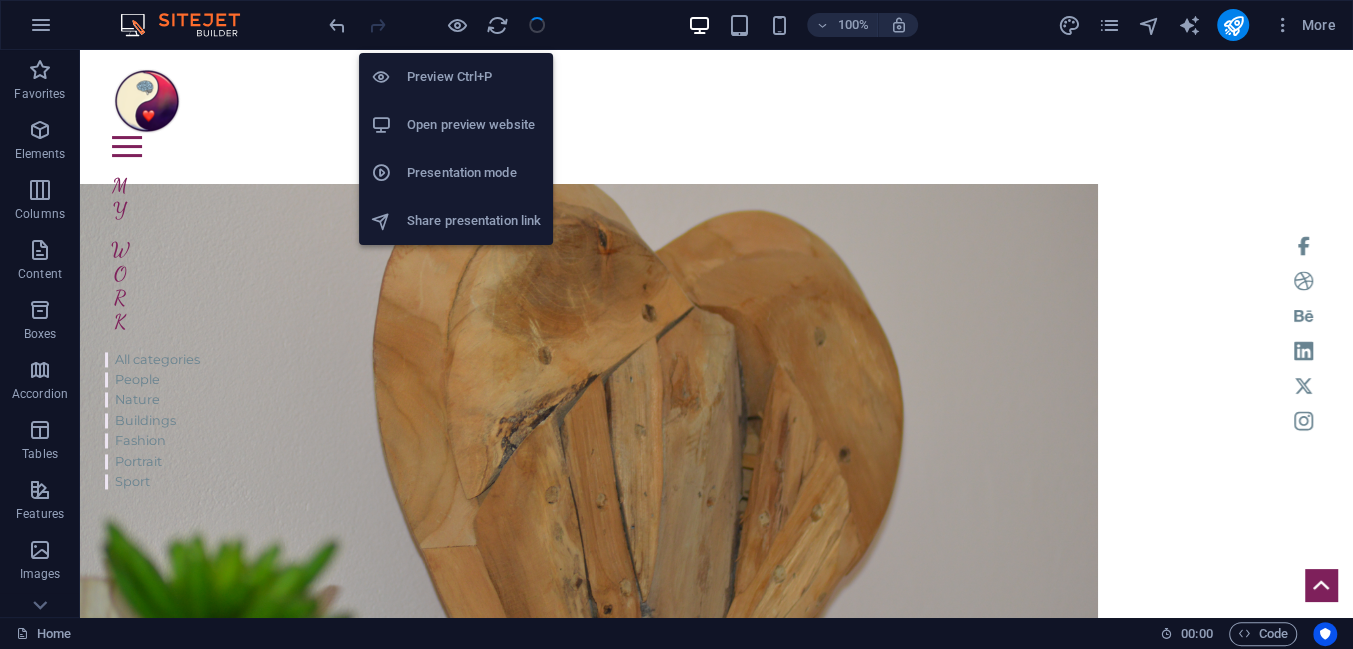 click on "Preview Ctrl+P" at bounding box center [474, 77] 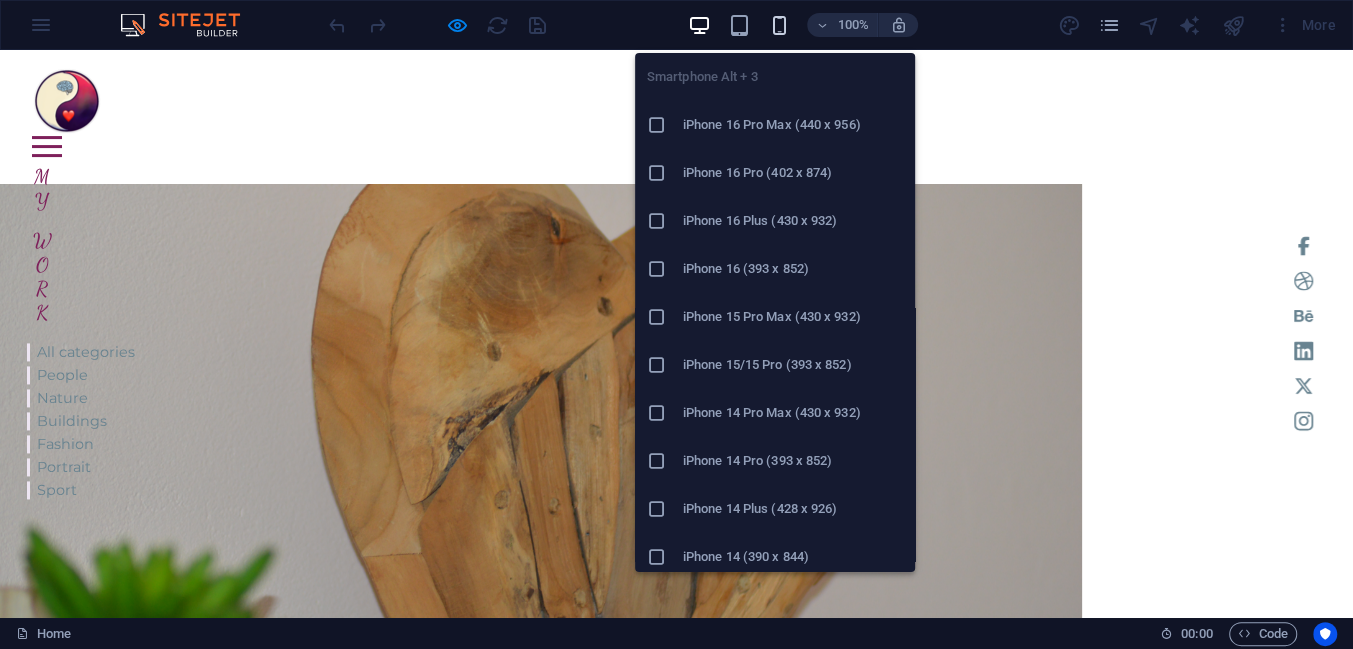 click at bounding box center [779, 25] 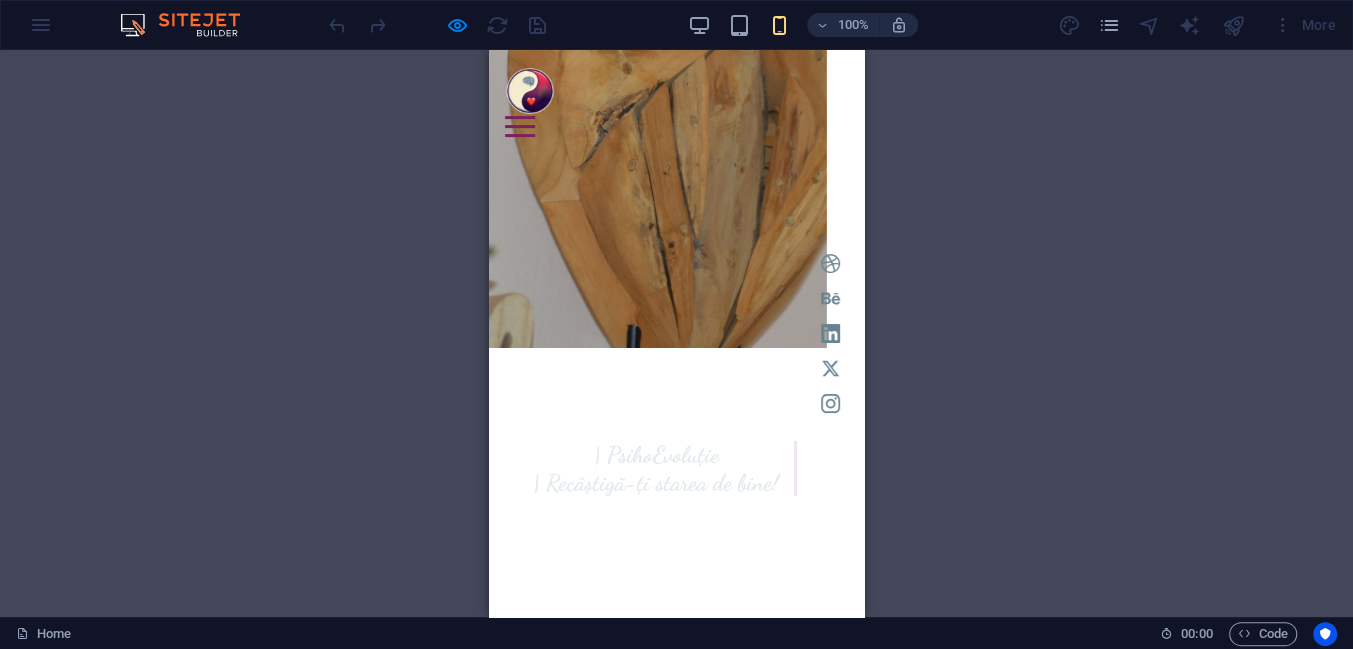 scroll, scrollTop: 0, scrollLeft: 0, axis: both 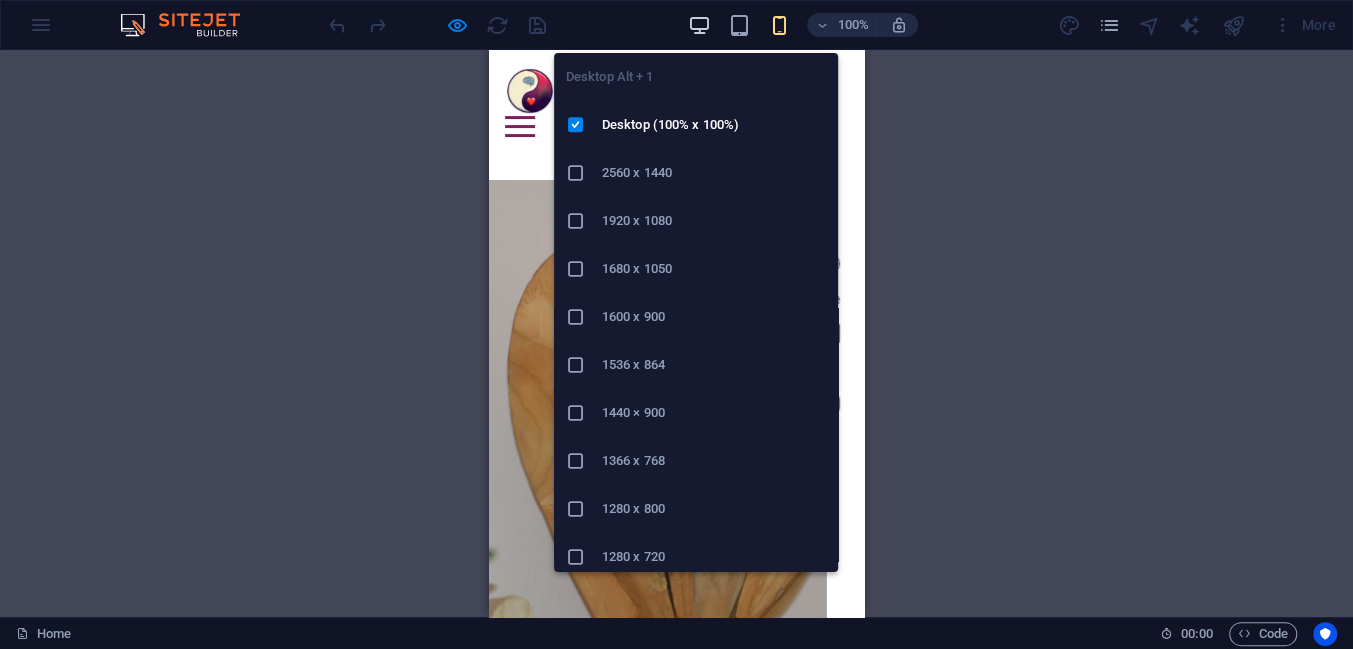 click at bounding box center (699, 25) 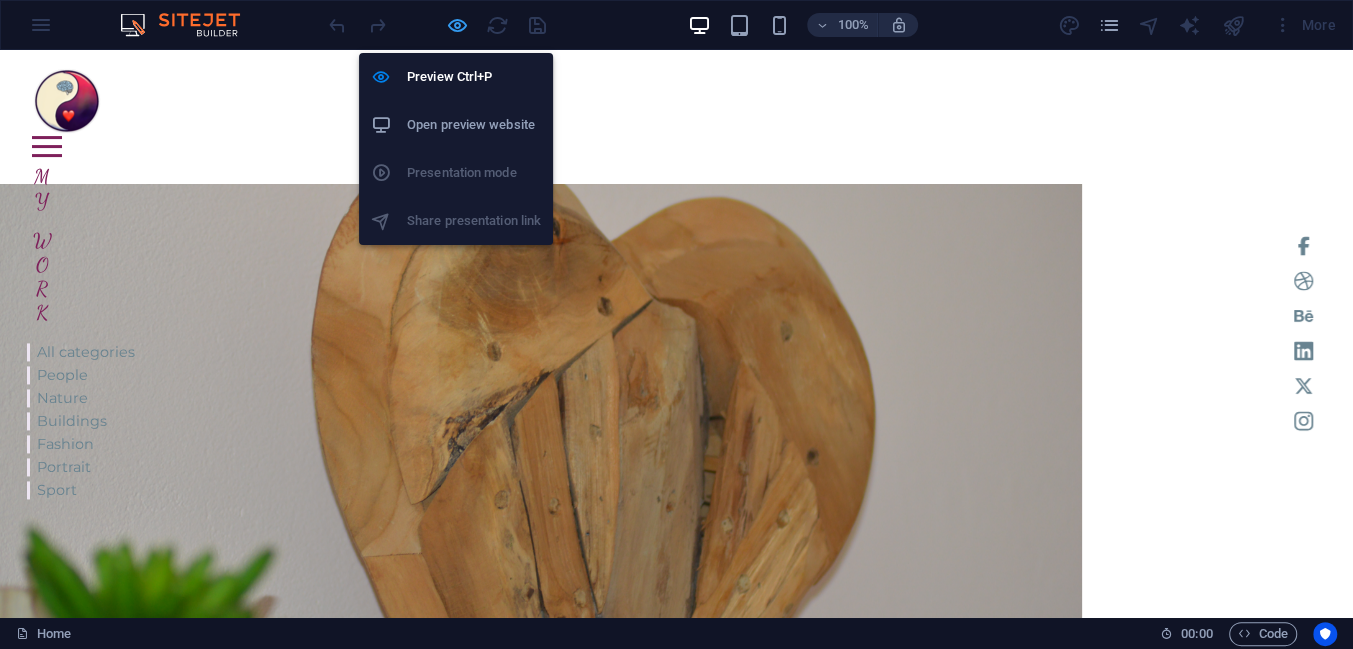click at bounding box center [457, 25] 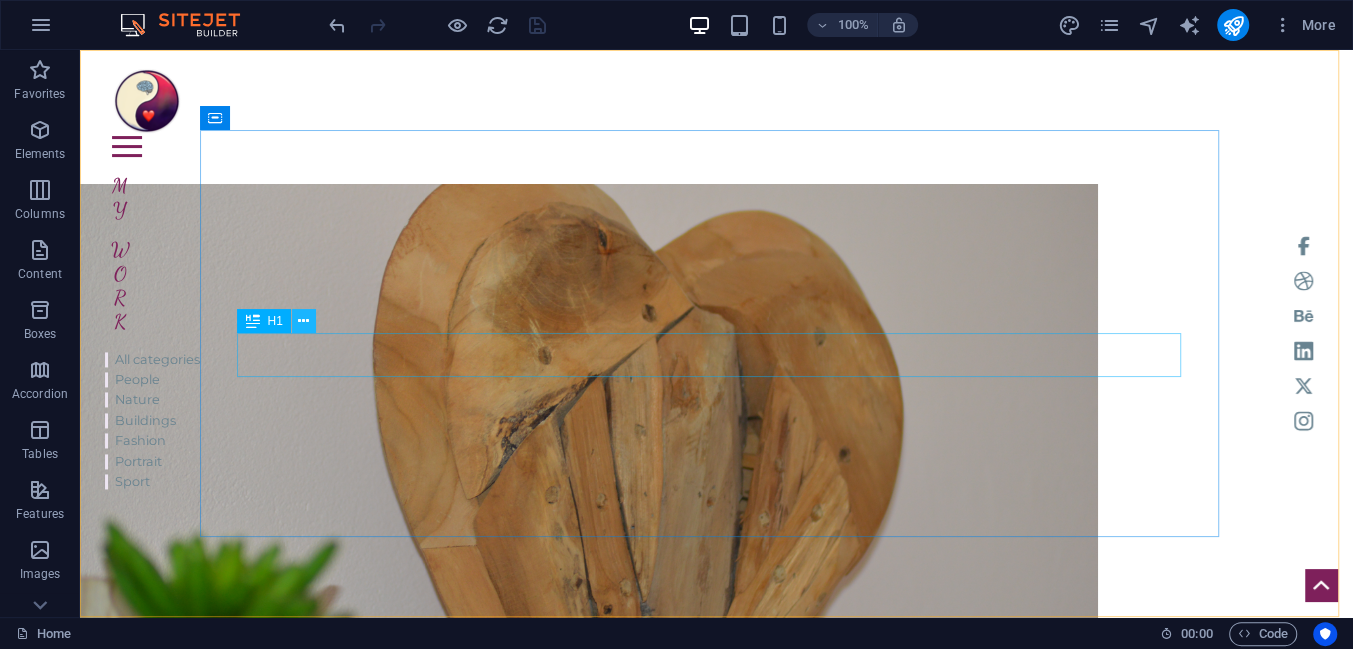 click at bounding box center [303, 321] 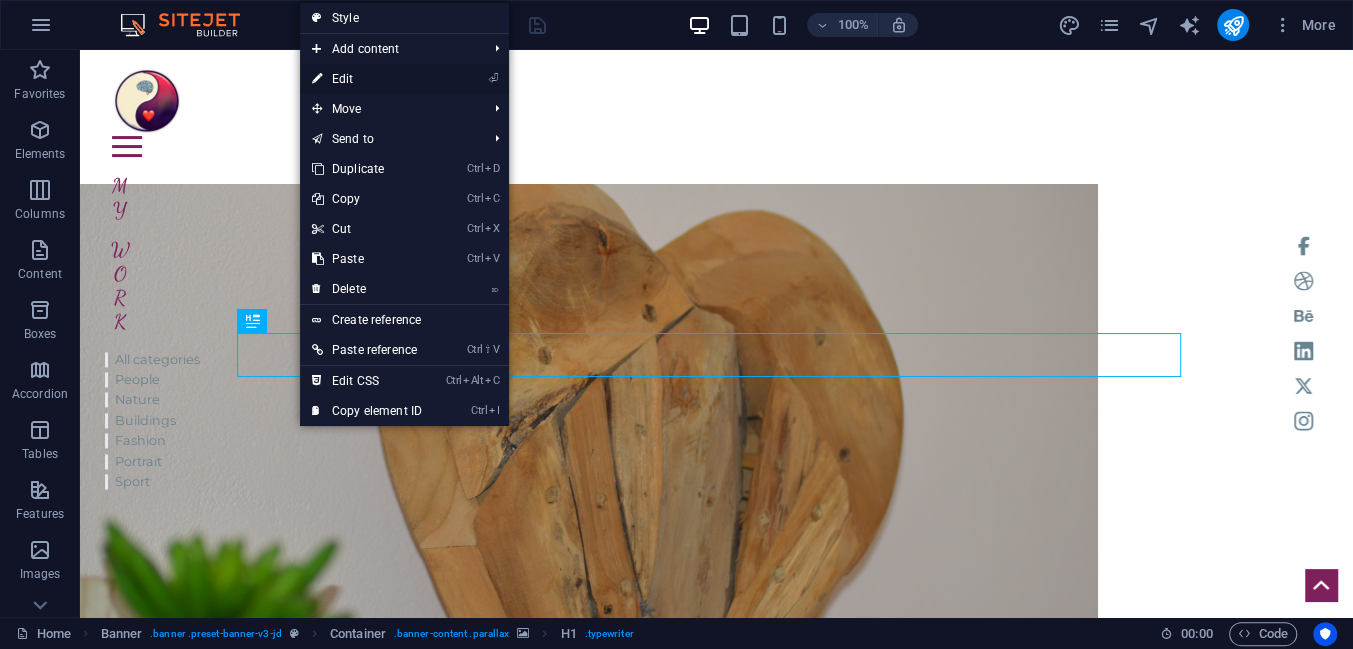 click on "⏎  Edit" at bounding box center [367, 79] 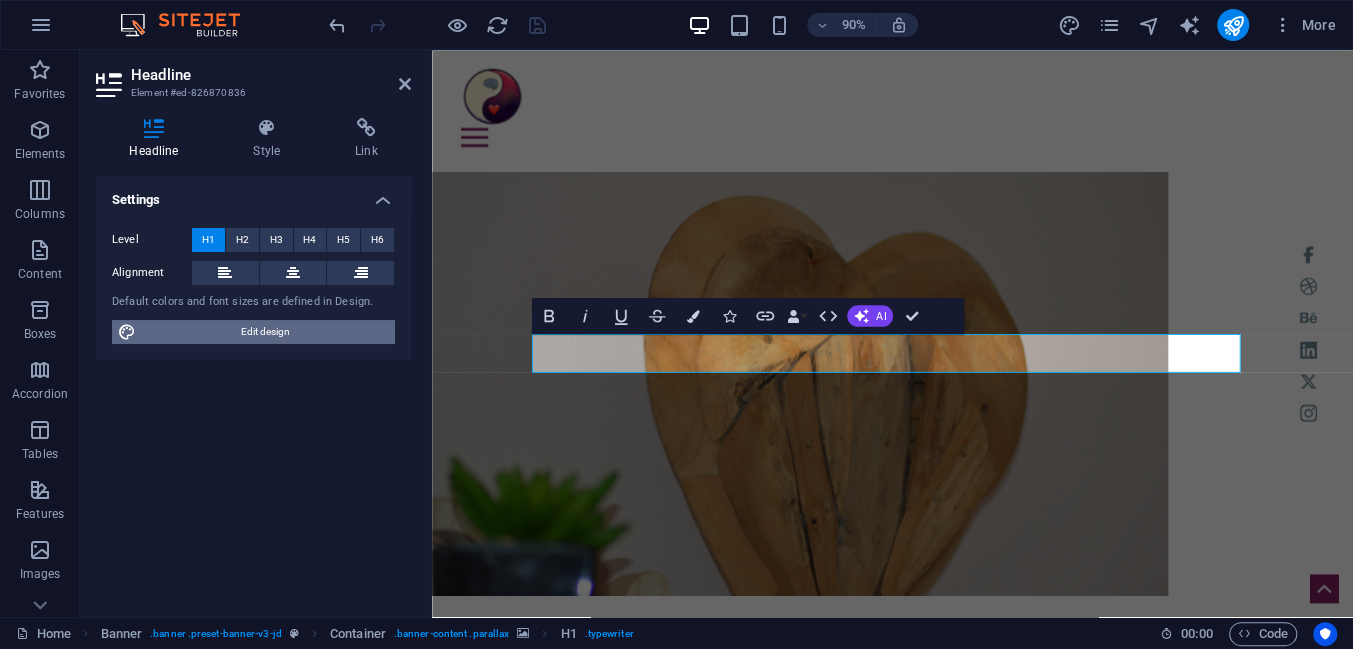 click on "Edit design" at bounding box center (265, 332) 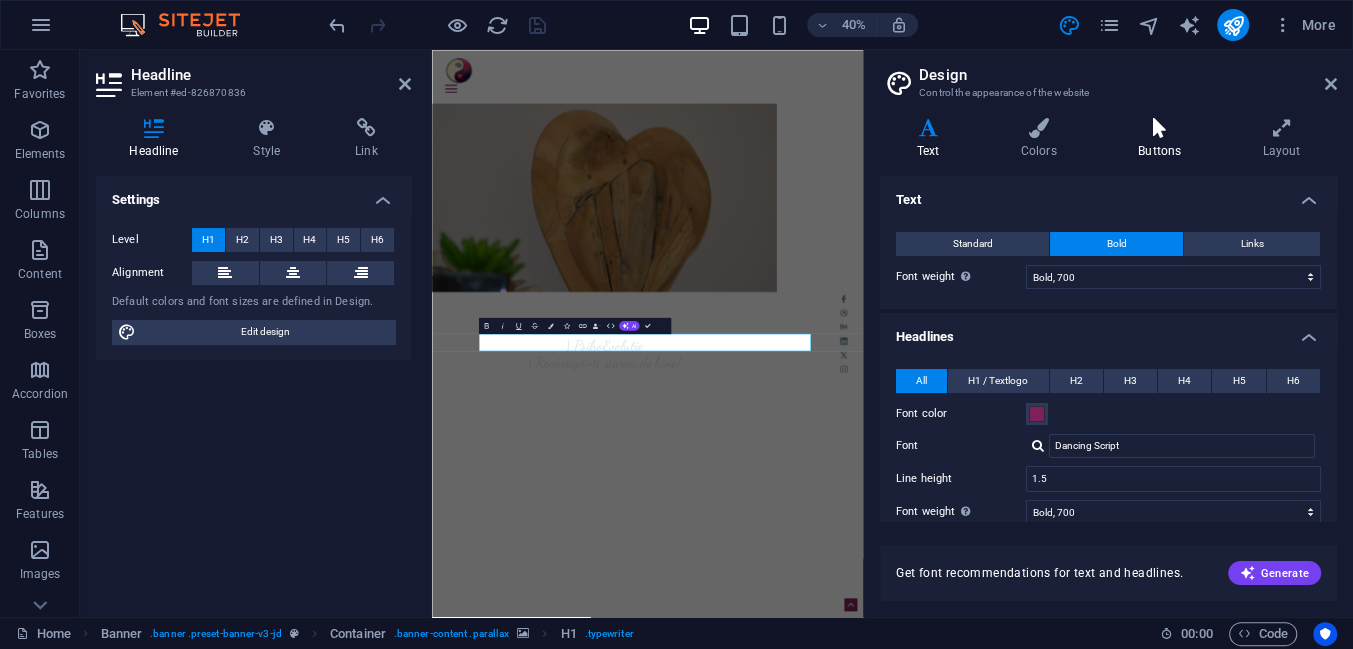 click on "Buttons" at bounding box center (1163, 139) 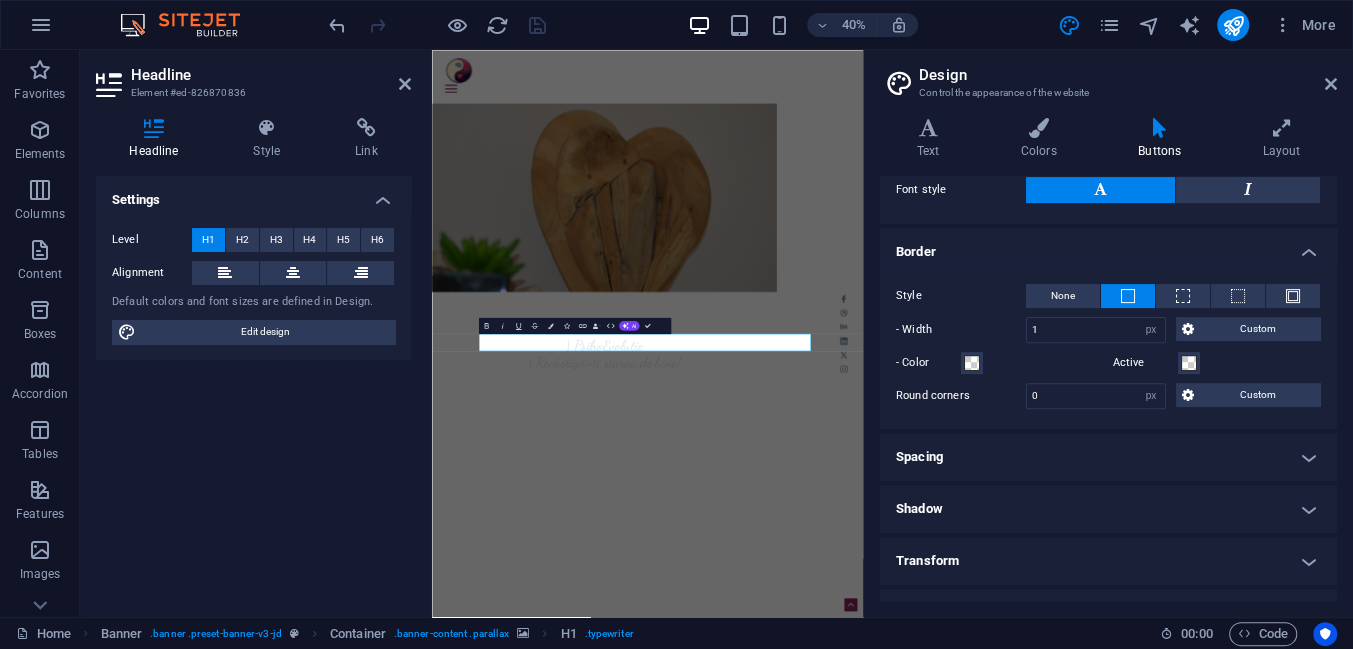 scroll, scrollTop: 485, scrollLeft: 0, axis: vertical 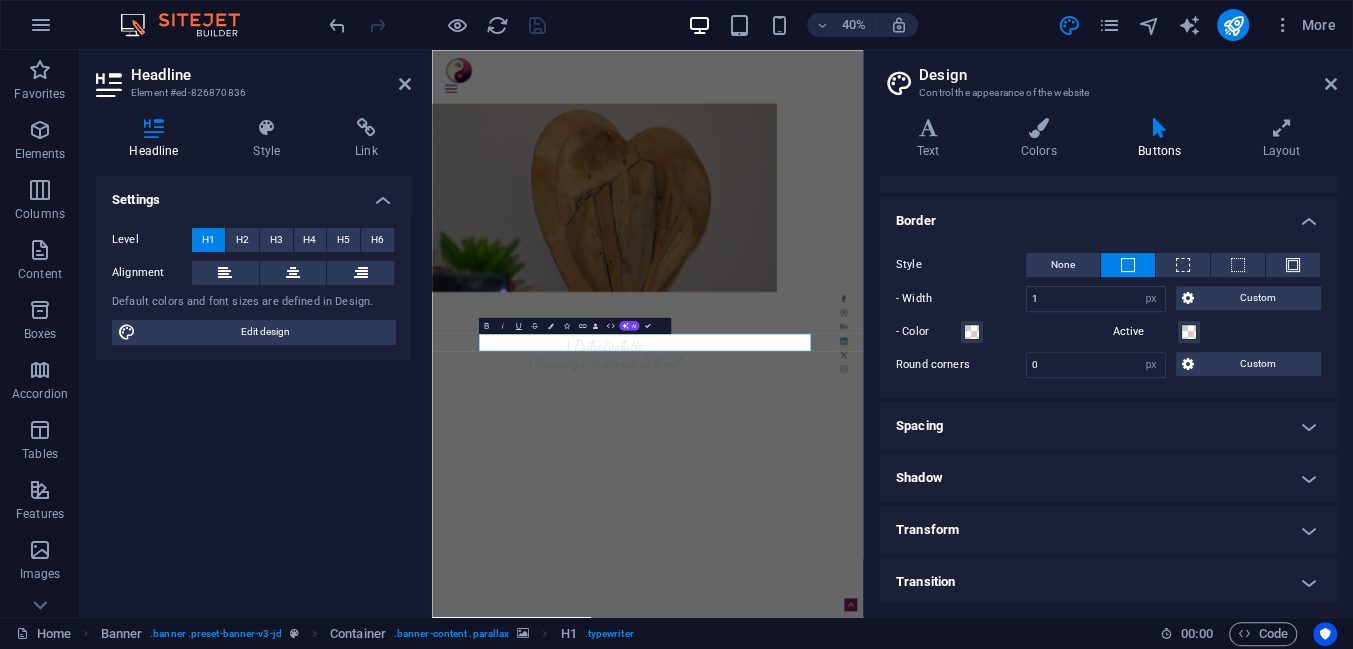 click on "Transform" at bounding box center (1108, 530) 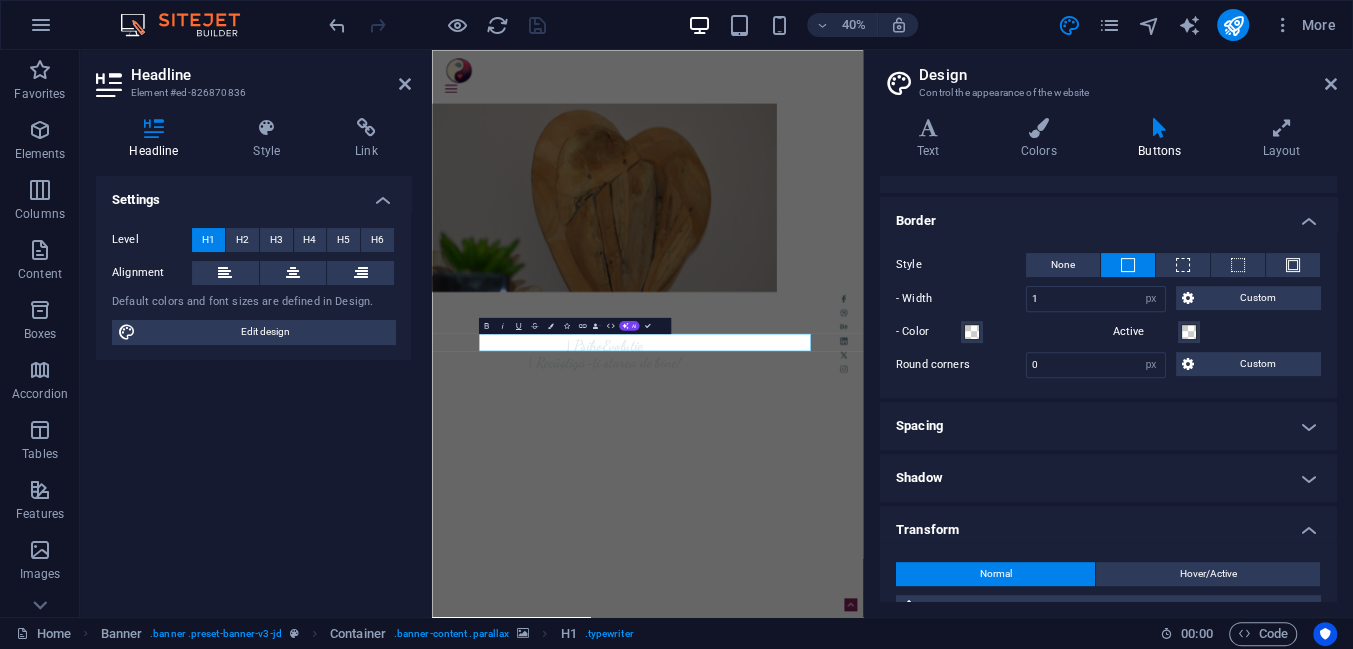 scroll, scrollTop: 666, scrollLeft: 0, axis: vertical 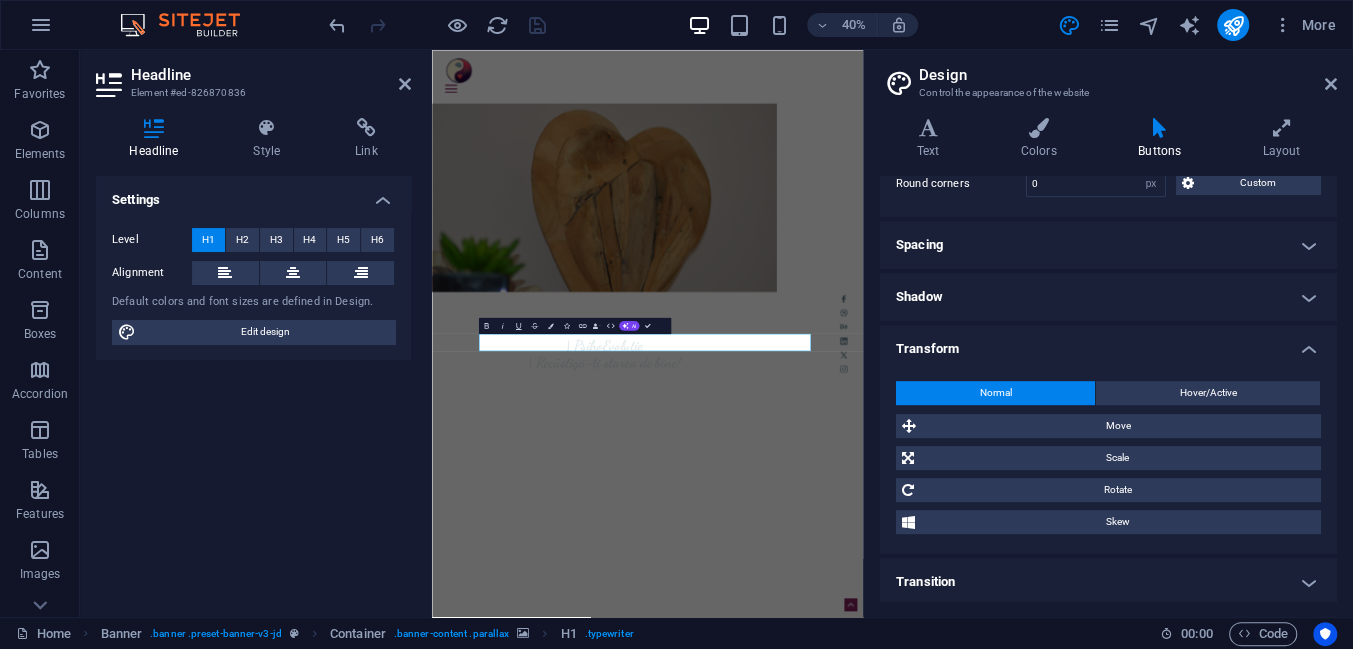 click on "Shadow" at bounding box center (1108, 297) 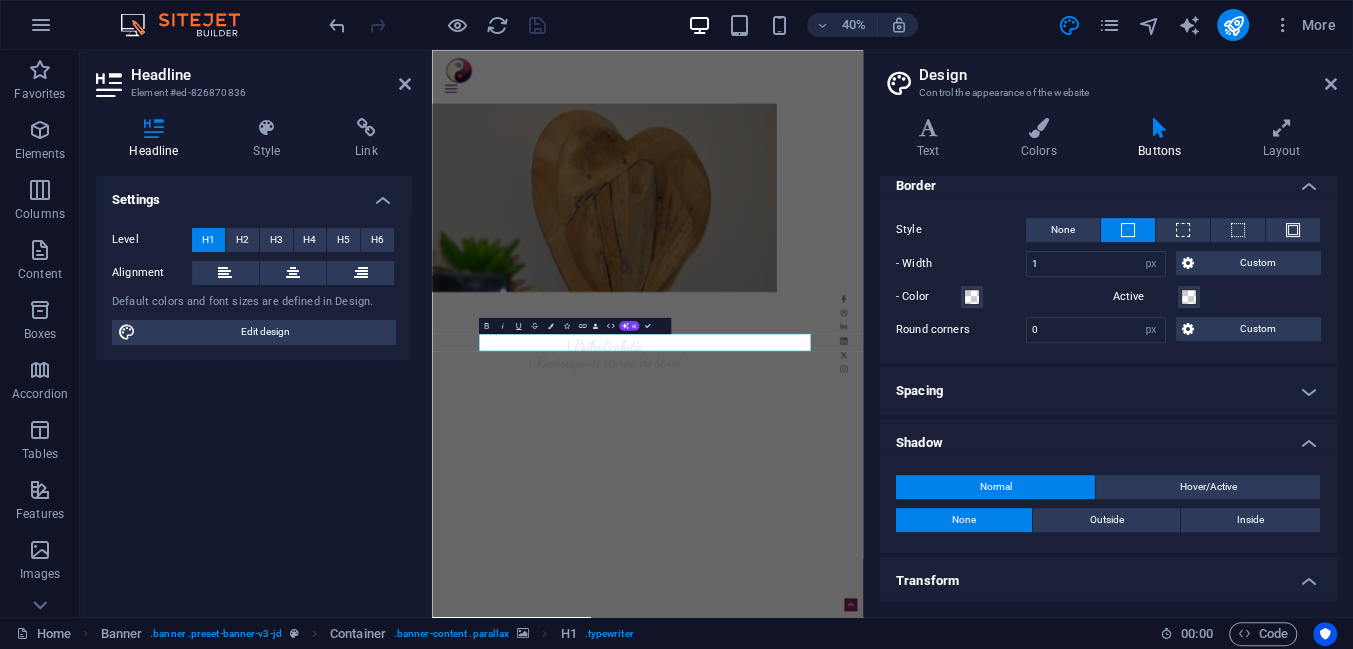 scroll, scrollTop: 480, scrollLeft: 0, axis: vertical 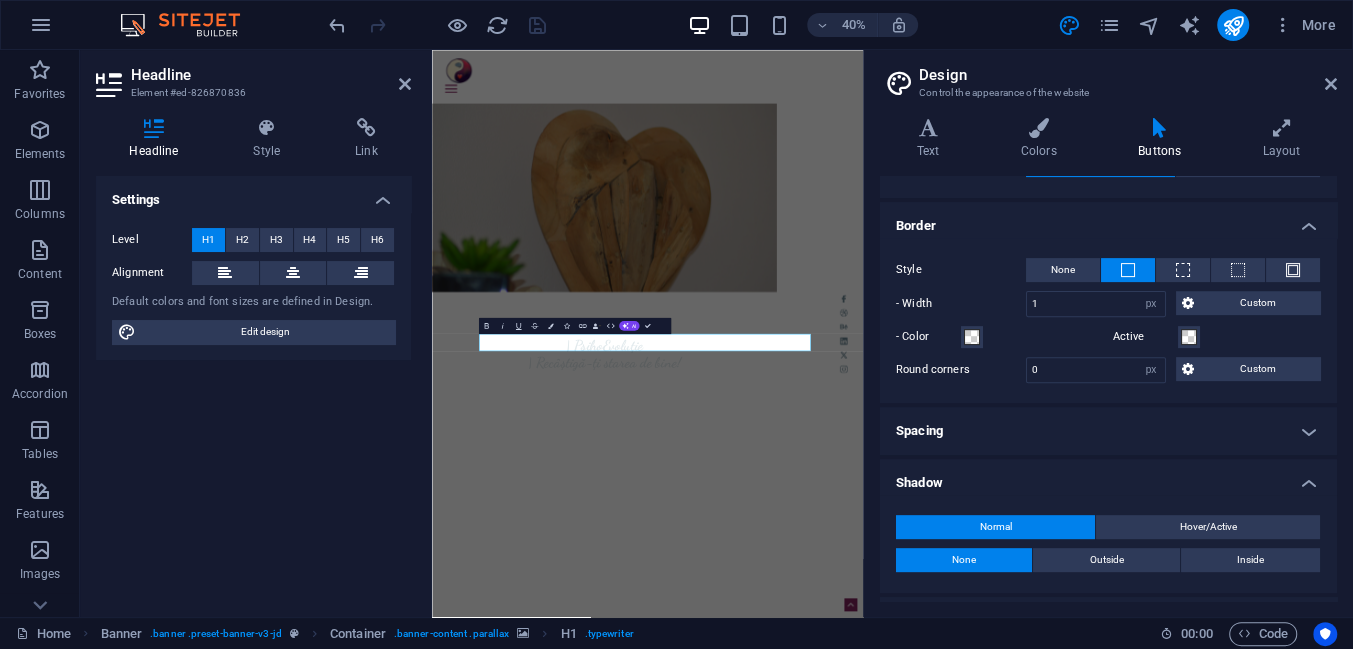 click on "Spacing" at bounding box center (1108, 431) 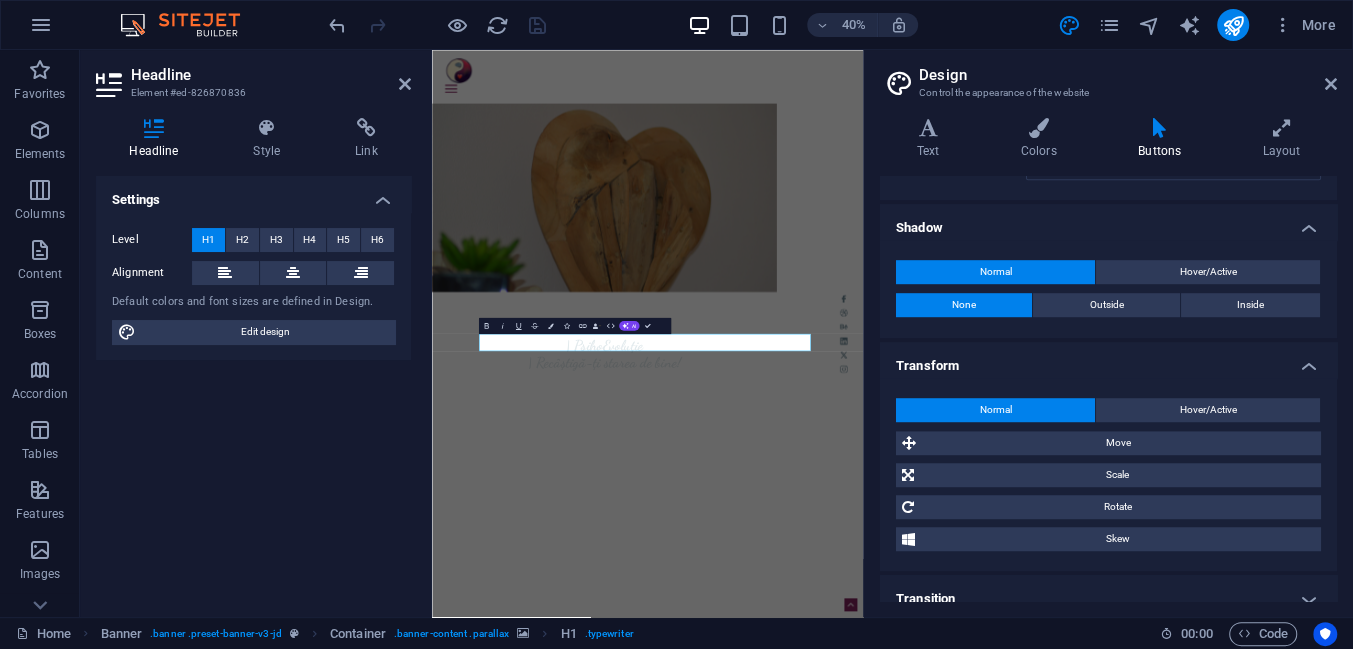 scroll, scrollTop: 872, scrollLeft: 0, axis: vertical 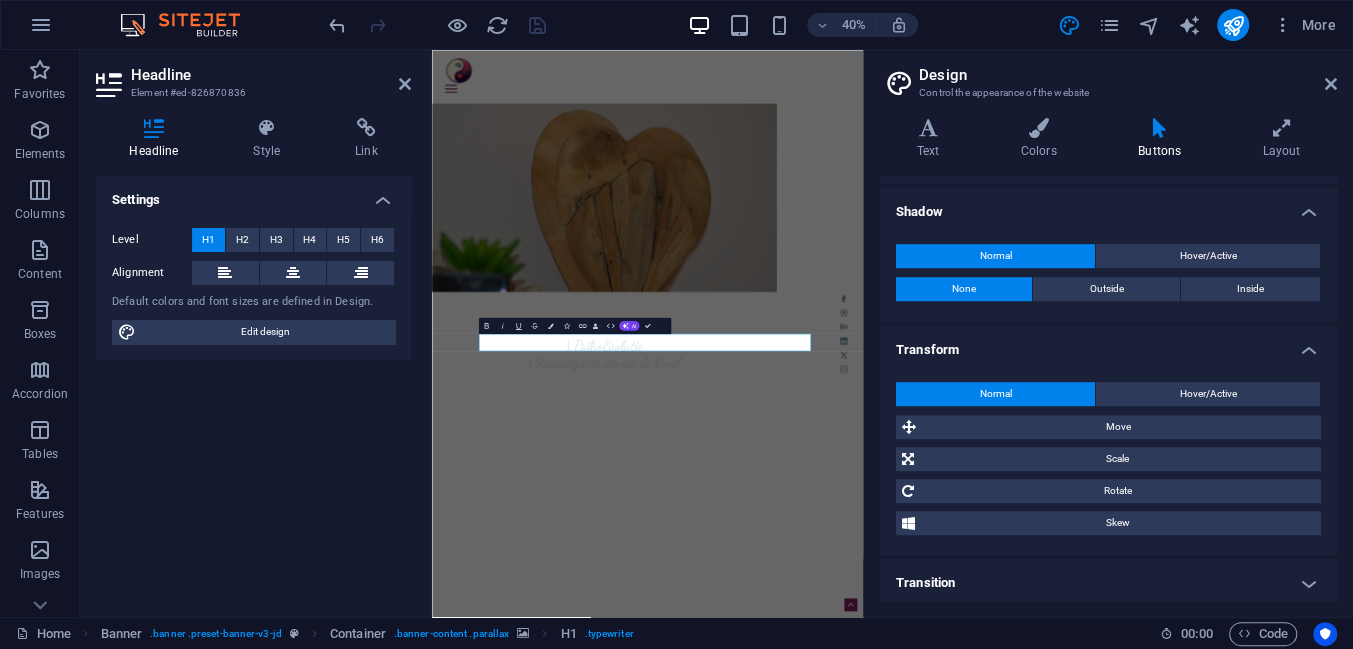 click on "Transition" at bounding box center [1108, 583] 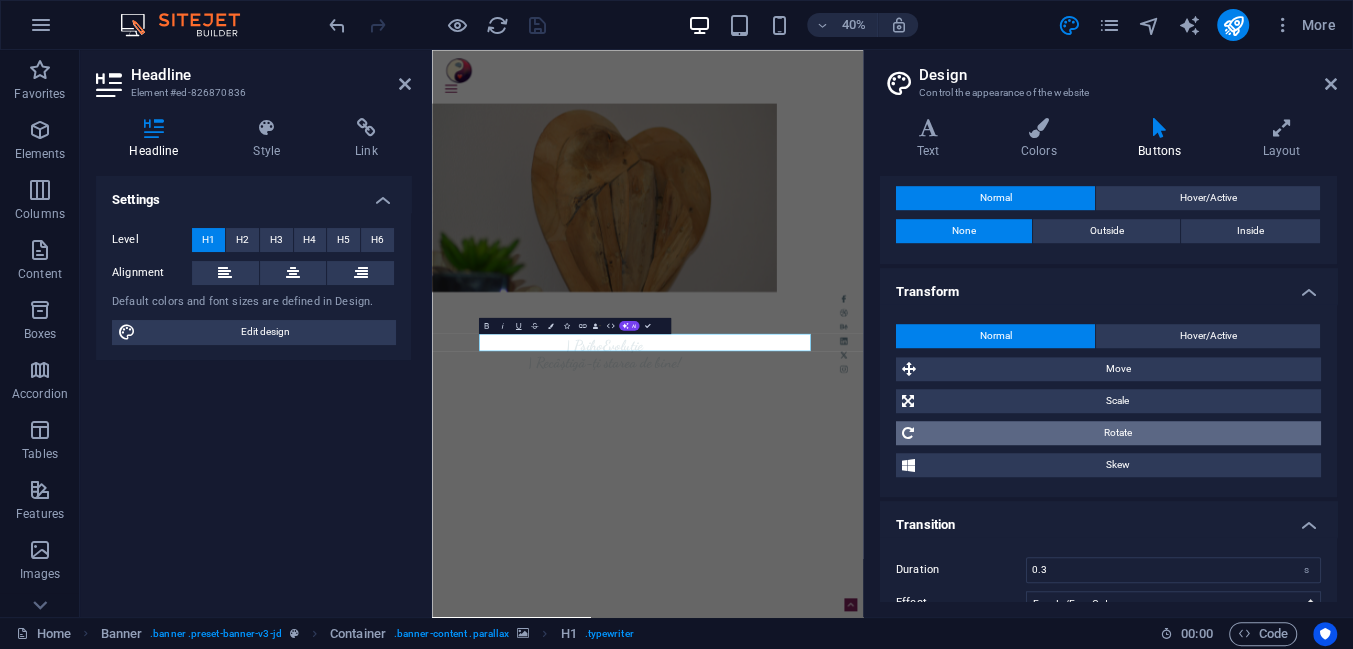 scroll, scrollTop: 957, scrollLeft: 0, axis: vertical 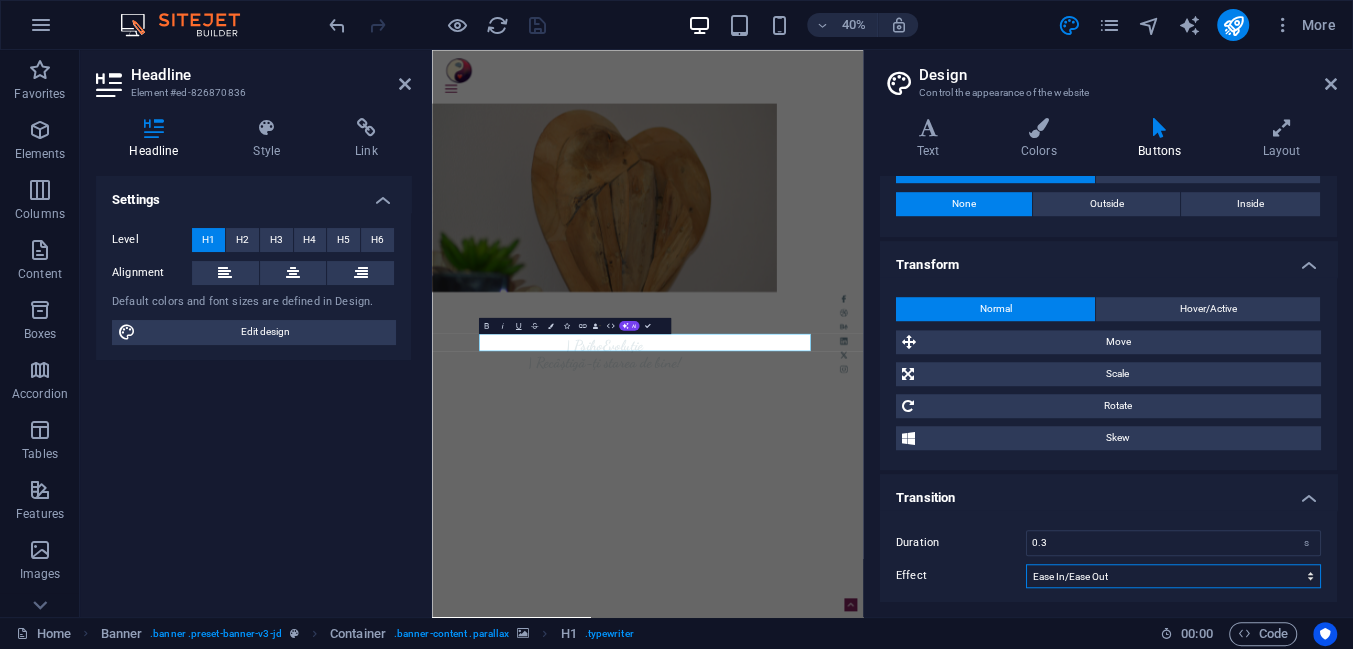 click on "Ease Ease In Ease Out Ease In/Ease Out Linear" at bounding box center (1173, 576) 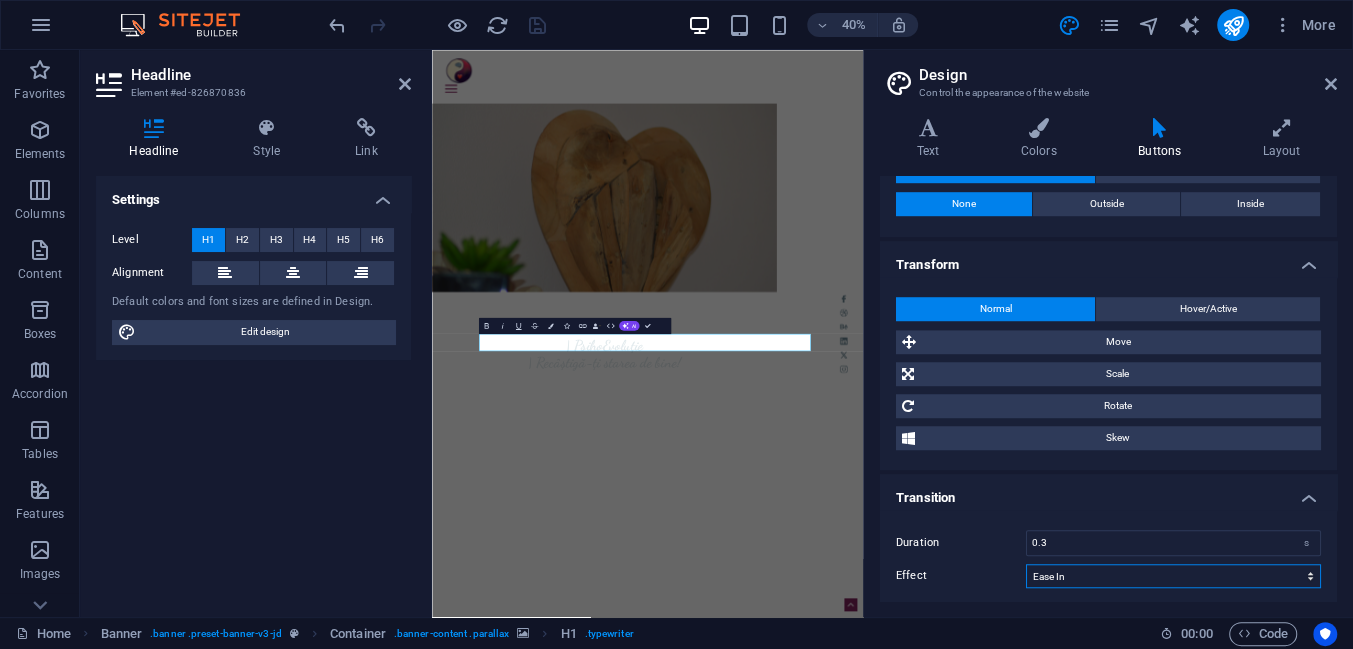 click on "Ease Ease In Ease Out Ease In/Ease Out Linear" at bounding box center (1173, 576) 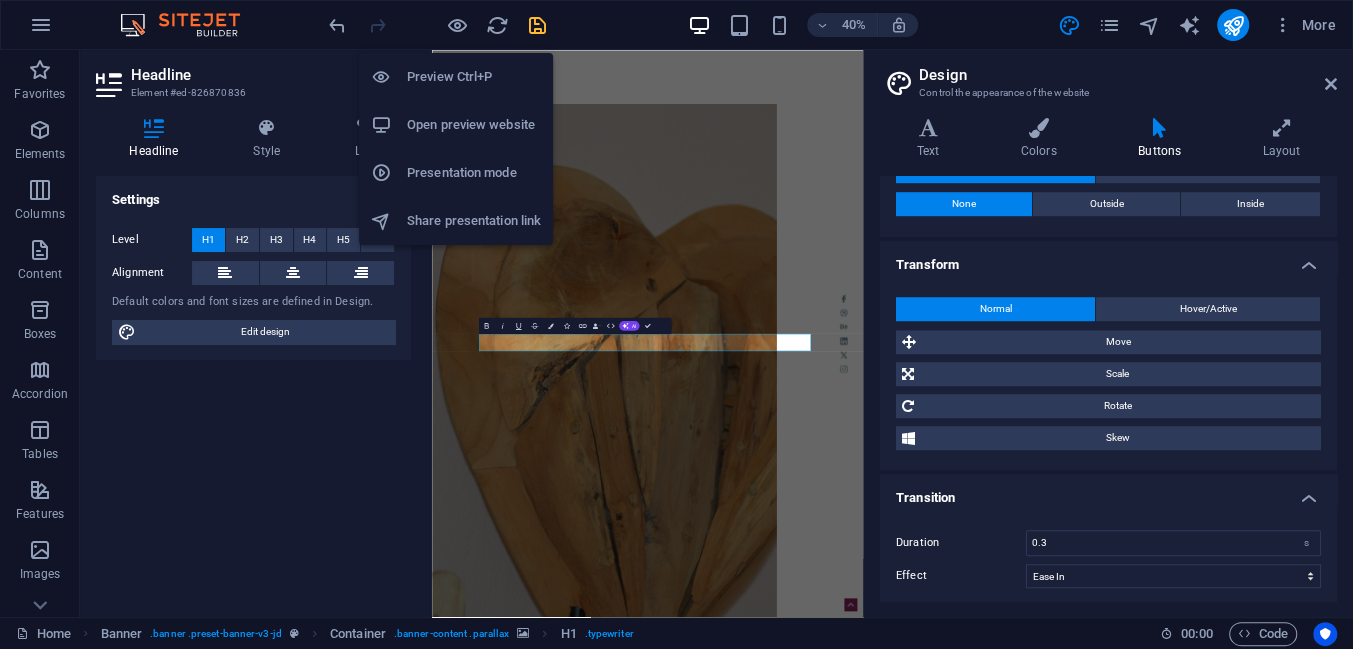 click on "Preview Ctrl+P" at bounding box center [474, 77] 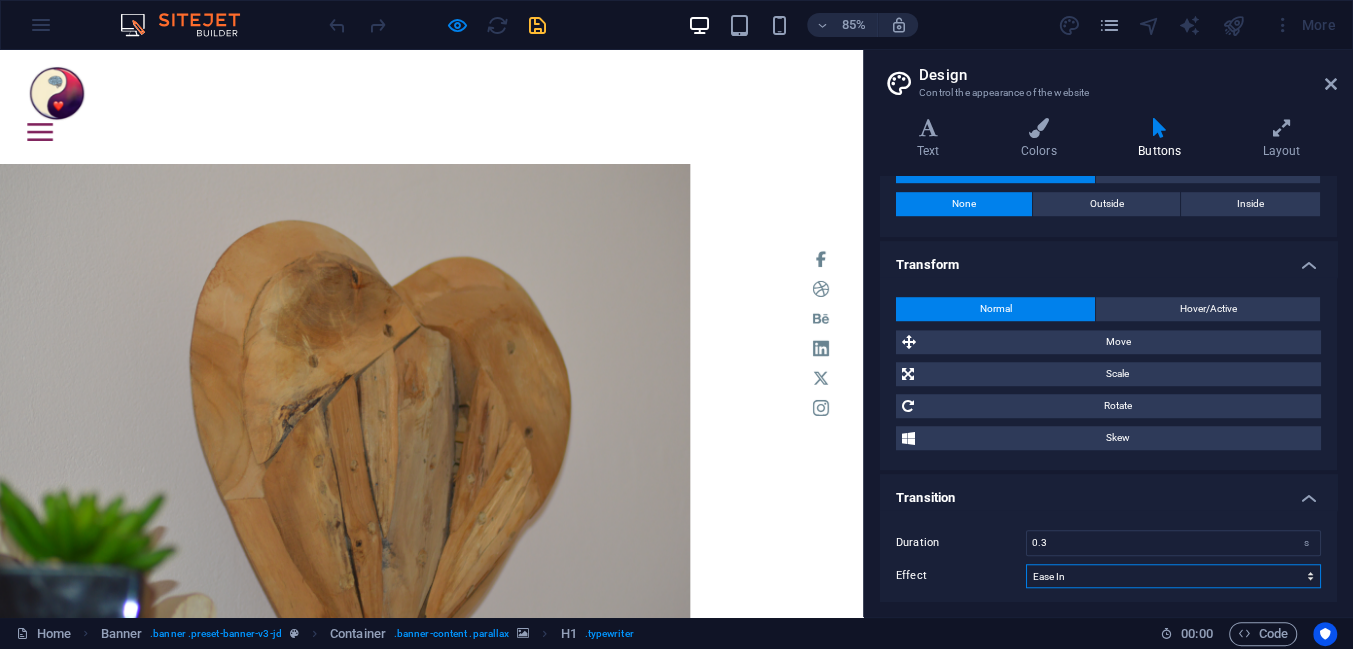 click on "Ease Ease In Ease Out Ease In/Ease Out Linear" at bounding box center (1173, 576) 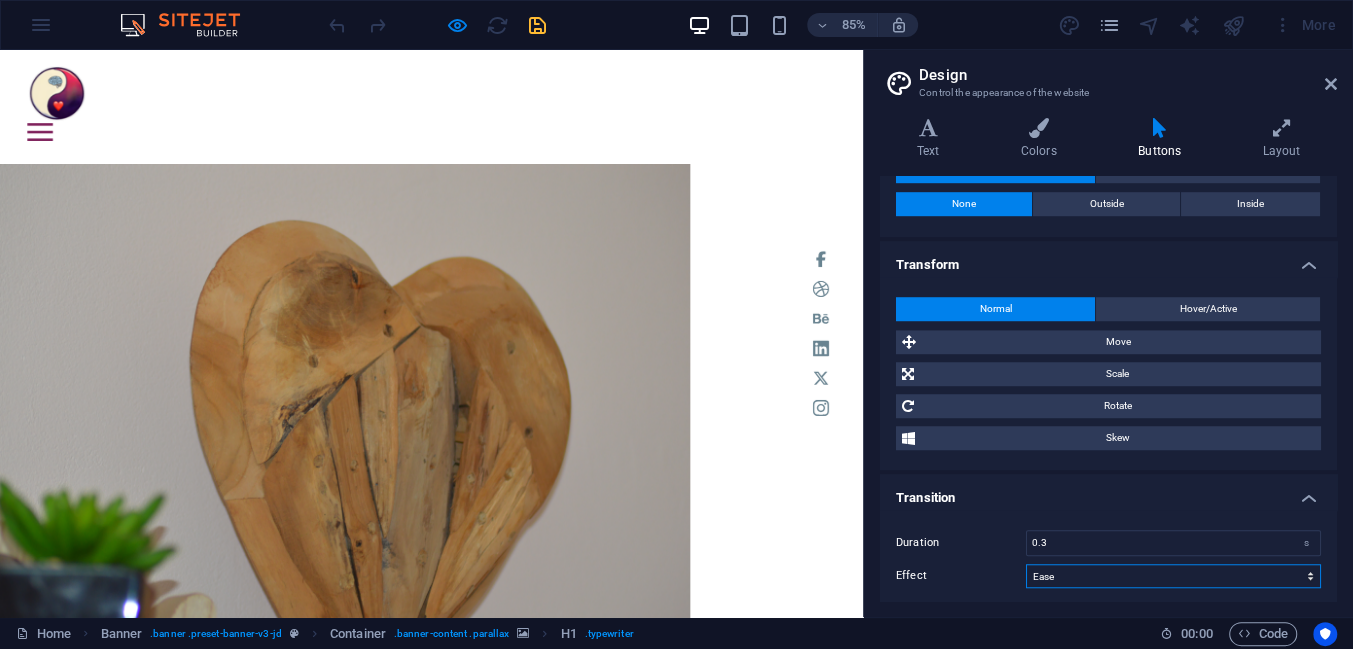 click on "Ease Ease In Ease Out Ease In/Ease Out Linear" at bounding box center [1173, 576] 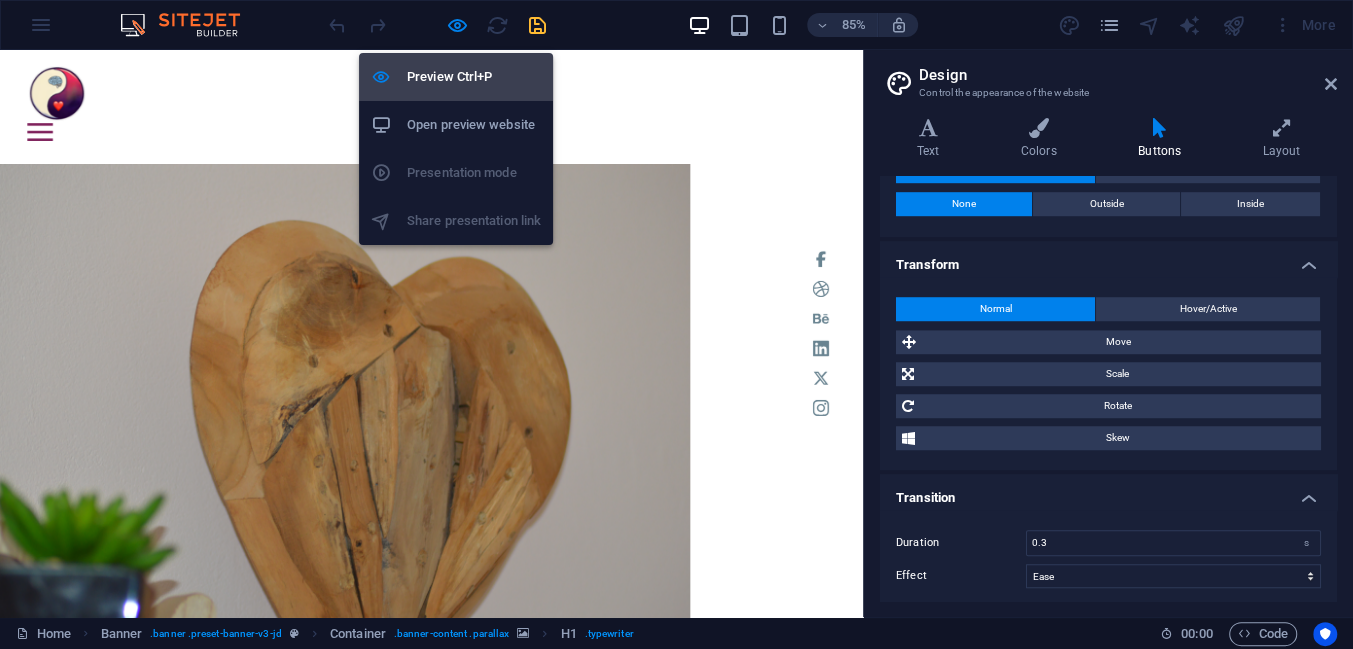 click on "Preview Ctrl+P" at bounding box center (474, 77) 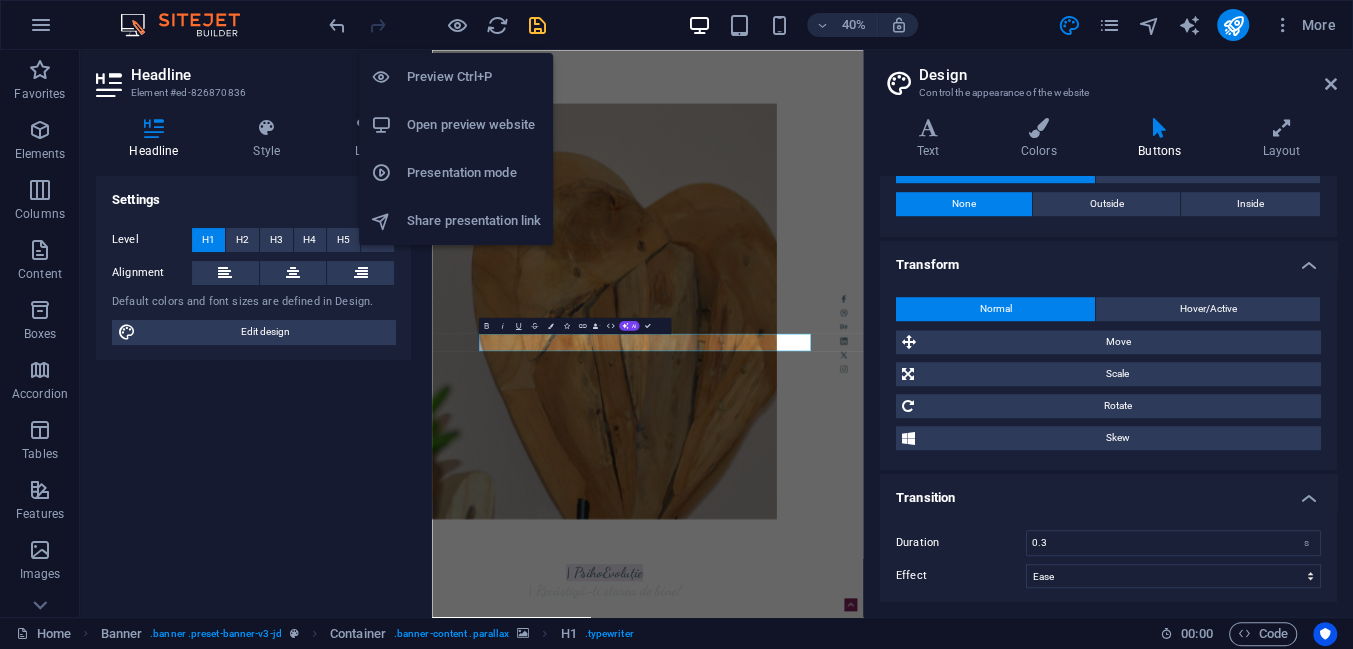 click on "Preview Ctrl+P" at bounding box center [474, 77] 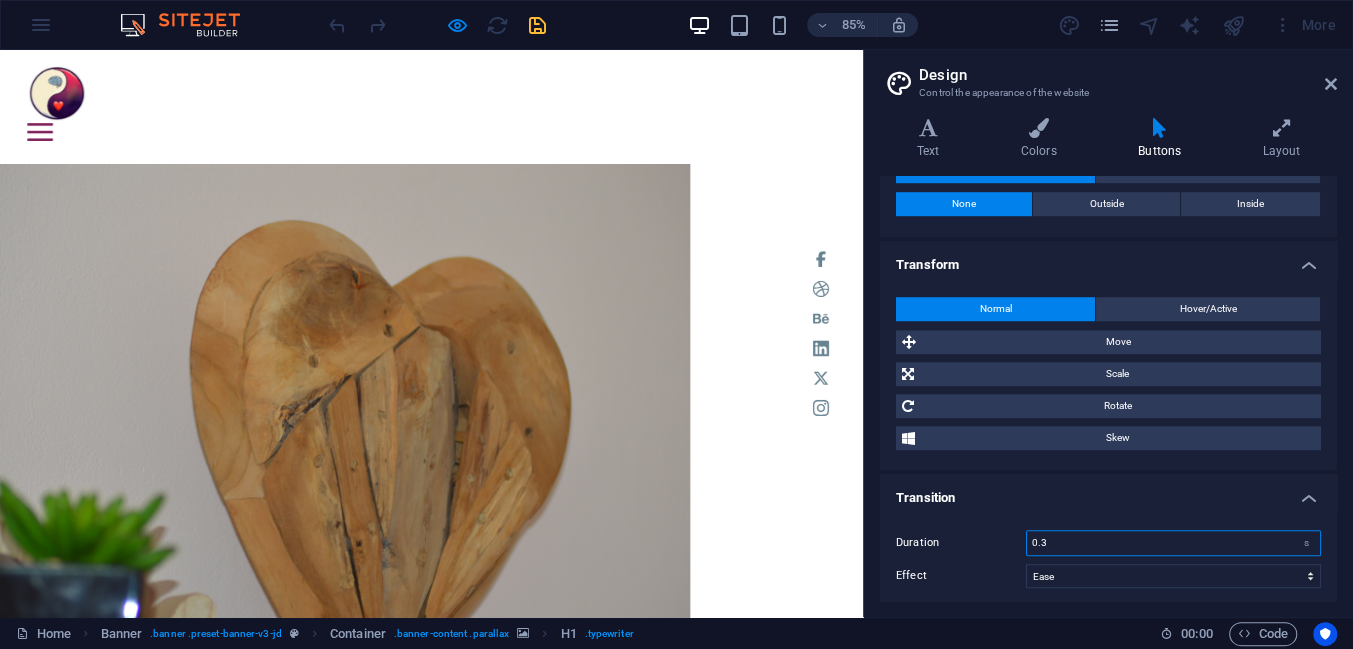 drag, startPoint x: 1053, startPoint y: 539, endPoint x: 1026, endPoint y: 536, distance: 27.166155 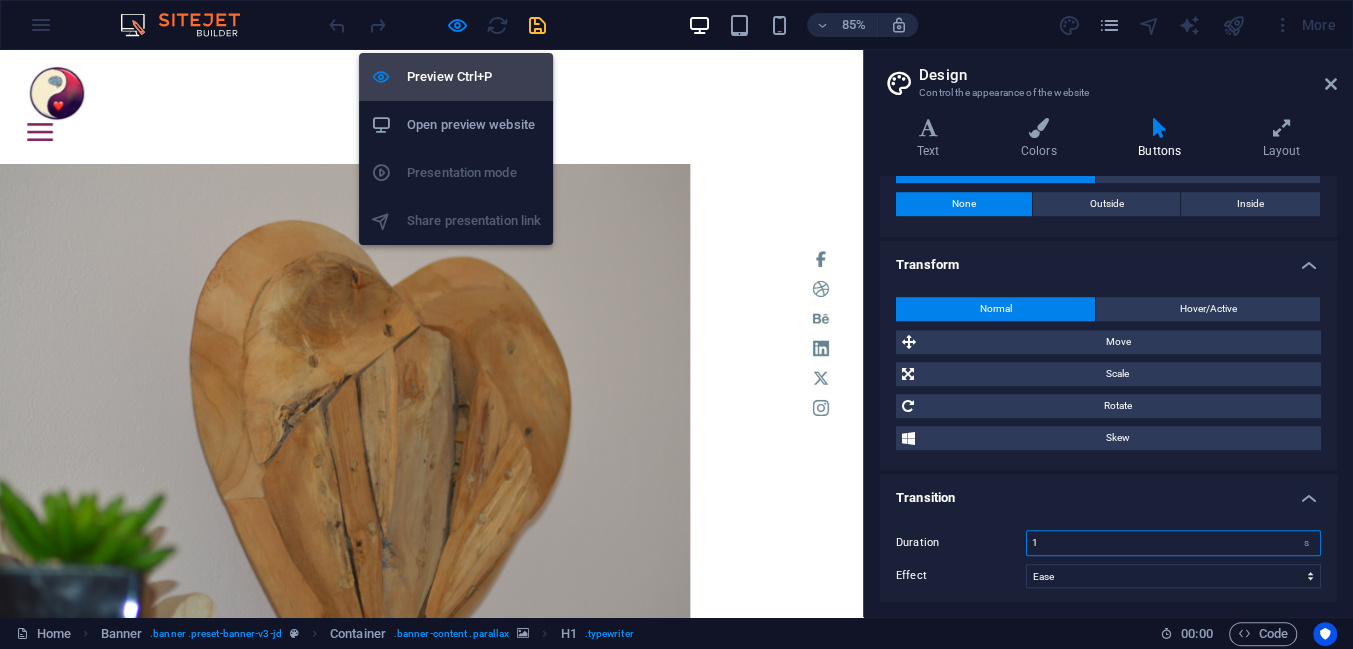 type on "1" 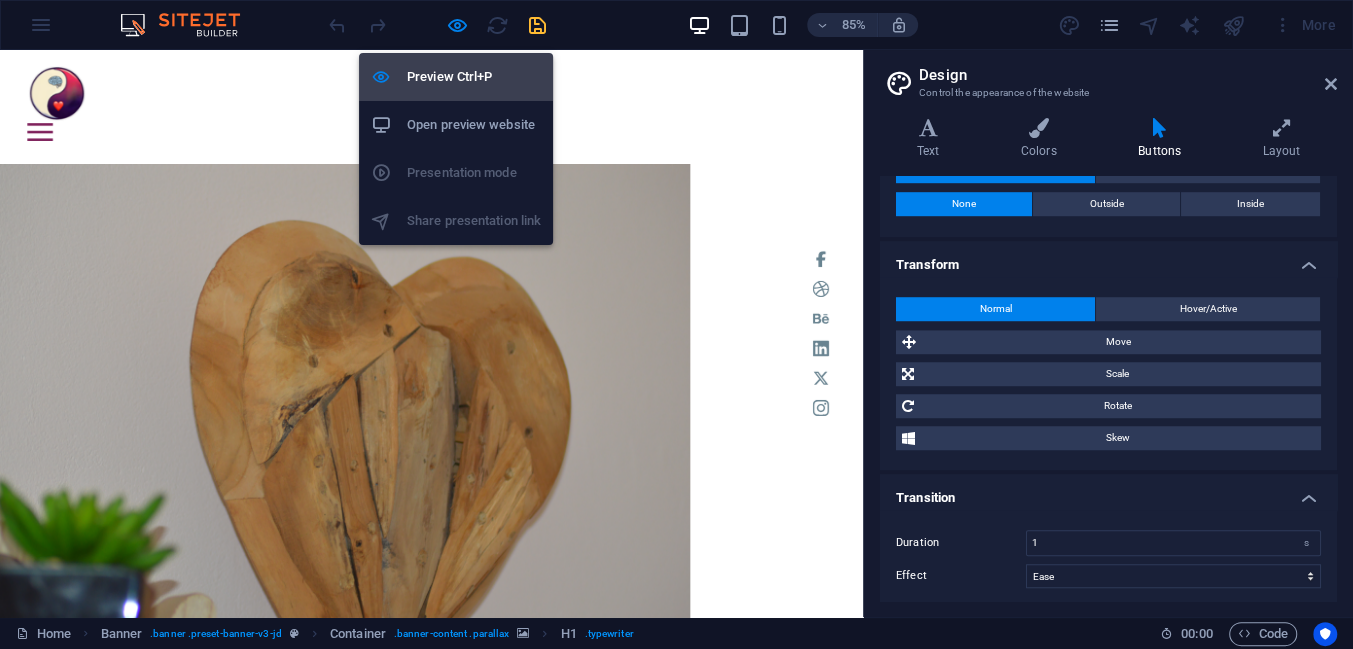 click on "Preview Ctrl+P" at bounding box center (474, 77) 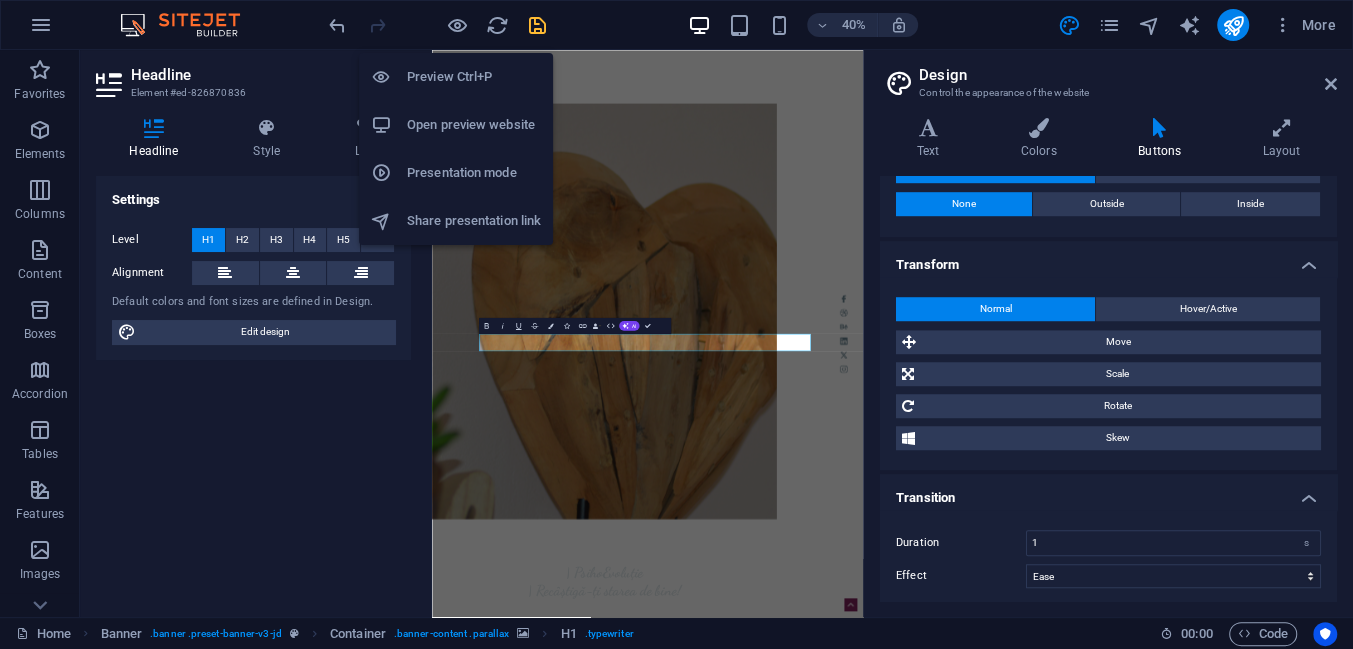 click on "Preview Ctrl+P" at bounding box center [474, 77] 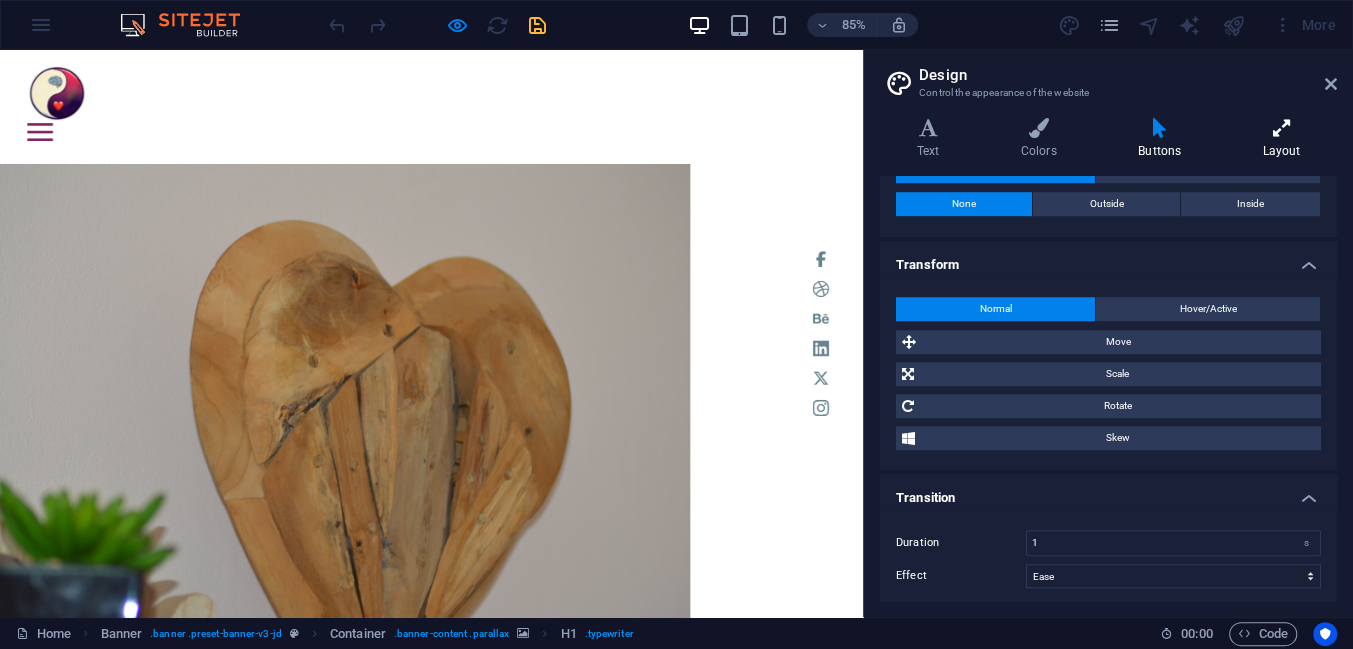 click at bounding box center (1281, 128) 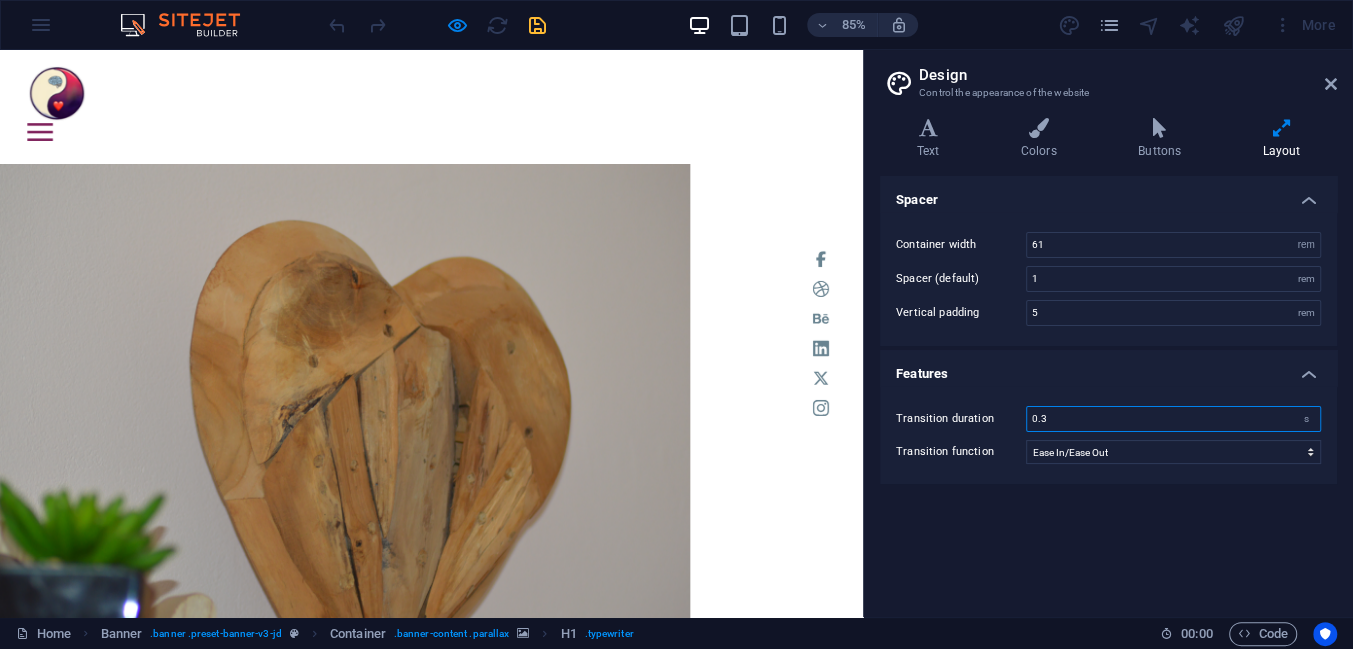 drag, startPoint x: 1049, startPoint y: 414, endPoint x: 1025, endPoint y: 414, distance: 24 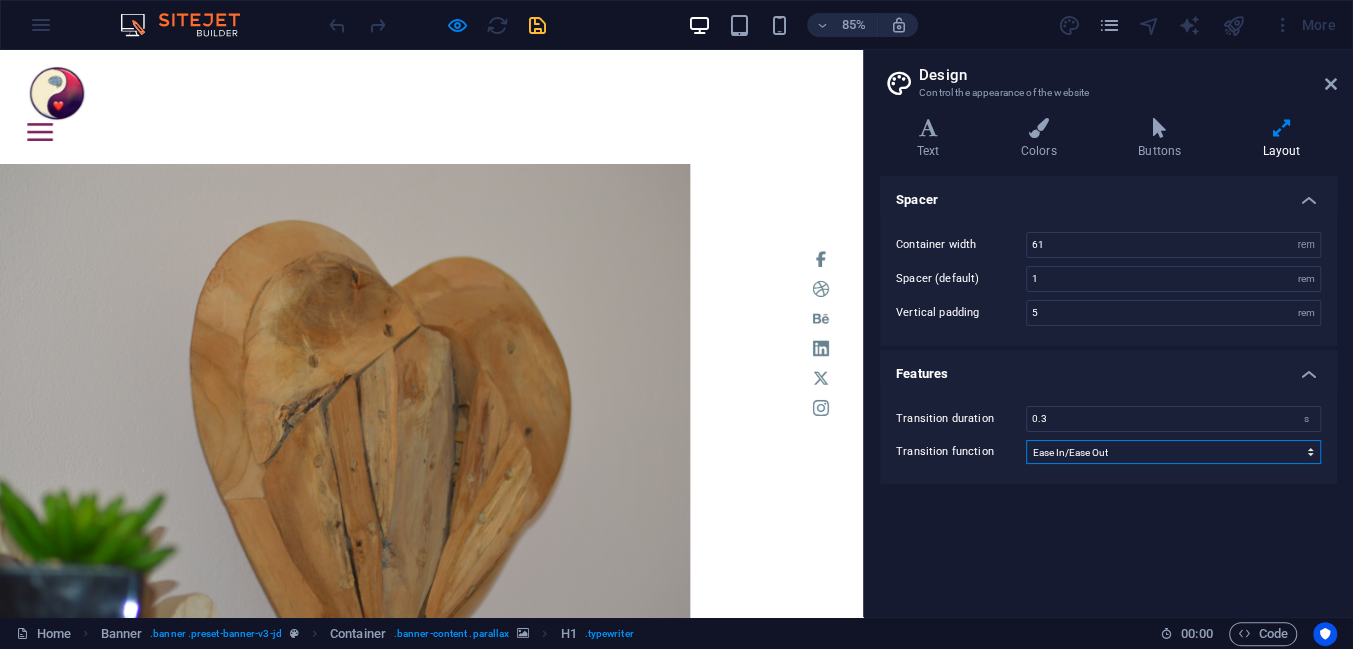 click on "Ease Ease In Ease Out Ease In/Ease Out Linear" at bounding box center (1173, 452) 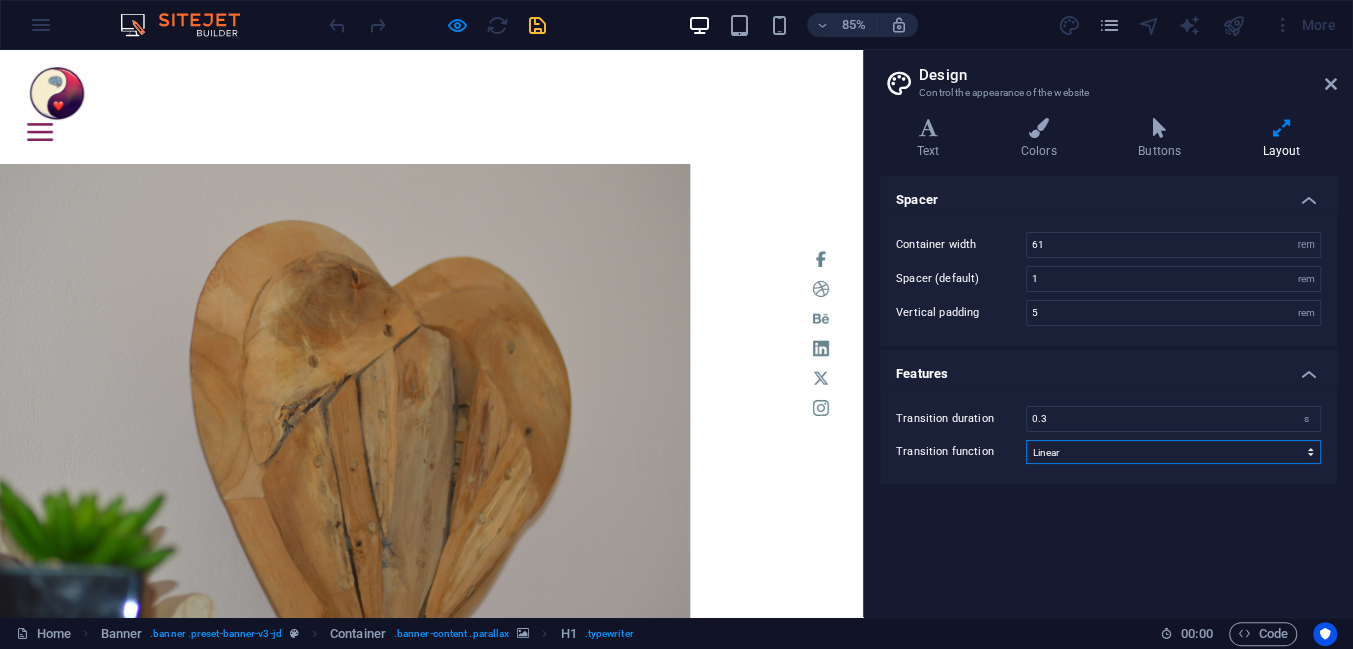 click on "Ease Ease In Ease Out Ease In/Ease Out Linear" at bounding box center [1173, 452] 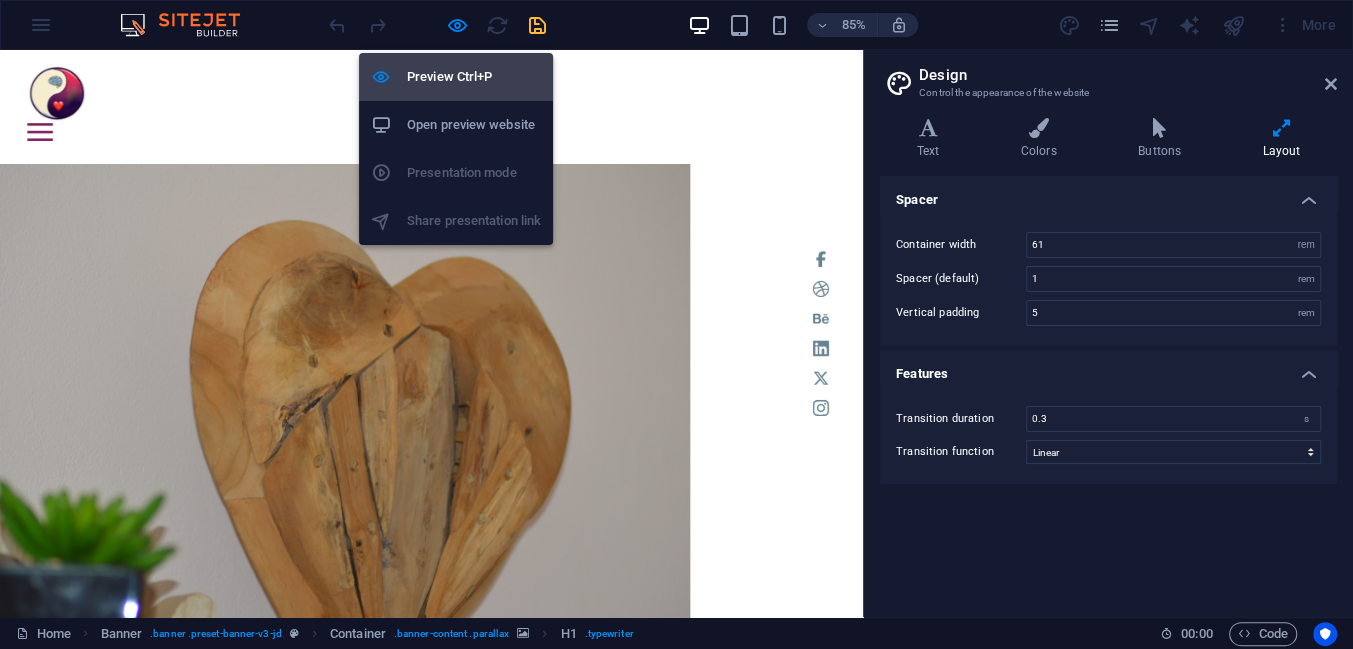 click on "Preview Ctrl+P" at bounding box center [474, 77] 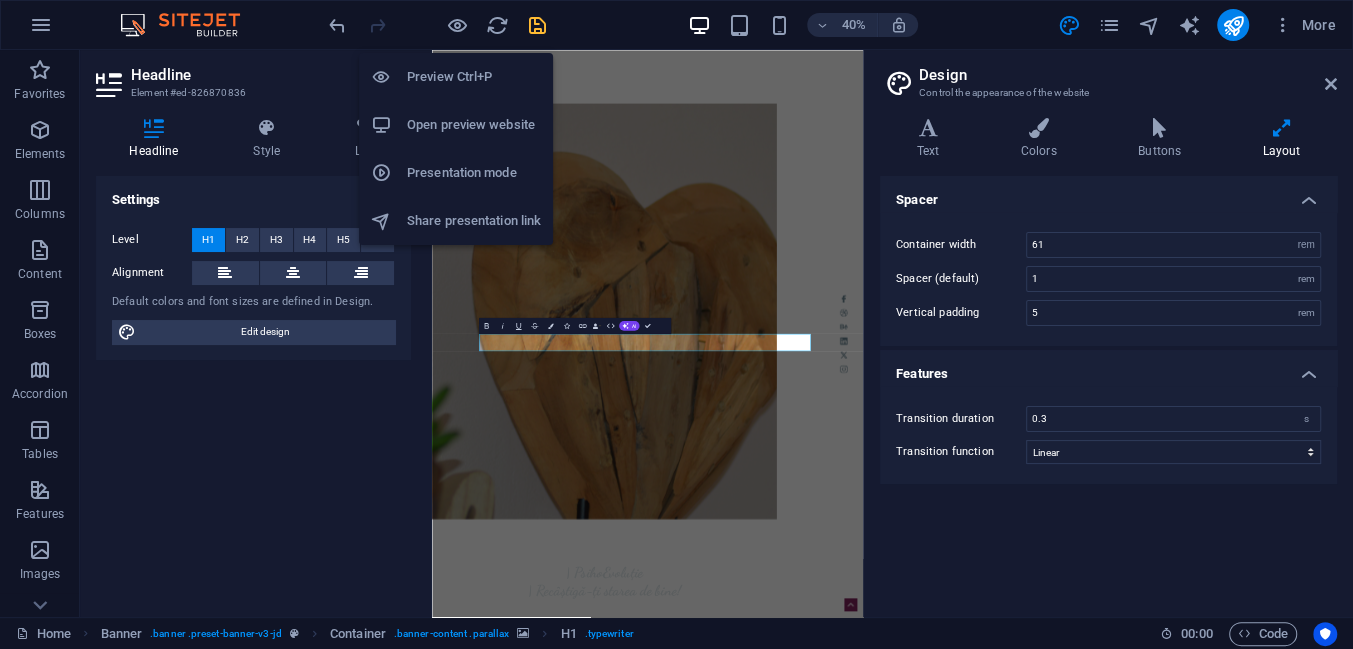 click on "Preview Ctrl+P" at bounding box center [474, 77] 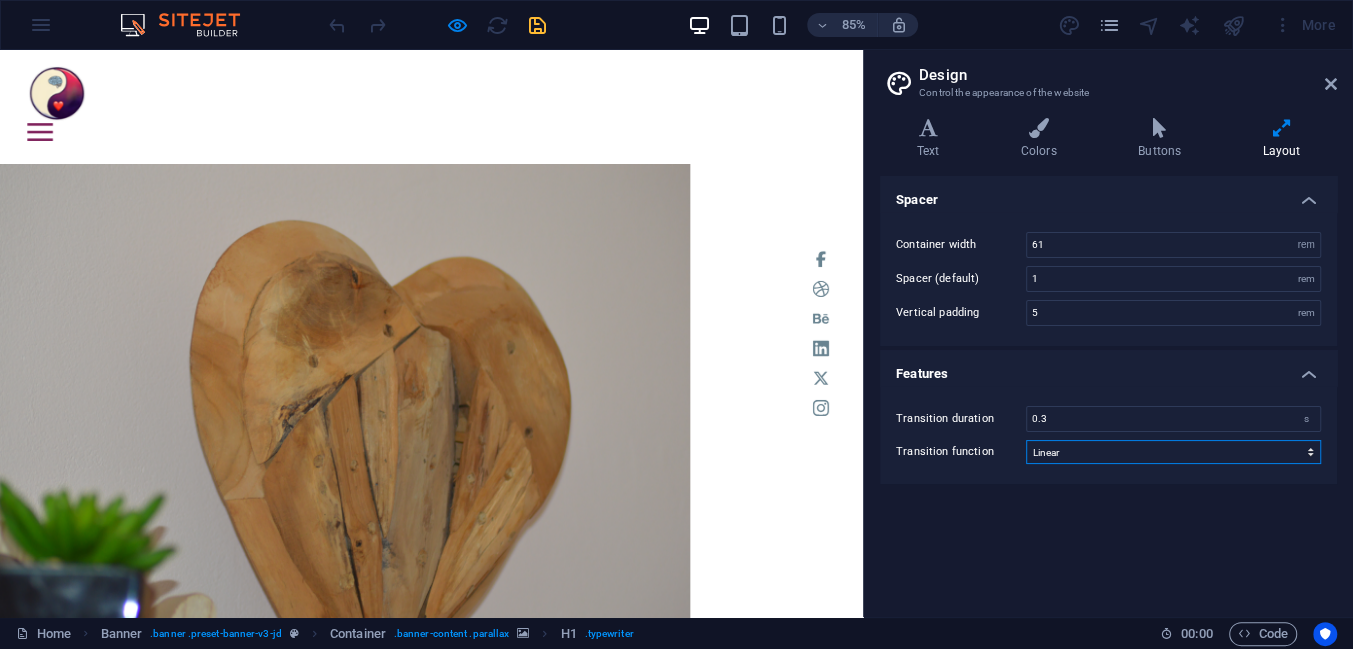 click on "Ease Ease In Ease Out Ease In/Ease Out Linear" at bounding box center [1173, 452] 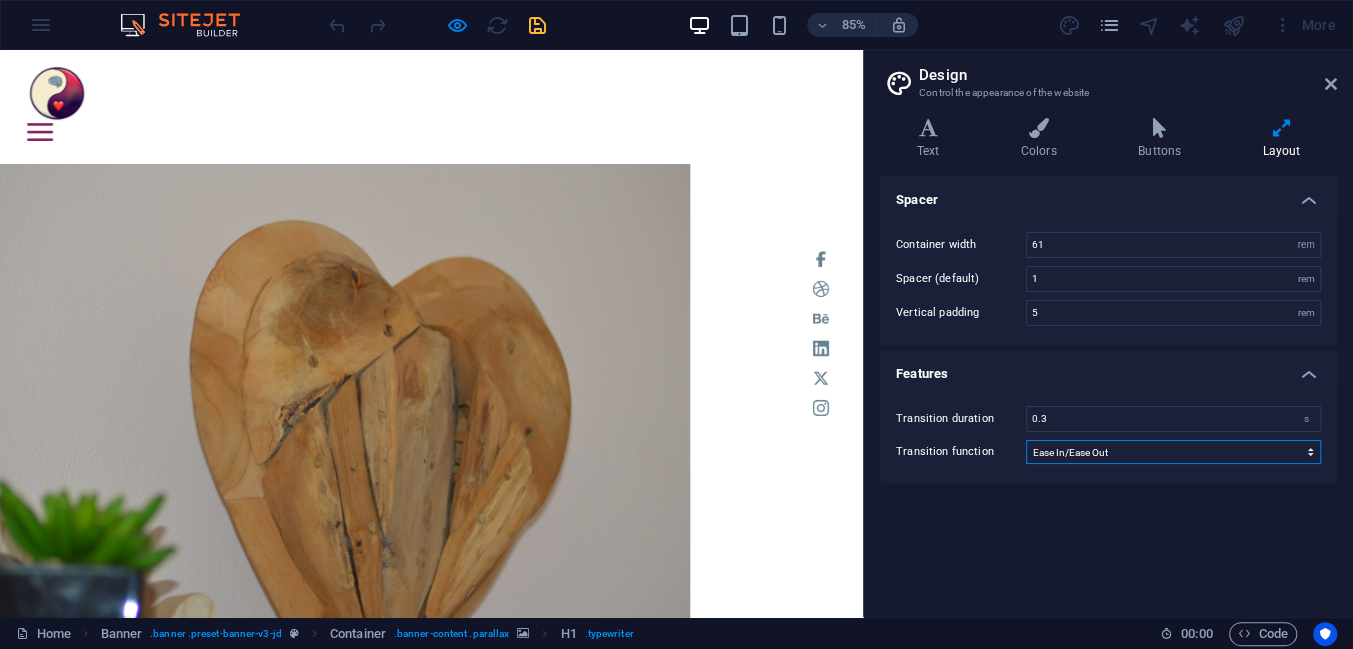 click on "Ease Ease In Ease Out Ease In/Ease Out Linear" at bounding box center (1173, 452) 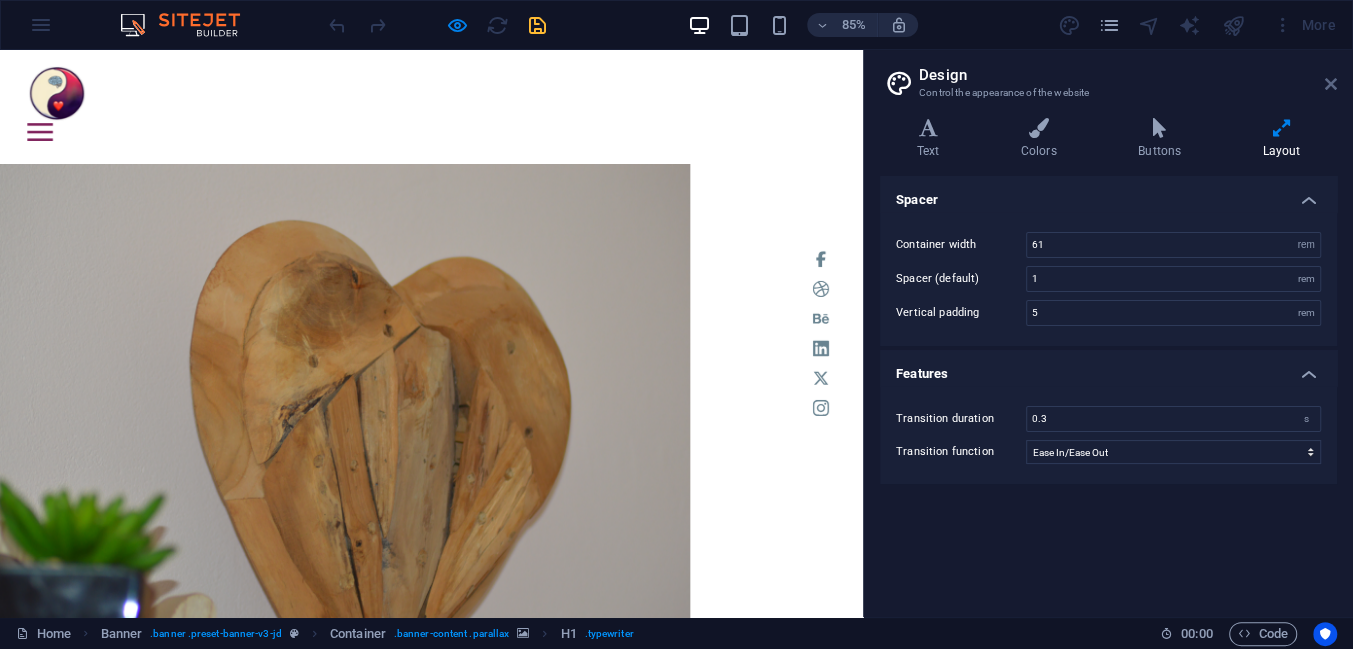 click at bounding box center (1331, 84) 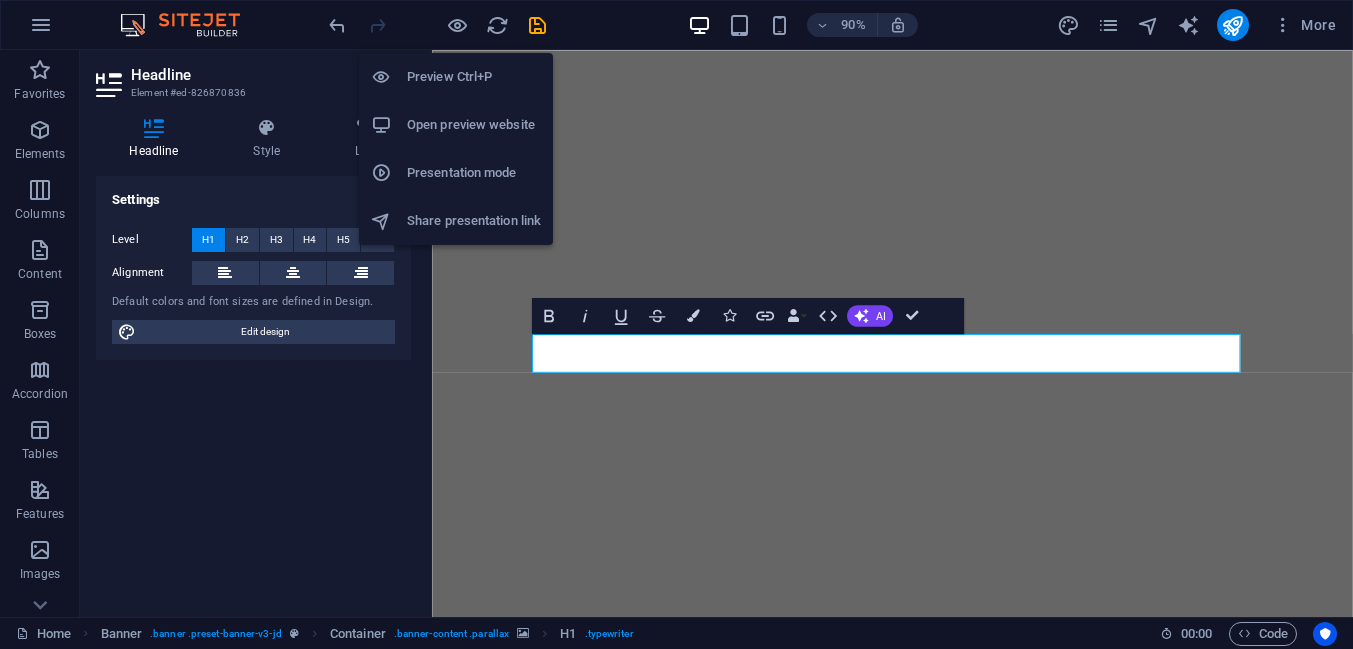 scroll, scrollTop: 0, scrollLeft: 0, axis: both 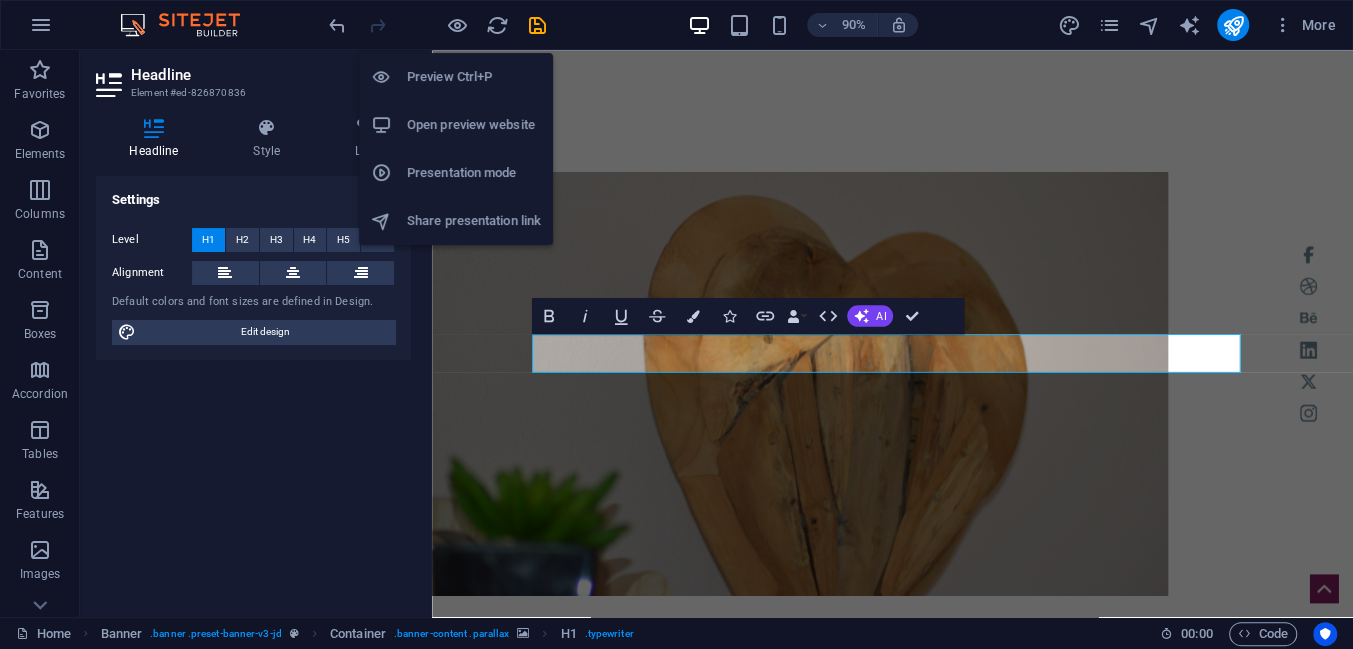 click on "Preview Ctrl+P" at bounding box center [474, 77] 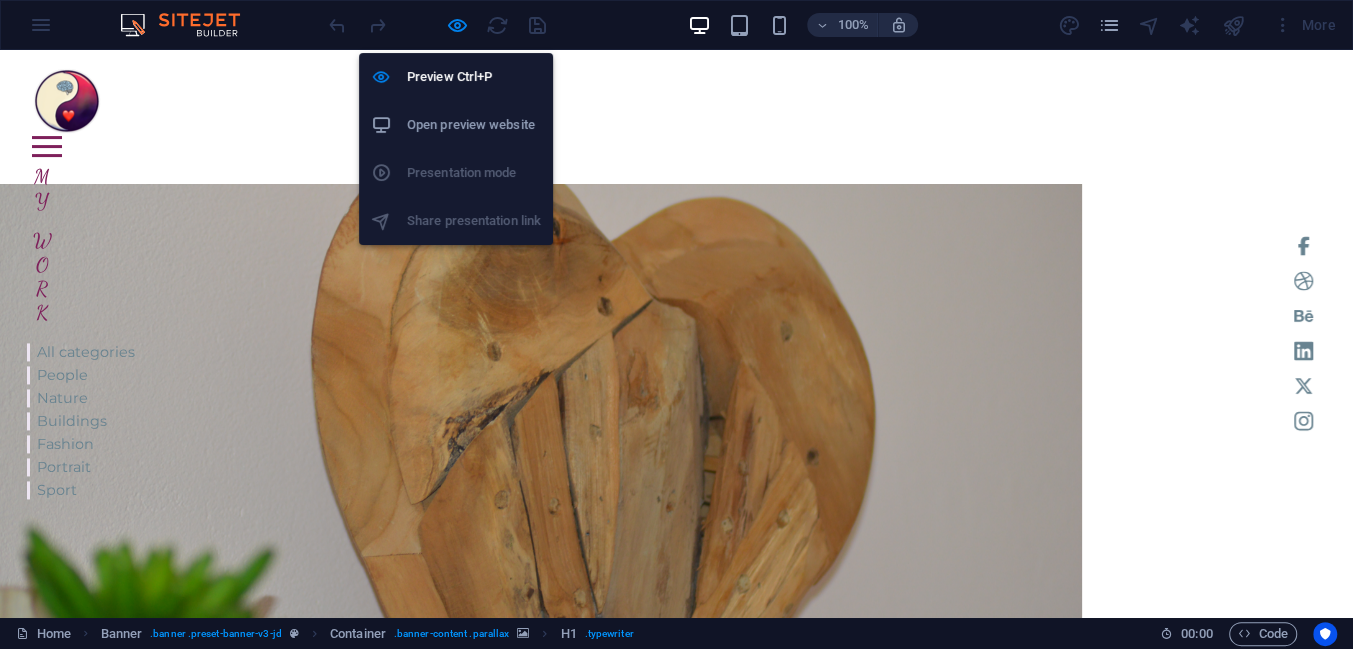 click on "Preview Ctrl+P" at bounding box center [474, 77] 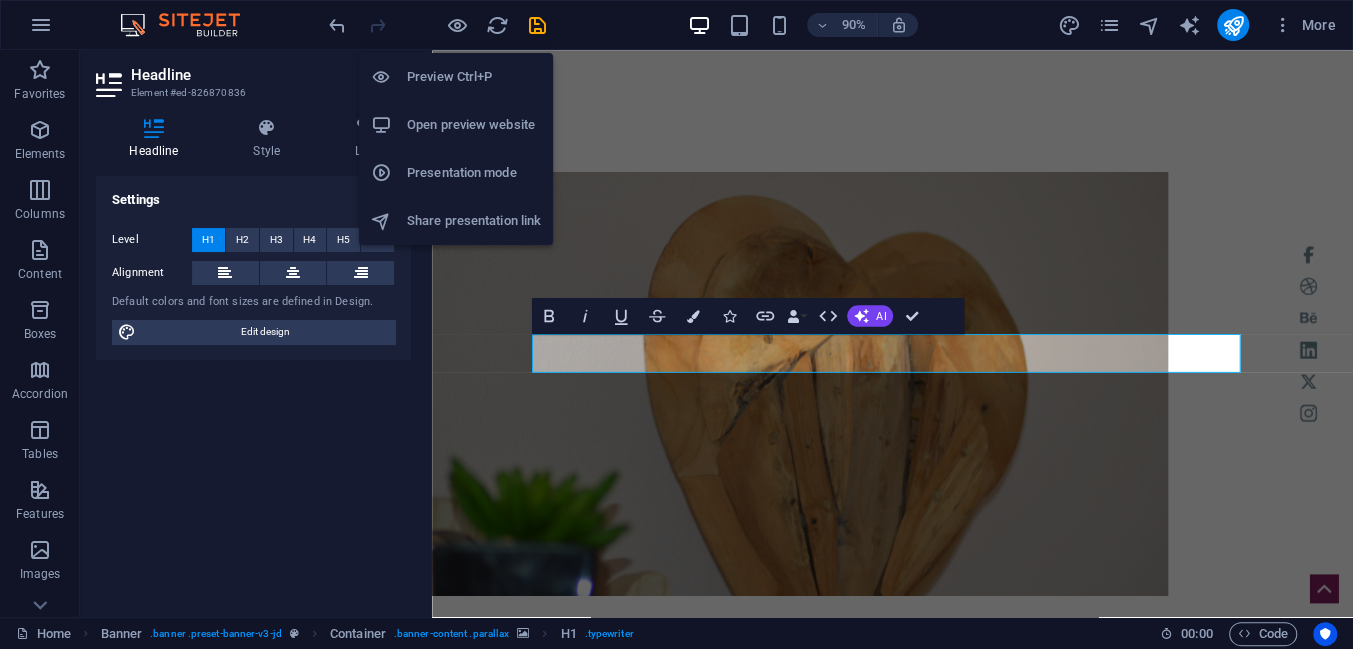 click on "Open preview website" at bounding box center [474, 125] 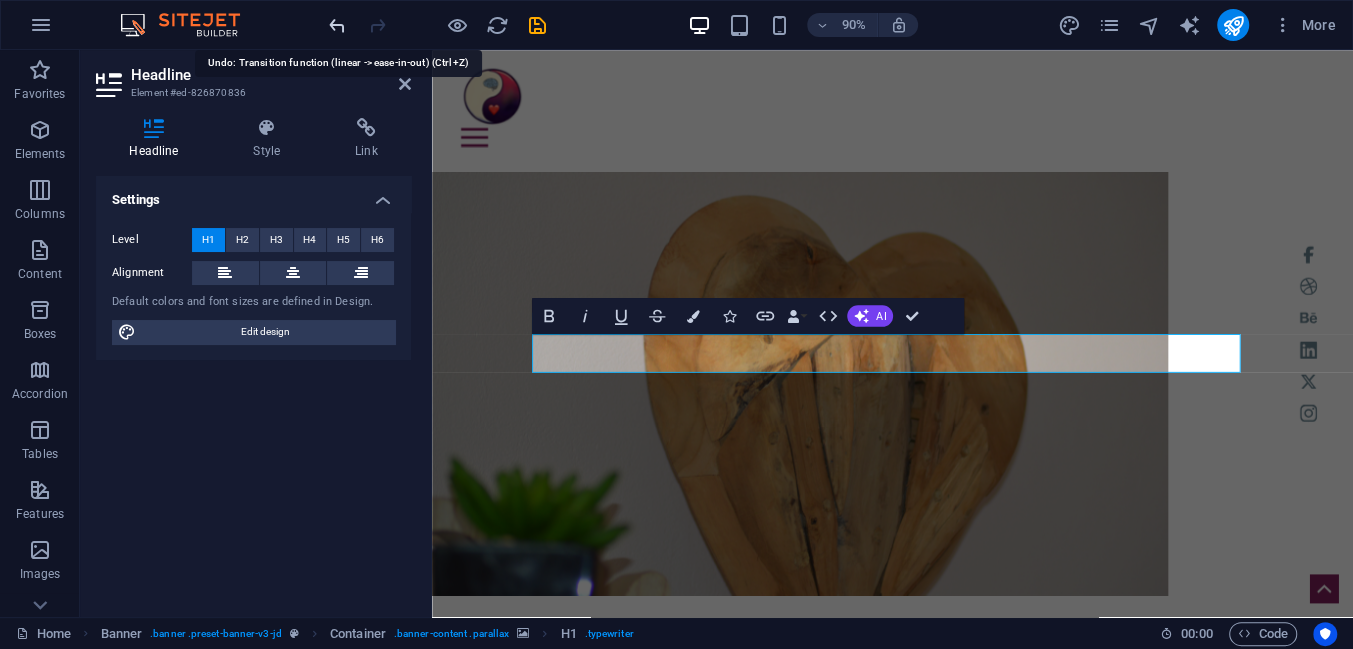 click at bounding box center (337, 25) 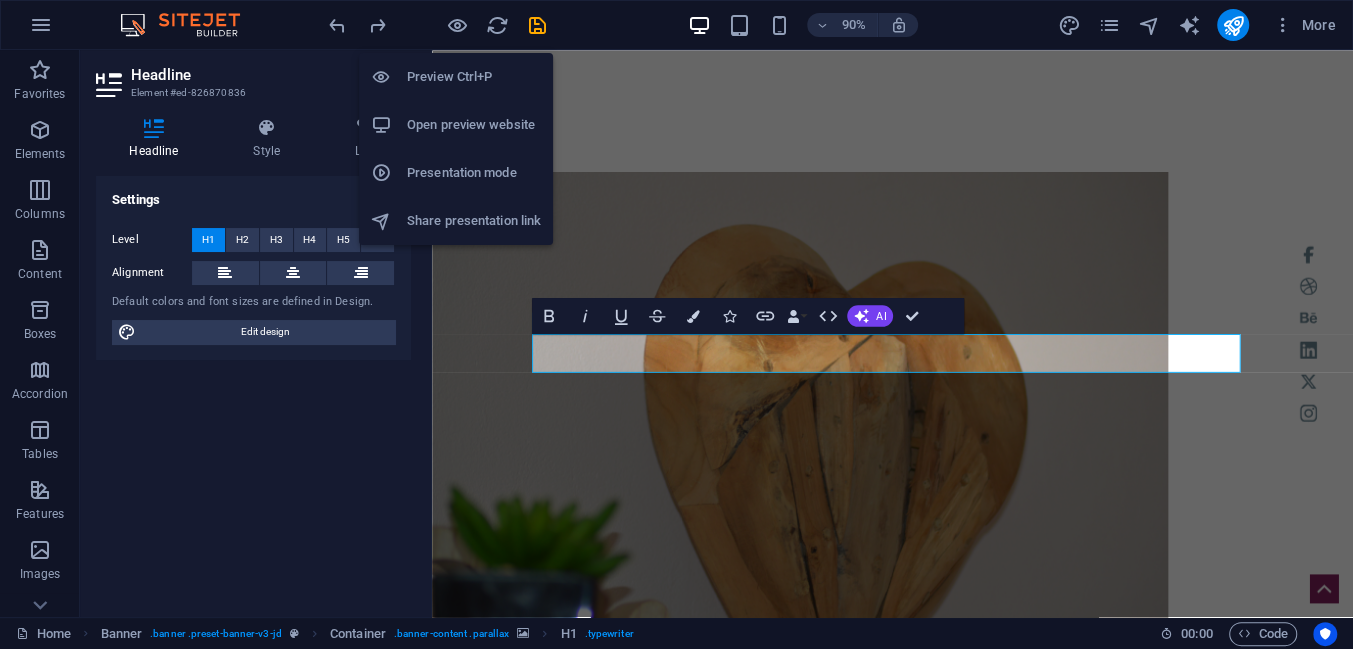 click on "Preview Ctrl+P" at bounding box center (474, 77) 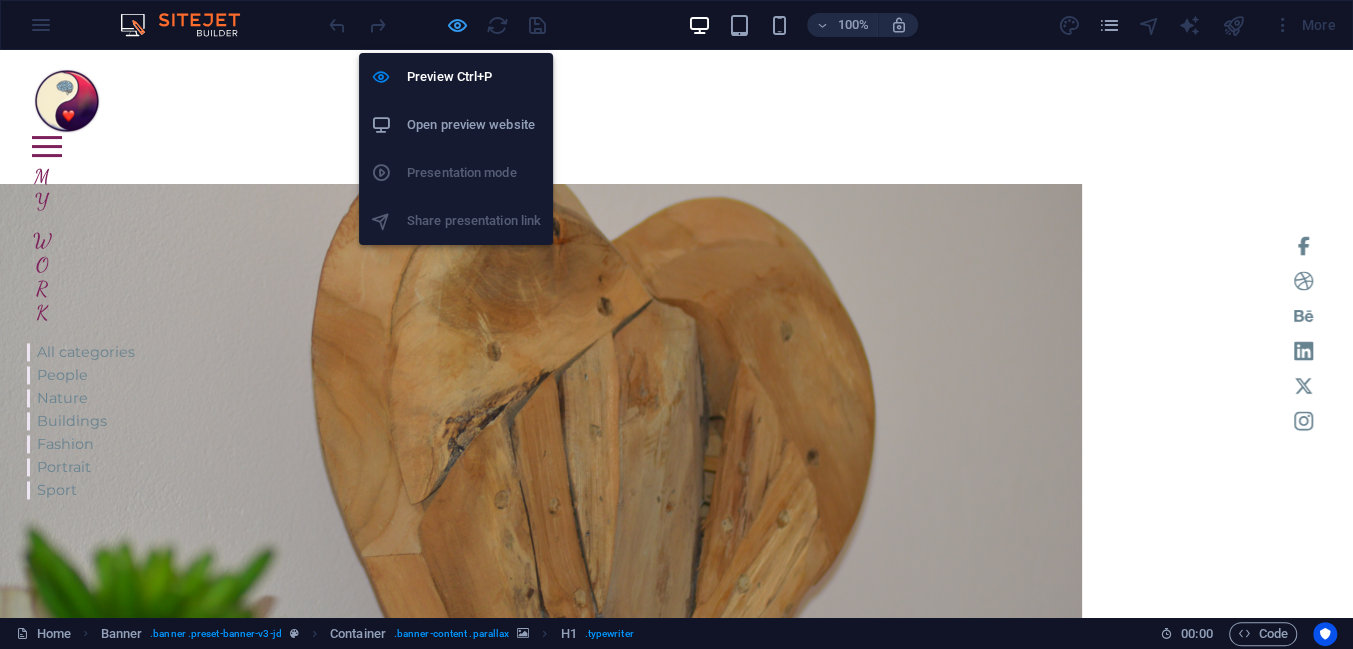 click at bounding box center (457, 25) 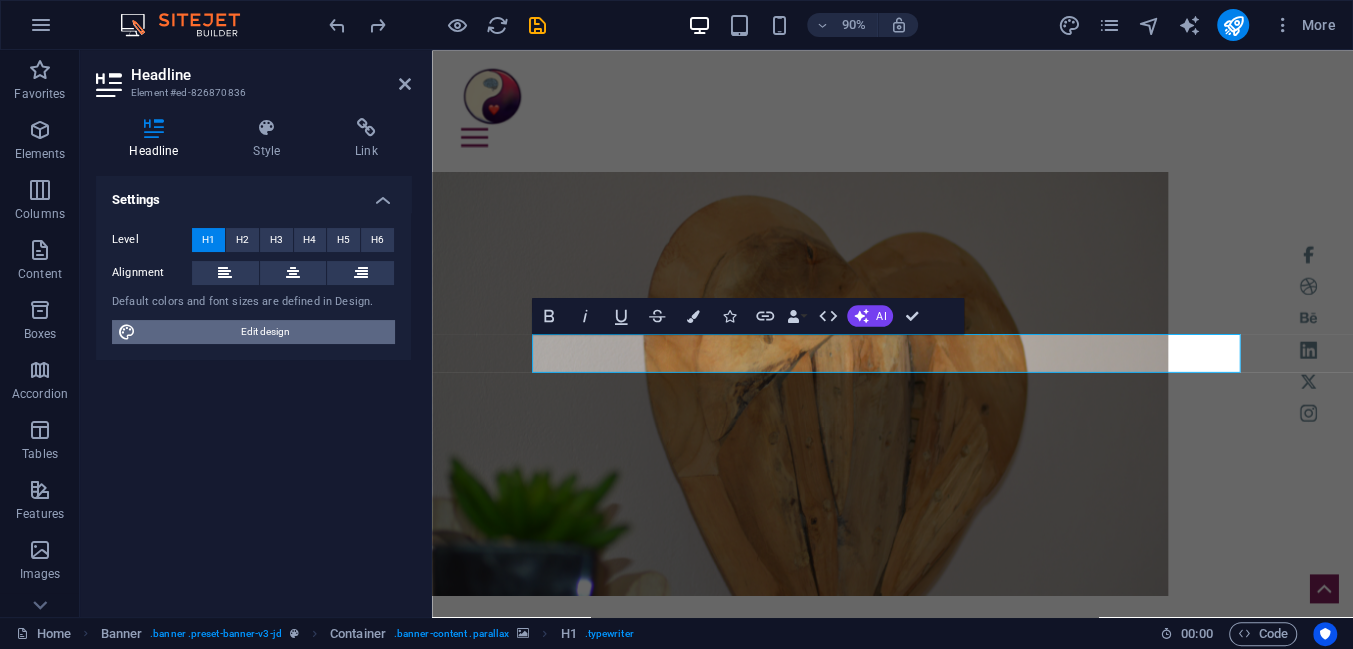 click on "Edit design" at bounding box center [265, 332] 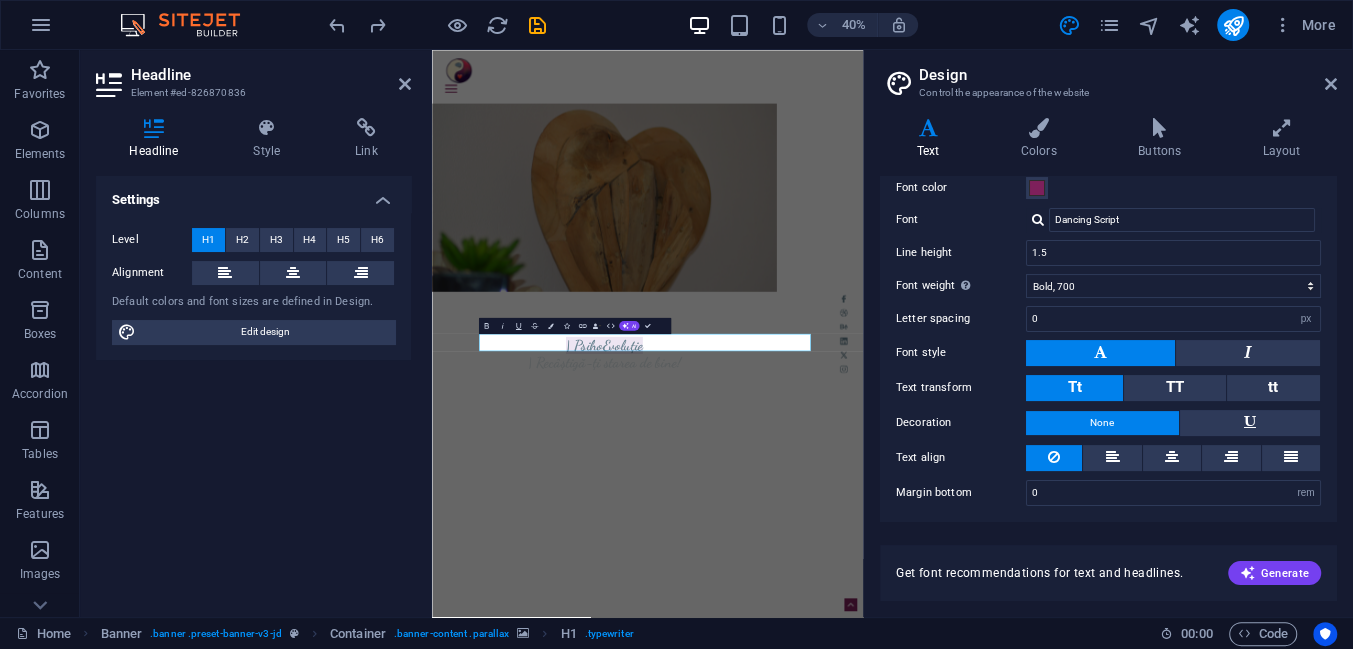 scroll, scrollTop: 136, scrollLeft: 0, axis: vertical 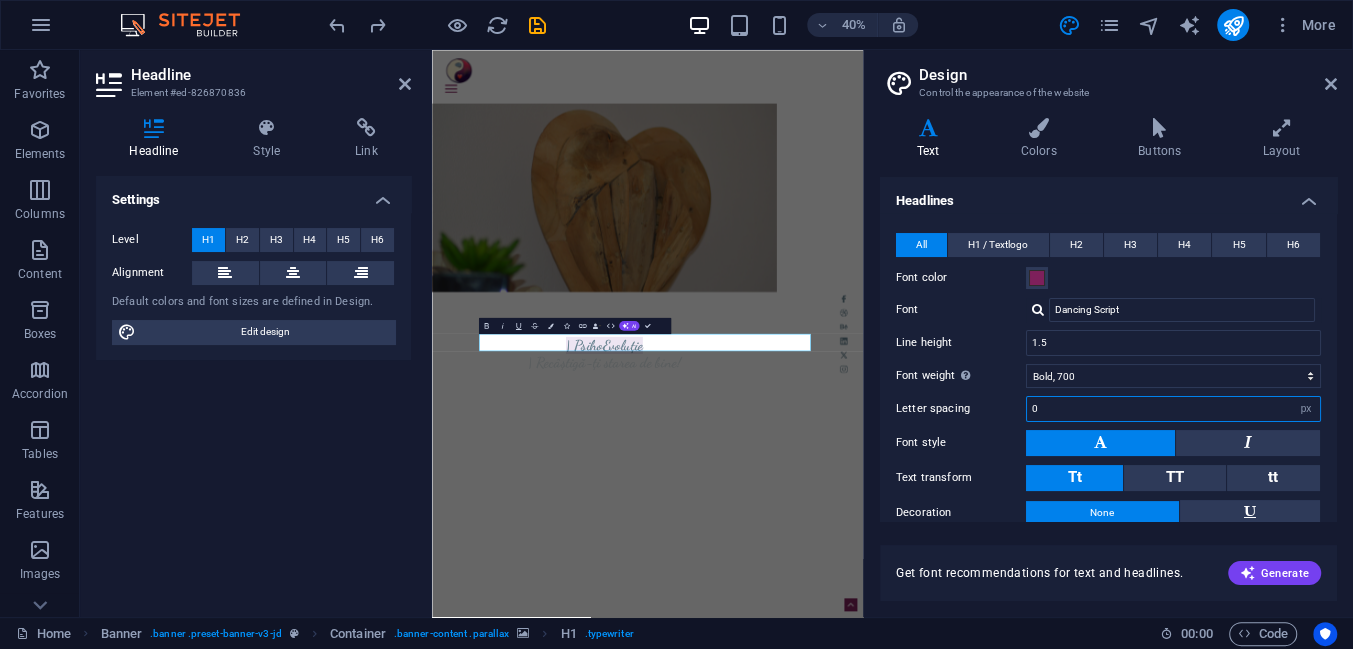 drag, startPoint x: 1029, startPoint y: 408, endPoint x: 1041, endPoint y: 405, distance: 12.369317 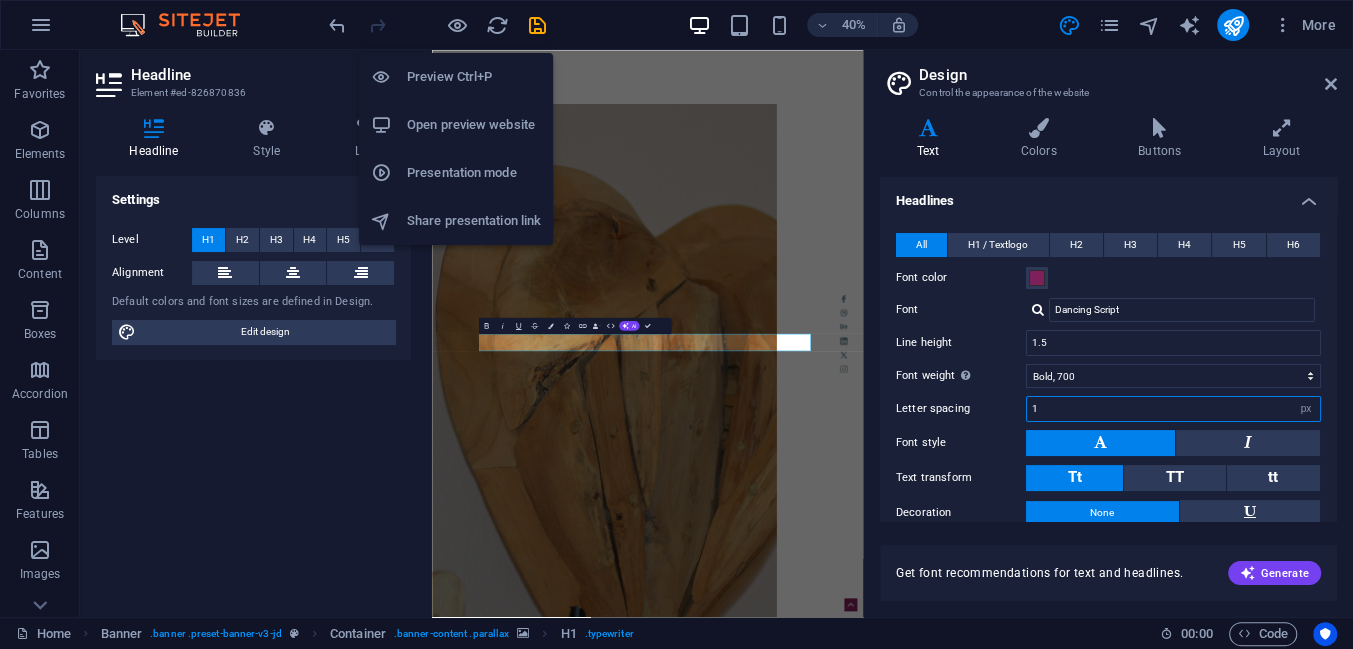 type on "1" 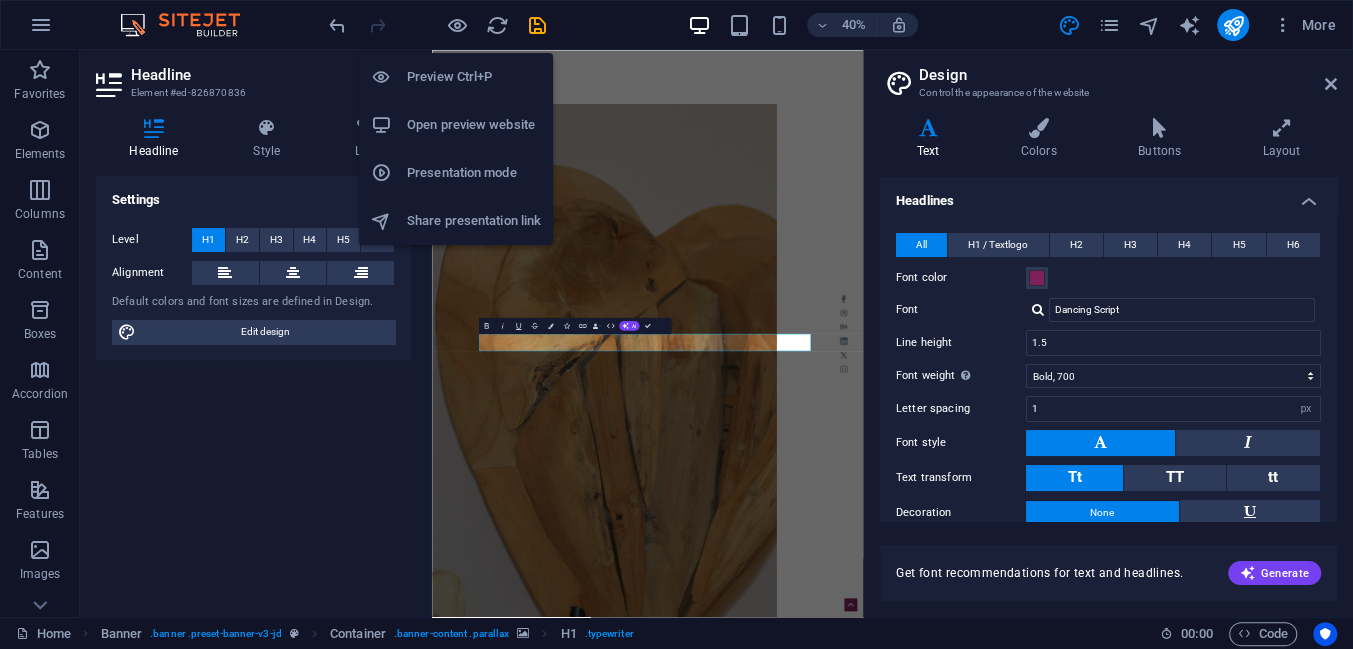 click on "Preview Ctrl+P" at bounding box center (474, 77) 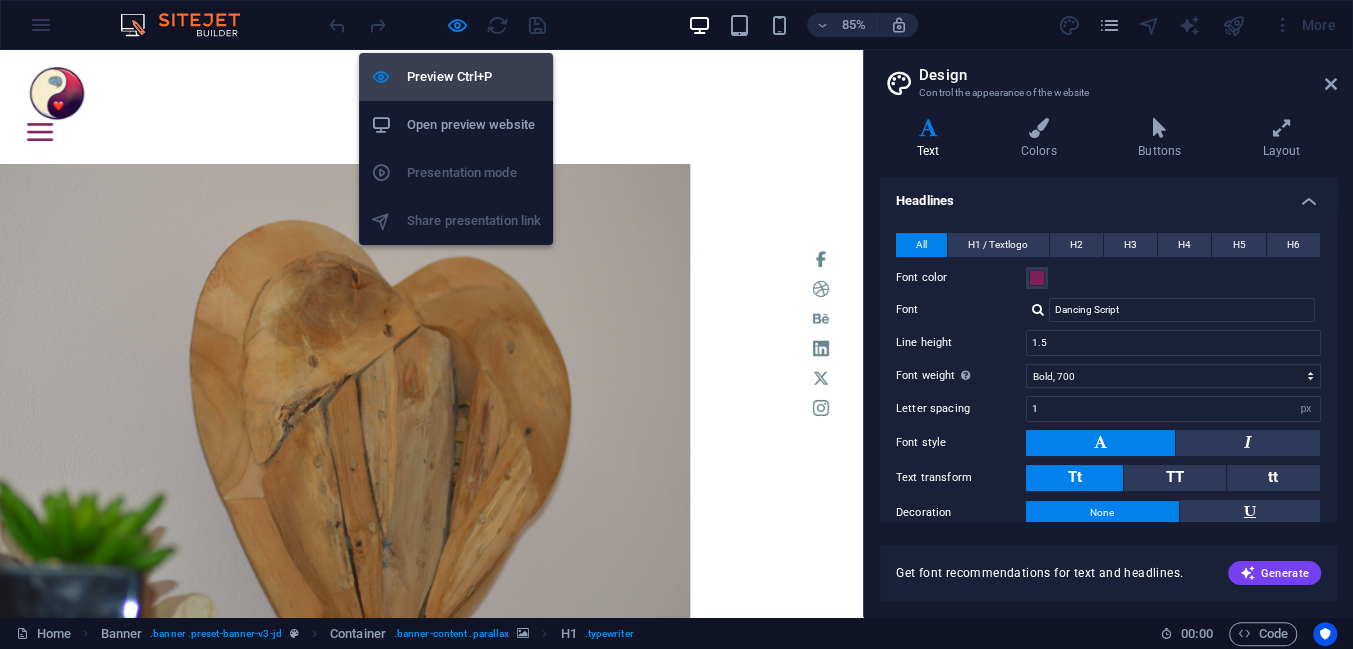 click on "Preview Ctrl+P" at bounding box center [474, 77] 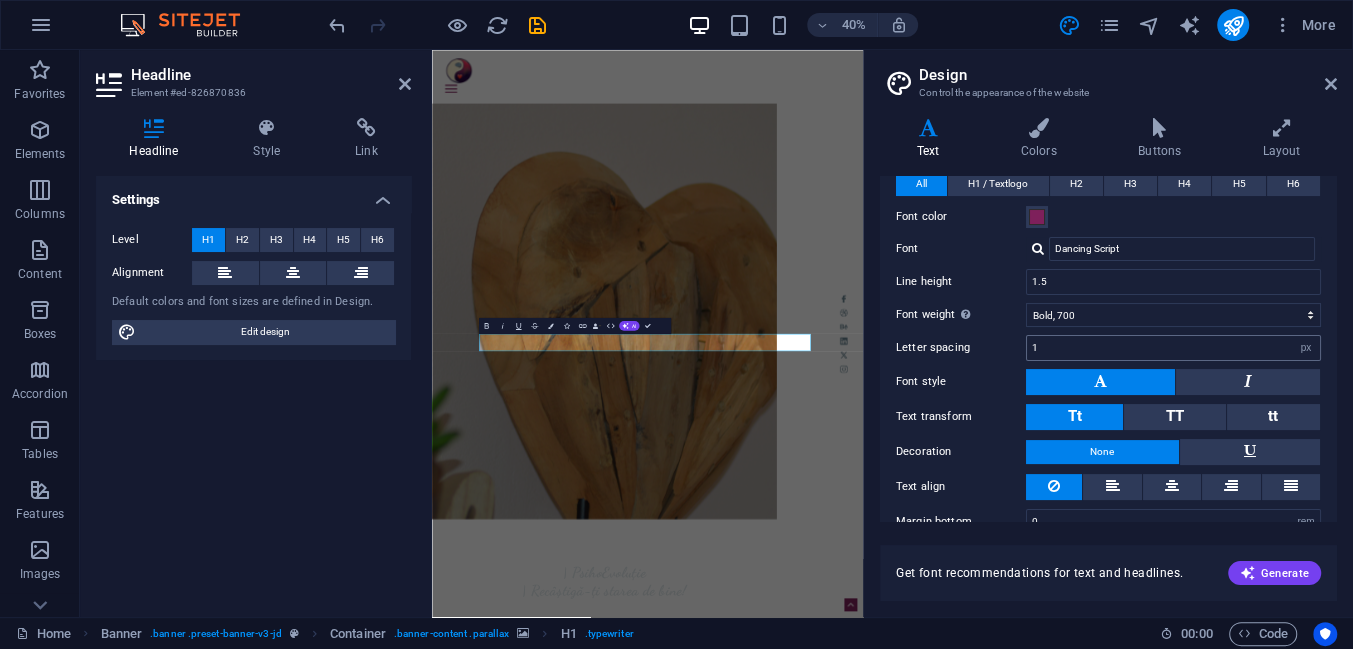 scroll, scrollTop: 226, scrollLeft: 0, axis: vertical 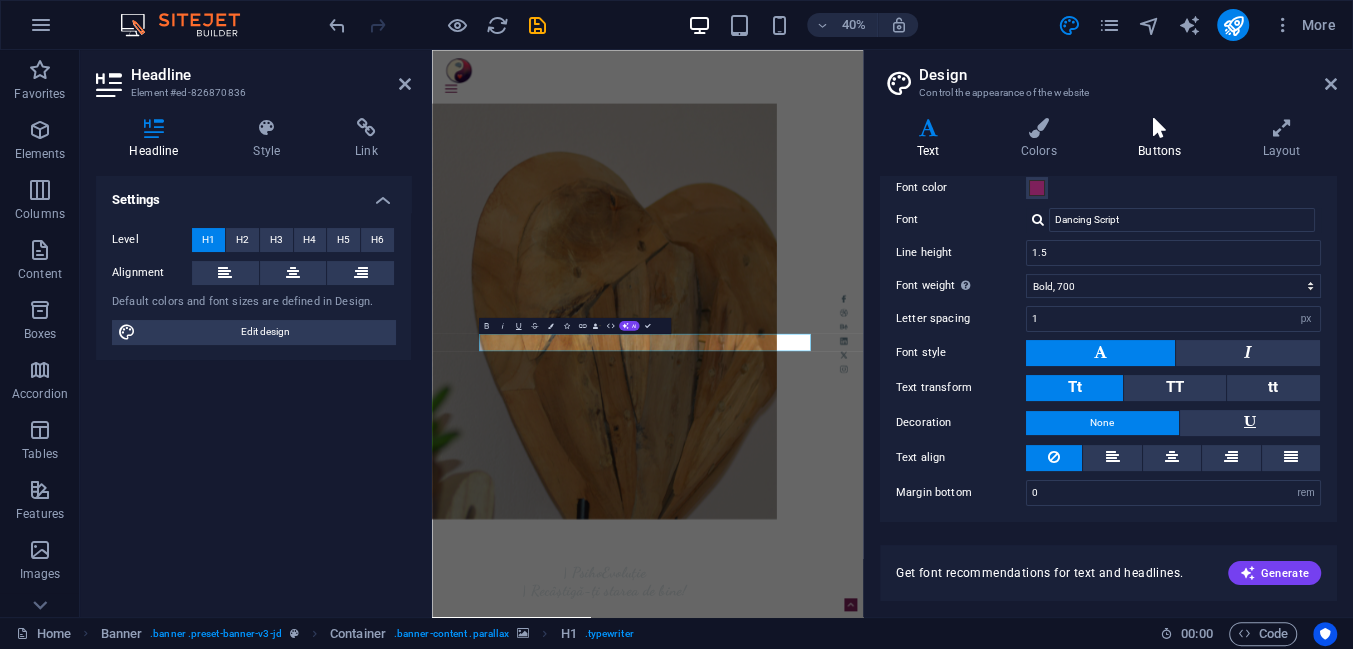 click at bounding box center (1159, 128) 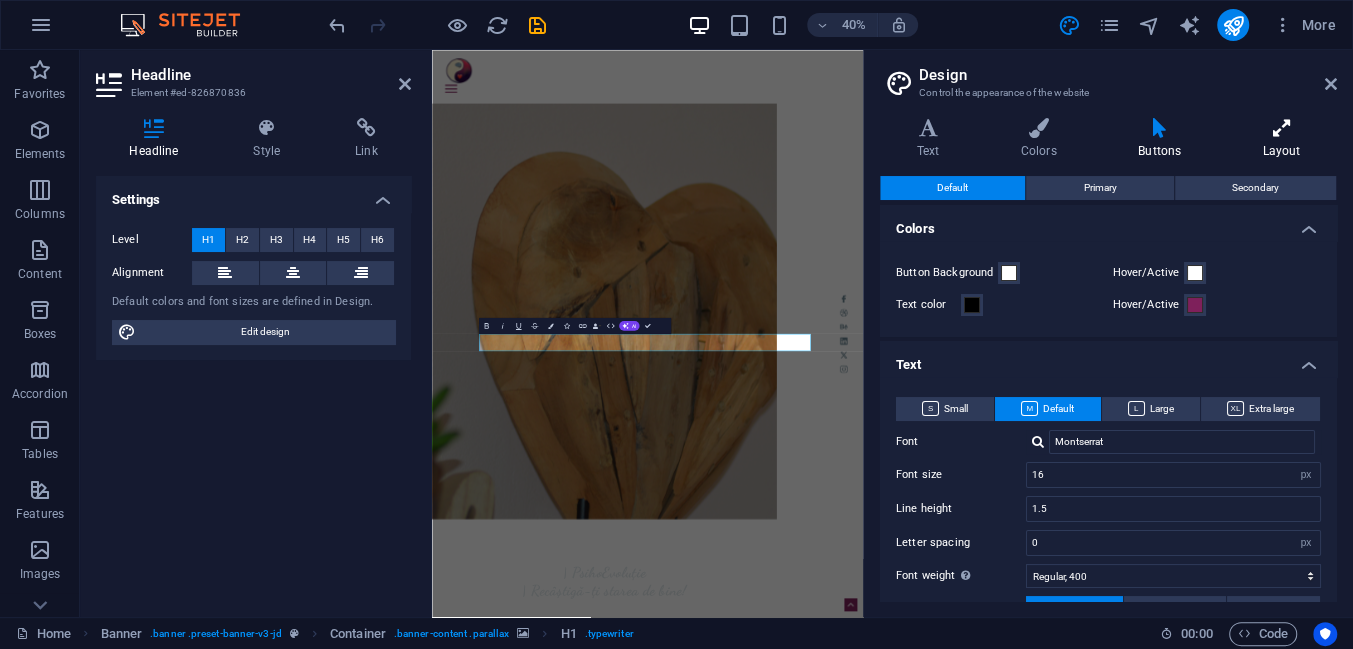 click at bounding box center [1281, 128] 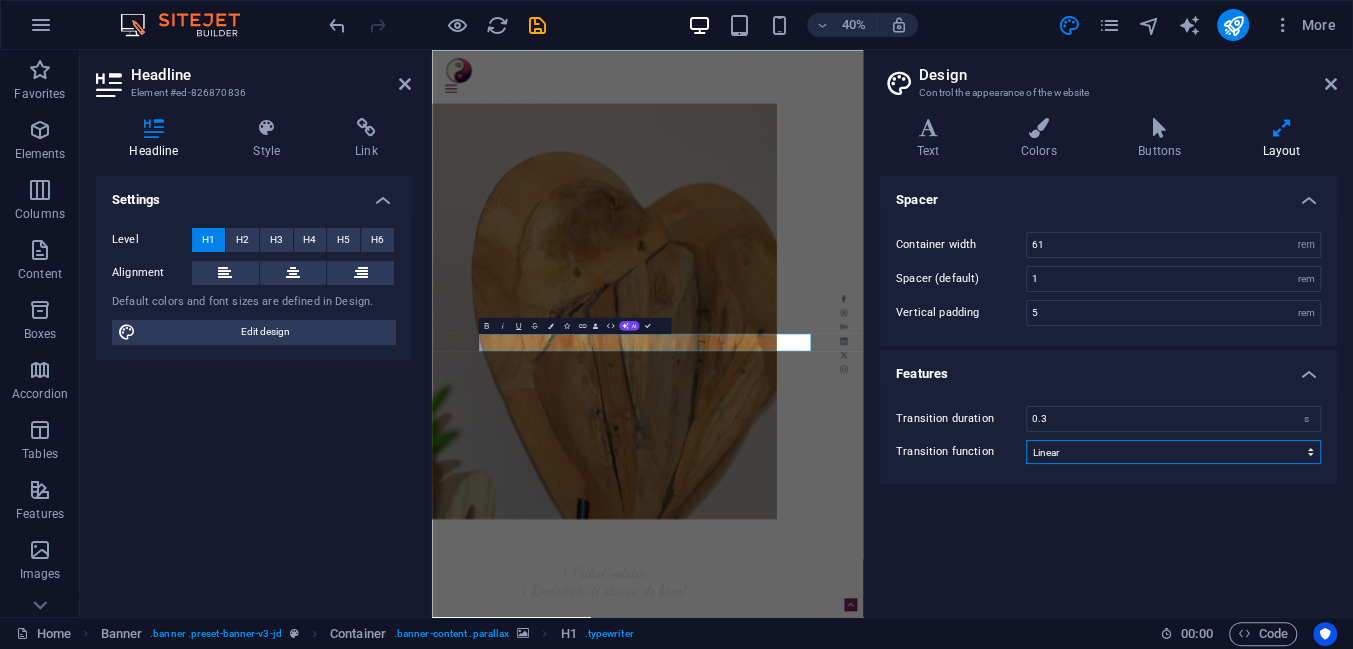 click on "Ease Ease In Ease Out Ease In/Ease Out Linear" at bounding box center [1173, 452] 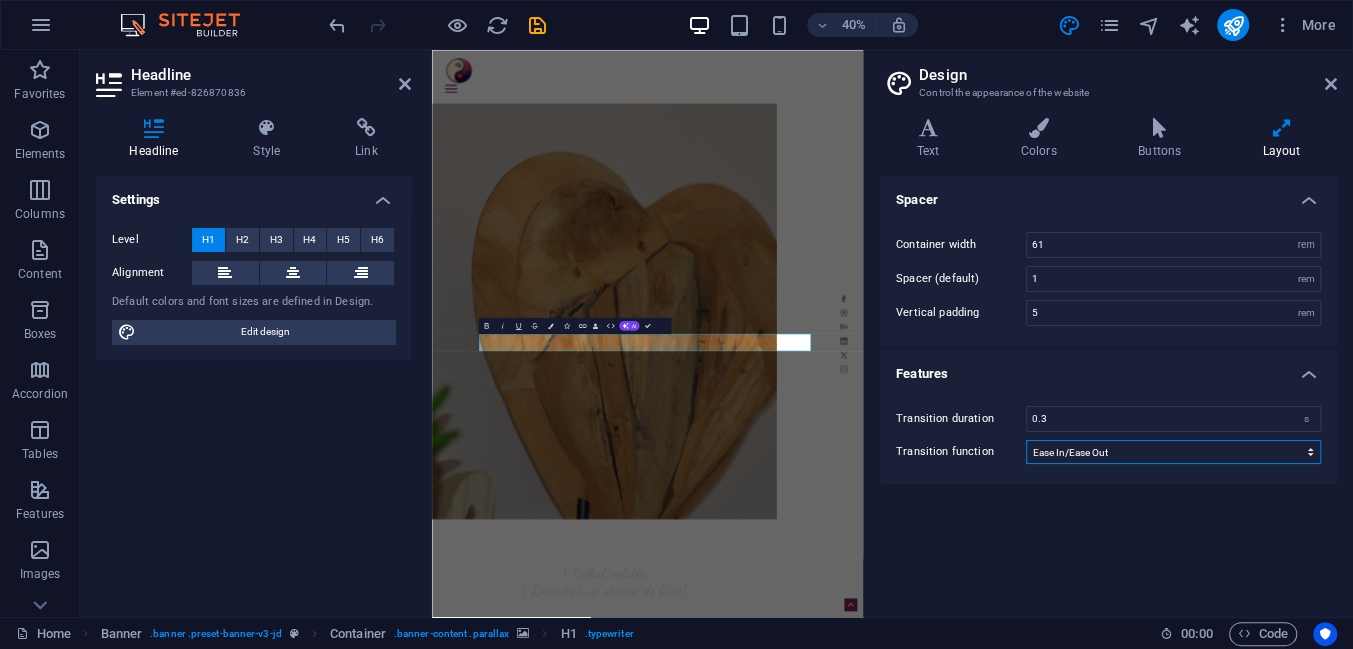 click on "Ease Ease In Ease Out Ease In/Ease Out Linear" at bounding box center (1173, 452) 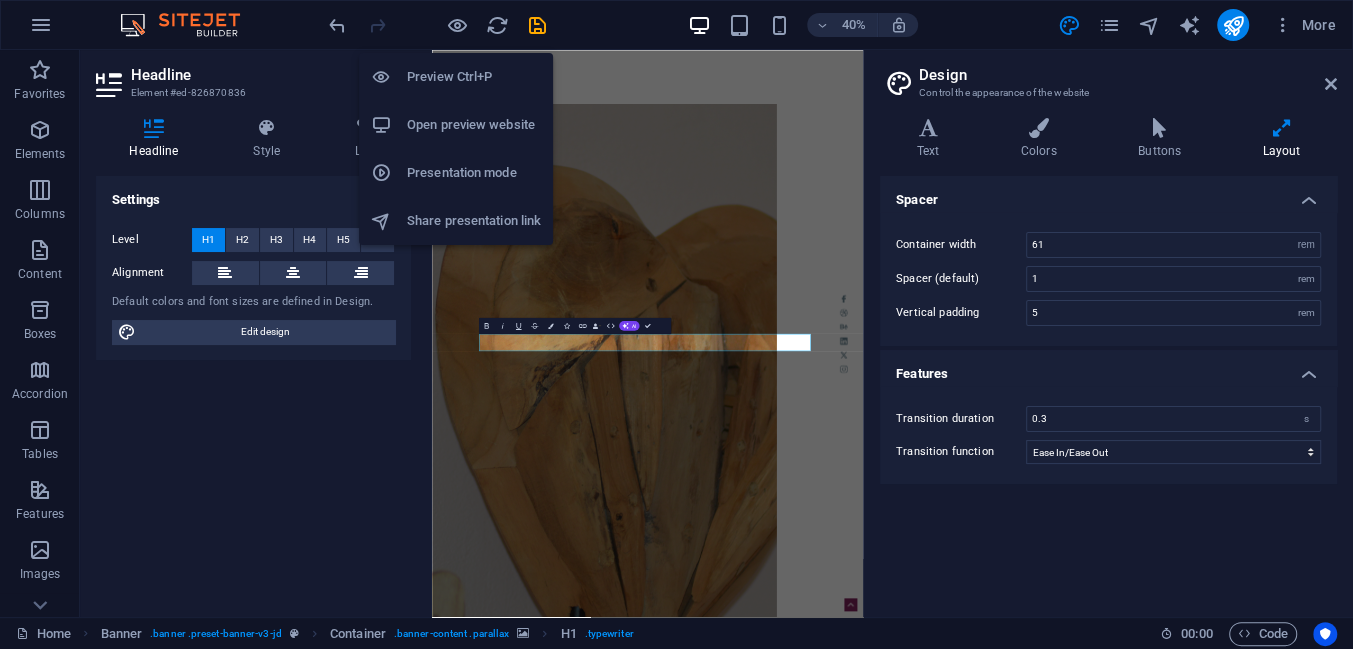 click on "Preview Ctrl+P" at bounding box center [474, 77] 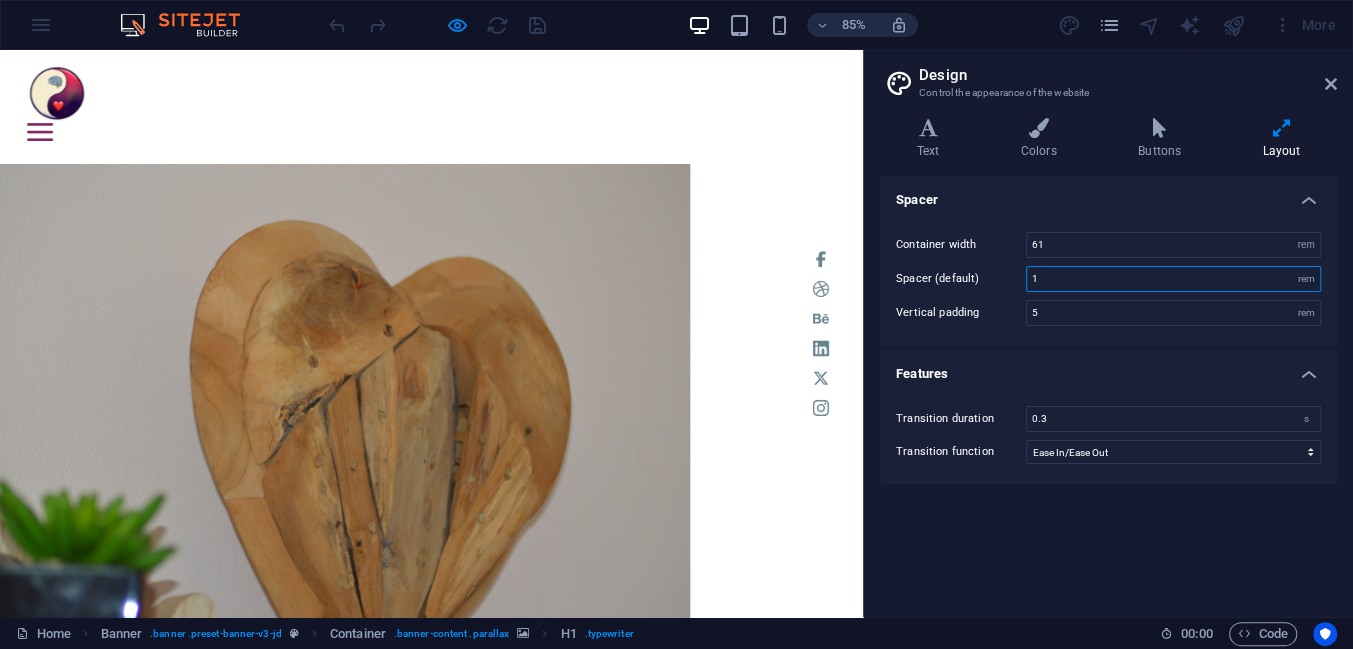 drag, startPoint x: 1027, startPoint y: 275, endPoint x: 1042, endPoint y: 275, distance: 15 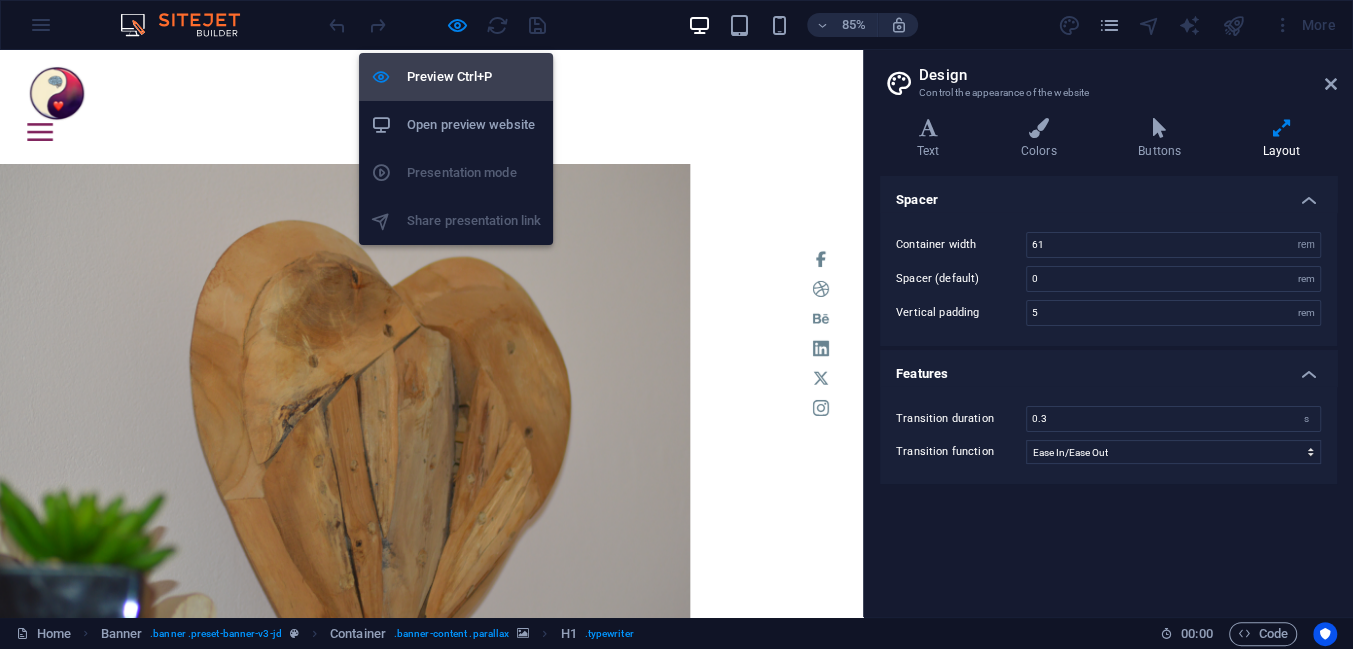 click on "Preview Ctrl+P" at bounding box center [474, 77] 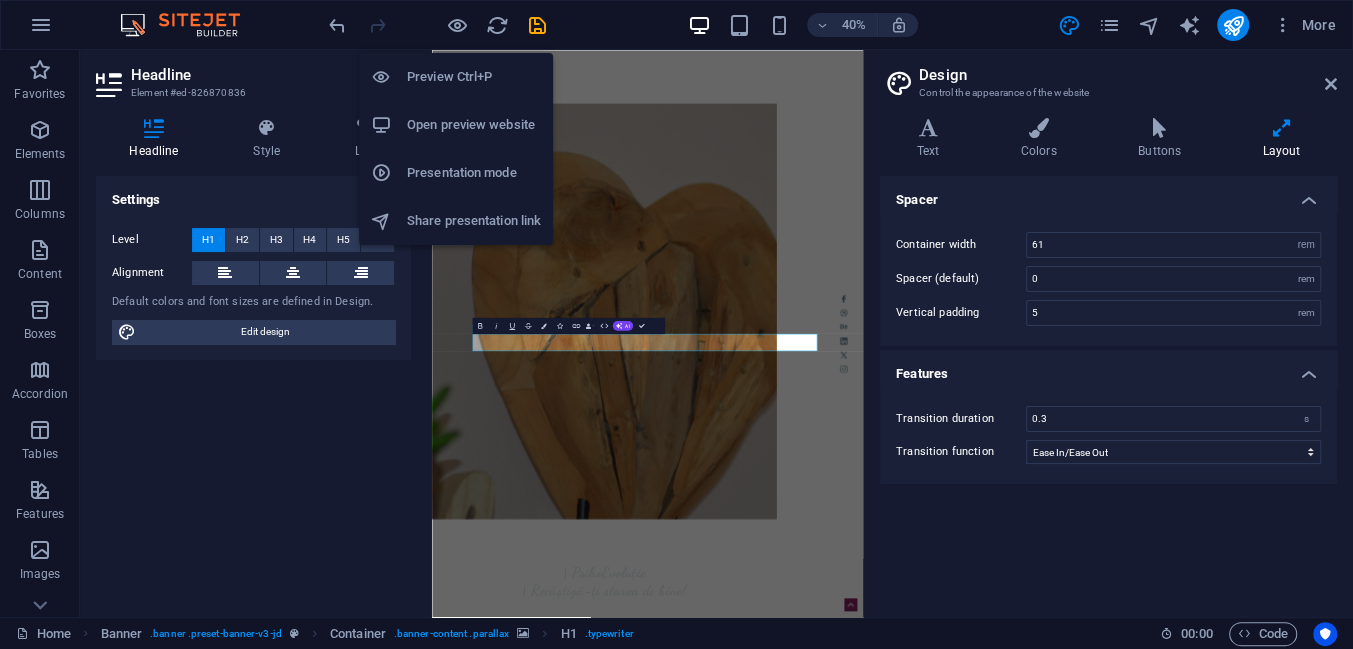 click on "Preview Ctrl+P" at bounding box center [474, 77] 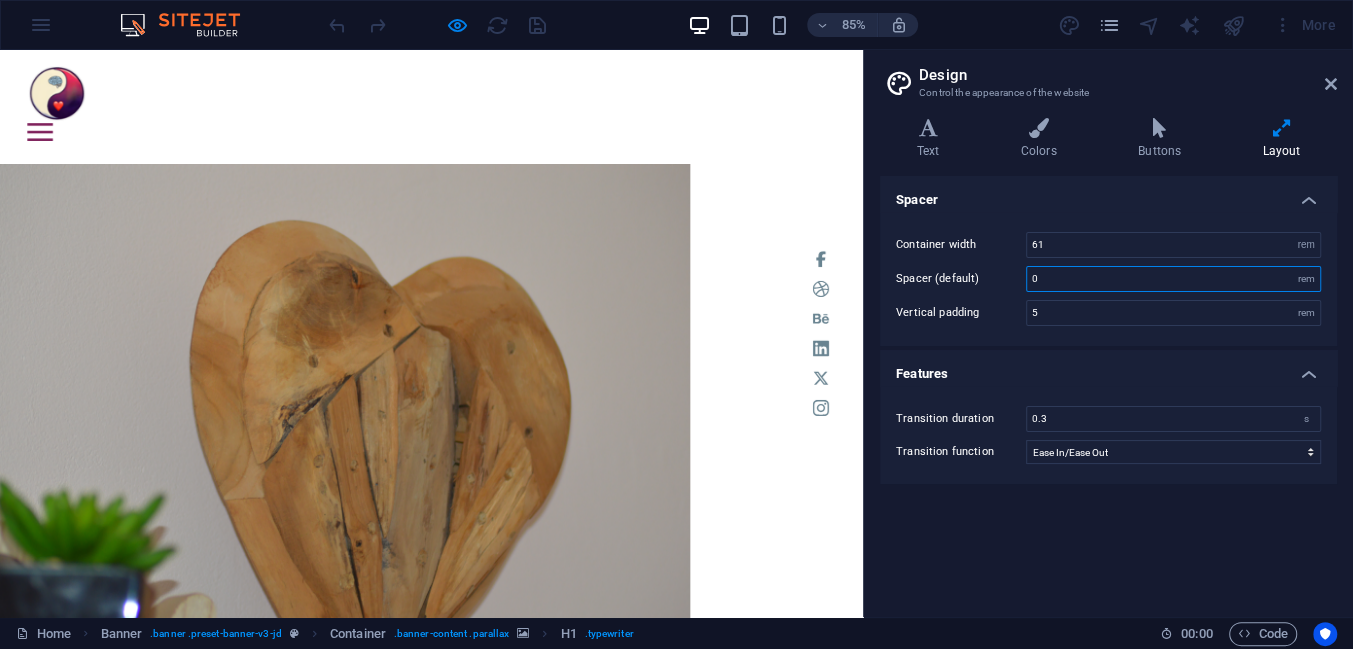 drag, startPoint x: 1052, startPoint y: 275, endPoint x: 1026, endPoint y: 272, distance: 26.172504 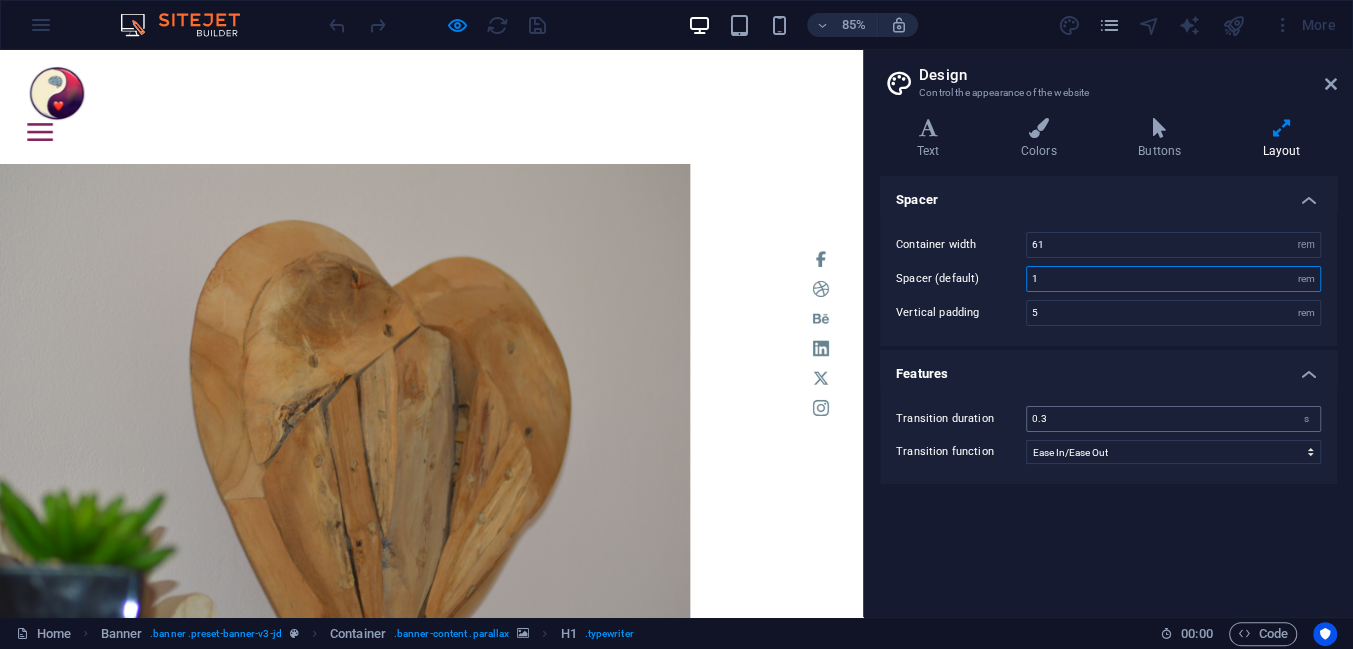 type on "1" 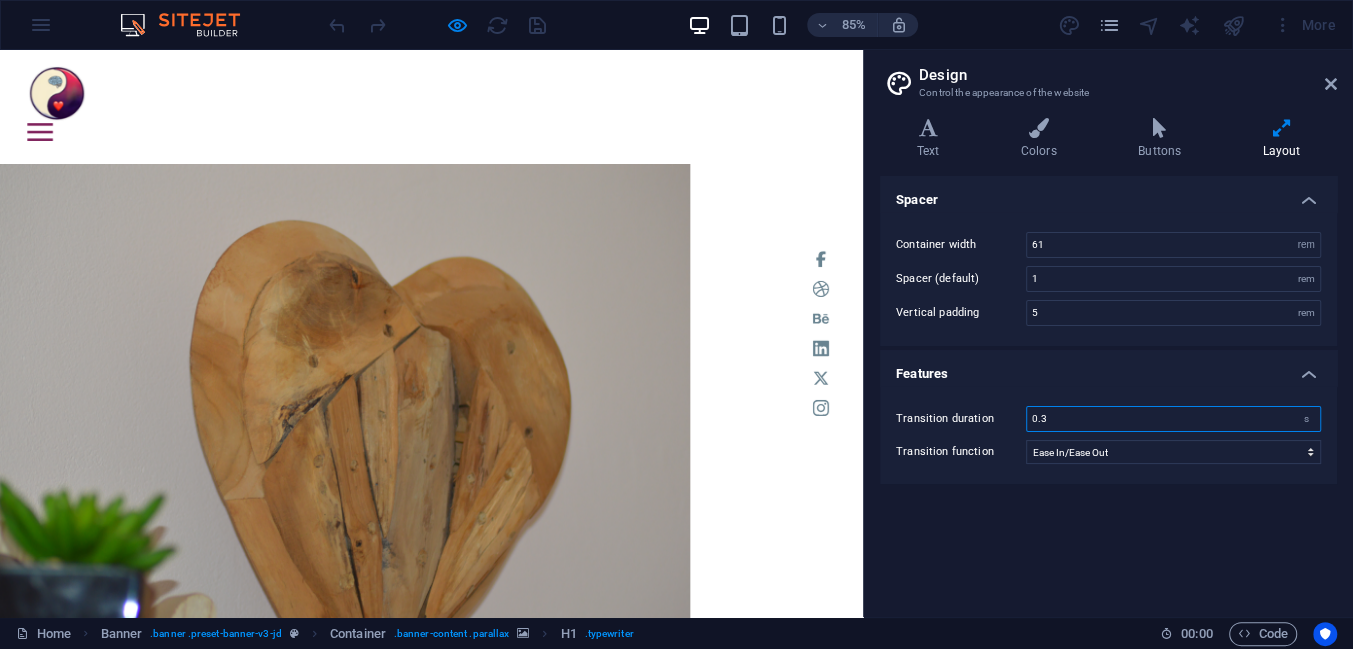 click on "0.3" at bounding box center (1173, 419) 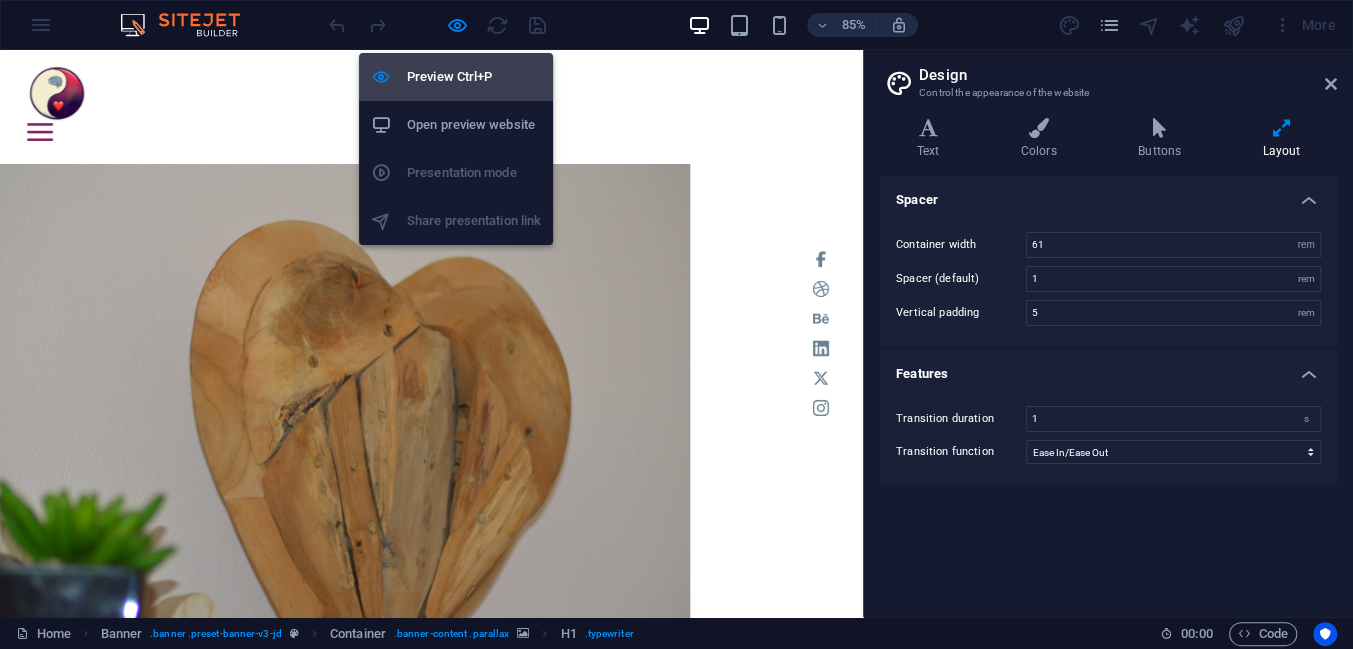 click on "Preview Ctrl+P" at bounding box center (474, 77) 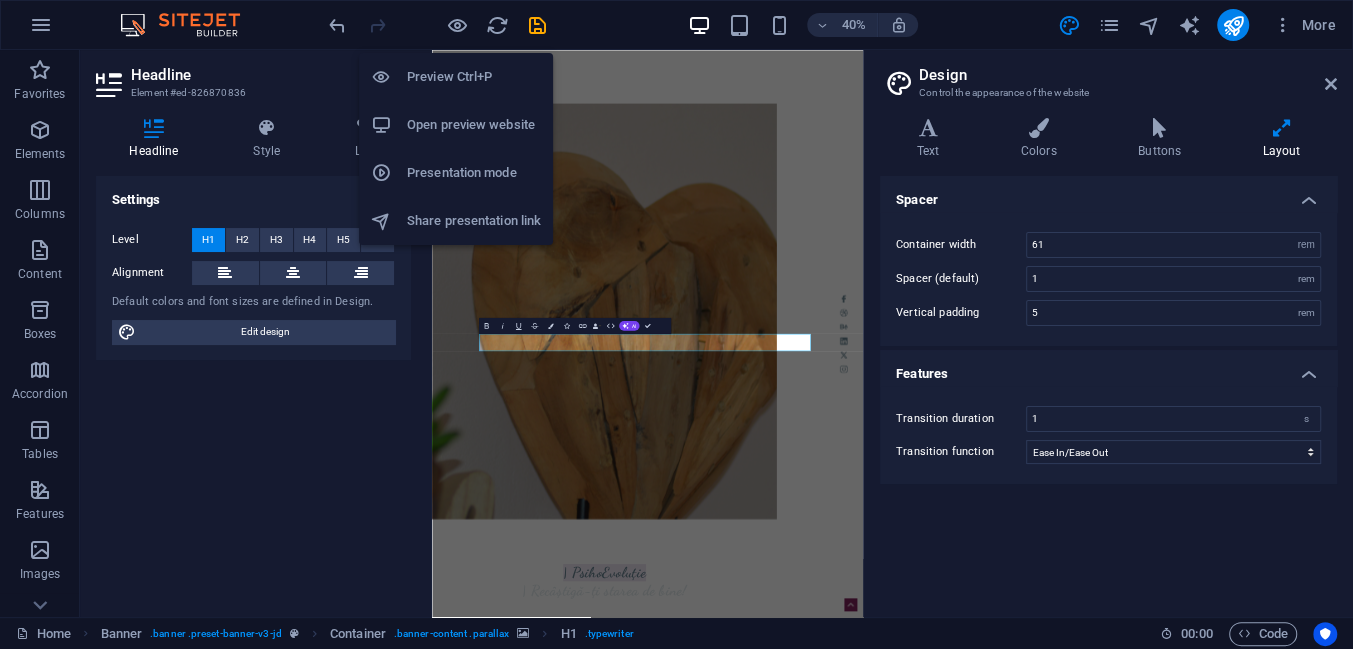 click on "Preview Ctrl+P" at bounding box center [474, 77] 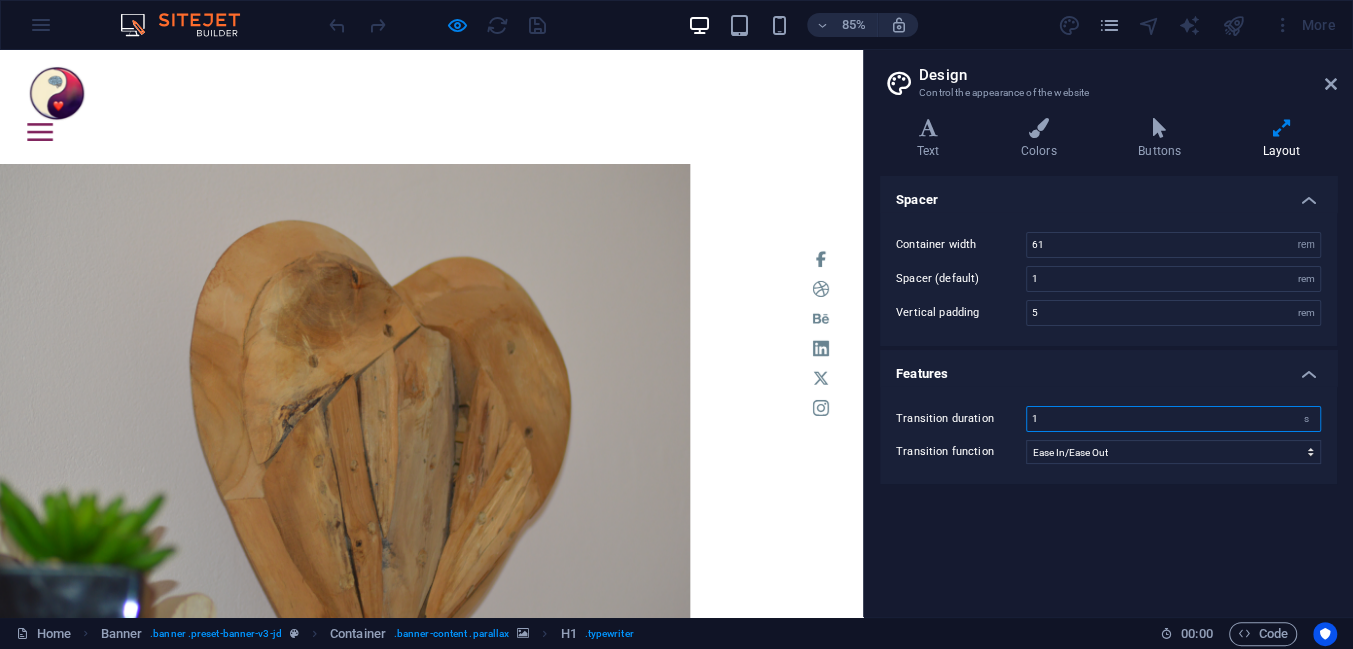 drag, startPoint x: 1039, startPoint y: 414, endPoint x: 1024, endPoint y: 408, distance: 16.155495 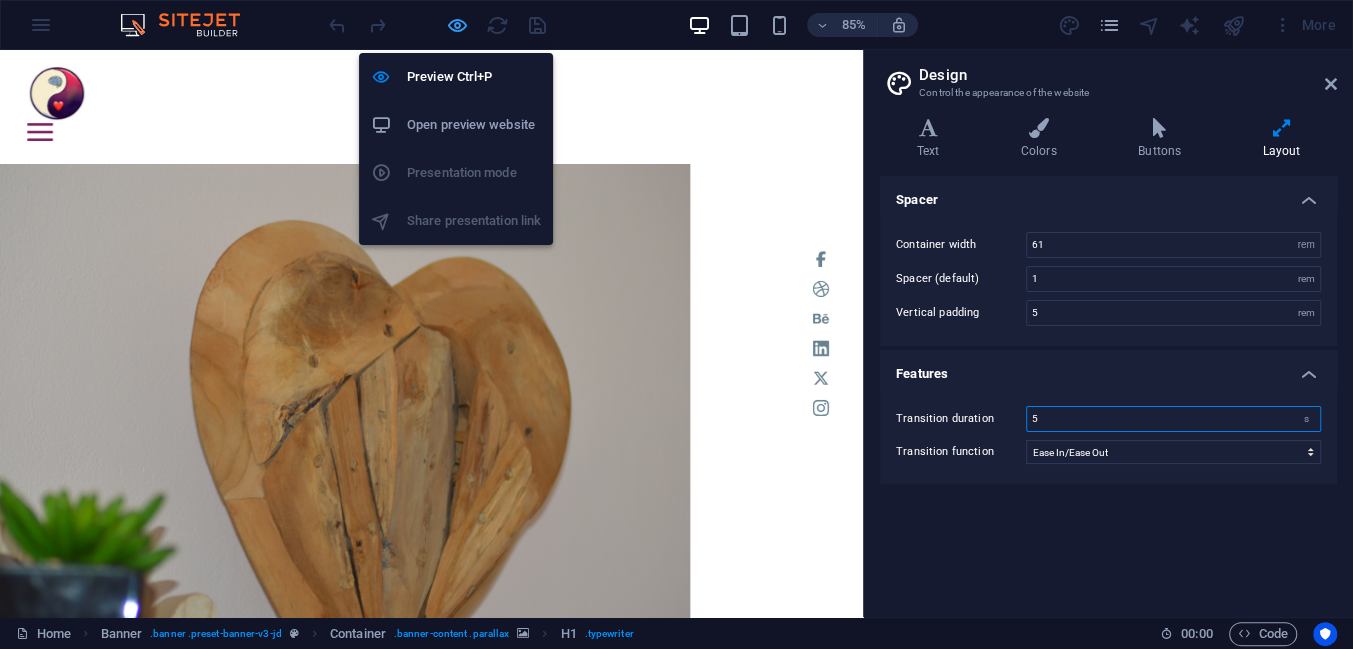 type on "5" 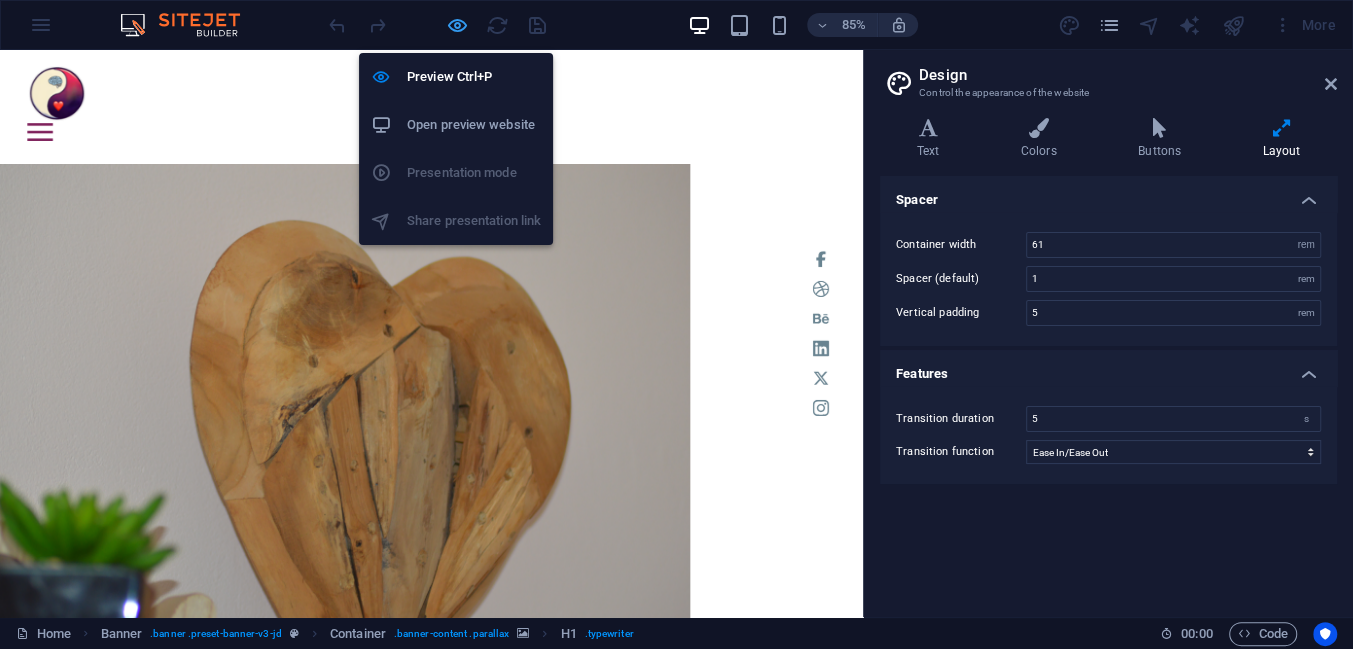 click at bounding box center (457, 25) 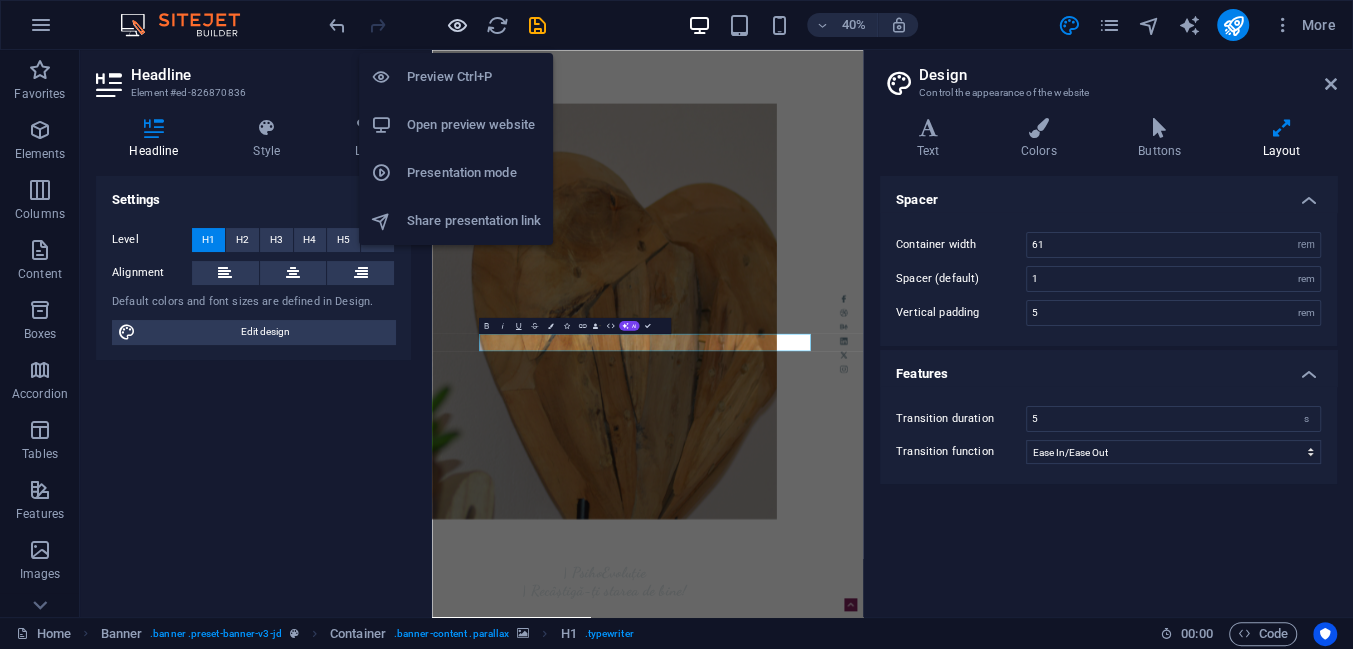 click at bounding box center (457, 25) 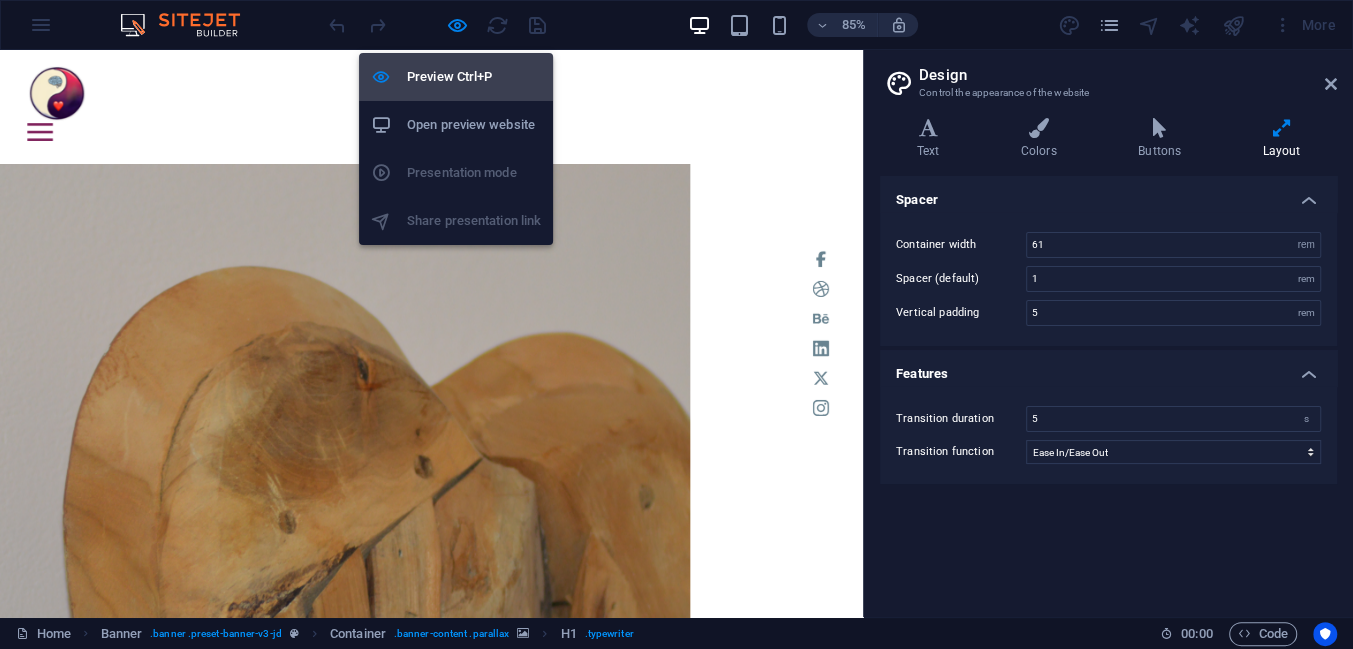 click on "Preview Ctrl+P" at bounding box center [474, 77] 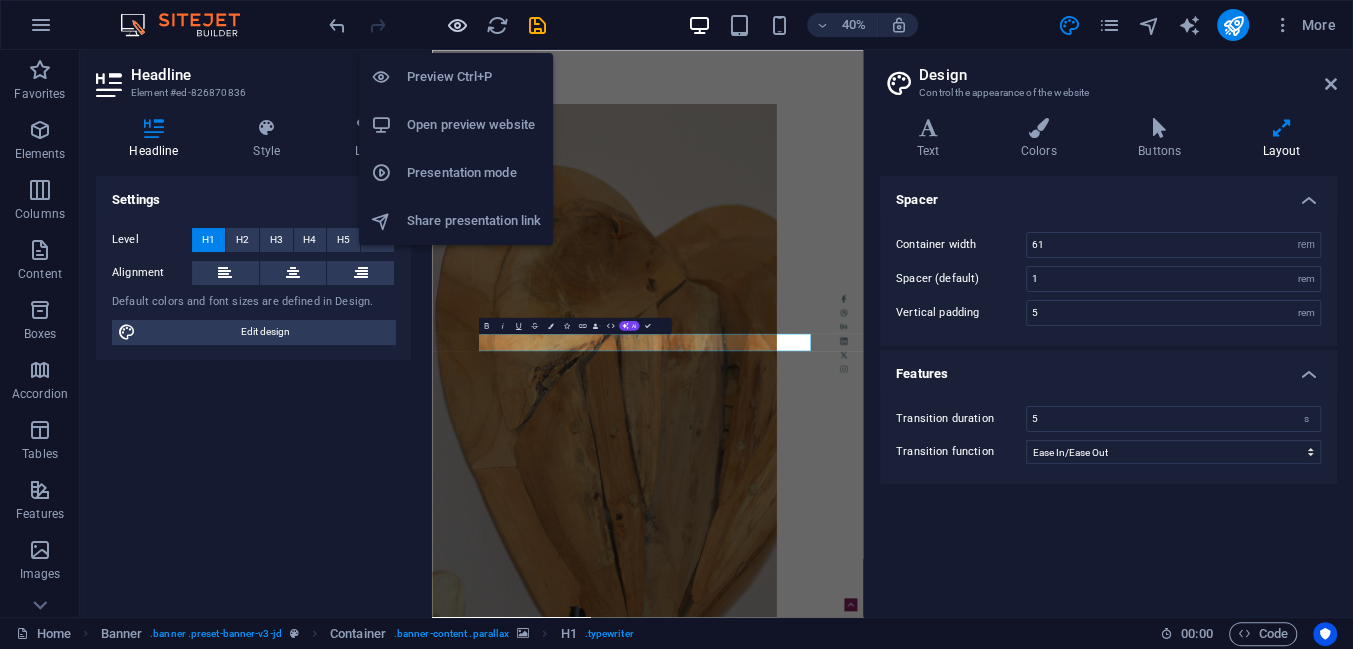 click at bounding box center (457, 25) 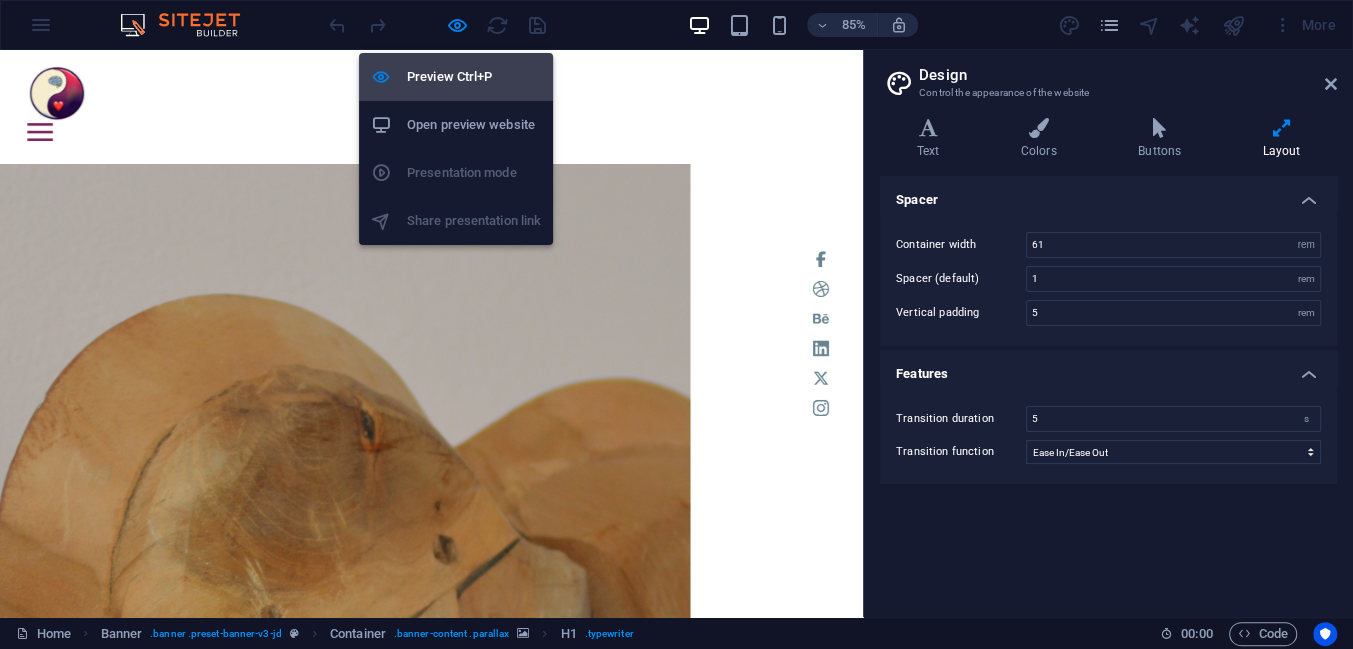 click on "Preview Ctrl+P" at bounding box center [474, 77] 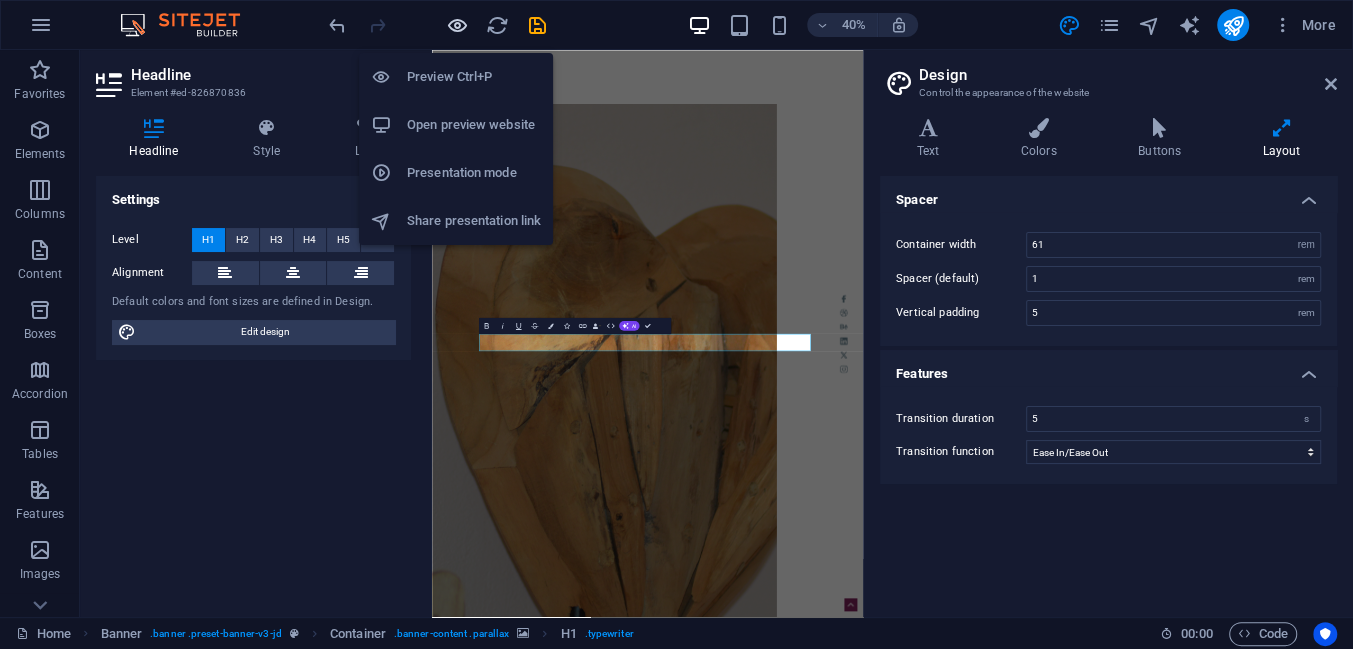 click at bounding box center [457, 25] 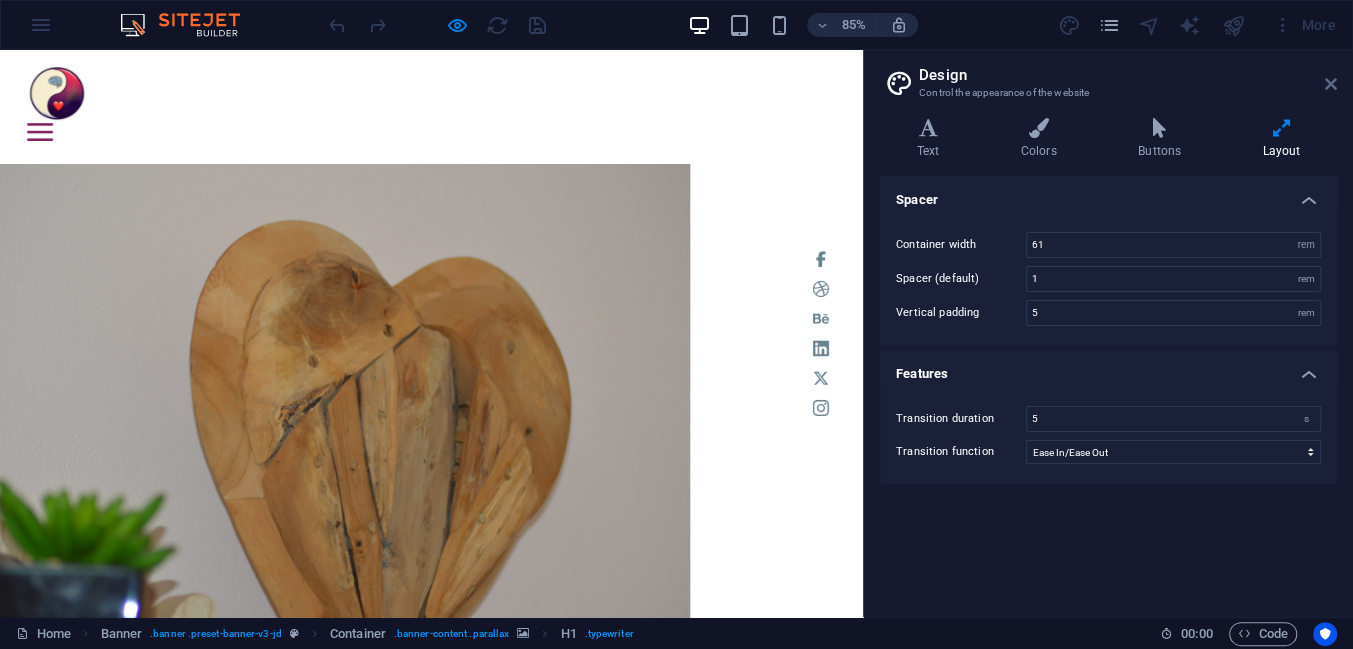 click at bounding box center [1331, 84] 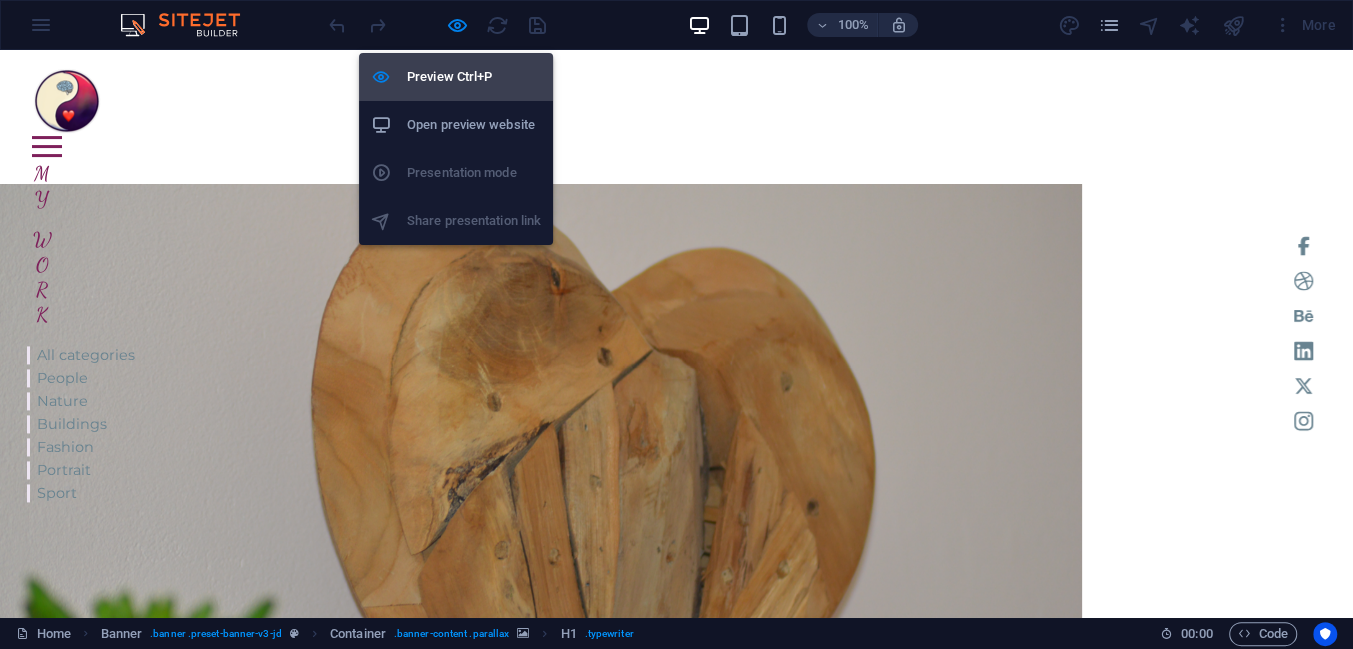 click on "Preview Ctrl+P" at bounding box center (474, 77) 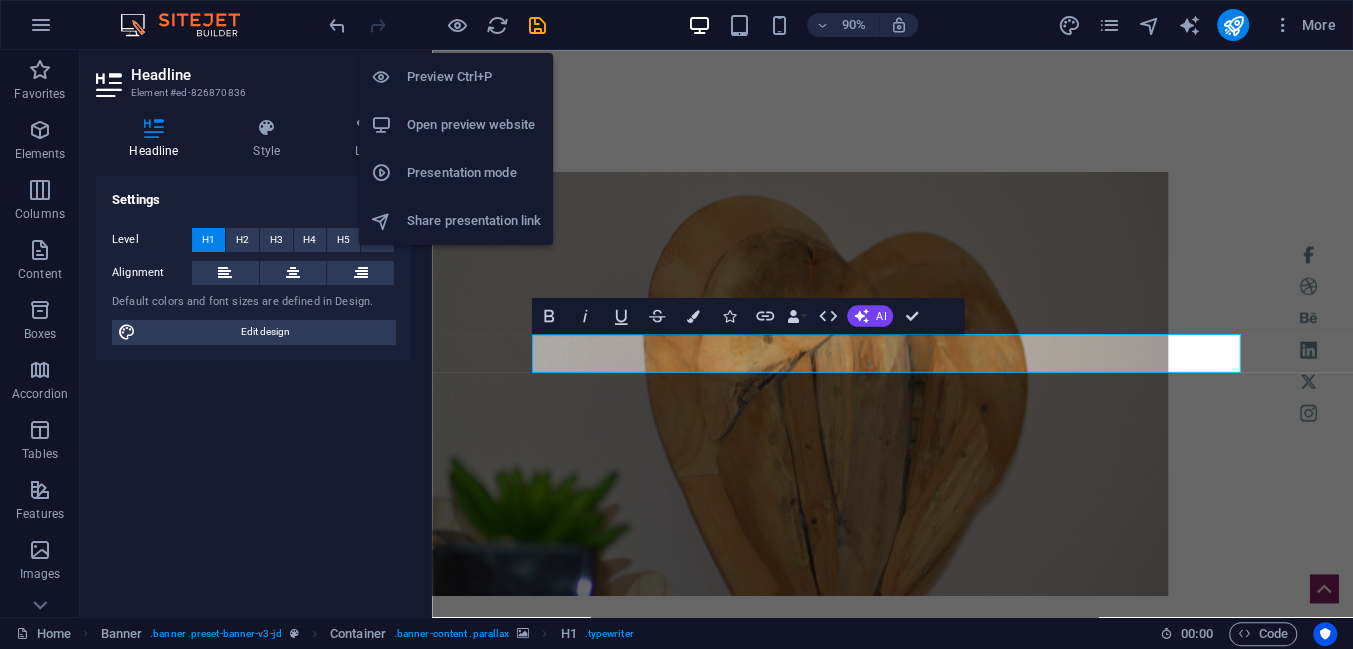 click on "Preview Ctrl+P" at bounding box center [474, 77] 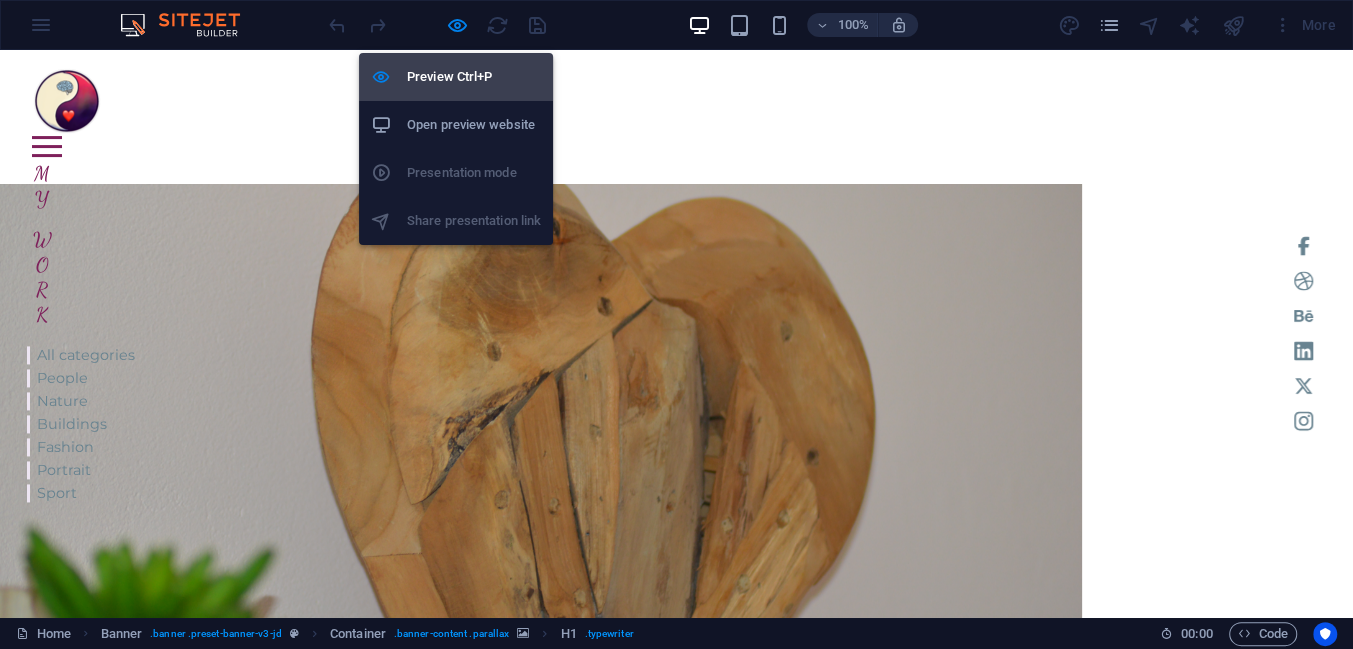 click on "Preview Ctrl+P" at bounding box center [474, 77] 